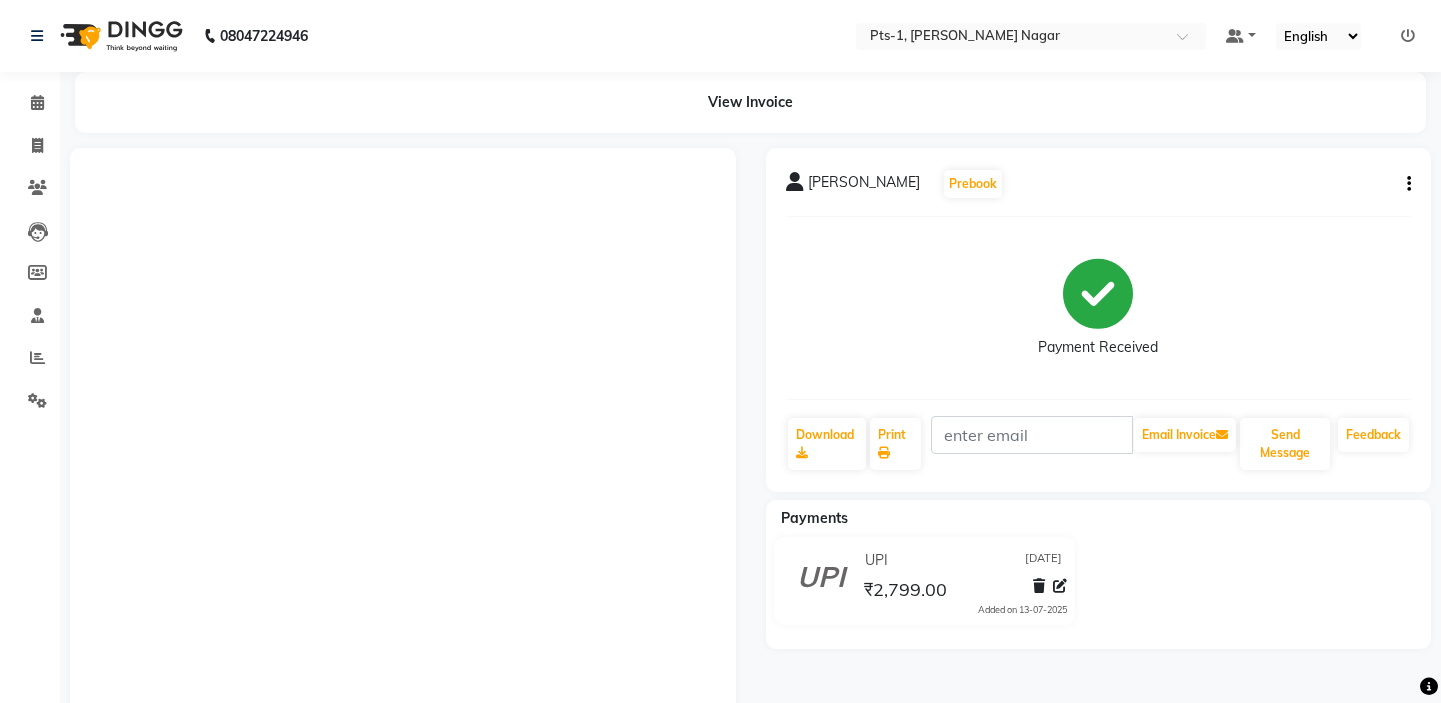 scroll, scrollTop: 0, scrollLeft: 0, axis: both 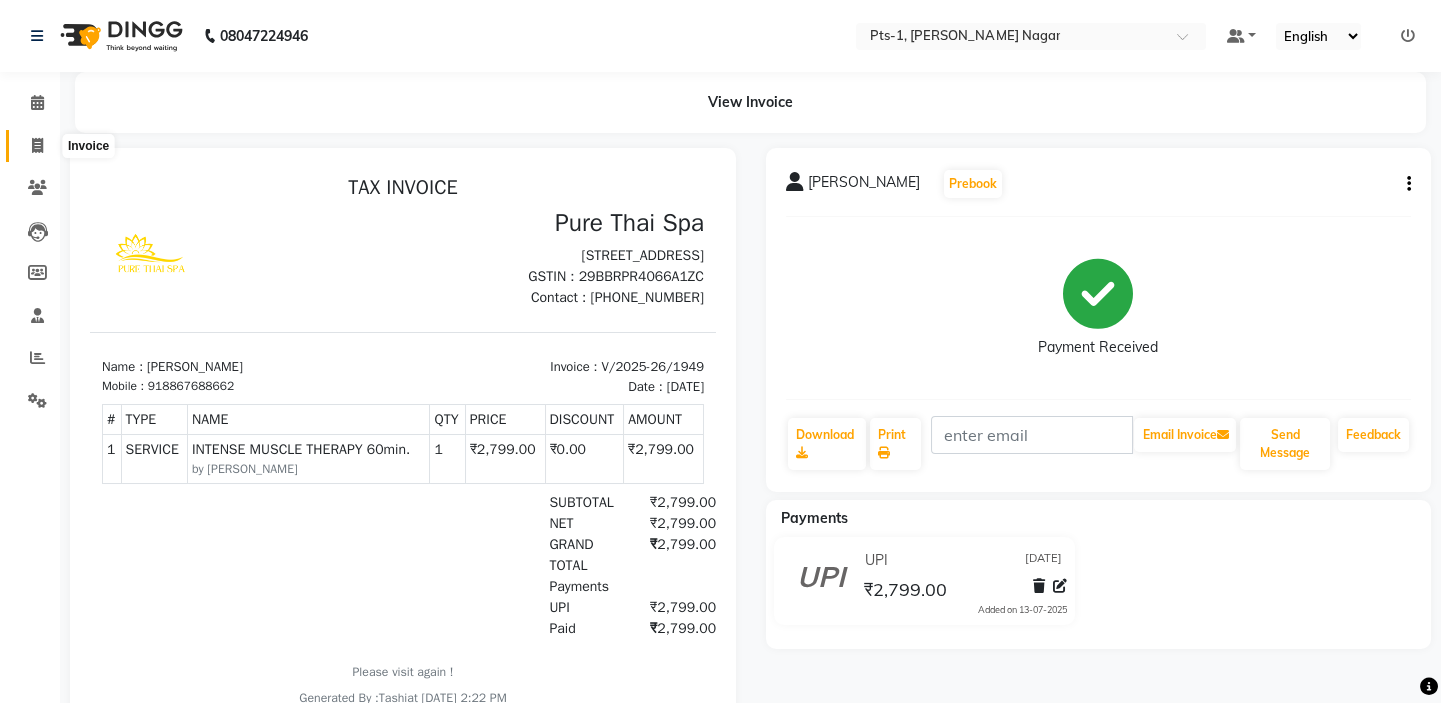 click 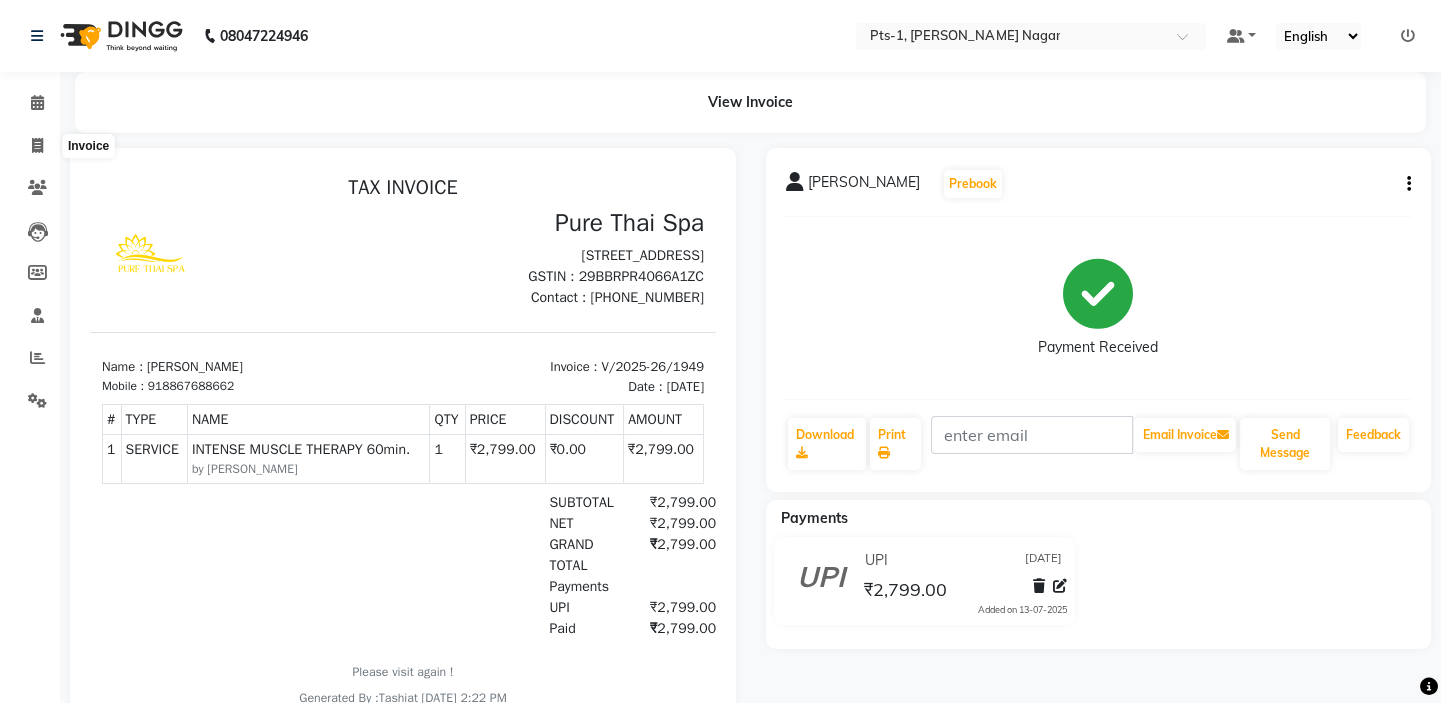 select on "5296" 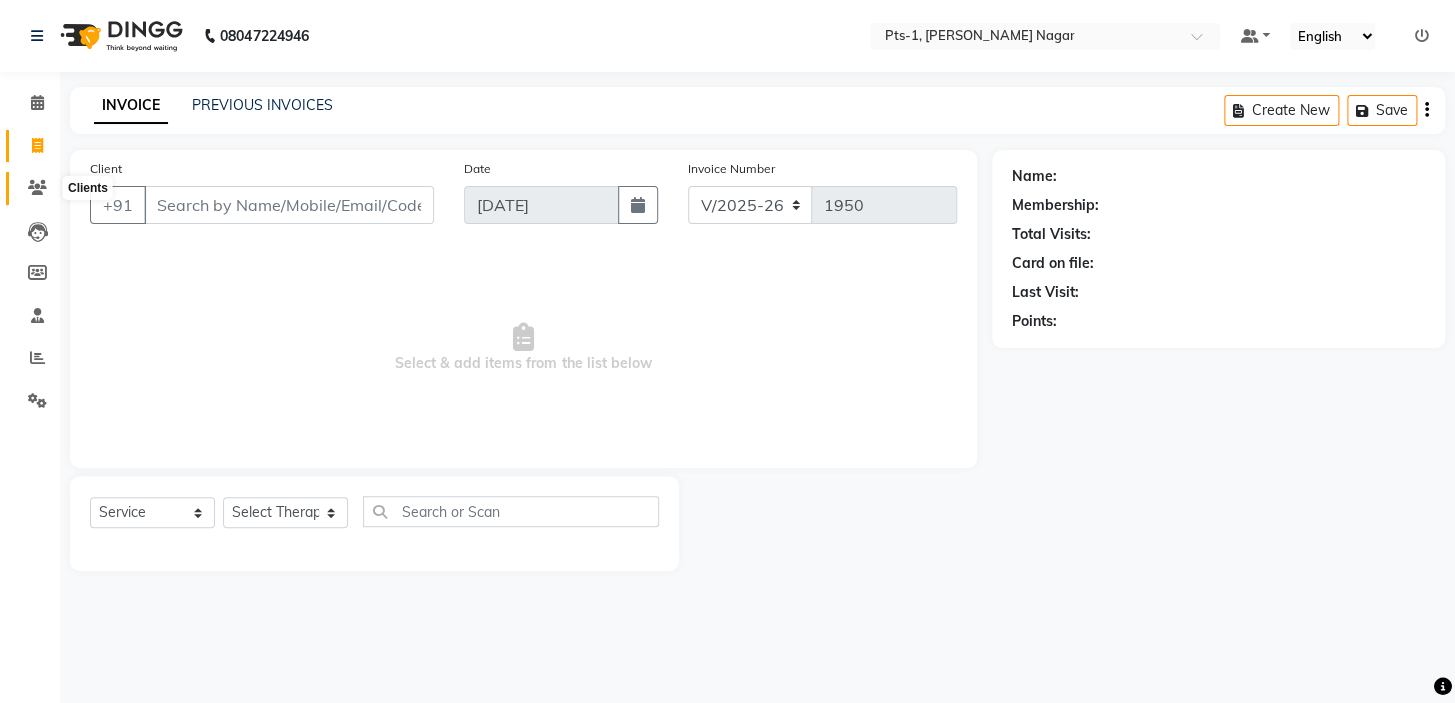 click 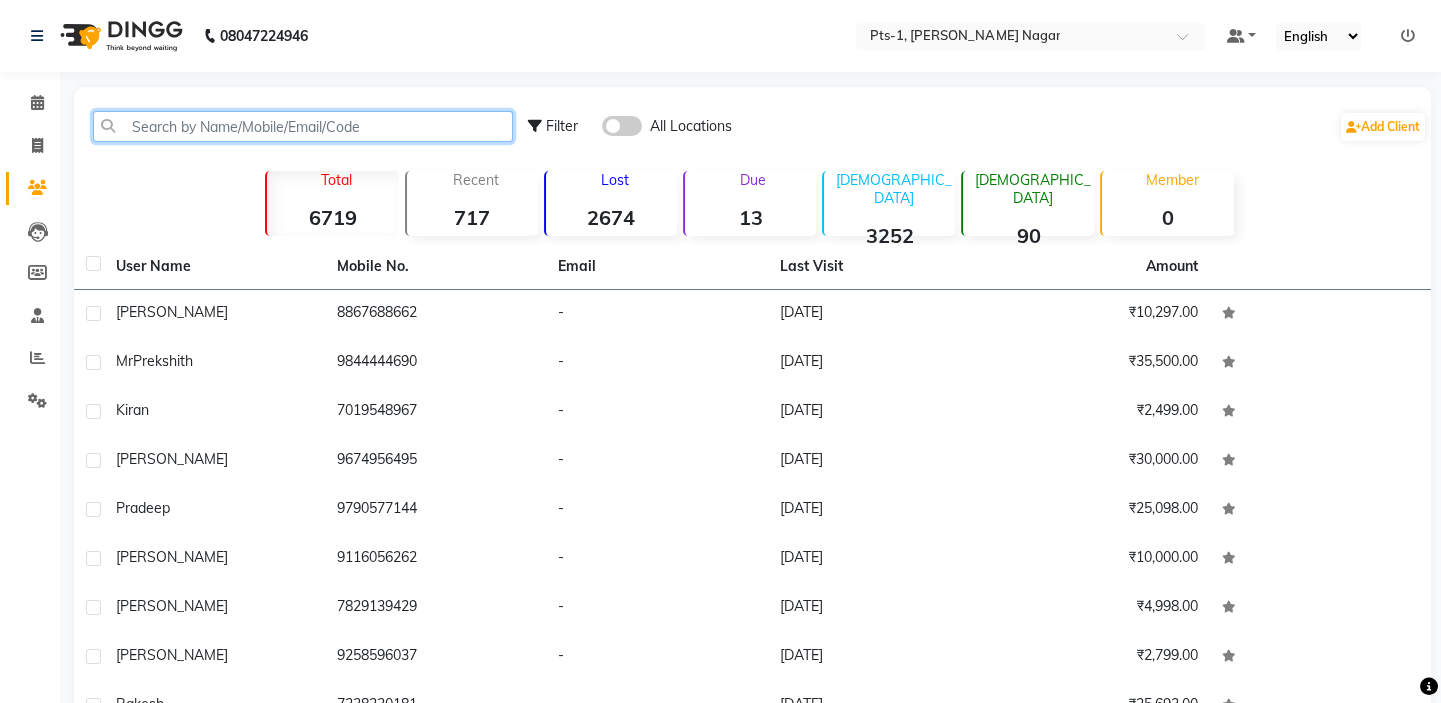 click 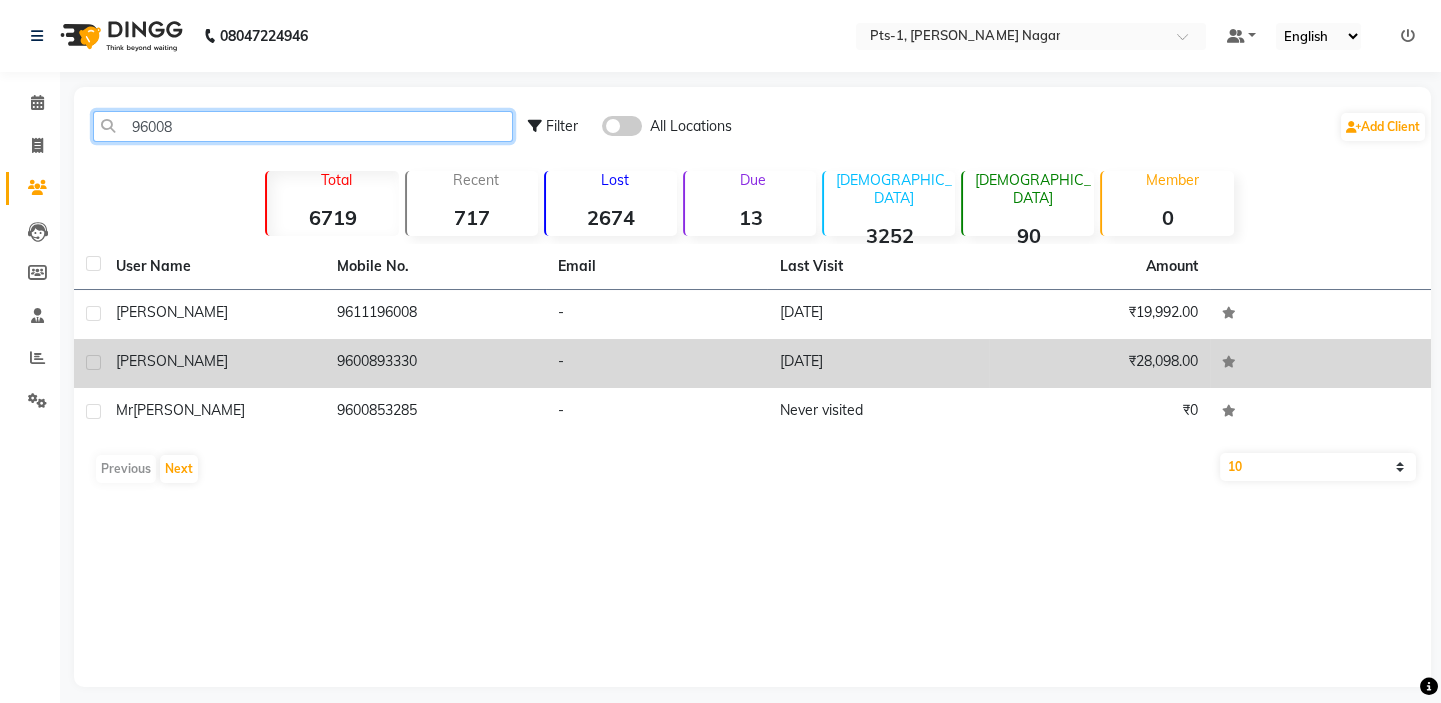 type on "96008" 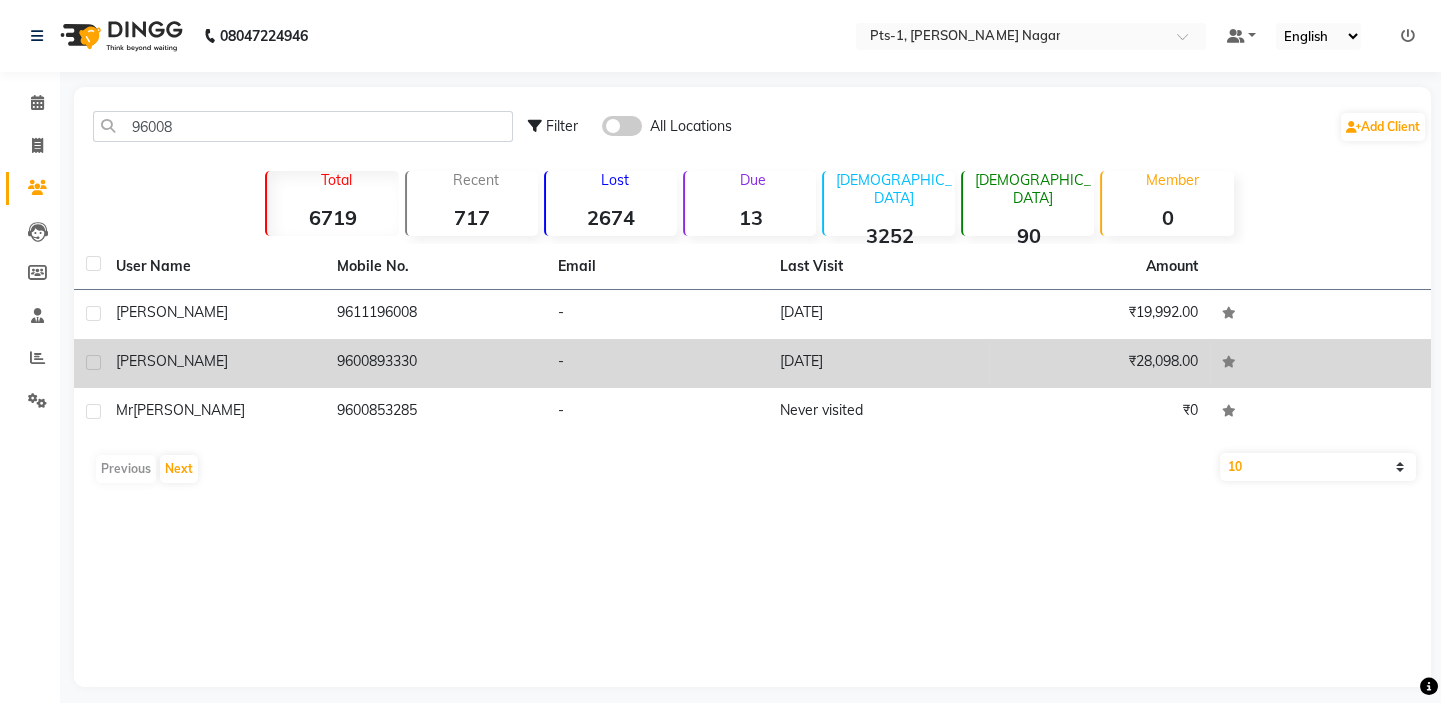 click on "9600893330" 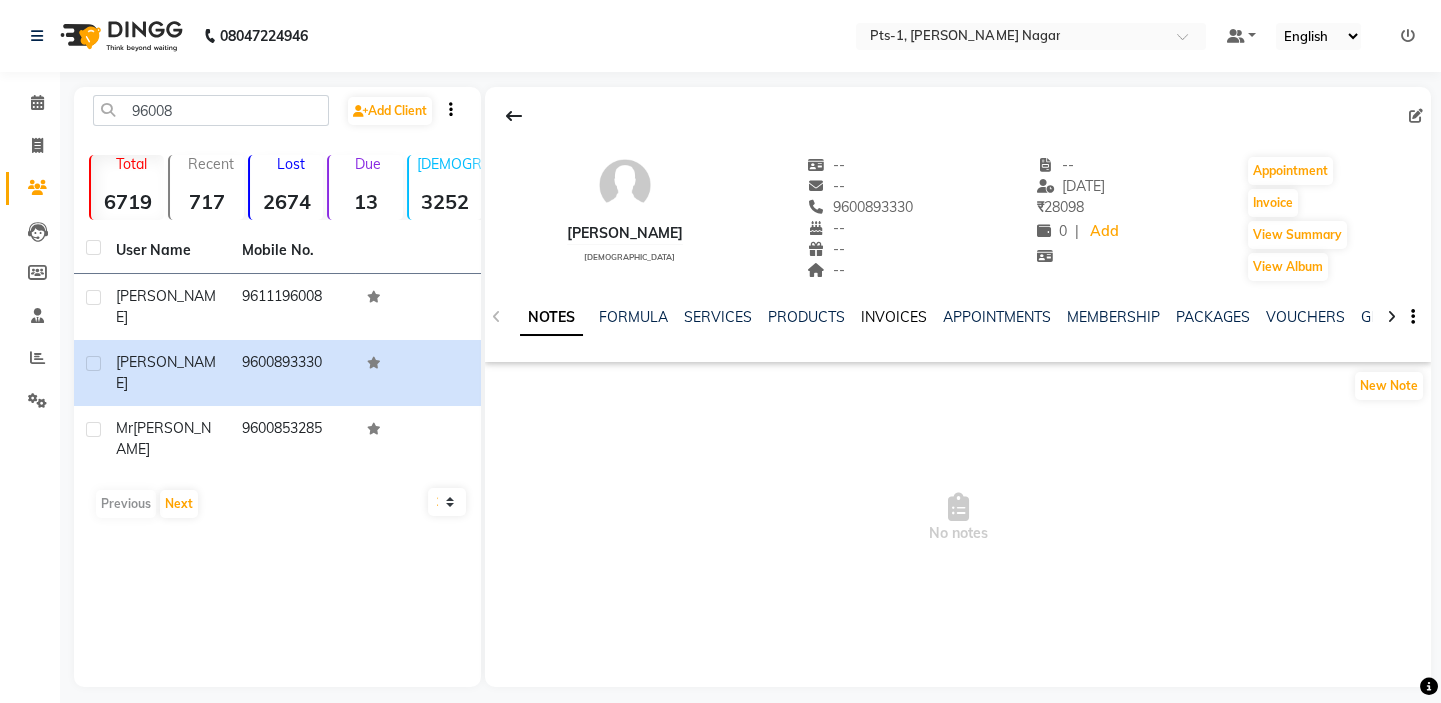 click on "INVOICES" 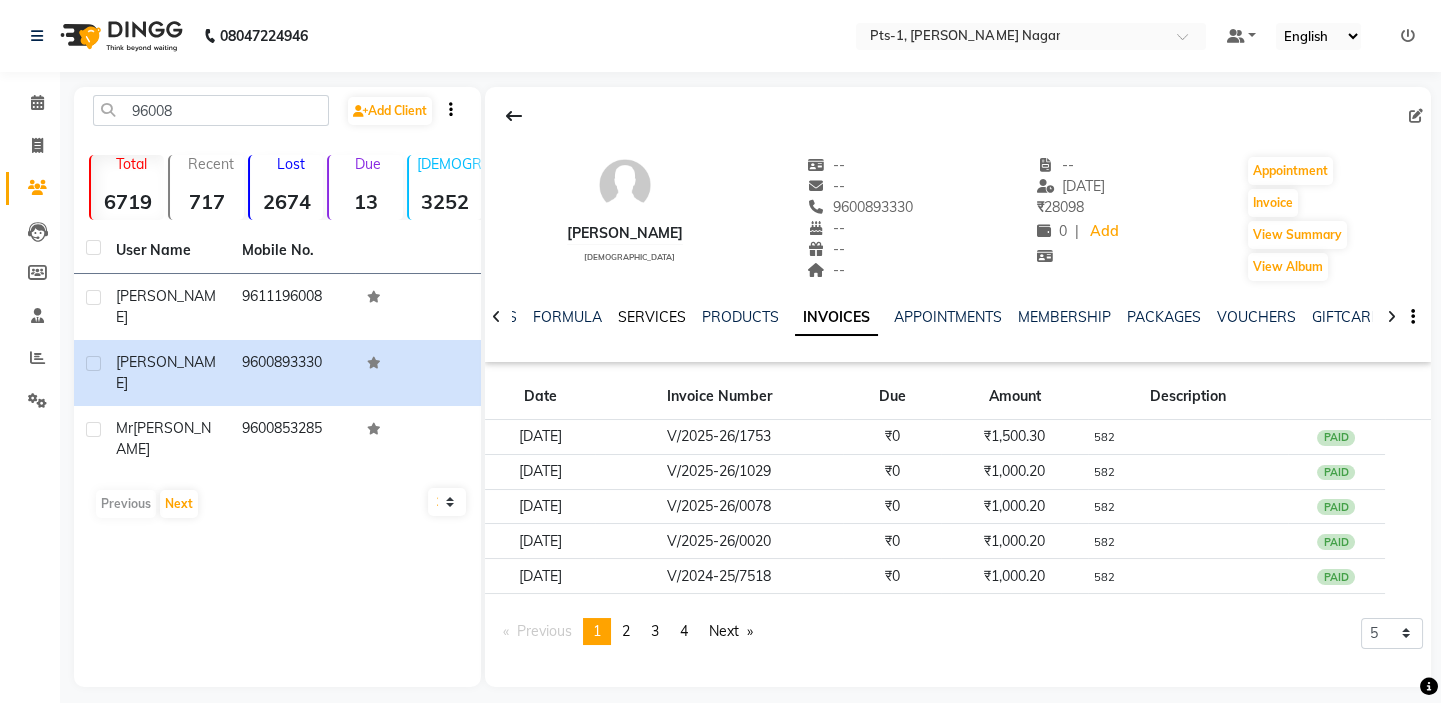 click on "SERVICES" 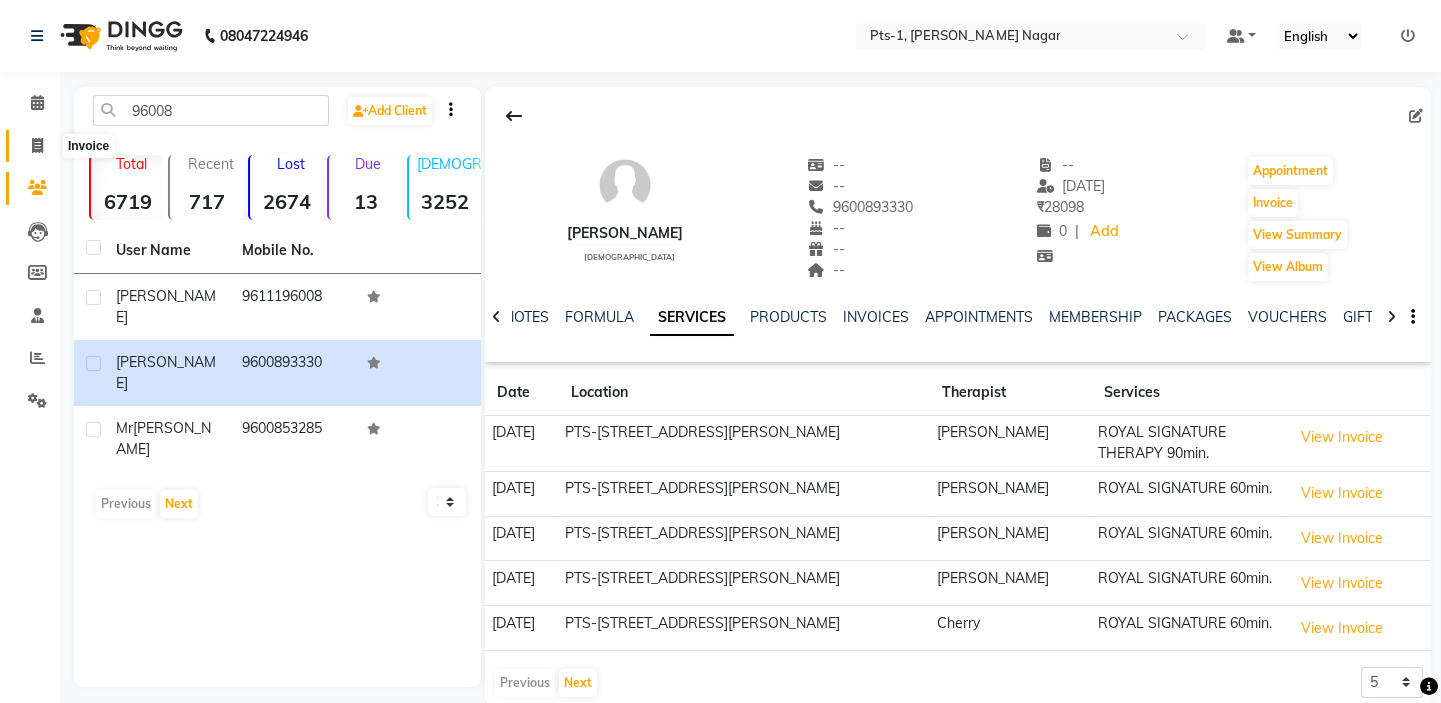 click 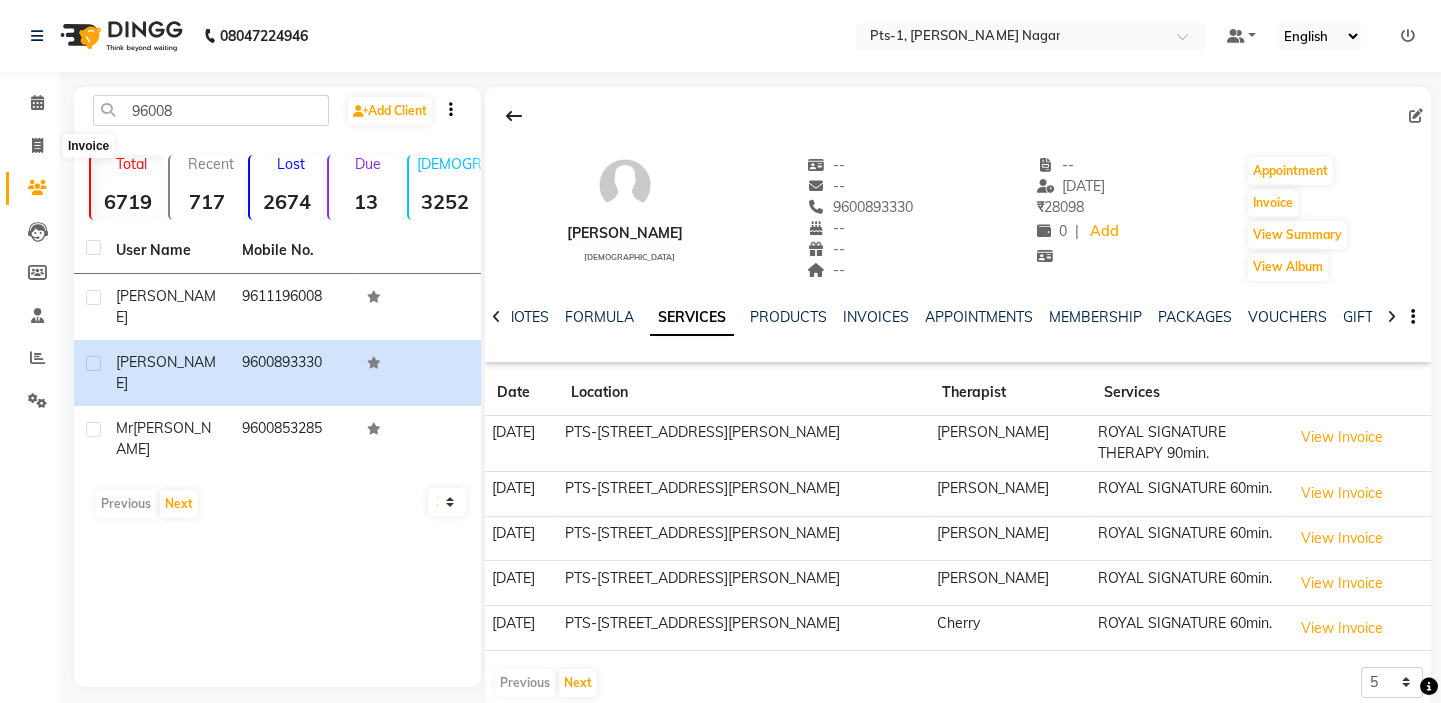 select on "service" 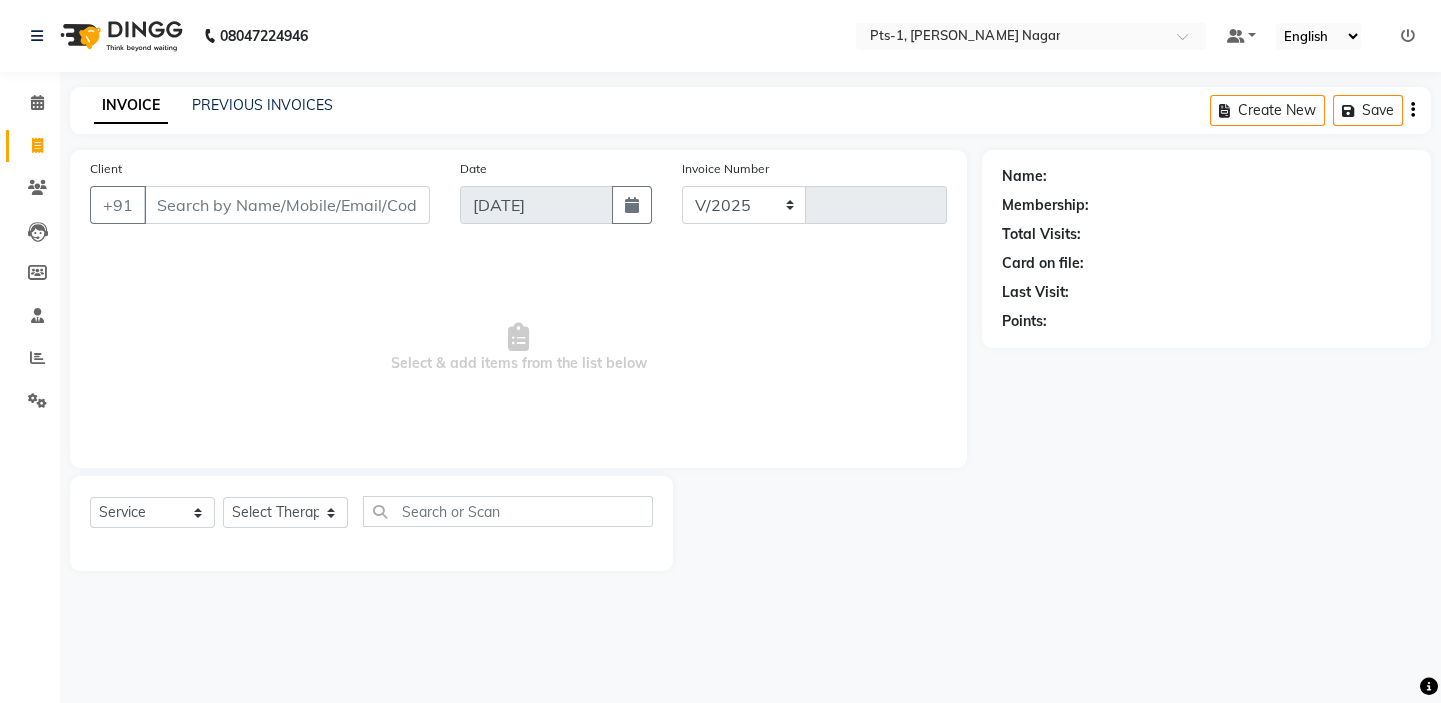 select on "5296" 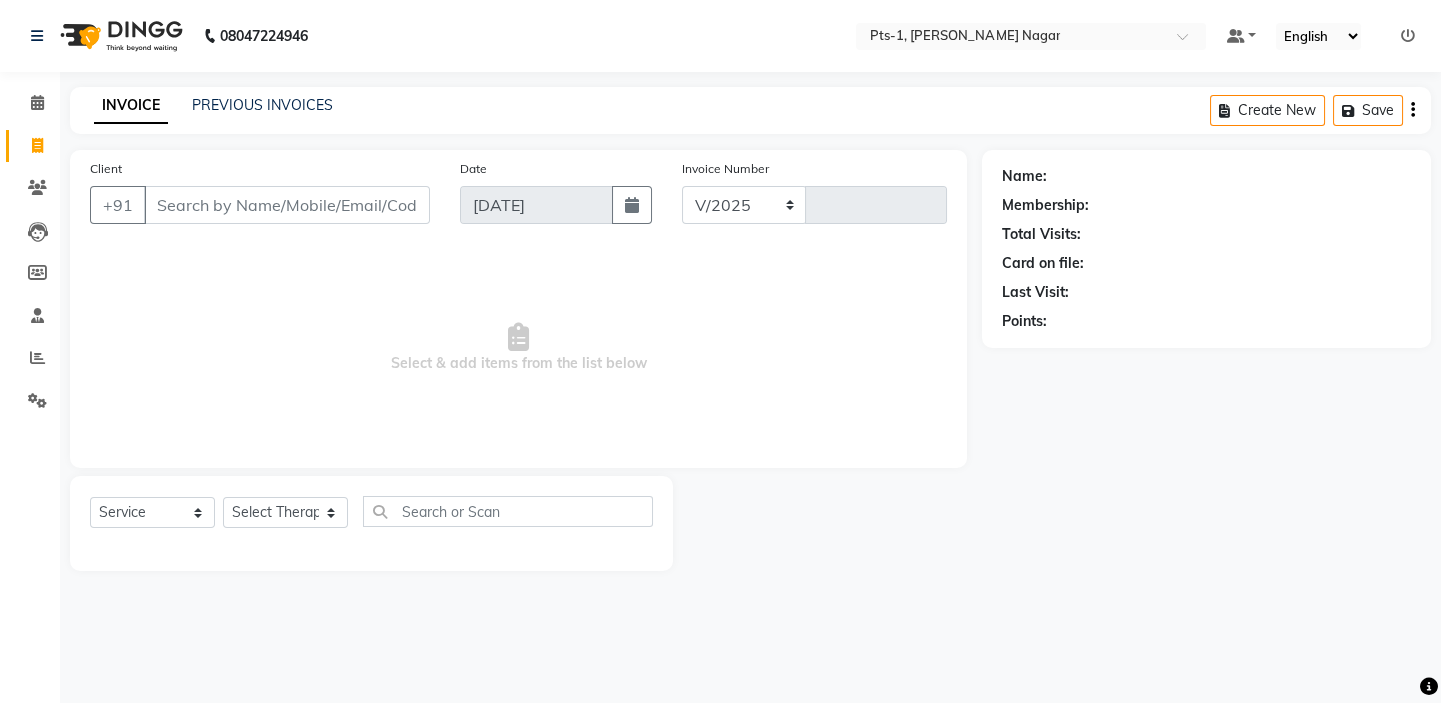 type on "1950" 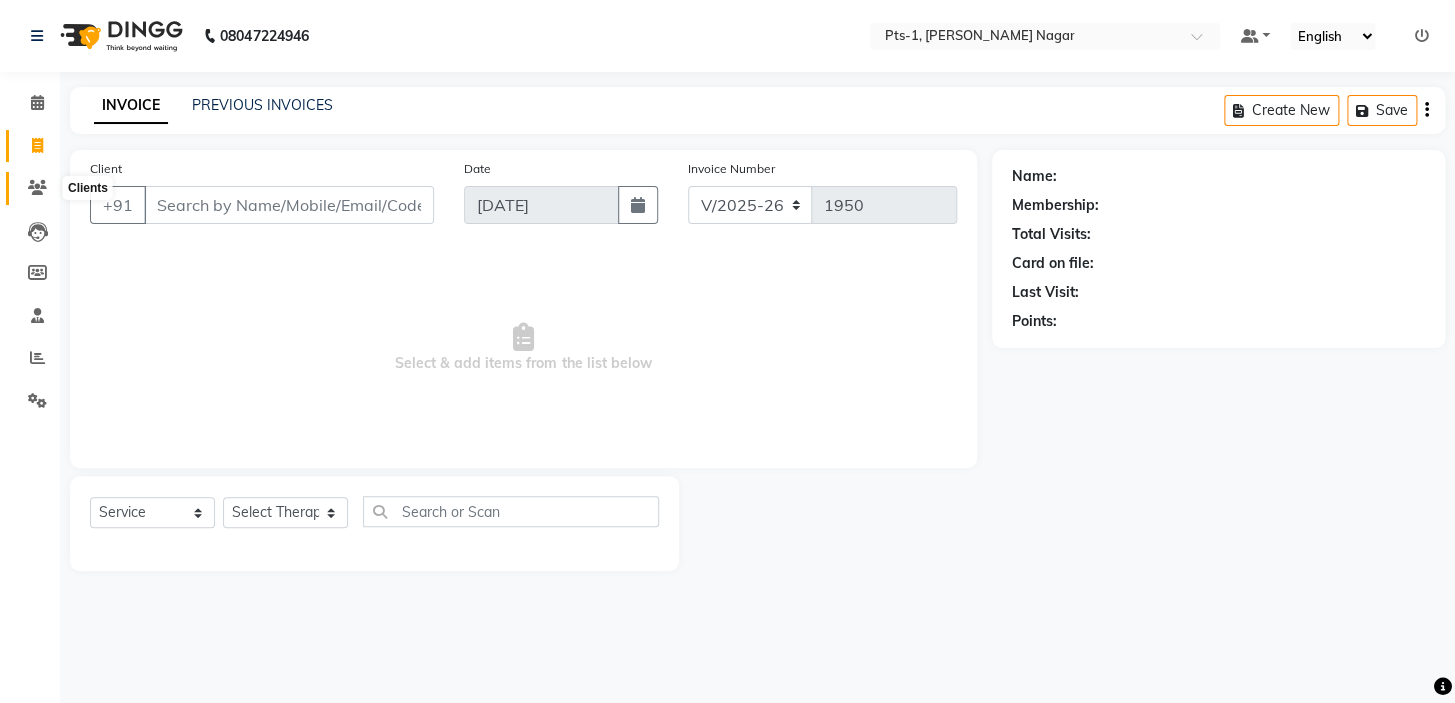 click 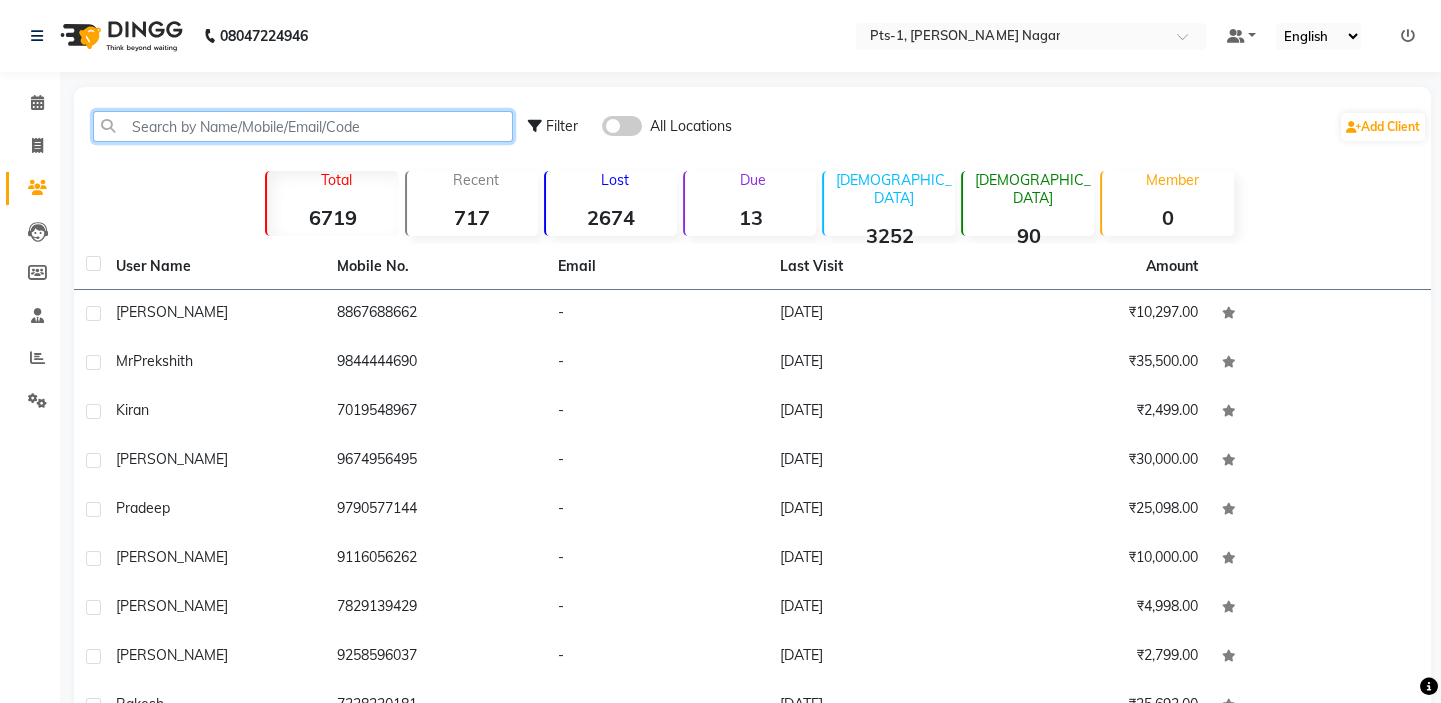 click 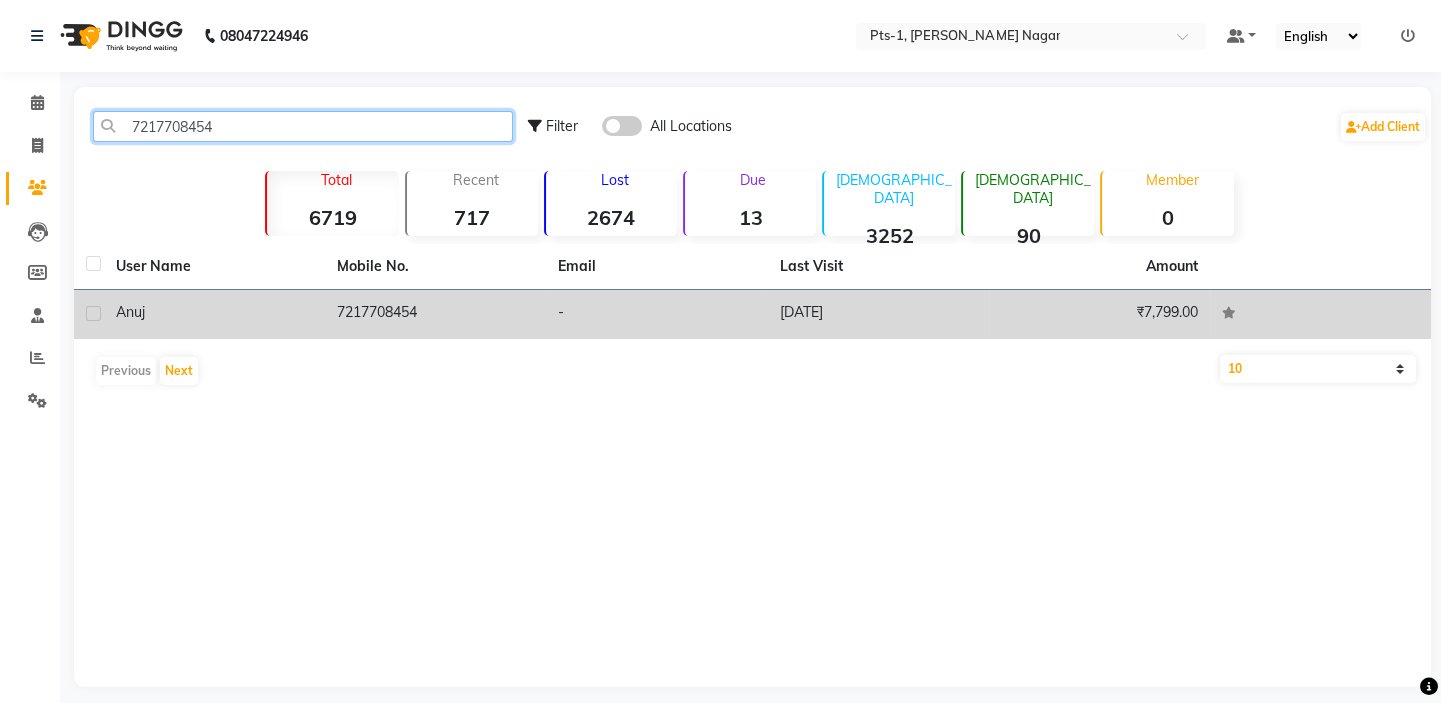 type on "7217708454" 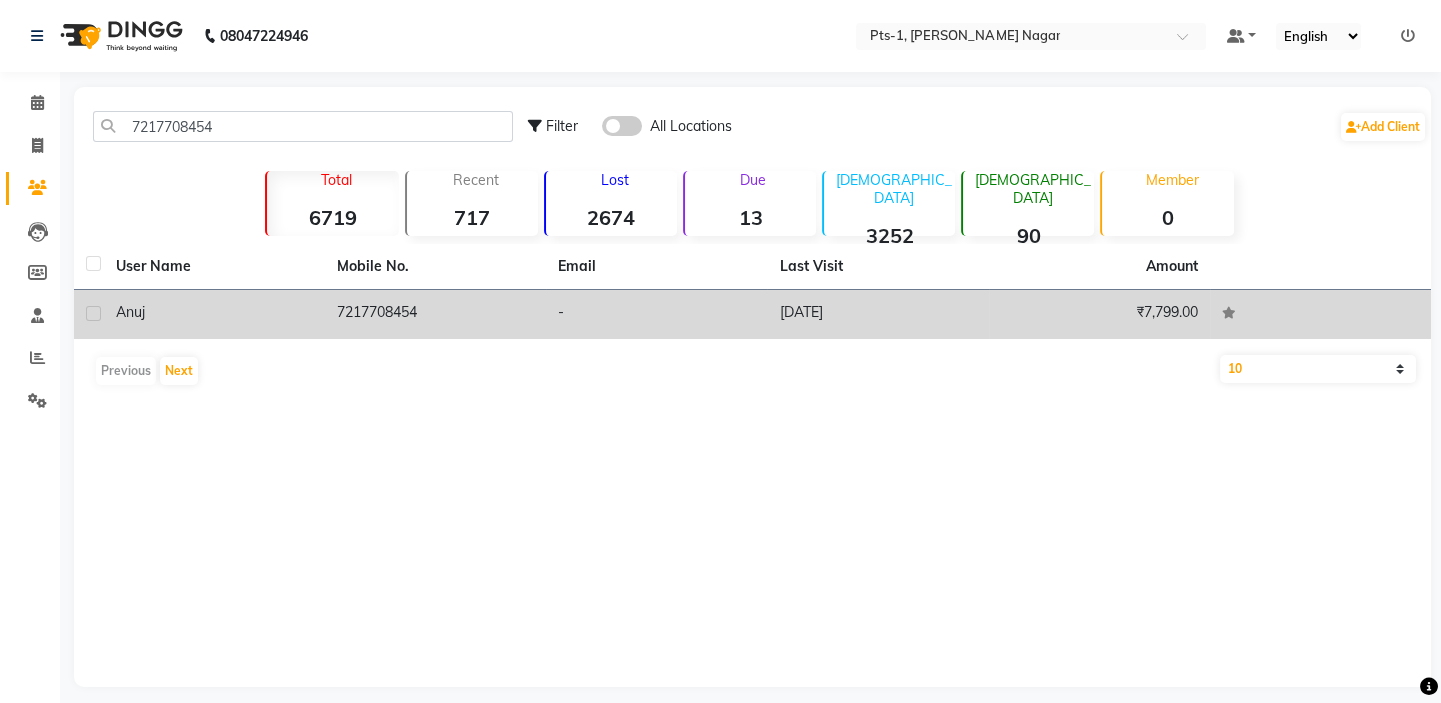 click on "Anuj" 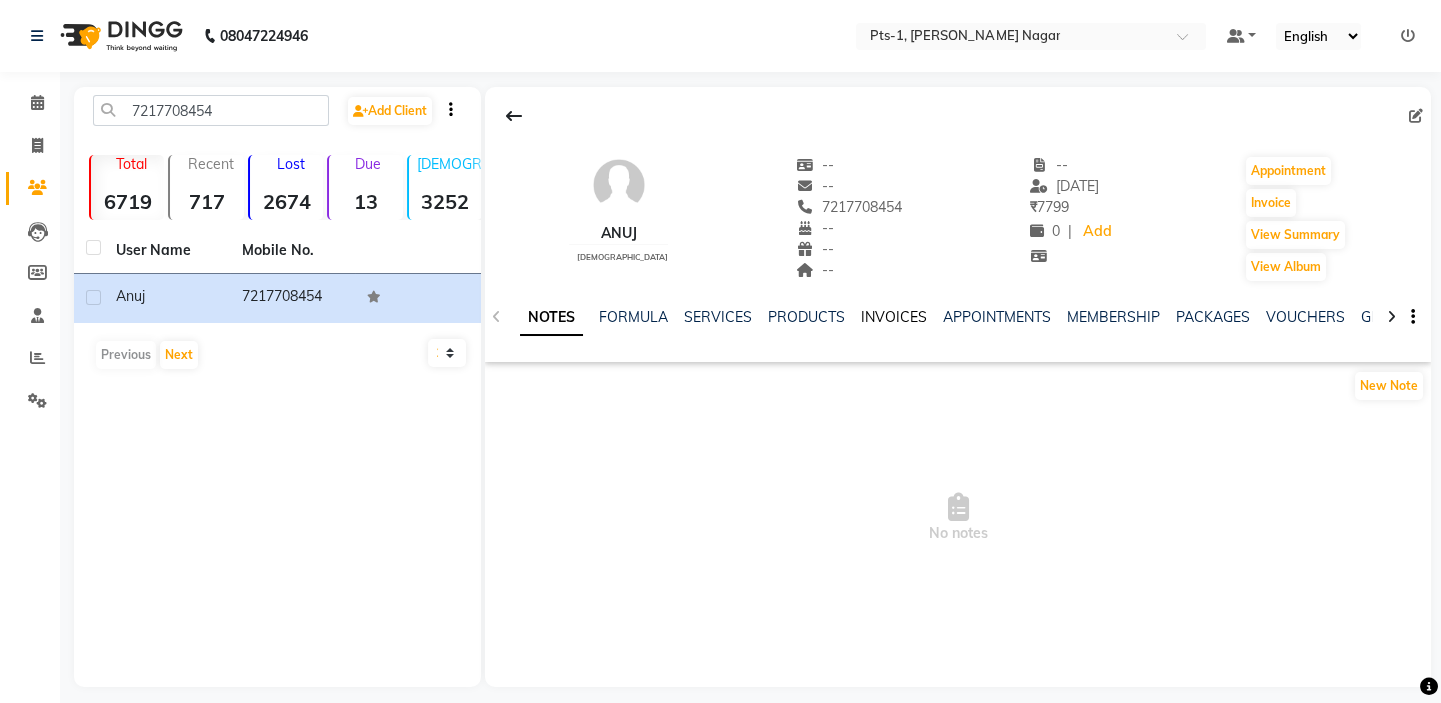 click on "INVOICES" 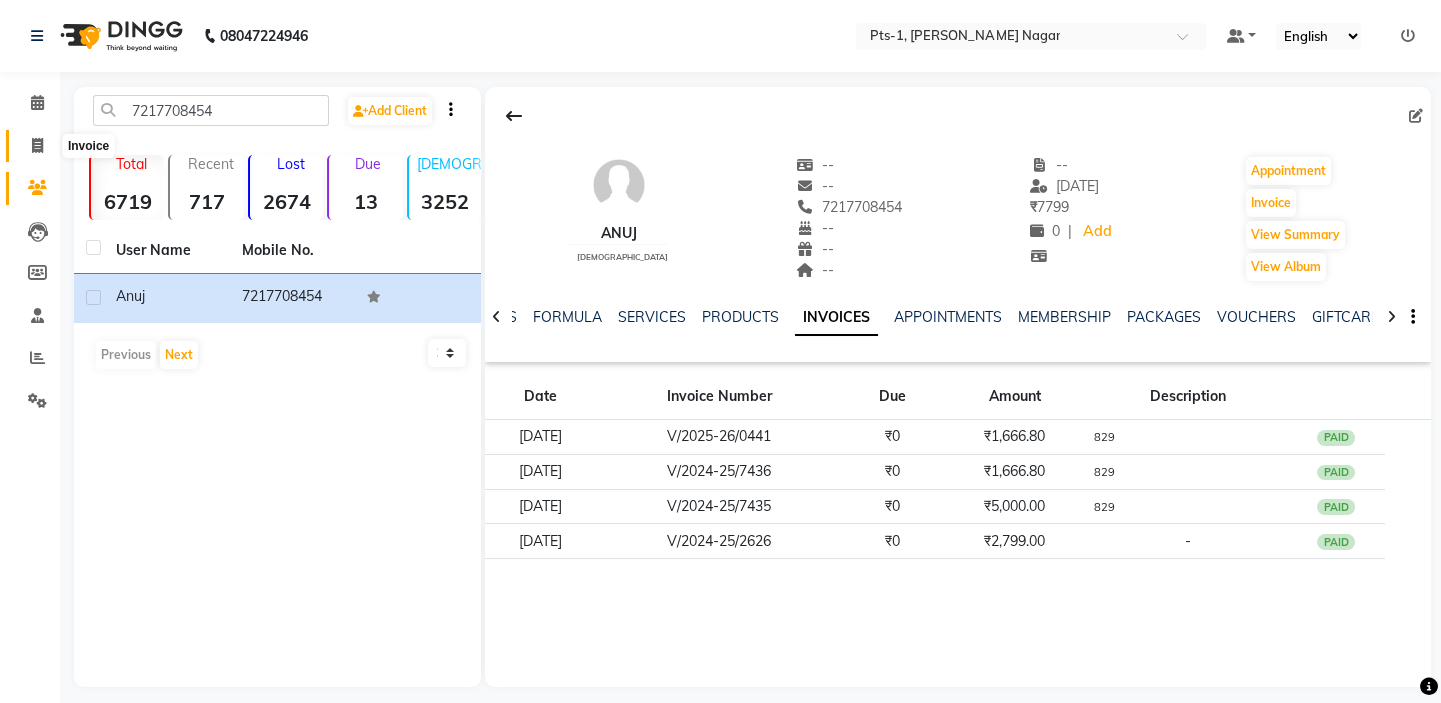 click 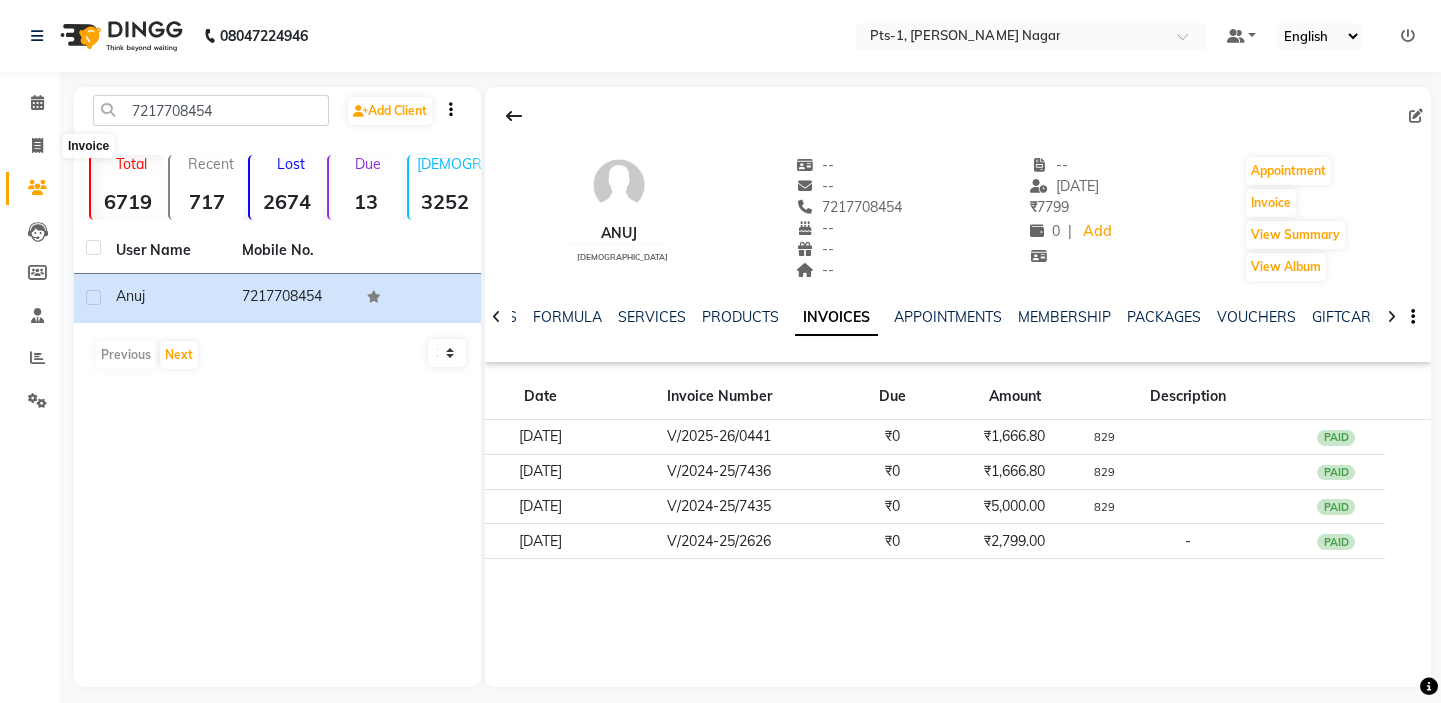 select on "5296" 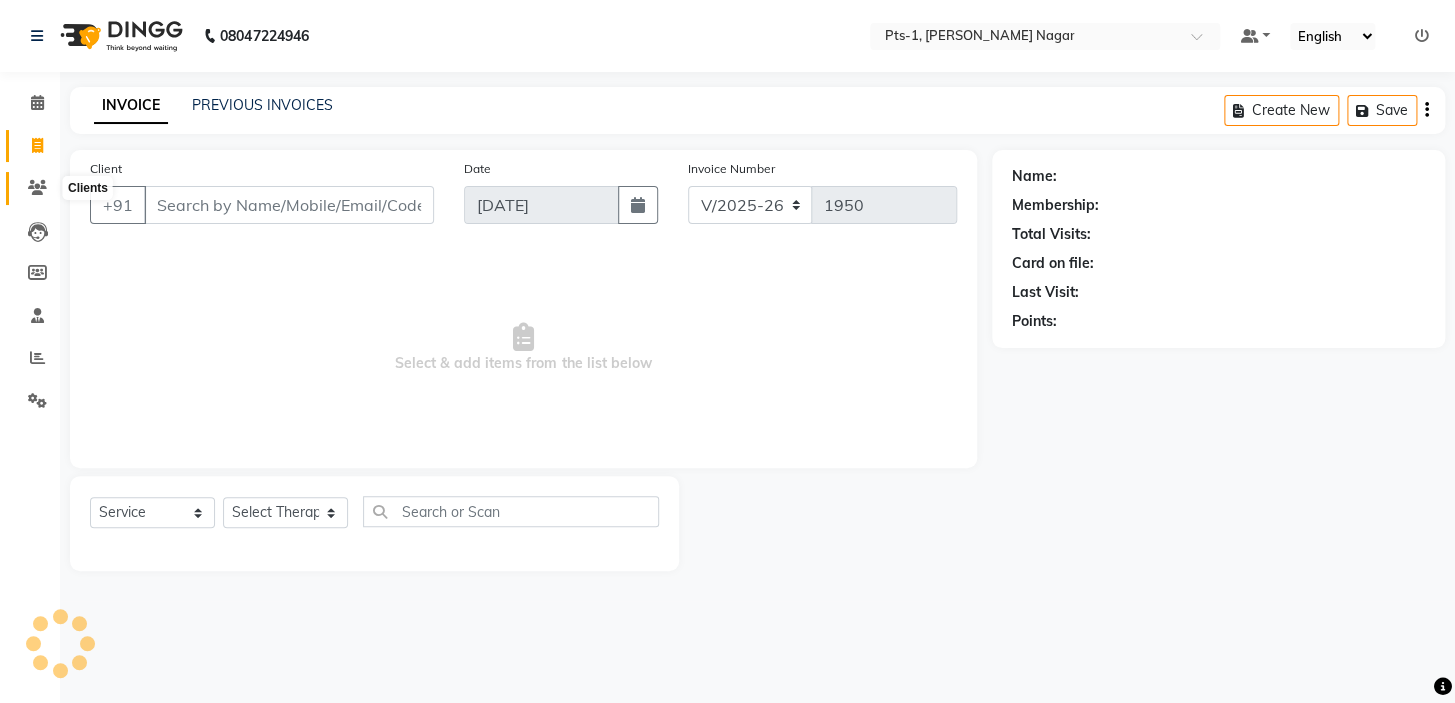 click 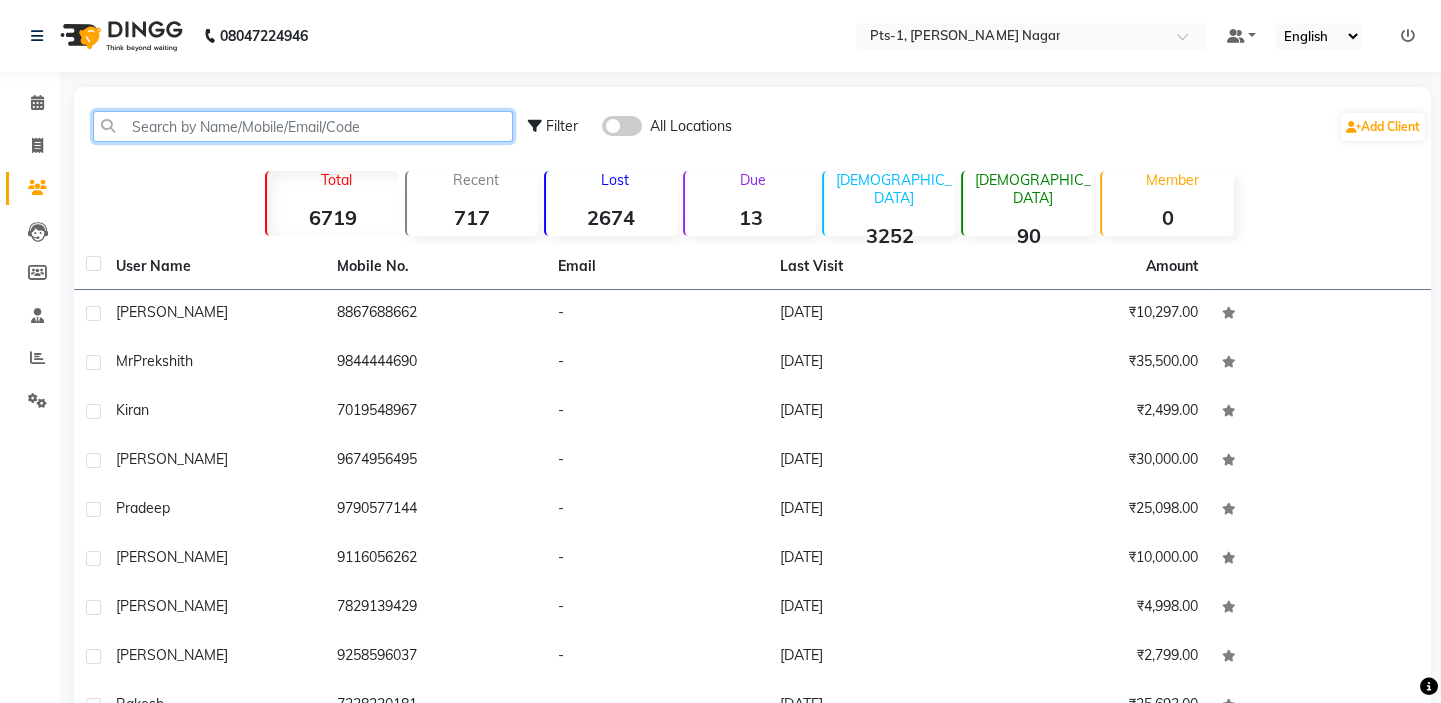 click 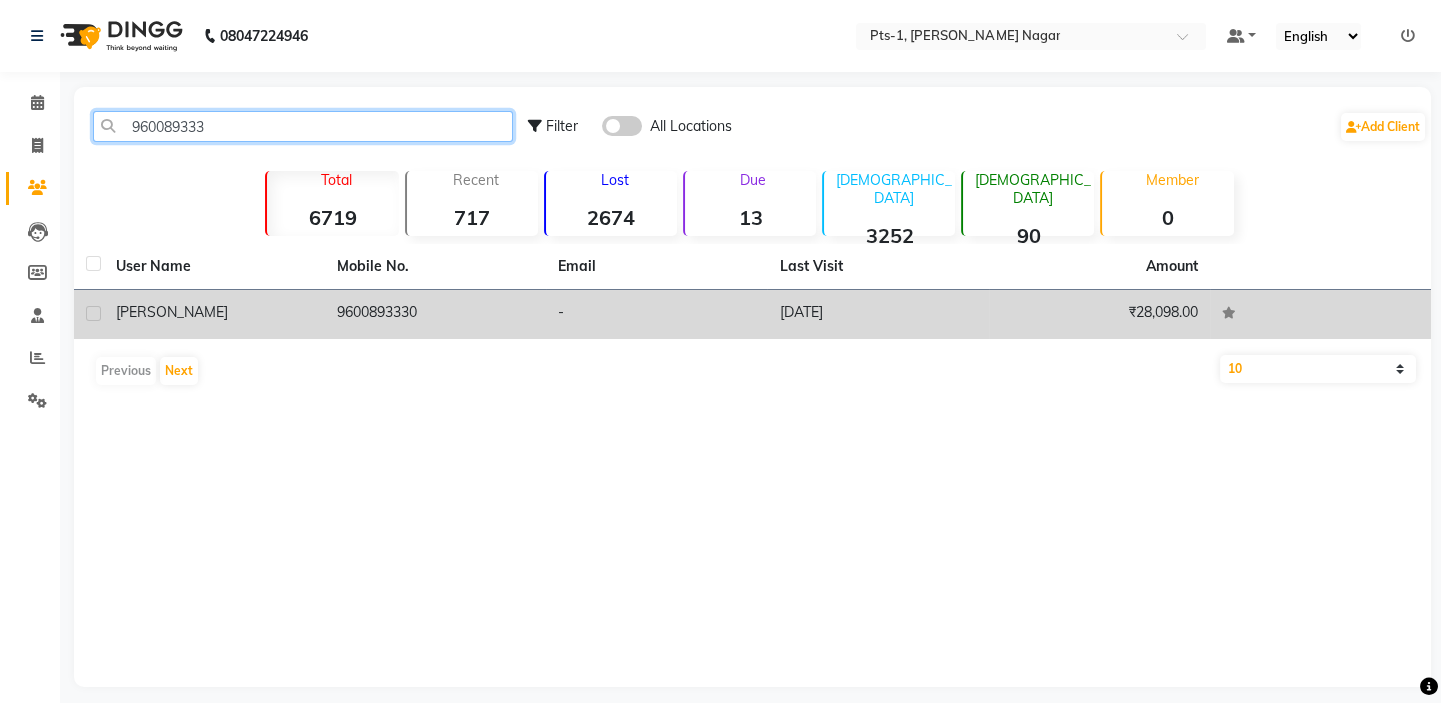 type on "960089333" 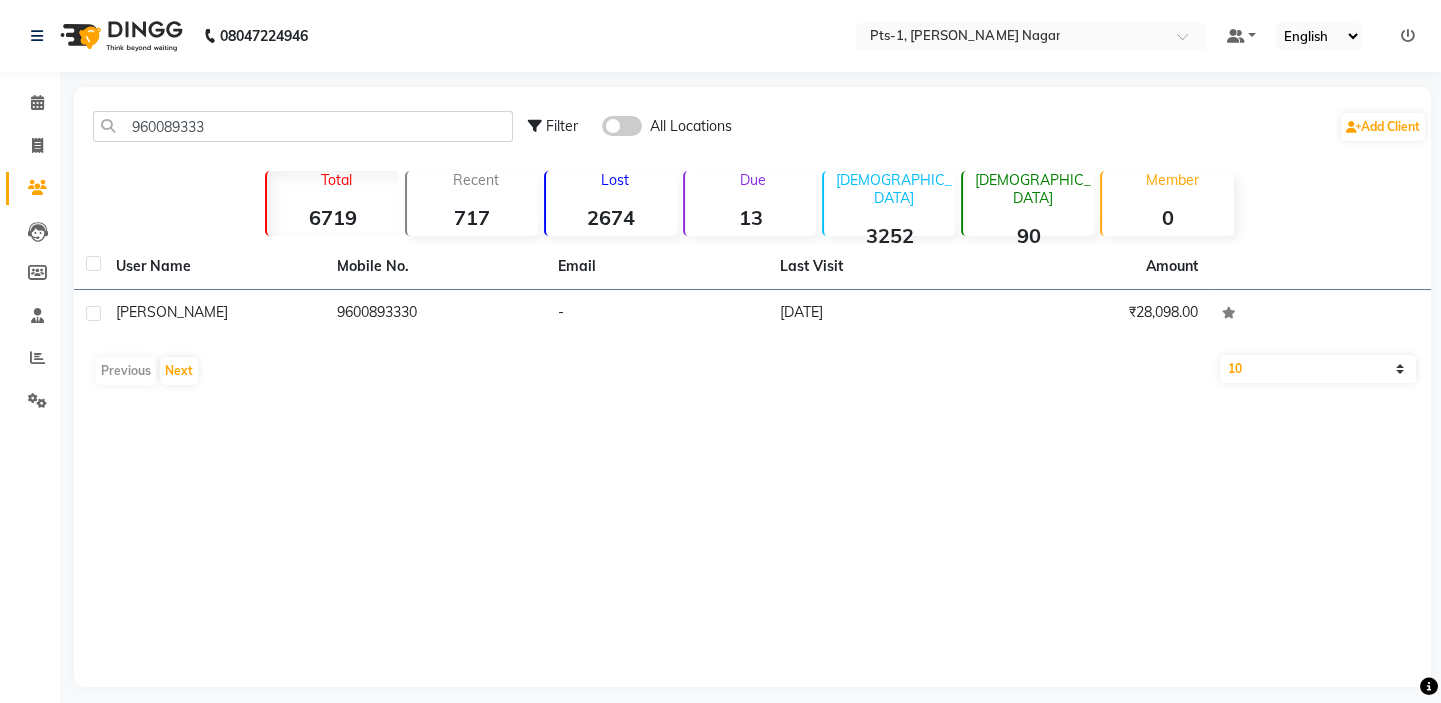 drag, startPoint x: 170, startPoint y: 310, endPoint x: 385, endPoint y: 323, distance: 215.39267 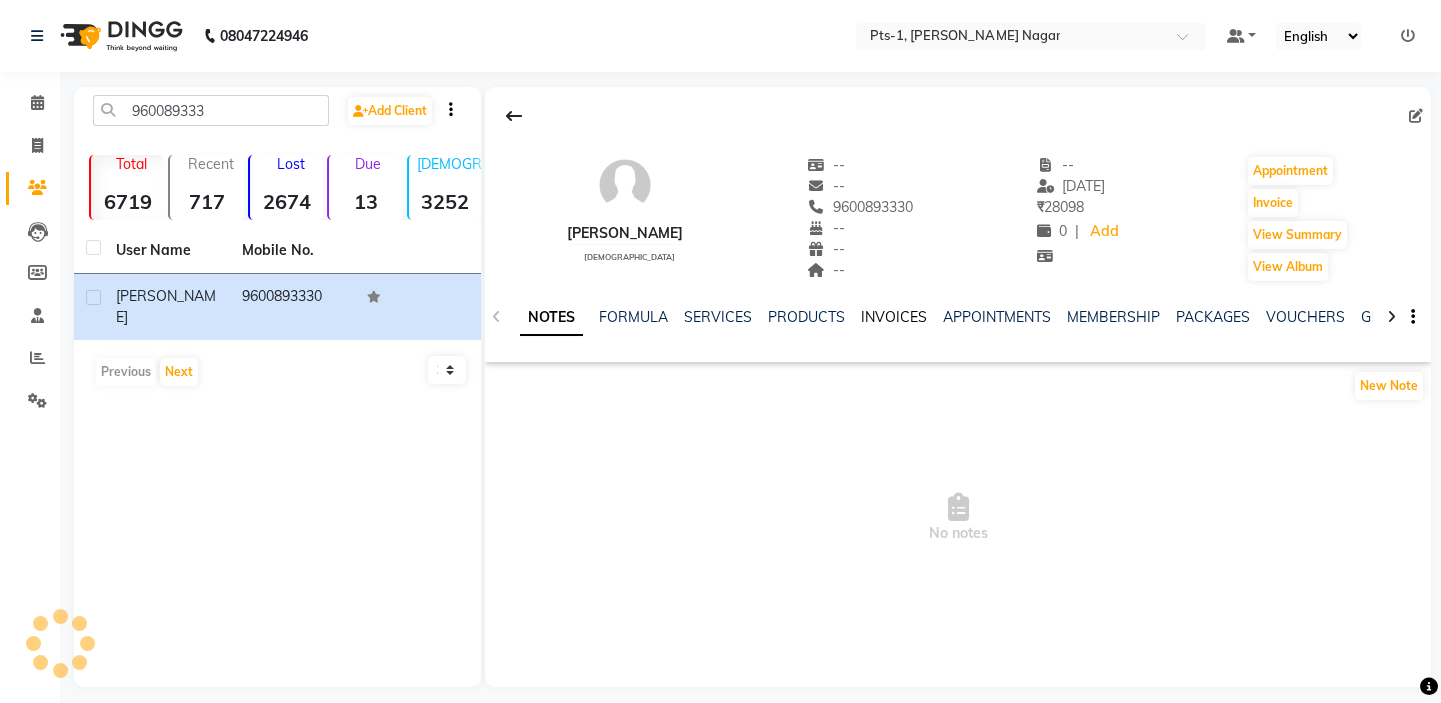 click on "INVOICES" 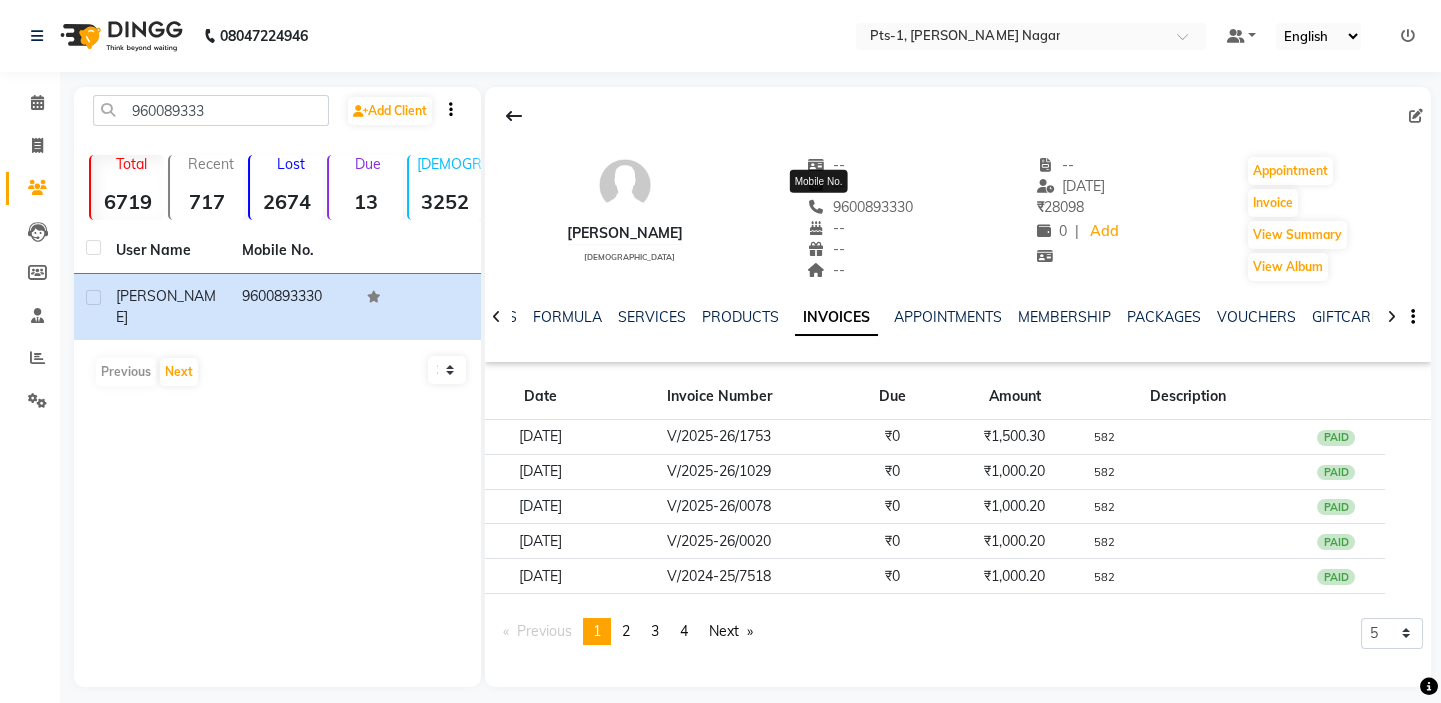 drag, startPoint x: 877, startPoint y: 210, endPoint x: 761, endPoint y: 210, distance: 116 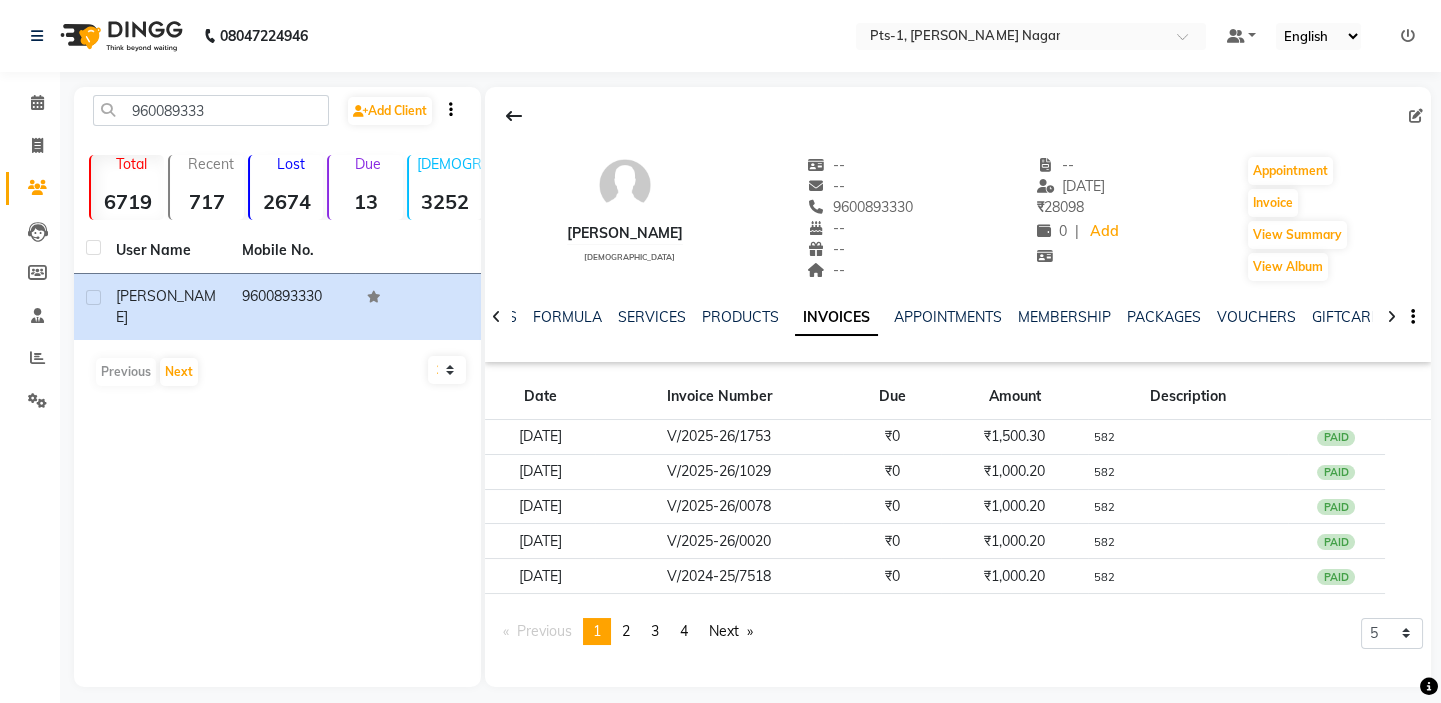 copy on "9600893330" 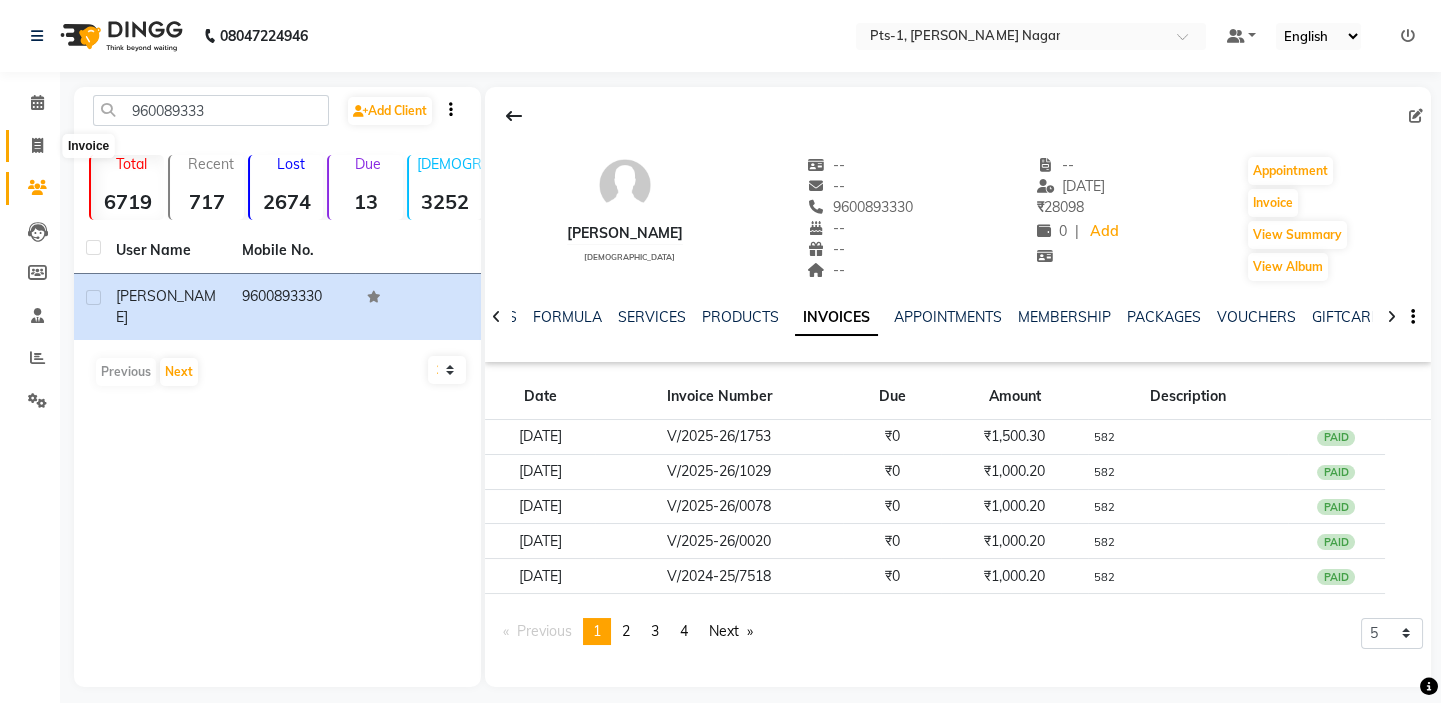 click 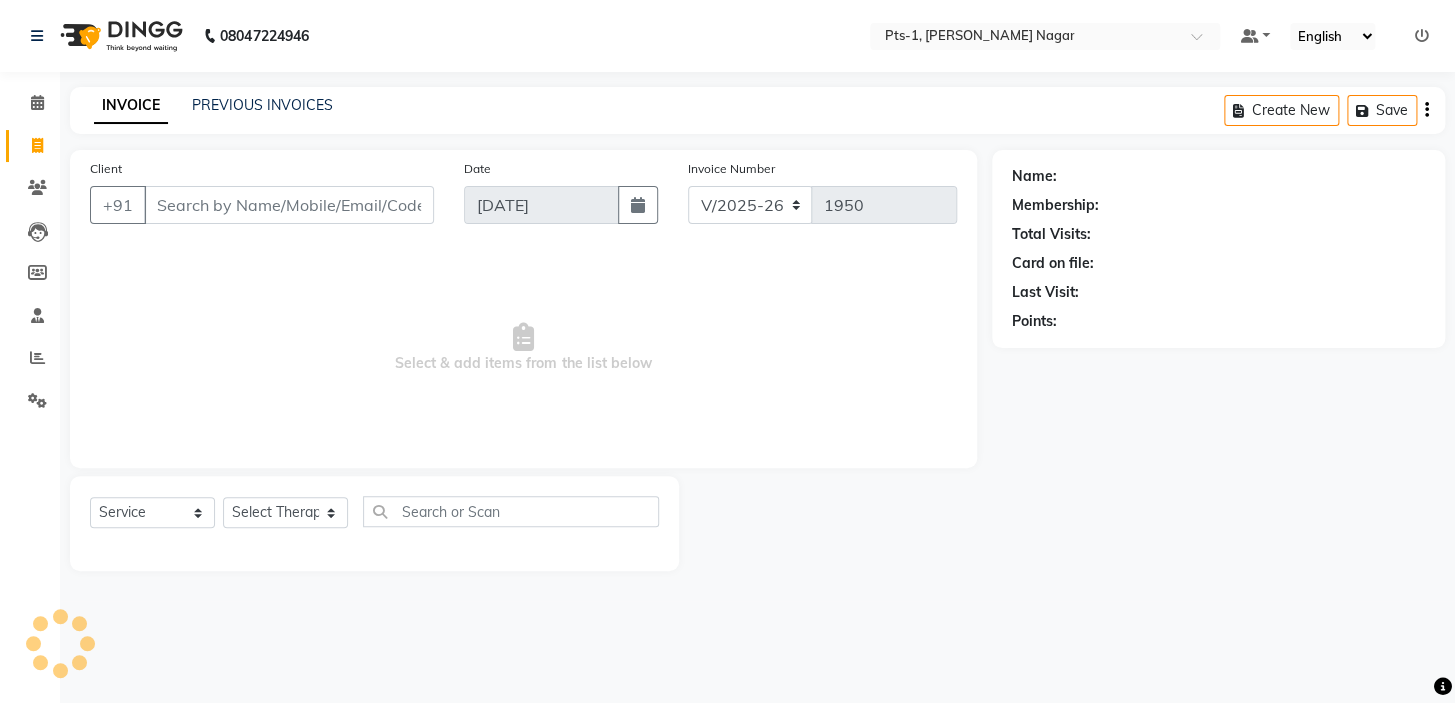 click on "Client" at bounding box center [289, 205] 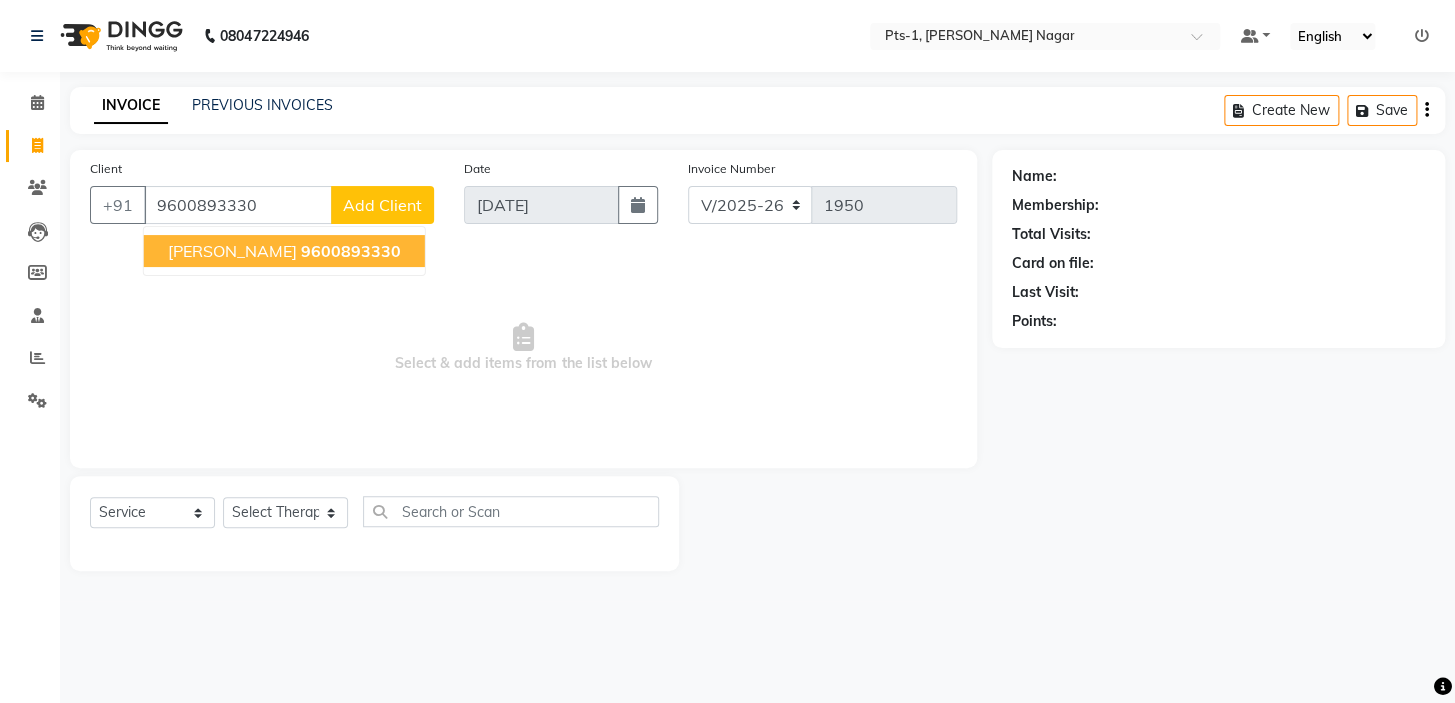 click on "9600893330" 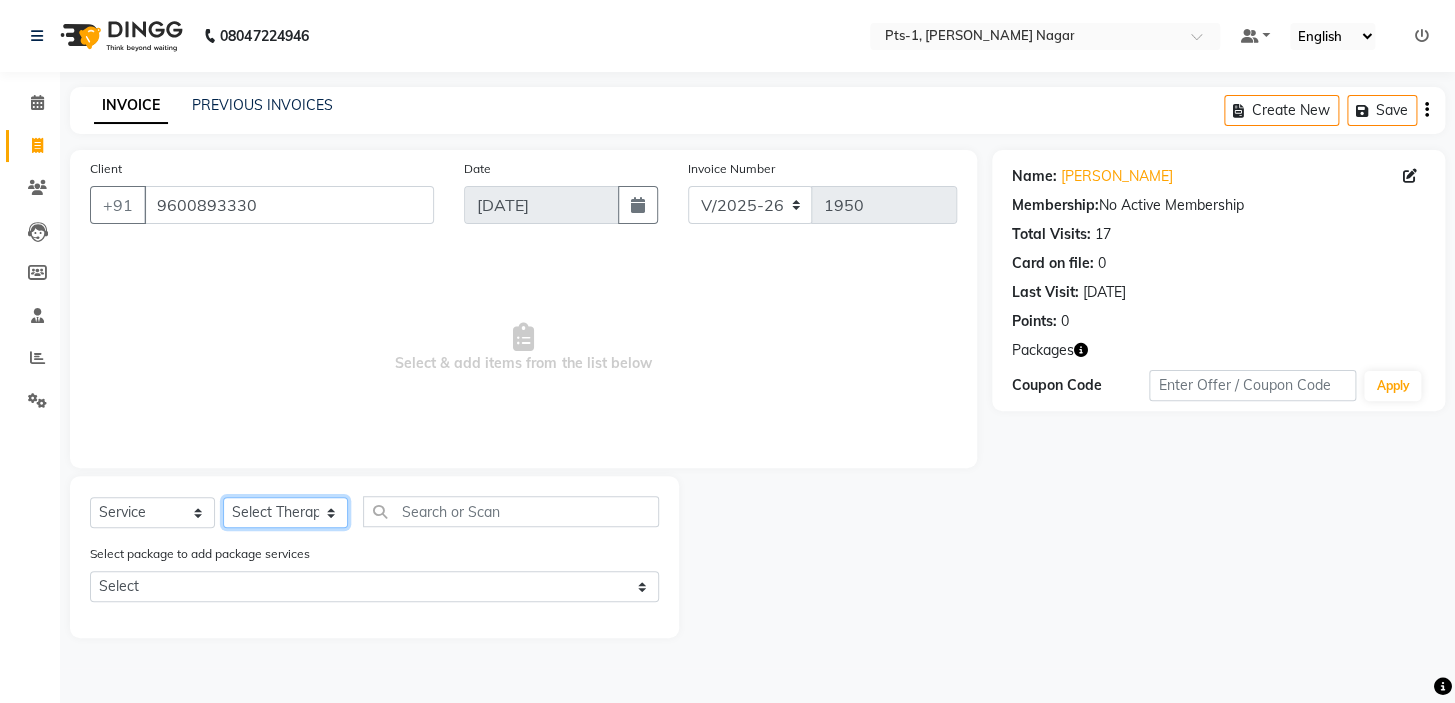 click on "Select Therapist [PERSON_NAME] anyone Babu Bela [PERSON_NAME] [PERSON_NAME] [PERSON_NAME] Sun [PERSON_NAME] [PERSON_NAME]" 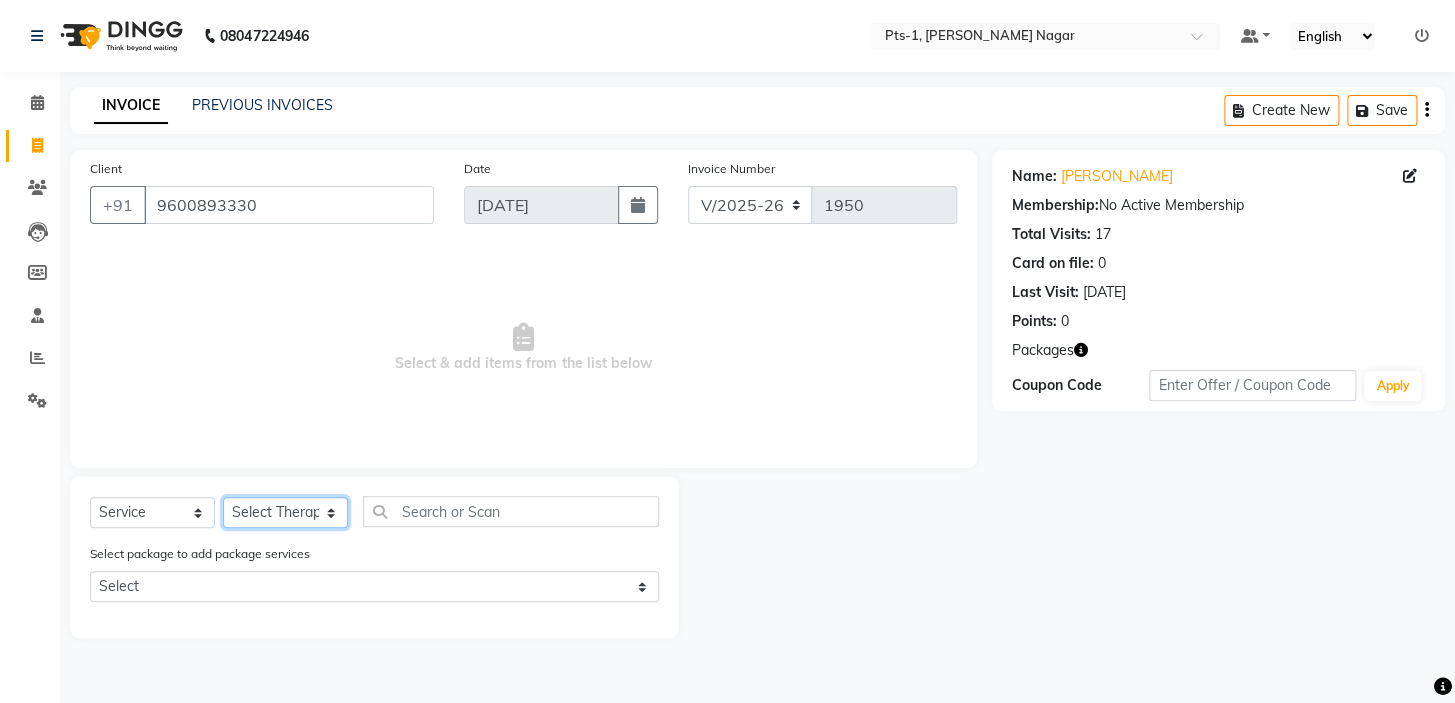 select on "80363" 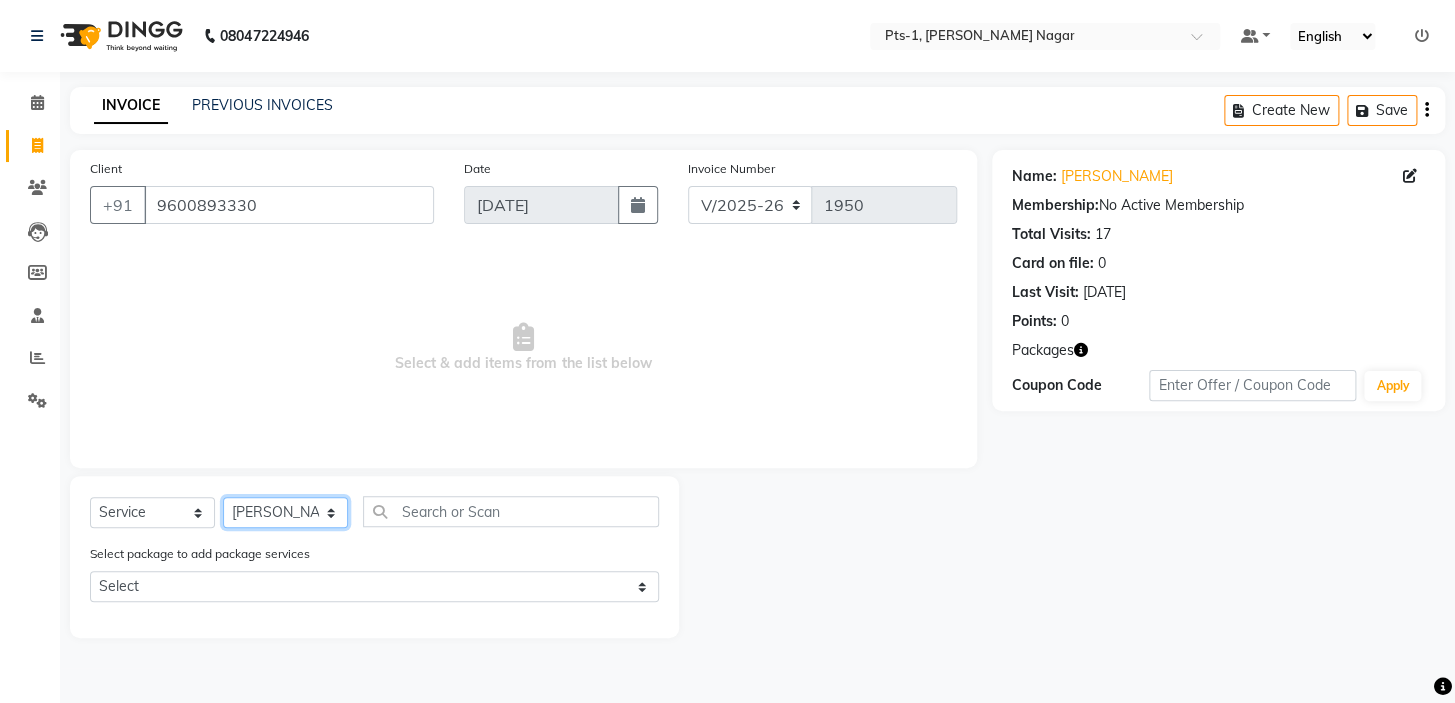click on "Select Therapist [PERSON_NAME] anyone Babu Bela [PERSON_NAME] [PERSON_NAME] [PERSON_NAME] Sun [PERSON_NAME] [PERSON_NAME]" 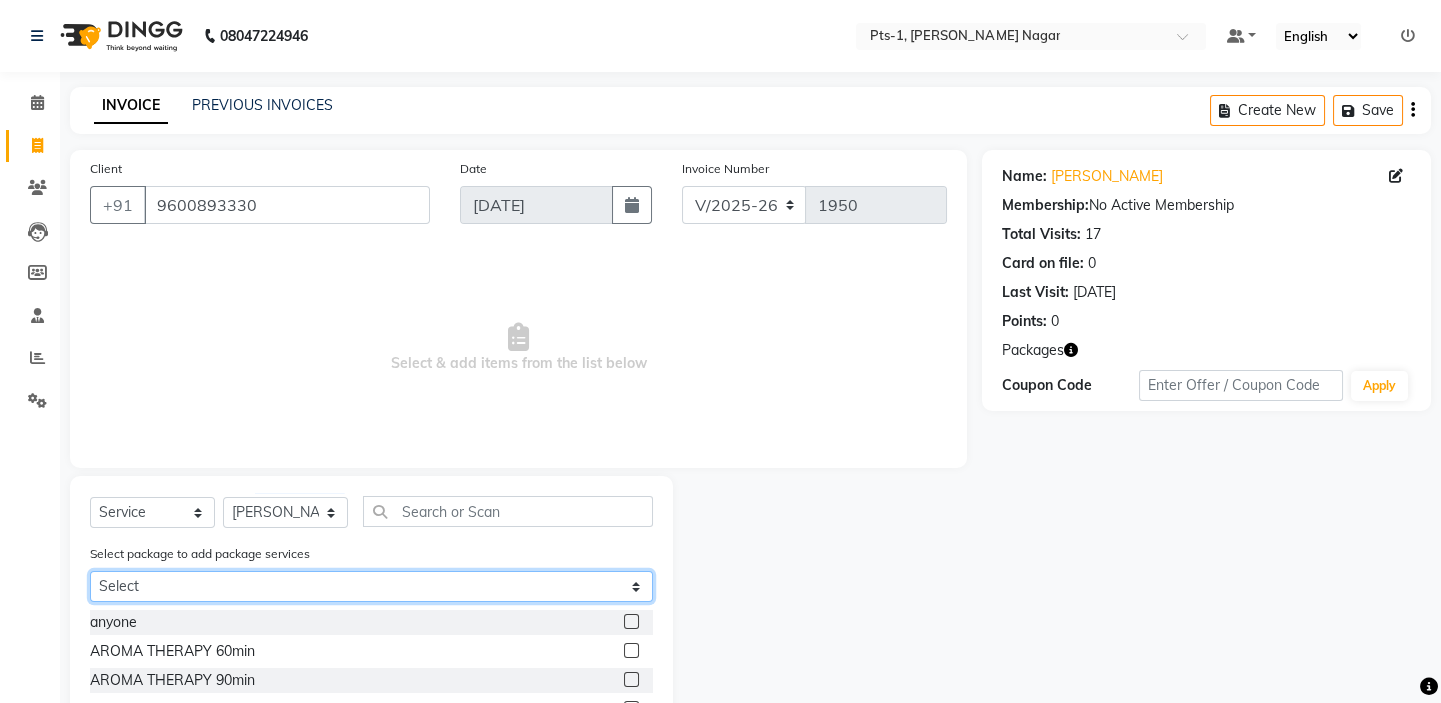 drag, startPoint x: 285, startPoint y: 591, endPoint x: 288, endPoint y: 602, distance: 11.401754 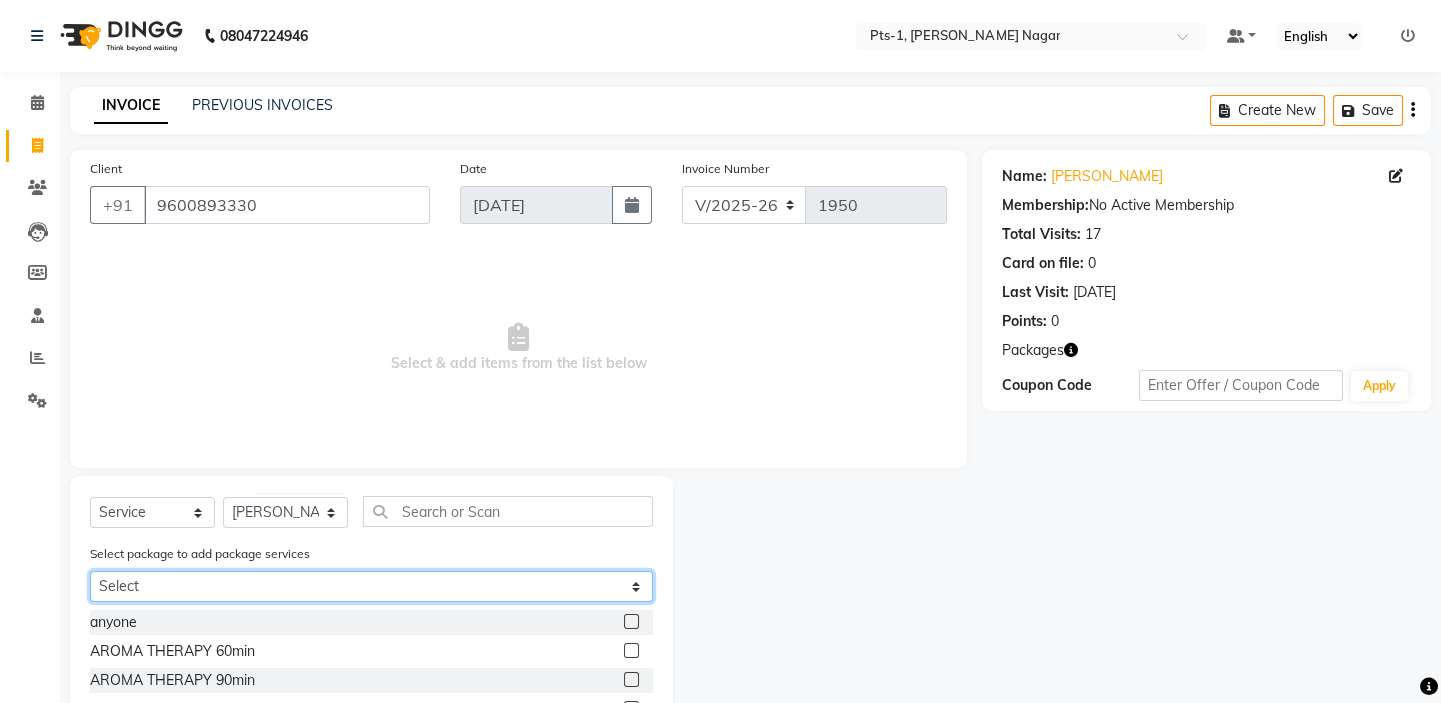 click on "Select PTS PACKAGE (10K) 10 SERVICES" 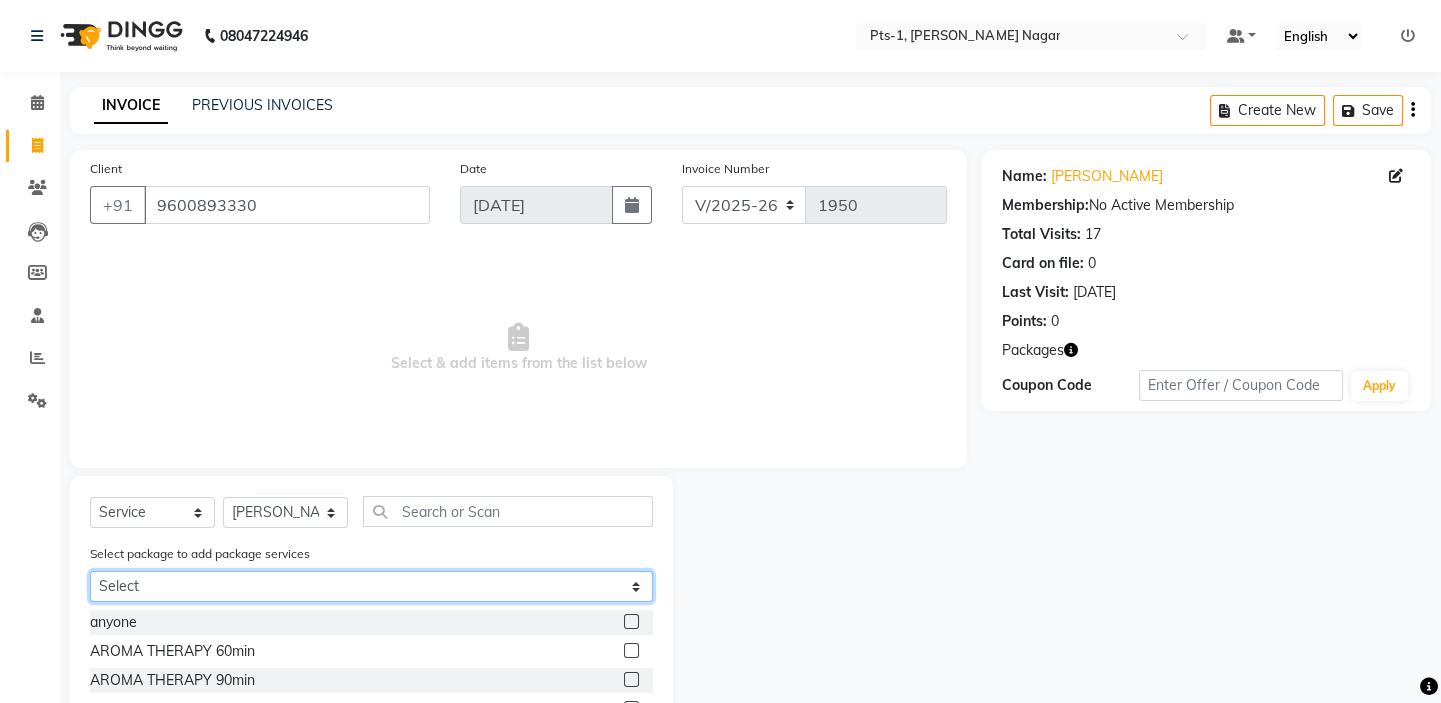 select on "1: Object" 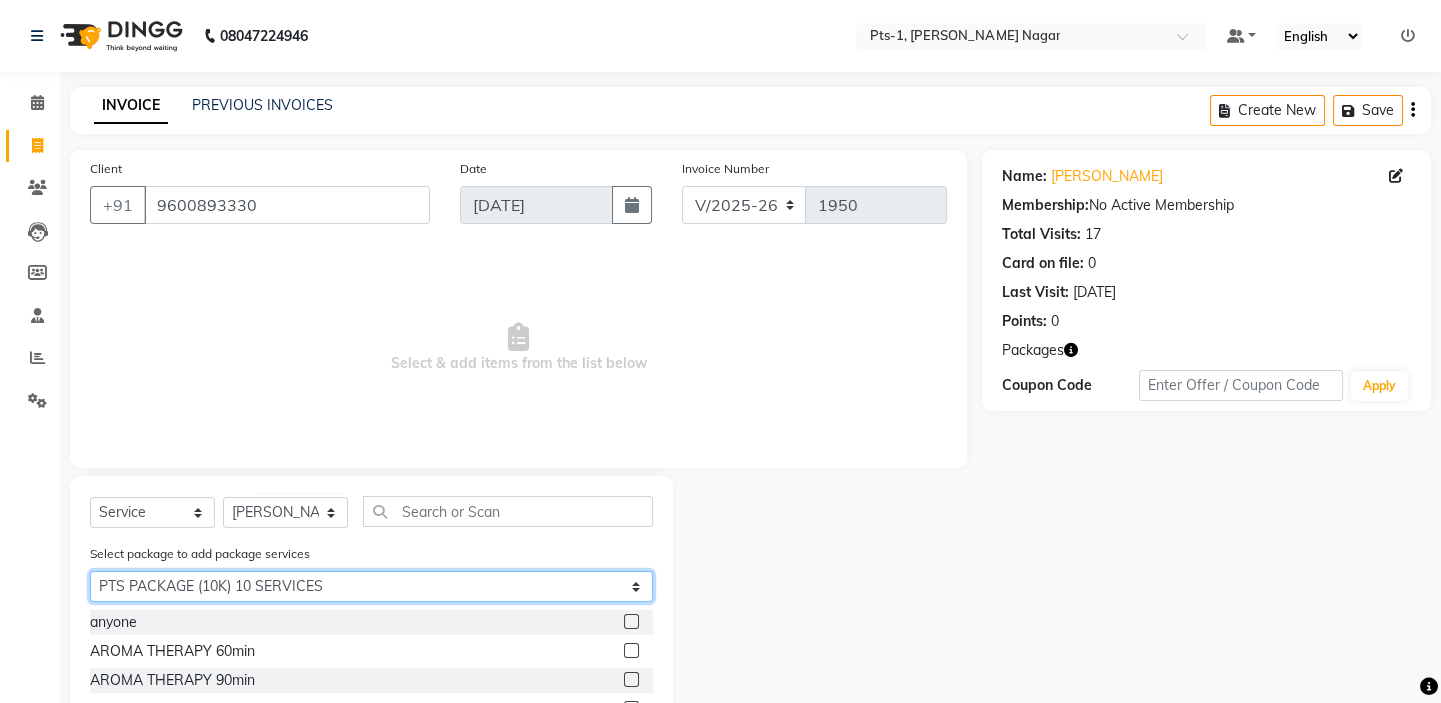 click on "Select PTS PACKAGE (10K) 10 SERVICES" 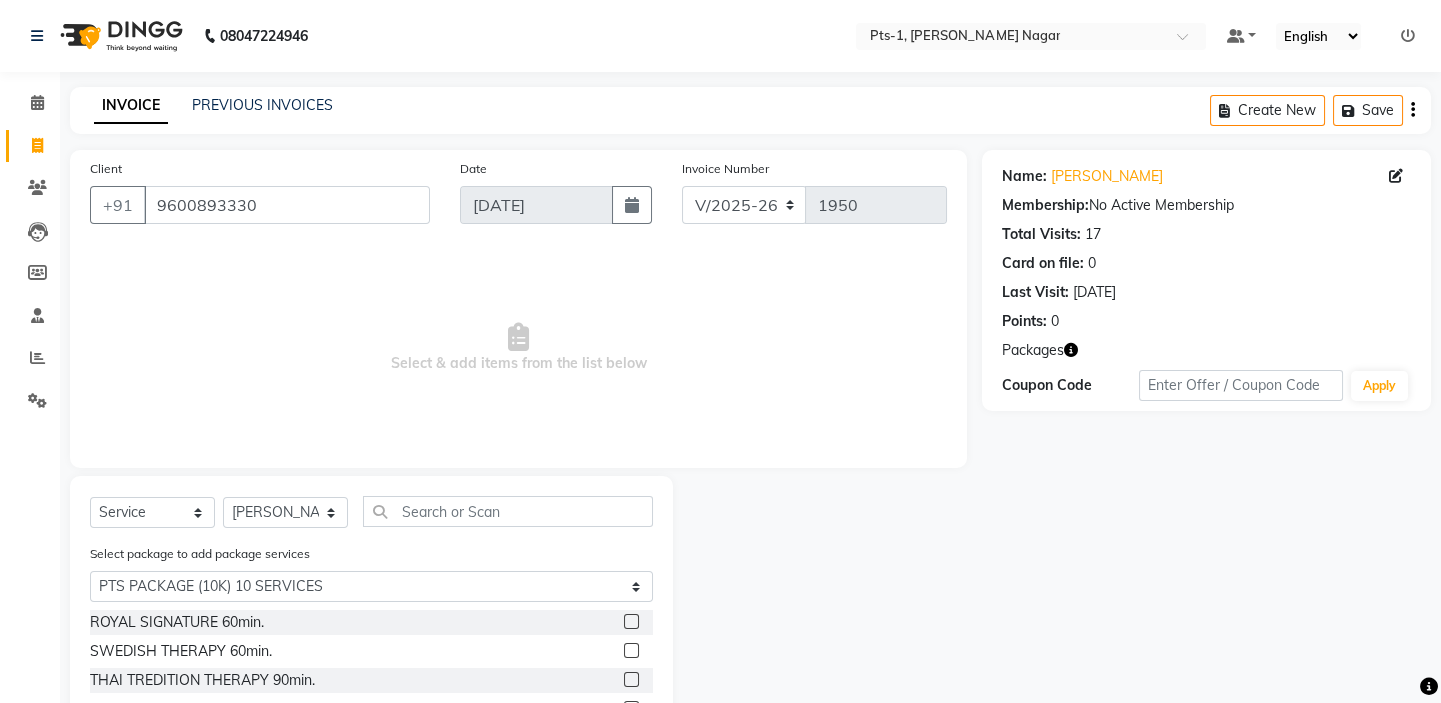 click 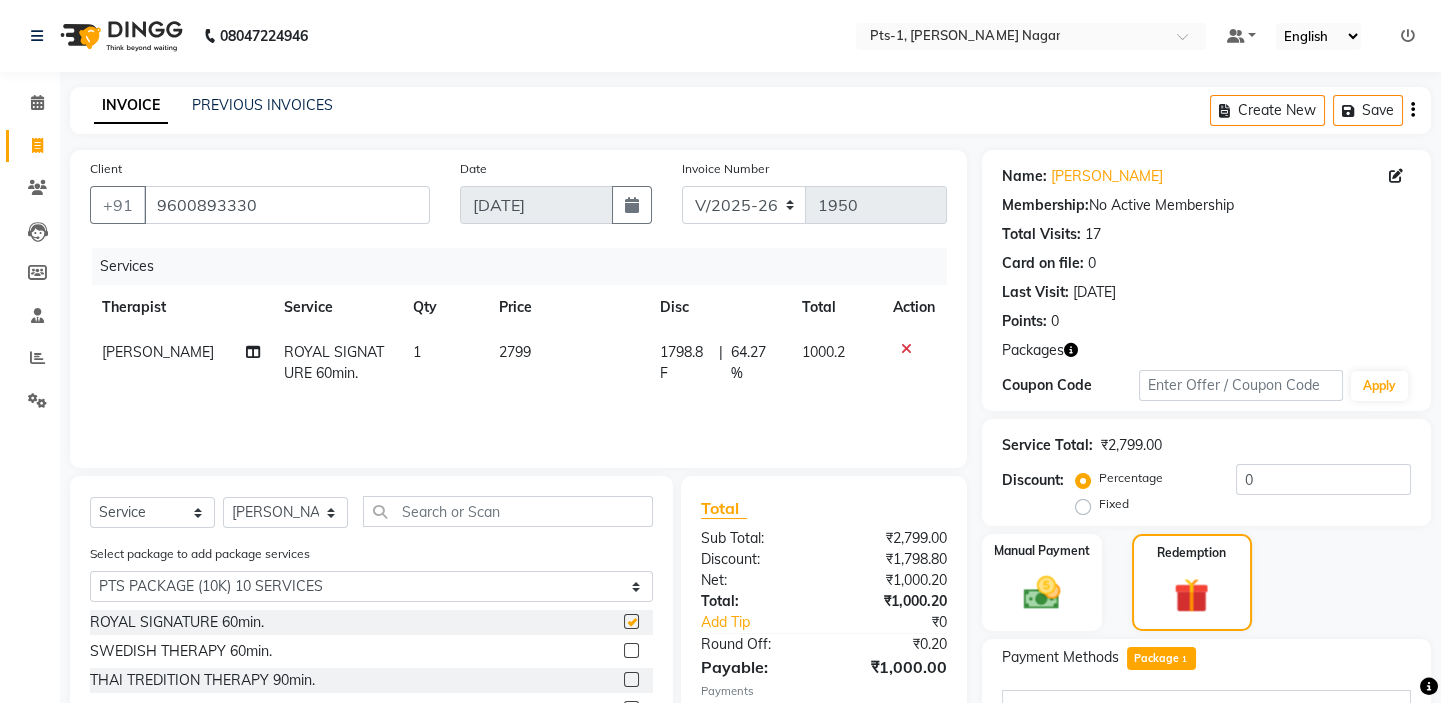 checkbox on "false" 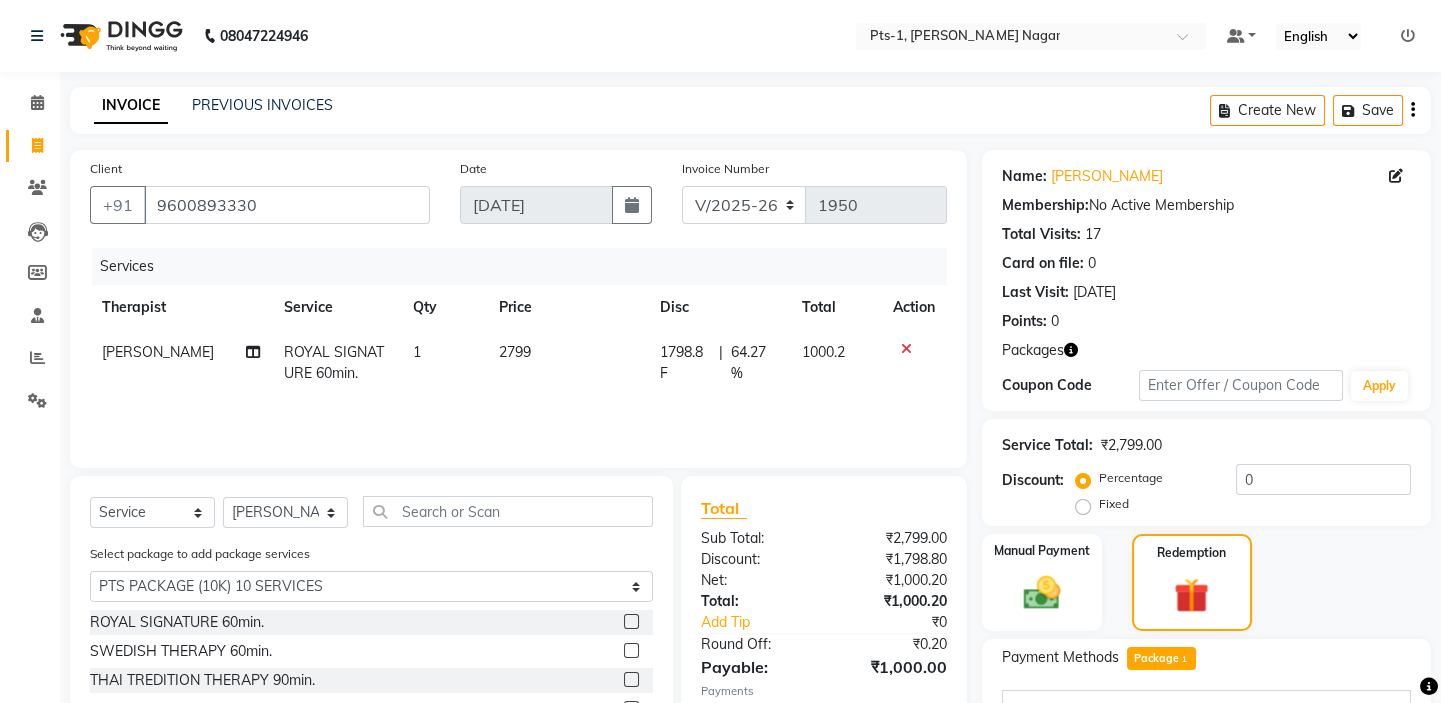 scroll, scrollTop: 389, scrollLeft: 0, axis: vertical 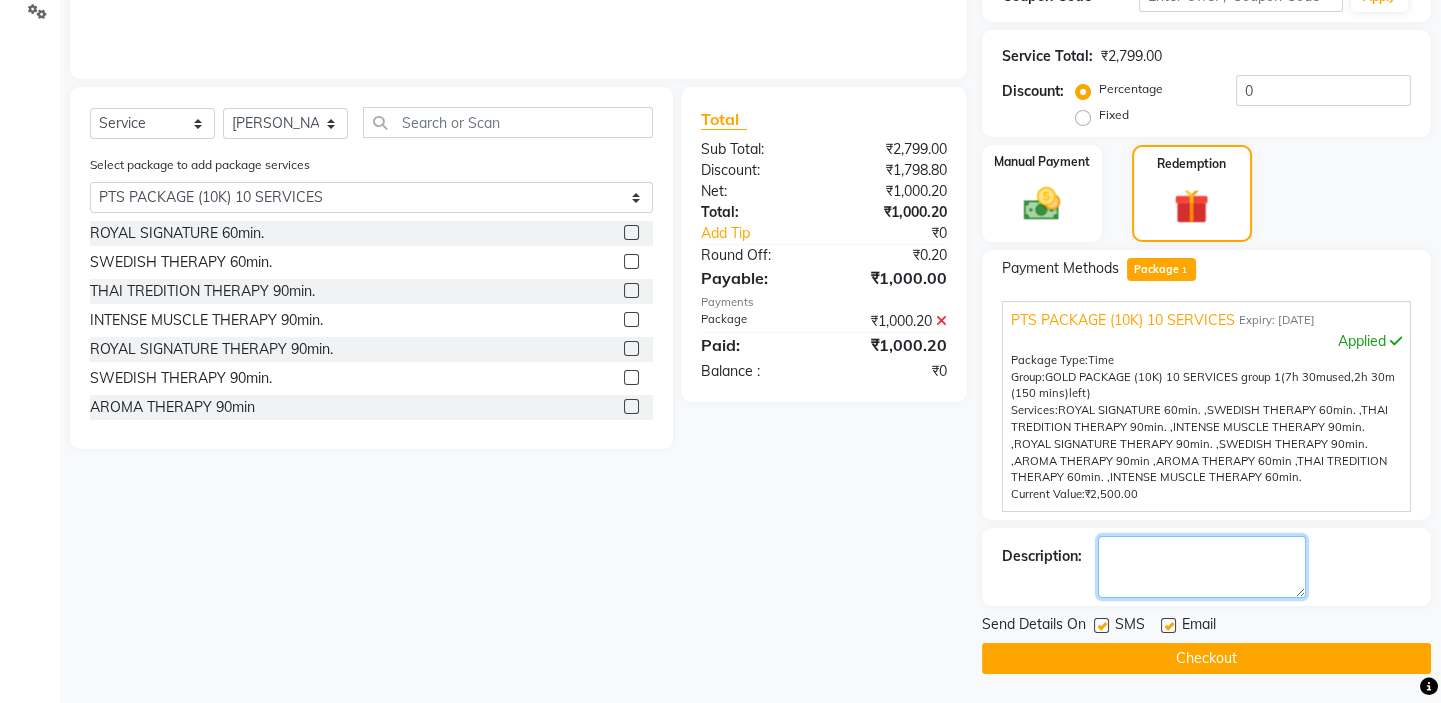 click 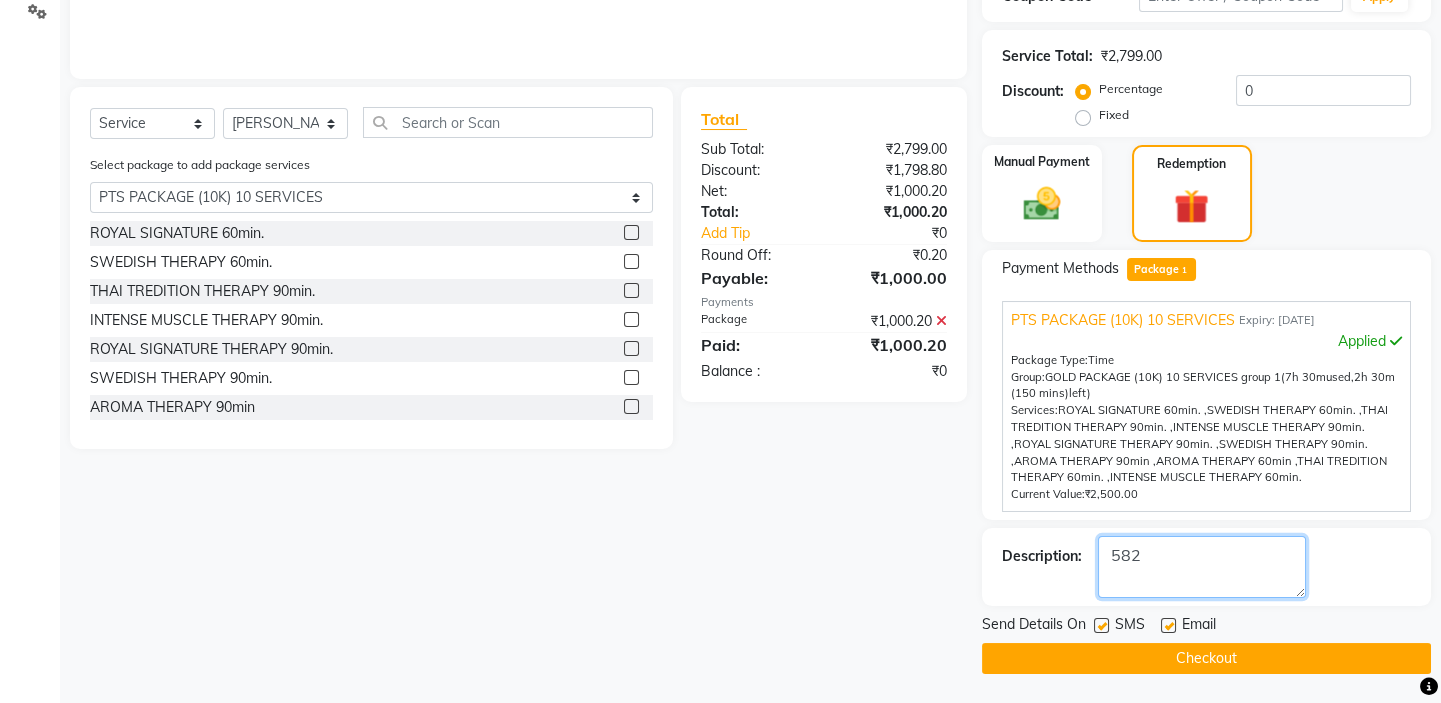 type on "582" 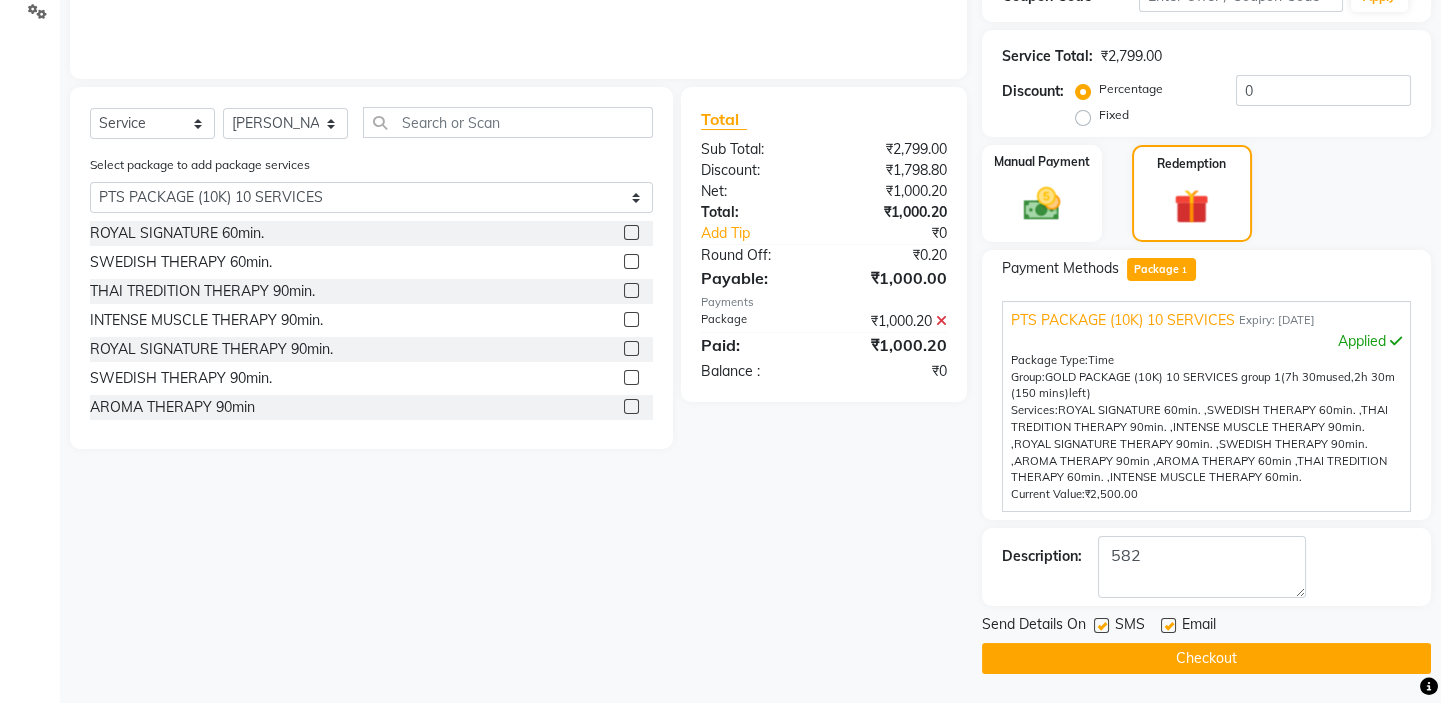 click 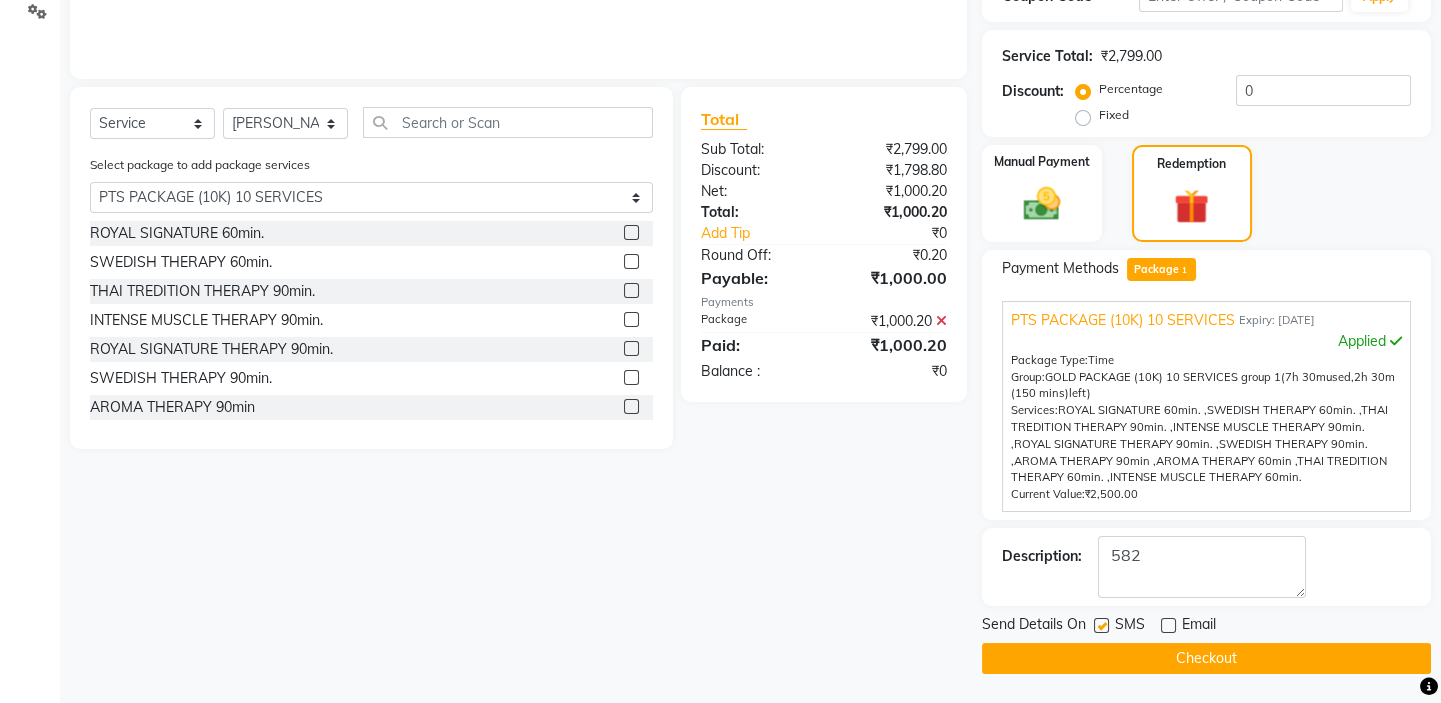 click 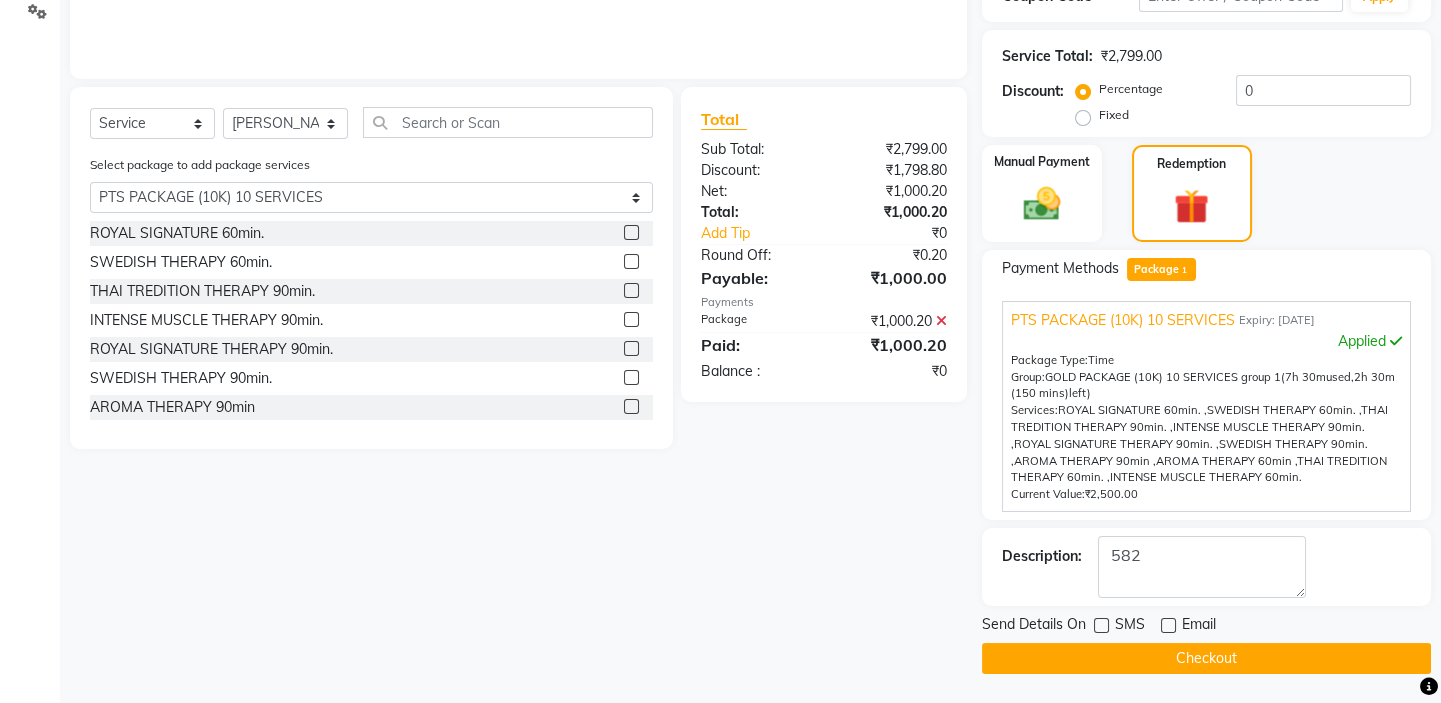 click on "Checkout" 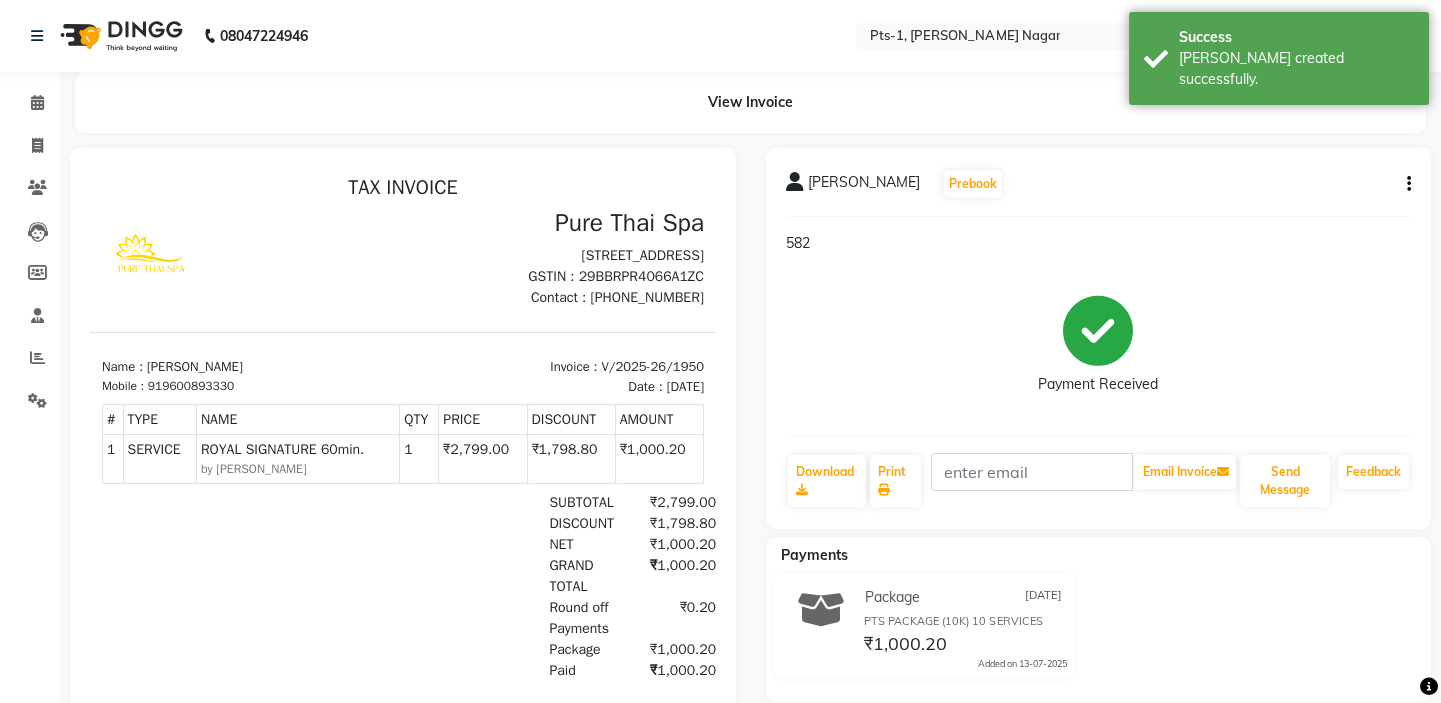 scroll, scrollTop: 0, scrollLeft: 0, axis: both 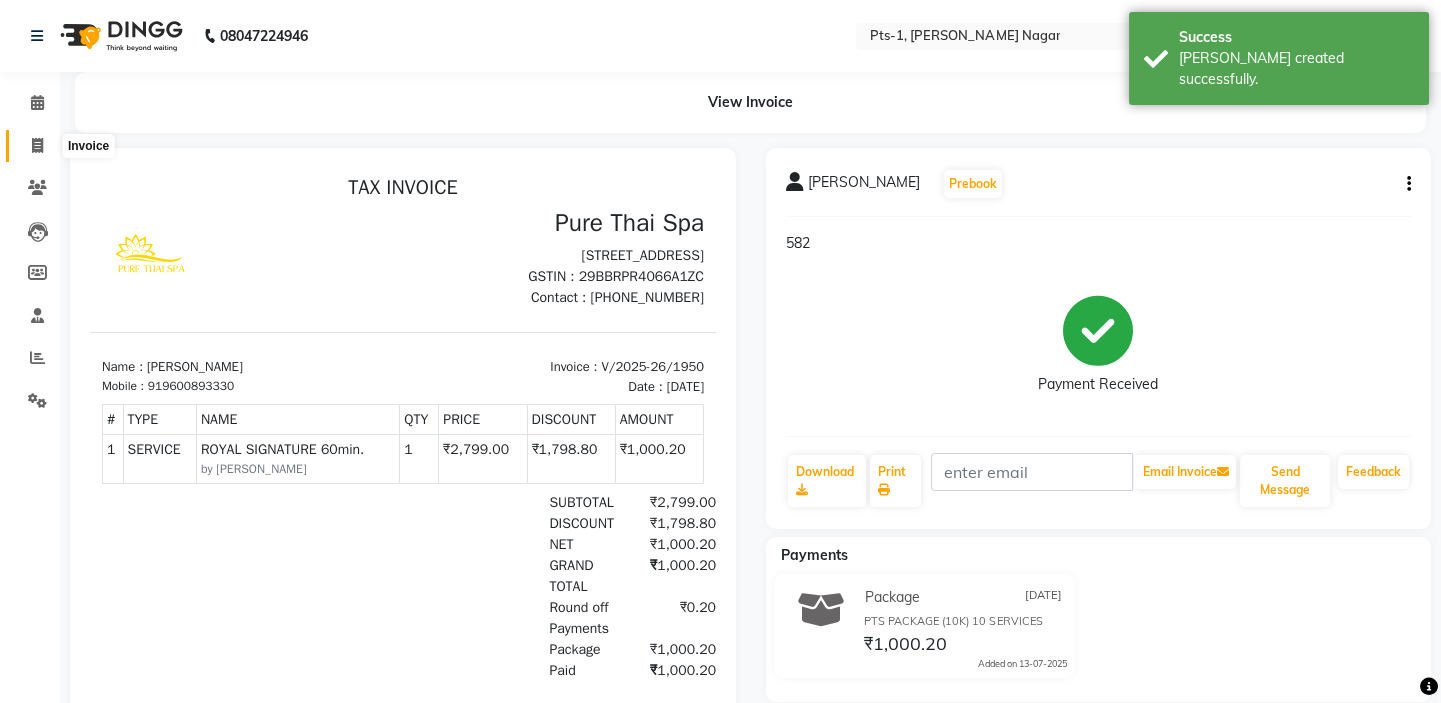 click 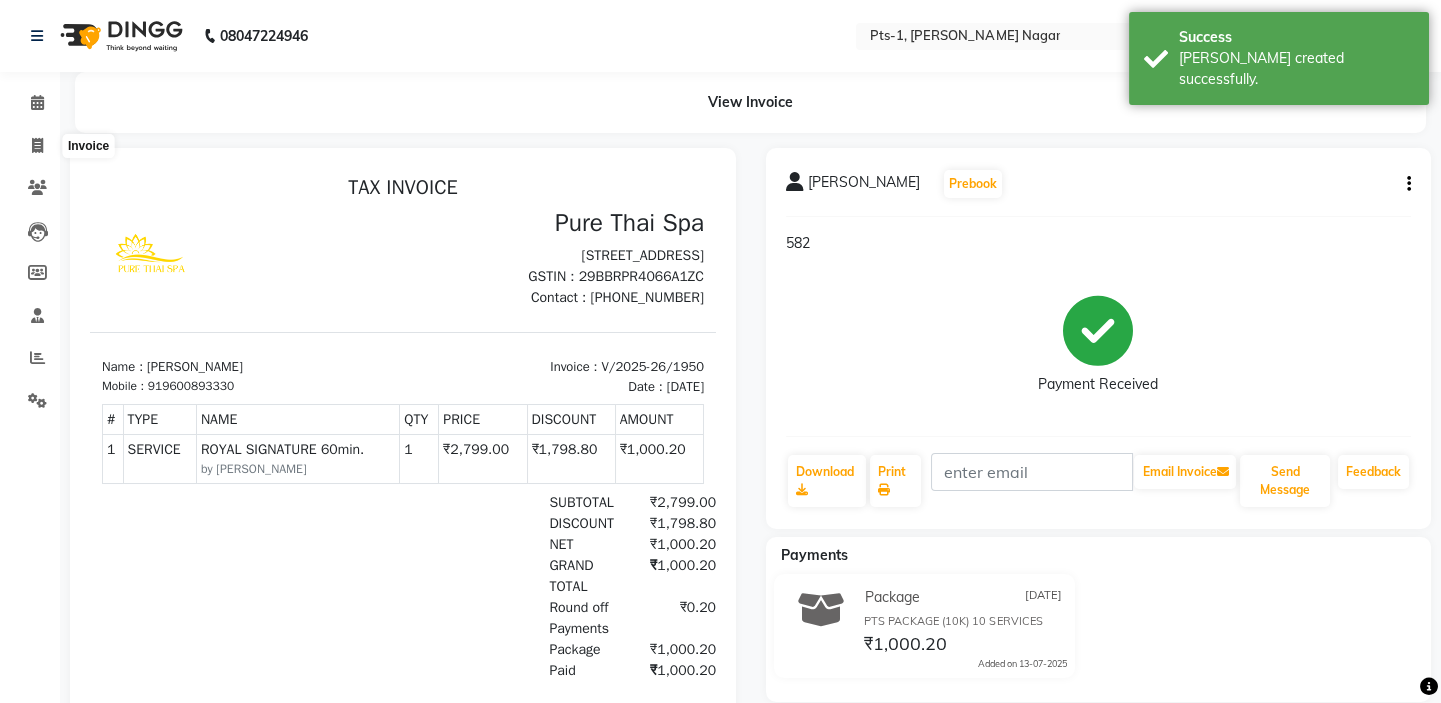 select on "5296" 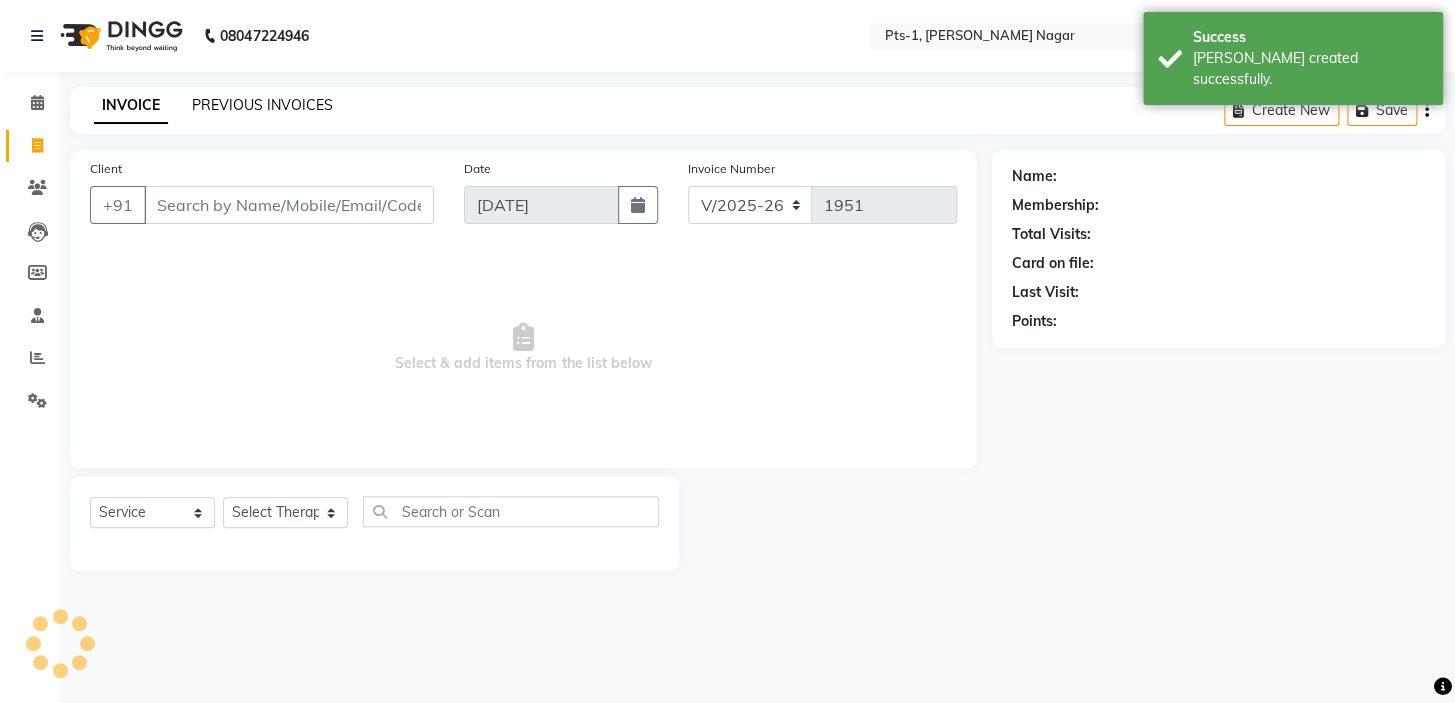 click on "PREVIOUS INVOICES" 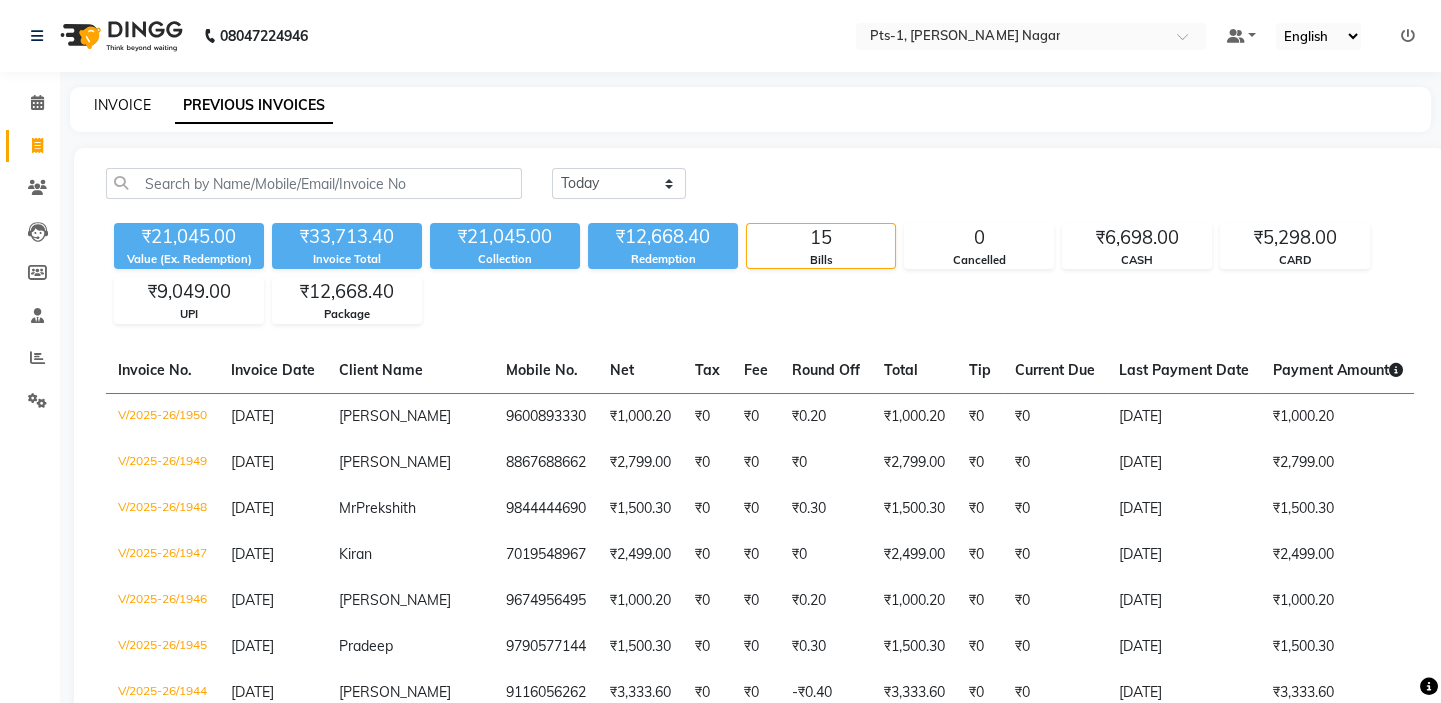 click on "INVOICE" 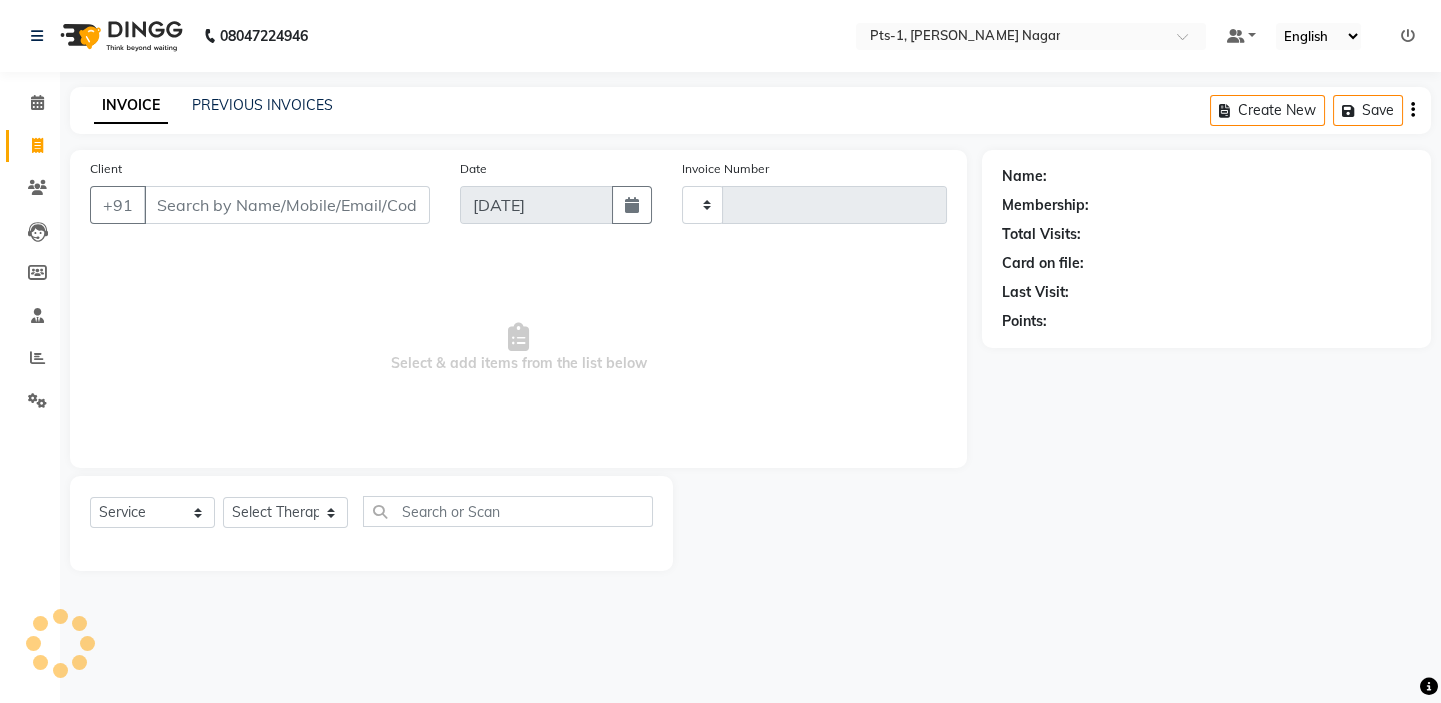 type on "1951" 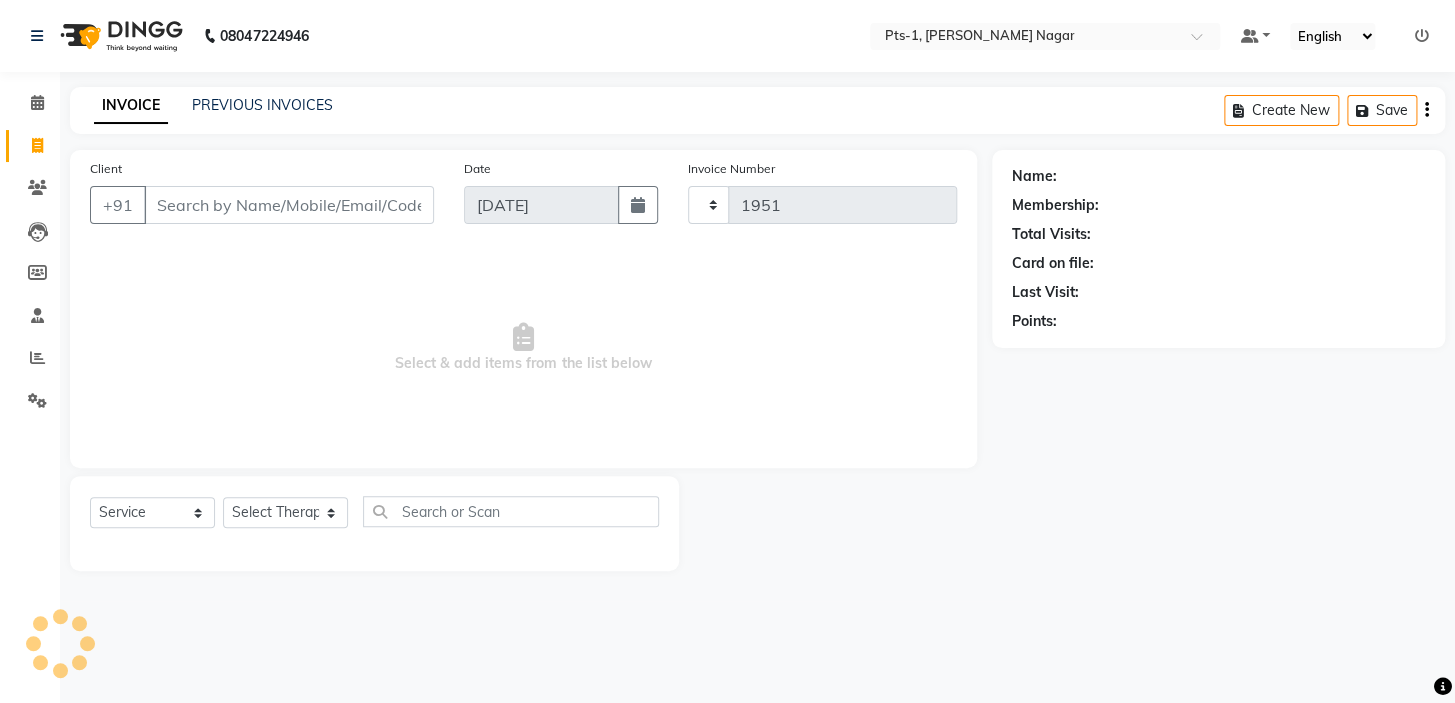 select on "5296" 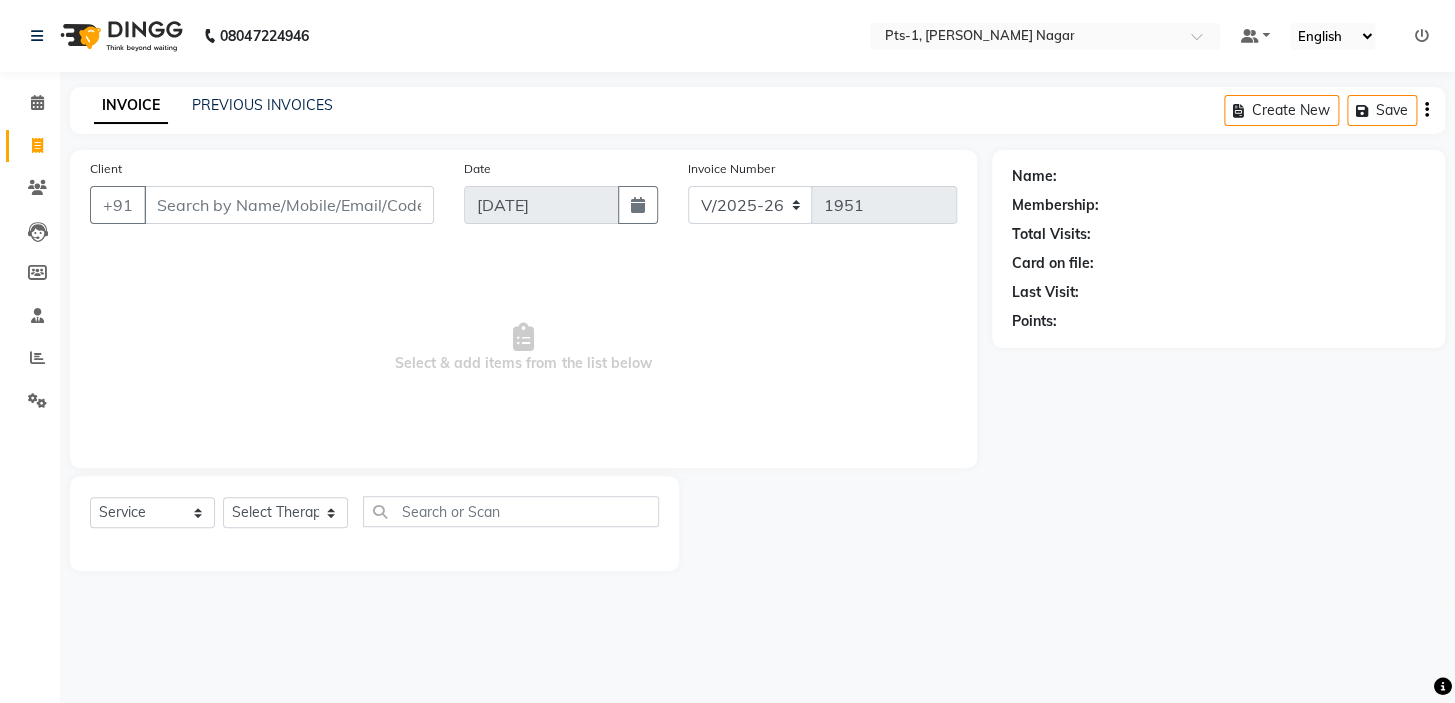 click on "Client" at bounding box center [289, 205] 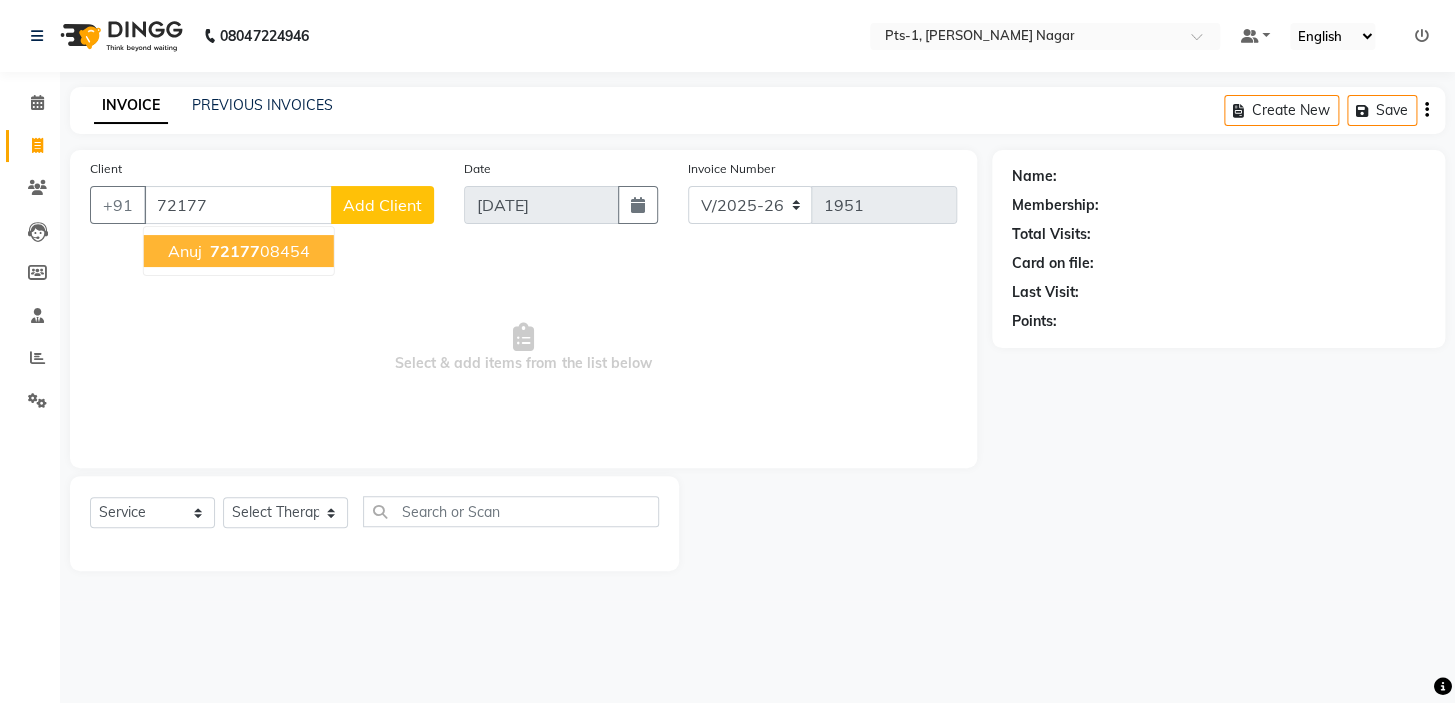 click on "72177" at bounding box center (235, 251) 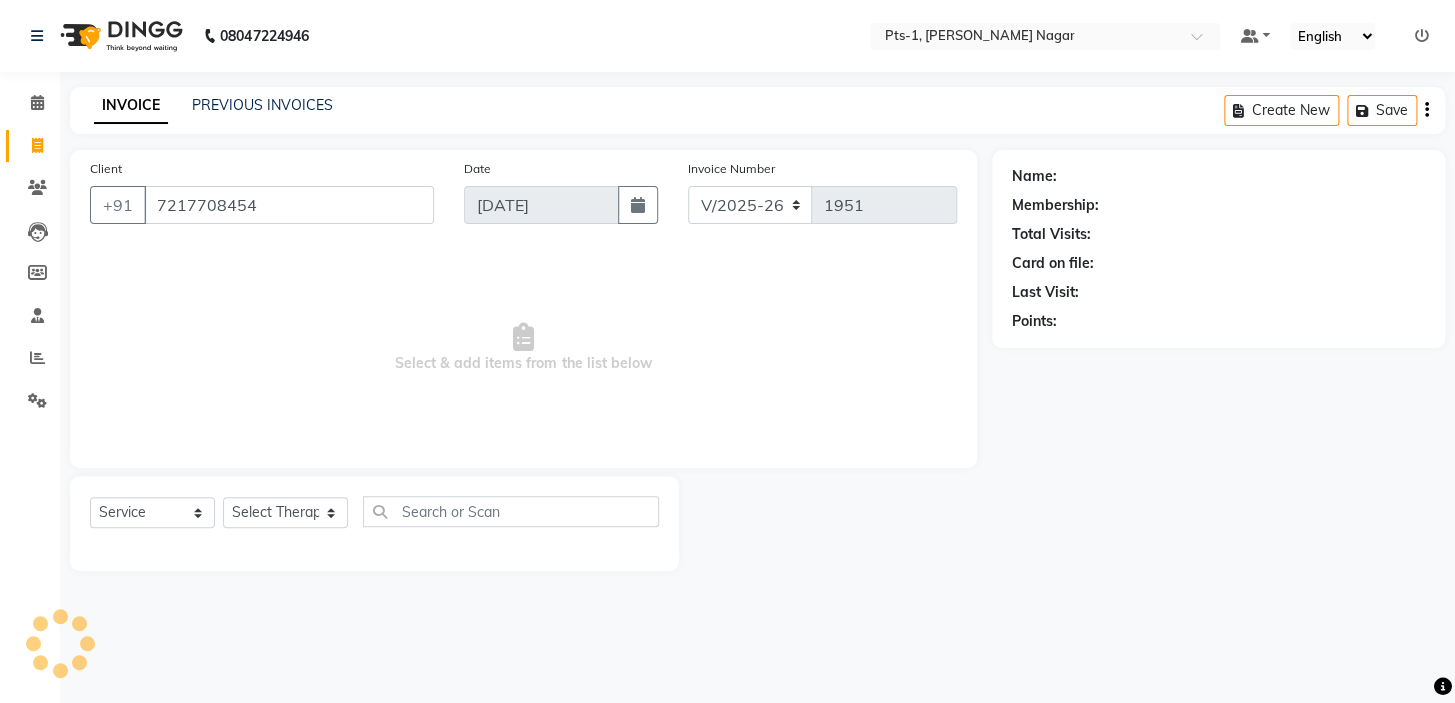 type on "7217708454" 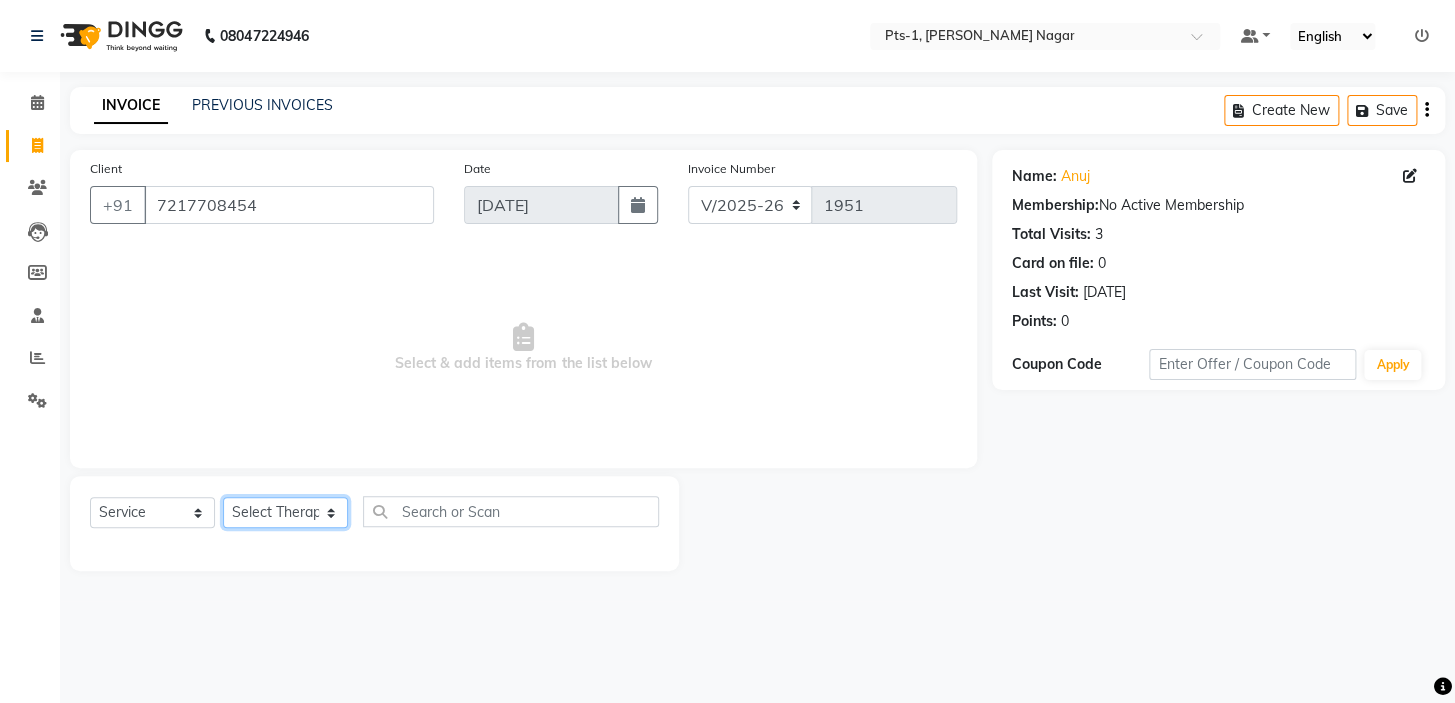 click on "Select Therapist [PERSON_NAME] anyone Babu Bela [PERSON_NAME] [PERSON_NAME] [PERSON_NAME] Sun [PERSON_NAME] [PERSON_NAME]" 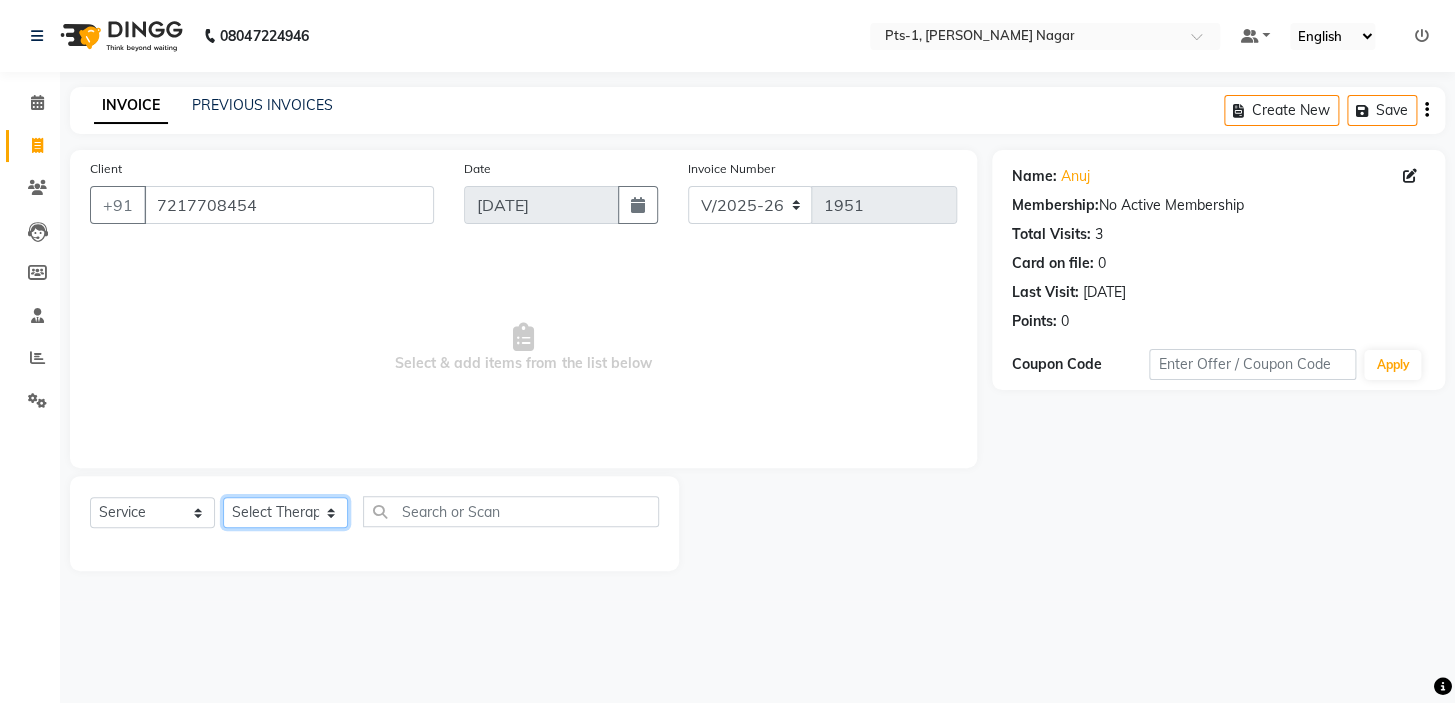 select on "51729" 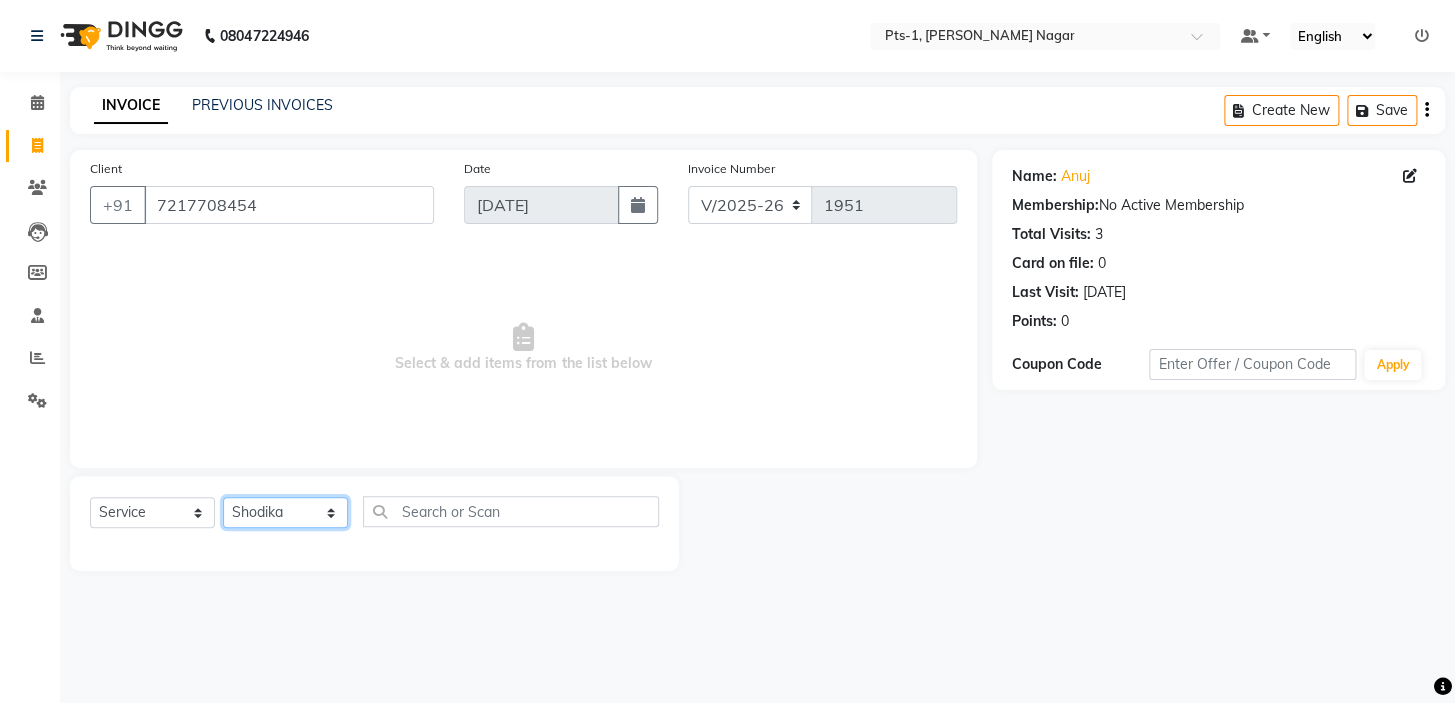 click on "Select Therapist [PERSON_NAME] anyone Babu Bela [PERSON_NAME] [PERSON_NAME] [PERSON_NAME] Sun [PERSON_NAME] [PERSON_NAME]" 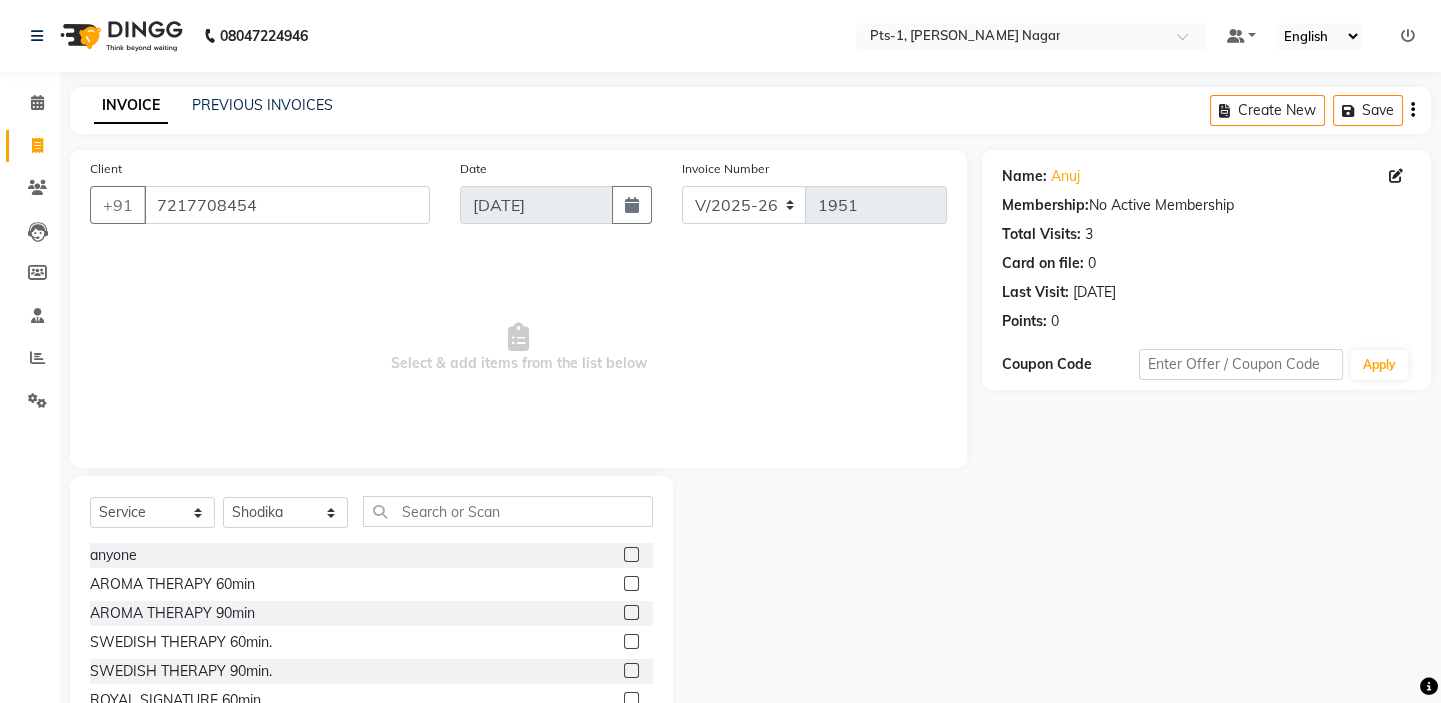 click 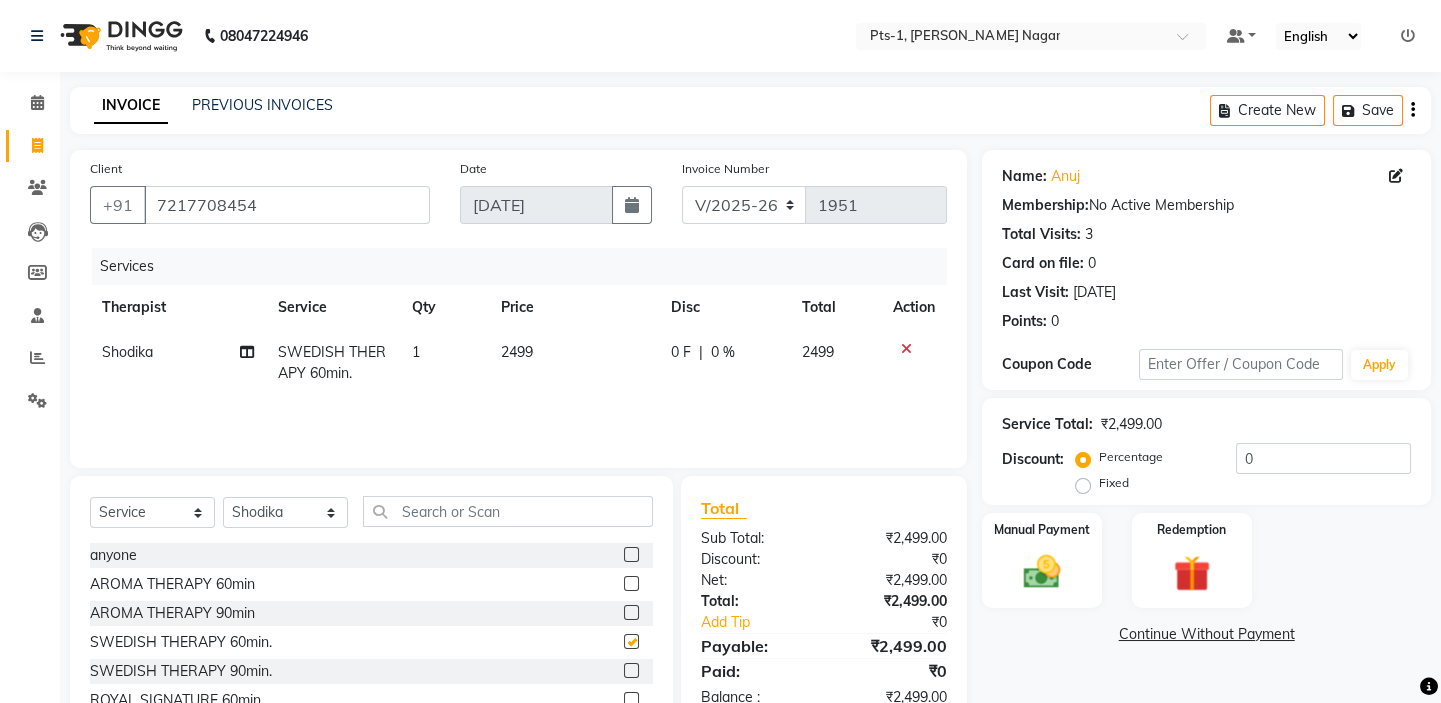 checkbox on "false" 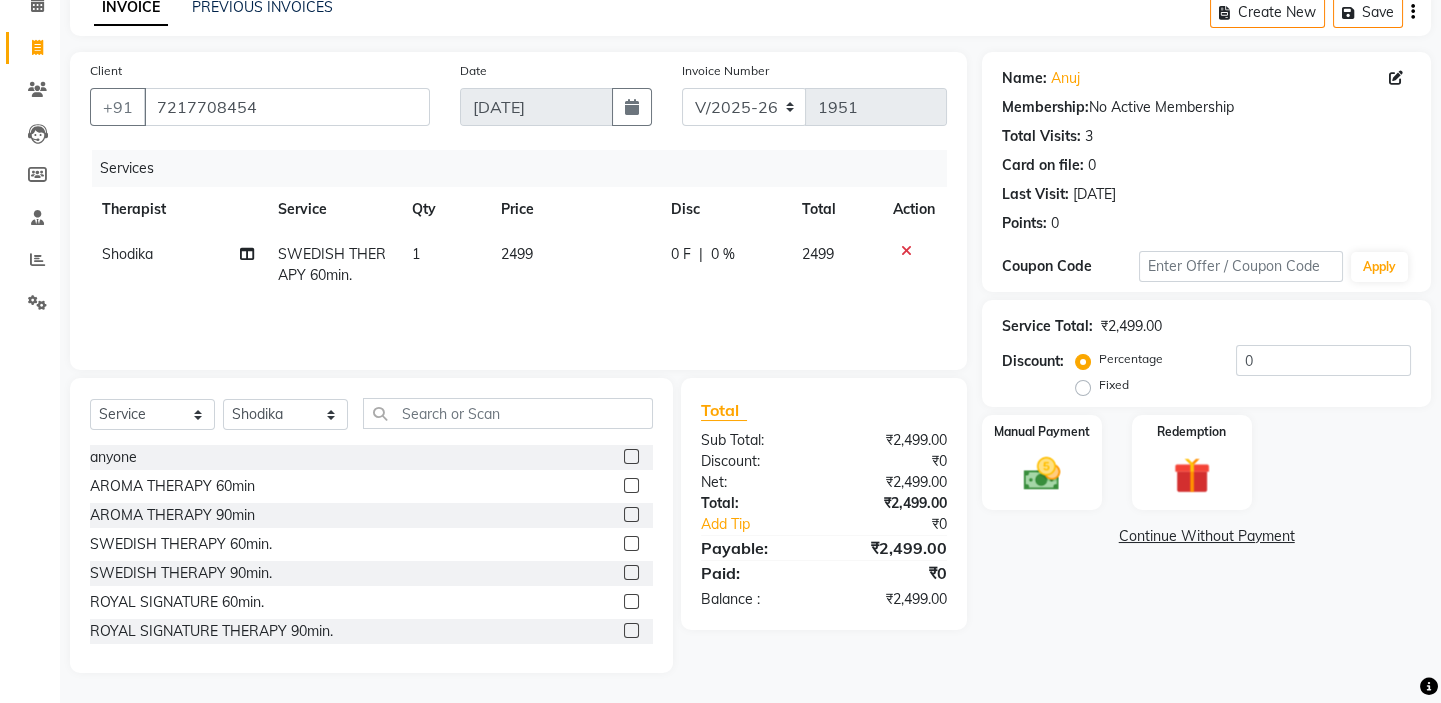 scroll, scrollTop: 99, scrollLeft: 0, axis: vertical 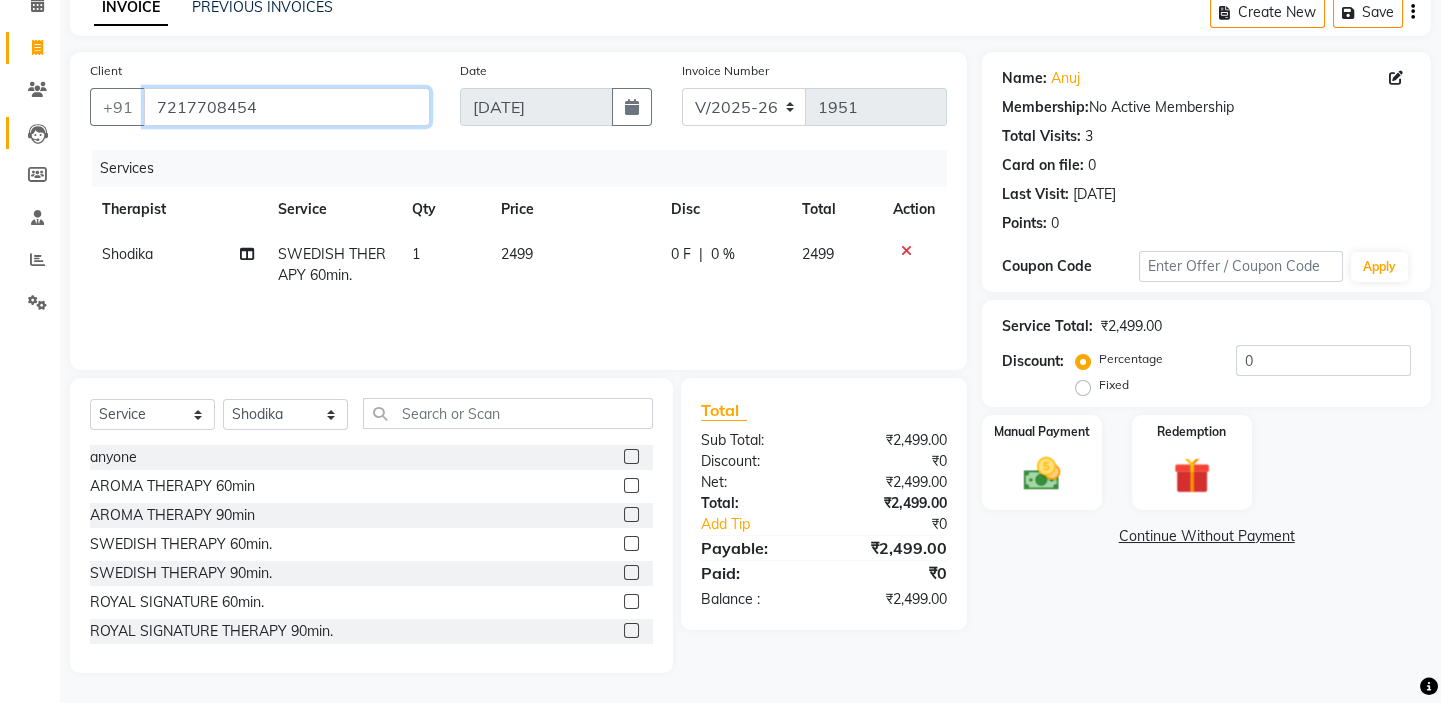 drag, startPoint x: 324, startPoint y: 110, endPoint x: 15, endPoint y: 118, distance: 309.10355 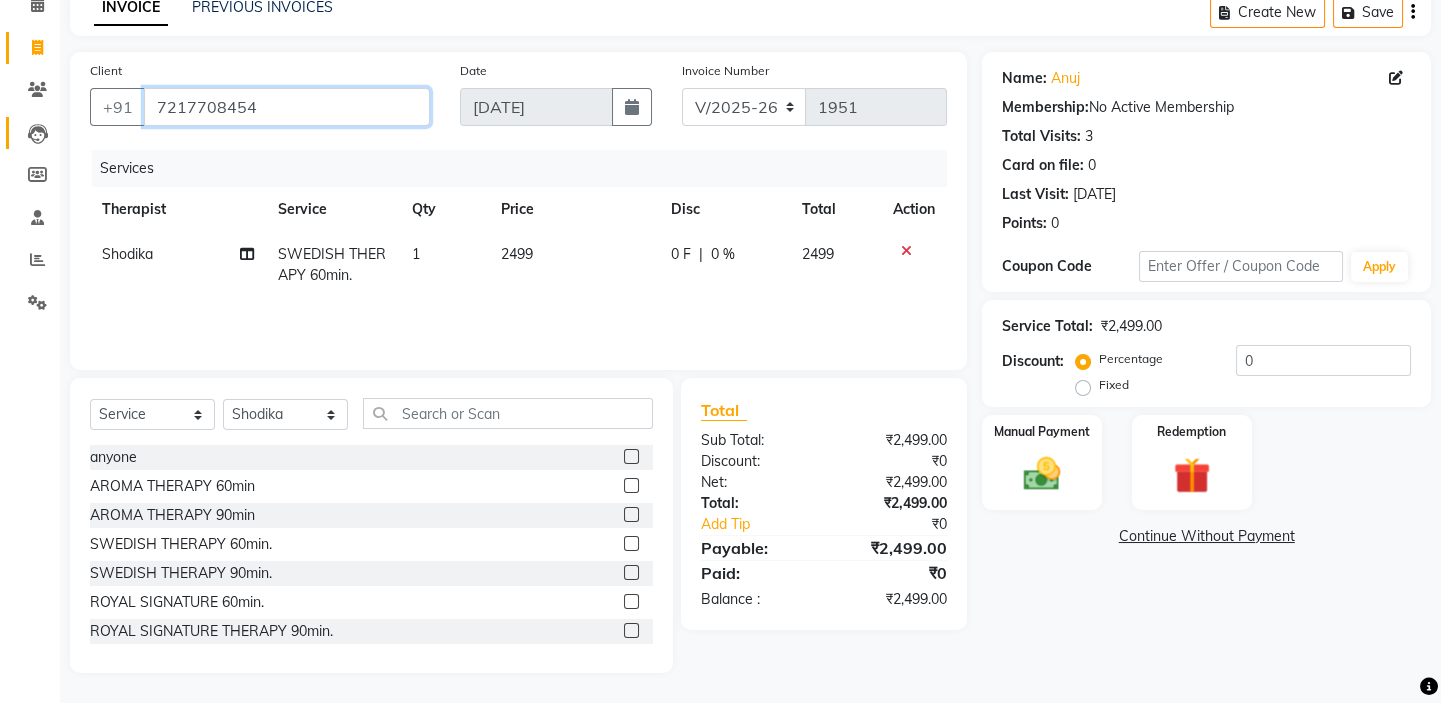 click on "08047224946 Select Location × Pts-1, Sadashiva Nagar Default Panel My Panel English ENGLISH Español العربية मराठी हिंदी ગુજરાતી தமிழ் 中文 Notifications nothing to show ☀ PTS-1, SADASHIVA NAGAR  Calendar  Invoice  Clients  Leads   Members  Staff  Reports  Settings Completed InProgress Upcoming Dropped Tentative Check-In Confirm Bookings Segments Page Builder INVOICE PREVIOUS INVOICES Create New   Save  Client +91 7217708454 Date 13-07-2025 Invoice Number V/2025 V/2025-26 1951 Services Therapist Service Qty Price Disc Total Action Shodika SWEDISH THERAPY 60min. 1 2499 0 F | 0 % 2499 Select  Service  Product  Membership  Package Voucher Prepaid Gift Card  Select Therapist Anand Annie anyone Babu Bela Gia Jeje Jincy JOE Lilly Nanny Rita Shodika Sun Tashi VINOD KUMAR anyone  AROMA THERAPY 60min   AROMA THERAPY 90min  SWEDISH THERAPY 60min.  SWEDISH THERAPY 90min.  ROYAL SIGNATURE 60min.  ROYAL SIGNATURE THERAPY 90min.  INTENSE MUSCLE THERAPY 60min.  Total 0" 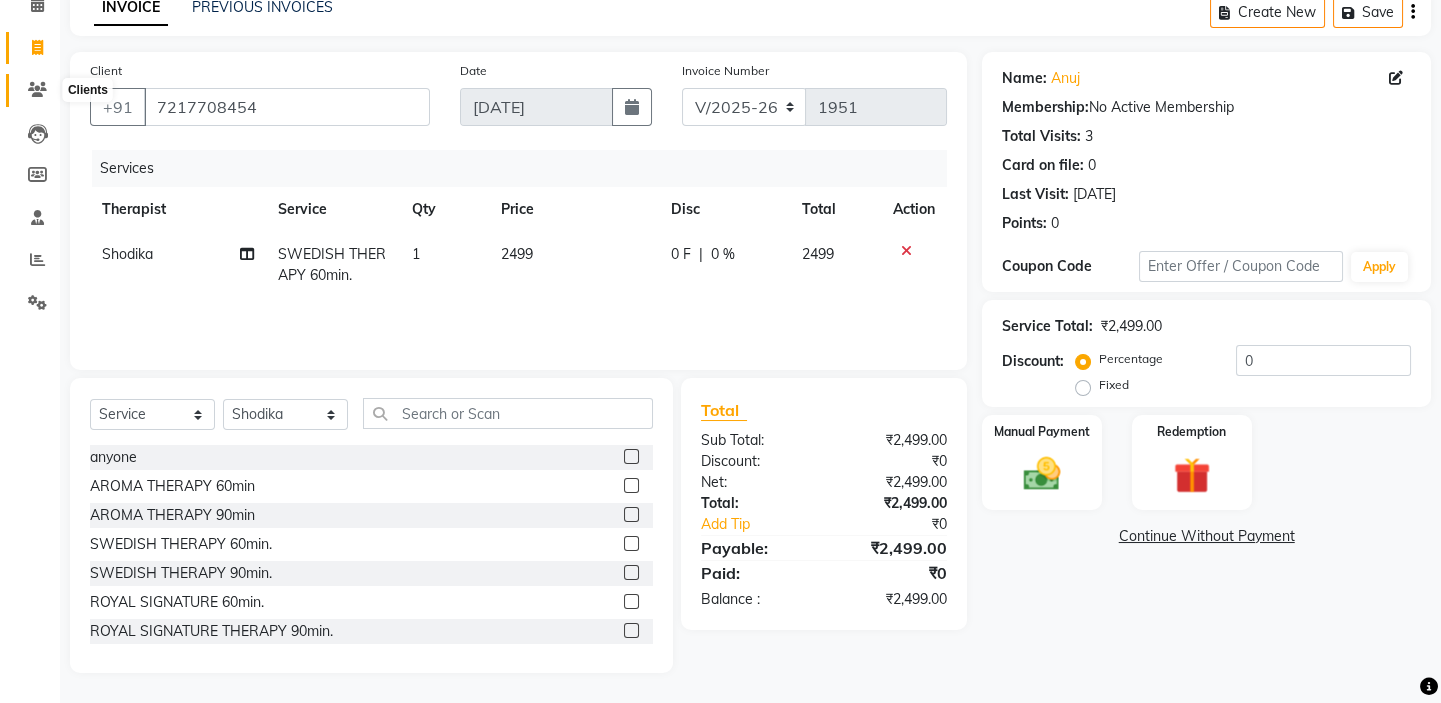 click 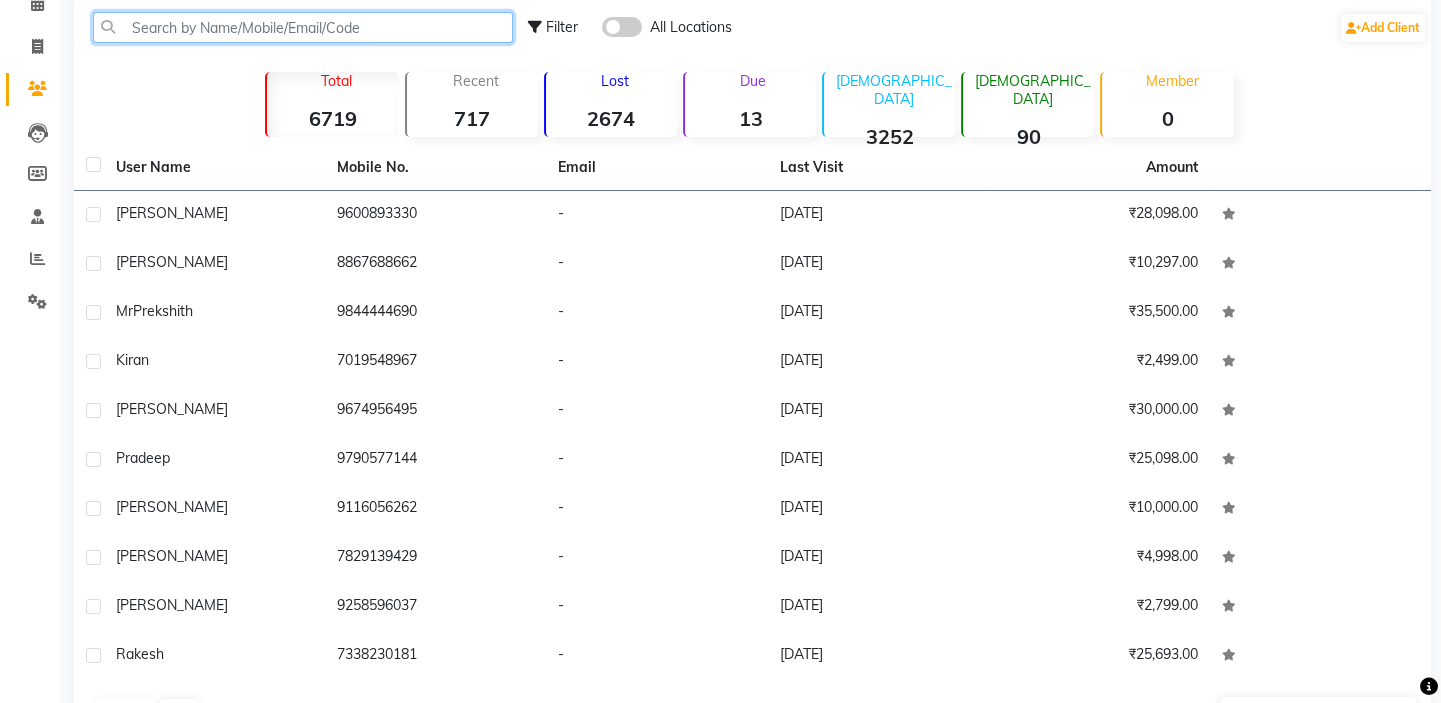 click 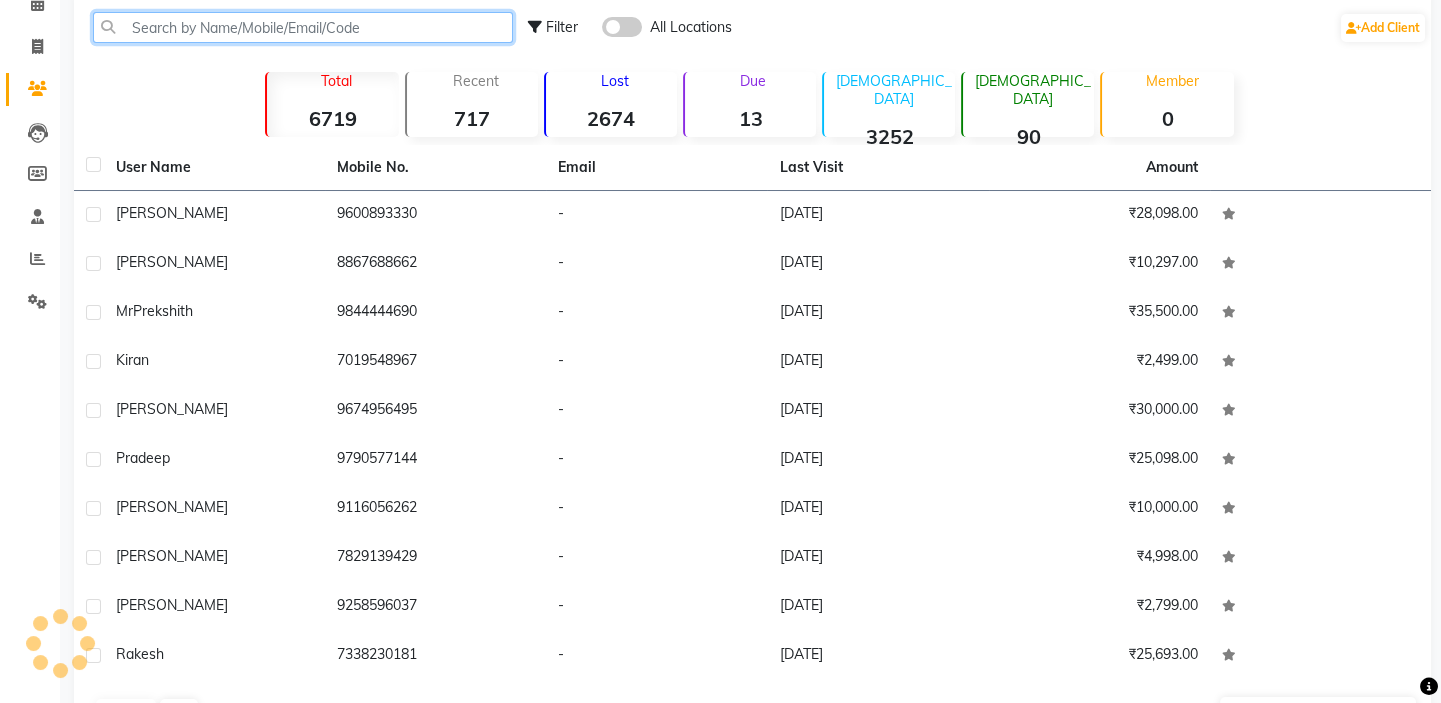 paste on "7217708454" 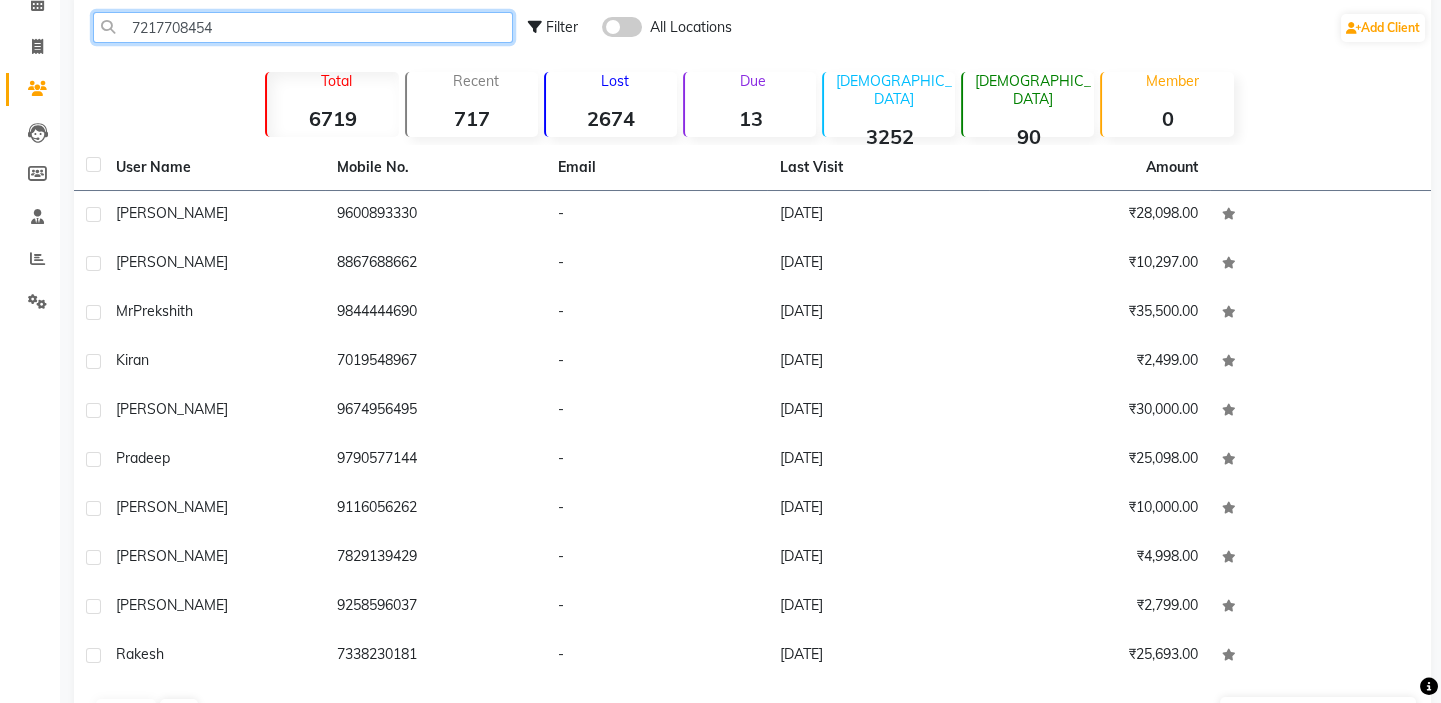 scroll, scrollTop: 14, scrollLeft: 0, axis: vertical 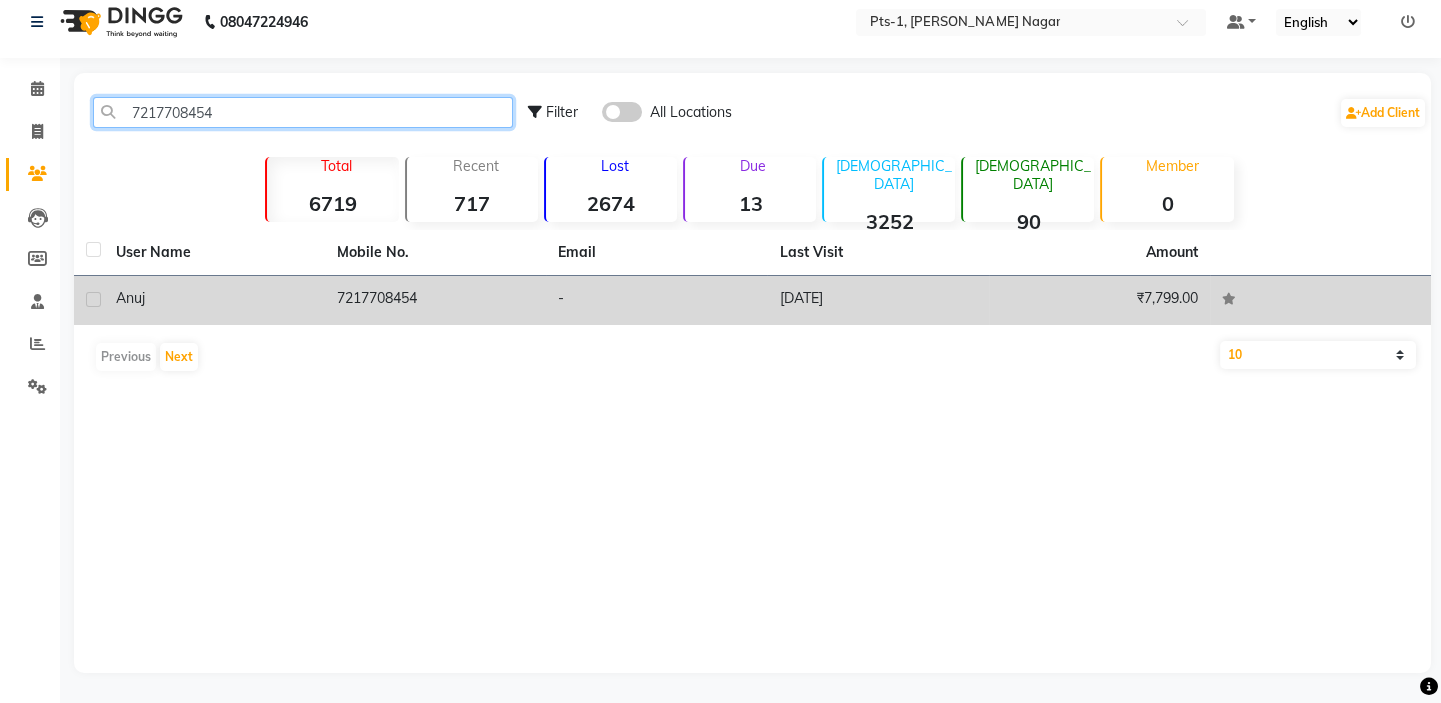 type on "7217708454" 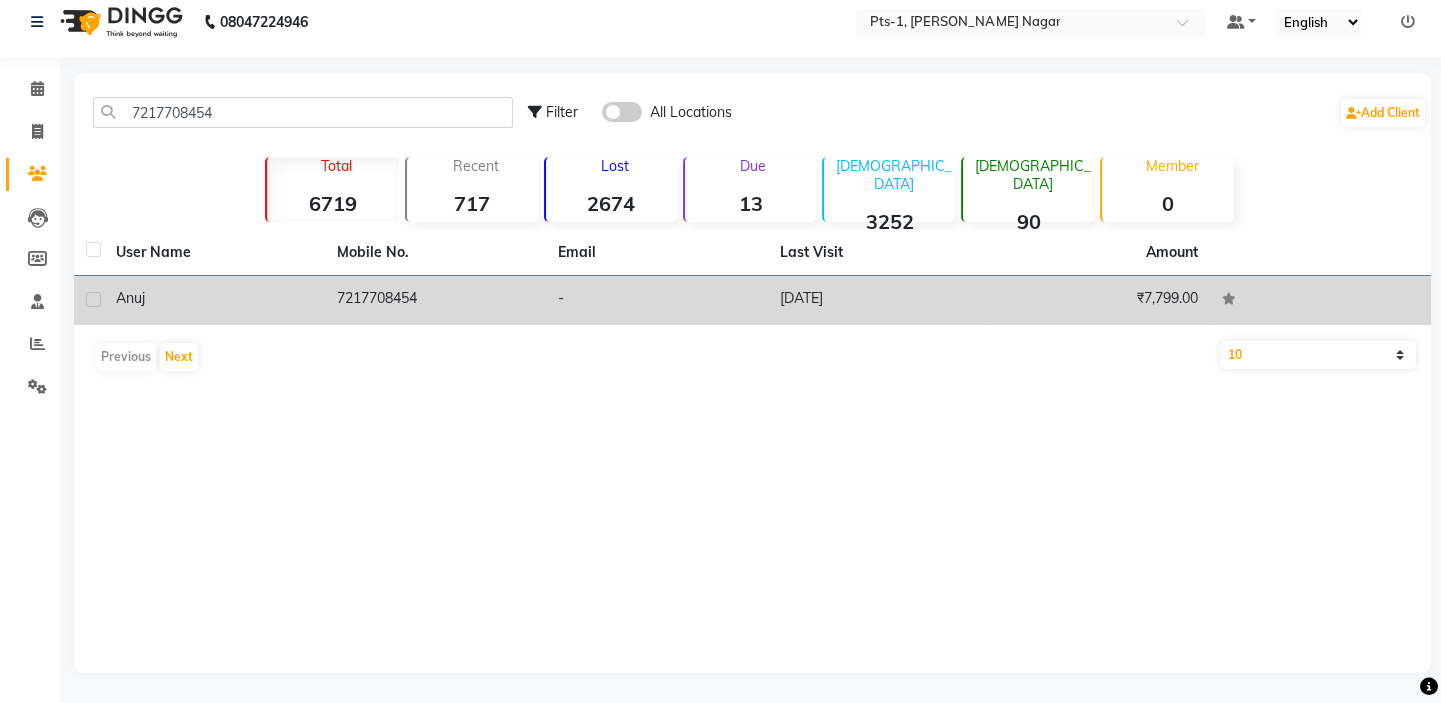 click on "7217708454" 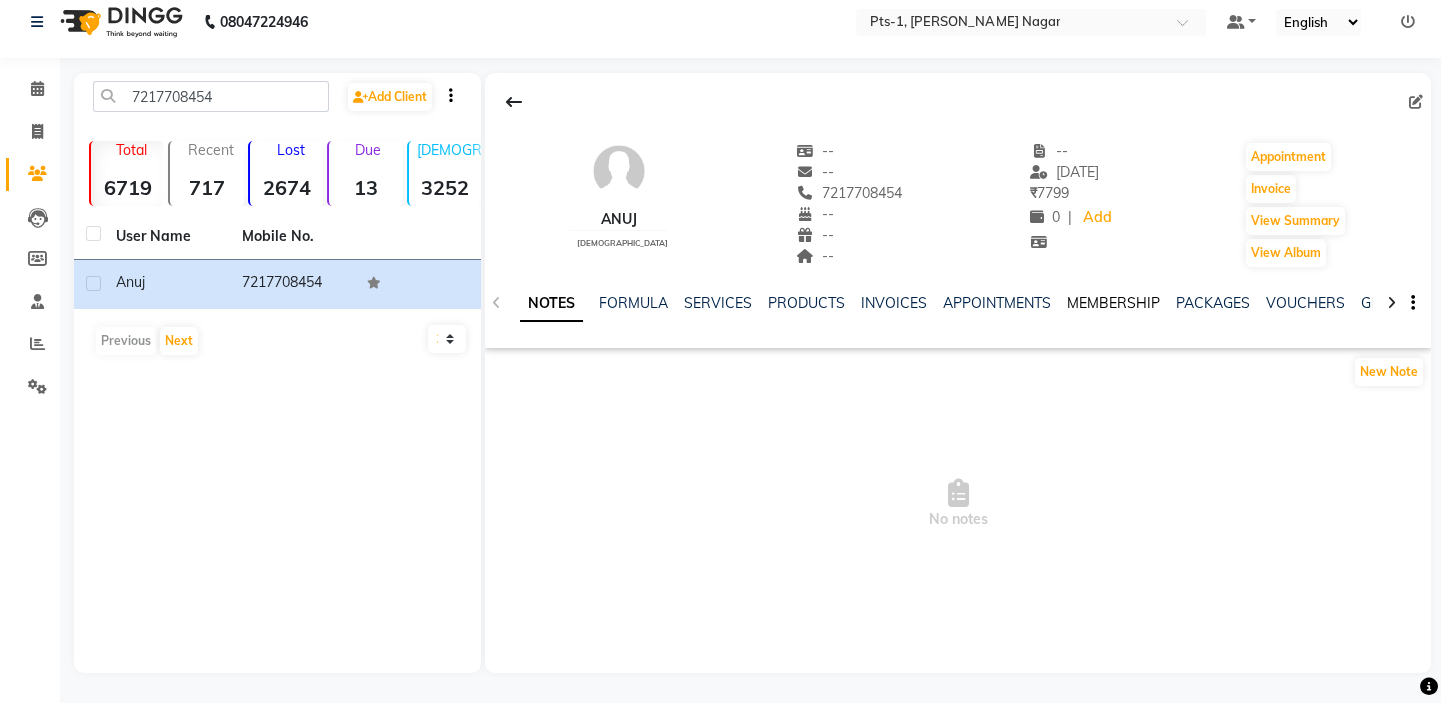 click on "MEMBERSHIP" 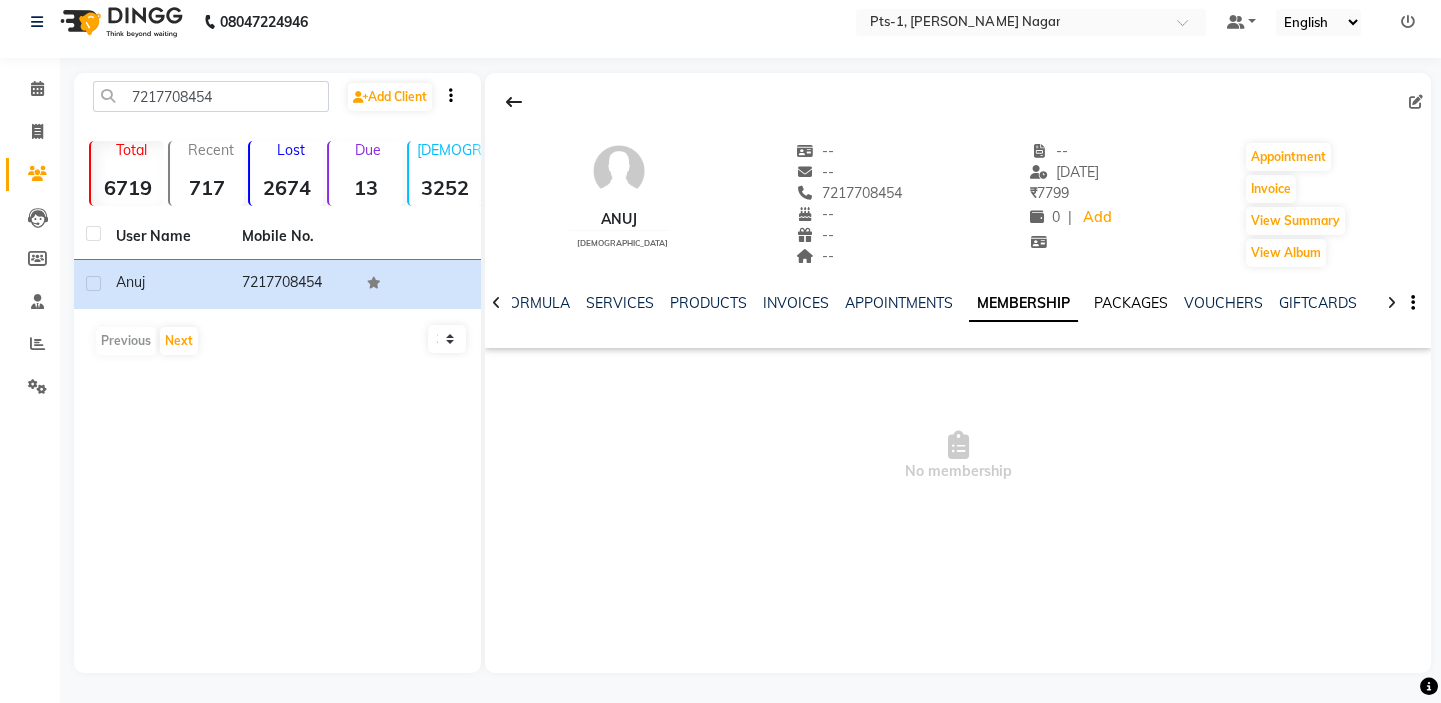 click on "PACKAGES" 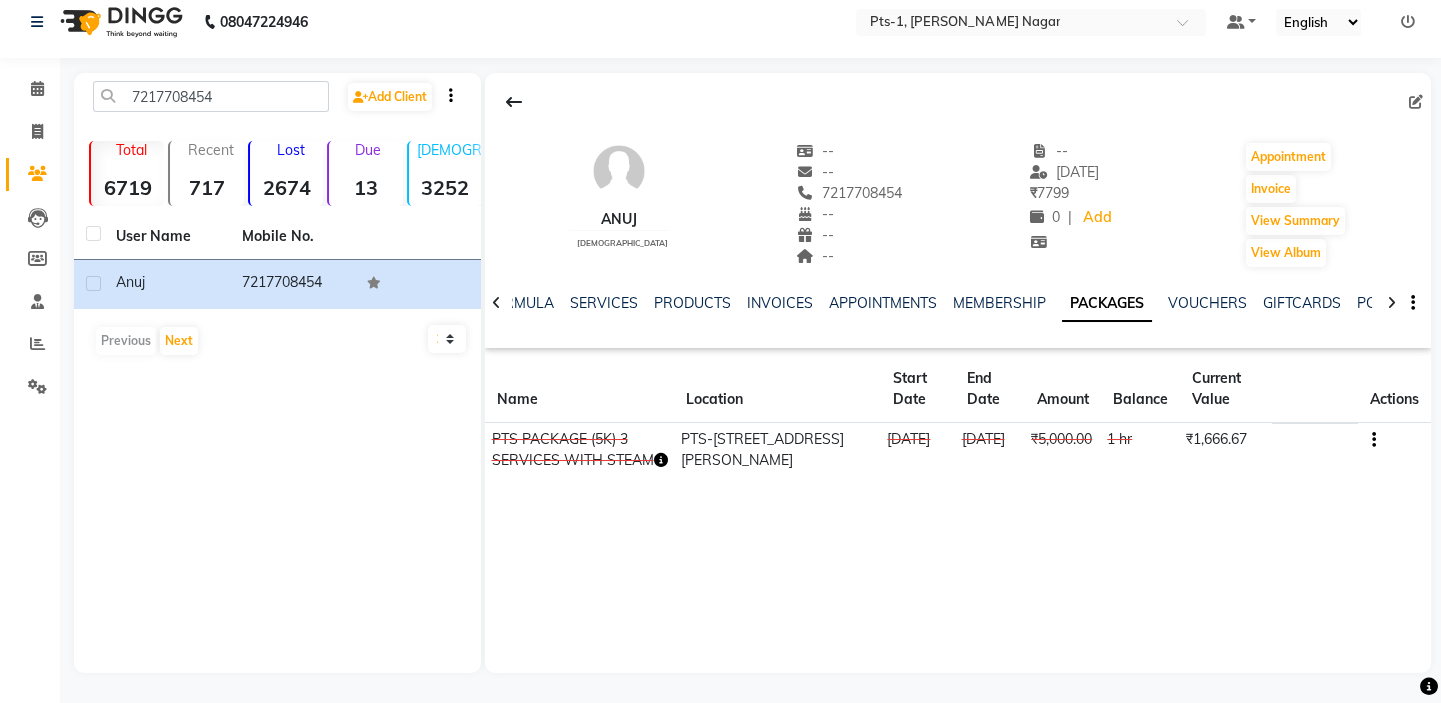 click 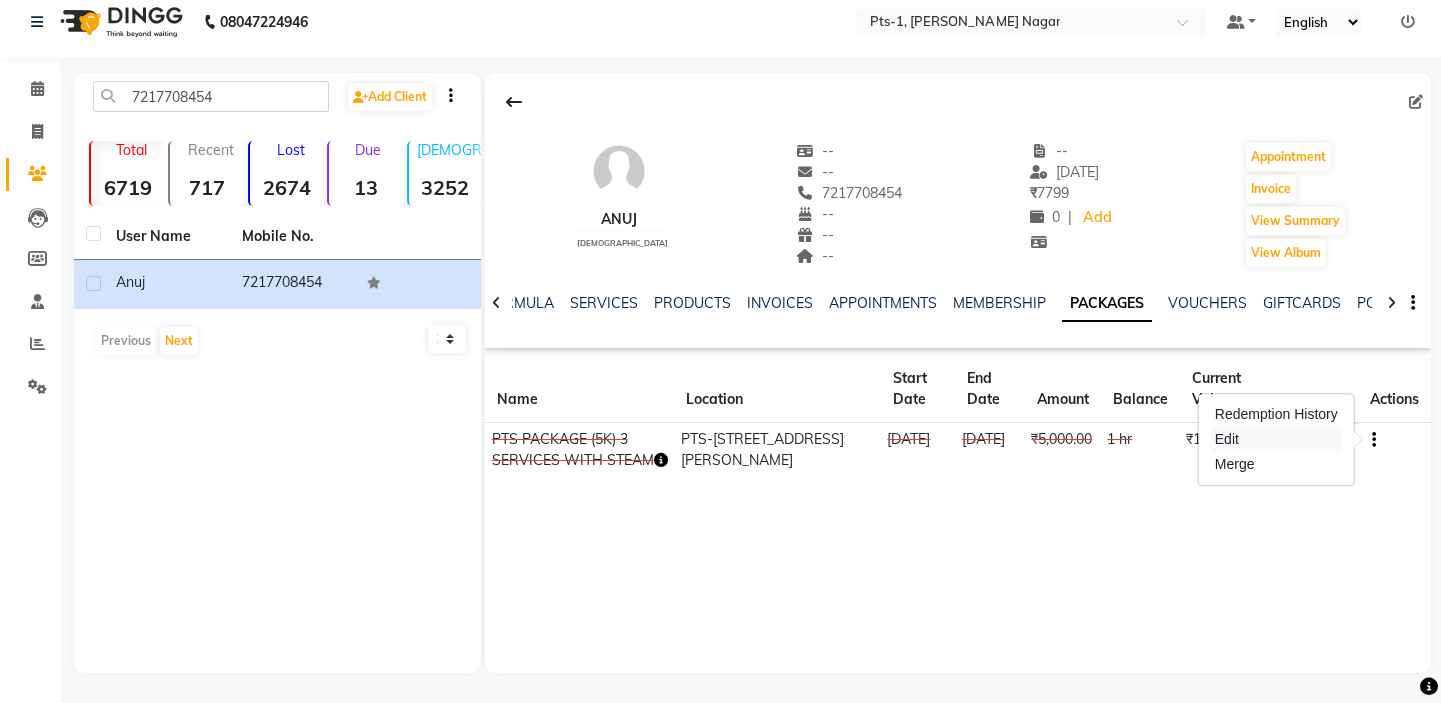 click on "Edit" at bounding box center (1276, 439) 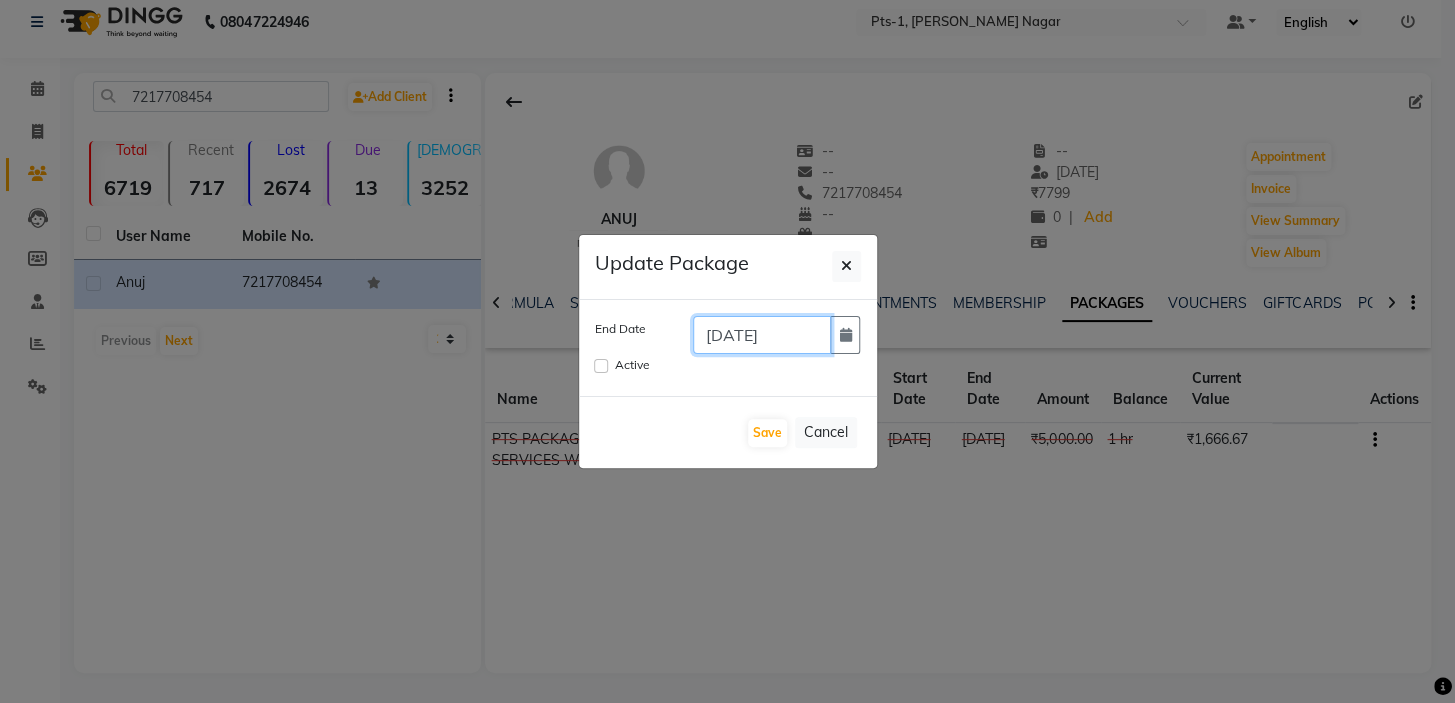 click on "13-06-2025" 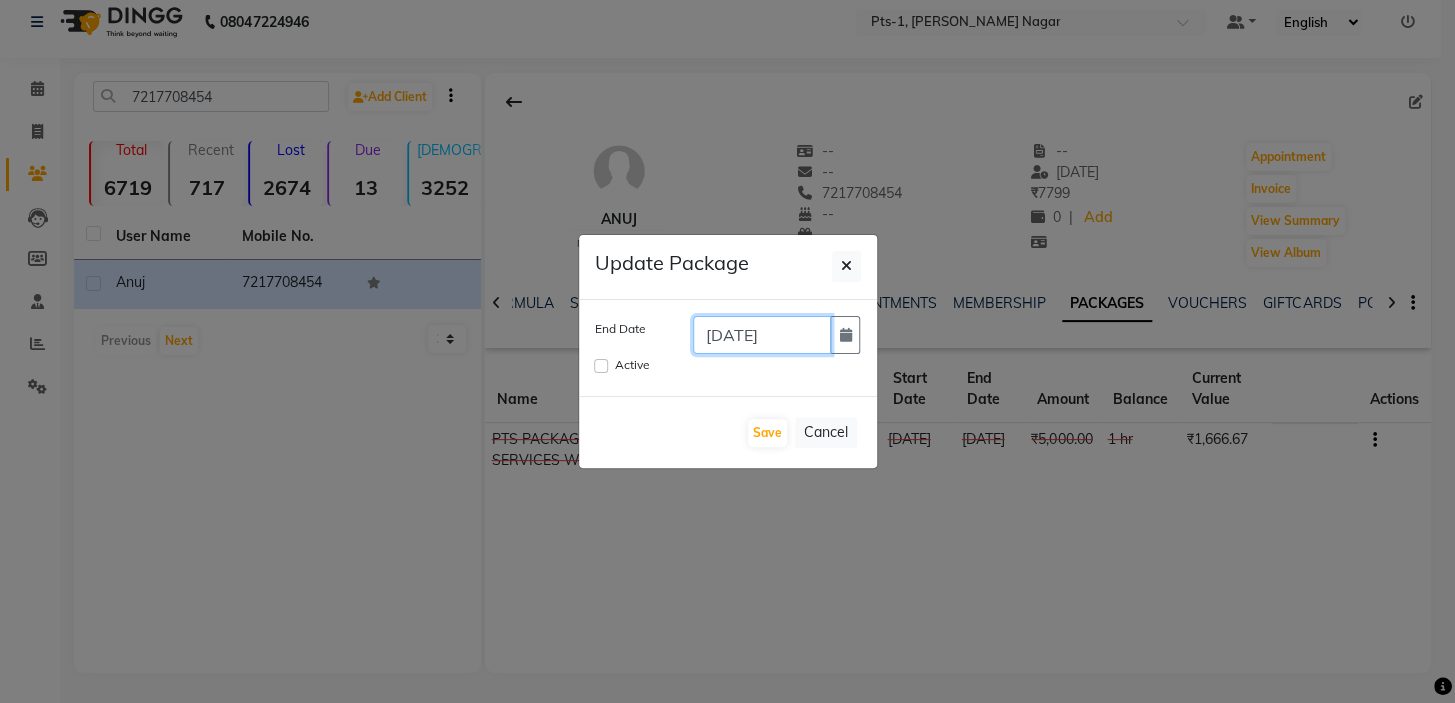 type on "[DATE]" 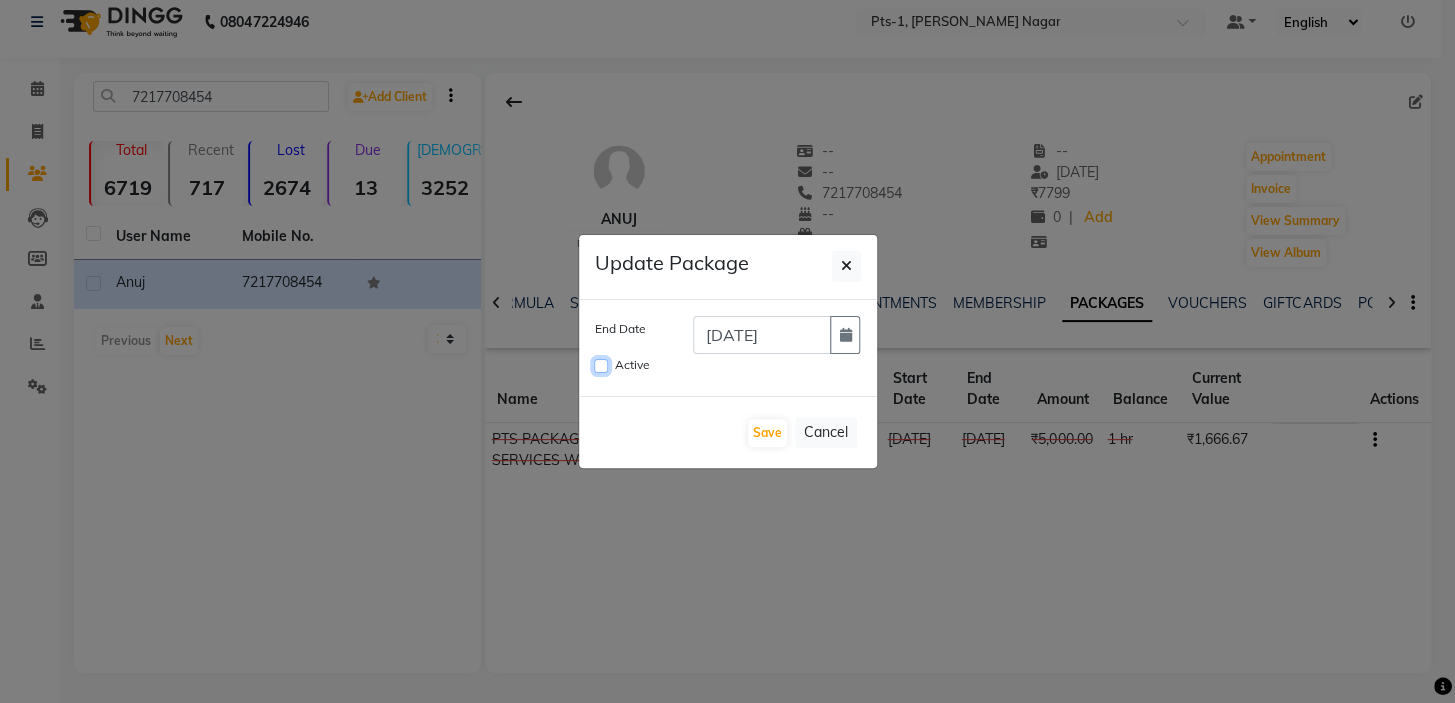 click on "Active" at bounding box center [601, 366] 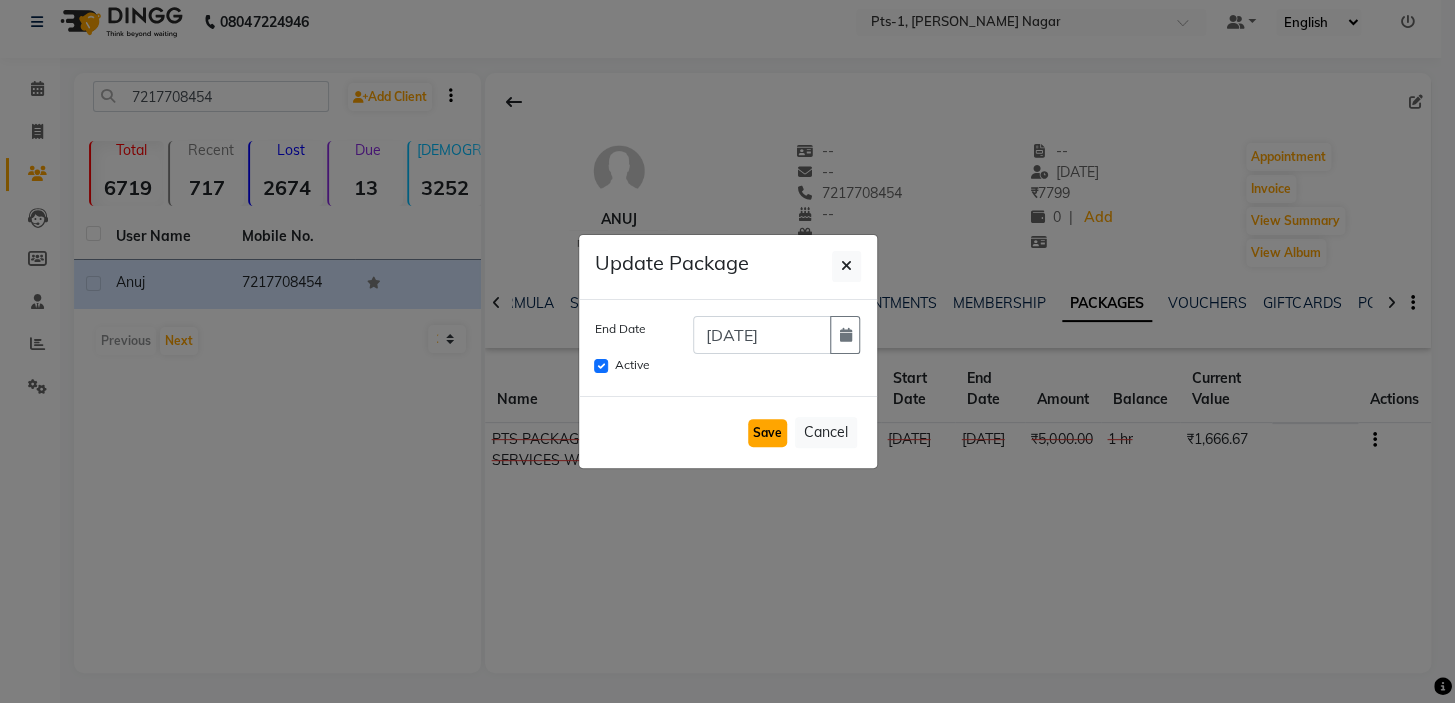 click on "Save" 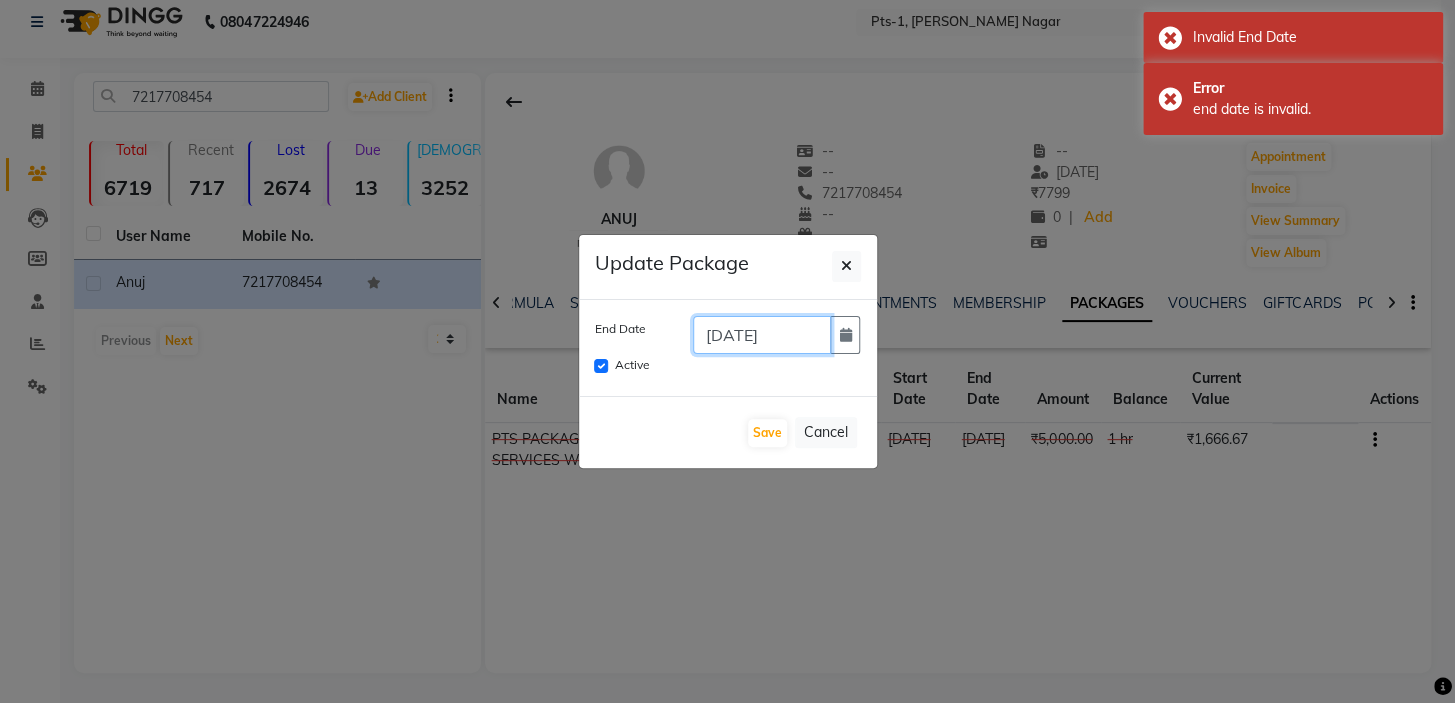 click on "[DATE]" 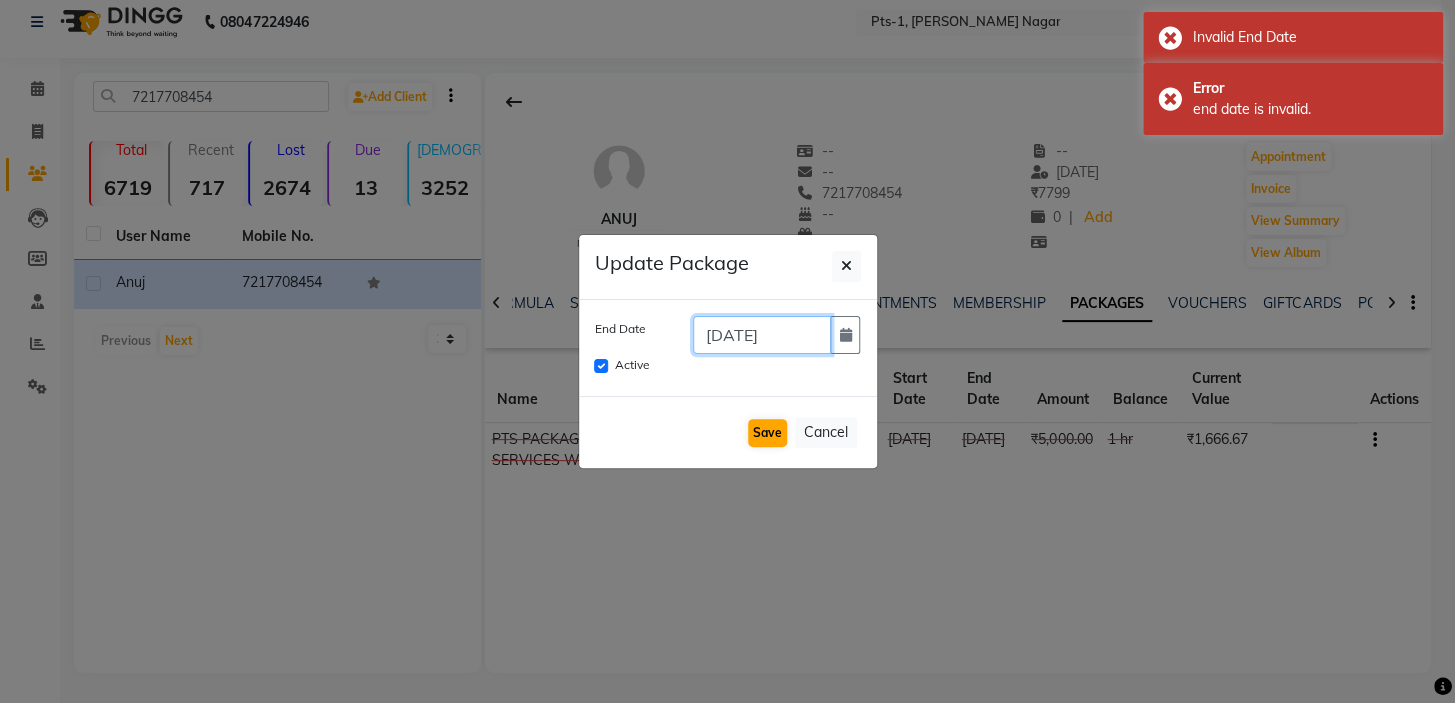 type on "14-07-2025" 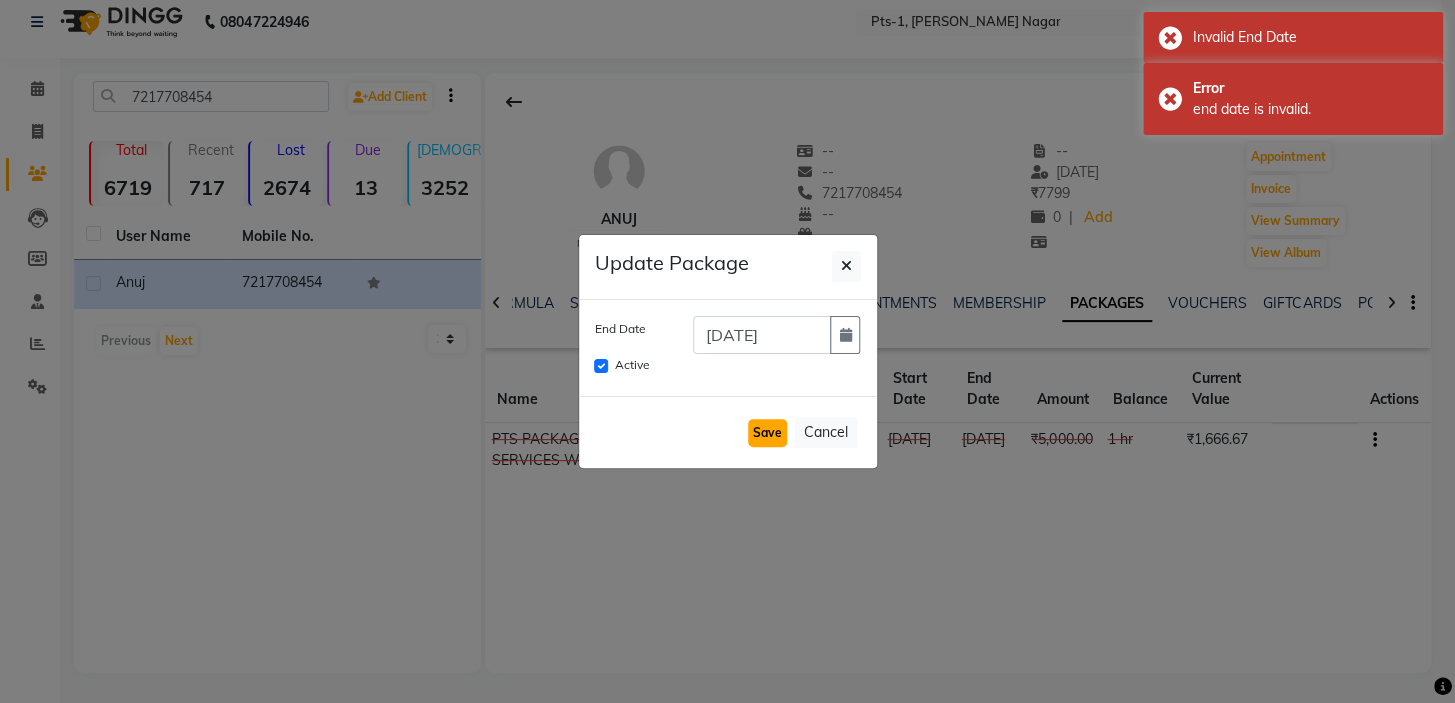 click on "Save" 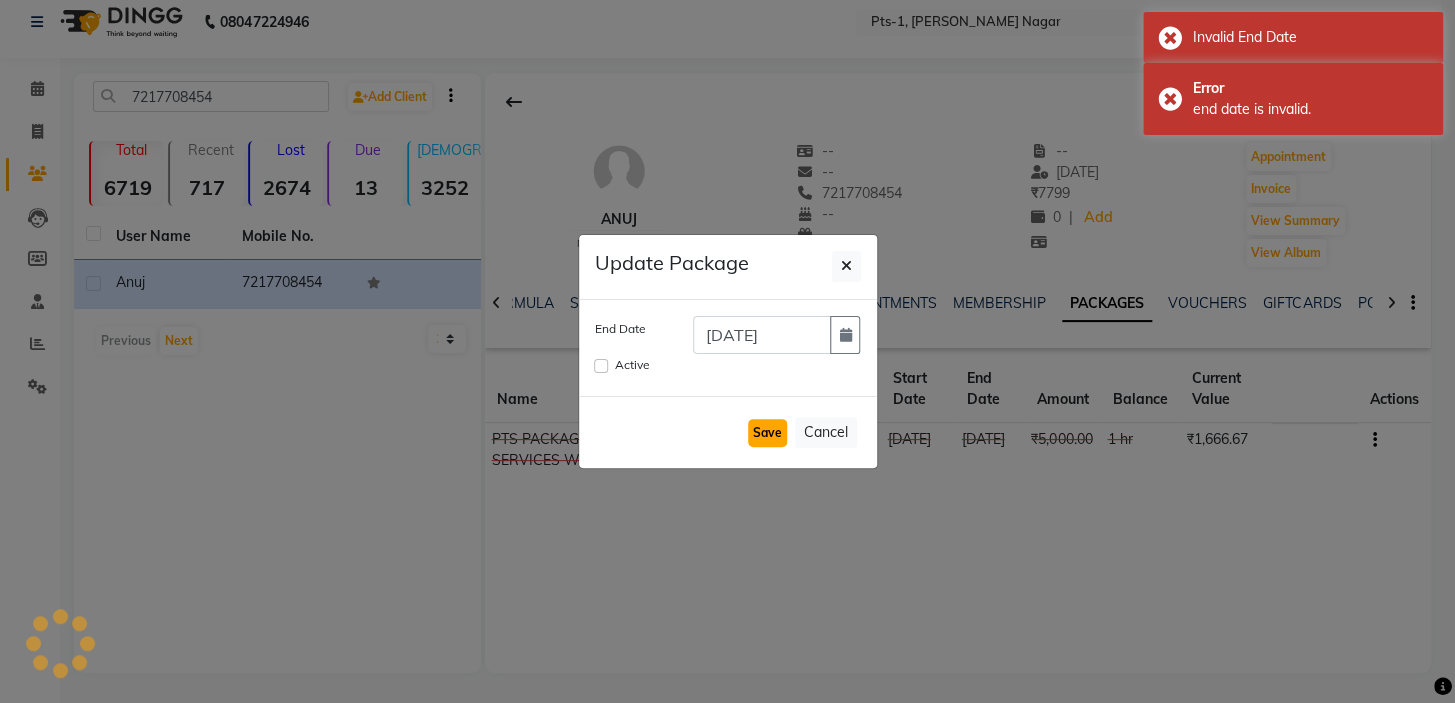 type 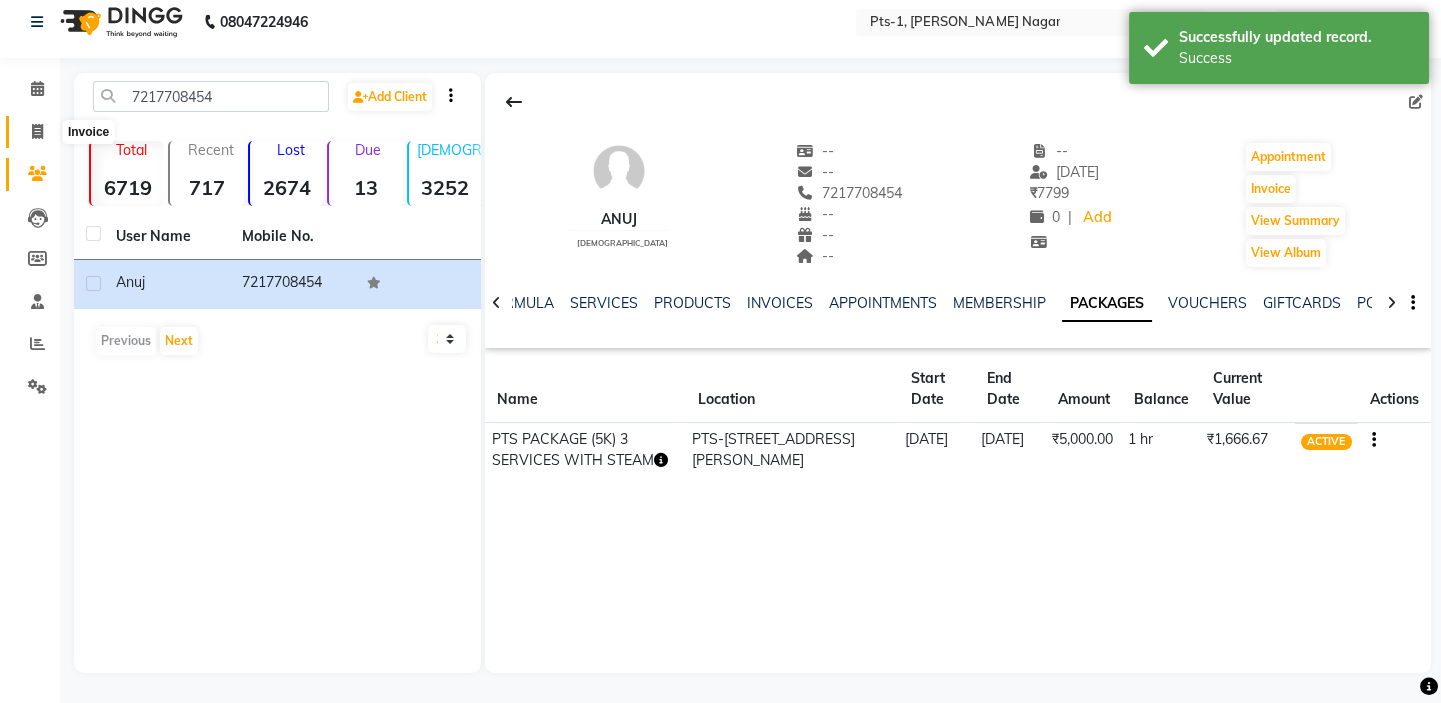 click 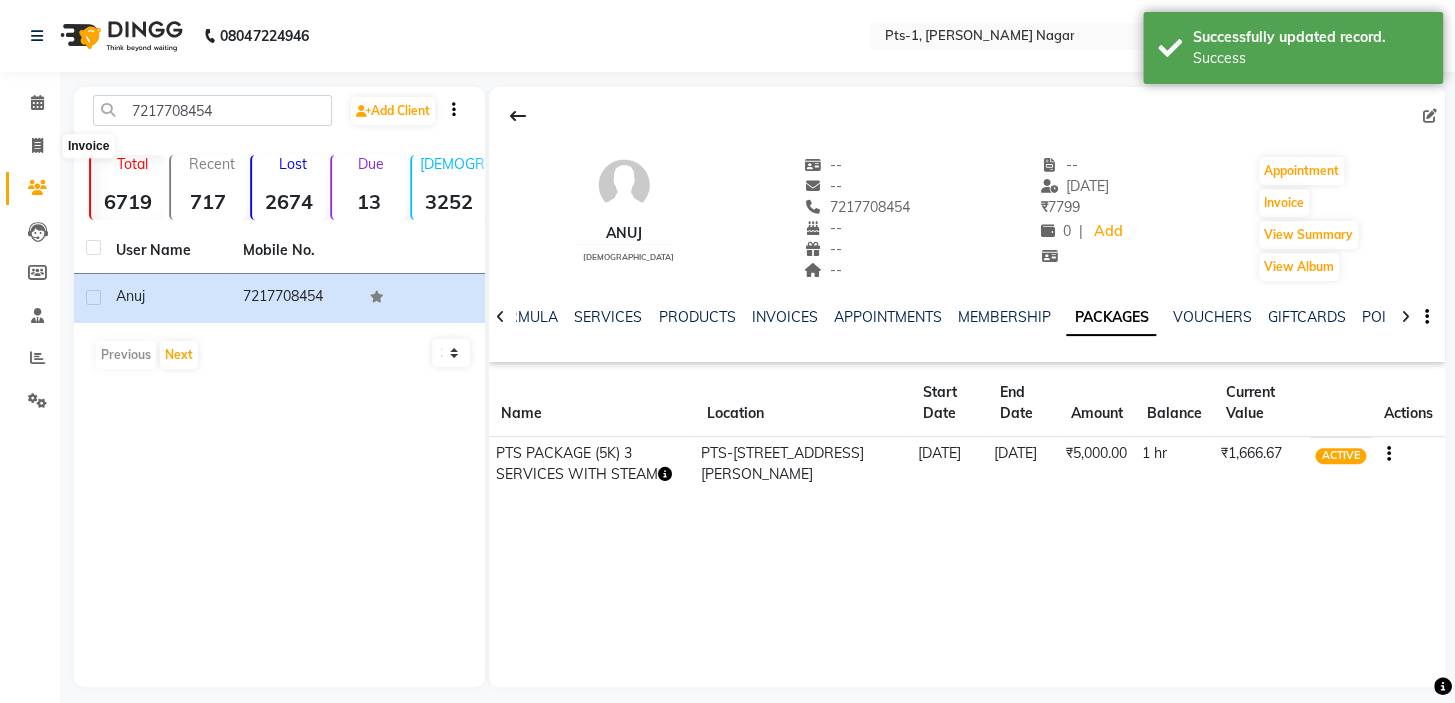 select on "5296" 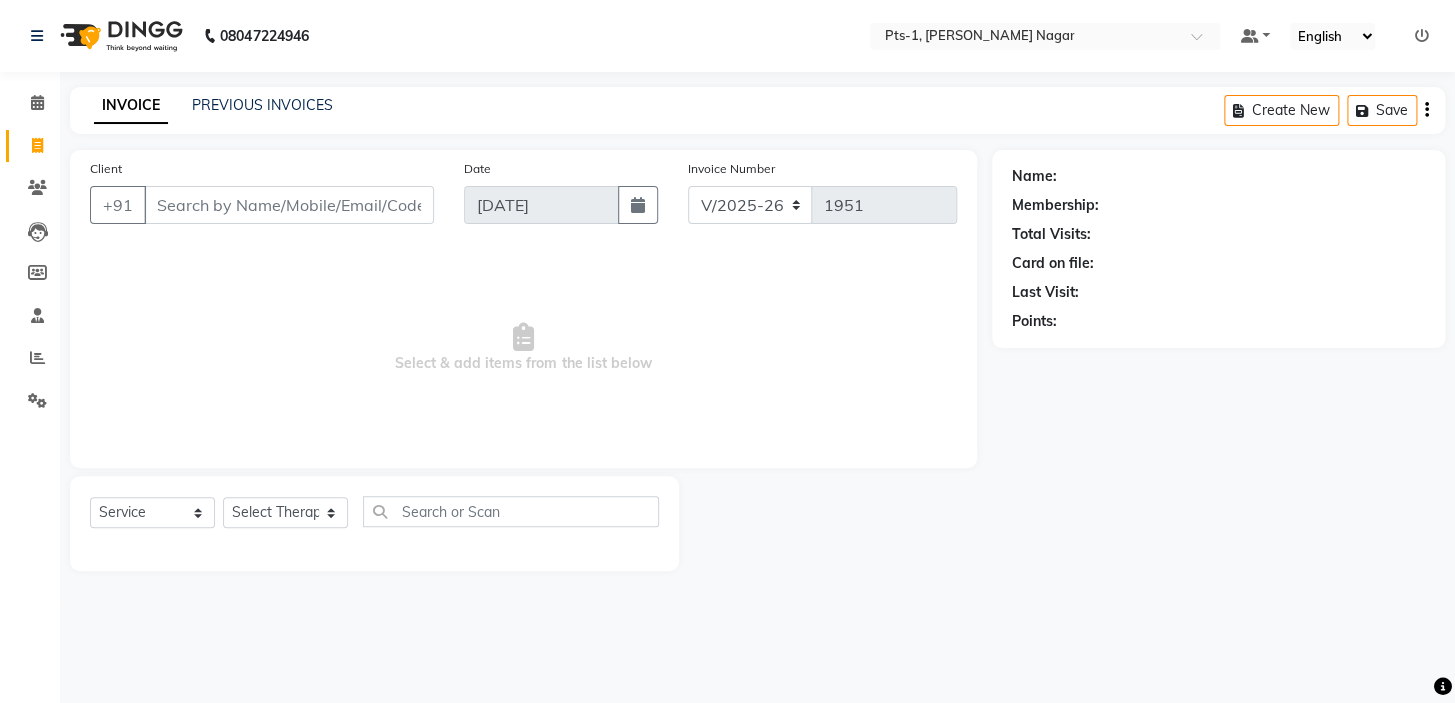 click on "Client" at bounding box center (289, 205) 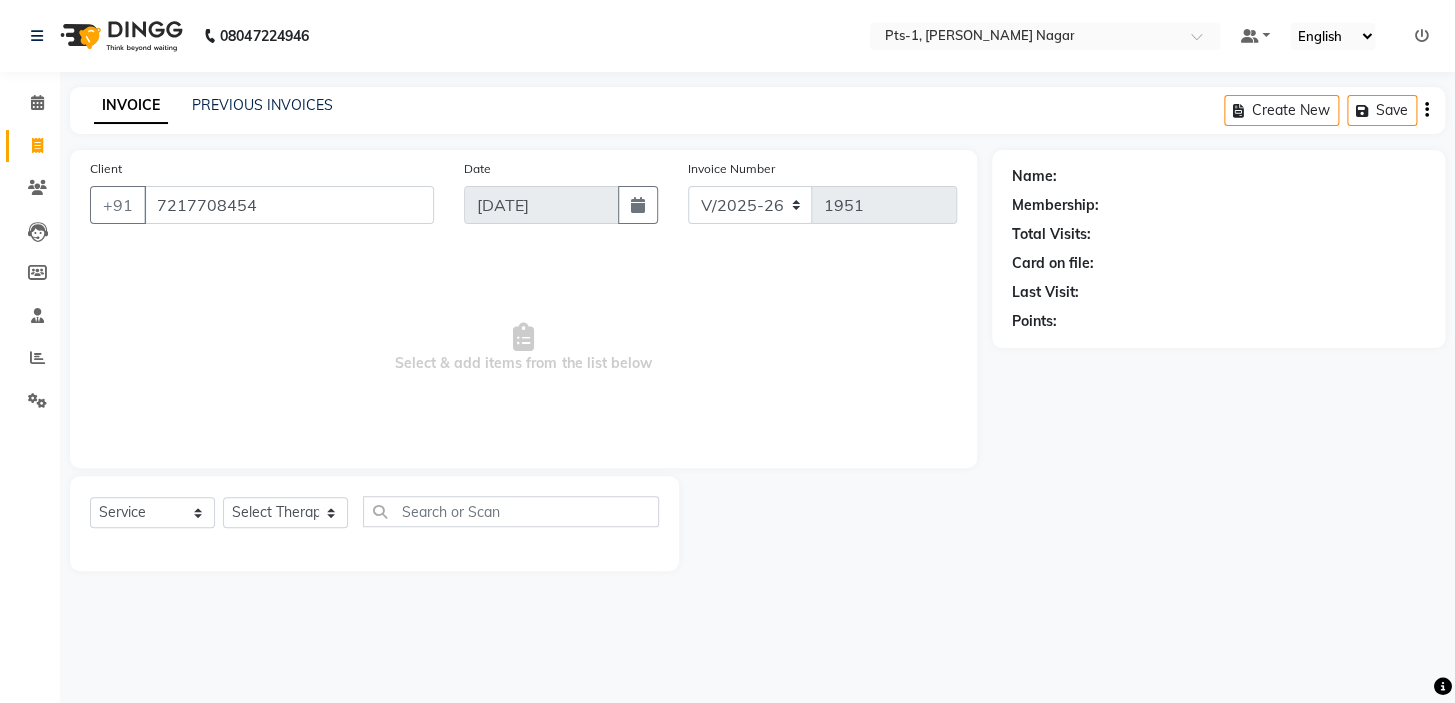 type on "7217708454" 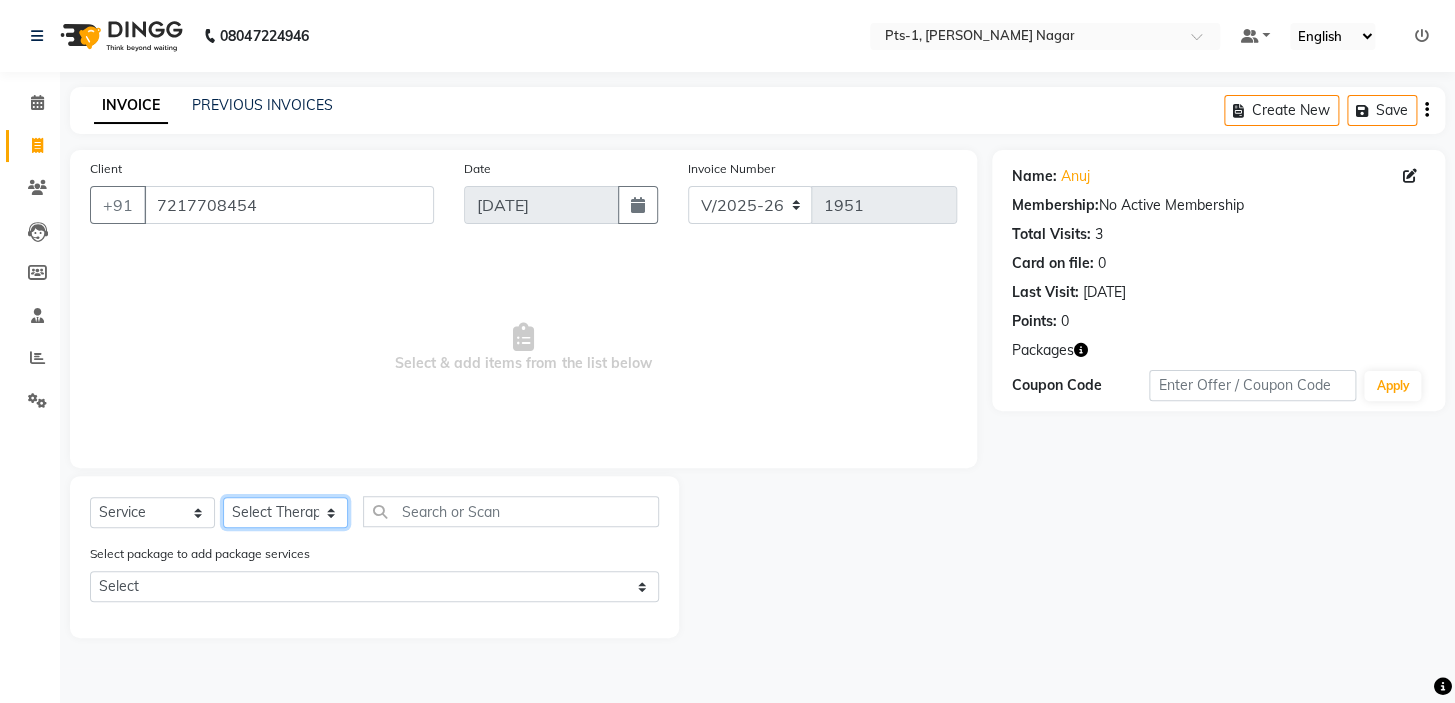 click on "Select Therapist [PERSON_NAME] anyone Babu Bela [PERSON_NAME] [PERSON_NAME] [PERSON_NAME] Sun [PERSON_NAME] [PERSON_NAME]" 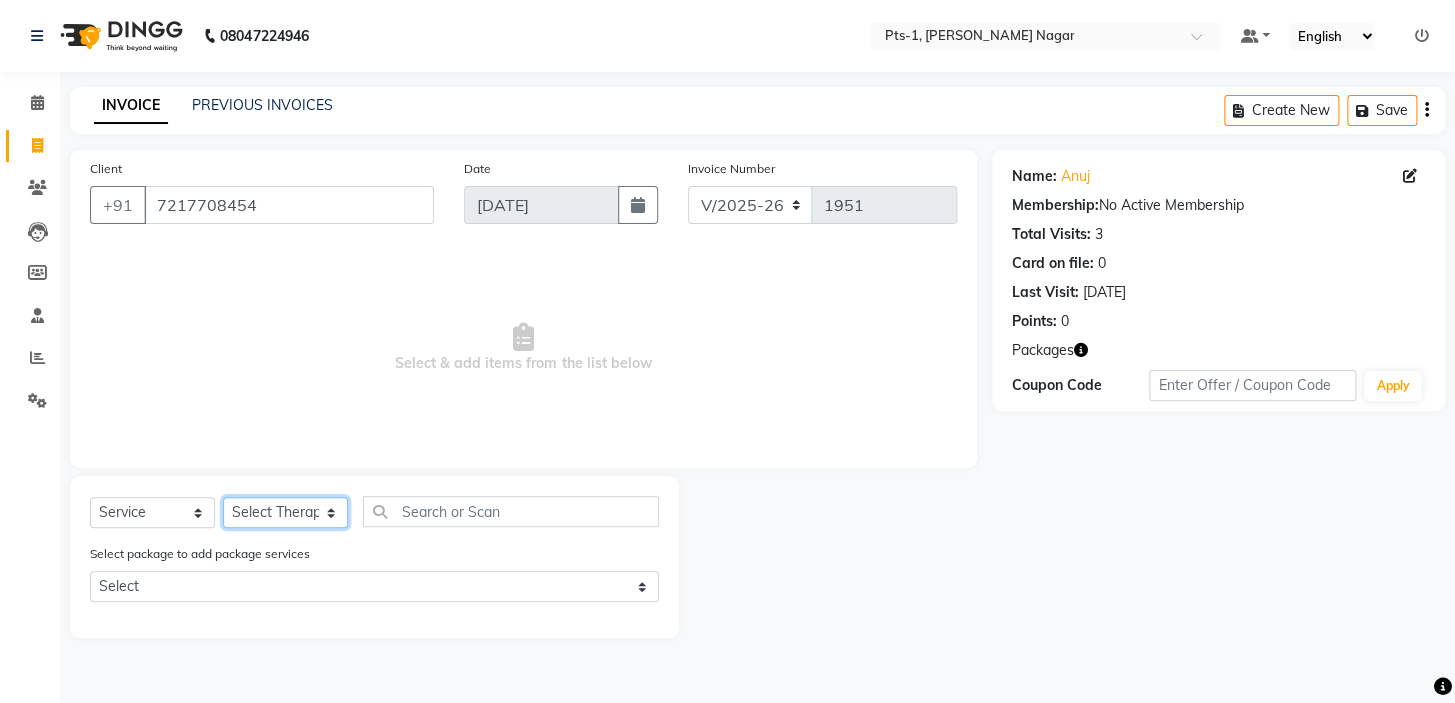 select on "51729" 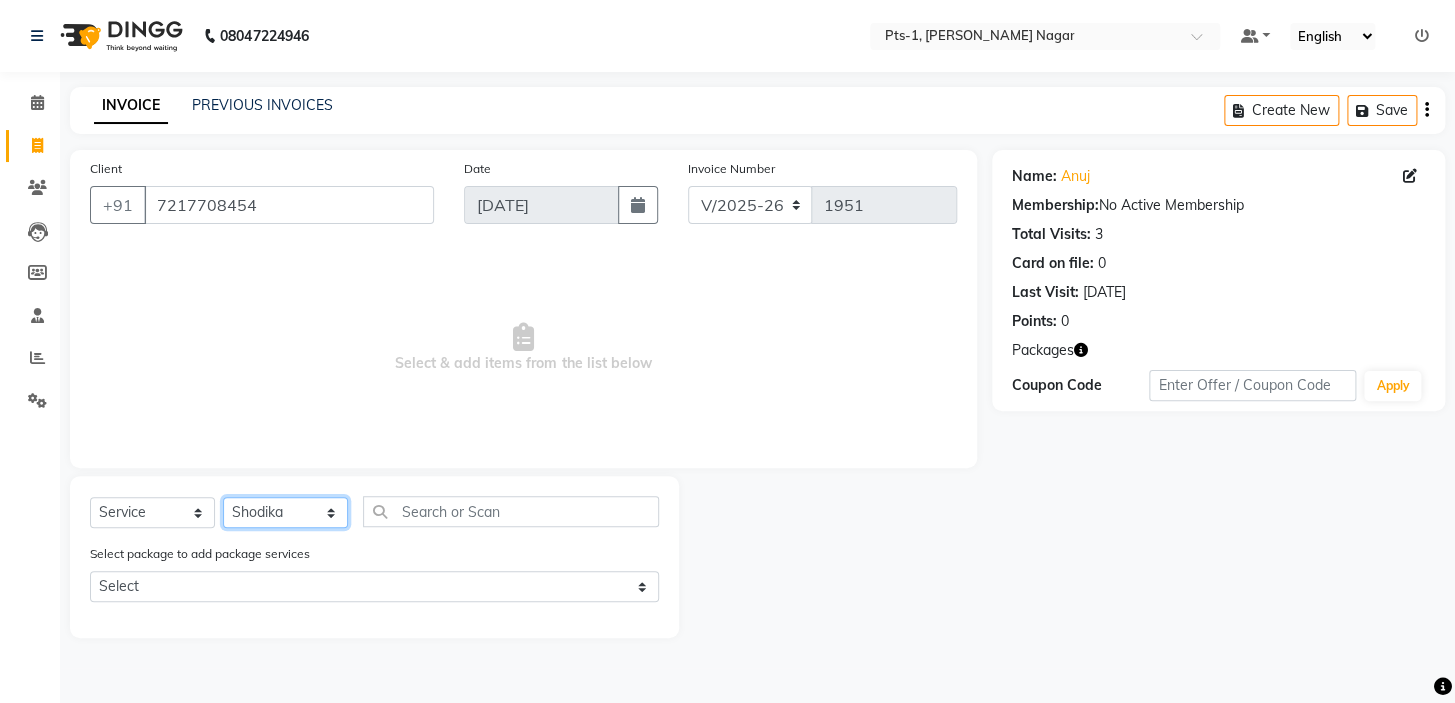 click on "Select Therapist [PERSON_NAME] anyone Babu Bela [PERSON_NAME] [PERSON_NAME] [PERSON_NAME] Sun [PERSON_NAME] [PERSON_NAME]" 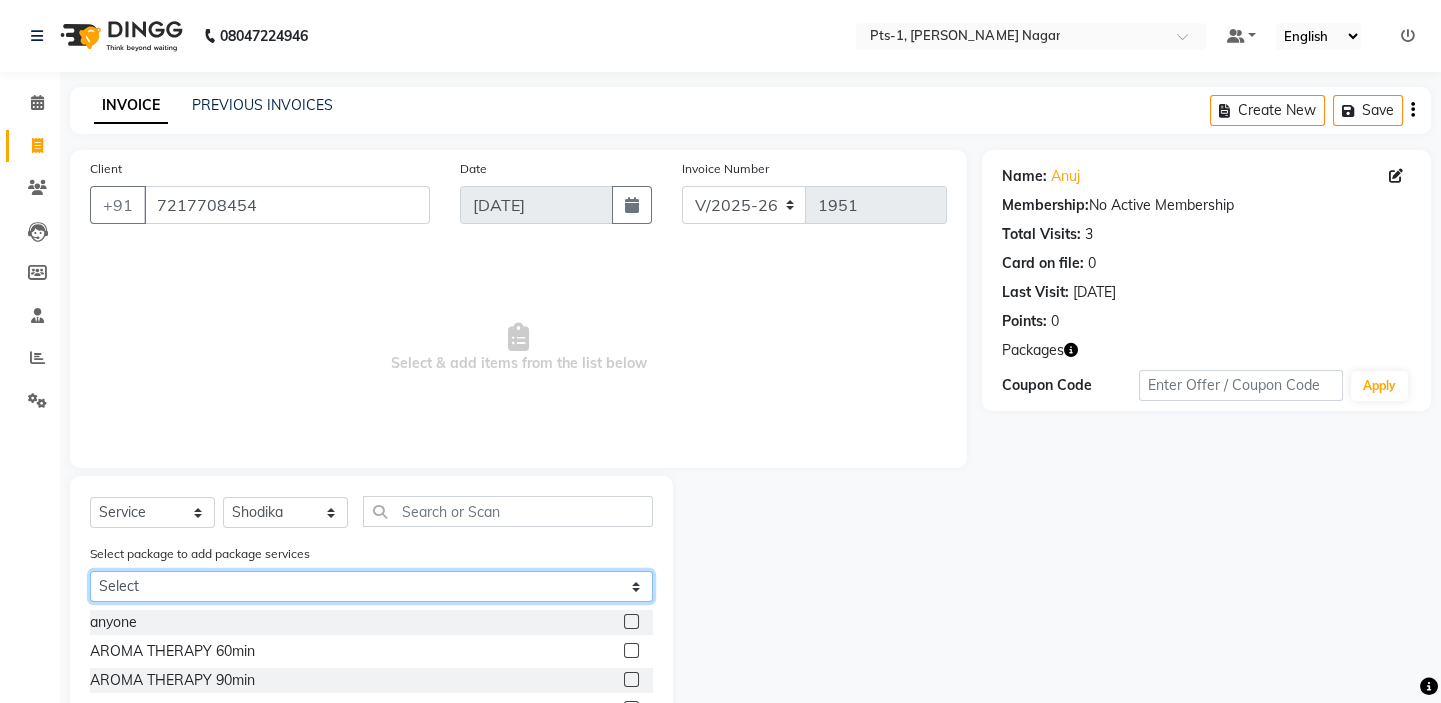 click on "Select PTS PACKAGE (5K) 3 SERVICES WITH STEAM" 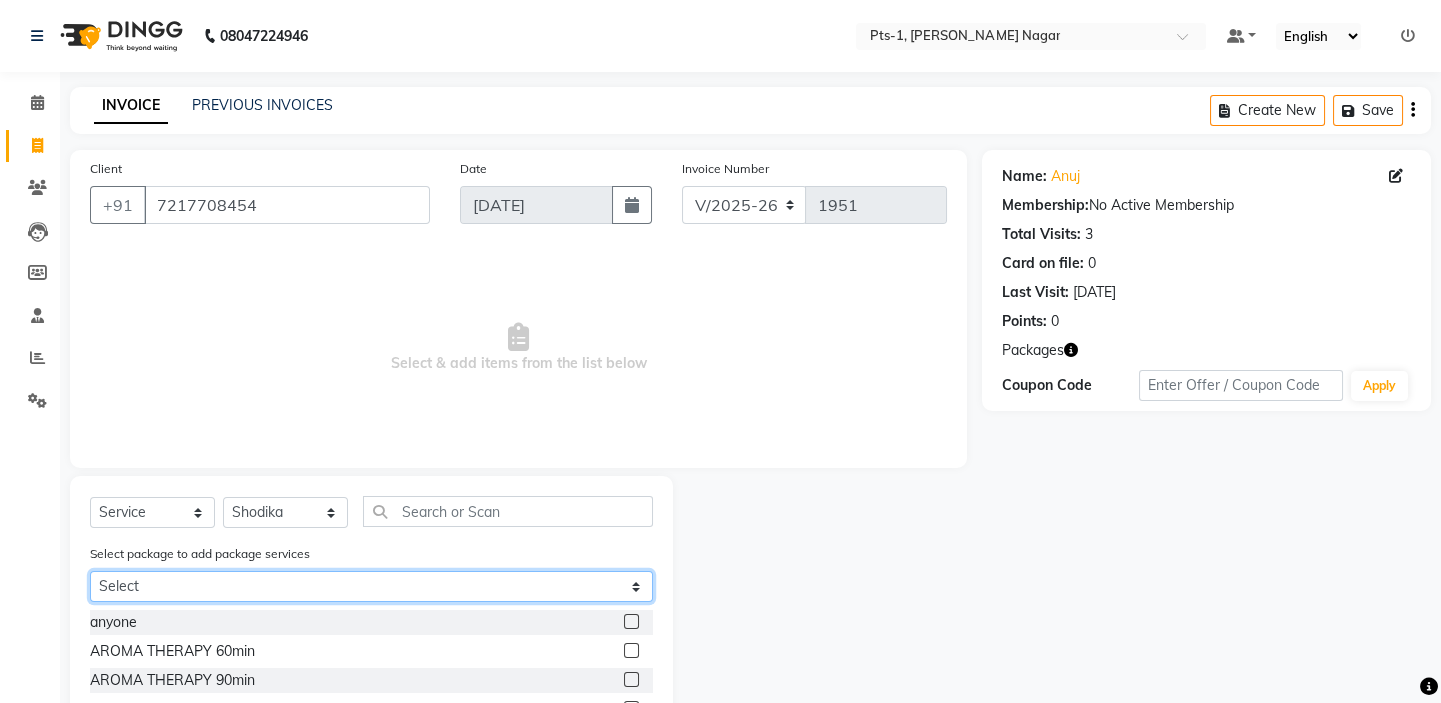 select on "1: Object" 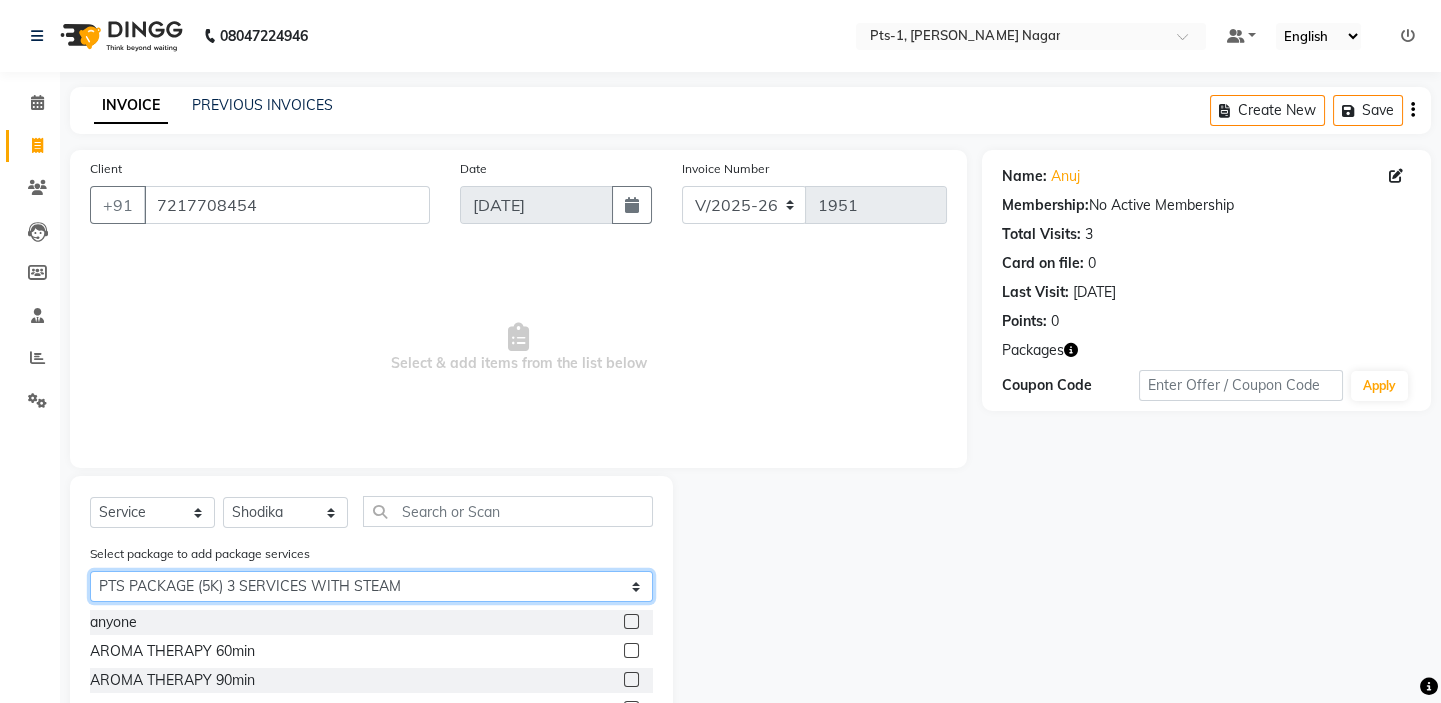 click on "Select PTS PACKAGE (5K) 3 SERVICES WITH STEAM" 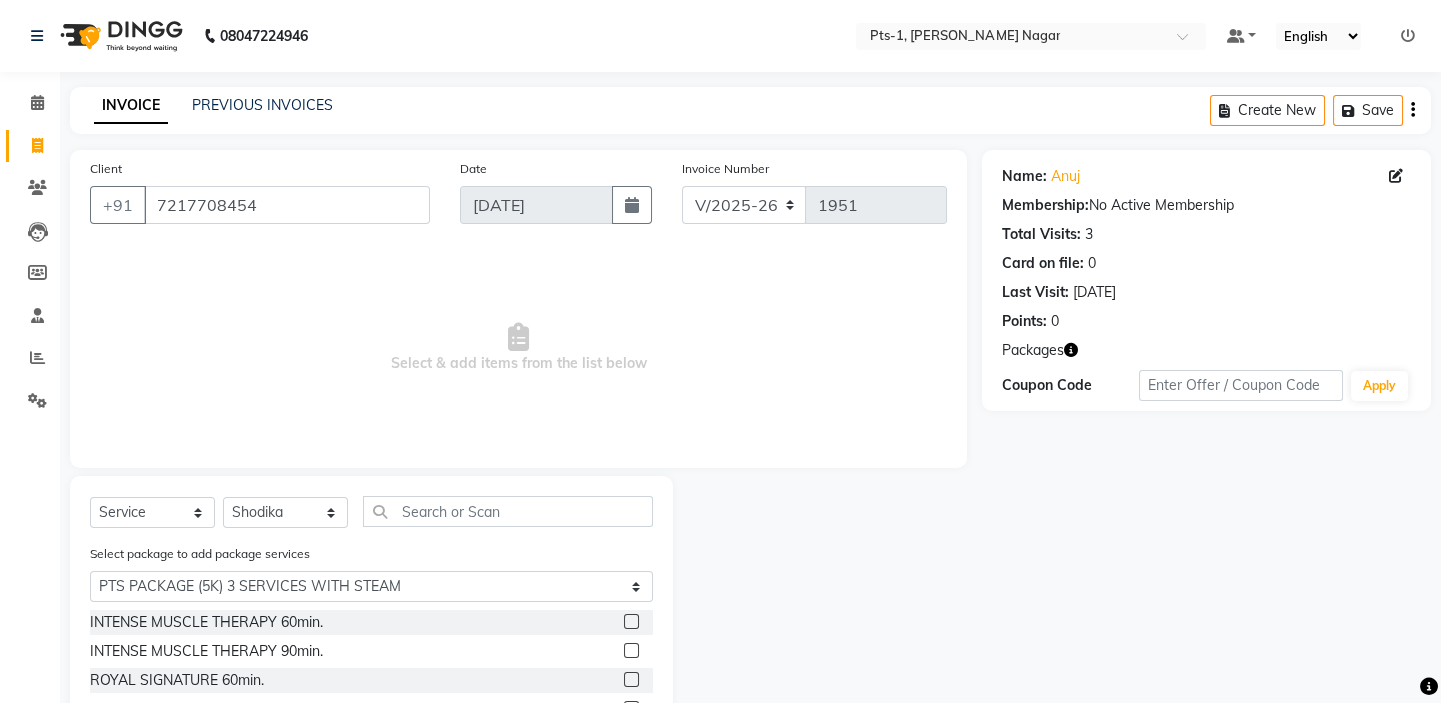 click 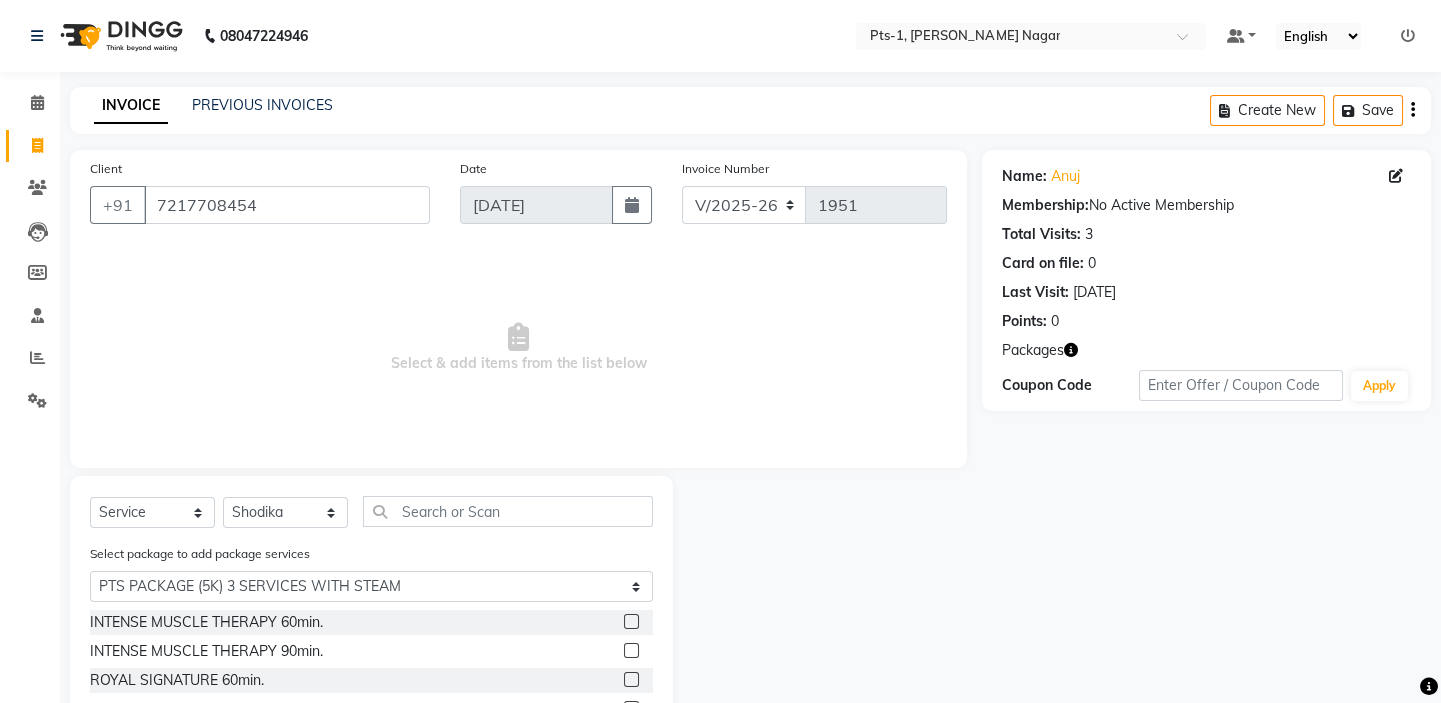 click at bounding box center (630, 622) 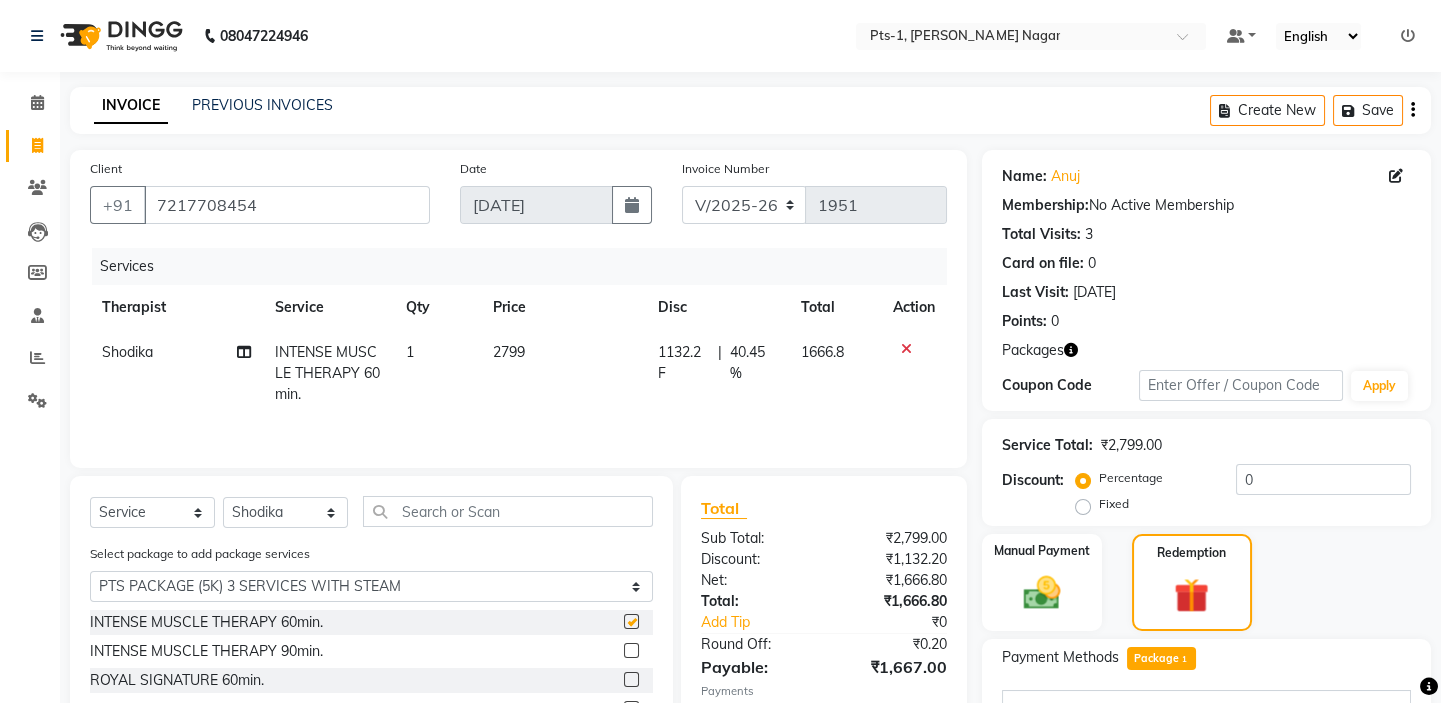 checkbox on "false" 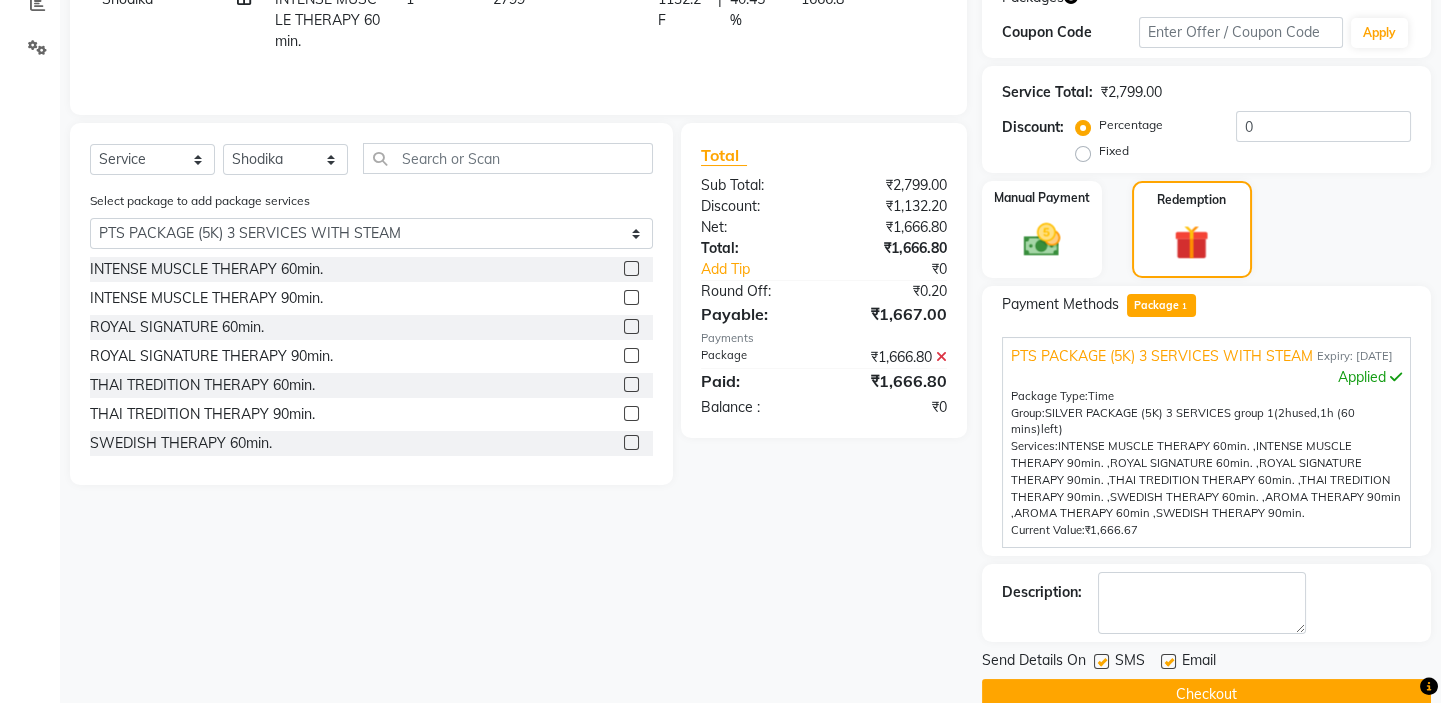 scroll, scrollTop: 400, scrollLeft: 0, axis: vertical 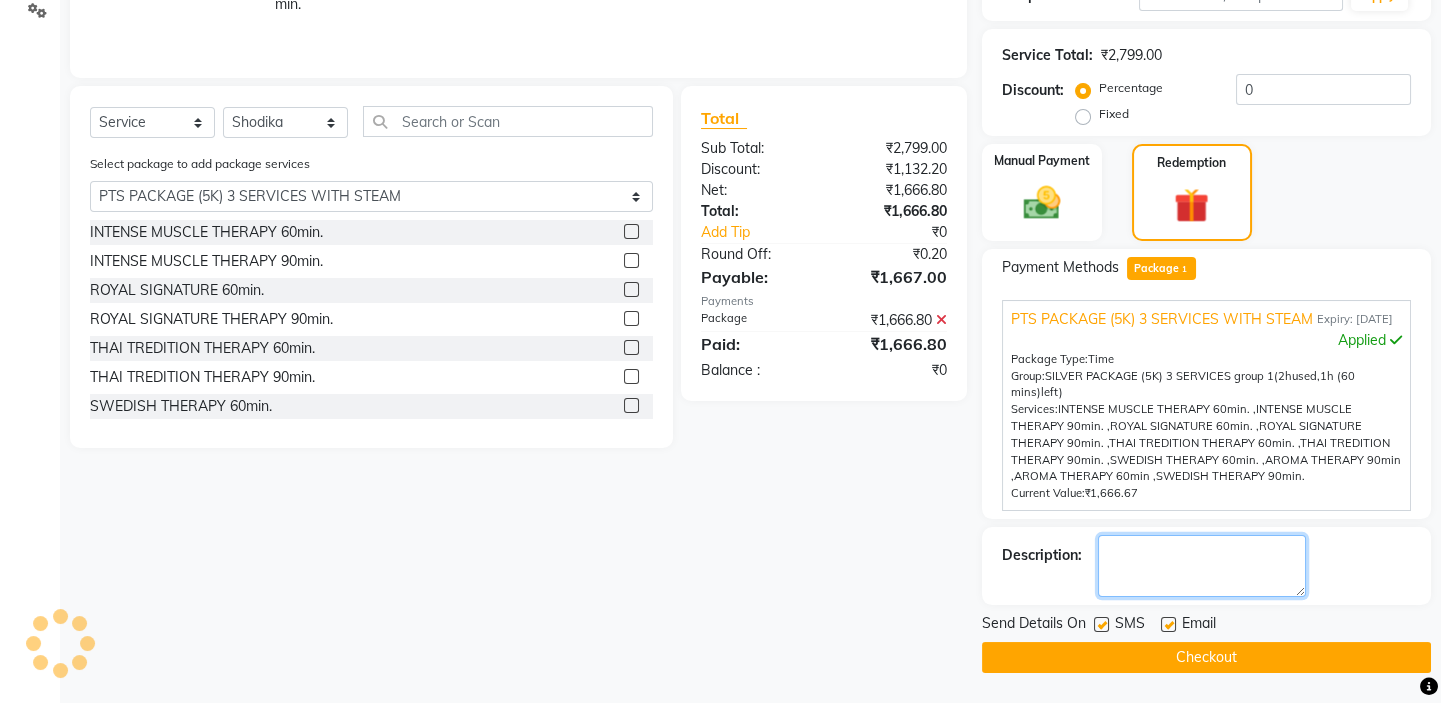 click 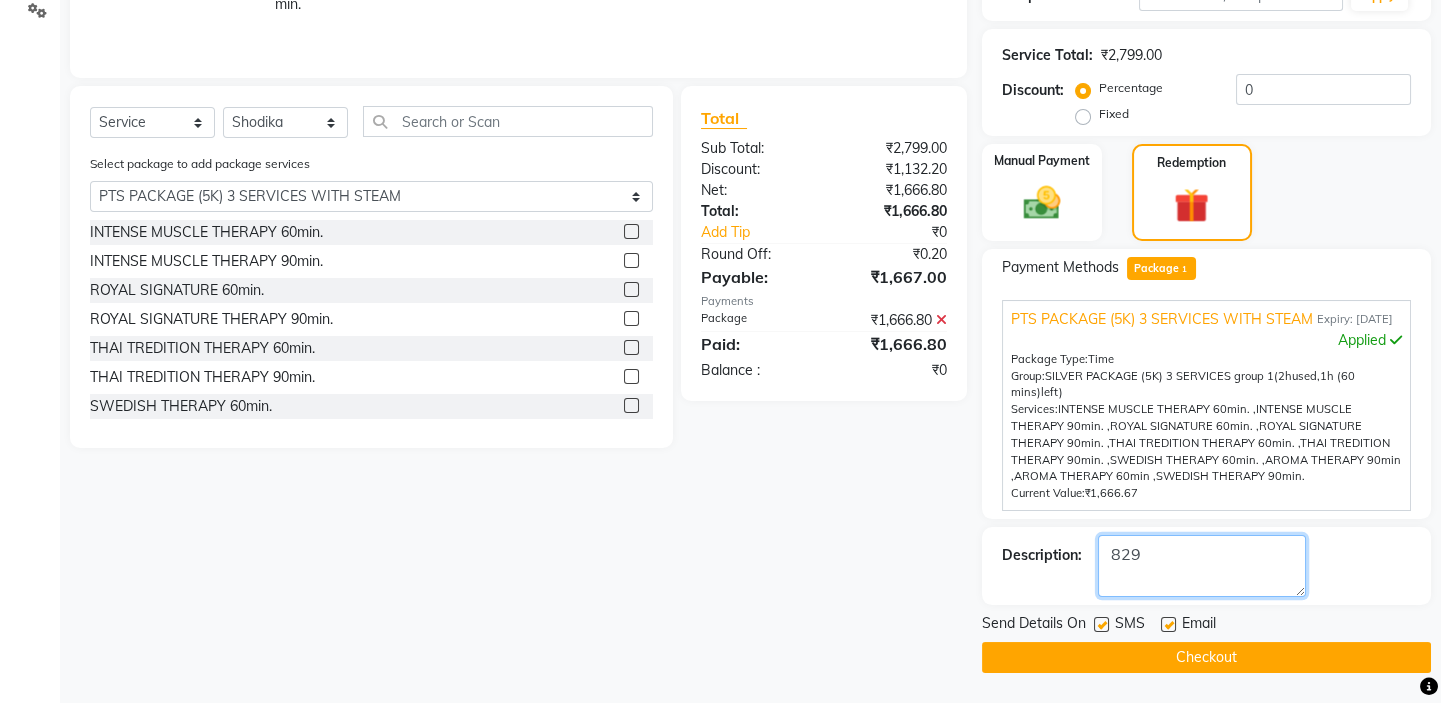 type on "829" 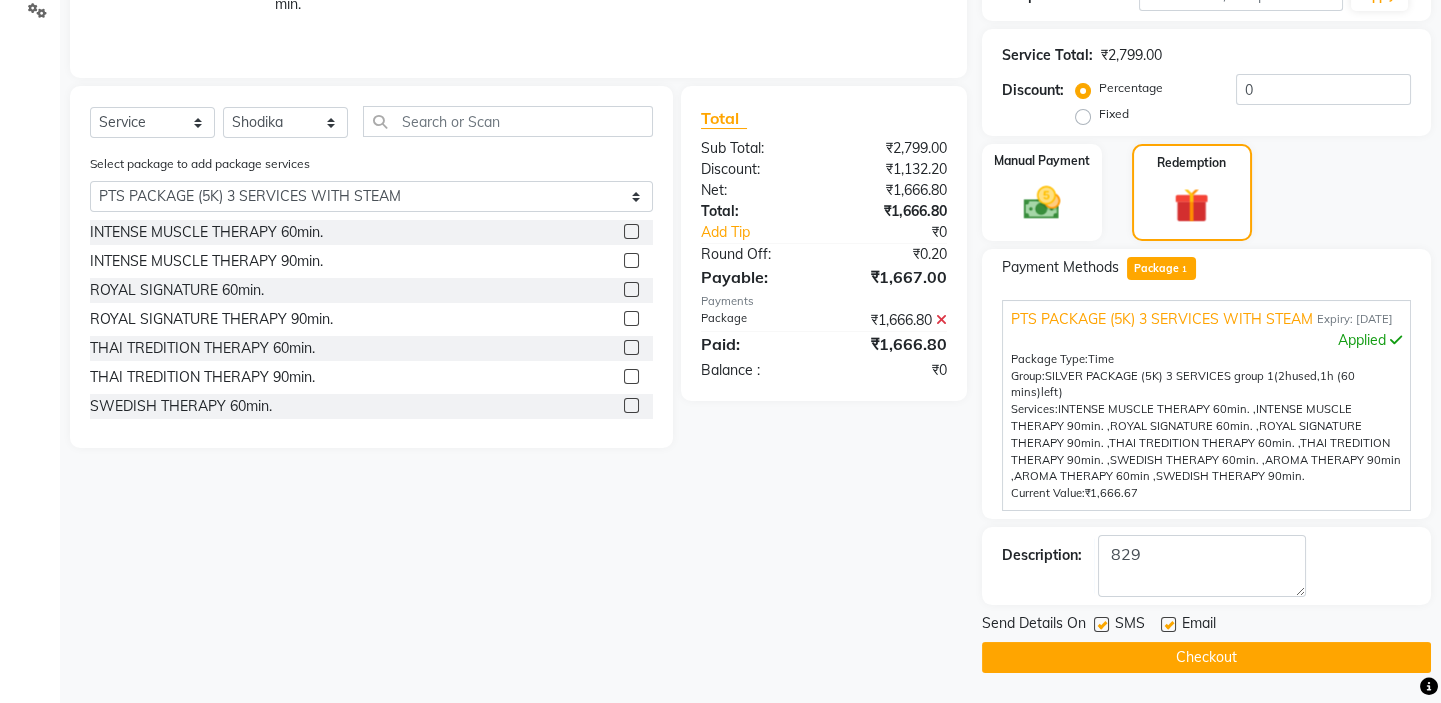 click 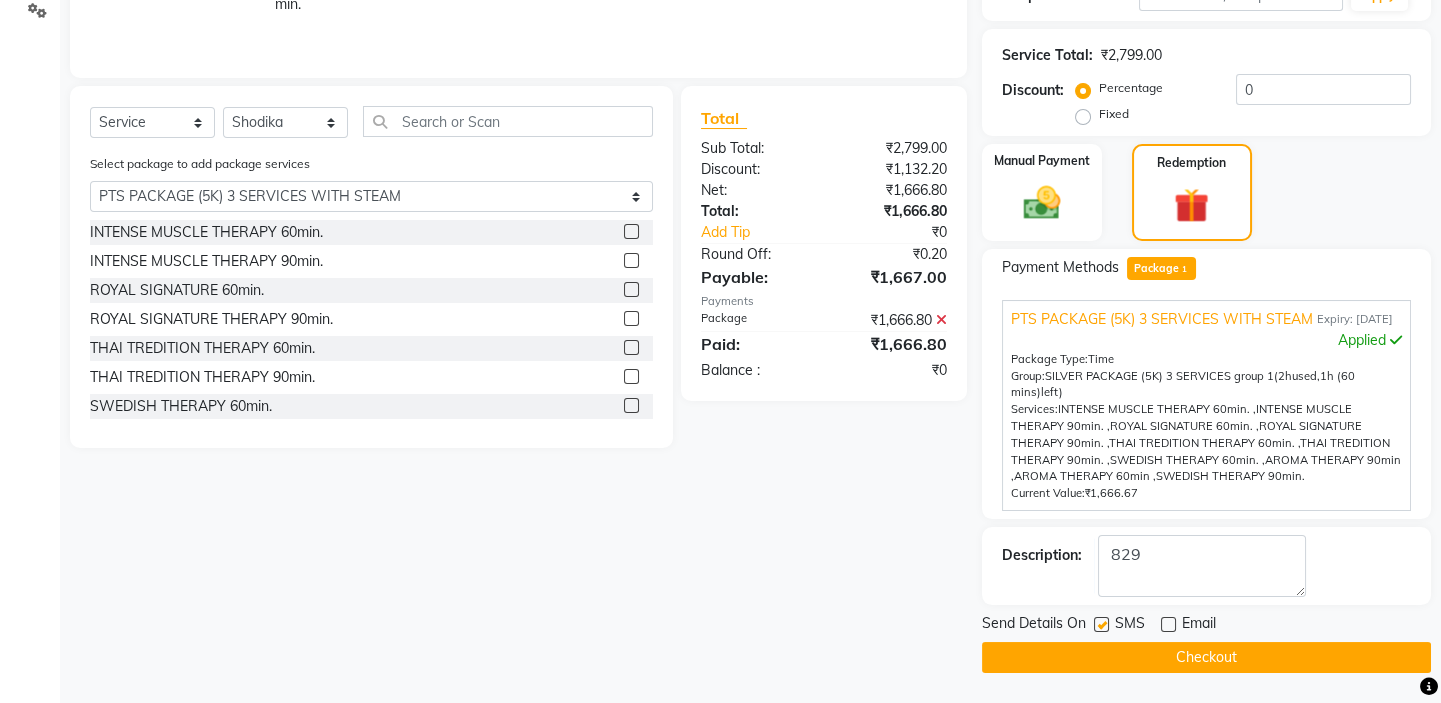 click 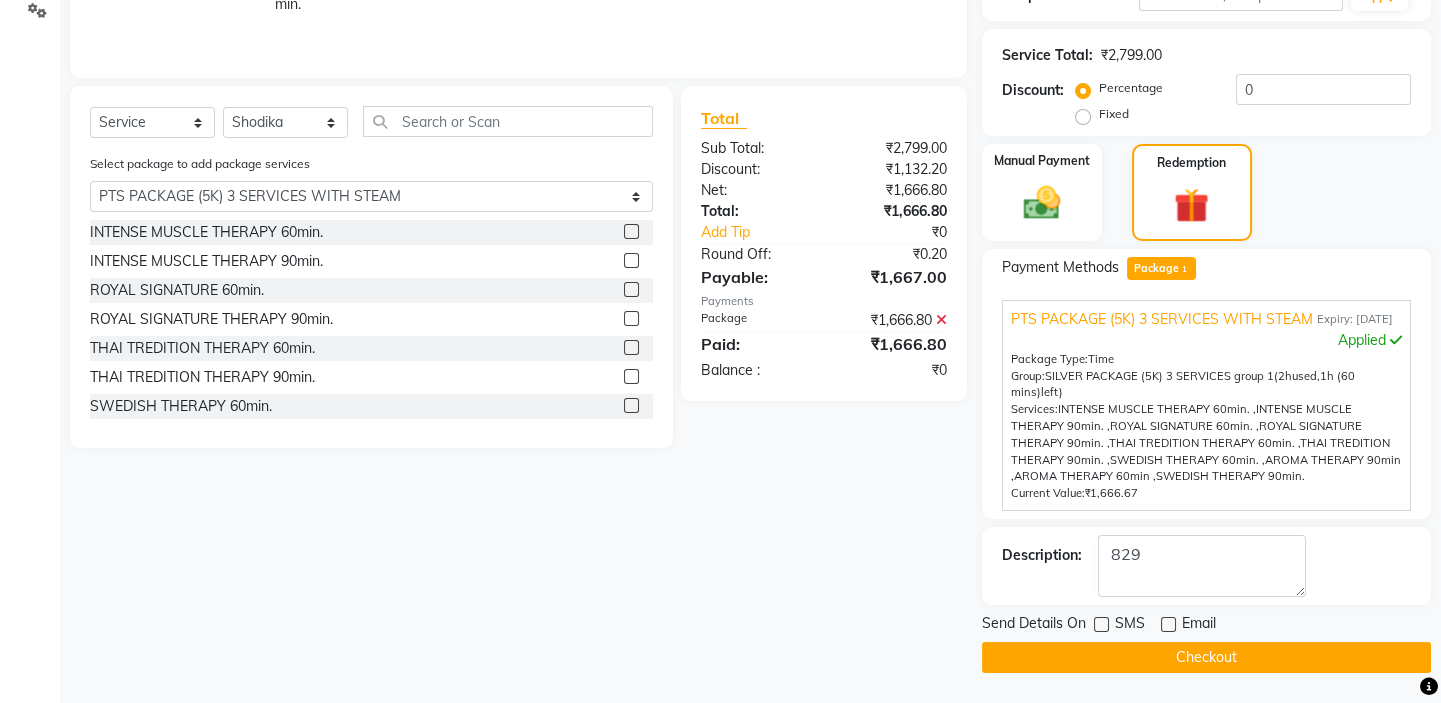 click on "Checkout" 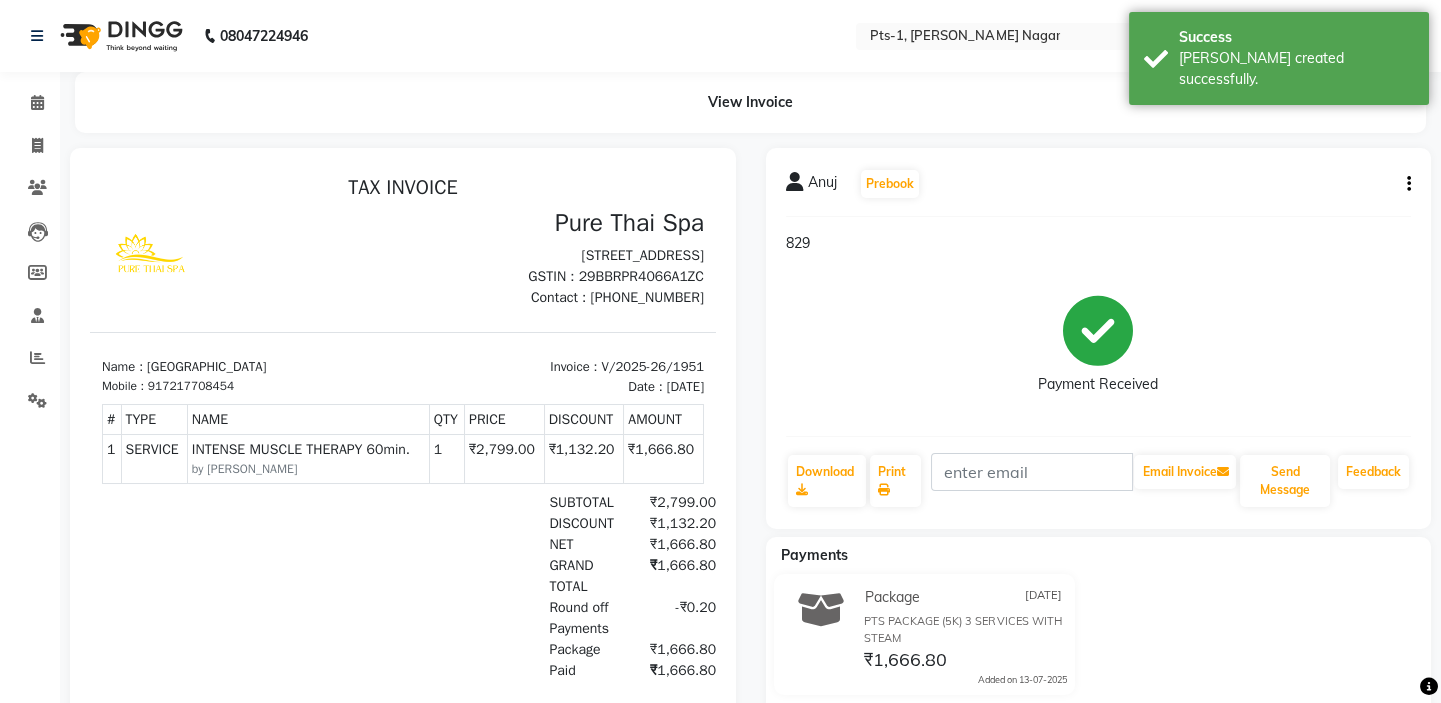 scroll, scrollTop: 0, scrollLeft: 0, axis: both 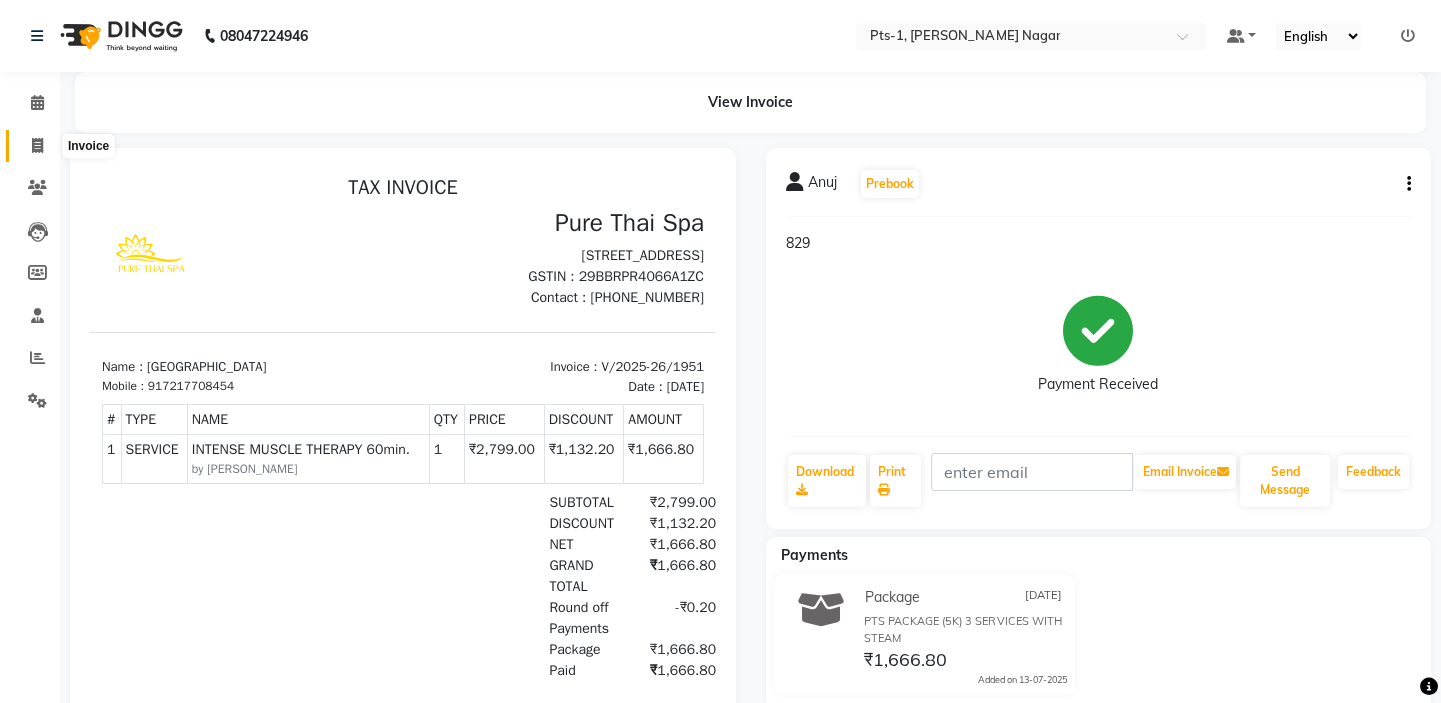 click 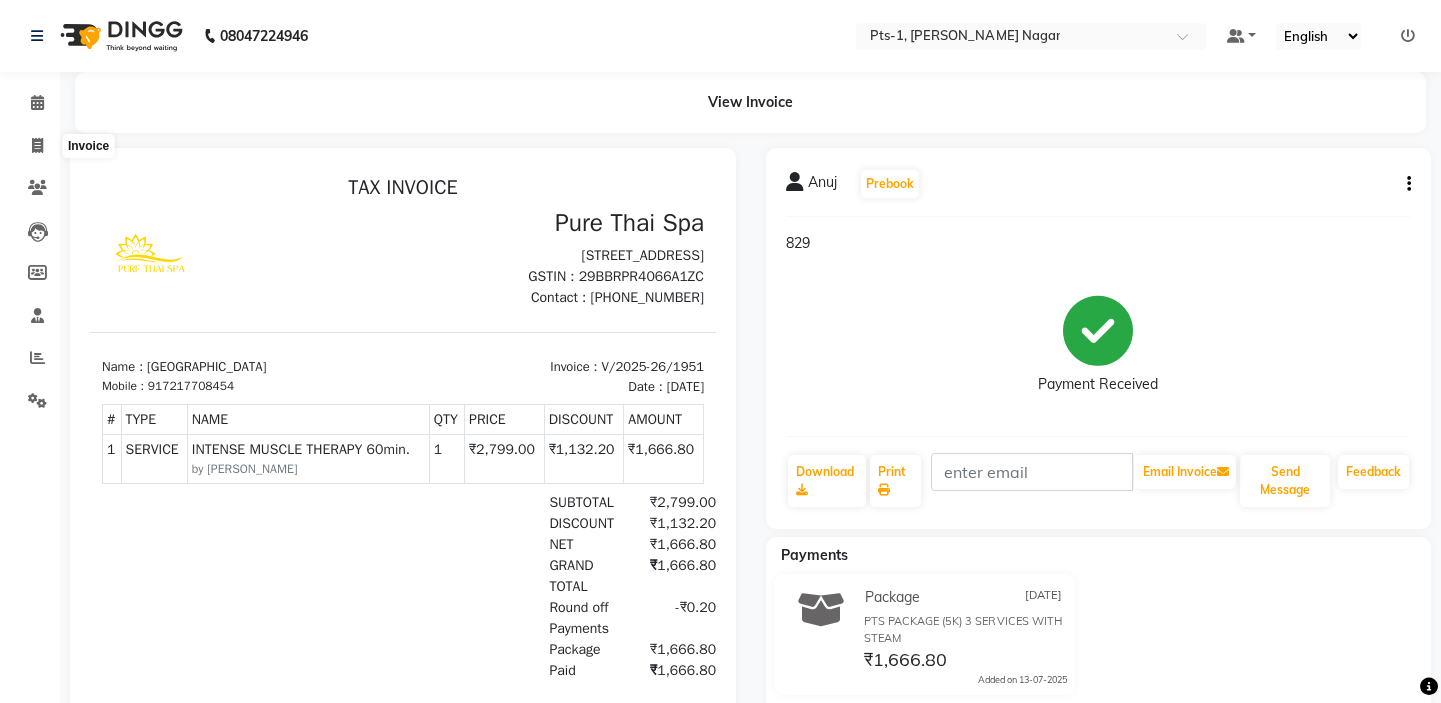 select on "5296" 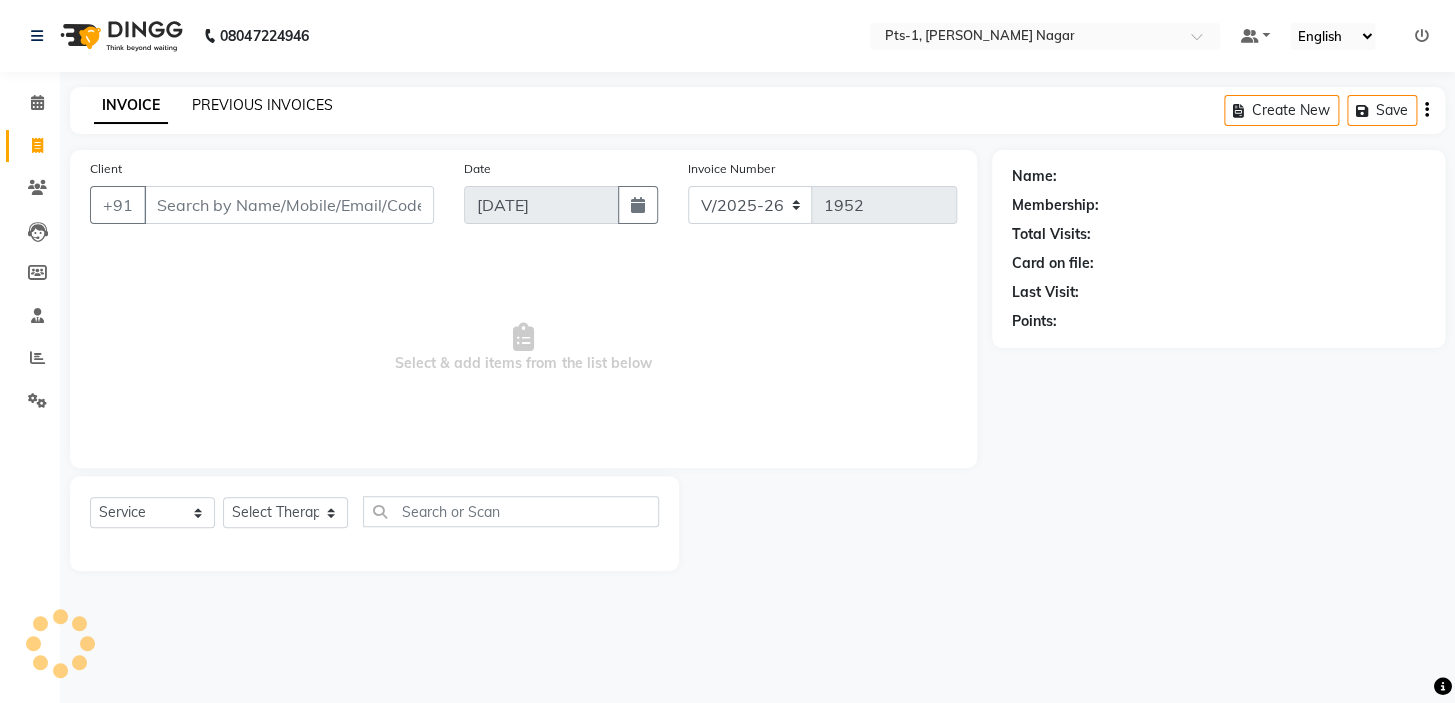 click on "PREVIOUS INVOICES" 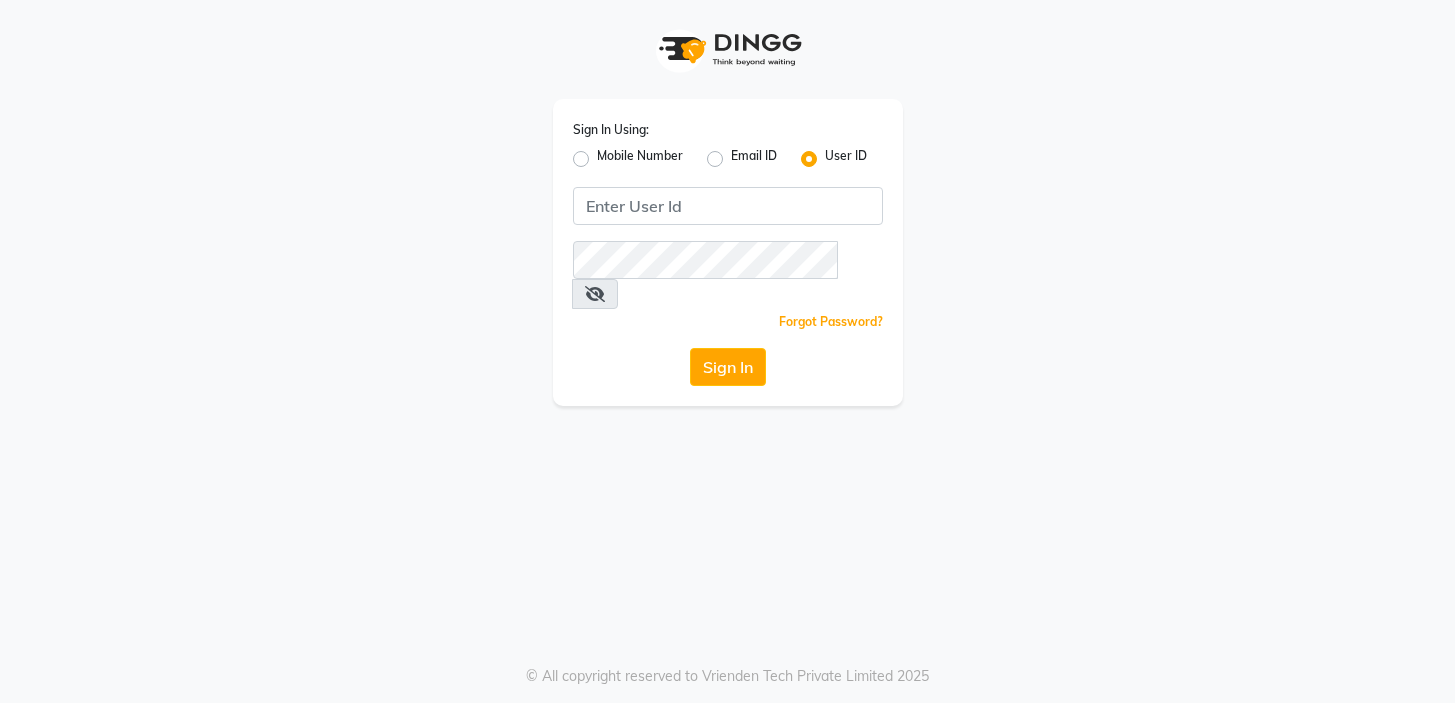 scroll, scrollTop: 0, scrollLeft: 0, axis: both 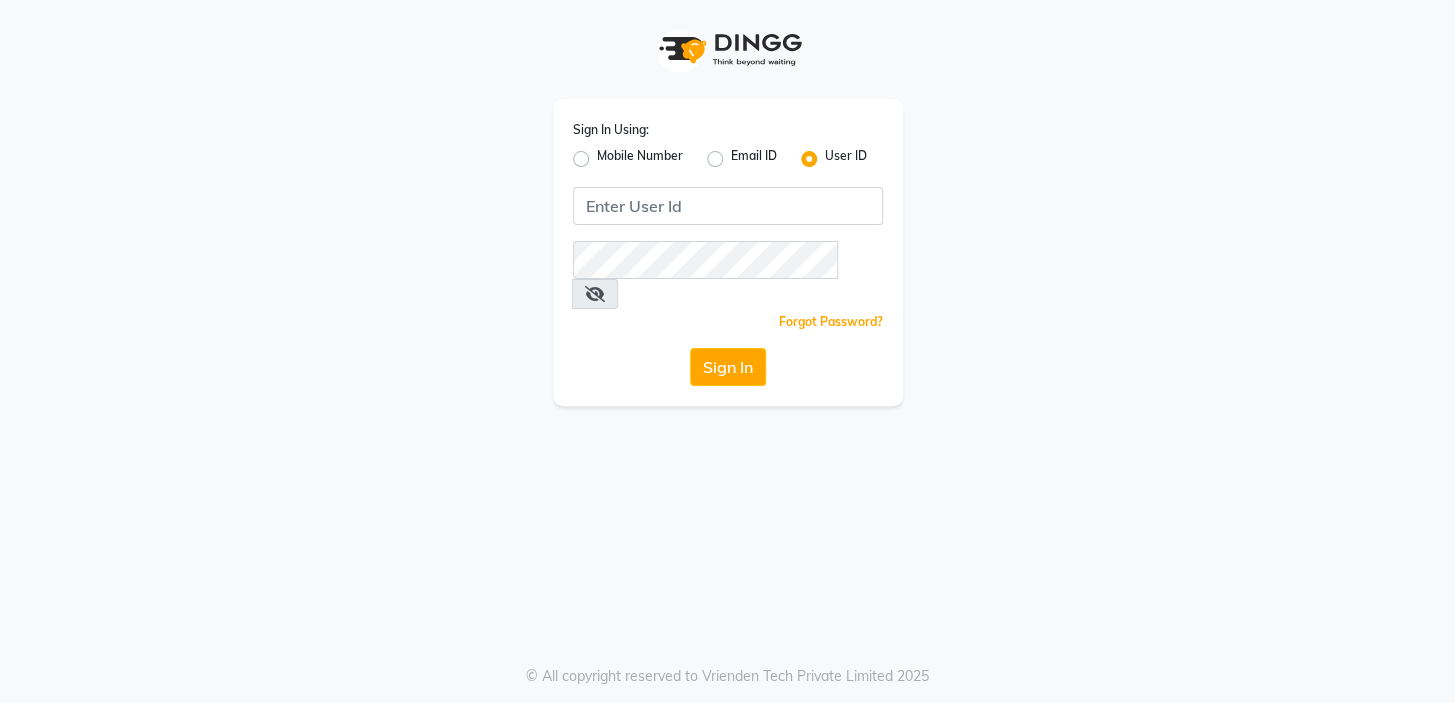 click on "Mobile Number" 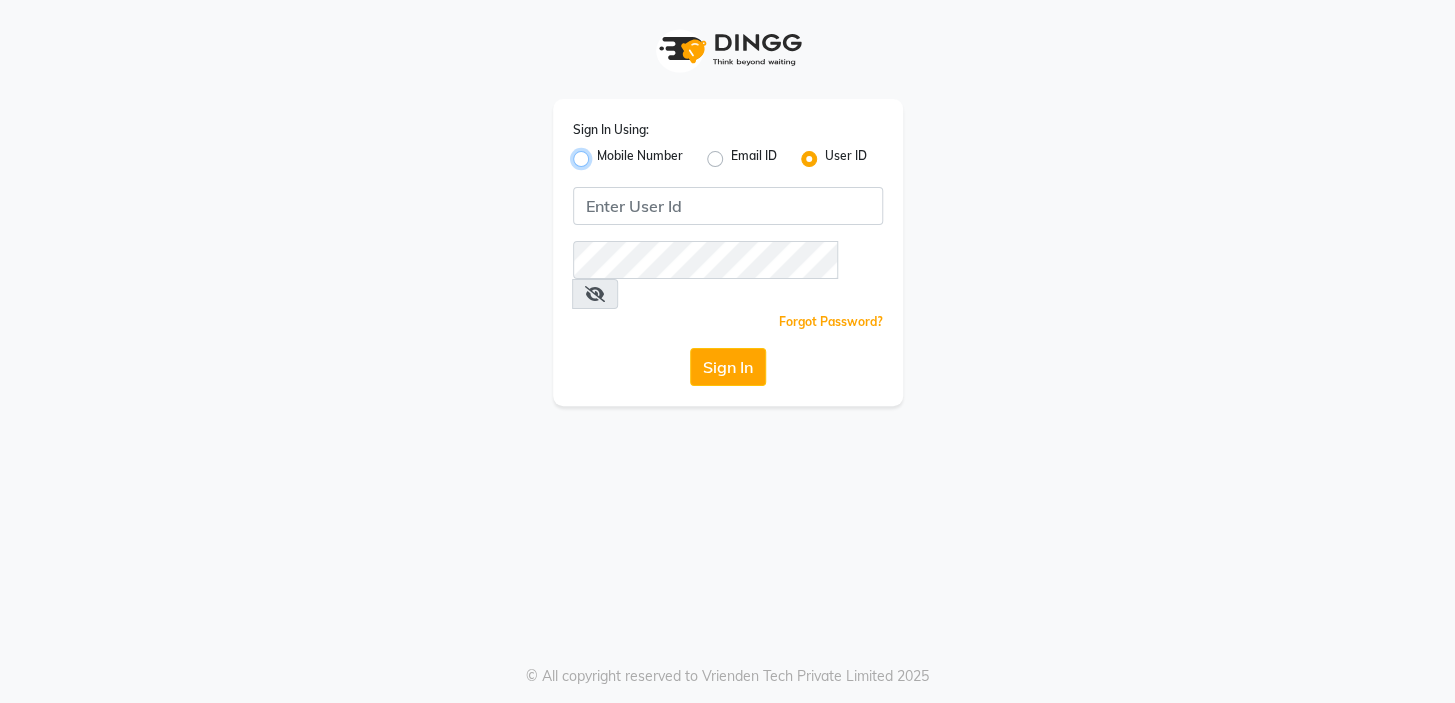 click on "Mobile Number" at bounding box center (603, 153) 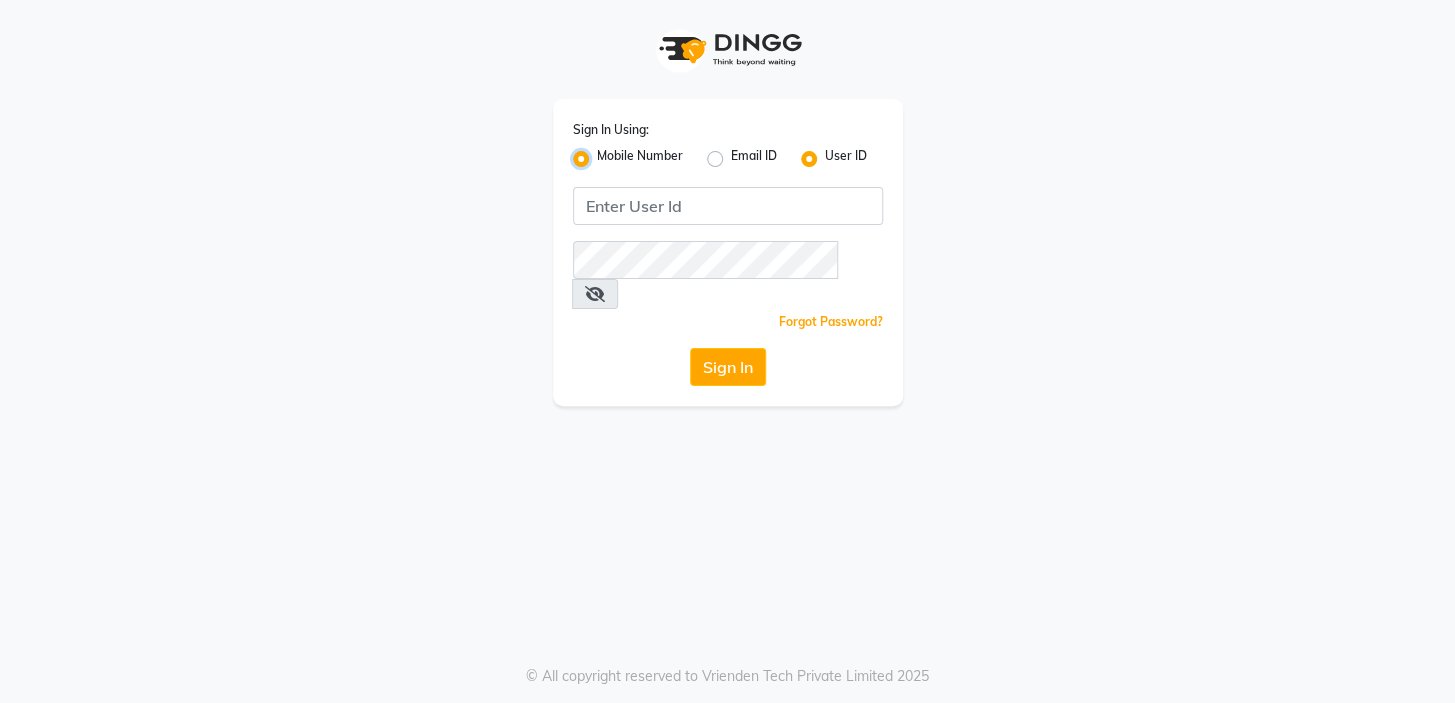 radio on "false" 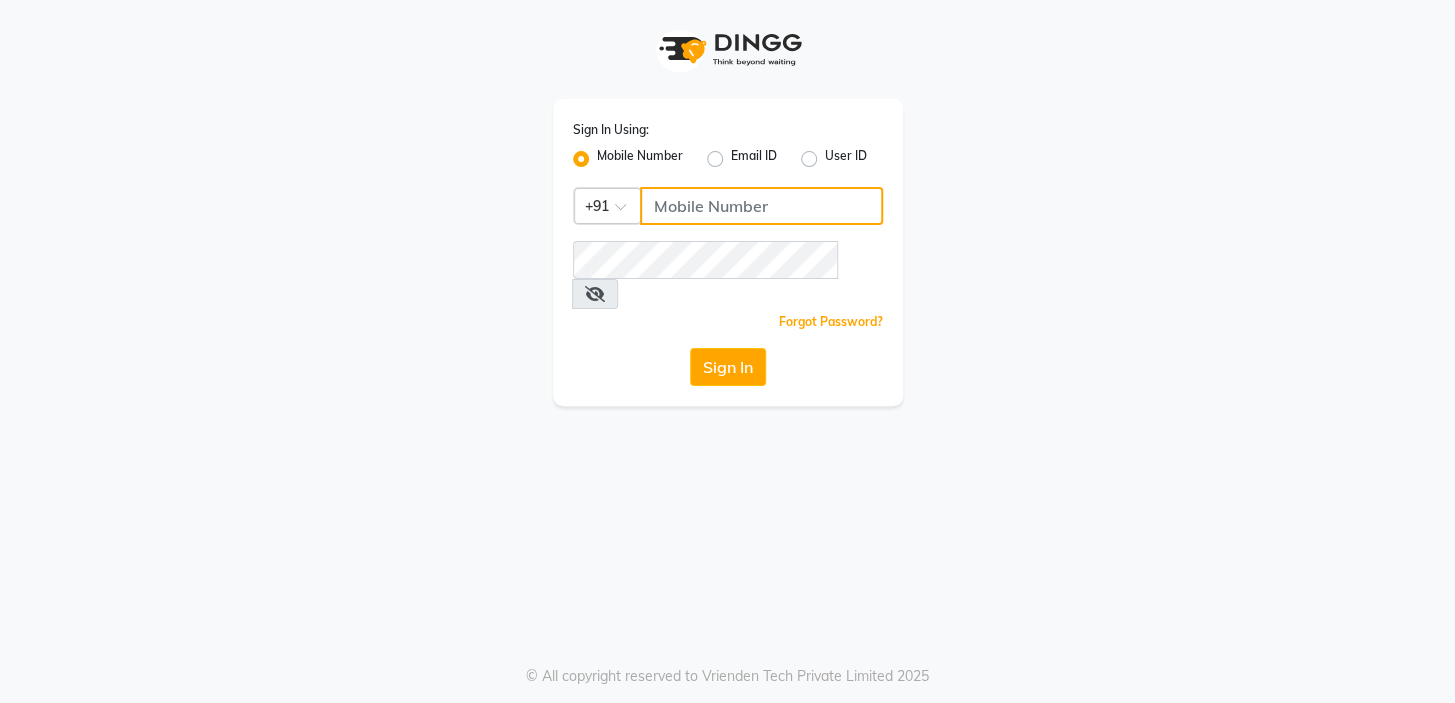 click 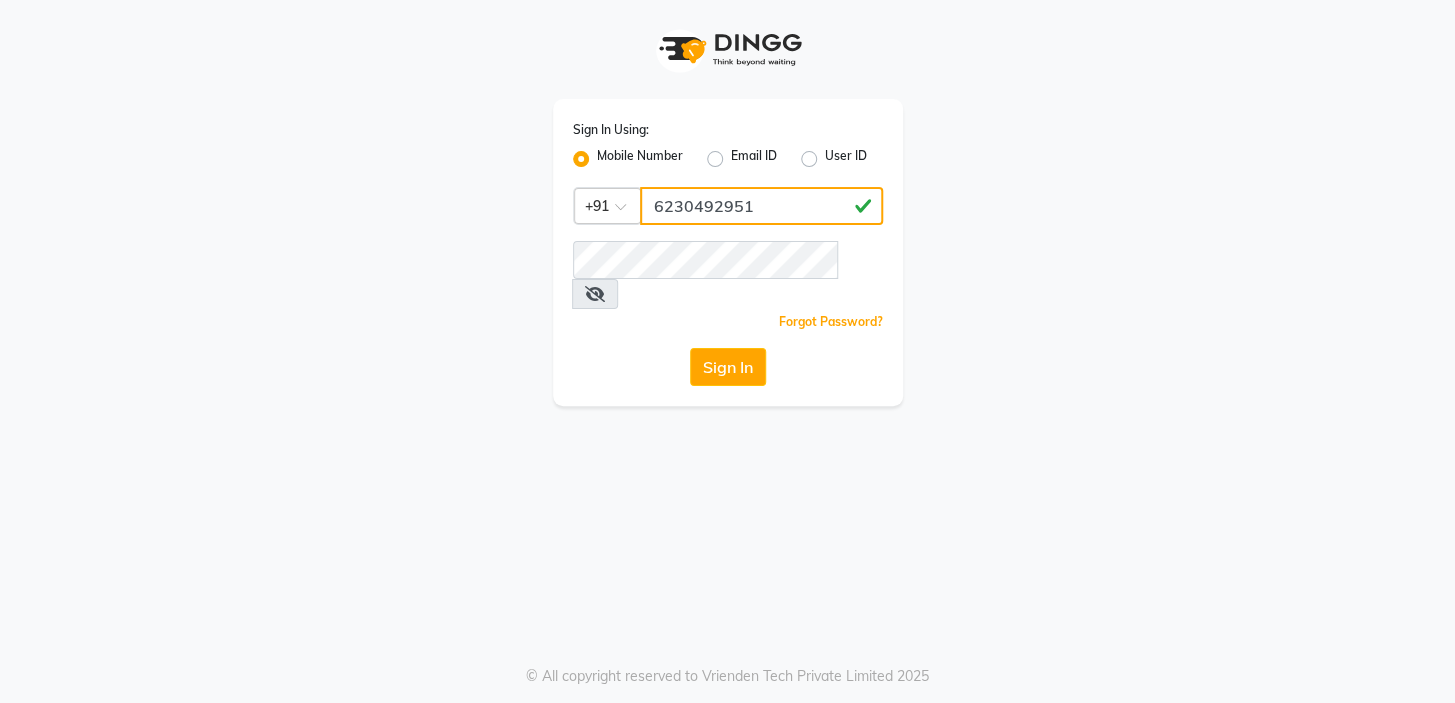 type on "6230492951" 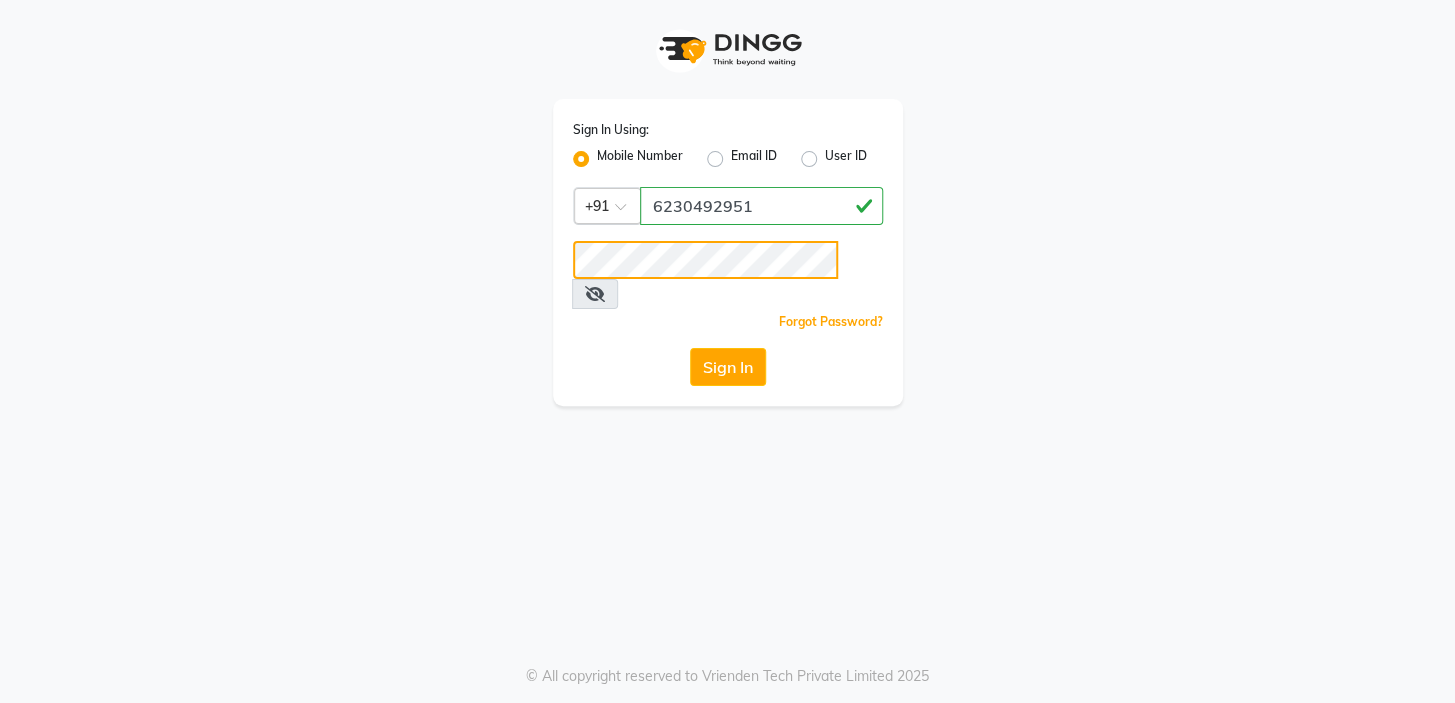 click on "Sign In" 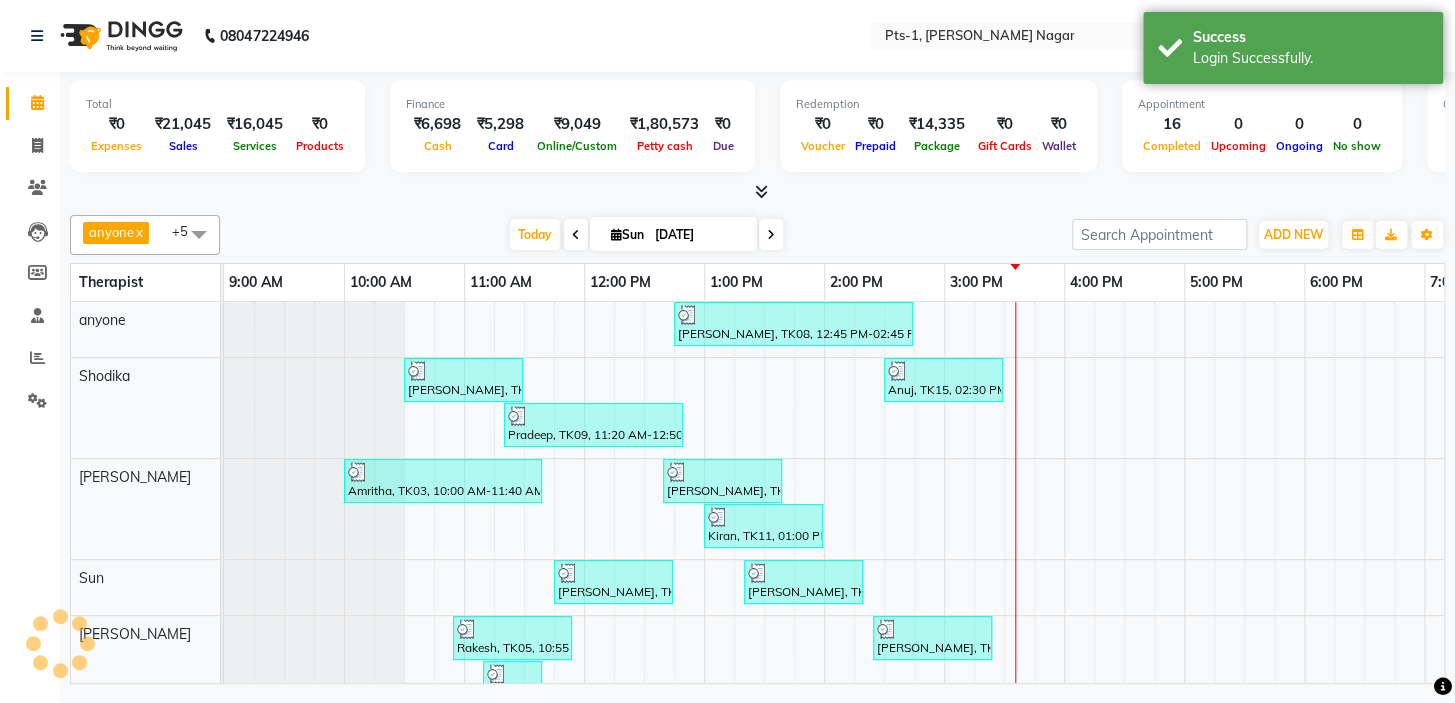scroll, scrollTop: 0, scrollLeft: 0, axis: both 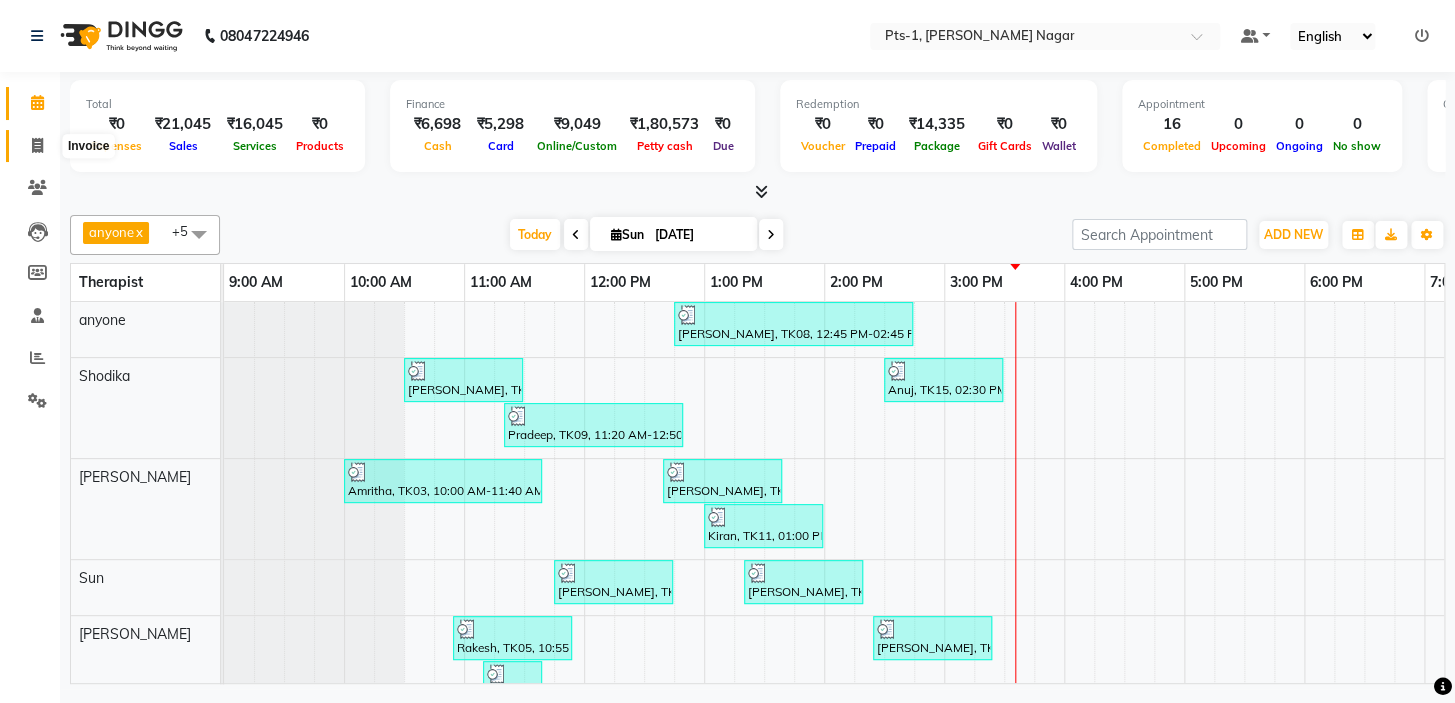 click 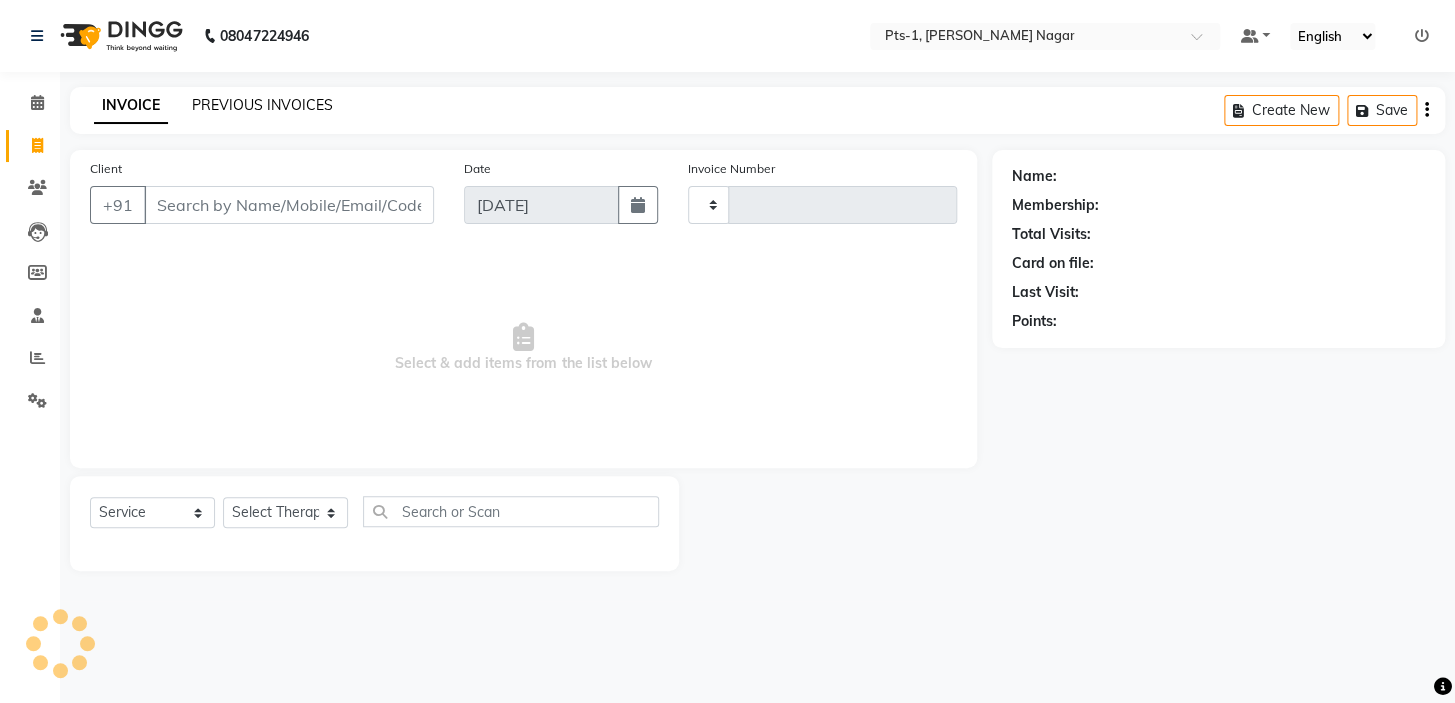 type on "1952" 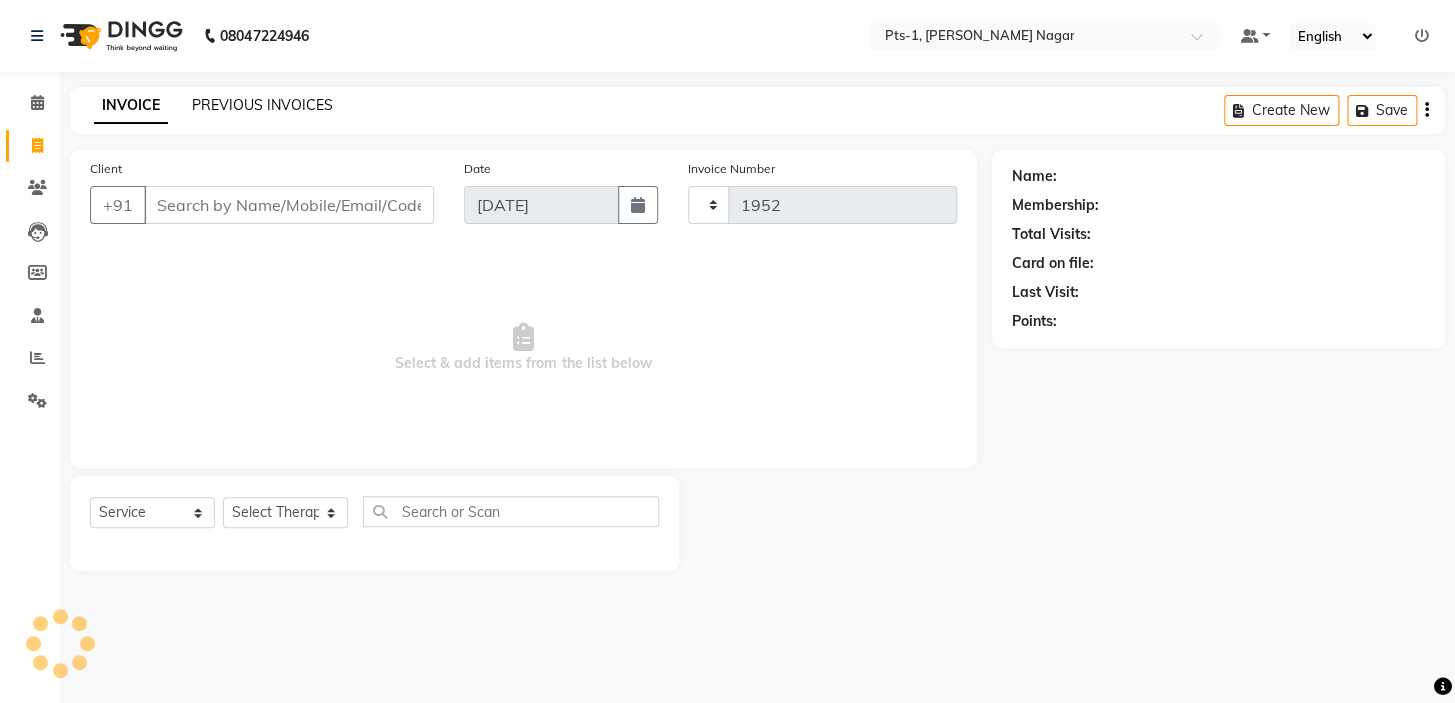 select on "5296" 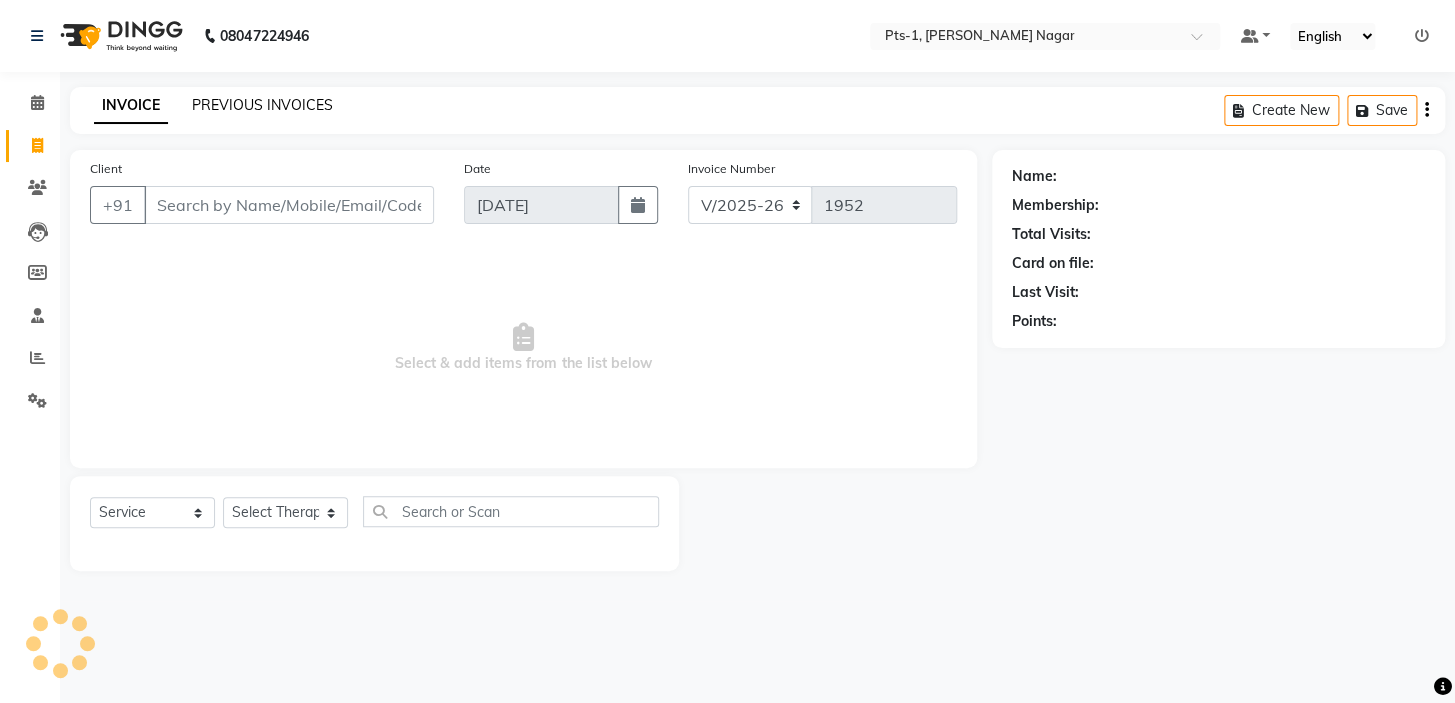 click on "PREVIOUS INVOICES" 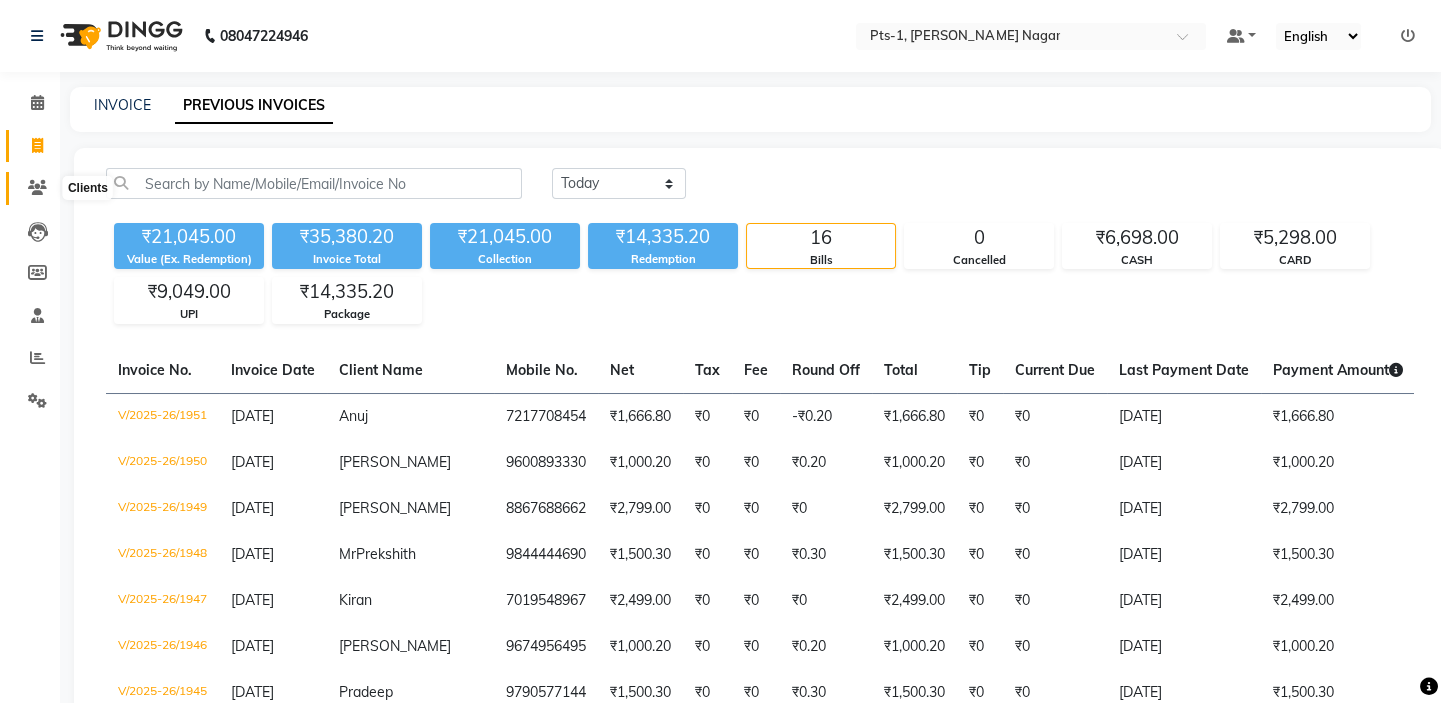 drag, startPoint x: 35, startPoint y: 191, endPoint x: 59, endPoint y: 172, distance: 30.610456 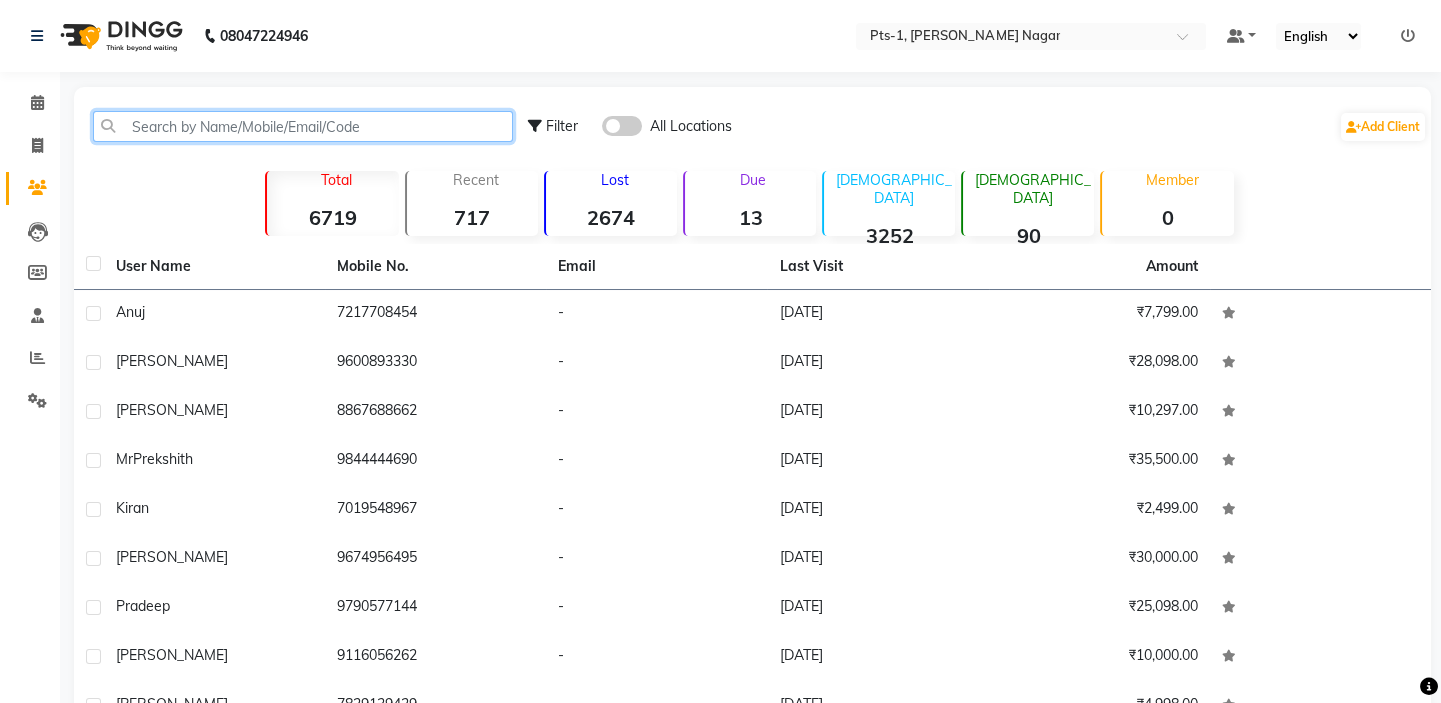 click 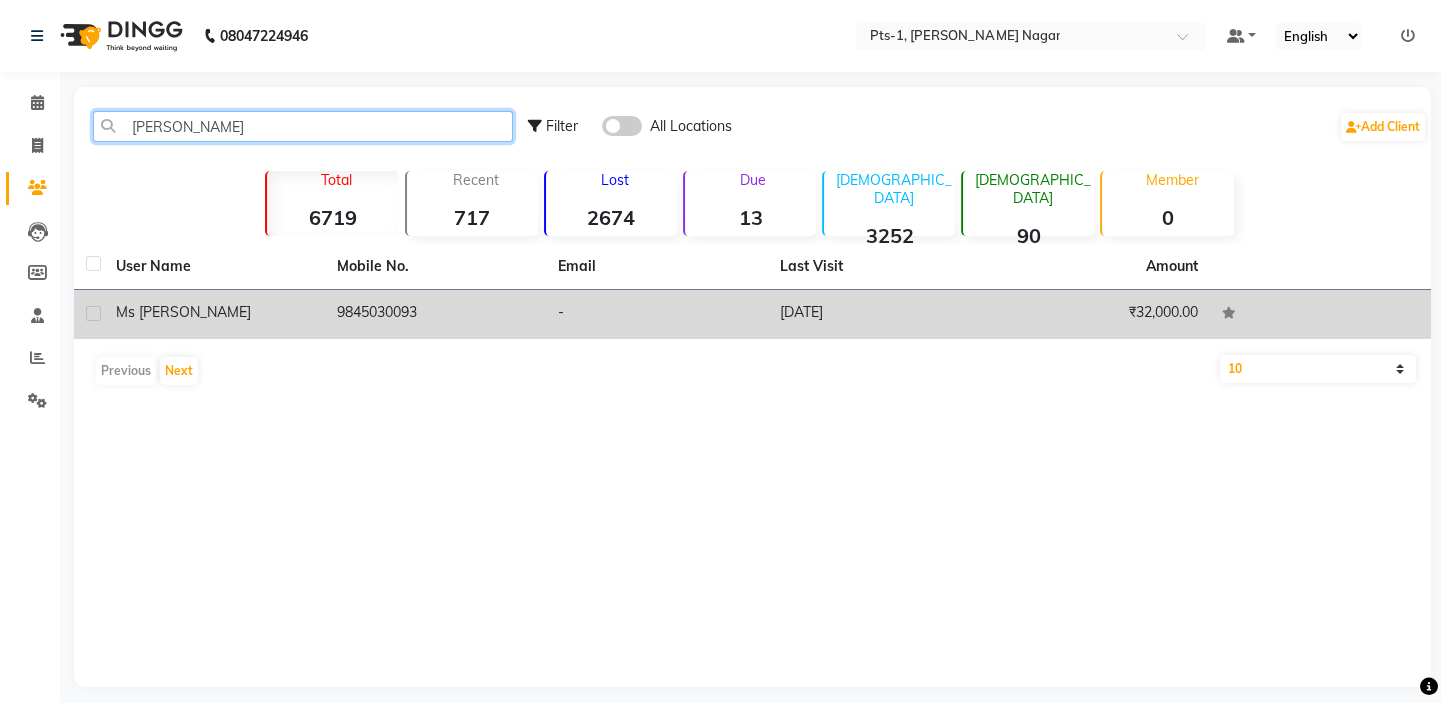 type on "Renu" 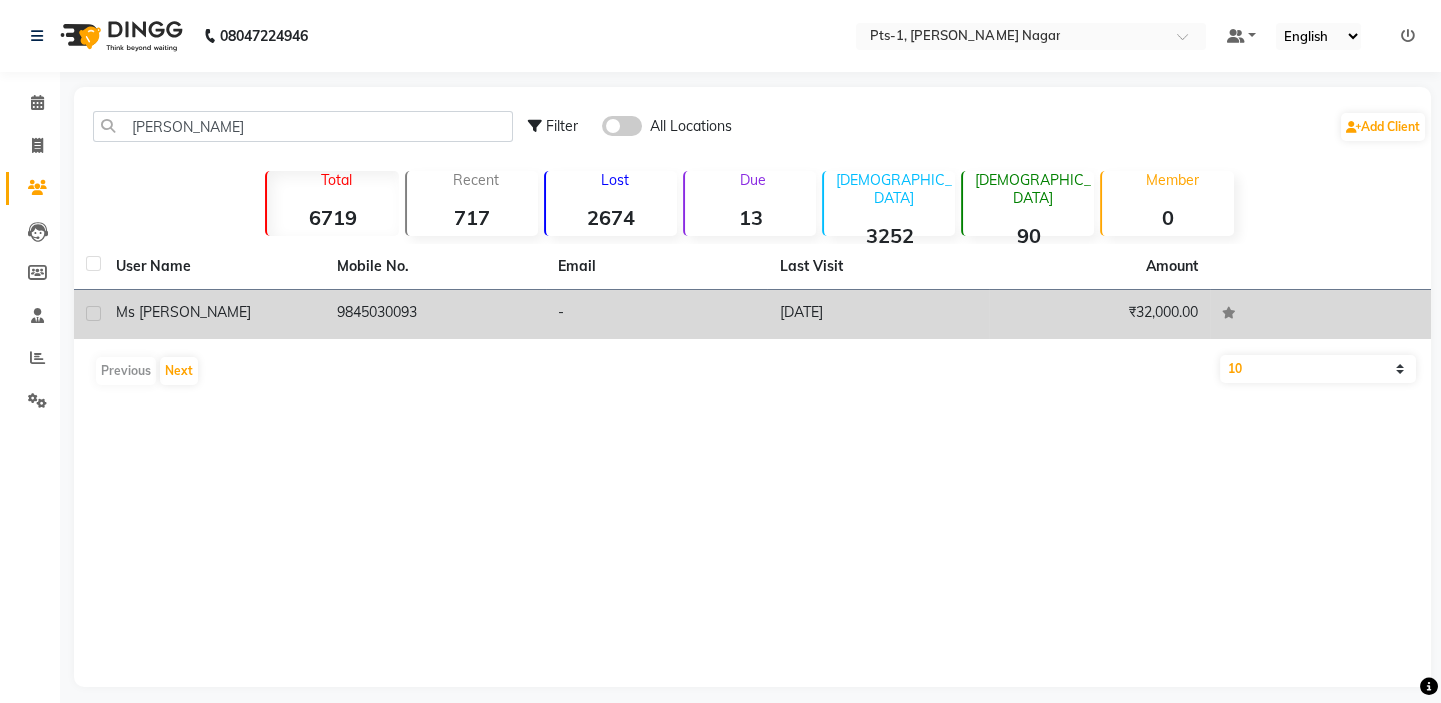 click on "9845030093" 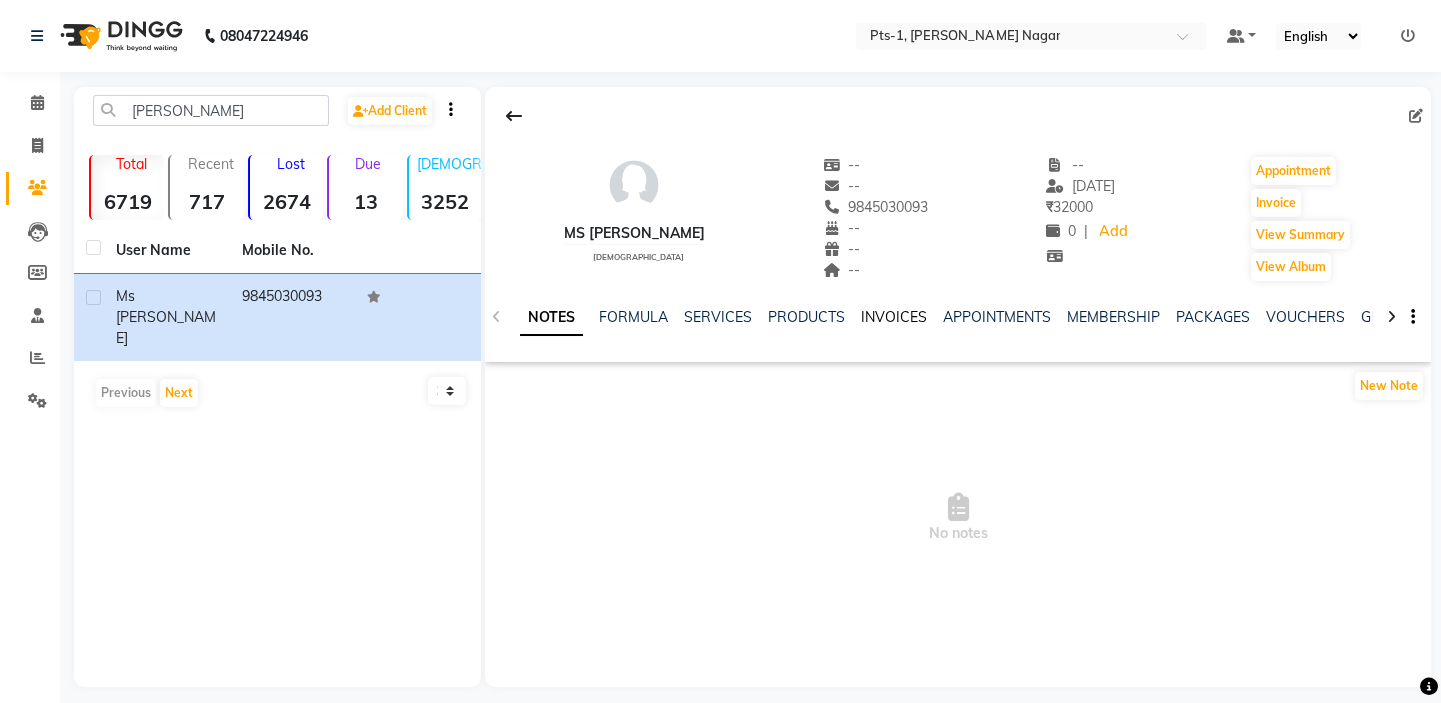 click on "INVOICES" 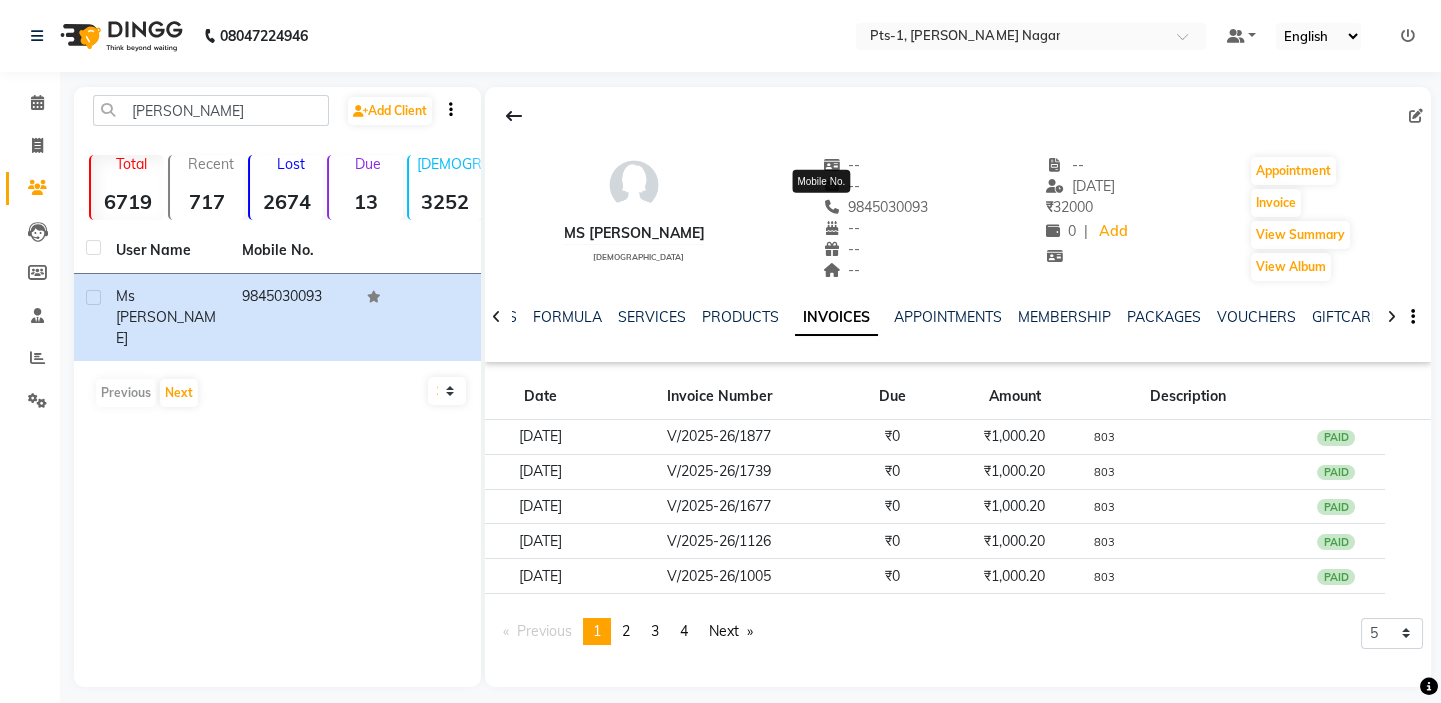 drag, startPoint x: 885, startPoint y: 201, endPoint x: 774, endPoint y: 208, distance: 111.220505 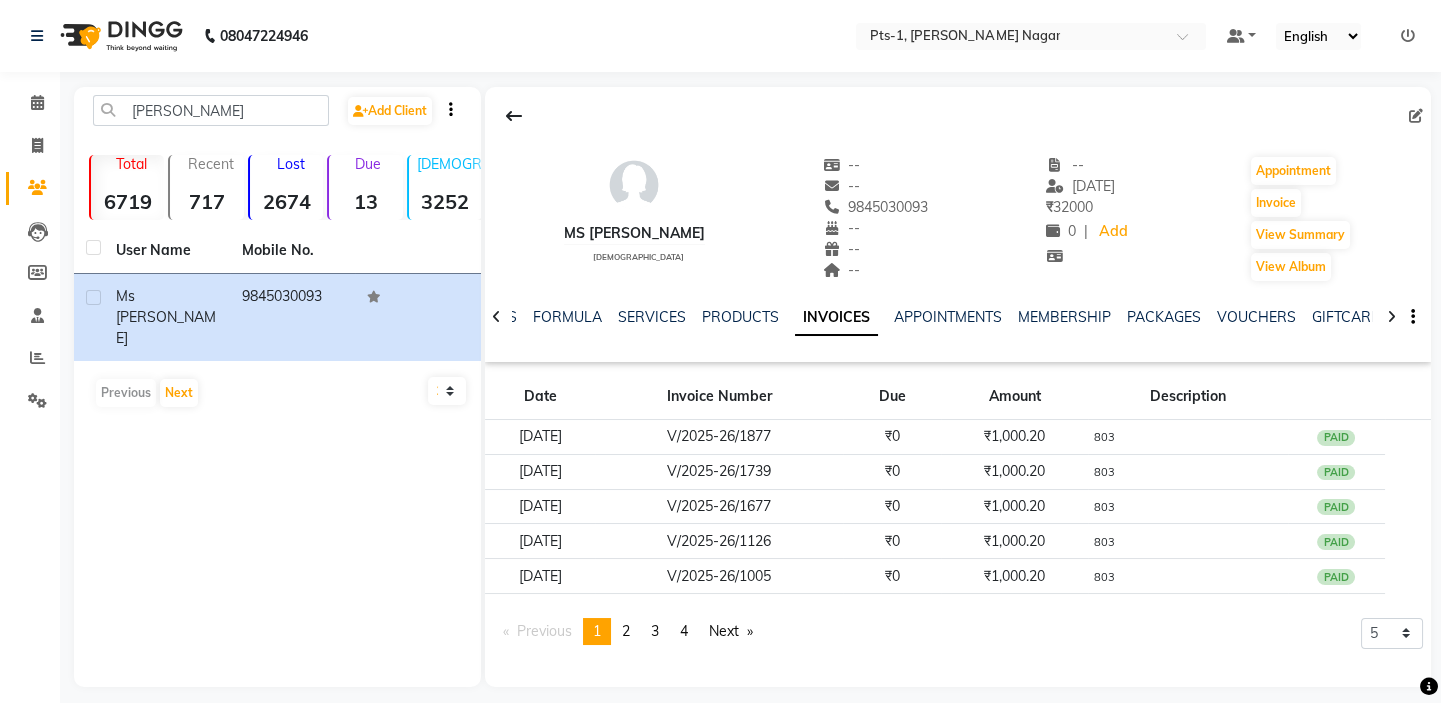 copy on "9845030093" 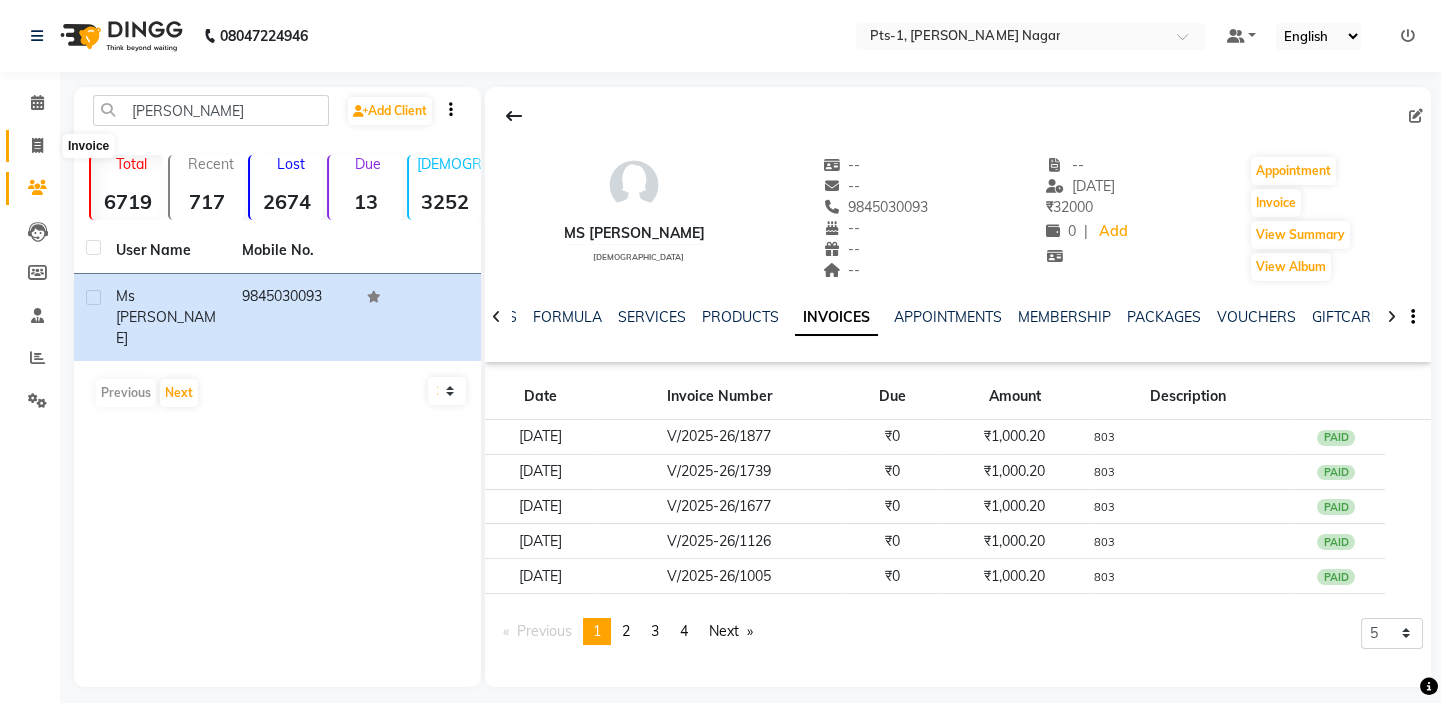 click 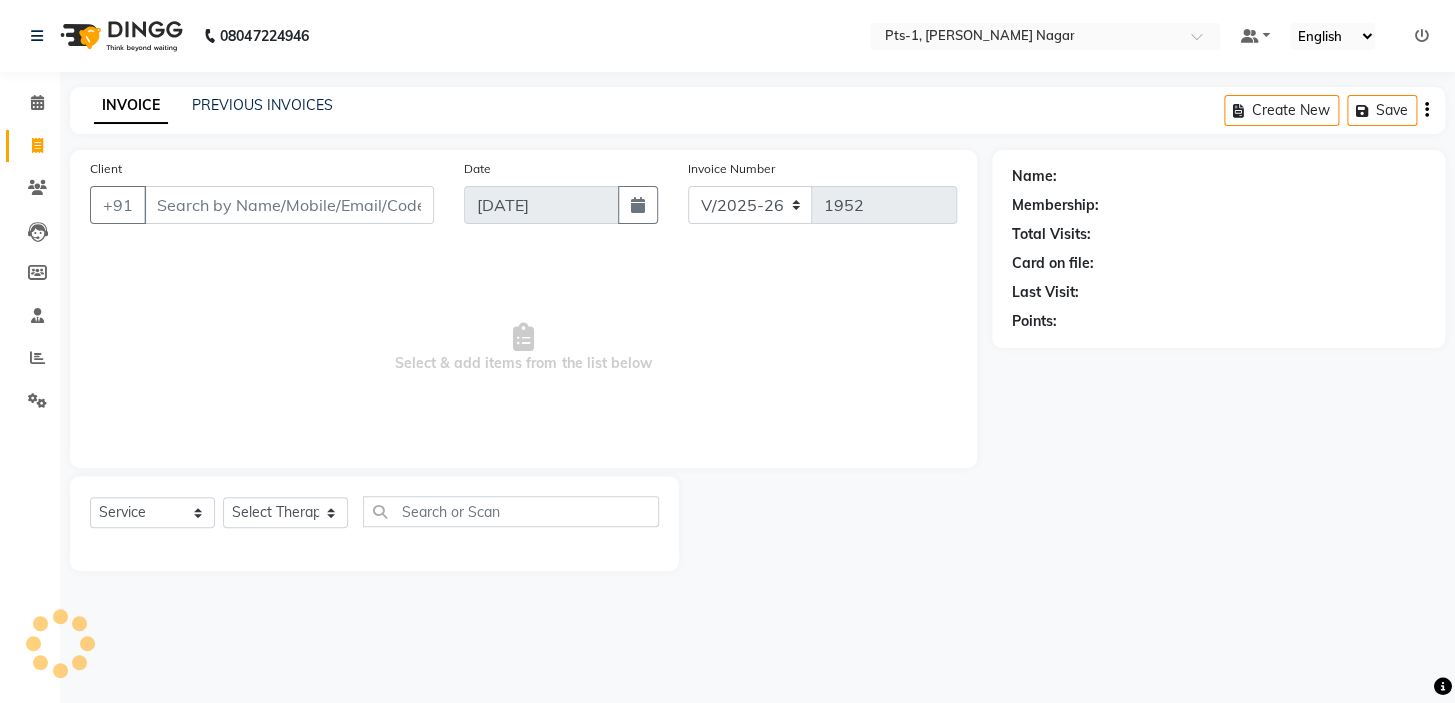 click on "Client" at bounding box center (289, 205) 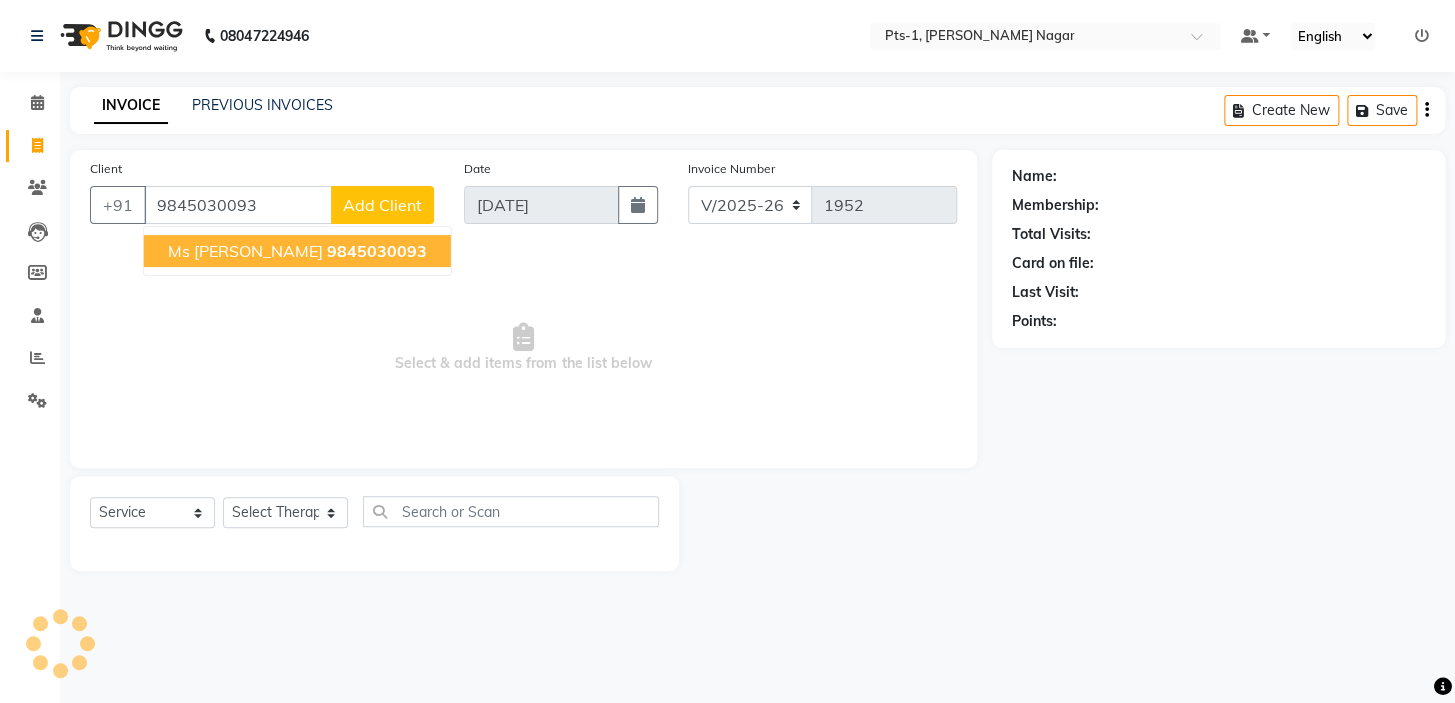 click on "9845030093" 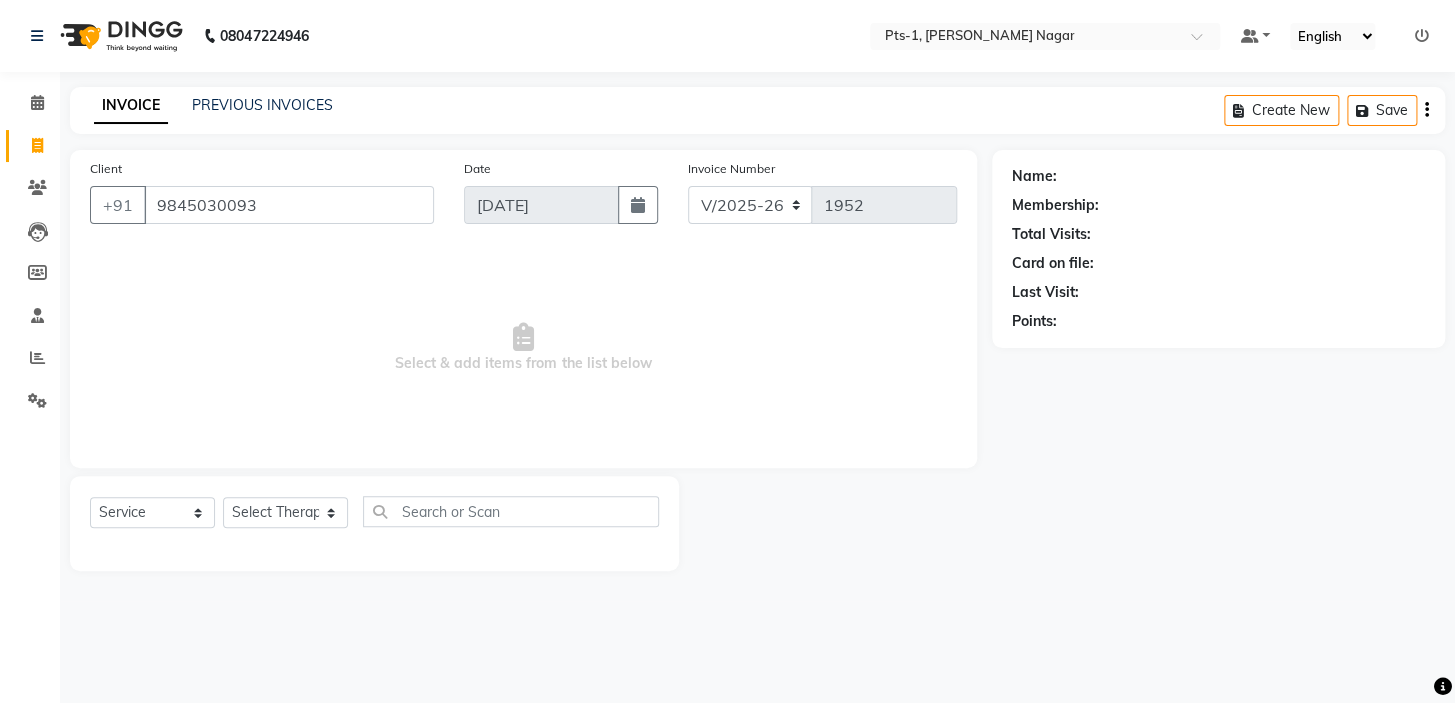 type on "9845030093" 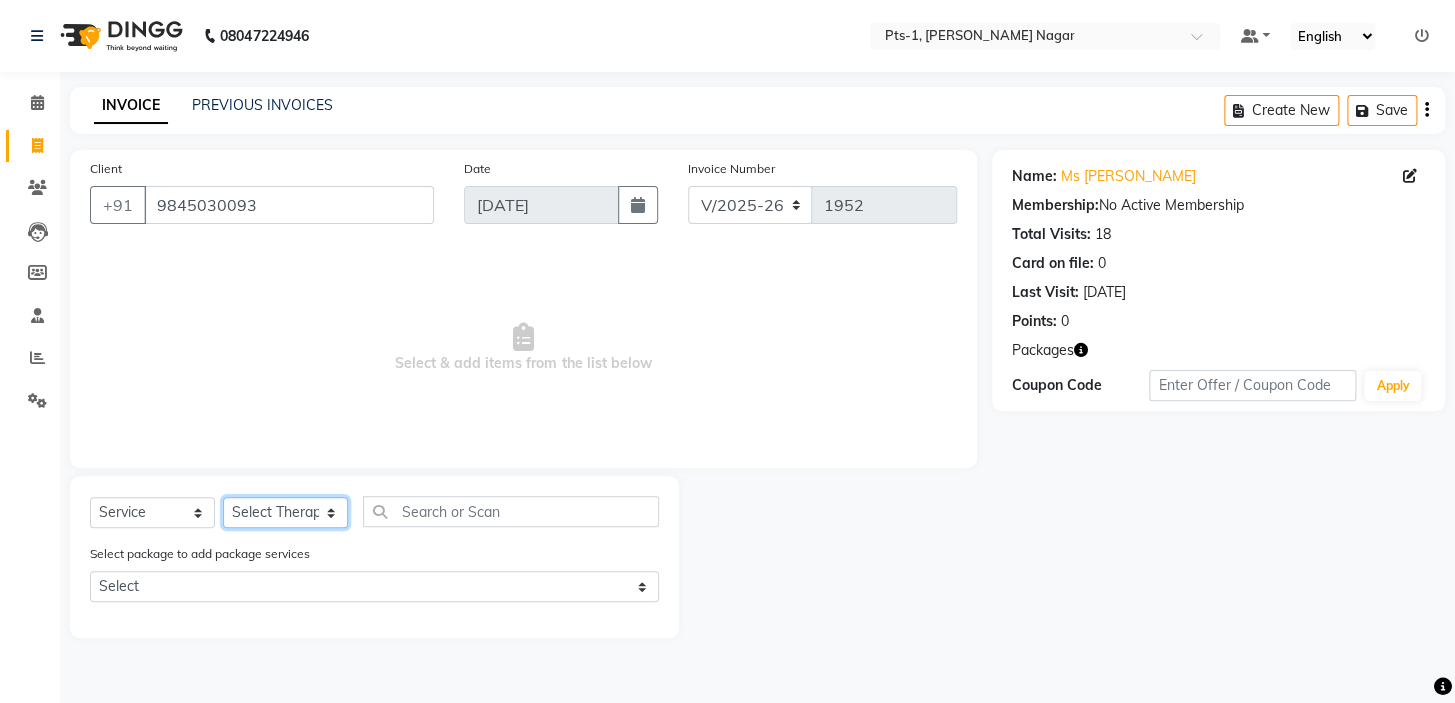 click on "Select Therapist [PERSON_NAME] anyone Babu Bela [PERSON_NAME] [PERSON_NAME] [PERSON_NAME] Sun [PERSON_NAME] [PERSON_NAME]" 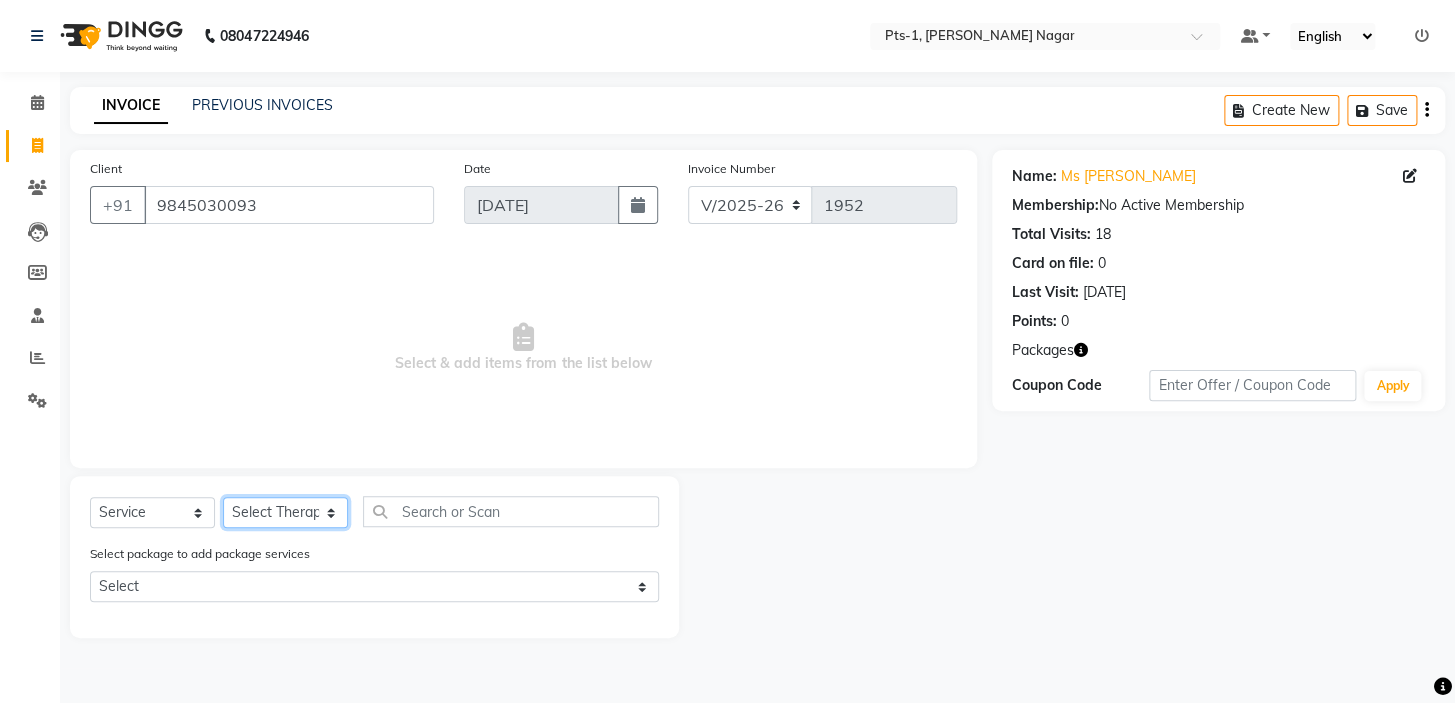 select on "68494" 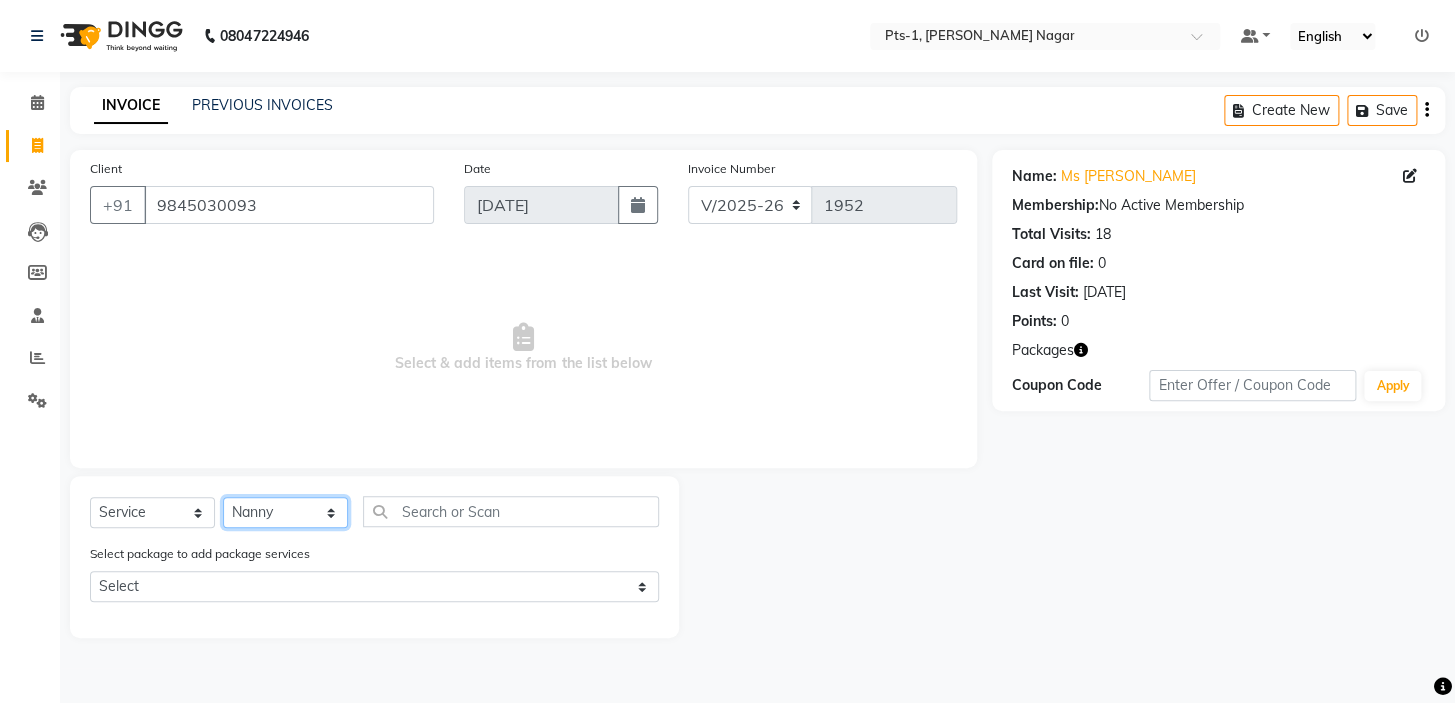 click on "Select Therapist [PERSON_NAME] anyone Babu Bela [PERSON_NAME] [PERSON_NAME] [PERSON_NAME] Sun [PERSON_NAME] [PERSON_NAME]" 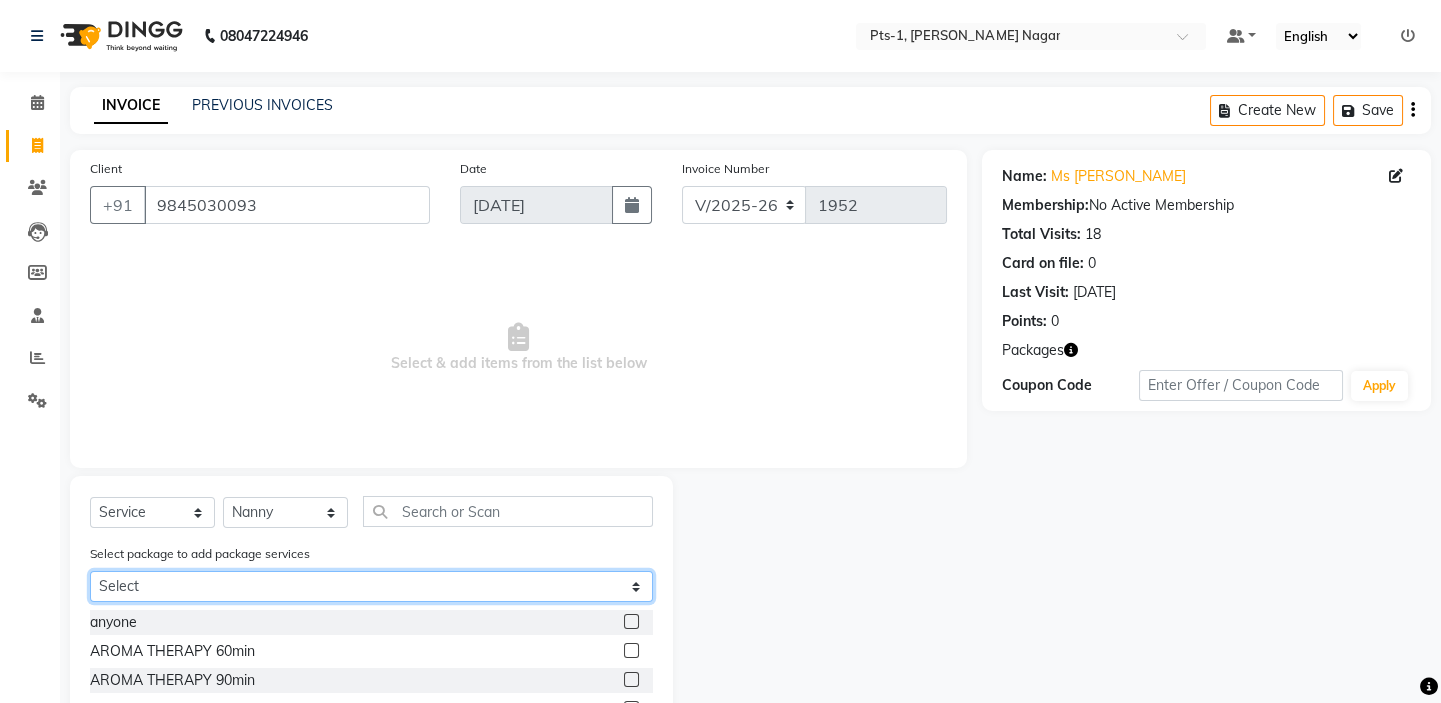 click on "Select PTS PACKAGE (10K) 10 SERVICES PTS PACKAGE (10K) 10 SERVICES PTS PACKAGE (10K) 10 SERVICES" 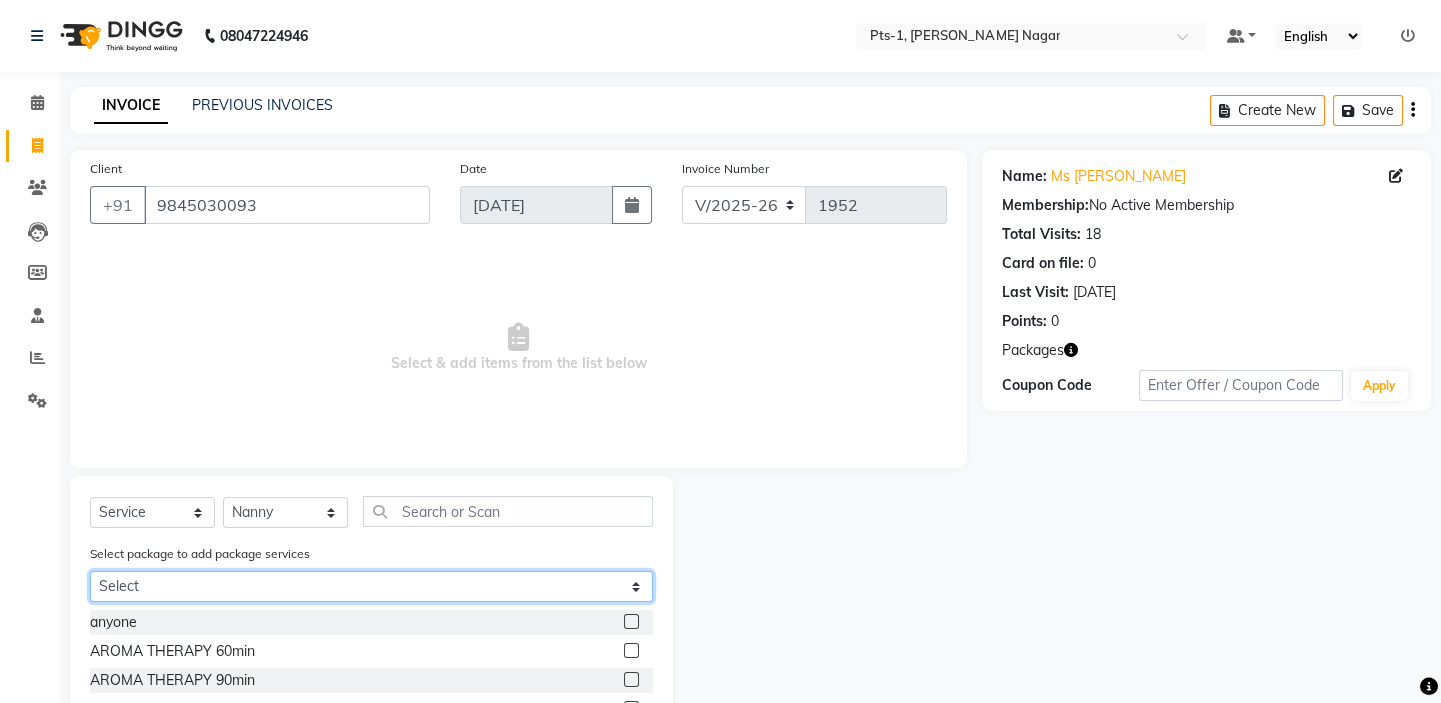 select on "1: Object" 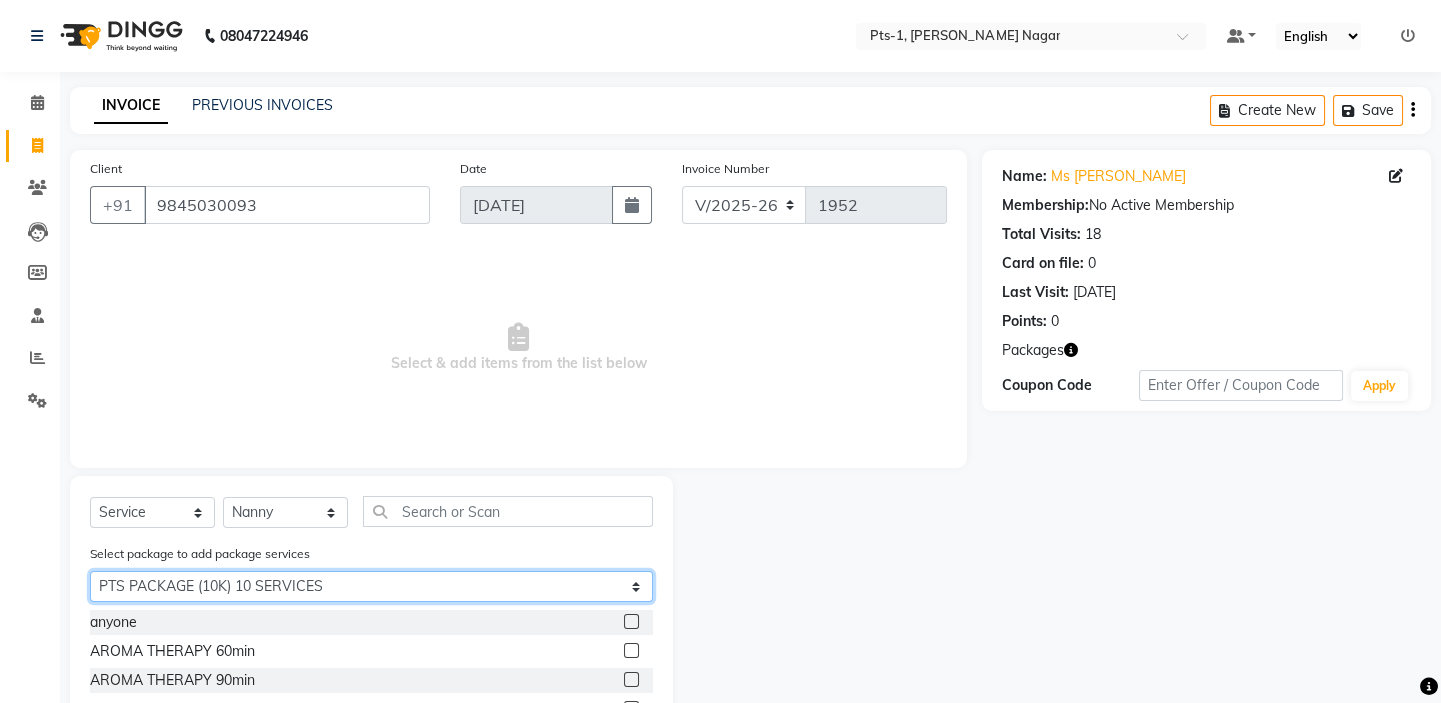 click on "Select PTS PACKAGE (10K) 10 SERVICES PTS PACKAGE (10K) 10 SERVICES PTS PACKAGE (10K) 10 SERVICES" 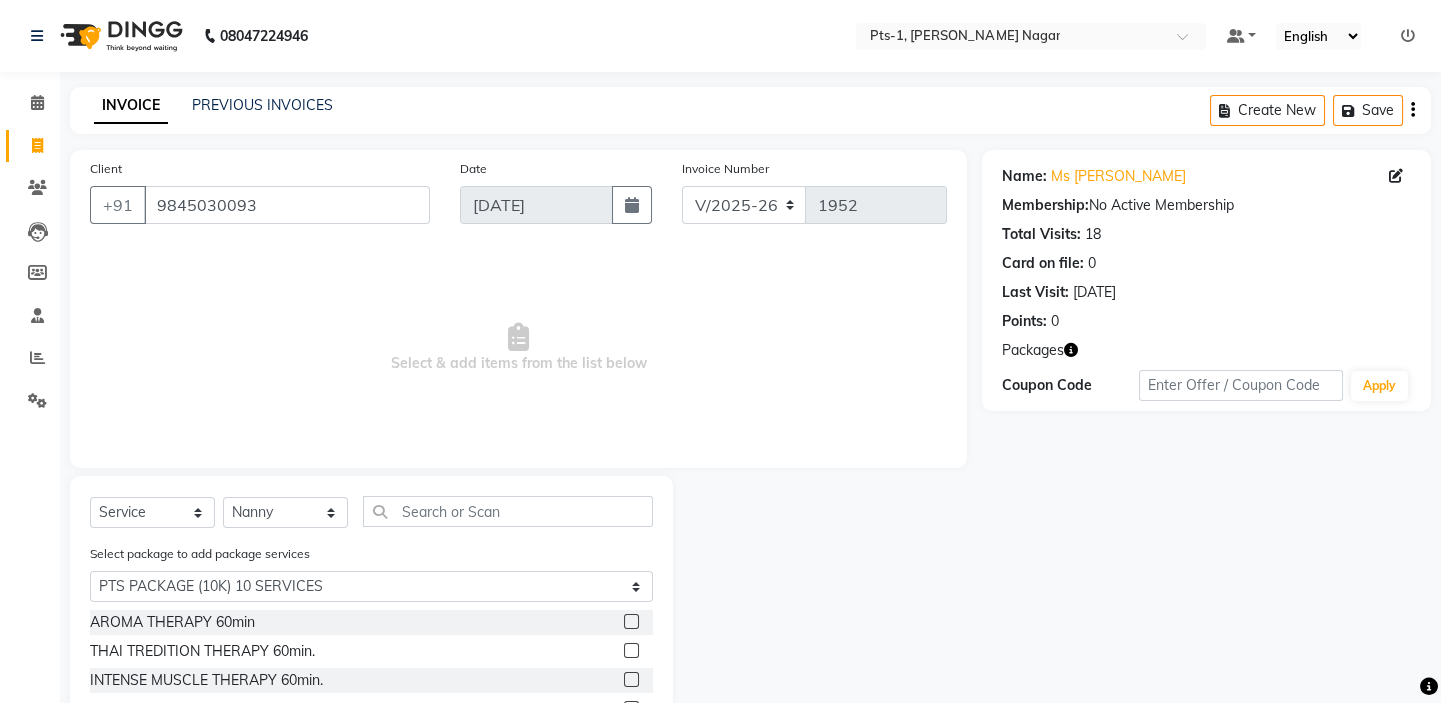 click 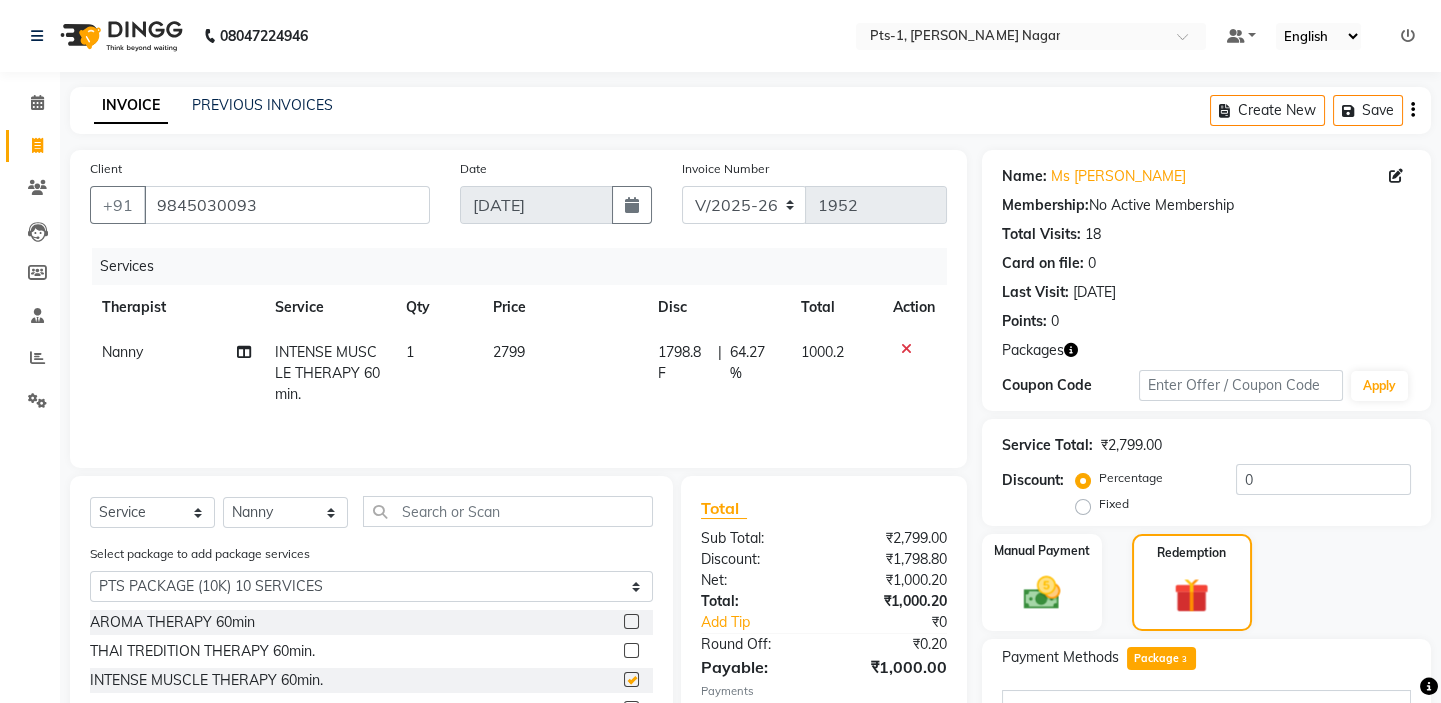 checkbox on "false" 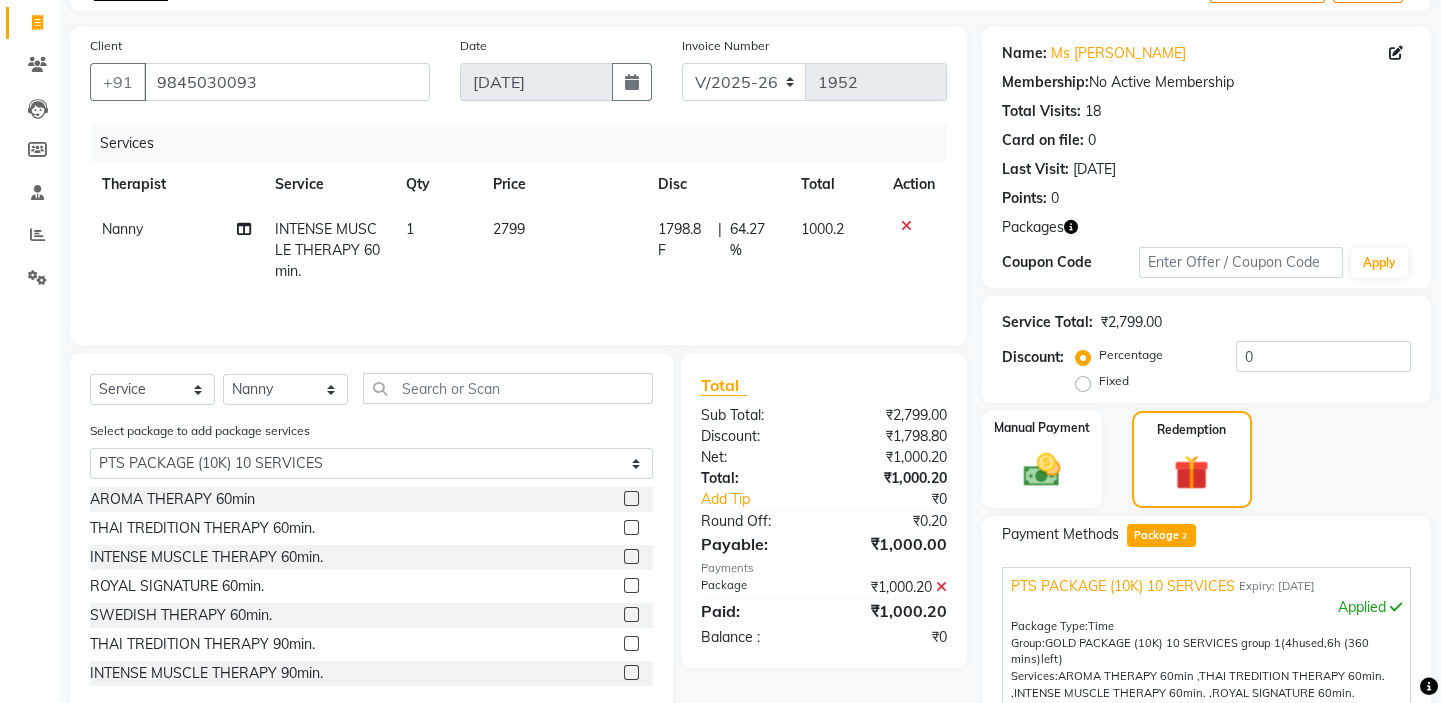 scroll, scrollTop: 400, scrollLeft: 0, axis: vertical 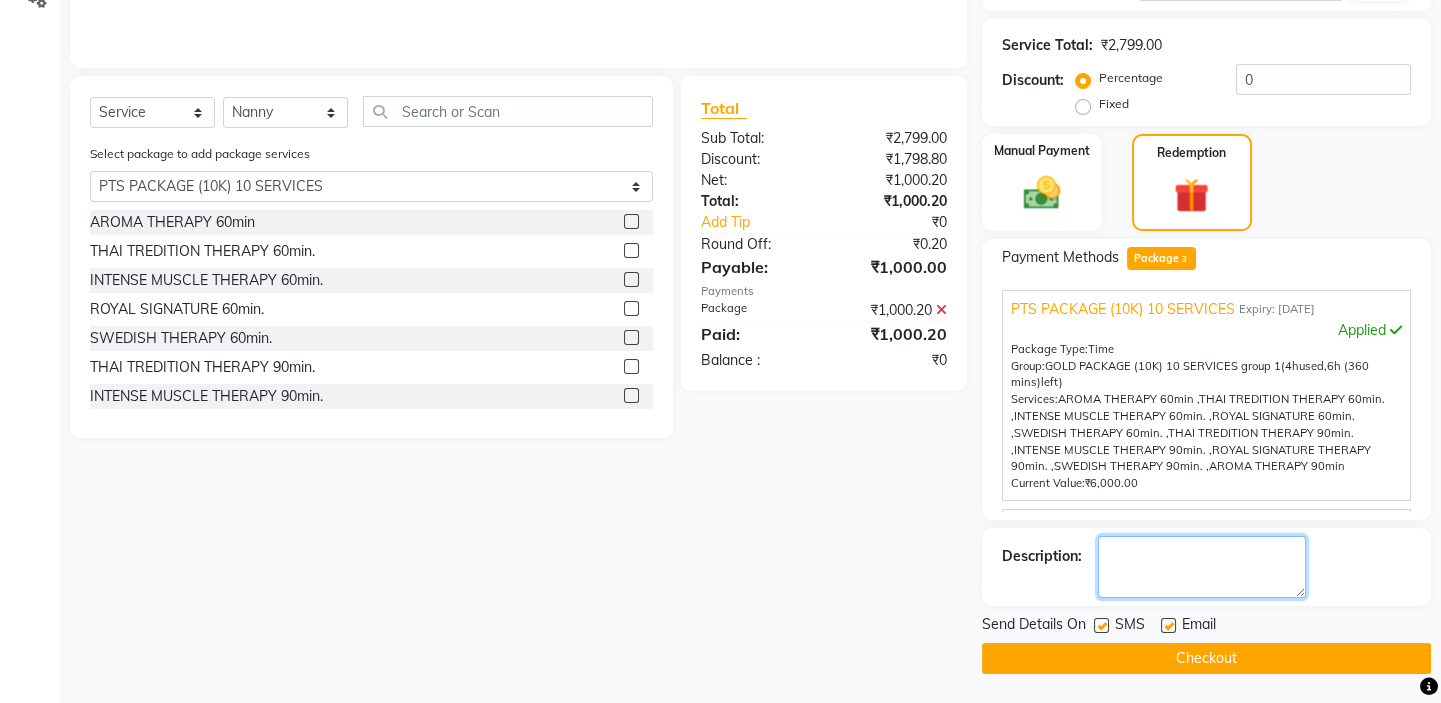 click 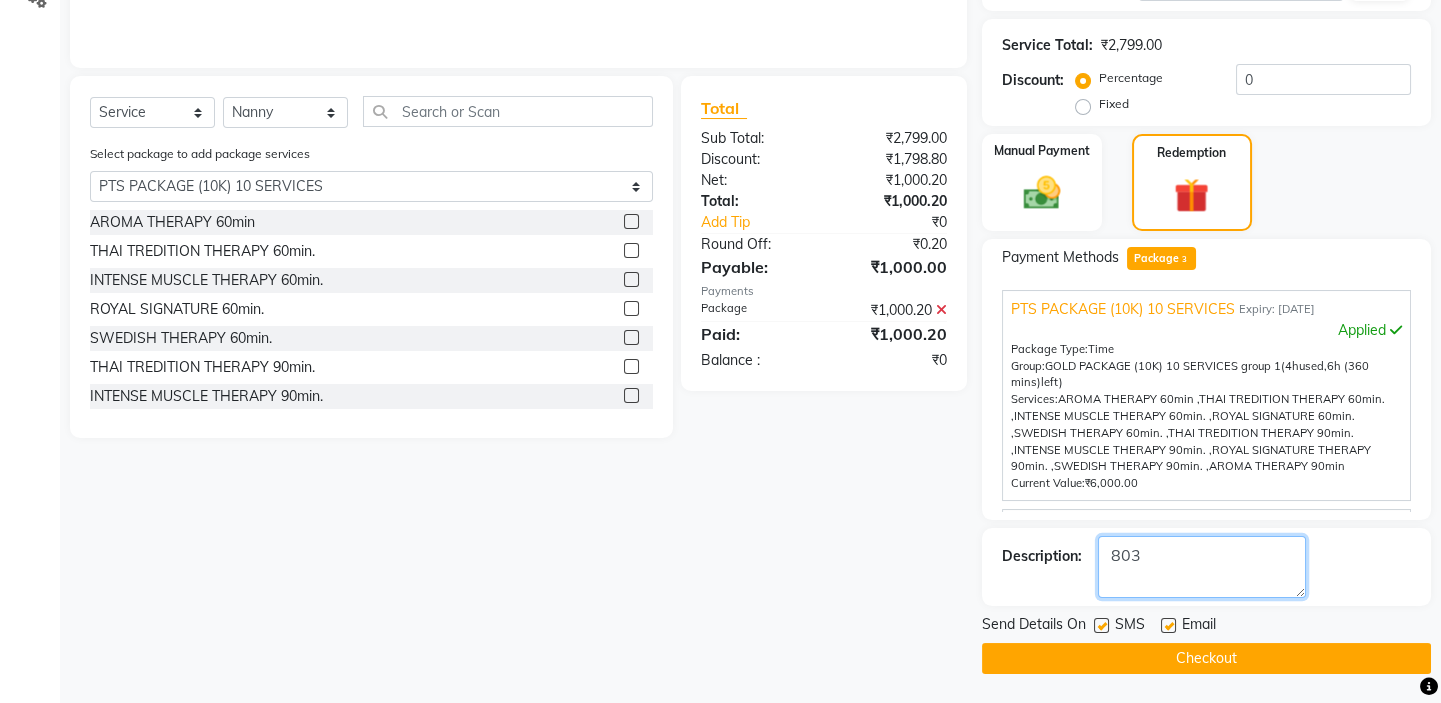 type on "803" 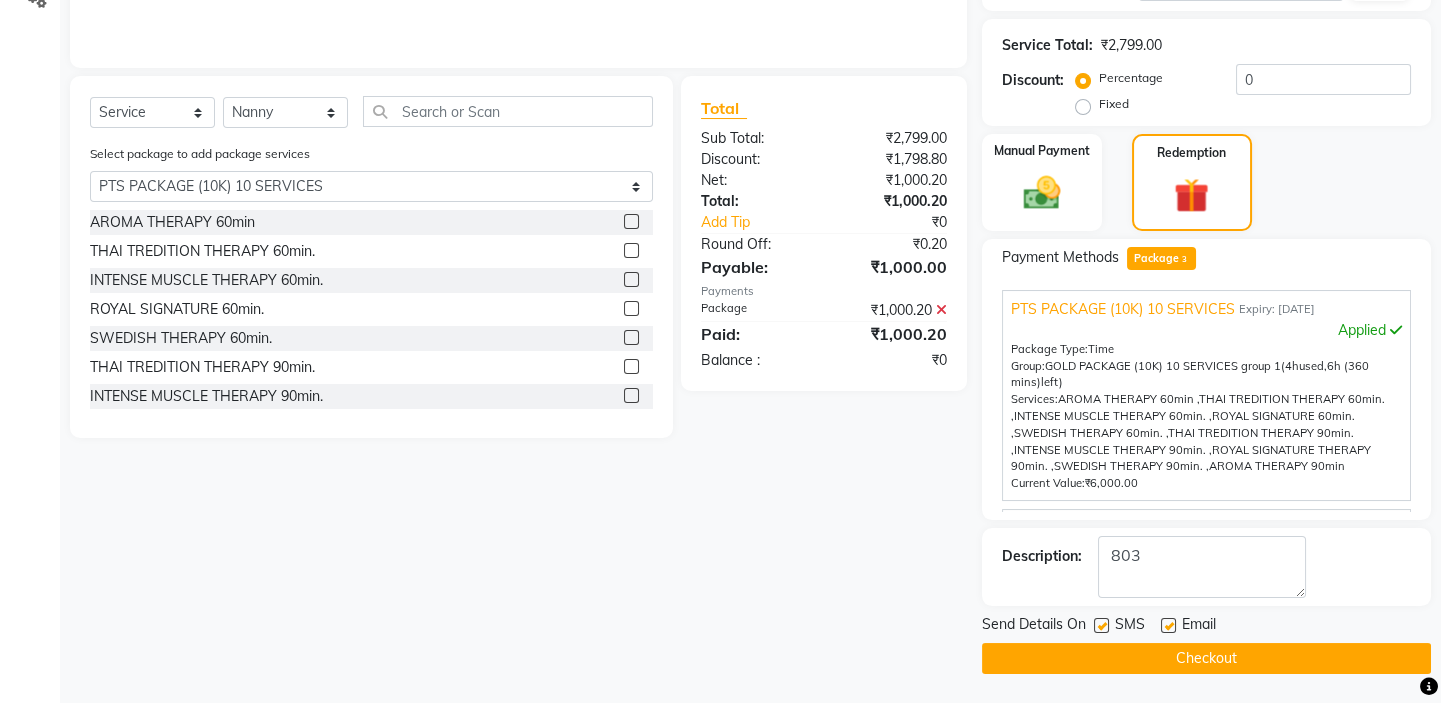 click 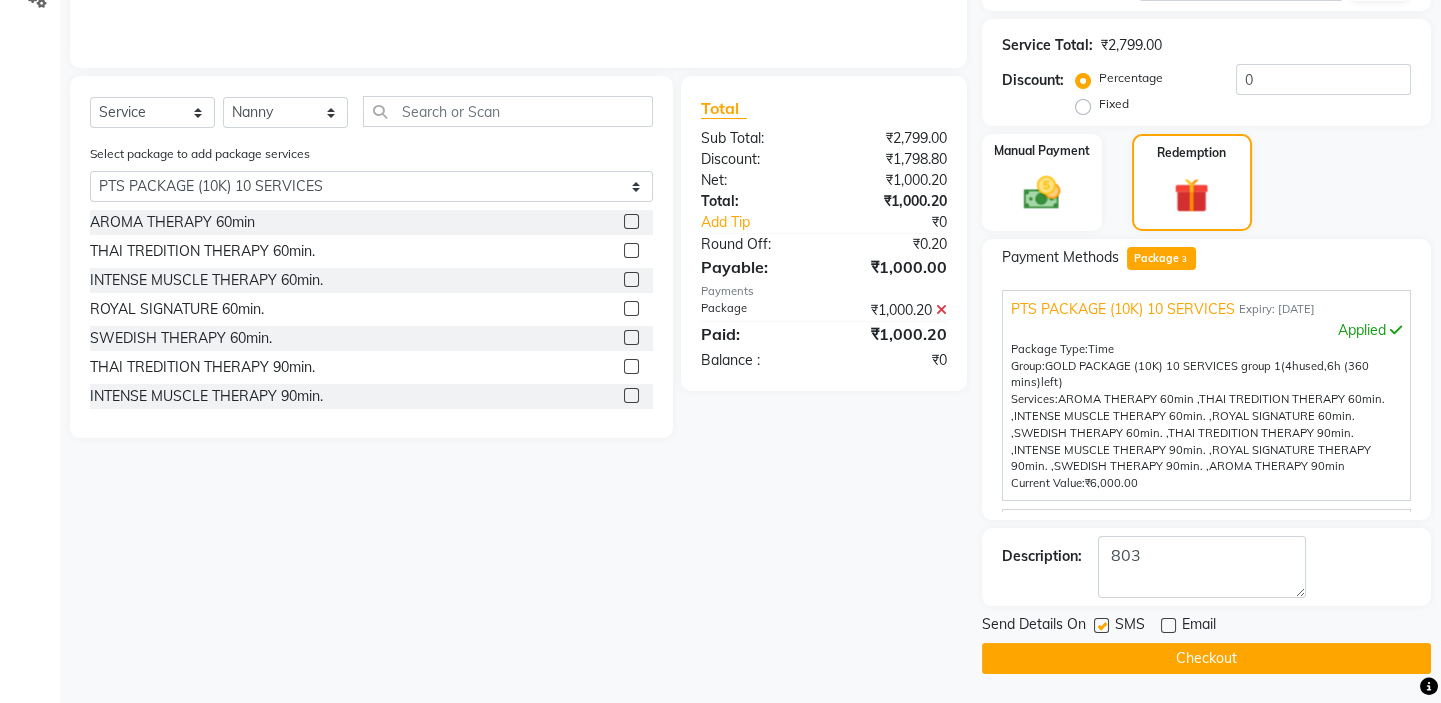 click 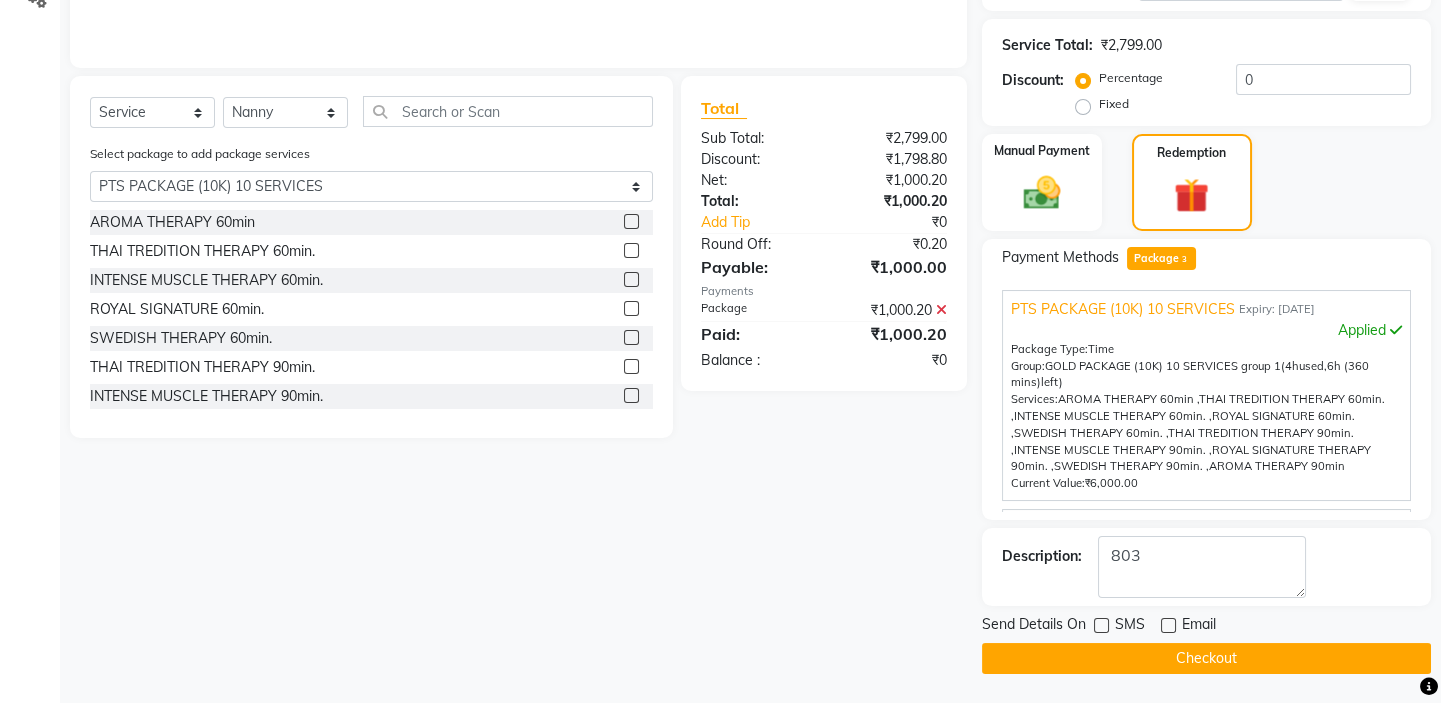 click on "Checkout" 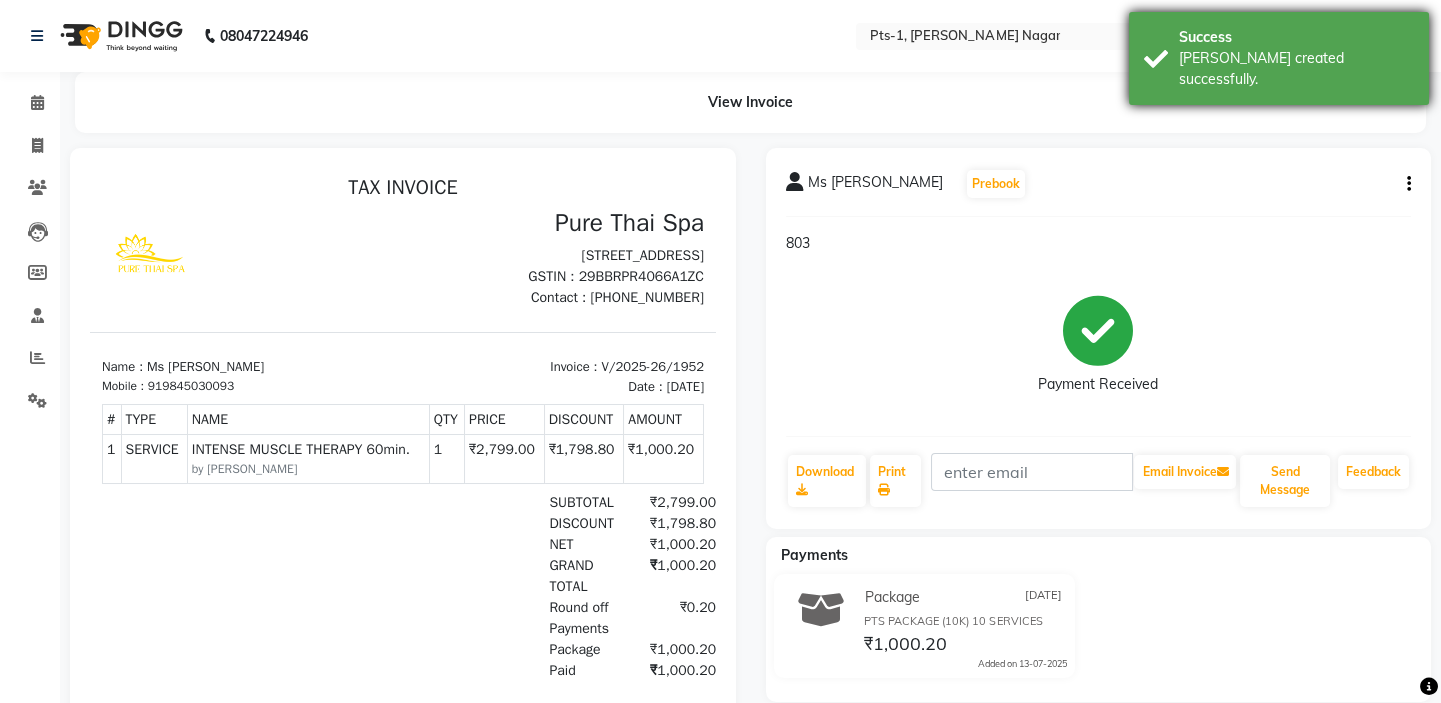 scroll, scrollTop: 0, scrollLeft: 0, axis: both 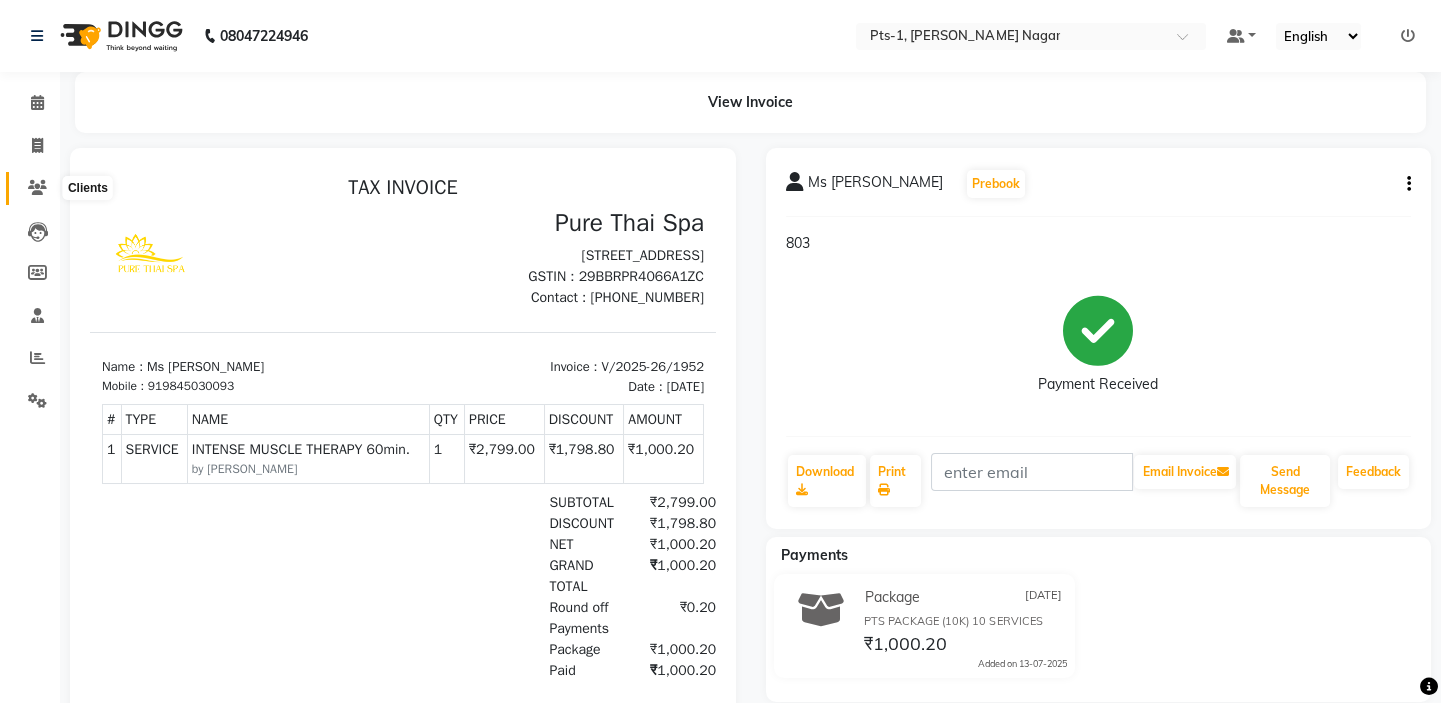 click 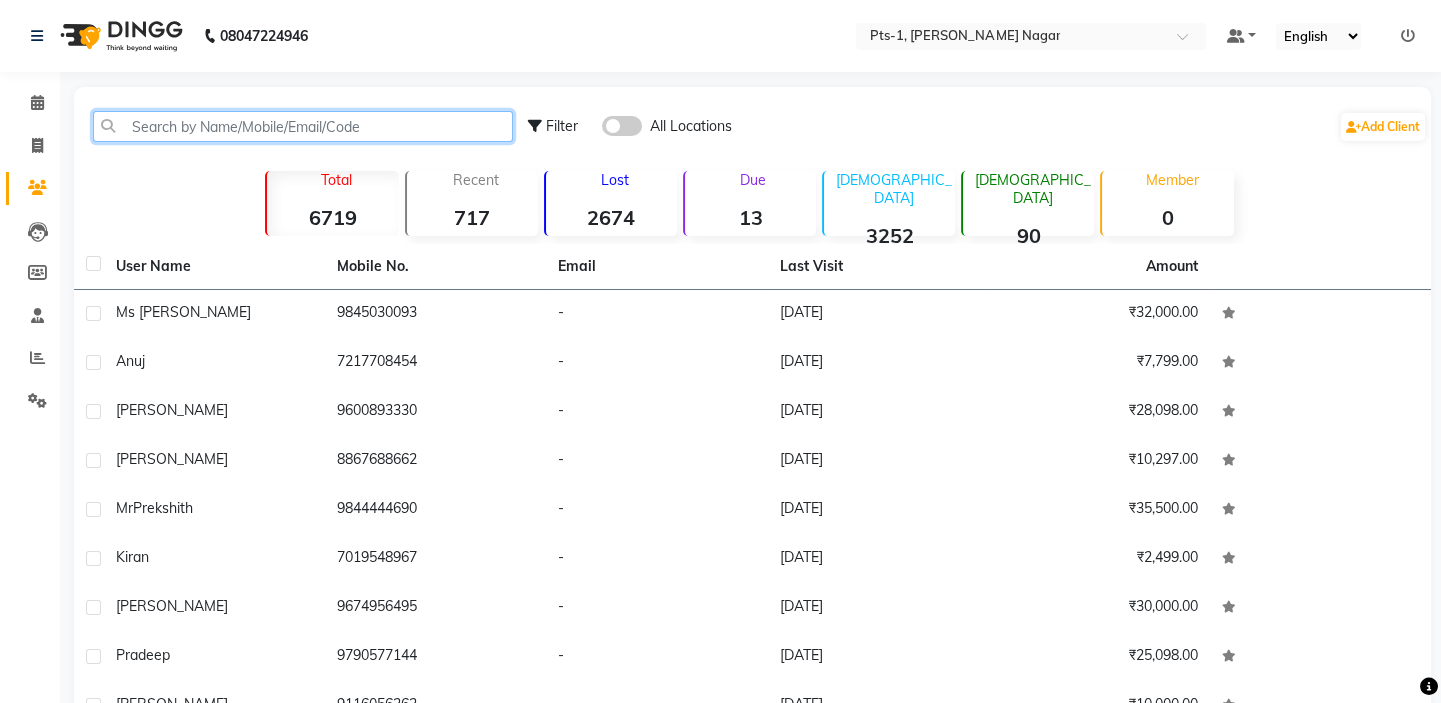 click 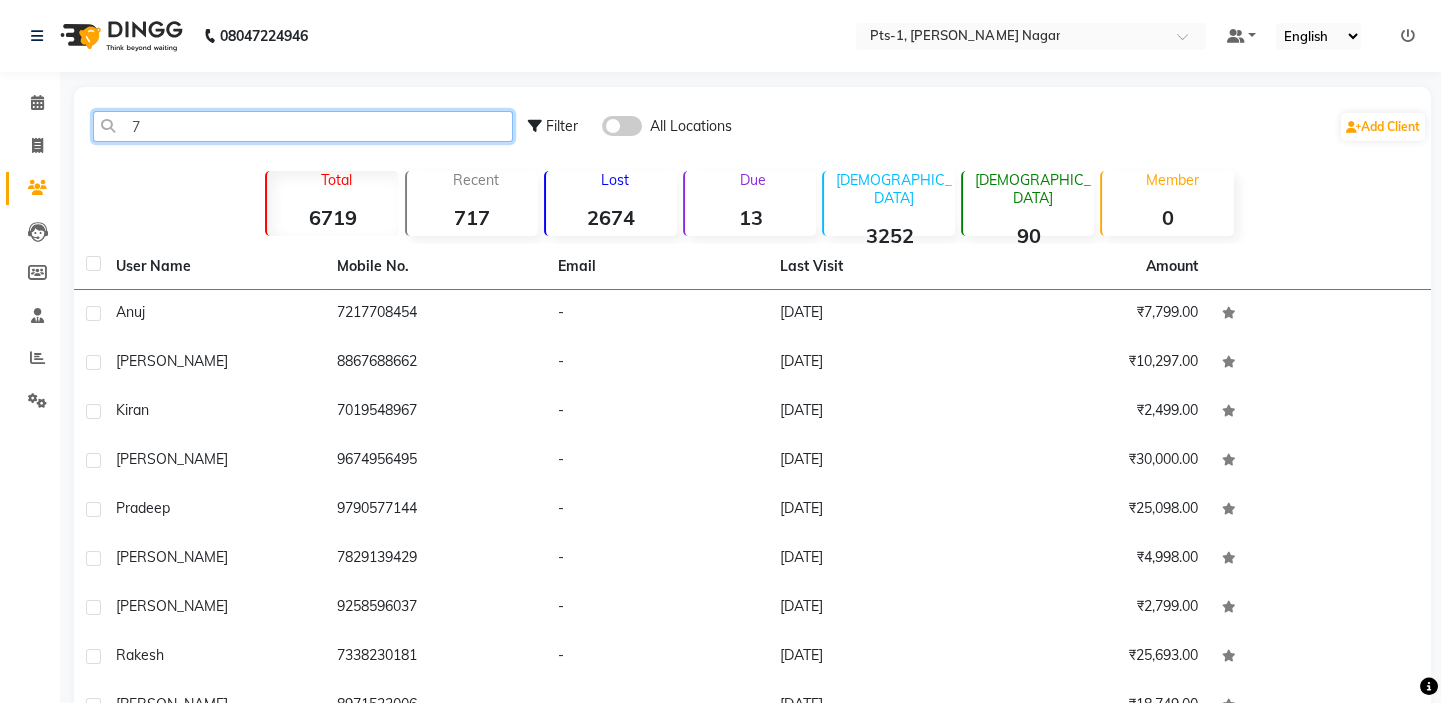 click on "7" 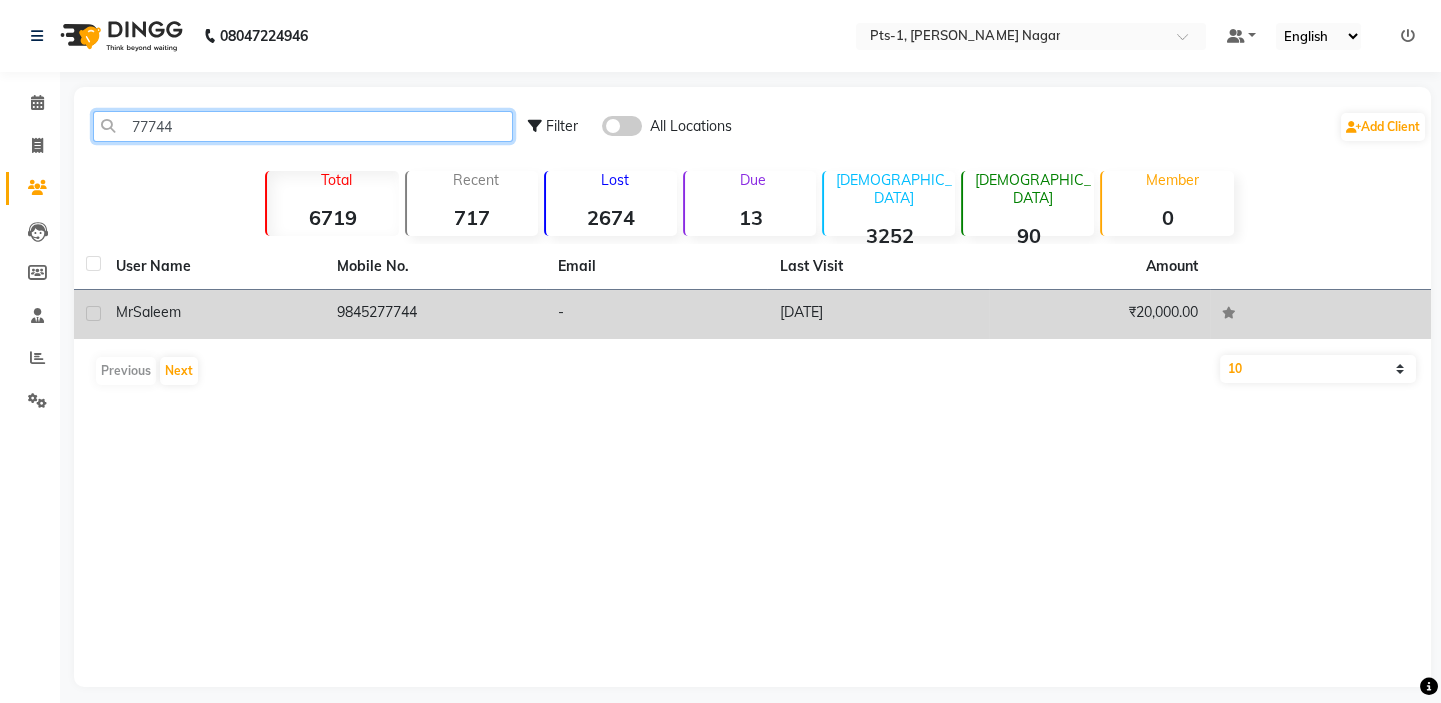 type on "77744" 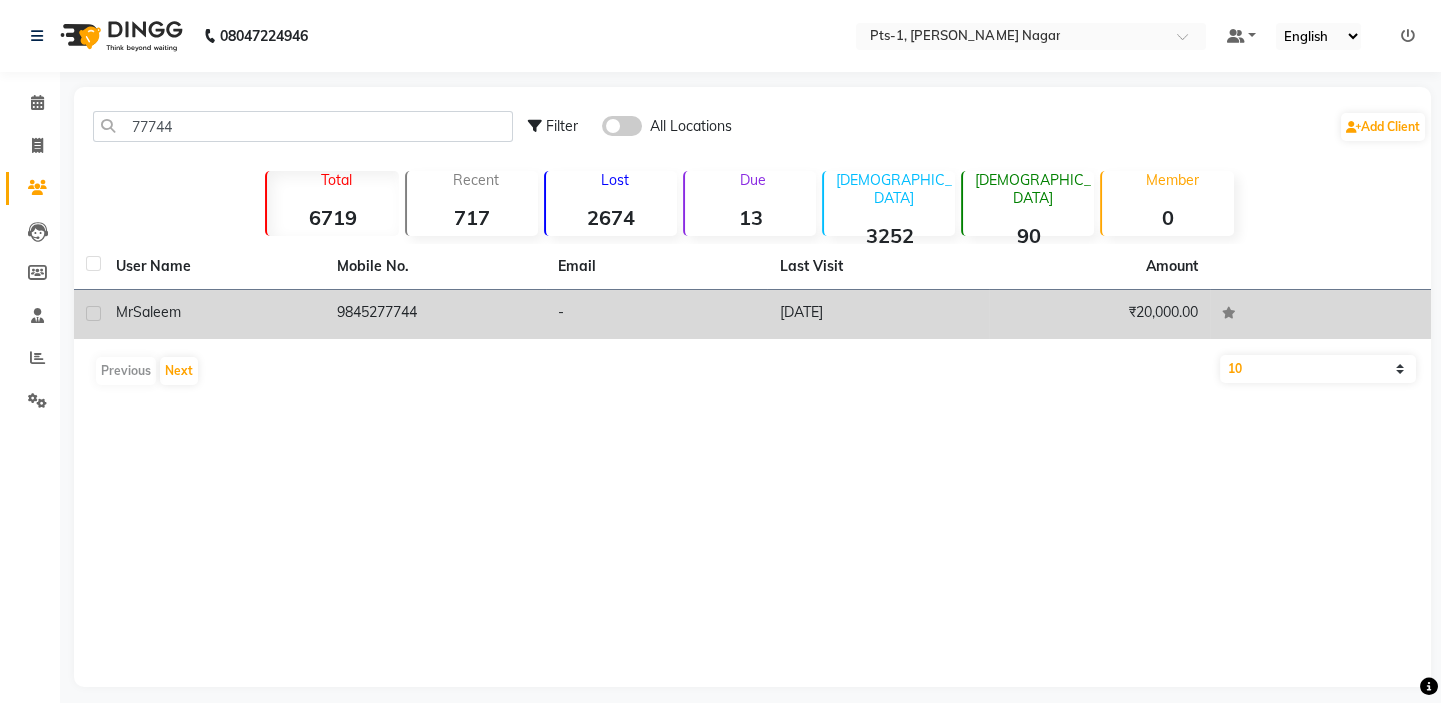 click on "9845277744" 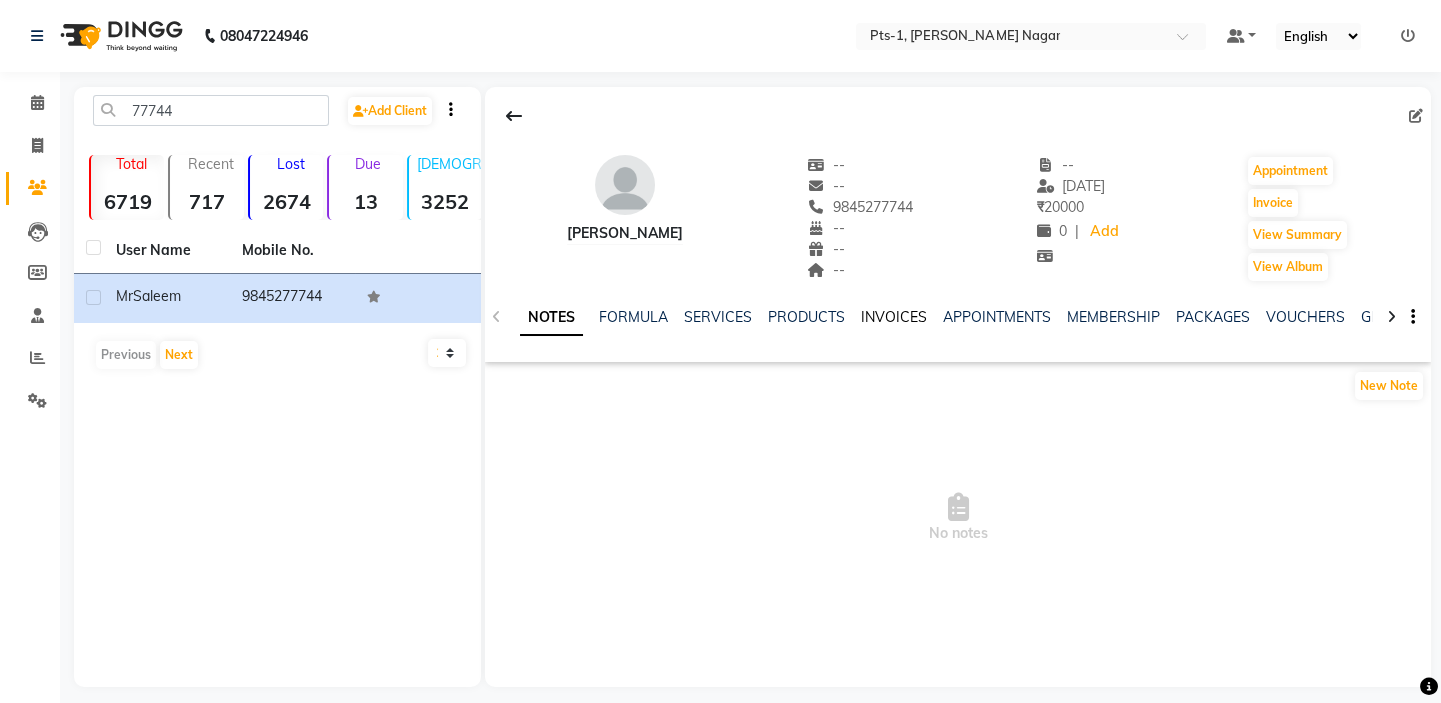 click on "INVOICES" 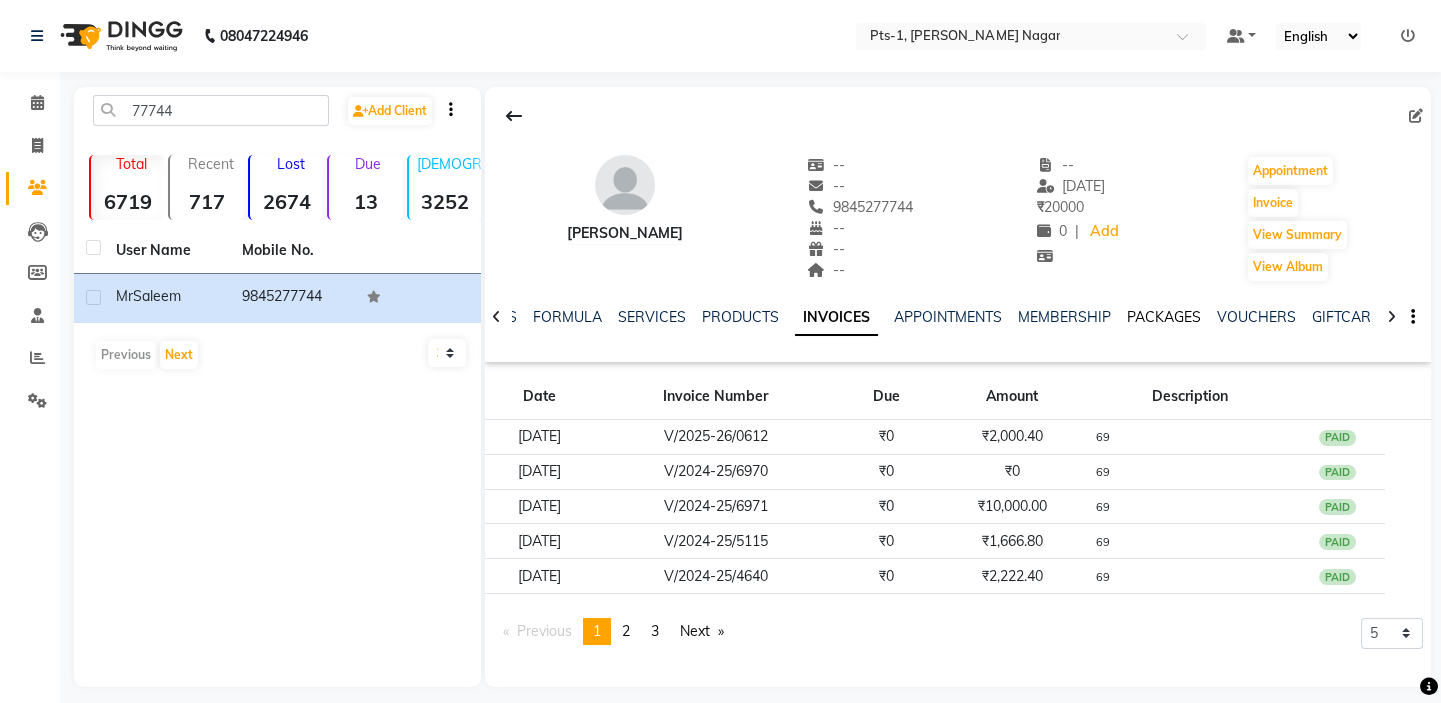 click on "PACKAGES" 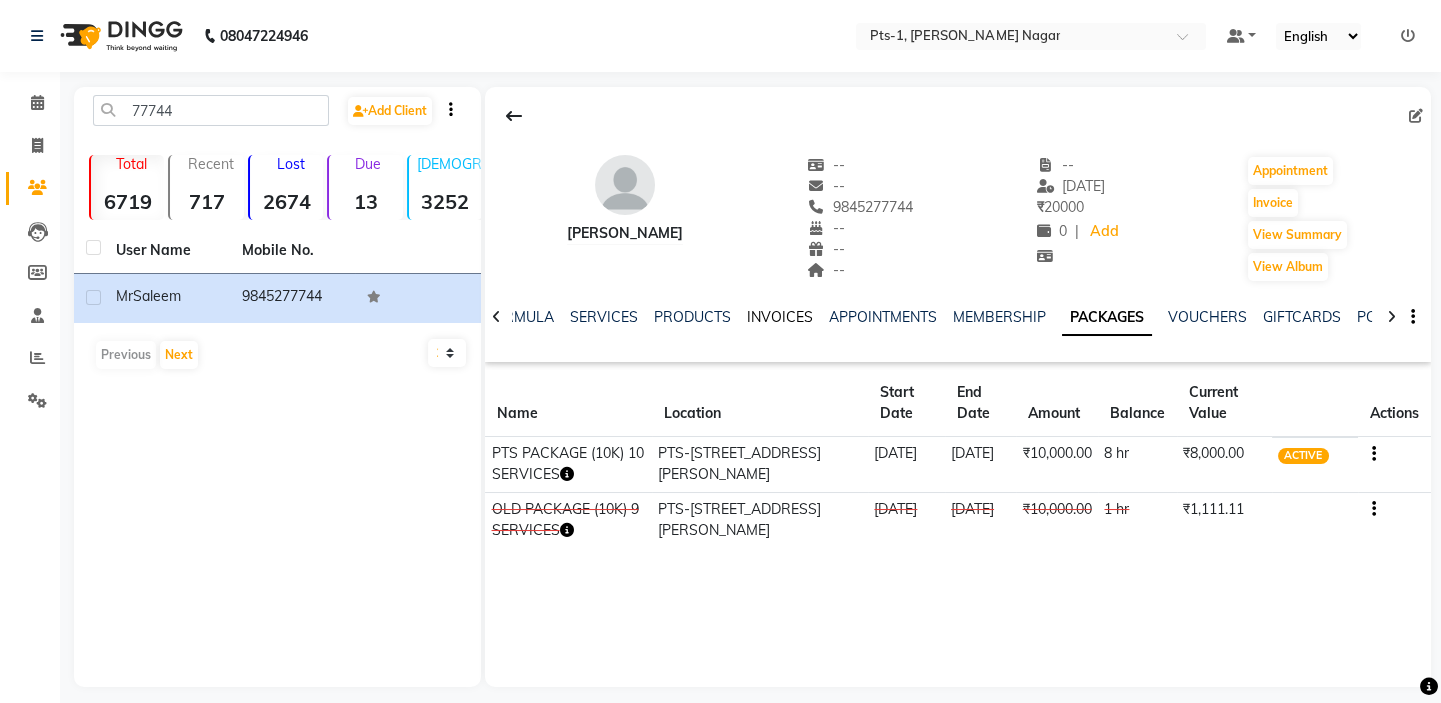 click on "INVOICES" 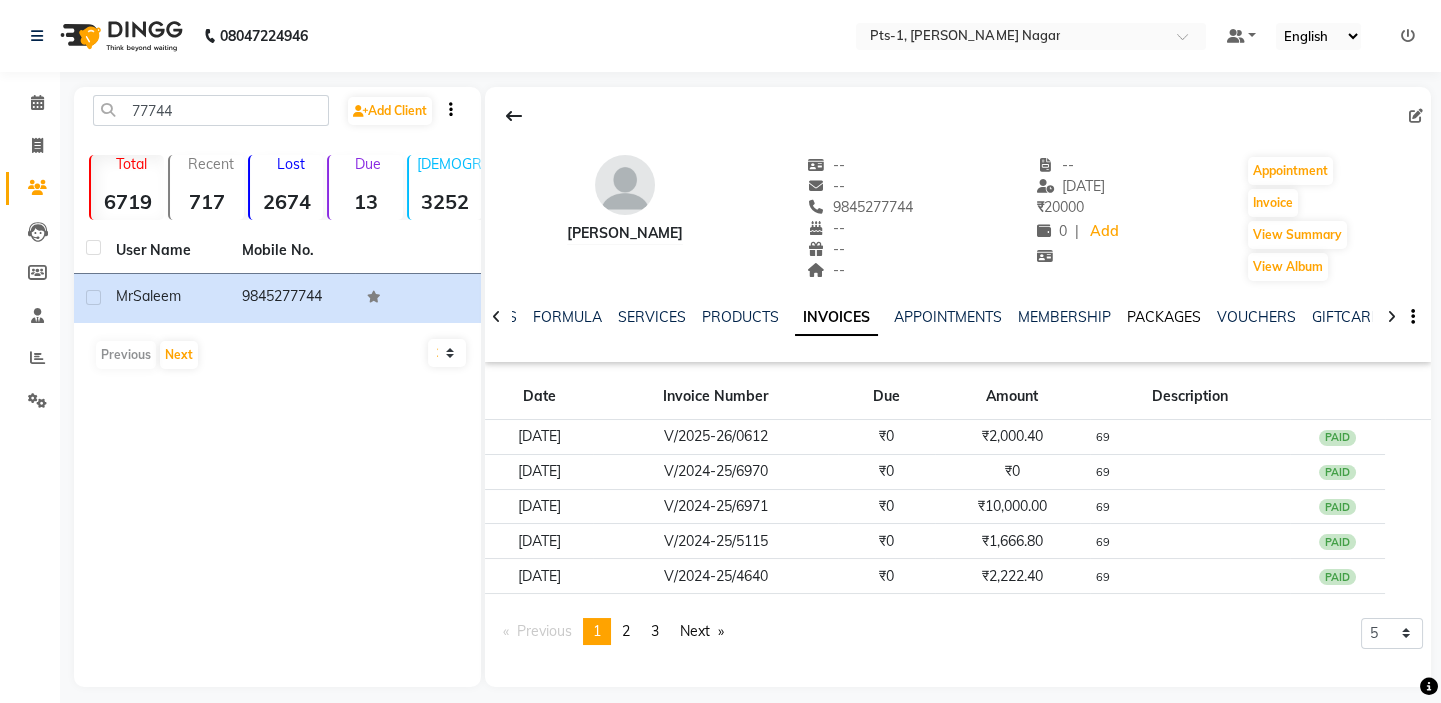 click on "PACKAGES" 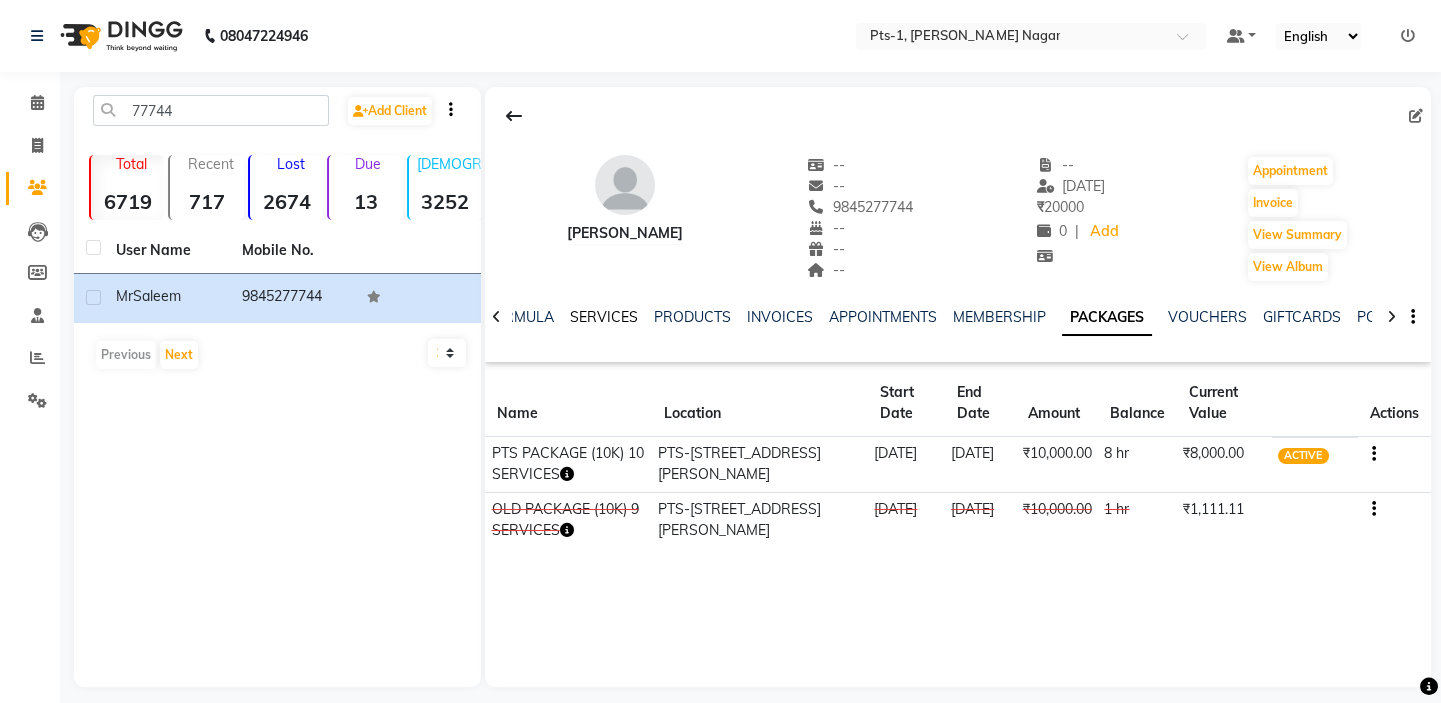 click on "SERVICES" 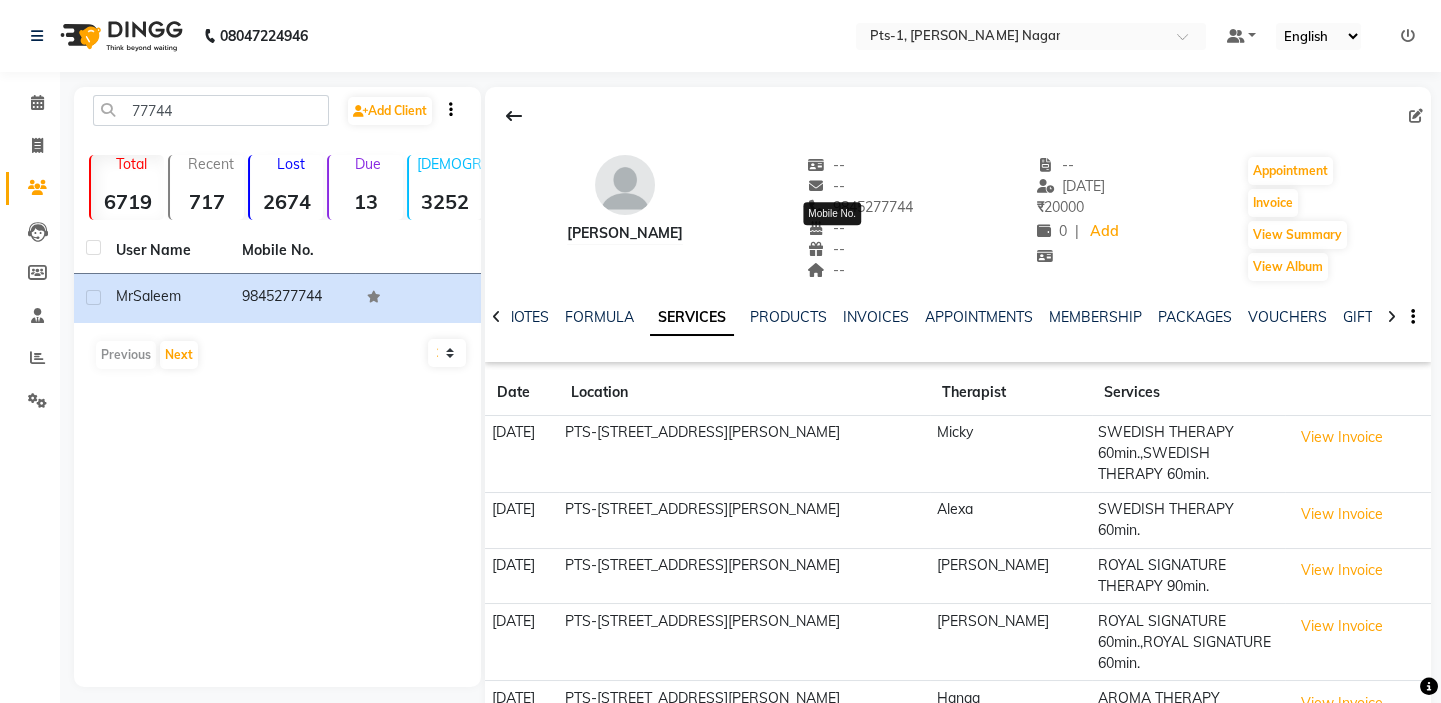 drag, startPoint x: 902, startPoint y: 200, endPoint x: 826, endPoint y: 225, distance: 80.00625 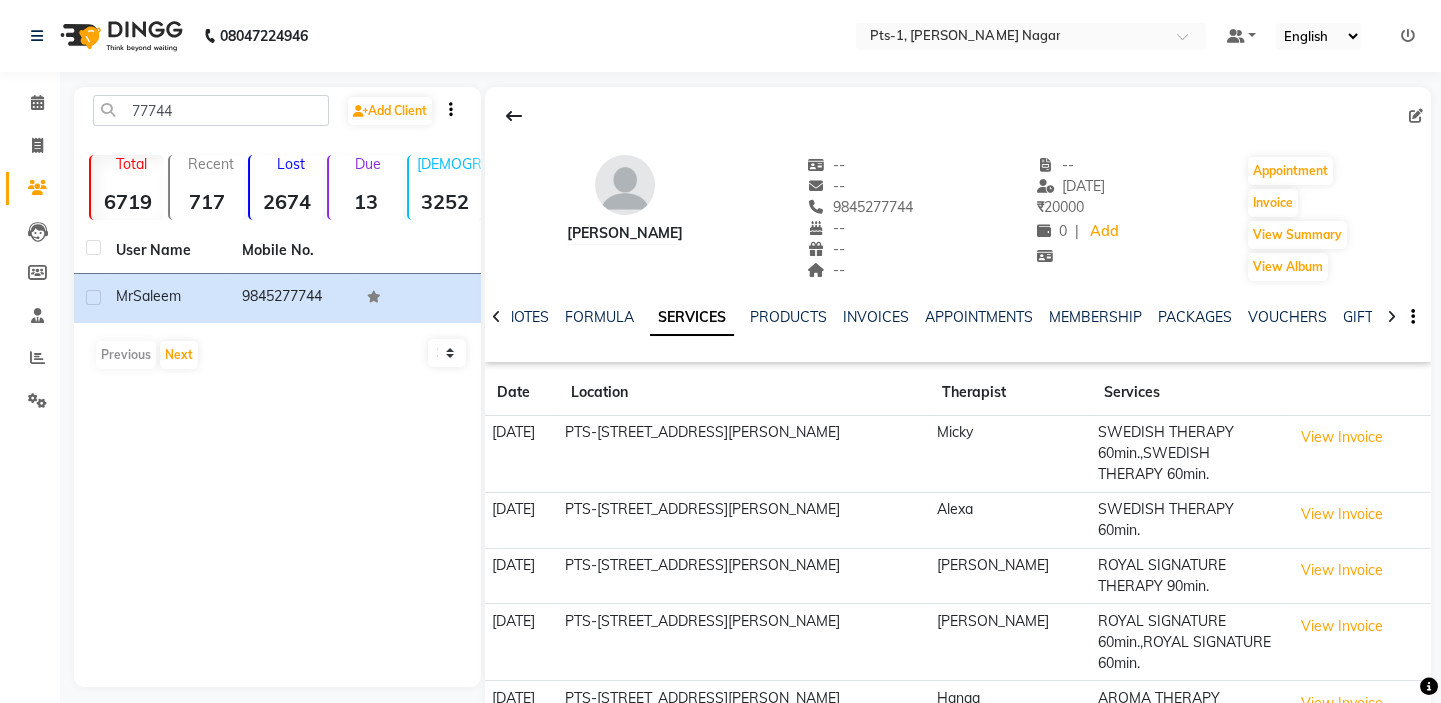 copy on "9845277744" 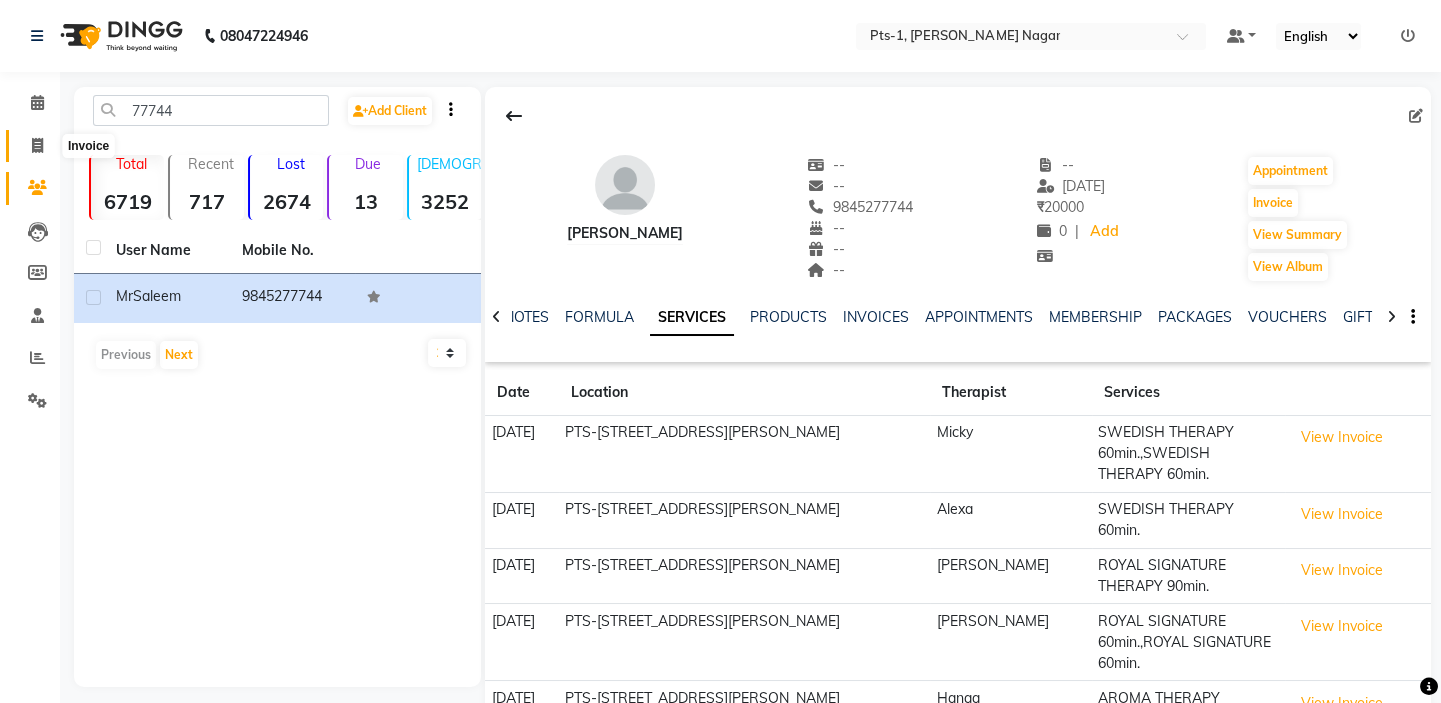 click 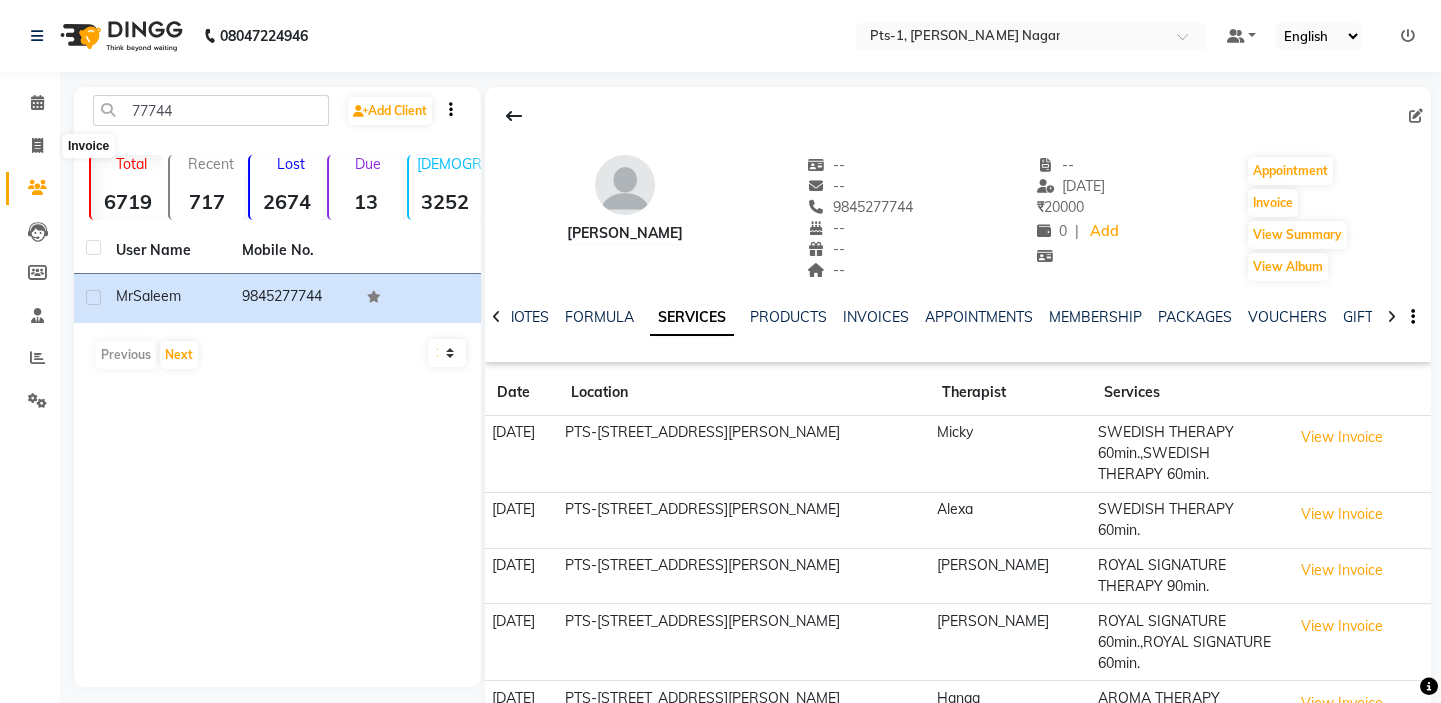 select on "5296" 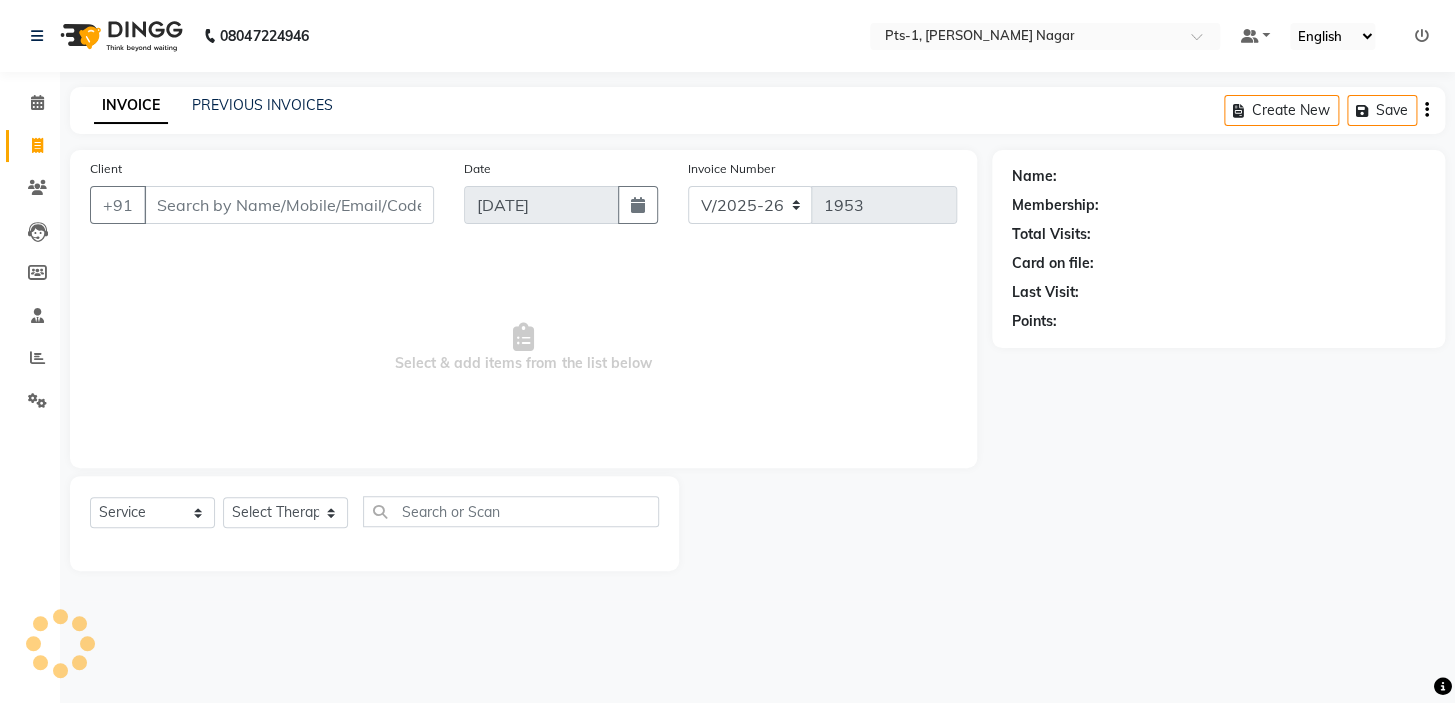 click on "Client" at bounding box center [289, 205] 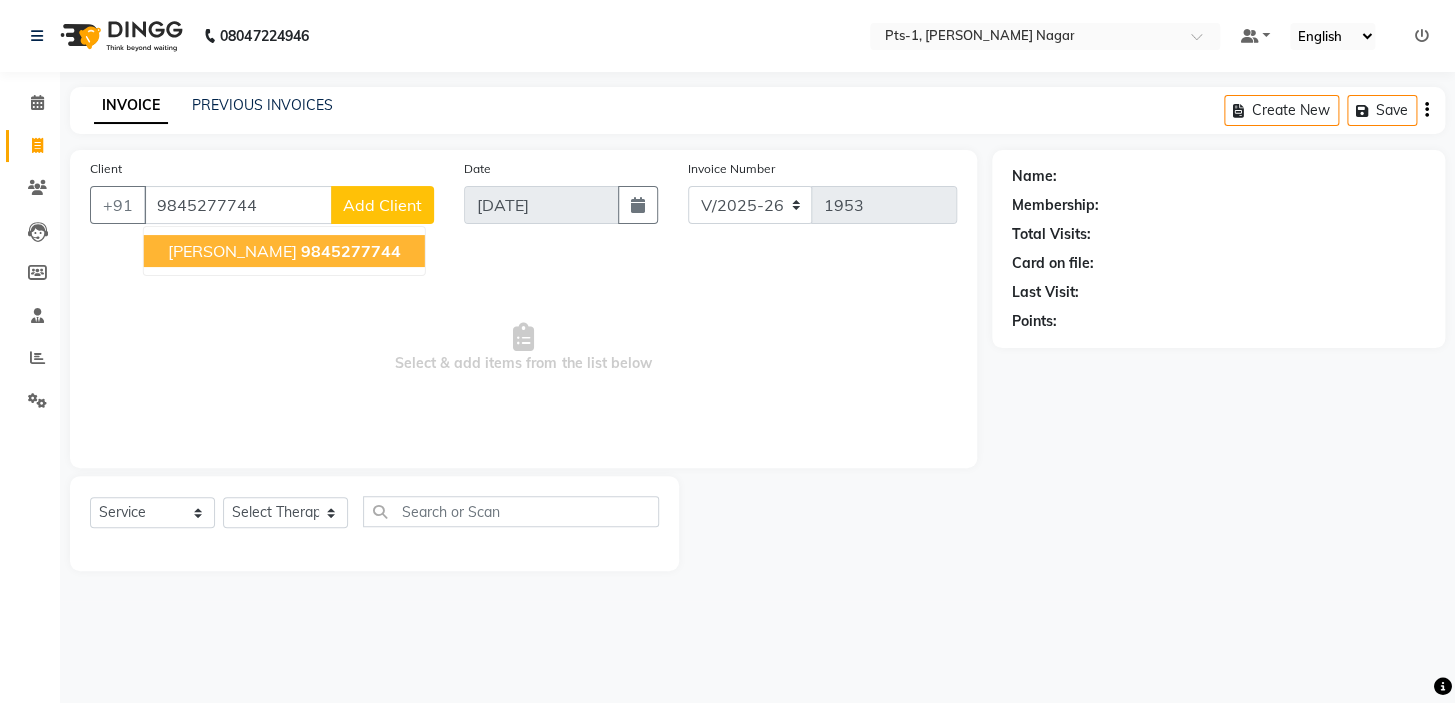 click on "Mr Saleem  9845277744" at bounding box center (284, 251) 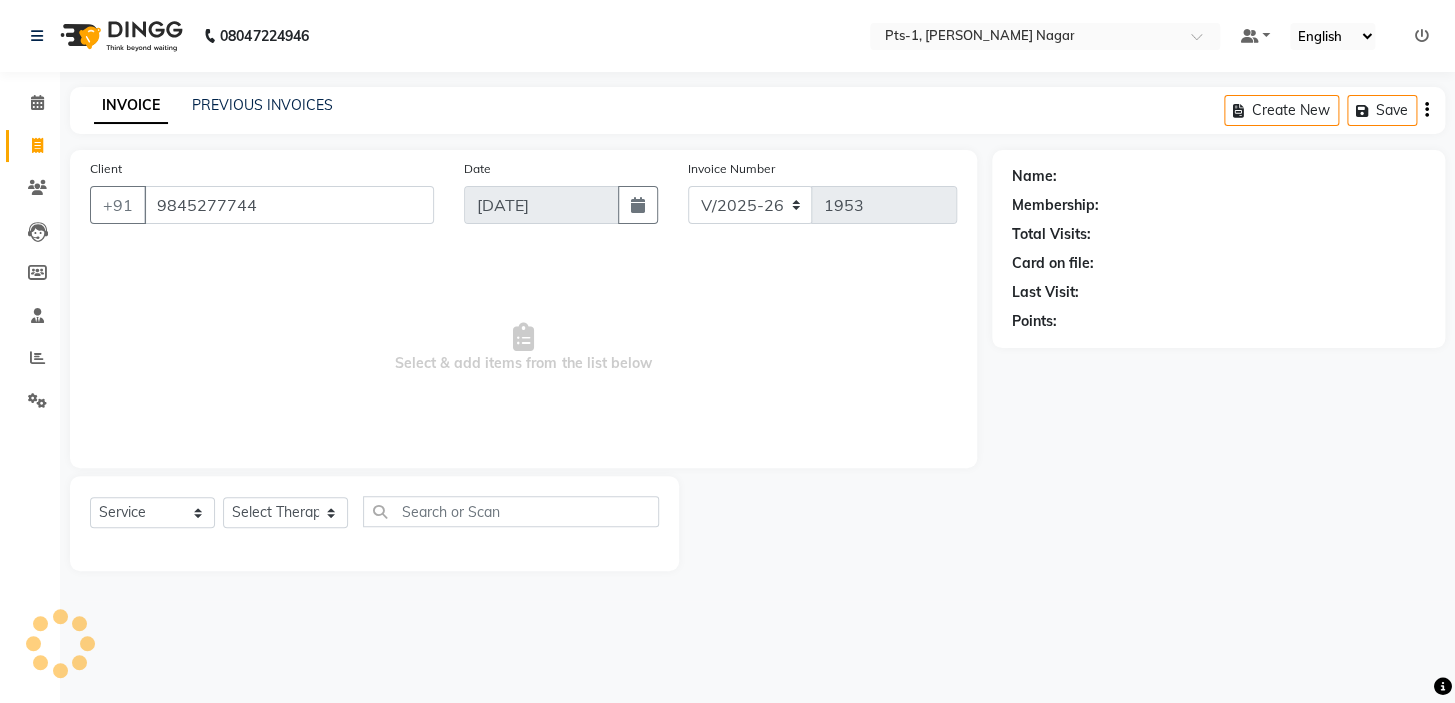 type on "9845277744" 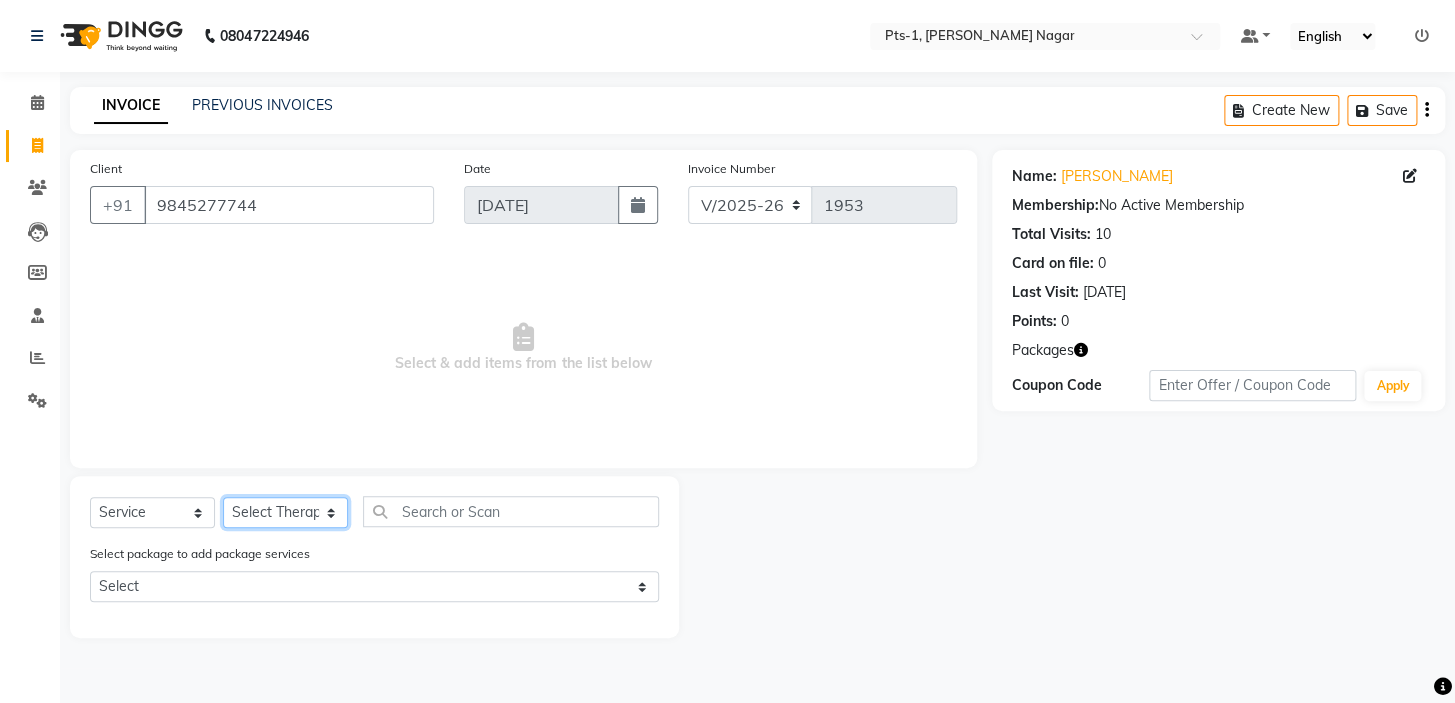 click on "Select Therapist [PERSON_NAME] anyone Babu Bela [PERSON_NAME] [PERSON_NAME] [PERSON_NAME] Sun [PERSON_NAME] [PERSON_NAME]" 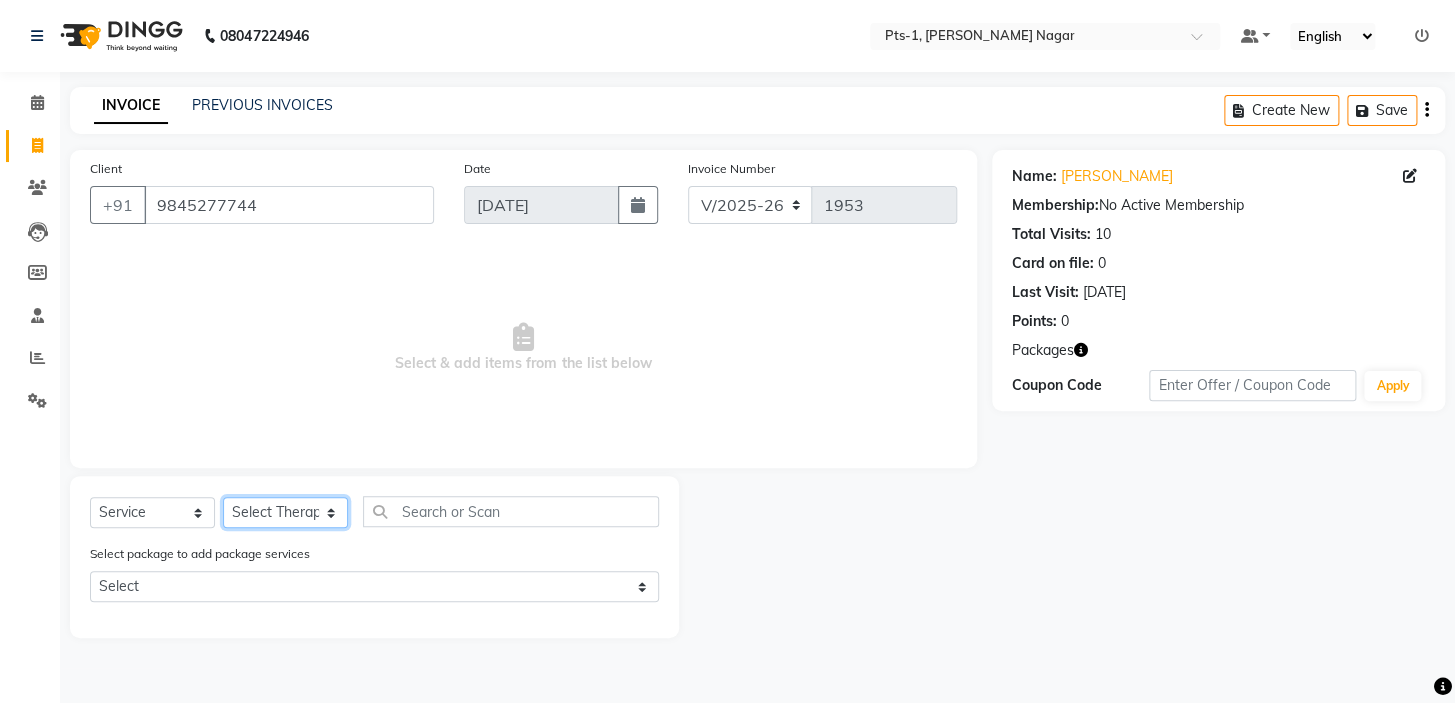 select on "80363" 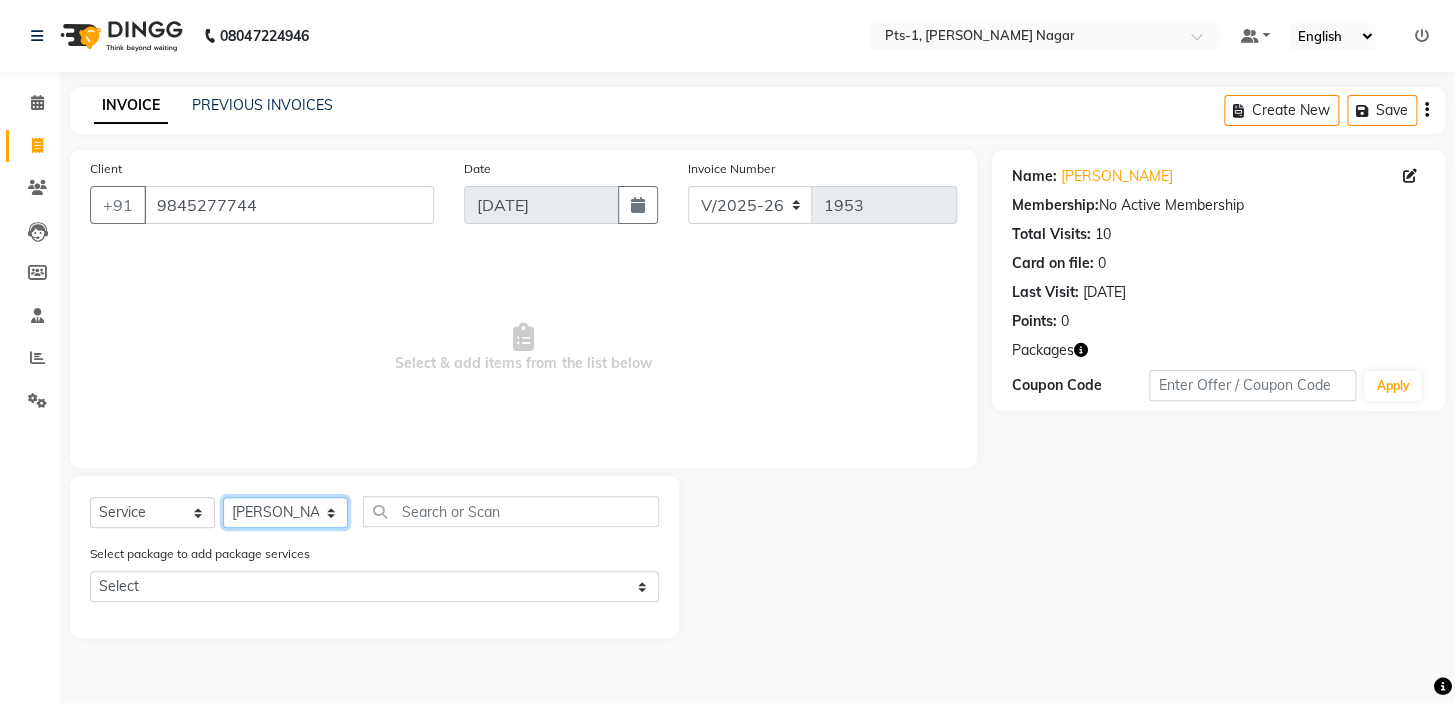 click on "Select Therapist [PERSON_NAME] anyone Babu Bela [PERSON_NAME] [PERSON_NAME] [PERSON_NAME] Sun [PERSON_NAME] [PERSON_NAME]" 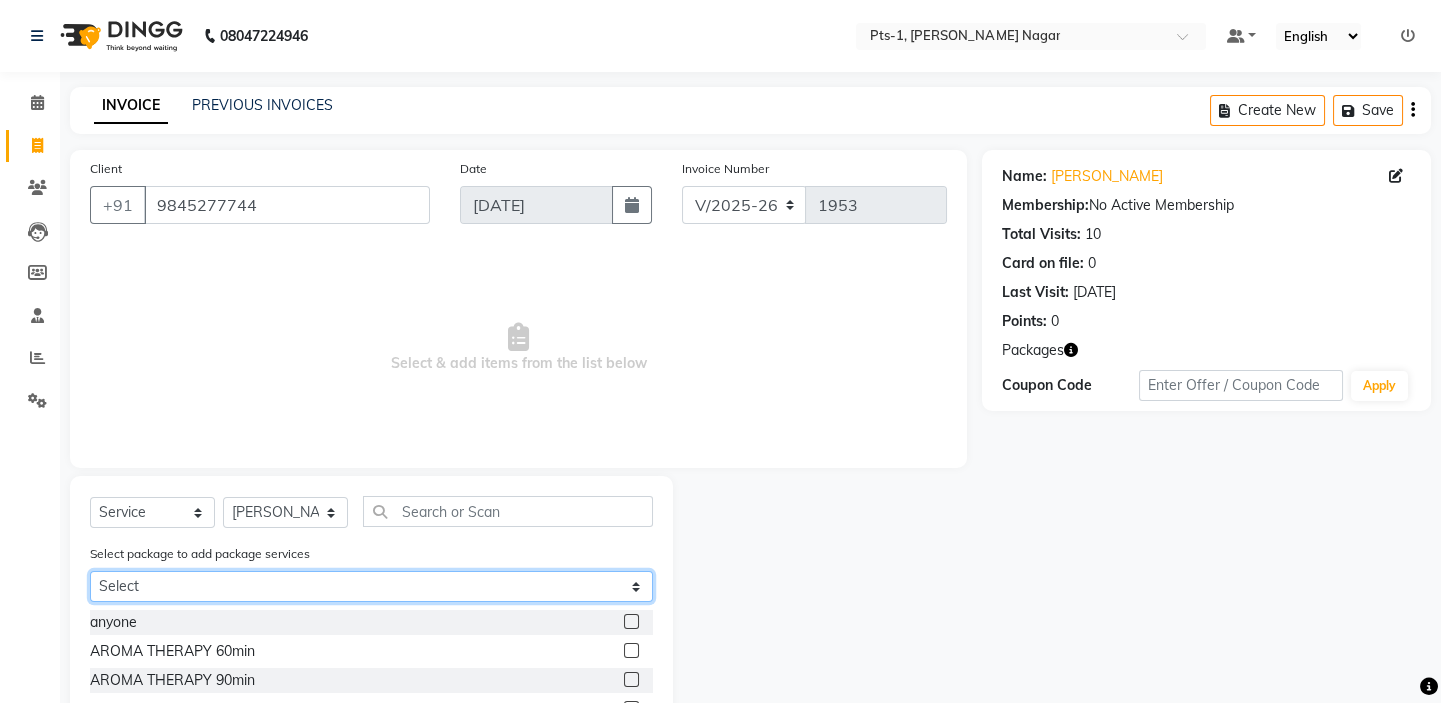 click on "Select PTS PACKAGE (10K) 10 SERVICES" 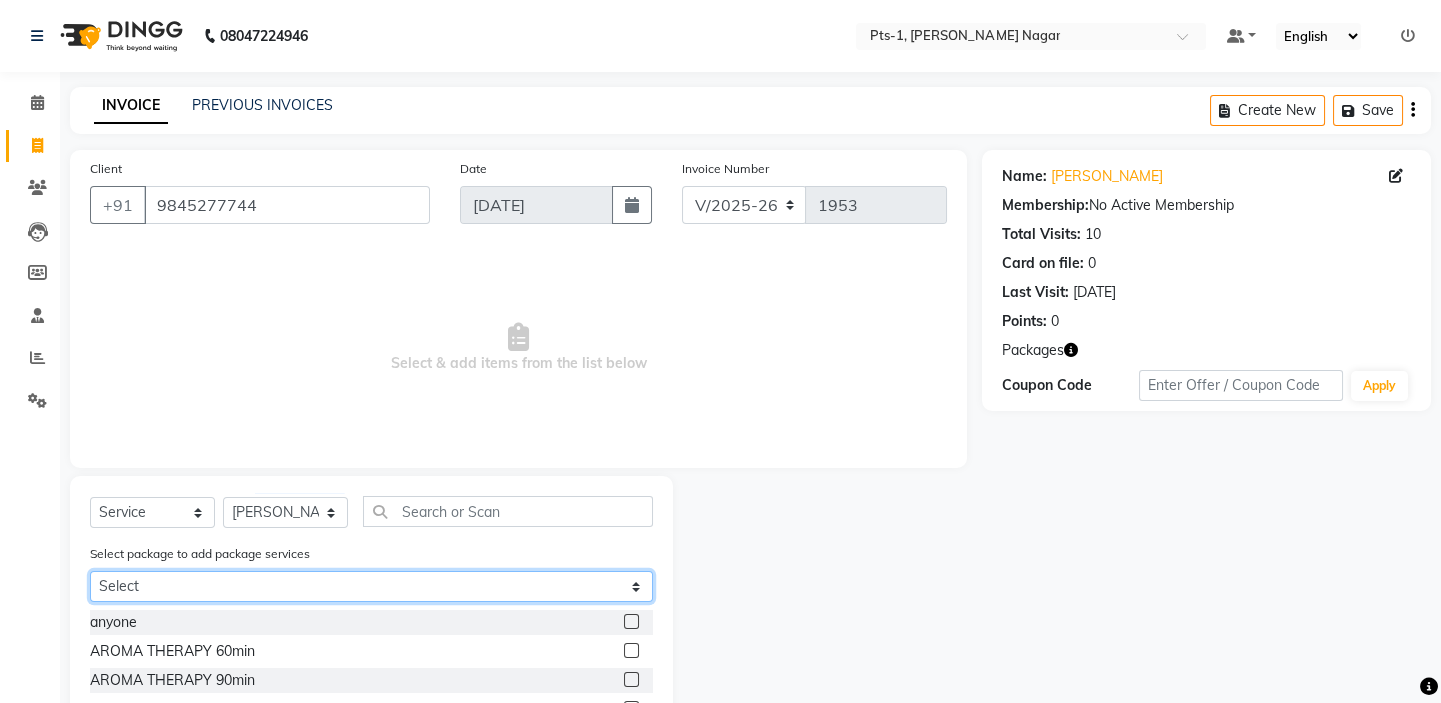 select on "1: Object" 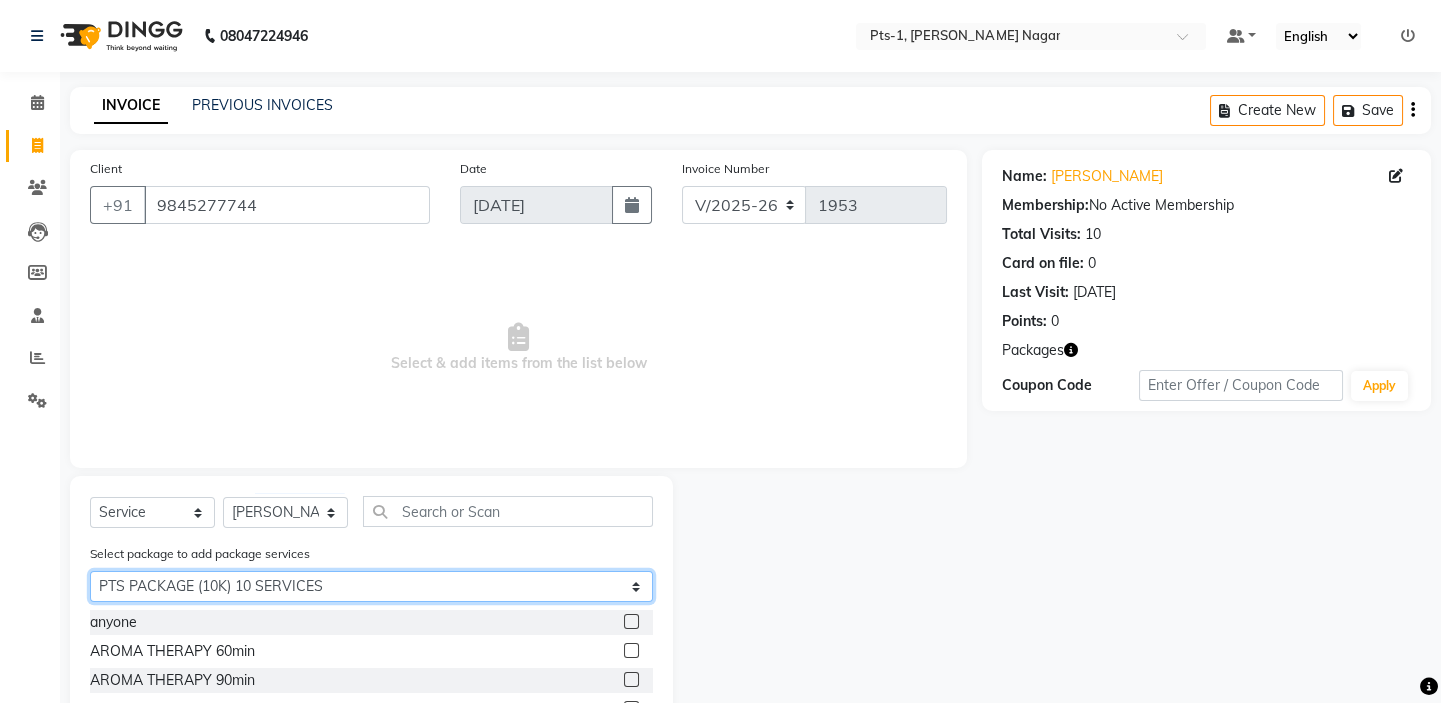 click on "Select PTS PACKAGE (10K) 10 SERVICES" 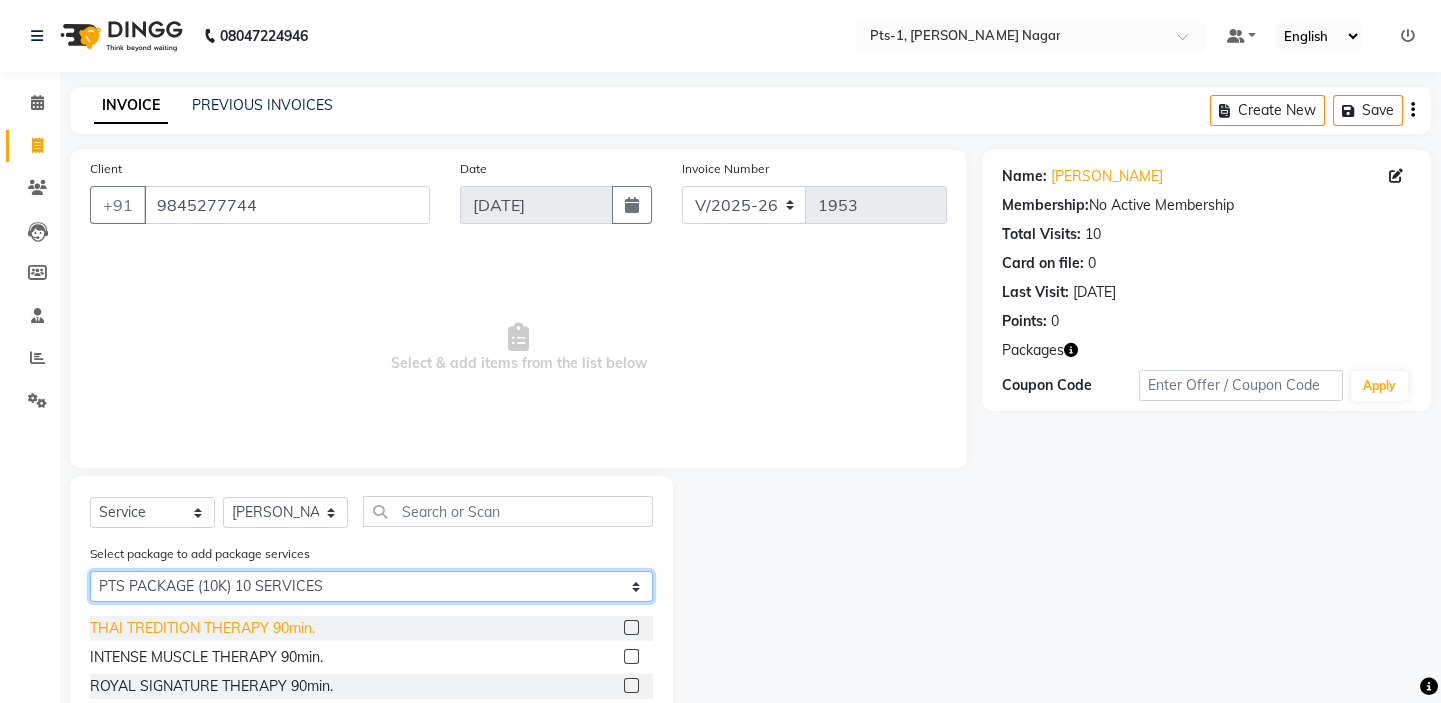 scroll, scrollTop: 90, scrollLeft: 0, axis: vertical 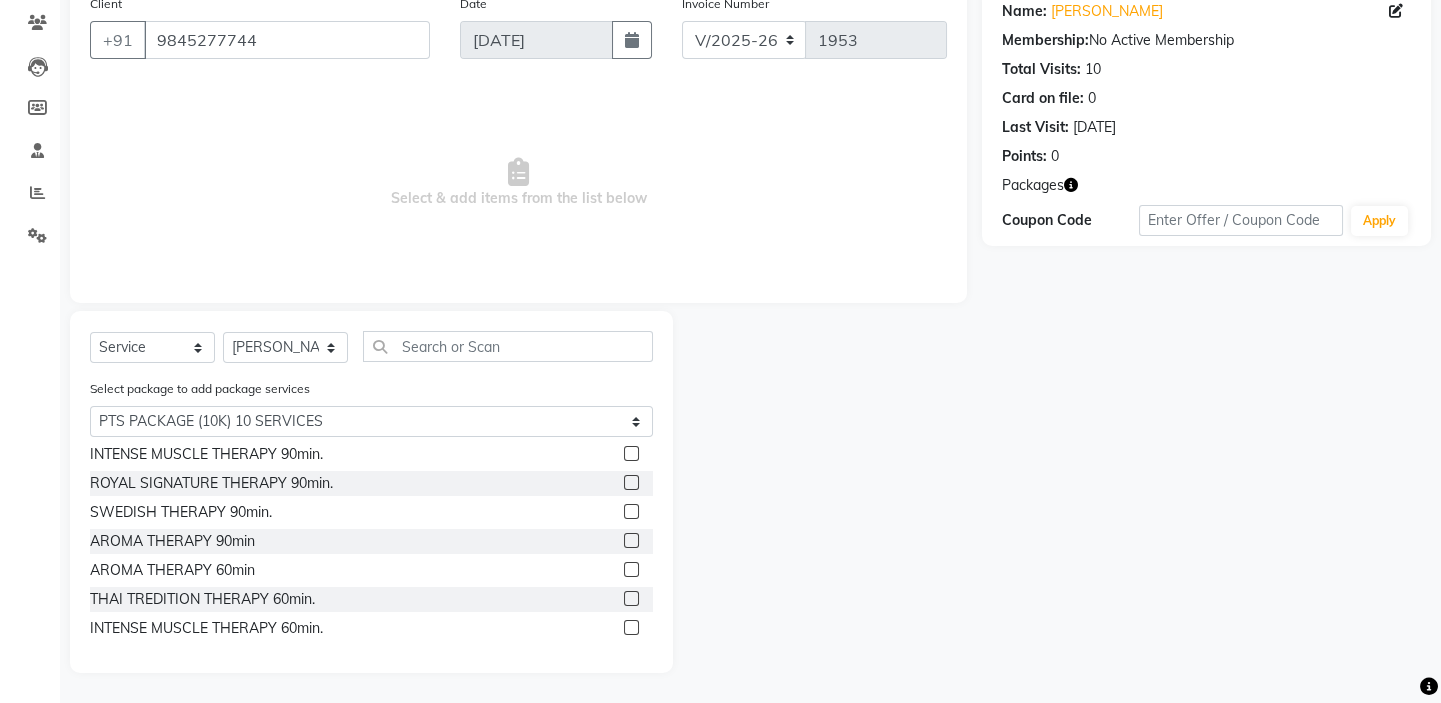 click 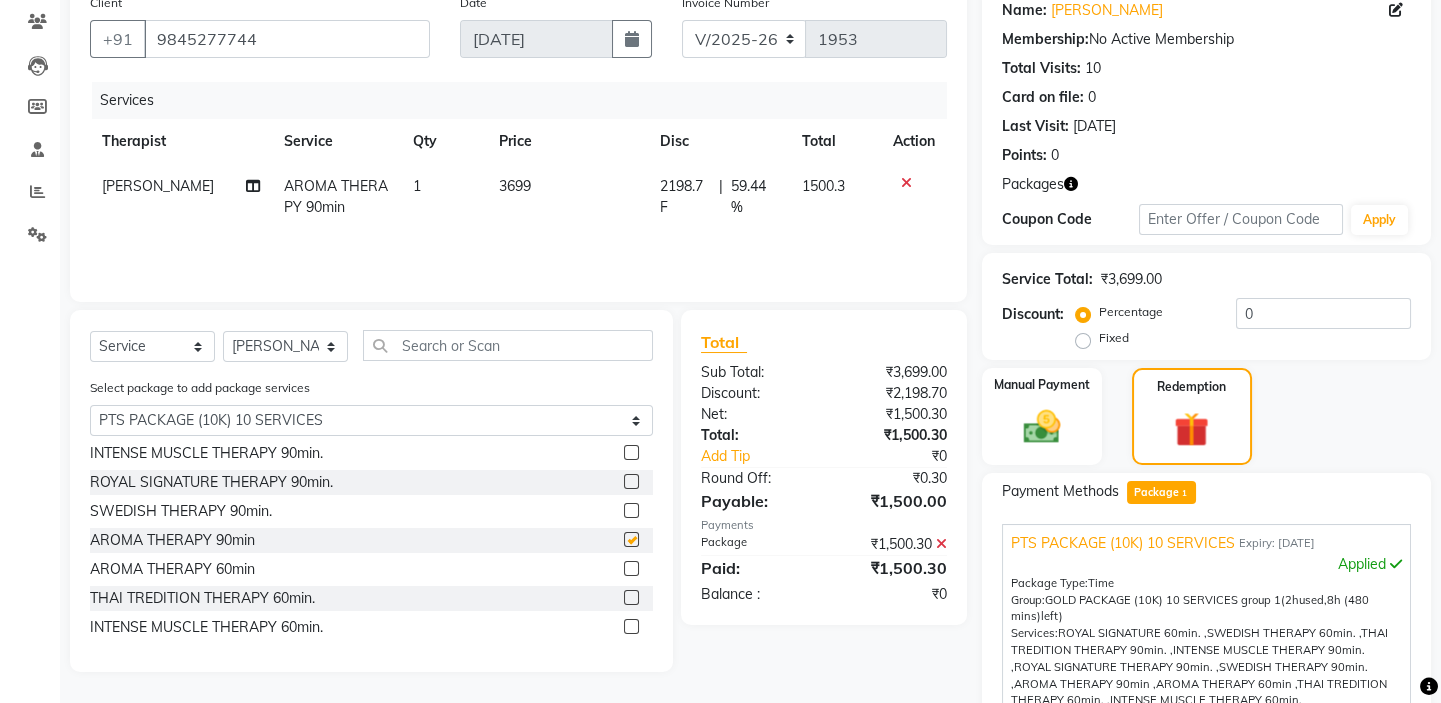 checkbox on "false" 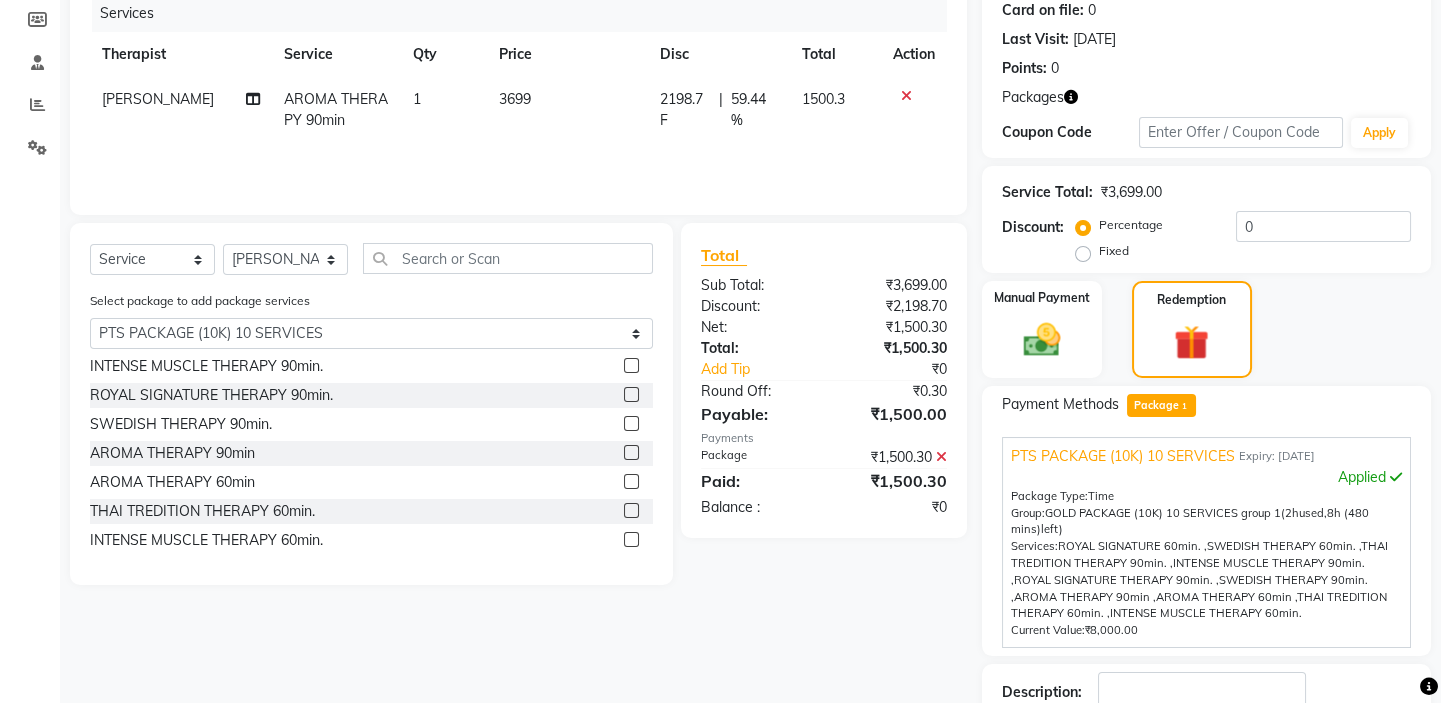 scroll, scrollTop: 389, scrollLeft: 0, axis: vertical 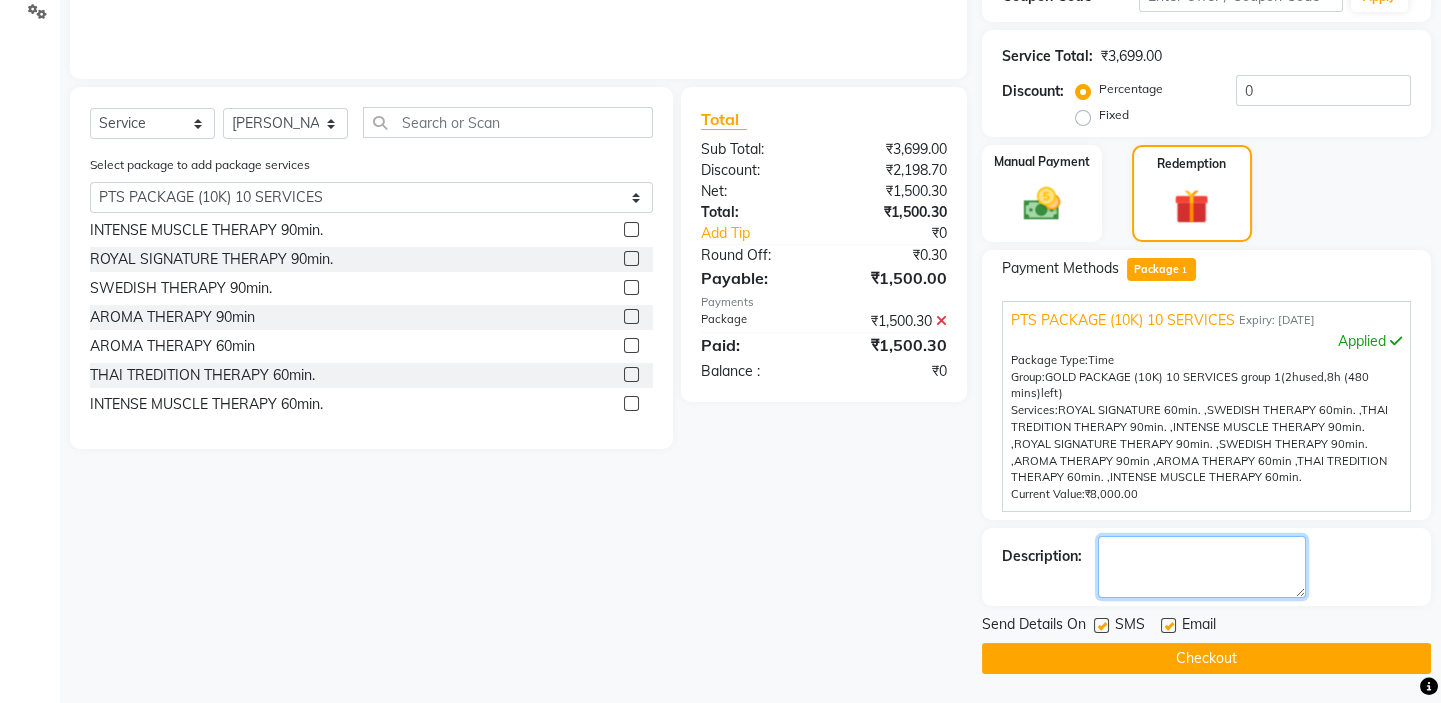 click 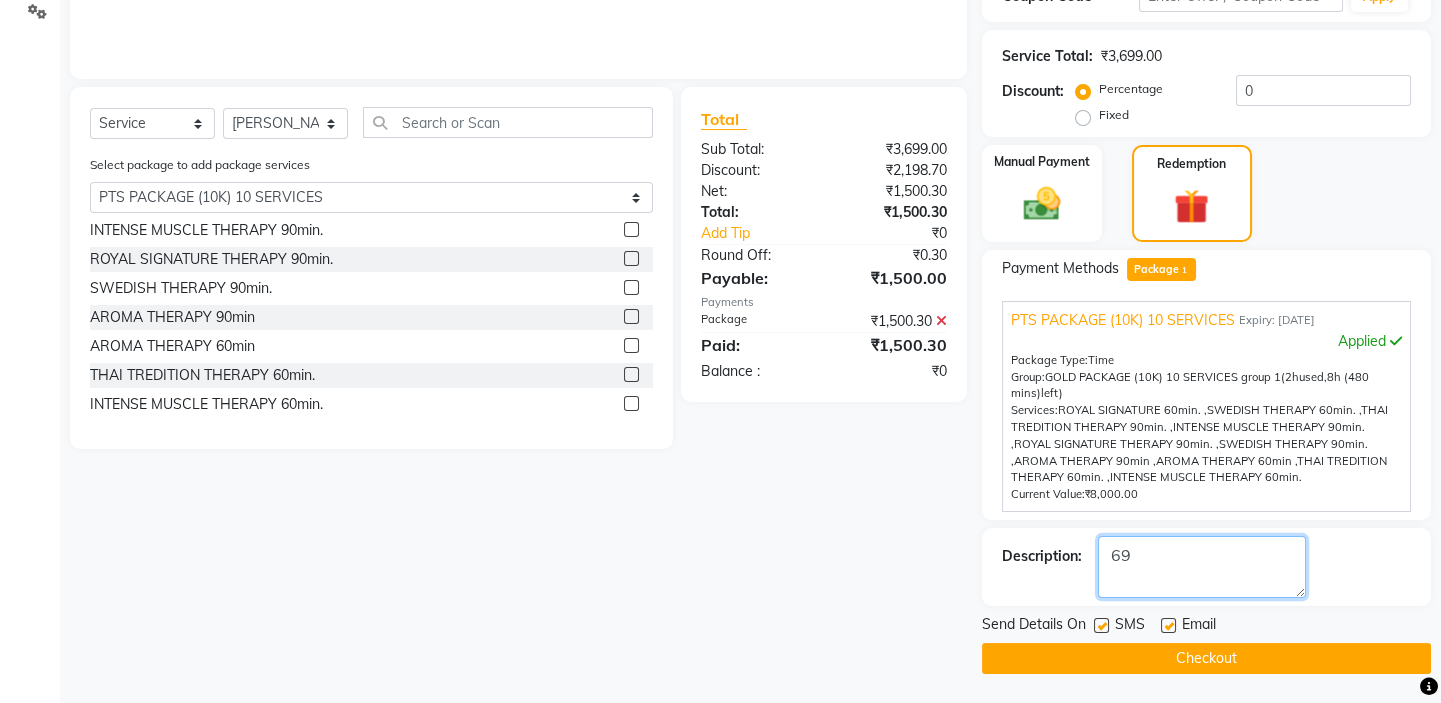 type on "69" 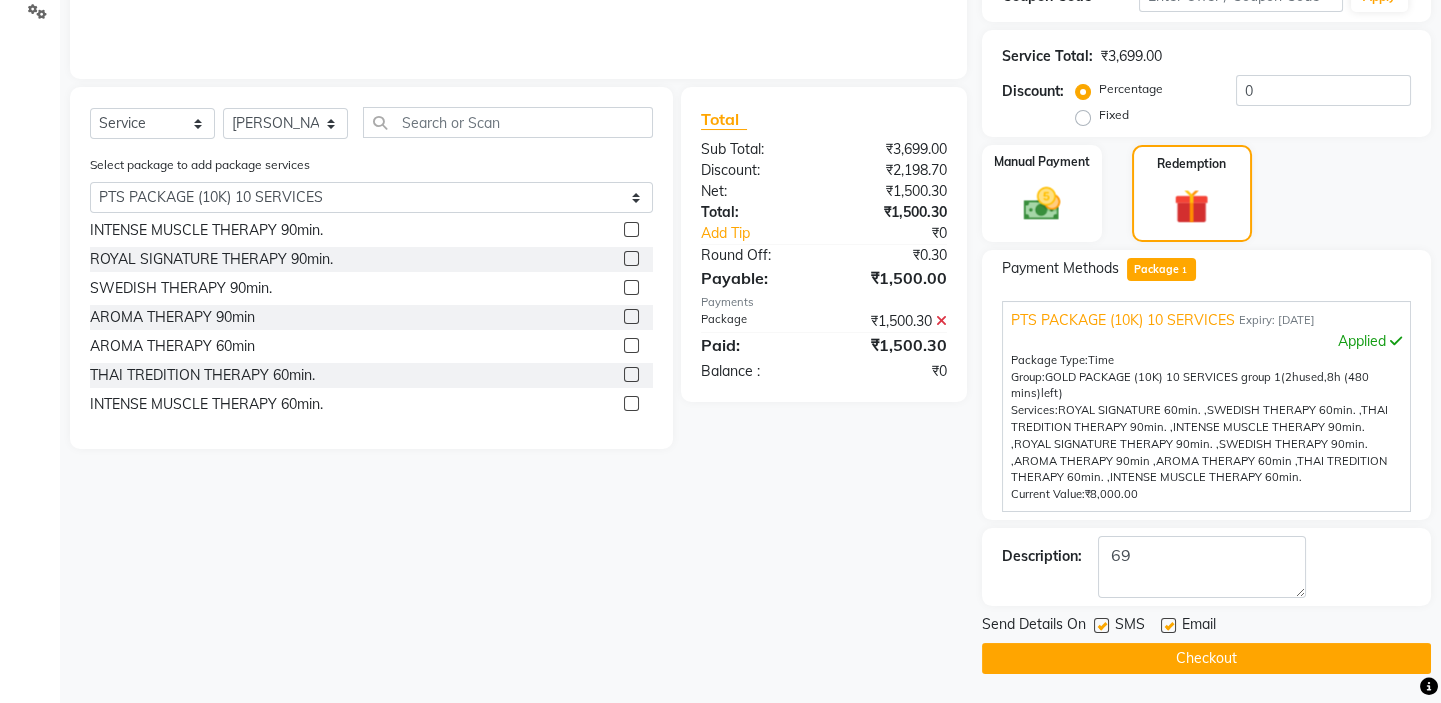 click 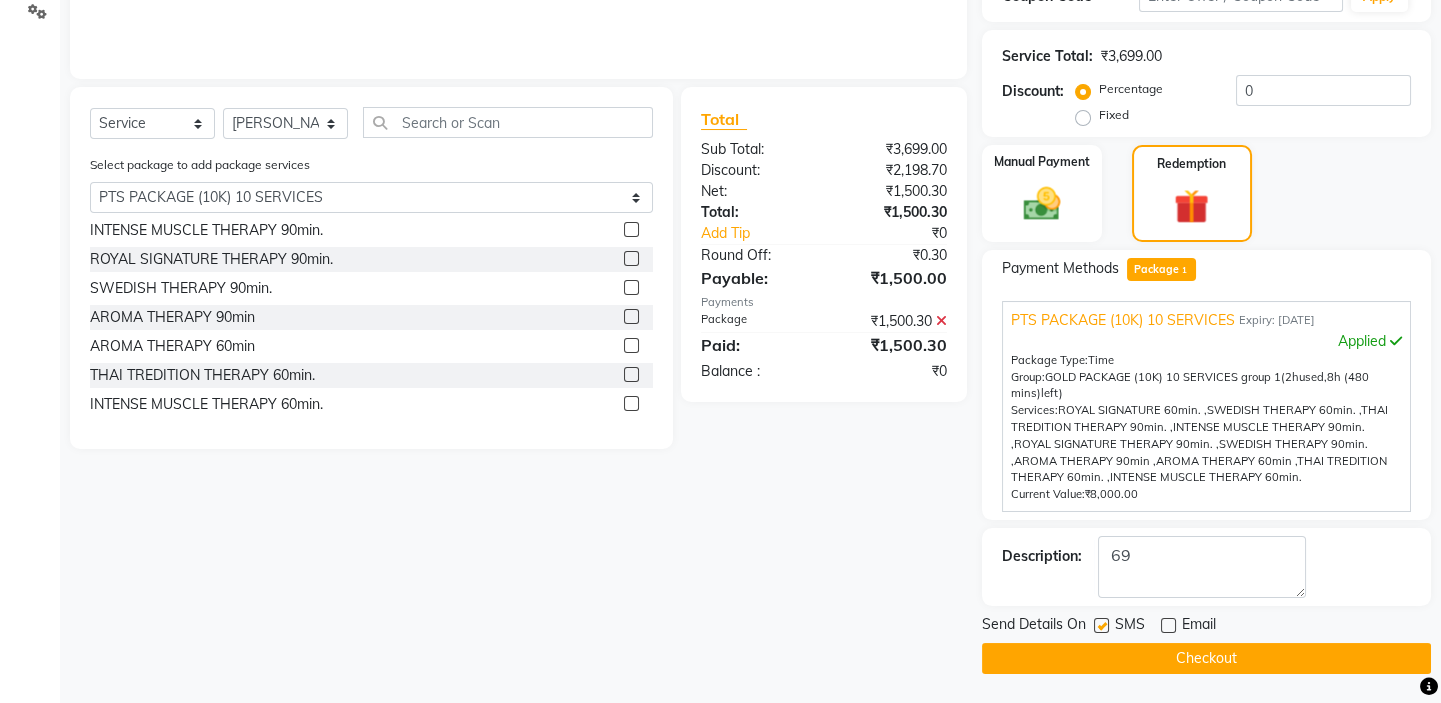 click 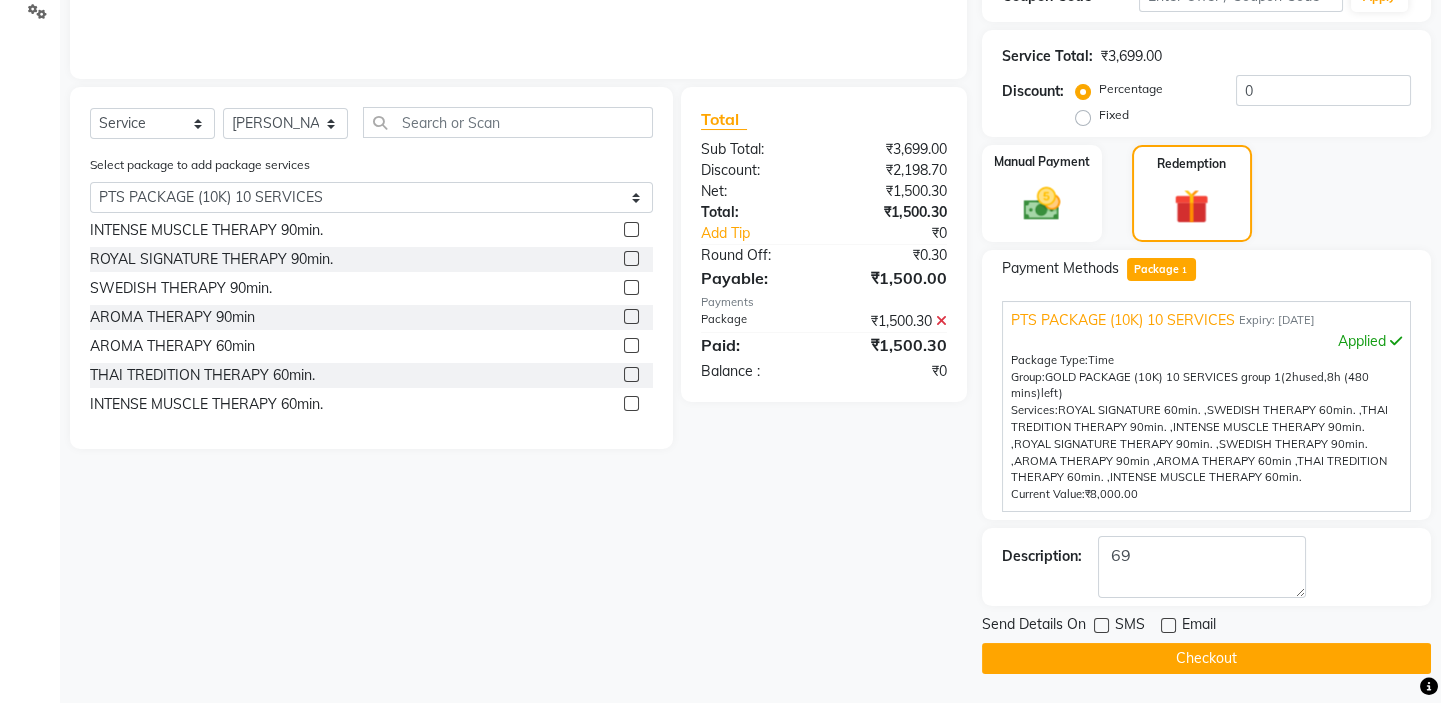 click on "Checkout" 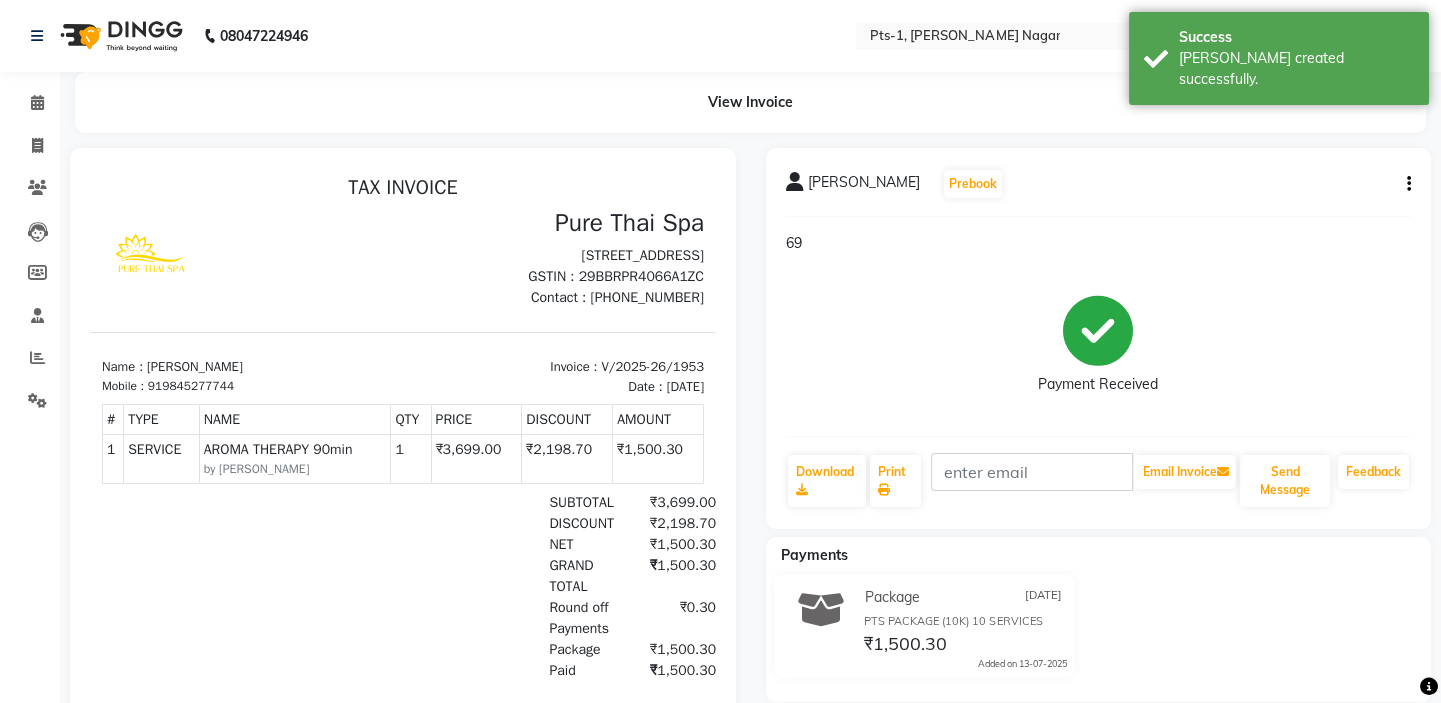 scroll, scrollTop: 0, scrollLeft: 0, axis: both 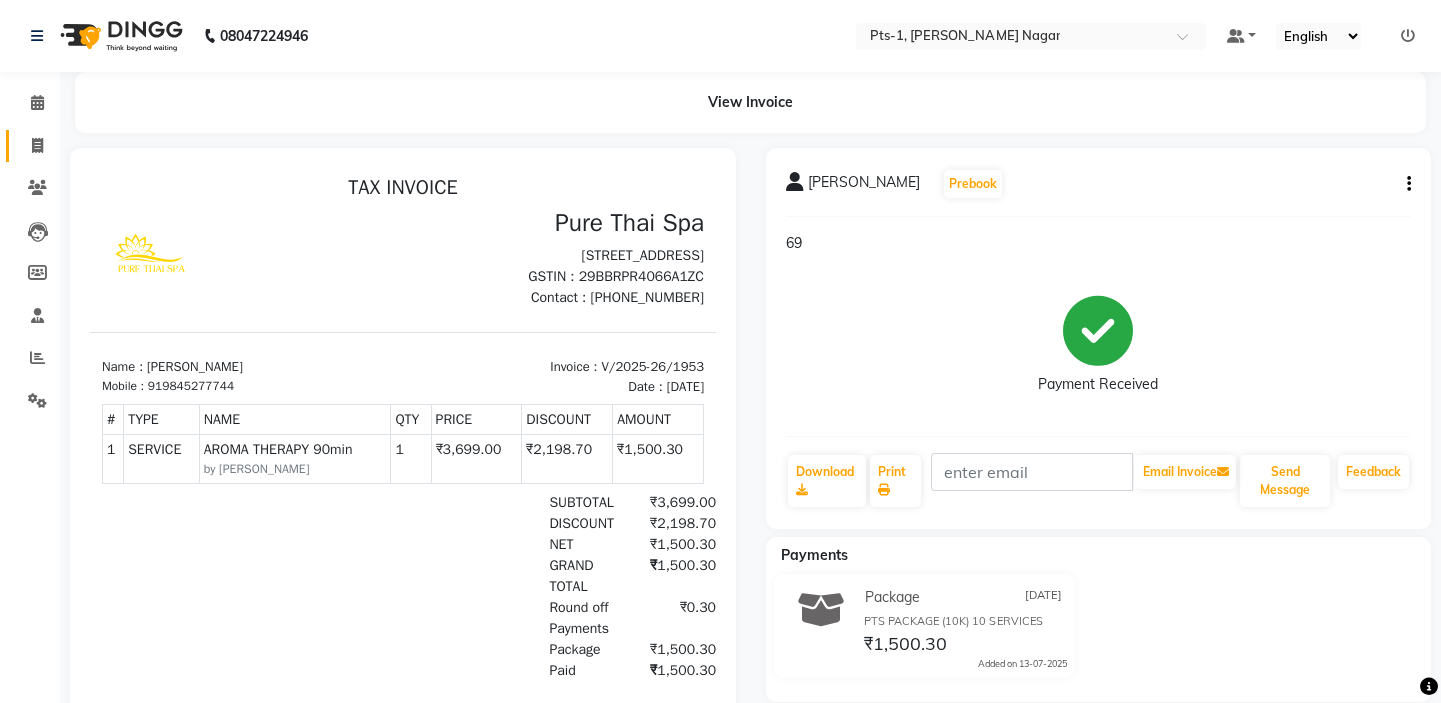 click 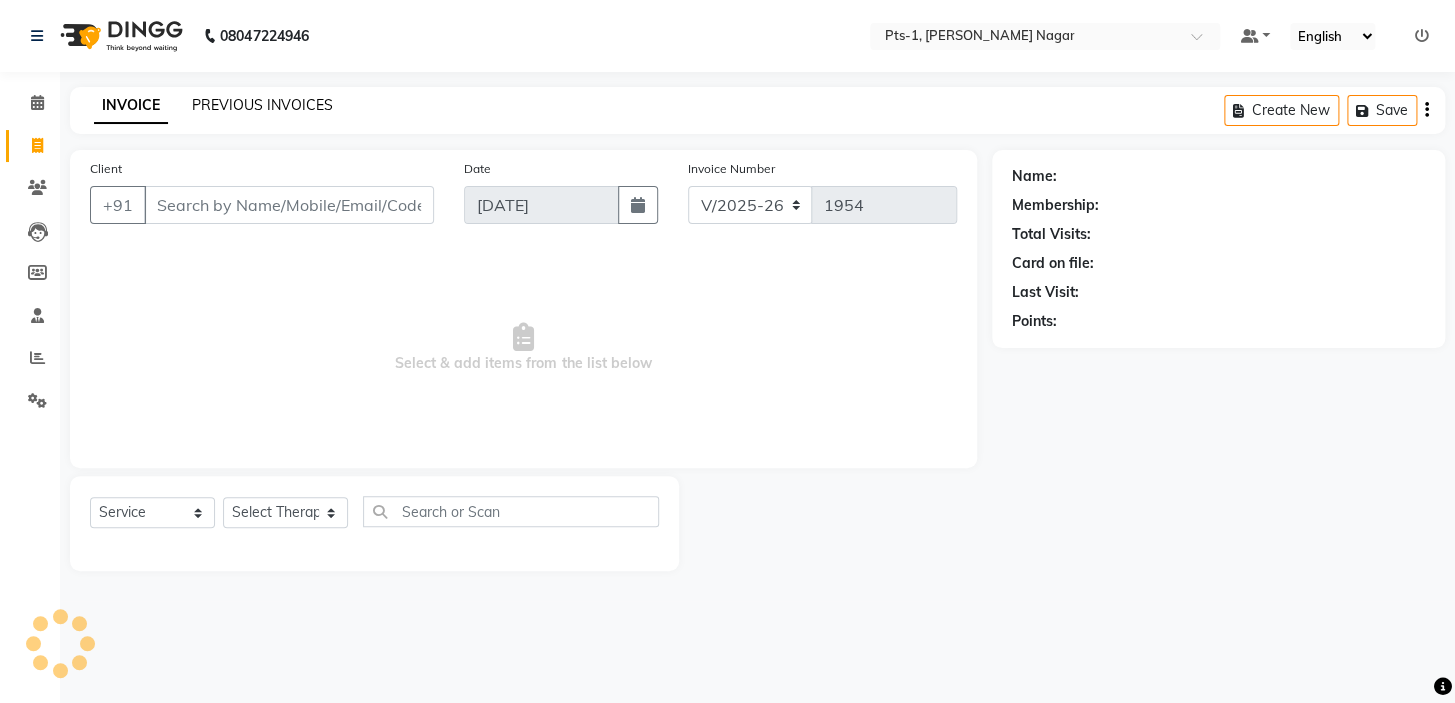 click on "PREVIOUS INVOICES" 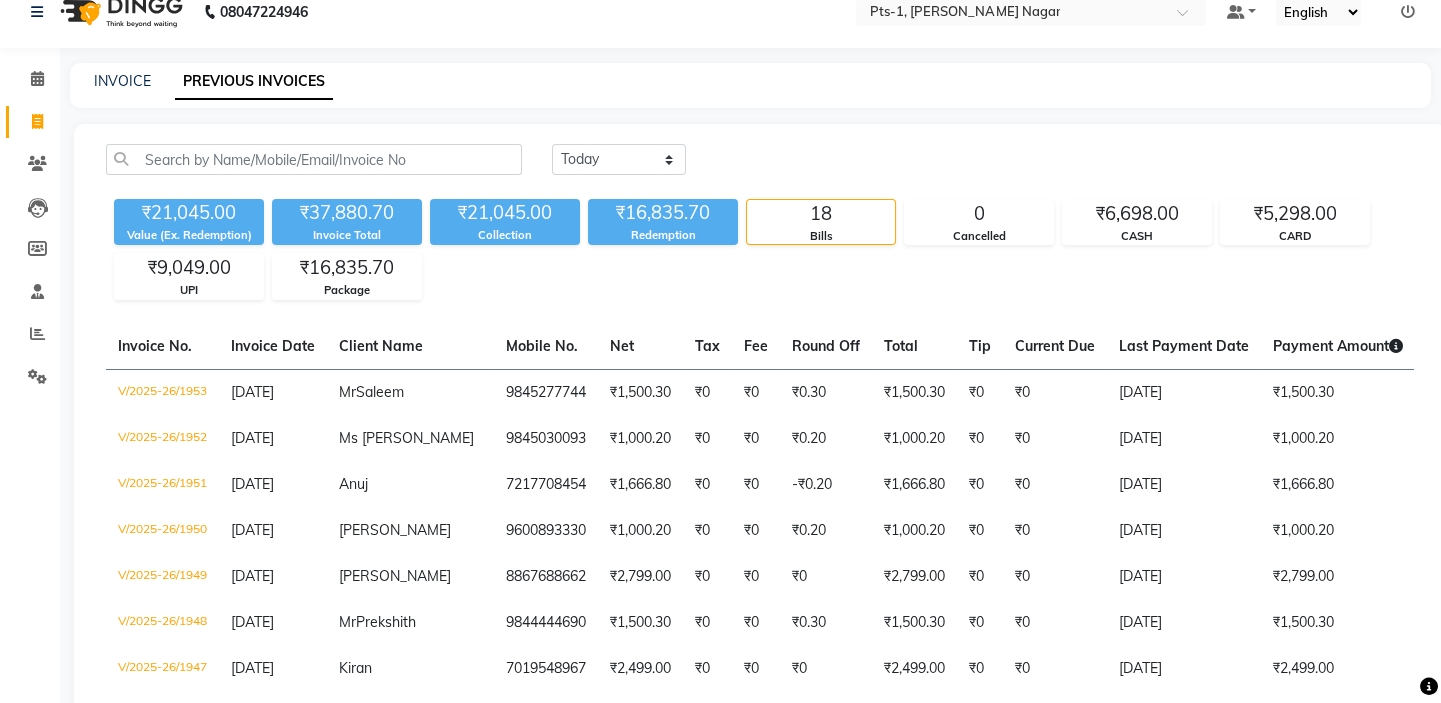 scroll, scrollTop: 0, scrollLeft: 0, axis: both 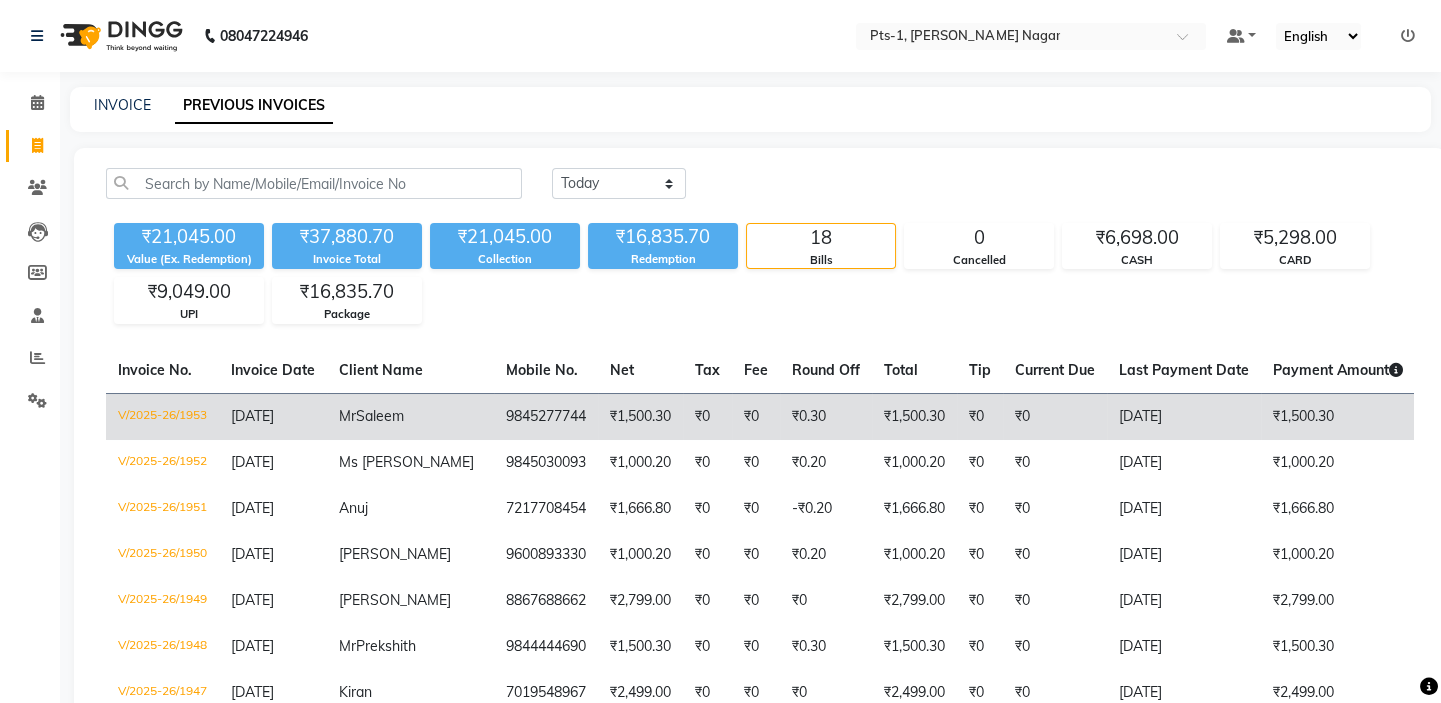 click on "₹1,500.30" 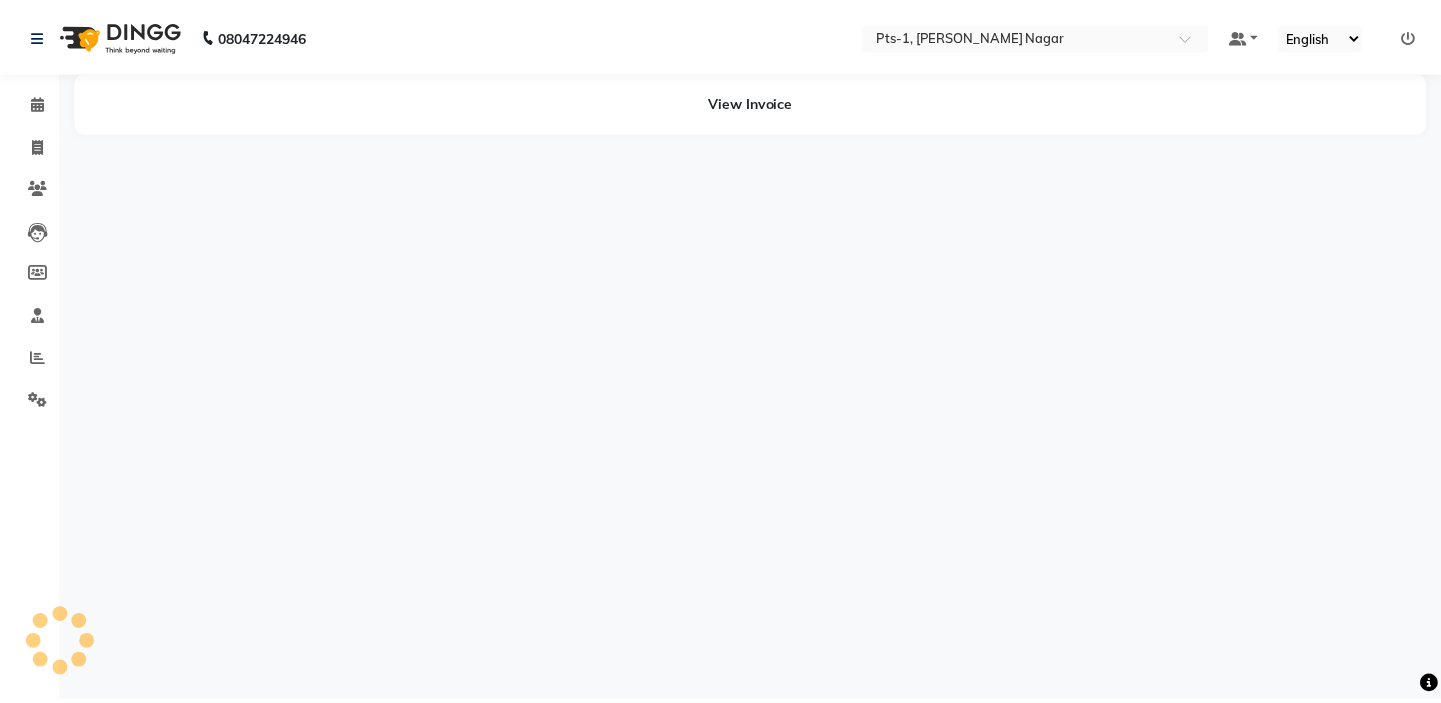 scroll, scrollTop: 0, scrollLeft: 0, axis: both 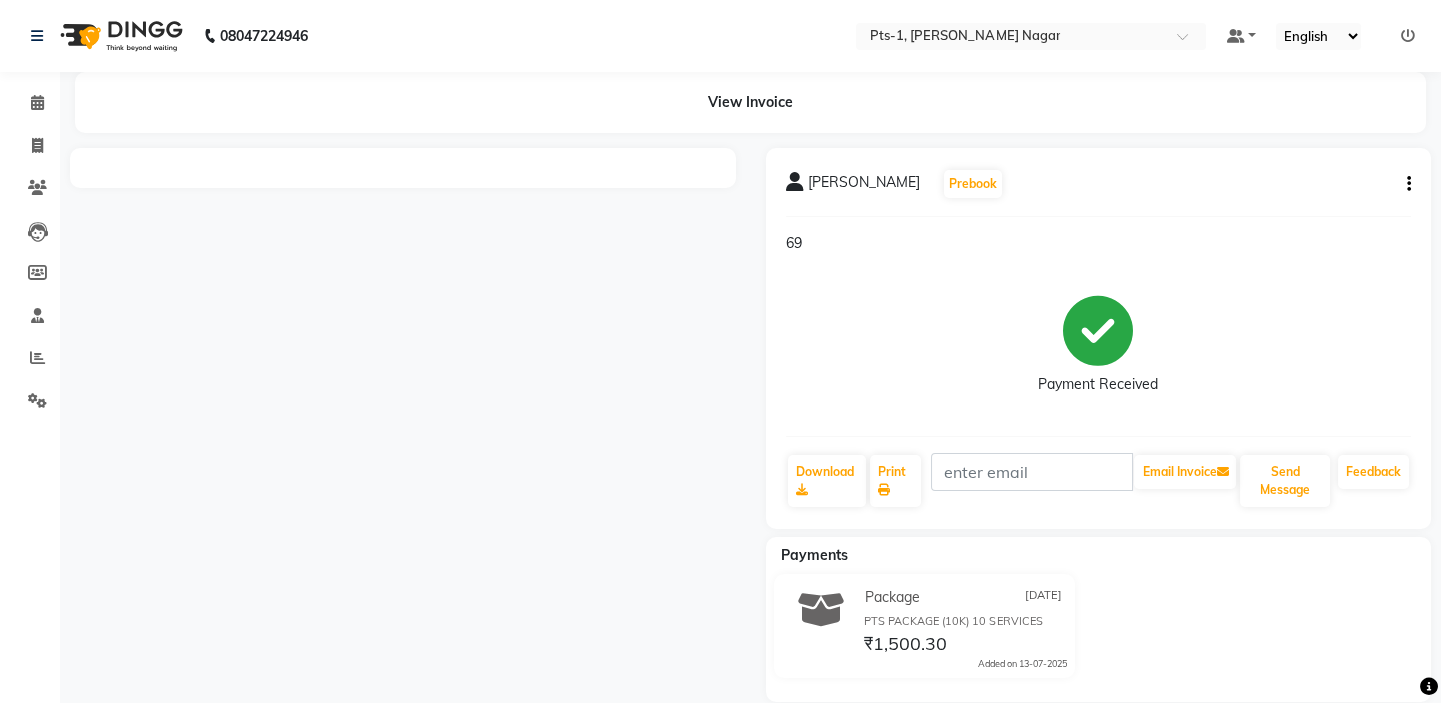 click on "[PERSON_NAME]  Prebook  69  Payment Received  Download  Print   Email Invoice   Send Message Feedback" 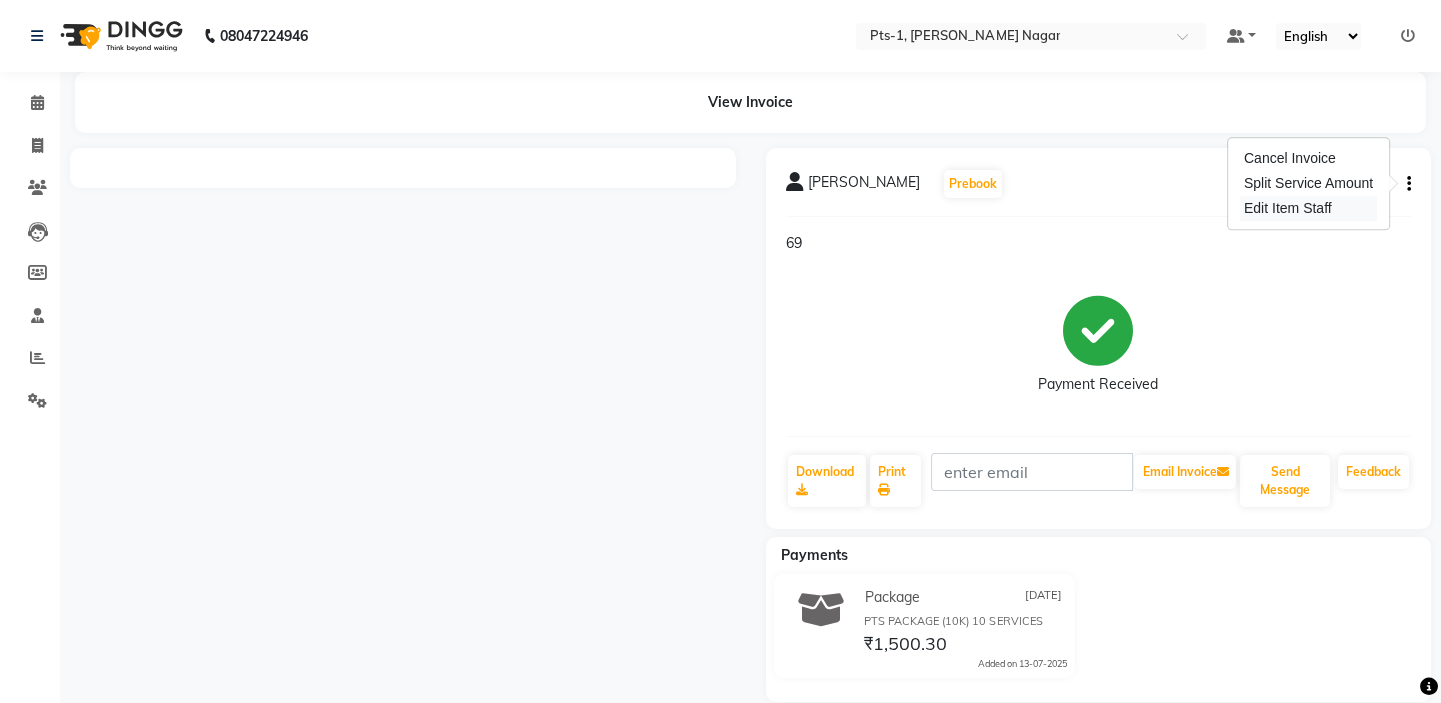 click on "Edit Item Staff" at bounding box center [1308, 208] 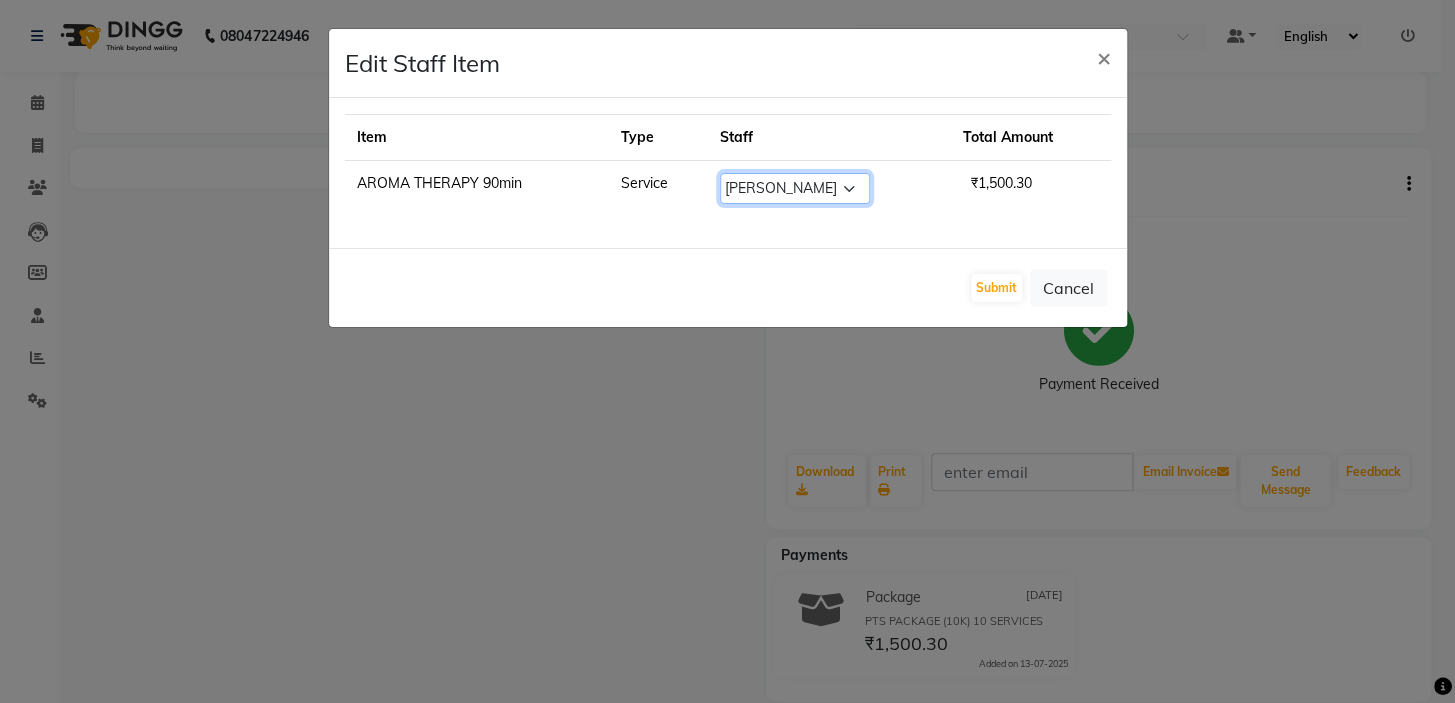 click on "Select  Anand   Annie   anyone   Babu   Bela   Gia   Jeje   Jincy   JOE   Lilly   Nanny   Rita   Shodika   Sun   Tashi   VINOD KUMAR" 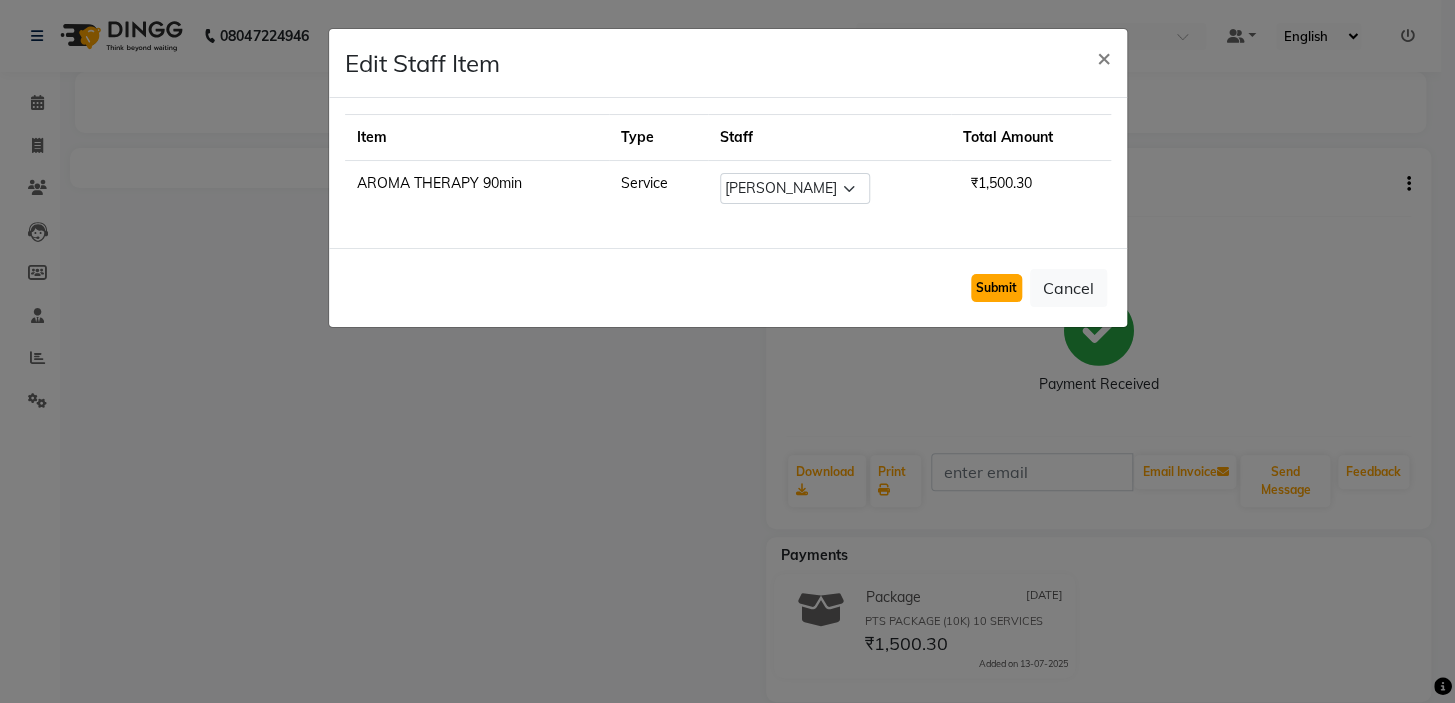 click on "Submit" 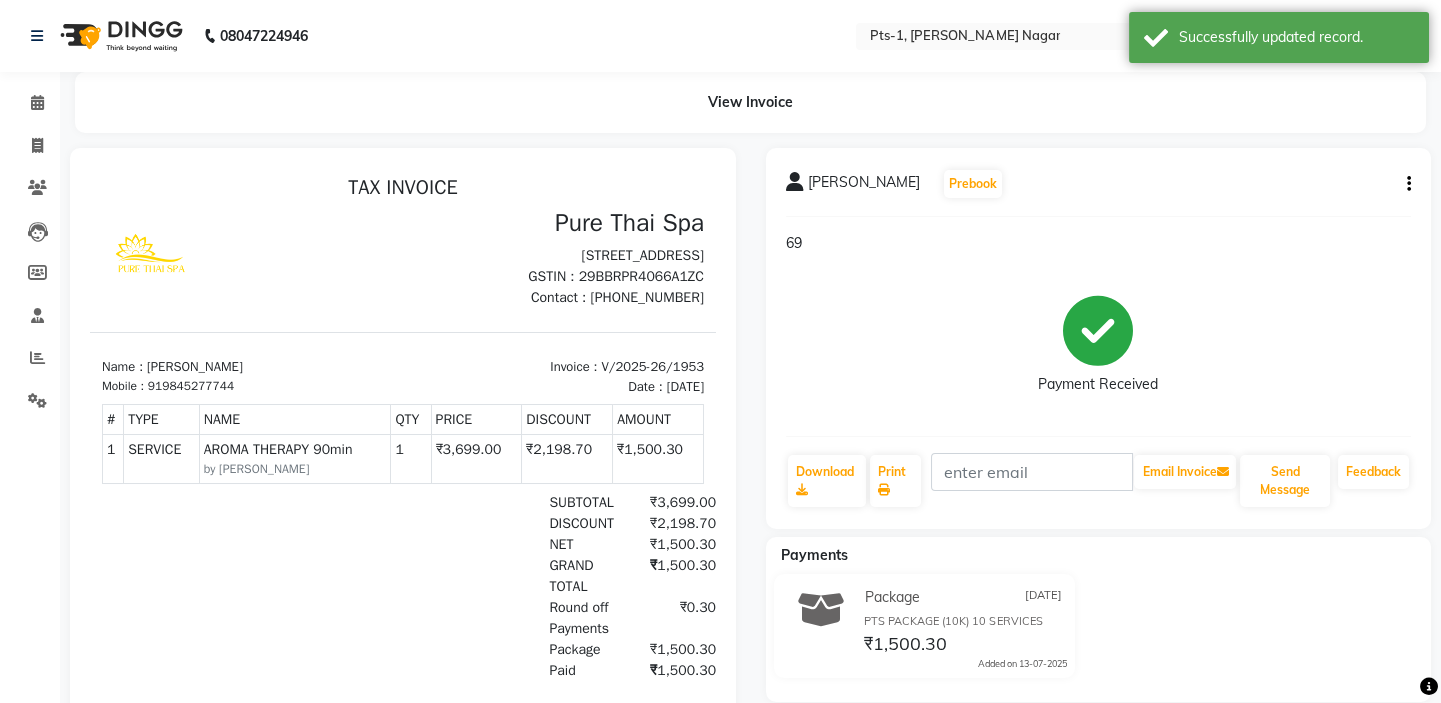 scroll, scrollTop: 0, scrollLeft: 0, axis: both 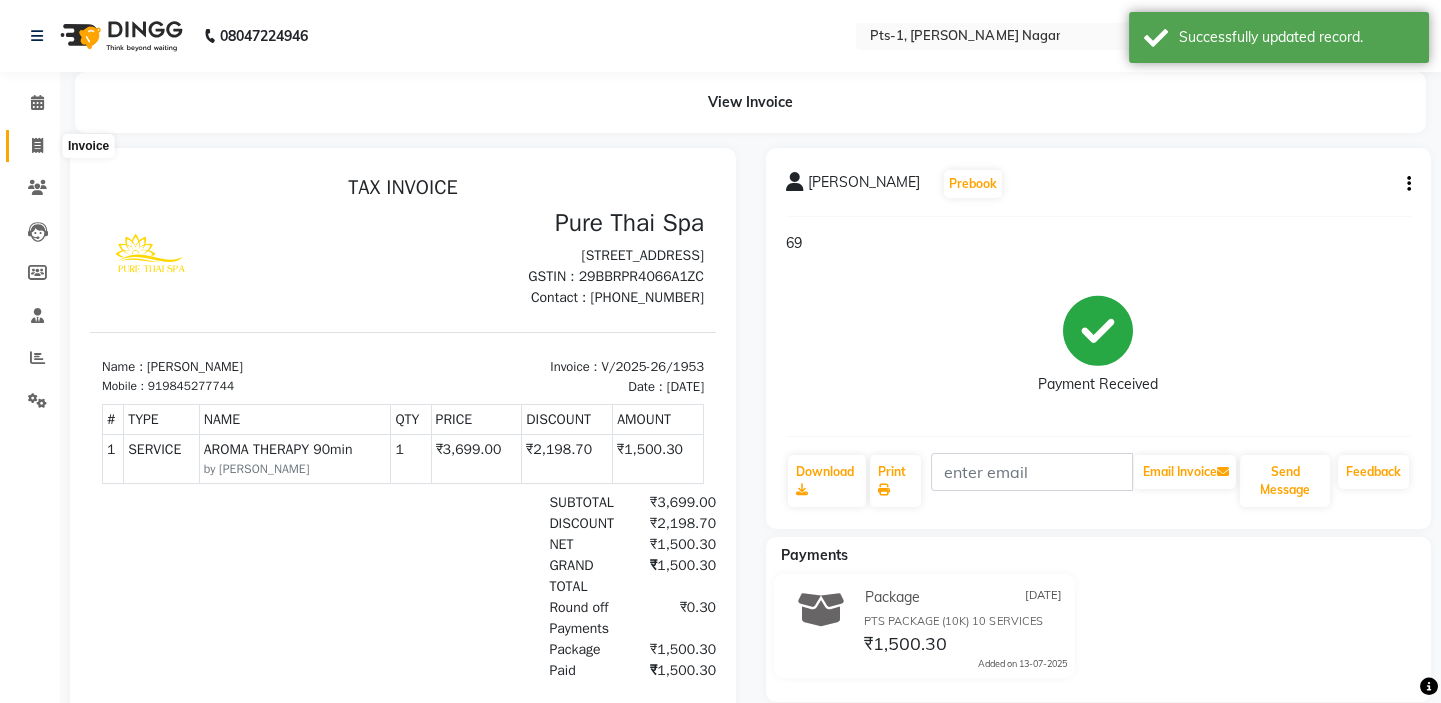 click 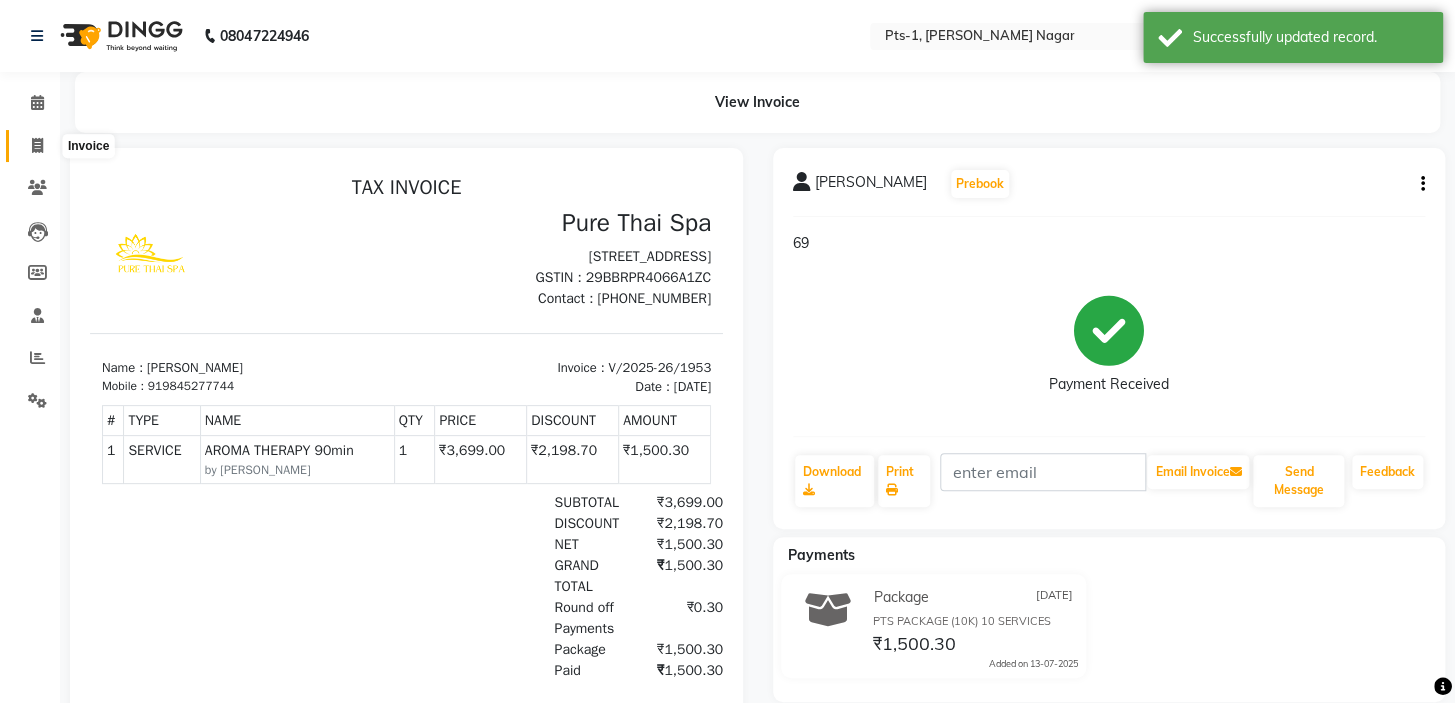 select on "service" 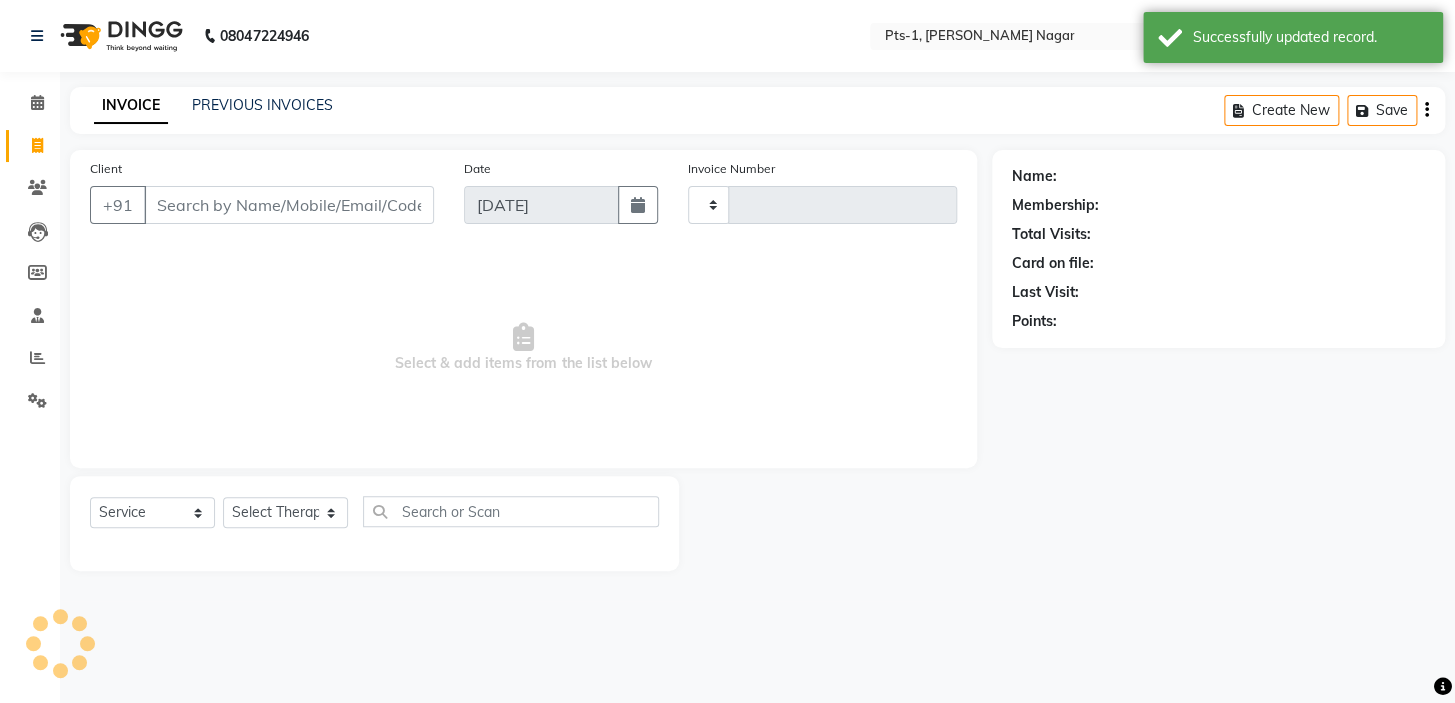 type on "1954" 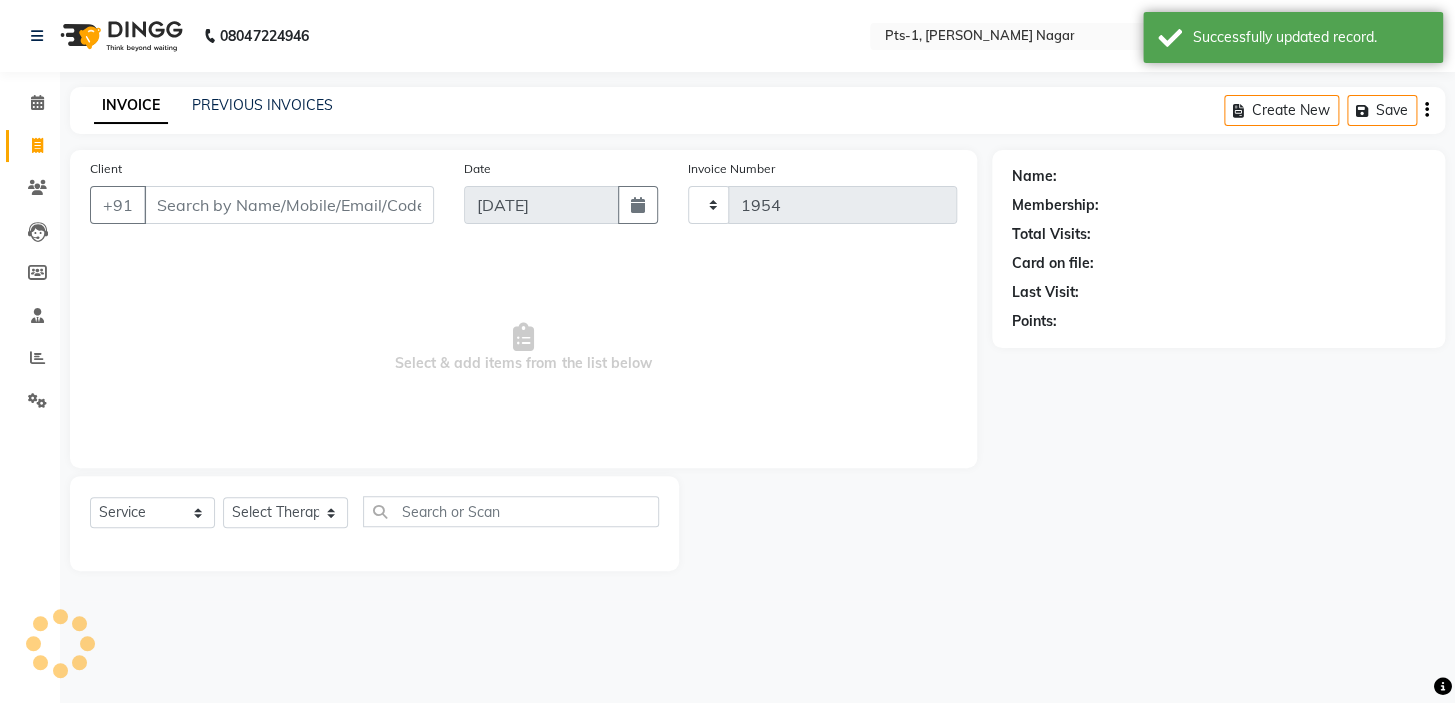 click on "INVOICE PREVIOUS INVOICES" 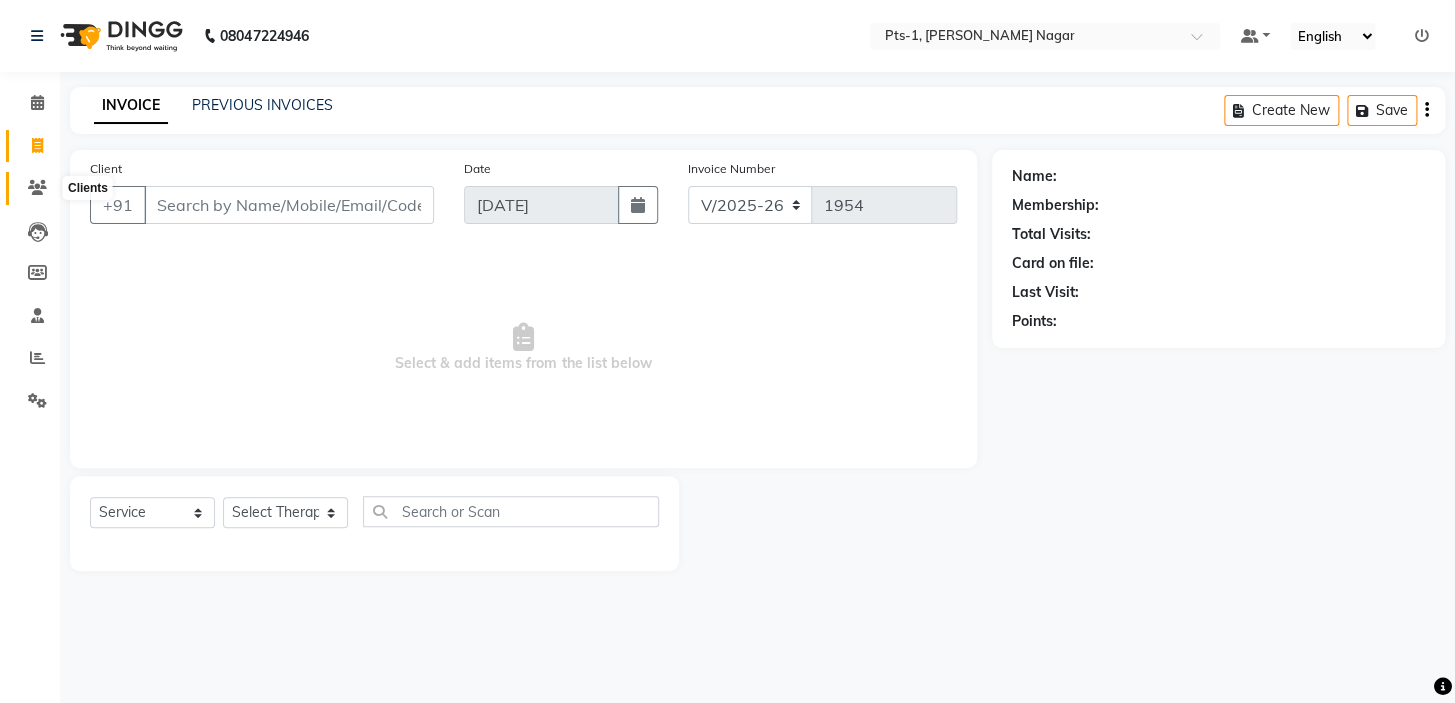 click 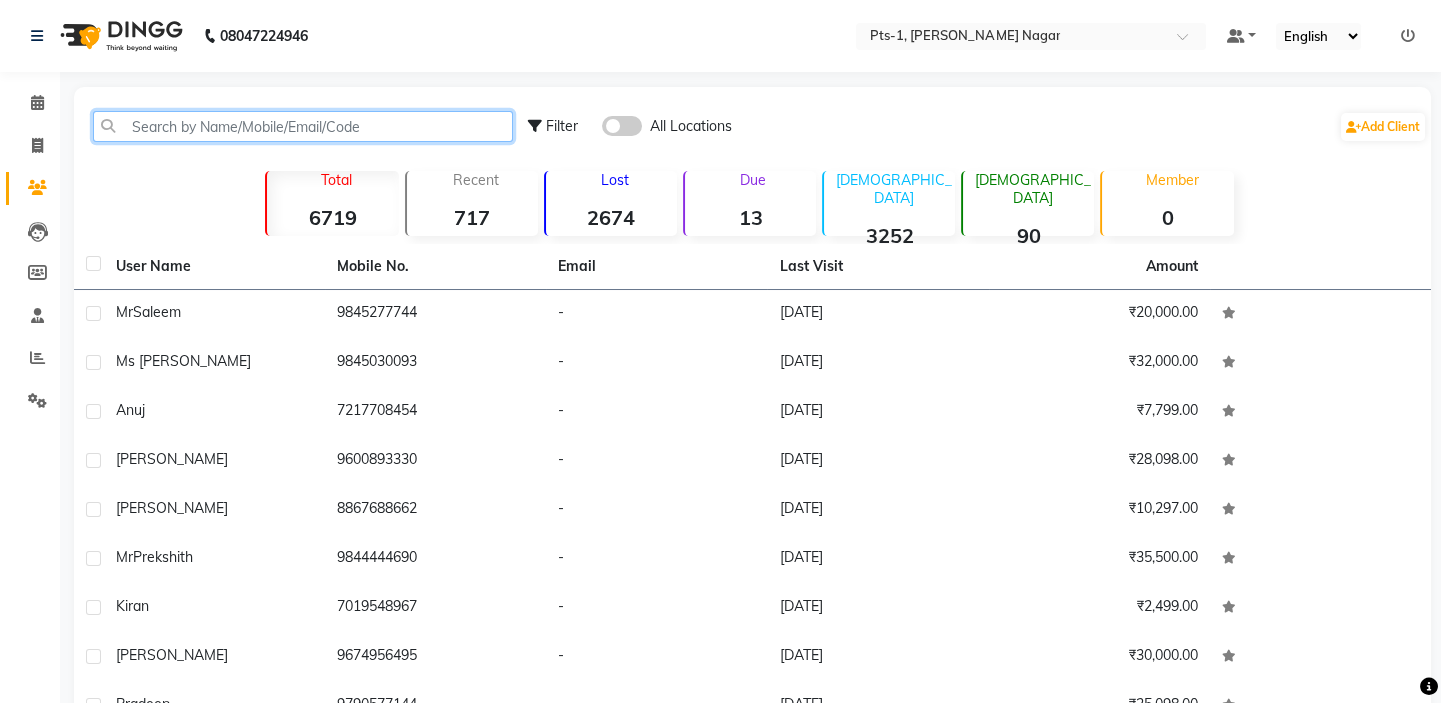 click 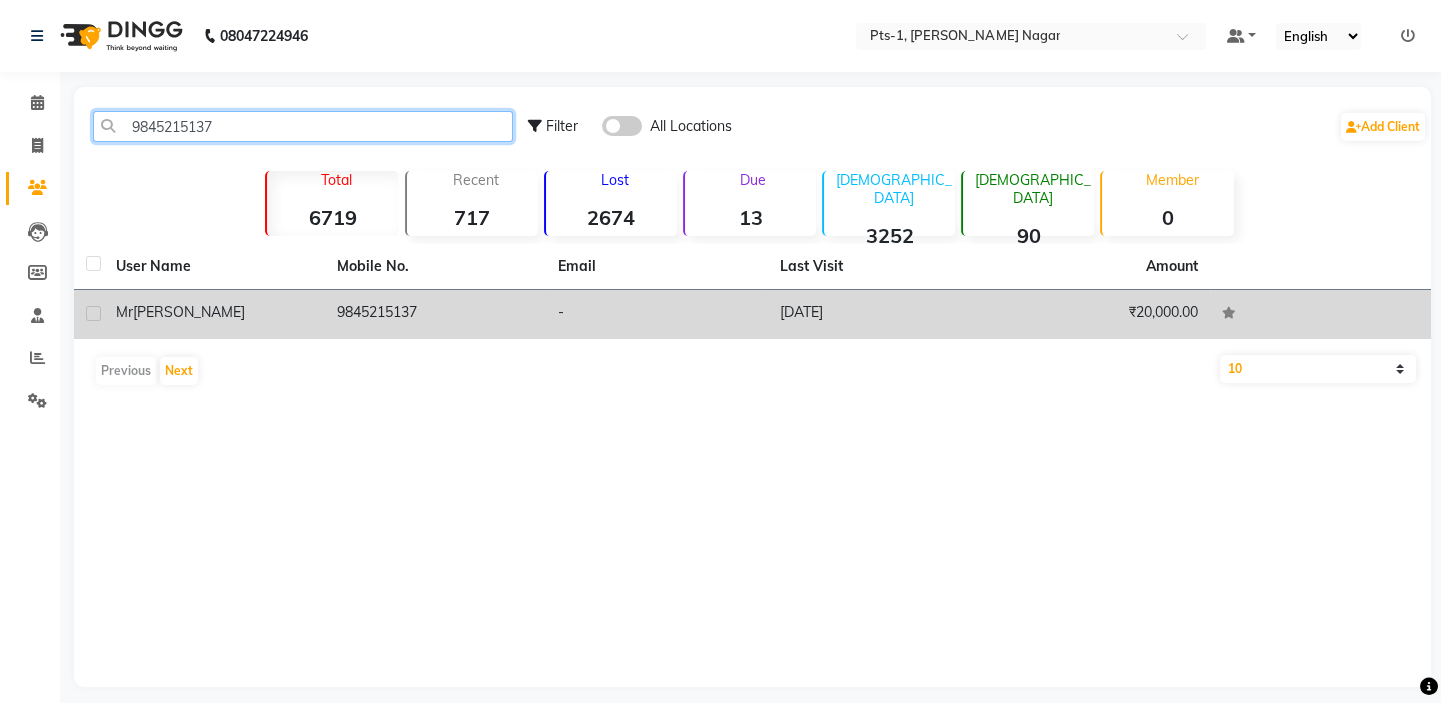 type on "9845215137" 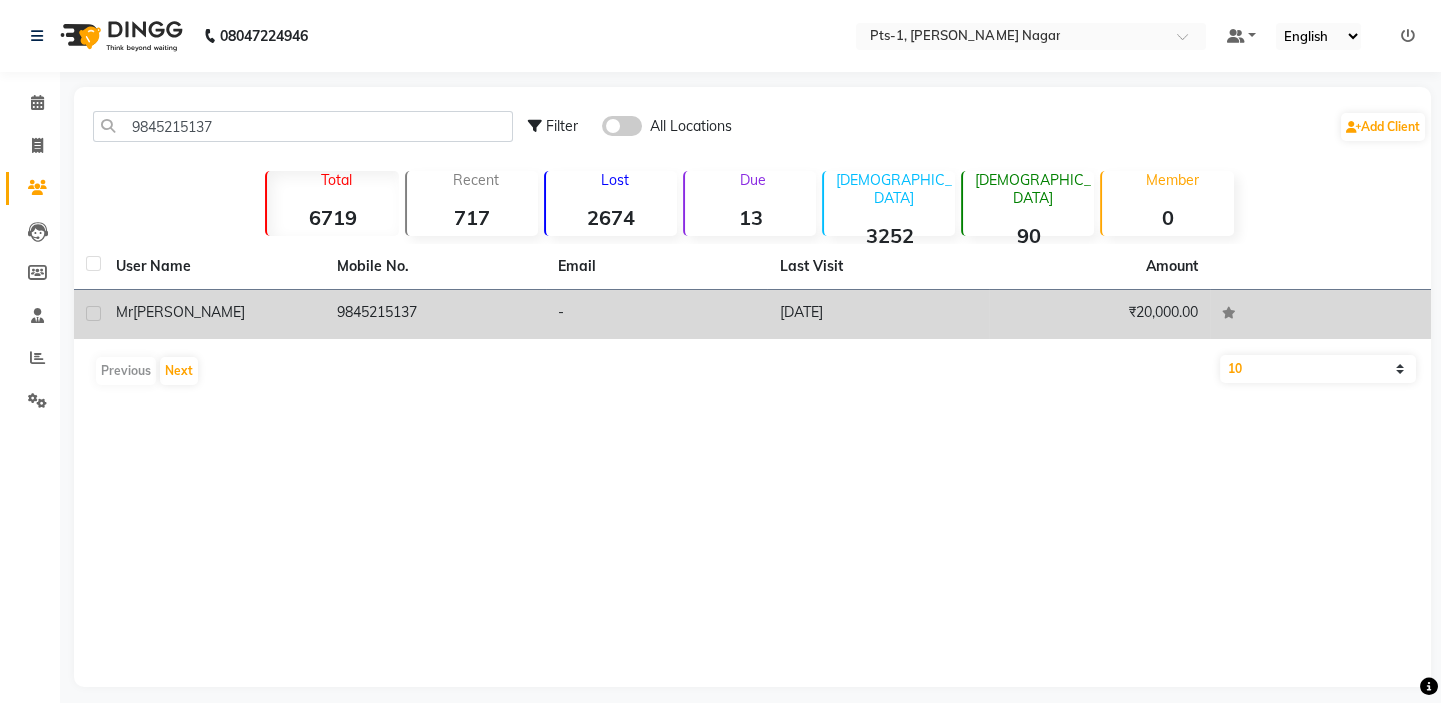click on "9845215137" 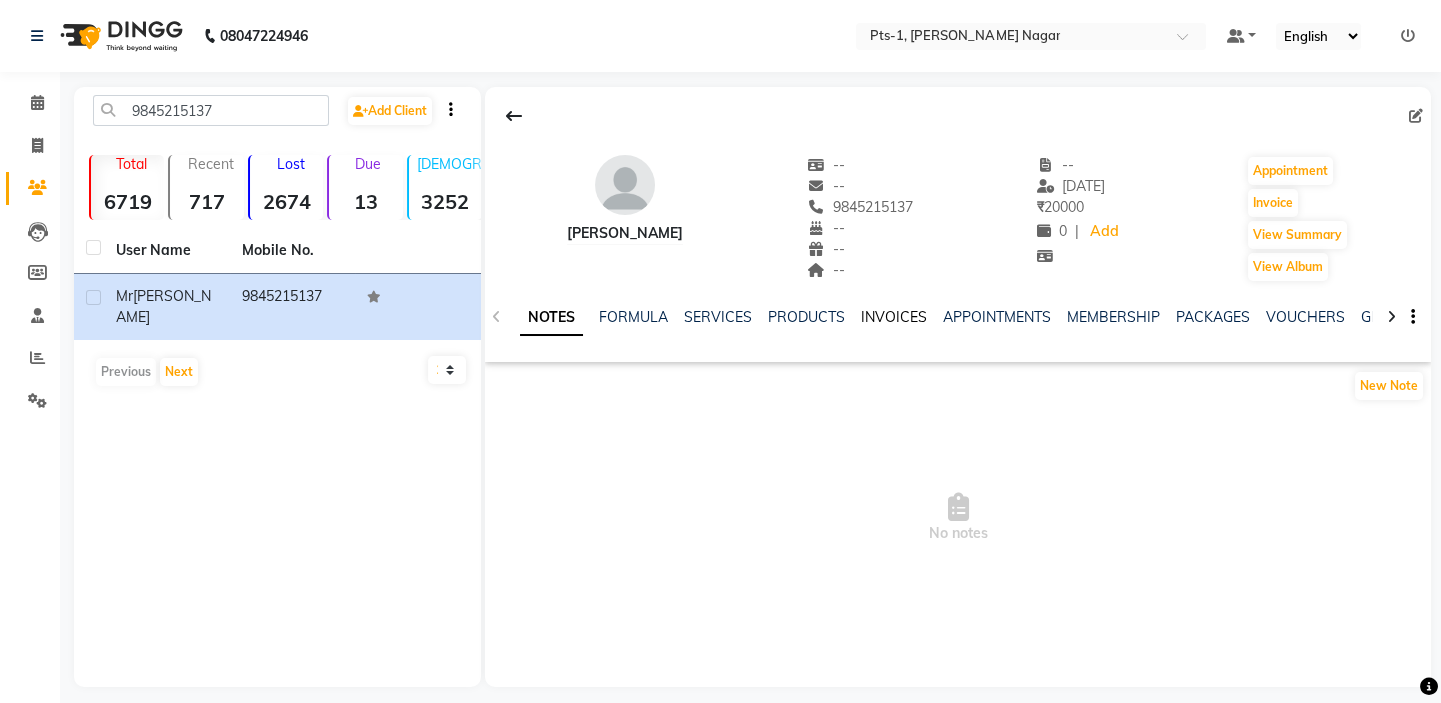 click on "INVOICES" 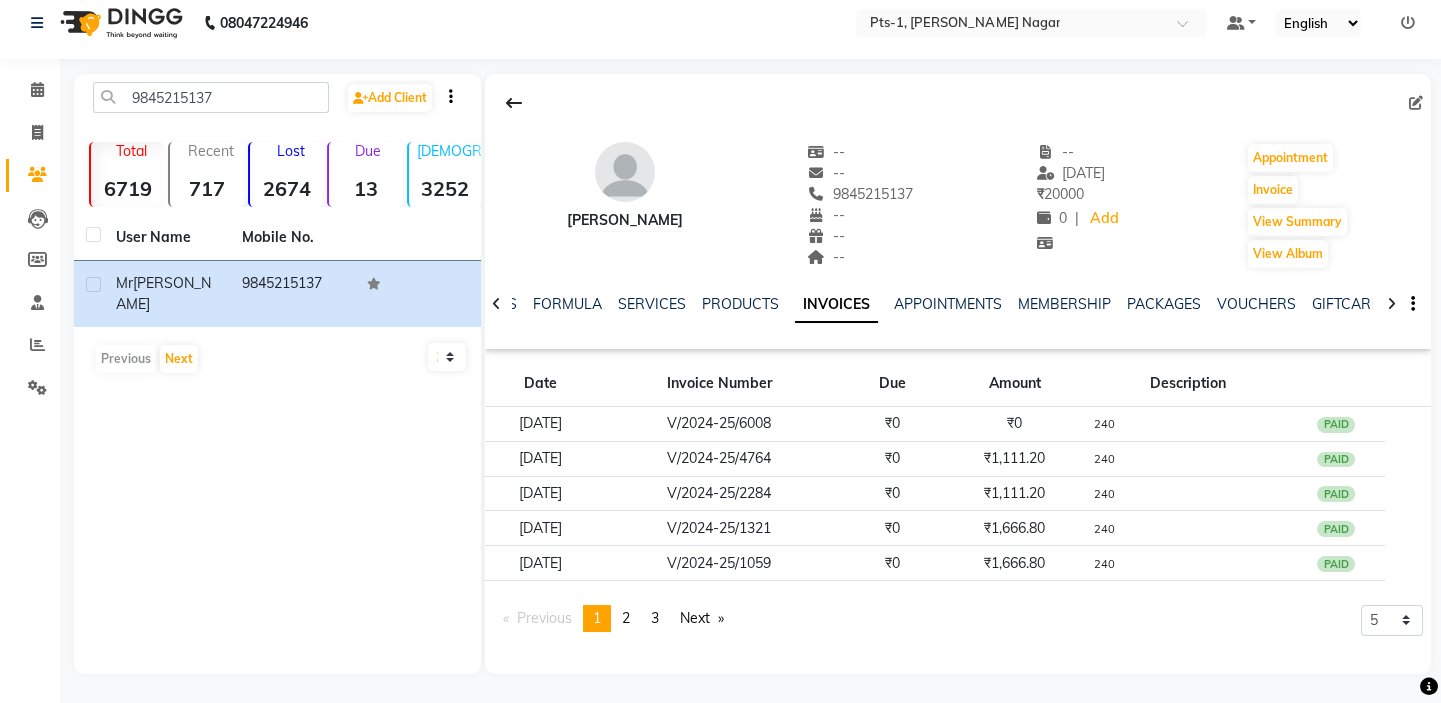scroll, scrollTop: 14, scrollLeft: 0, axis: vertical 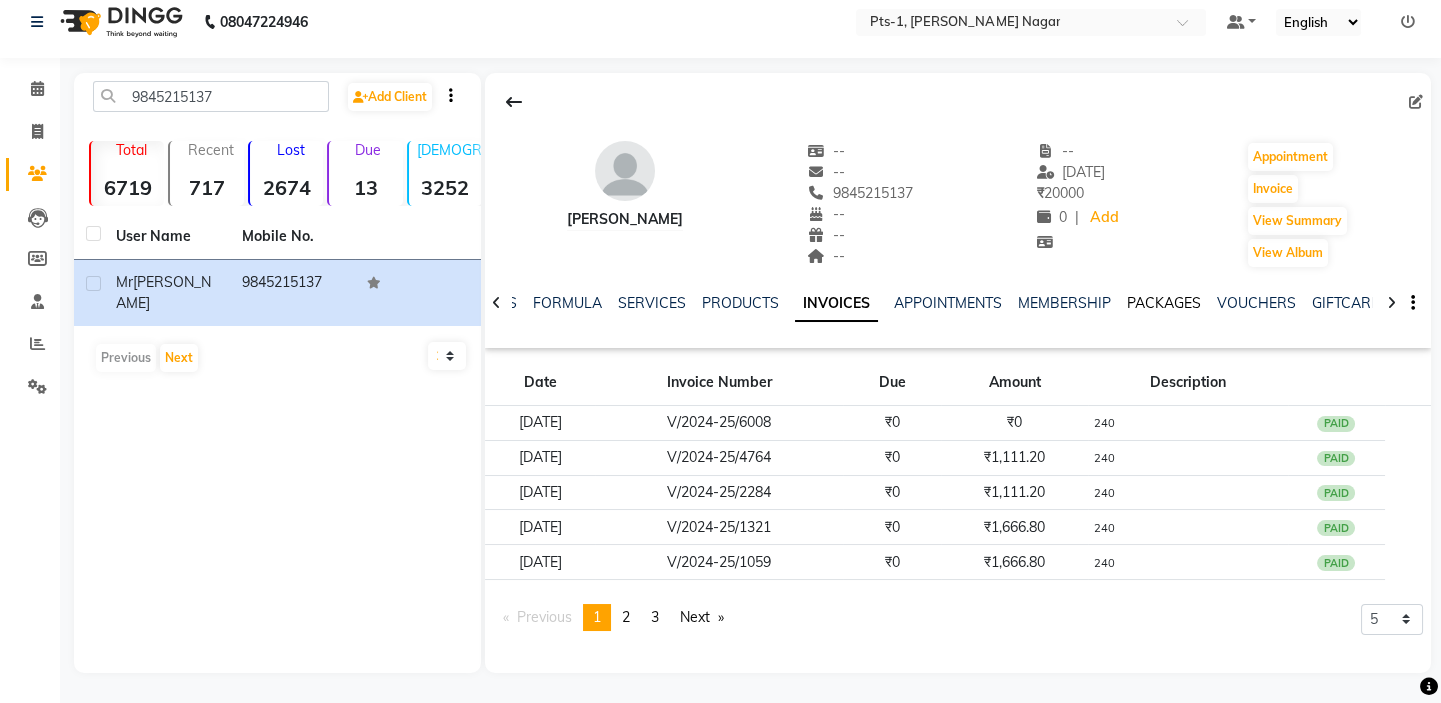 click on "PACKAGES" 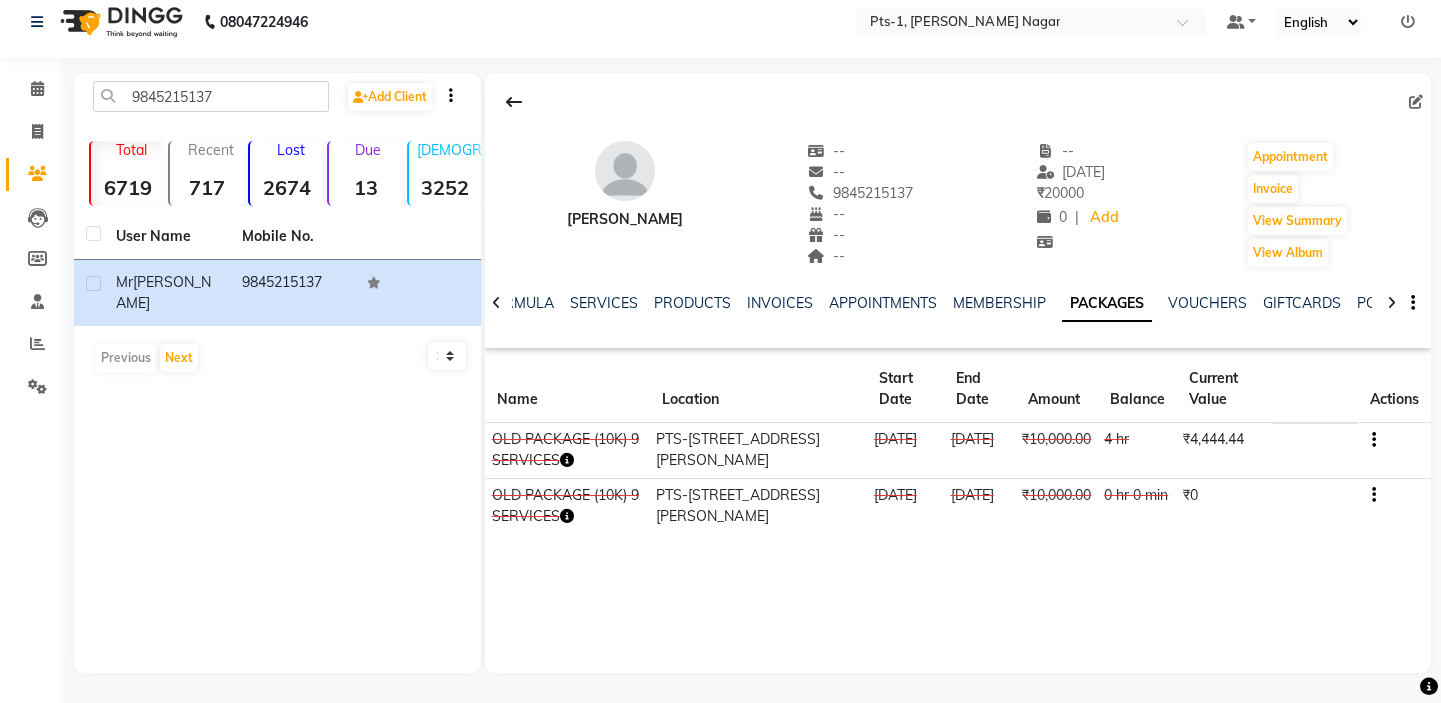 click 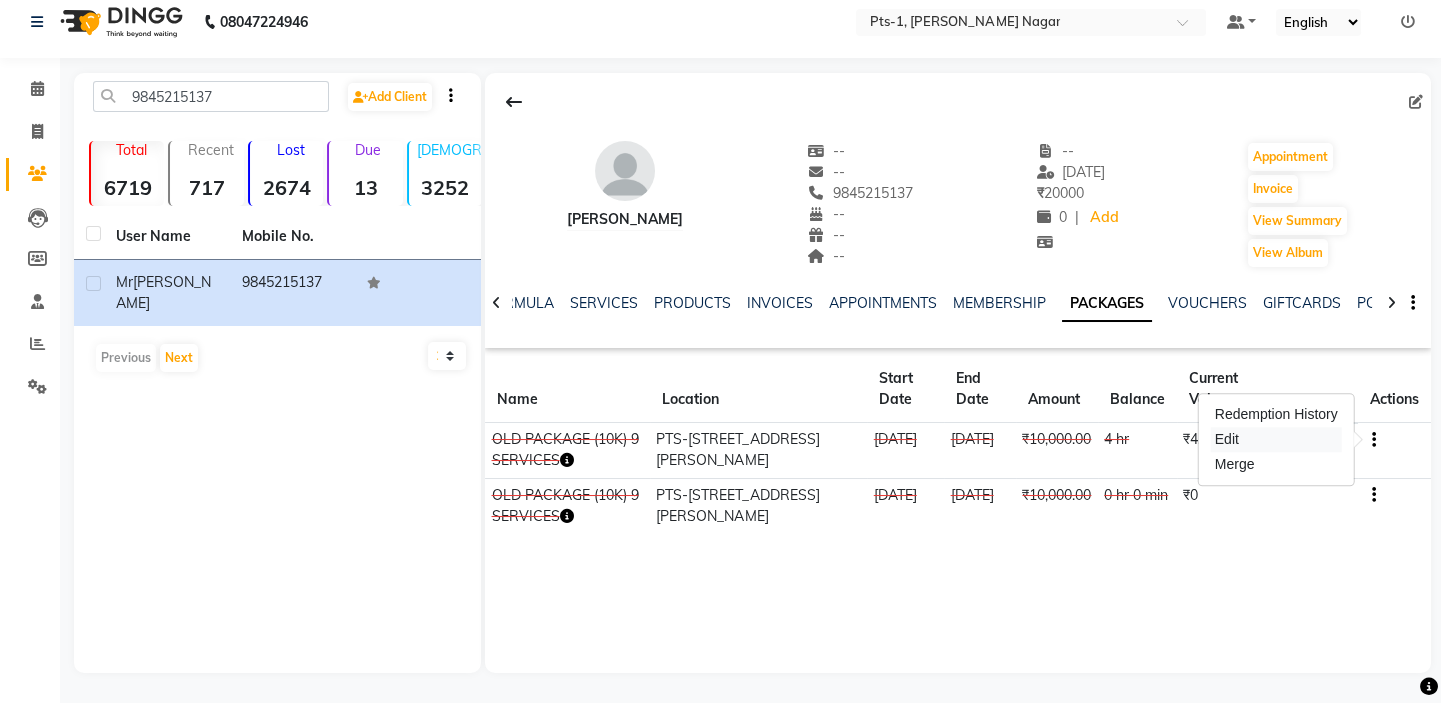 click on "Edit" at bounding box center [1276, 439] 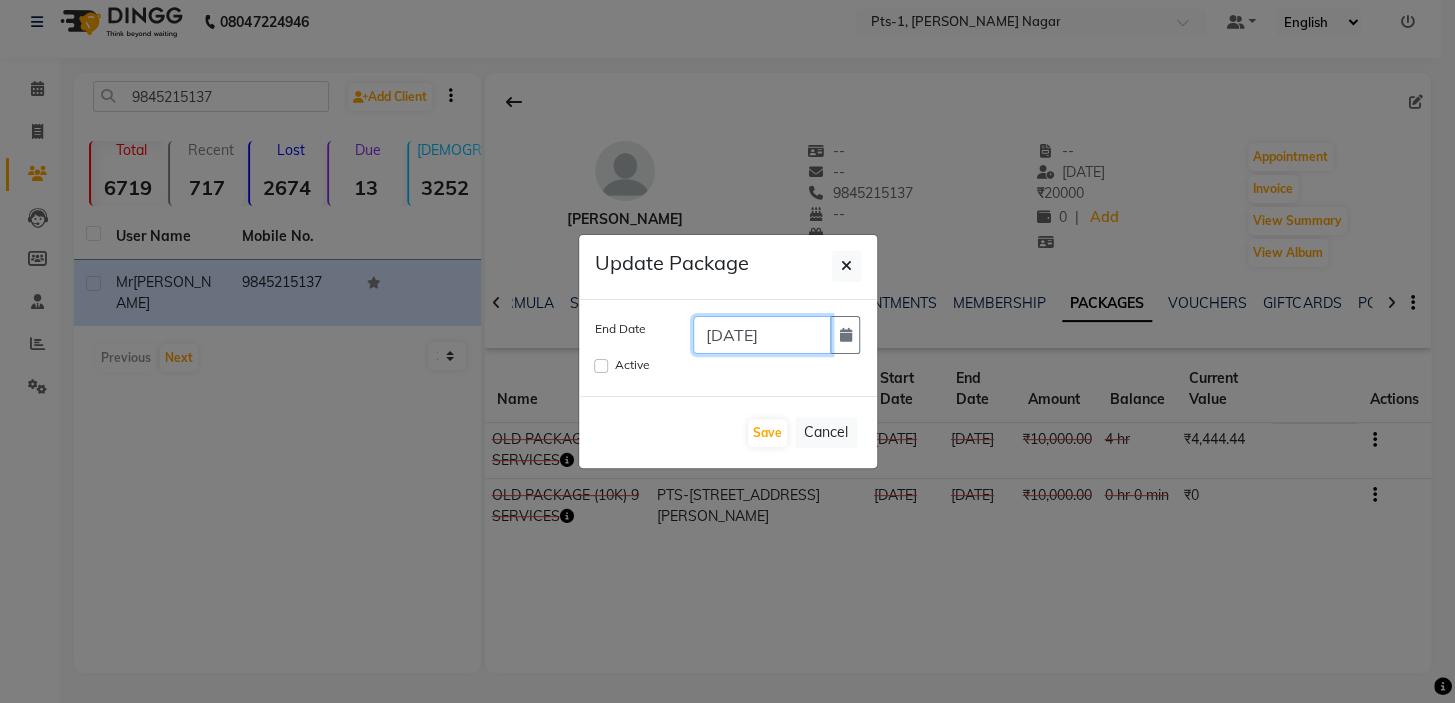 click on "22-11-2024" 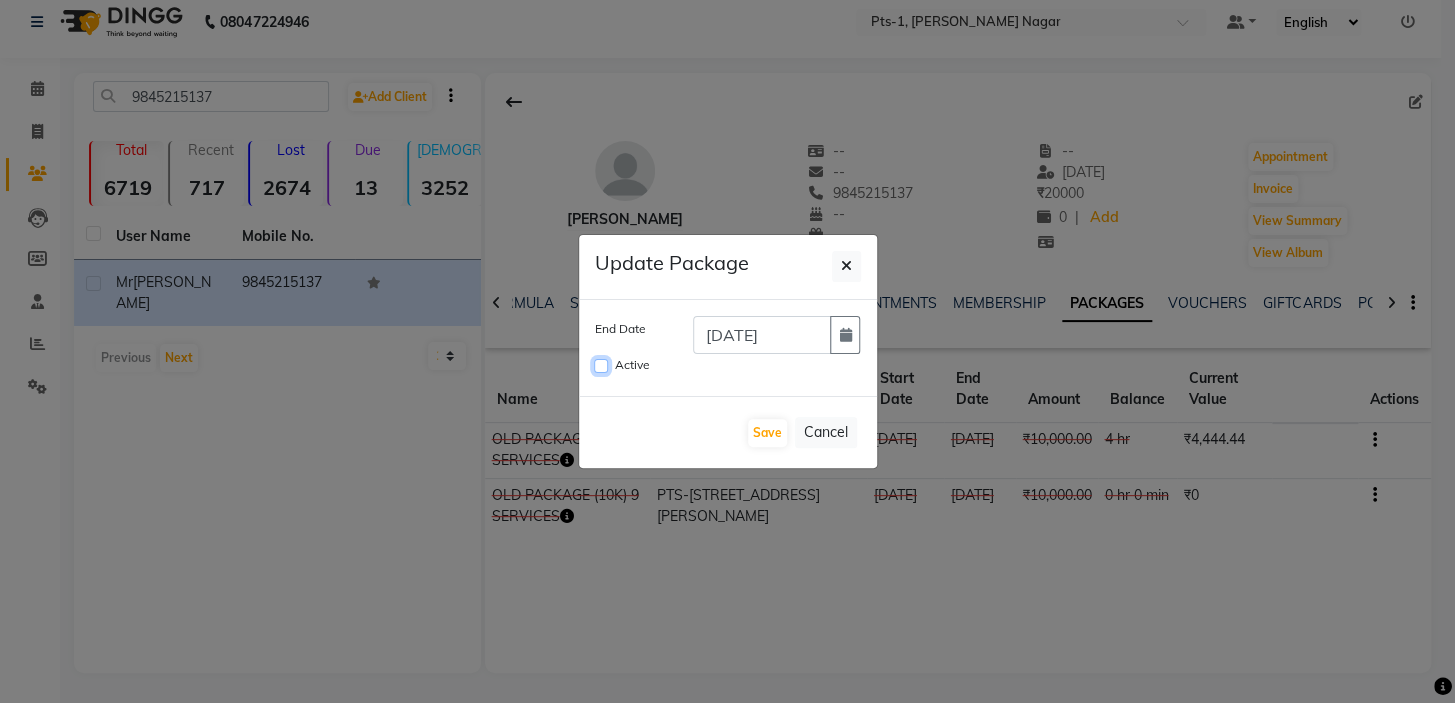 click on "Active" at bounding box center (601, 366) 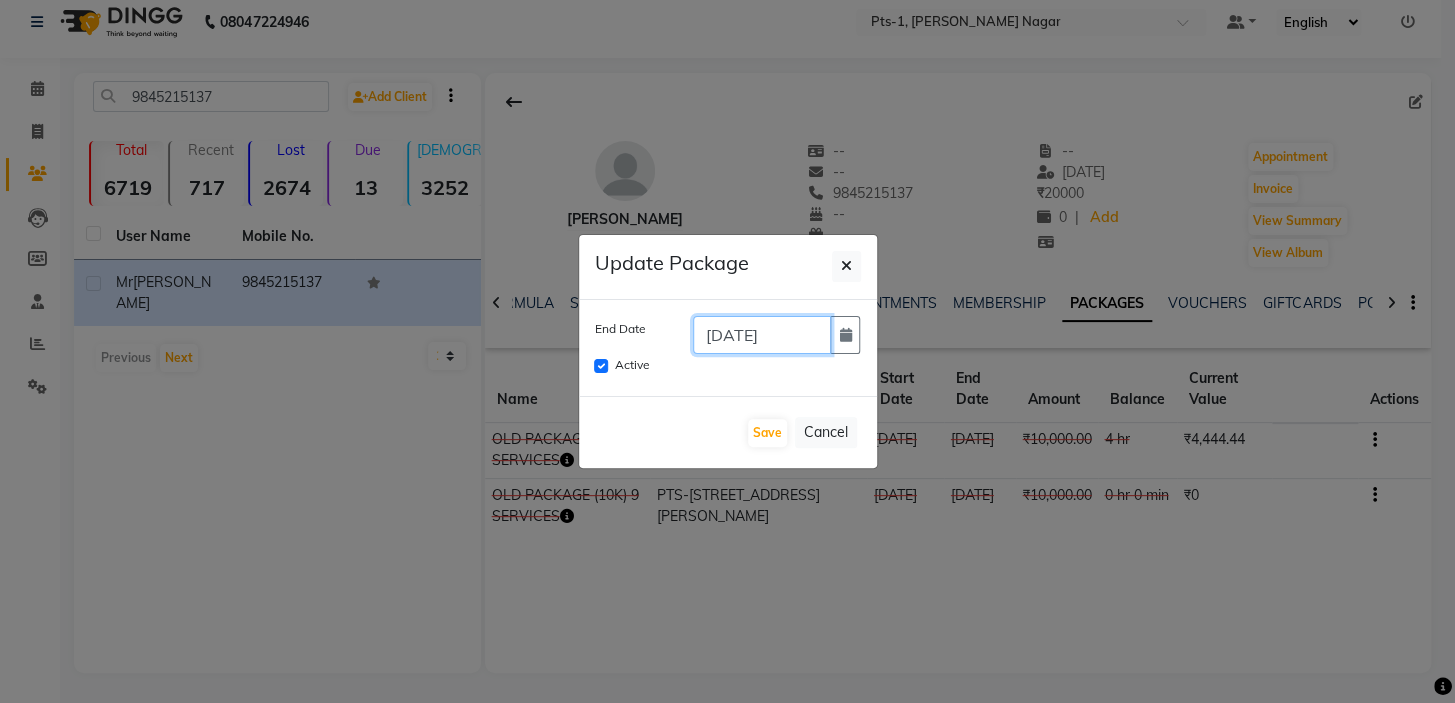 click on "22-11-2024" 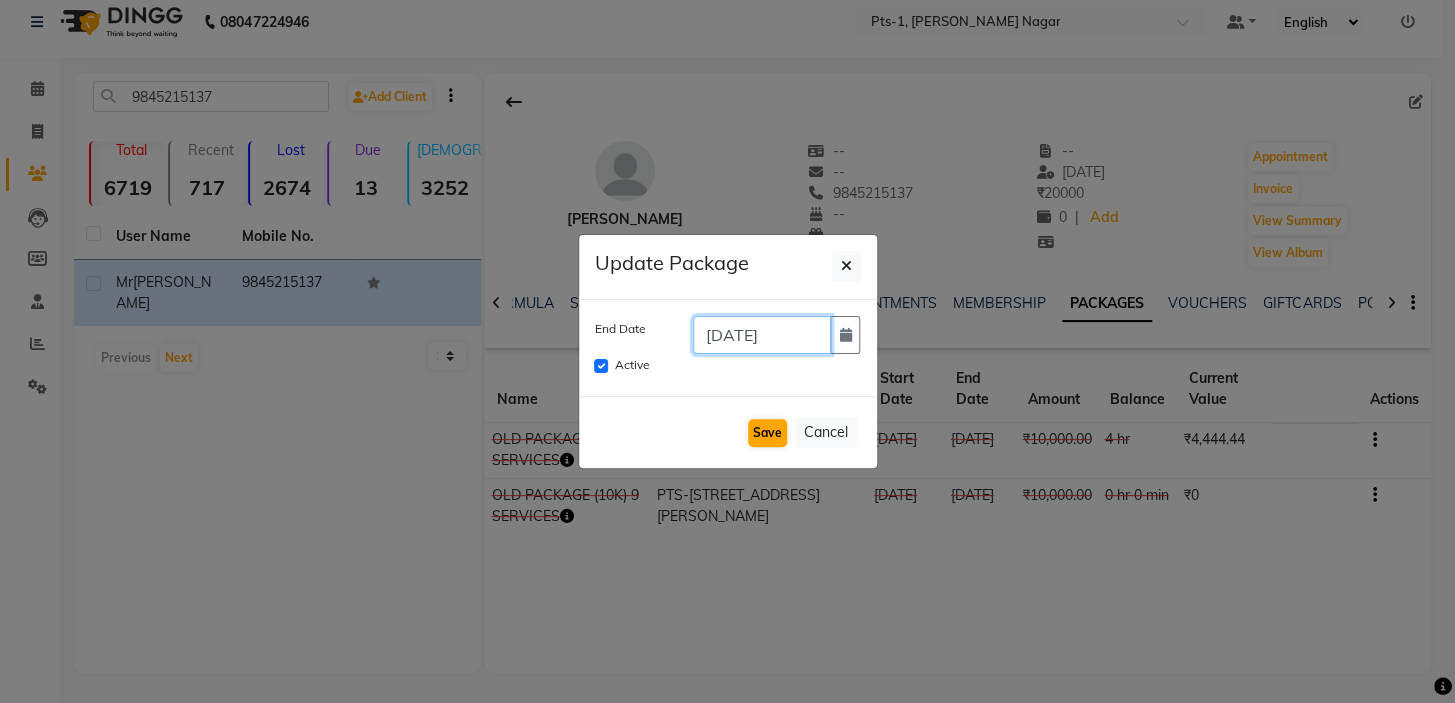type on "22-09-2025" 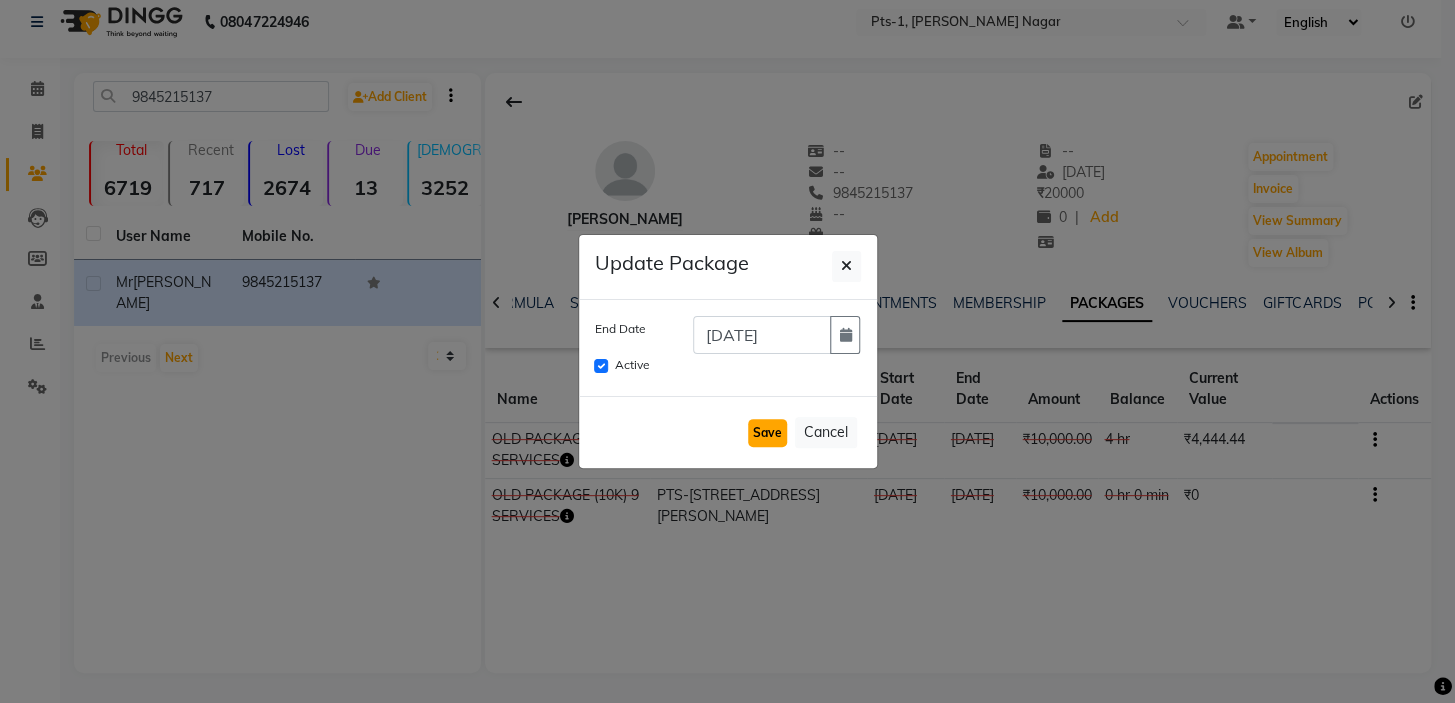 click on "Save" 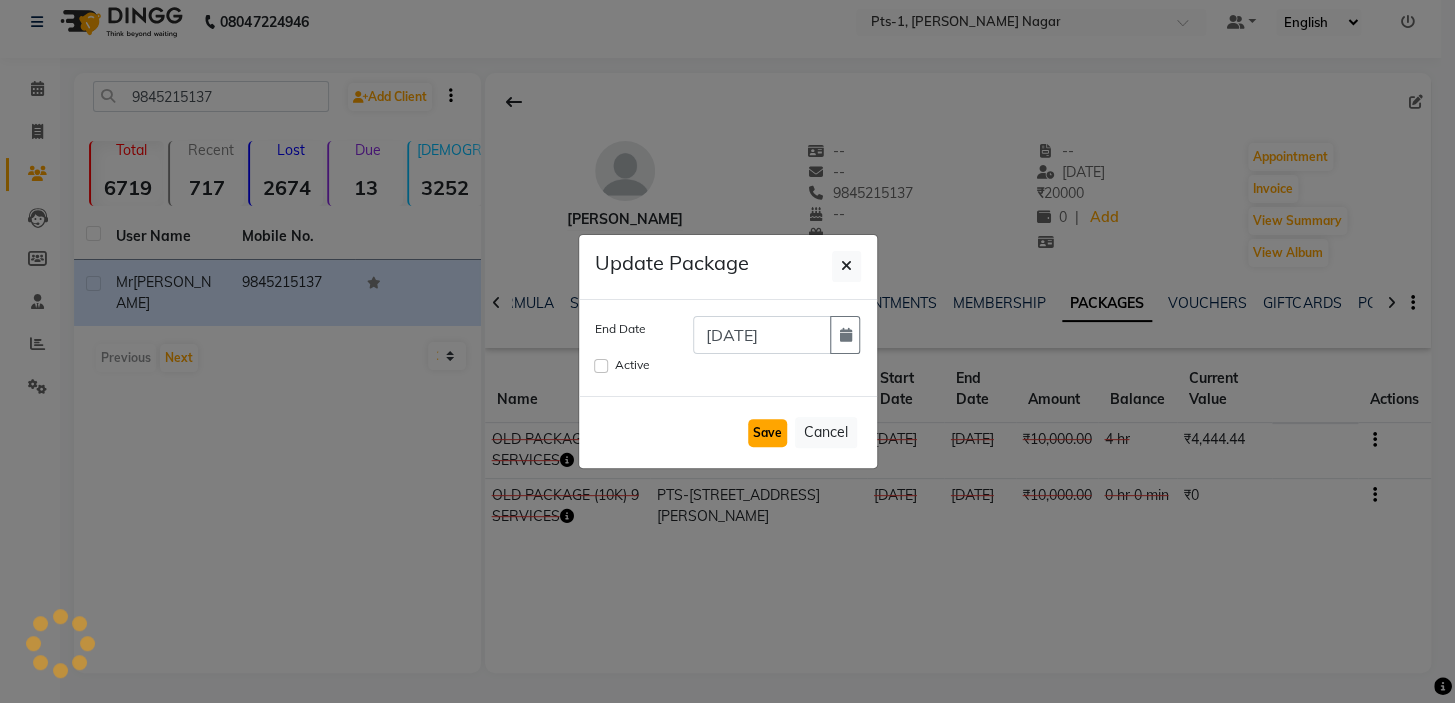 type 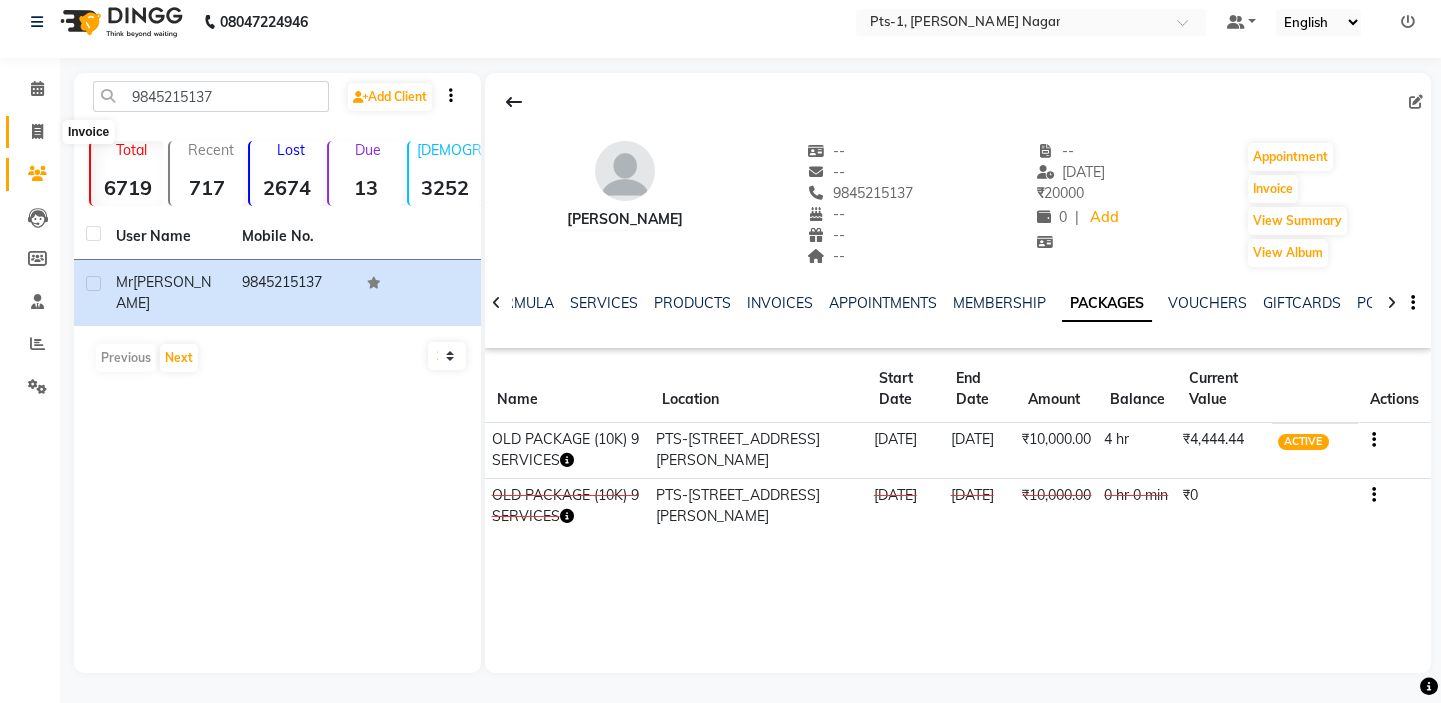 click 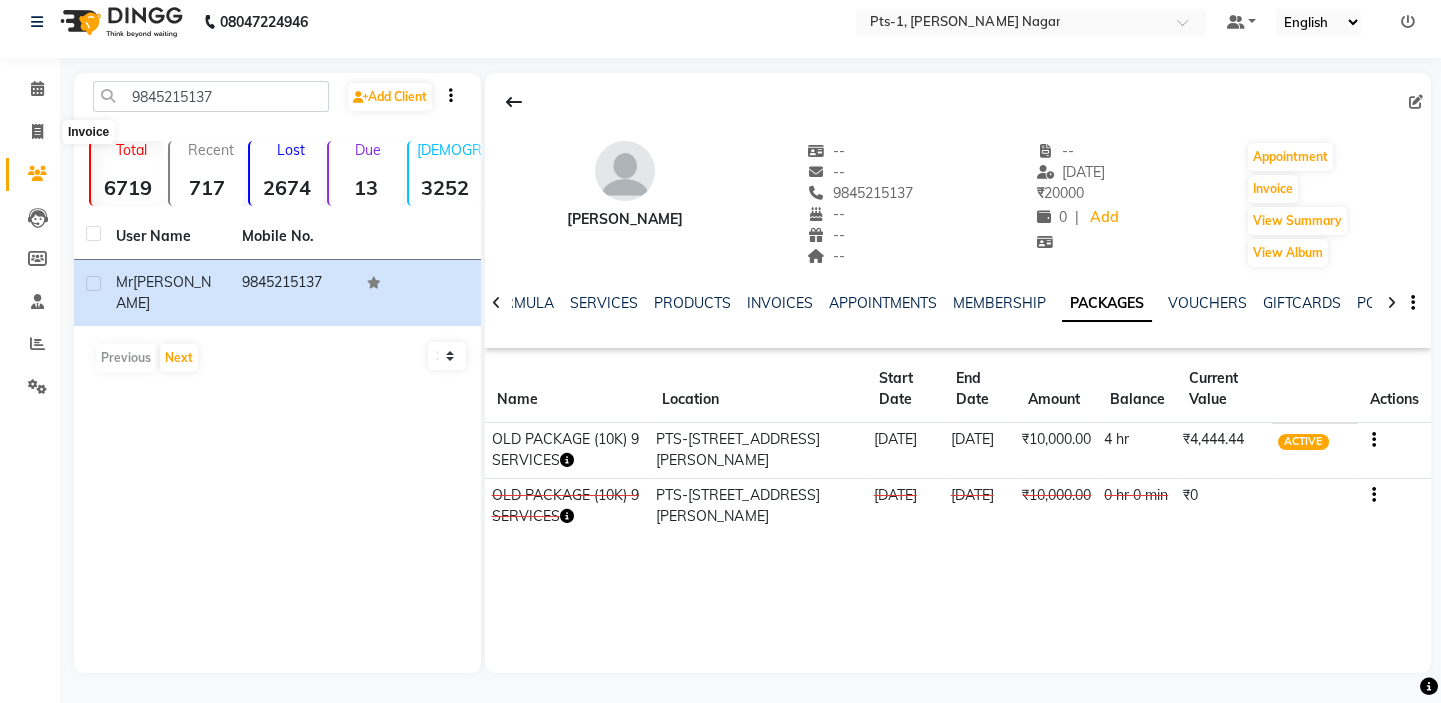 select on "service" 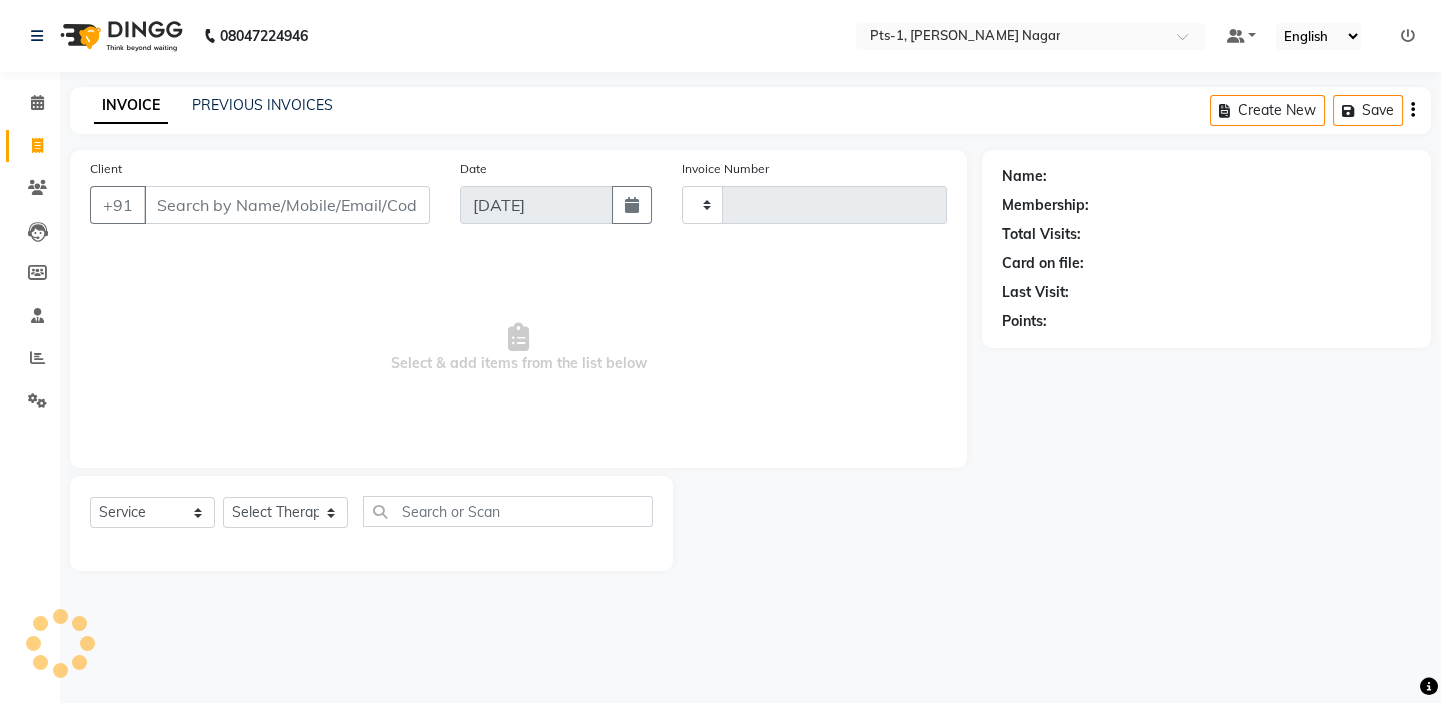 scroll, scrollTop: 0, scrollLeft: 0, axis: both 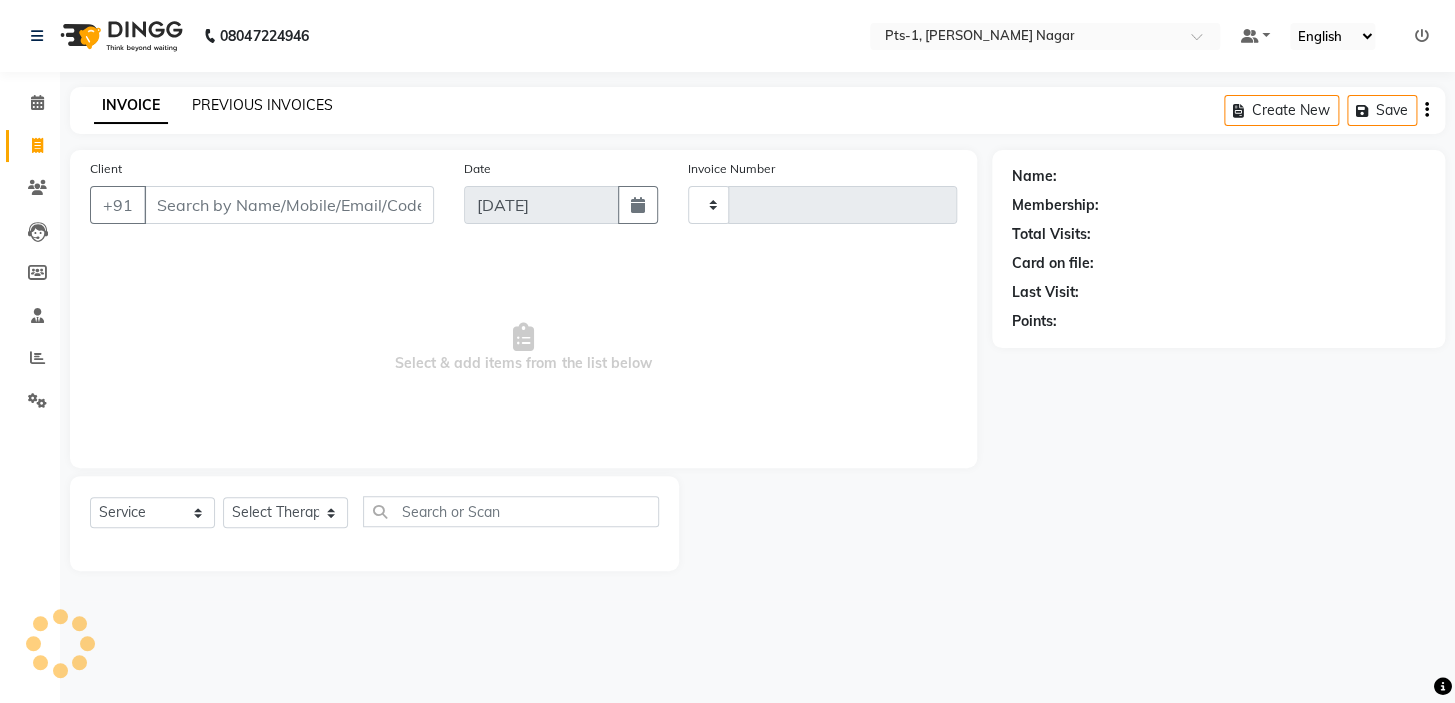 type on "1954" 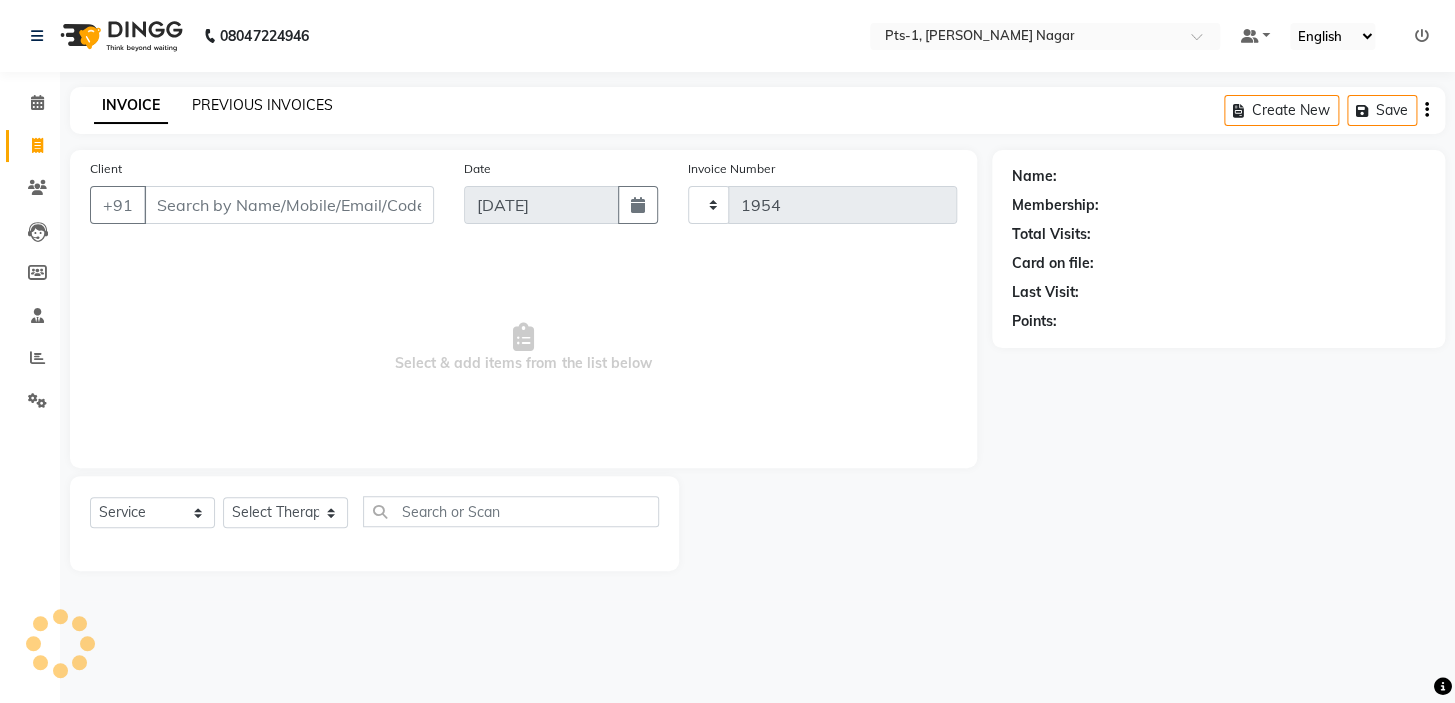 select on "5296" 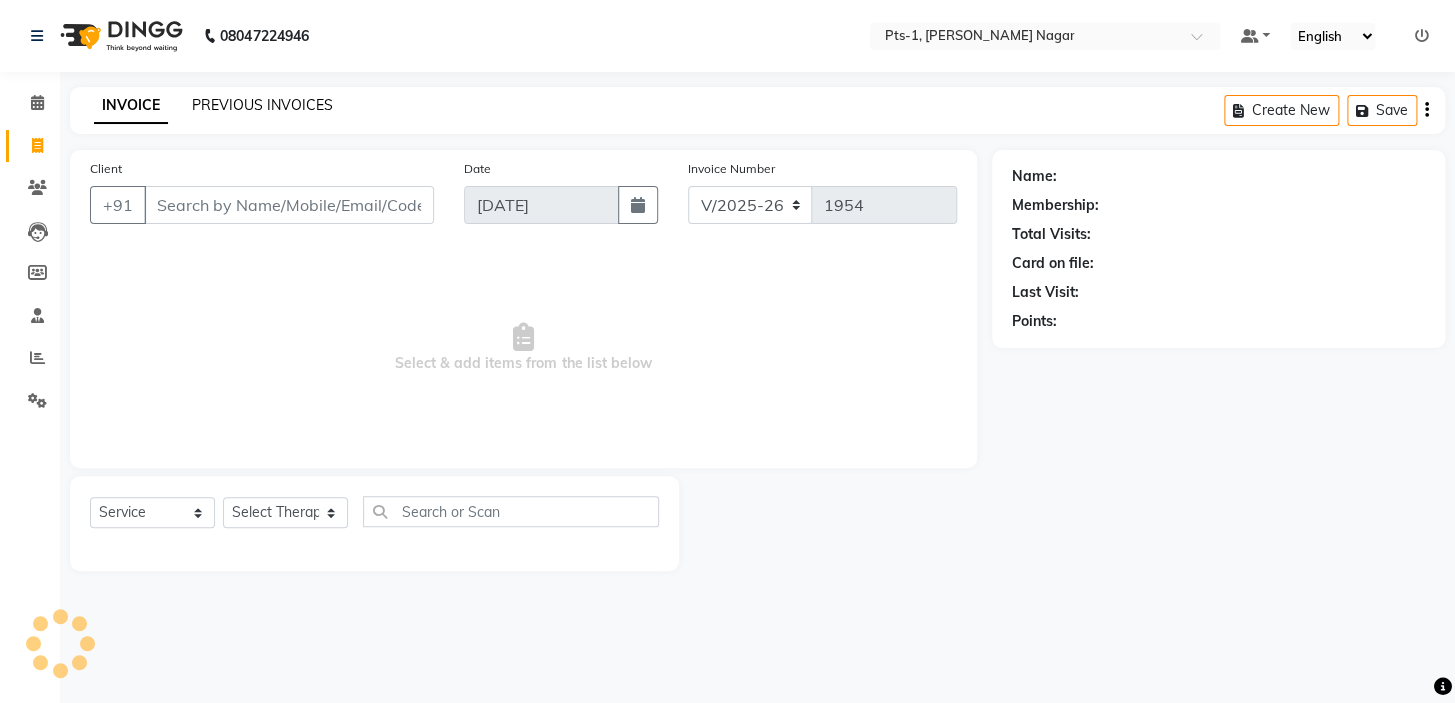click on "PREVIOUS INVOICES" 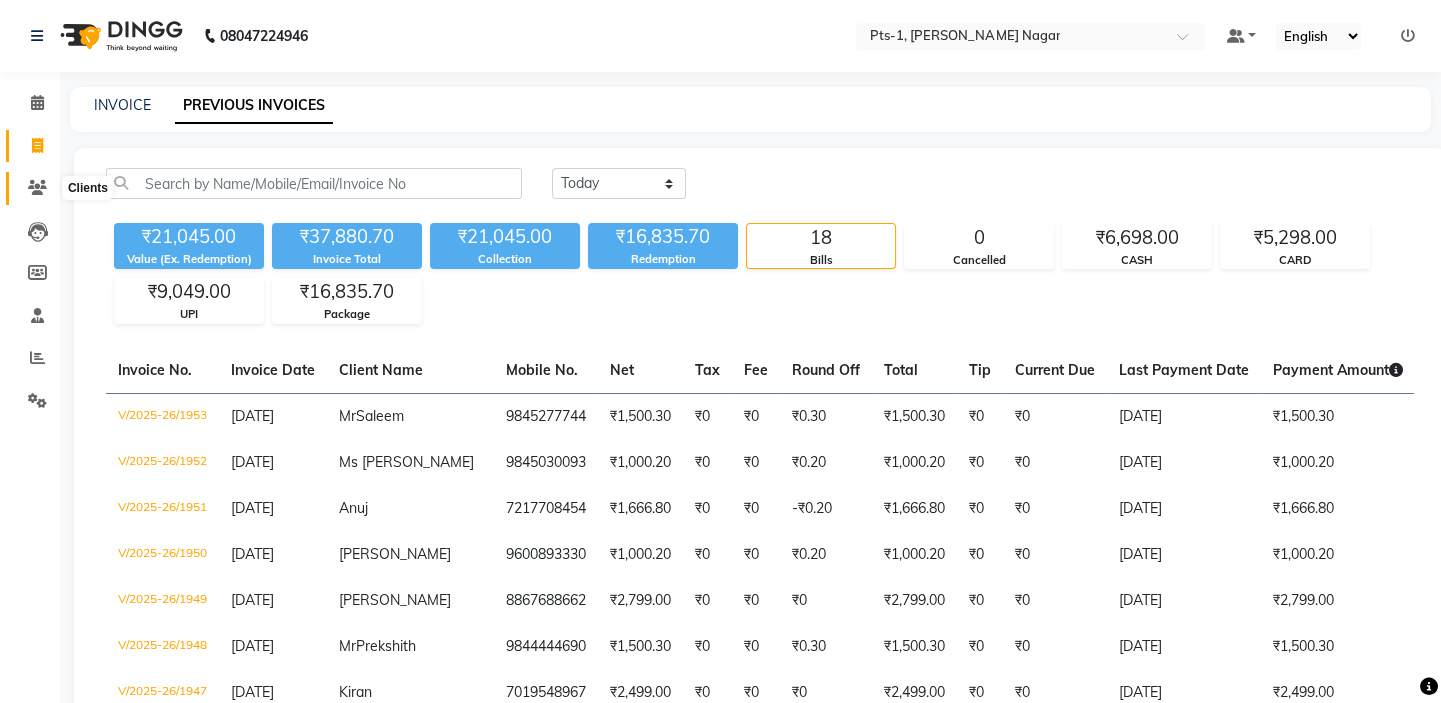 click 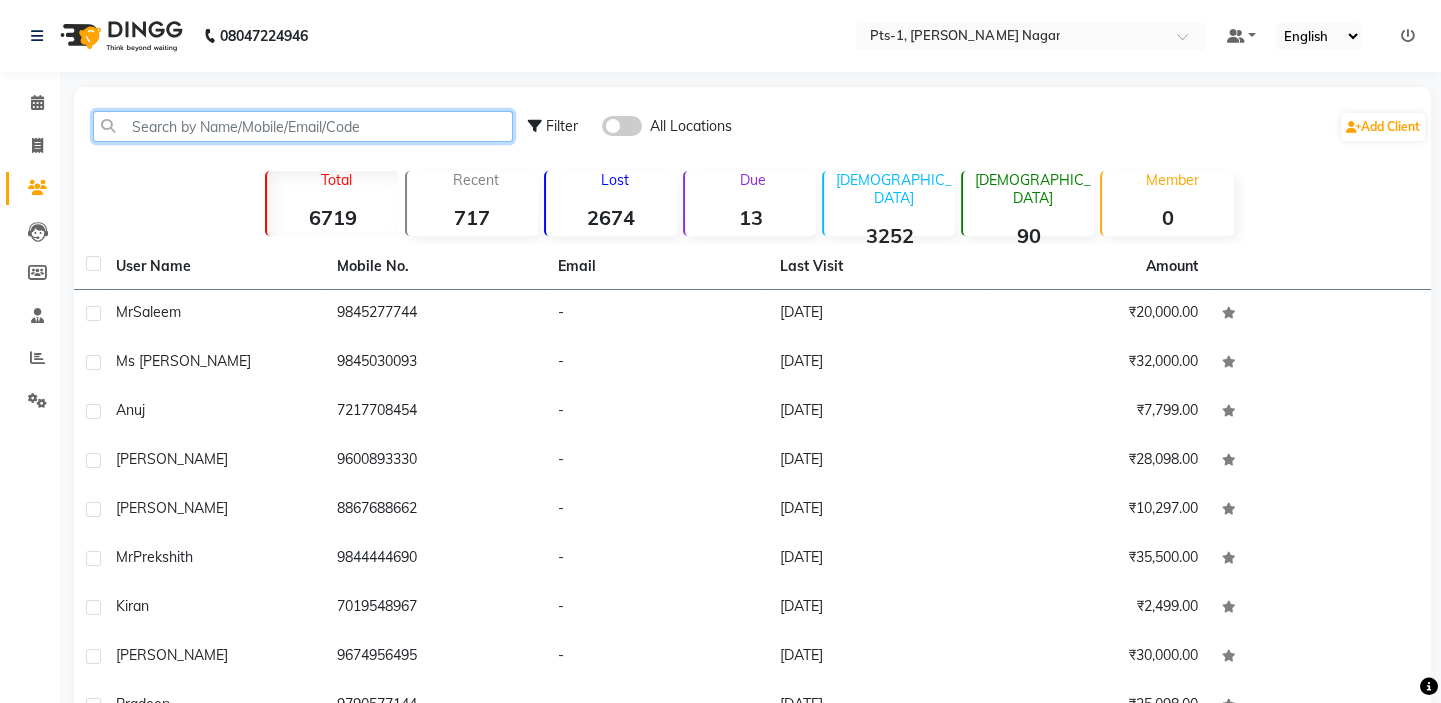 click 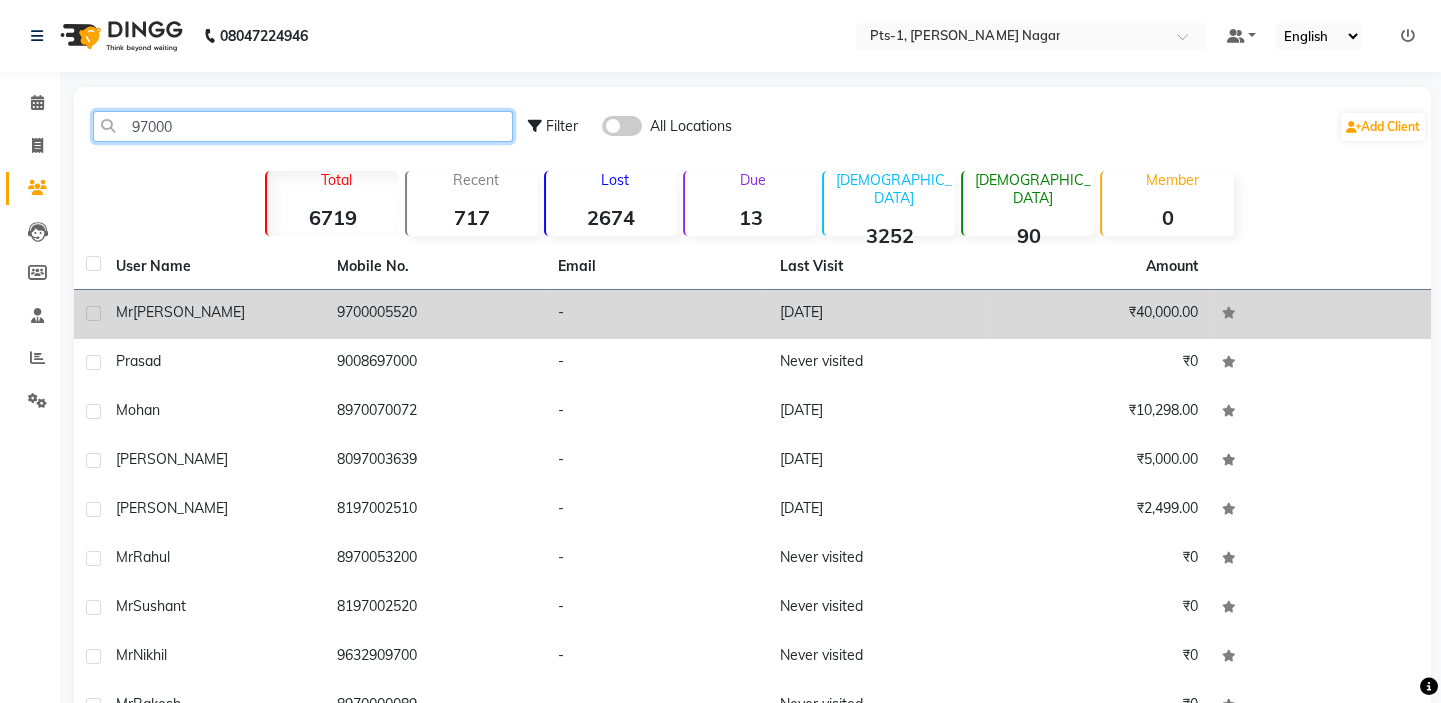 type on "97000" 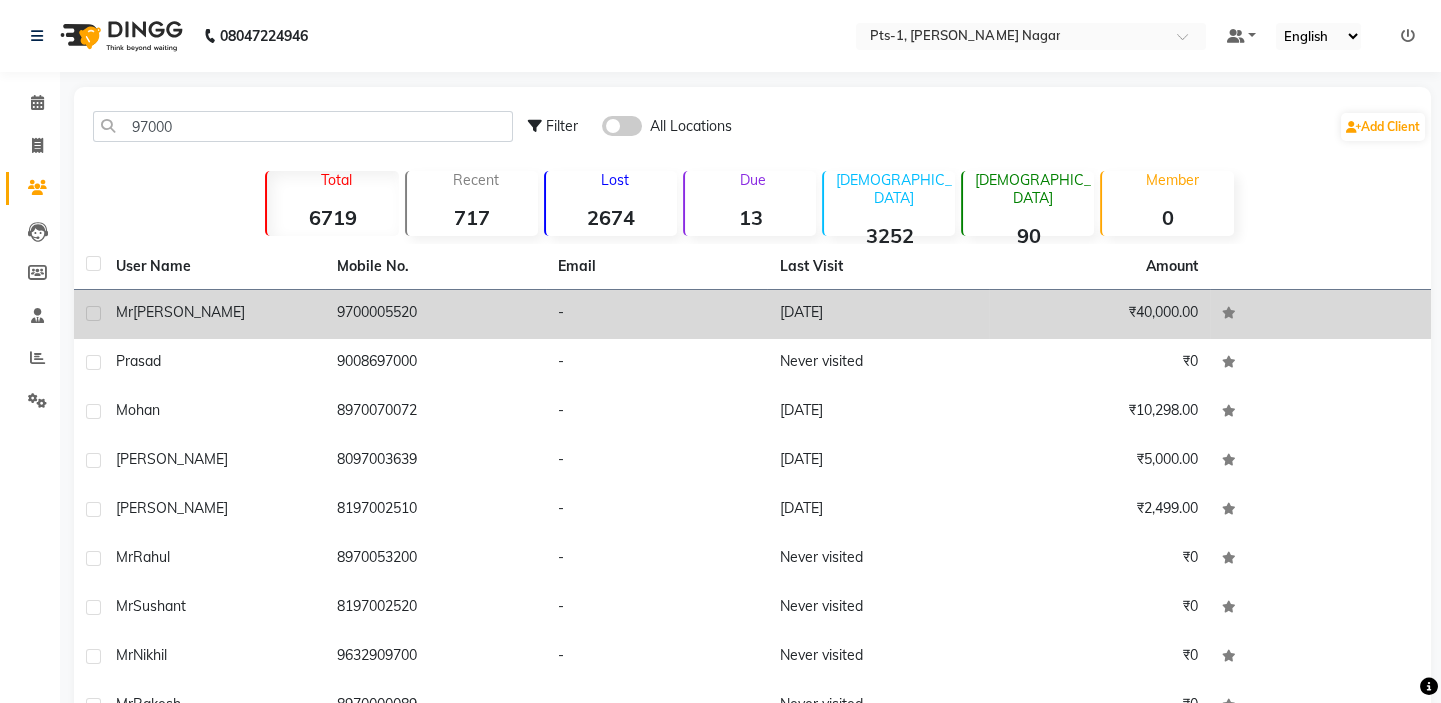 click on "9700005520" 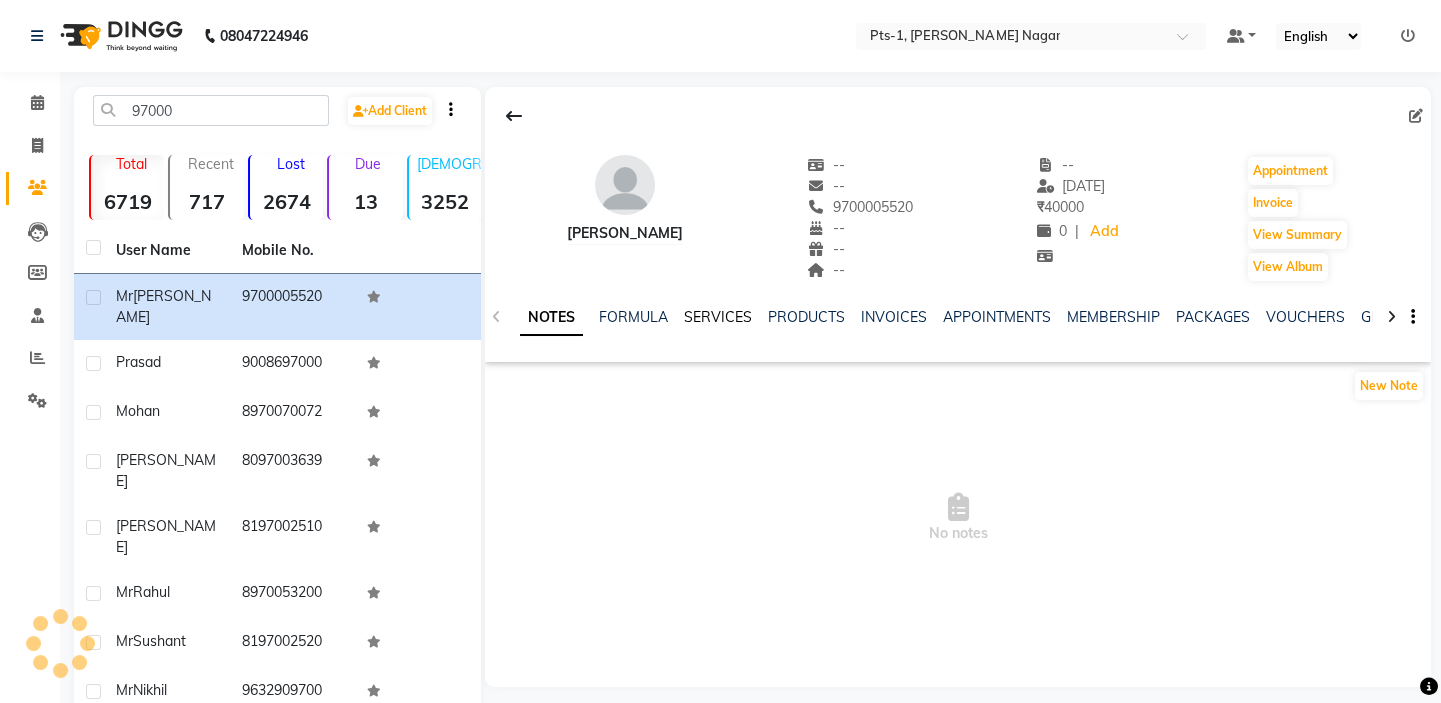 click on "SERVICES" 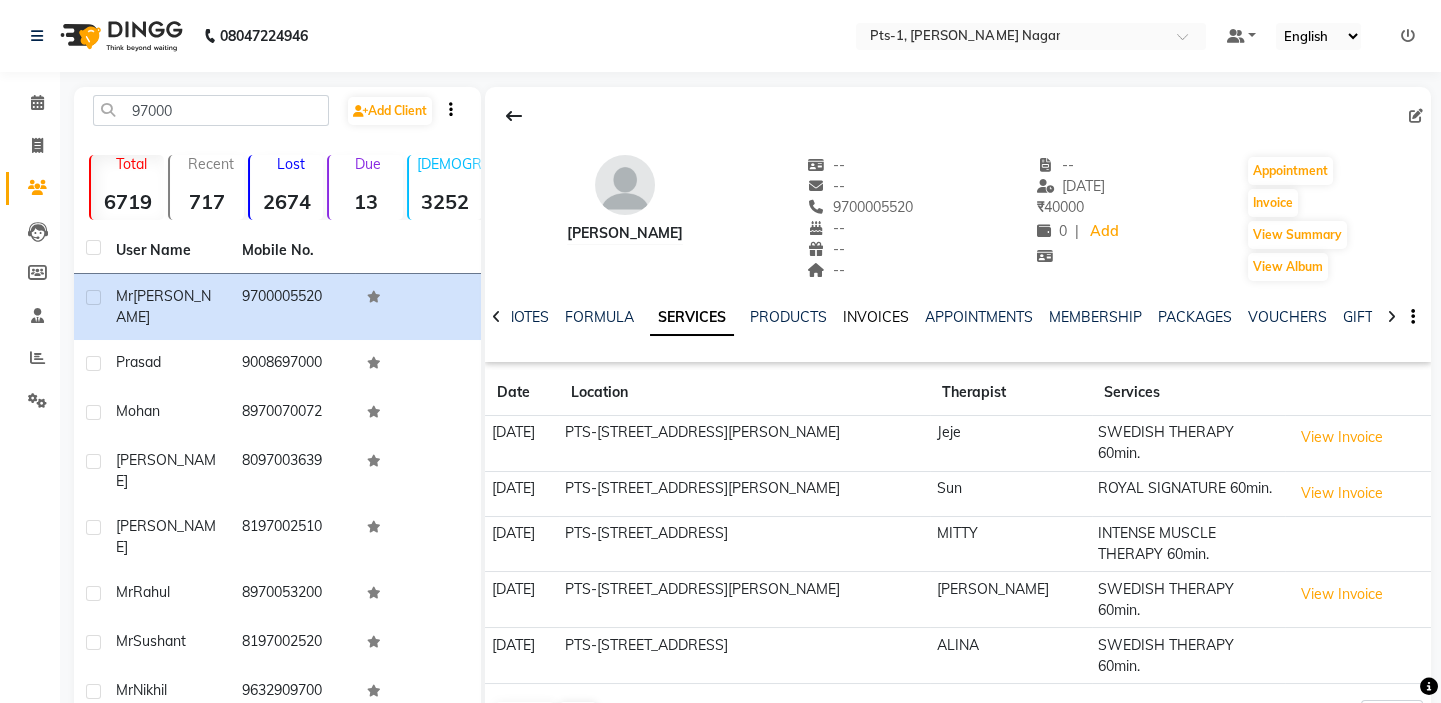click on "INVOICES" 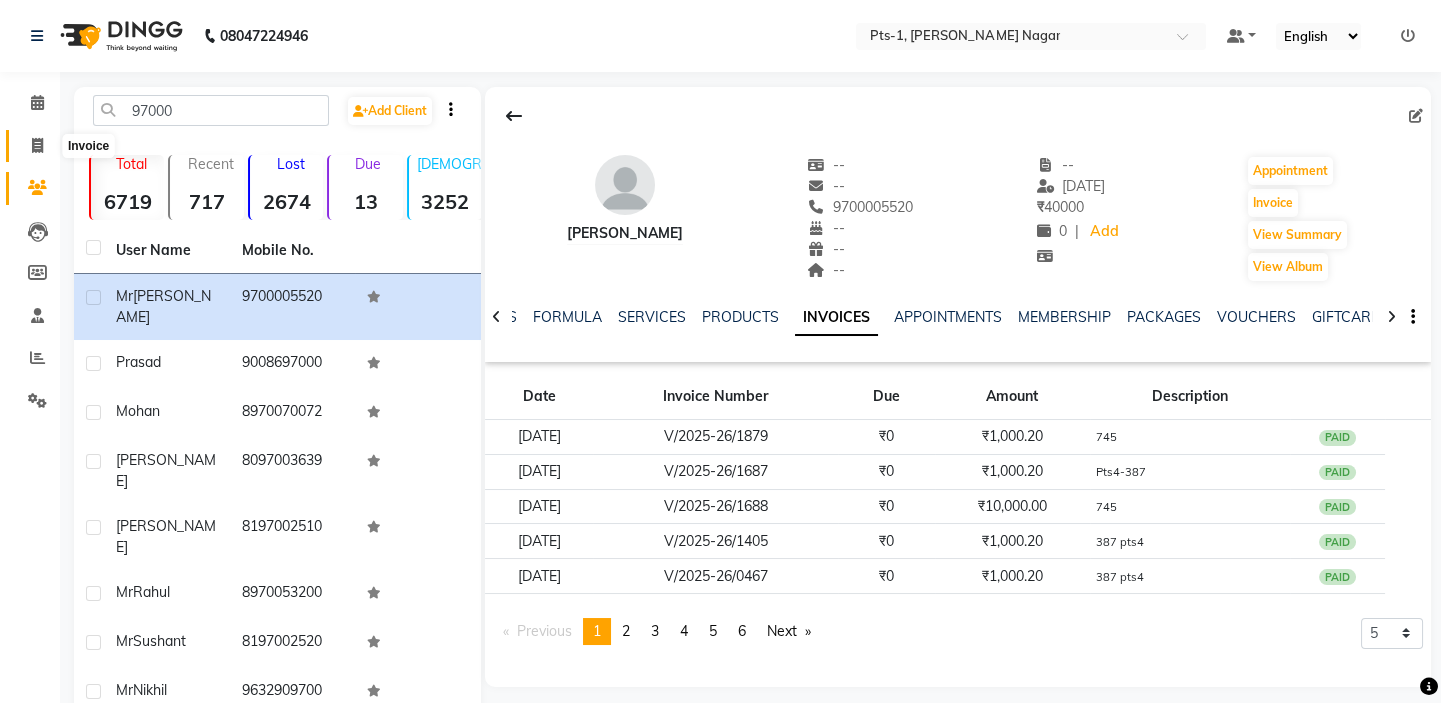 click 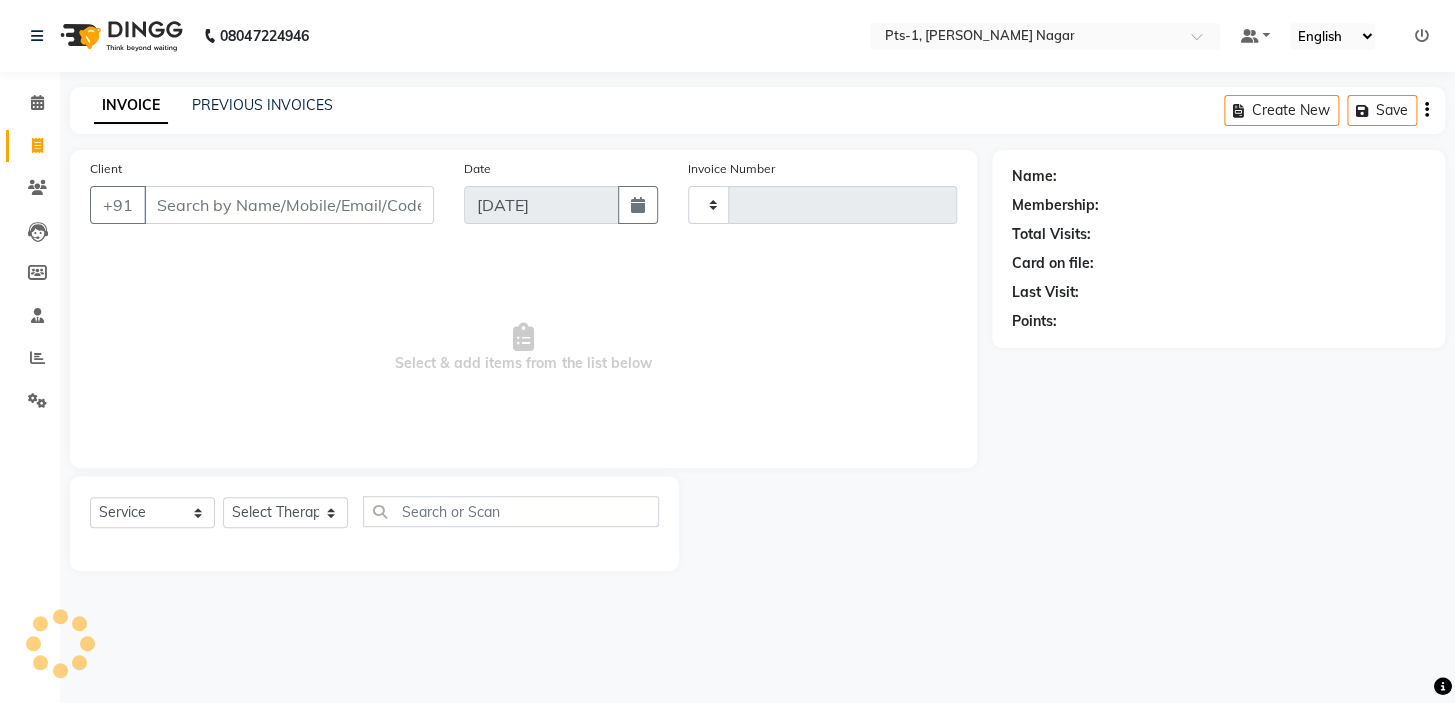click on "Client" at bounding box center [289, 205] 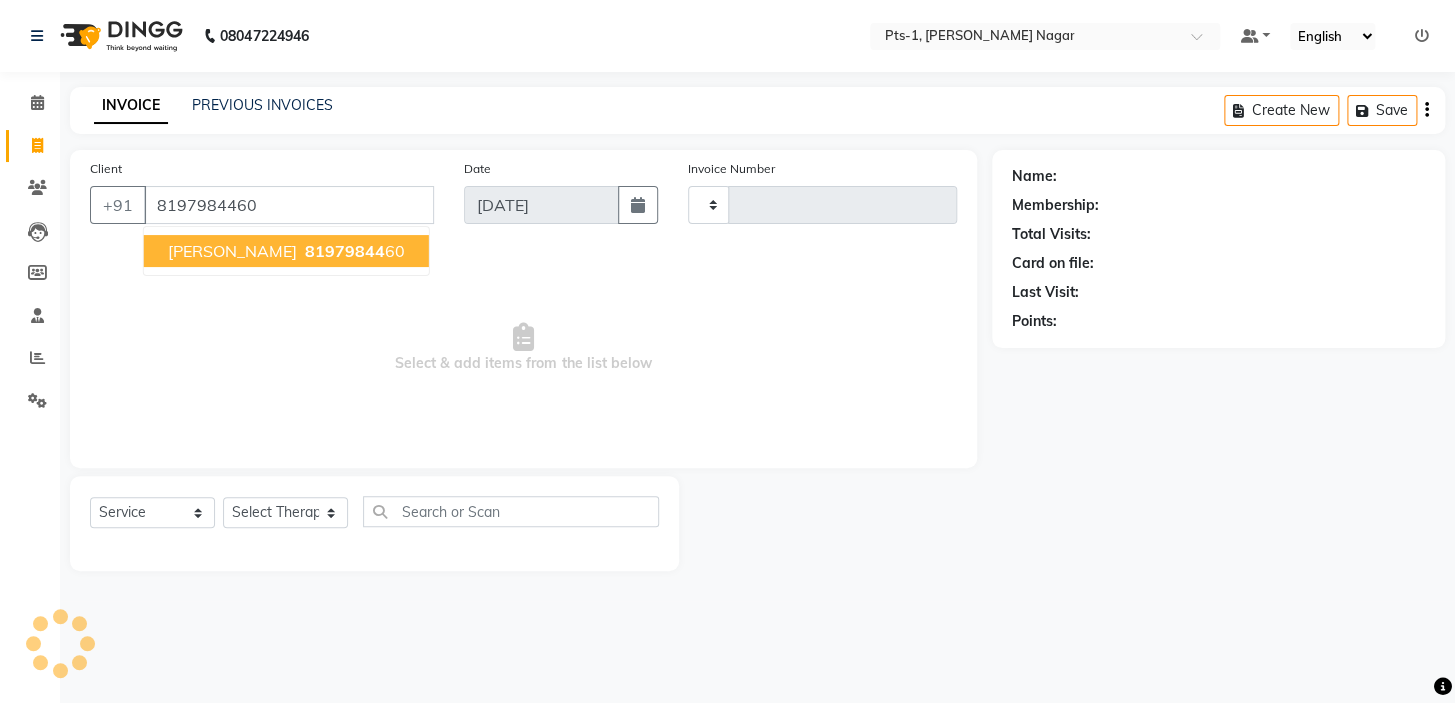 type on "8197984460" 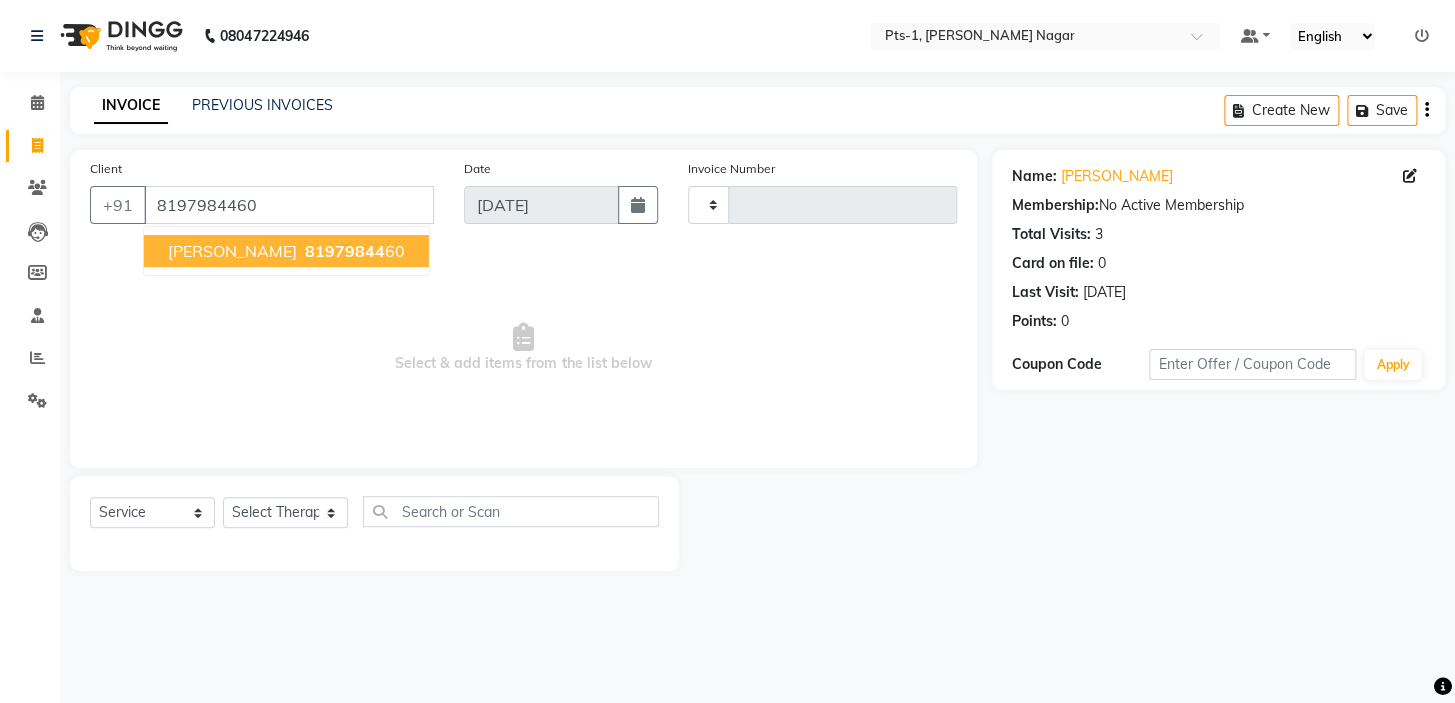 click on "81979844 60" at bounding box center [353, 251] 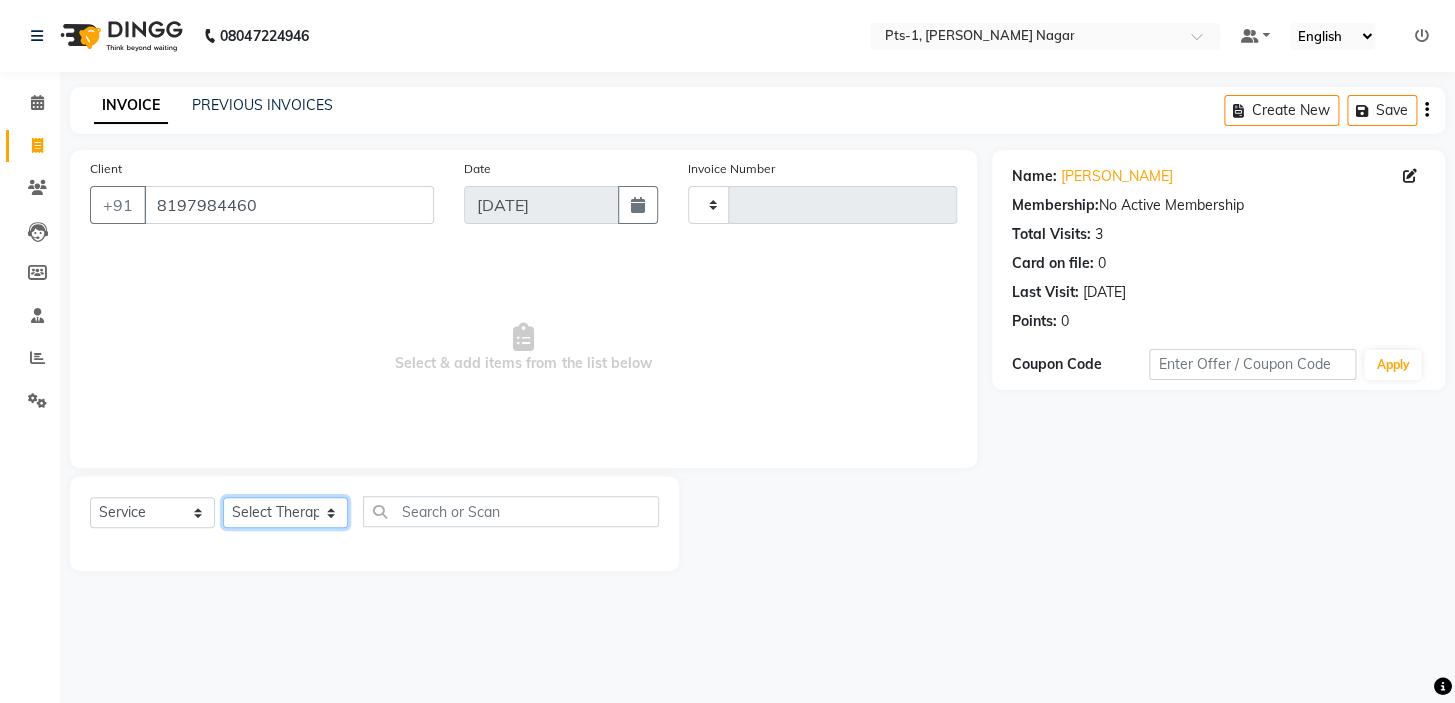 click on "Select Therapist [PERSON_NAME] anyone Babu Bela [PERSON_NAME] [PERSON_NAME] [PERSON_NAME] Sun [PERSON_NAME] [PERSON_NAME]" 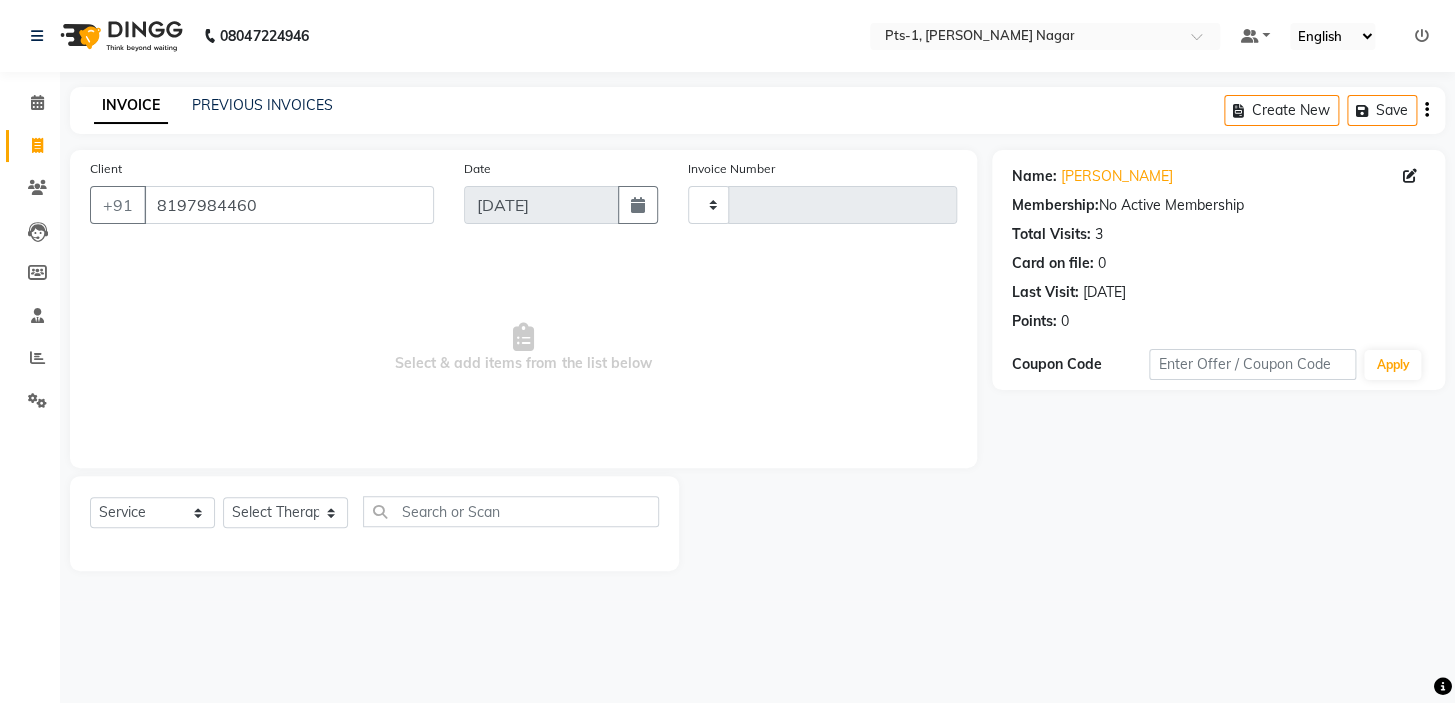 click 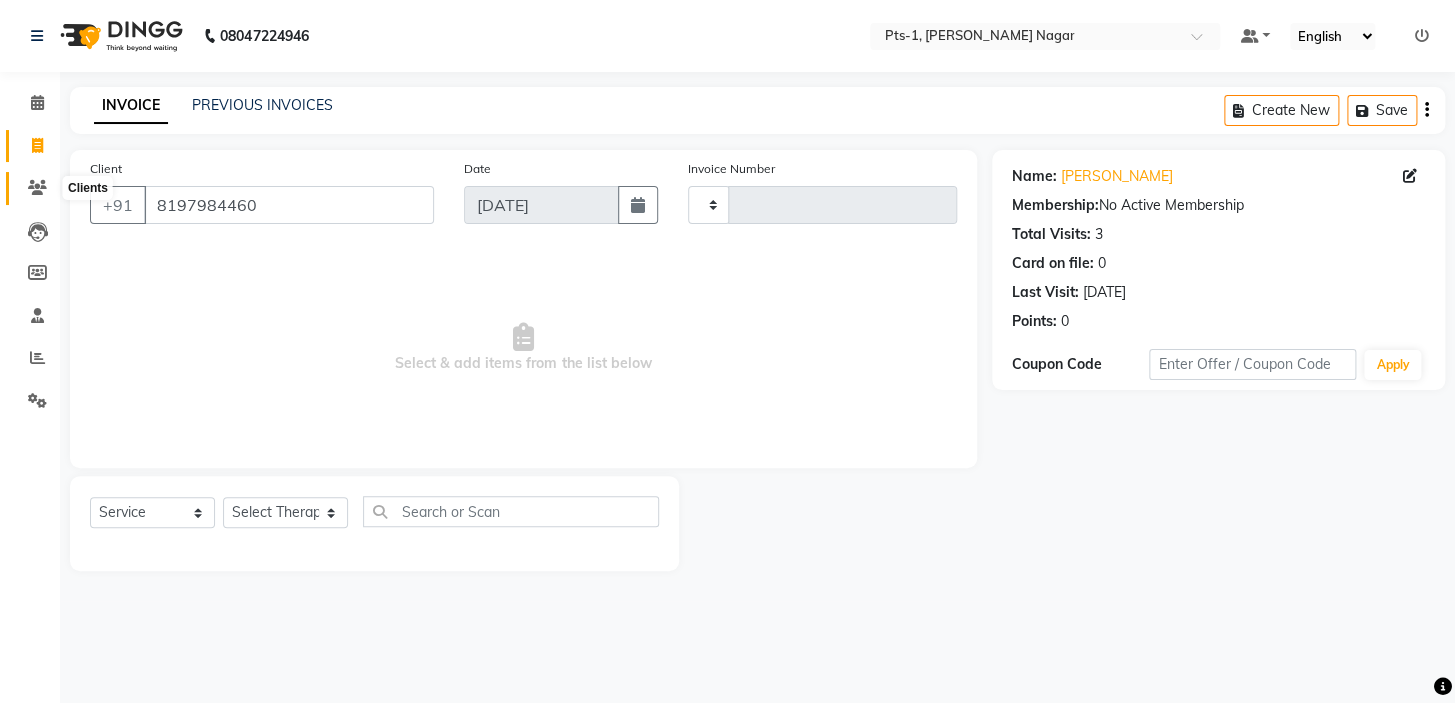 click 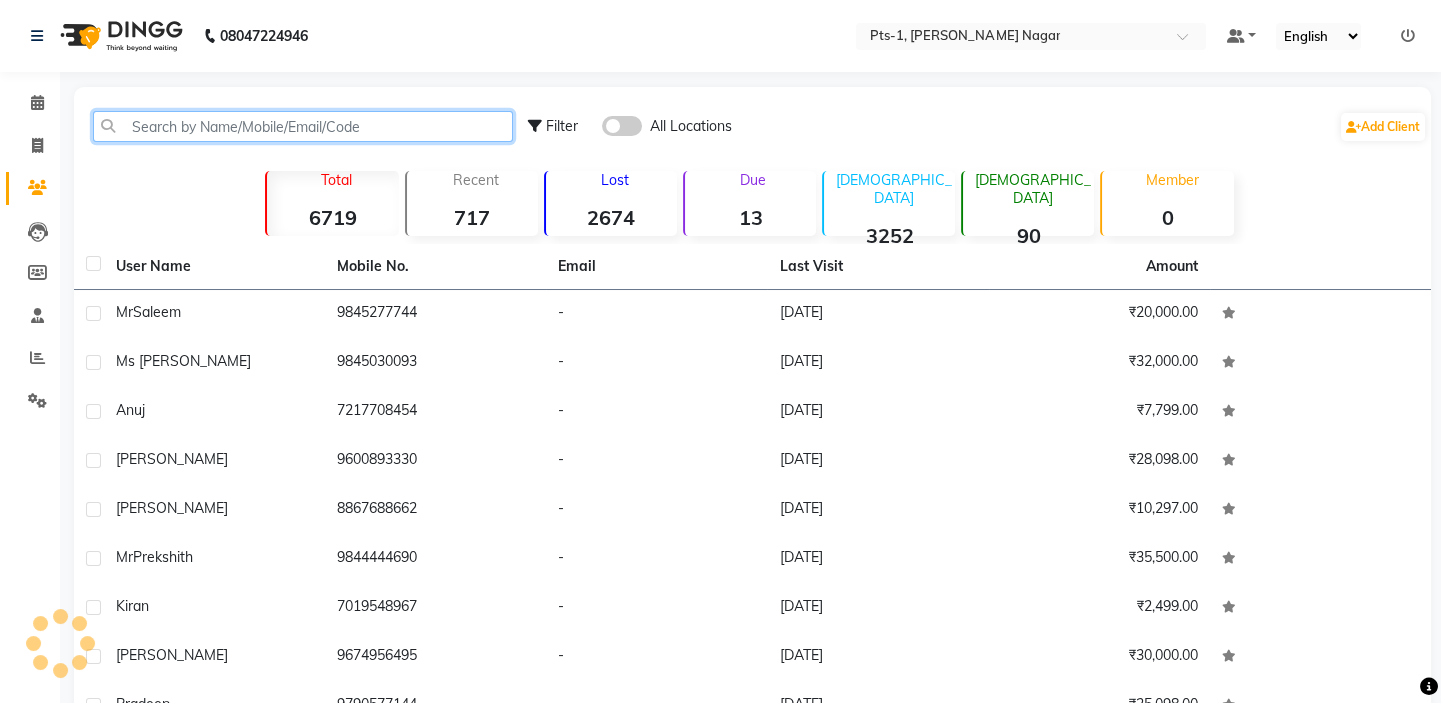 click 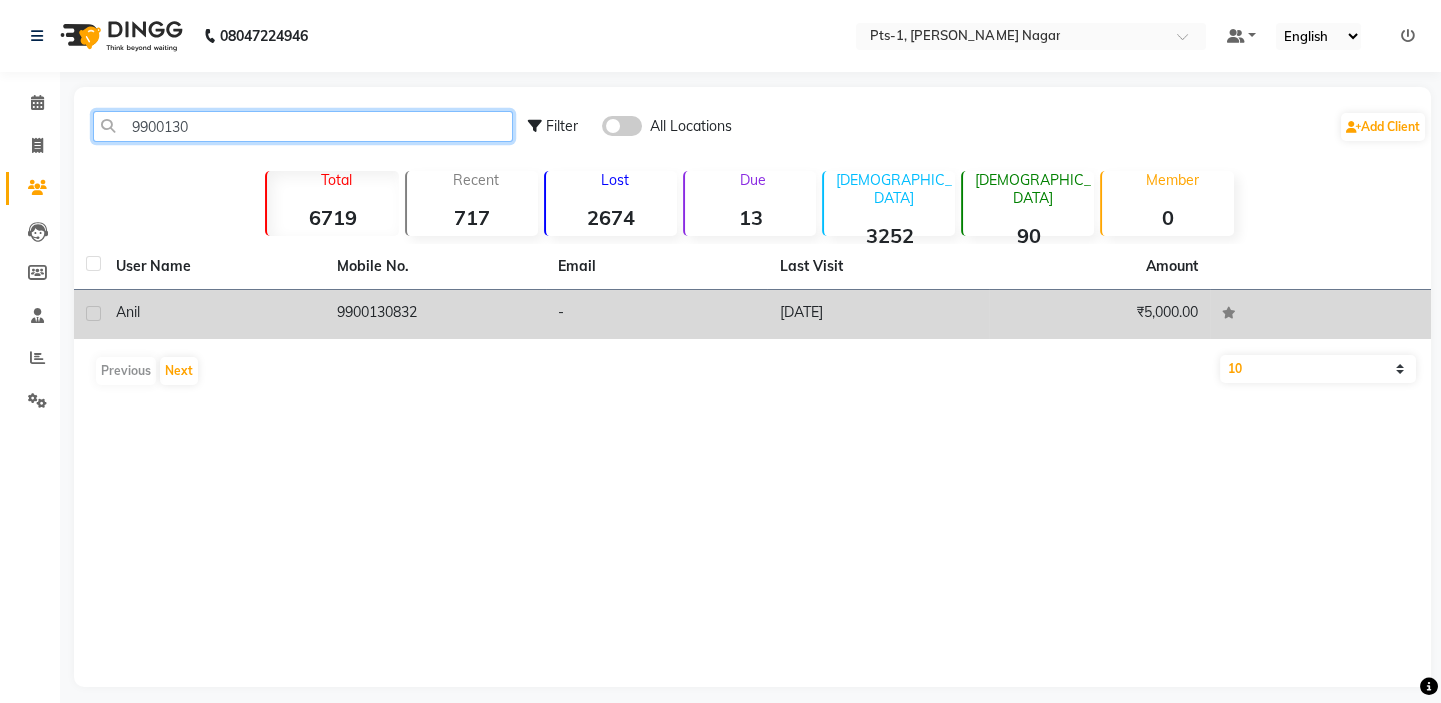 type on "9900130" 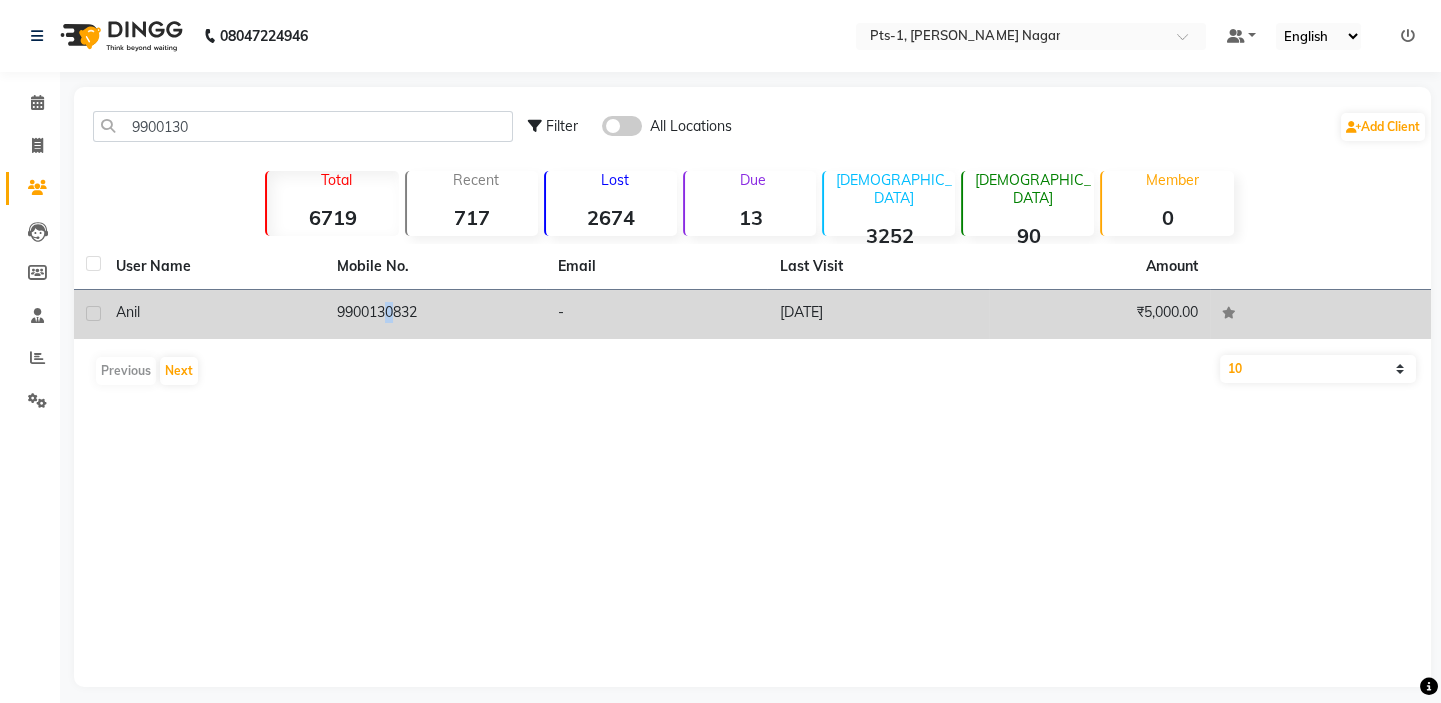 click on "9900130832" 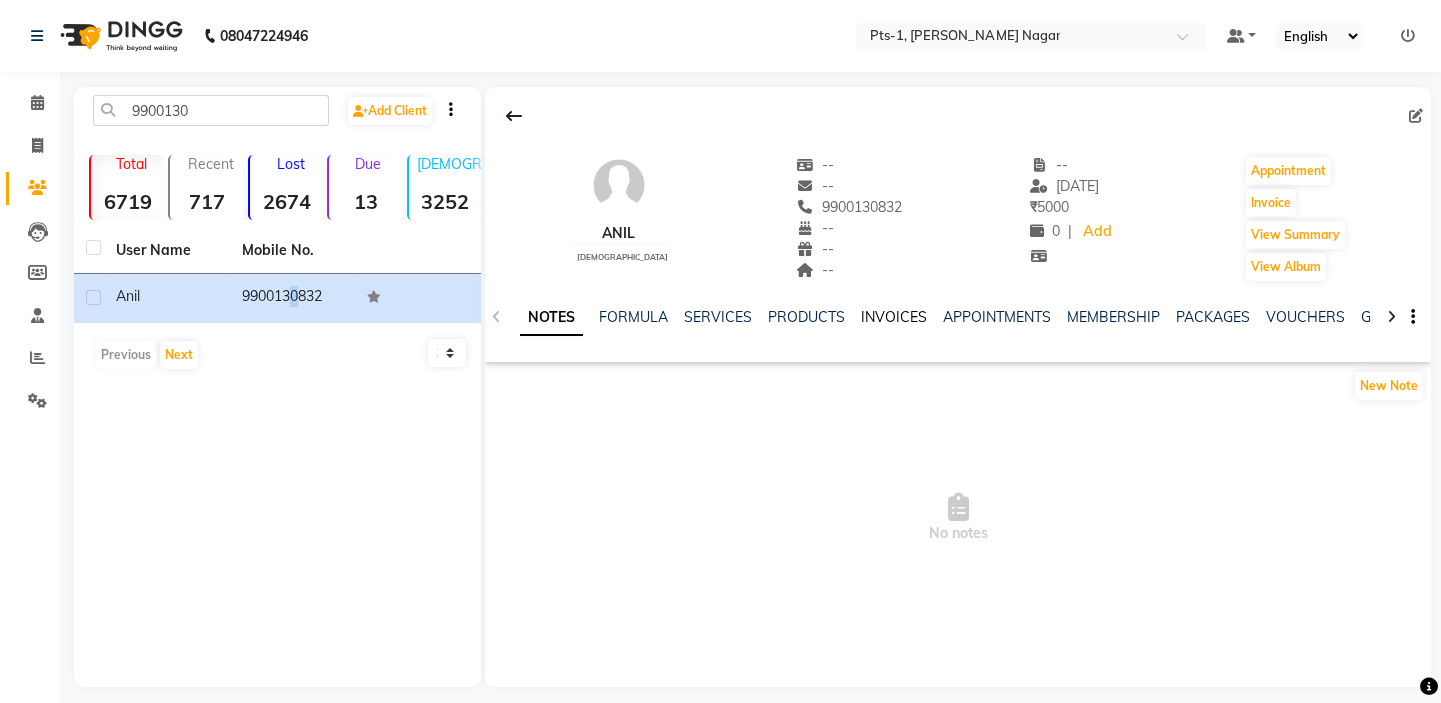 click on "INVOICES" 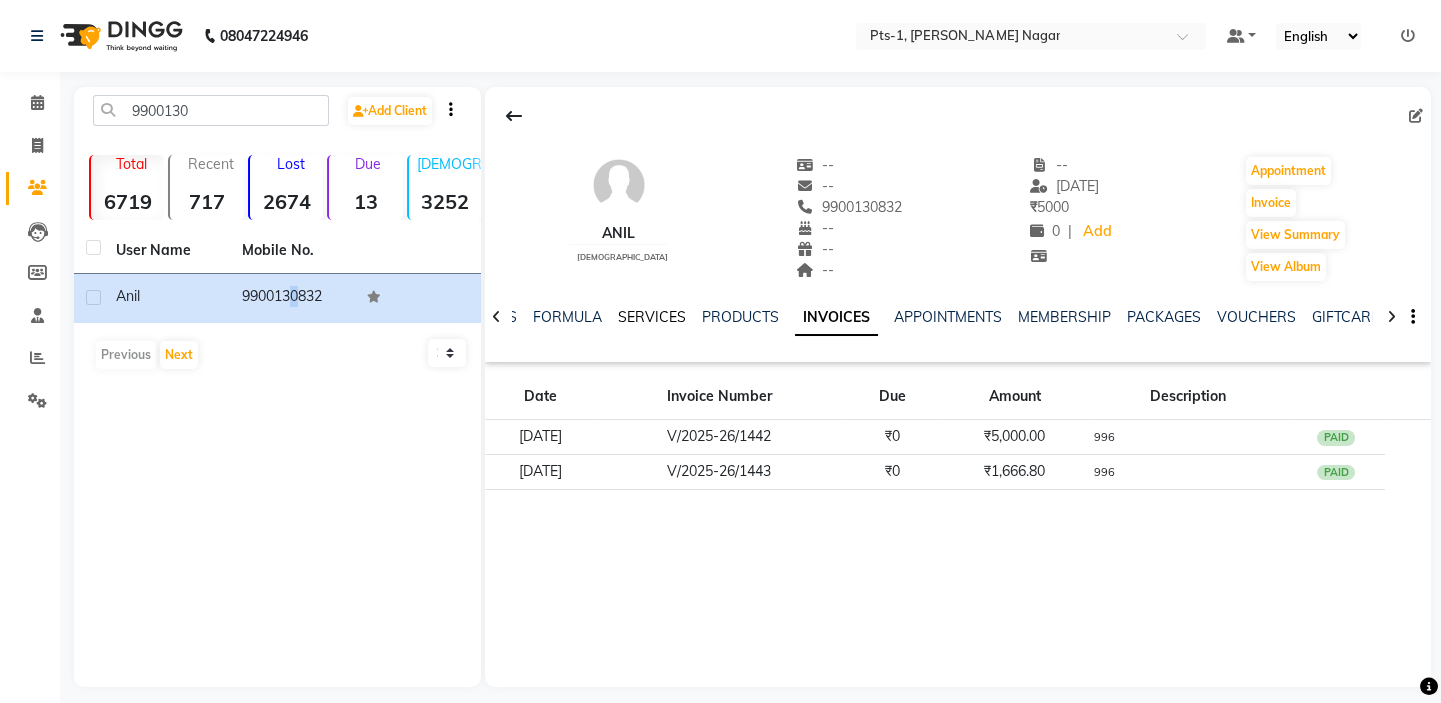 click on "SERVICES" 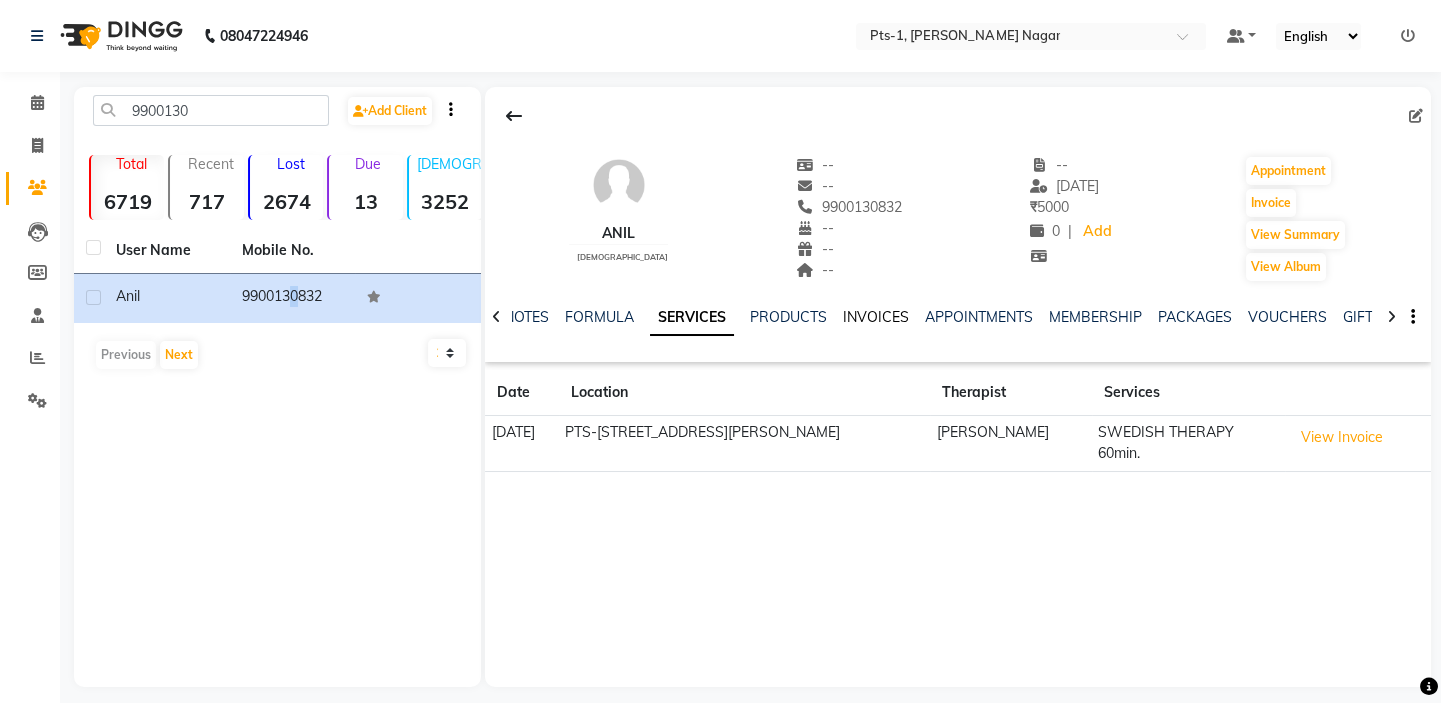 click on "INVOICES" 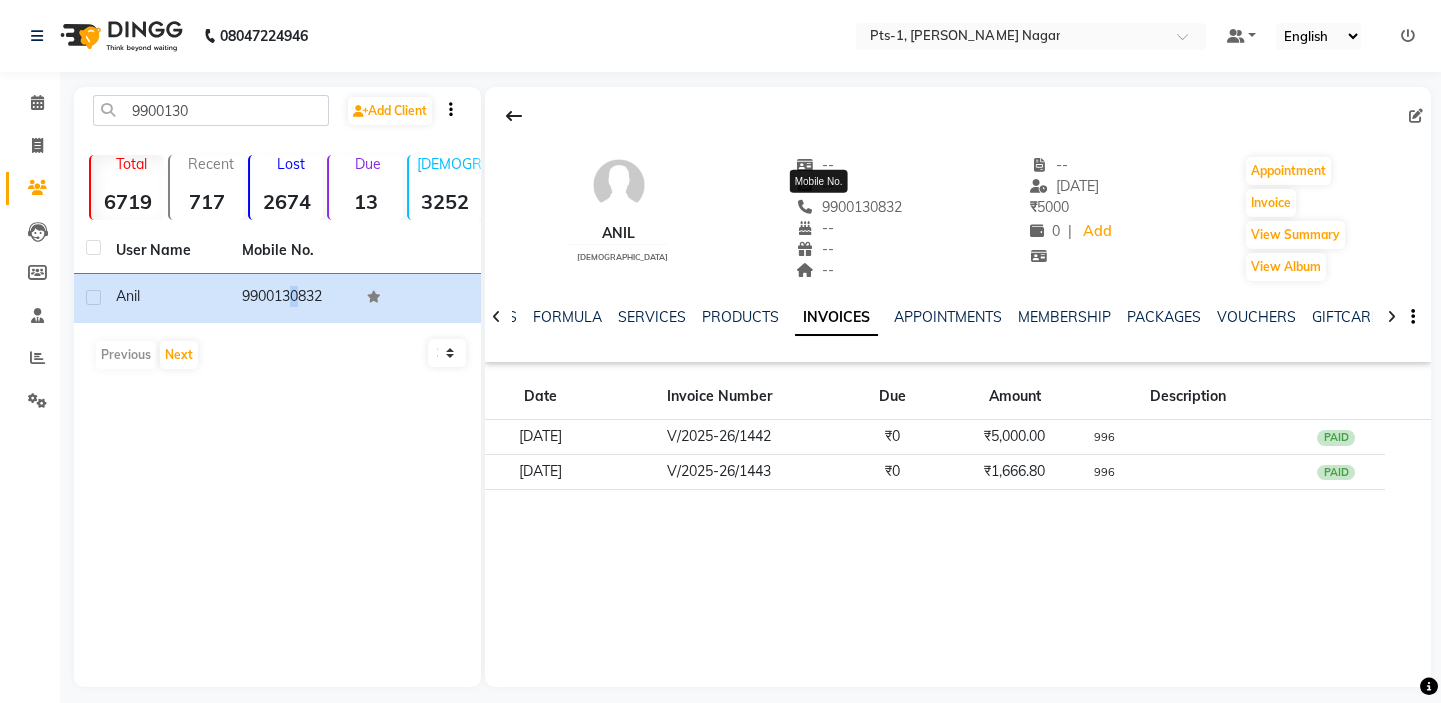 drag, startPoint x: 879, startPoint y: 207, endPoint x: 767, endPoint y: 210, distance: 112.04017 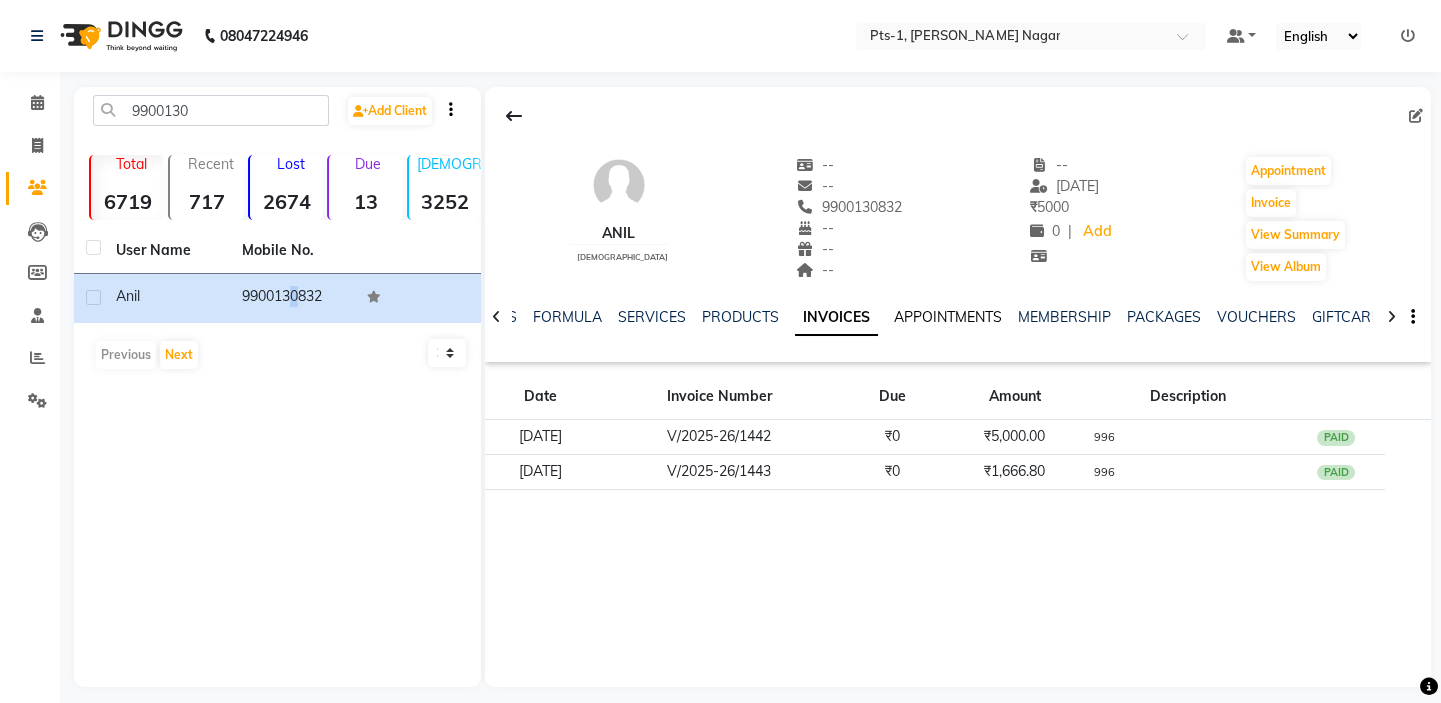 copy on "9900130832" 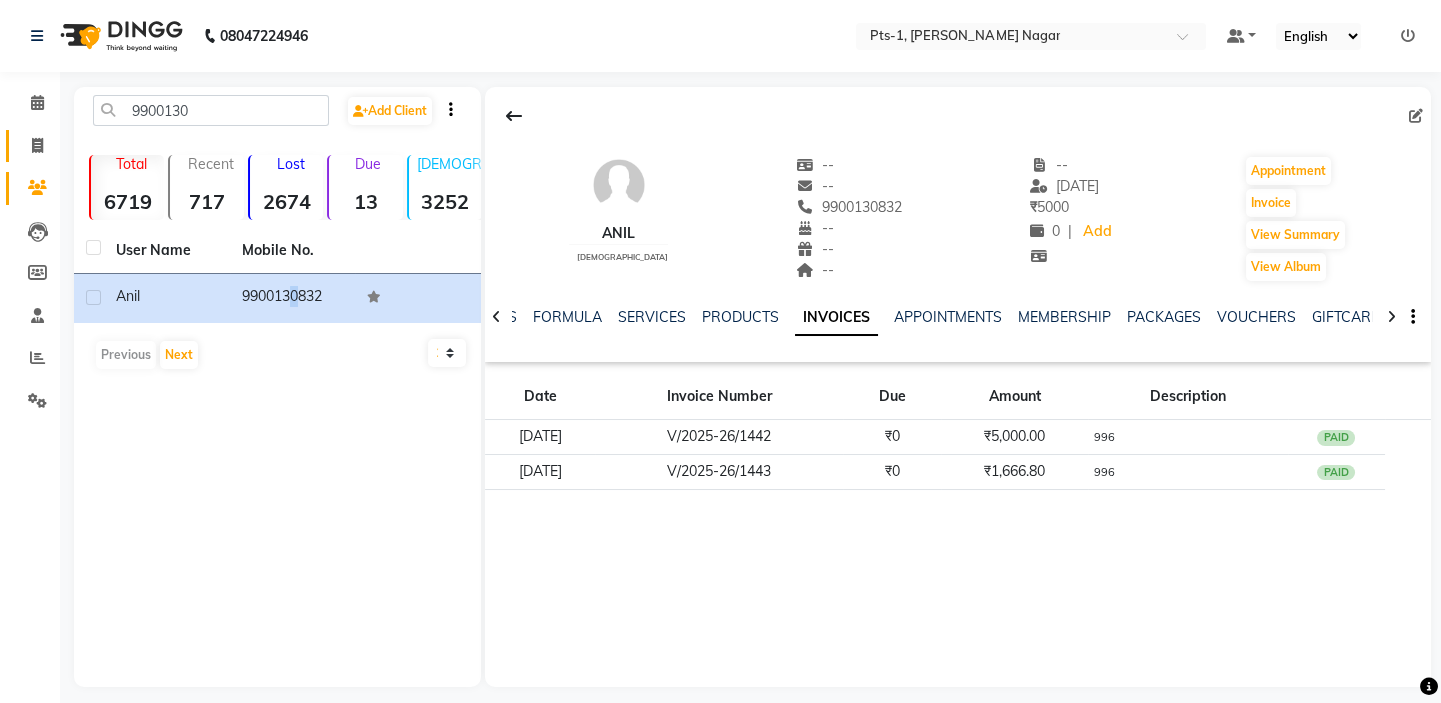 drag, startPoint x: 29, startPoint y: 142, endPoint x: 49, endPoint y: 142, distance: 20 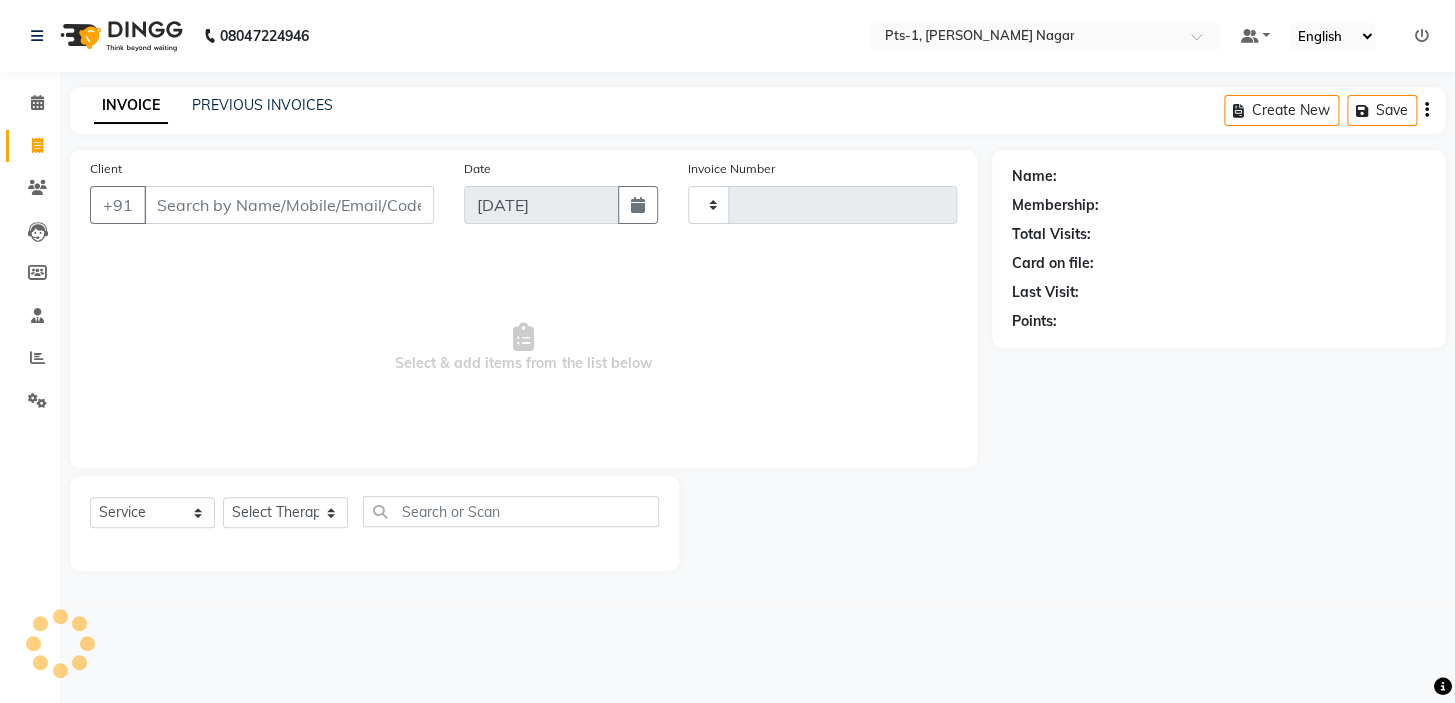 type on "1954" 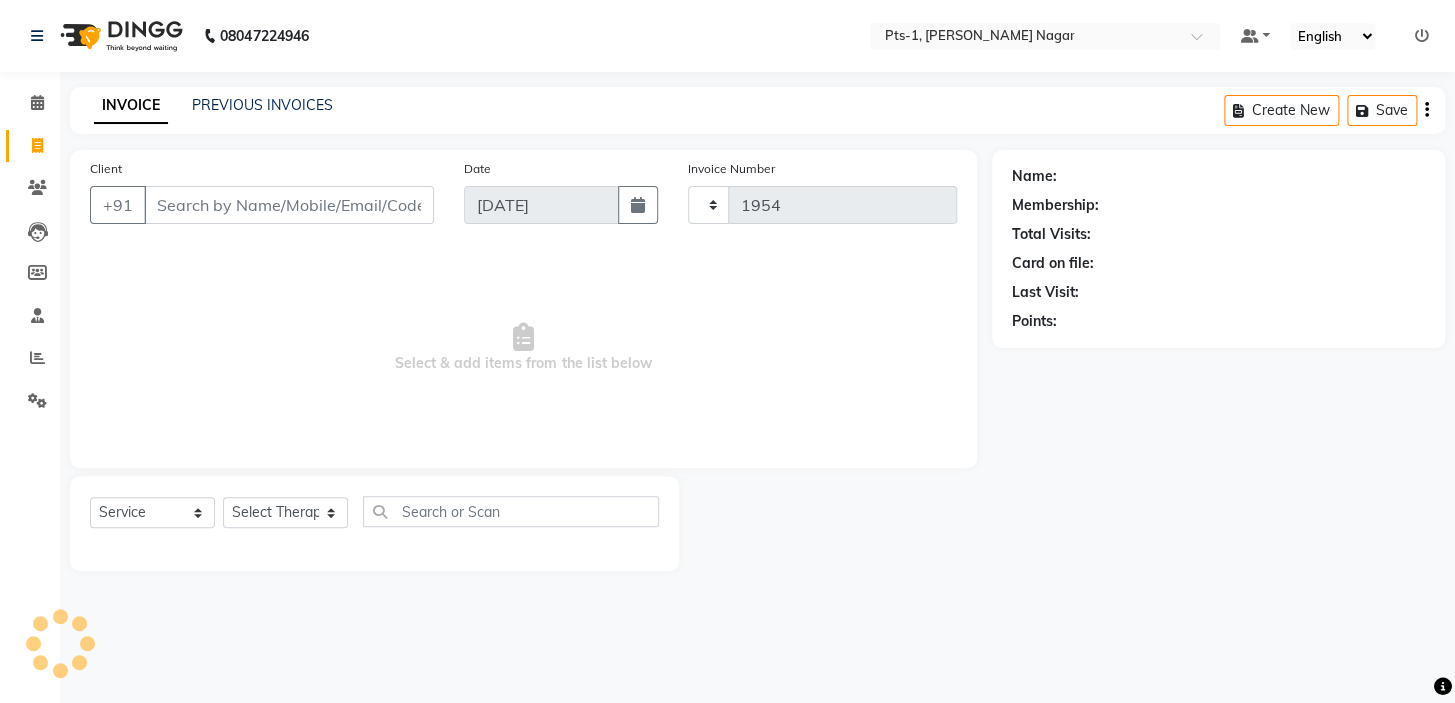 select on "5296" 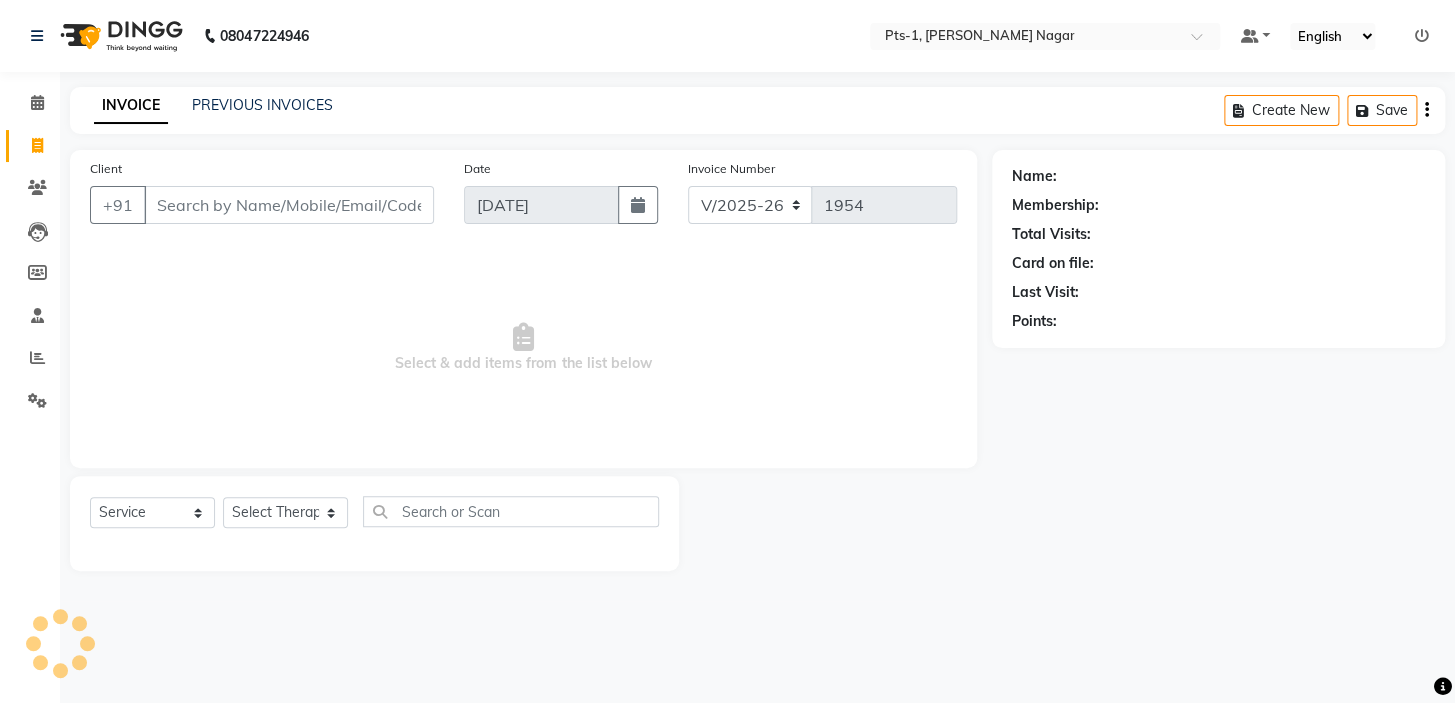 click on "Client" at bounding box center [289, 205] 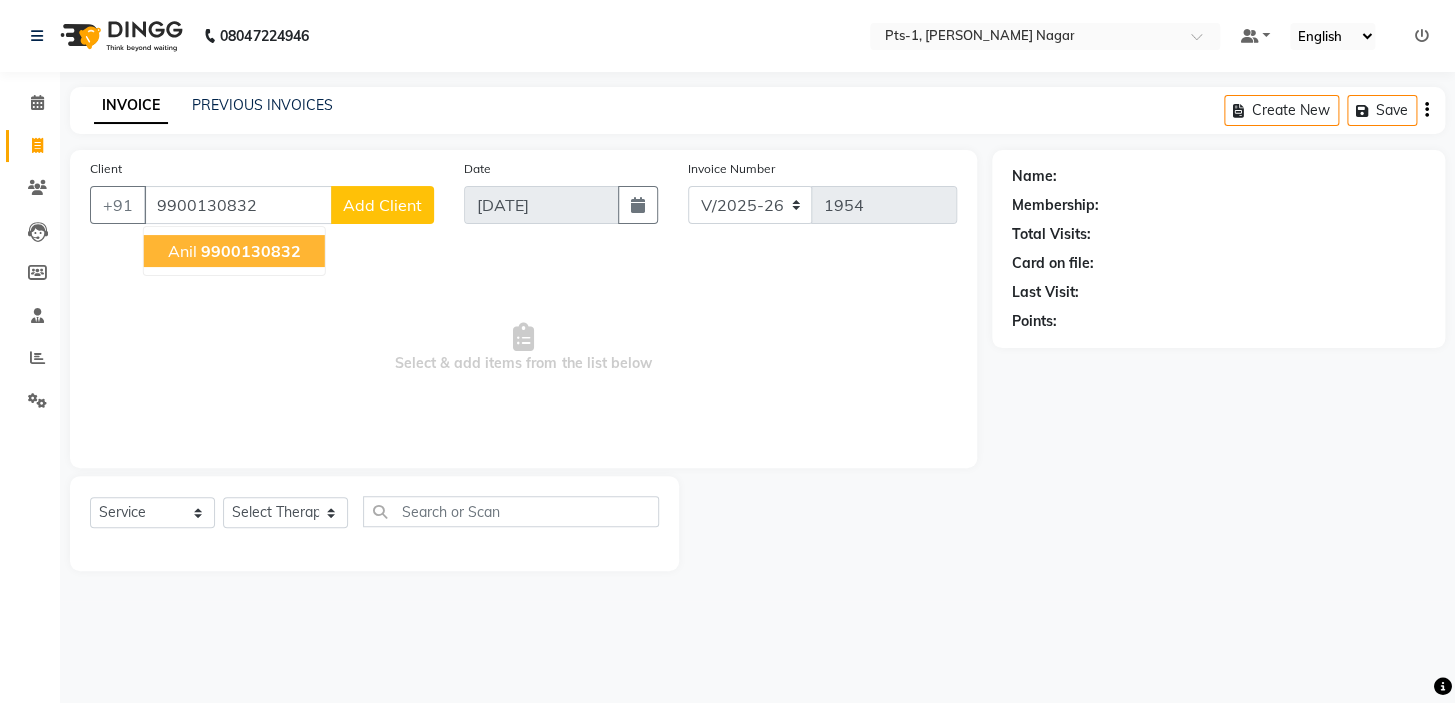 click on "9900130832" 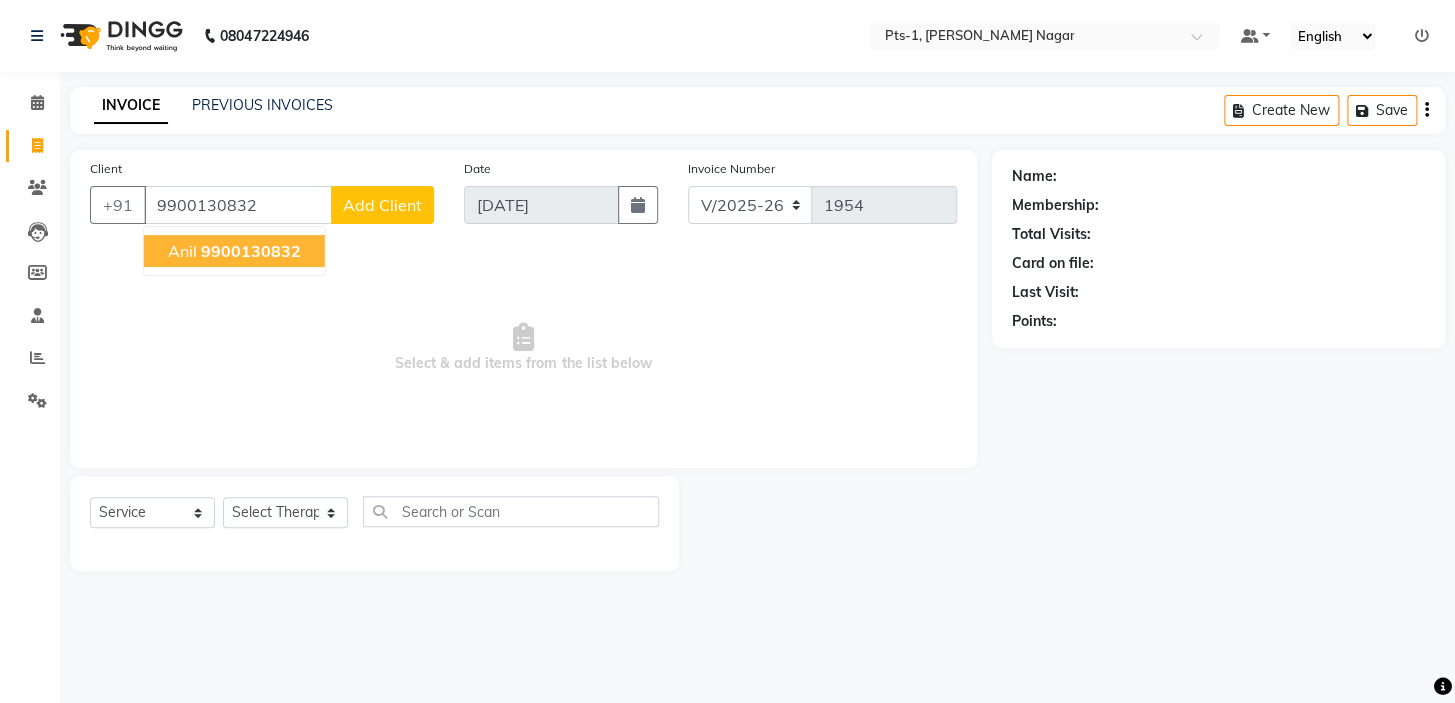 type on "9900130832" 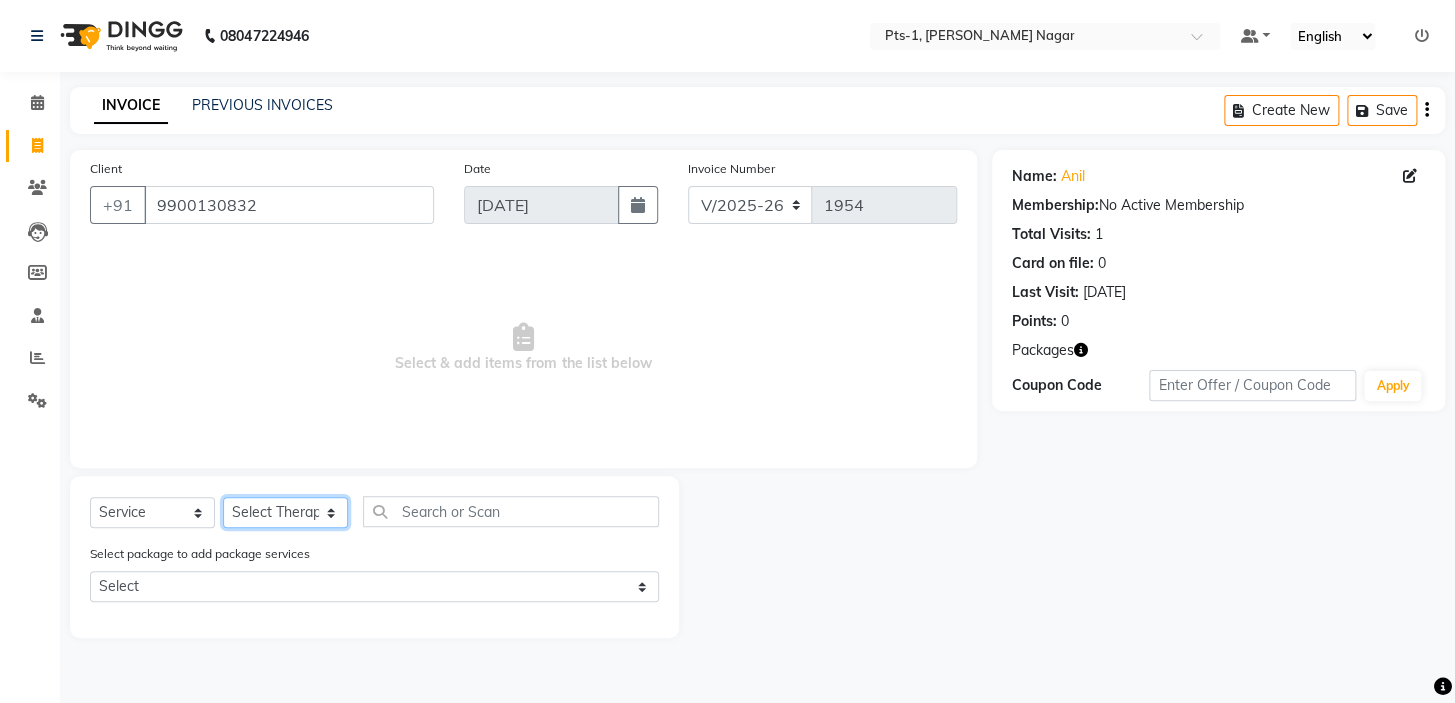 click on "Select Therapist [PERSON_NAME] anyone Babu Bela [PERSON_NAME] [PERSON_NAME] [PERSON_NAME] Sun [PERSON_NAME] [PERSON_NAME]" 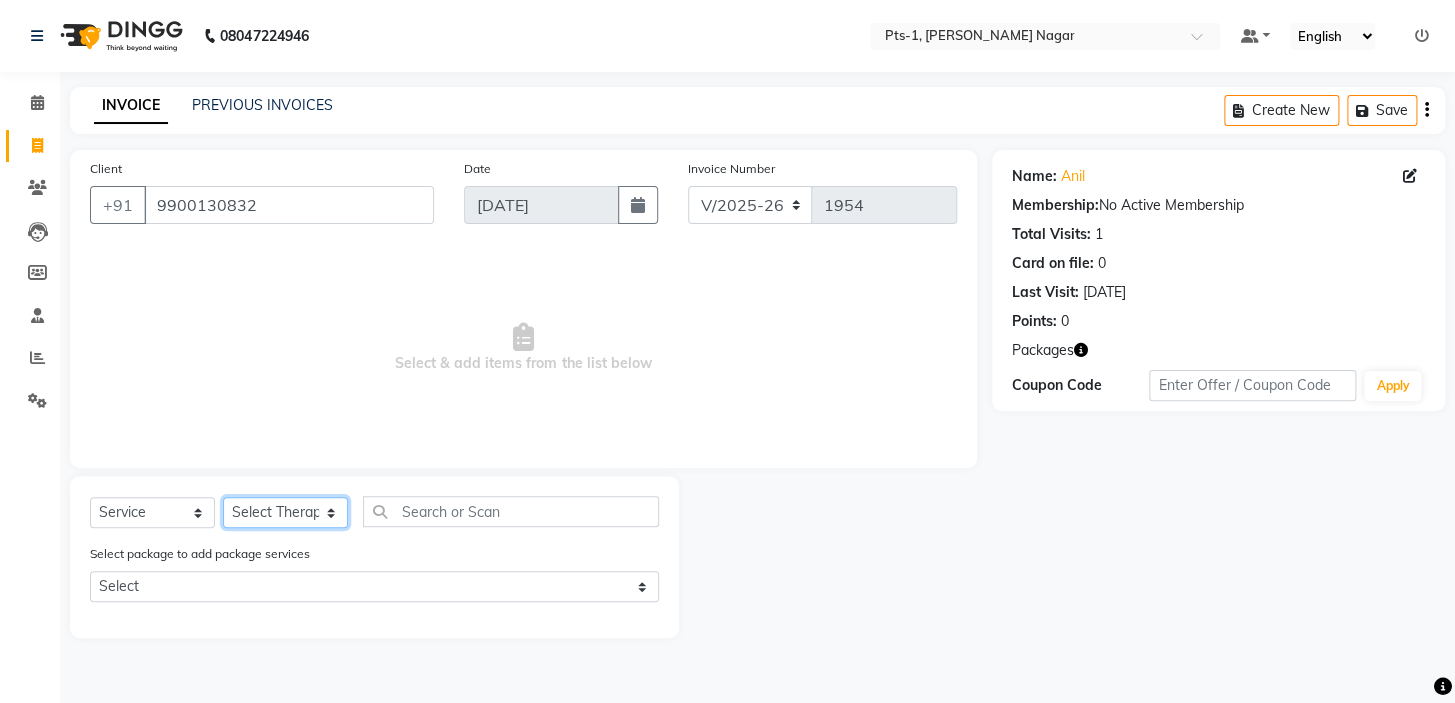 select on "80363" 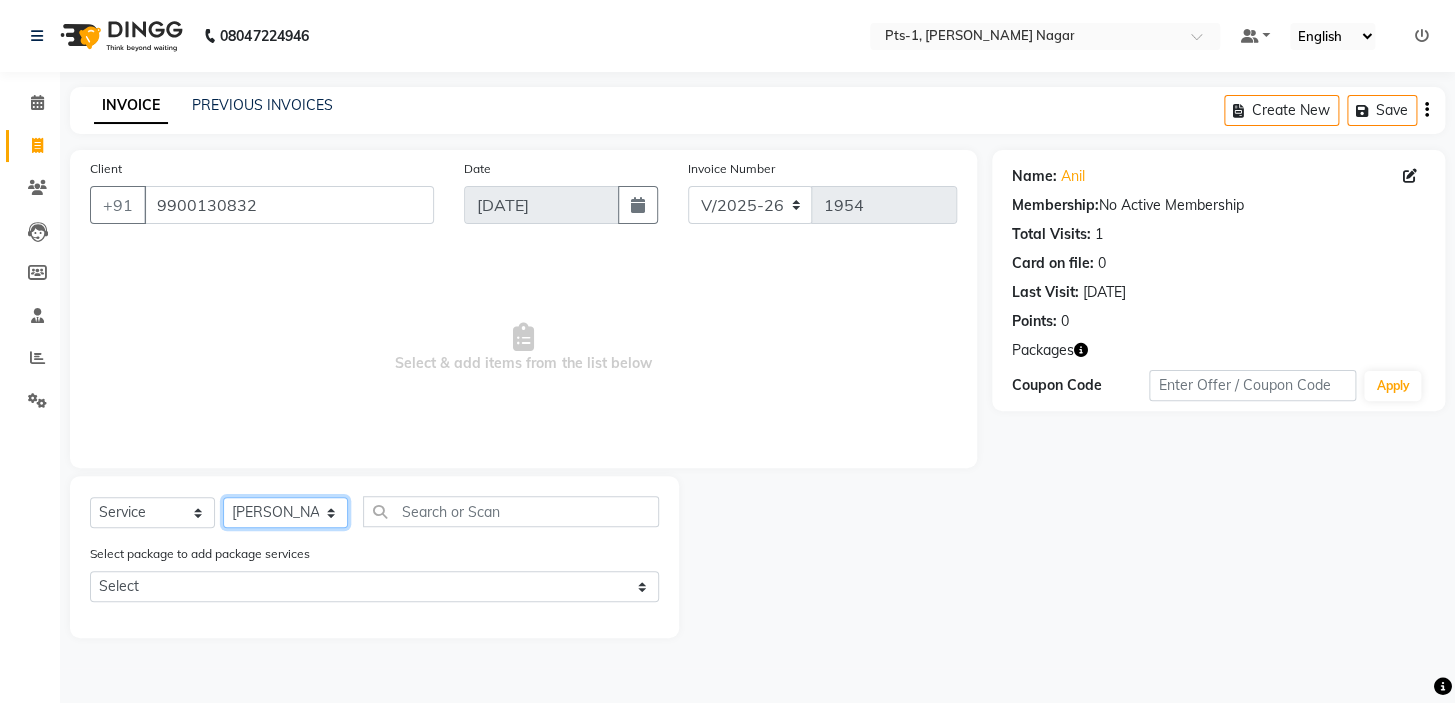 click on "Select Therapist [PERSON_NAME] anyone Babu Bela [PERSON_NAME] [PERSON_NAME] [PERSON_NAME] Sun [PERSON_NAME] [PERSON_NAME]" 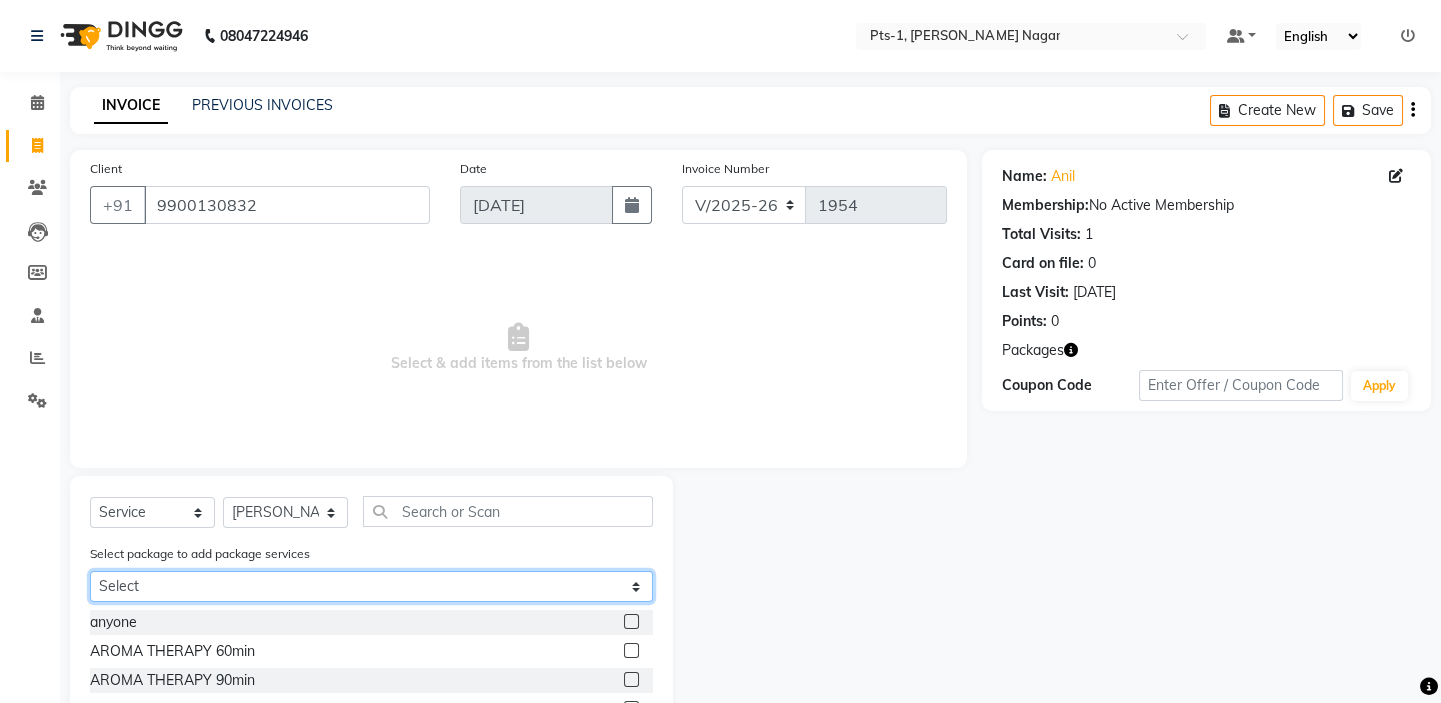 drag, startPoint x: 255, startPoint y: 586, endPoint x: 250, endPoint y: 601, distance: 15.811388 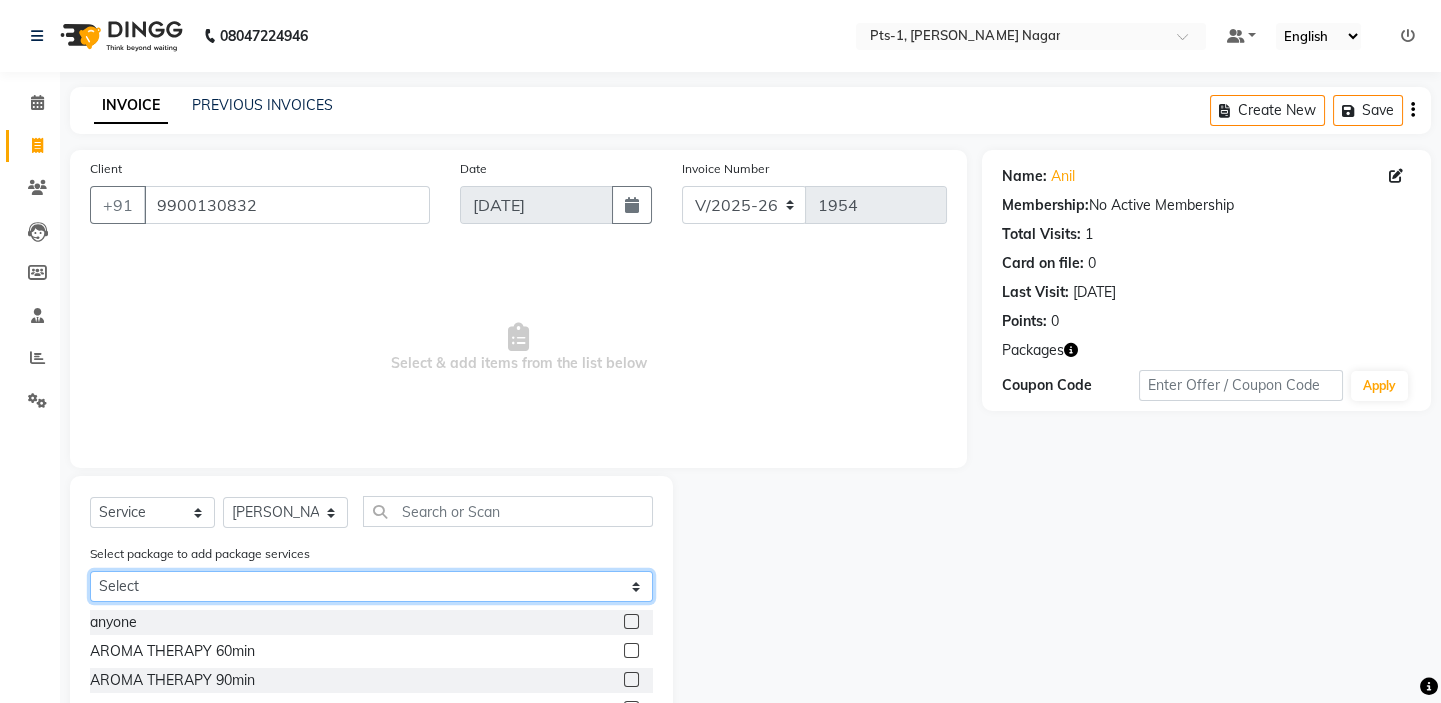 click on "Select PTS PACKAGE (5K) 3 SERVICES WITH STEAM" 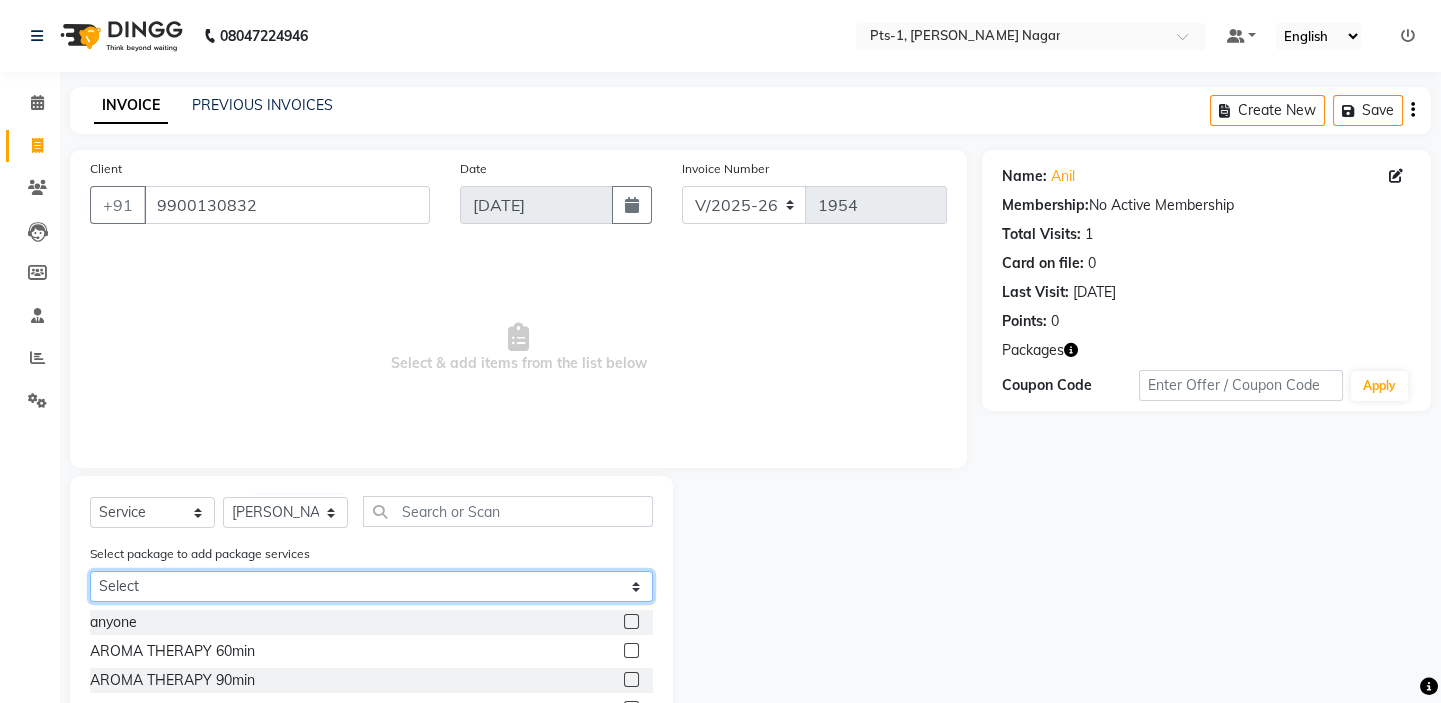 select on "1: Object" 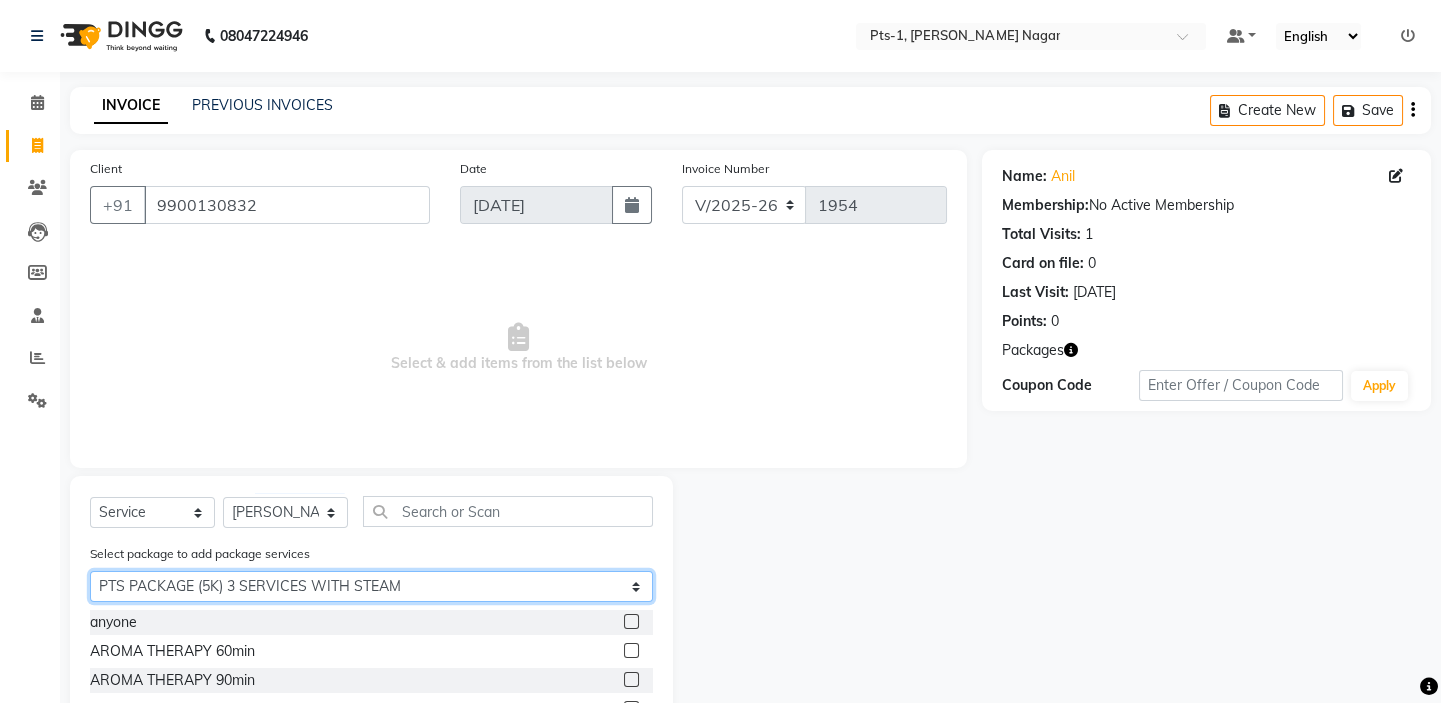 click on "Select PTS PACKAGE (5K) 3 SERVICES WITH STEAM" 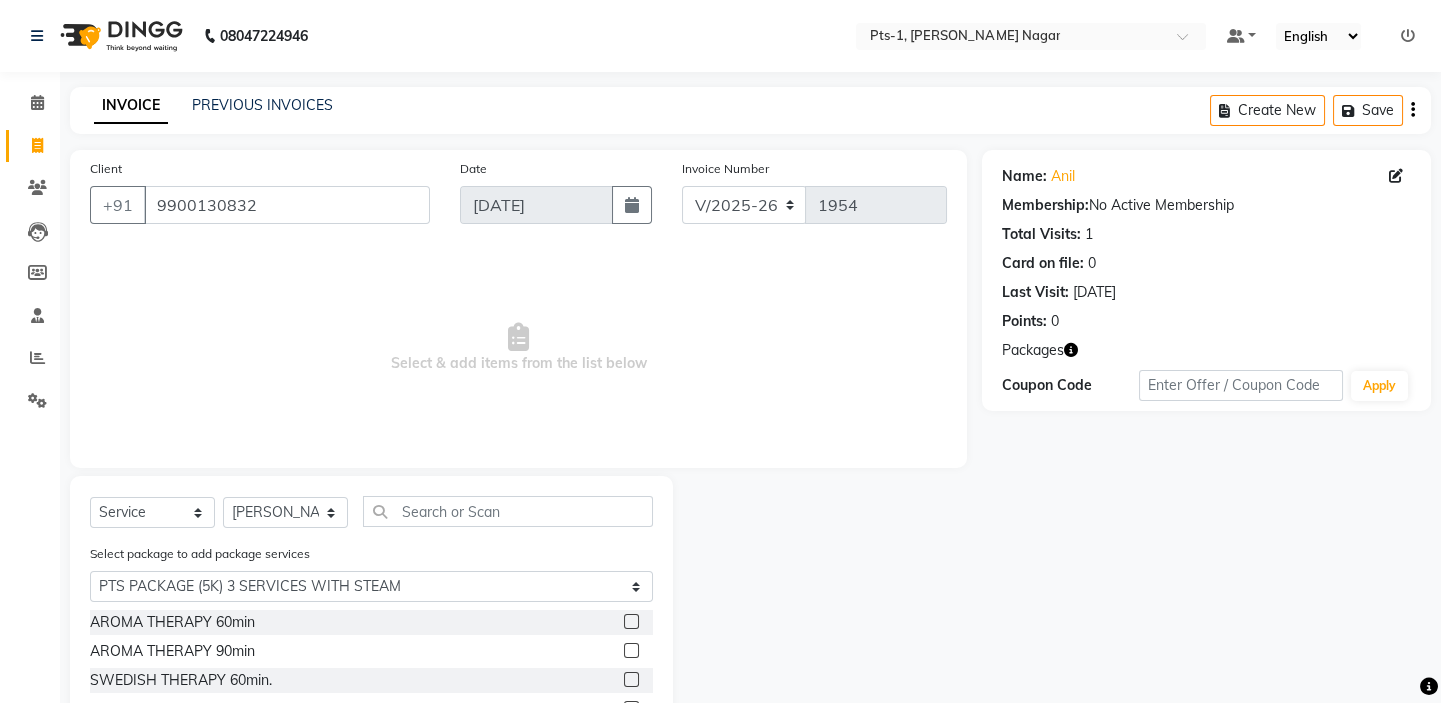 click 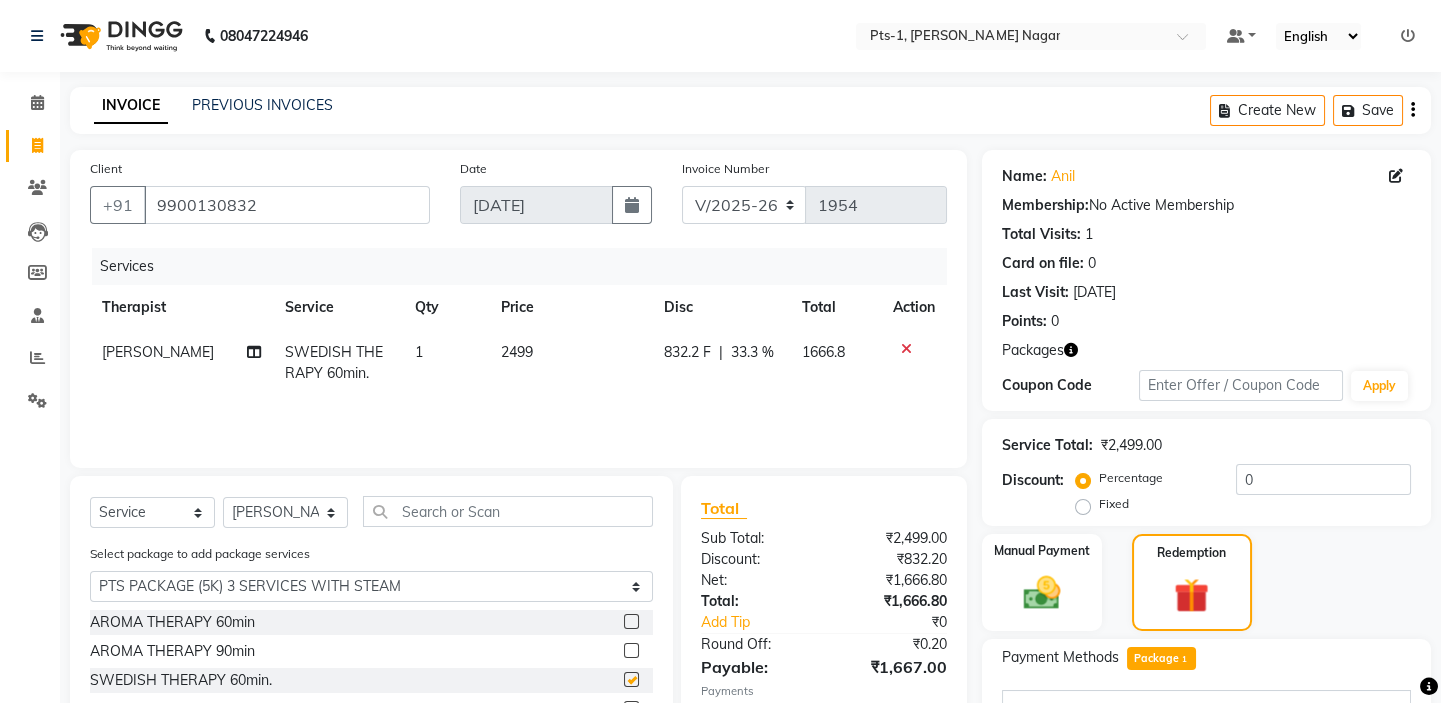 checkbox on "false" 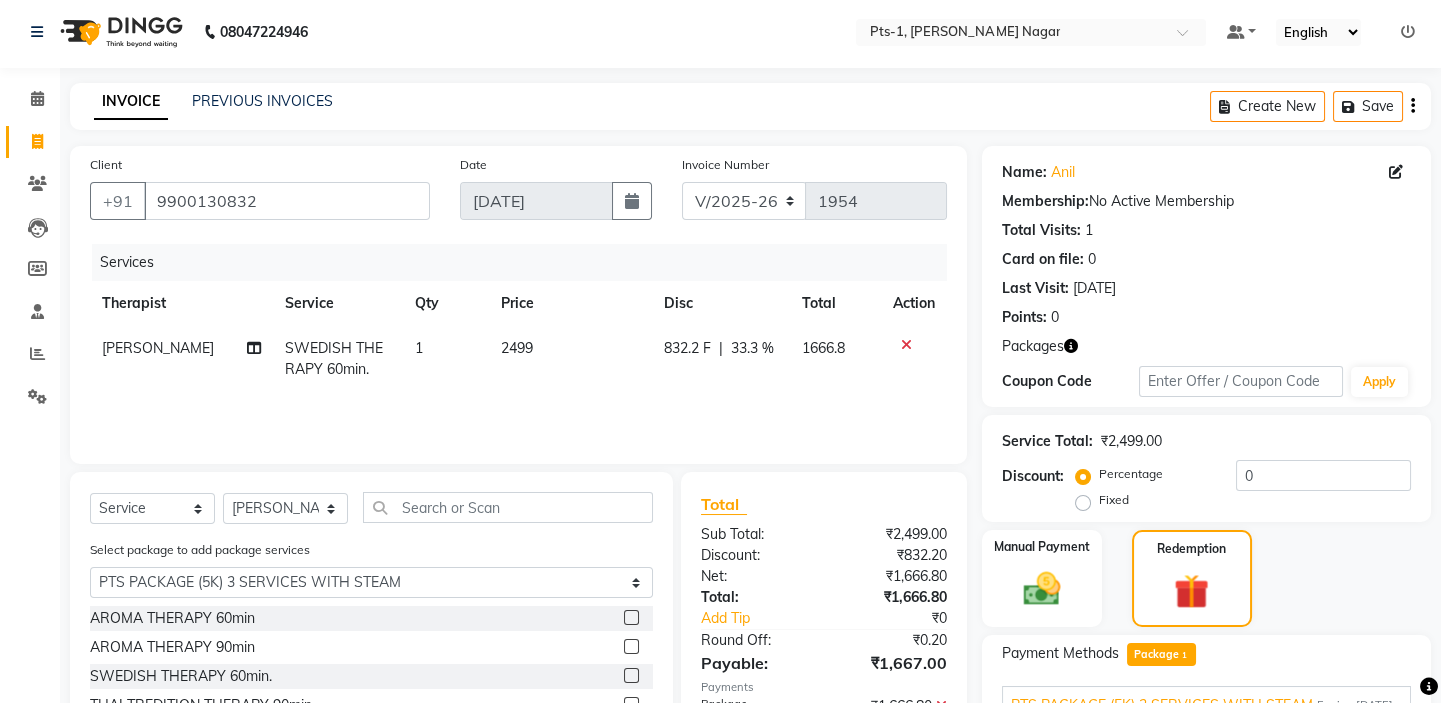 scroll, scrollTop: 400, scrollLeft: 0, axis: vertical 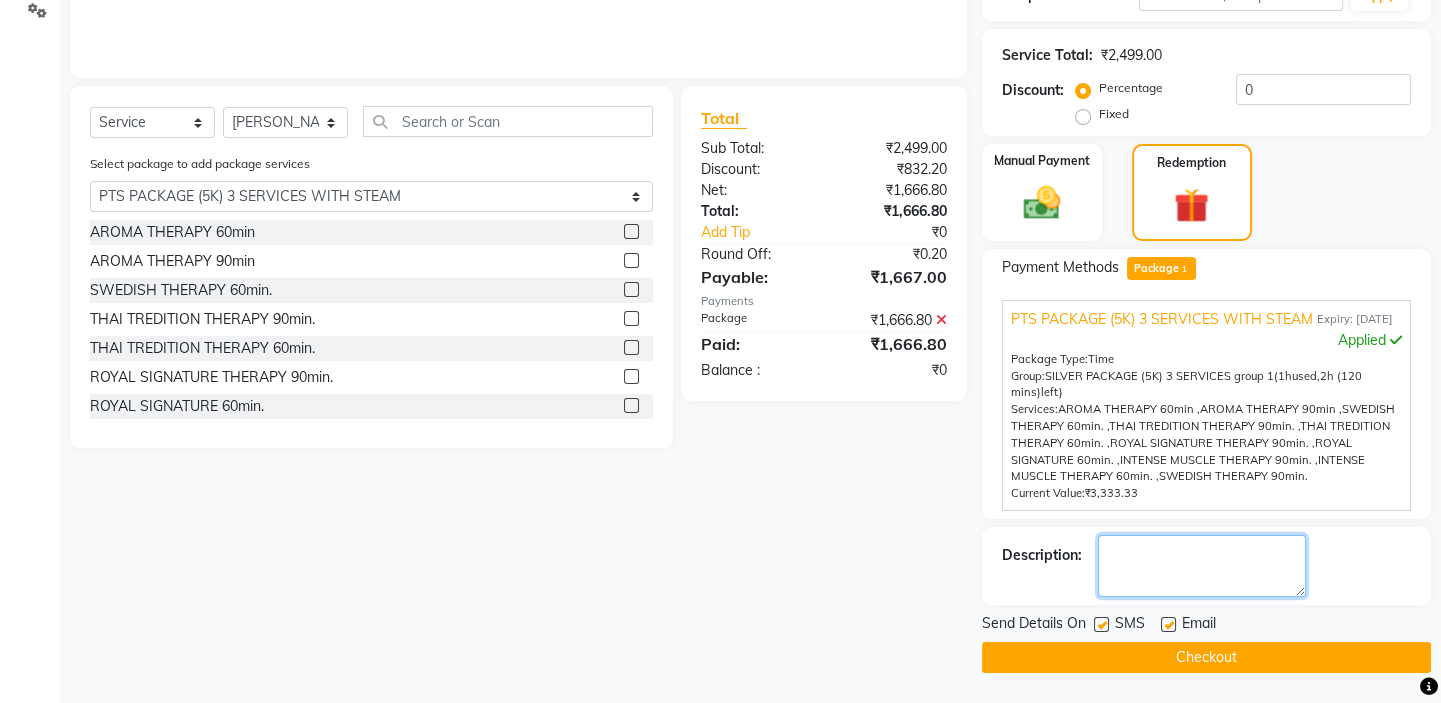 click 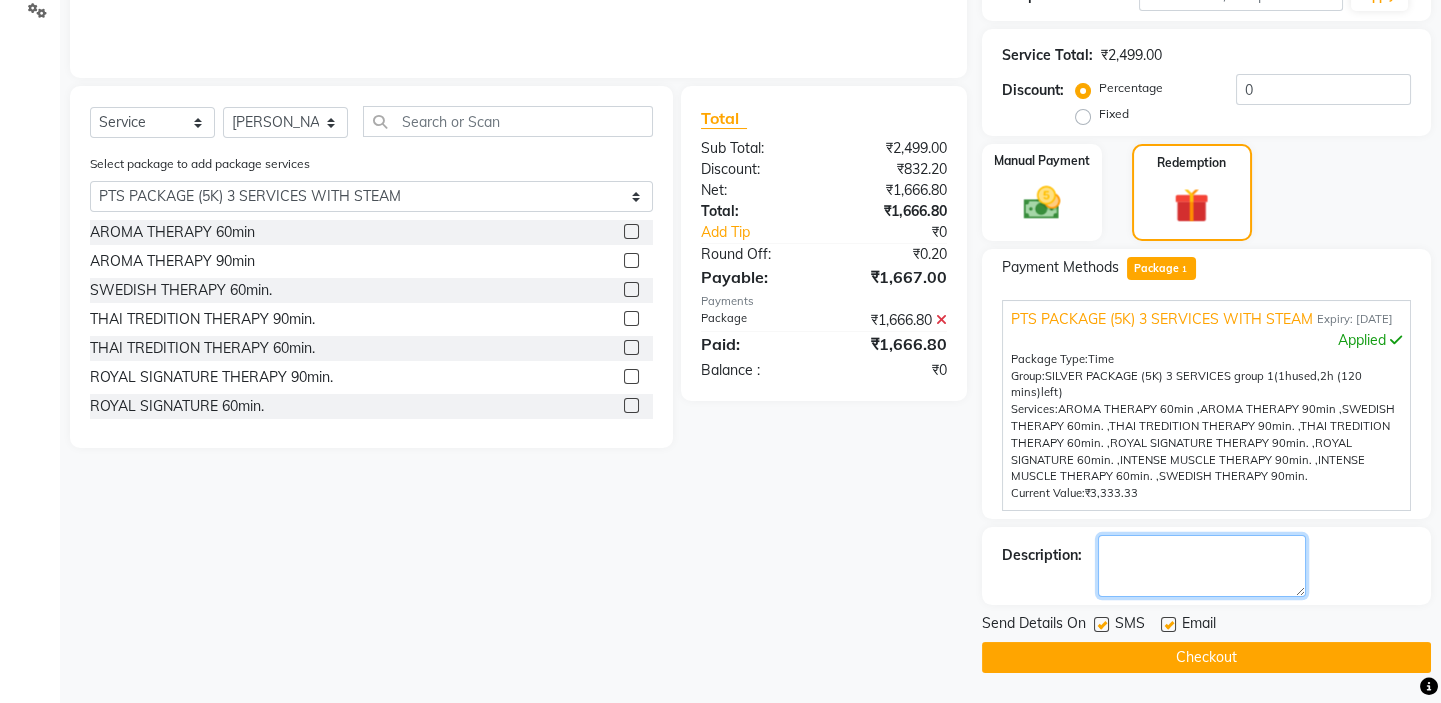type on "6" 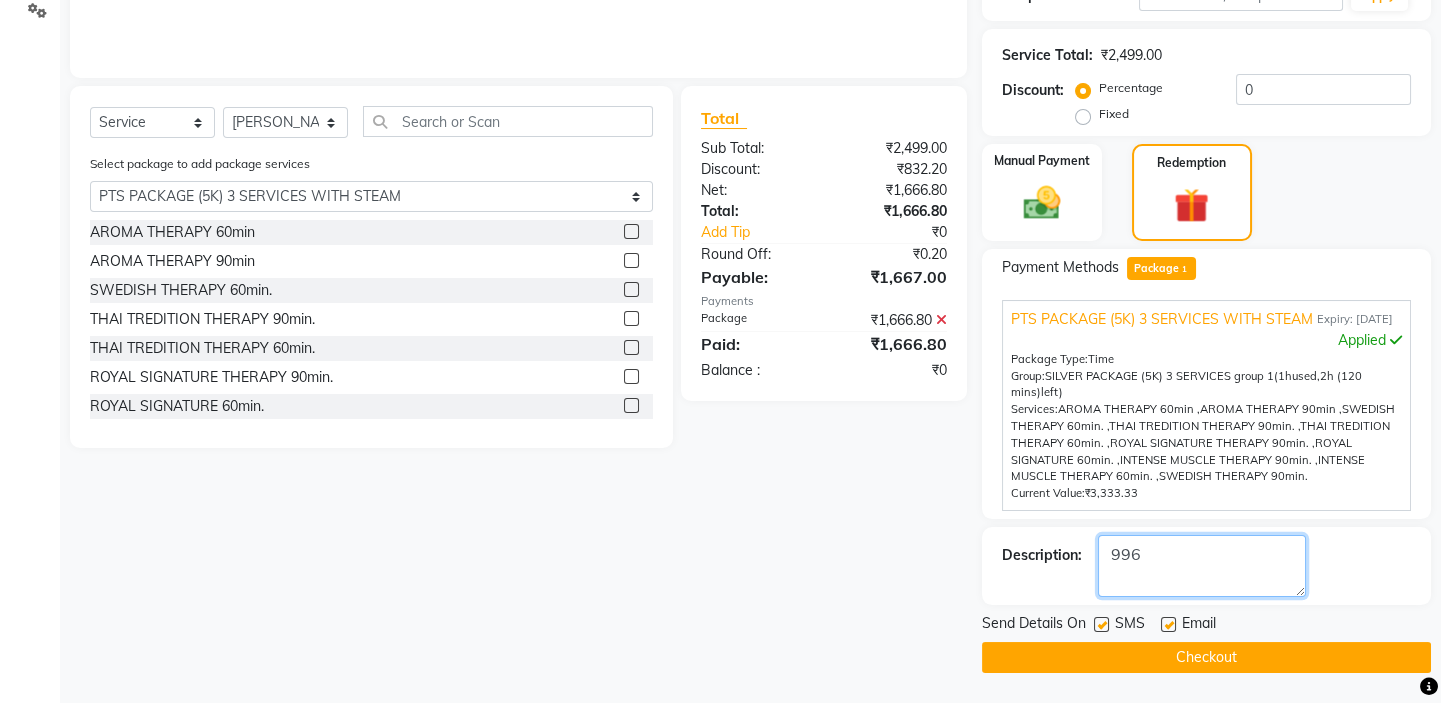 type on "996" 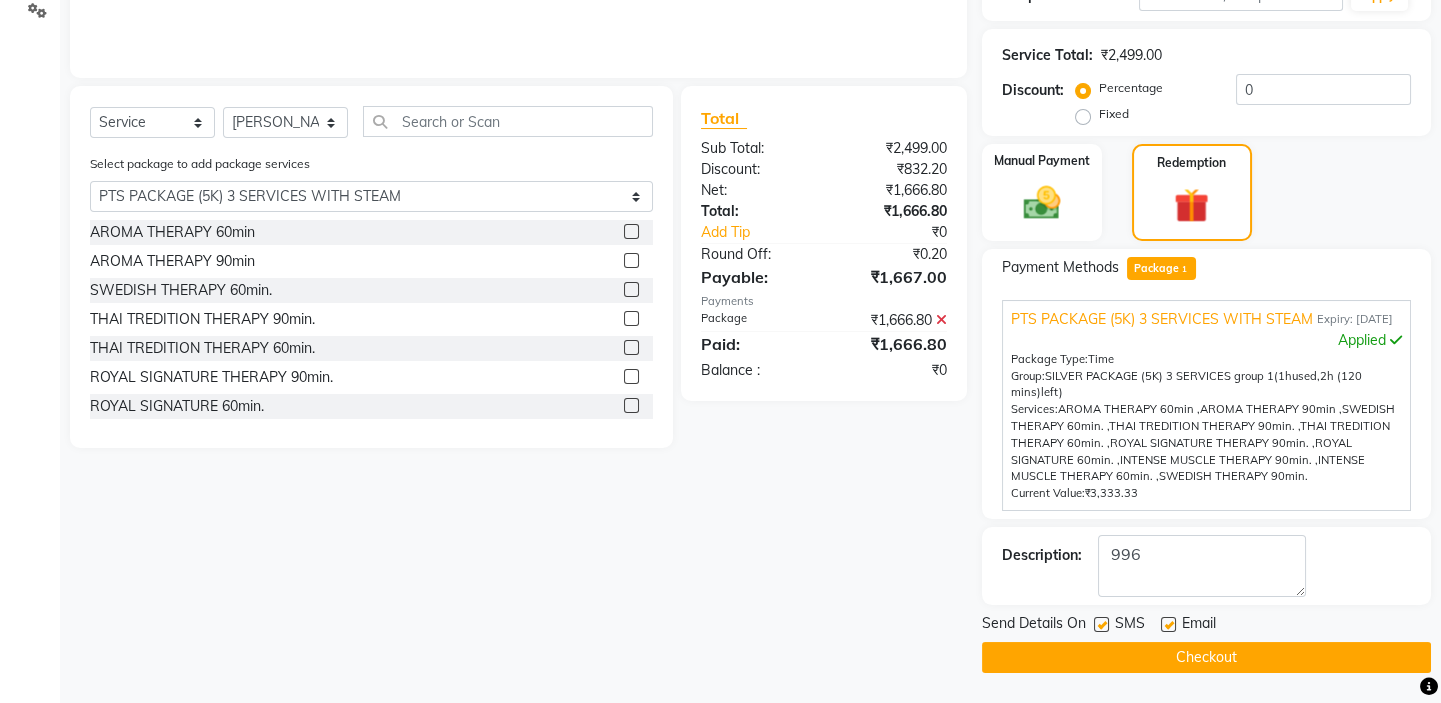 click 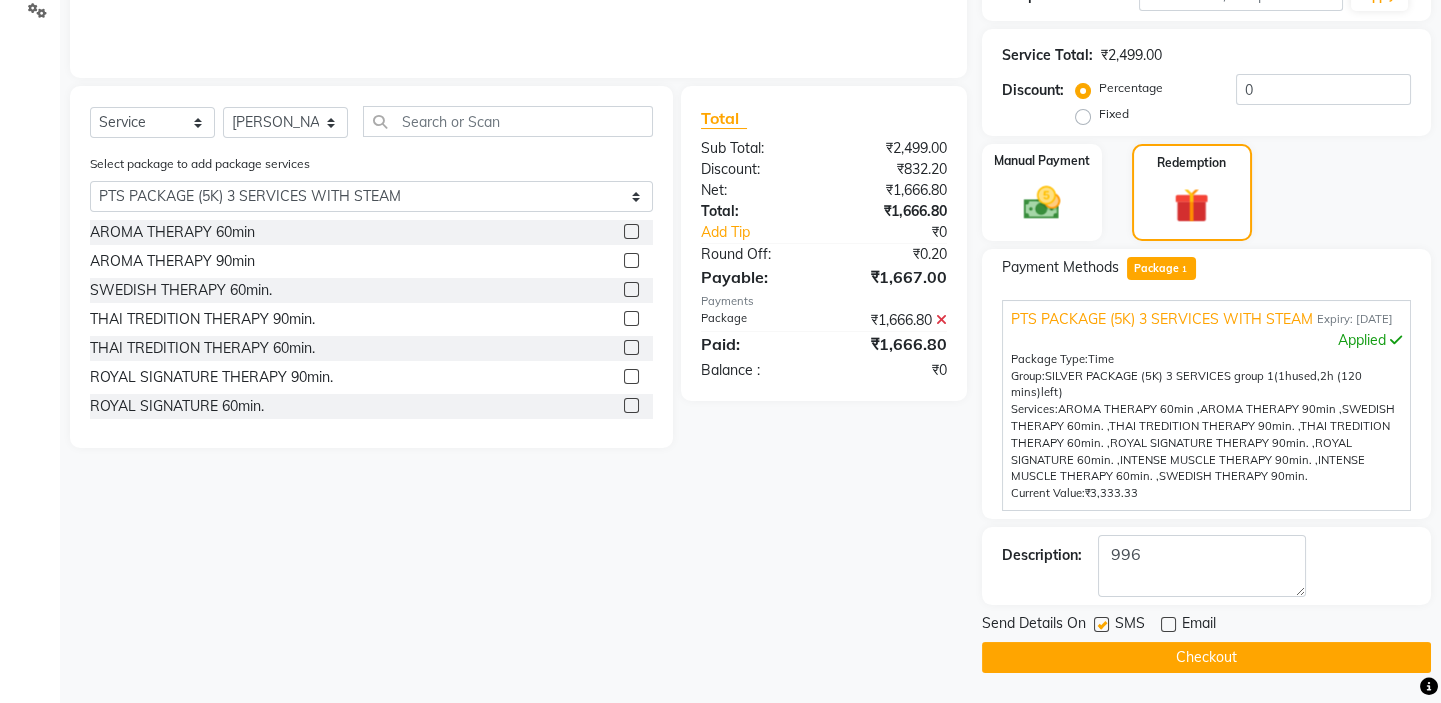 click 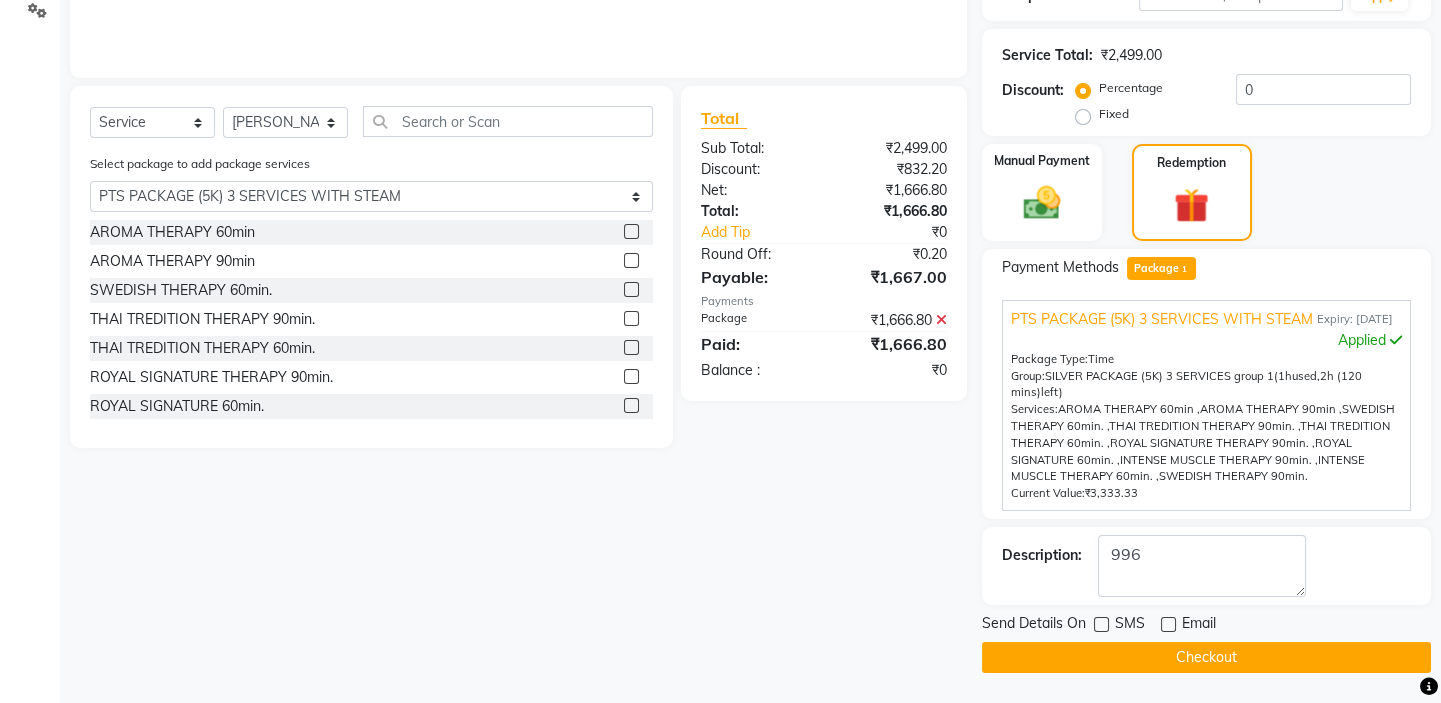 click on "Checkout" 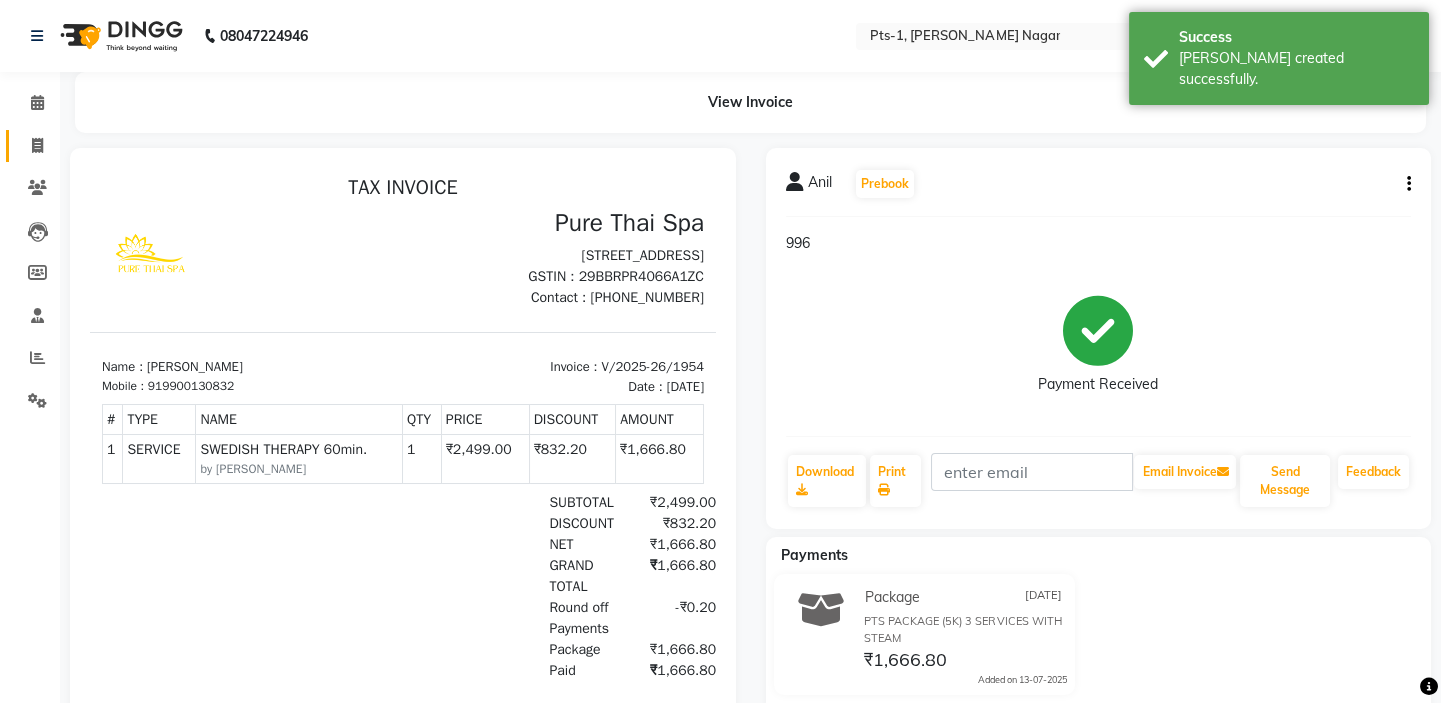 scroll, scrollTop: 0, scrollLeft: 0, axis: both 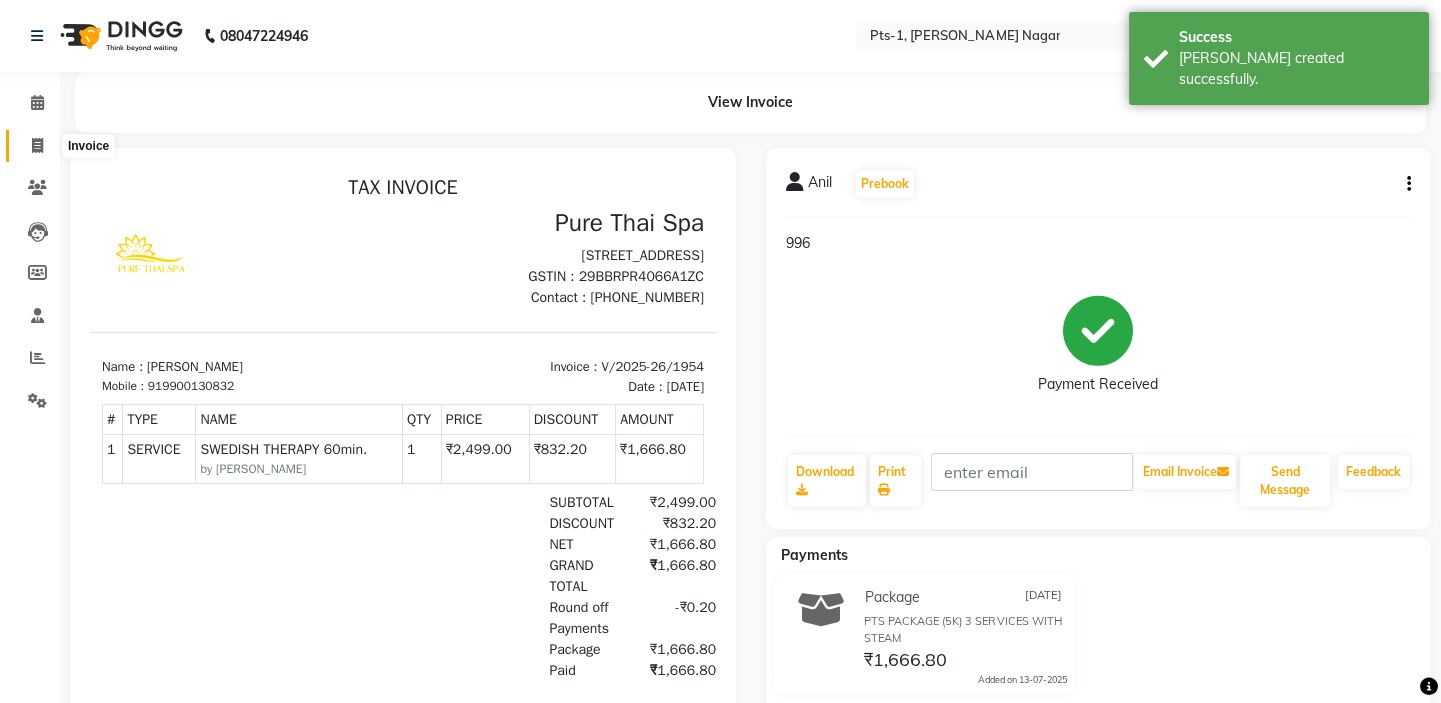click 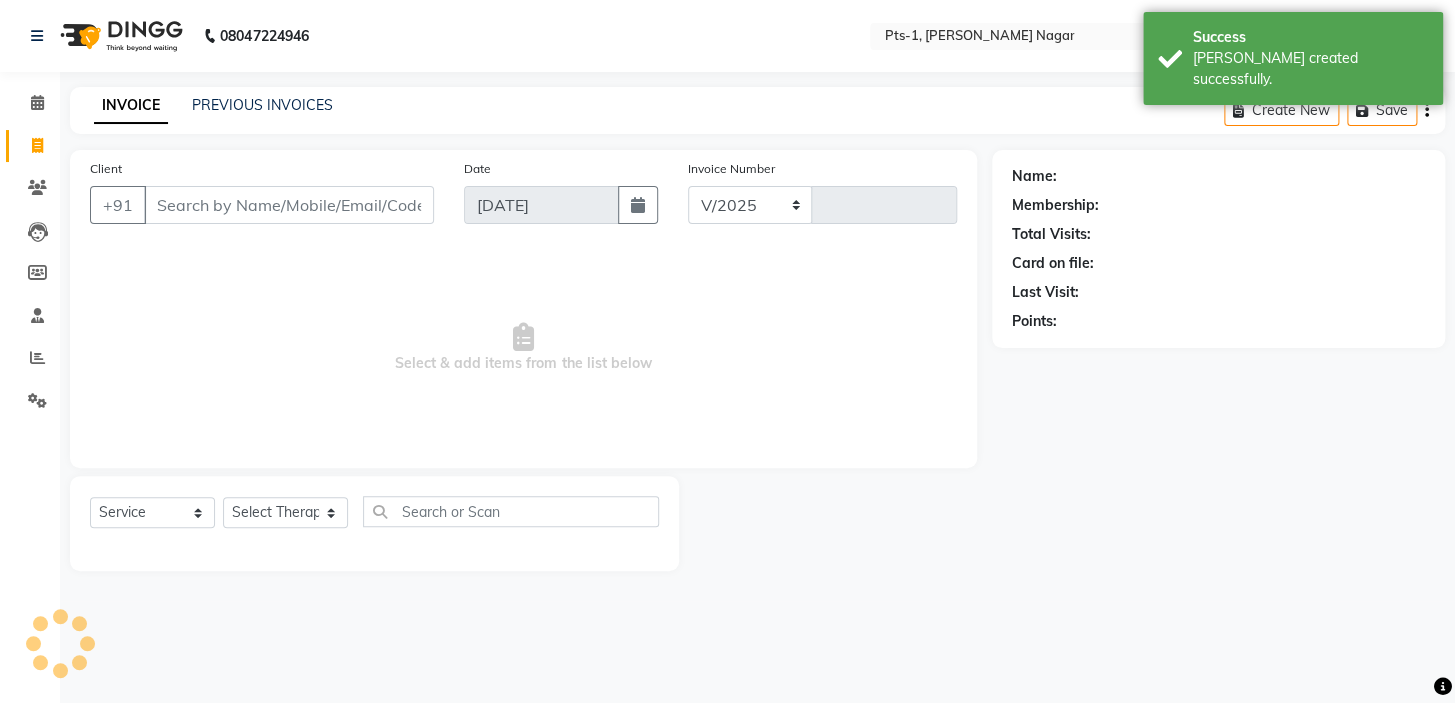 select on "5296" 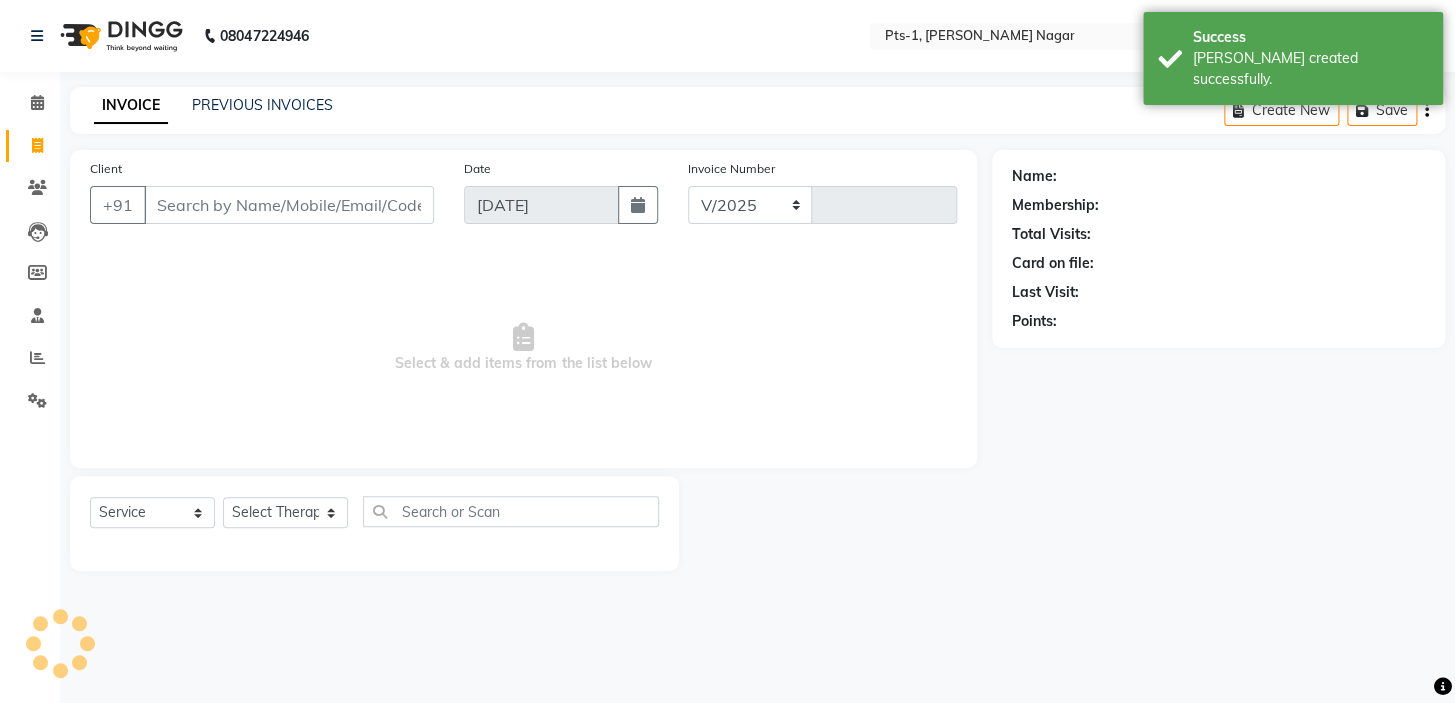 type on "1955" 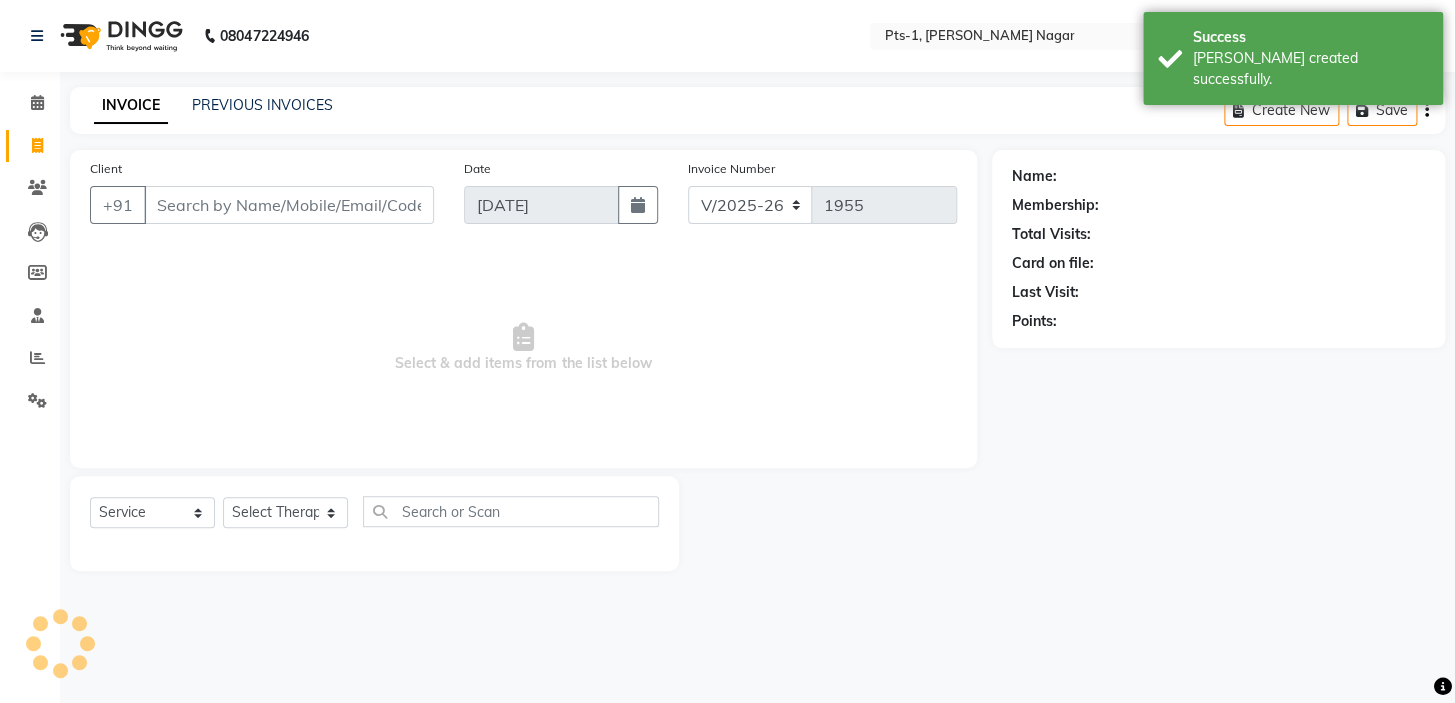 click on "Client" at bounding box center [289, 205] 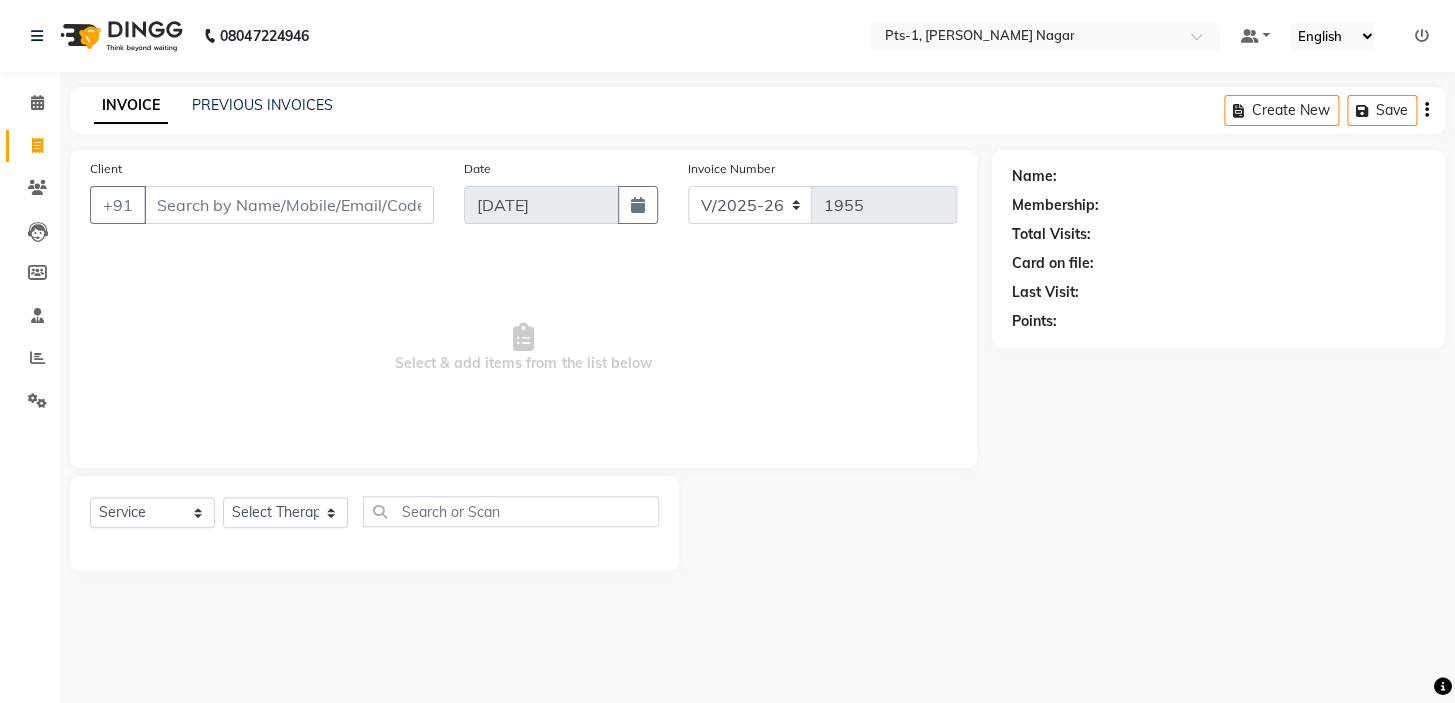 click on "Client" at bounding box center (289, 205) 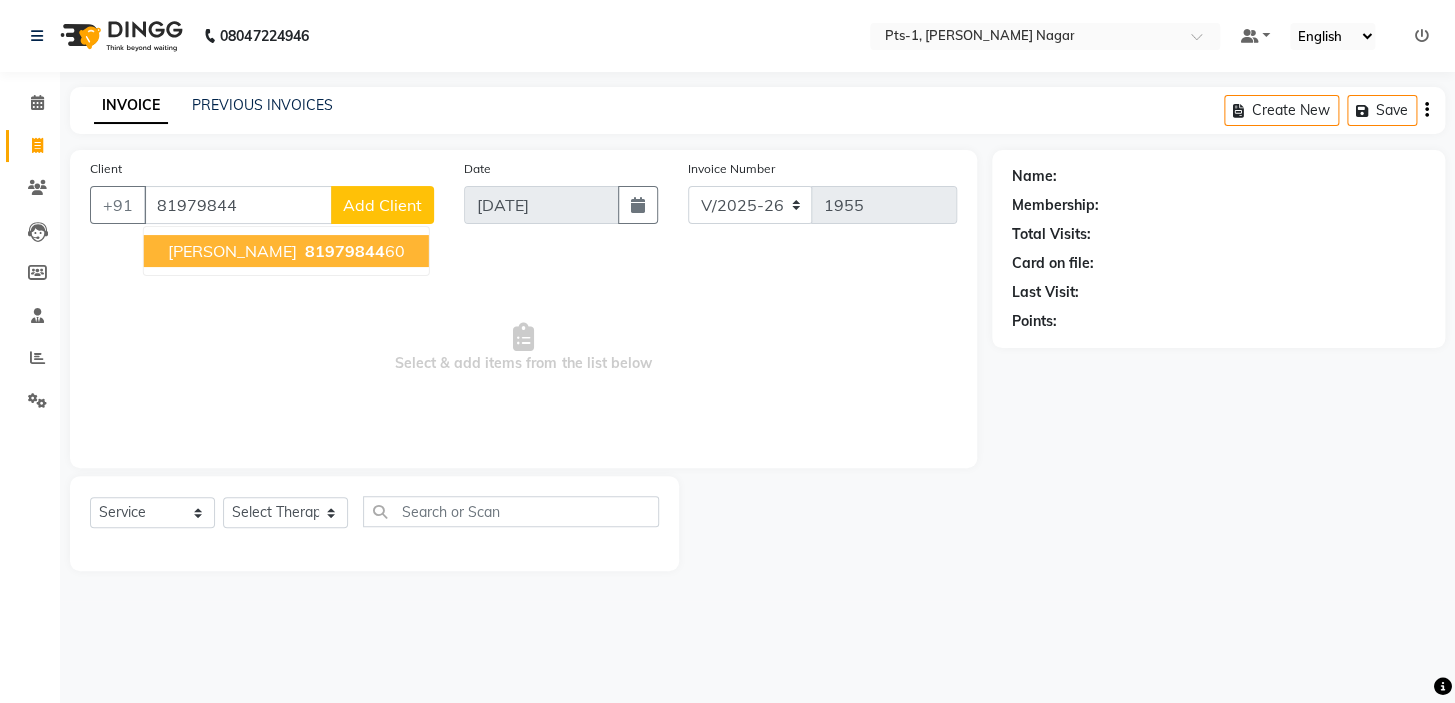 click on "81979844" at bounding box center [345, 251] 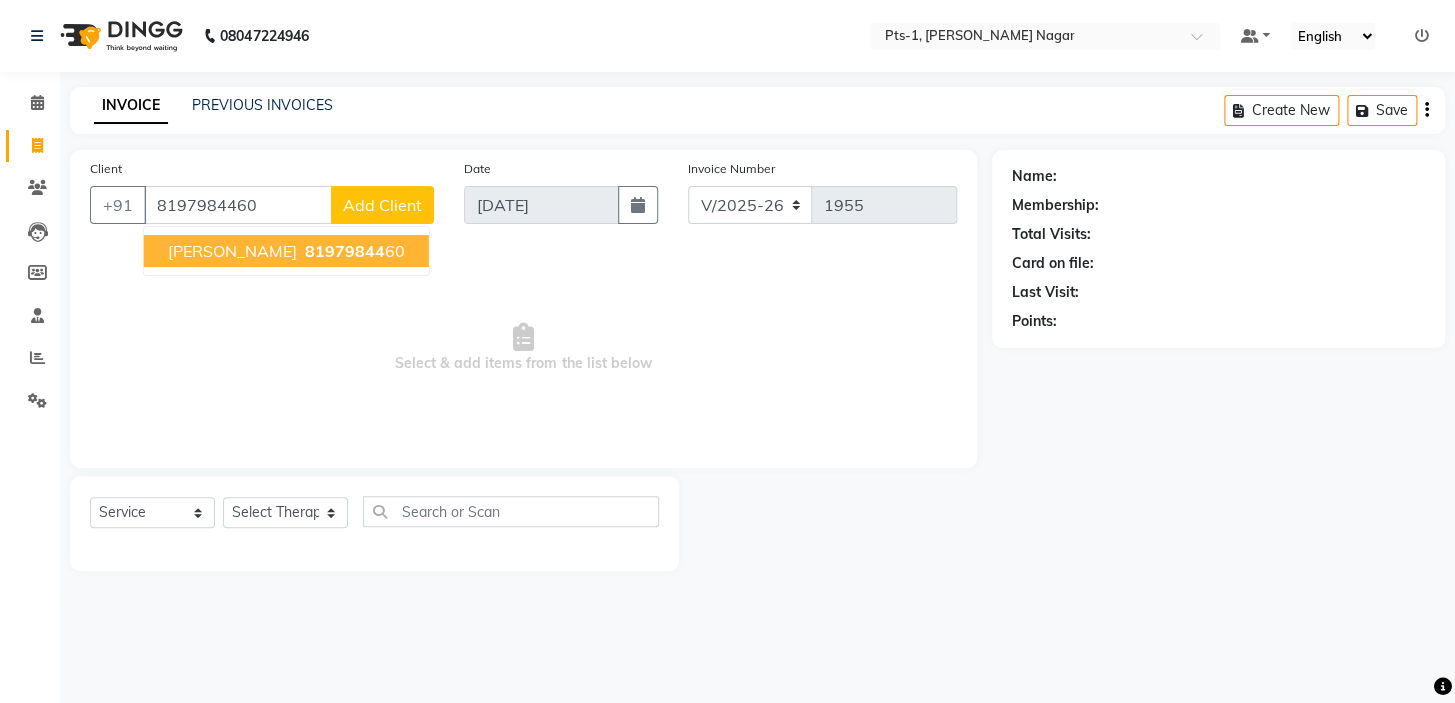 type on "8197984460" 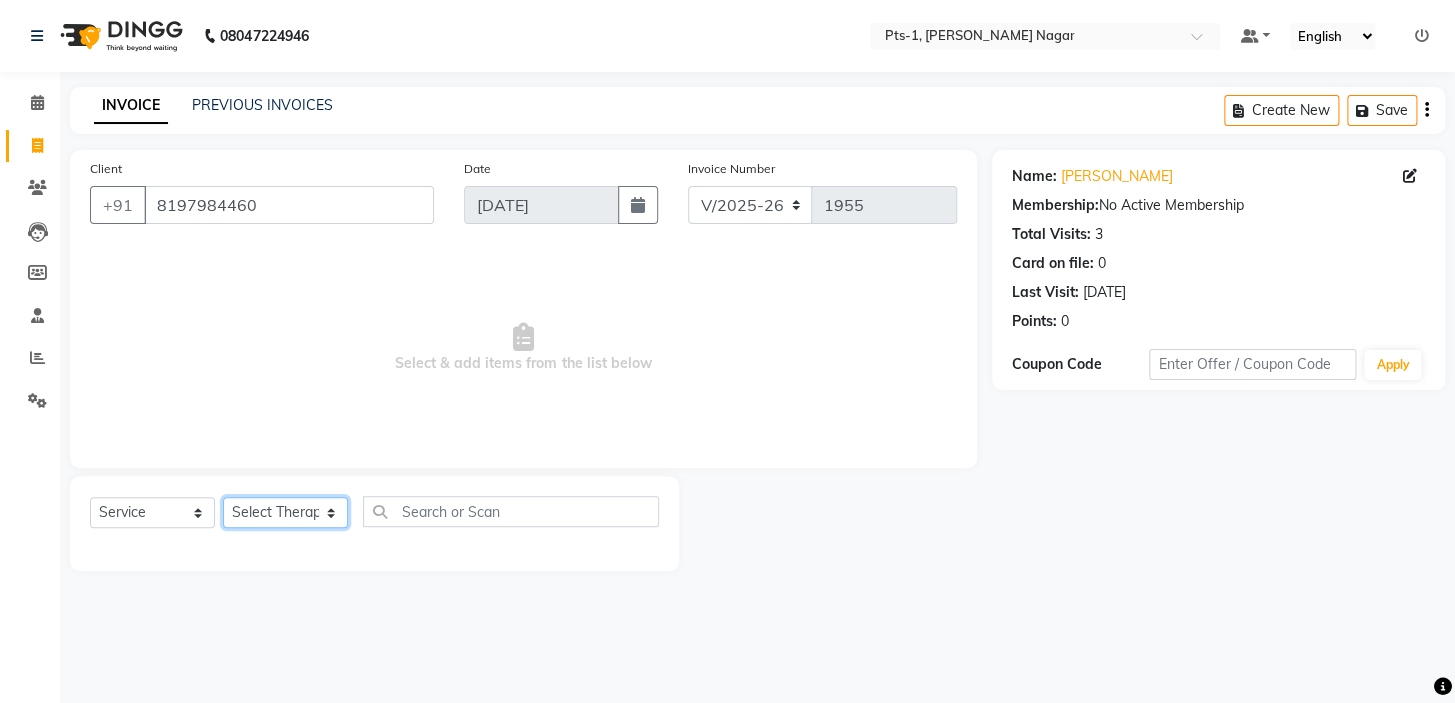 click on "Select Therapist [PERSON_NAME] anyone Babu Bela [PERSON_NAME] [PERSON_NAME] [PERSON_NAME] Sun [PERSON_NAME] [PERSON_NAME]" 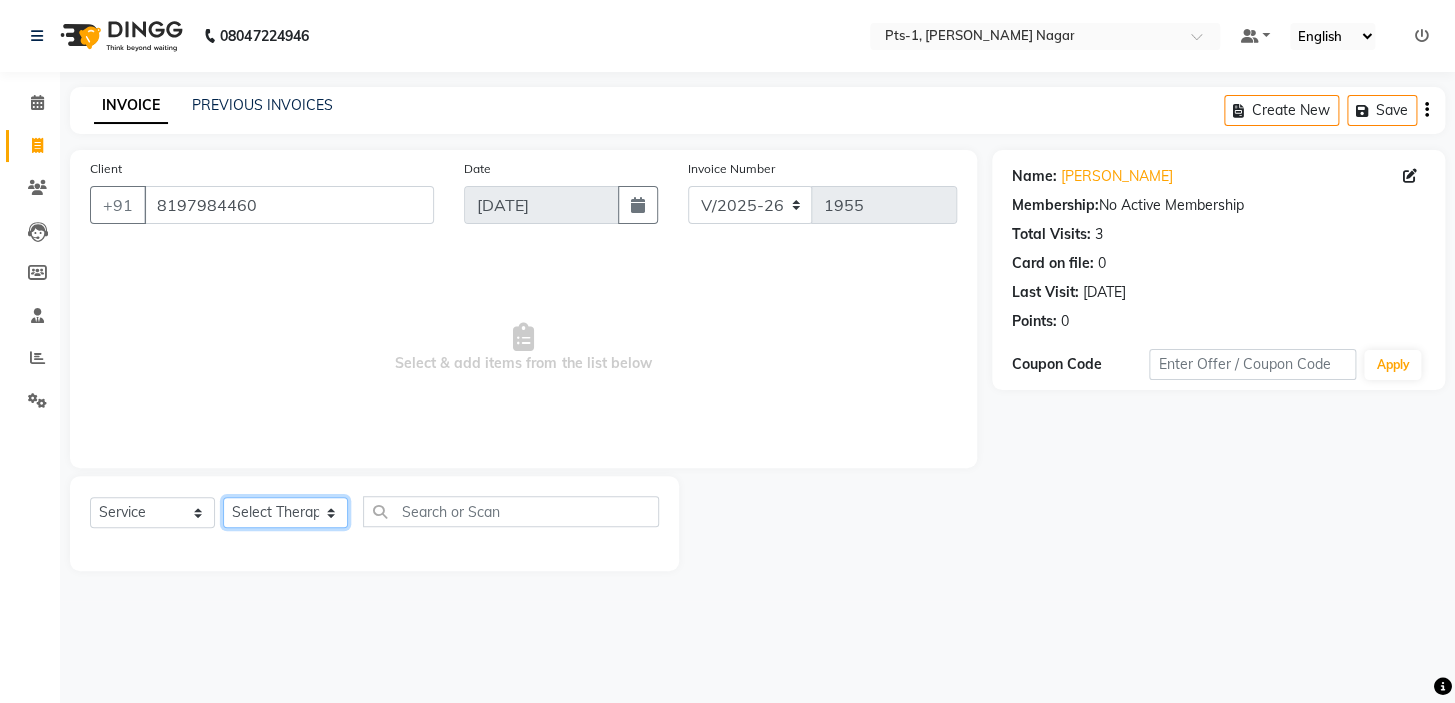 select on "61014" 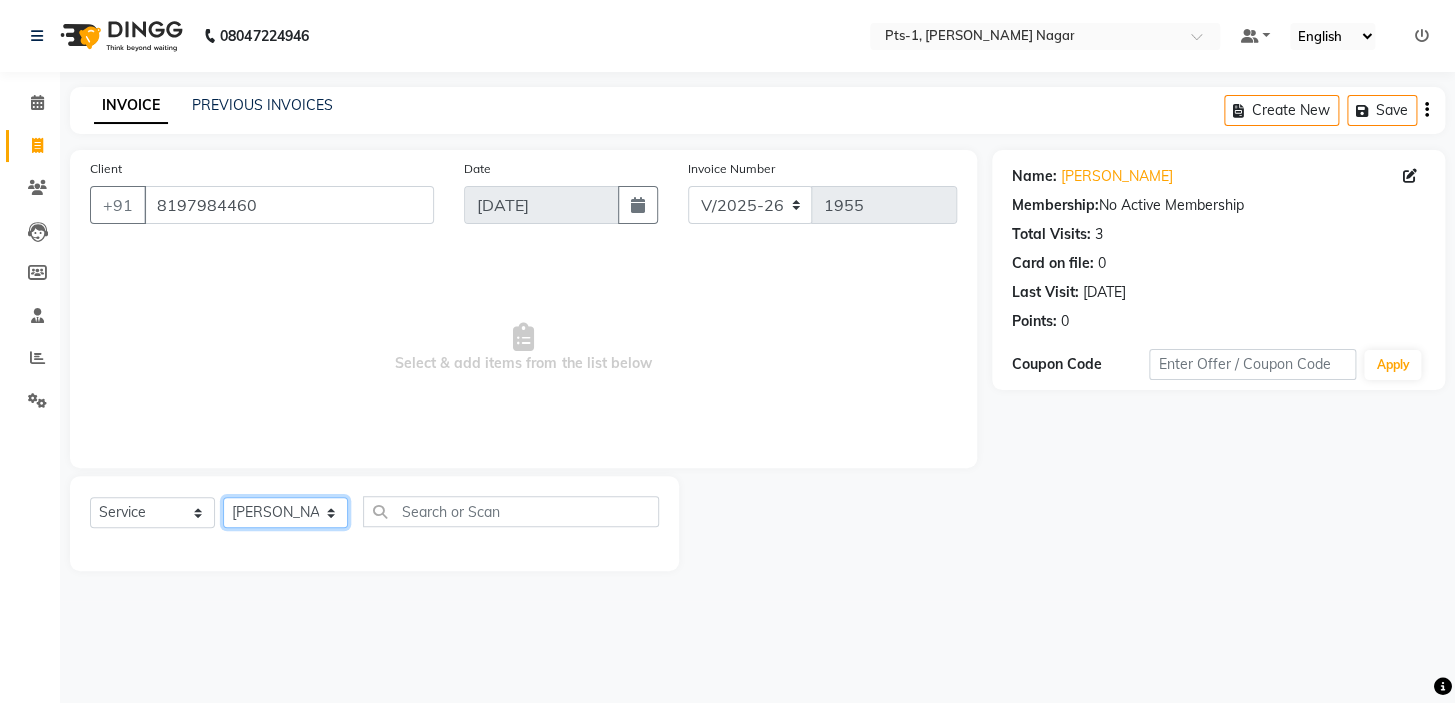 click on "Select Therapist [PERSON_NAME] anyone Babu Bela [PERSON_NAME] [PERSON_NAME] [PERSON_NAME] Sun [PERSON_NAME] [PERSON_NAME]" 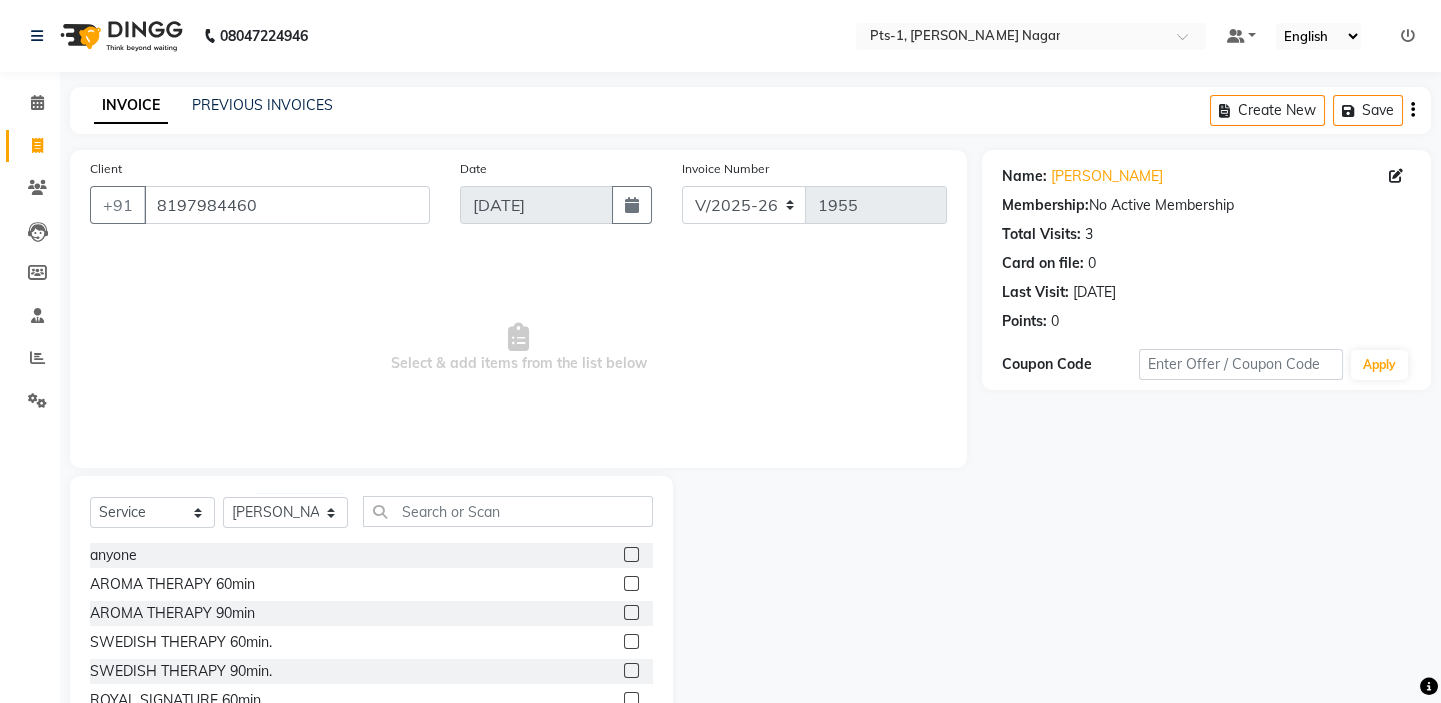 click 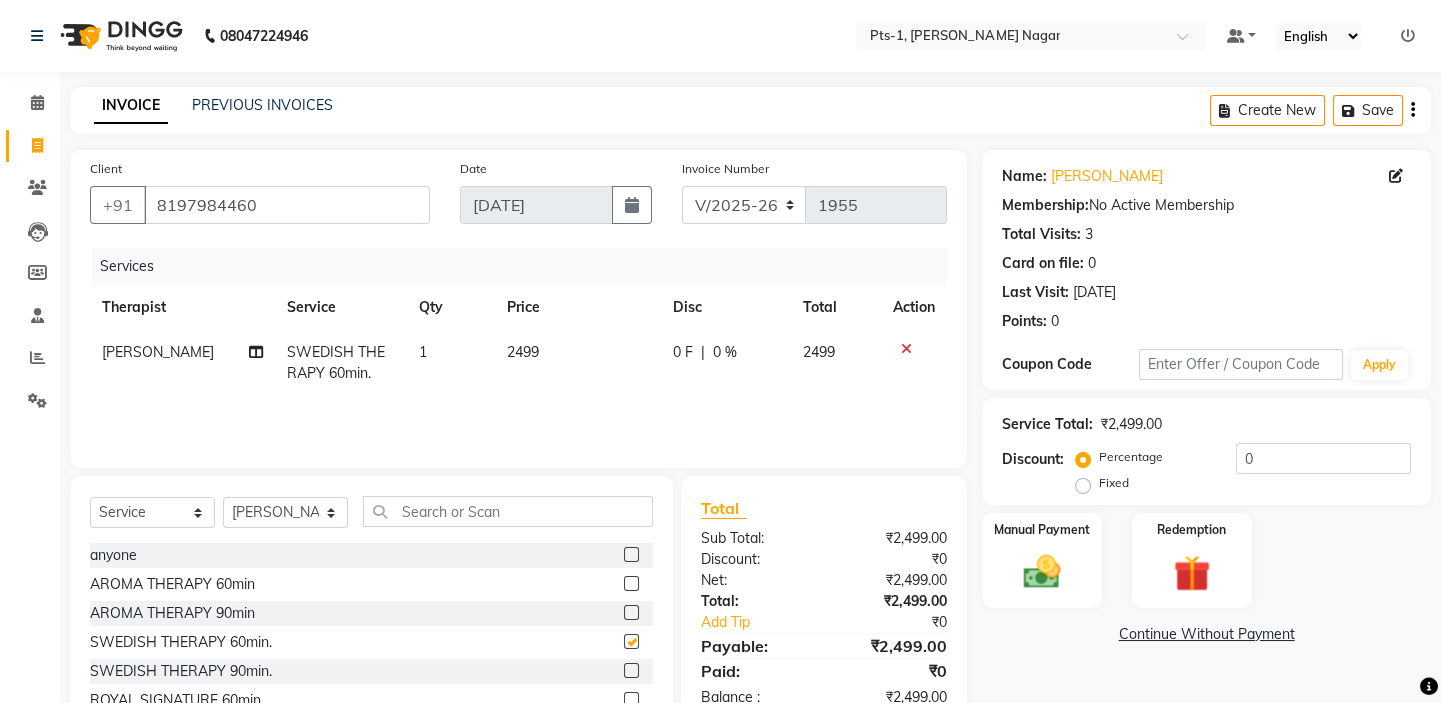 checkbox on "false" 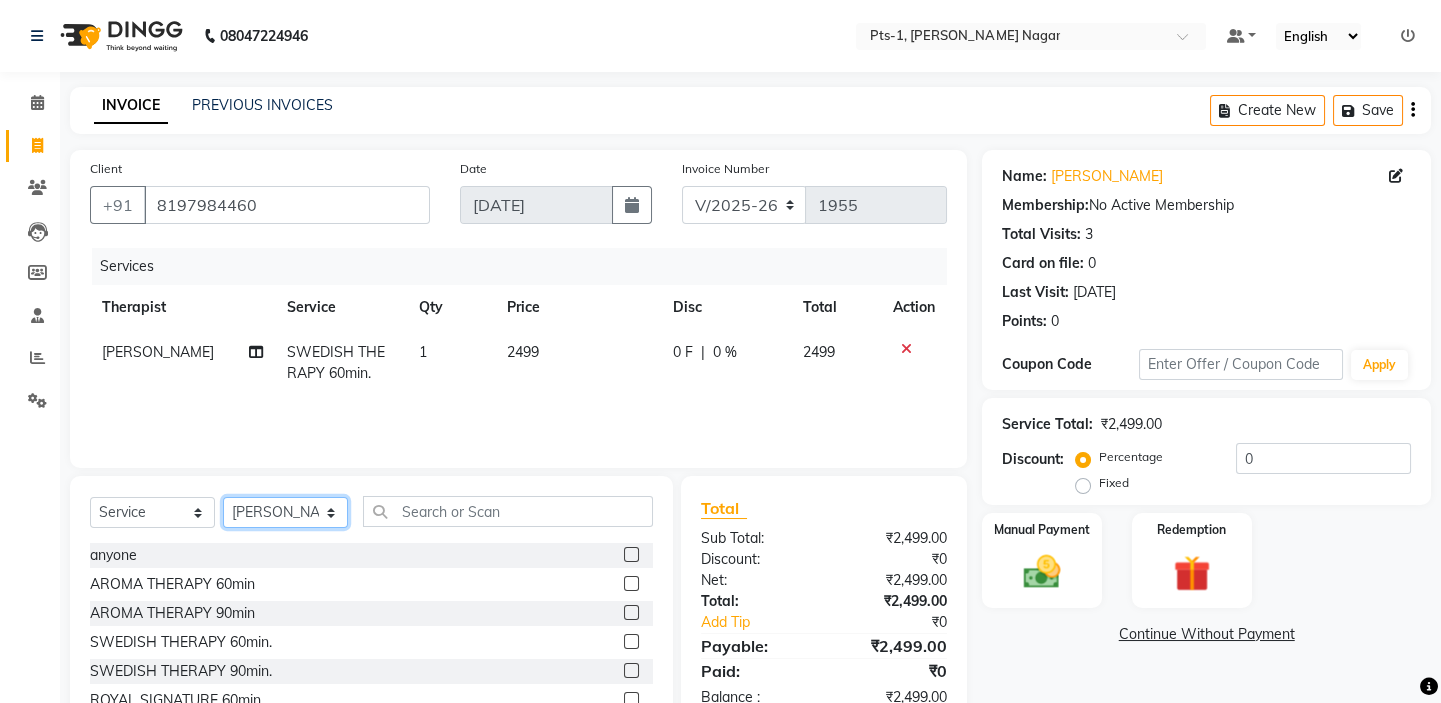 click on "Select Therapist [PERSON_NAME] anyone Babu Bela [PERSON_NAME] [PERSON_NAME] [PERSON_NAME] Sun [PERSON_NAME] [PERSON_NAME]" 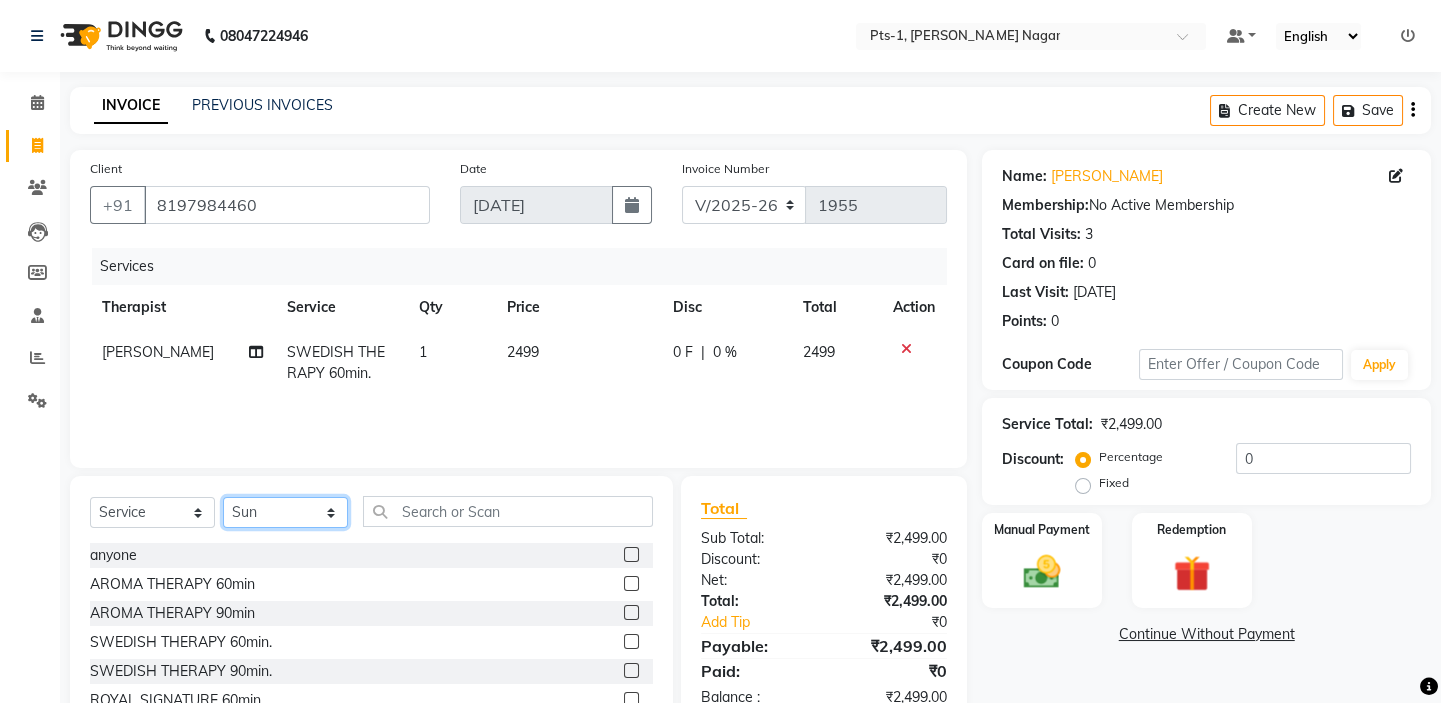 click on "Select Therapist [PERSON_NAME] anyone Babu Bela [PERSON_NAME] [PERSON_NAME] [PERSON_NAME] Sun [PERSON_NAME] [PERSON_NAME]" 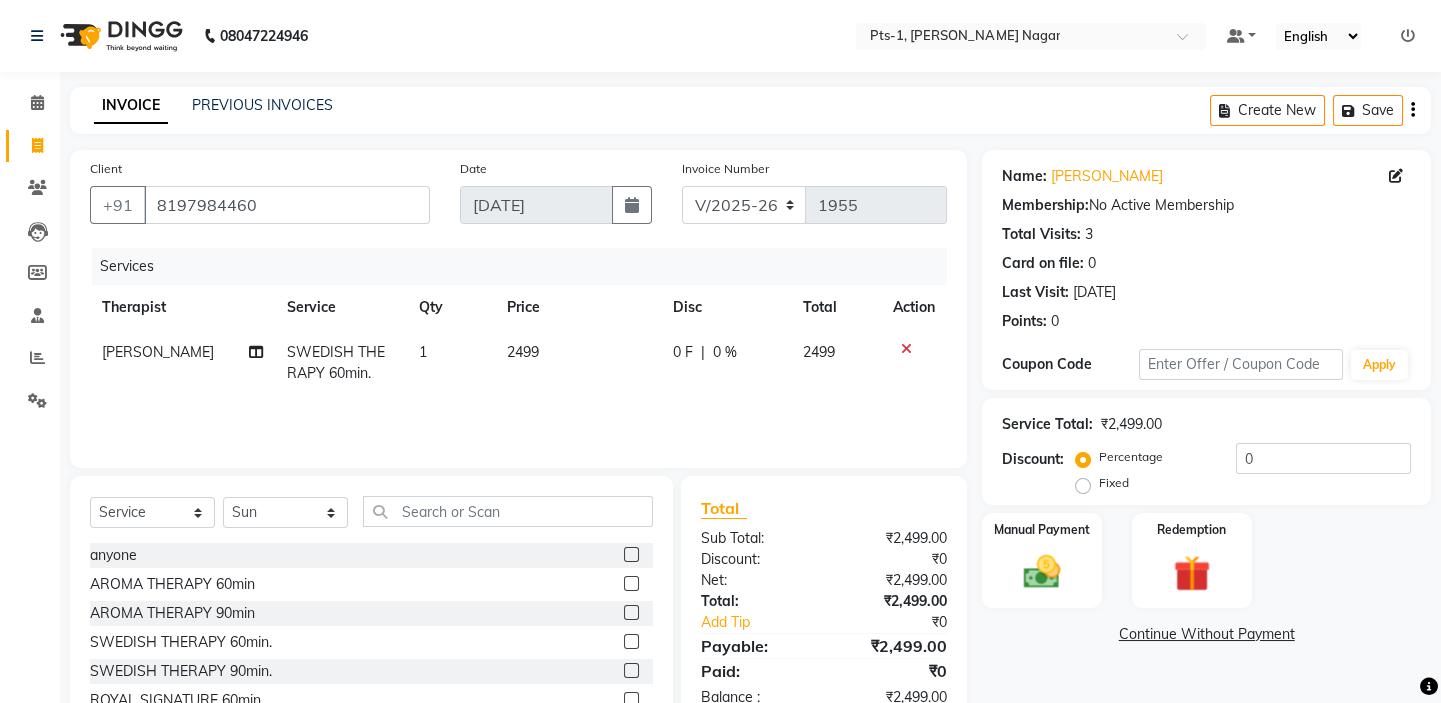click 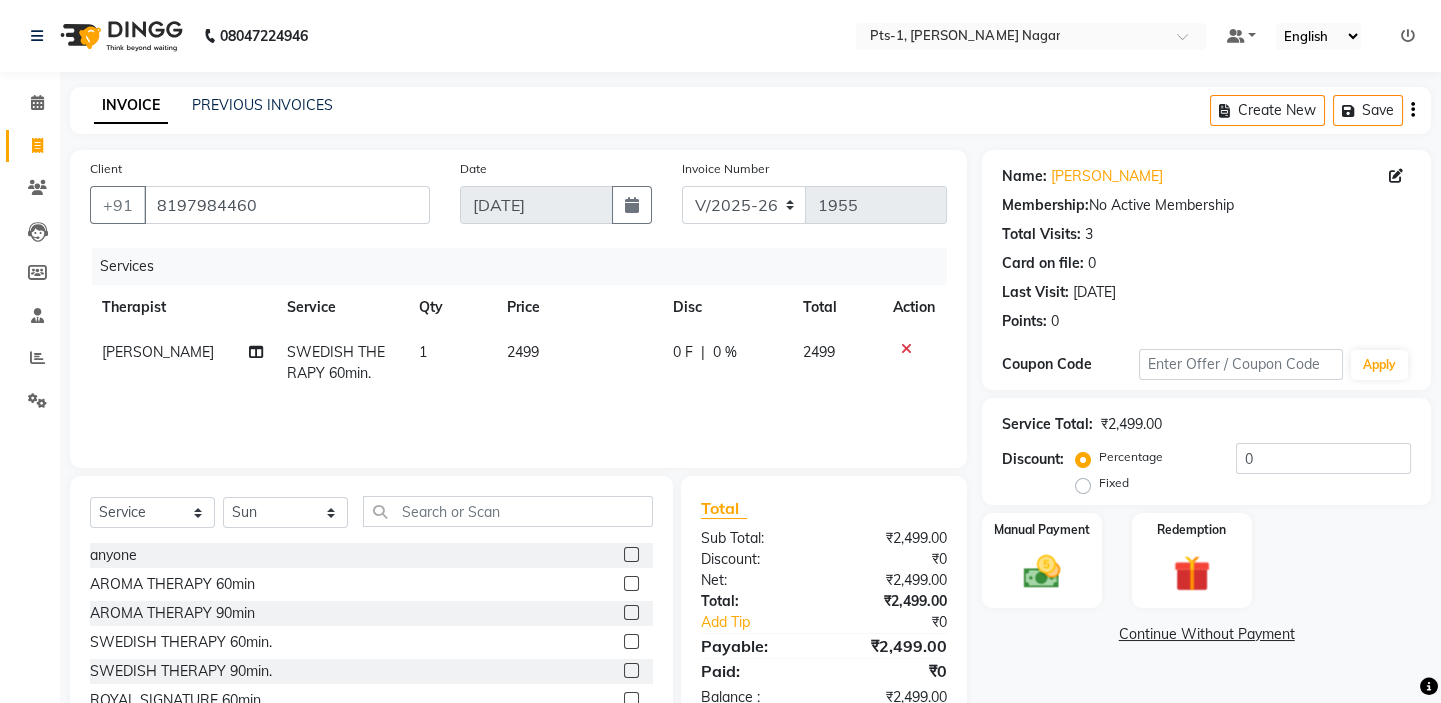 click at bounding box center (630, 642) 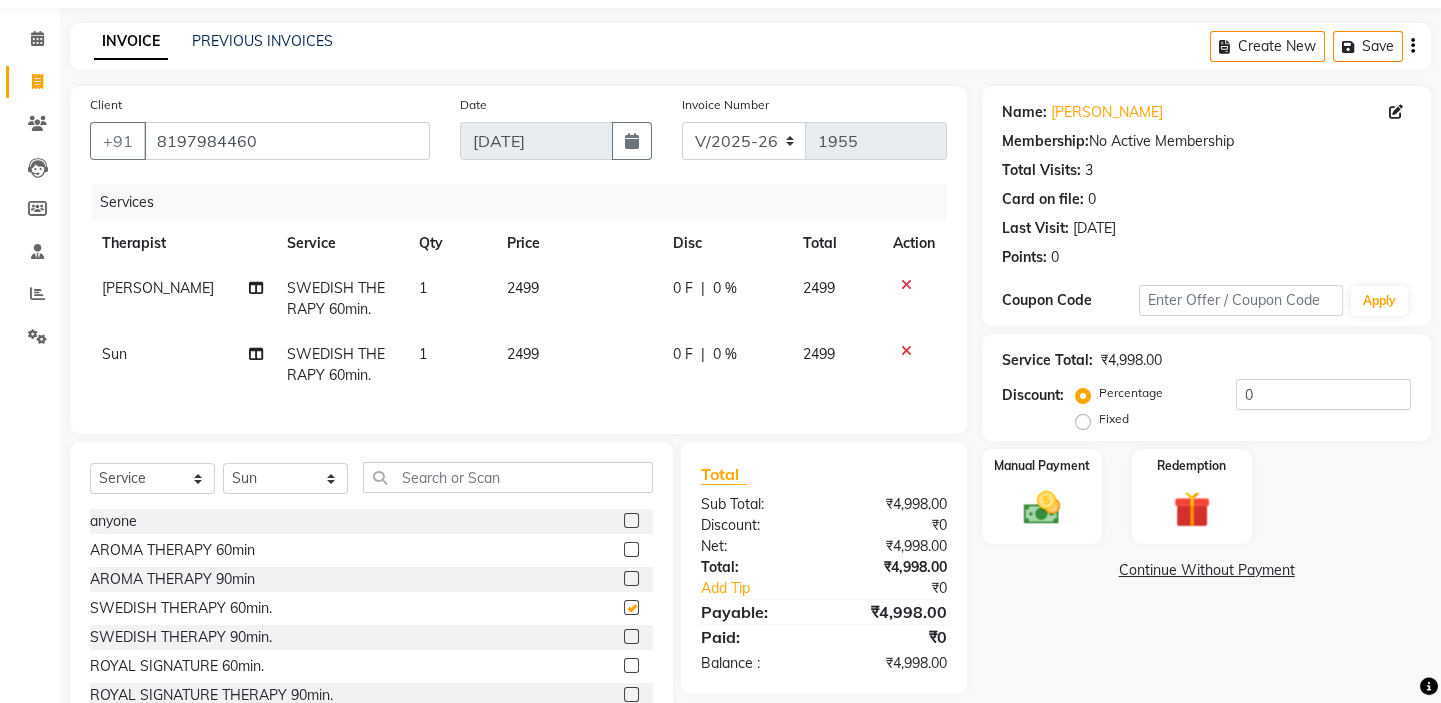 checkbox on "false" 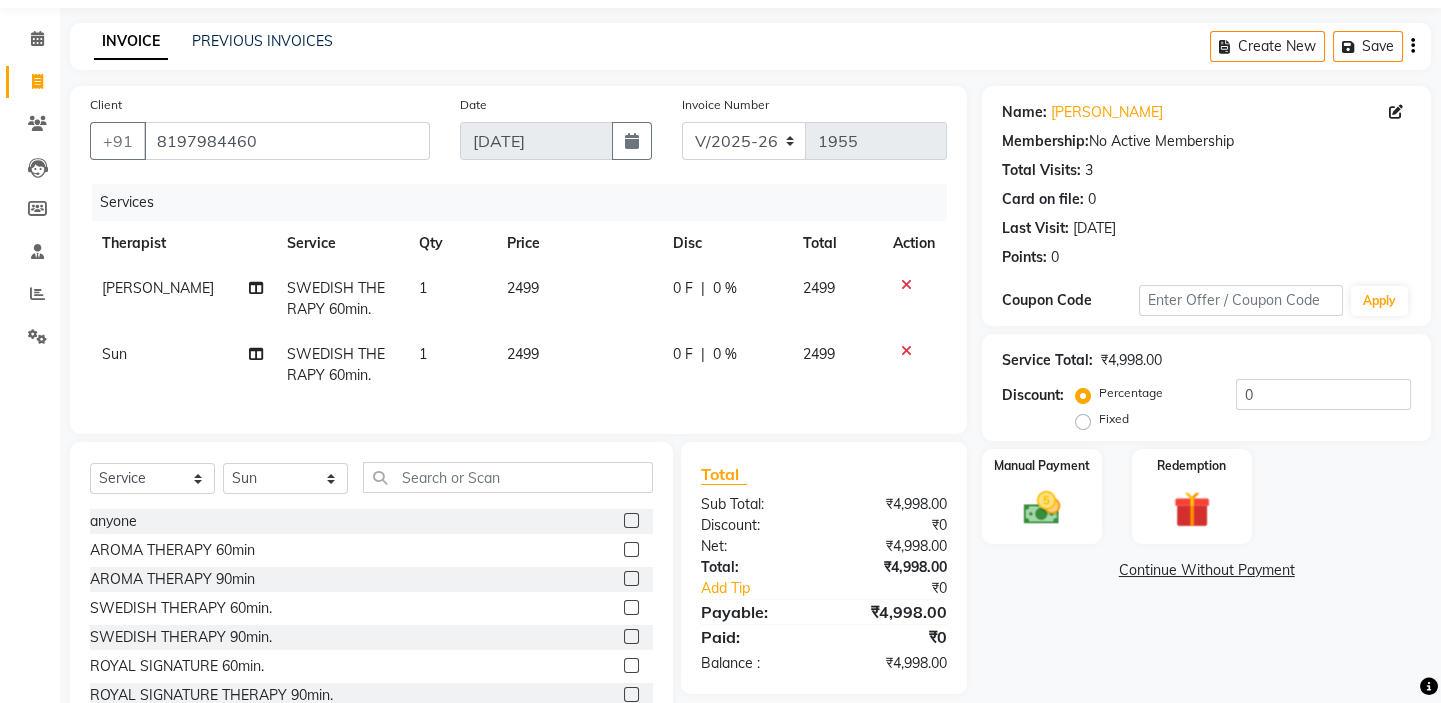 scroll, scrollTop: 142, scrollLeft: 0, axis: vertical 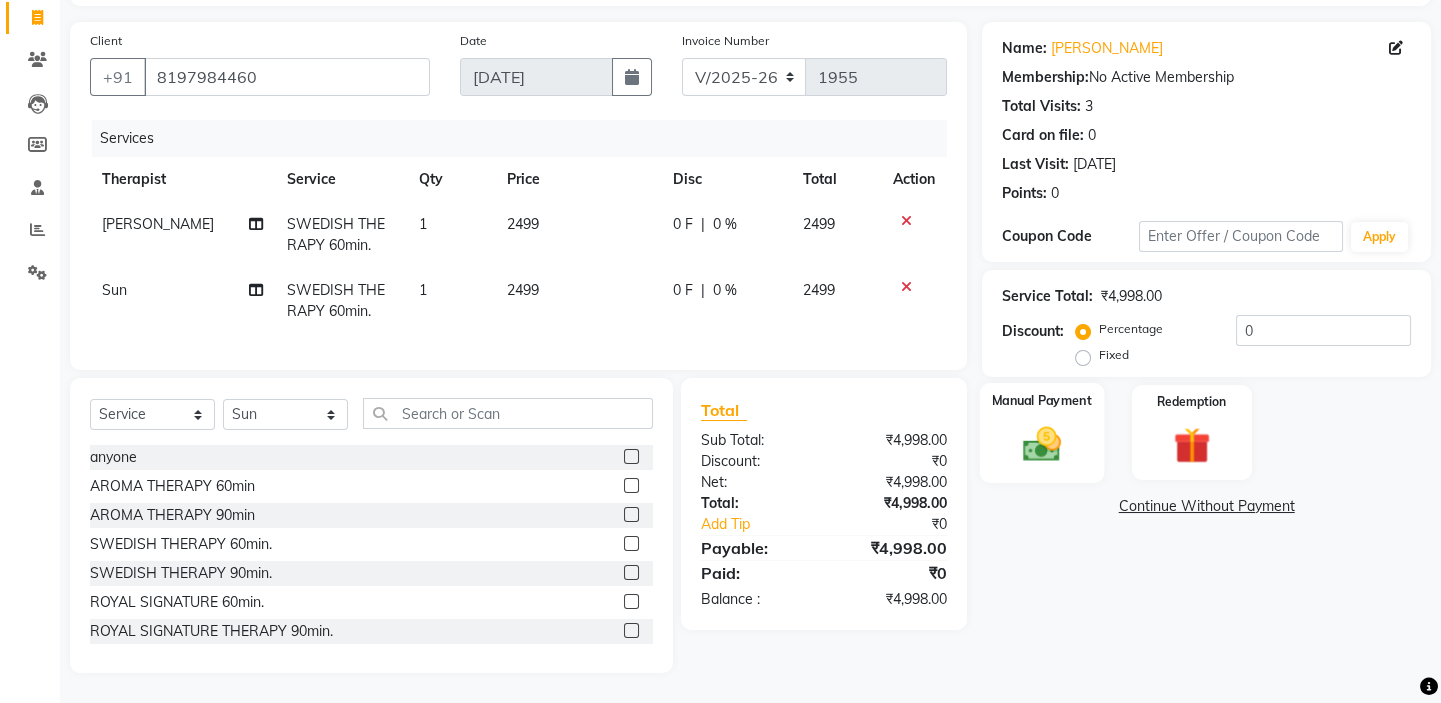 click 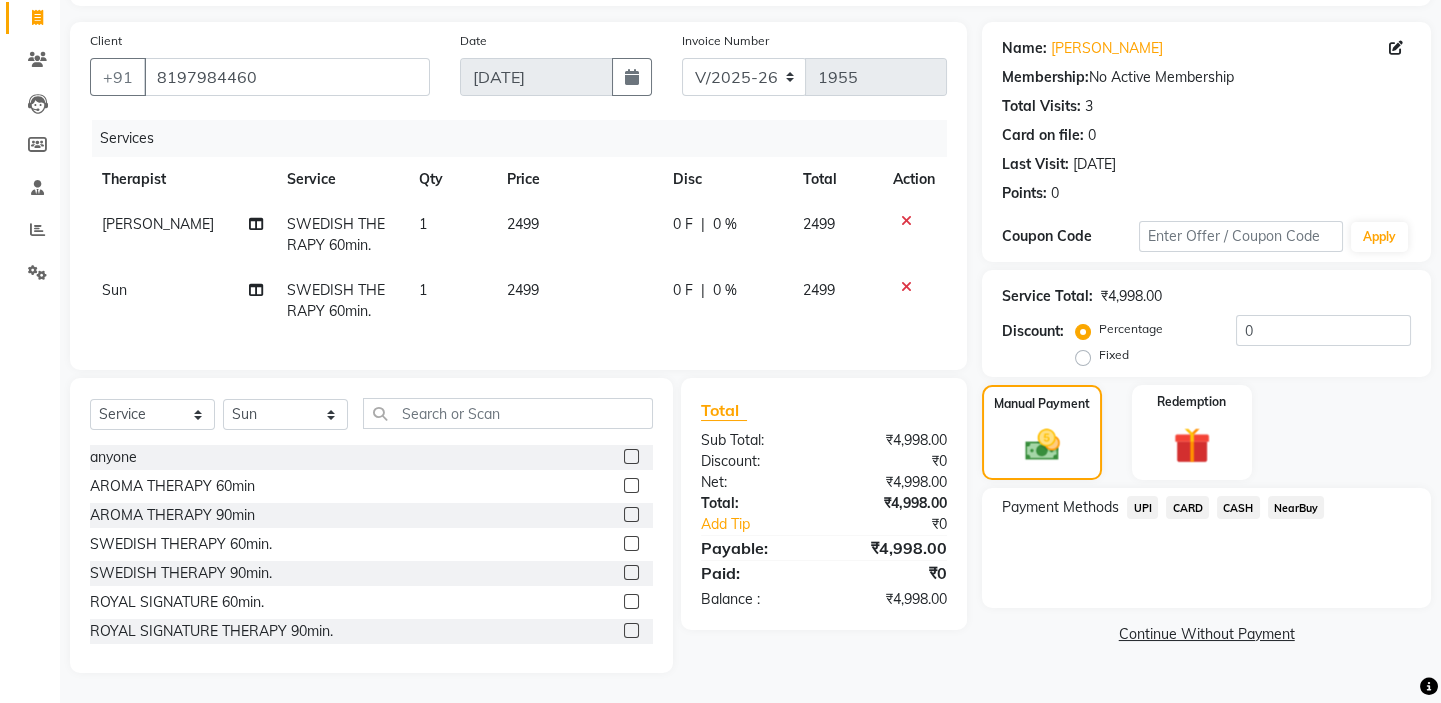 click on "UPI" 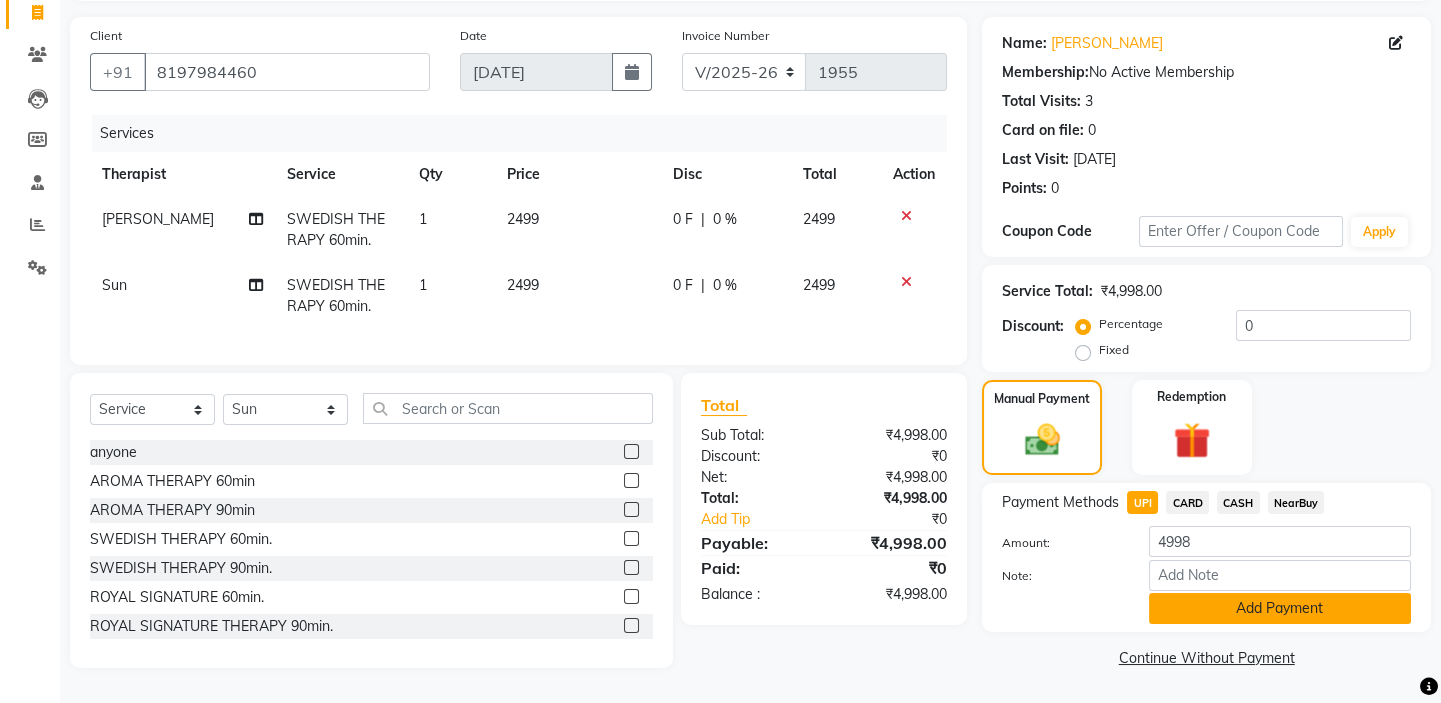 click on "Add Payment" 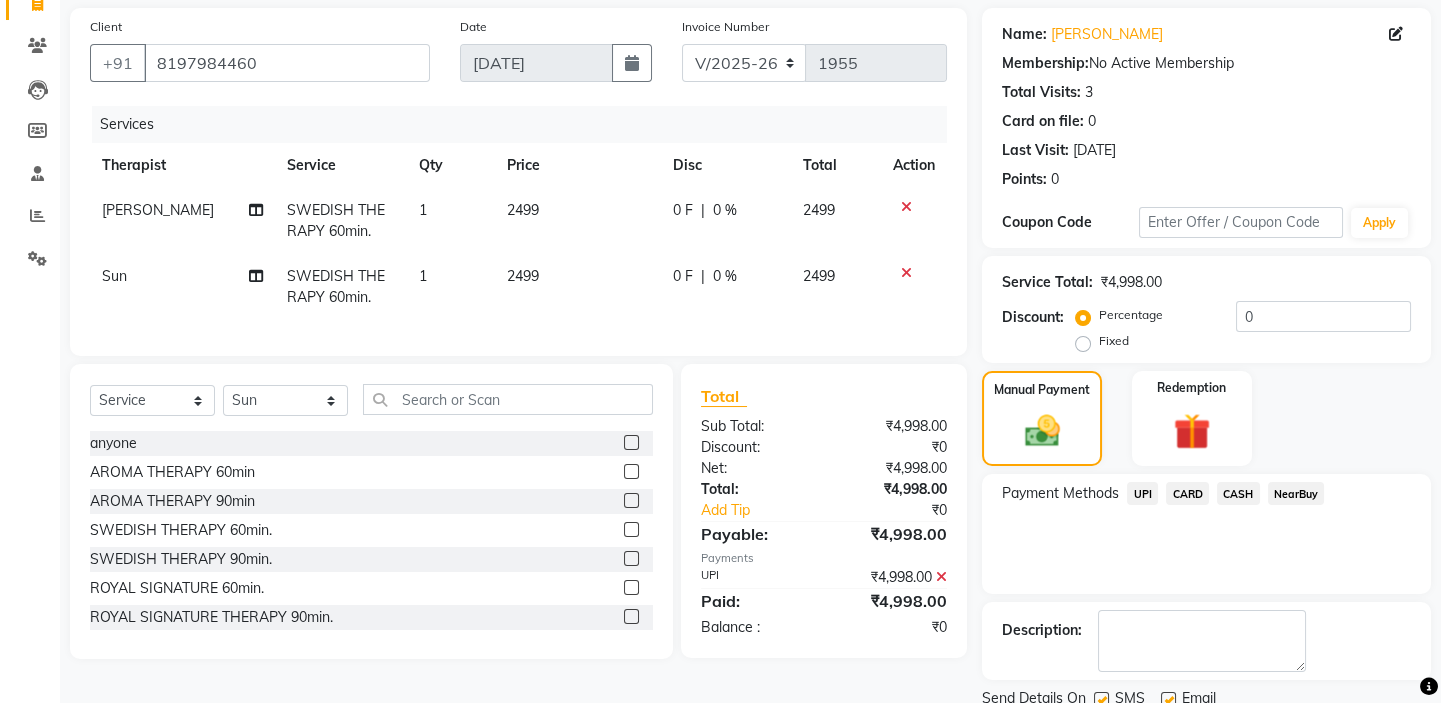 scroll, scrollTop: 216, scrollLeft: 0, axis: vertical 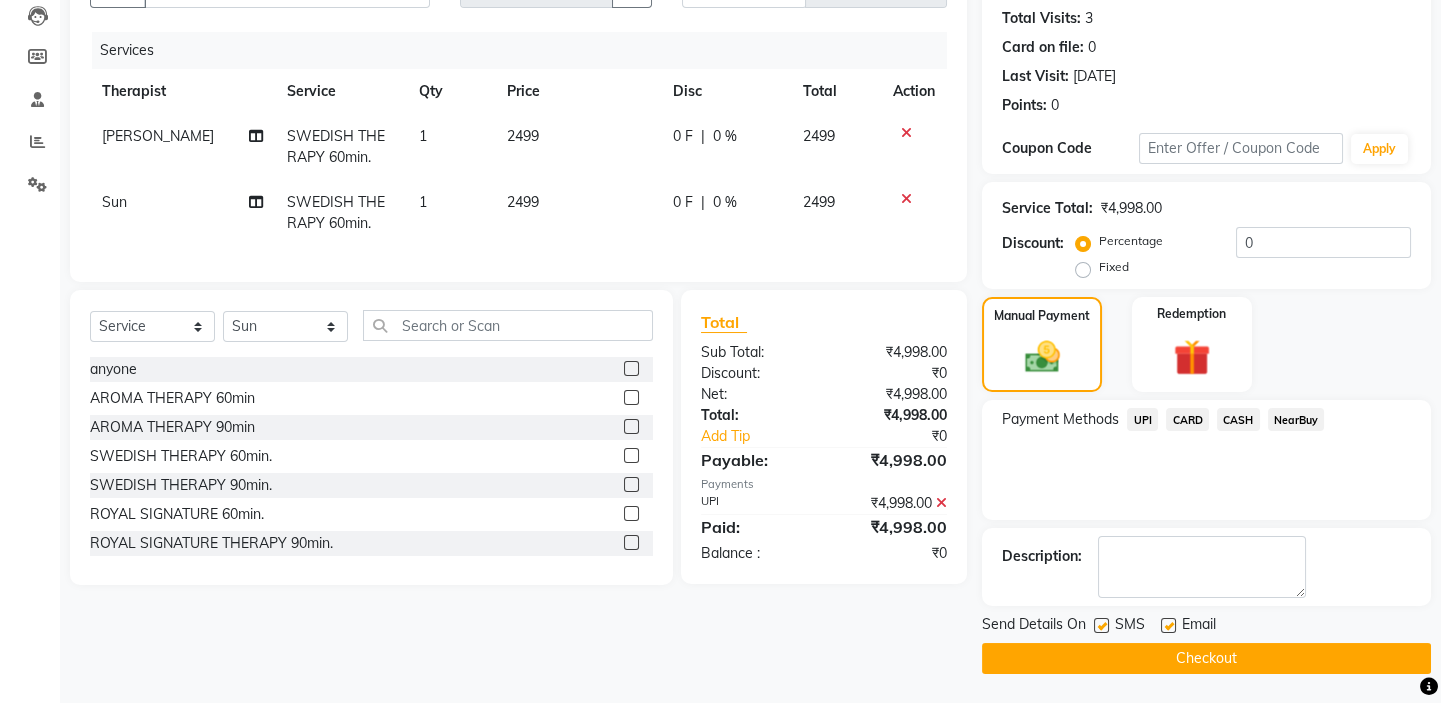 click 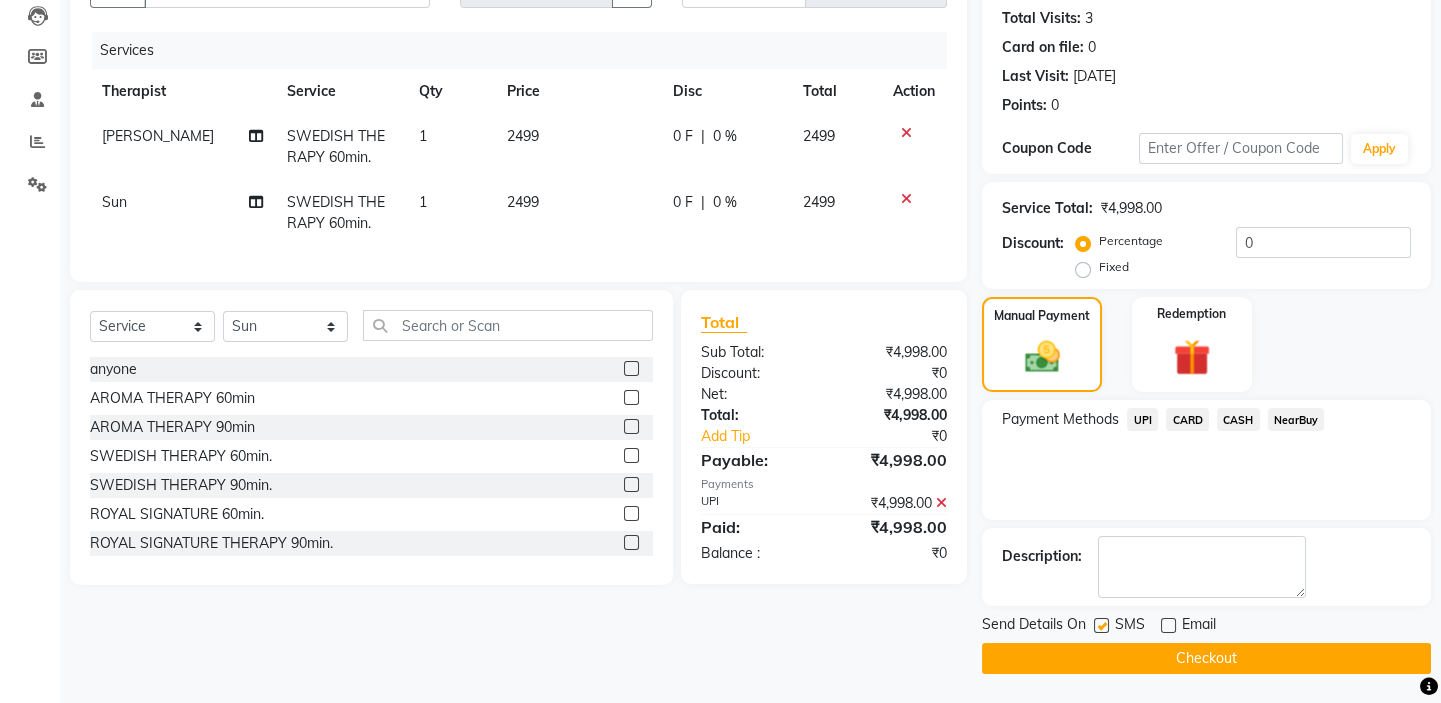 click 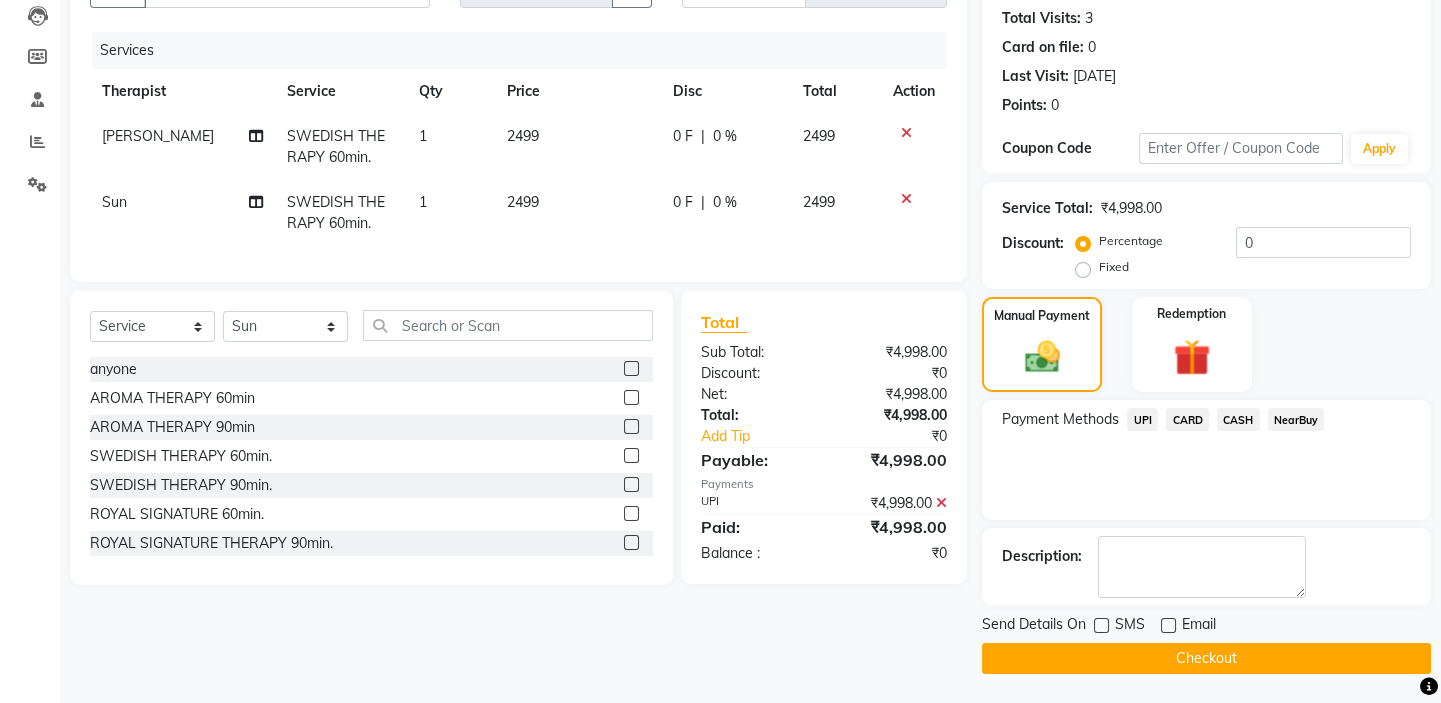 click on "Checkout" 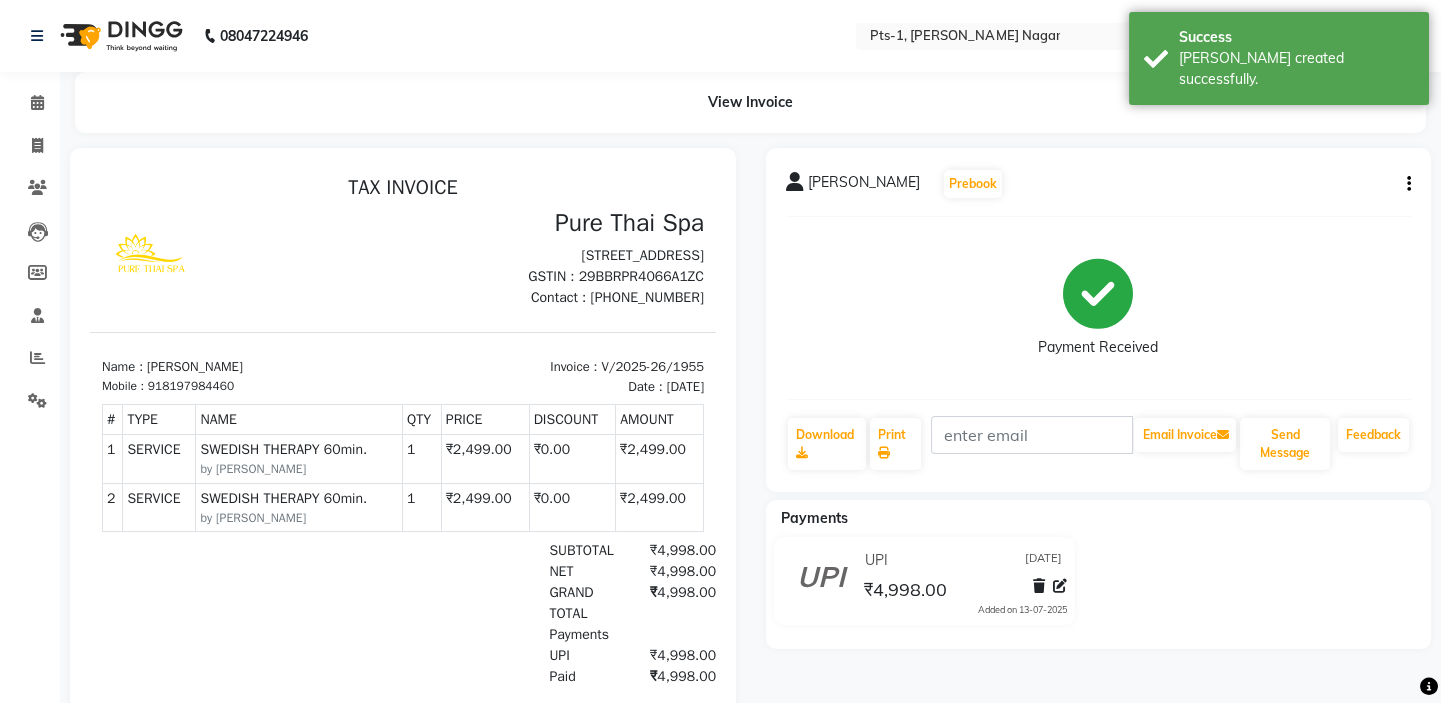 scroll, scrollTop: 0, scrollLeft: 0, axis: both 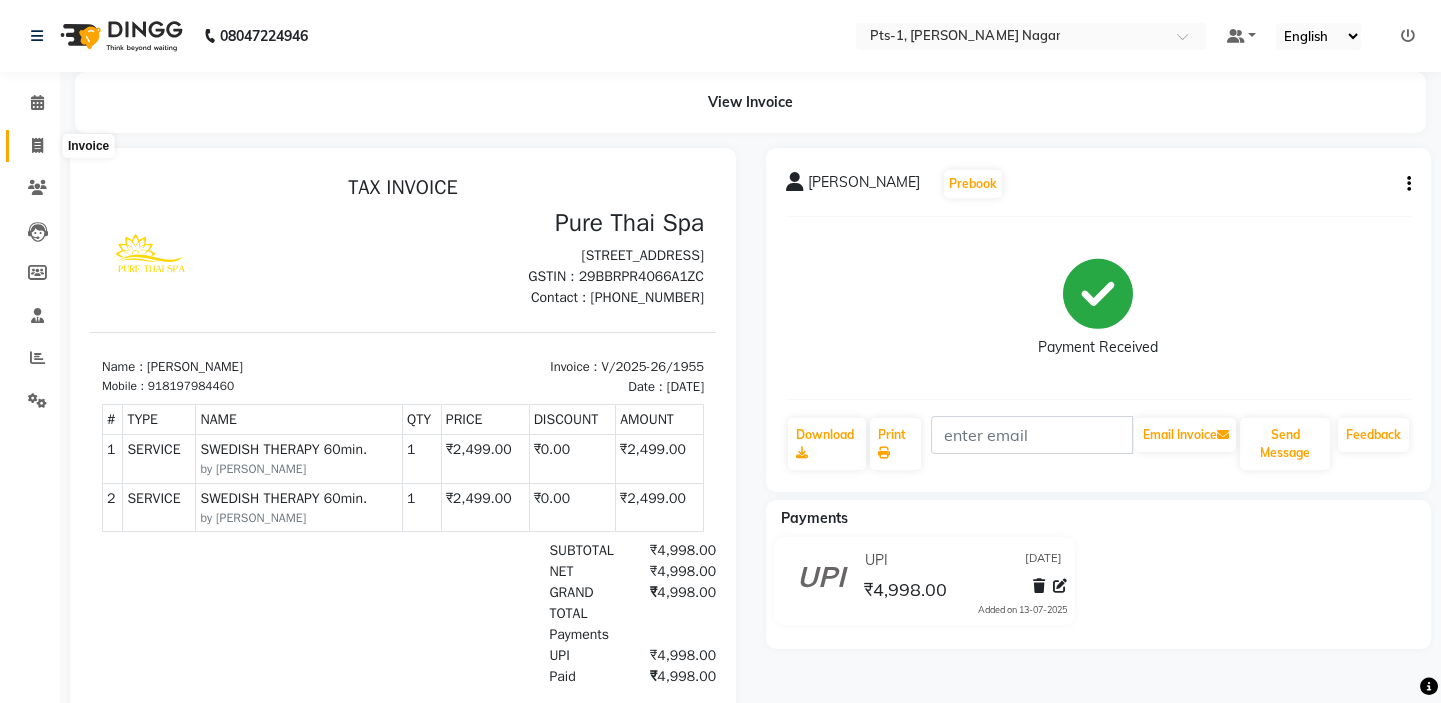 drag, startPoint x: 44, startPoint y: 144, endPoint x: 57, endPoint y: 140, distance: 13.601471 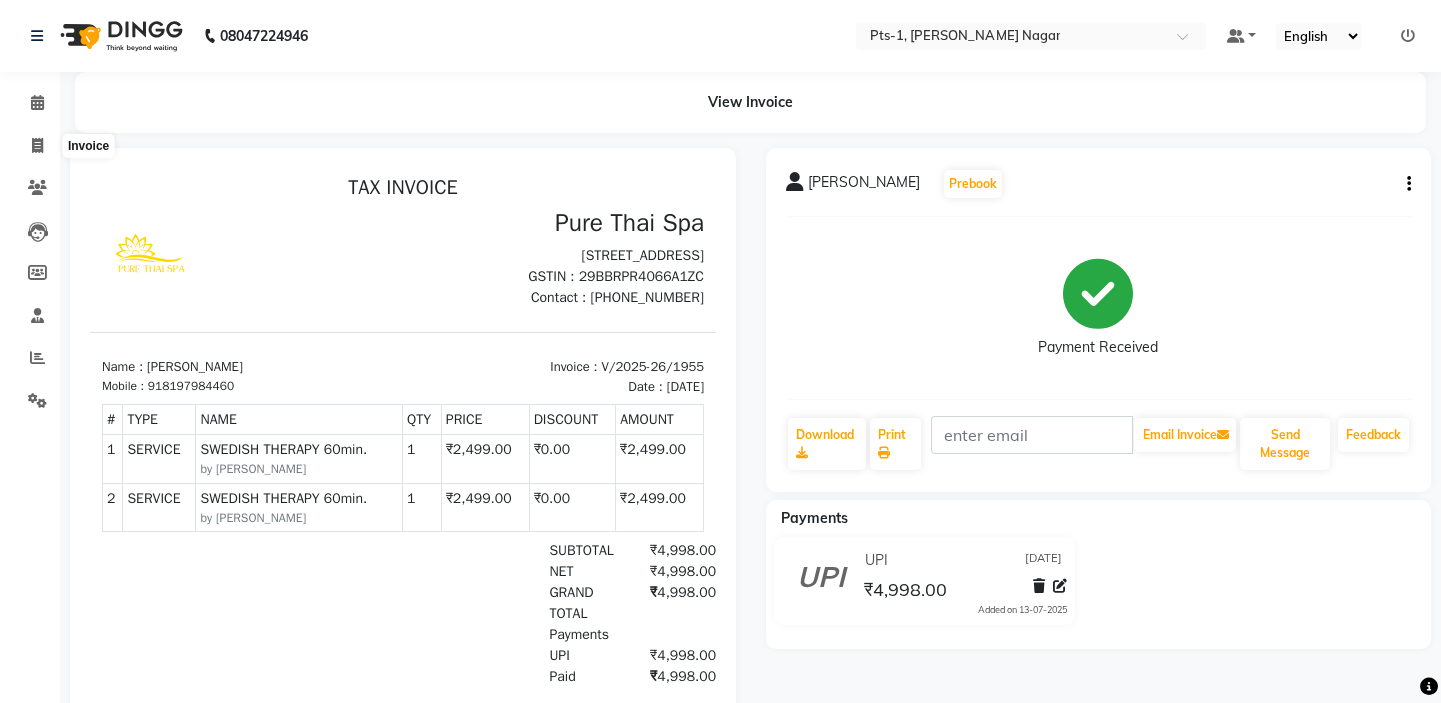 select on "service" 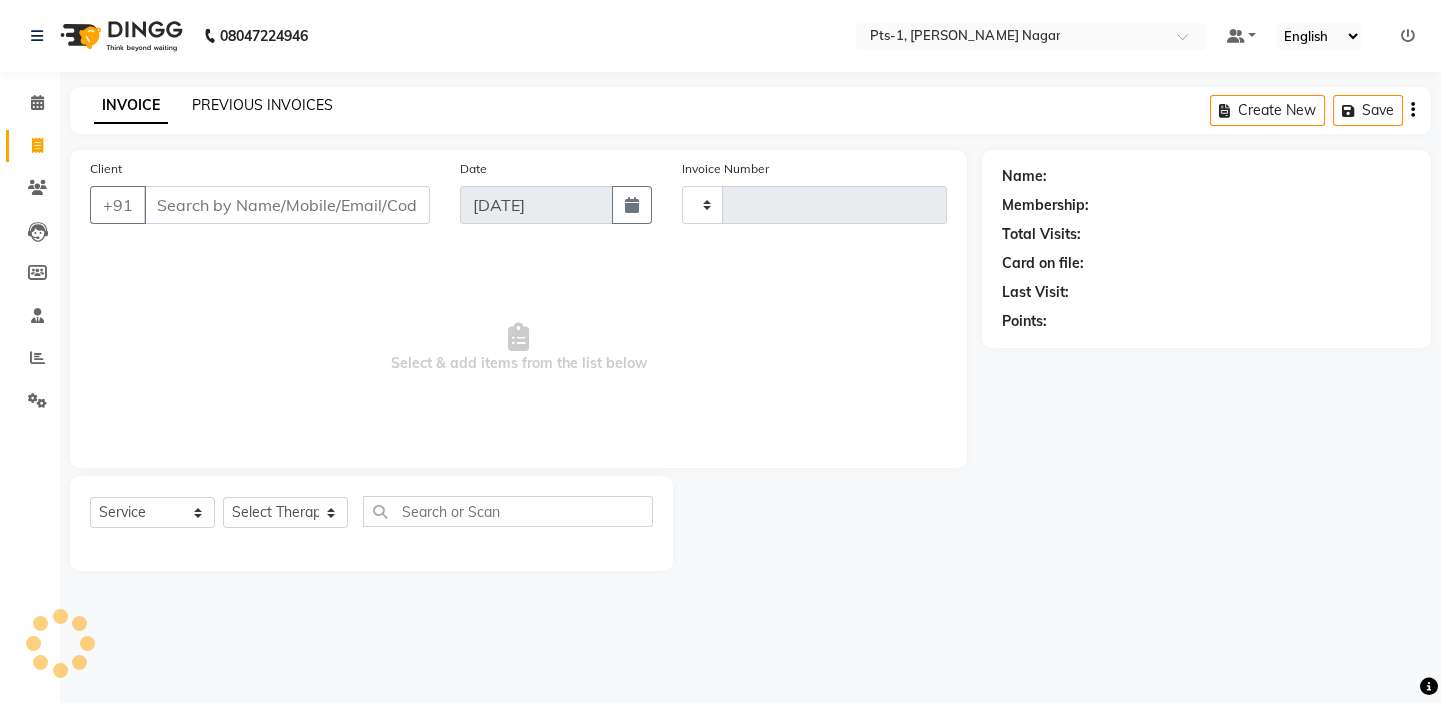 type on "1956" 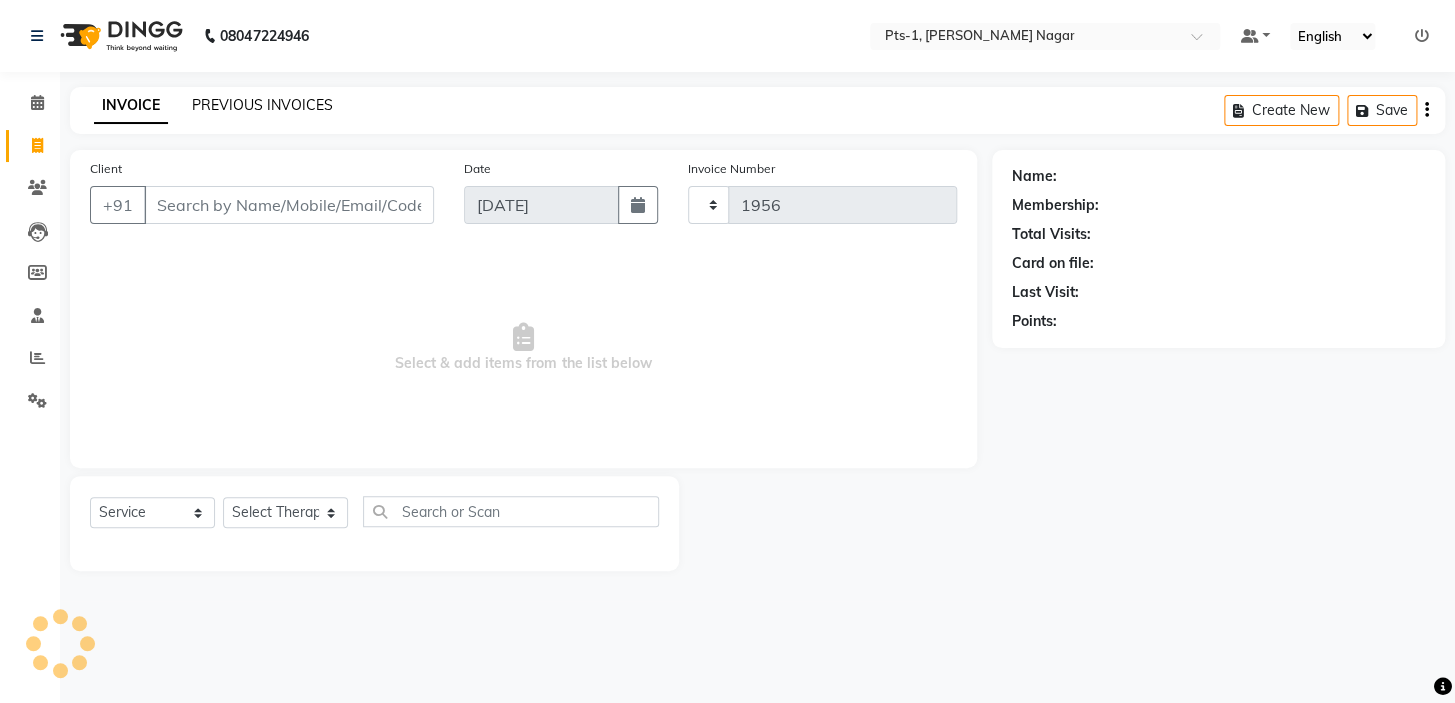 select on "5296" 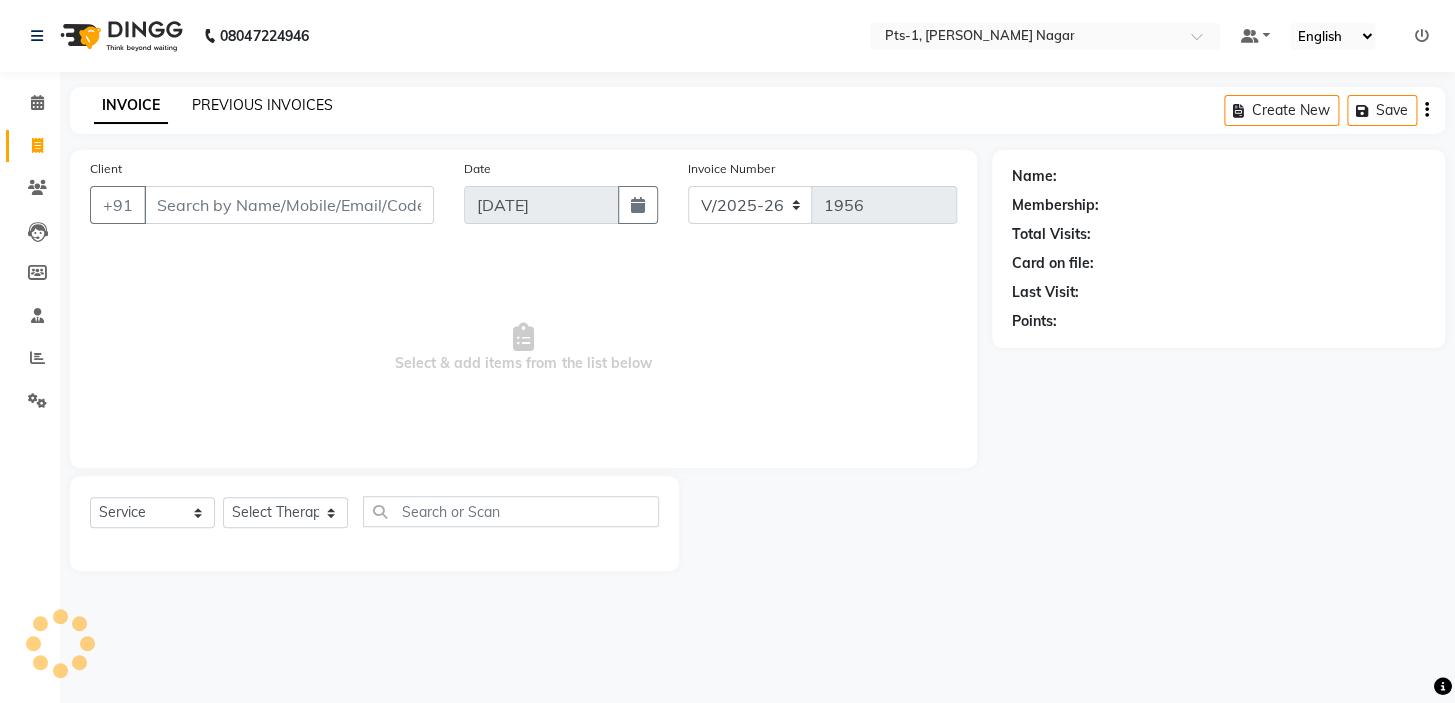 click on "PREVIOUS INVOICES" 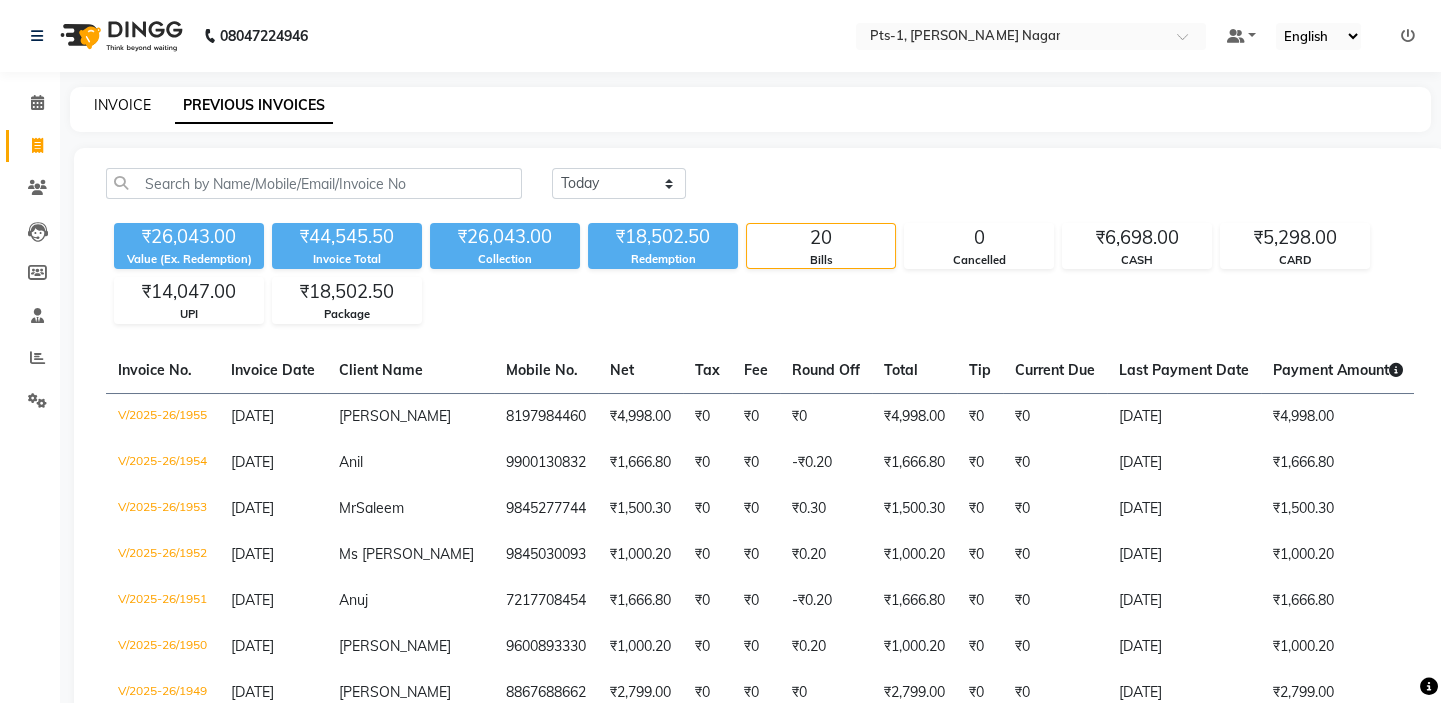 click on "INVOICE" 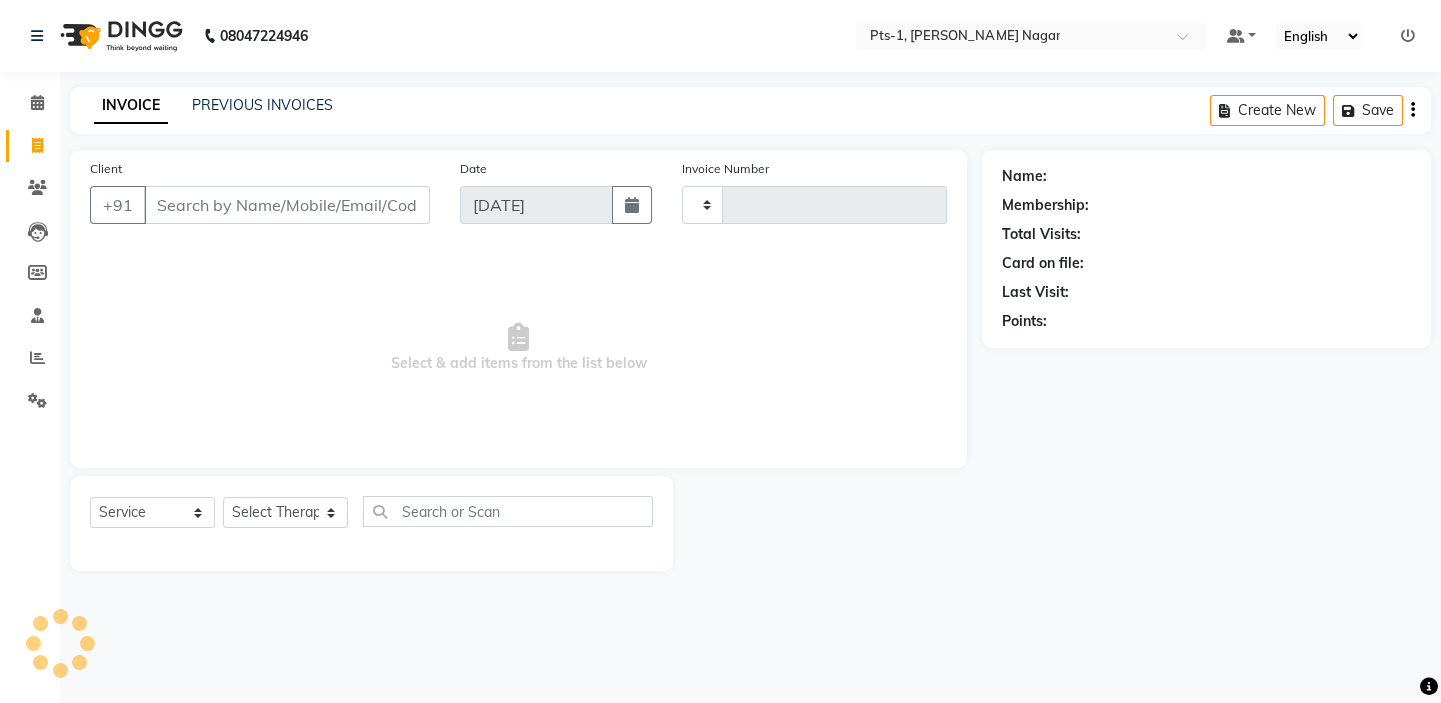 type on "1956" 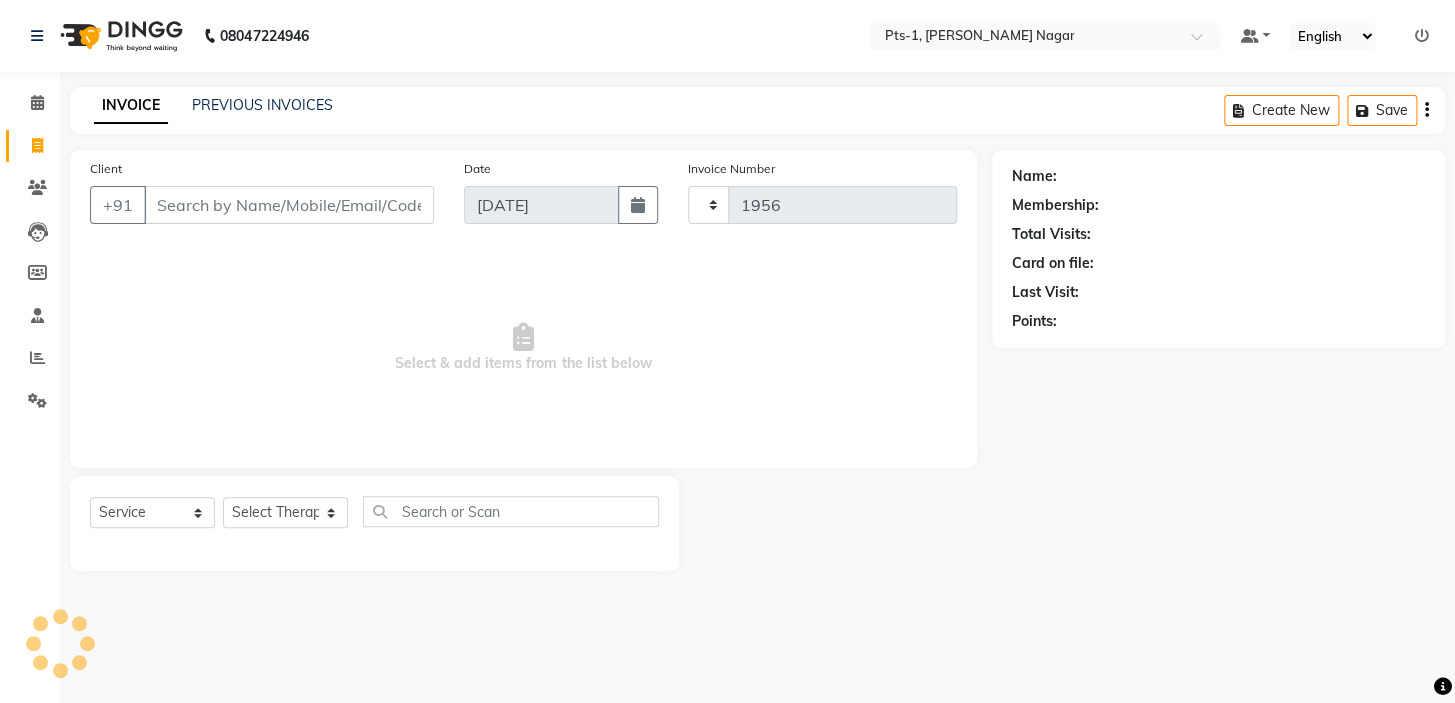 select on "5296" 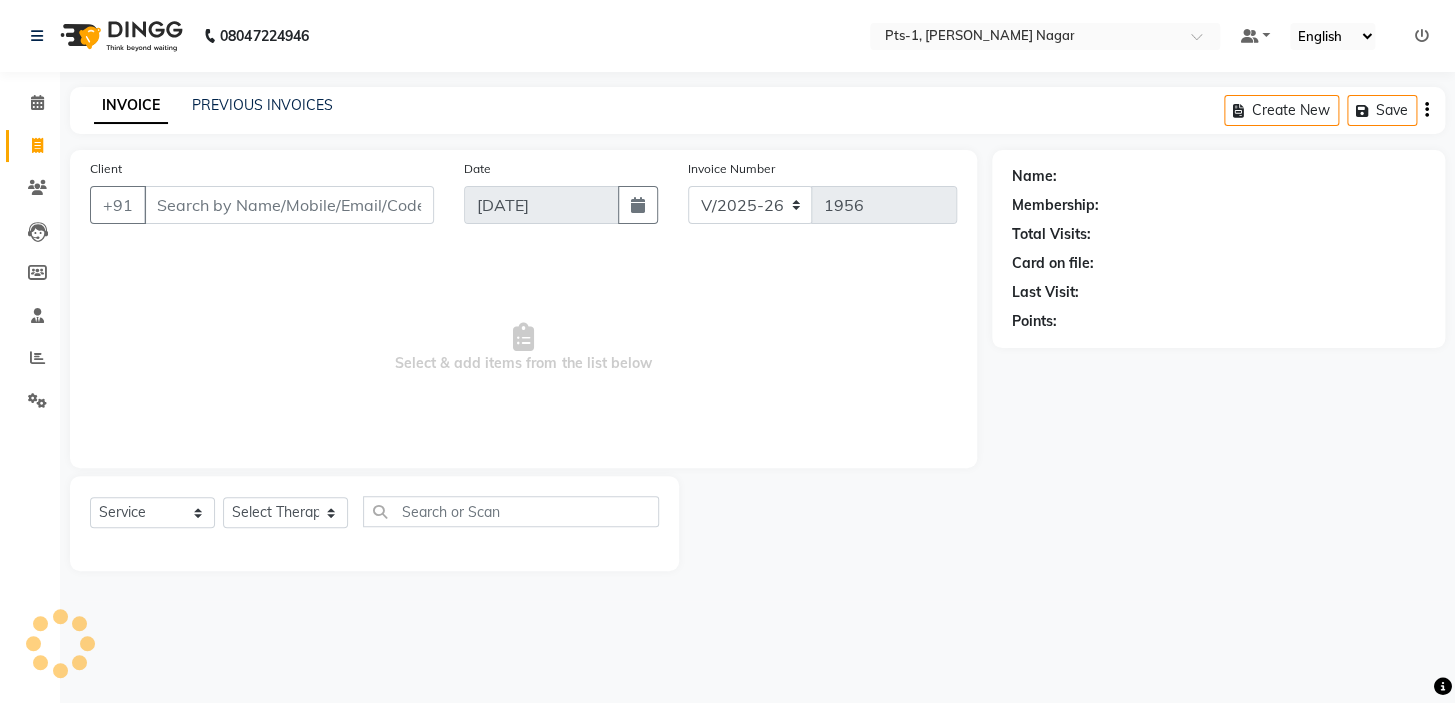 click on "Client" at bounding box center (289, 205) 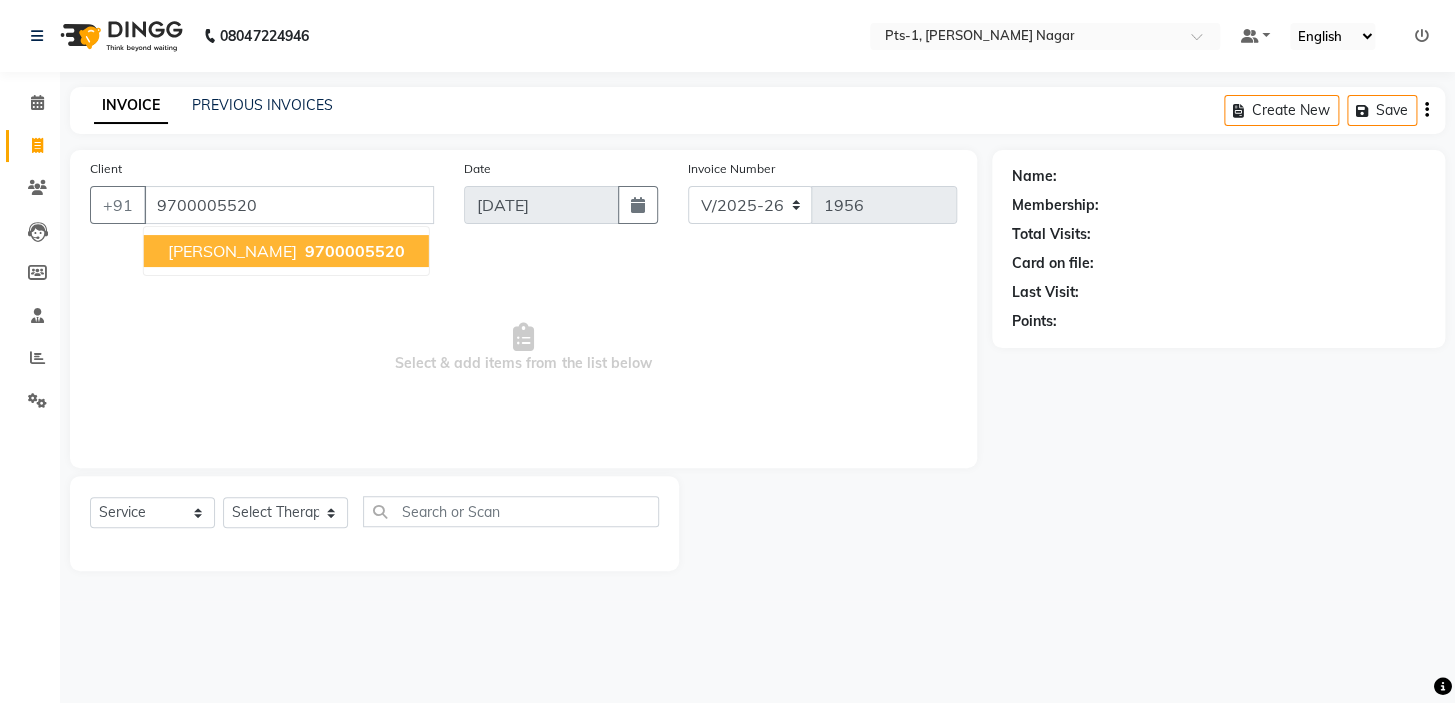 click on "9700005520" at bounding box center (355, 251) 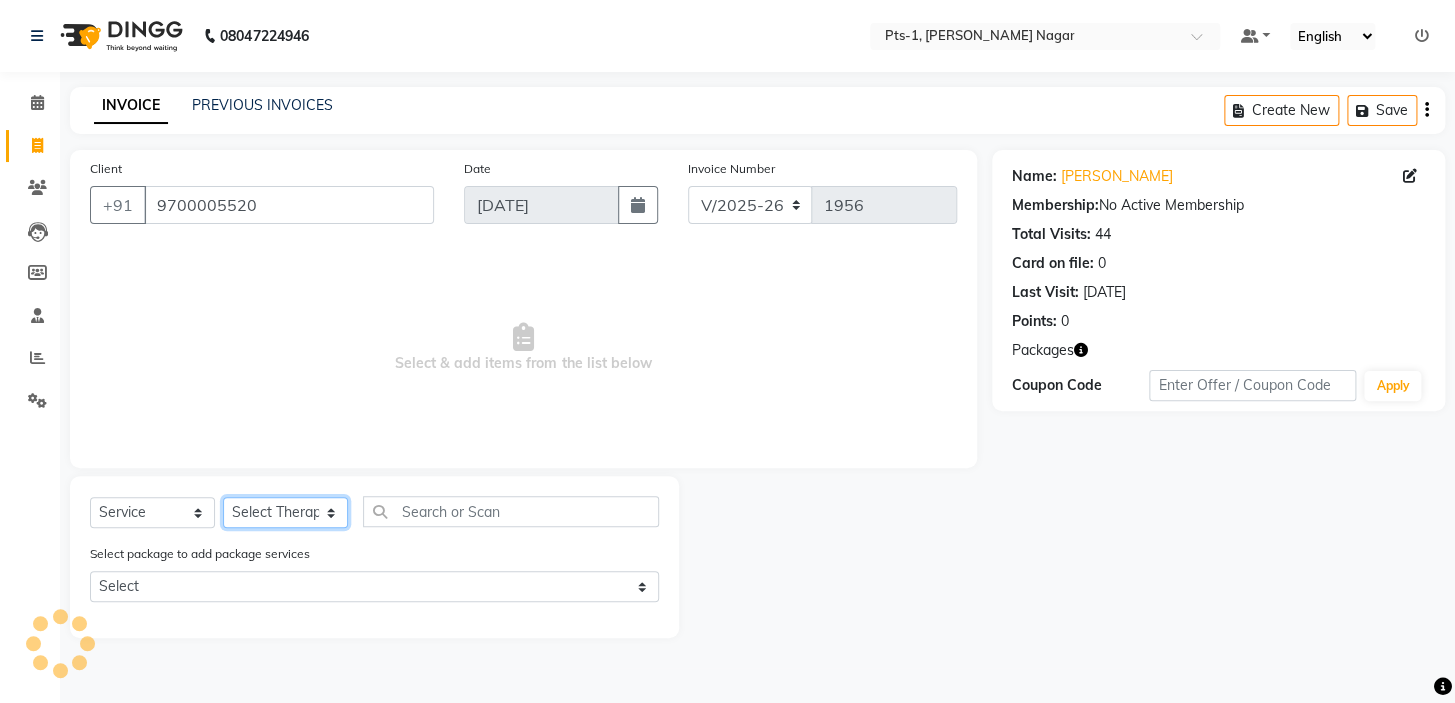 click on "Select Therapist [PERSON_NAME] anyone Babu Bela [PERSON_NAME] [PERSON_NAME] [PERSON_NAME] Sun [PERSON_NAME] [PERSON_NAME]" 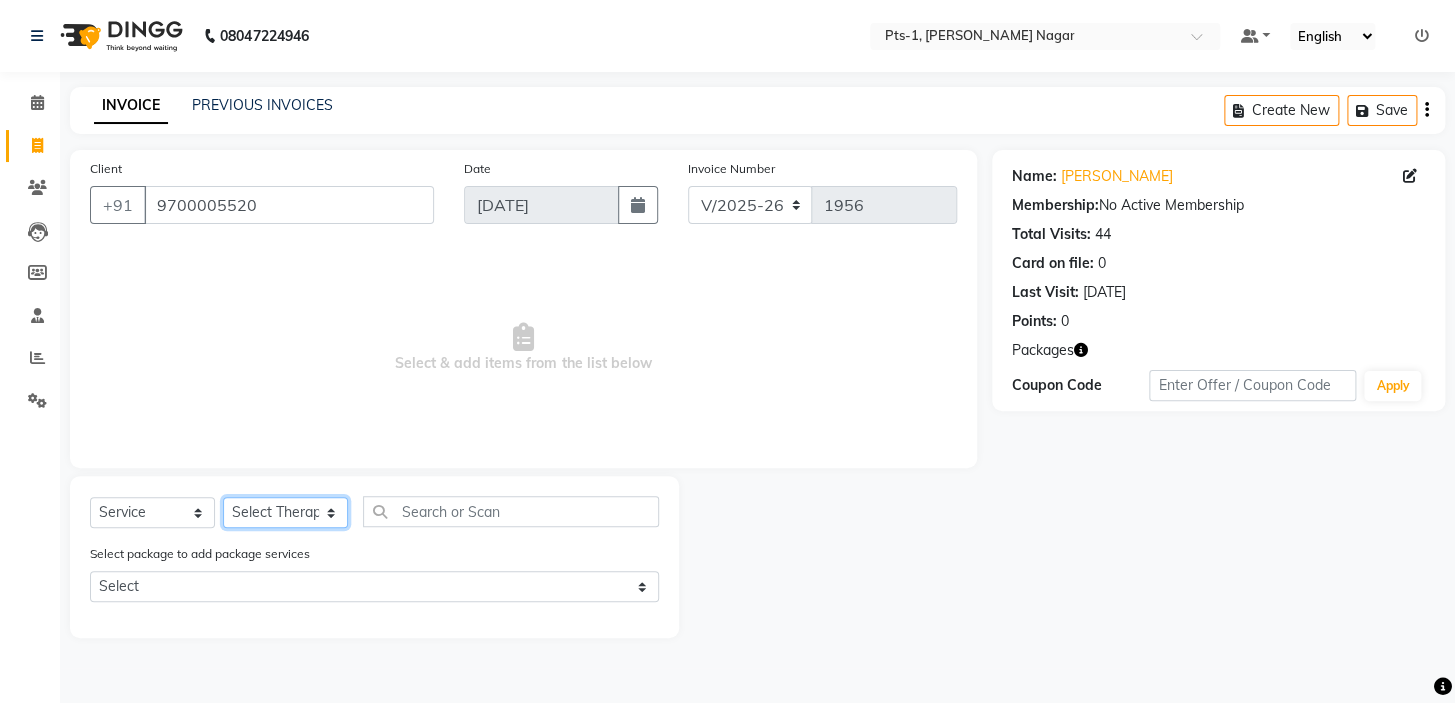 select on "80827" 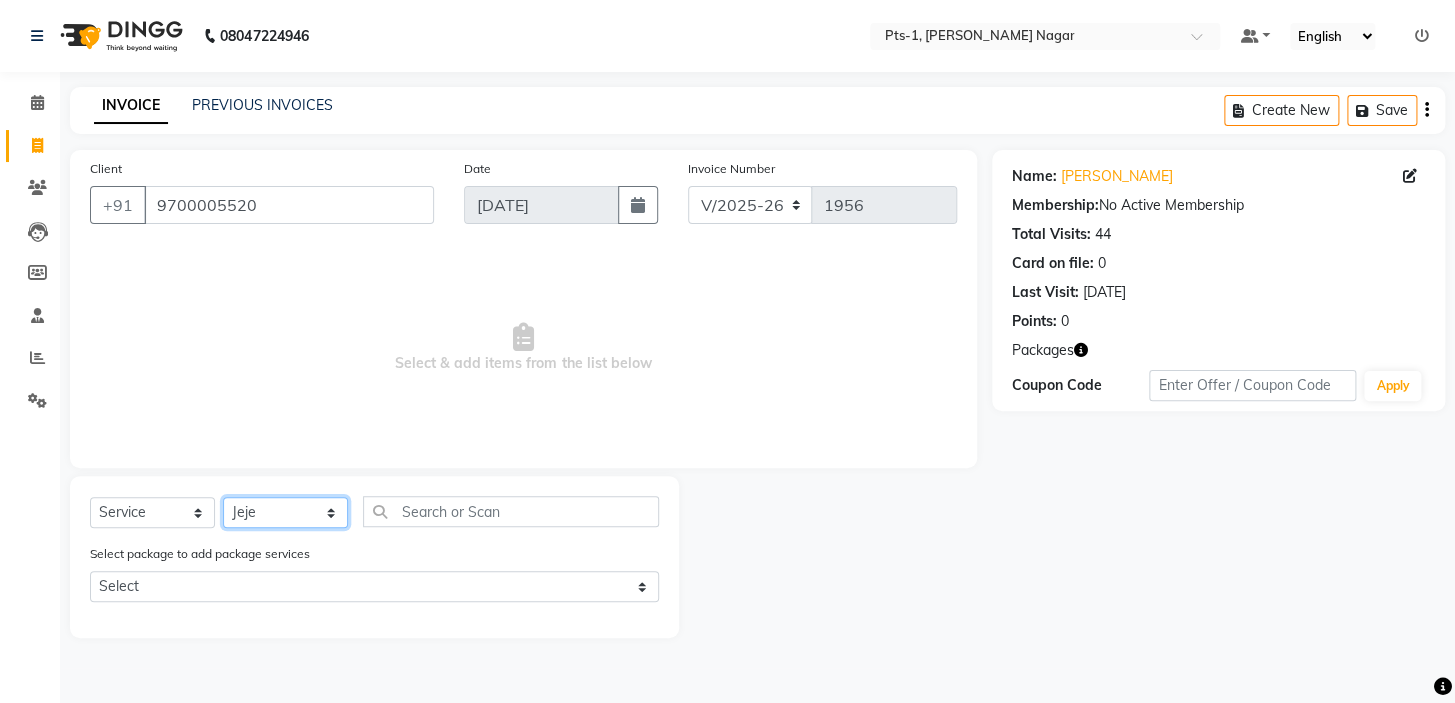 click on "Select Therapist [PERSON_NAME] anyone Babu Bela [PERSON_NAME] [PERSON_NAME] [PERSON_NAME] Sun [PERSON_NAME] [PERSON_NAME]" 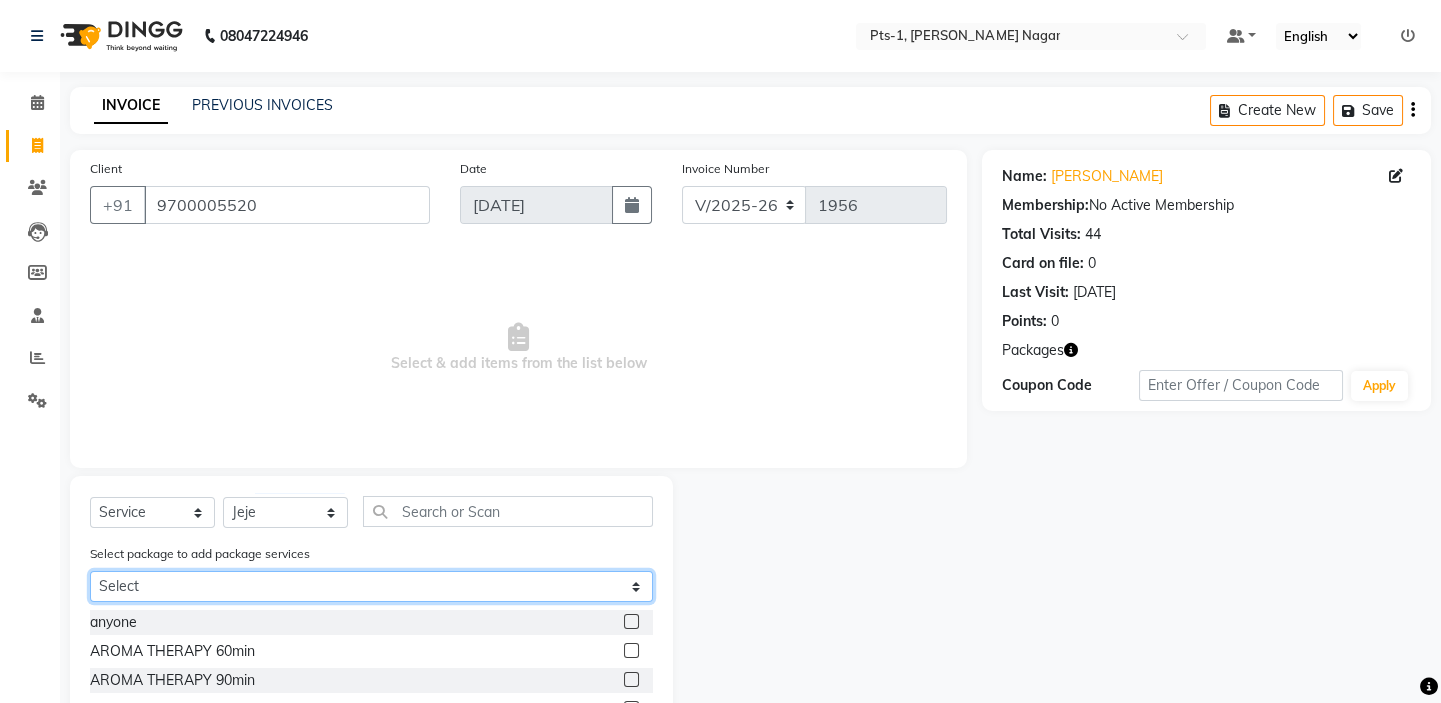 click on "Select PTS PACKAGE (10K) 10 SERVICES PTS PACKAGE (10K) 10 SERVICES PTS PACKAGE (10K) 10 SERVICES" 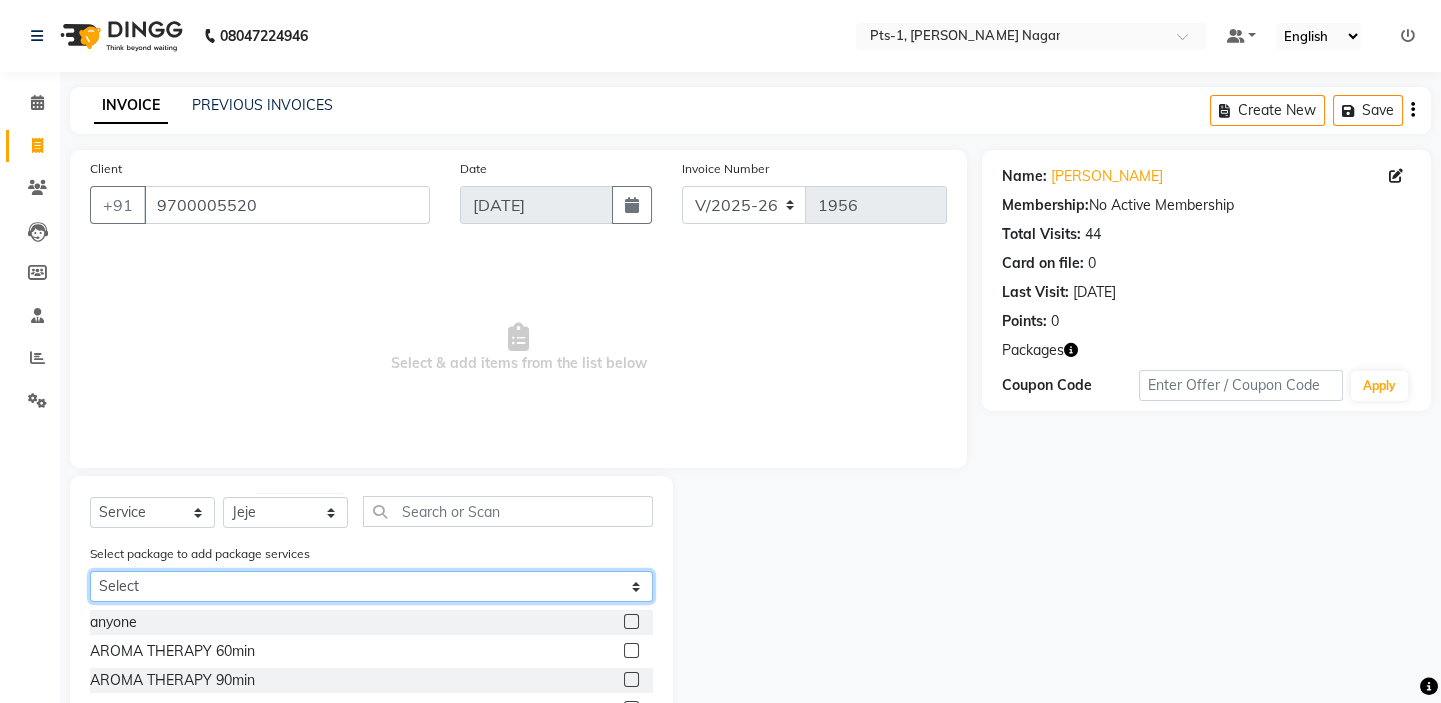 select on "4: Object" 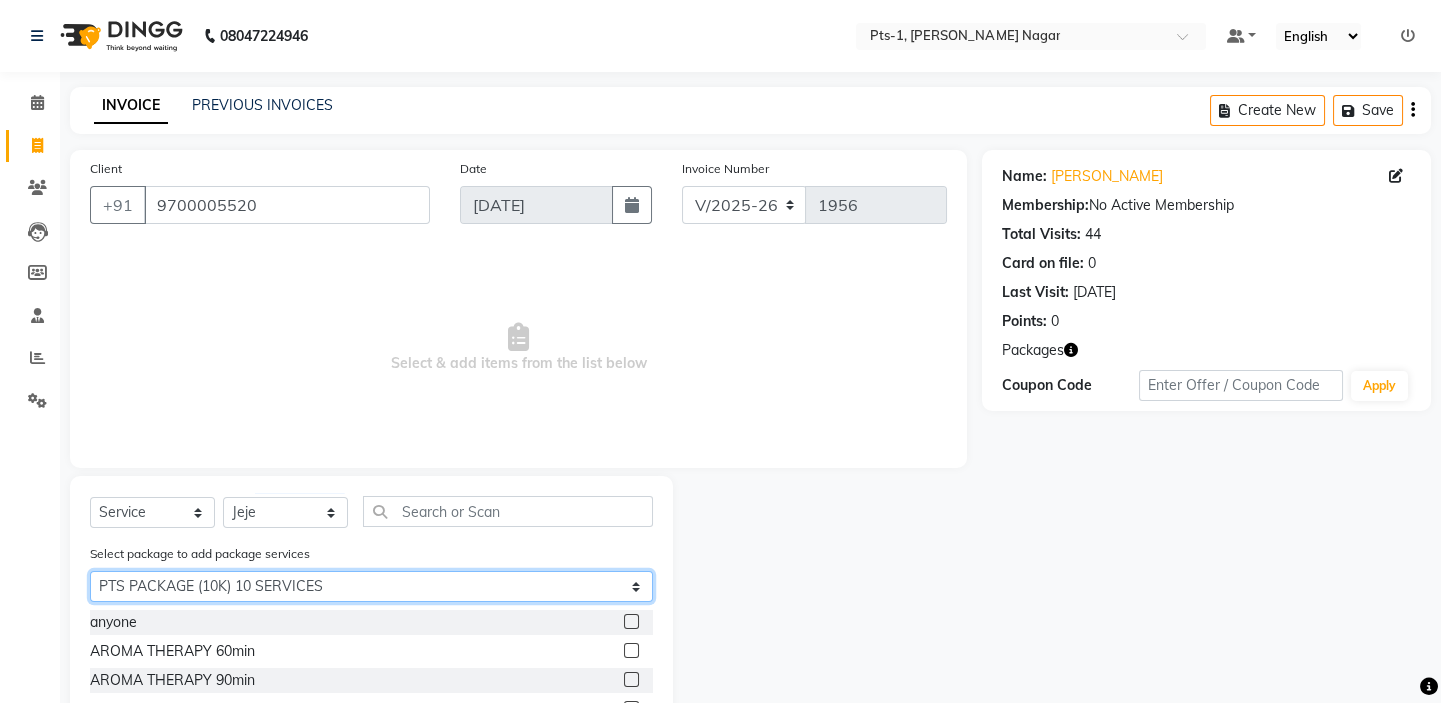 click on "Select PTS PACKAGE (10K) 10 SERVICES PTS PACKAGE (10K) 10 SERVICES PTS PACKAGE (10K) 10 SERVICES" 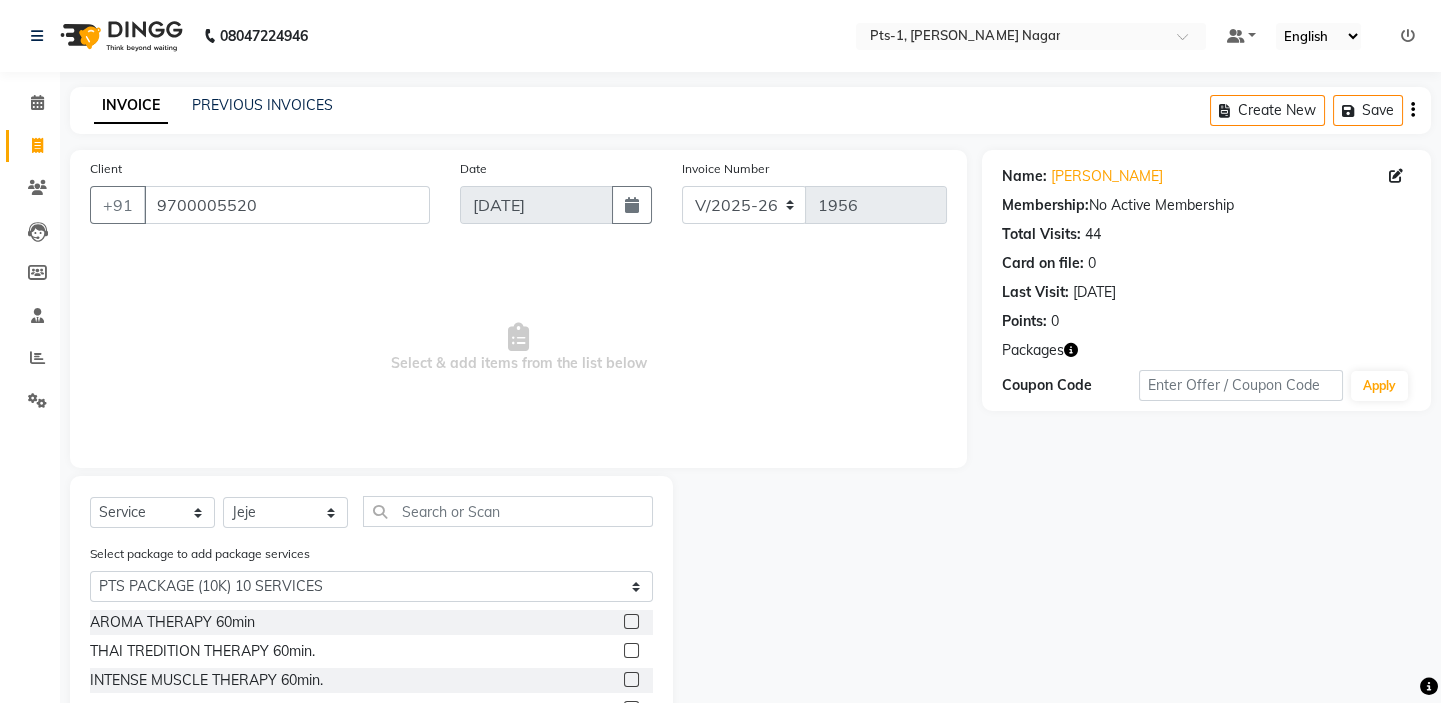 click 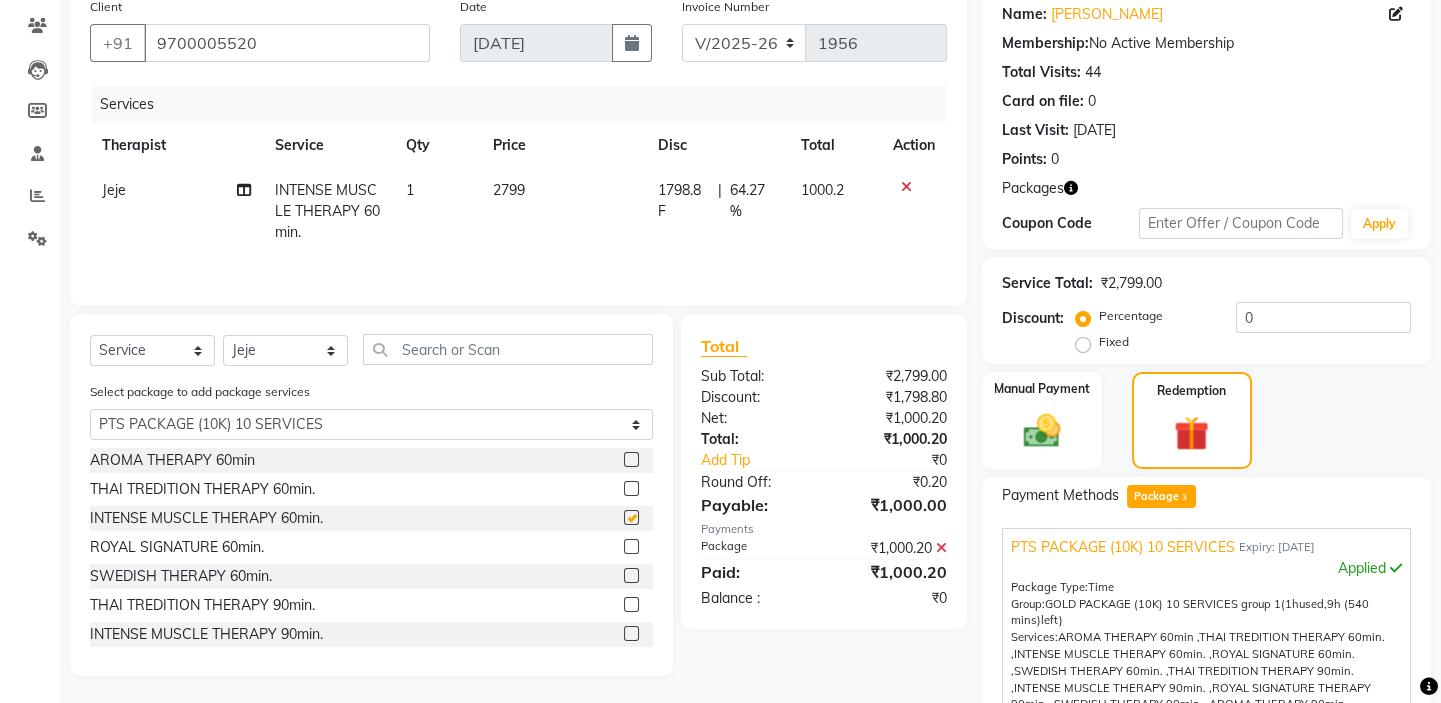 checkbox on "false" 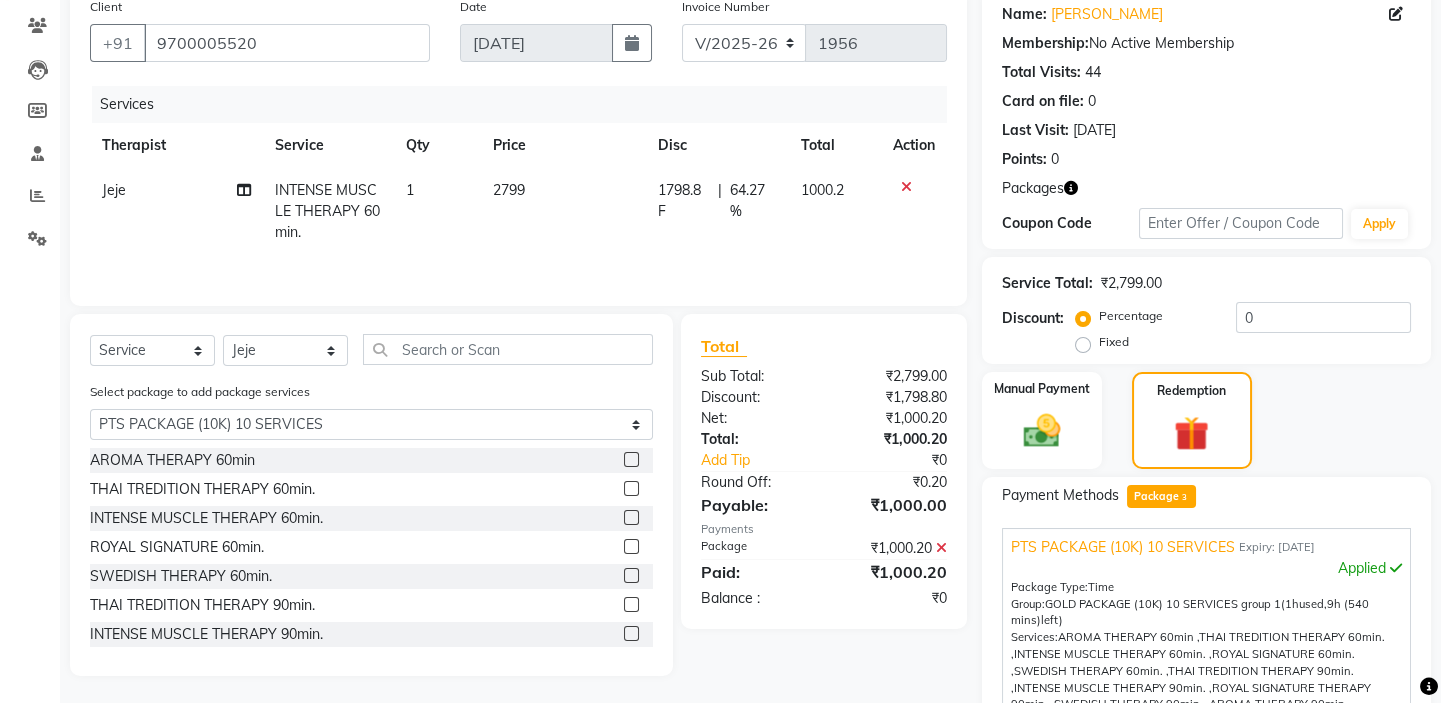 scroll, scrollTop: 400, scrollLeft: 0, axis: vertical 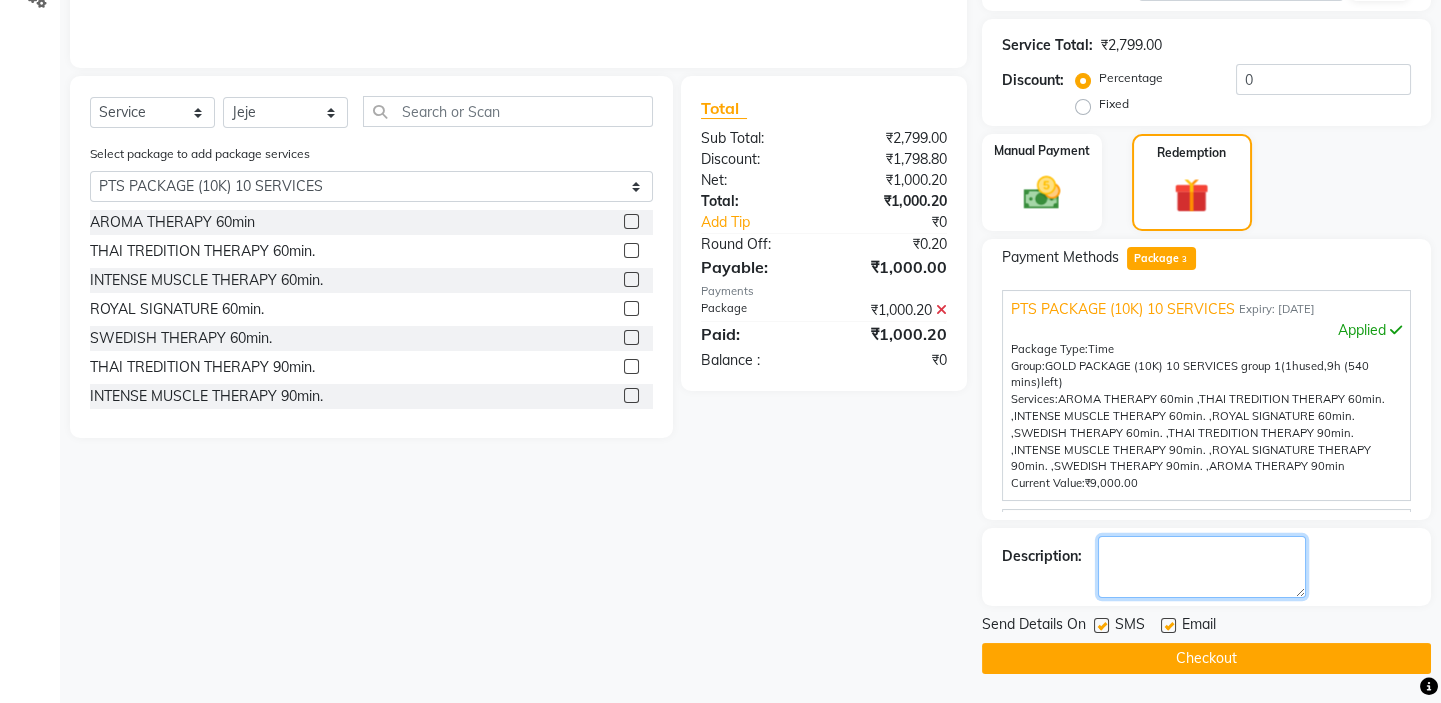 click 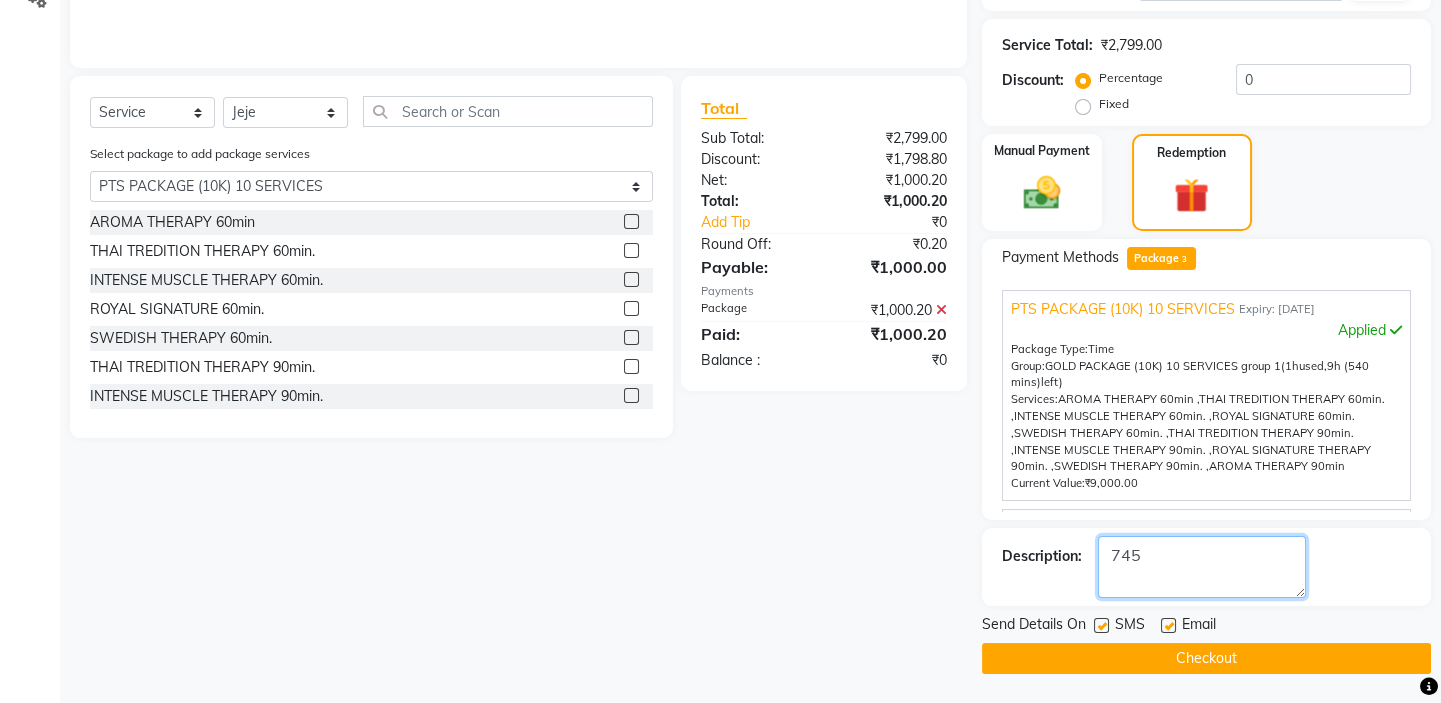 type on "745" 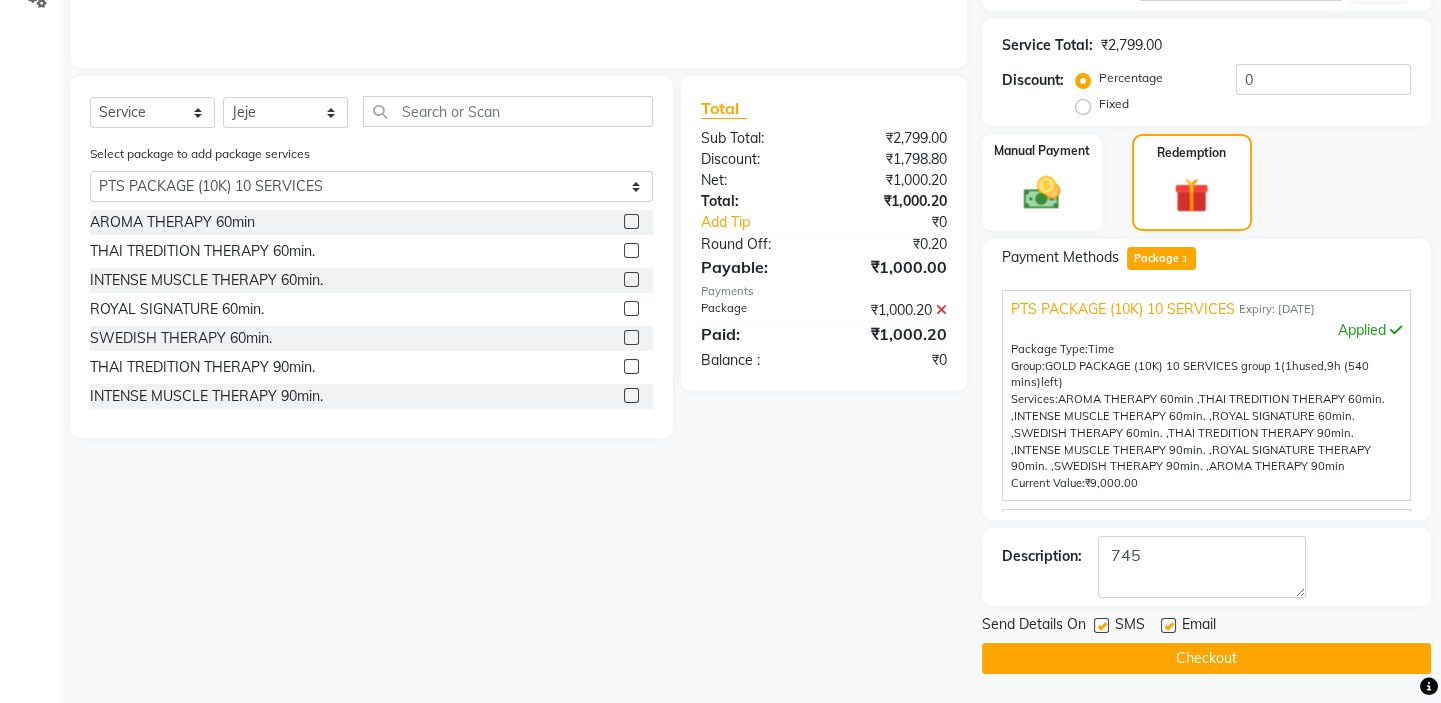 click 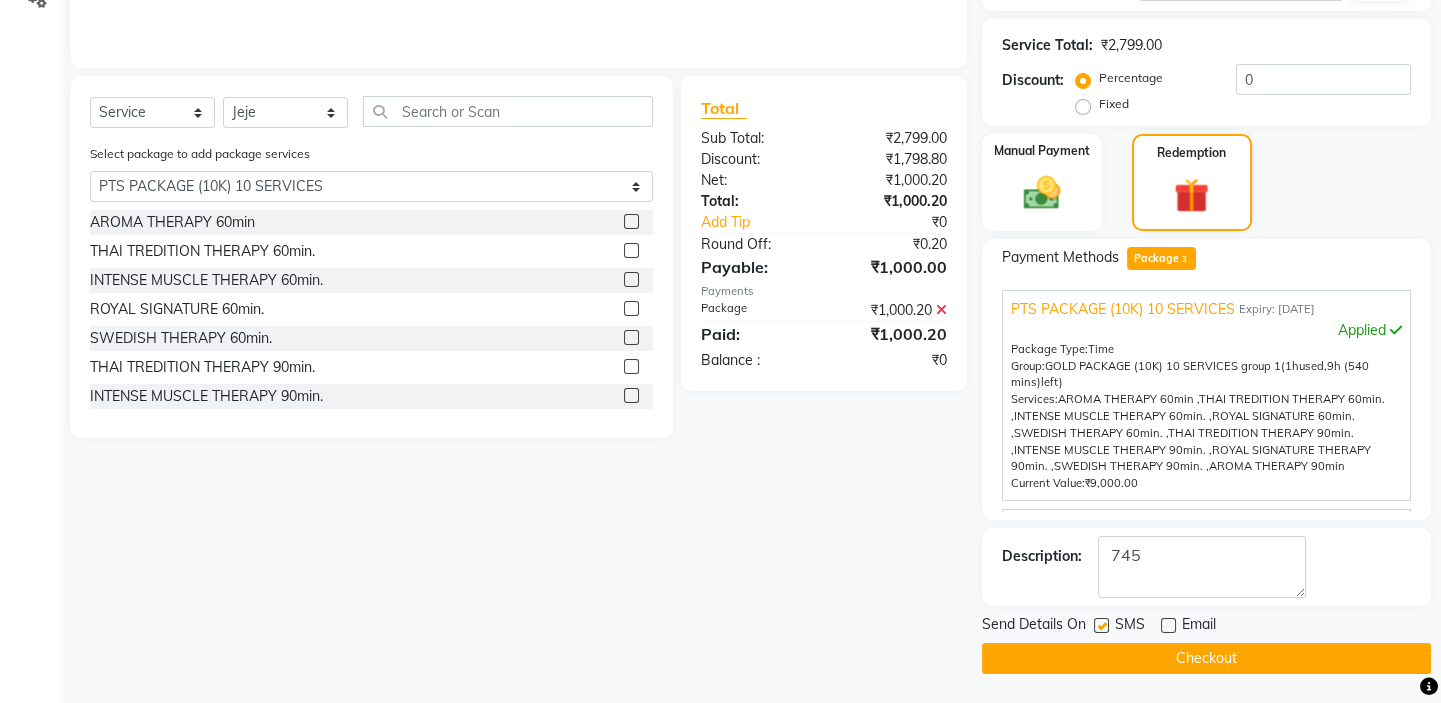 click 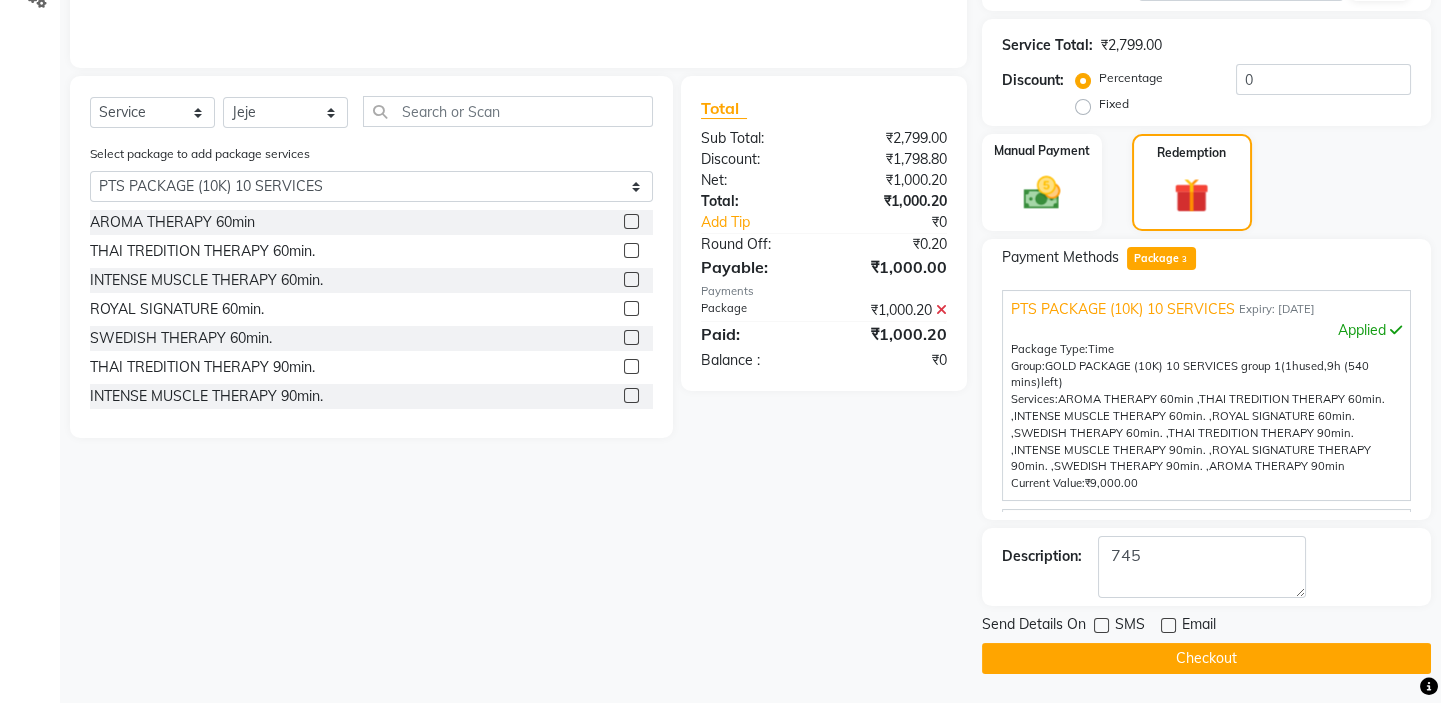 click on "Checkout" 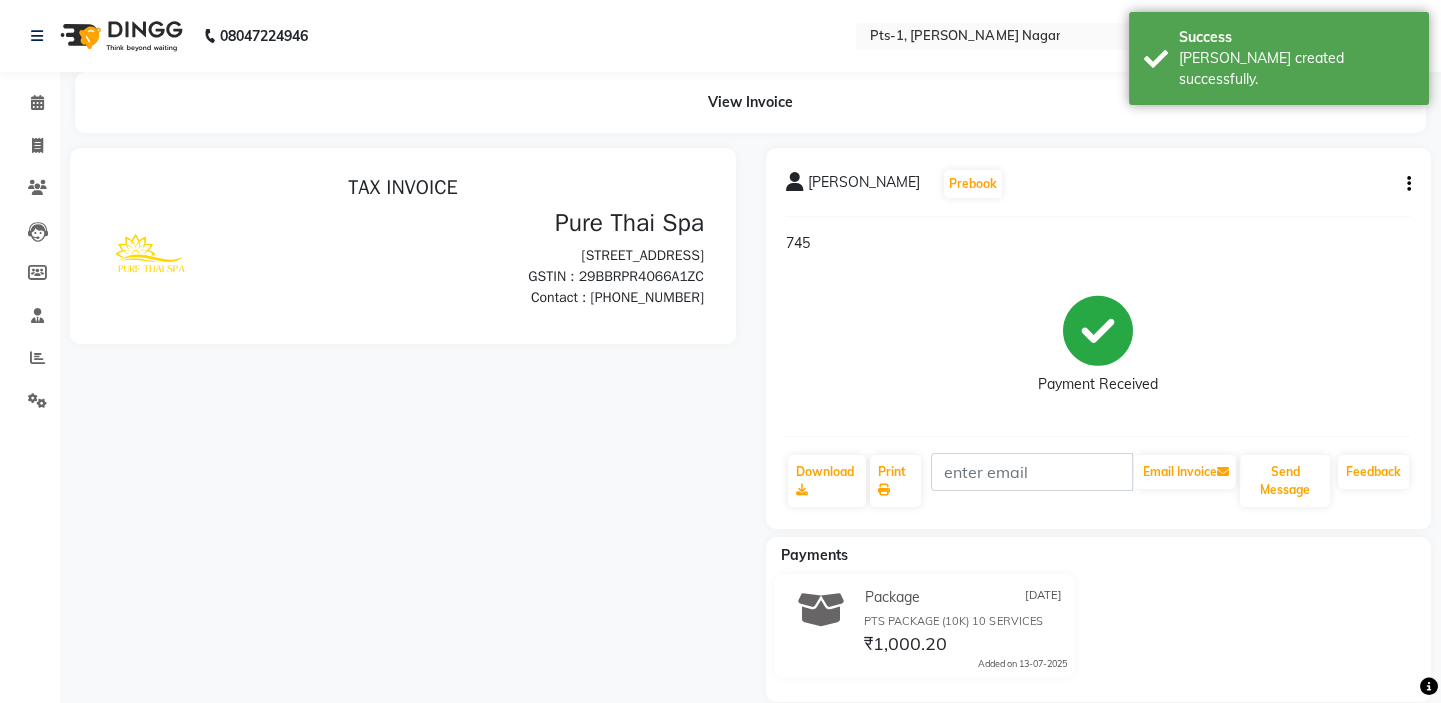scroll, scrollTop: 0, scrollLeft: 0, axis: both 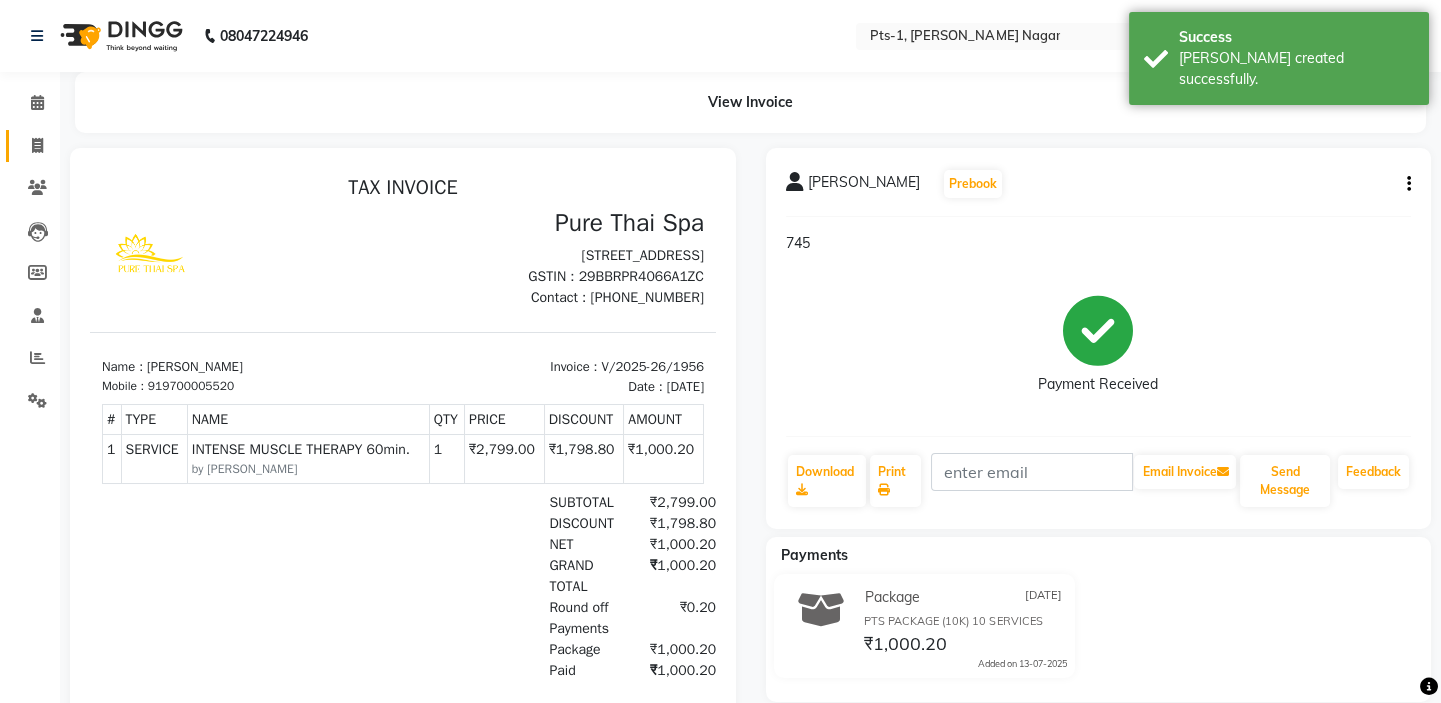 click 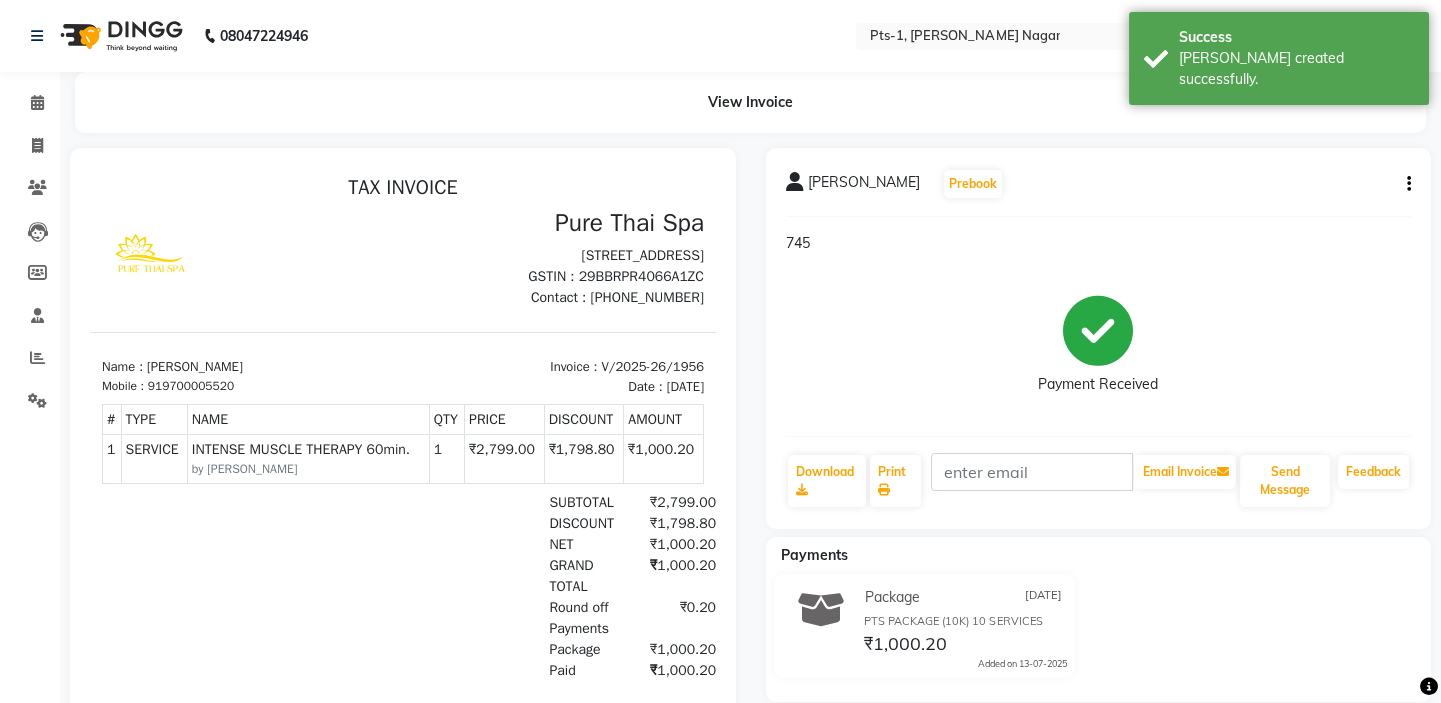 select on "5296" 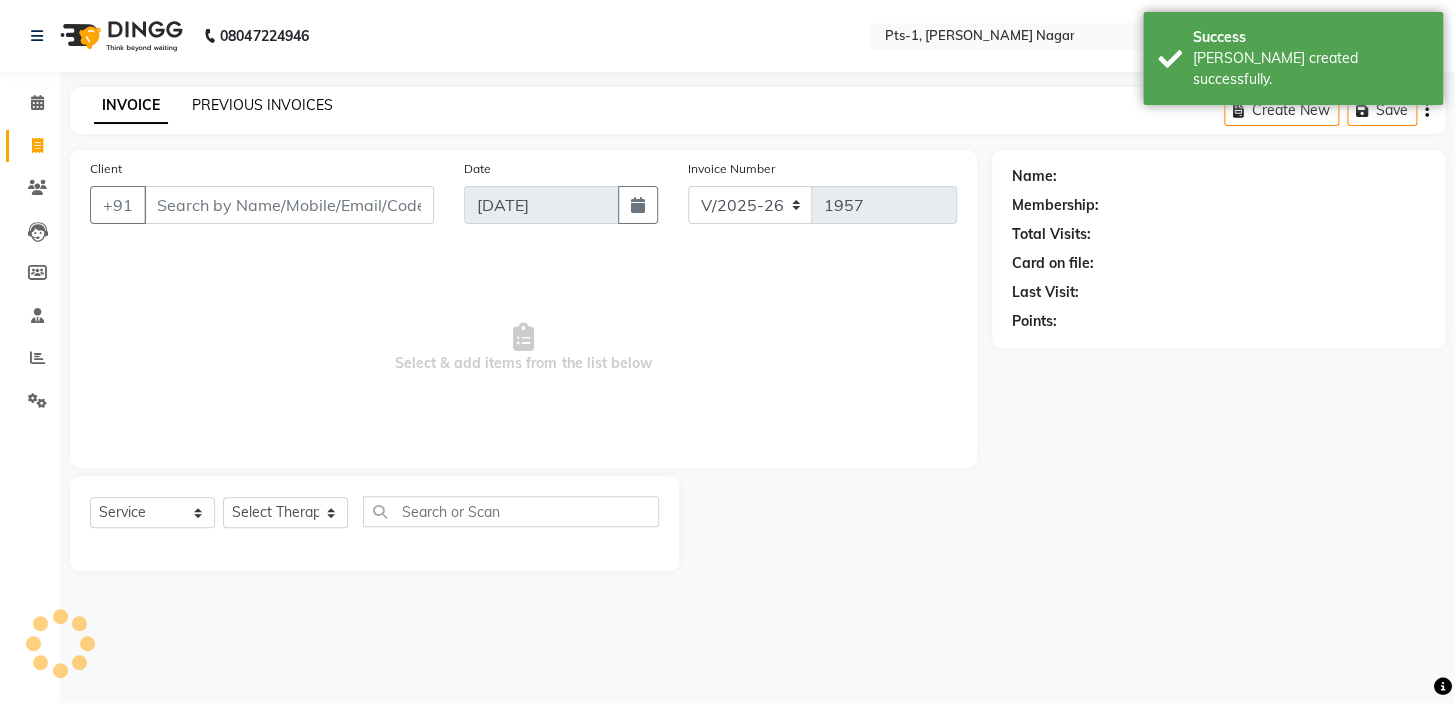 click on "PREVIOUS INVOICES" 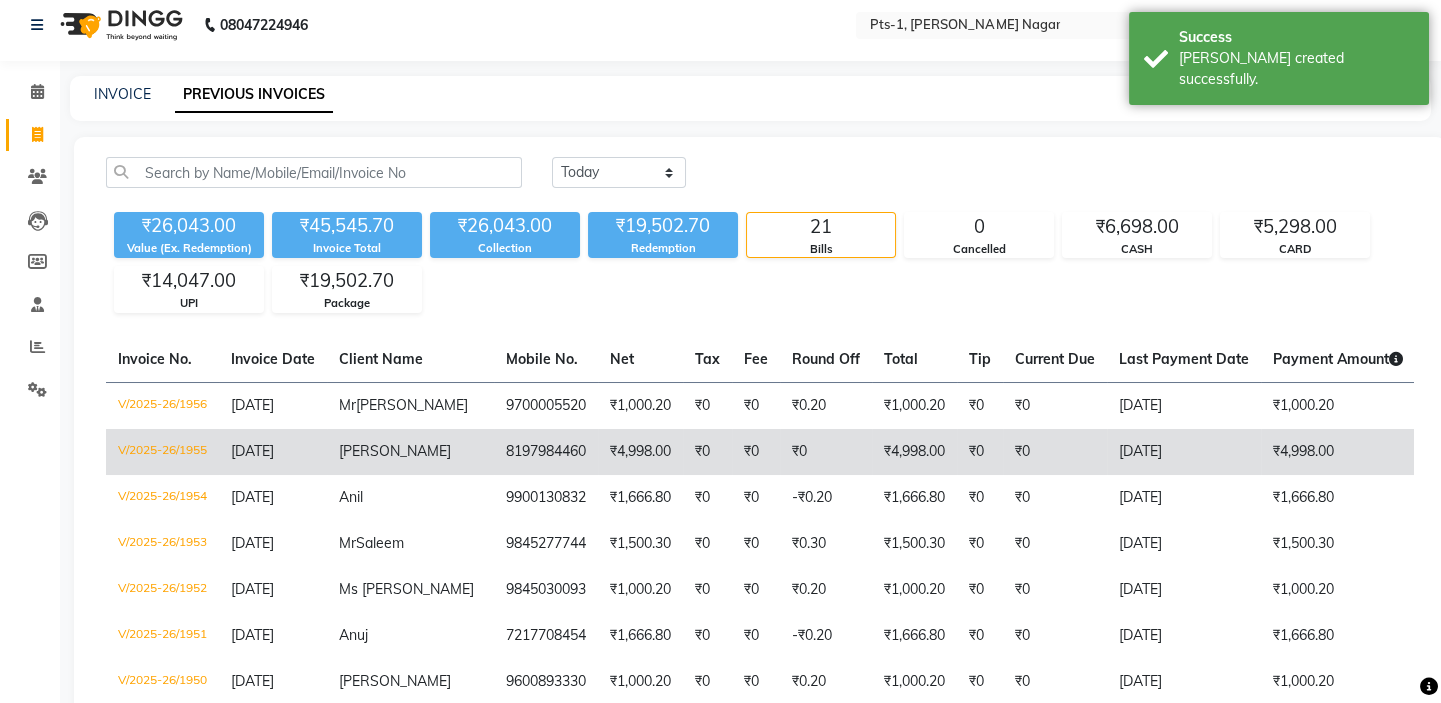 scroll, scrollTop: 0, scrollLeft: 0, axis: both 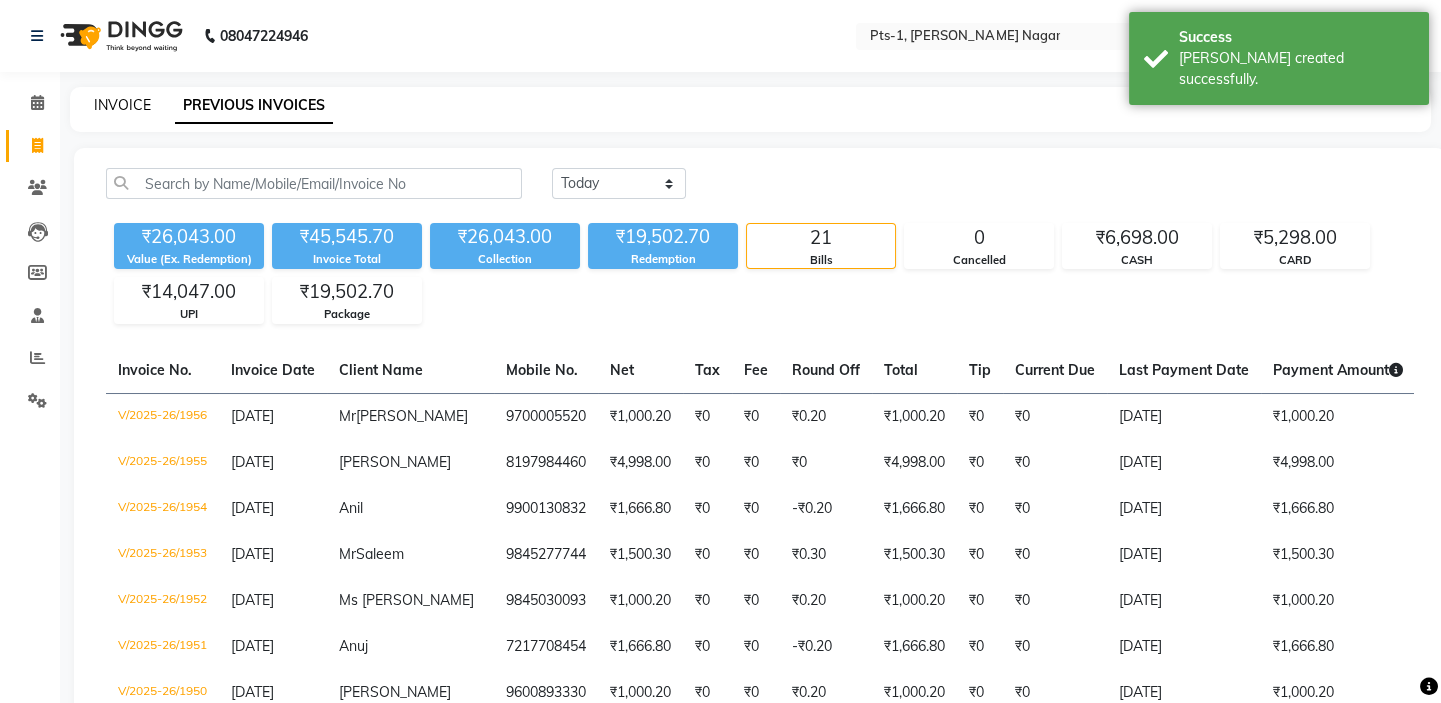 click on "INVOICE" 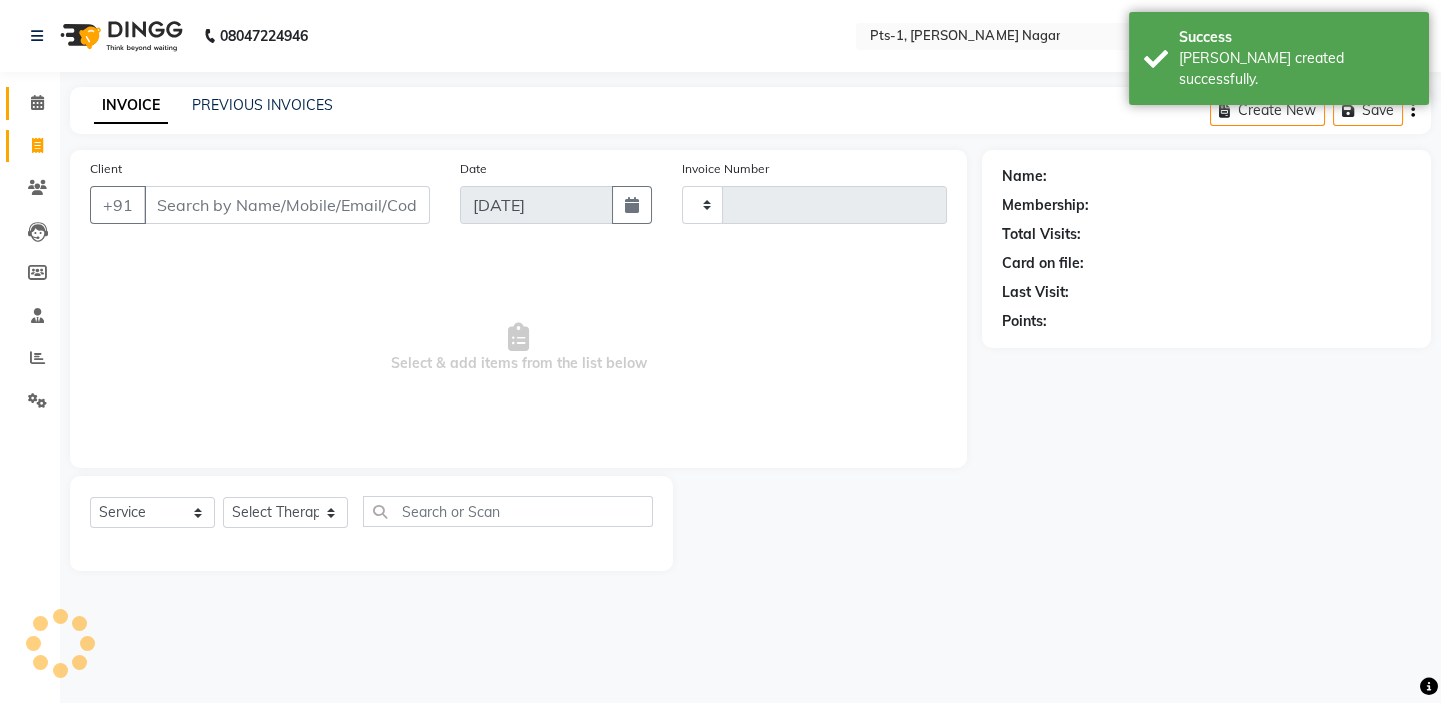 type on "1957" 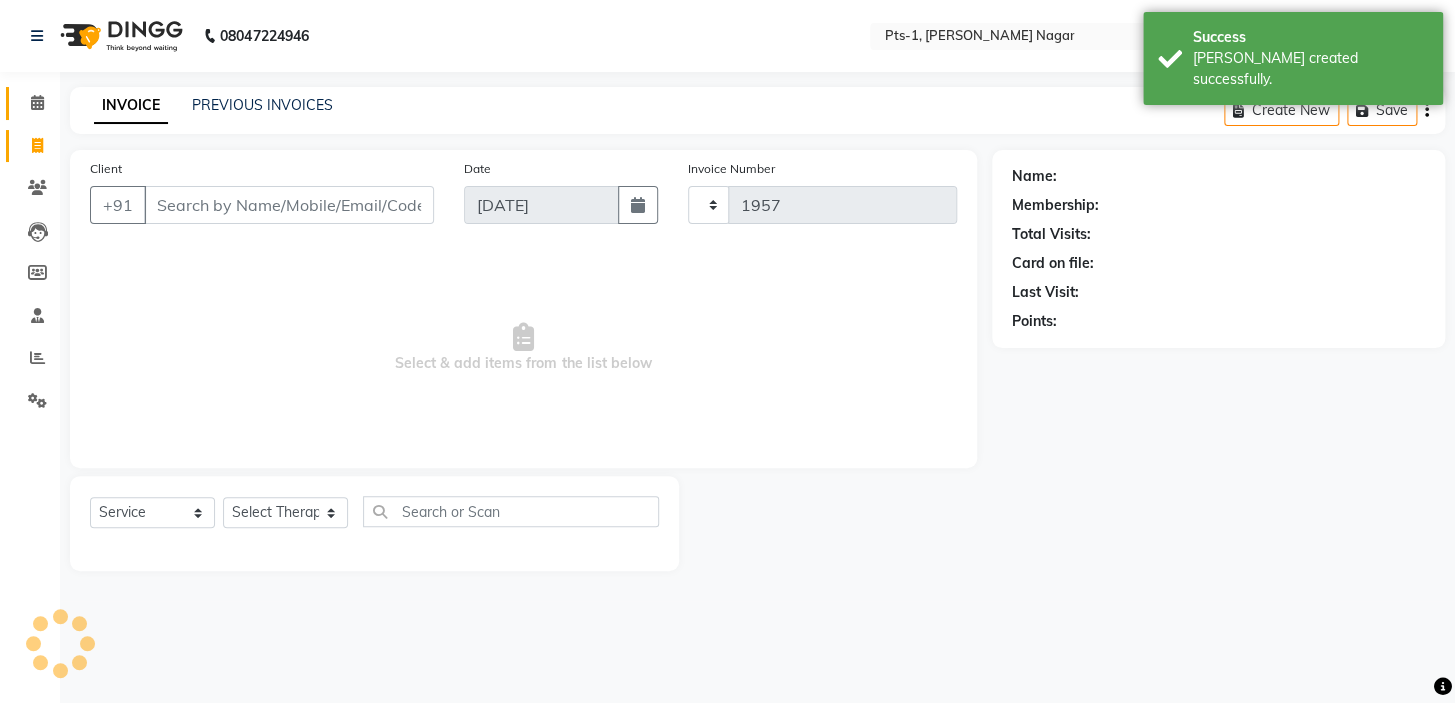 select on "5296" 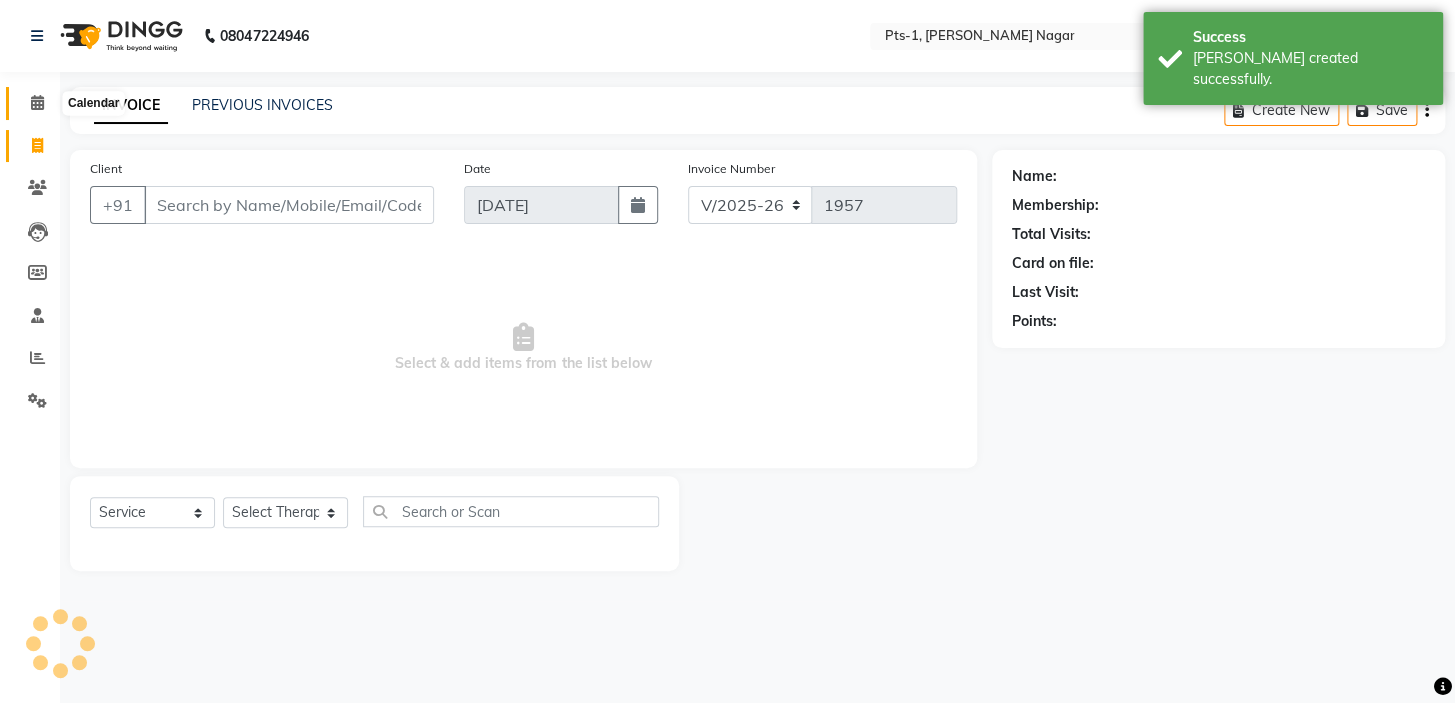 click 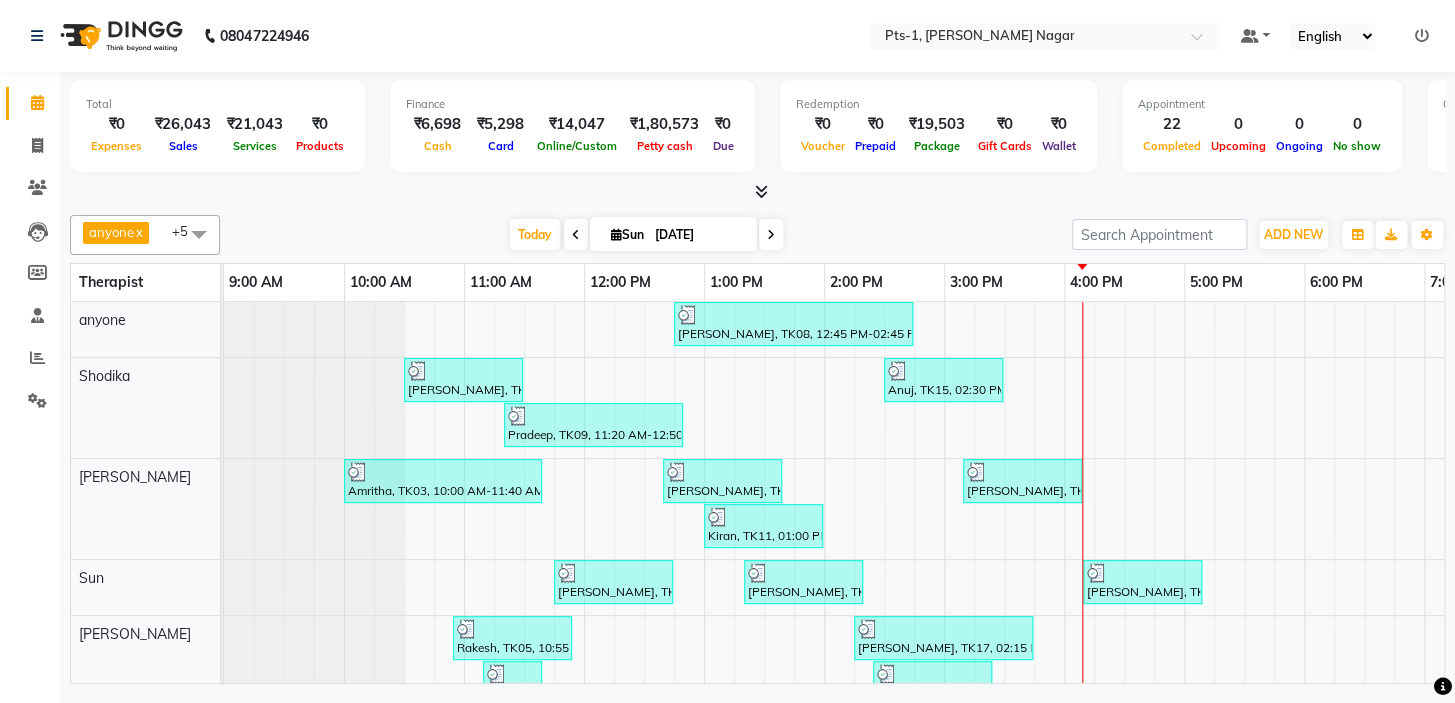click at bounding box center [761, 191] 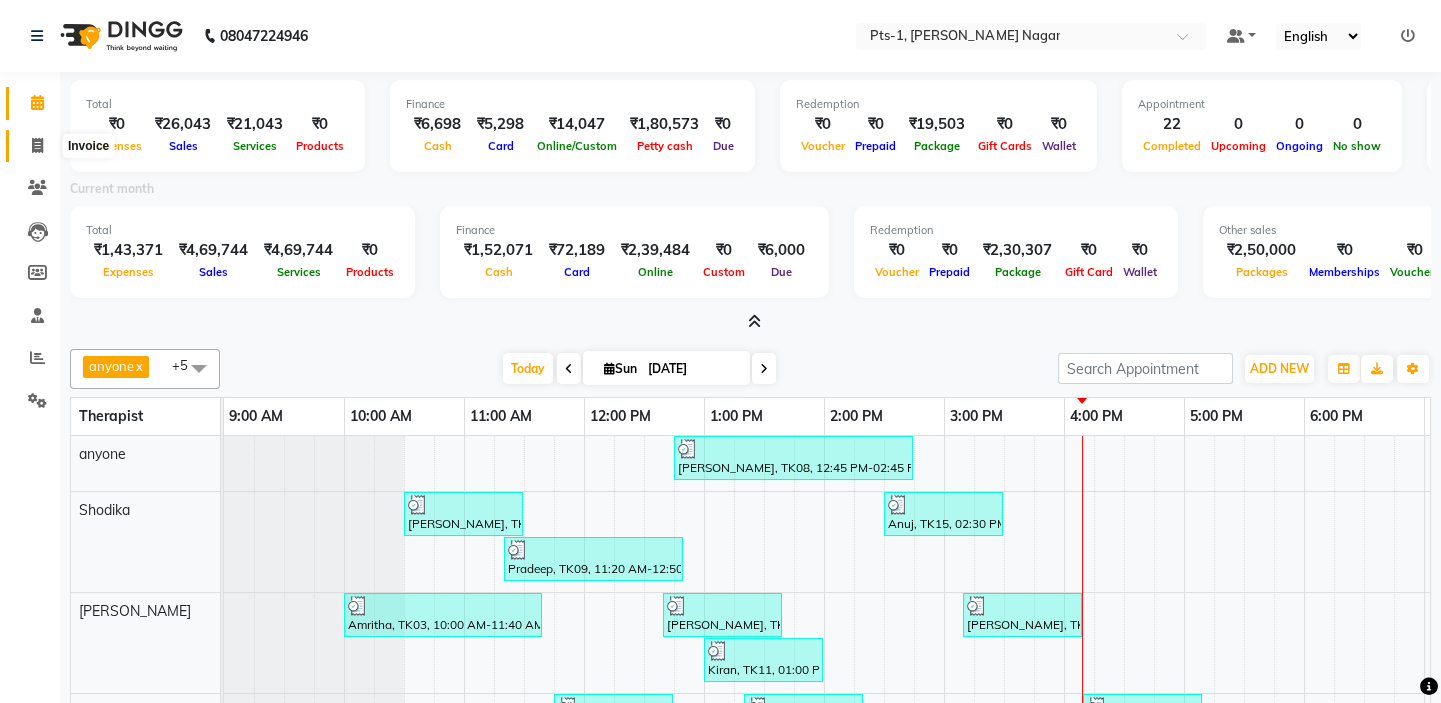 click 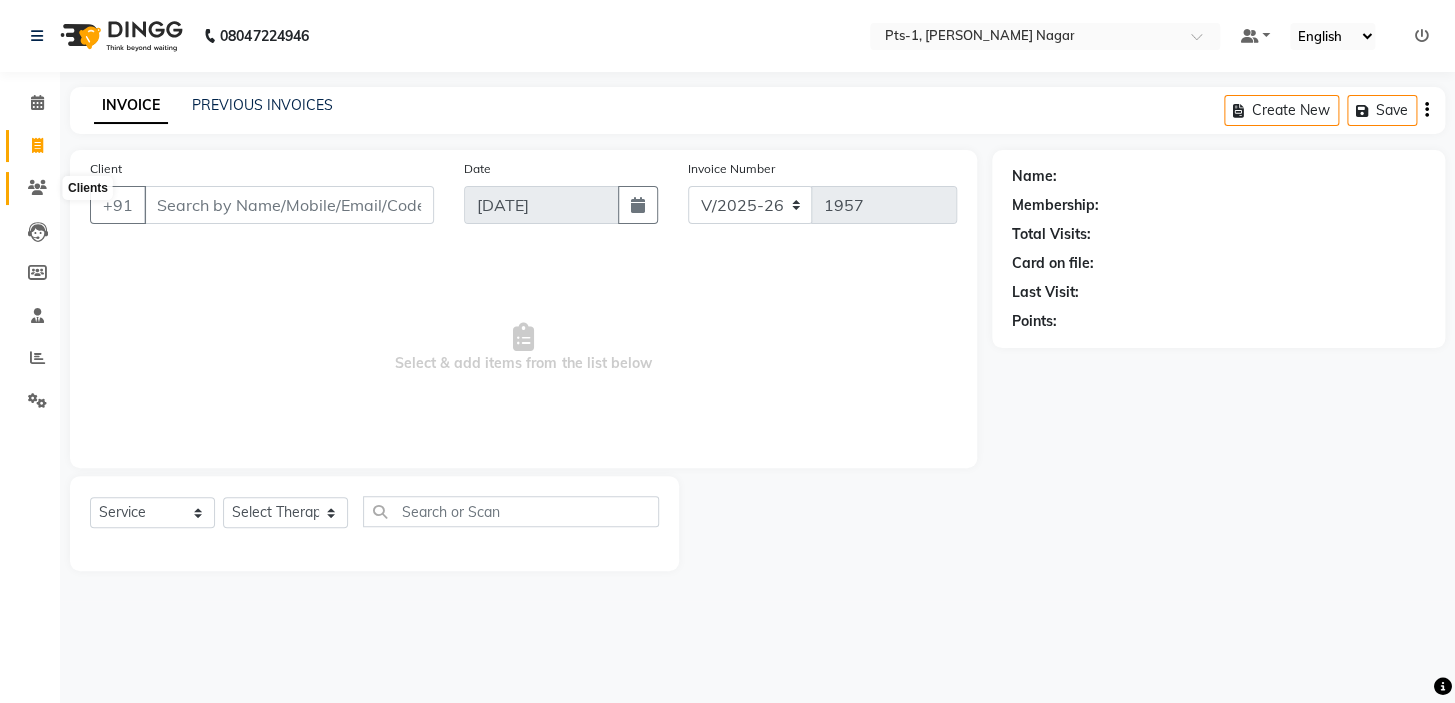 click 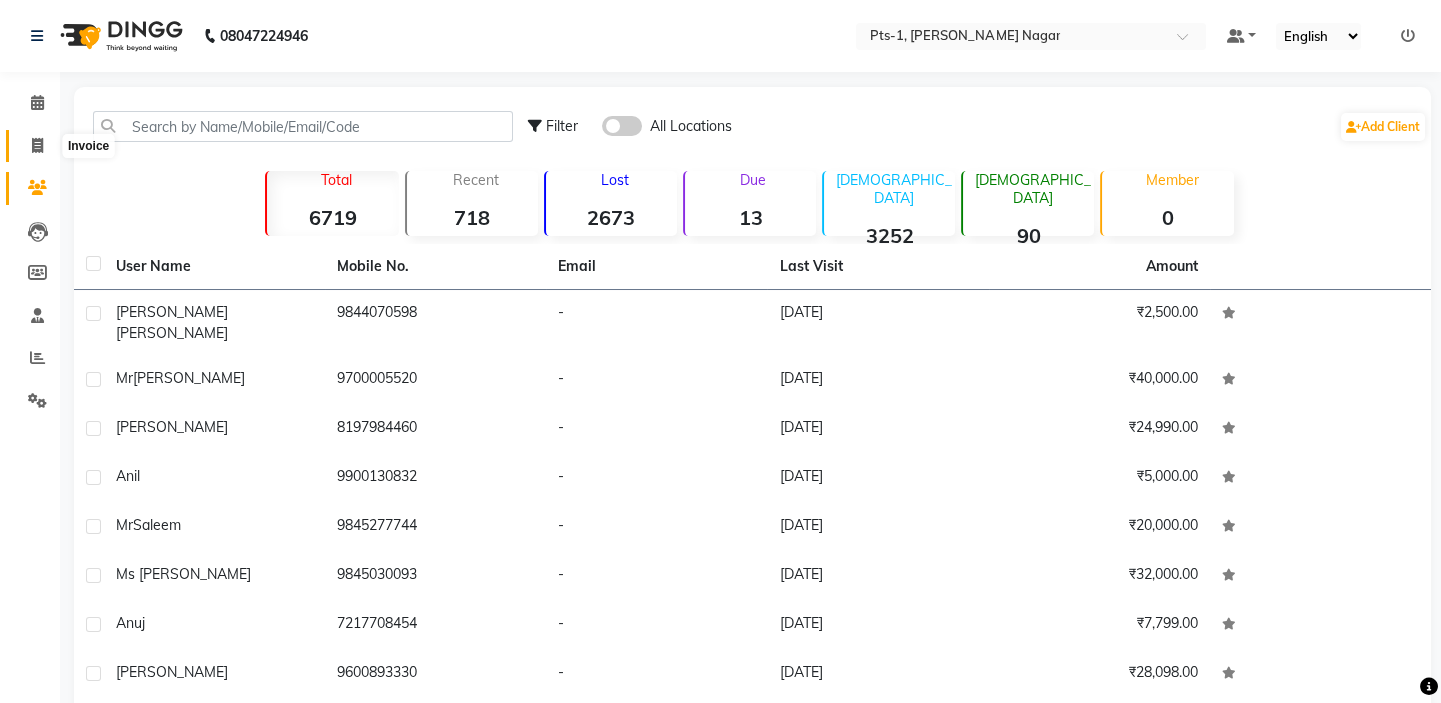click 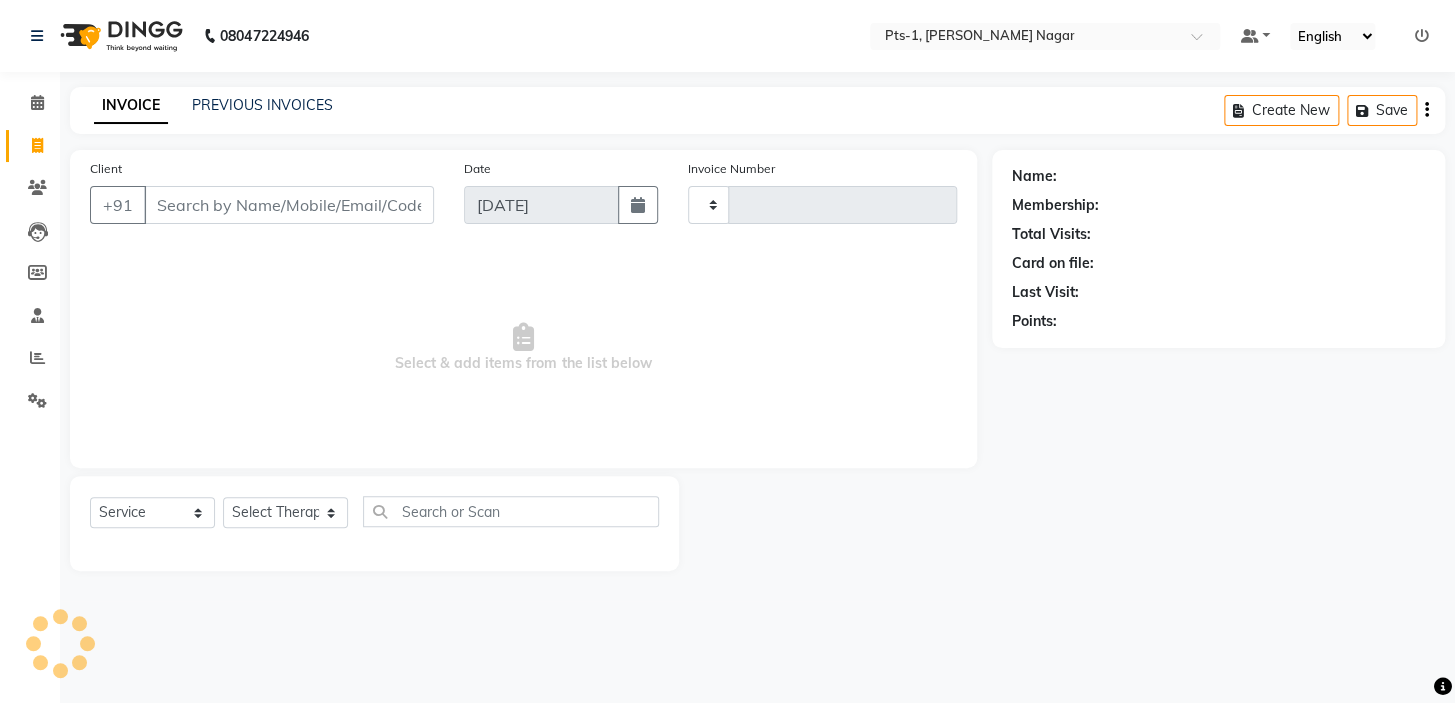type on "1957" 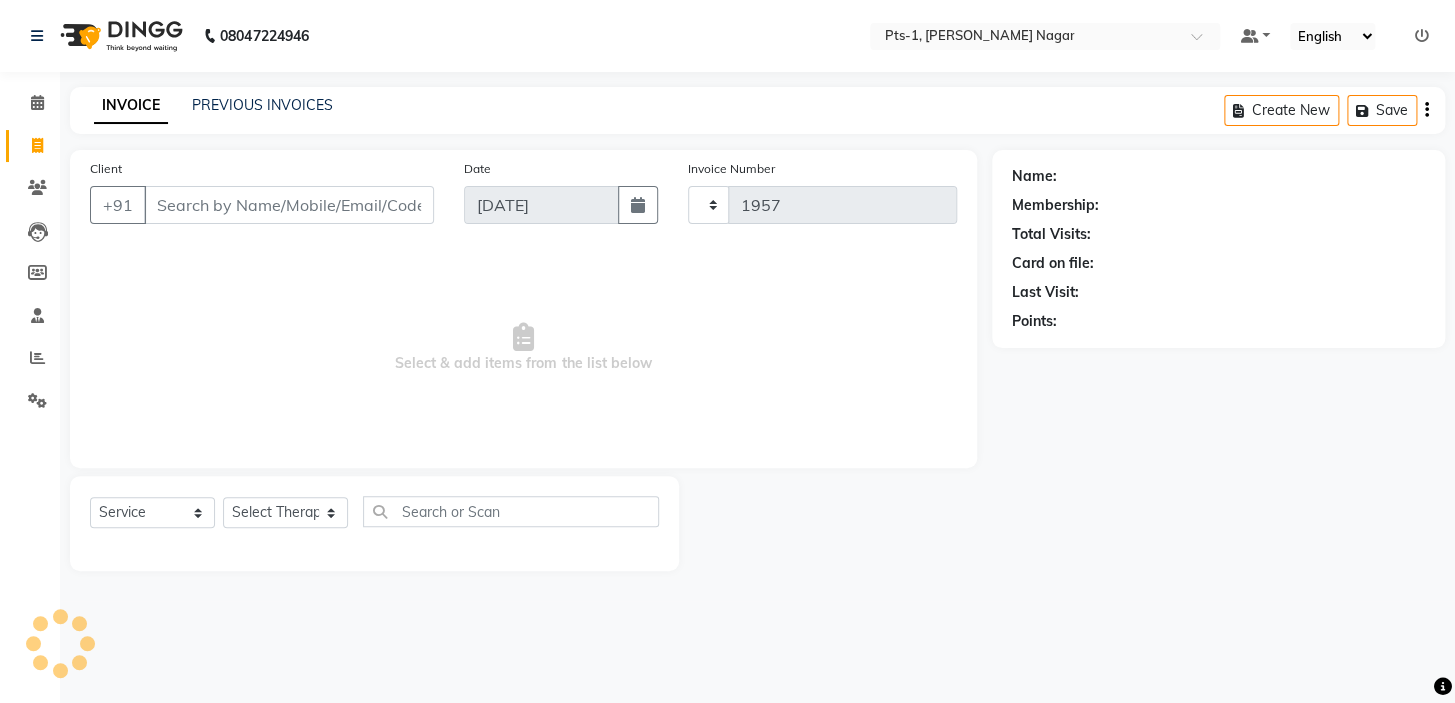 select on "5296" 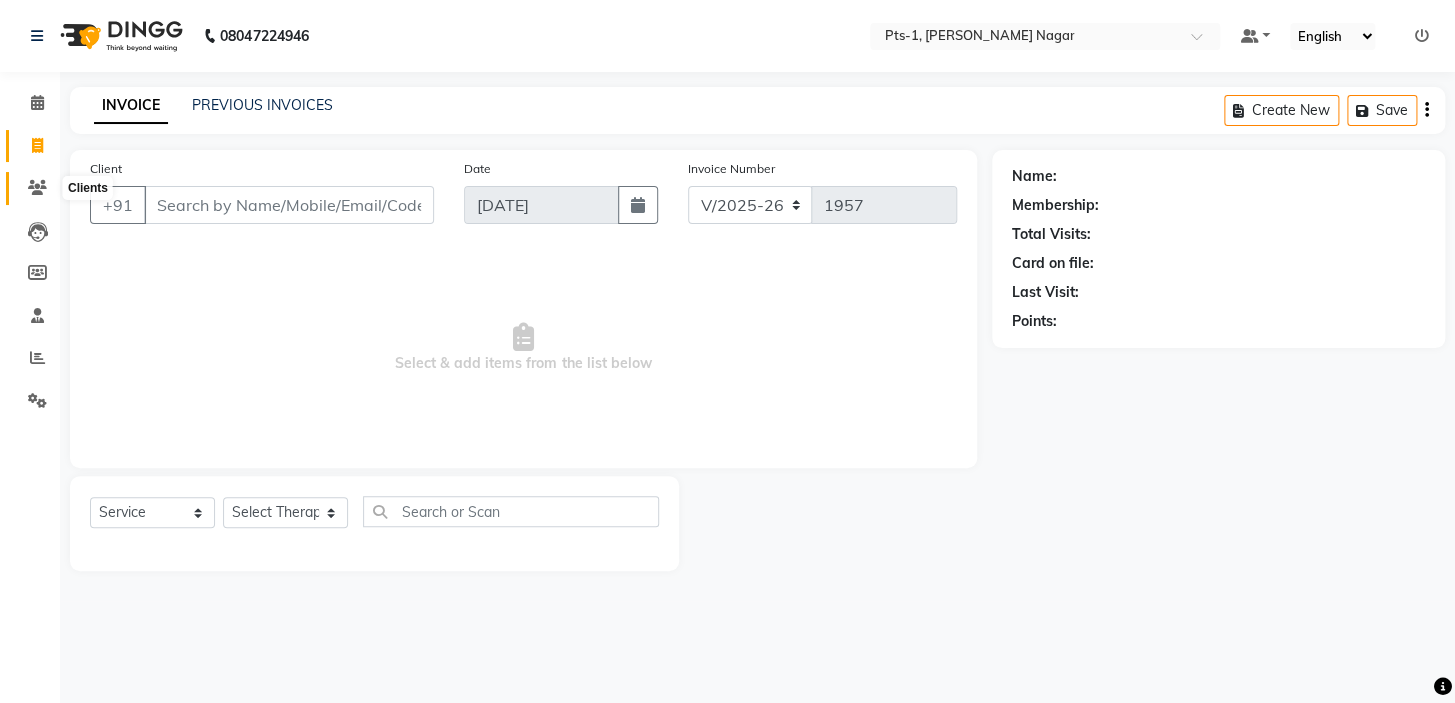 click 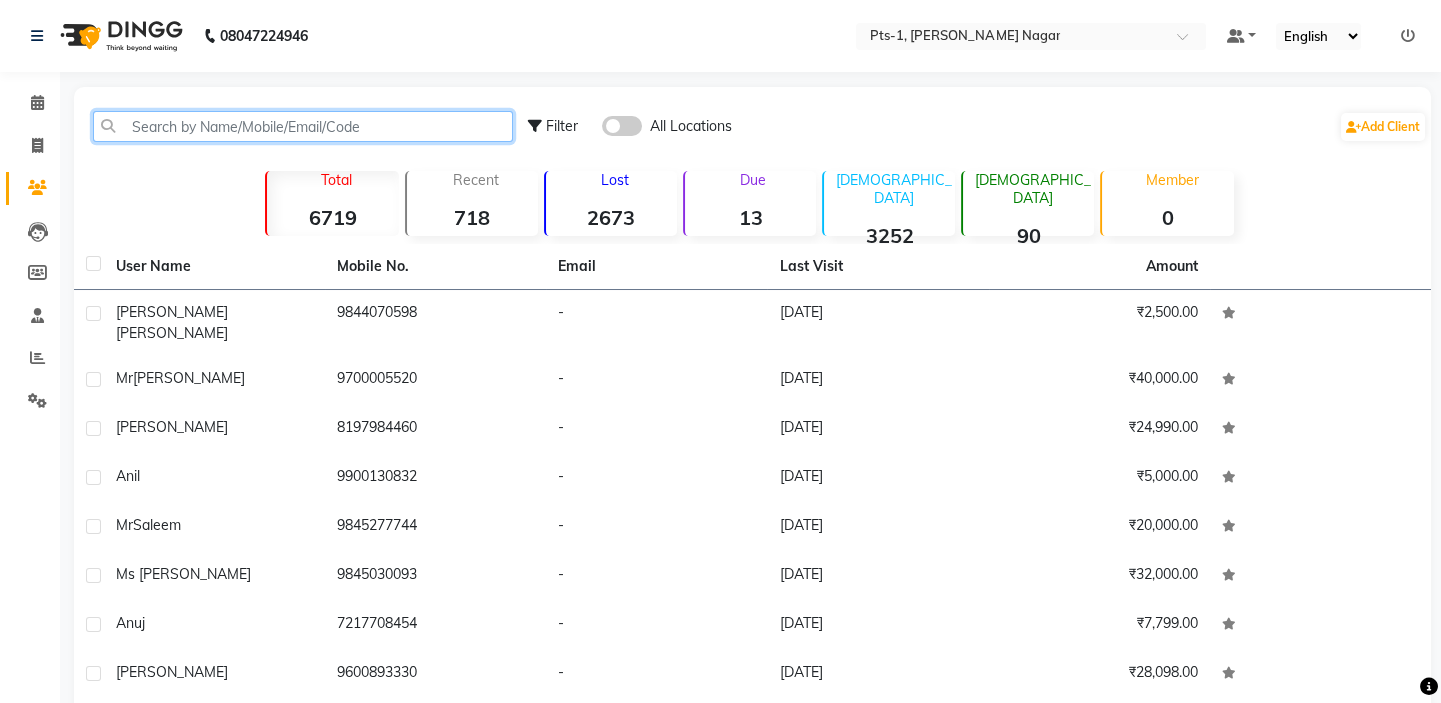 click 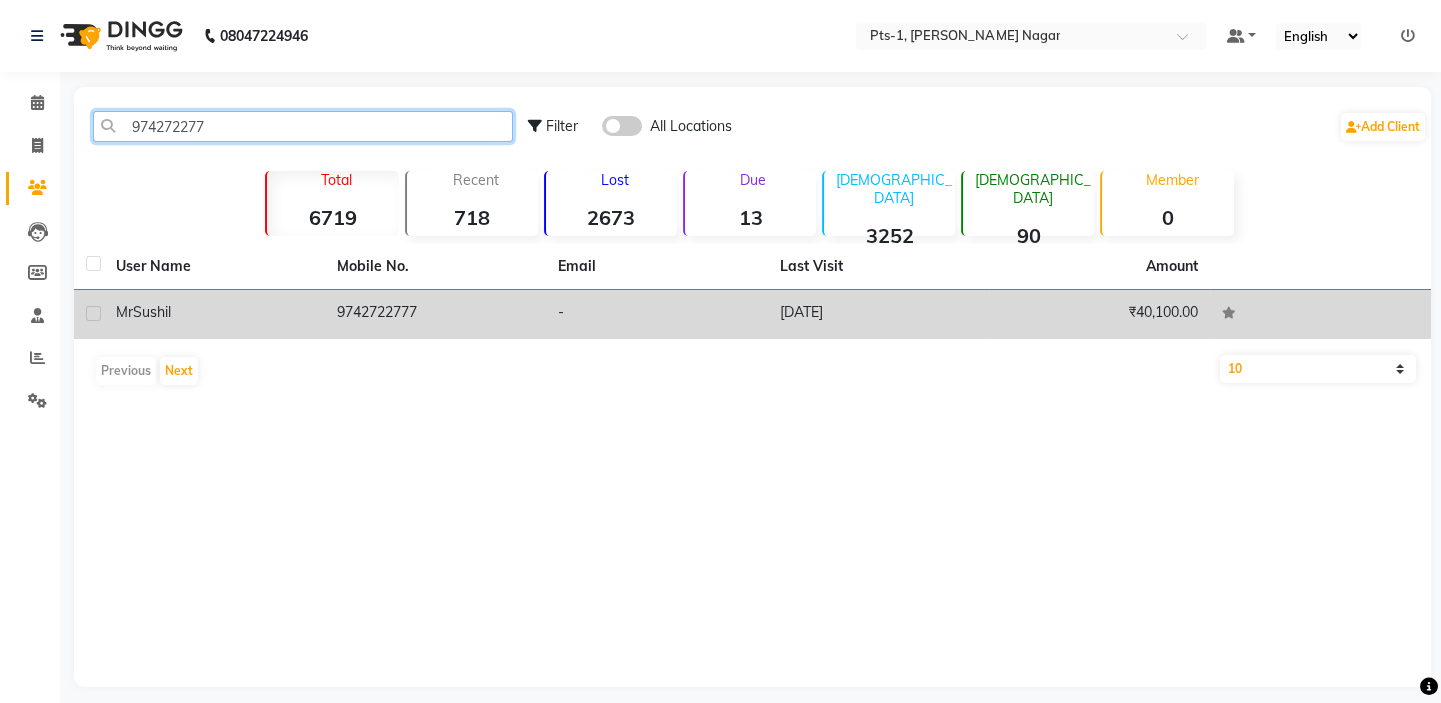 type on "974272277" 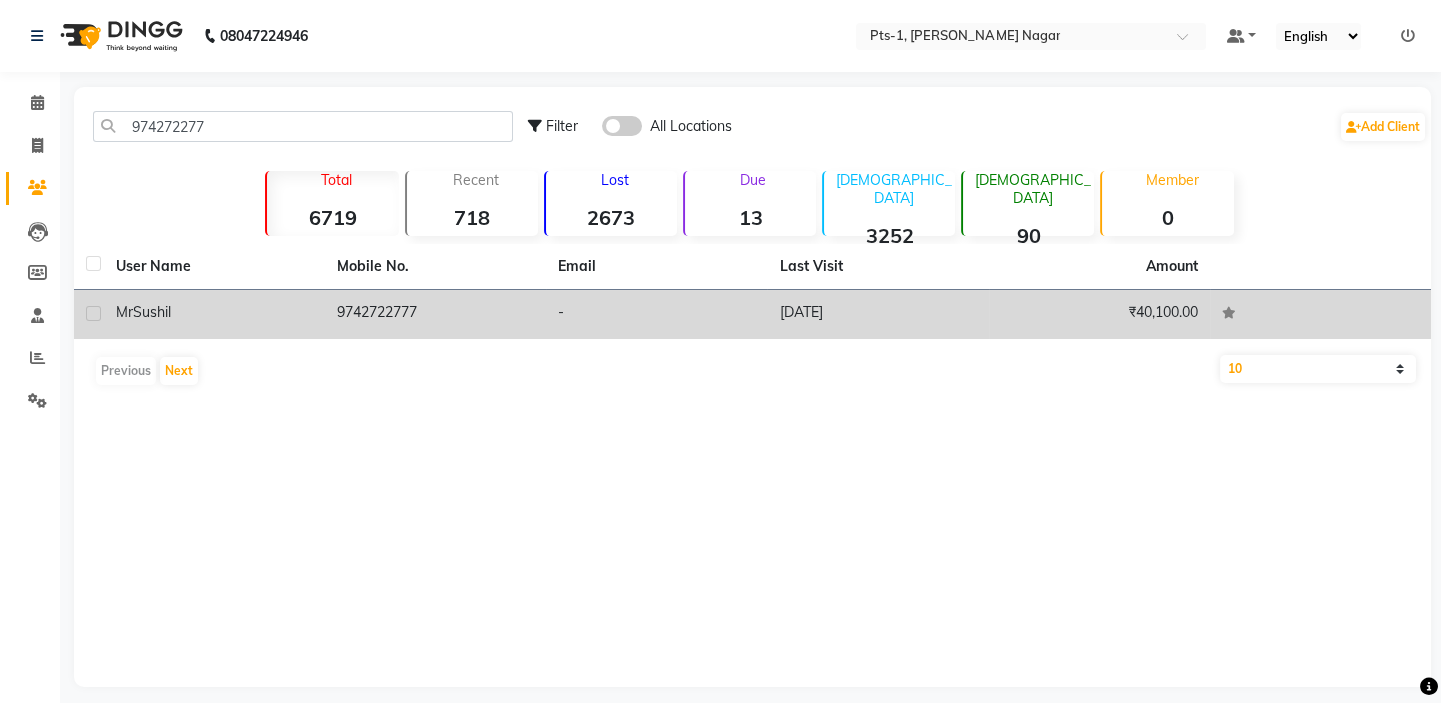click on "9742722777" 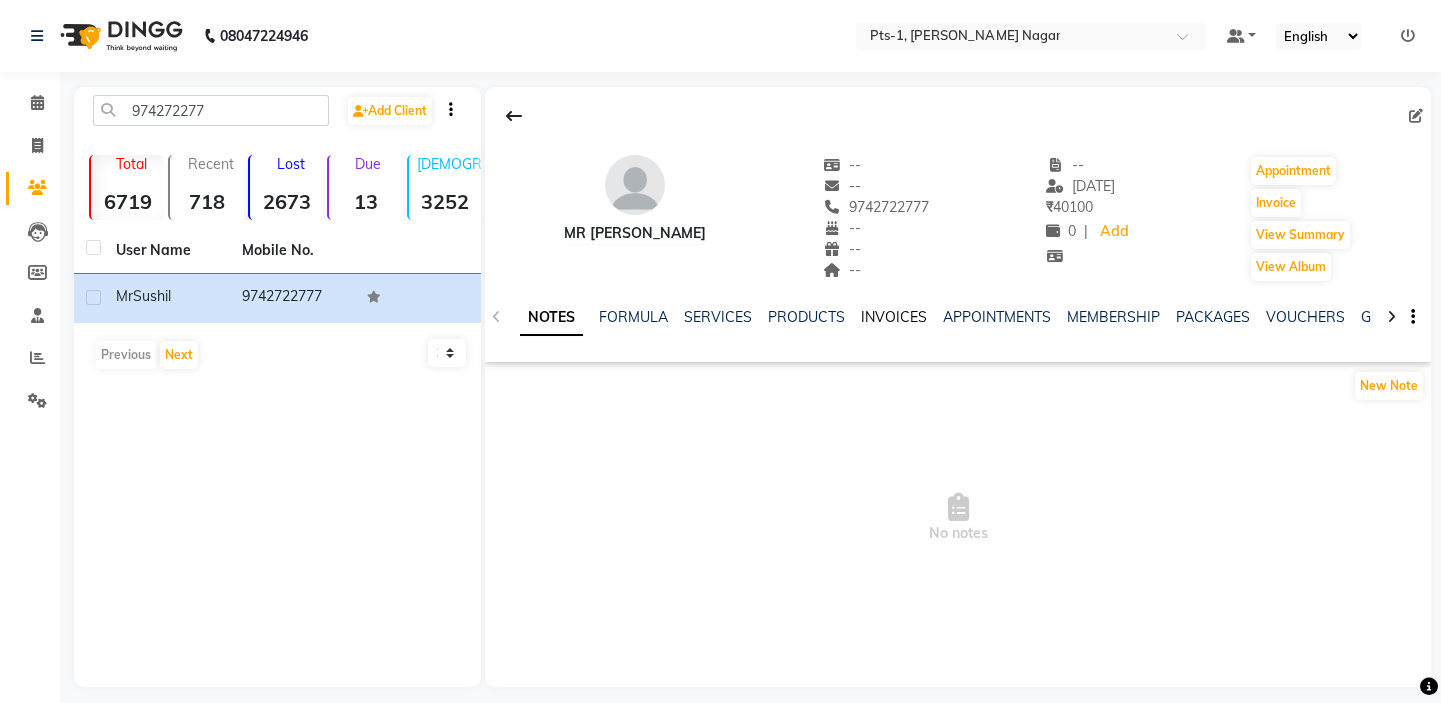 click on "INVOICES" 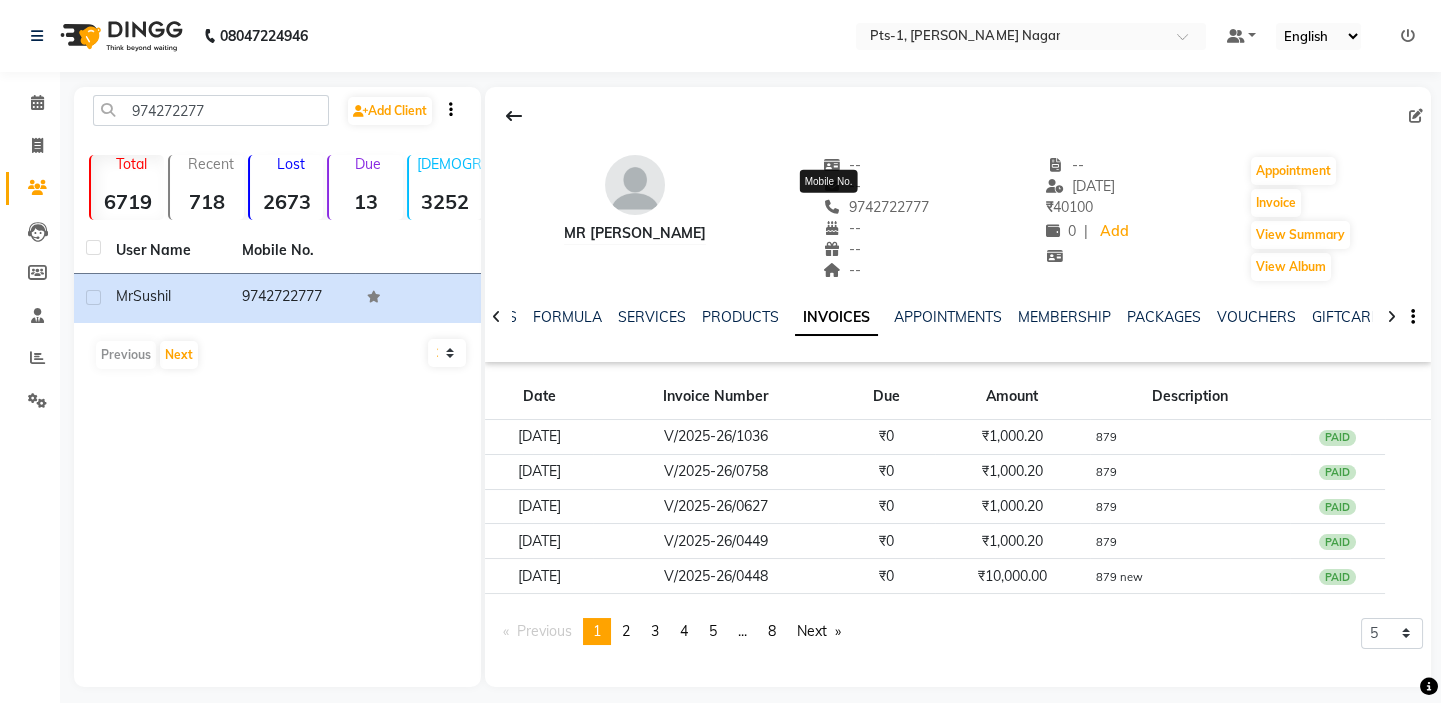 drag, startPoint x: 893, startPoint y: 210, endPoint x: 782, endPoint y: 211, distance: 111.0045 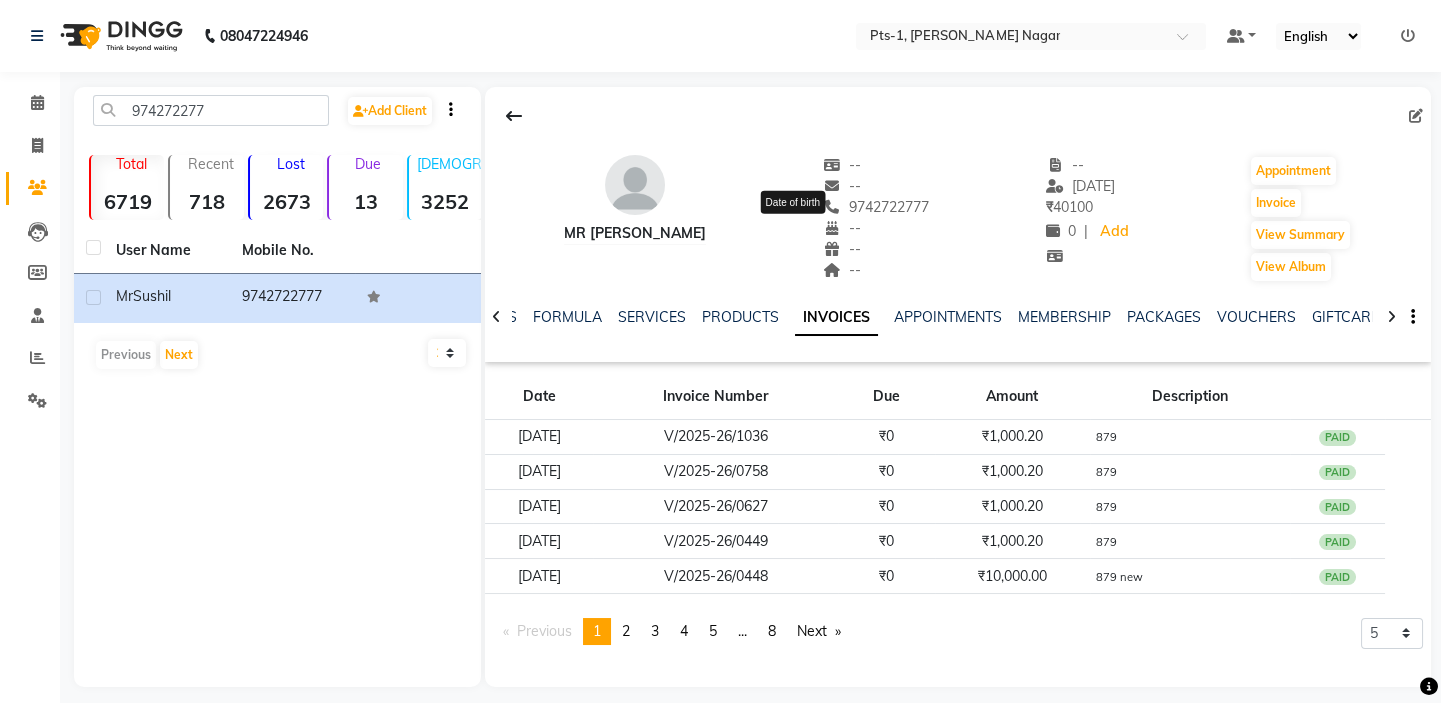 copy on "9742722777" 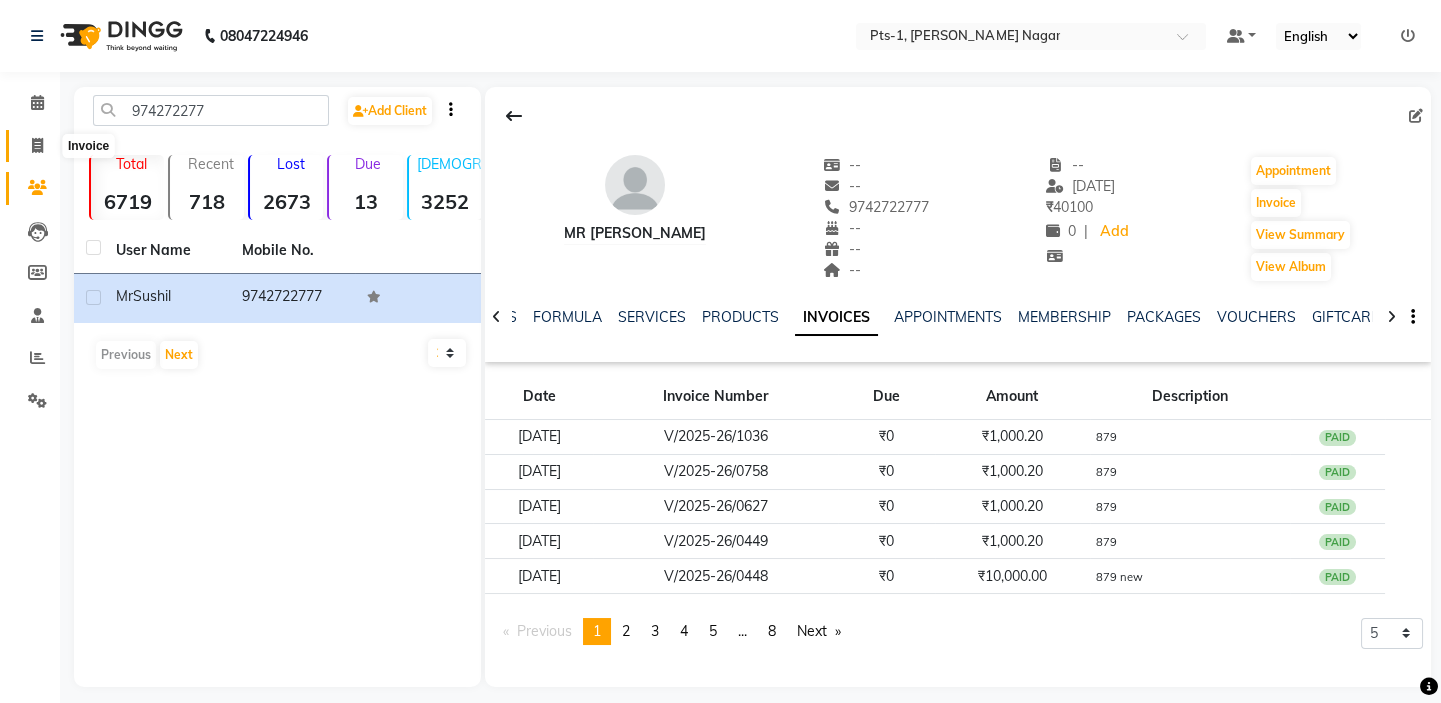 click 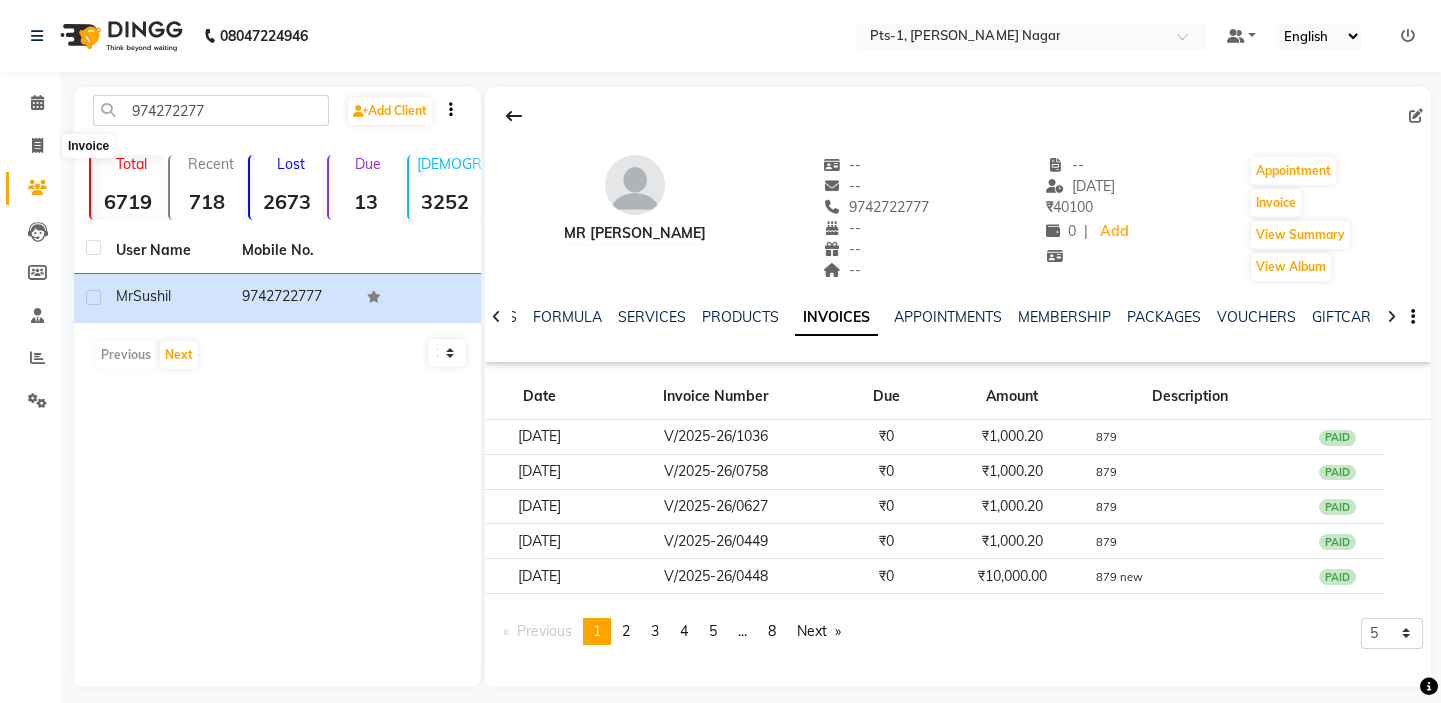 select on "5296" 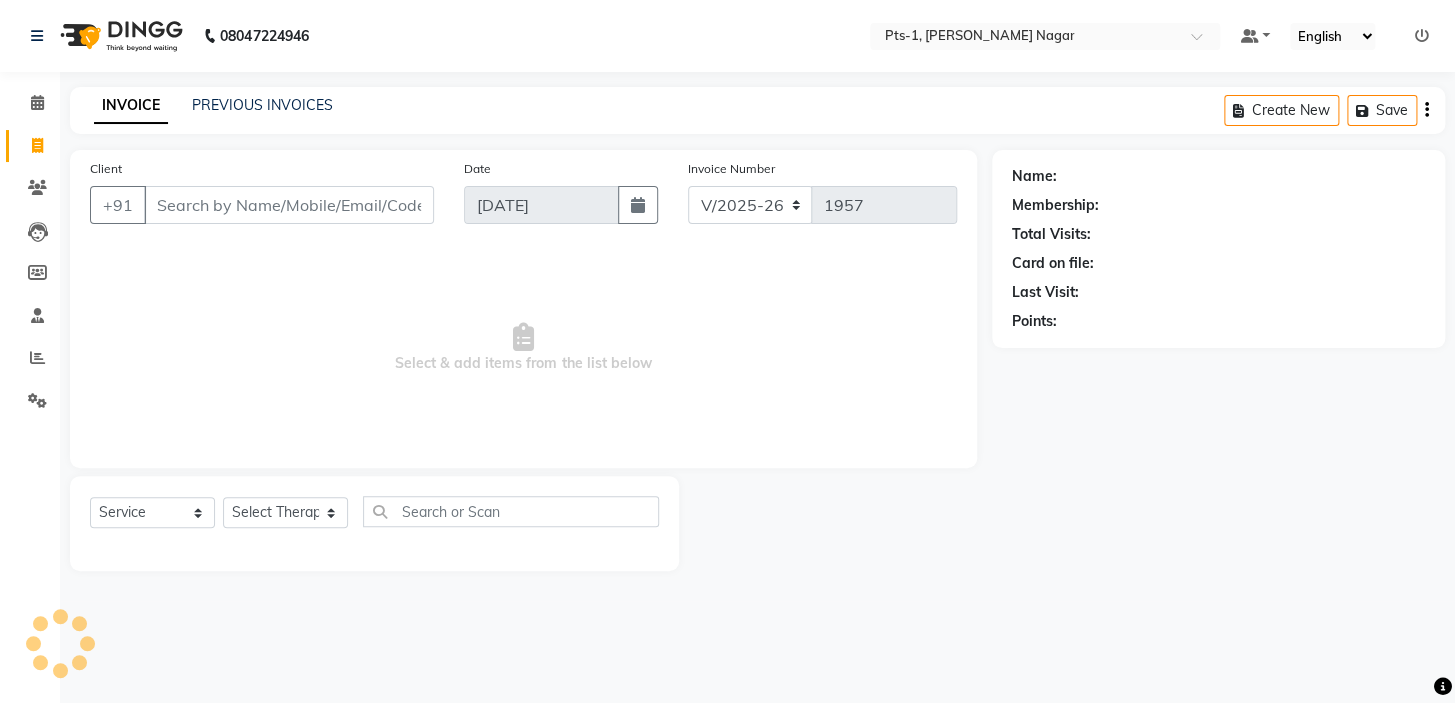 click on "Client" at bounding box center [289, 205] 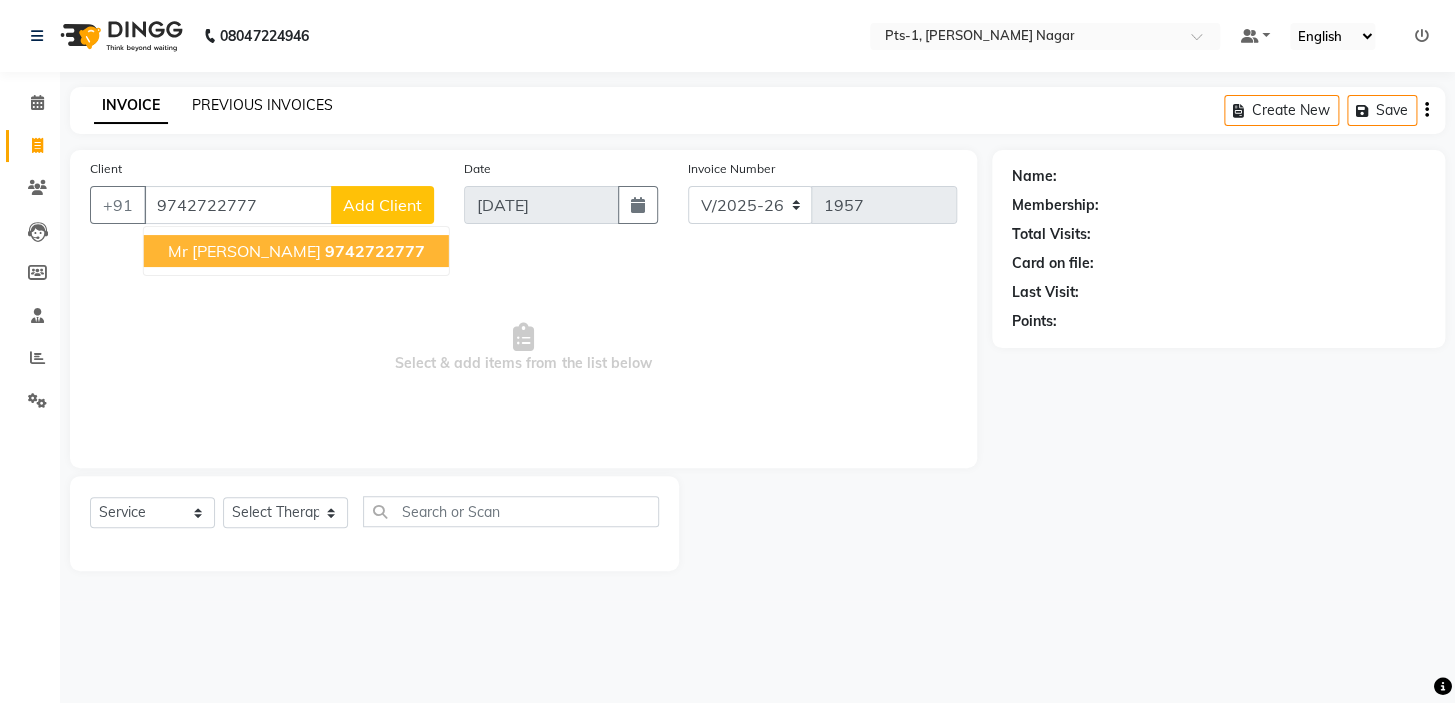 type on "9742722777" 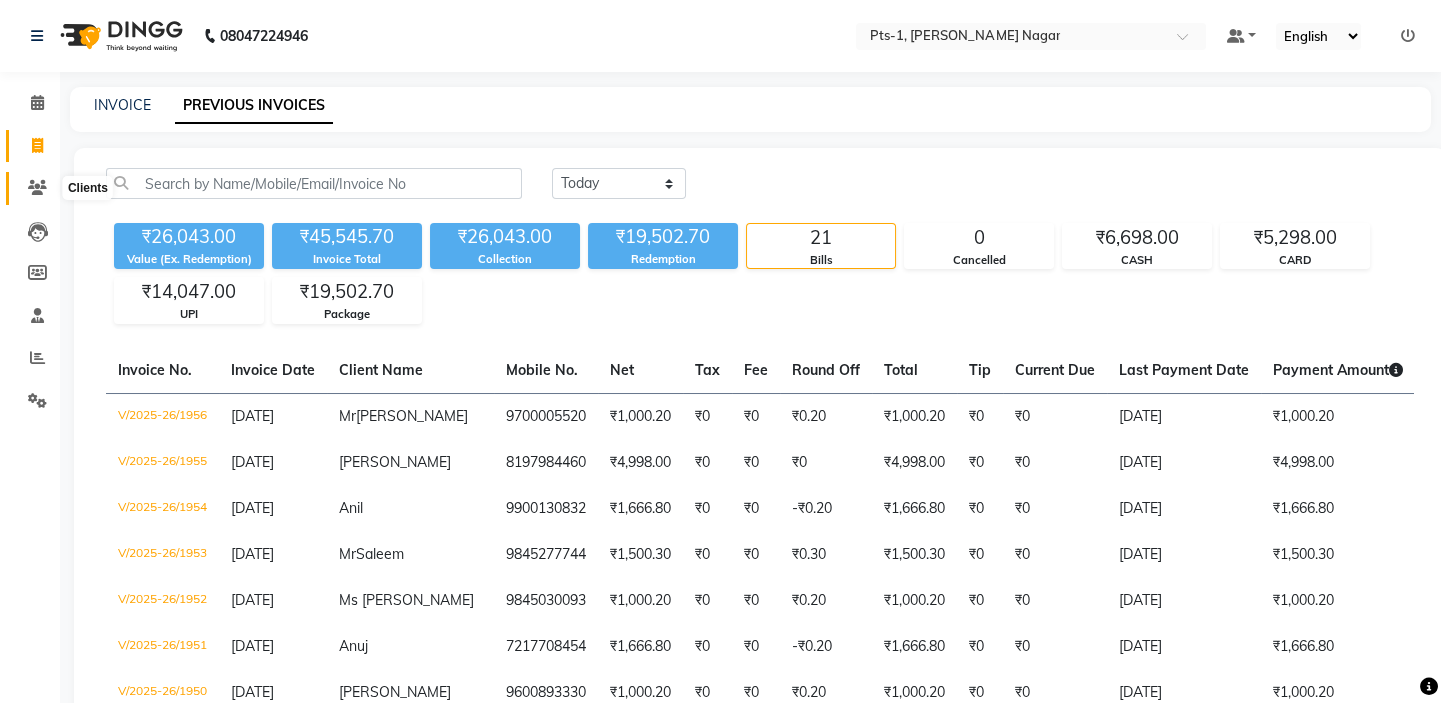 click 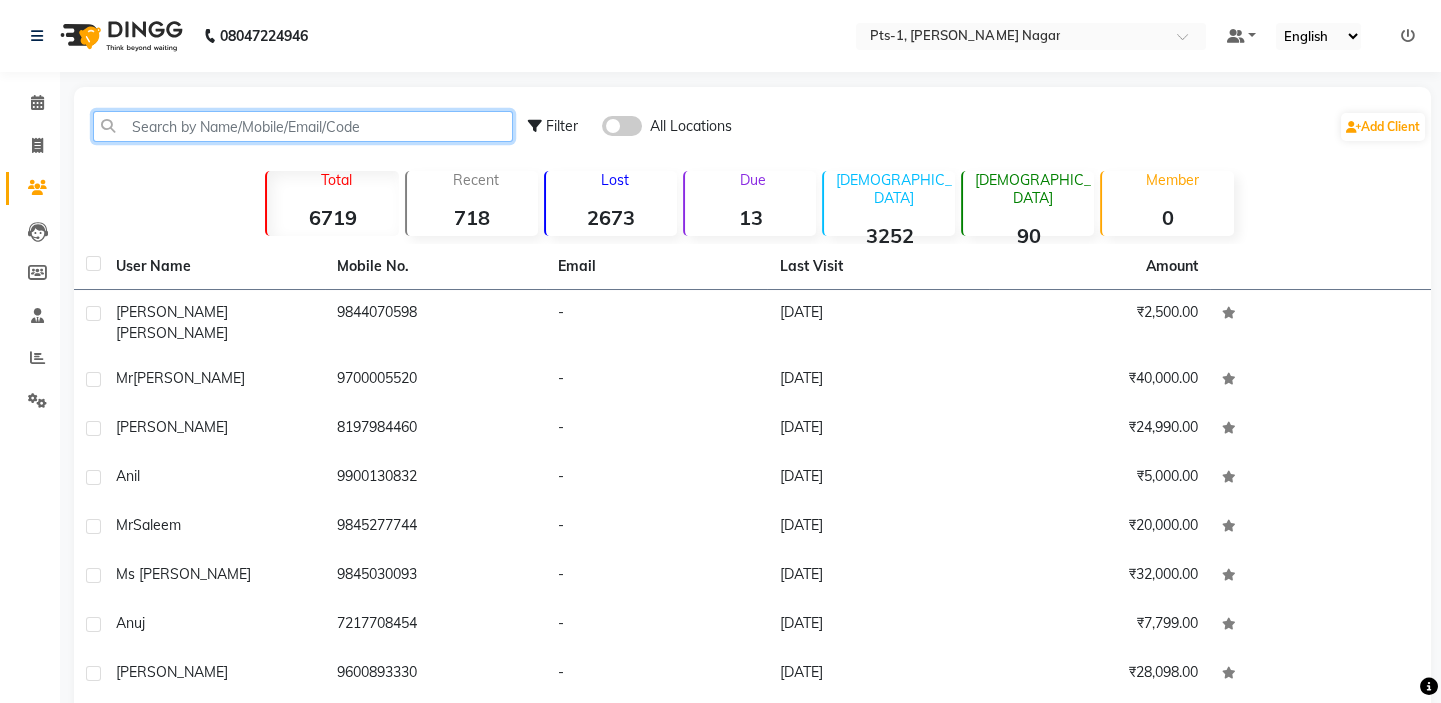 click 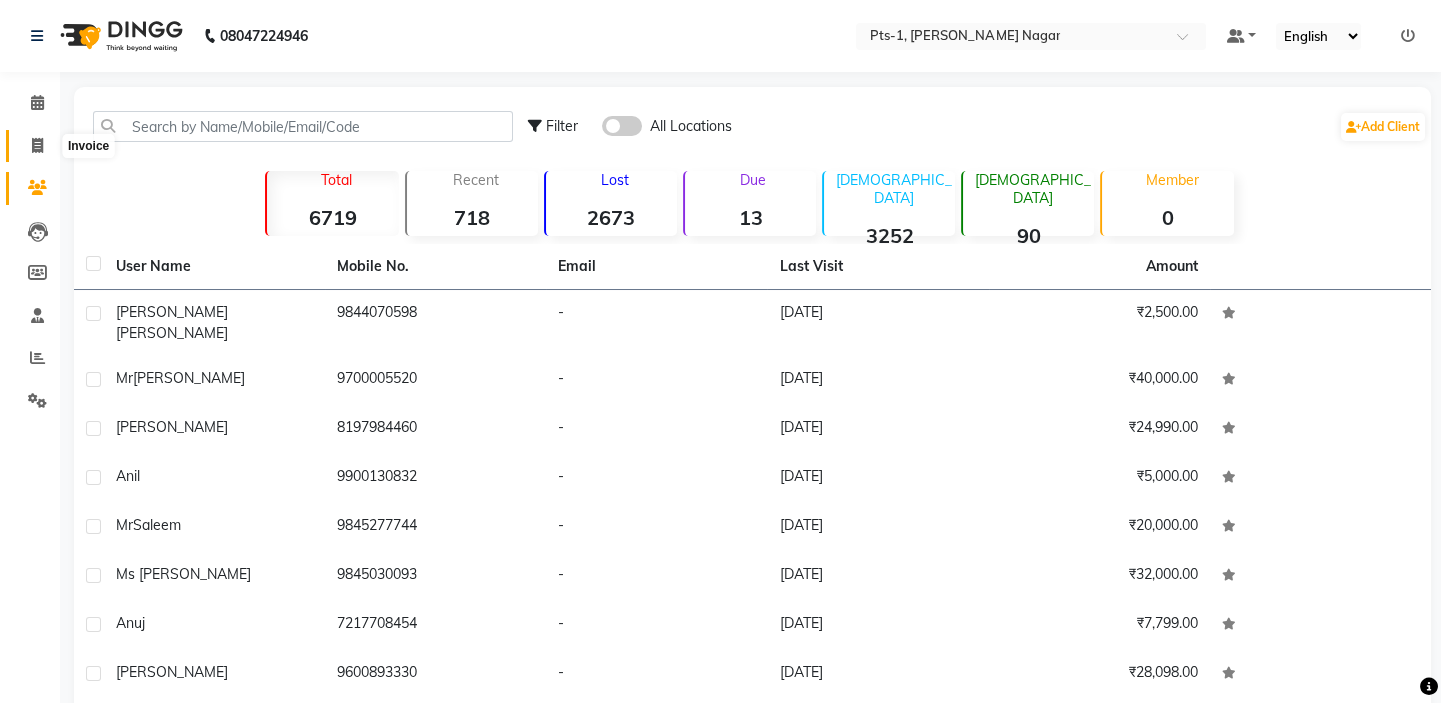 click 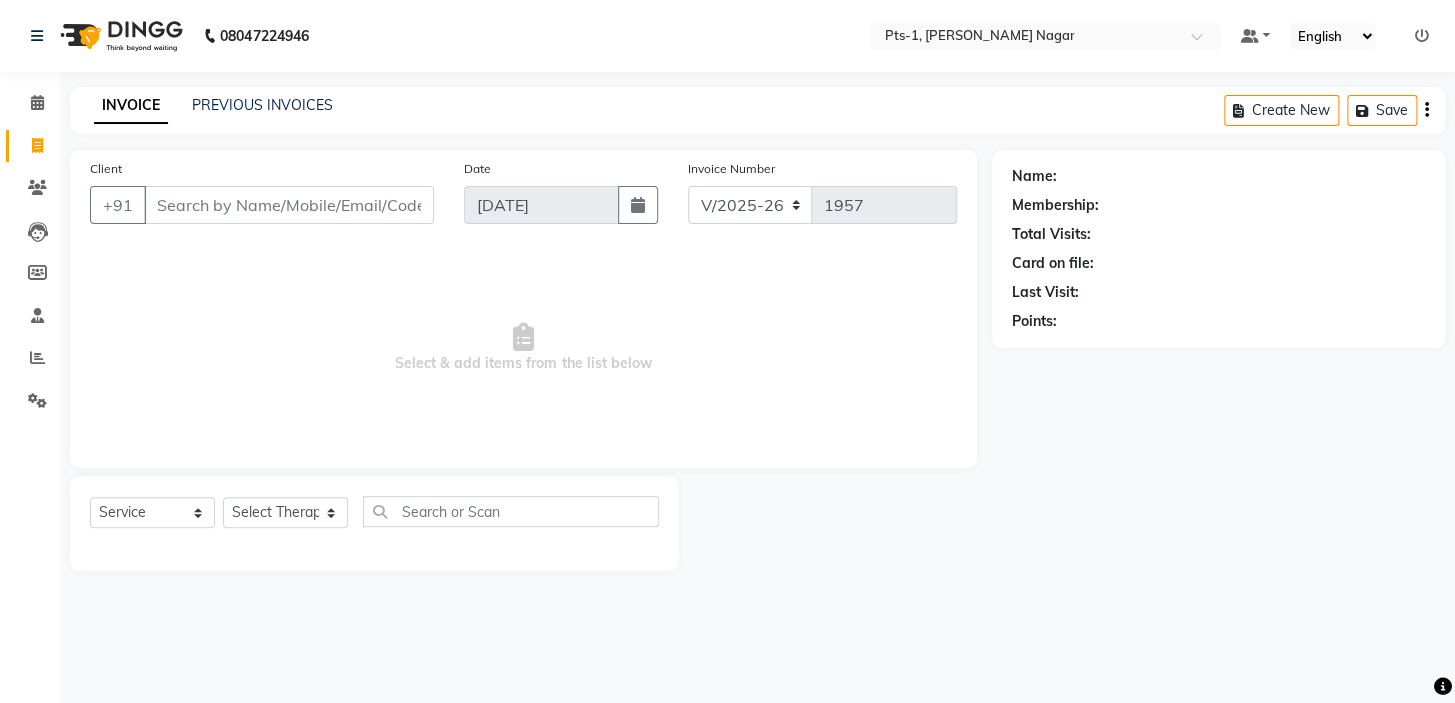 click on "Client" at bounding box center (289, 205) 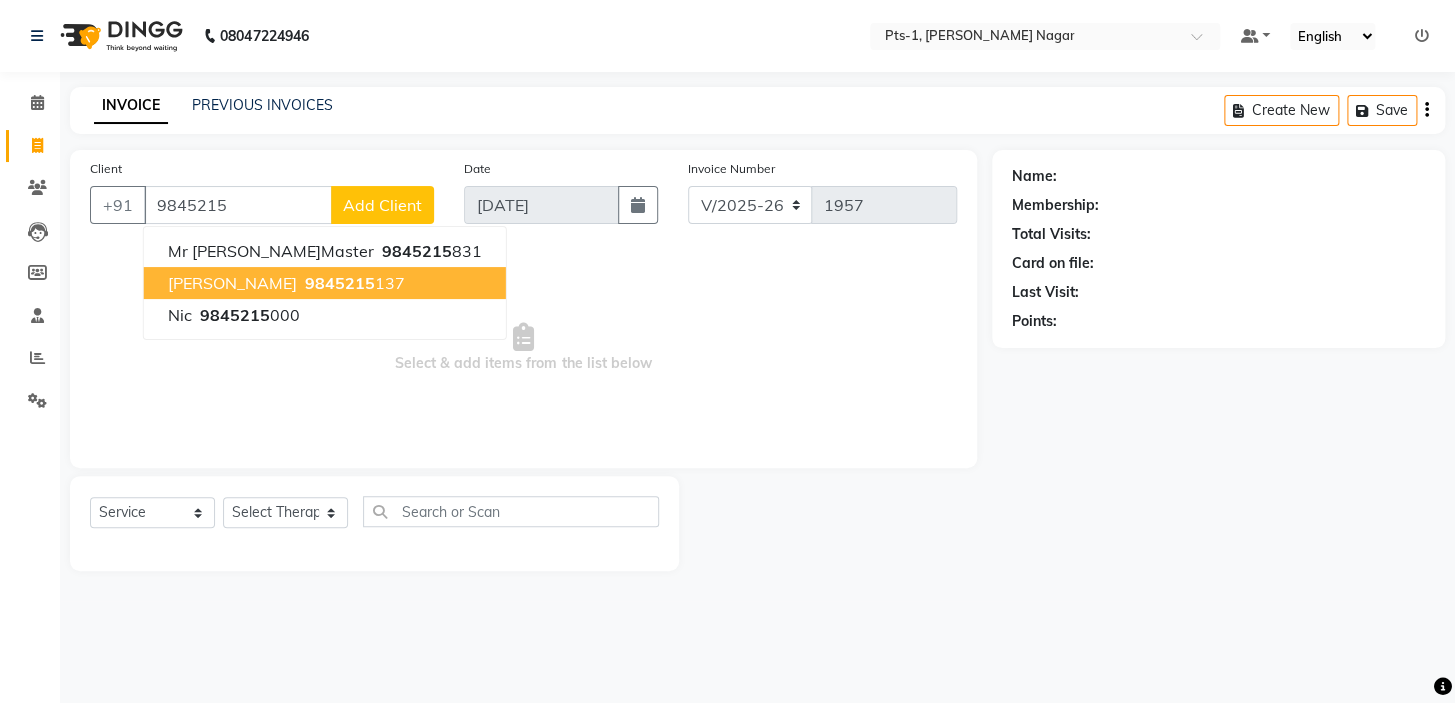 click on "9845215" at bounding box center (340, 283) 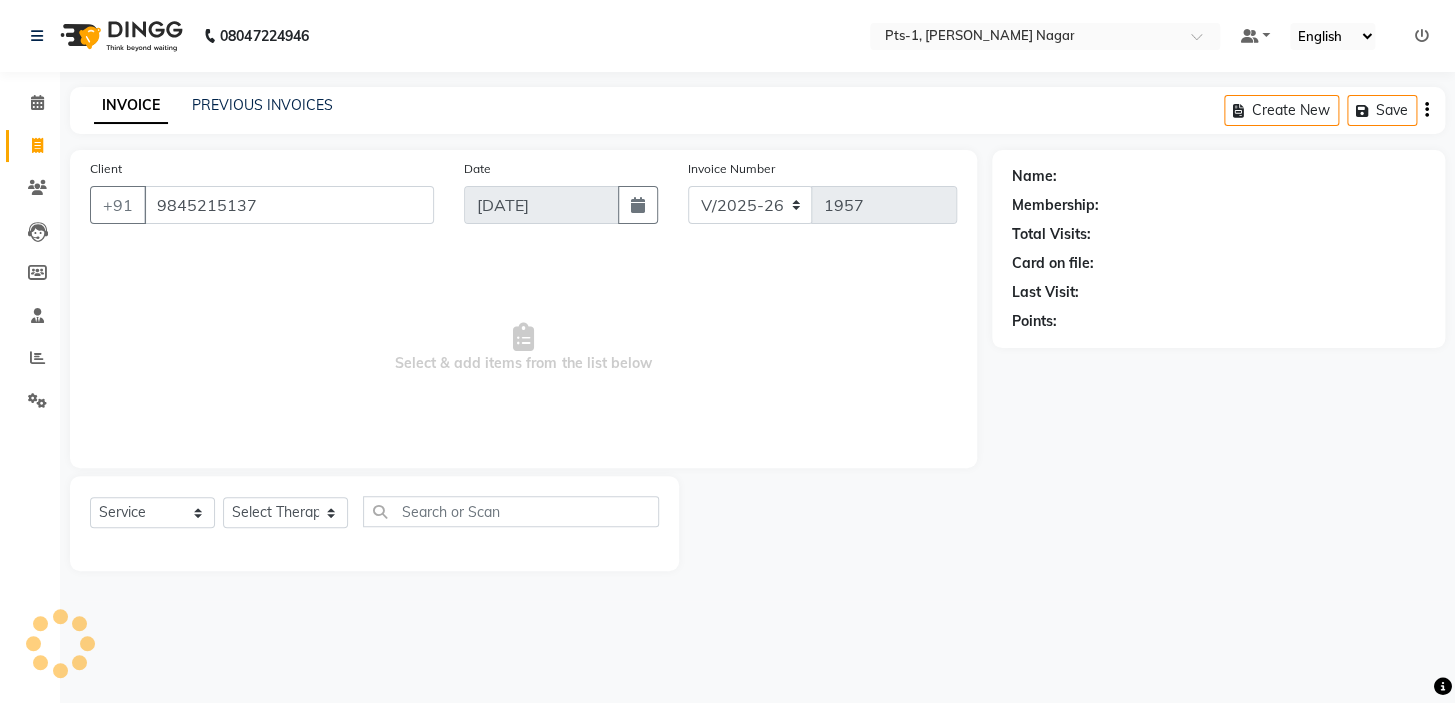 type on "9845215137" 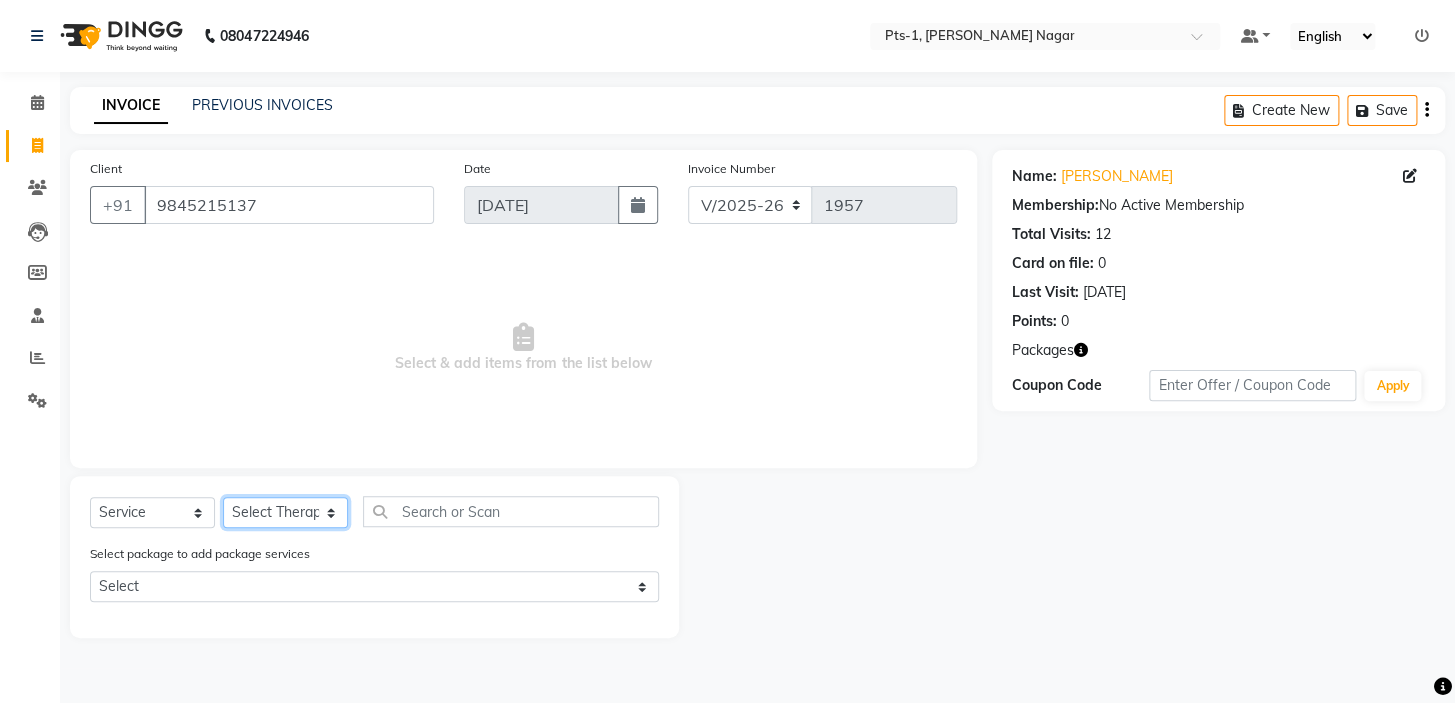 click on "Select Therapist [PERSON_NAME] anyone Babu Bela [PERSON_NAME] [PERSON_NAME] [PERSON_NAME] Sun [PERSON_NAME] [PERSON_NAME]" 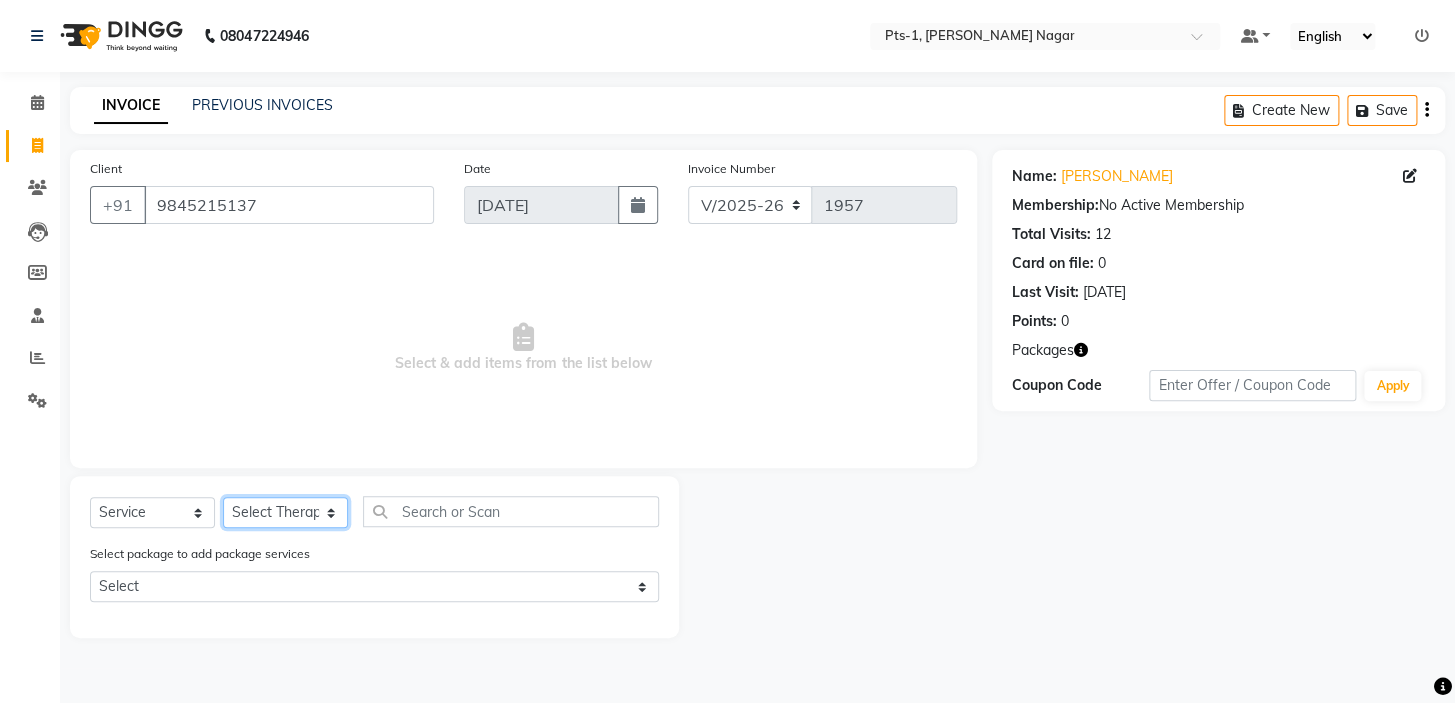 select on "51729" 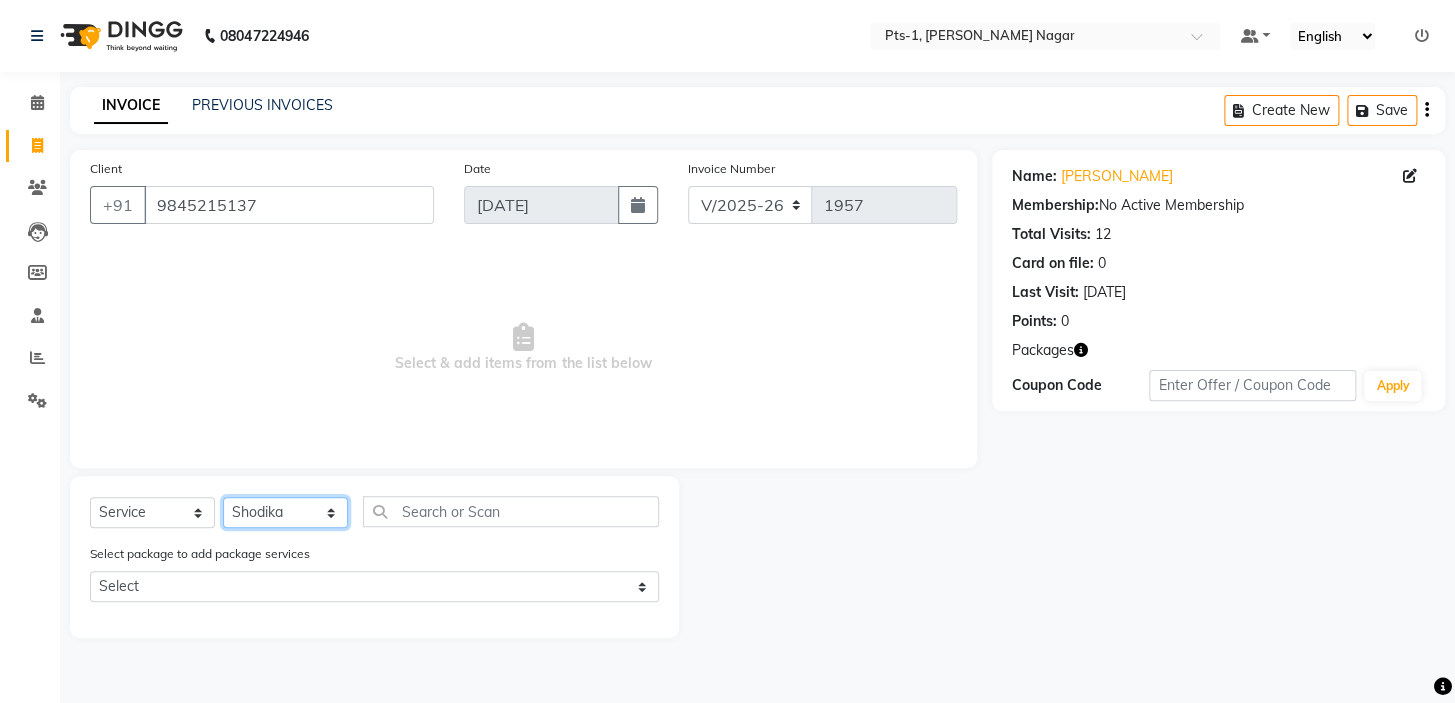 click on "Select Therapist [PERSON_NAME] anyone Babu Bela [PERSON_NAME] [PERSON_NAME] [PERSON_NAME] Sun [PERSON_NAME] [PERSON_NAME]" 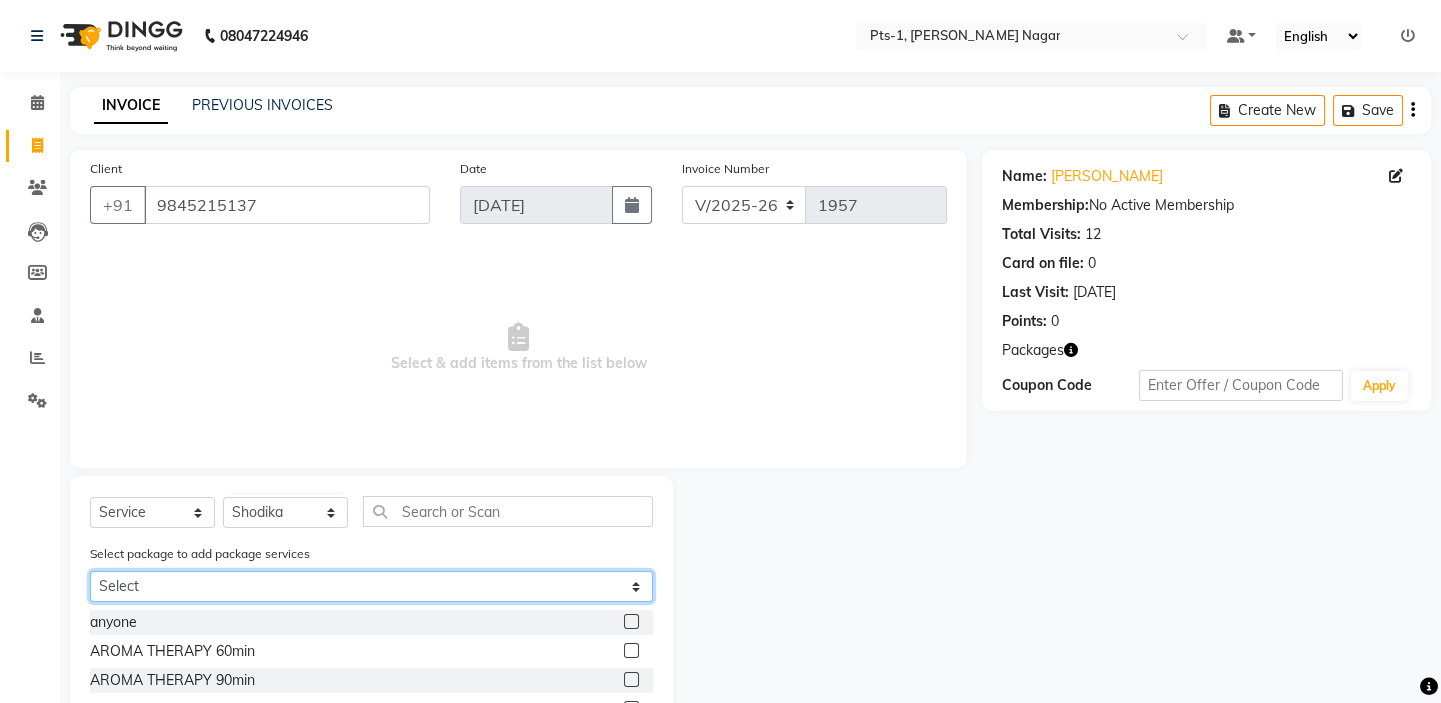 click on "Select OLD PACKAGE (10K) 9 SERVICES" 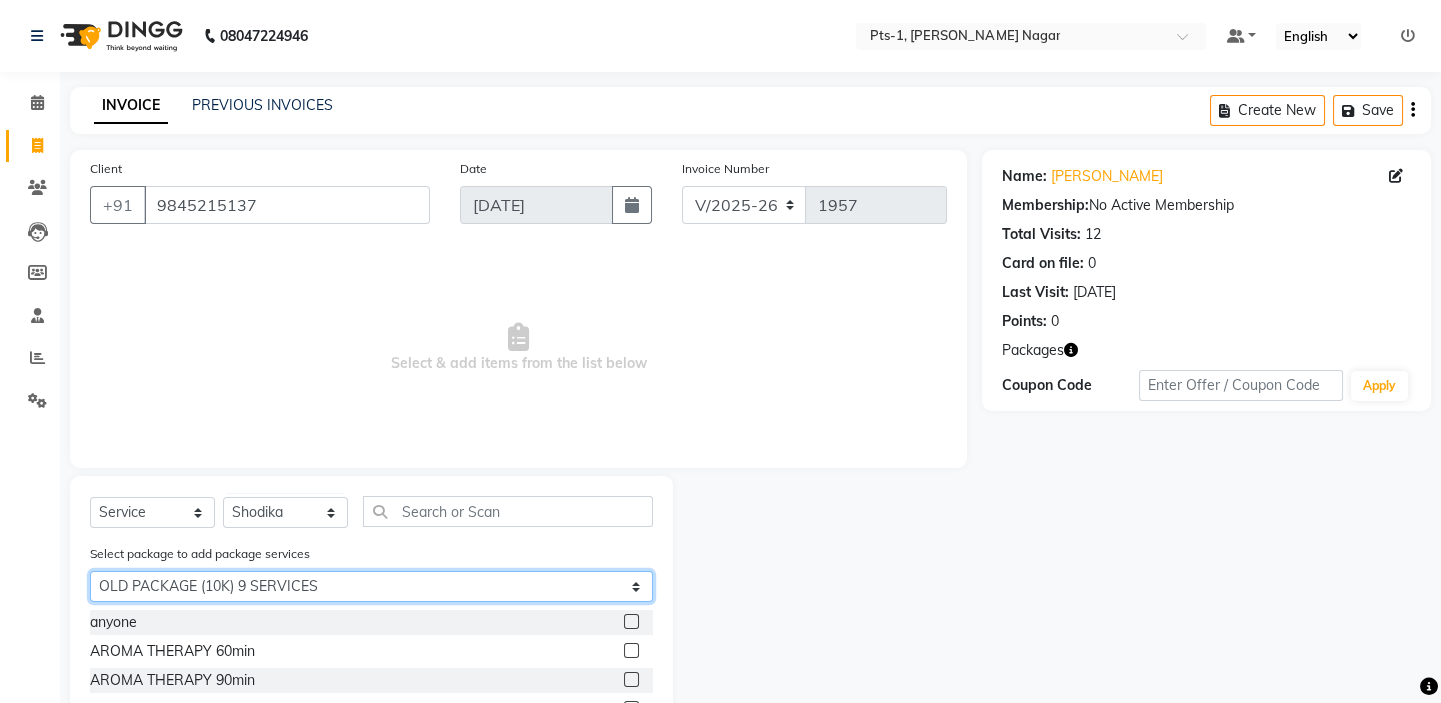 click on "Select OLD PACKAGE (10K) 9 SERVICES" 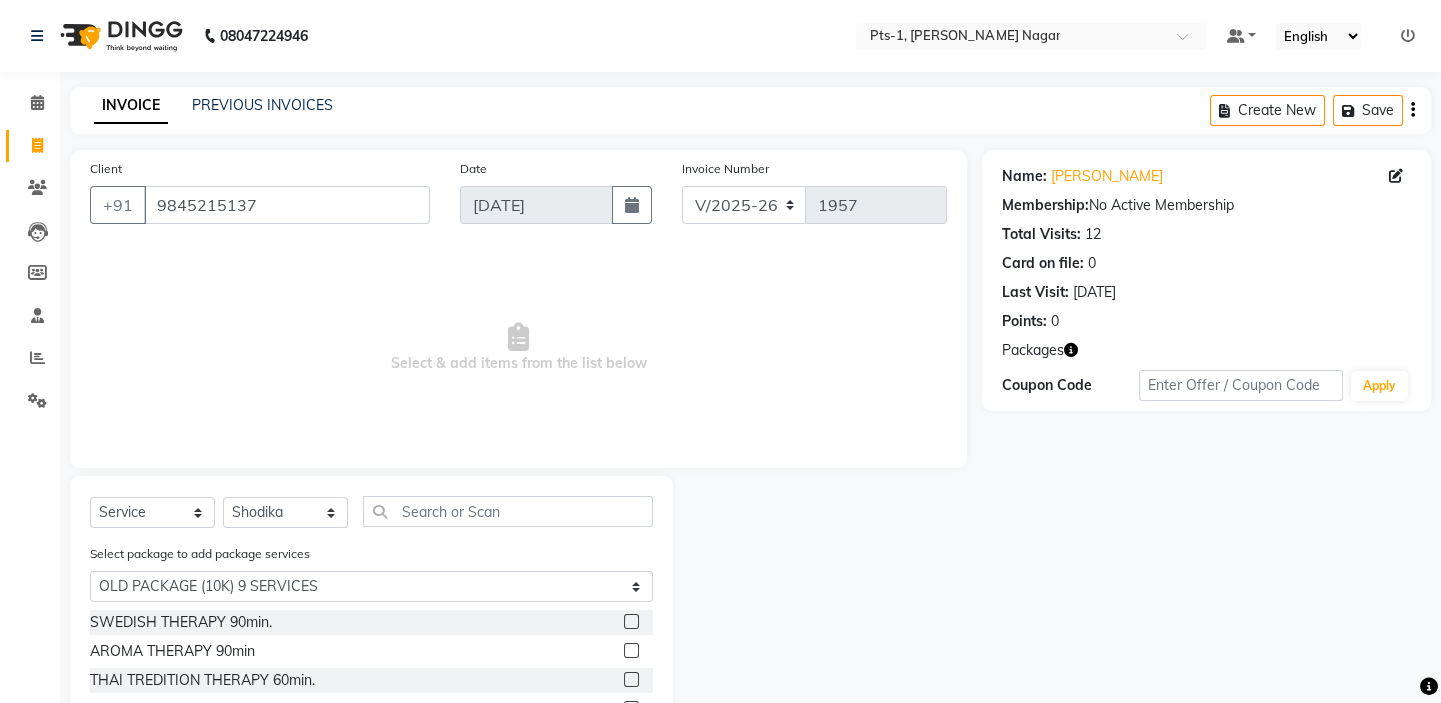 click 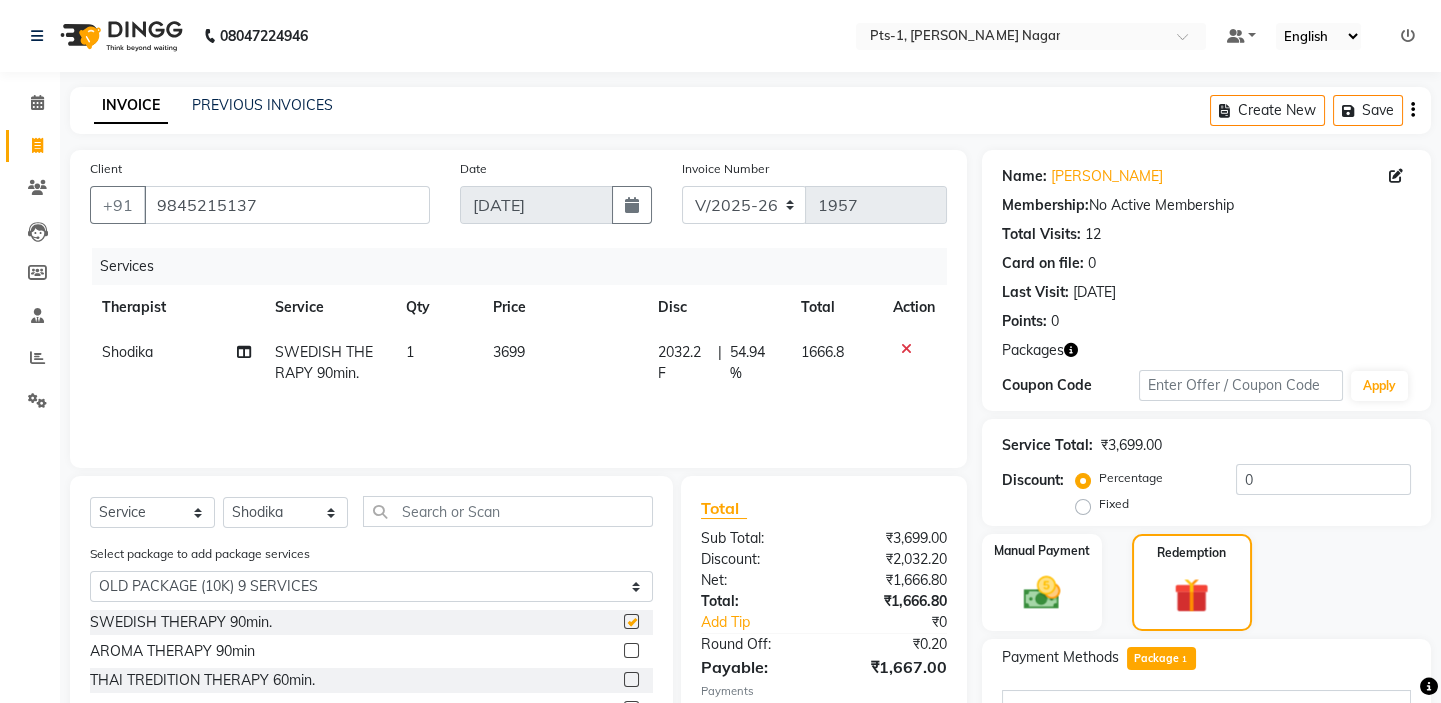 checkbox on "false" 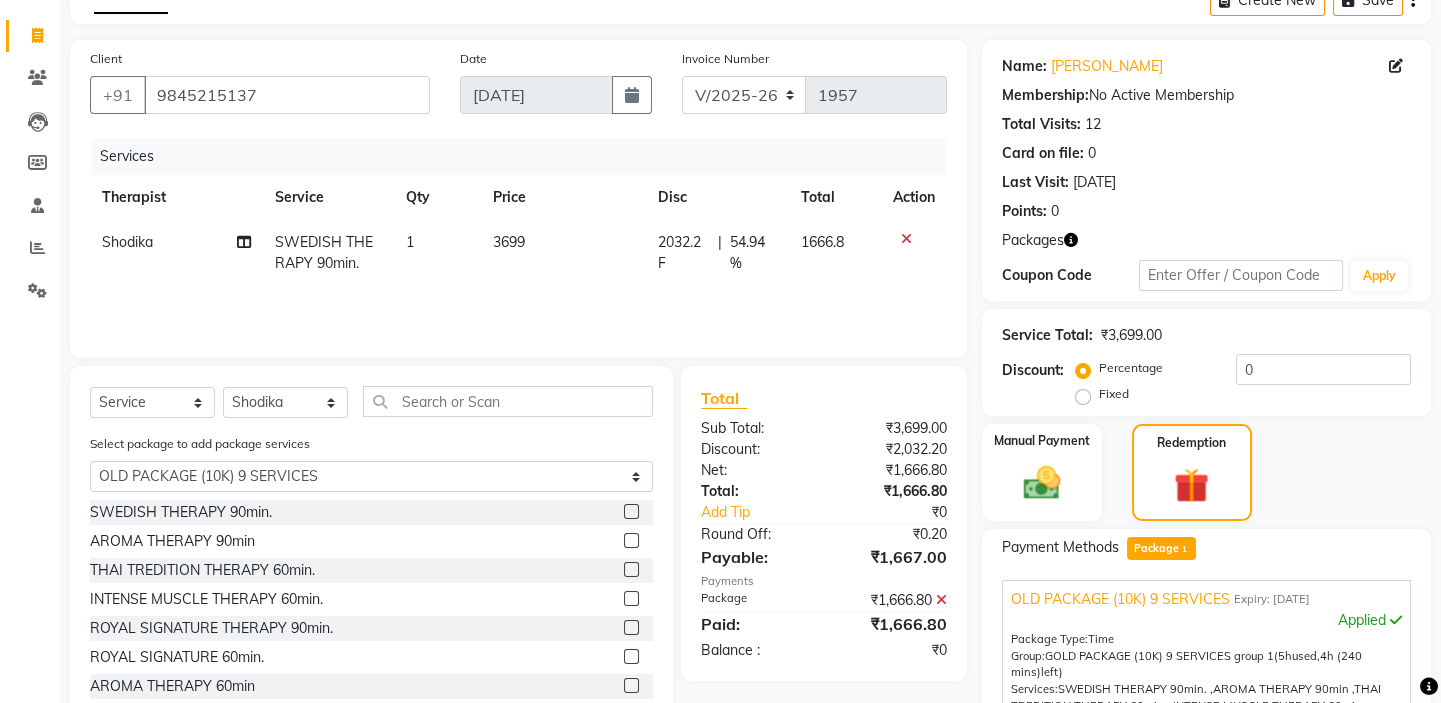 scroll, scrollTop: 363, scrollLeft: 0, axis: vertical 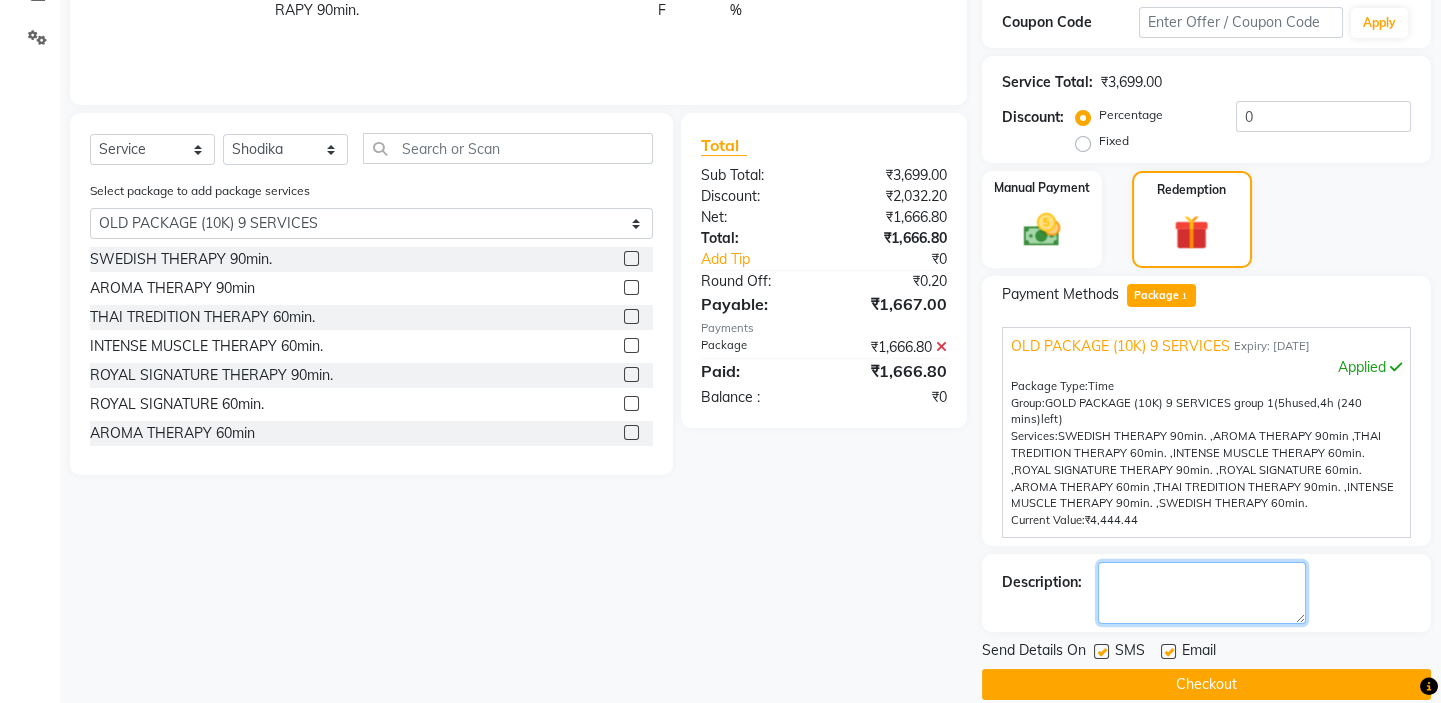 click 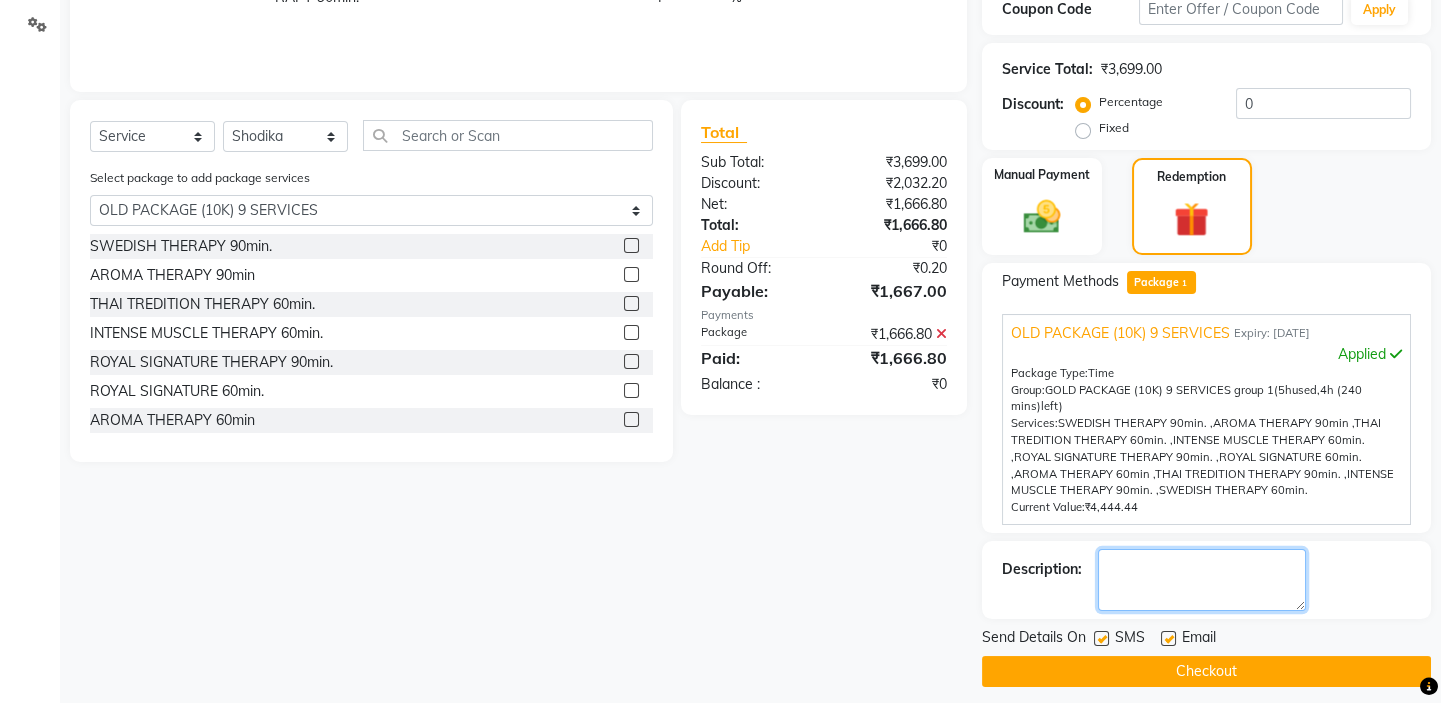 scroll, scrollTop: 389, scrollLeft: 0, axis: vertical 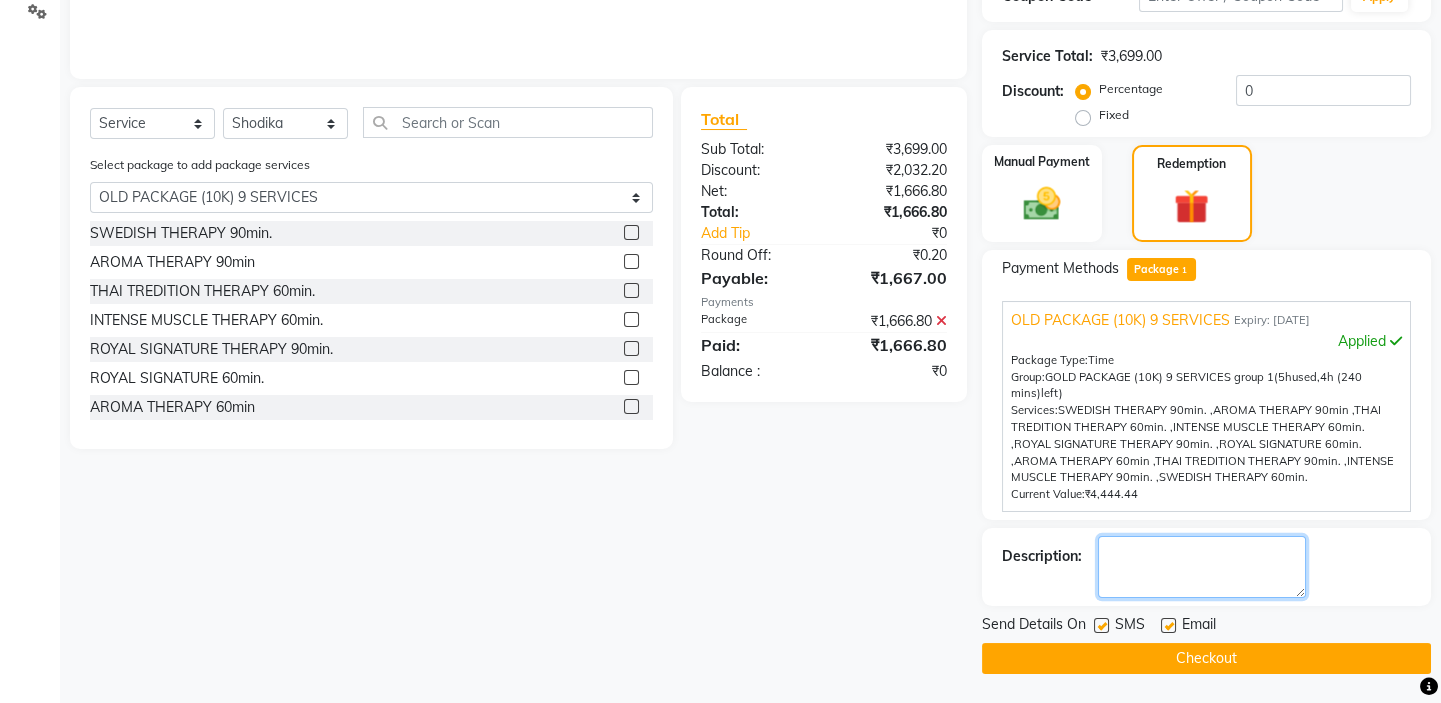 click 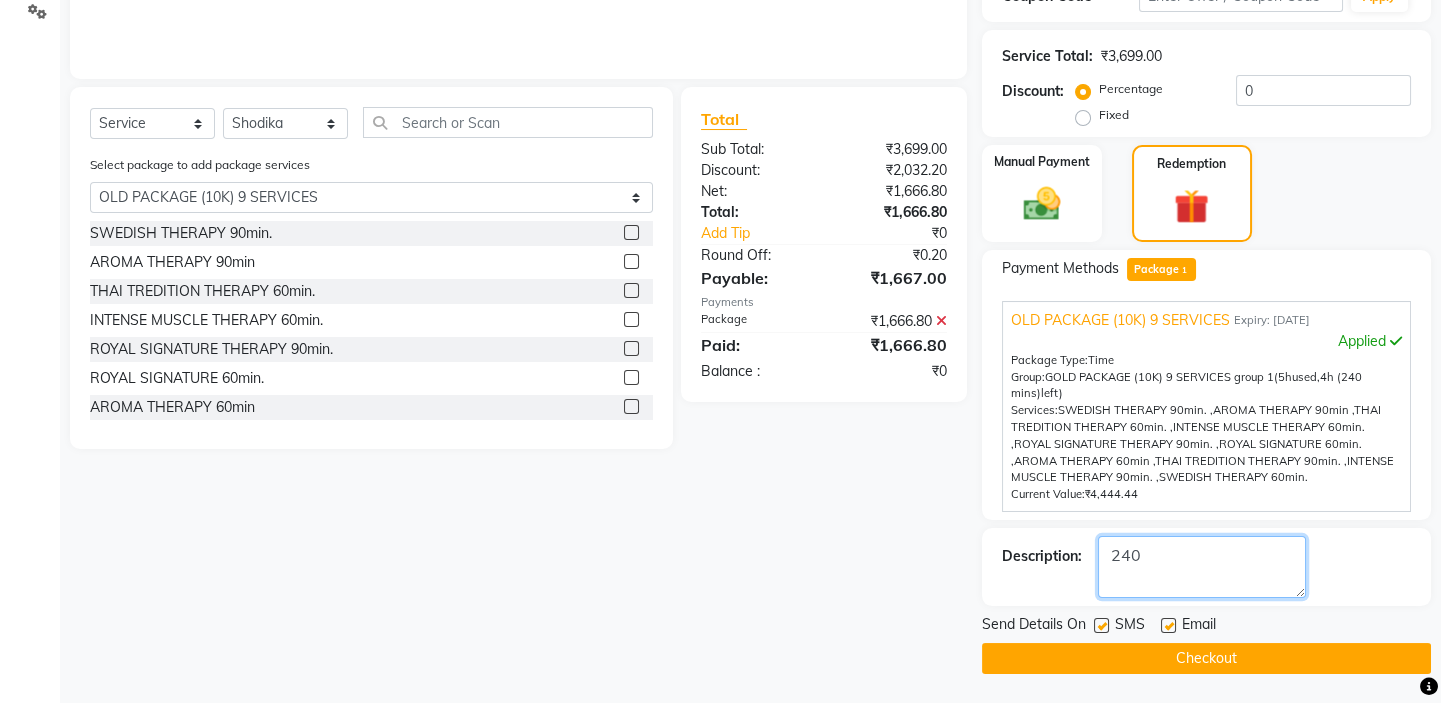 type on "240" 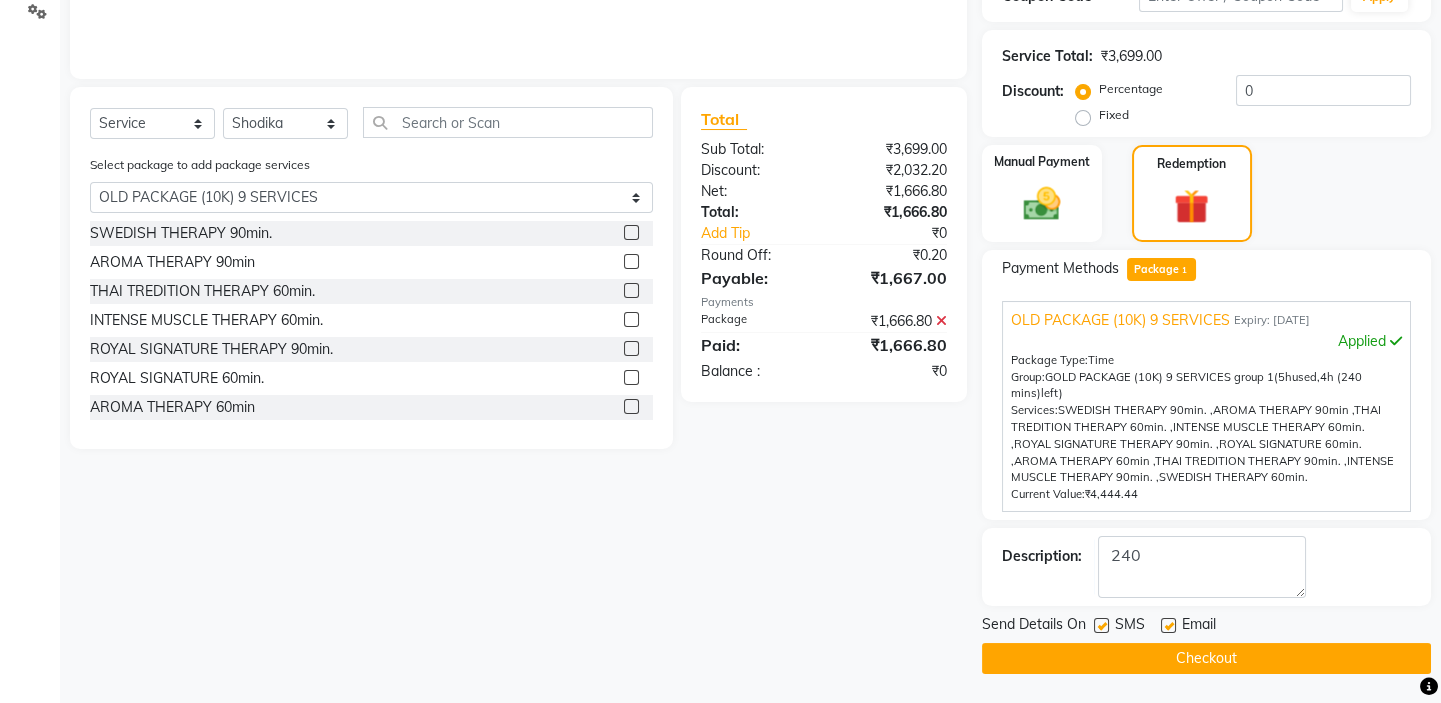 drag, startPoint x: 1164, startPoint y: 621, endPoint x: 1122, endPoint y: 636, distance: 44.598206 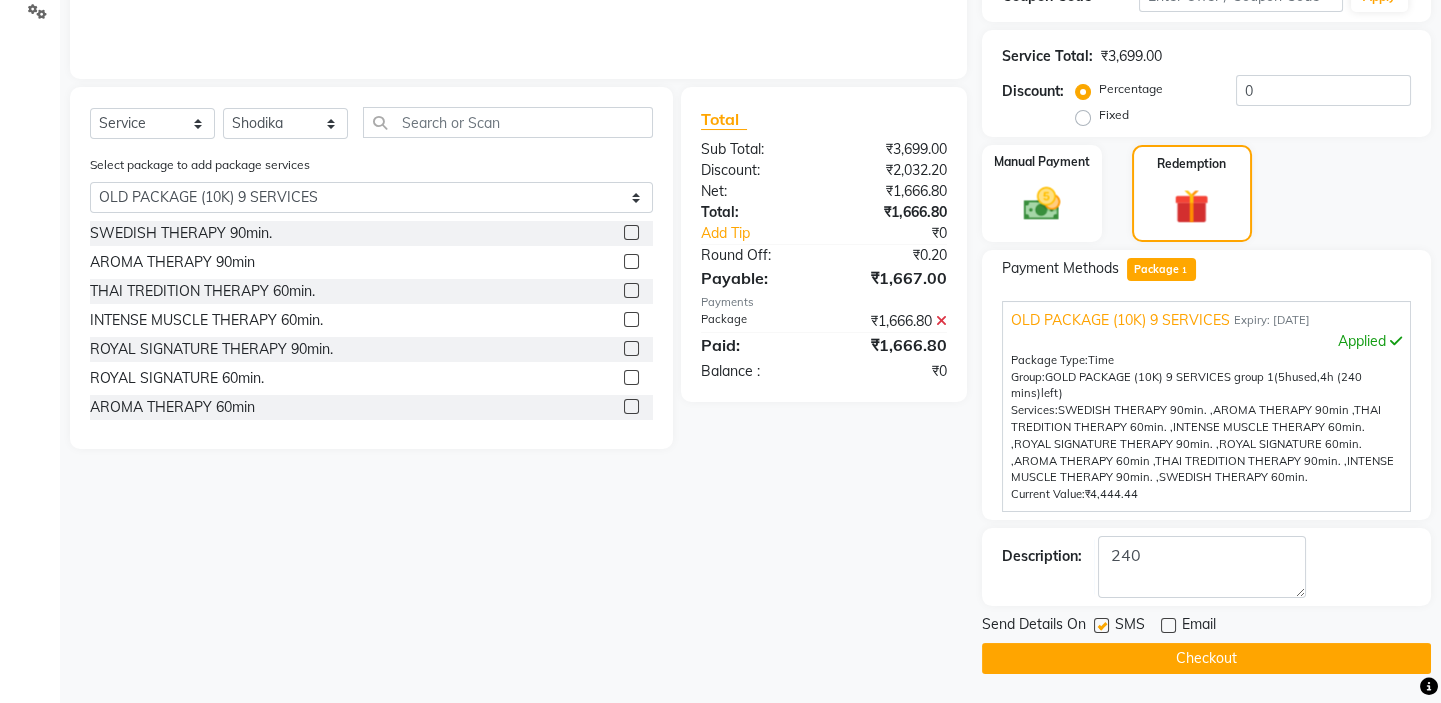 click 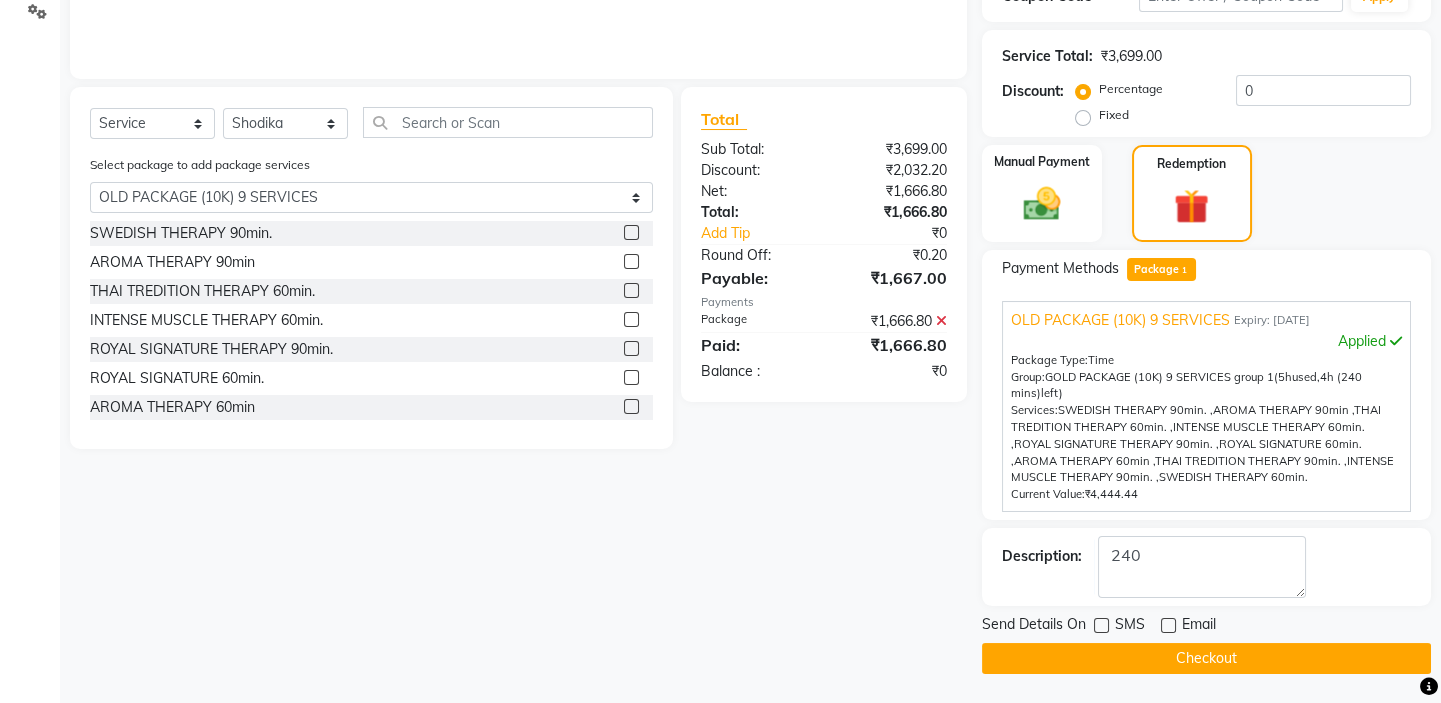 click on "Checkout" 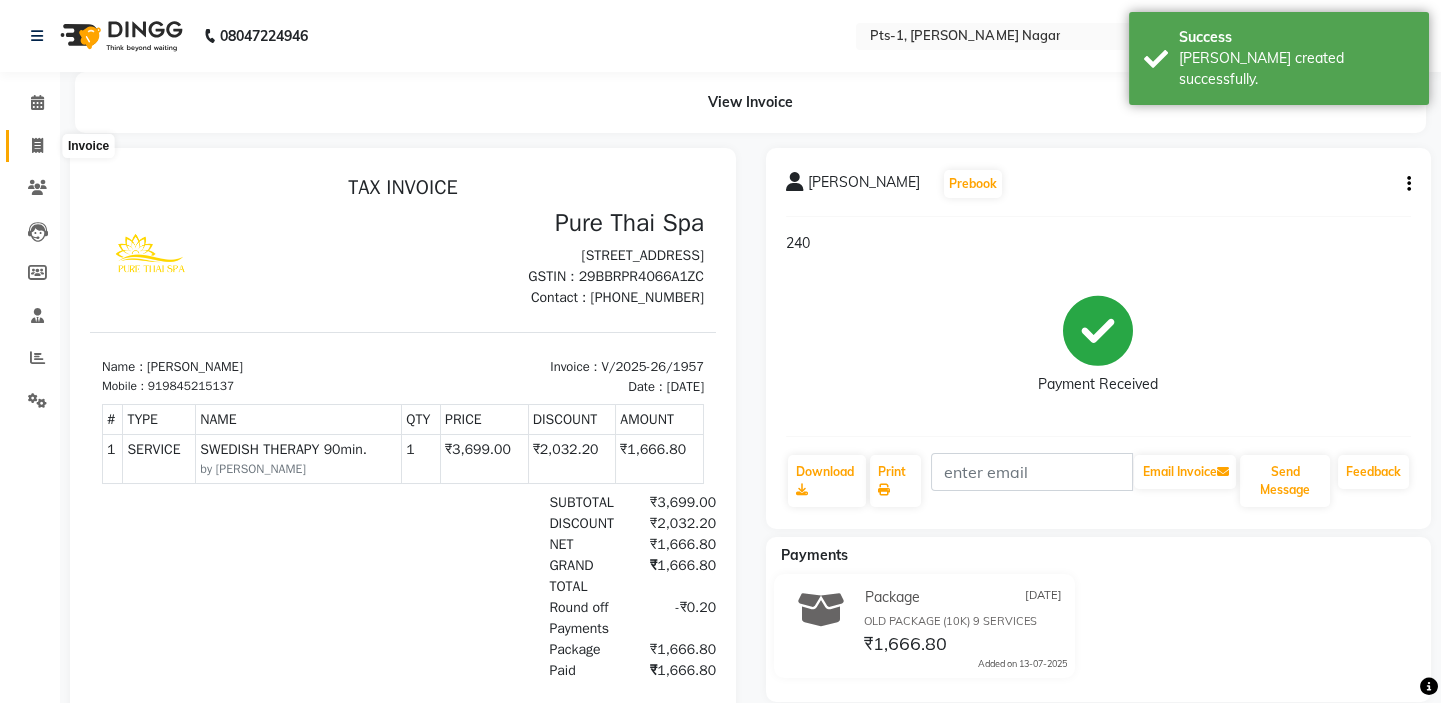 scroll, scrollTop: 0, scrollLeft: 0, axis: both 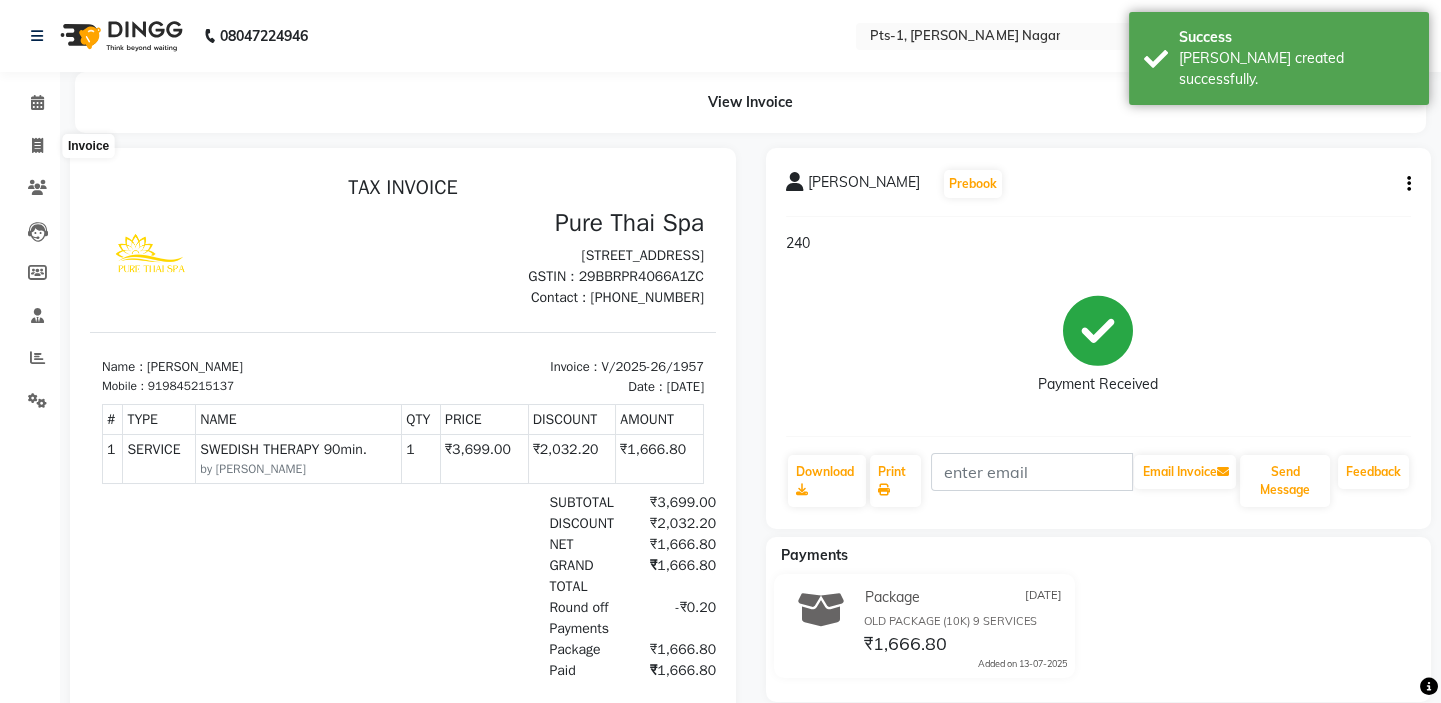 select on "5296" 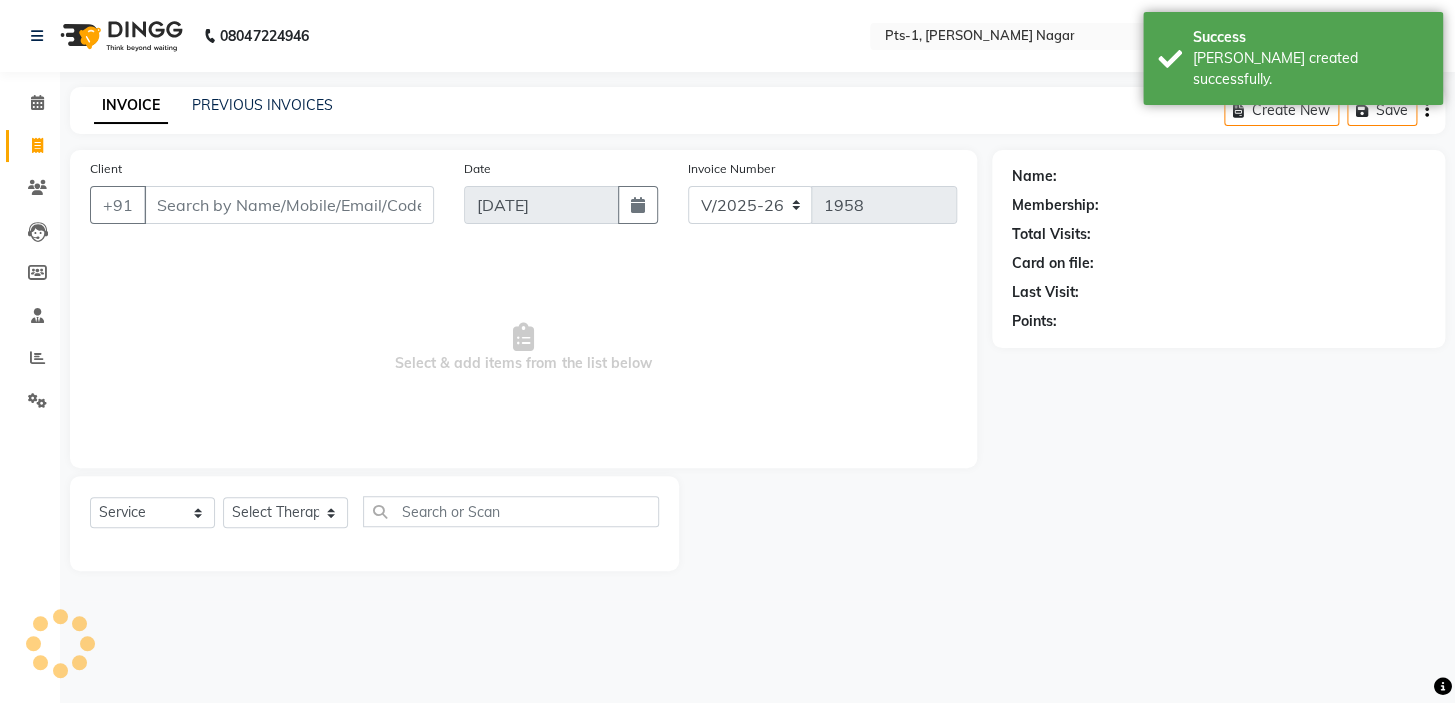 click on "Client" at bounding box center (289, 205) 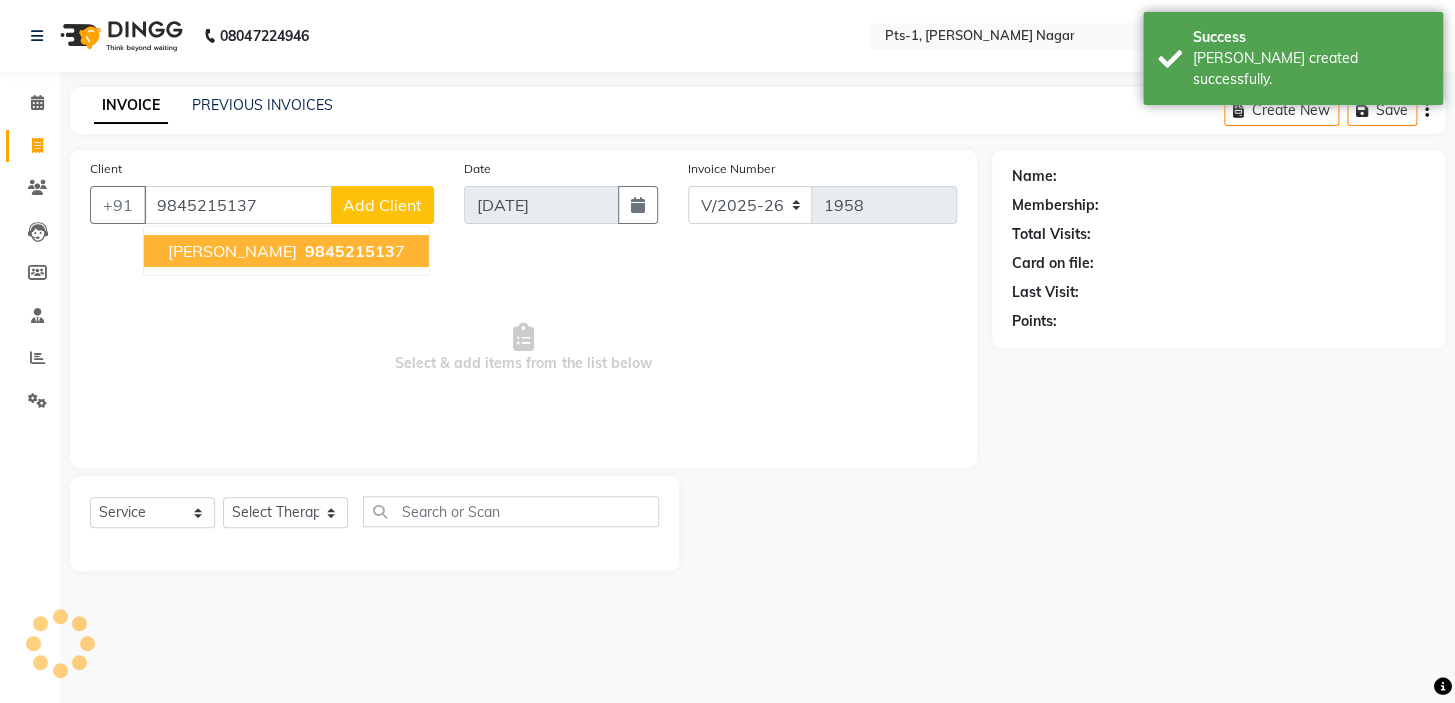 type on "9845215137" 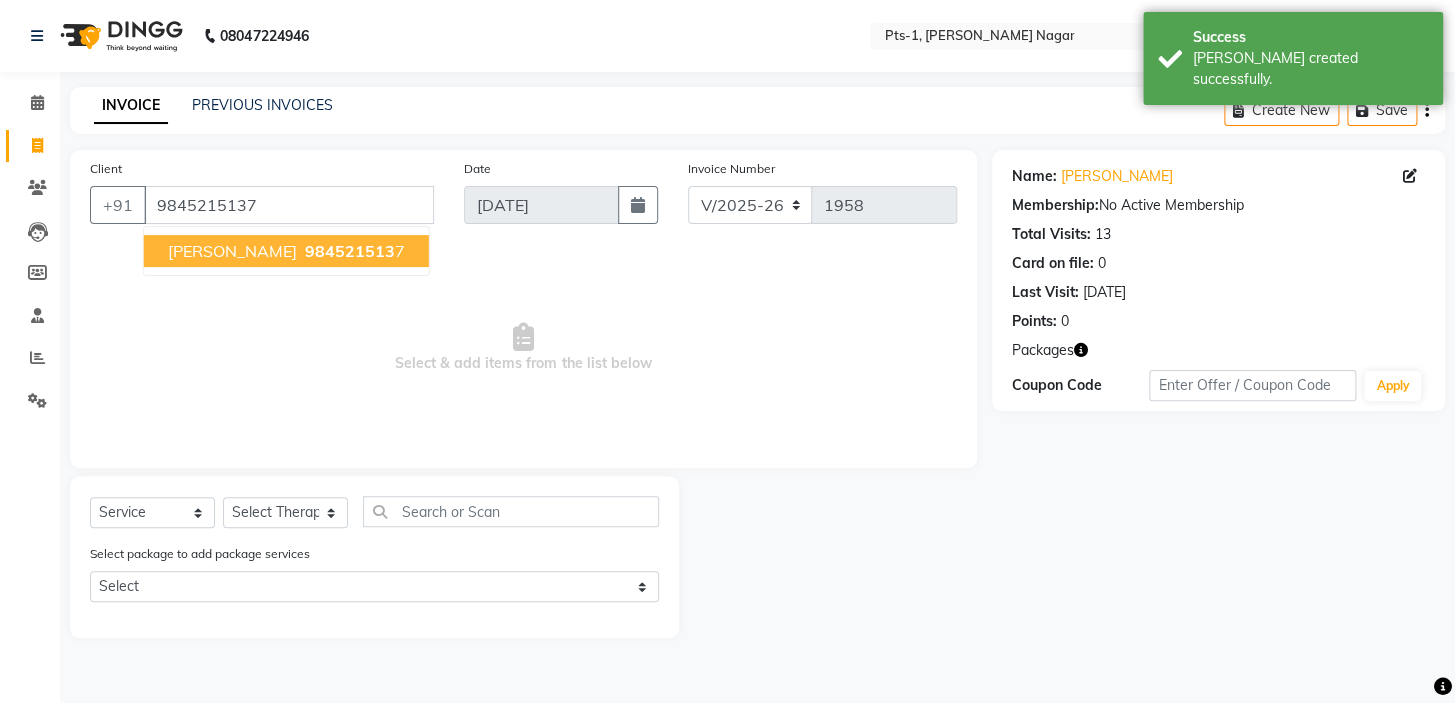 click on "984521513" at bounding box center [350, 251] 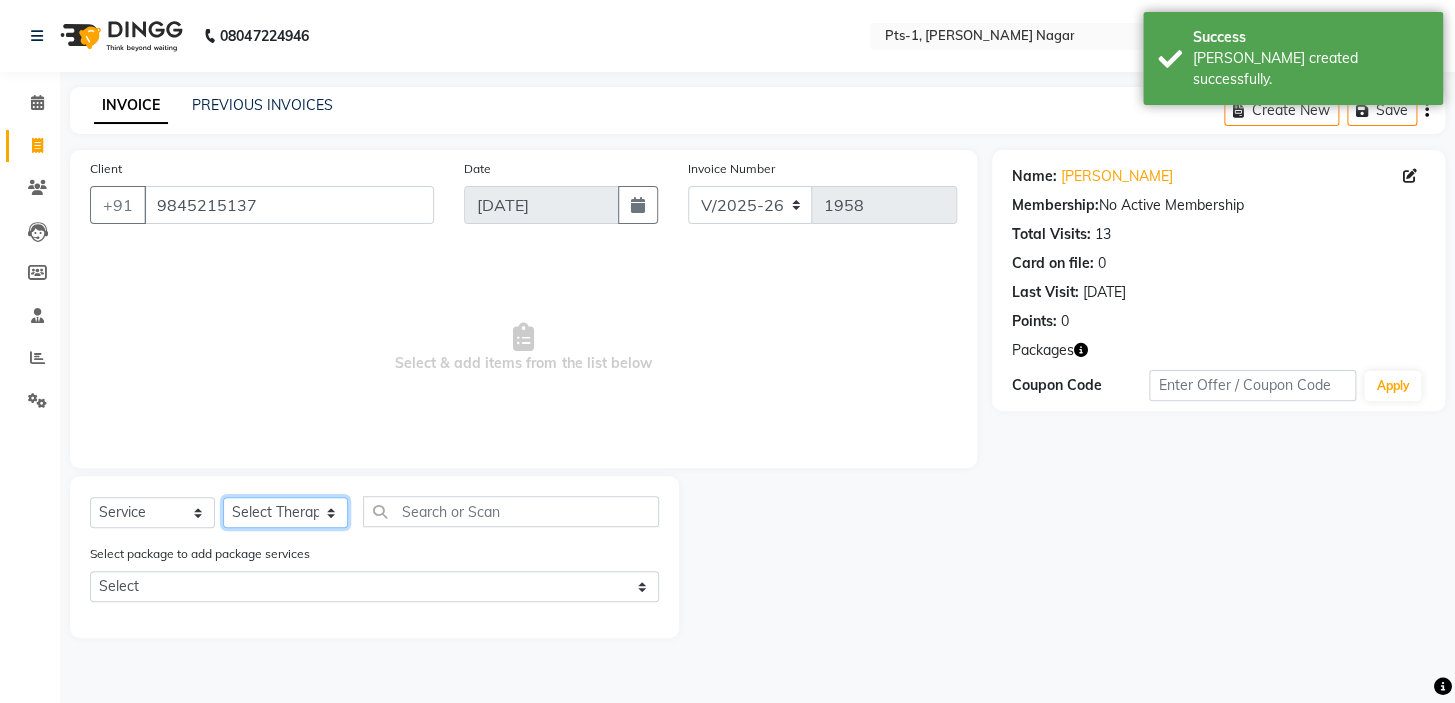 click on "Select Therapist [PERSON_NAME] anyone Babu Bela [PERSON_NAME] [PERSON_NAME] [PERSON_NAME] Sun [PERSON_NAME] [PERSON_NAME]" 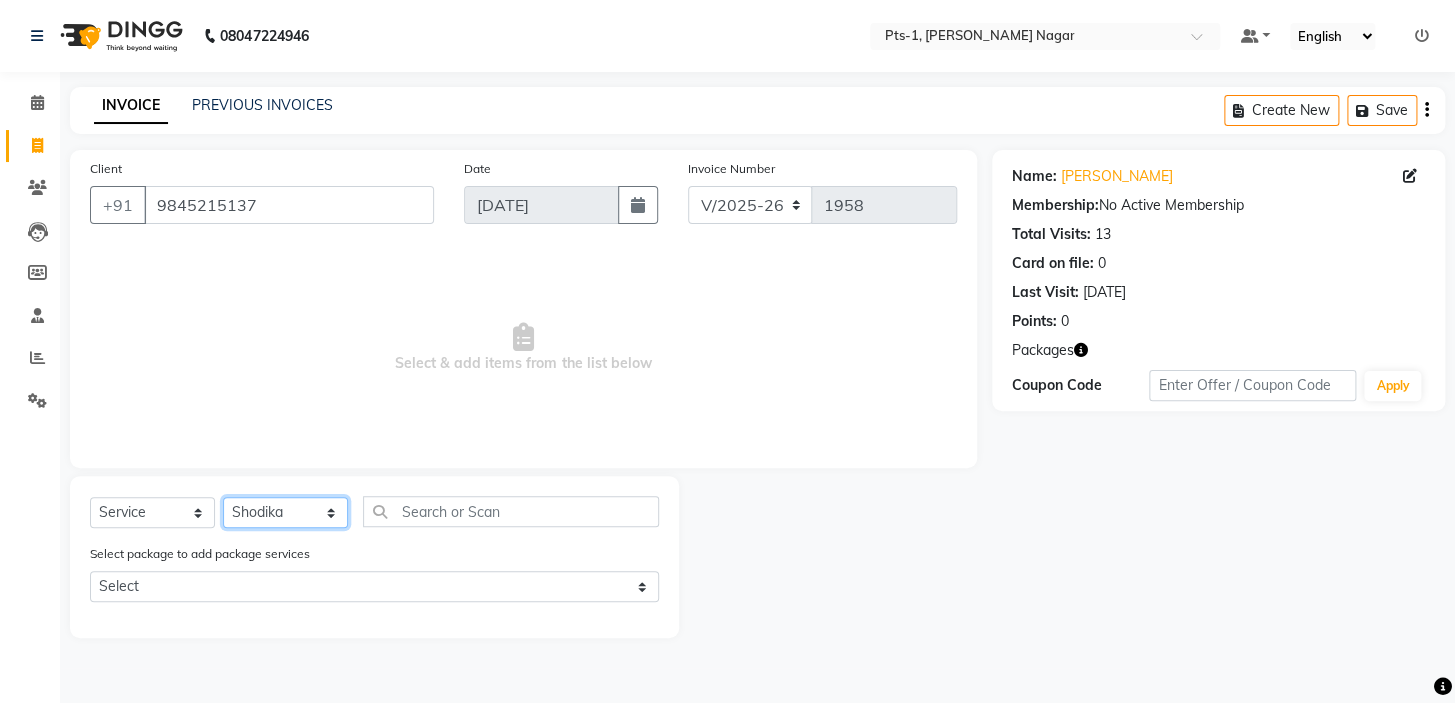 click on "Select Therapist [PERSON_NAME] anyone Babu Bela [PERSON_NAME] [PERSON_NAME] [PERSON_NAME] Sun [PERSON_NAME] [PERSON_NAME]" 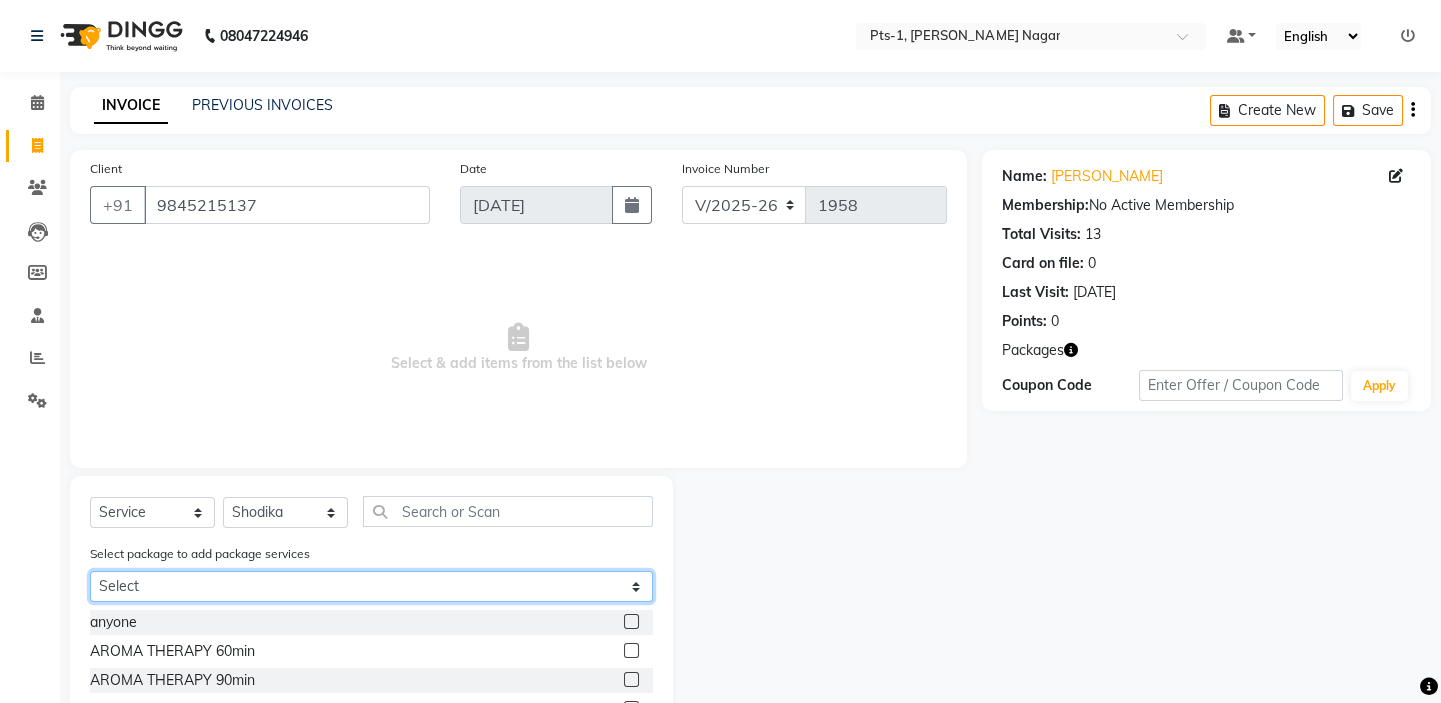 click on "Select OLD PACKAGE (10K) 9 SERVICES" 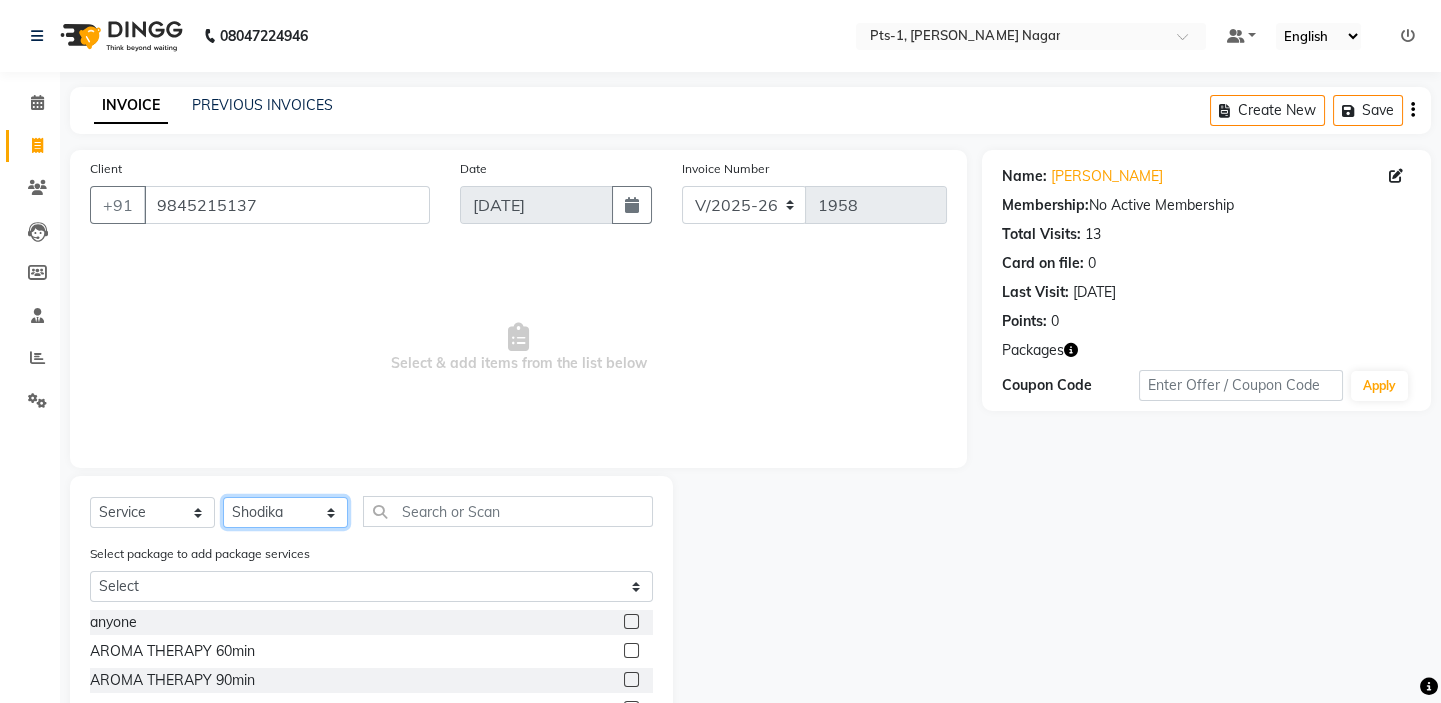 click on "Select Therapist [PERSON_NAME] anyone Babu Bela [PERSON_NAME] [PERSON_NAME] [PERSON_NAME] Sun [PERSON_NAME] [PERSON_NAME]" 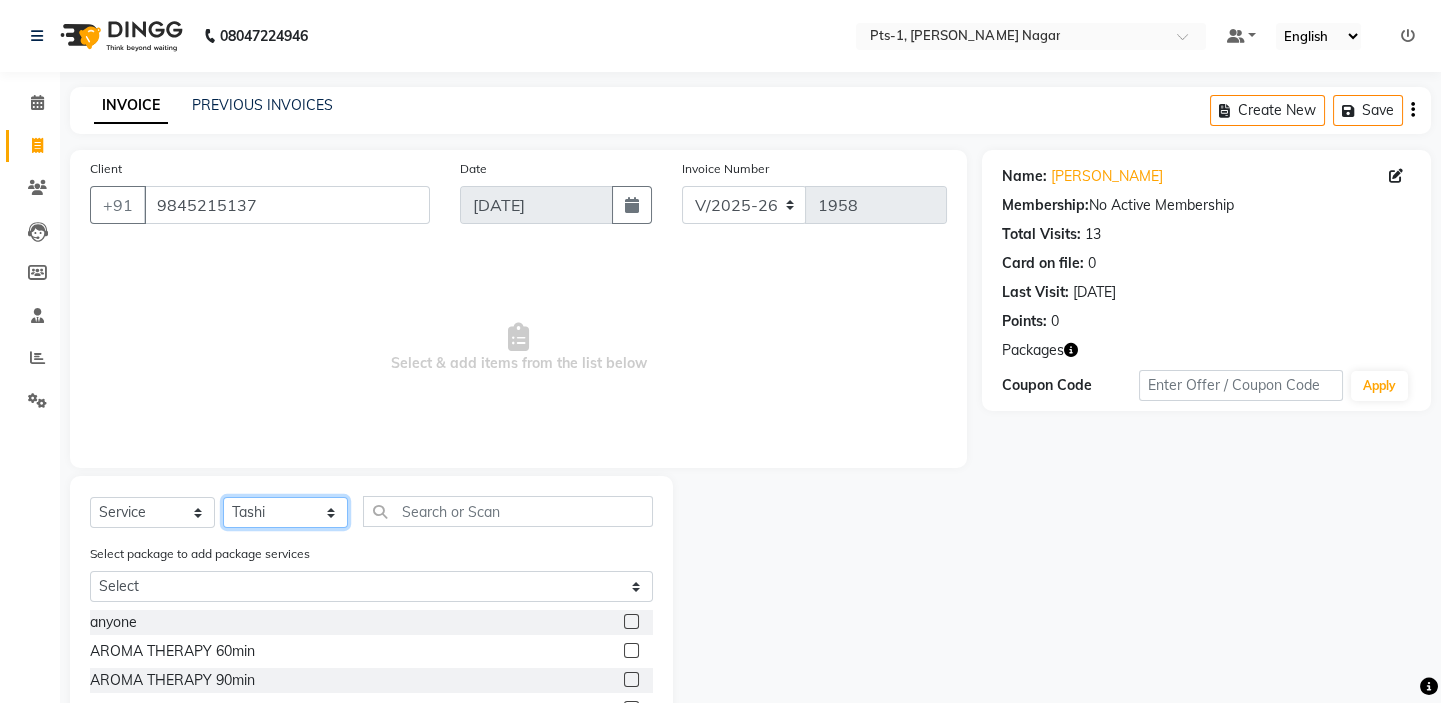 click on "Select Therapist [PERSON_NAME] anyone Babu Bela [PERSON_NAME] [PERSON_NAME] [PERSON_NAME] Sun [PERSON_NAME] [PERSON_NAME]" 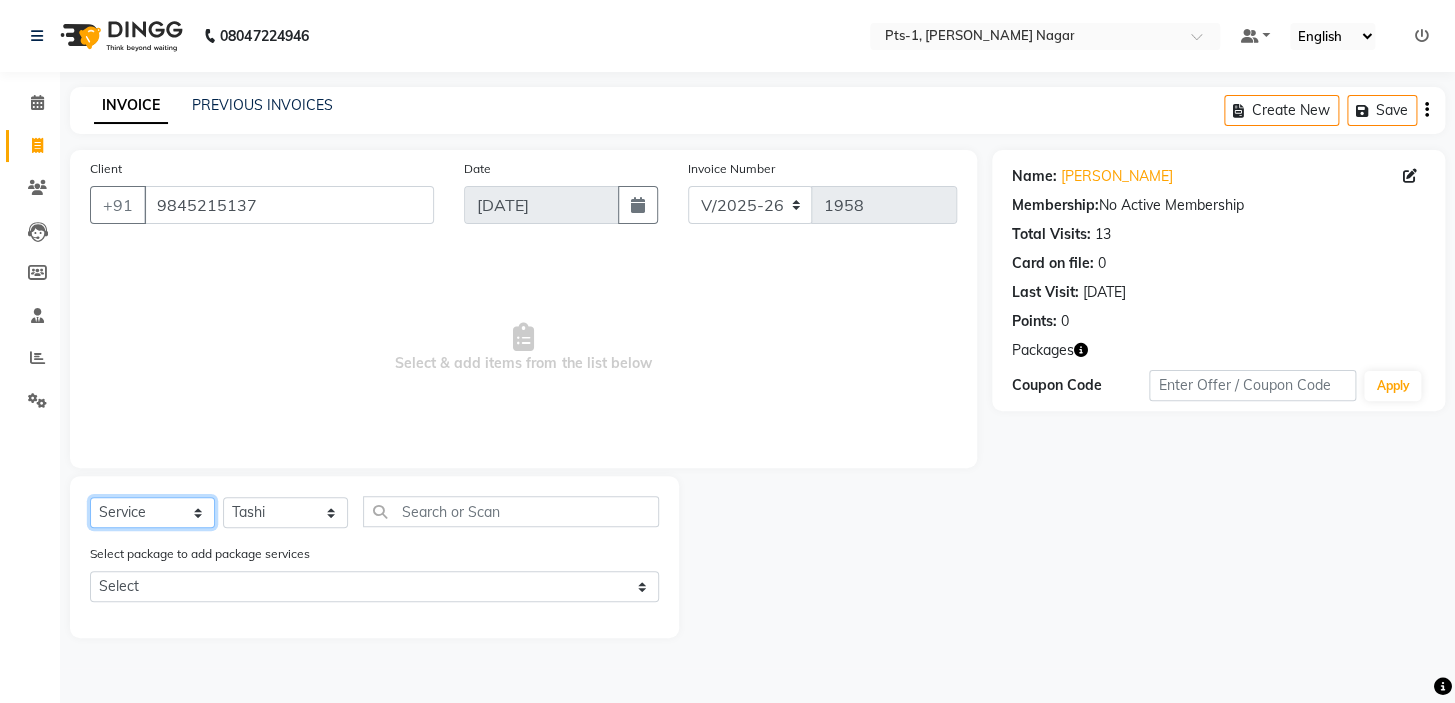 click on "Select  Service  Product  Membership  Package Voucher Prepaid Gift Card" 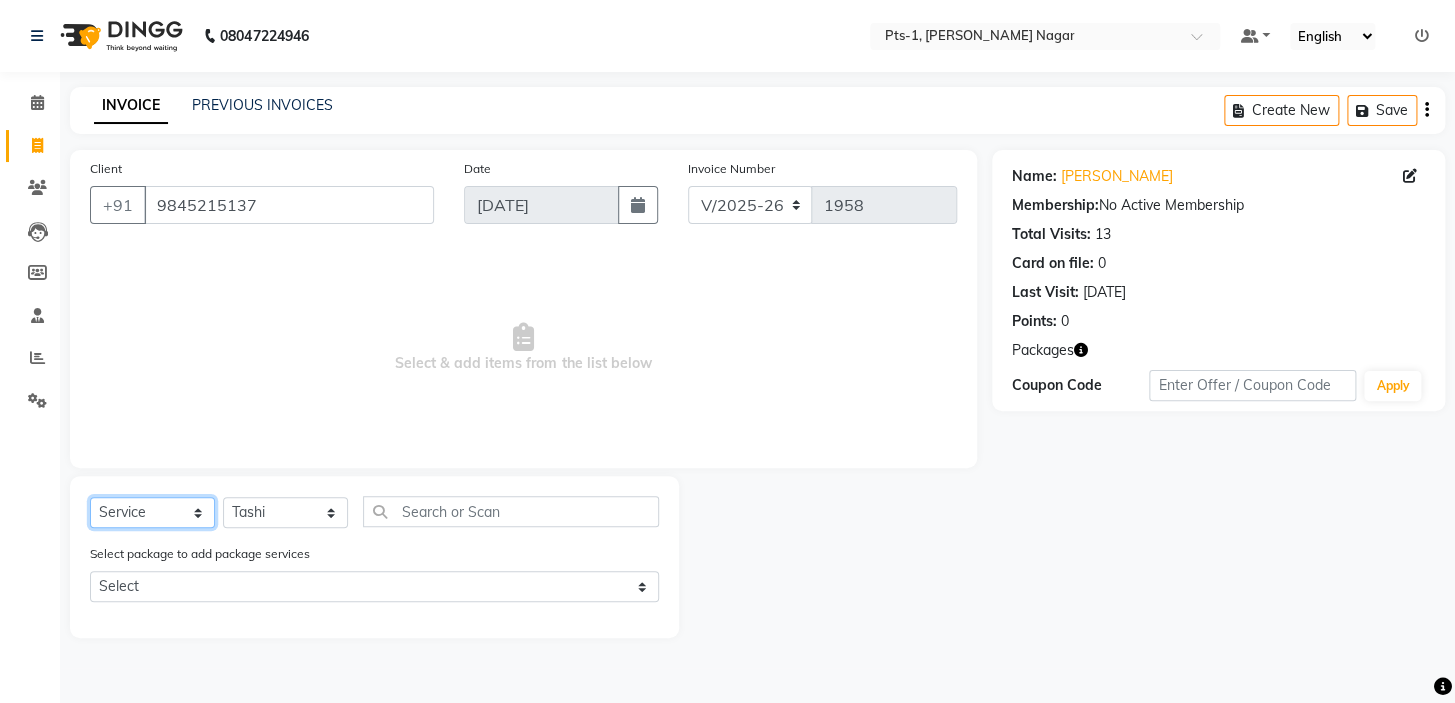 select on "package" 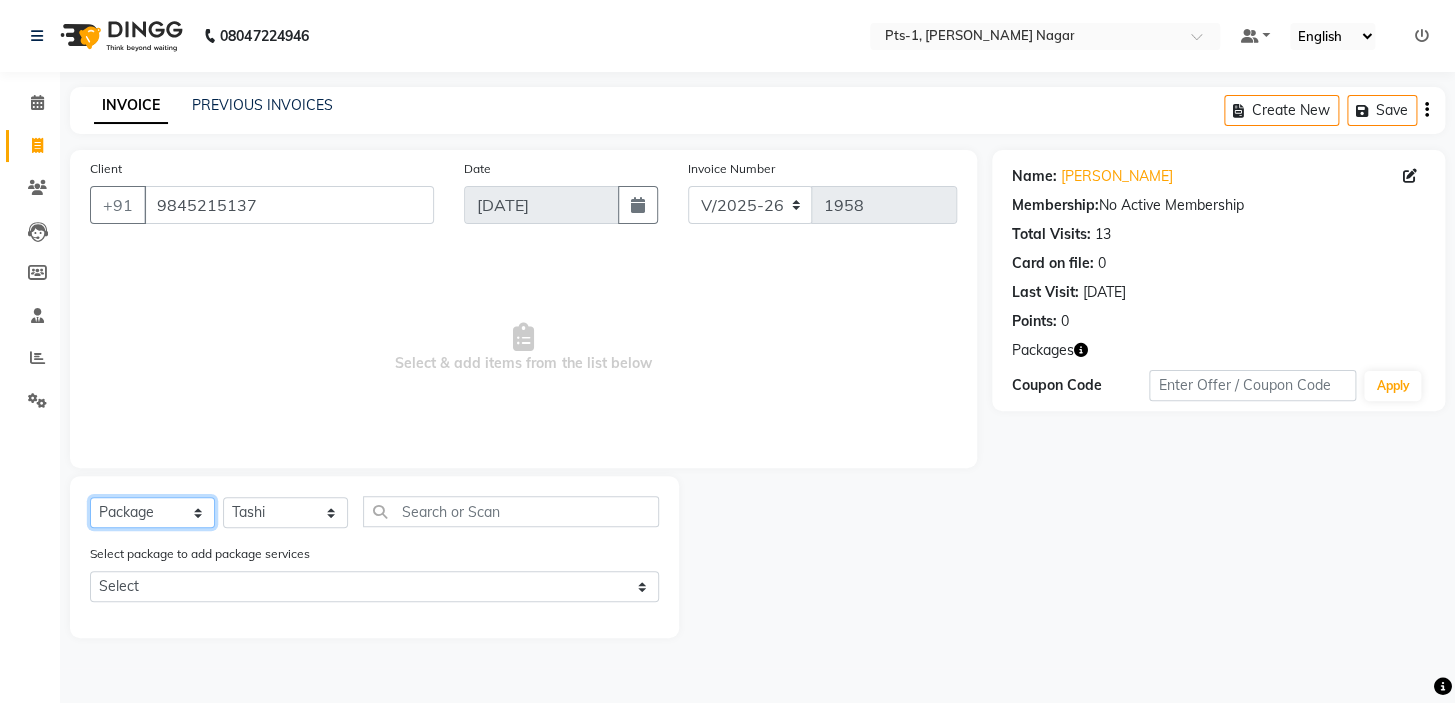 click on "Select  Service  Product  Membership  Package Voucher Prepaid Gift Card" 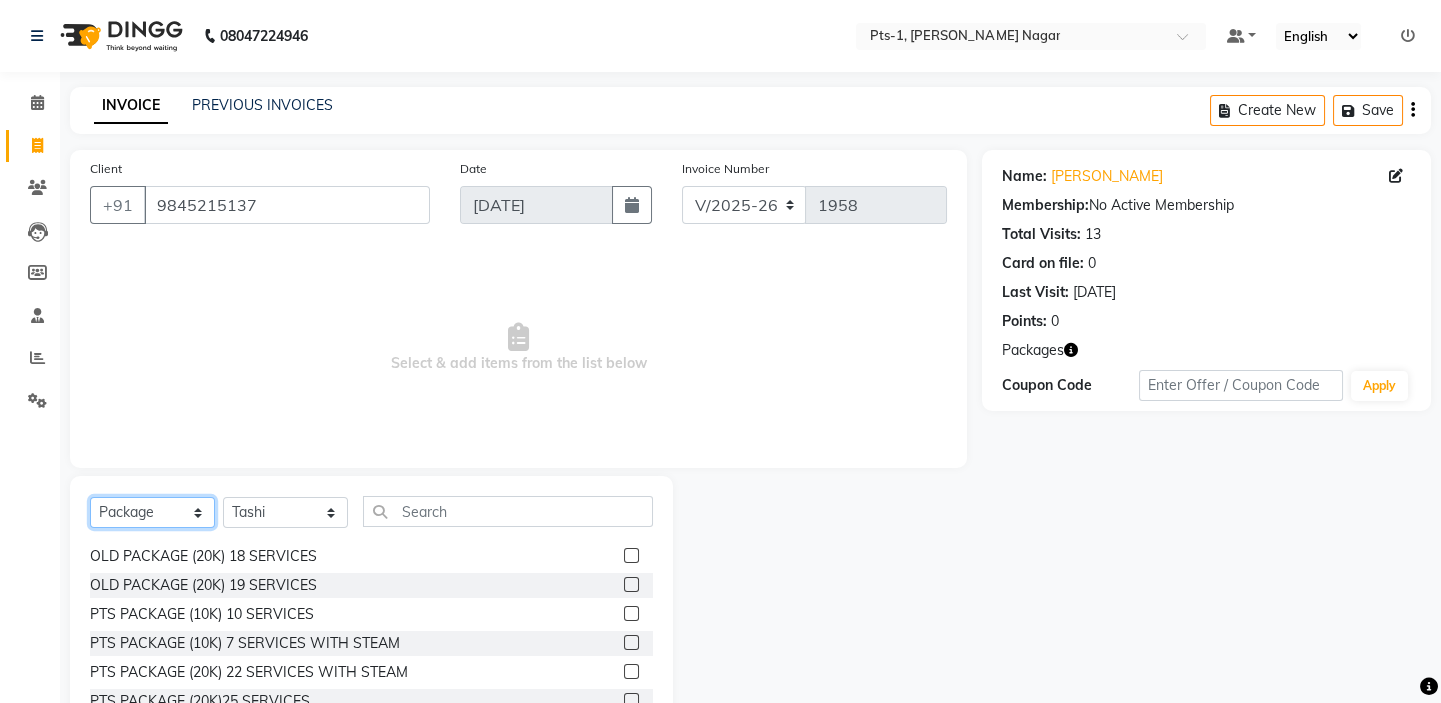 scroll, scrollTop: 143, scrollLeft: 0, axis: vertical 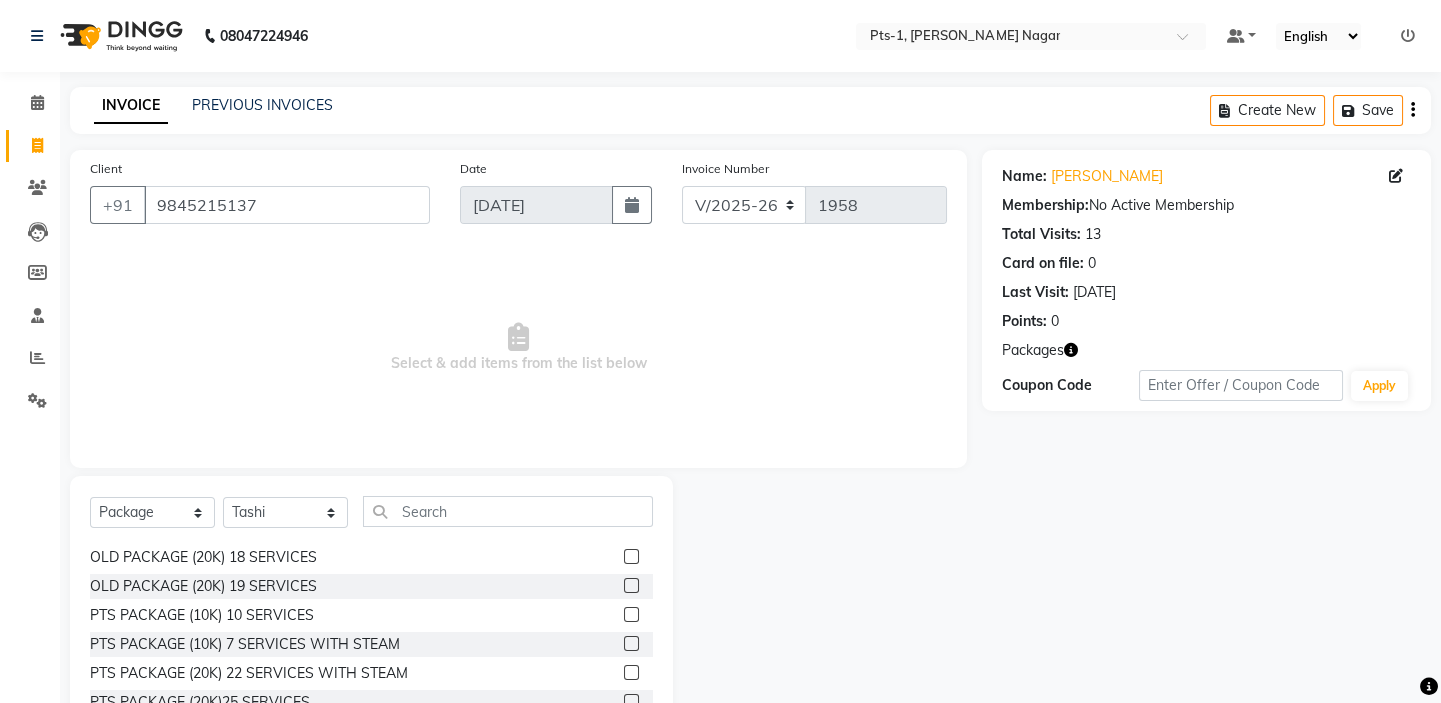 click 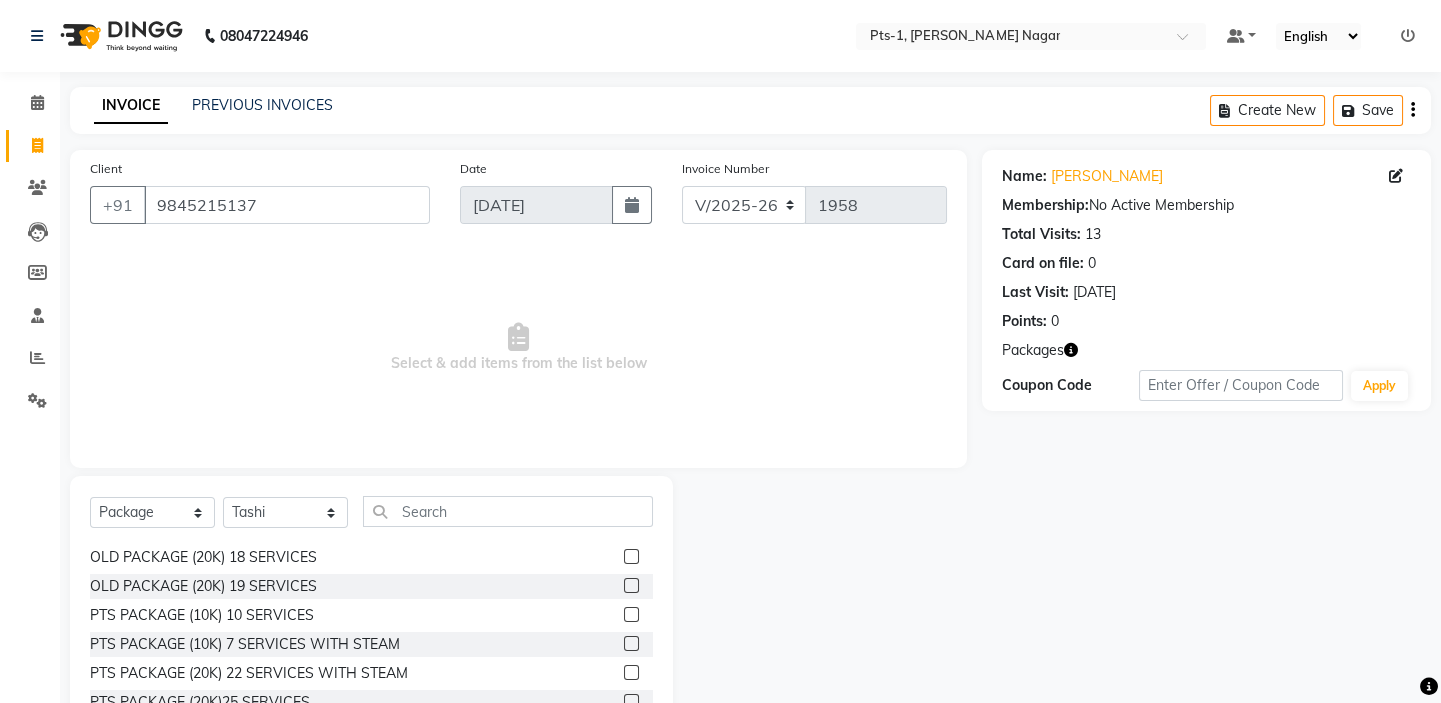 click at bounding box center (630, 615) 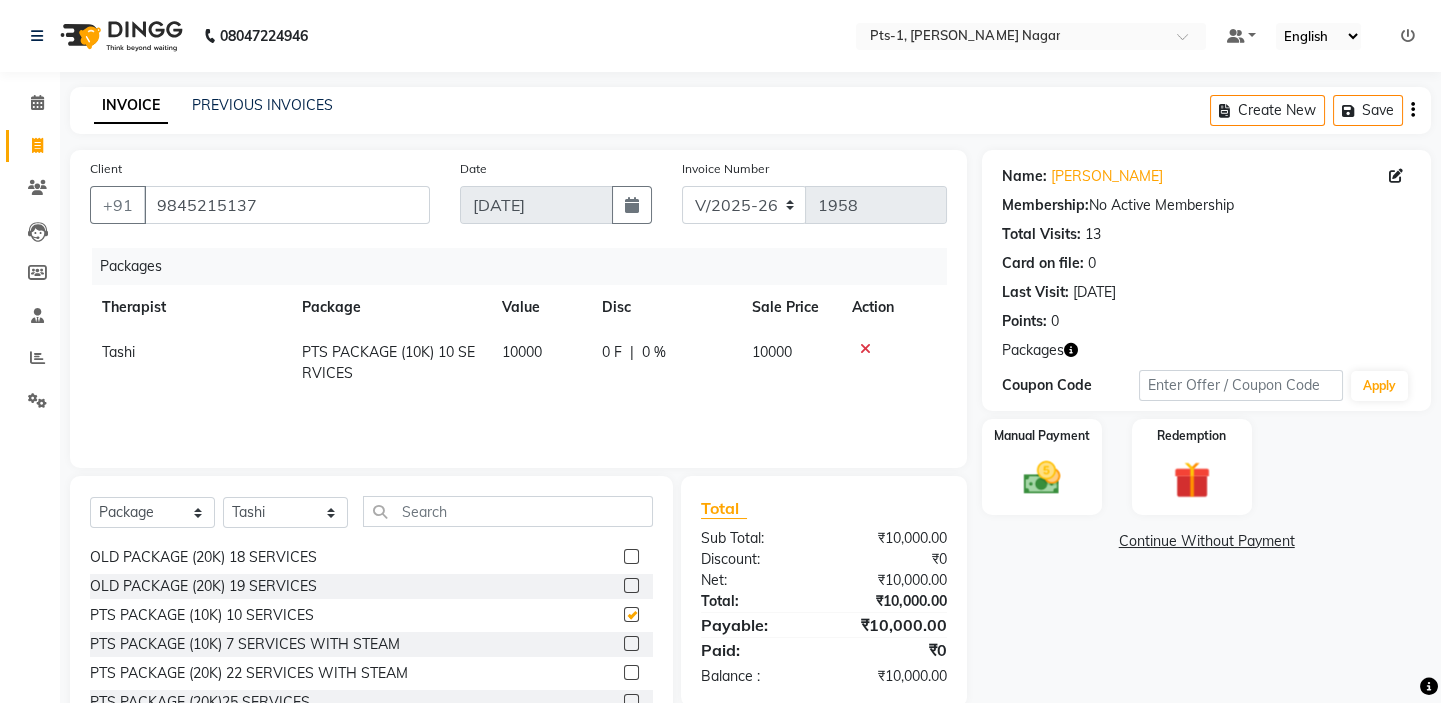 checkbox on "false" 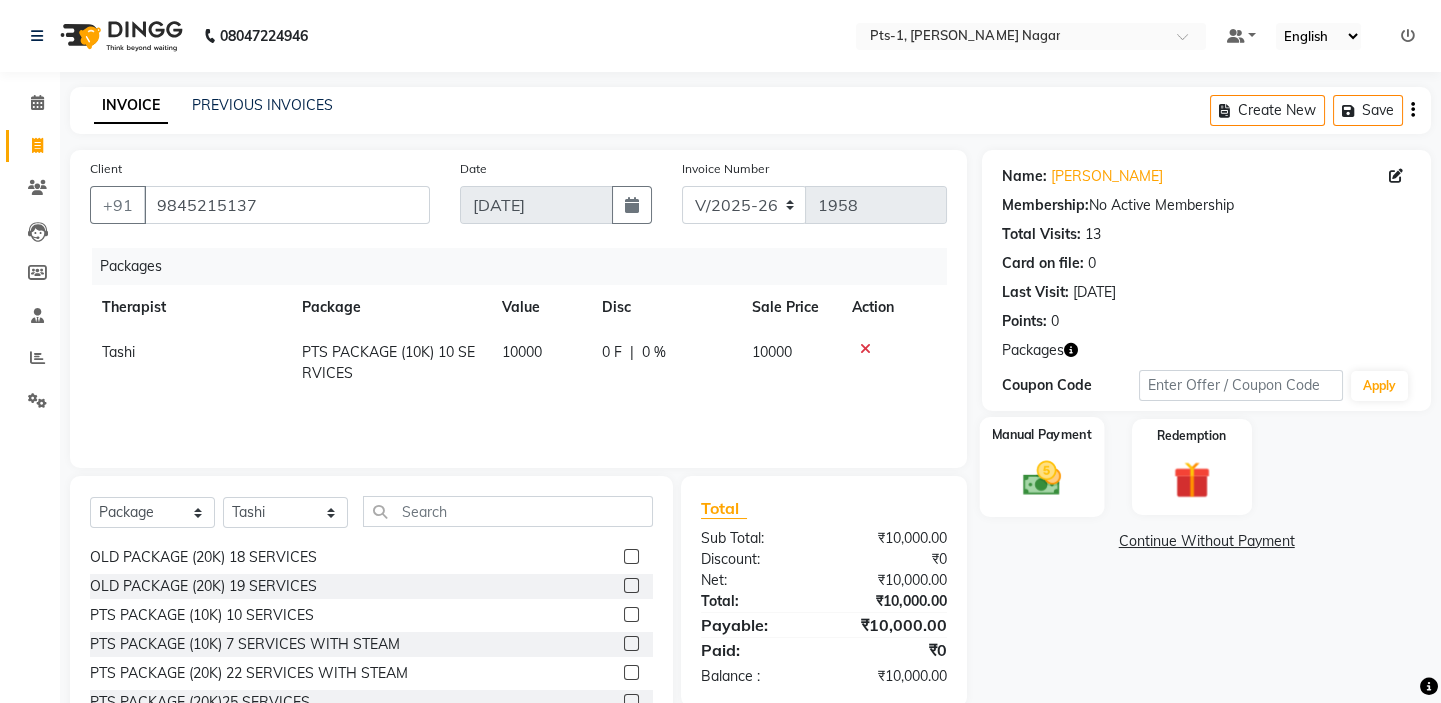 click on "Manual Payment" 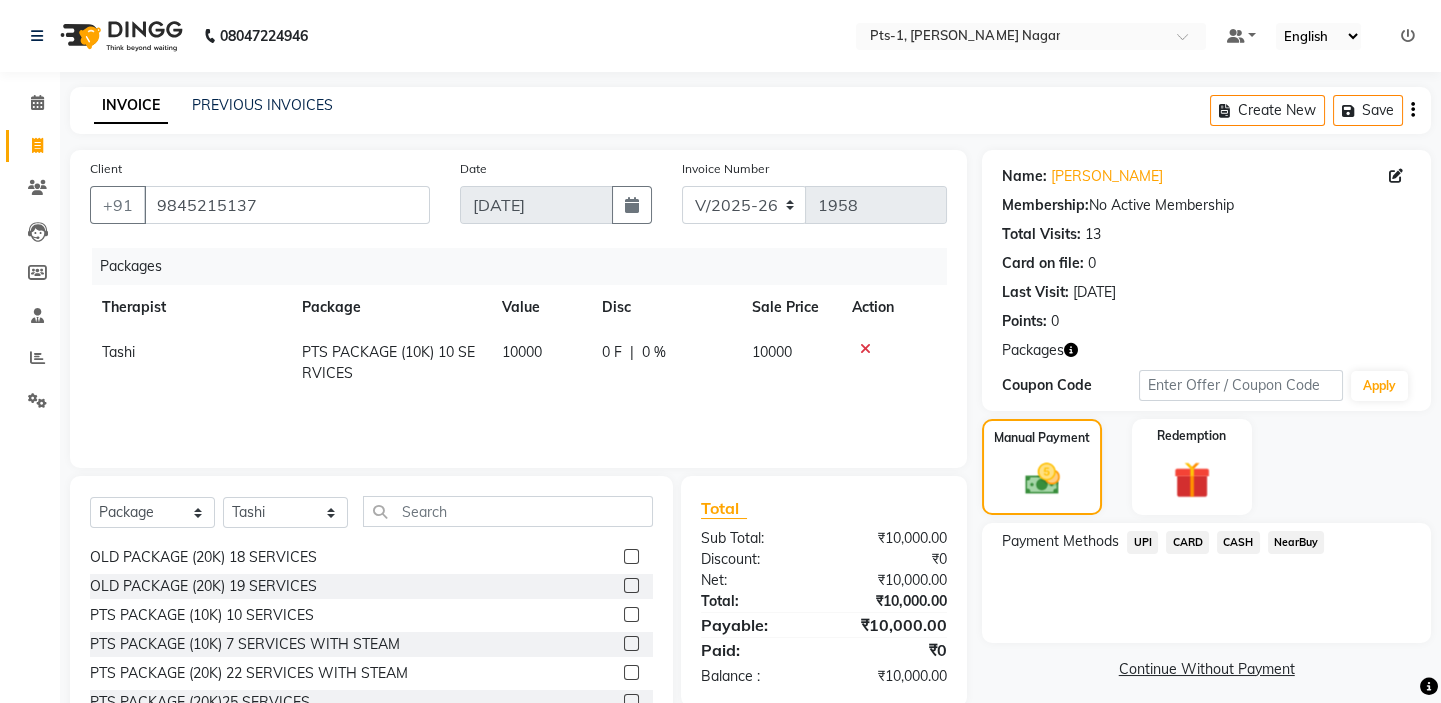 click on "UPI" 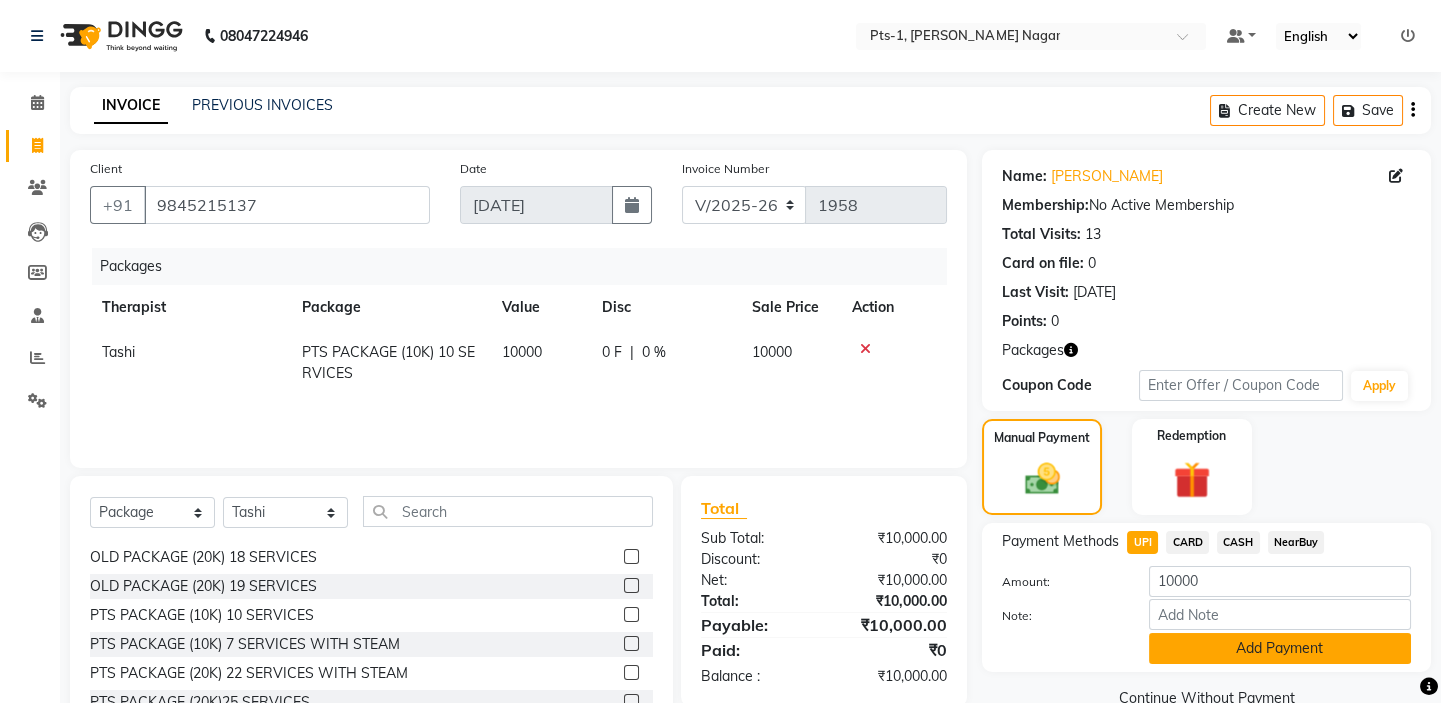 click on "Add Payment" 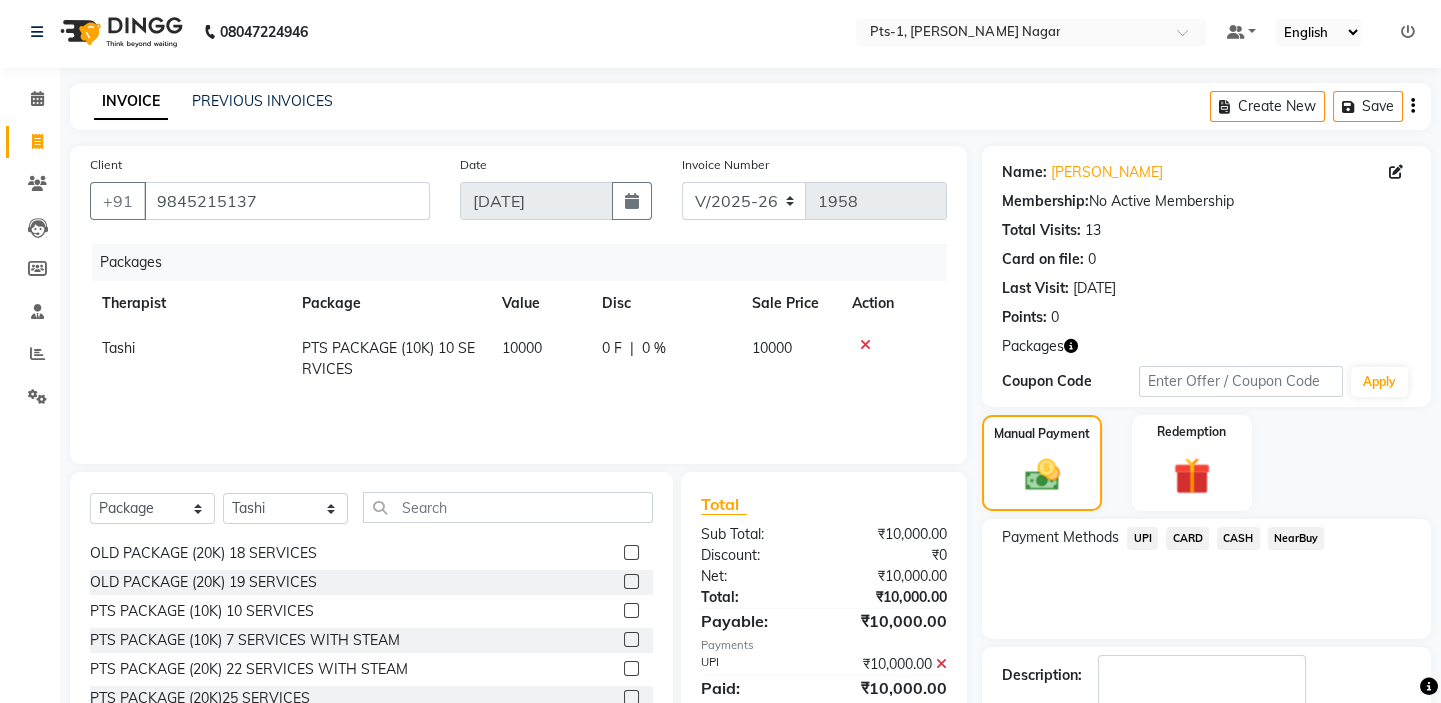 scroll, scrollTop: 123, scrollLeft: 0, axis: vertical 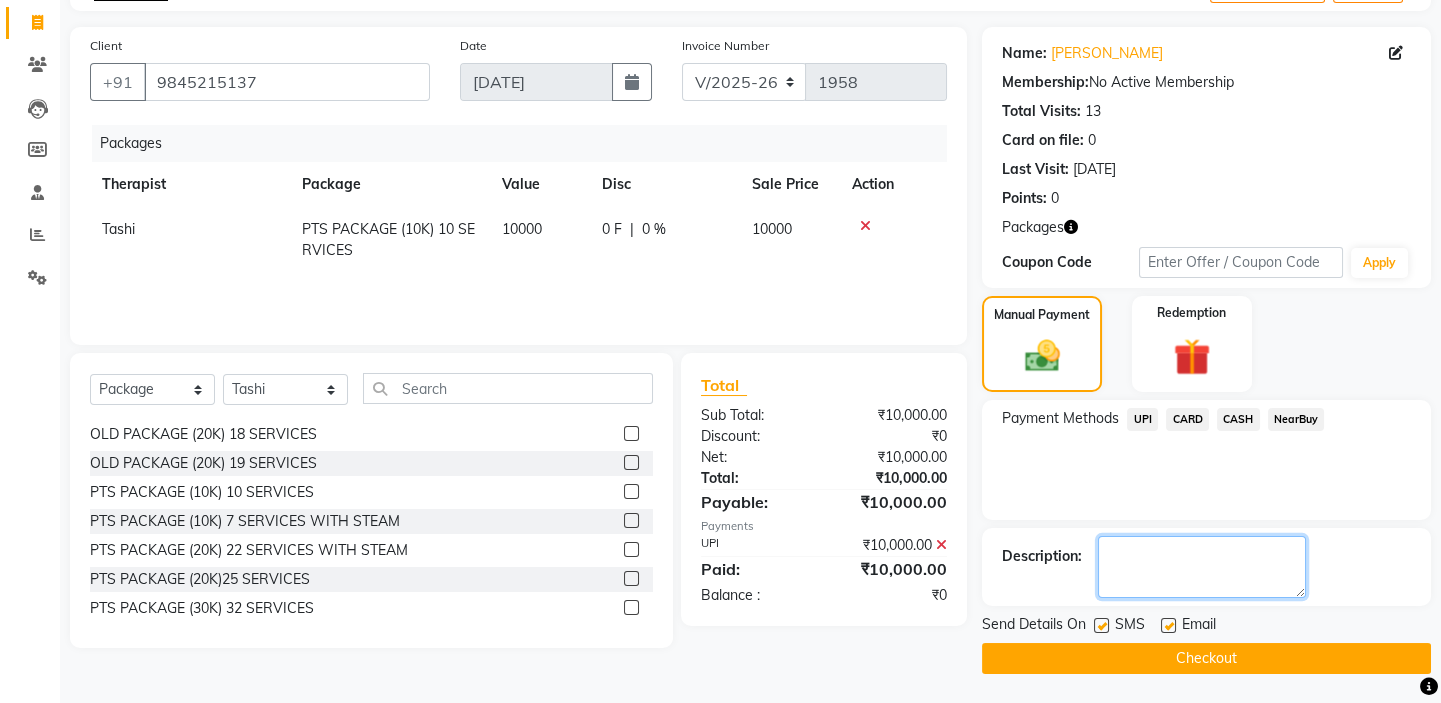 click 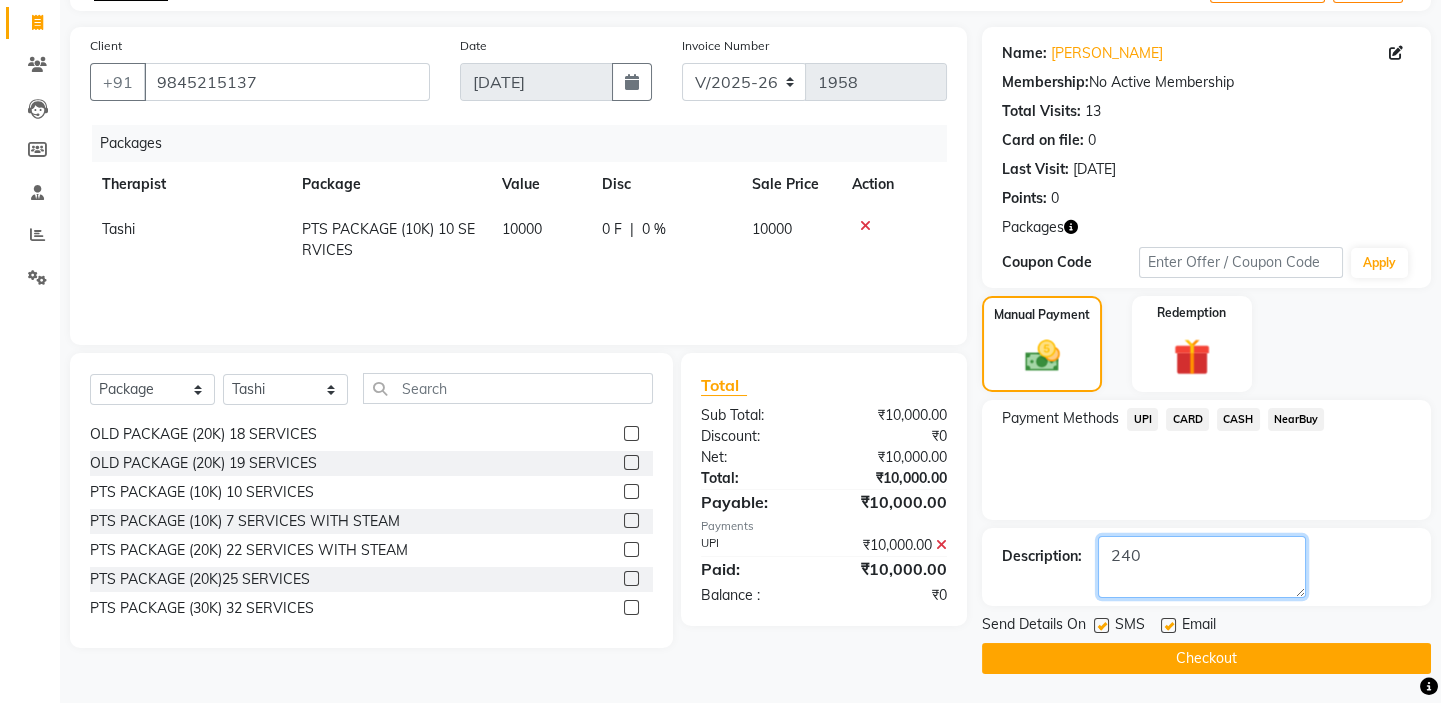 type on "240" 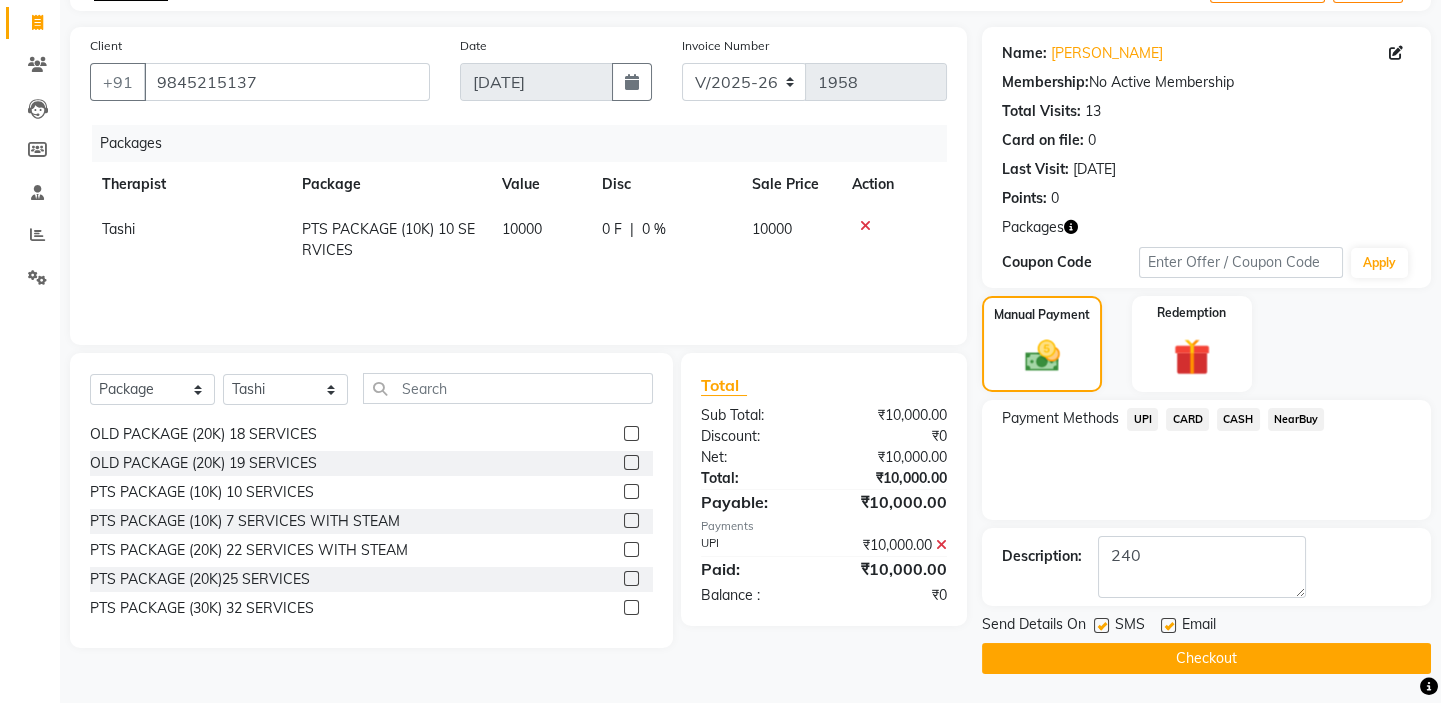 click 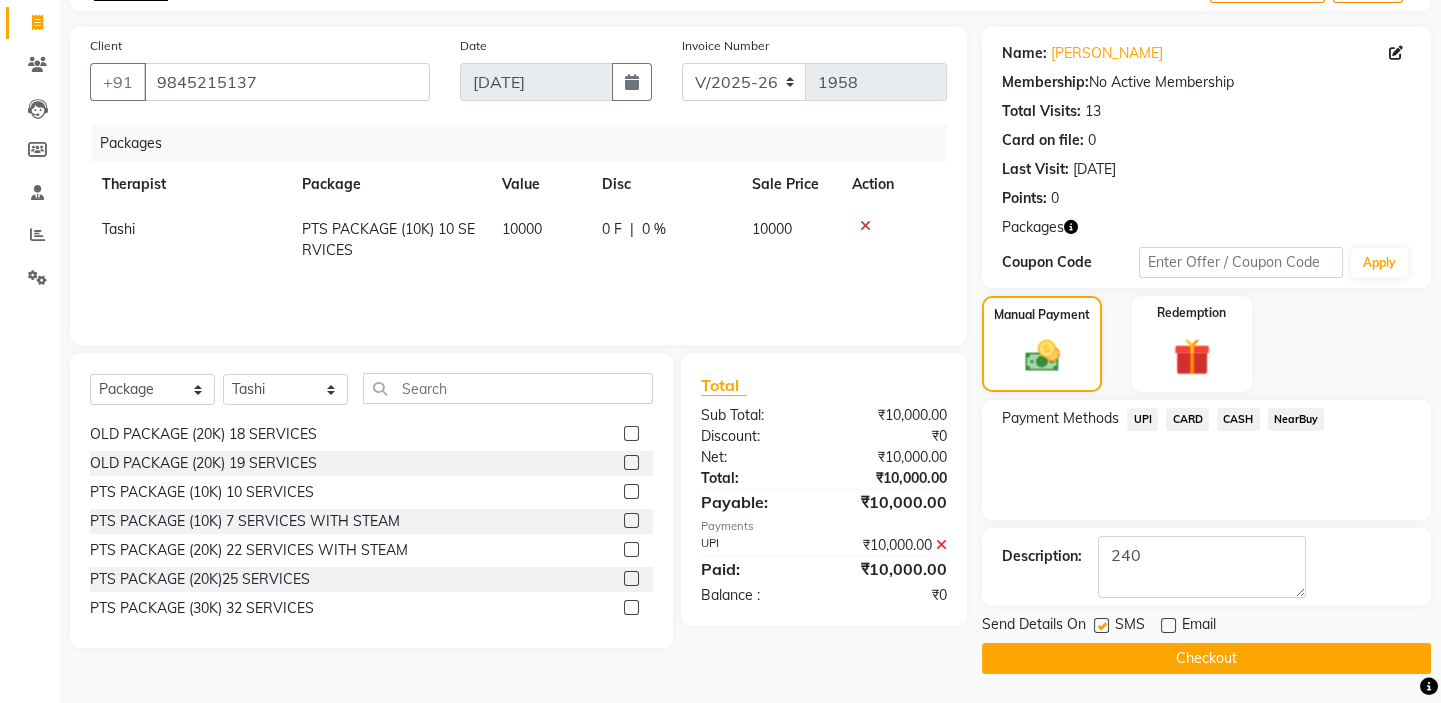 click on "CARD" 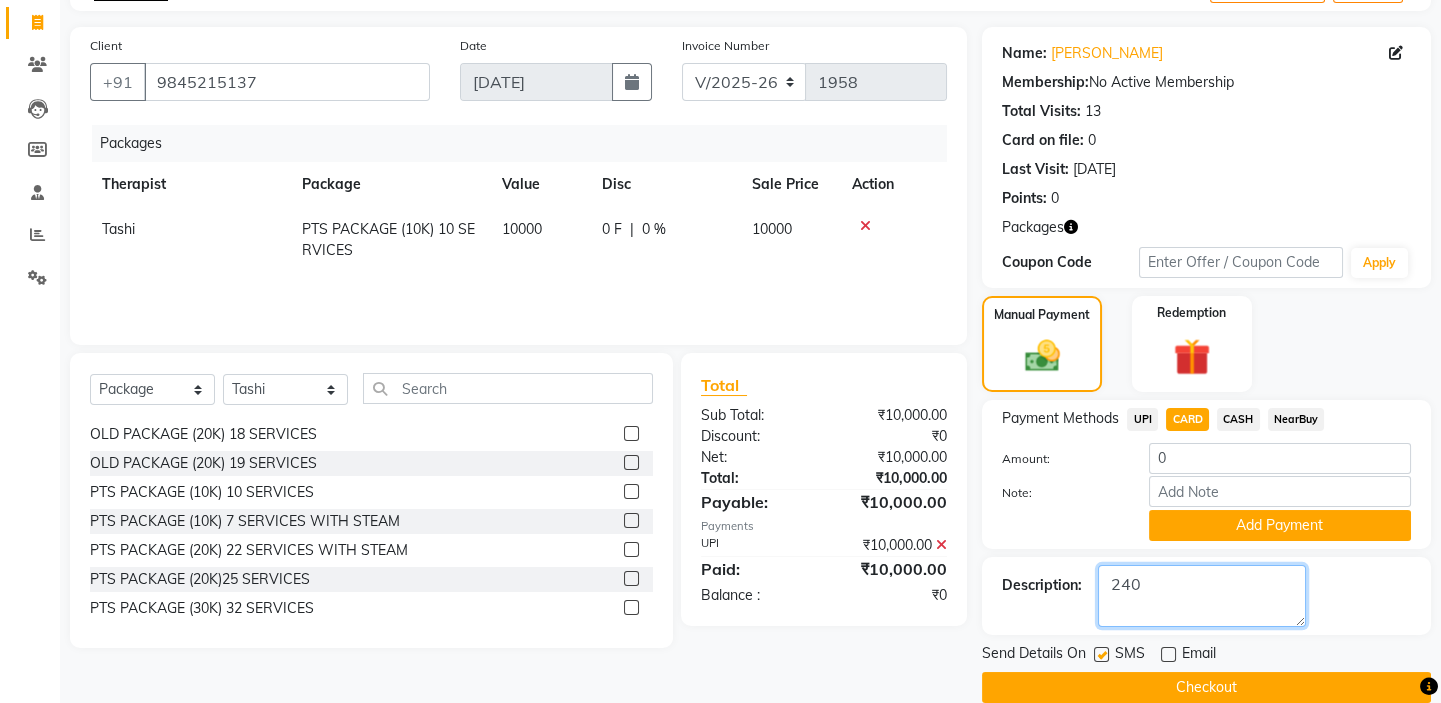 drag, startPoint x: 1162, startPoint y: 577, endPoint x: 1073, endPoint y: 568, distance: 89.453896 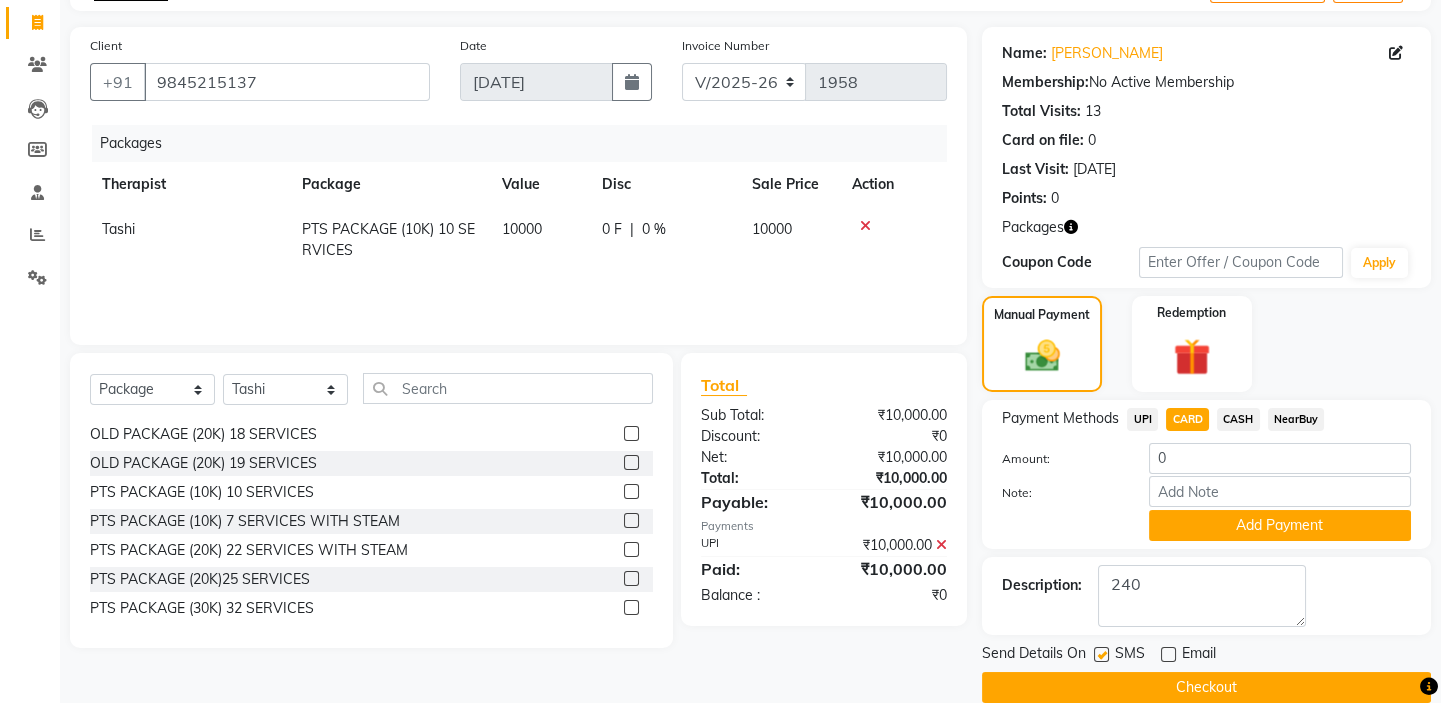 click on "Description:" 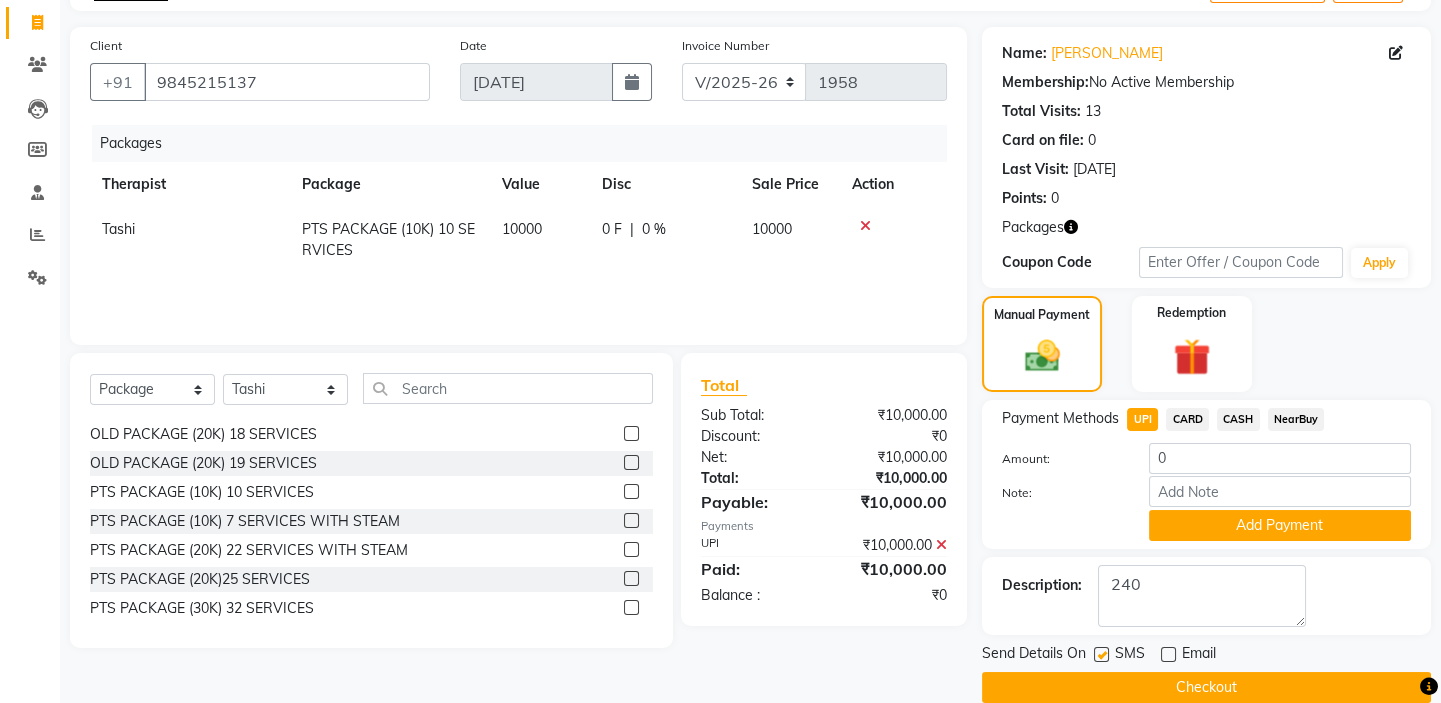 click on "CARD" 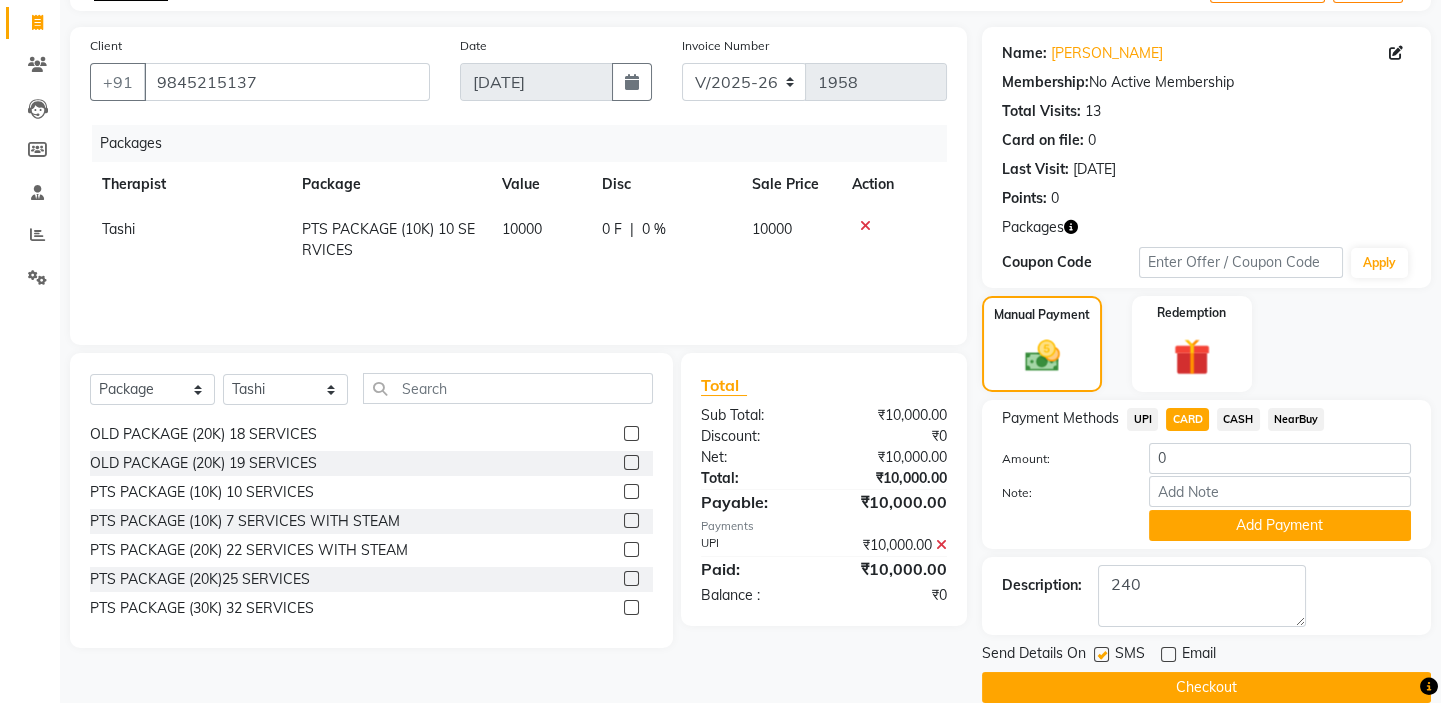 click 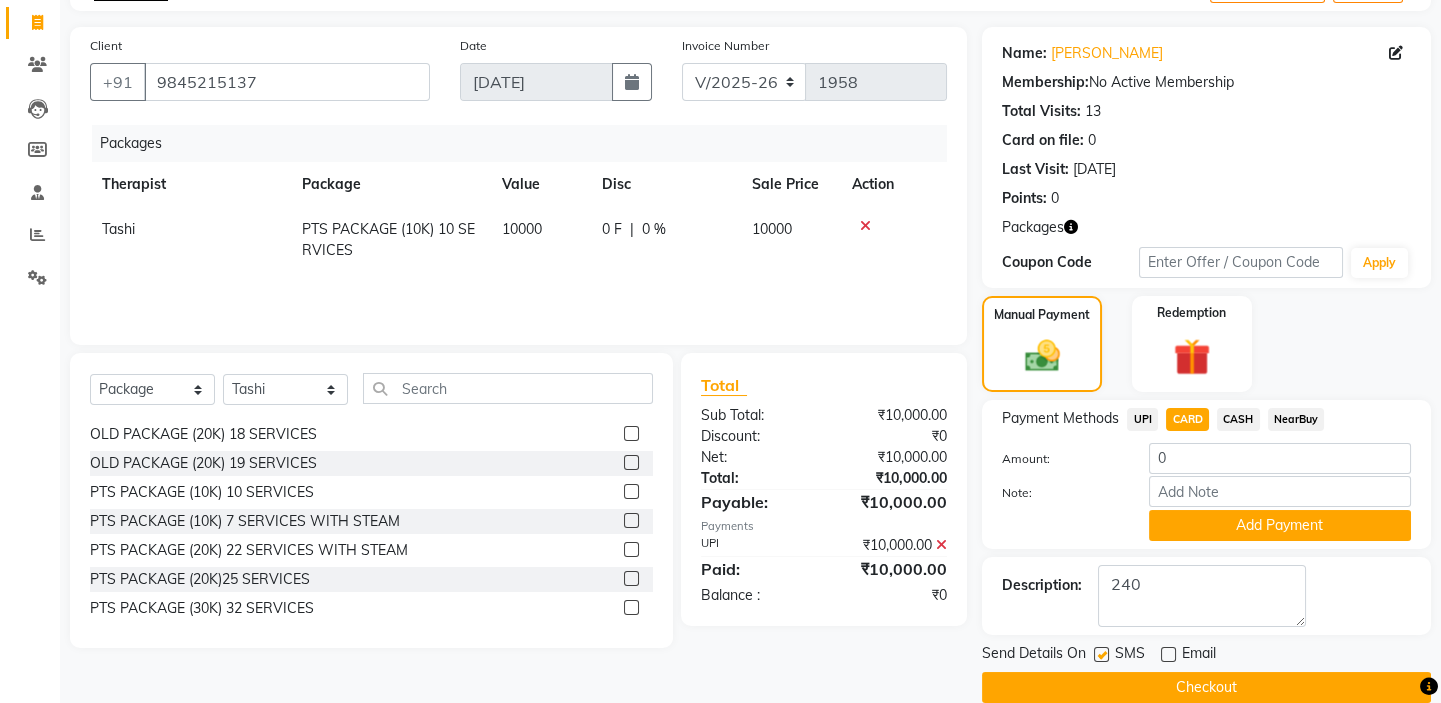 scroll, scrollTop: 99, scrollLeft: 0, axis: vertical 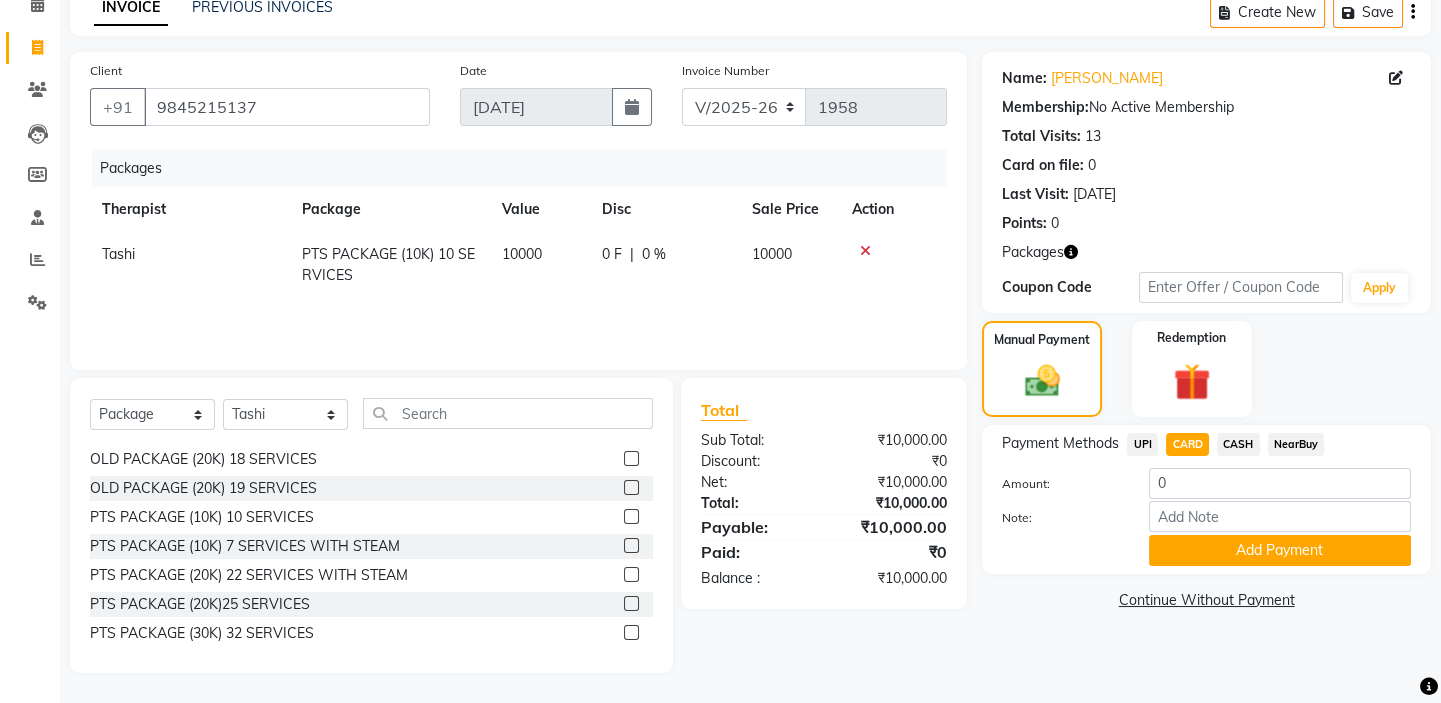click on "UPI" 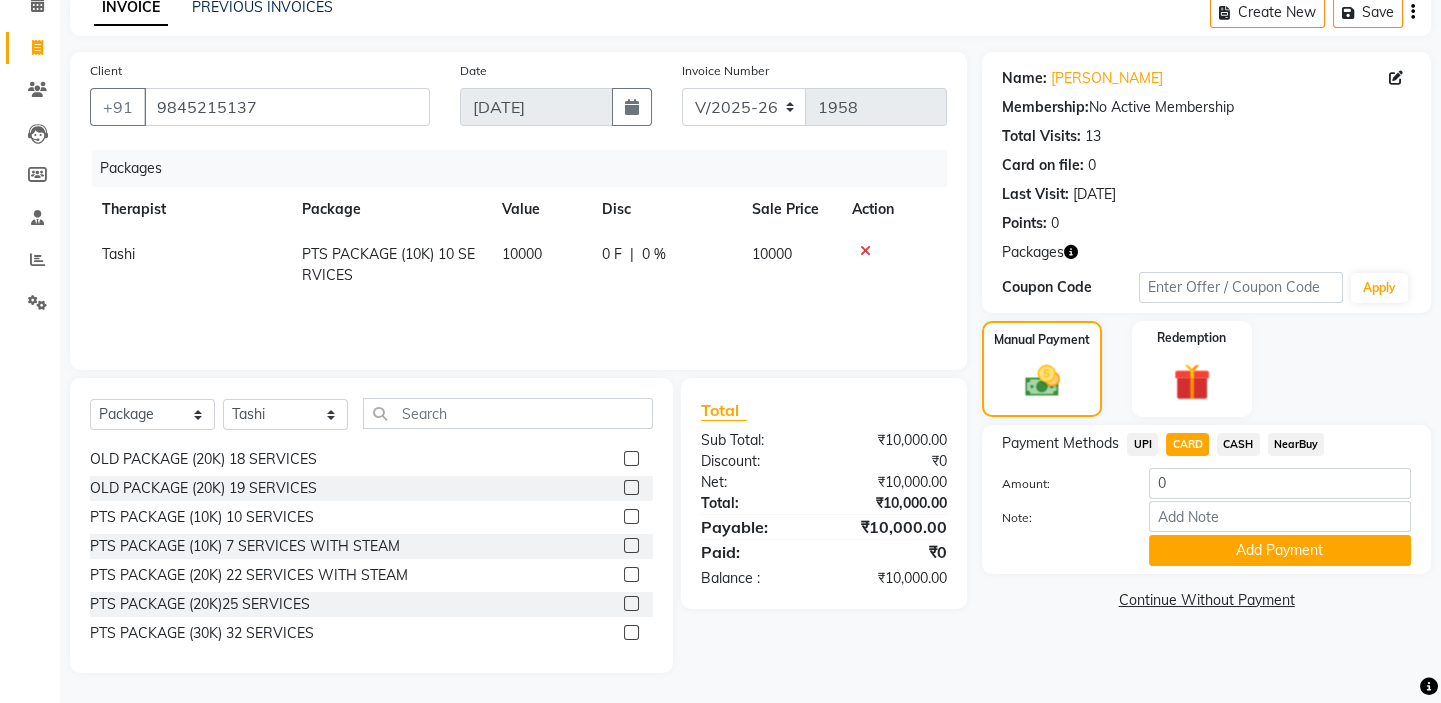 type on "10000" 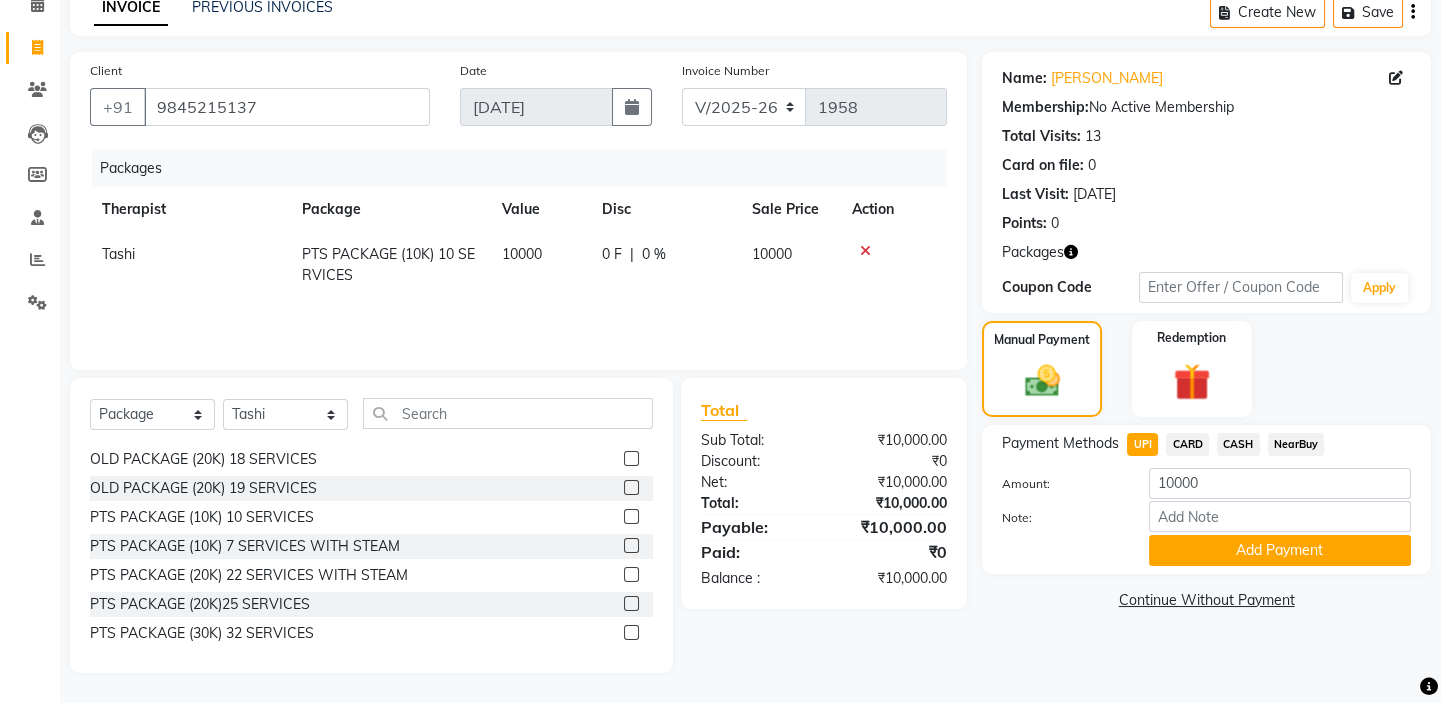 click on "CARD" 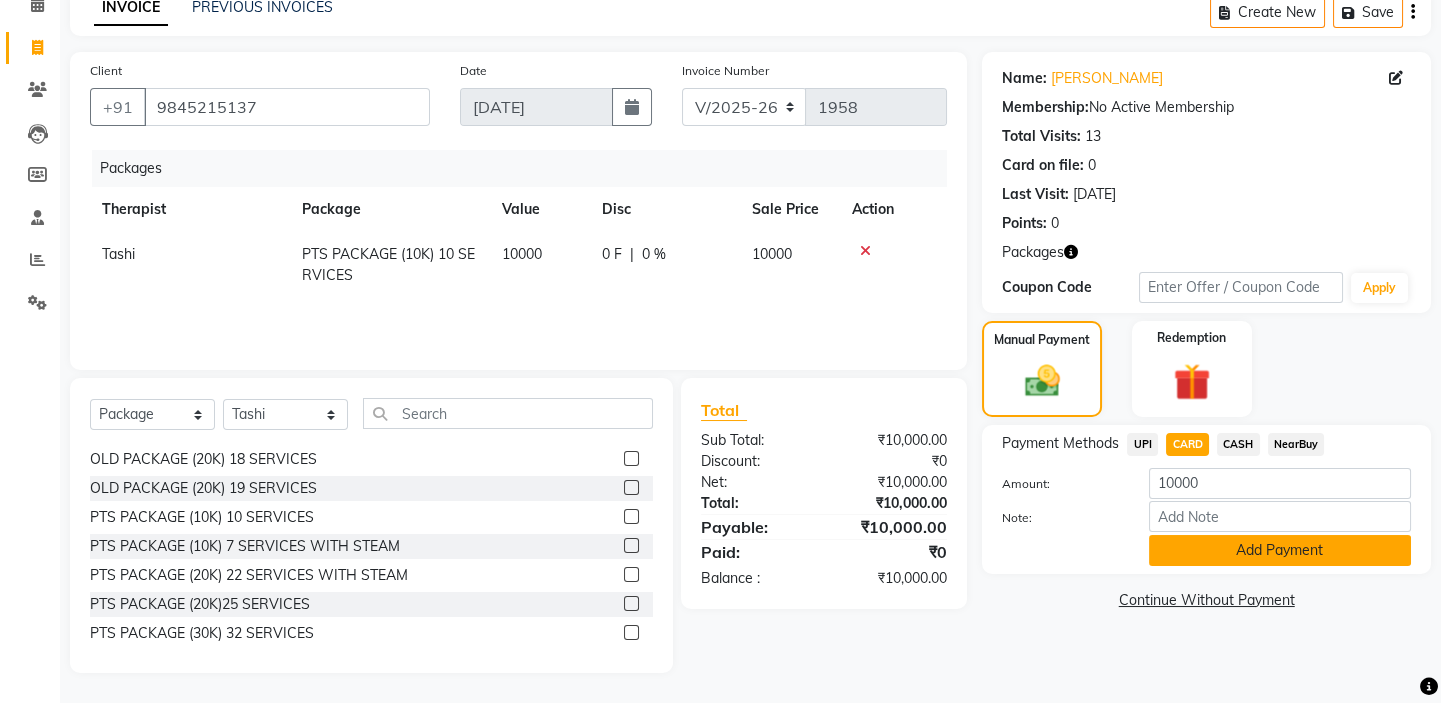 click on "Add Payment" 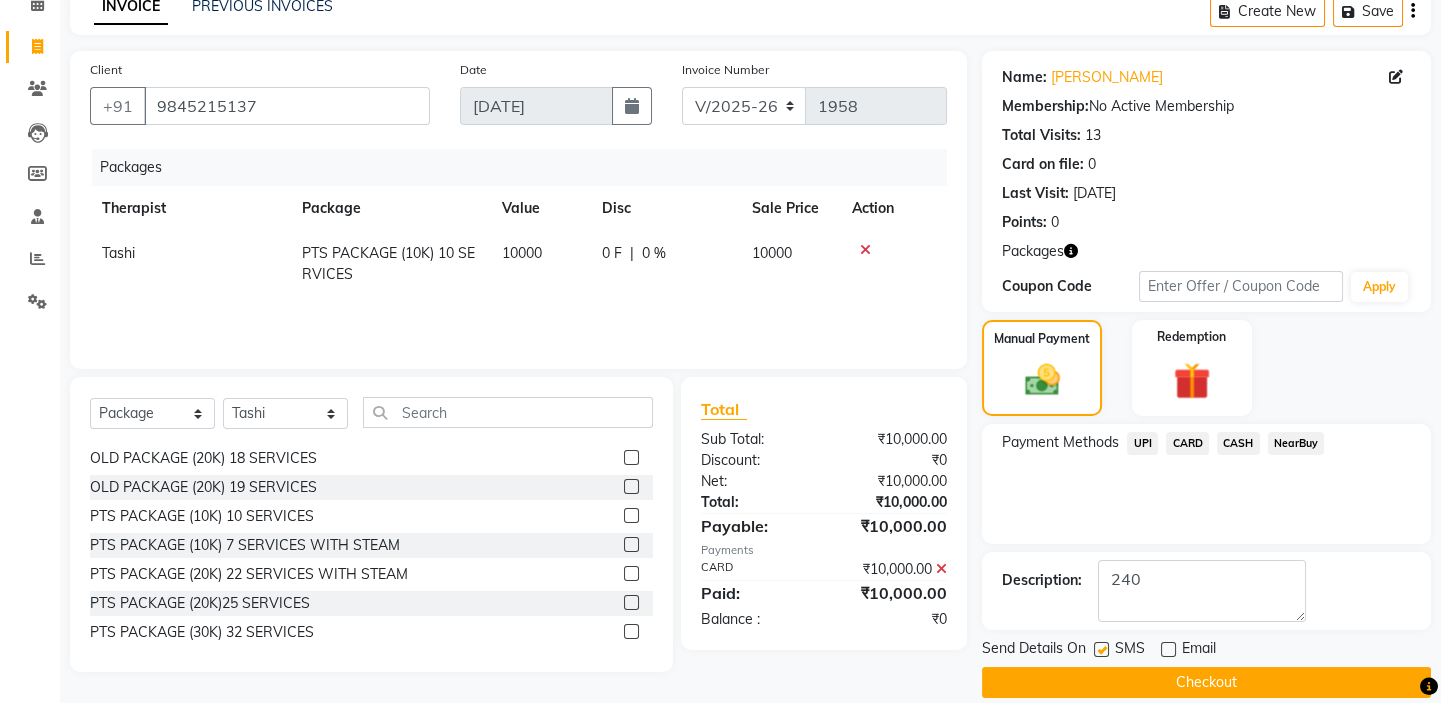click 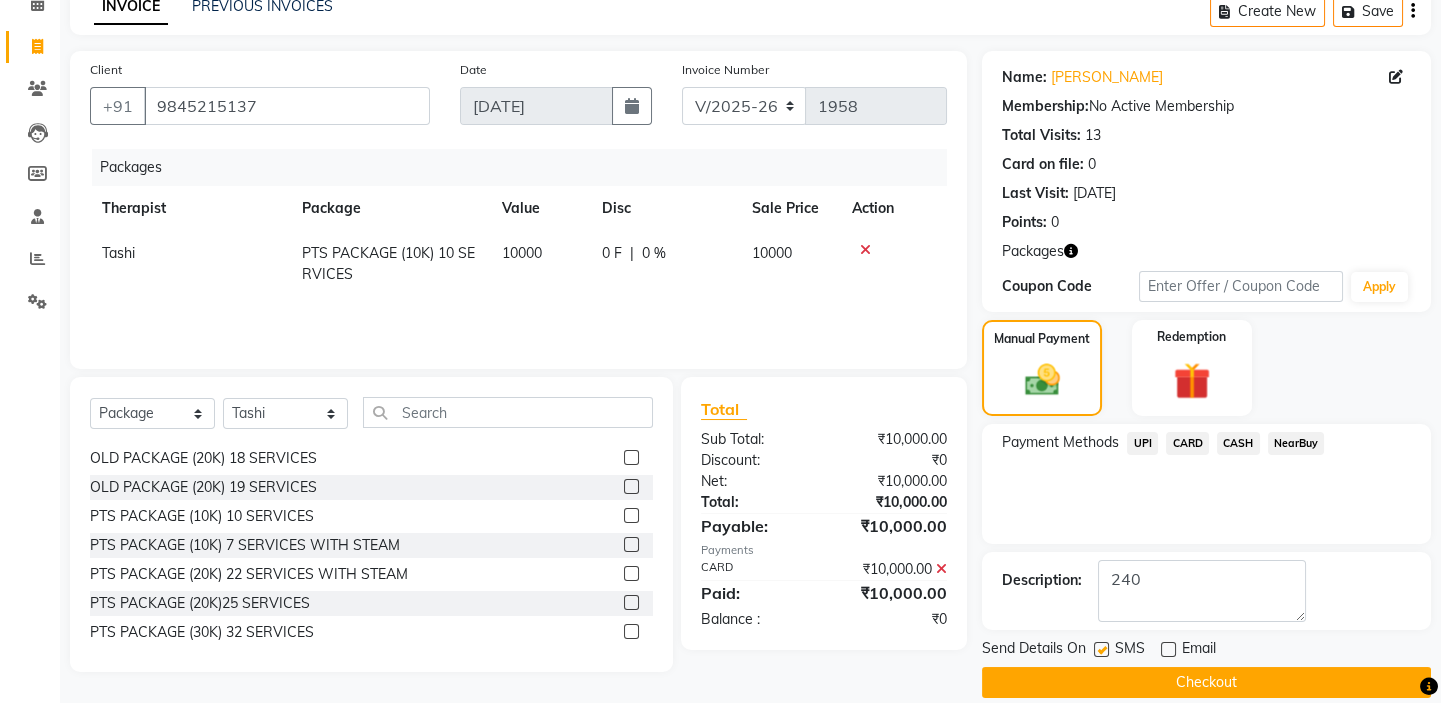 click at bounding box center [1100, 650] 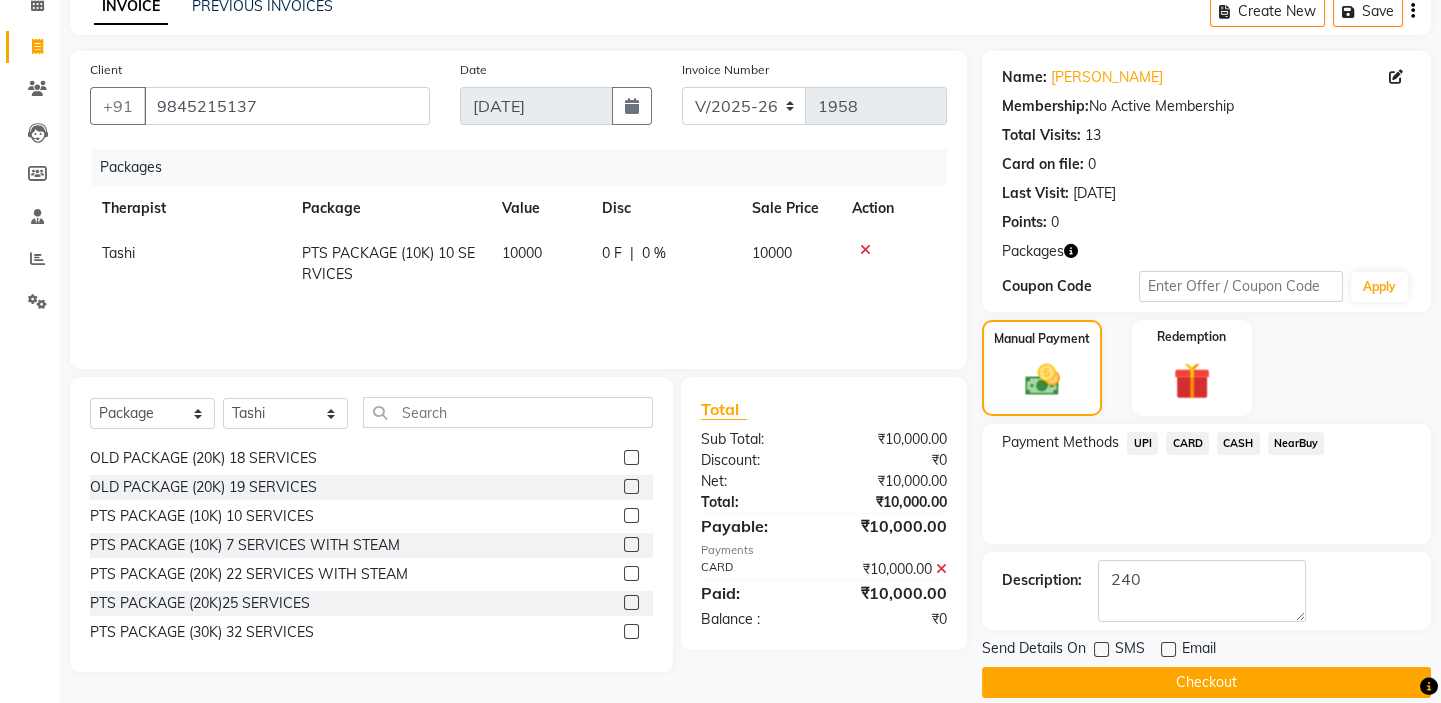 click on "Checkout" 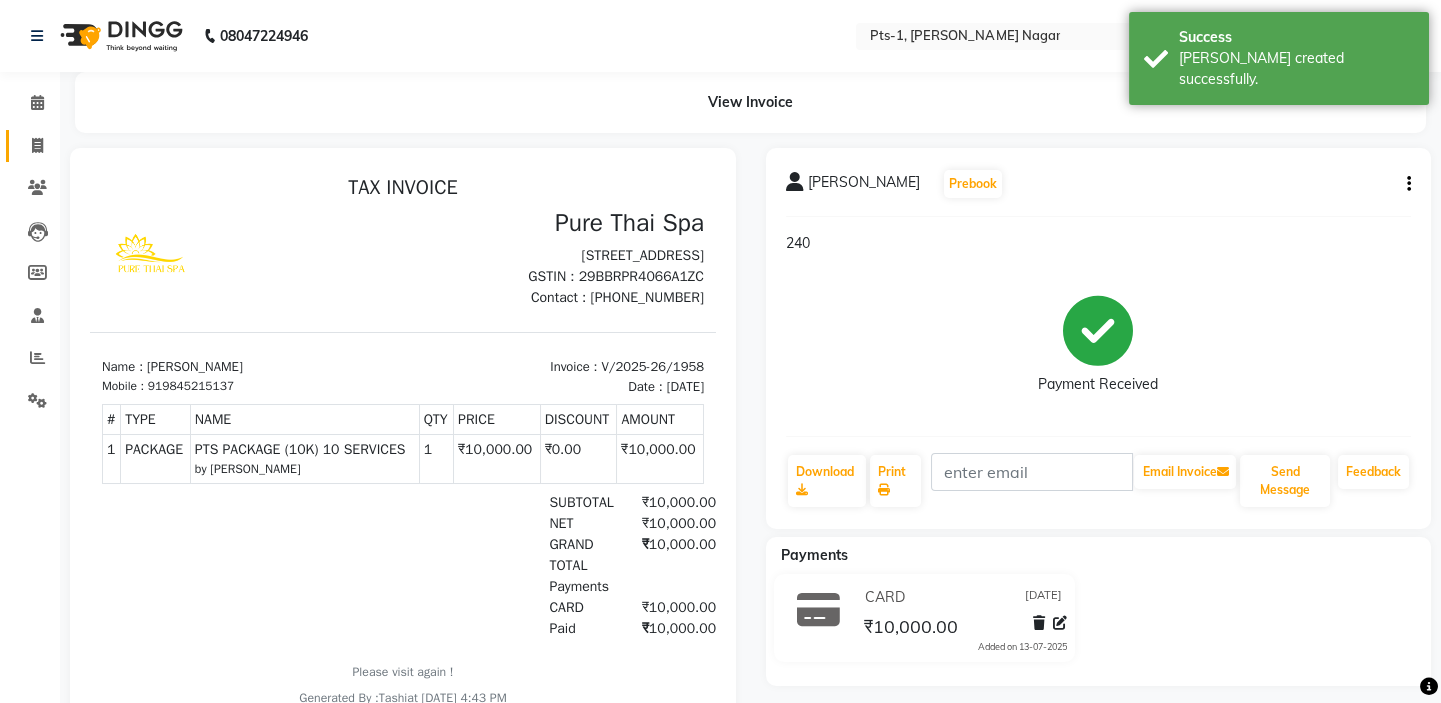 scroll, scrollTop: 0, scrollLeft: 0, axis: both 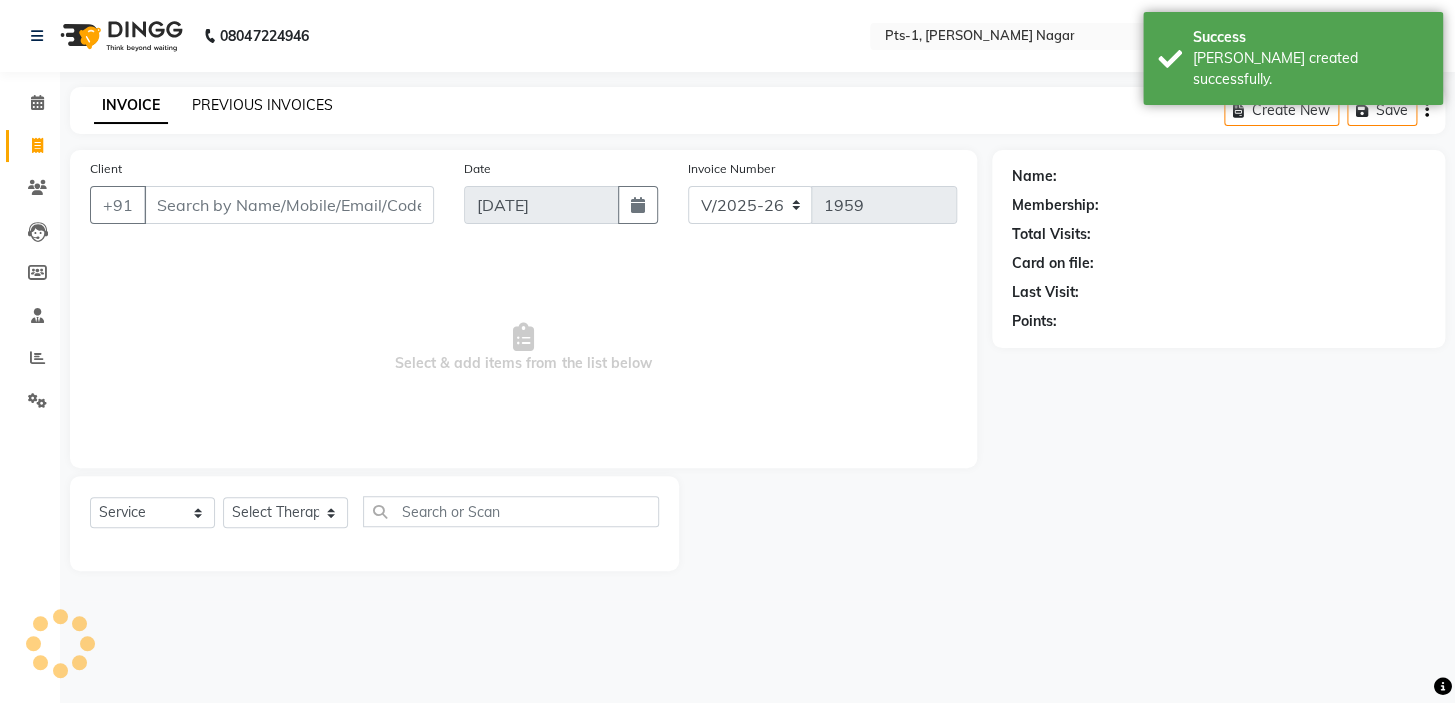 click on "PREVIOUS INVOICES" 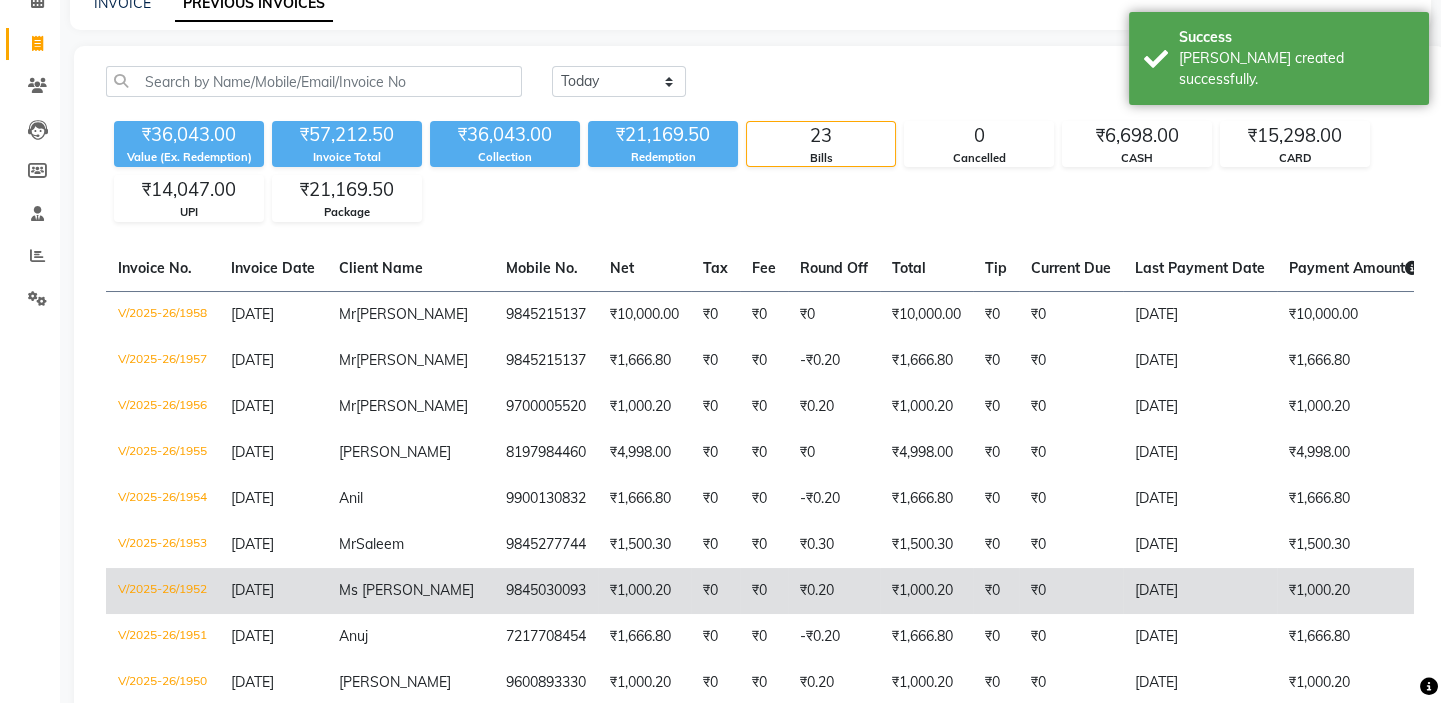scroll, scrollTop: 0, scrollLeft: 0, axis: both 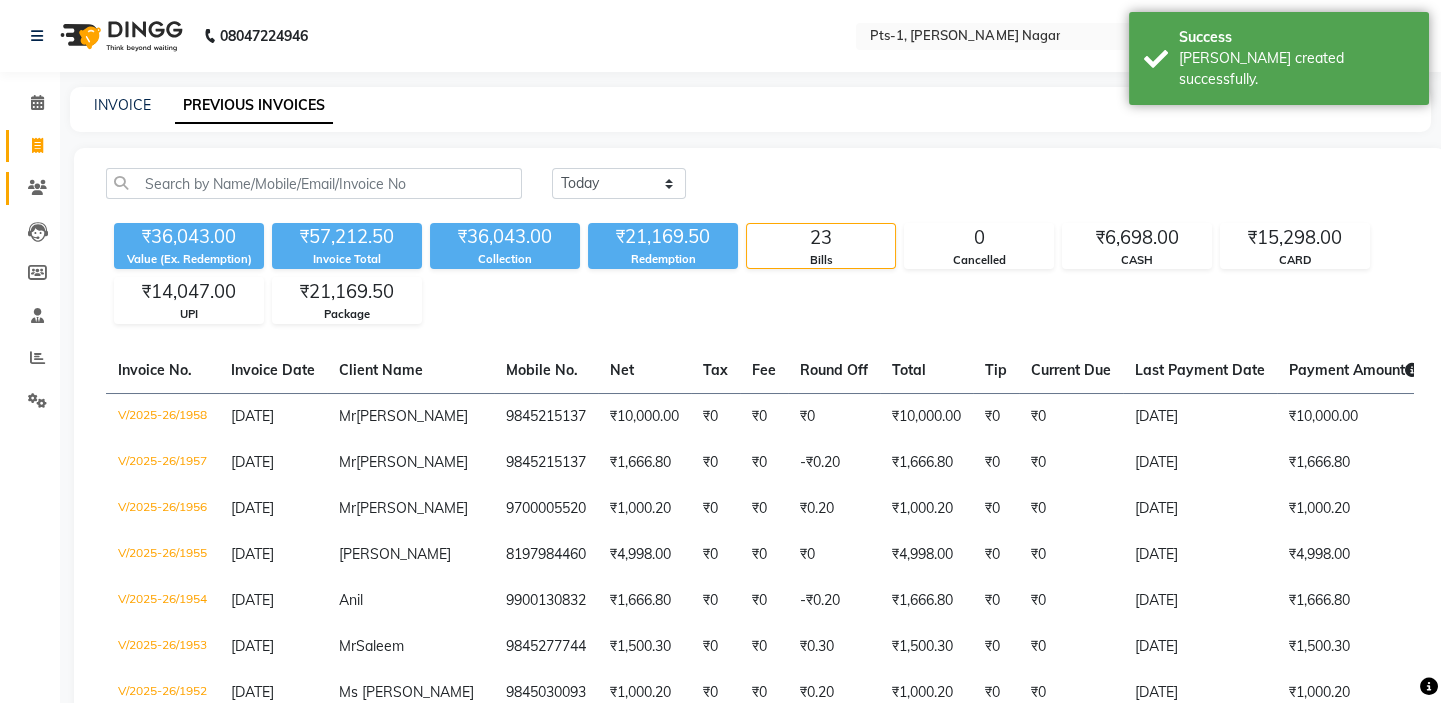 click on "Clients" 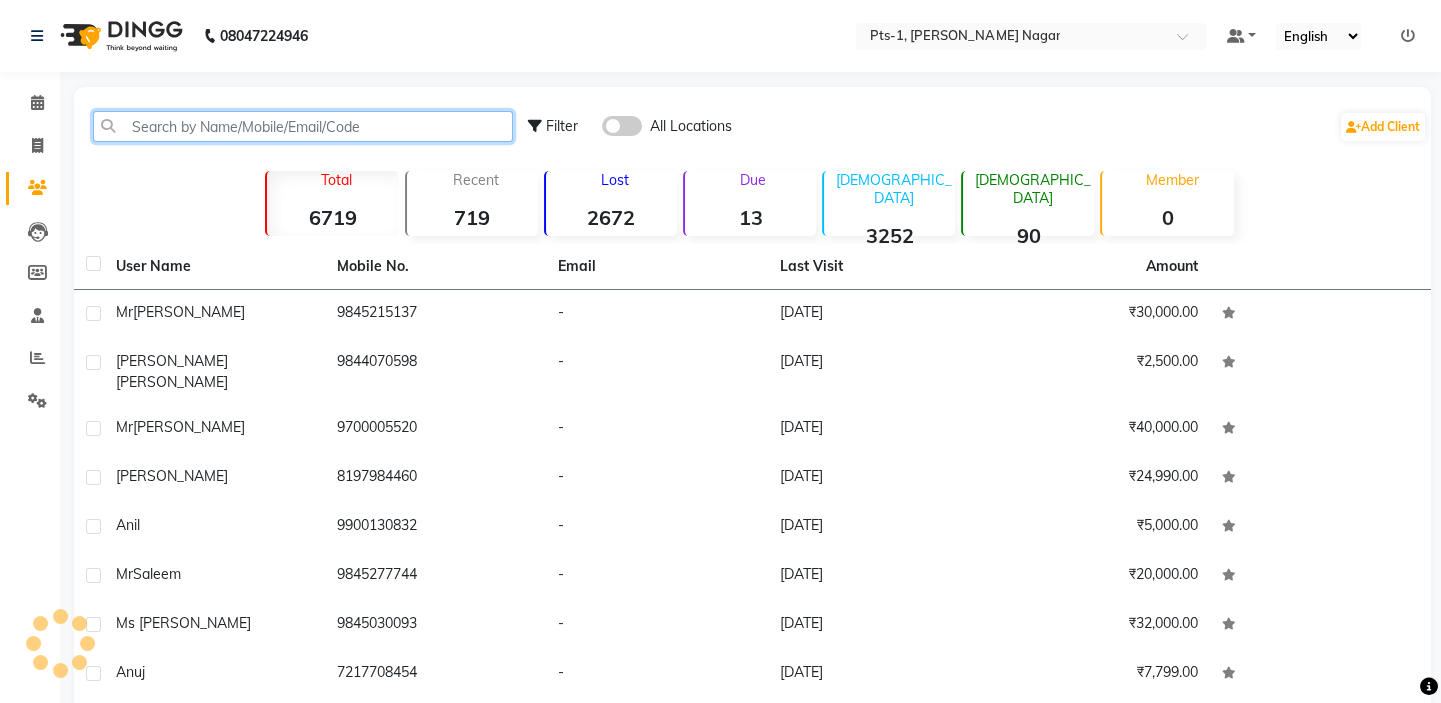 click 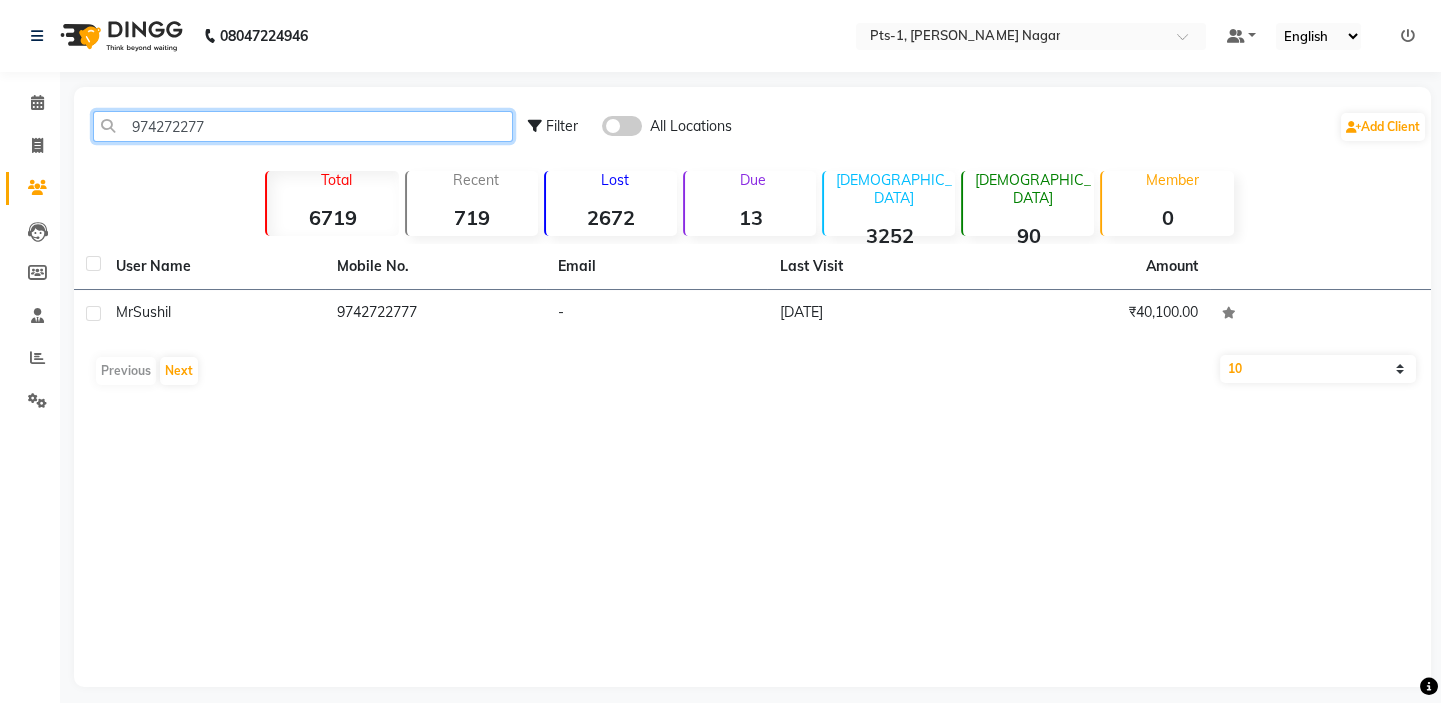 type on "974272277" 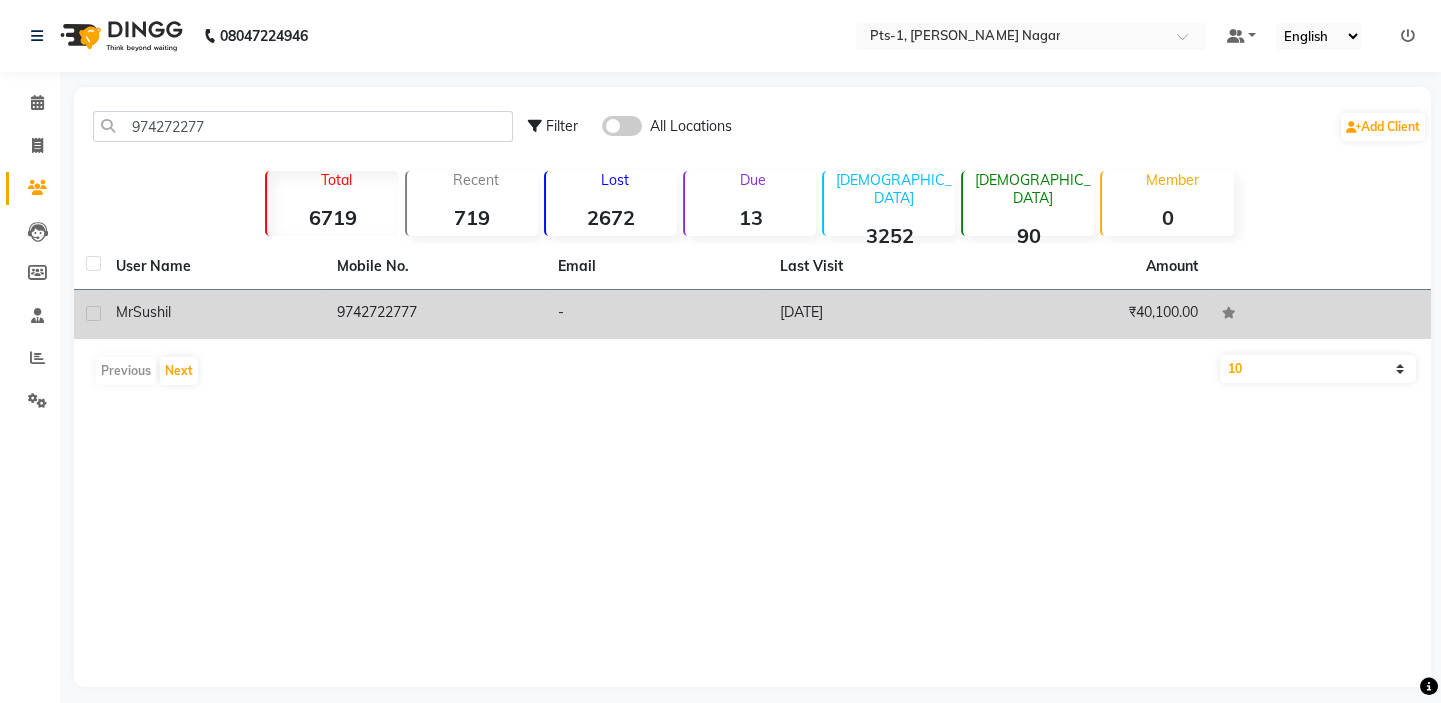 drag, startPoint x: 336, startPoint y: 298, endPoint x: 362, endPoint y: 315, distance: 31.06445 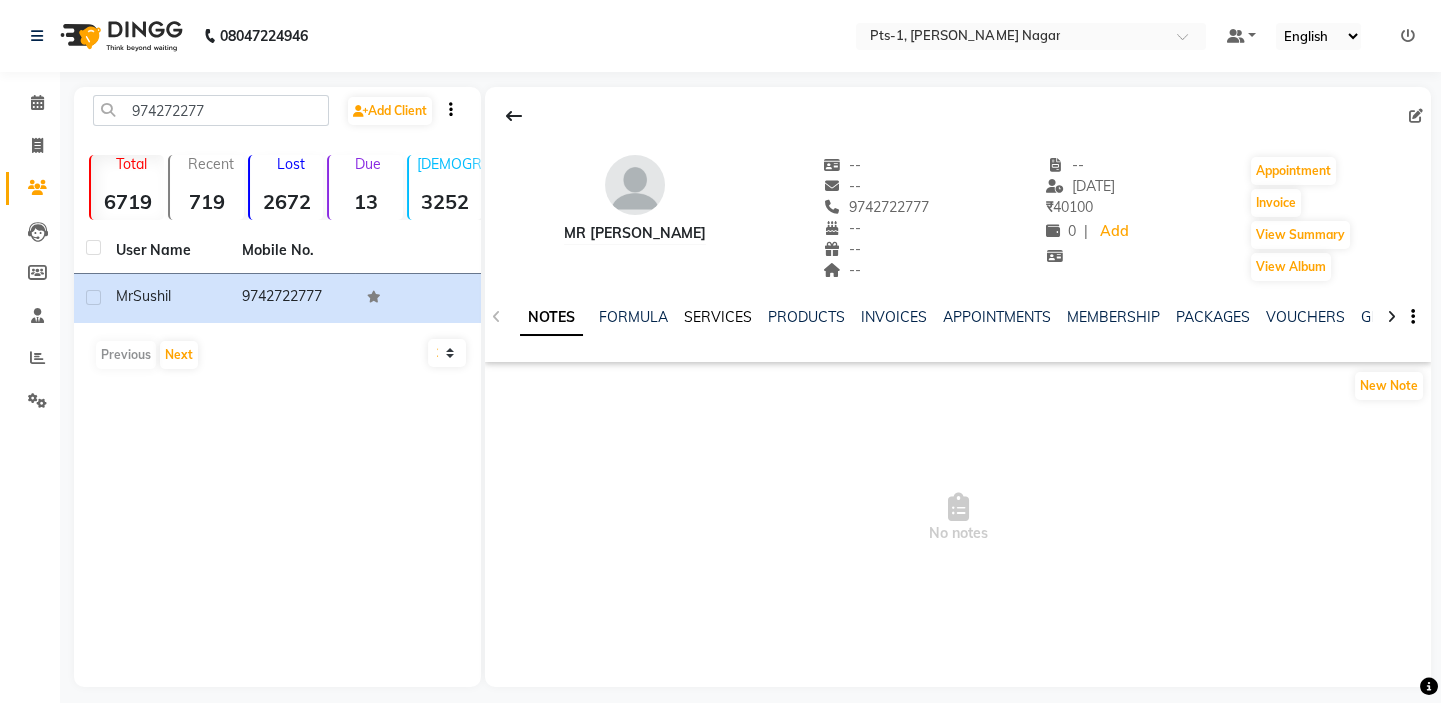 click on "SERVICES" 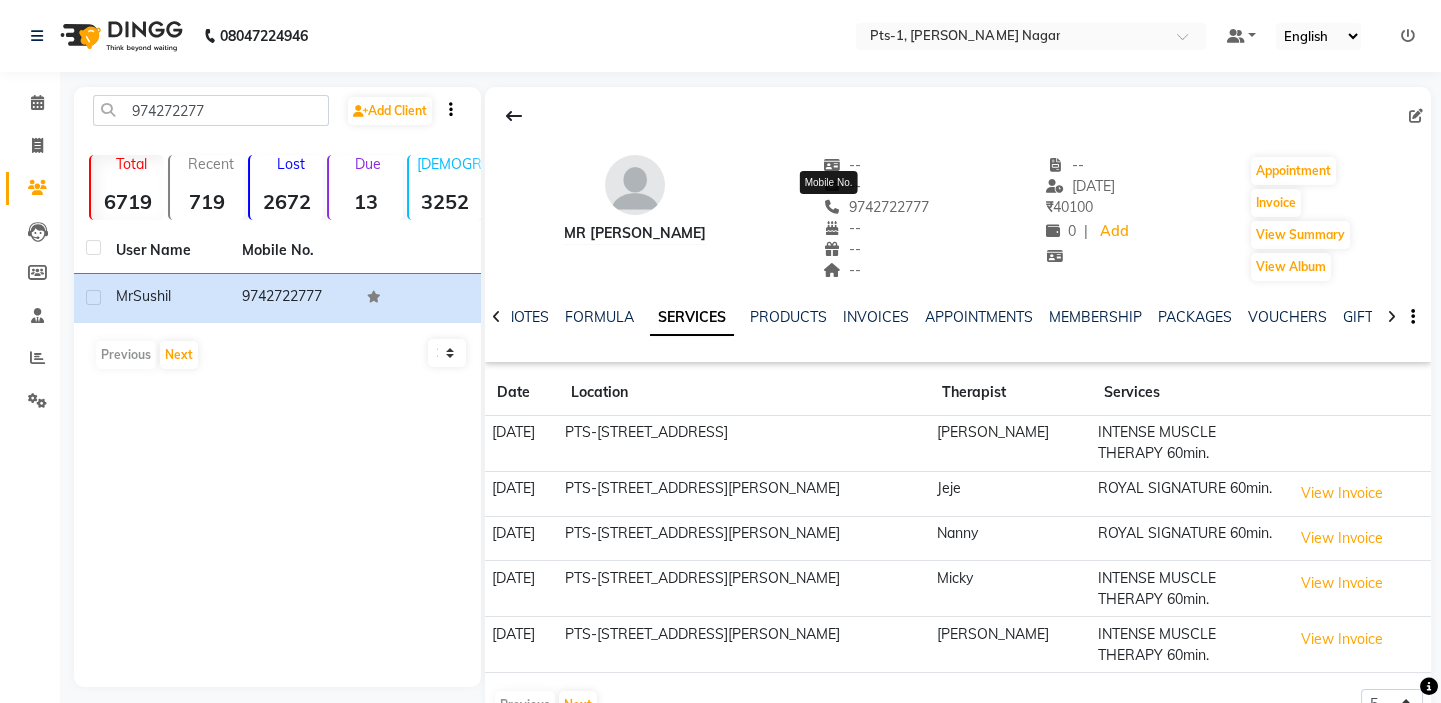 drag, startPoint x: 863, startPoint y: 206, endPoint x: 787, endPoint y: 208, distance: 76.02631 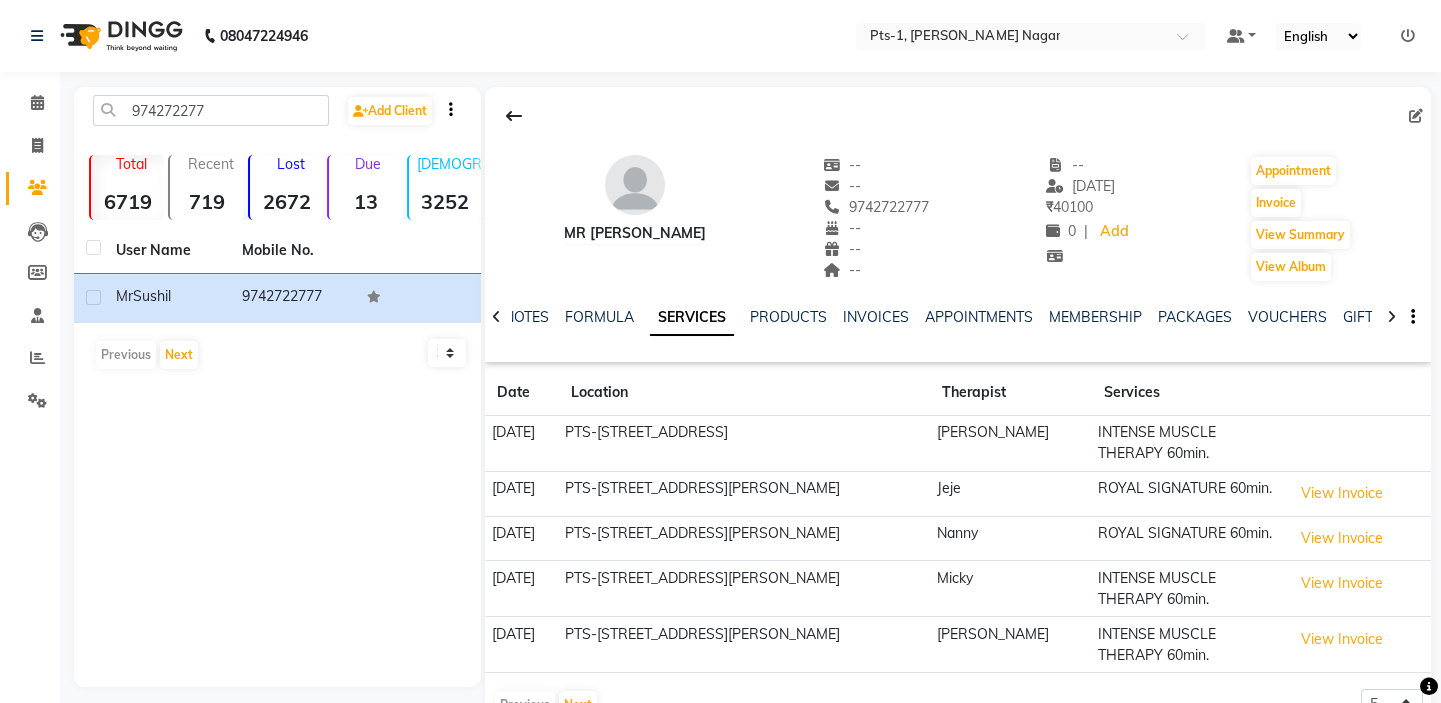 copy on "9742722777" 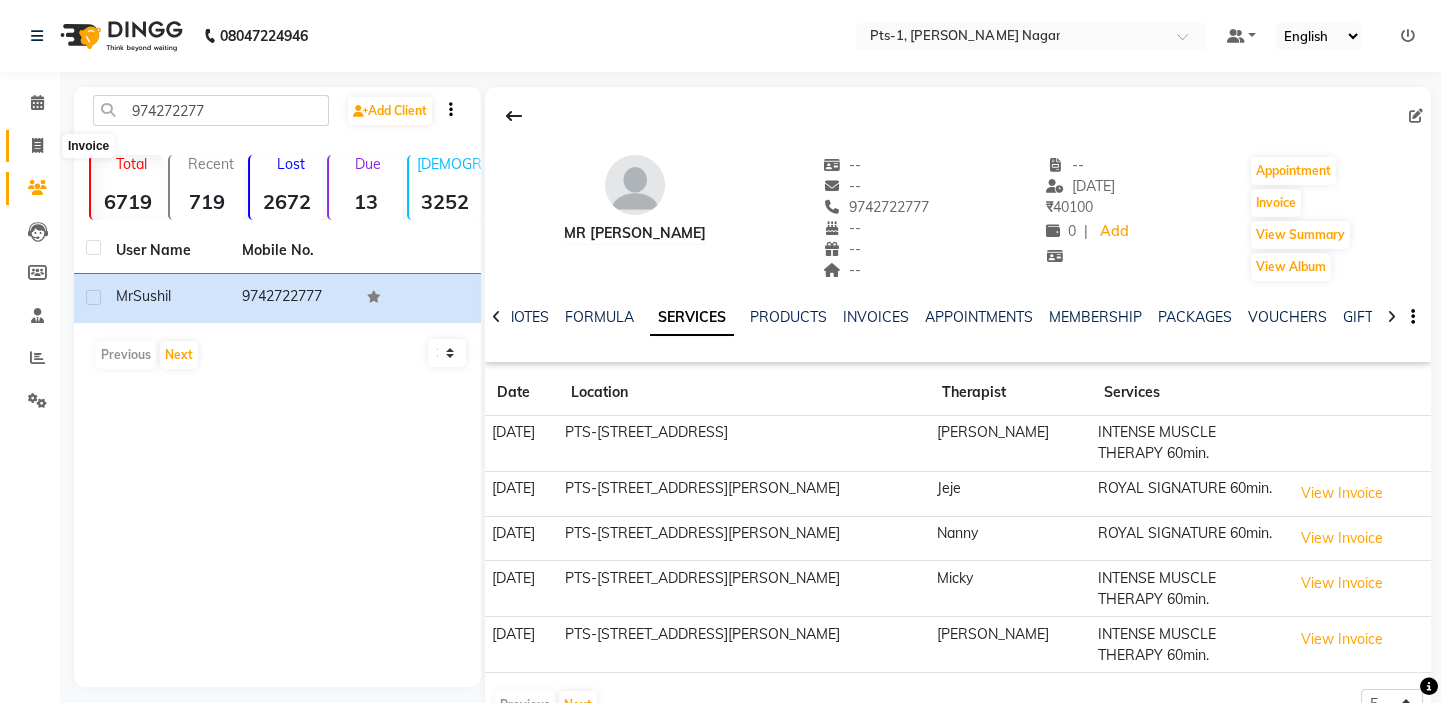 click 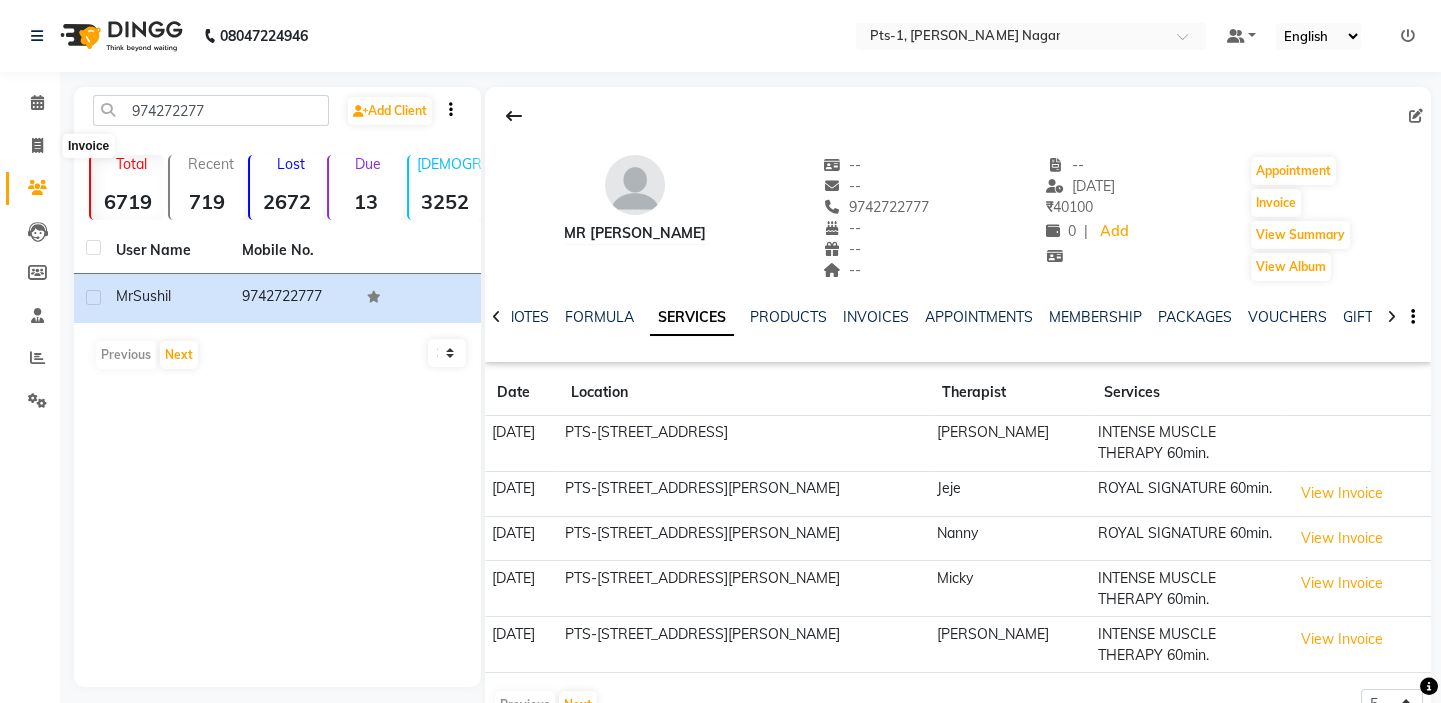 select on "5296" 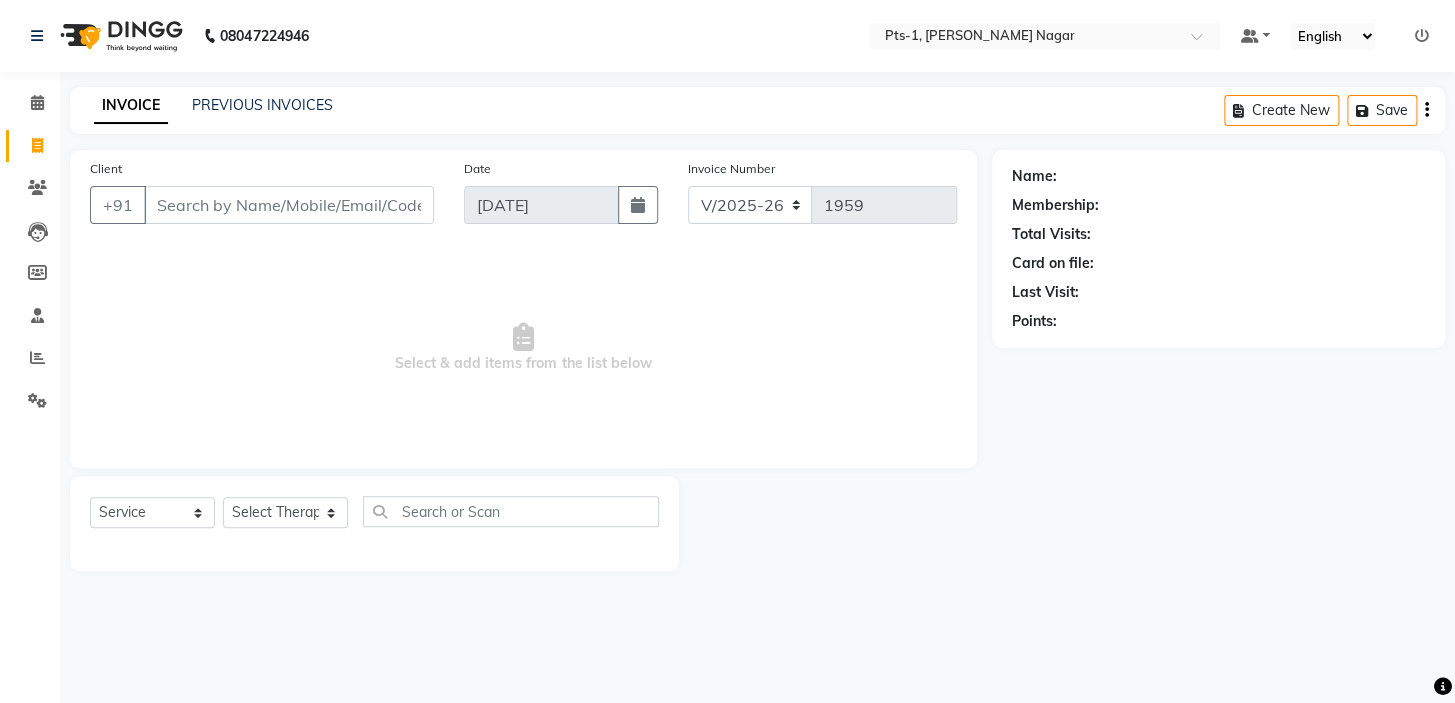 click on "Client" at bounding box center [289, 205] 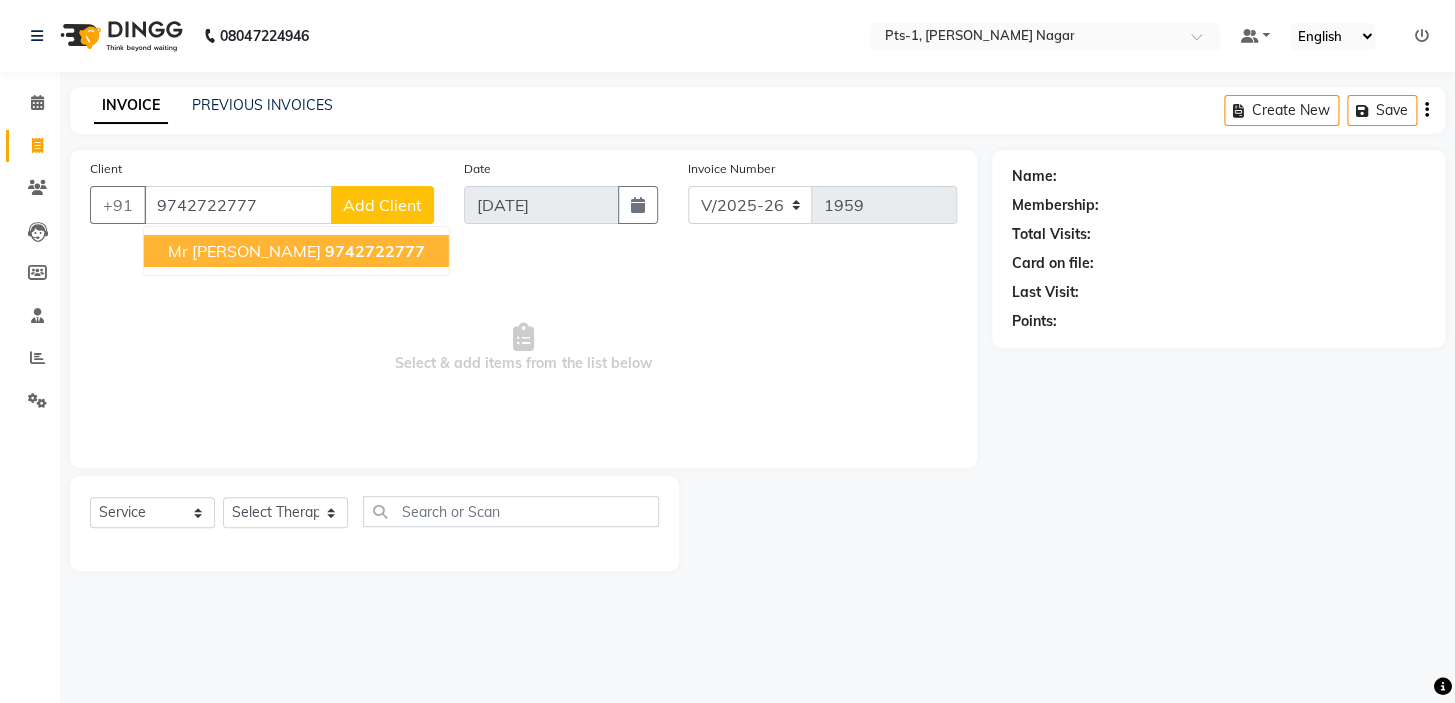click on "9742722777" 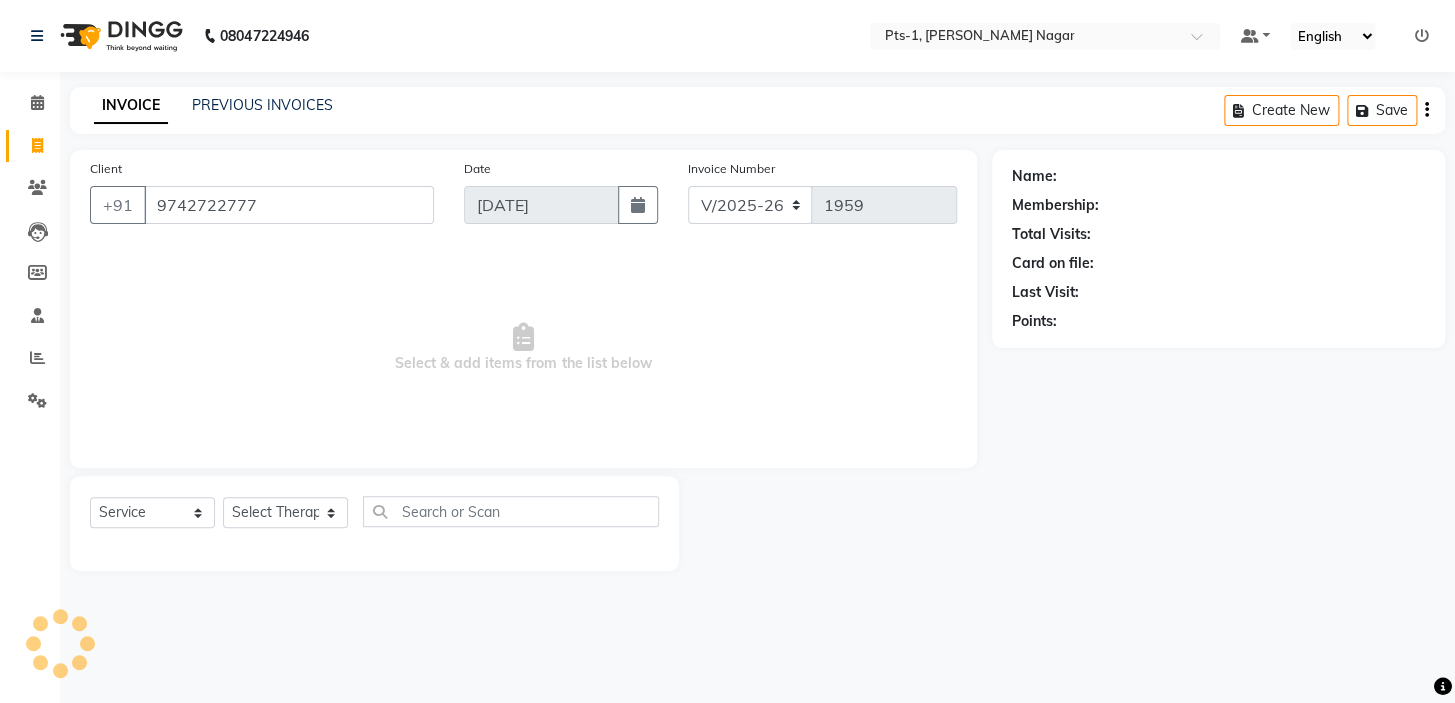 type on "9742722777" 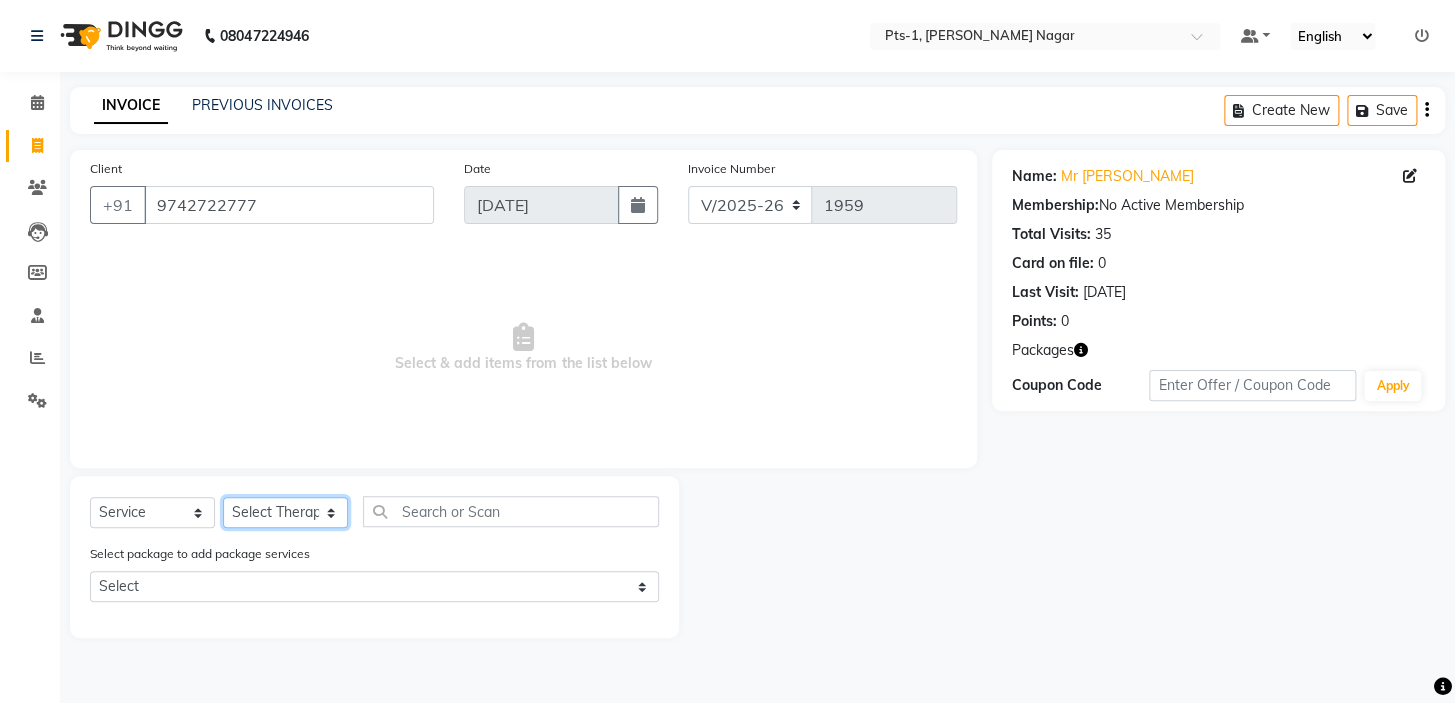 click on "Select Therapist [PERSON_NAME] anyone Babu Bela [PERSON_NAME] [PERSON_NAME] [PERSON_NAME] Sun [PERSON_NAME] [PERSON_NAME]" 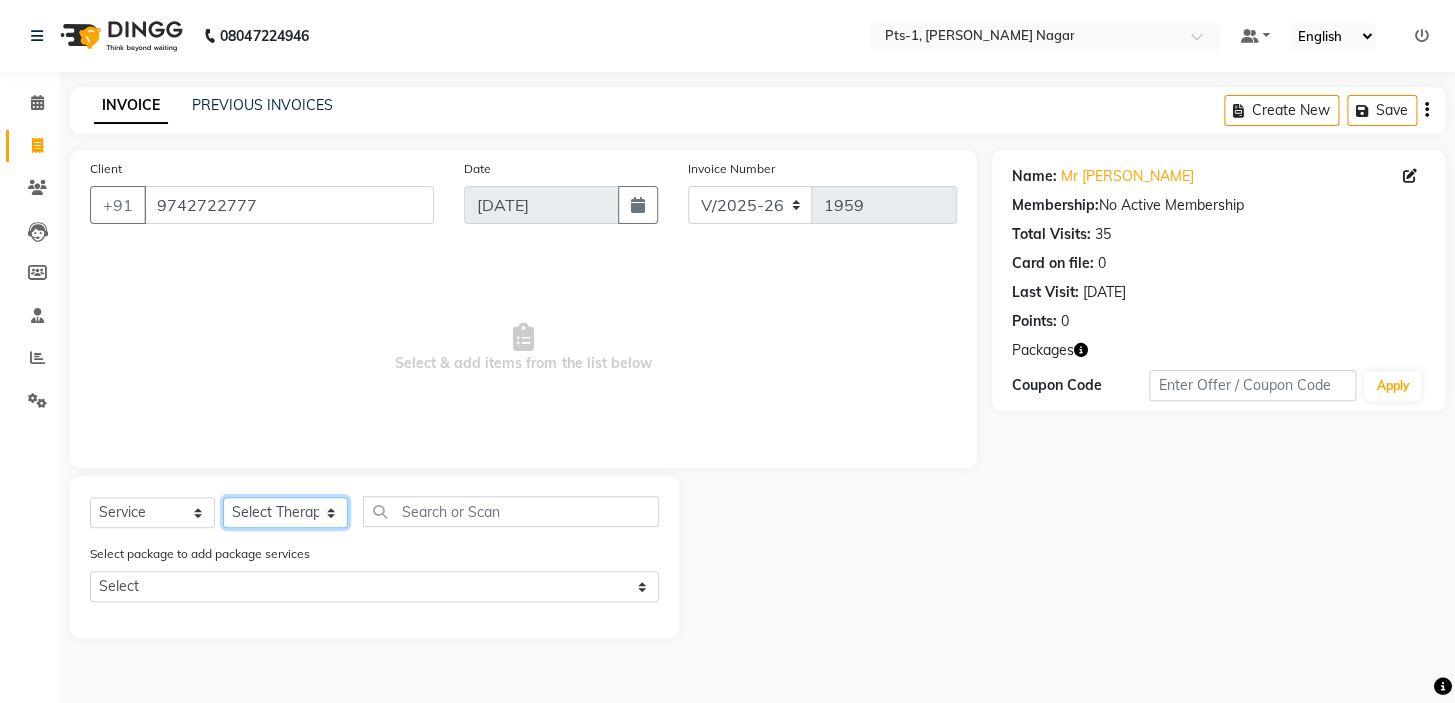 select on "68494" 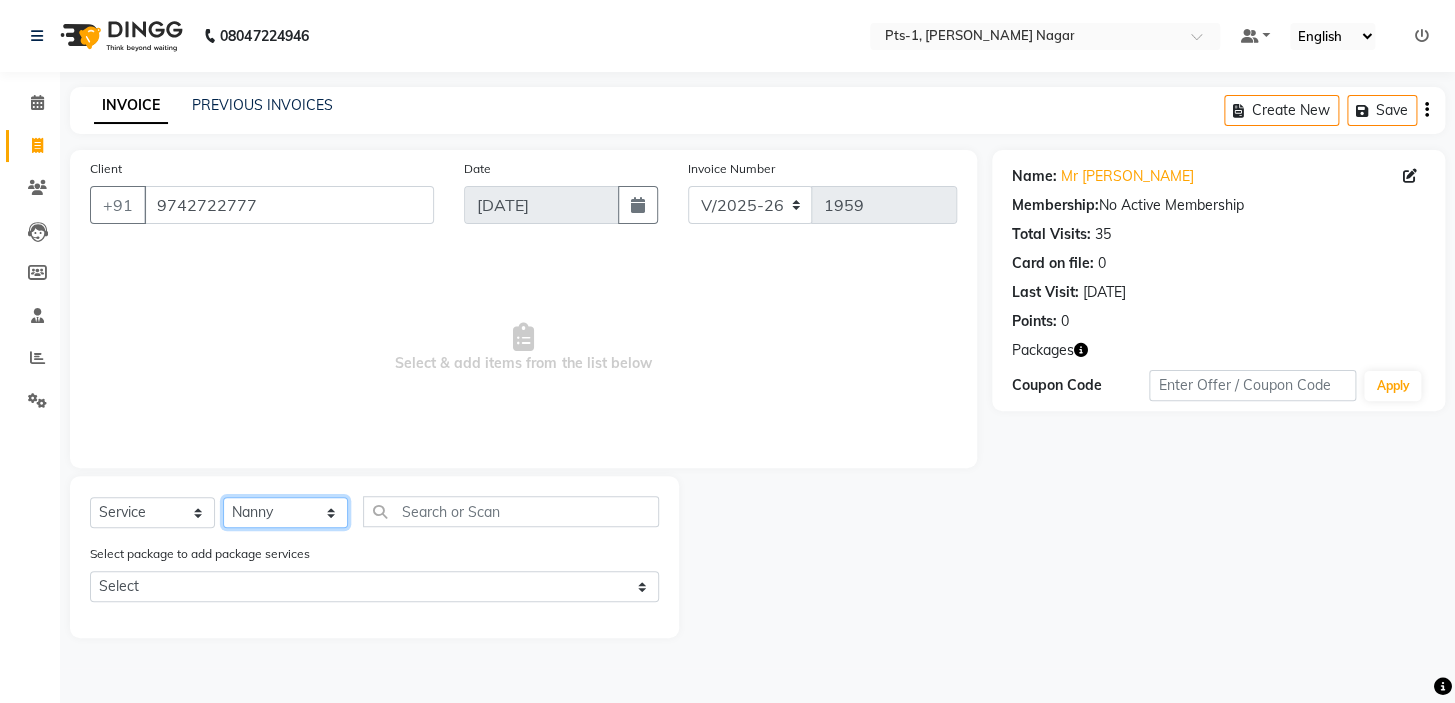 click on "Select Therapist [PERSON_NAME] anyone Babu Bela [PERSON_NAME] [PERSON_NAME] [PERSON_NAME] Sun [PERSON_NAME] [PERSON_NAME]" 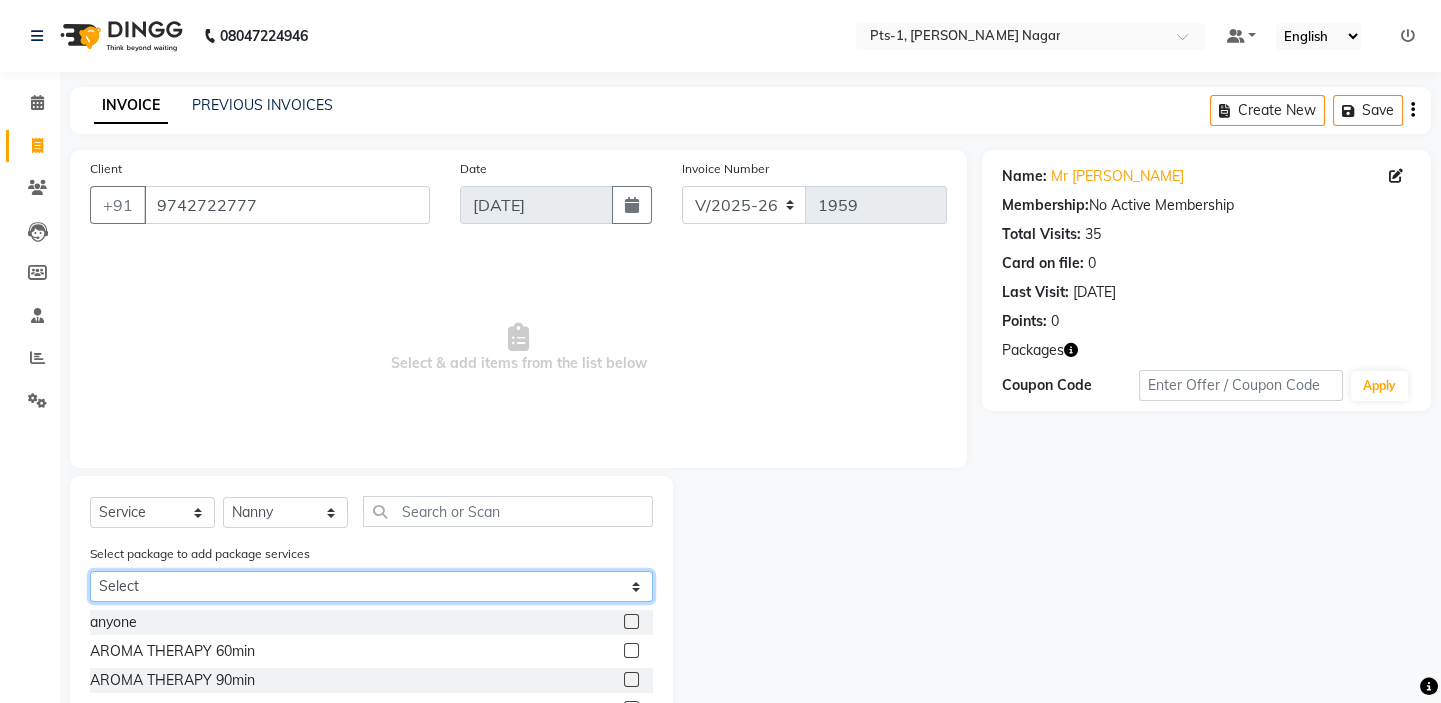 drag, startPoint x: 267, startPoint y: 585, endPoint x: 261, endPoint y: 601, distance: 17.088007 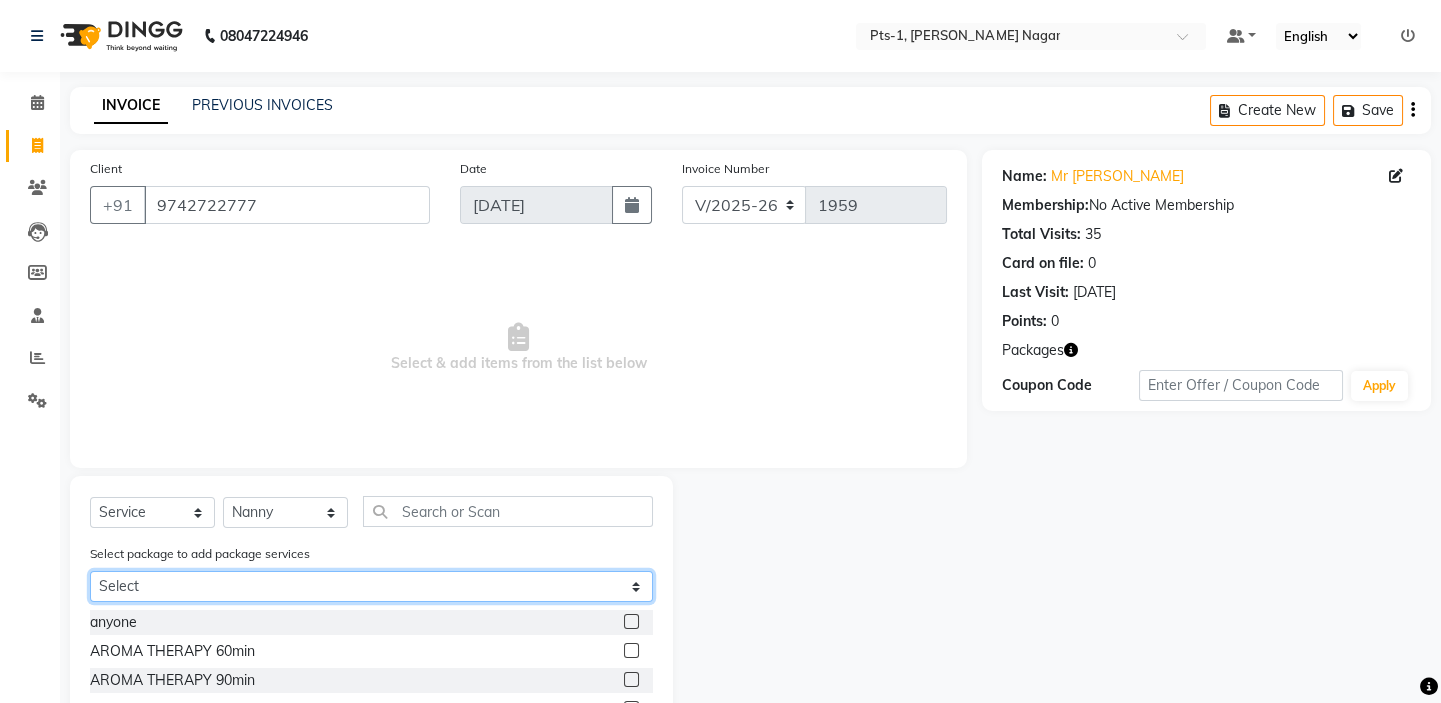 click on "Select PTS PACKAGE (10K) 10 SERVICES" 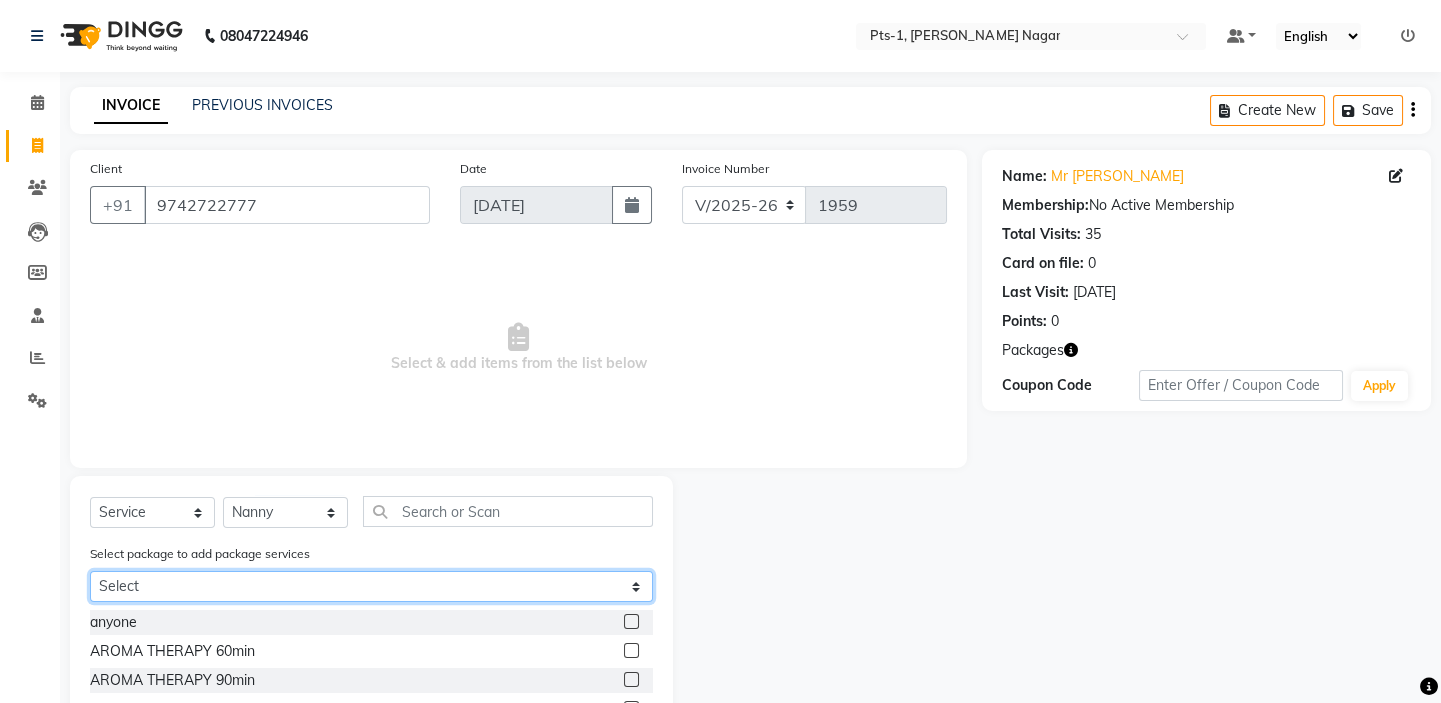 select on "1: Object" 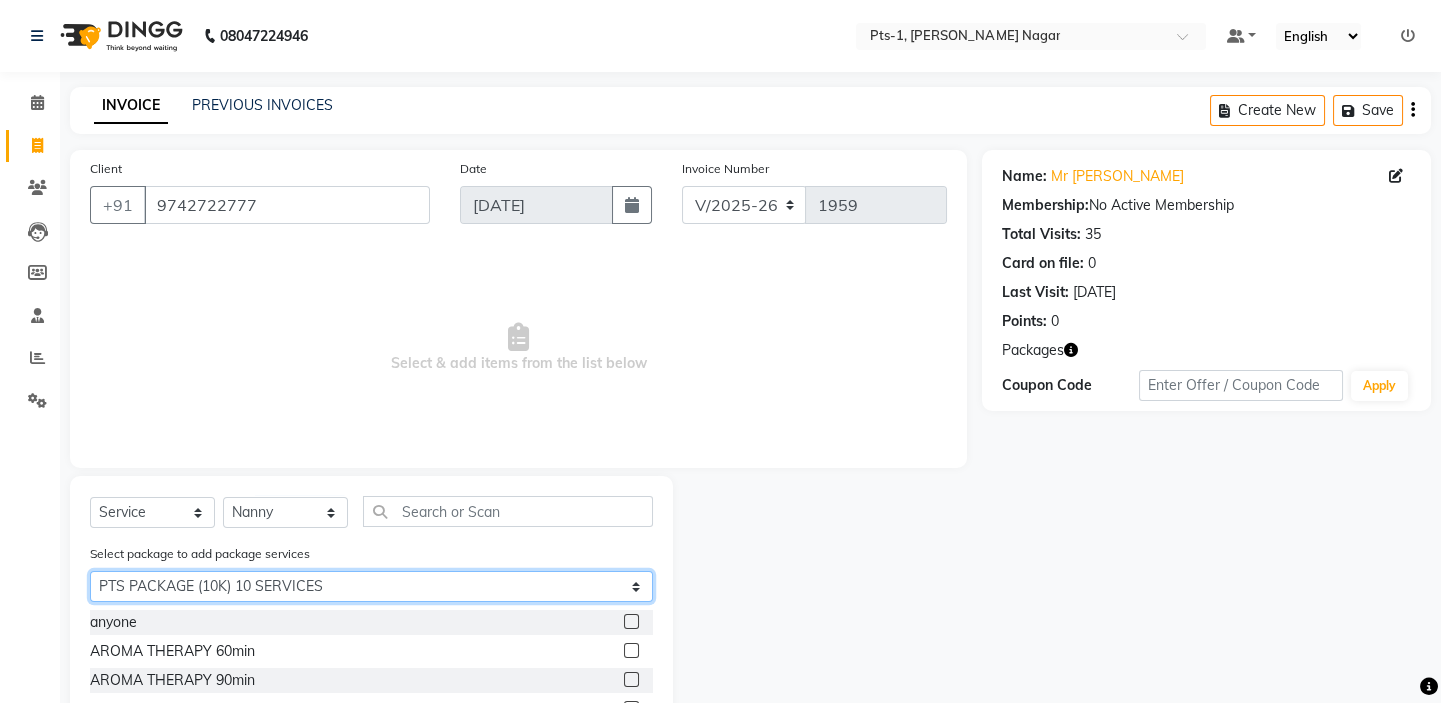 click on "Select PTS PACKAGE (10K) 10 SERVICES" 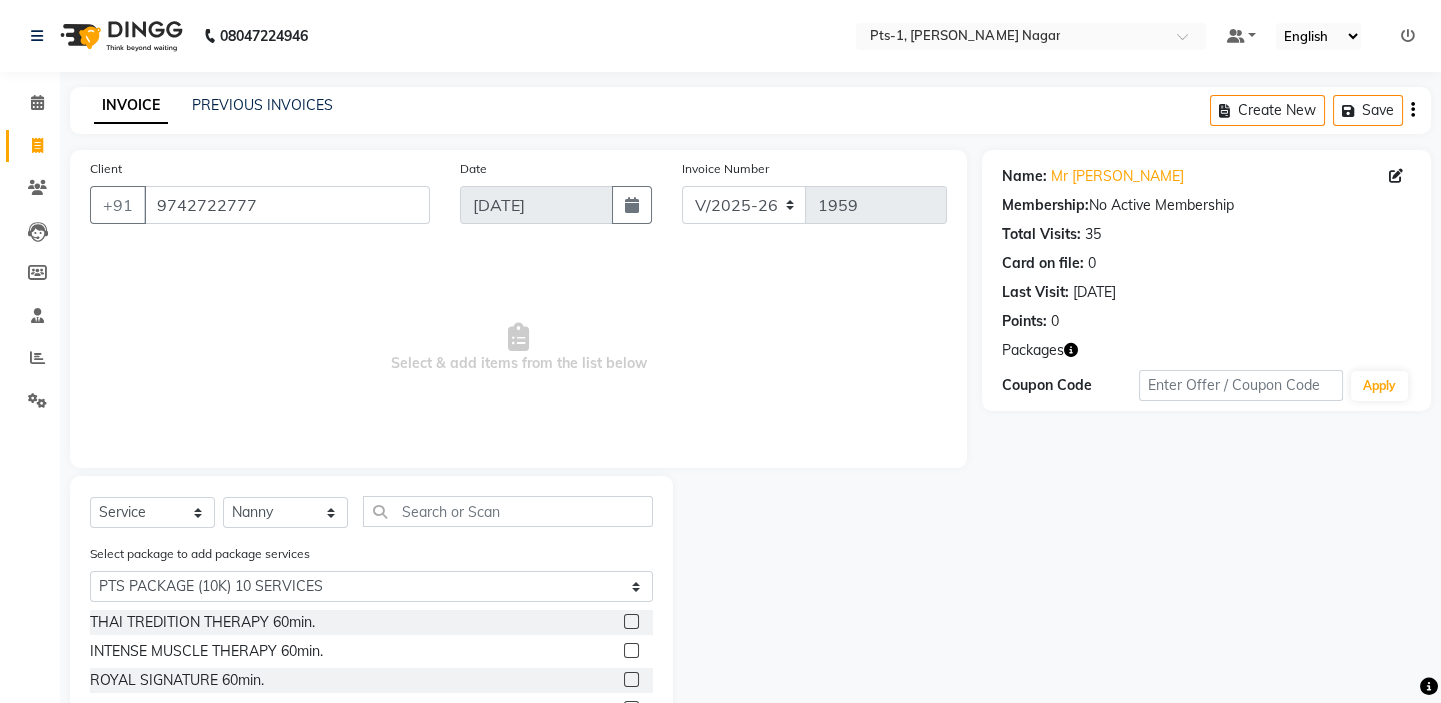 click 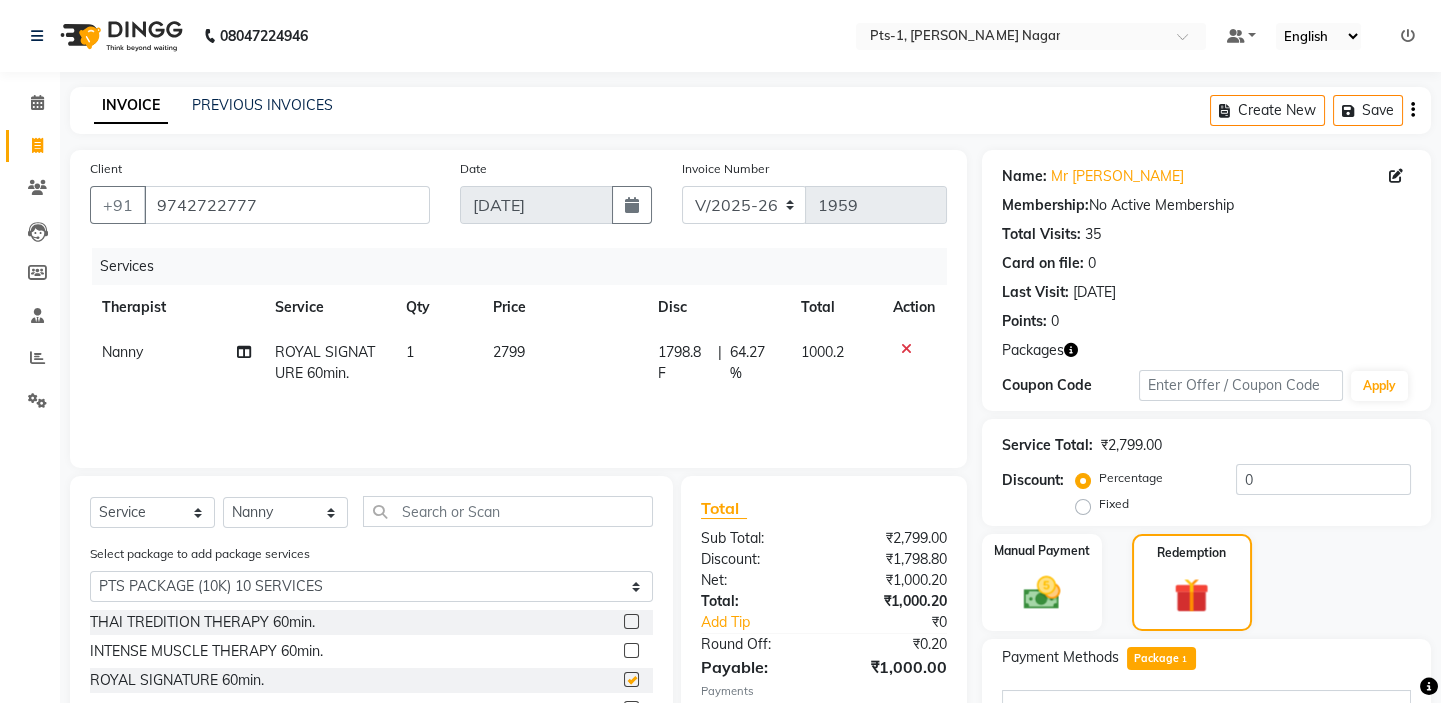checkbox on "false" 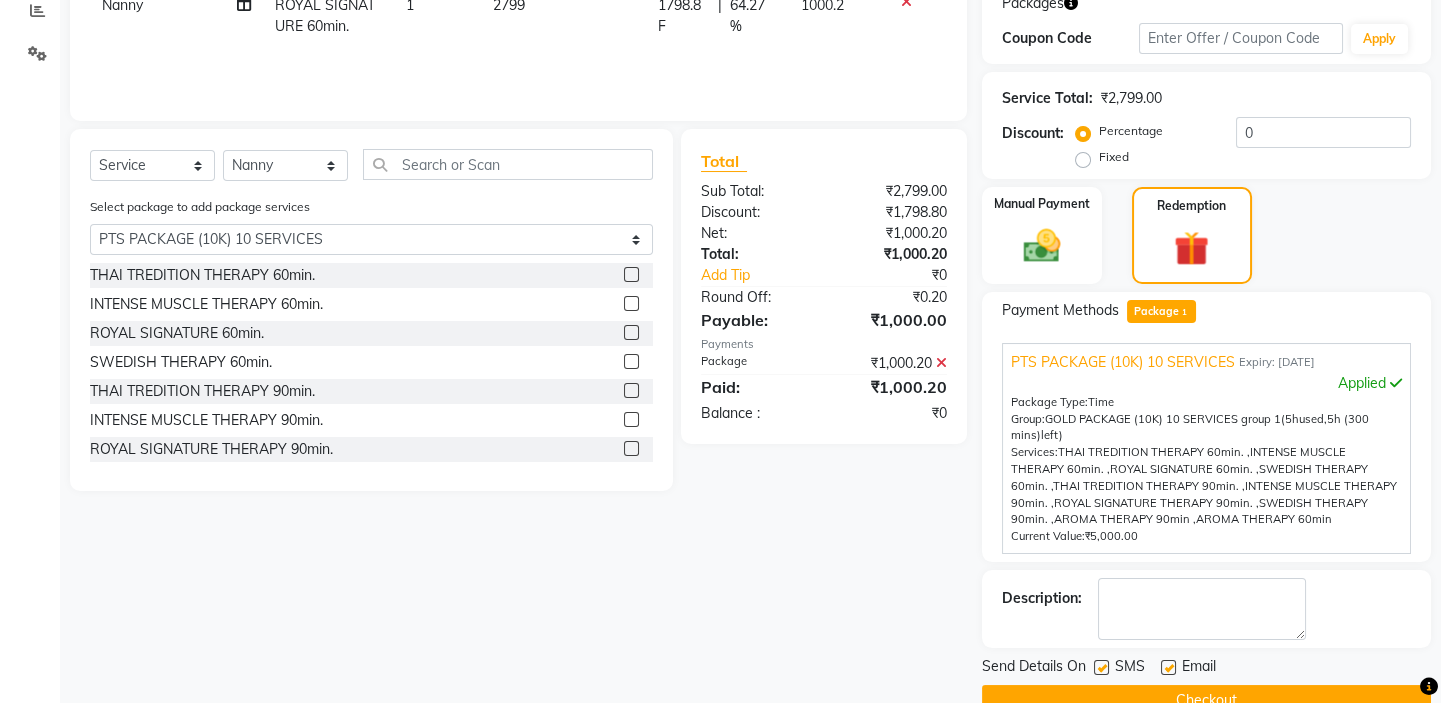 scroll, scrollTop: 363, scrollLeft: 0, axis: vertical 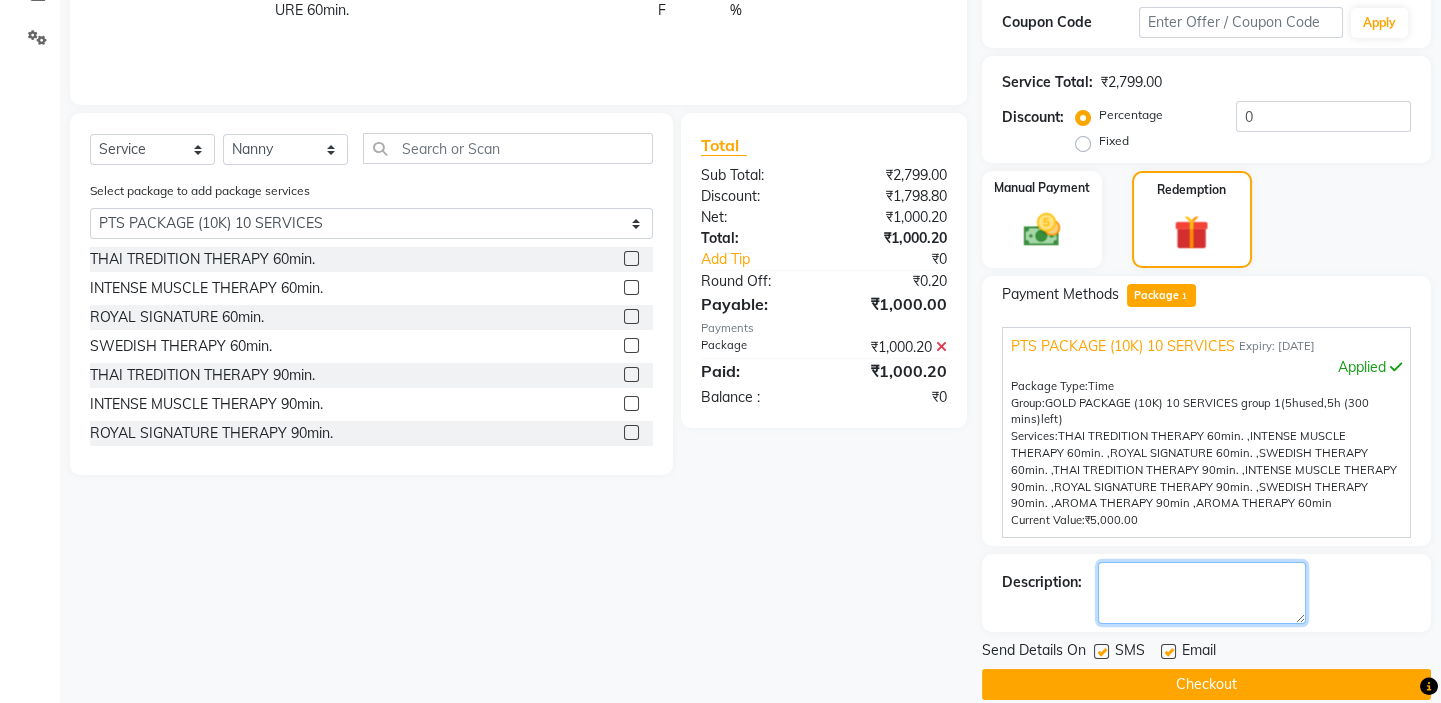click 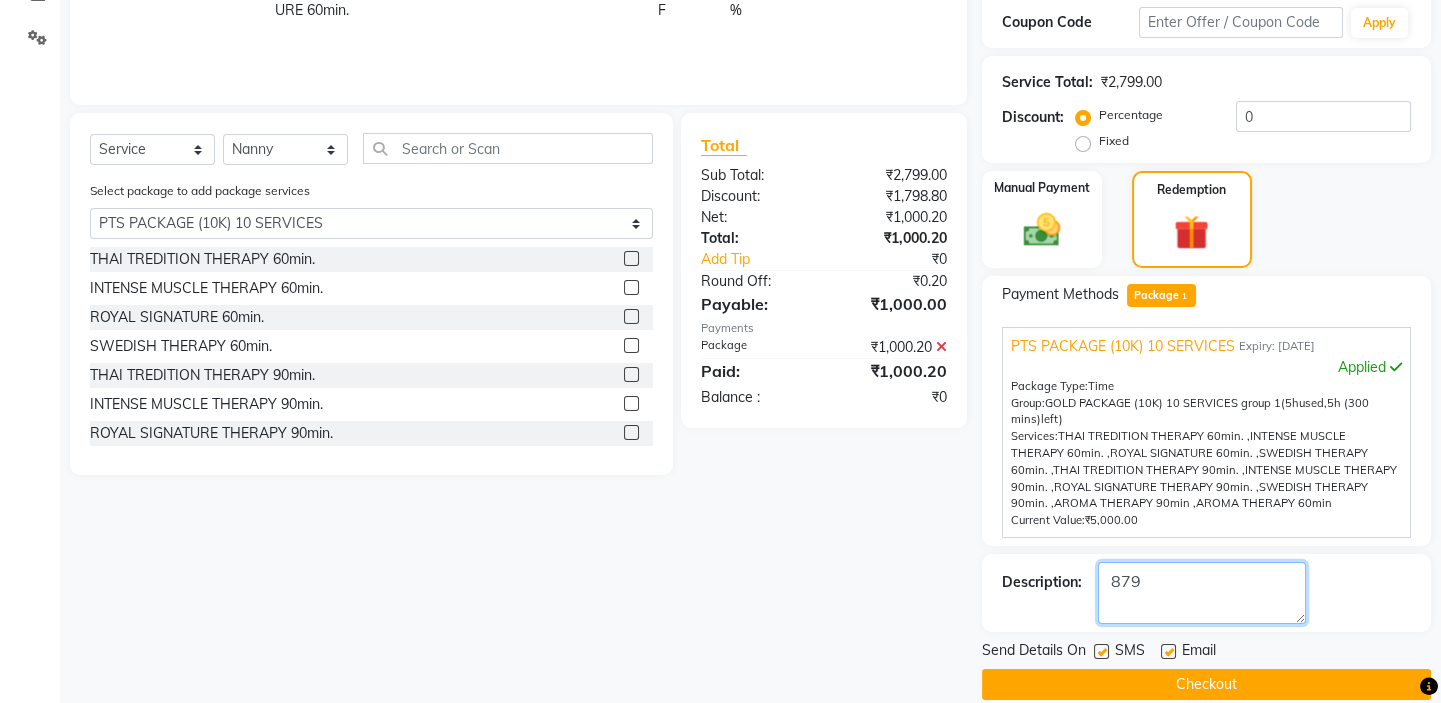 type on "879" 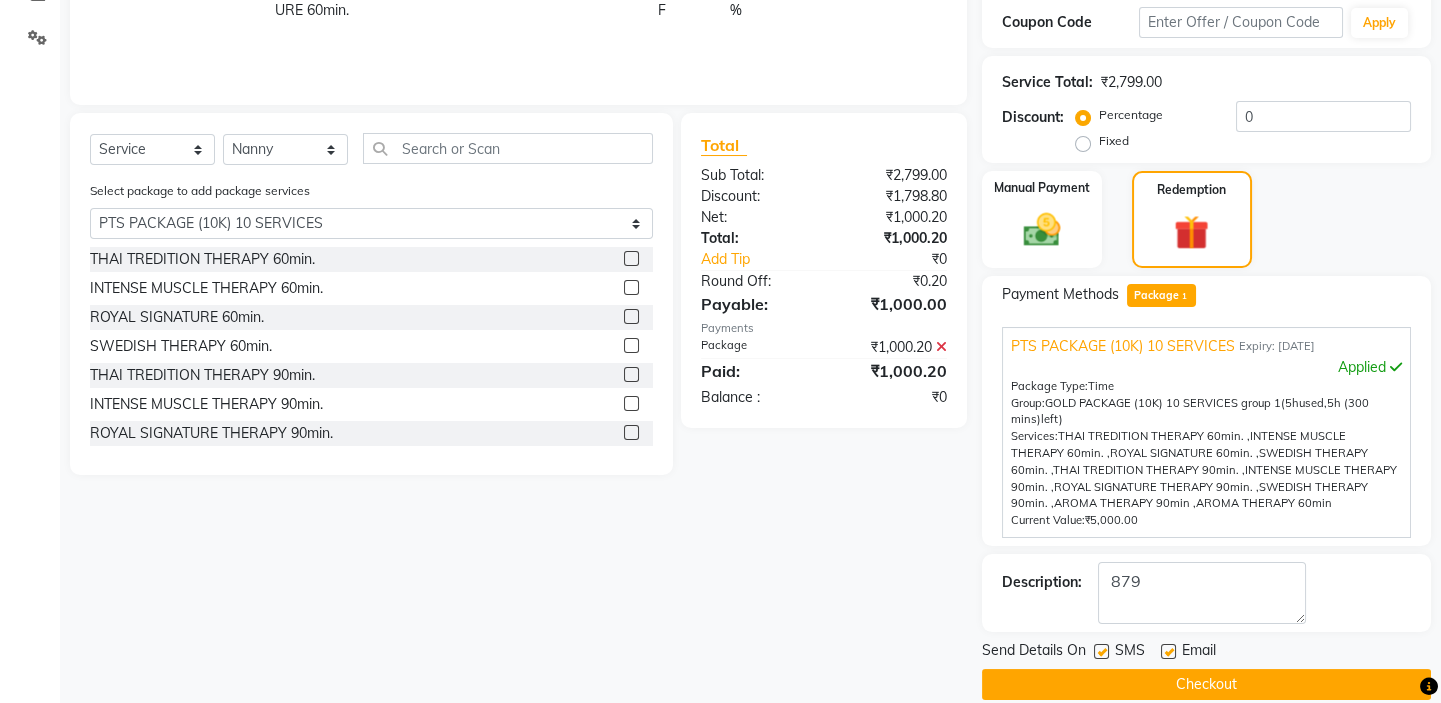 click 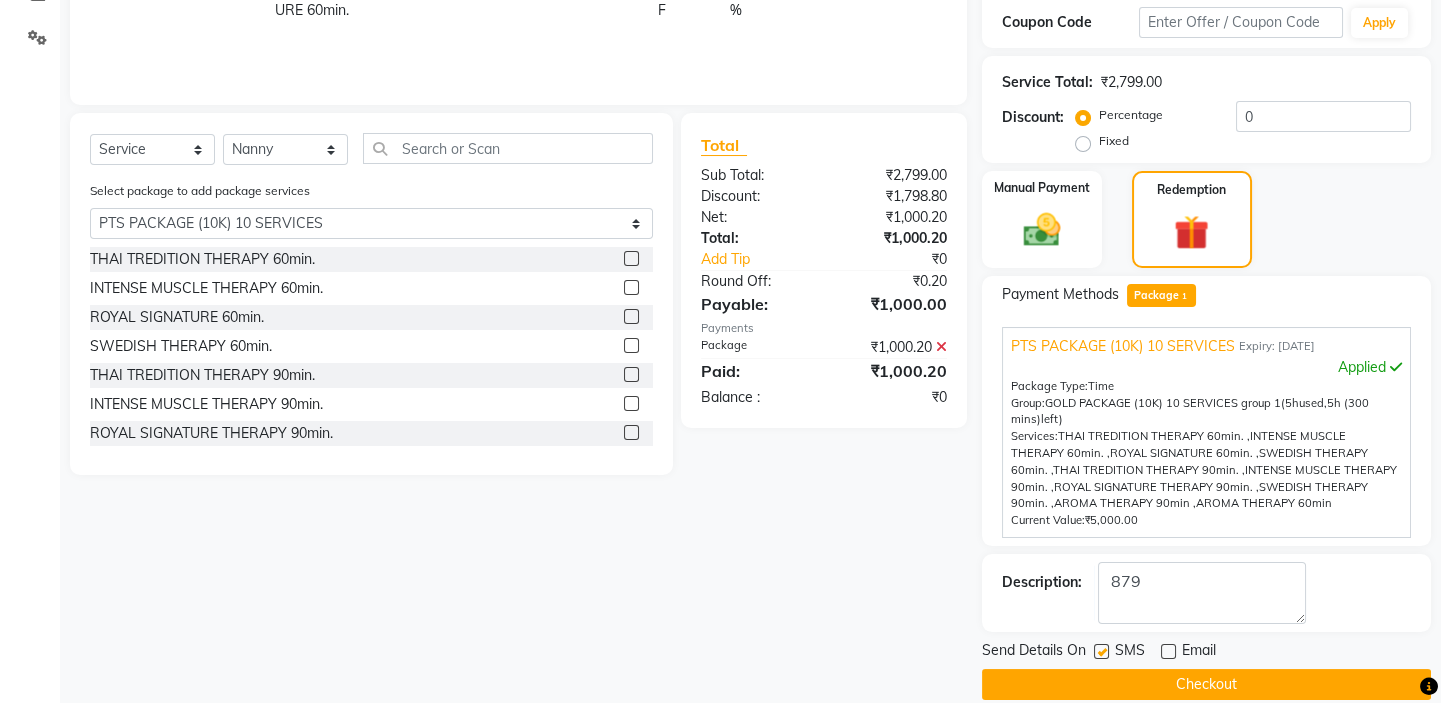 click 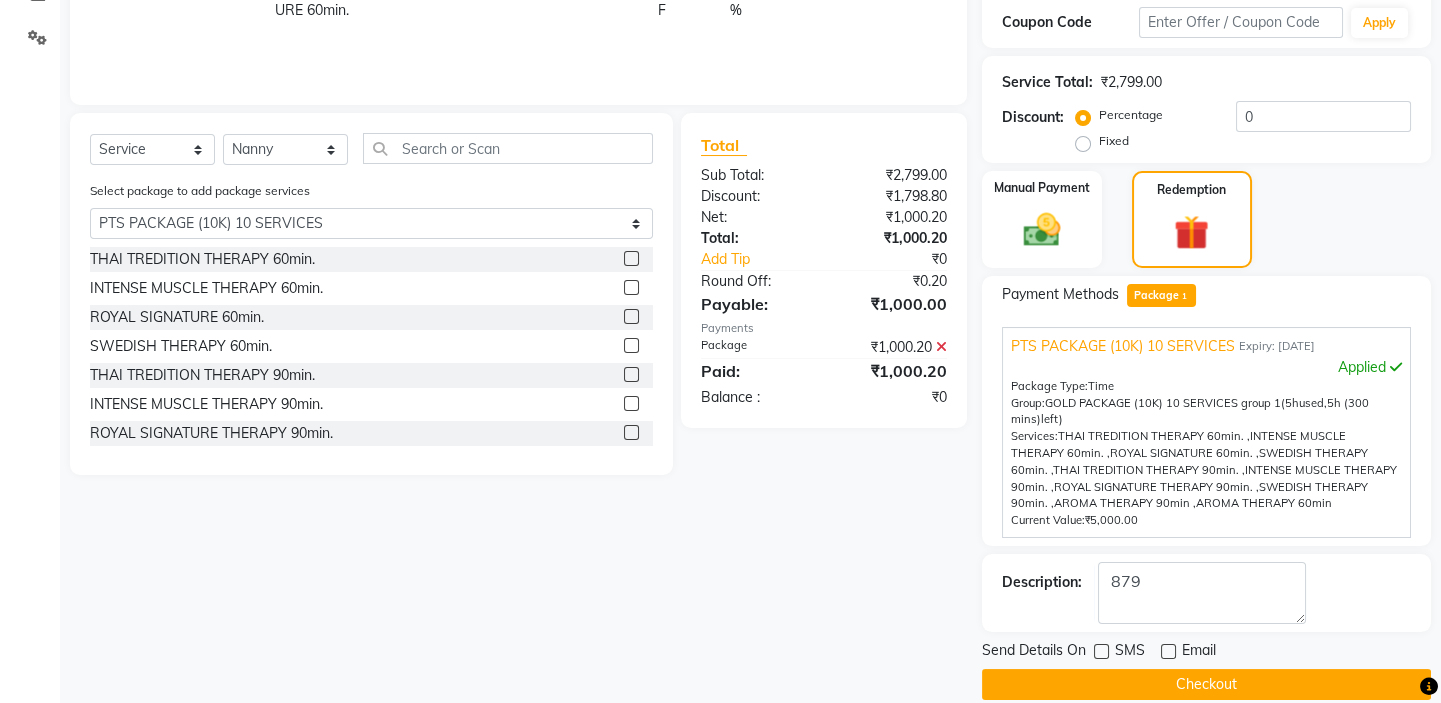 click on "Checkout" 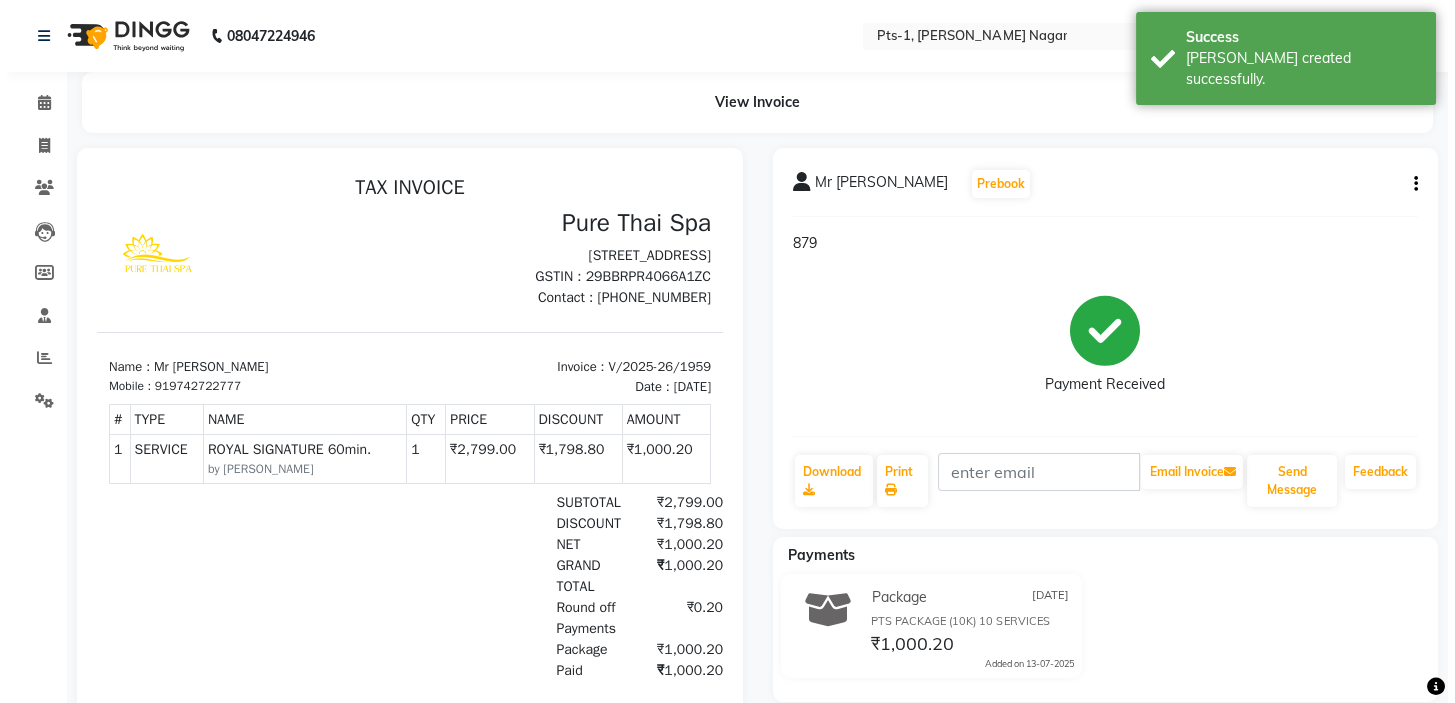 scroll, scrollTop: 0, scrollLeft: 0, axis: both 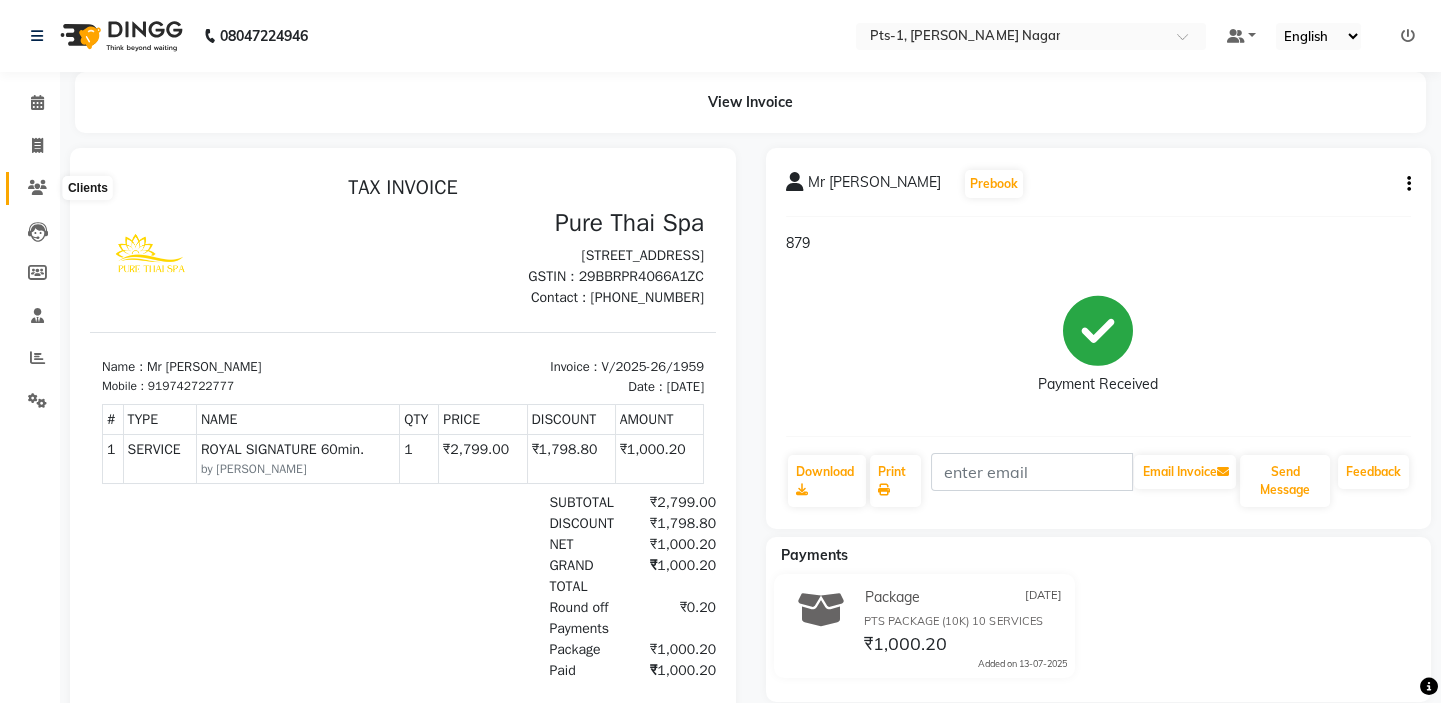 drag, startPoint x: 30, startPoint y: 190, endPoint x: 56, endPoint y: 161, distance: 38.948685 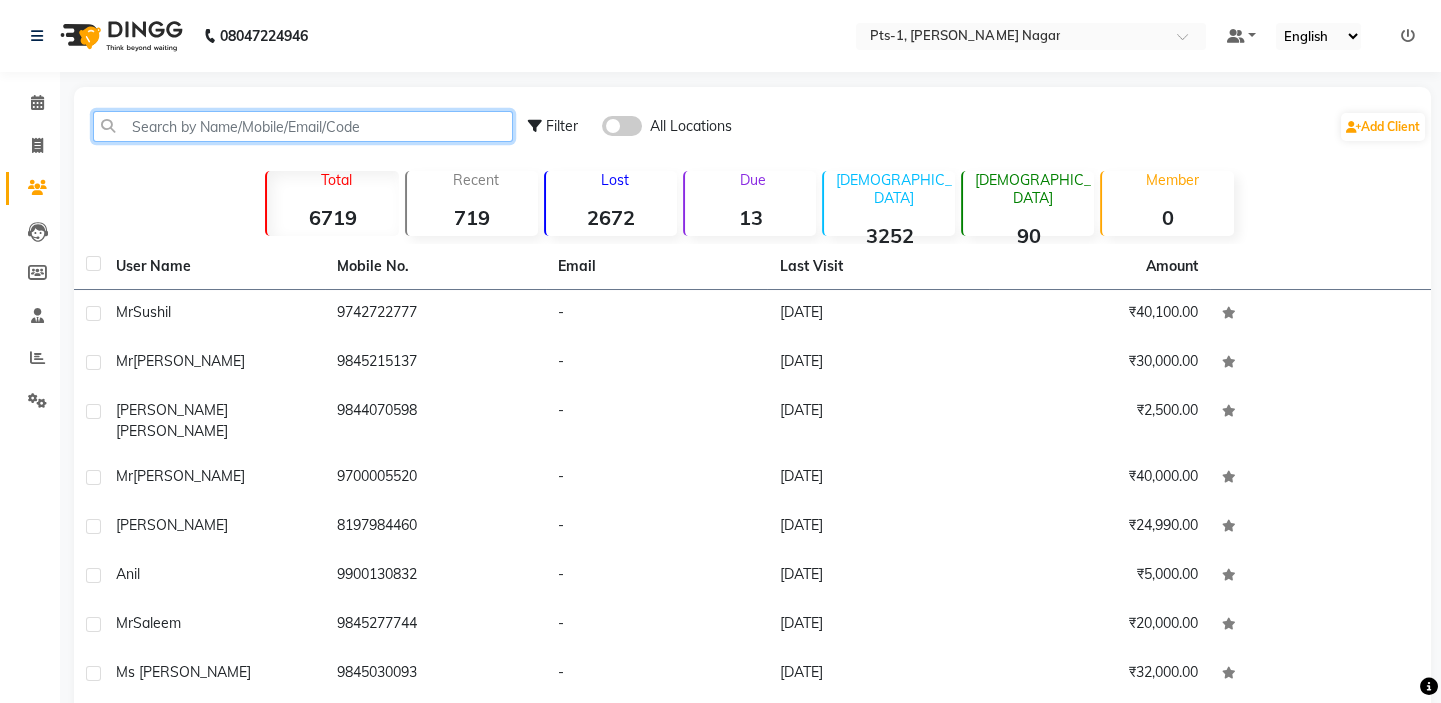 click 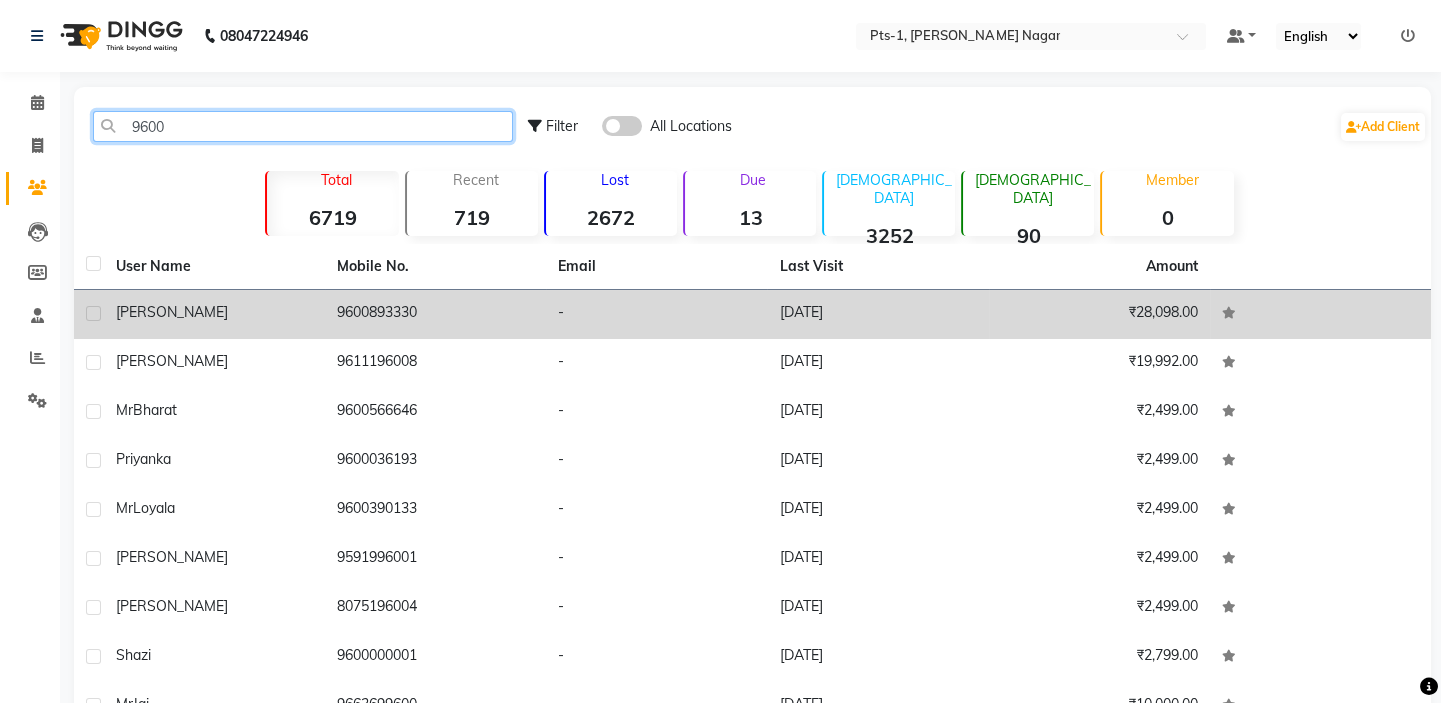 type on "9600" 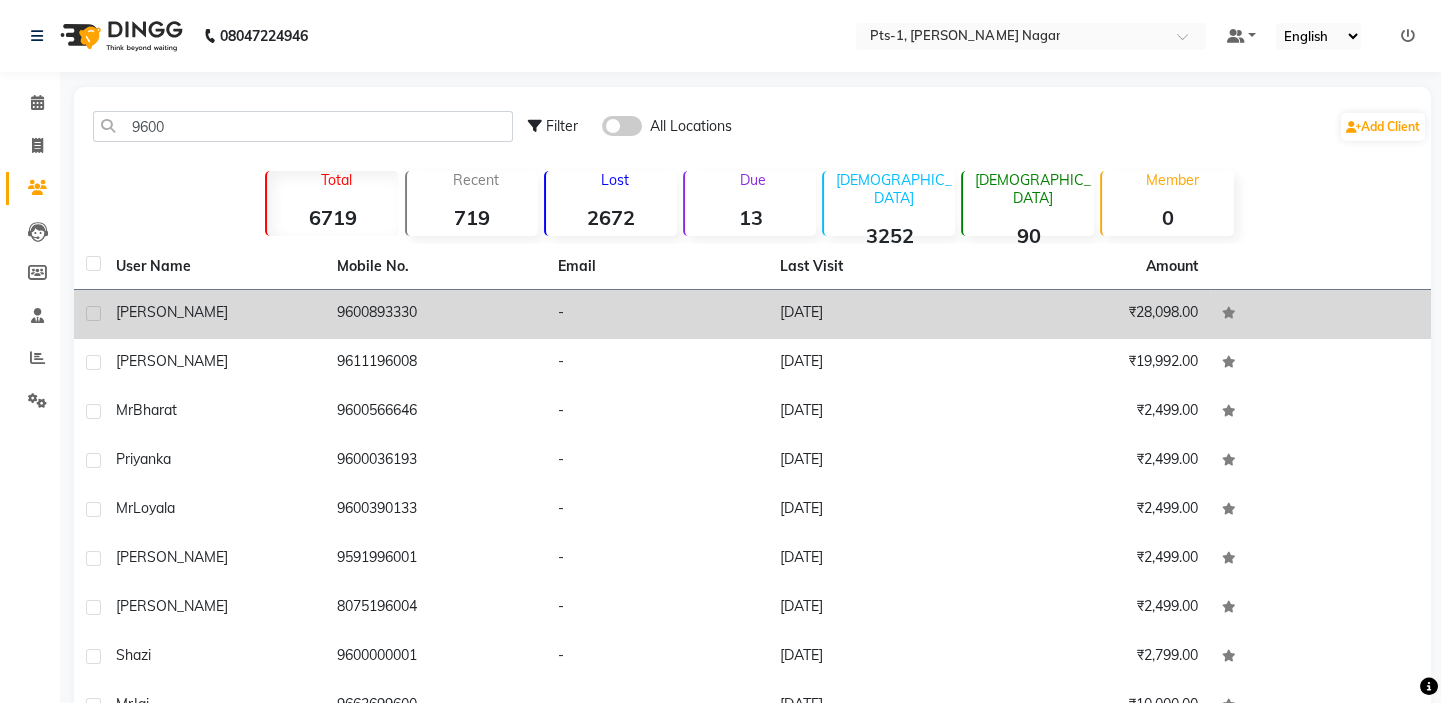 click on "9600893330" 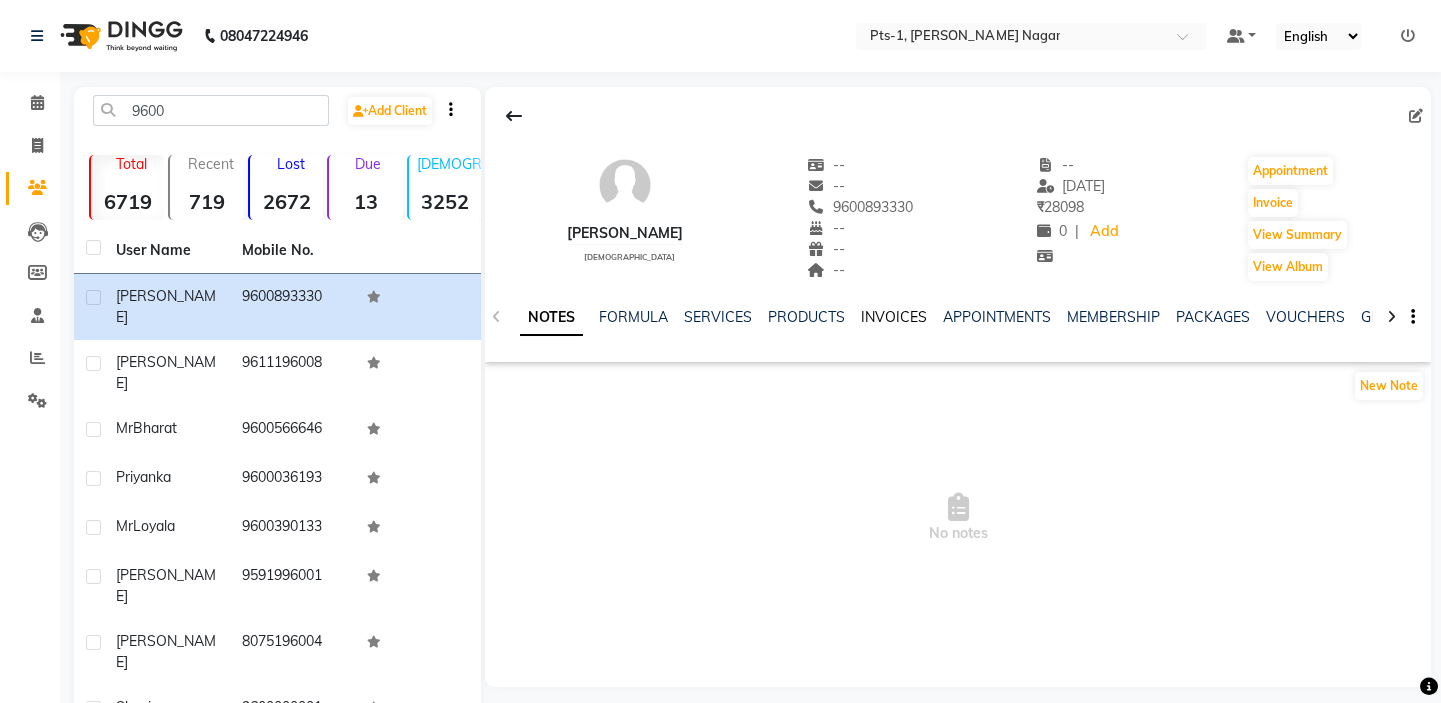 click on "INVOICES" 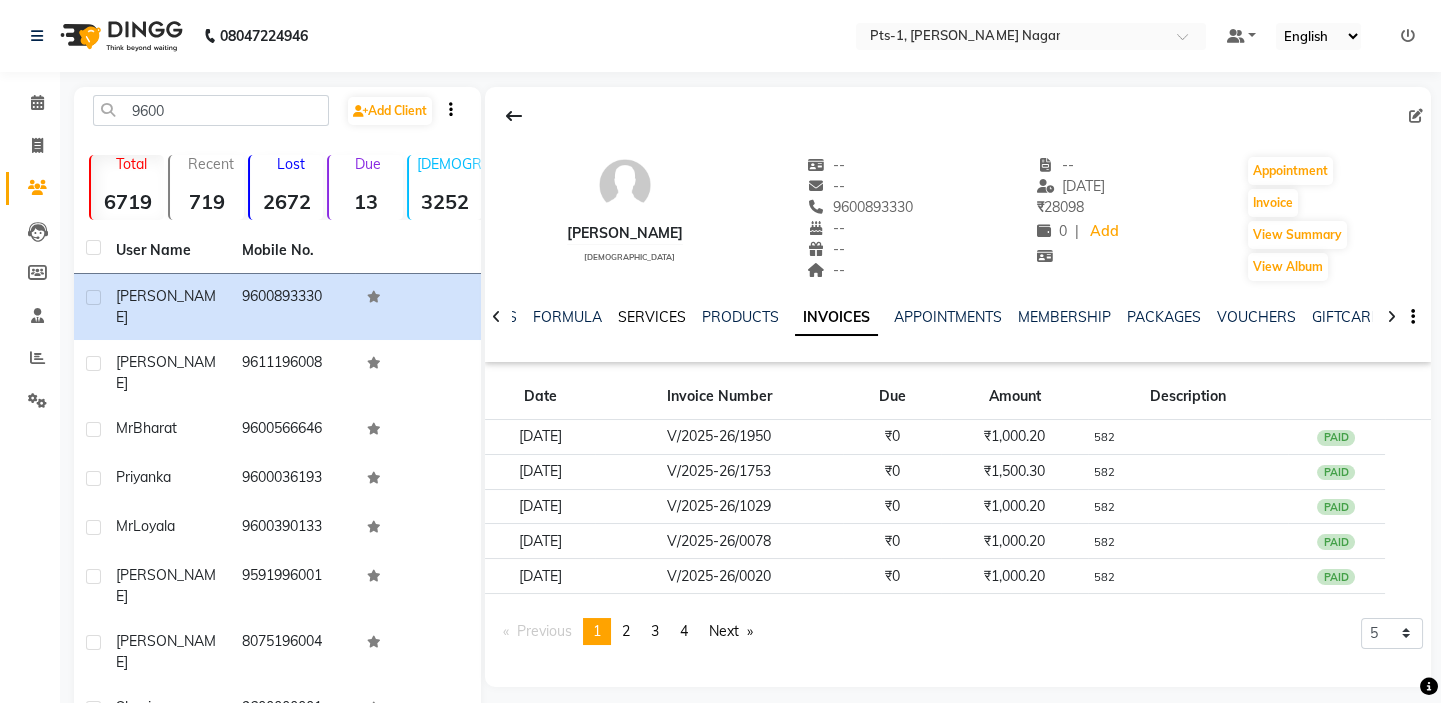 click on "SERVICES" 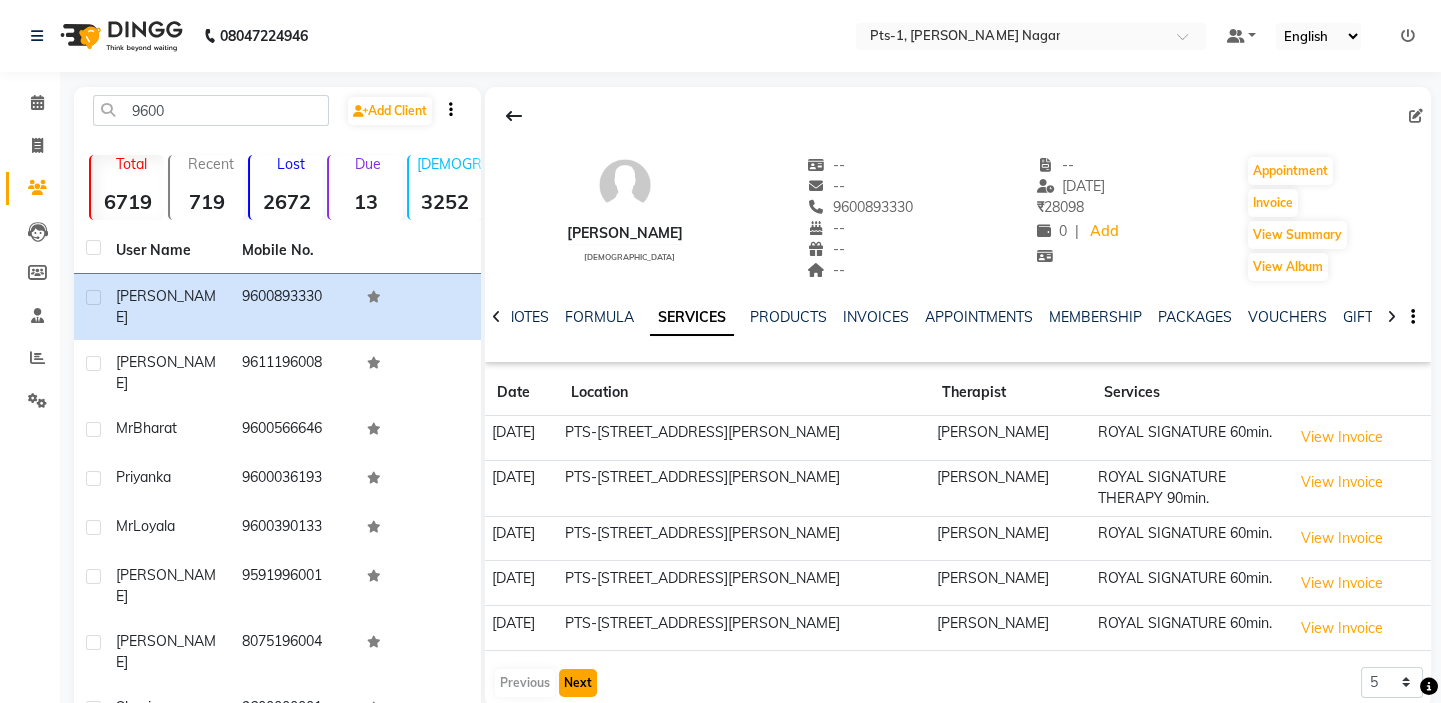 click on "Next" 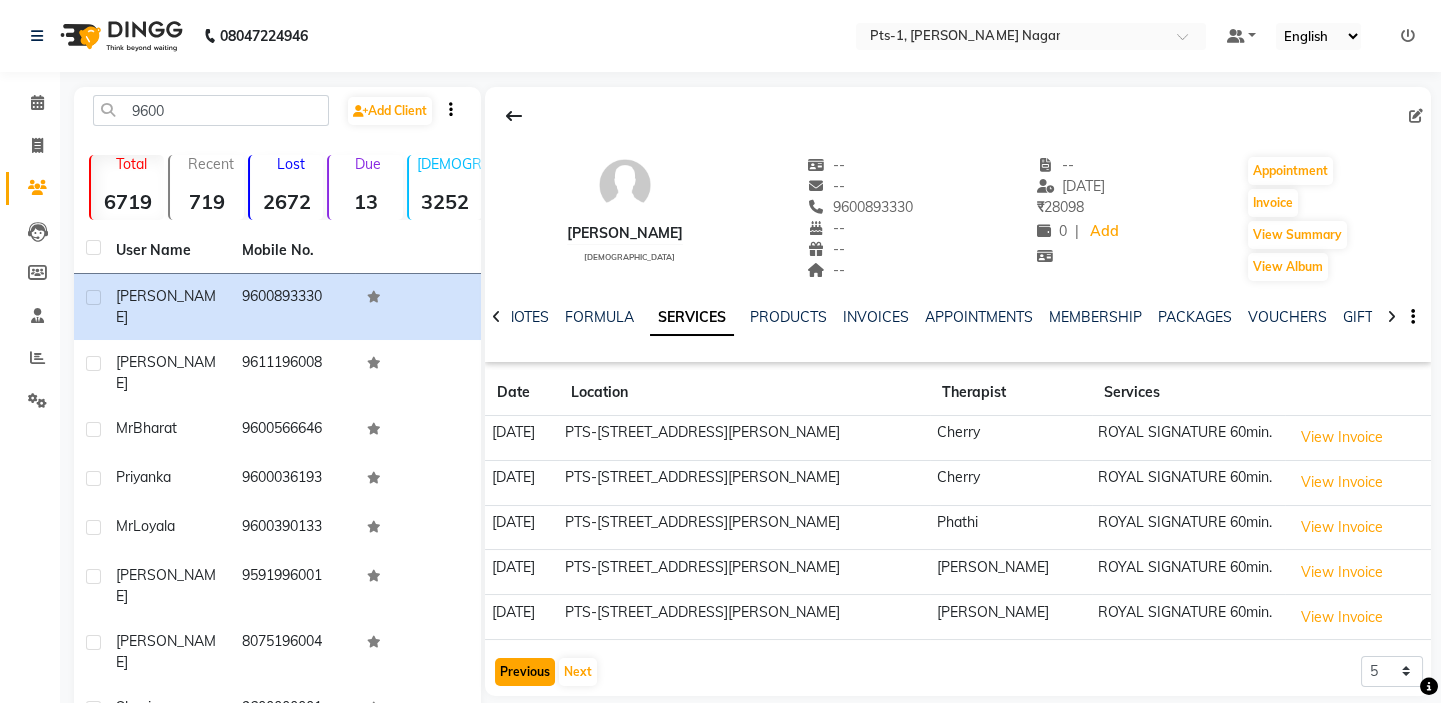 click on "Previous" 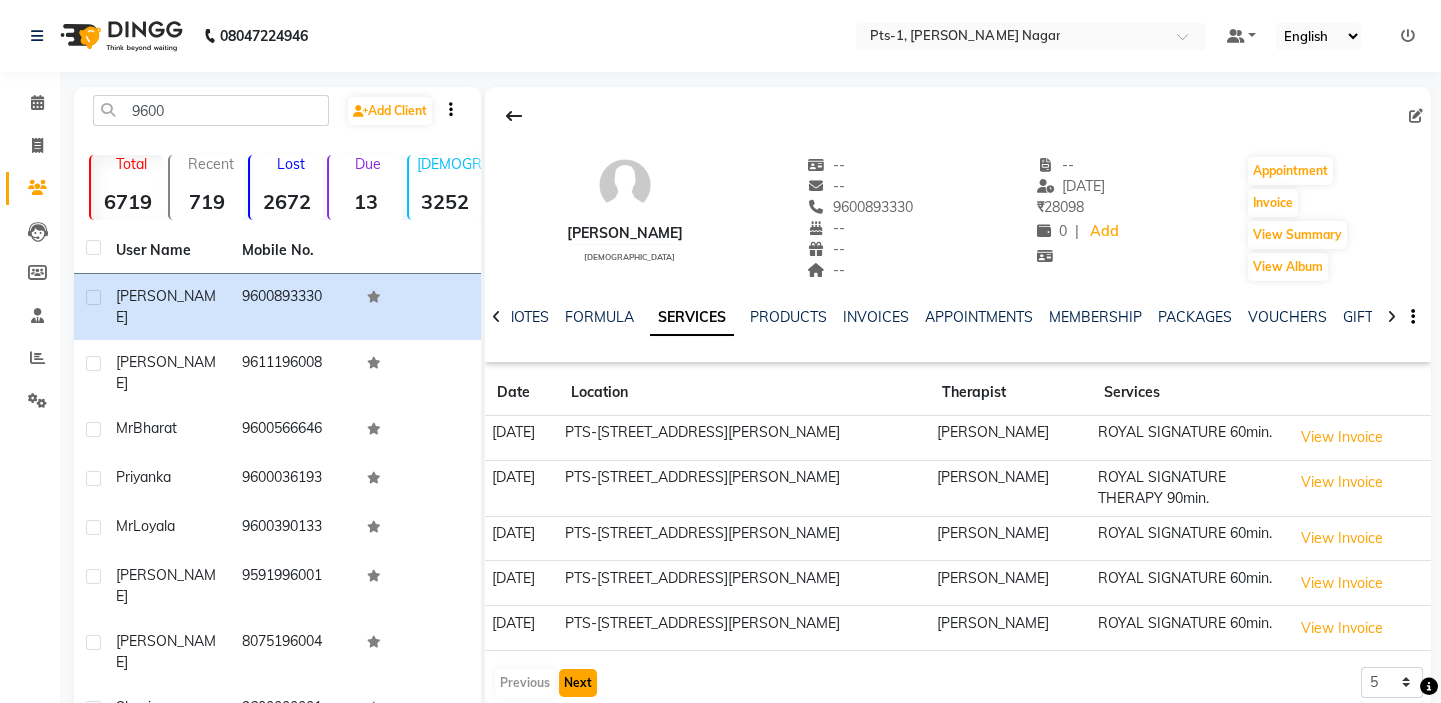 click on "Next" 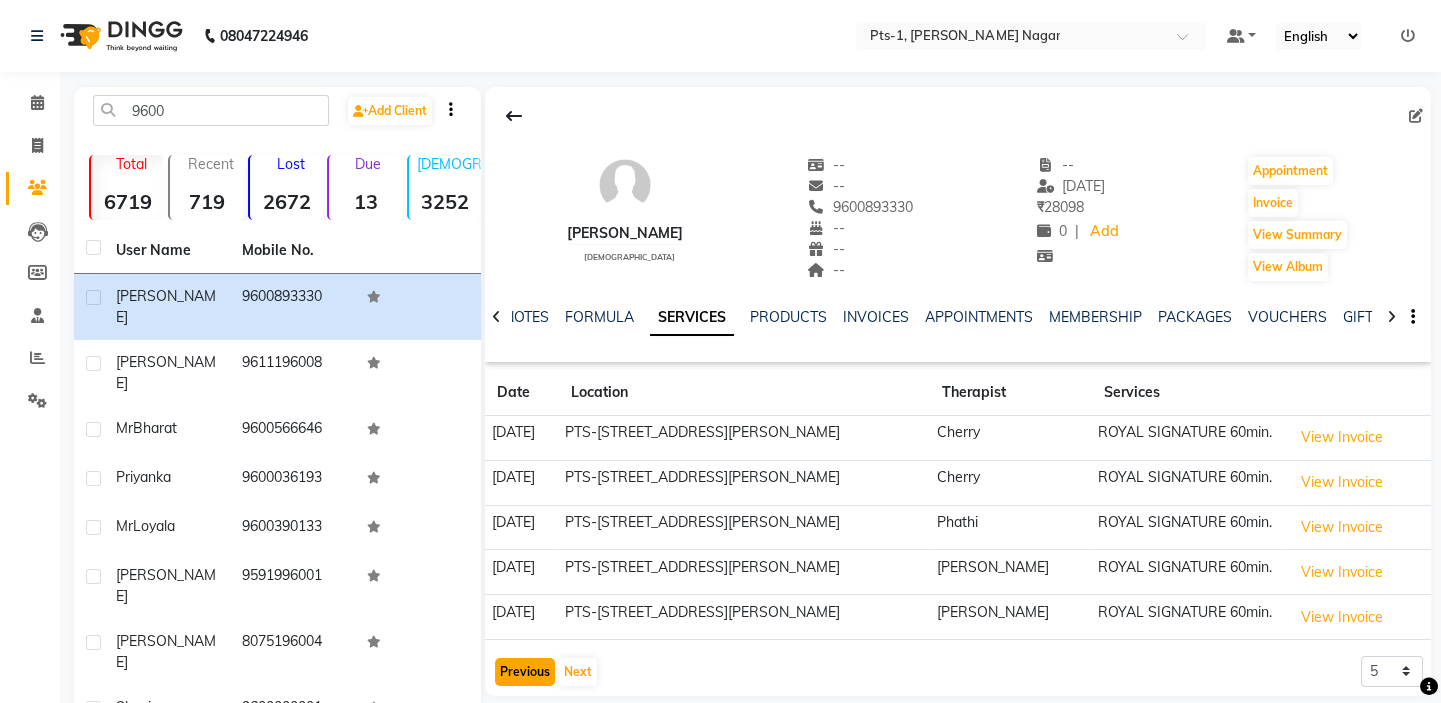 click on "Previous" 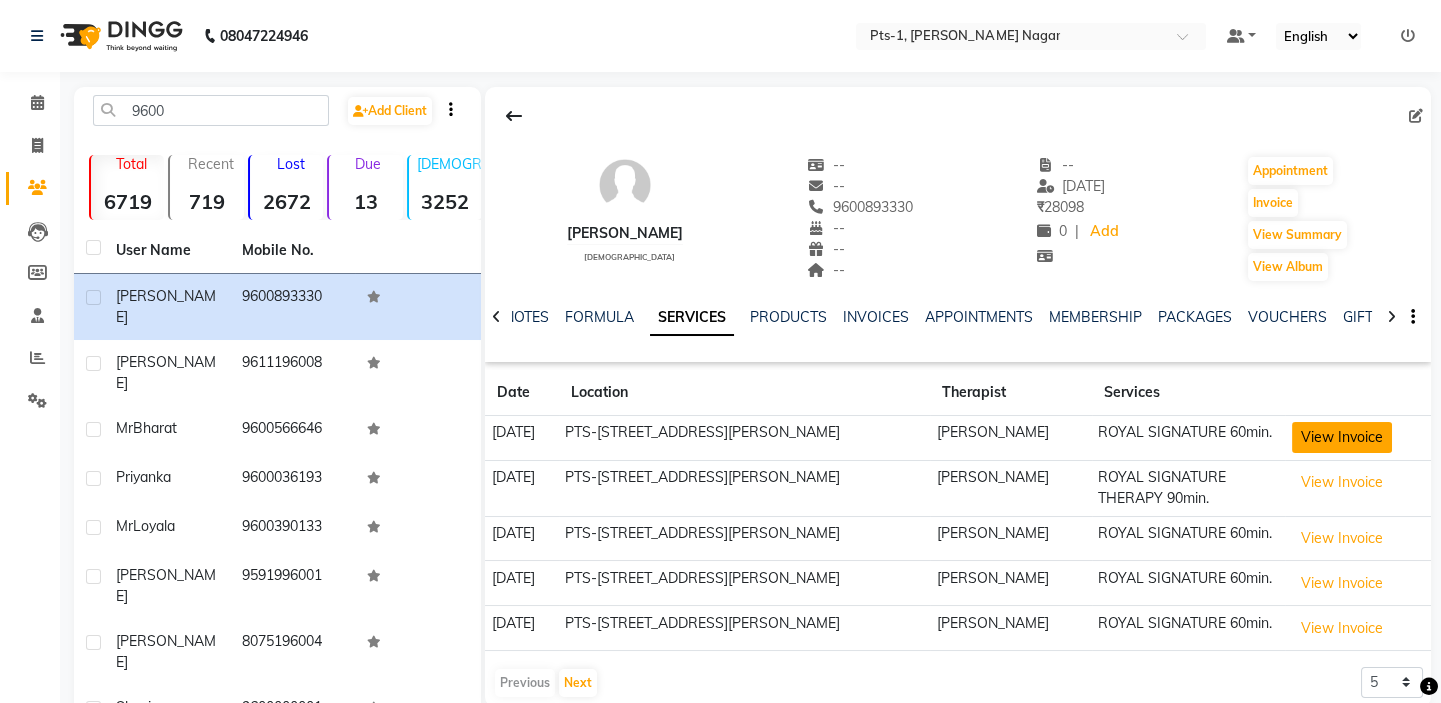 click on "View Invoice" 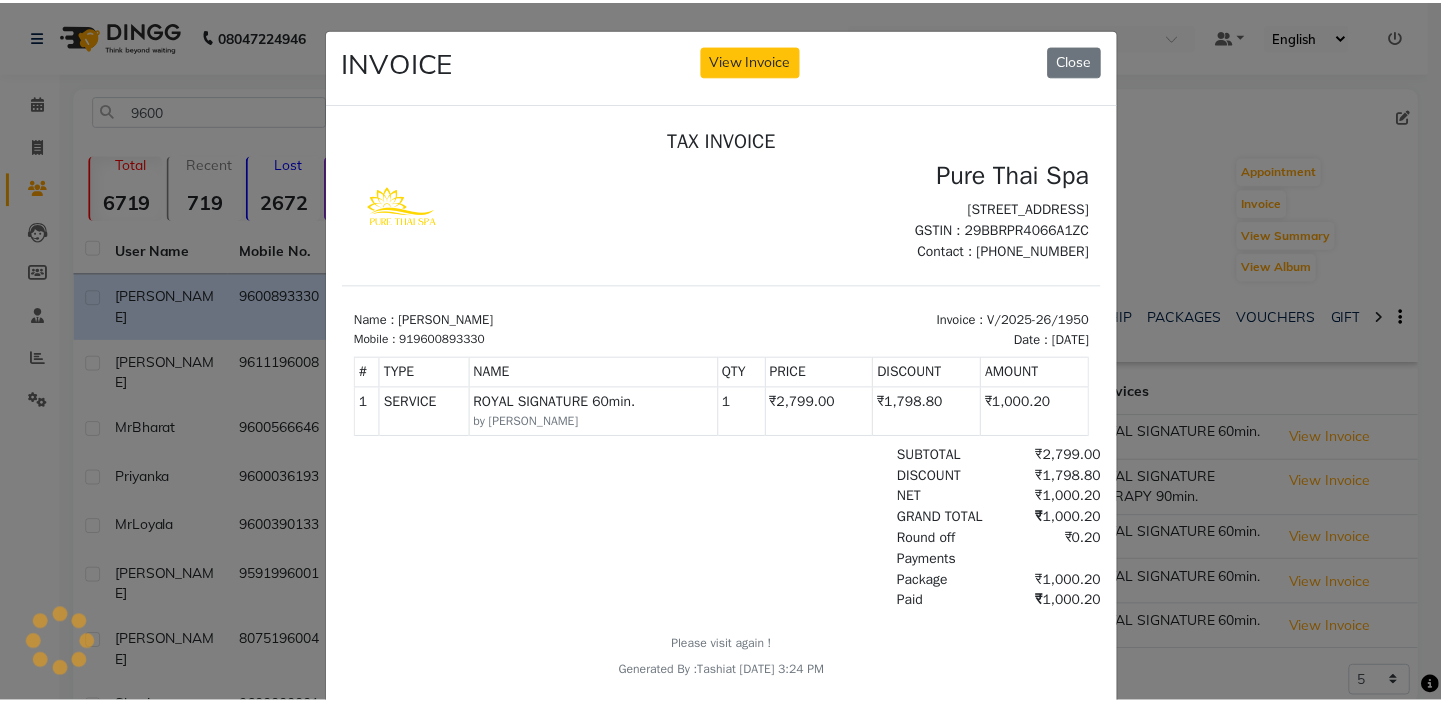 scroll, scrollTop: 0, scrollLeft: 0, axis: both 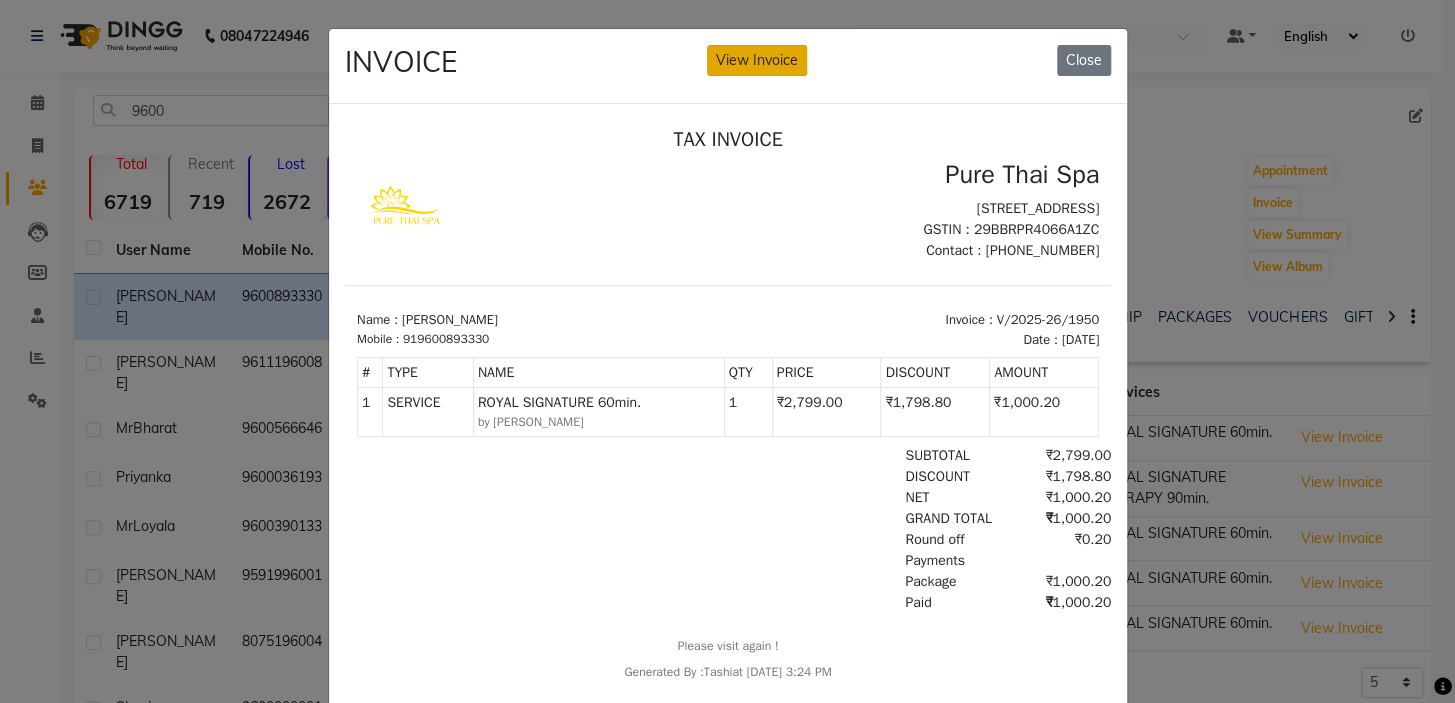 click on "View Invoice" 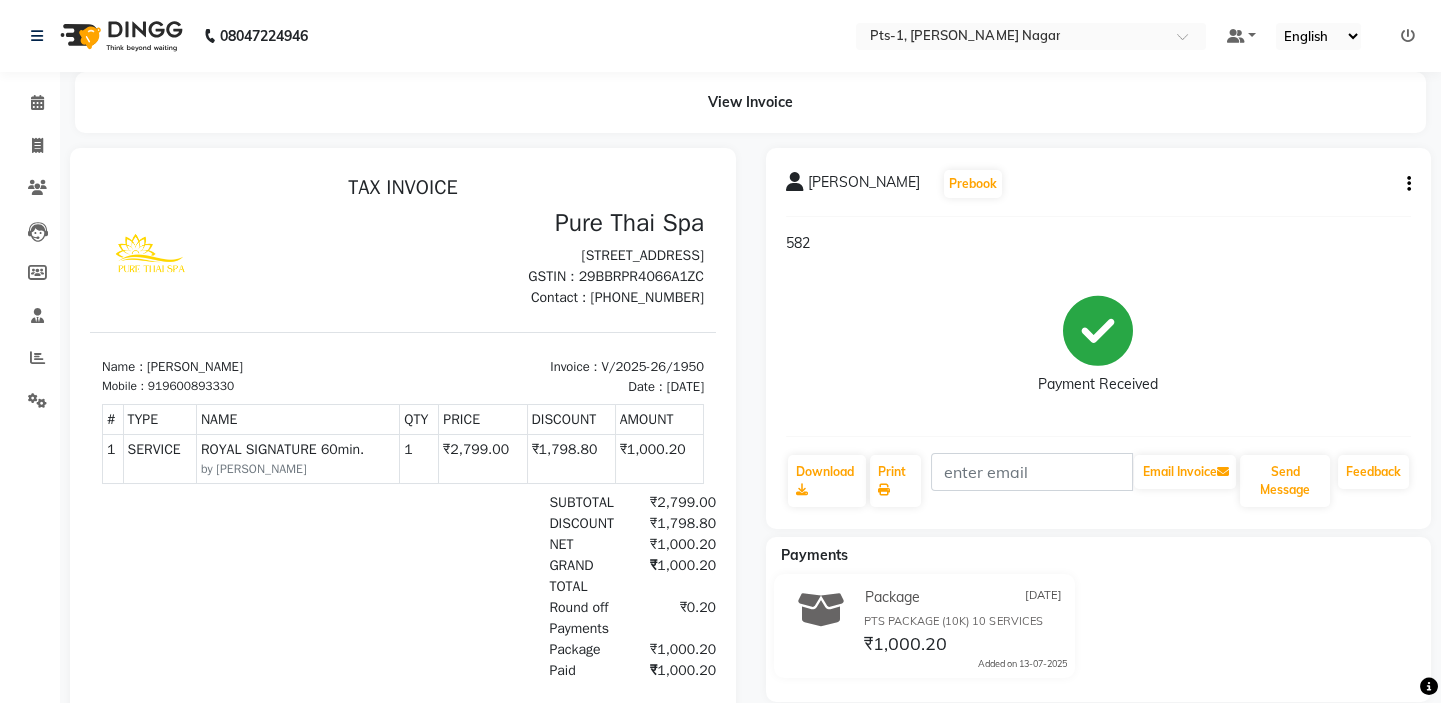 scroll, scrollTop: 0, scrollLeft: 0, axis: both 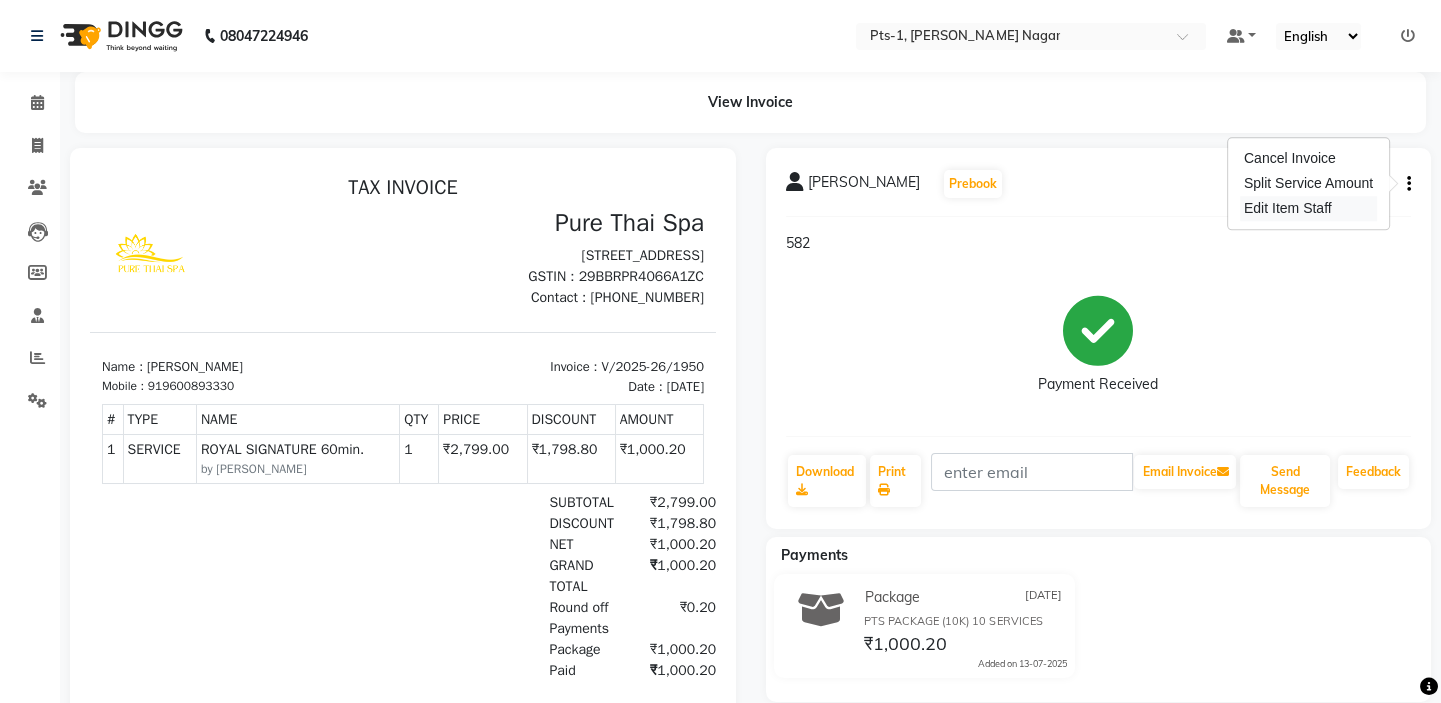 click on "Edit Item Staff" at bounding box center [1308, 208] 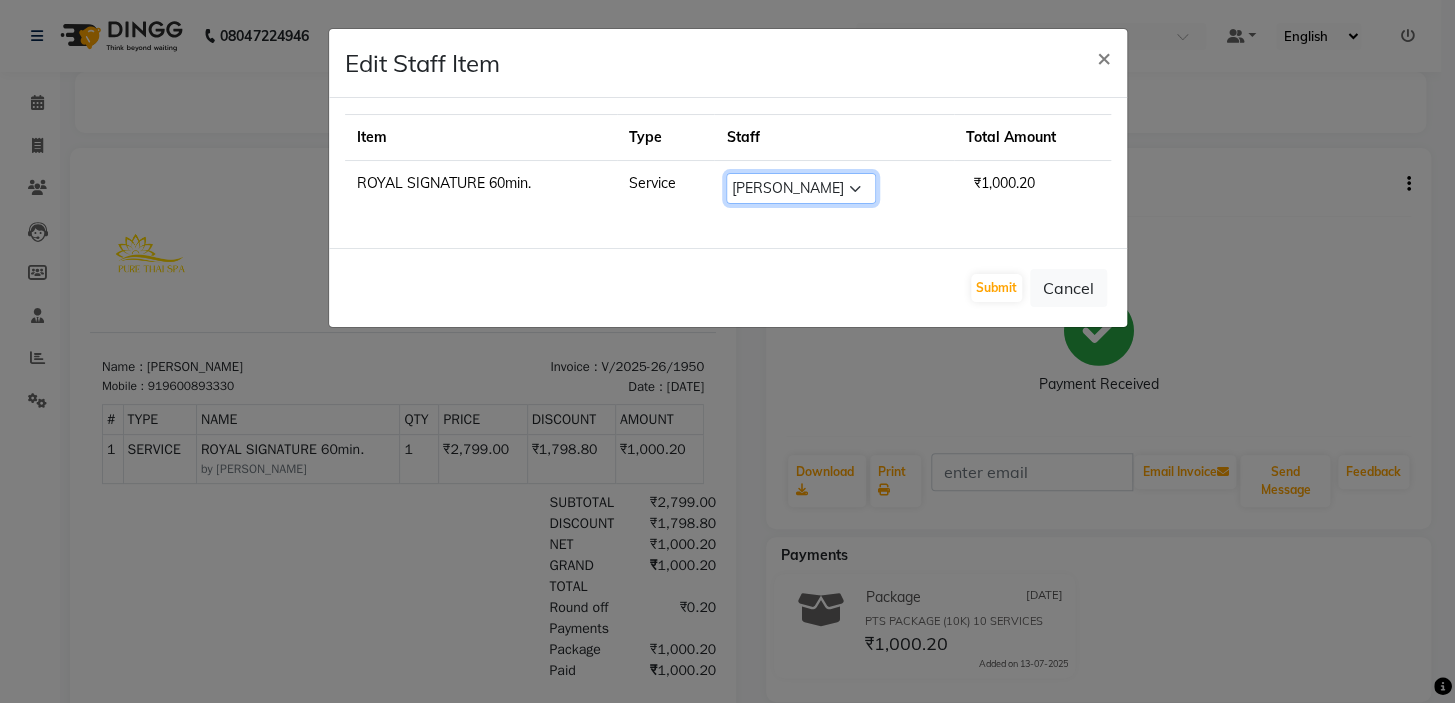 drag, startPoint x: 816, startPoint y: 188, endPoint x: 816, endPoint y: 201, distance: 13 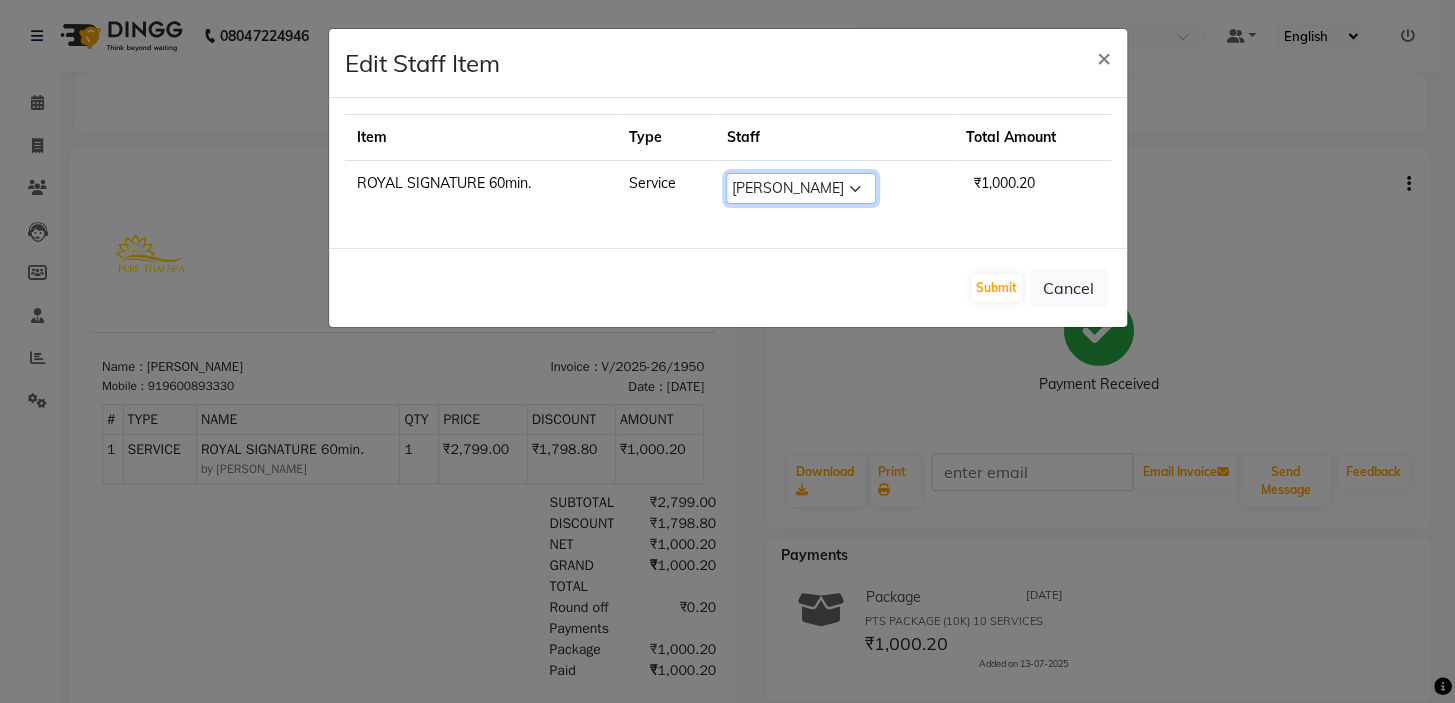 select on "68494" 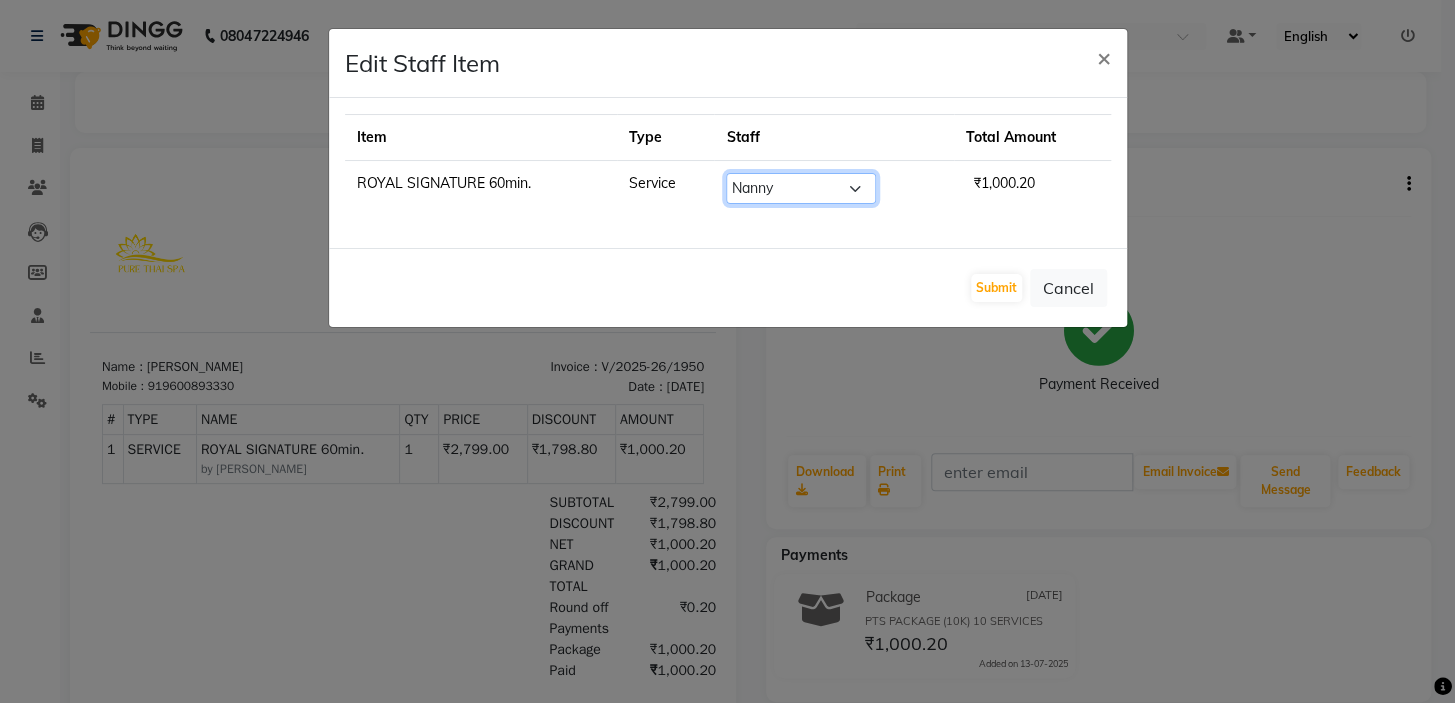 click on "Select  Anand   Annie   anyone   Babu   Bela   Gia   Jeje   Jincy   JOE   Lilly   Nanny   Rita   Shodika   Sun   Tashi   VINOD KUMAR" 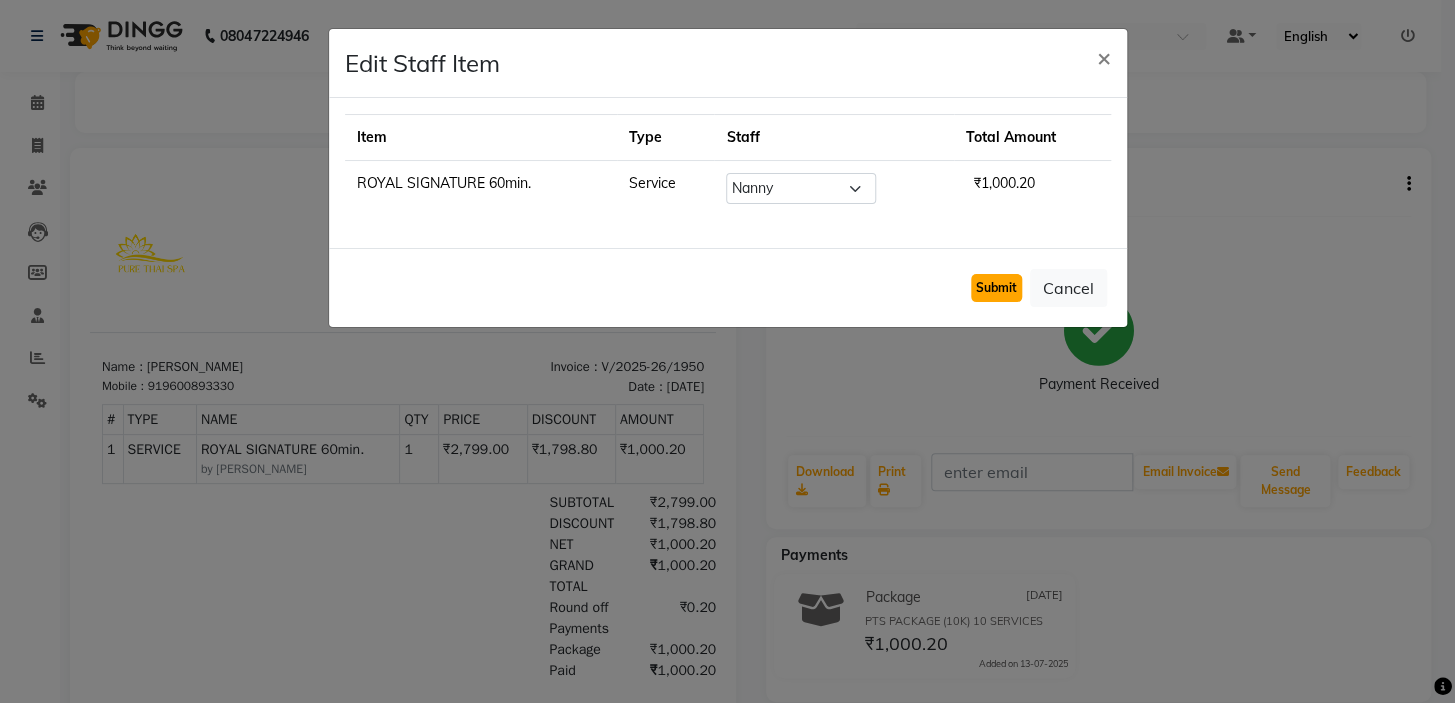 click on "Submit" 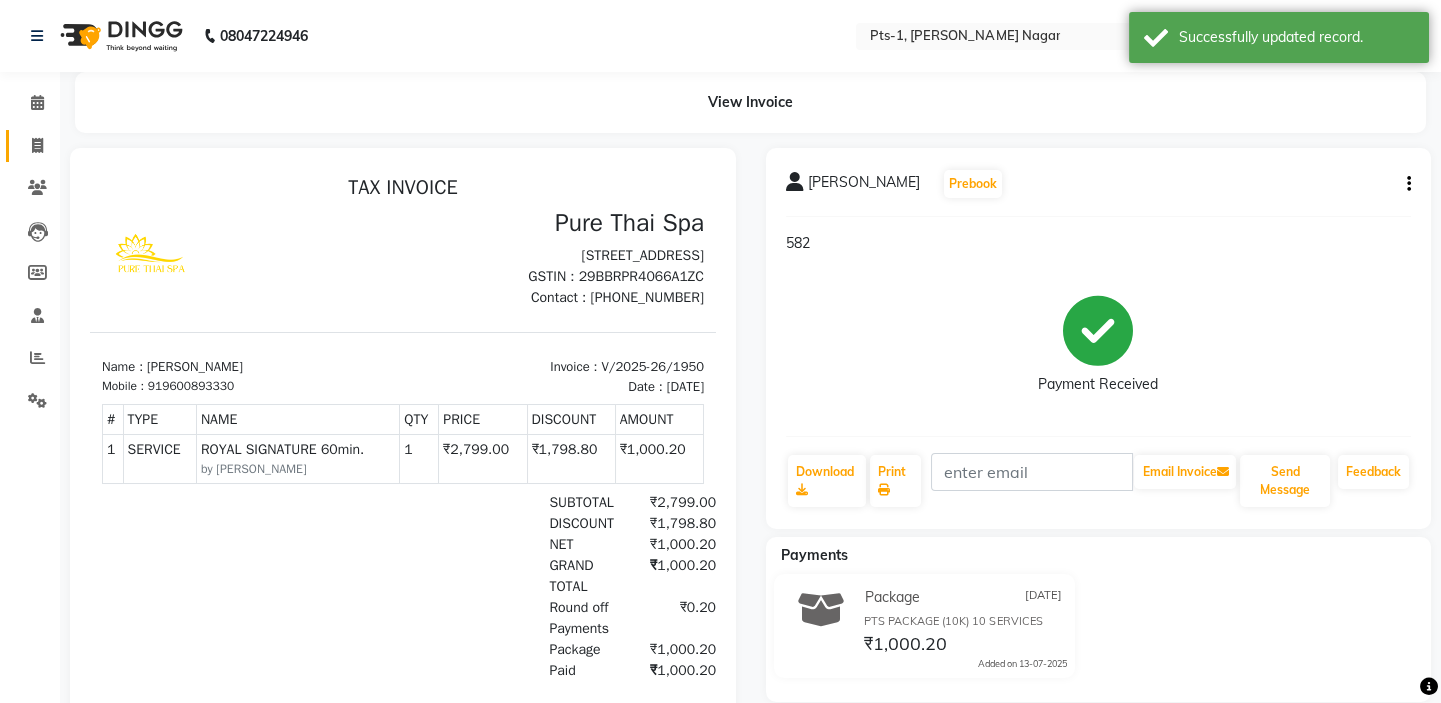 click 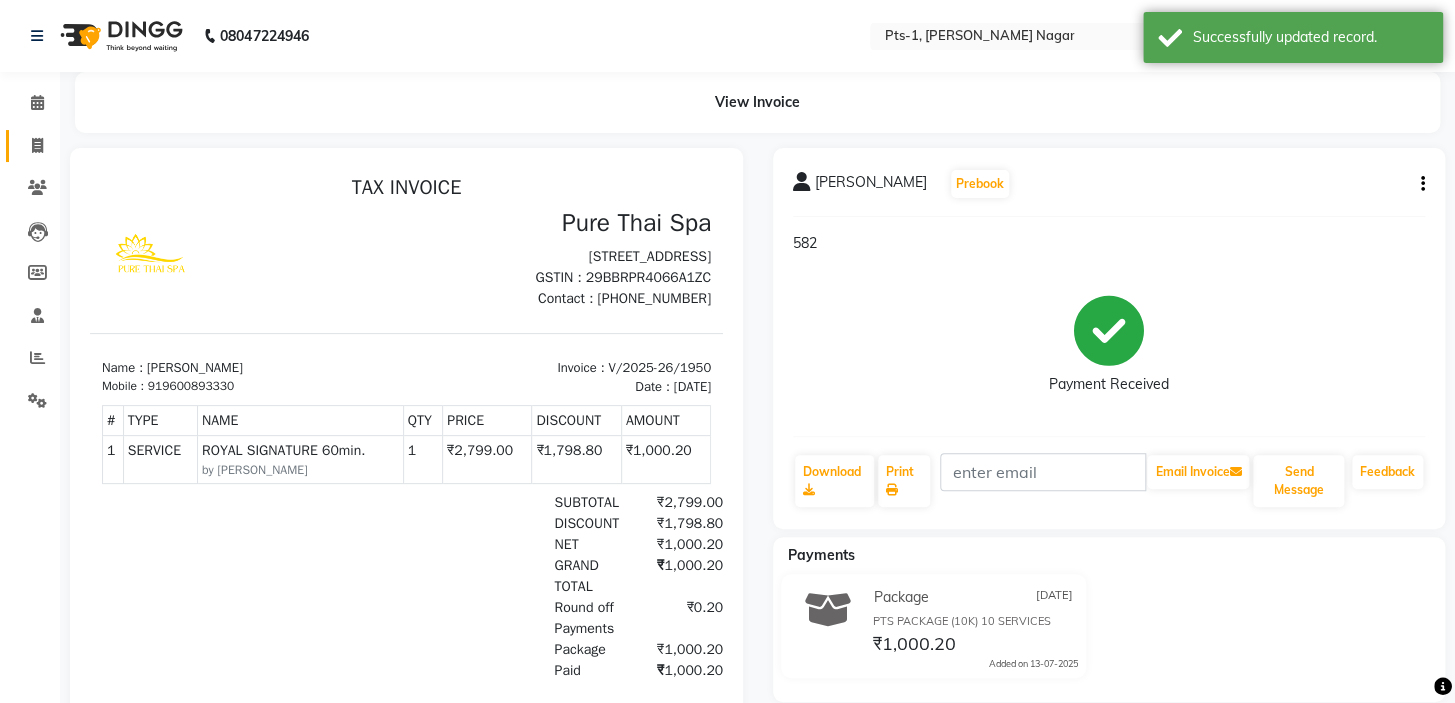select on "5296" 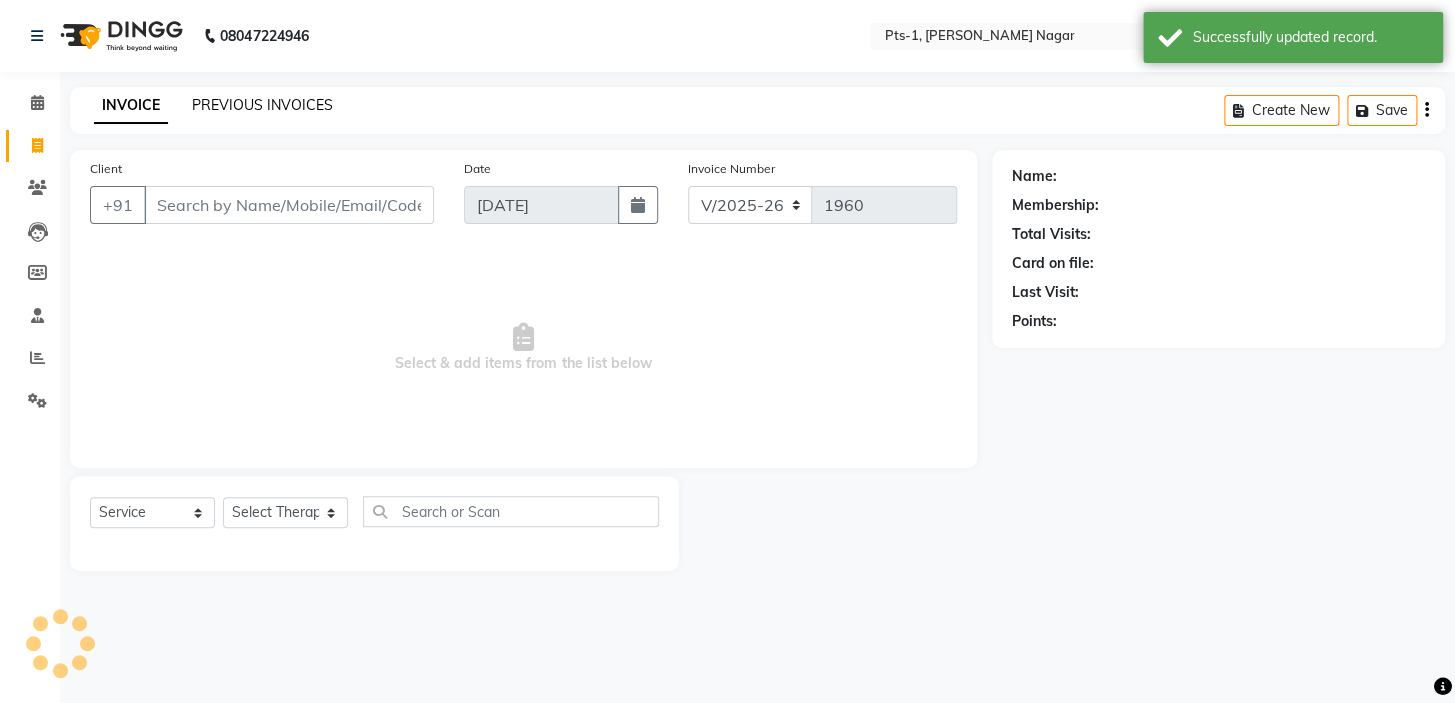 click on "PREVIOUS INVOICES" 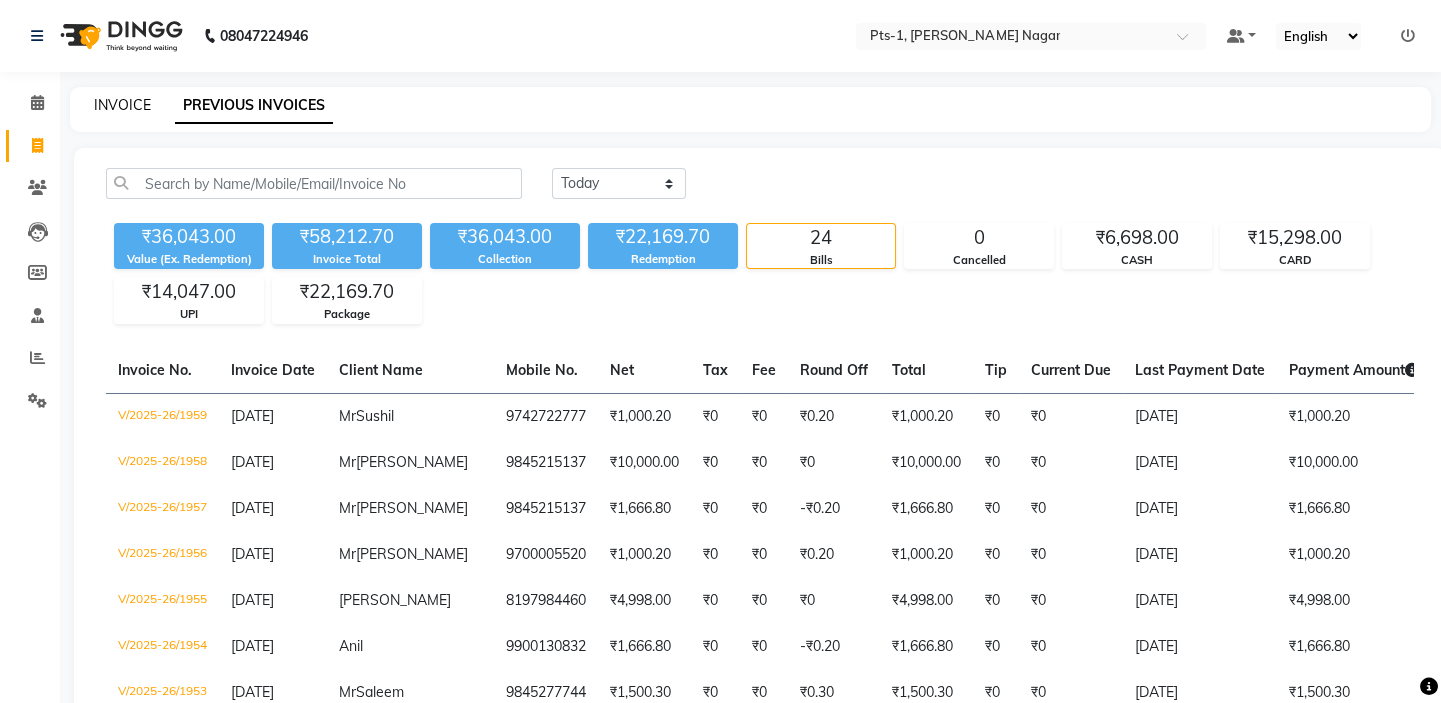click on "INVOICE" 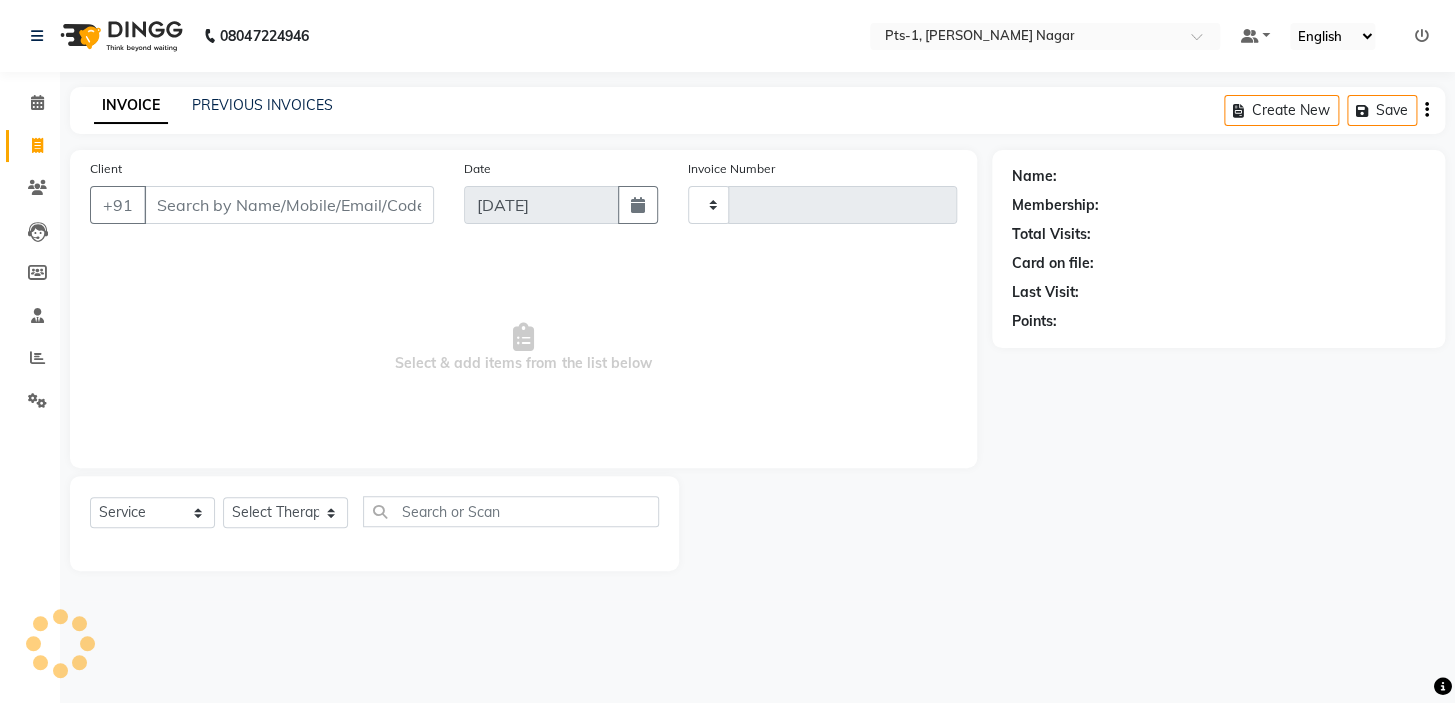 type on "1960" 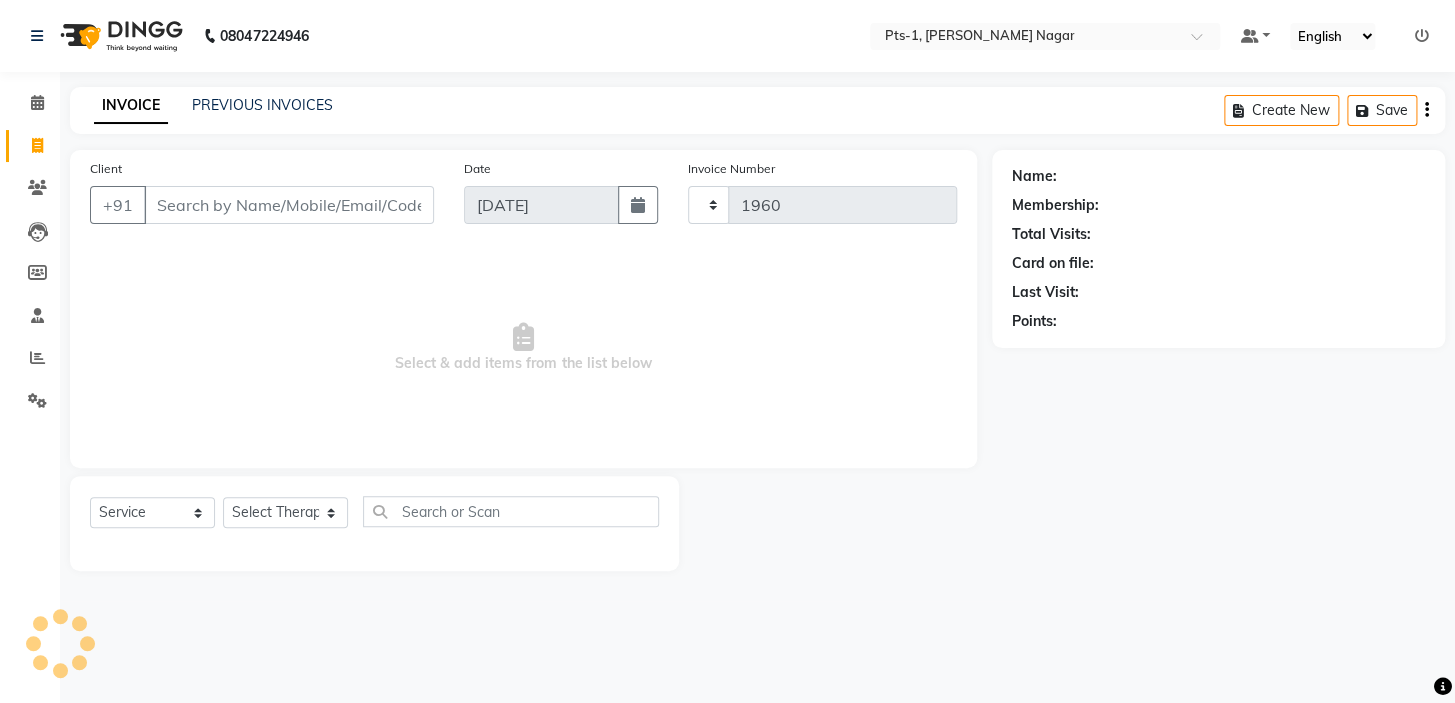 select on "5296" 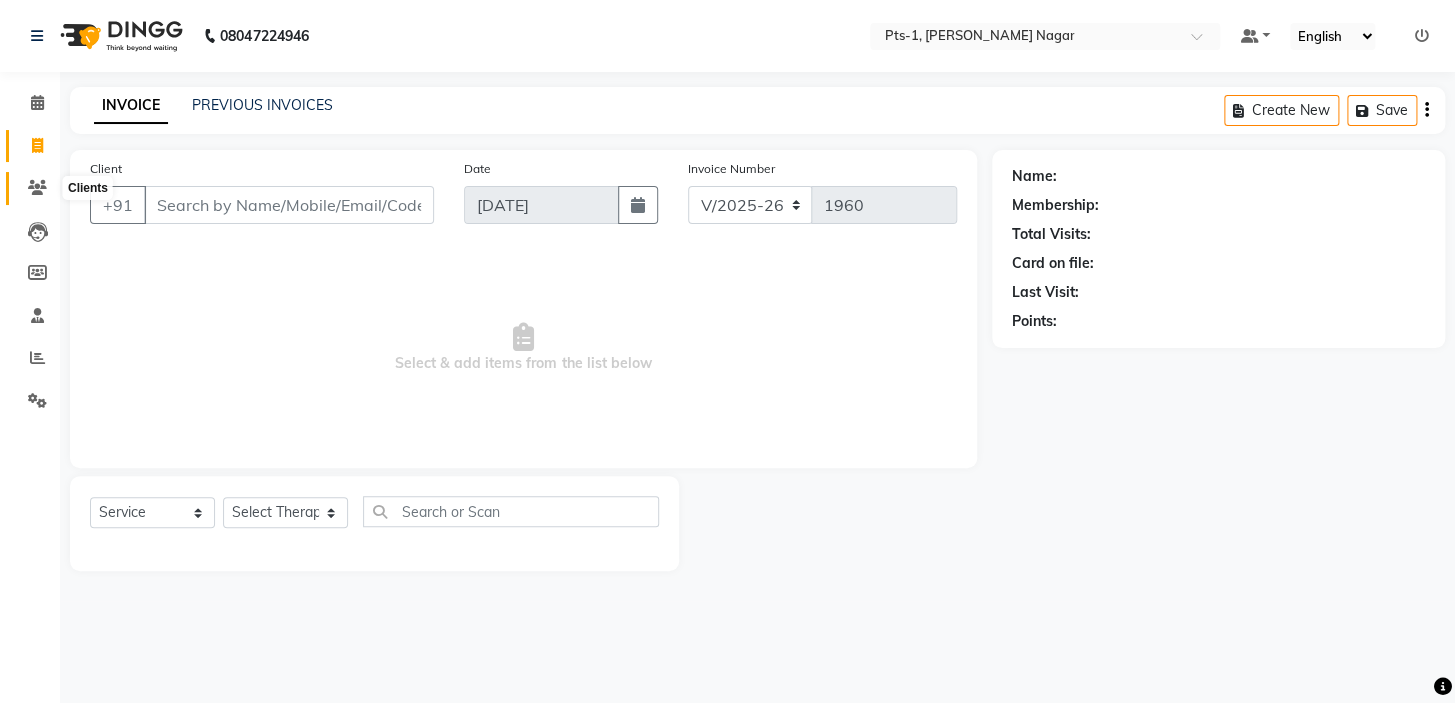 click 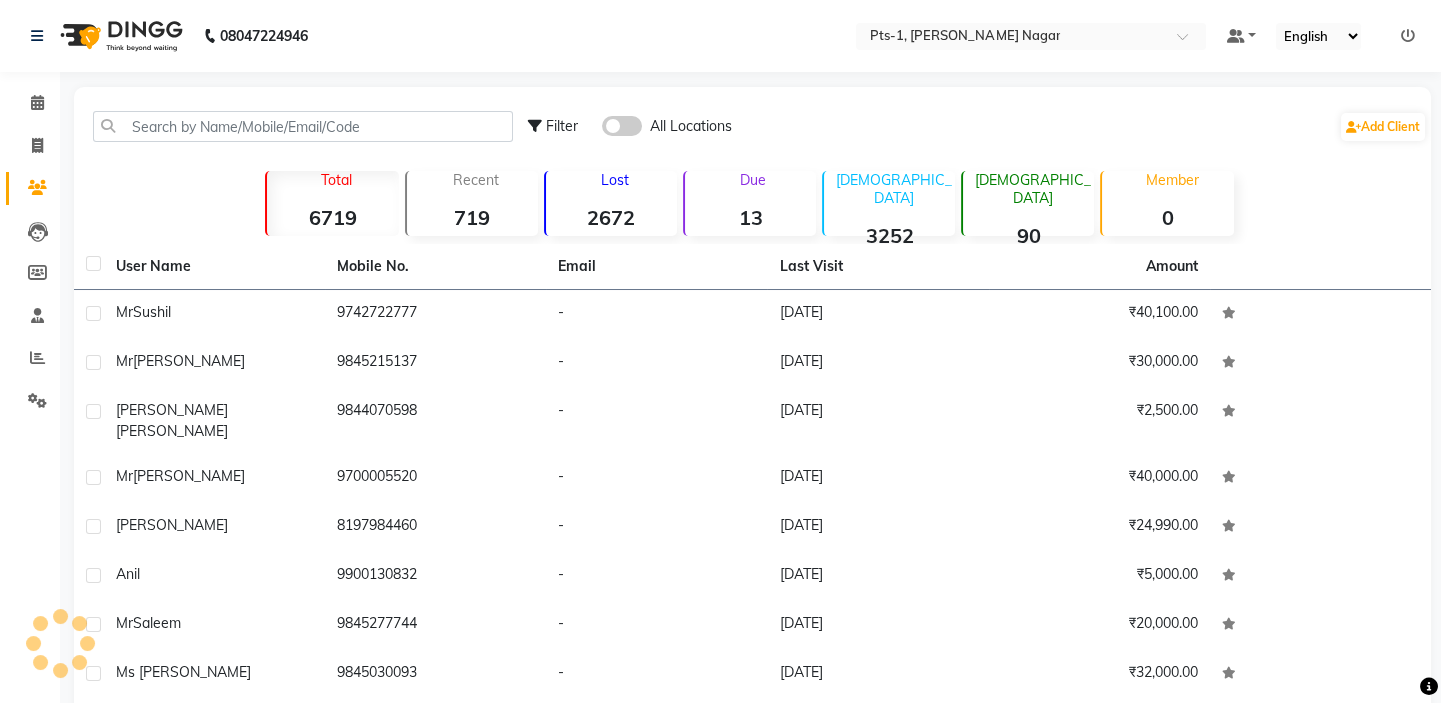 drag, startPoint x: 198, startPoint y: 108, endPoint x: 199, endPoint y: 119, distance: 11.045361 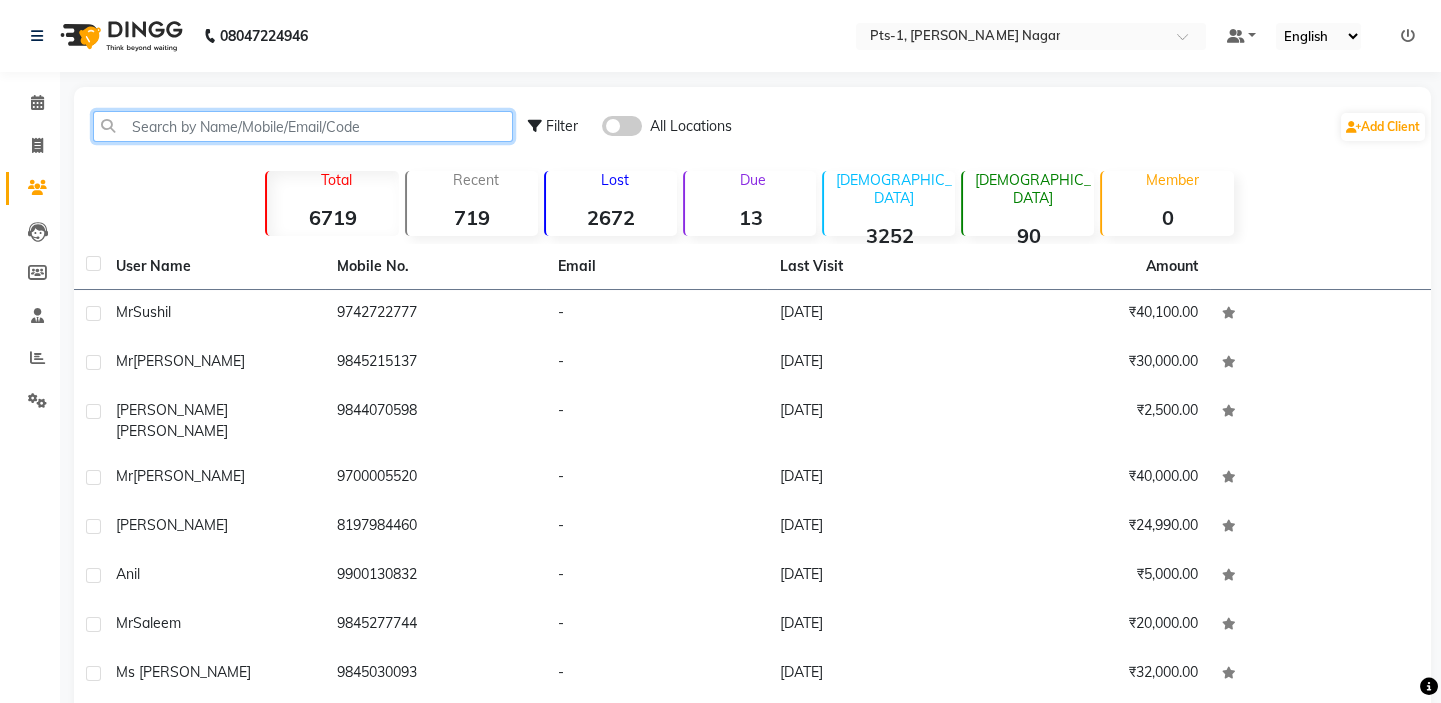click 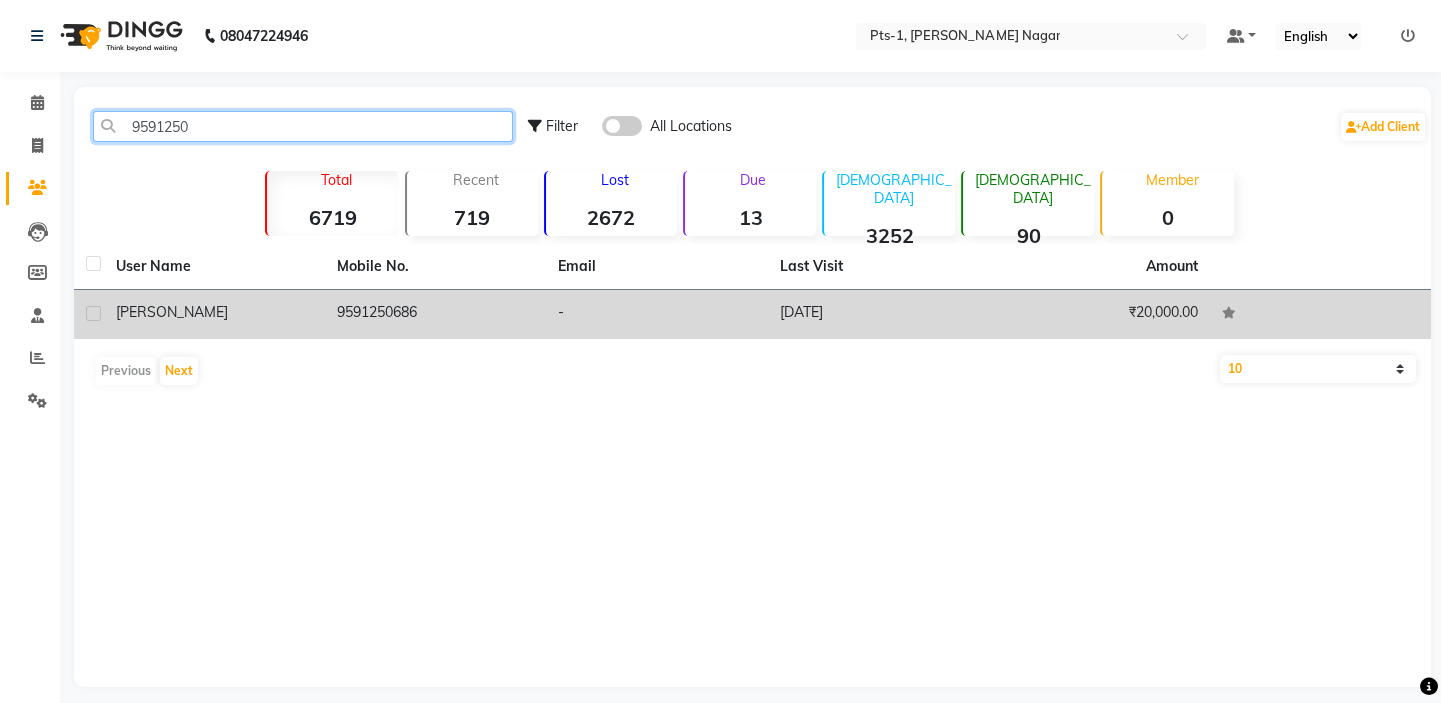 type on "9591250" 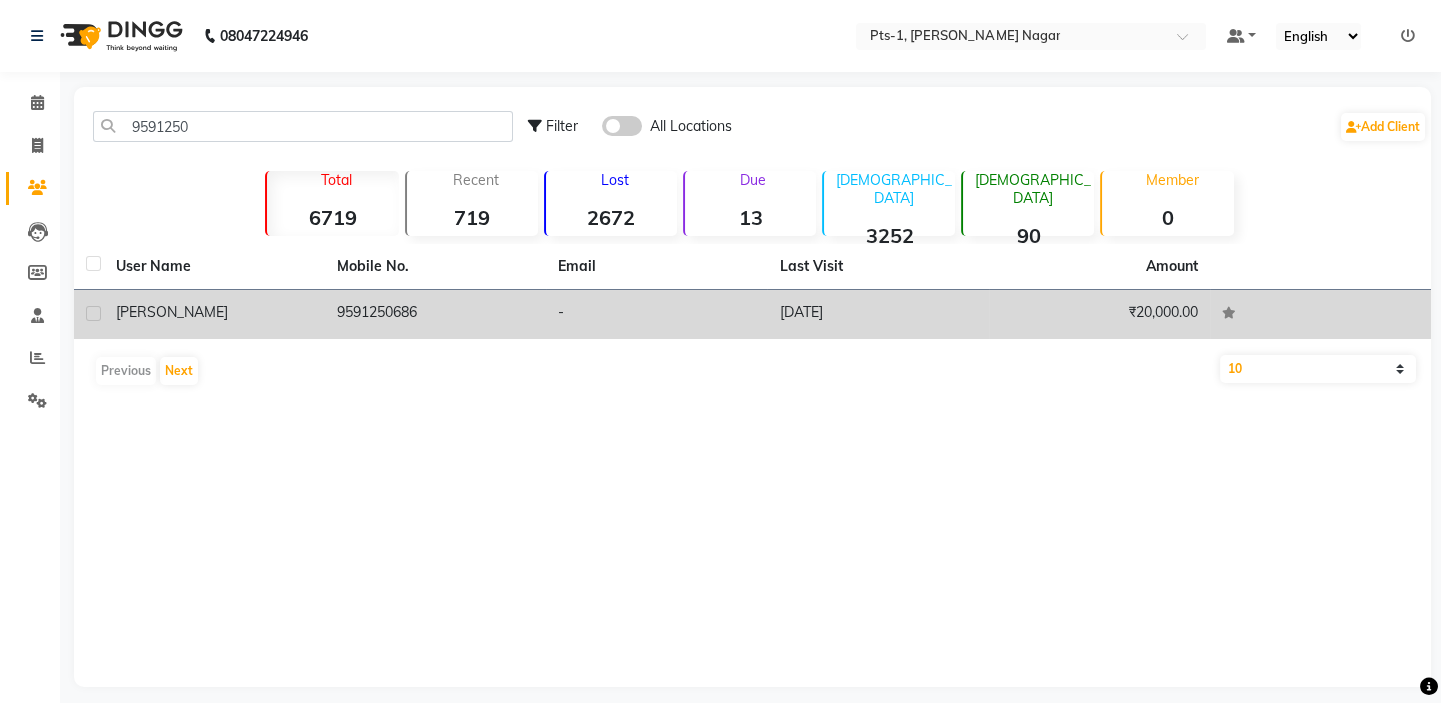 click on "9591250686" 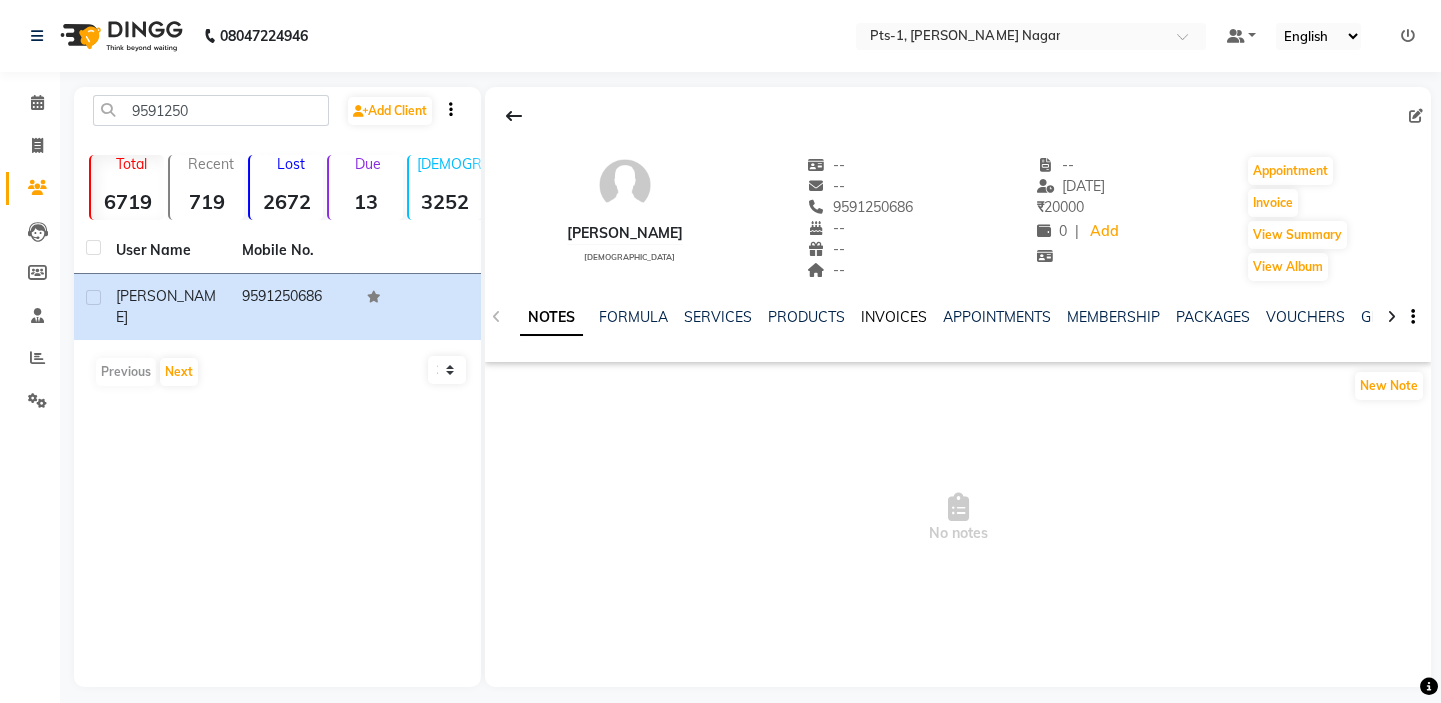 click on "INVOICES" 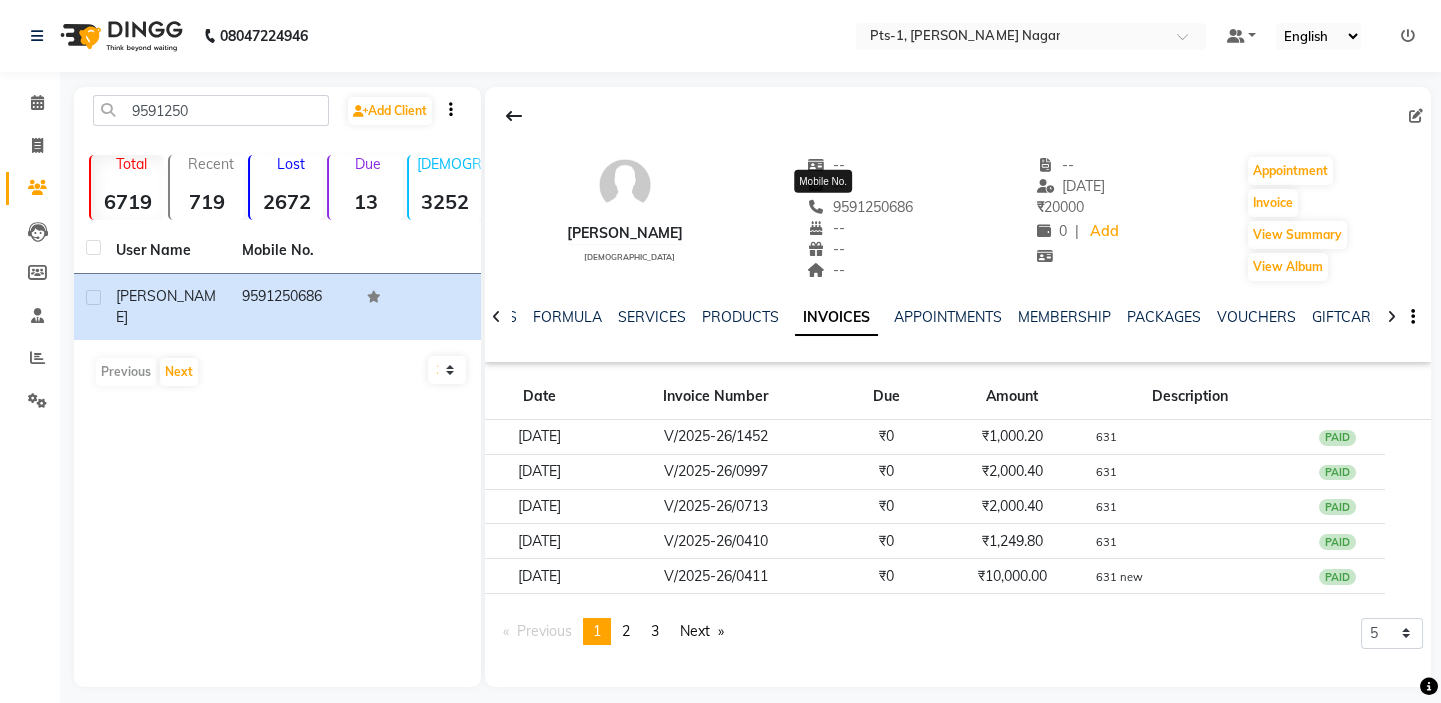 drag, startPoint x: 885, startPoint y: 205, endPoint x: 778, endPoint y: 215, distance: 107.46627 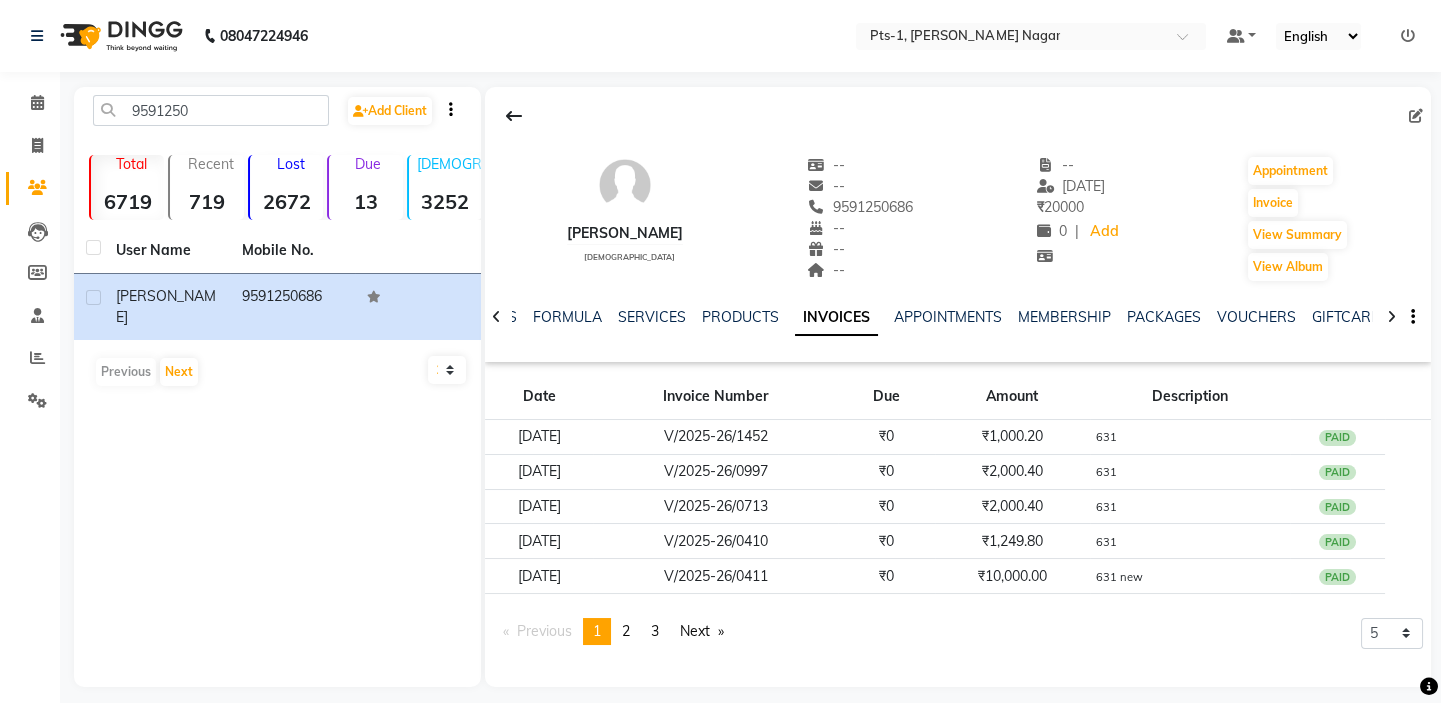 copy on "9591250686" 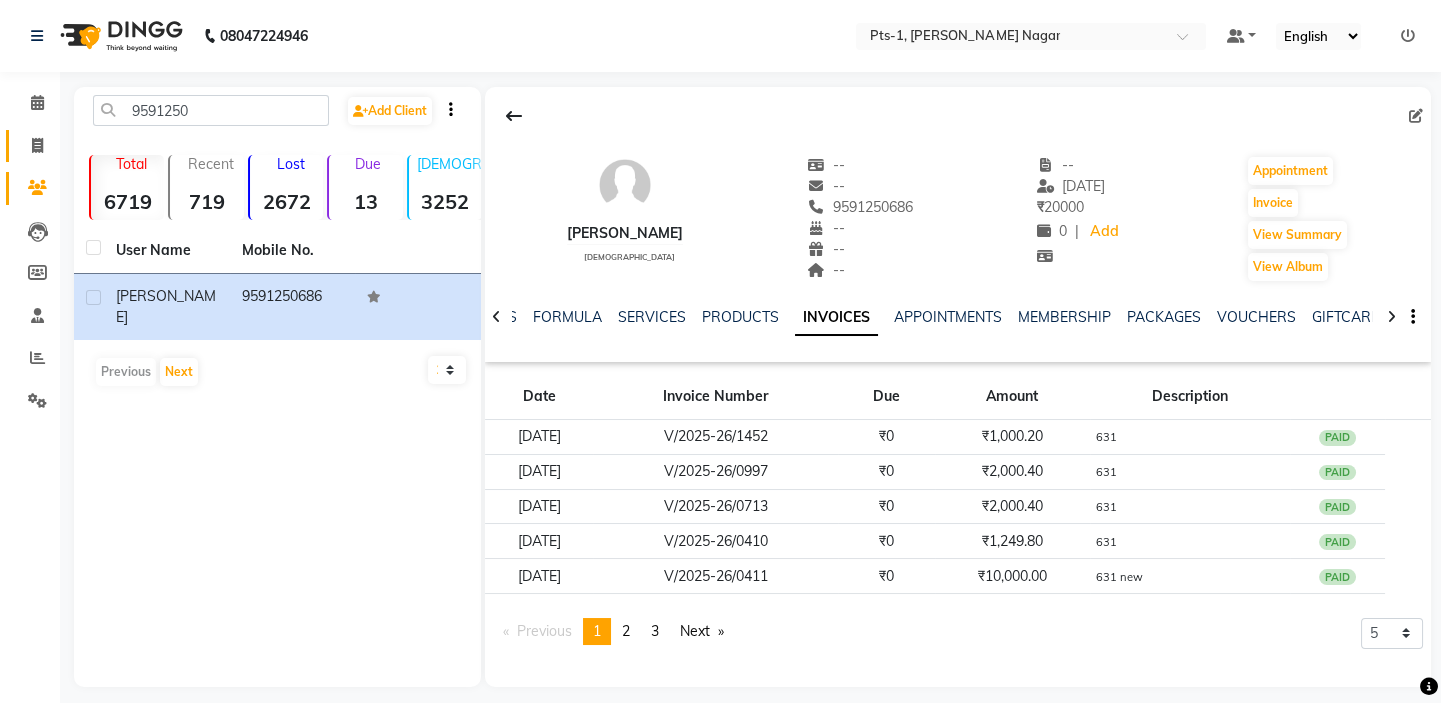 click 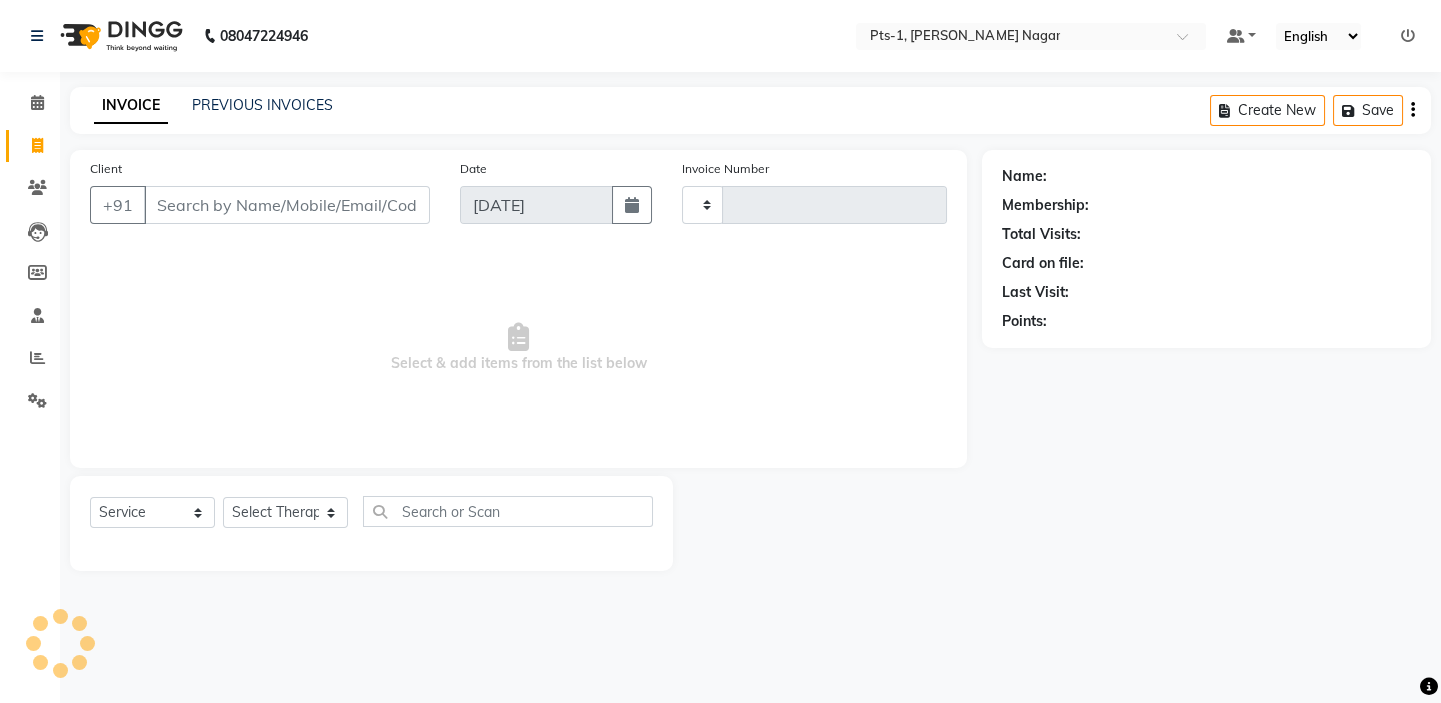 type on "1960" 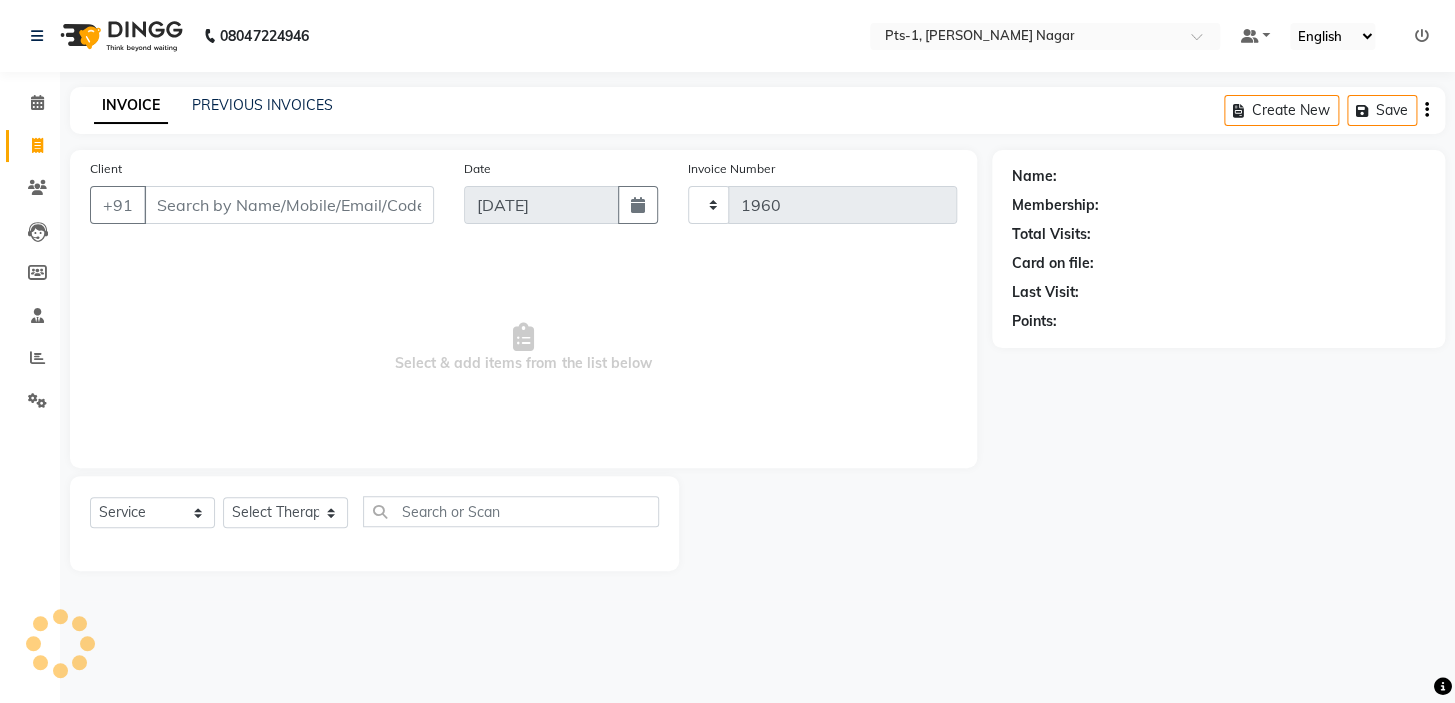 select on "5296" 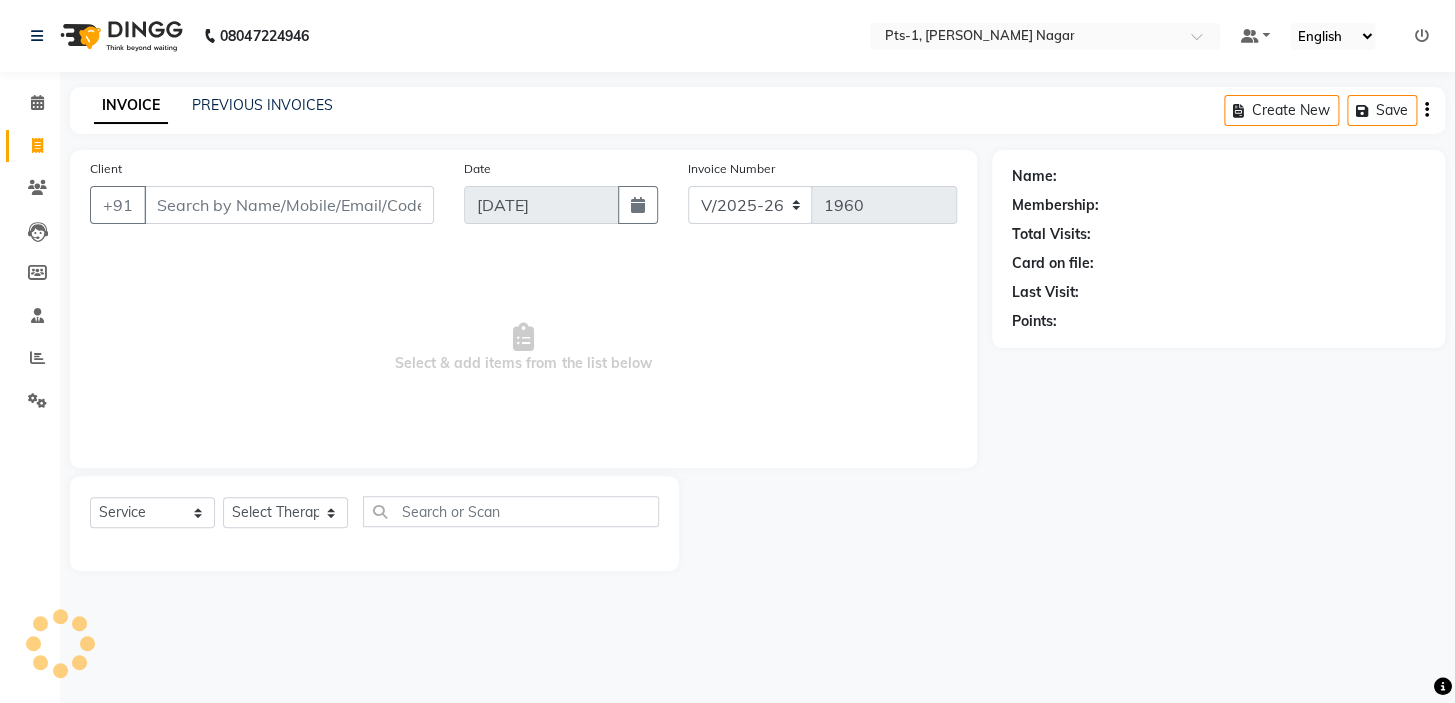 click on "Client" at bounding box center (289, 205) 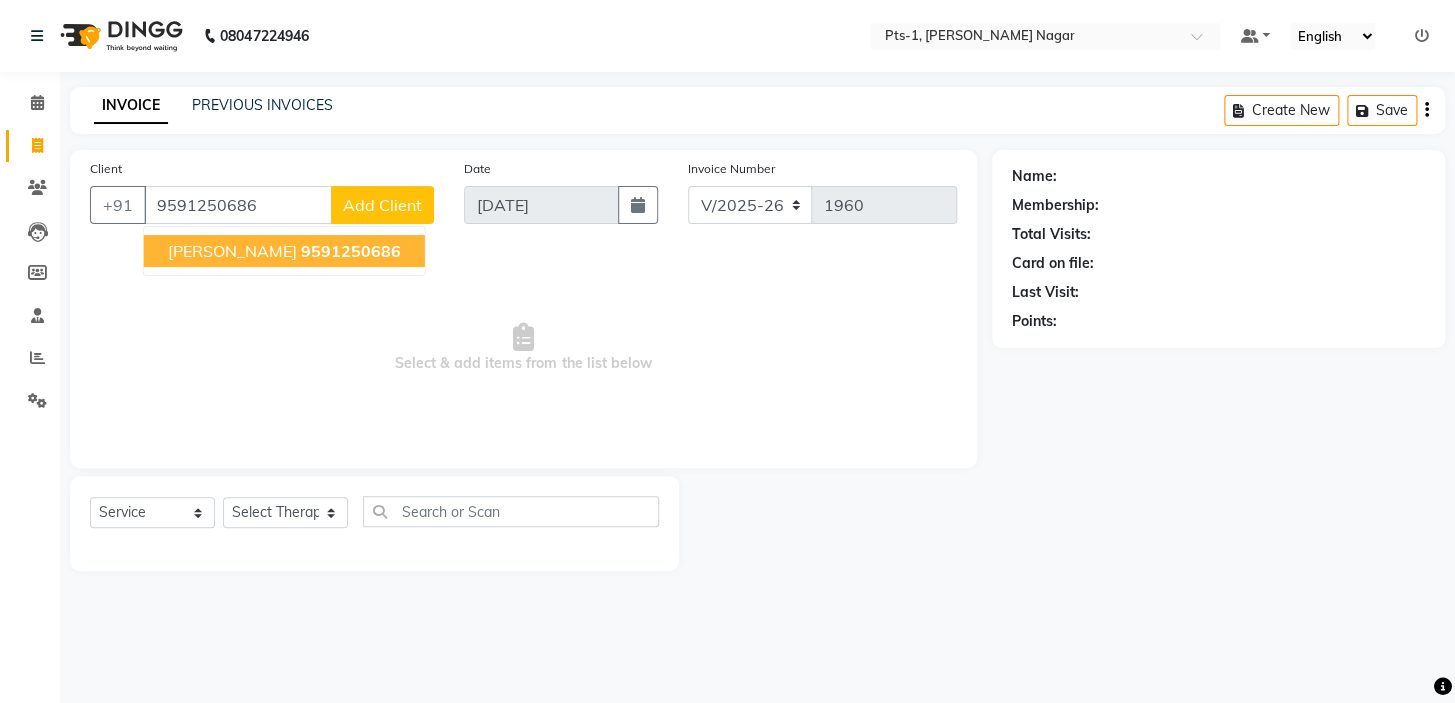 click on "Revanth  9591250686" at bounding box center [284, 251] 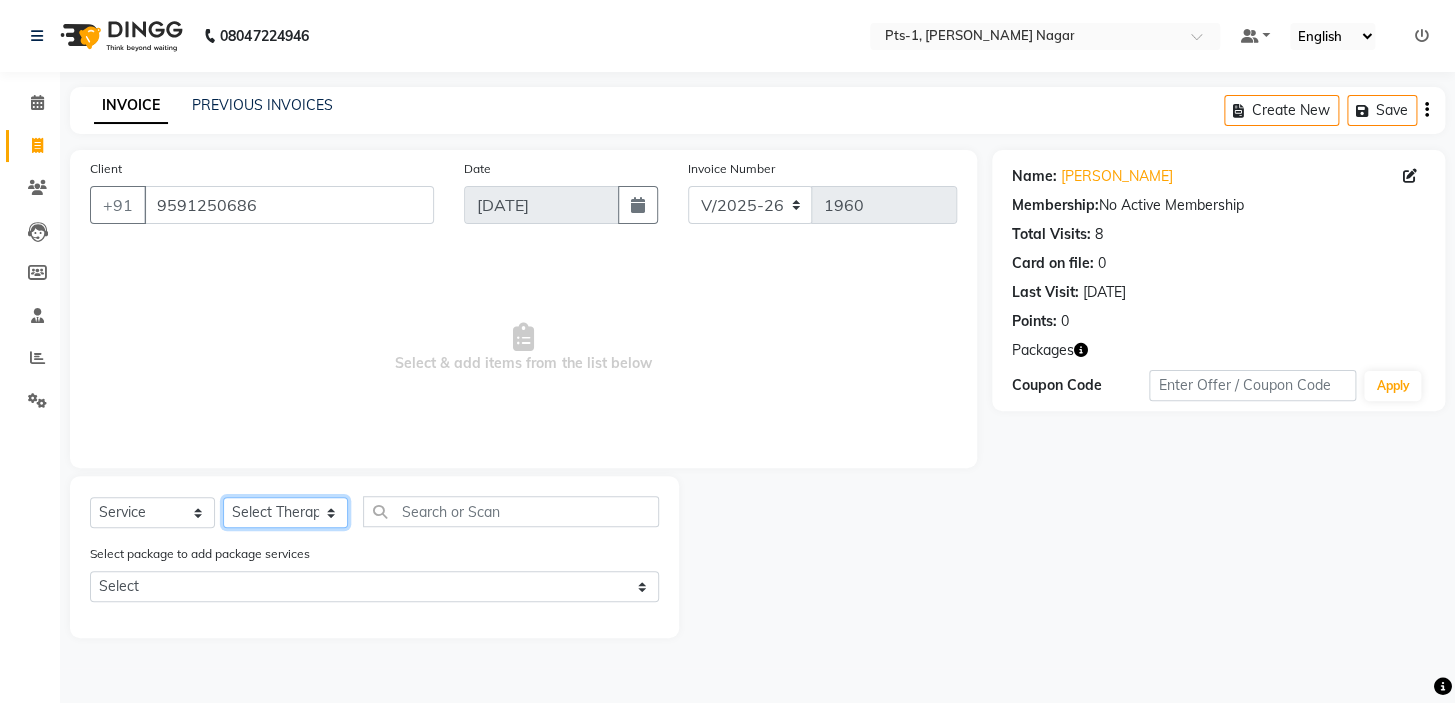 click on "Select Therapist [PERSON_NAME] anyone Babu Bela [PERSON_NAME] [PERSON_NAME] [PERSON_NAME] Sun [PERSON_NAME] [PERSON_NAME]" 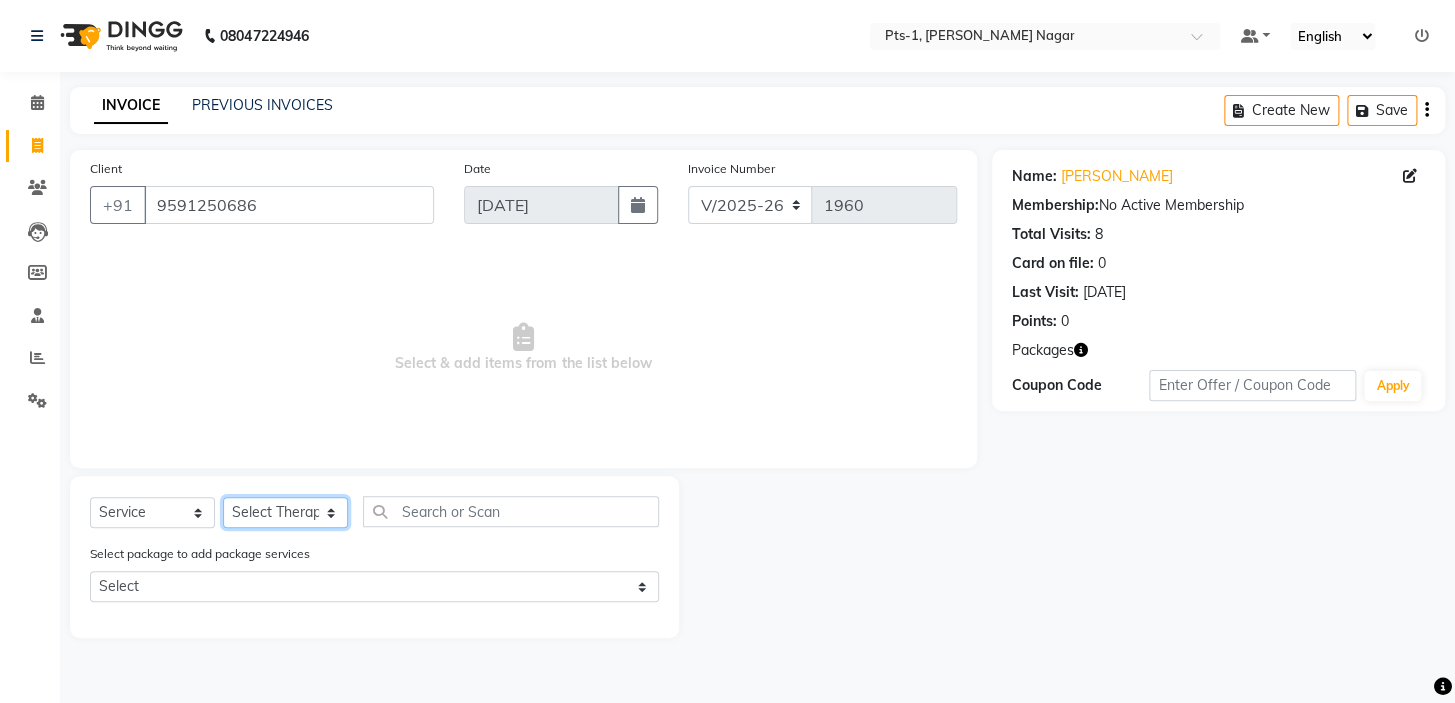 select on "80827" 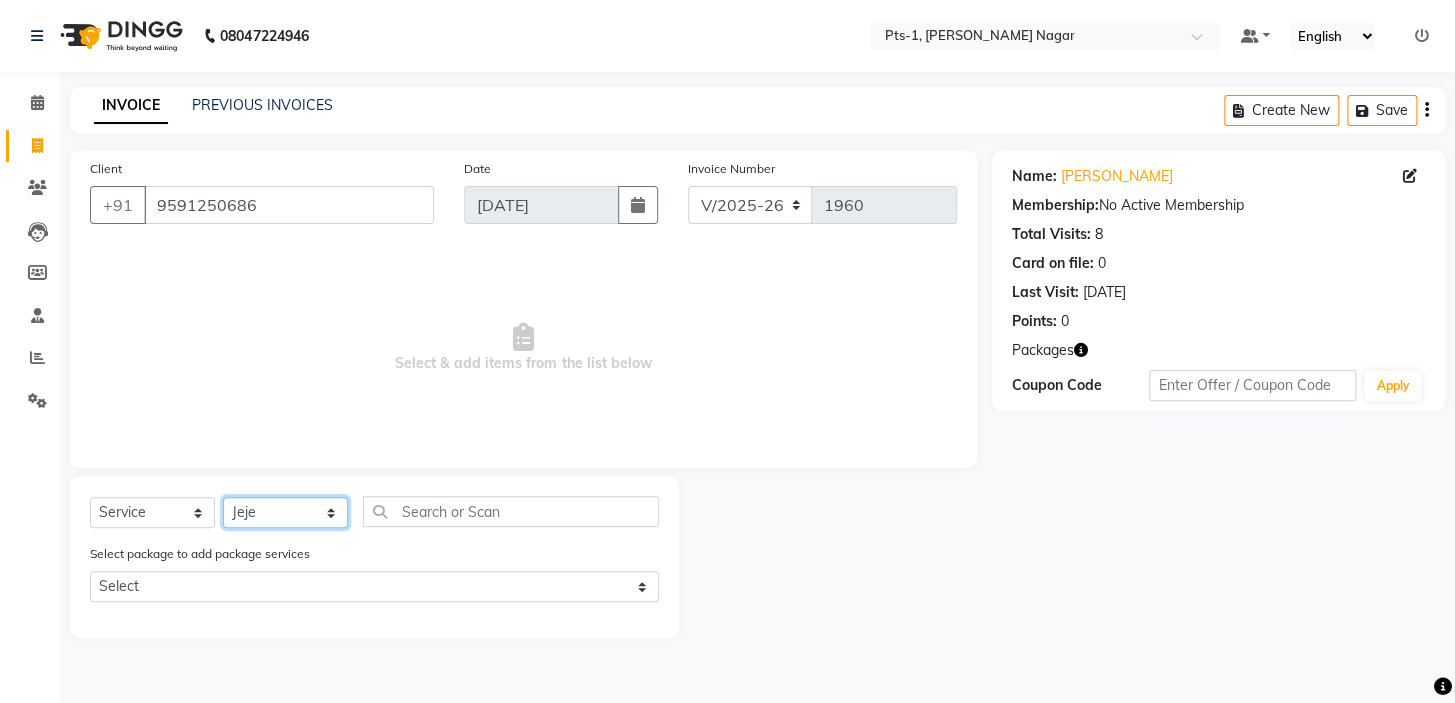 click on "Select Therapist [PERSON_NAME] anyone Babu Bela [PERSON_NAME] [PERSON_NAME] [PERSON_NAME] Sun [PERSON_NAME] [PERSON_NAME]" 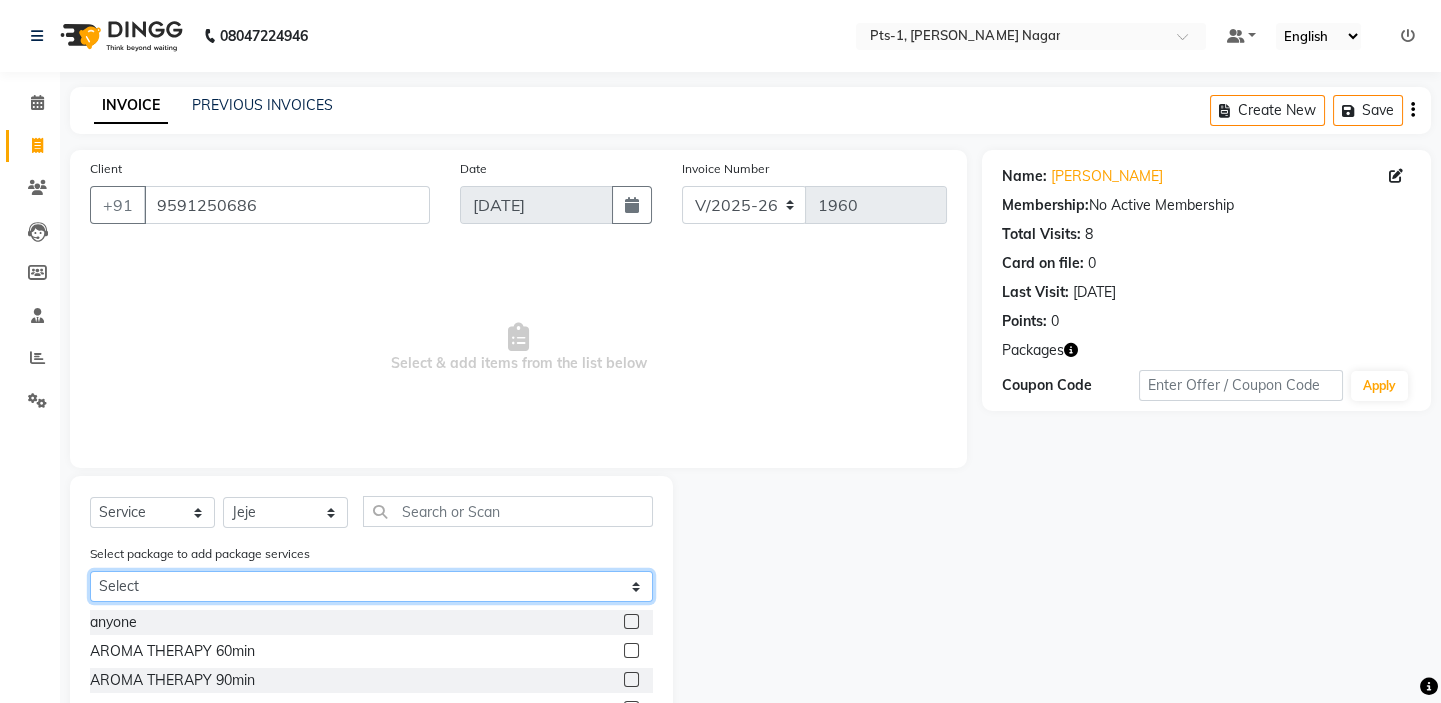 click on "Select PTS PACKAGE (10K) 10 SERVICES" 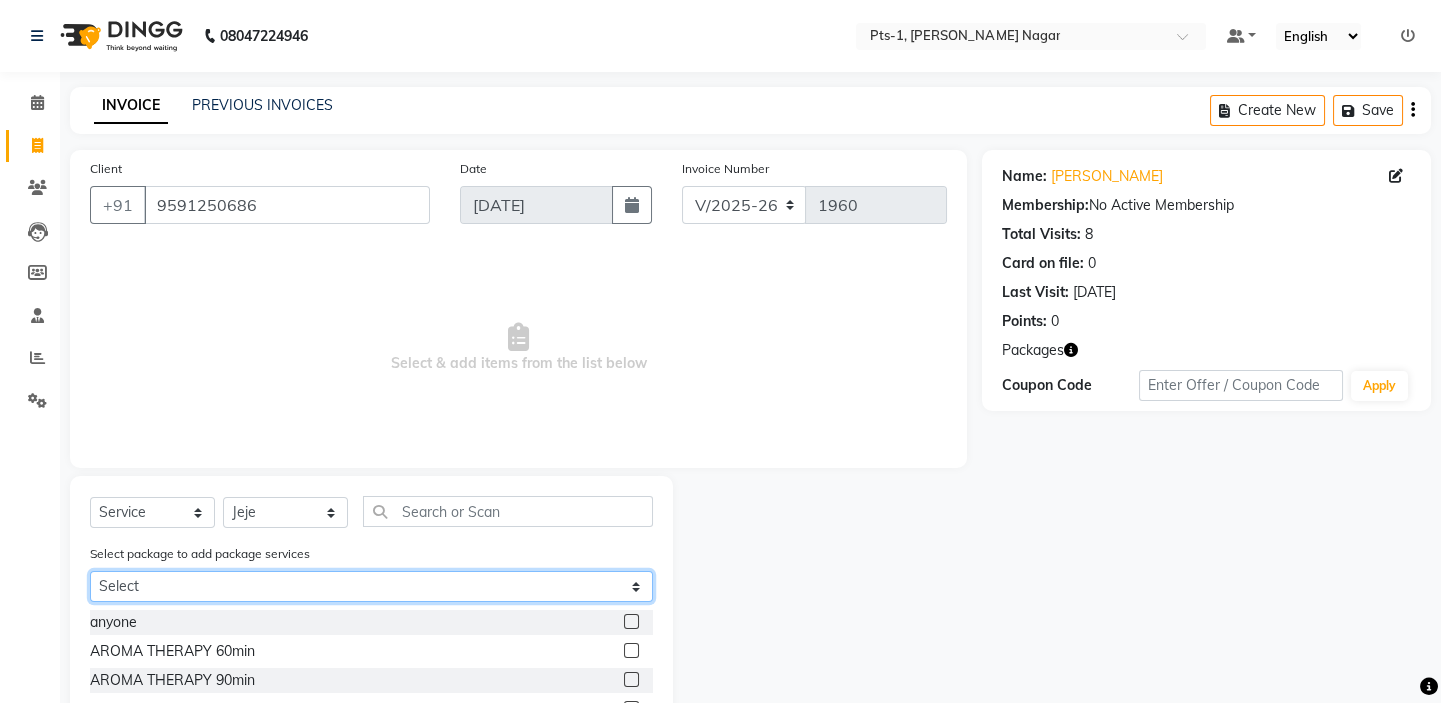 select on "1: Object" 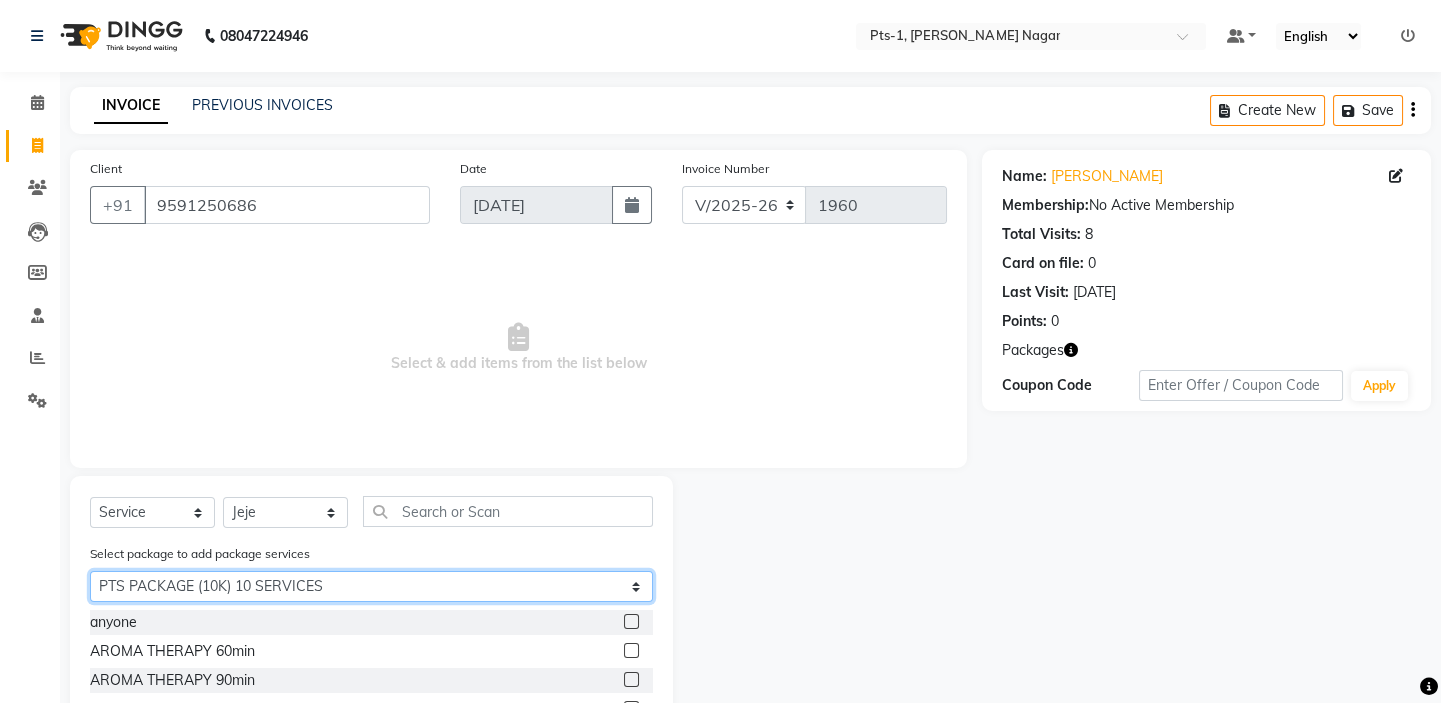 click on "Select PTS PACKAGE (10K) 10 SERVICES" 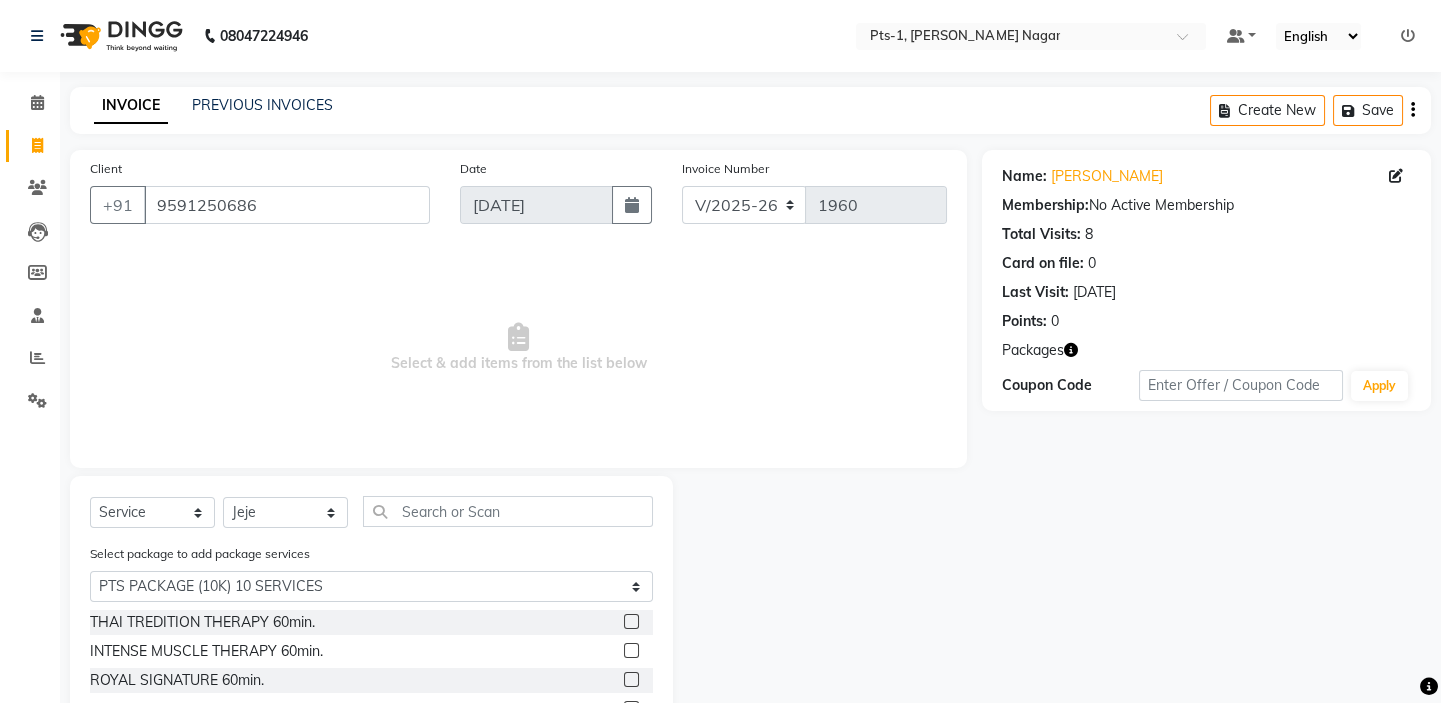 click 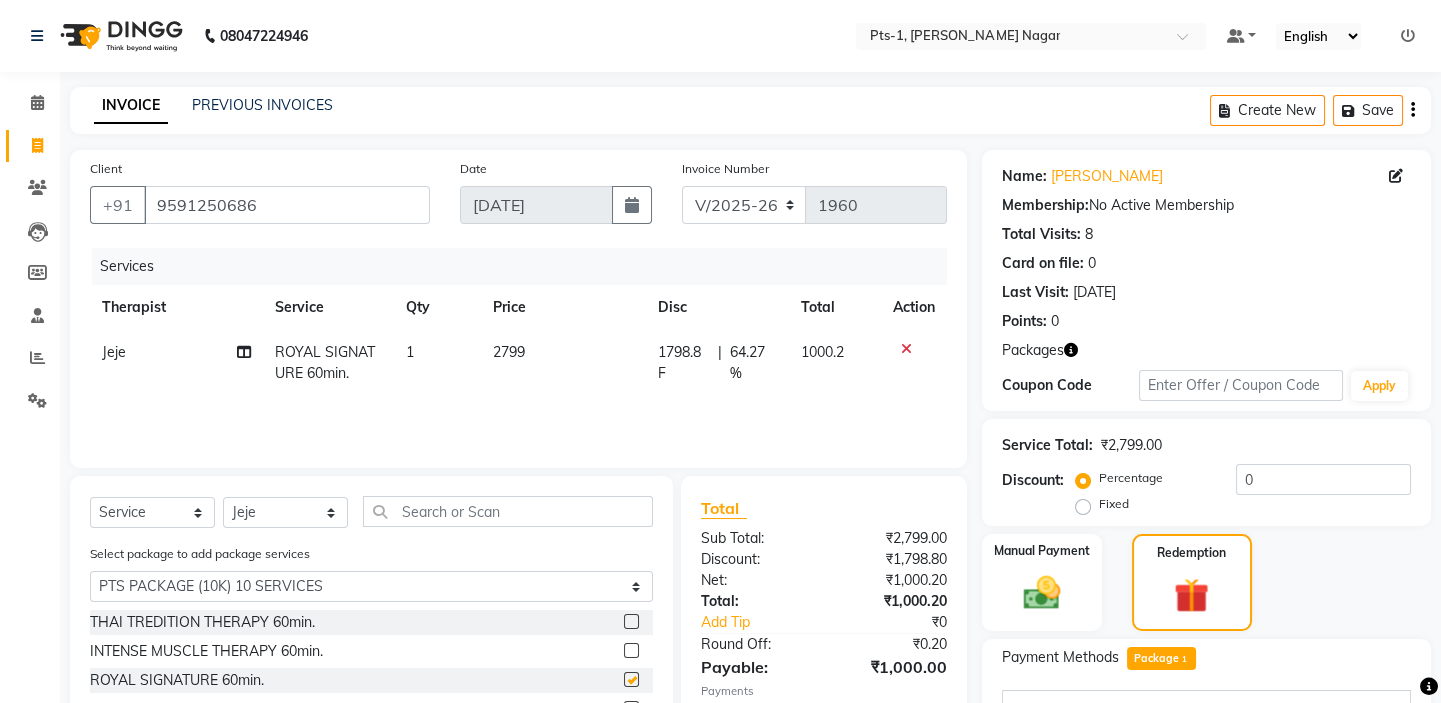 checkbox on "false" 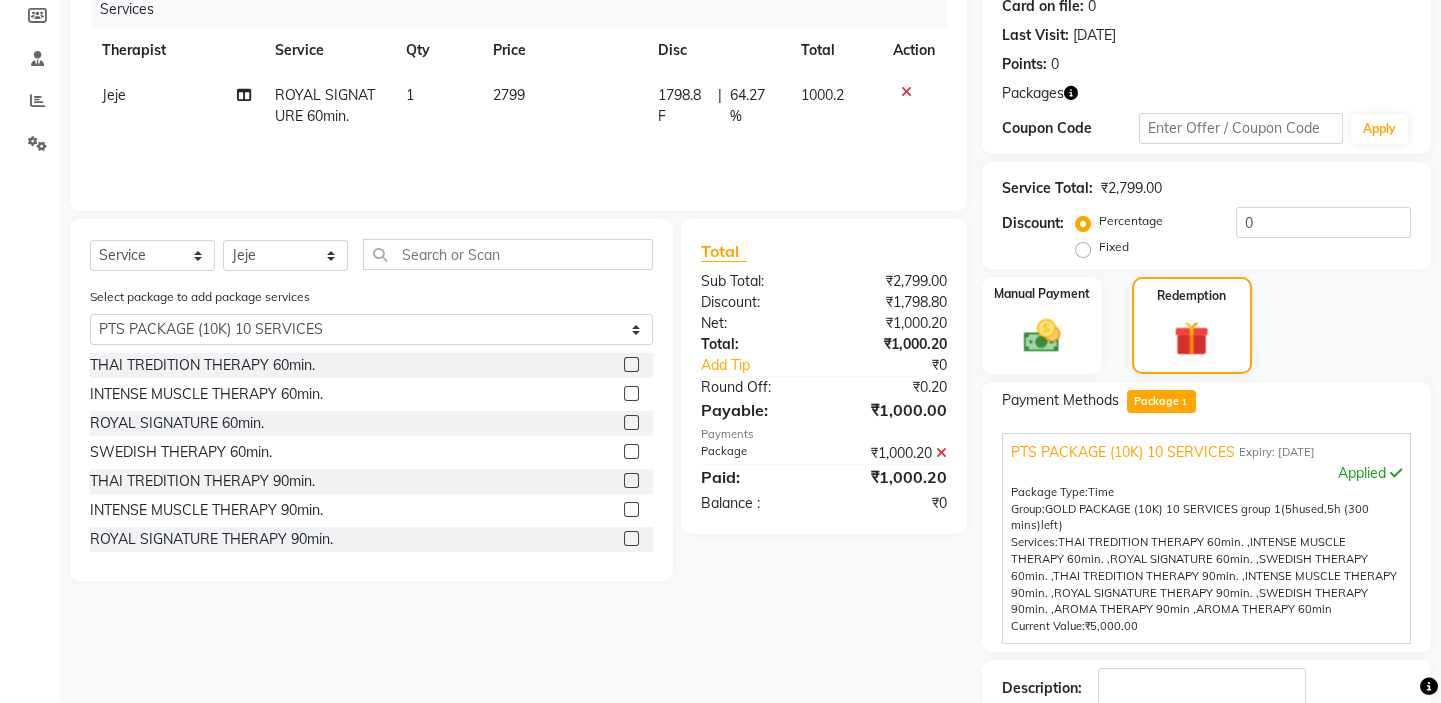 scroll, scrollTop: 272, scrollLeft: 0, axis: vertical 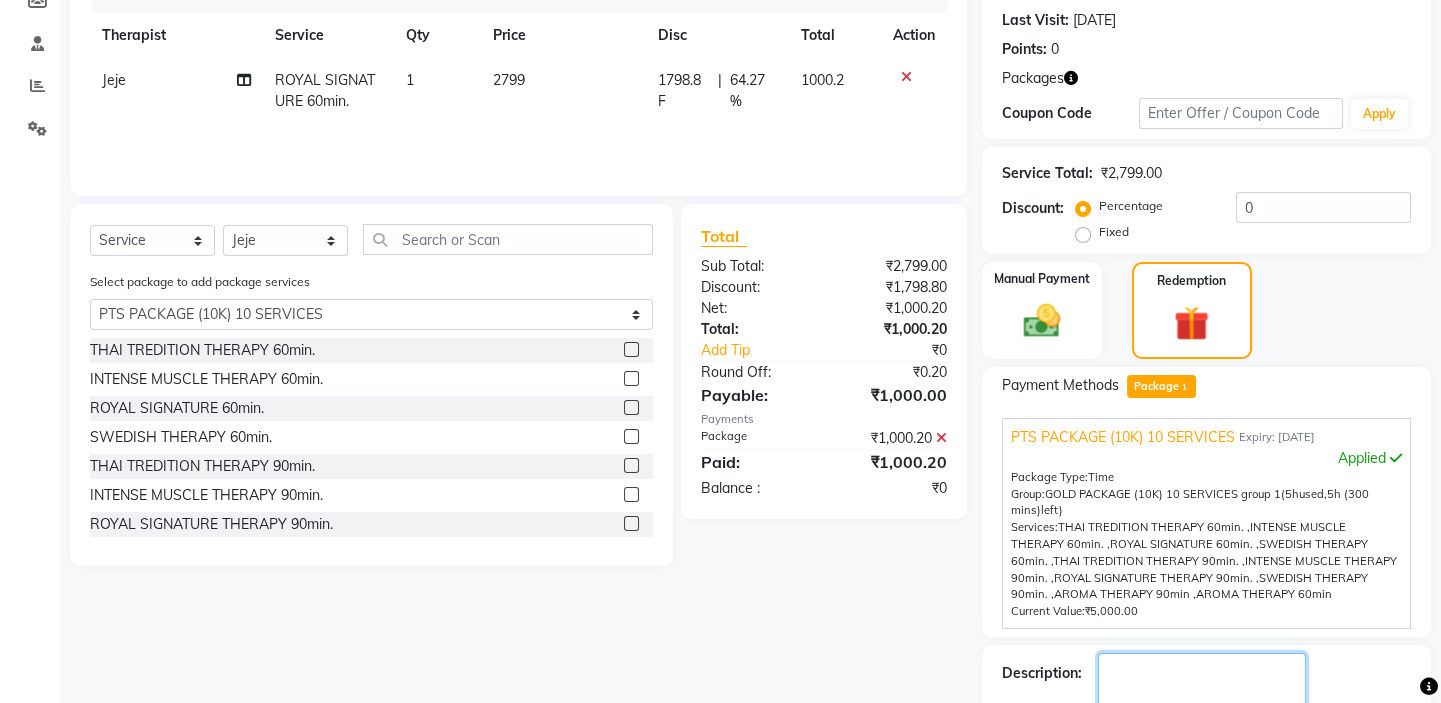 click 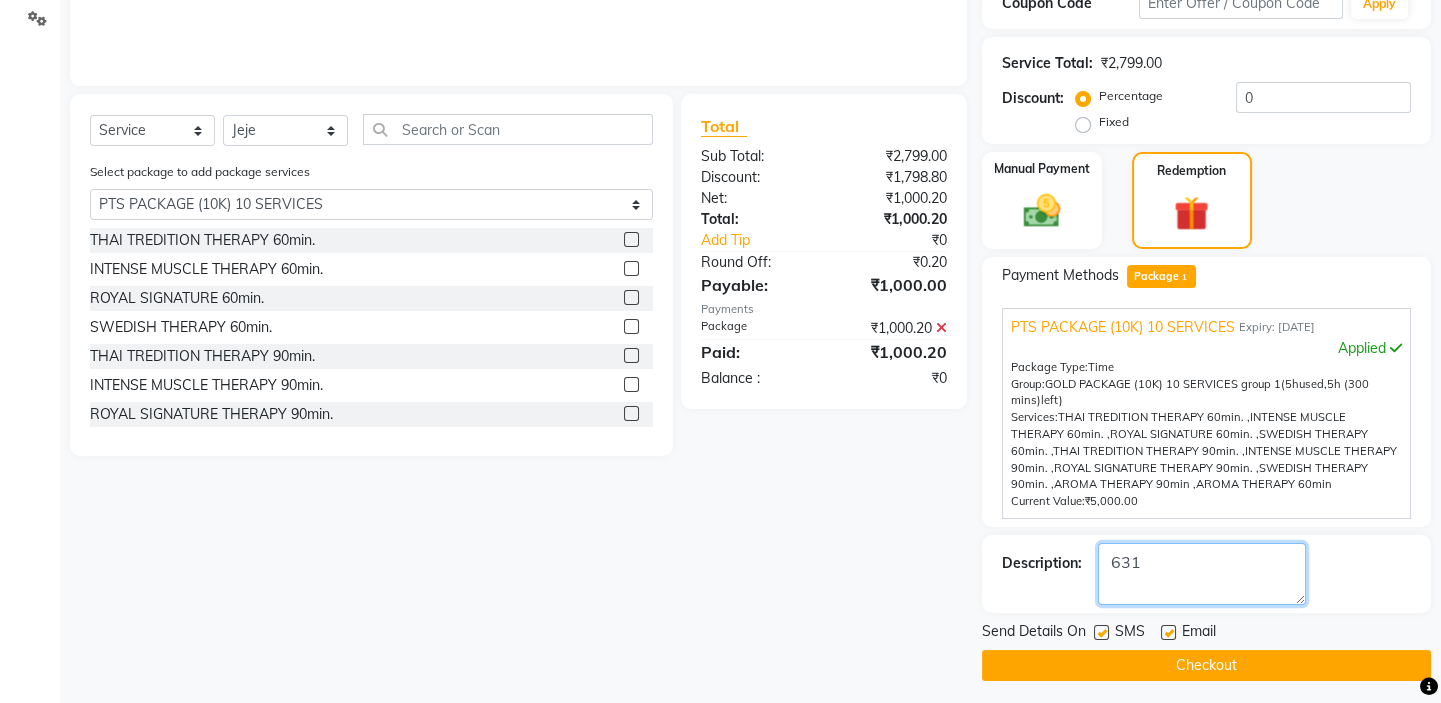 scroll, scrollTop: 389, scrollLeft: 0, axis: vertical 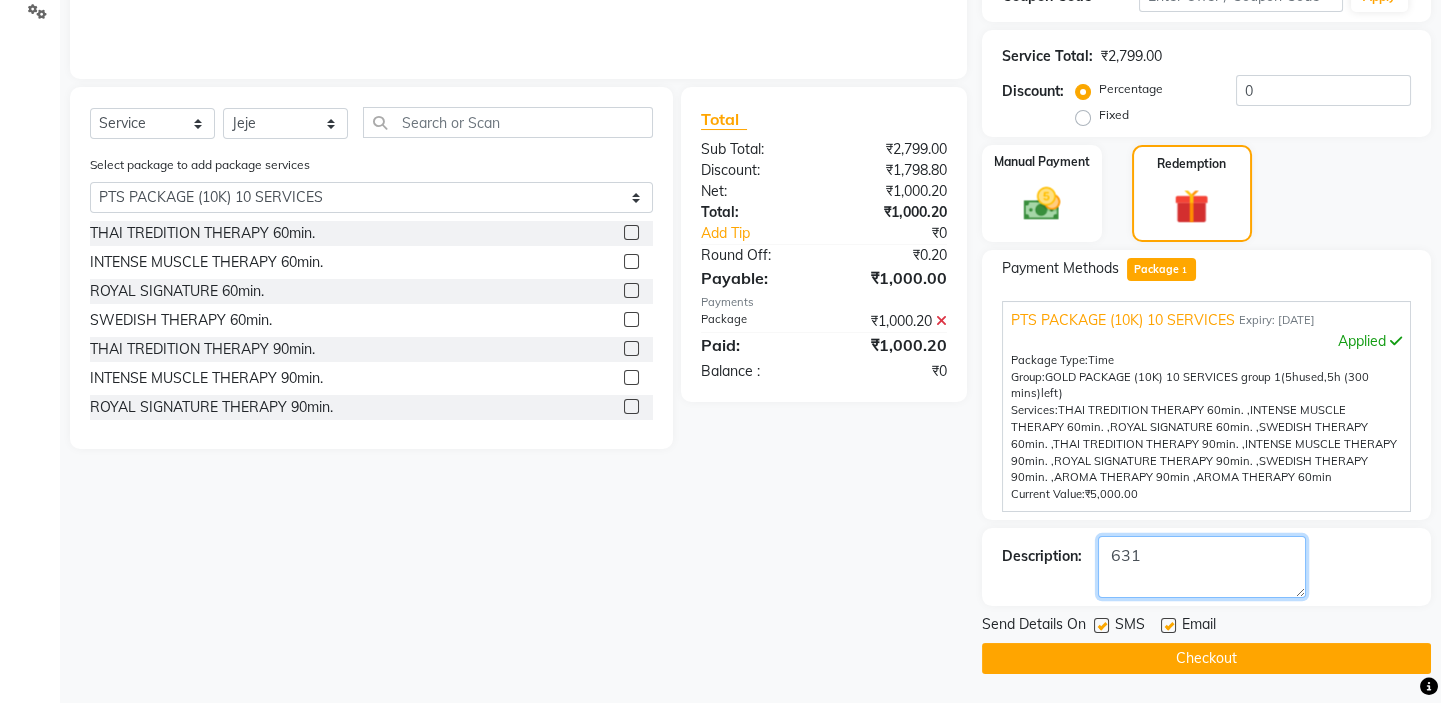 type on "631" 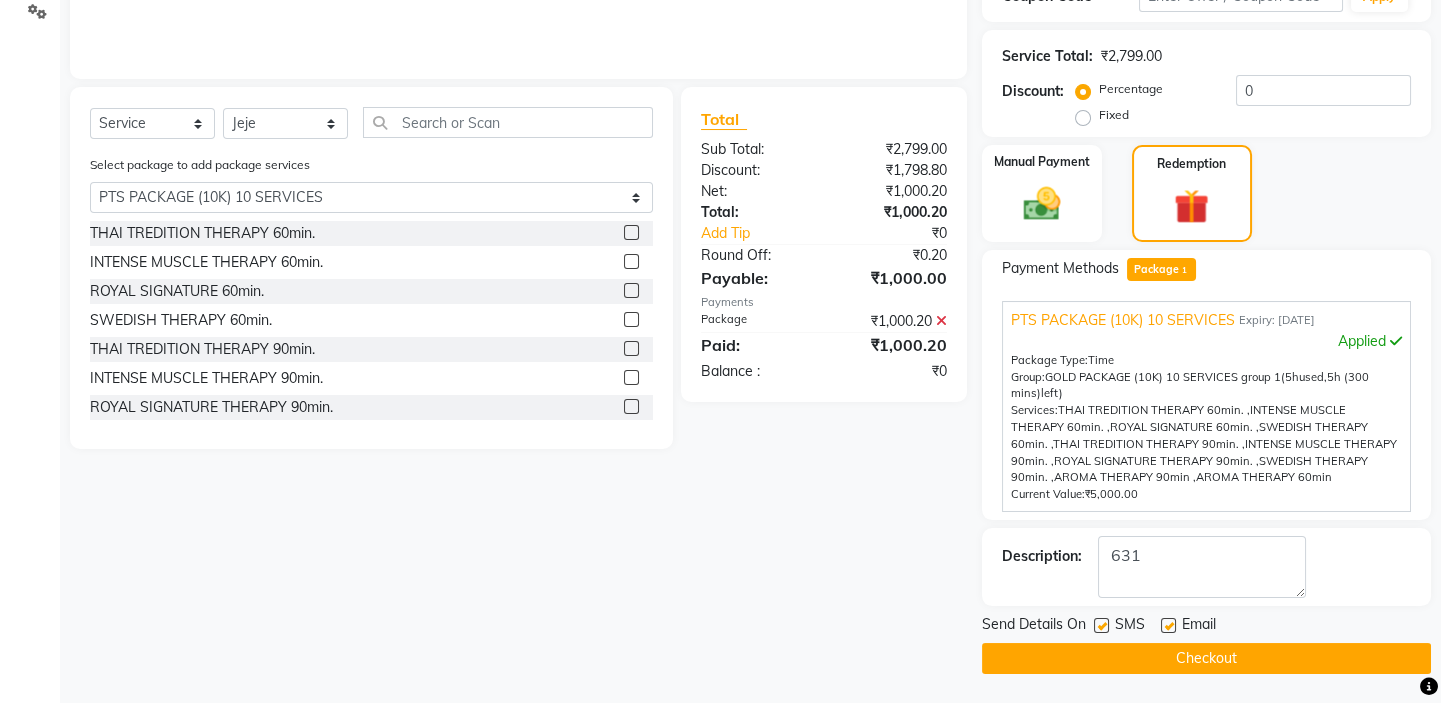 click 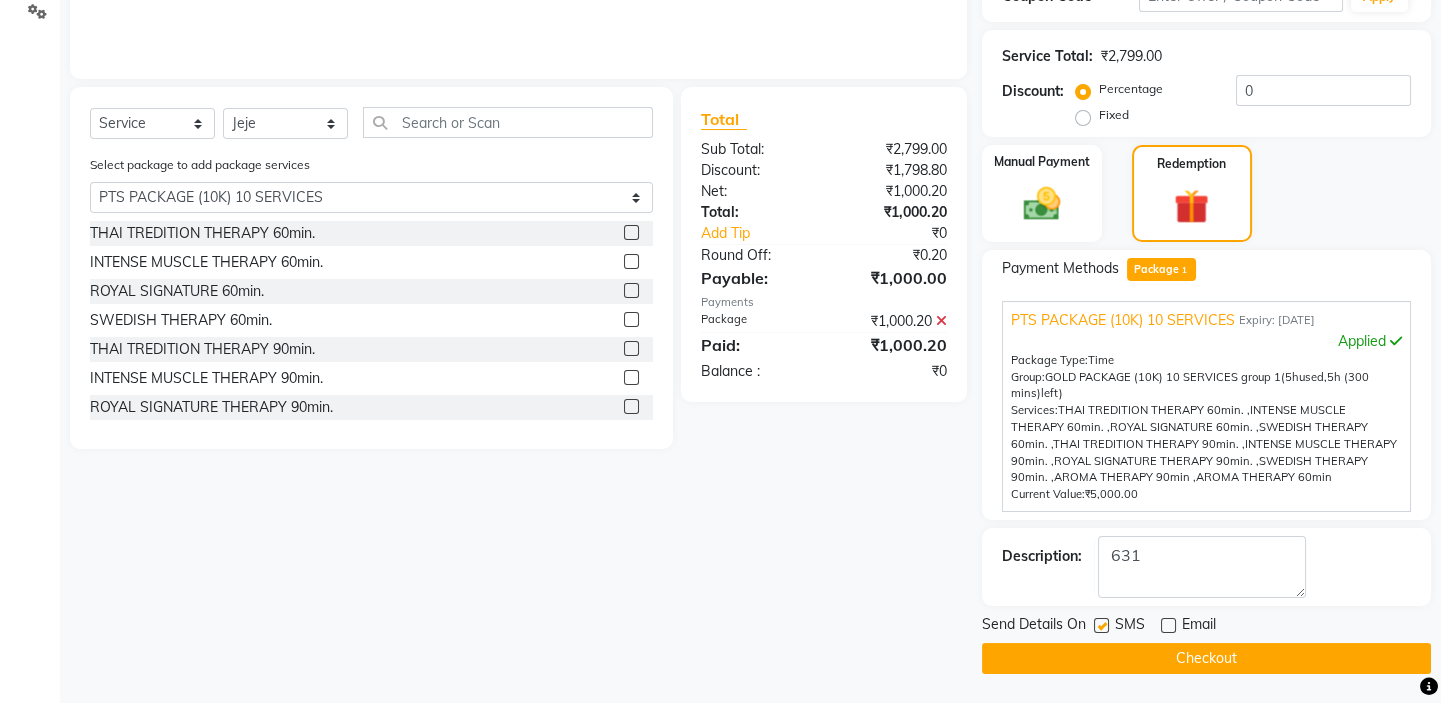 click 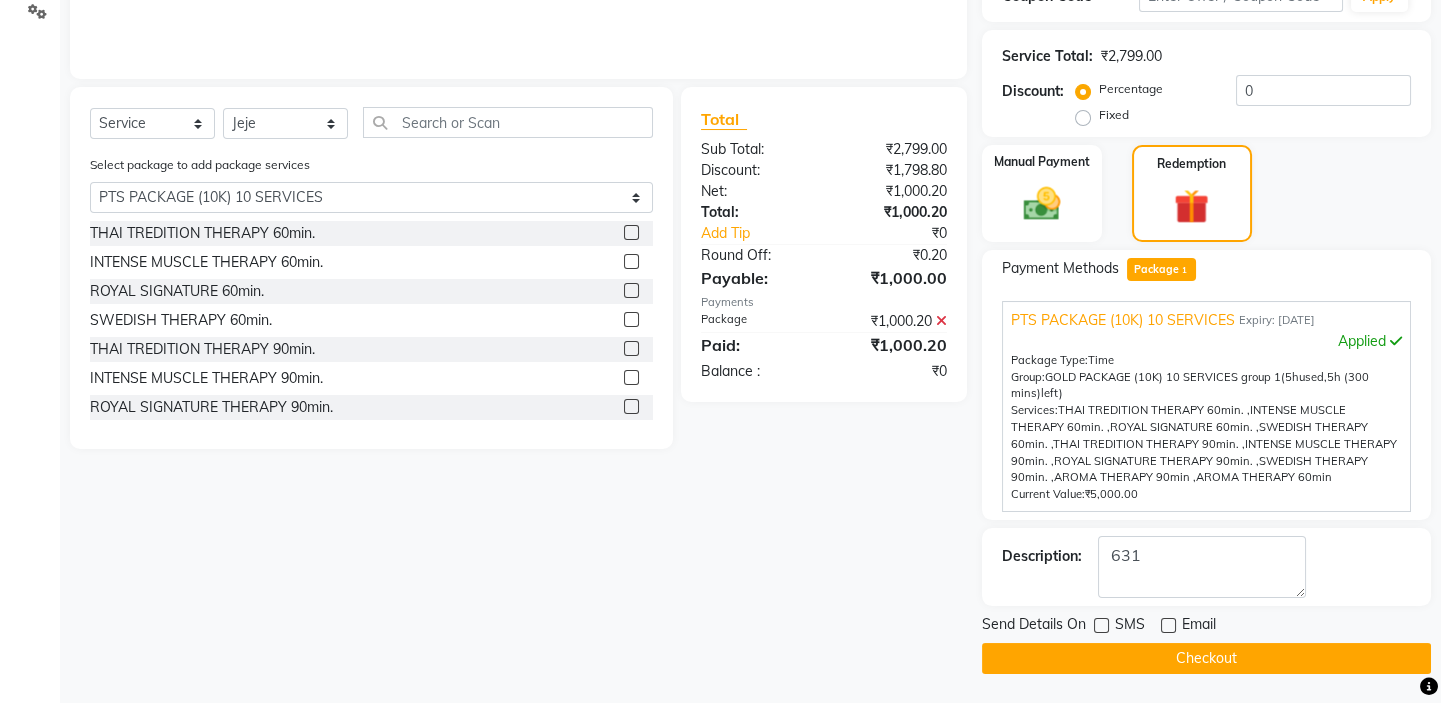 click on "Checkout" 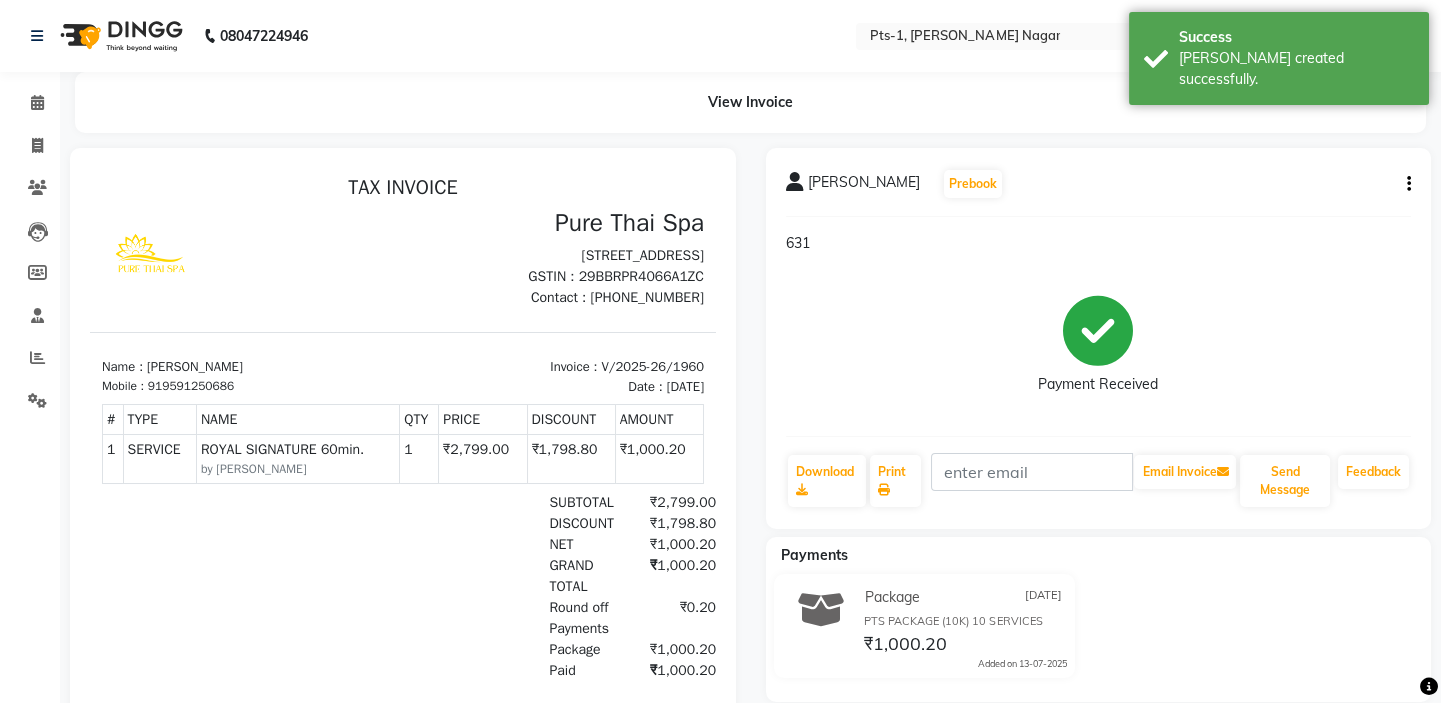scroll, scrollTop: 0, scrollLeft: 0, axis: both 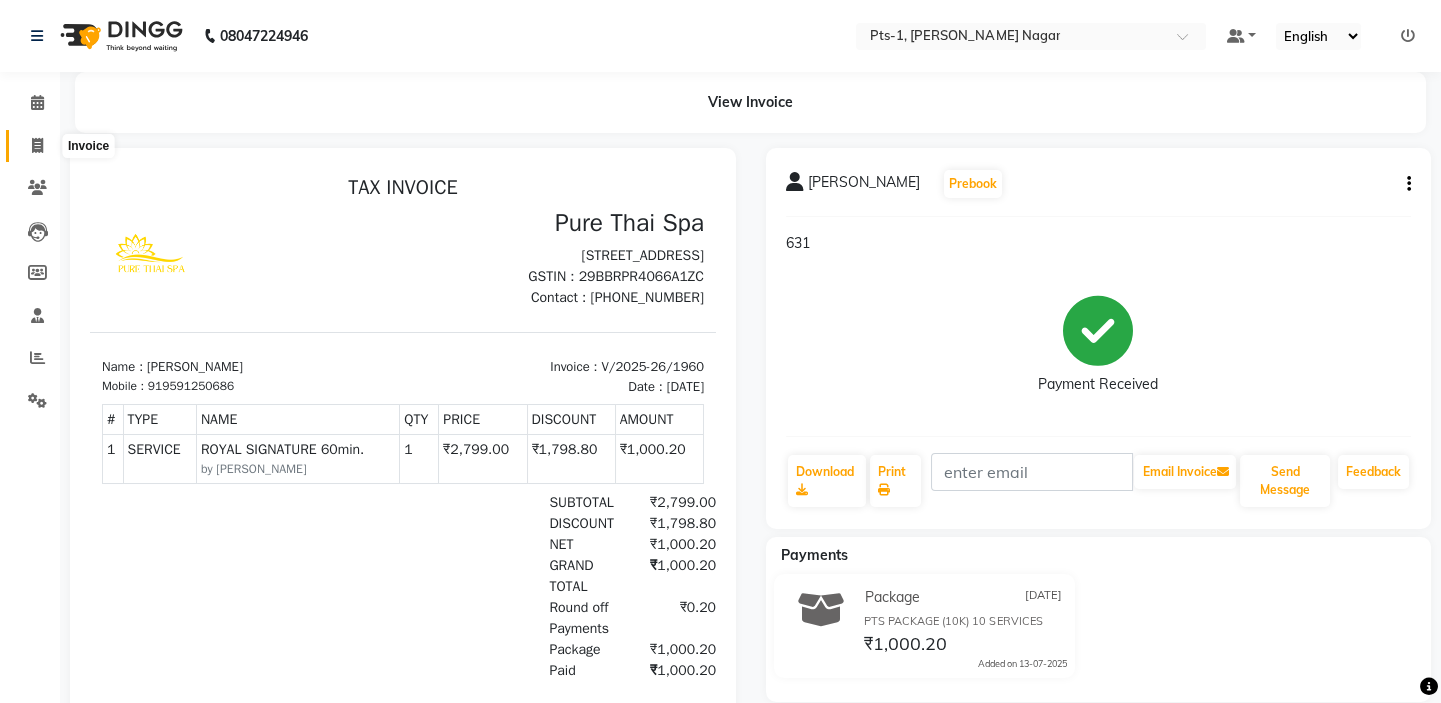 click 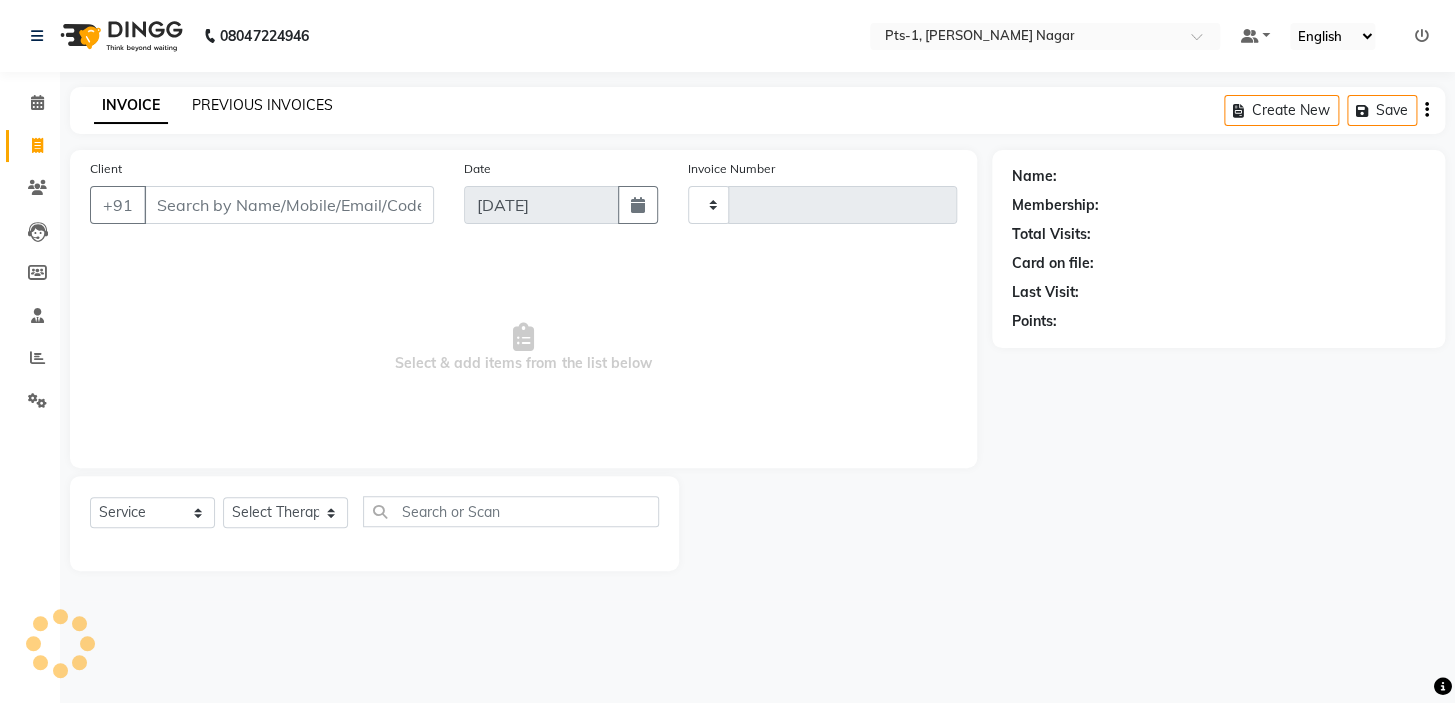 click on "PREVIOUS INVOICES" 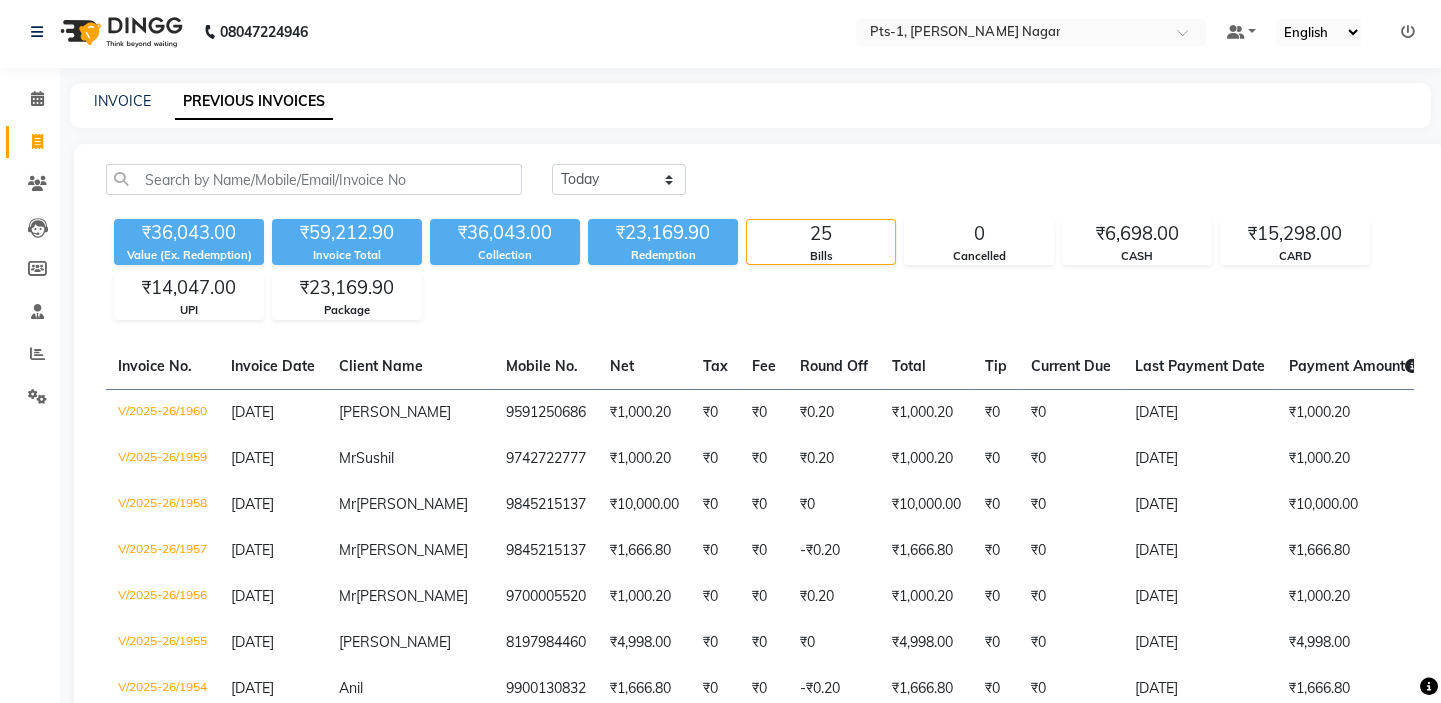 scroll, scrollTop: 0, scrollLeft: 0, axis: both 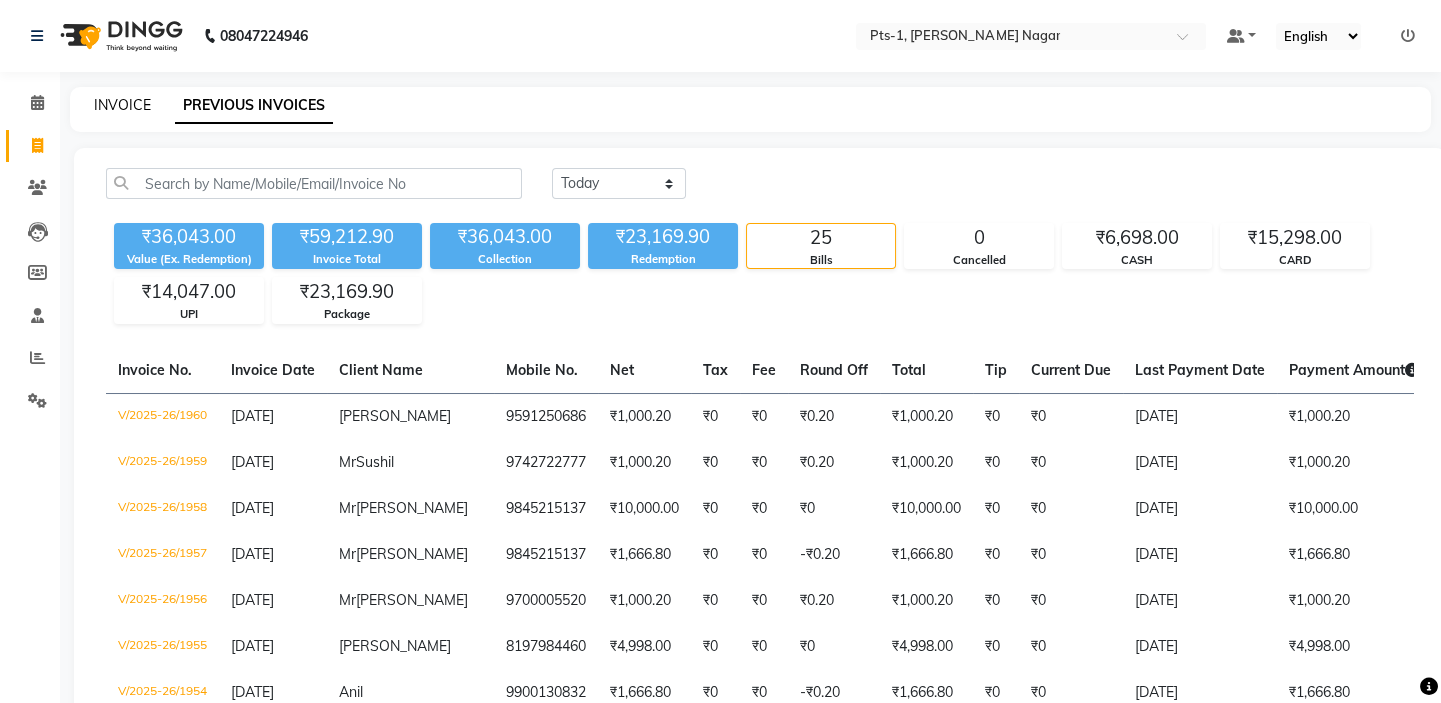 click on "INVOICE" 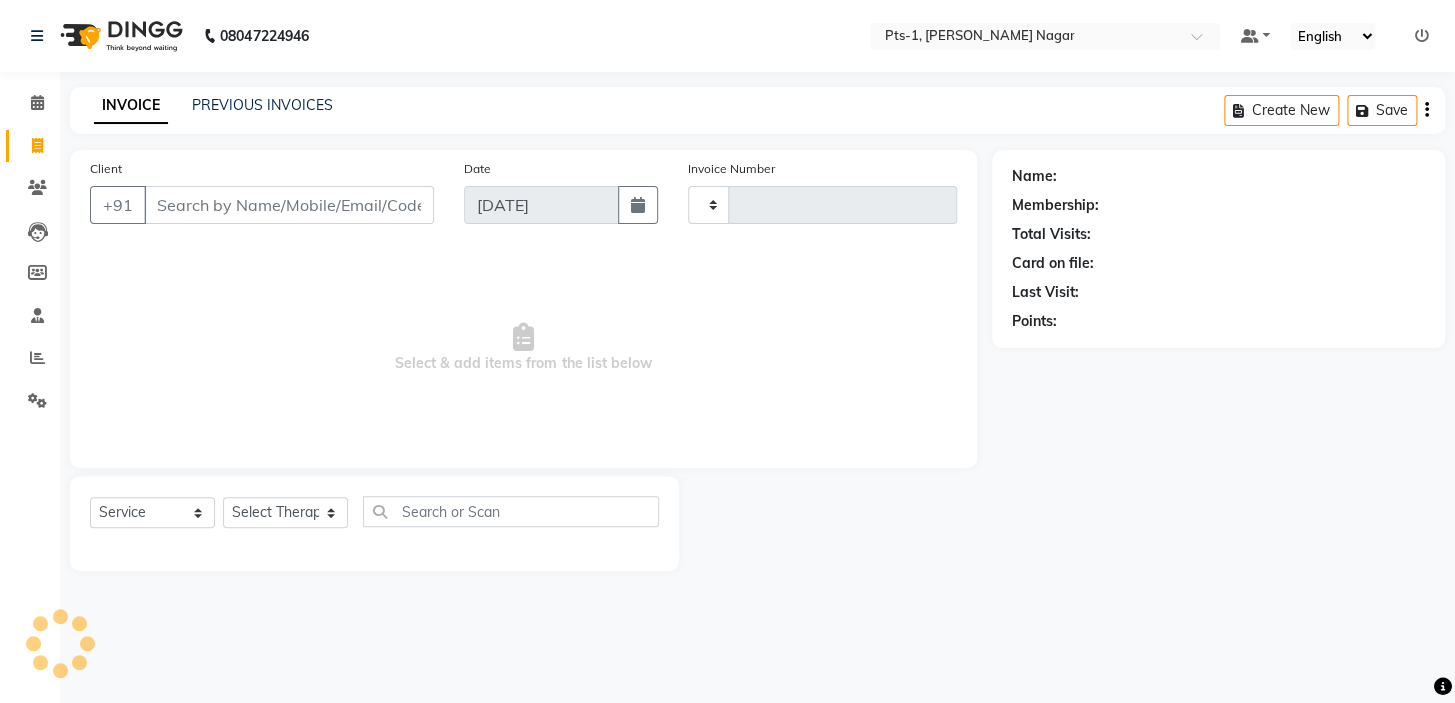 type on "1961" 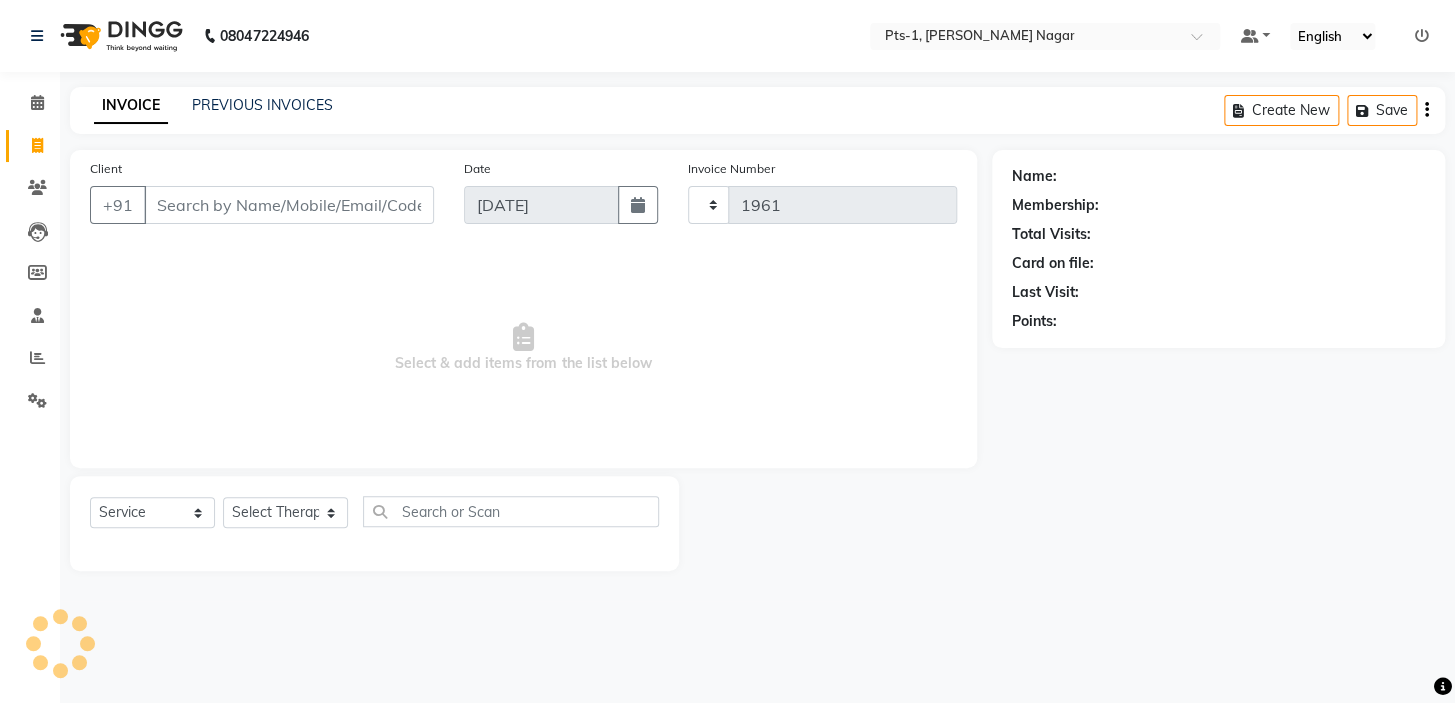 select on "5296" 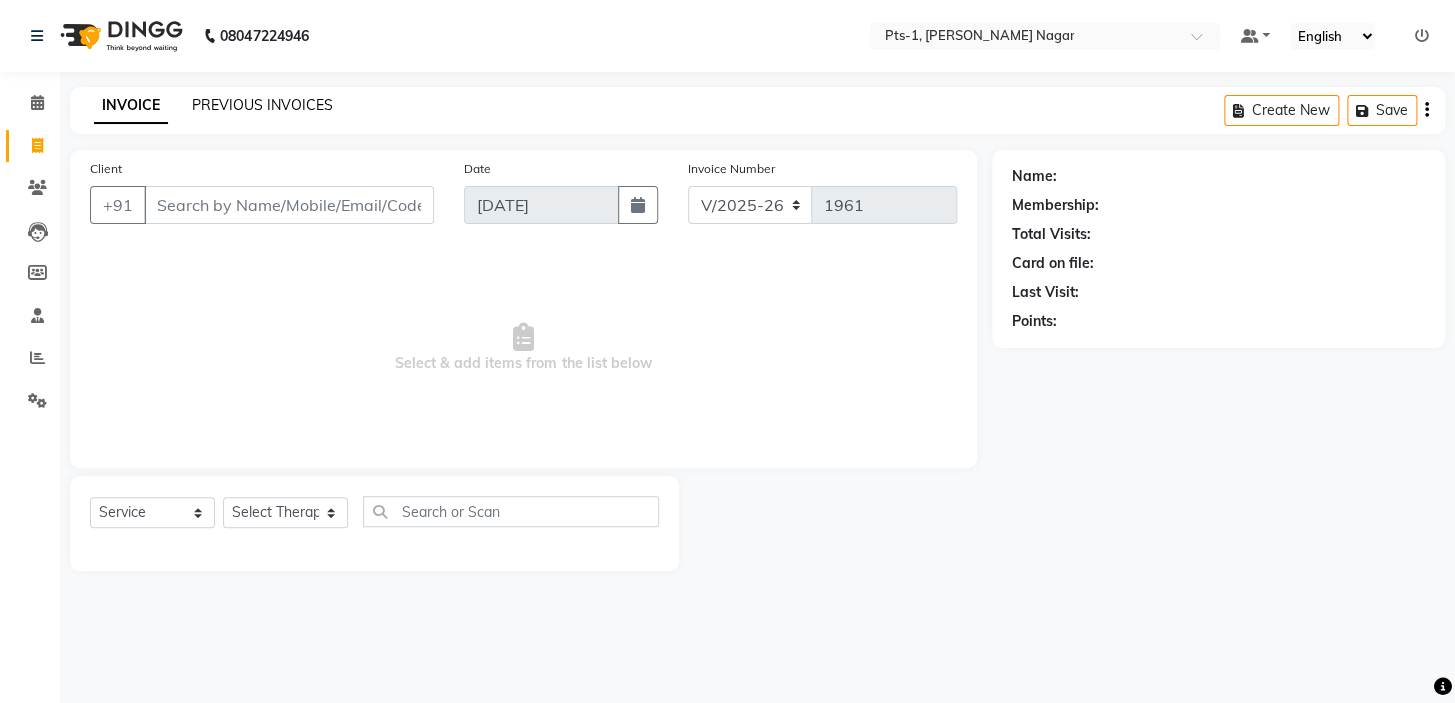 click on "PREVIOUS INVOICES" 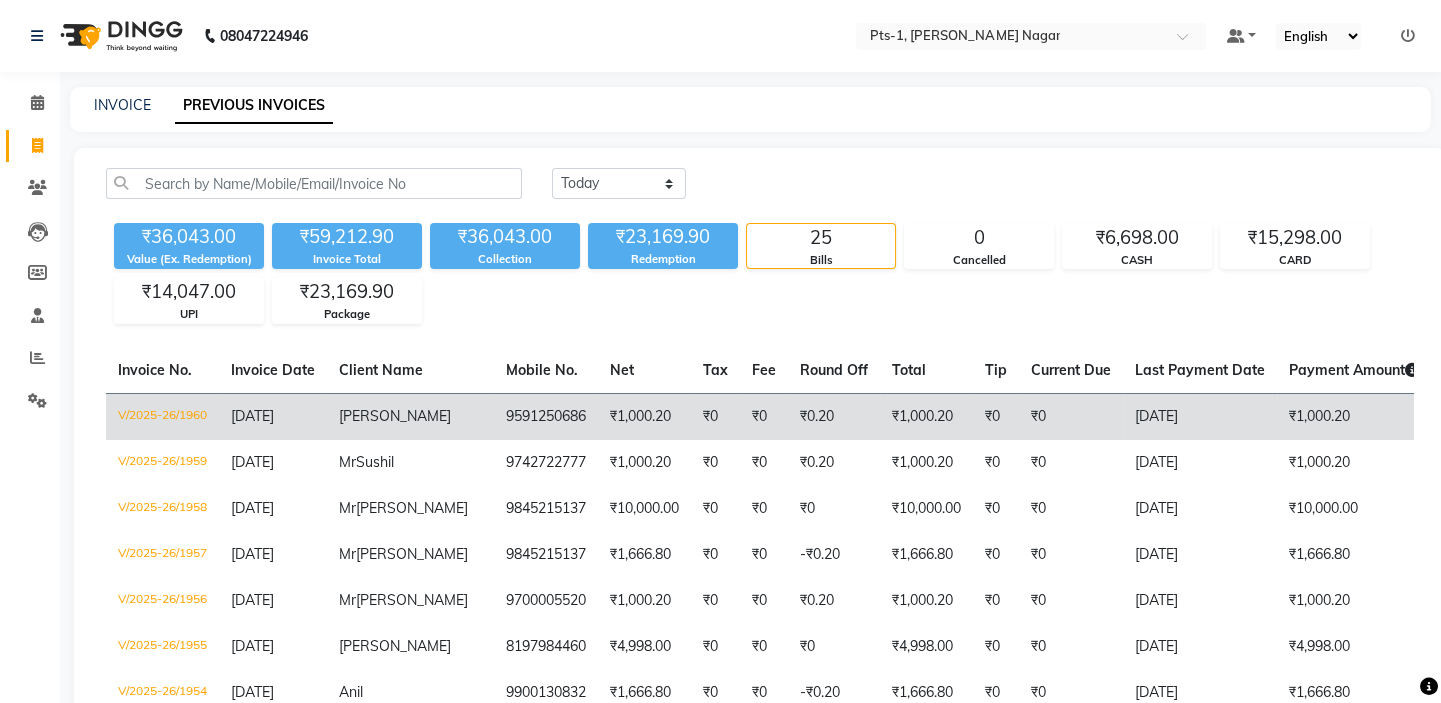 click on "9591250686" 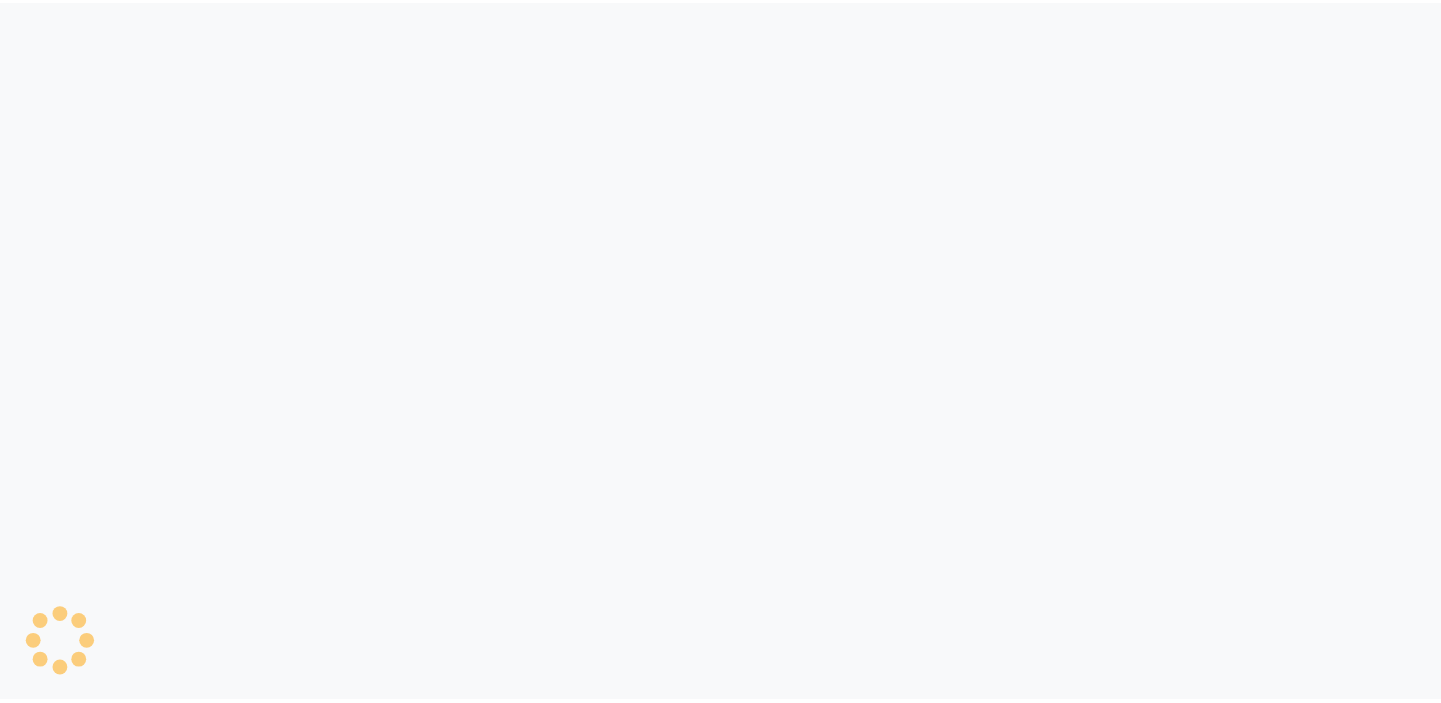 scroll, scrollTop: 0, scrollLeft: 0, axis: both 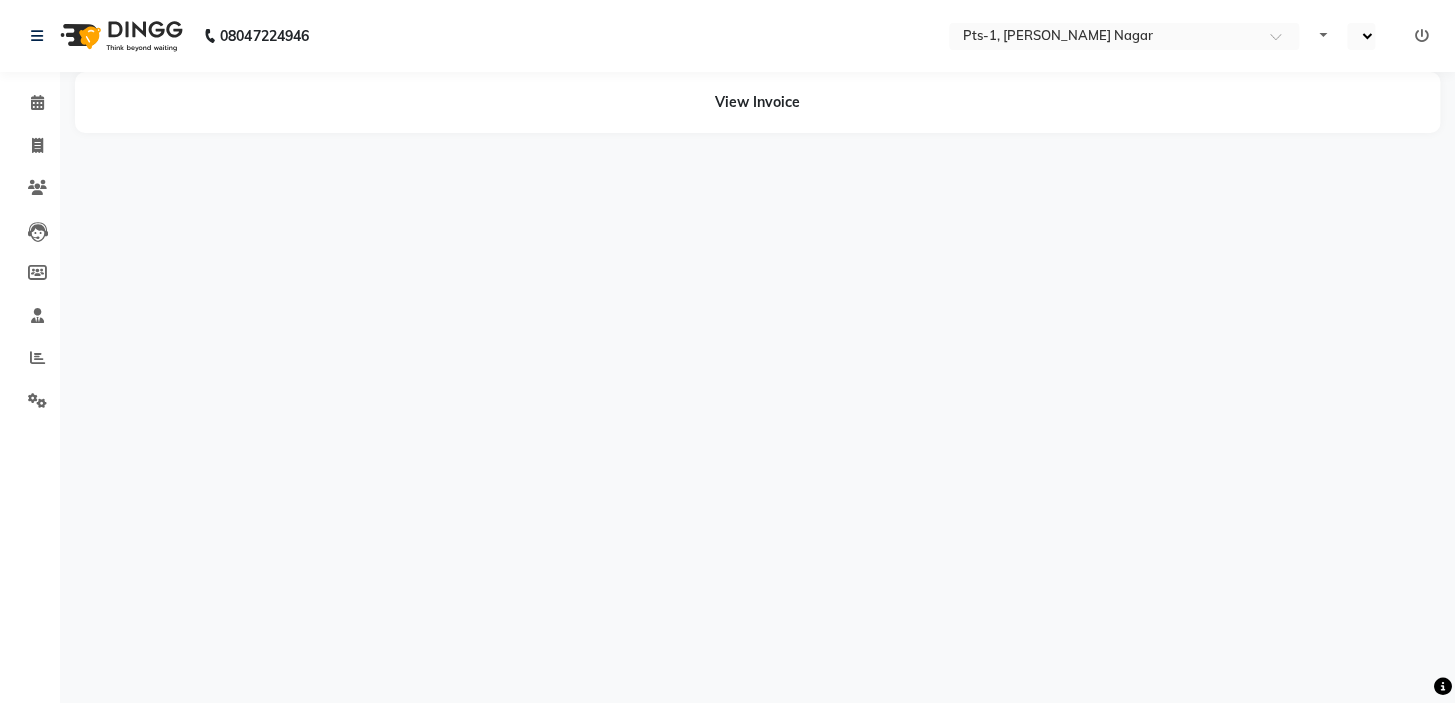 select on "en" 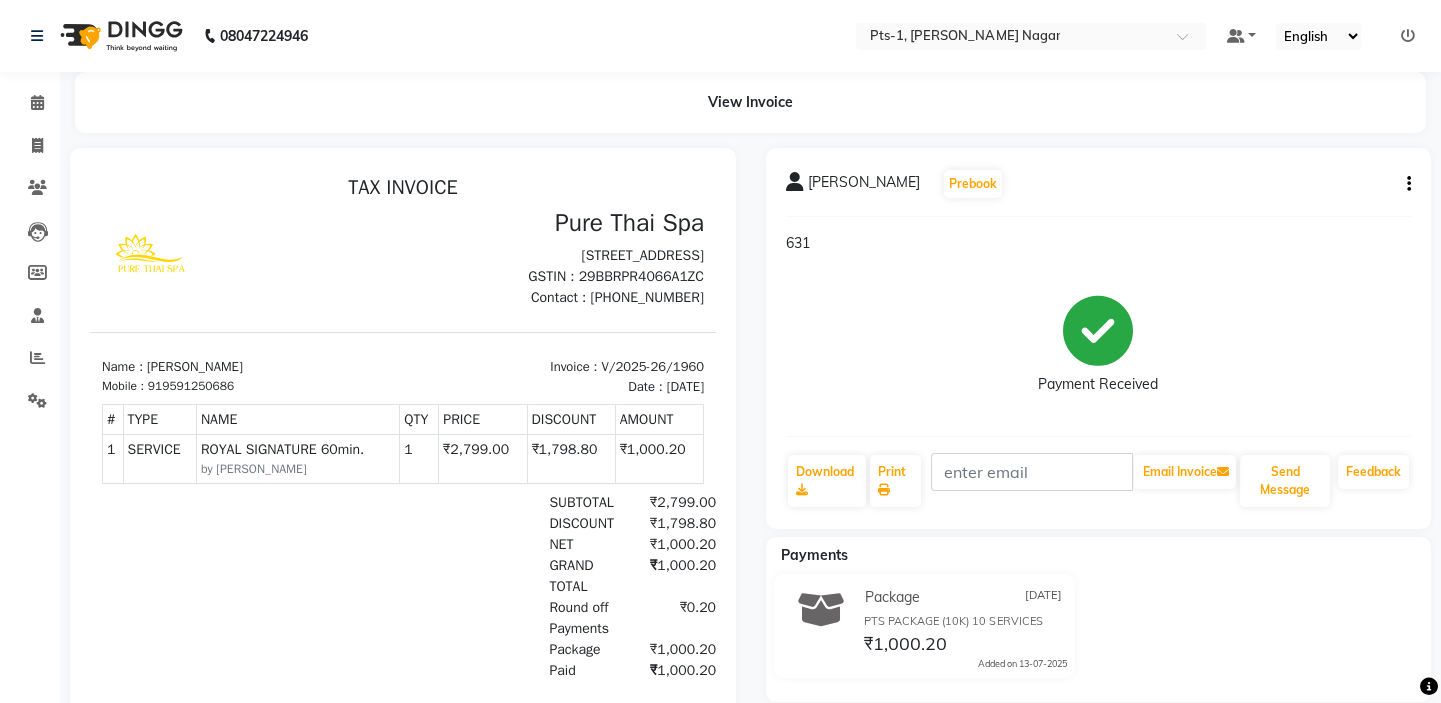 scroll, scrollTop: 0, scrollLeft: 0, axis: both 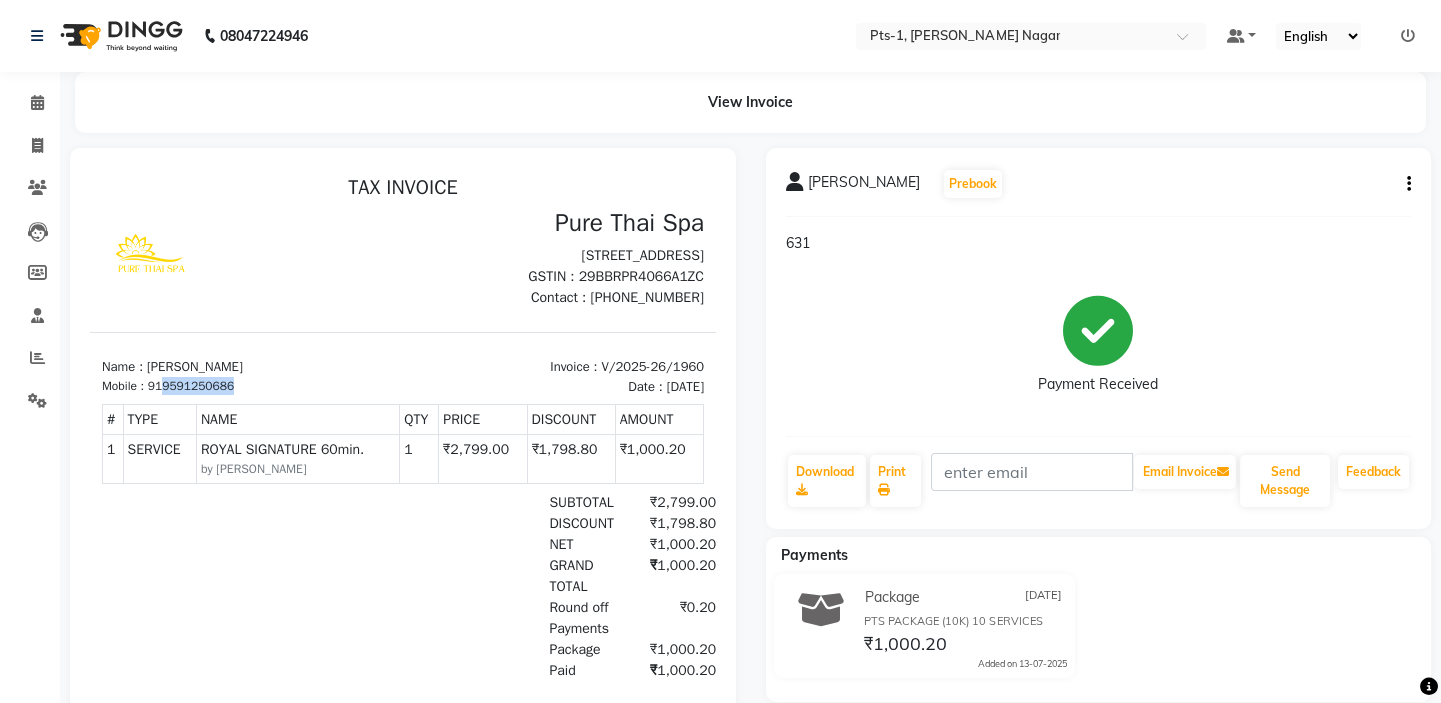 drag, startPoint x: 236, startPoint y: 407, endPoint x: 164, endPoint y: 410, distance: 72.06247 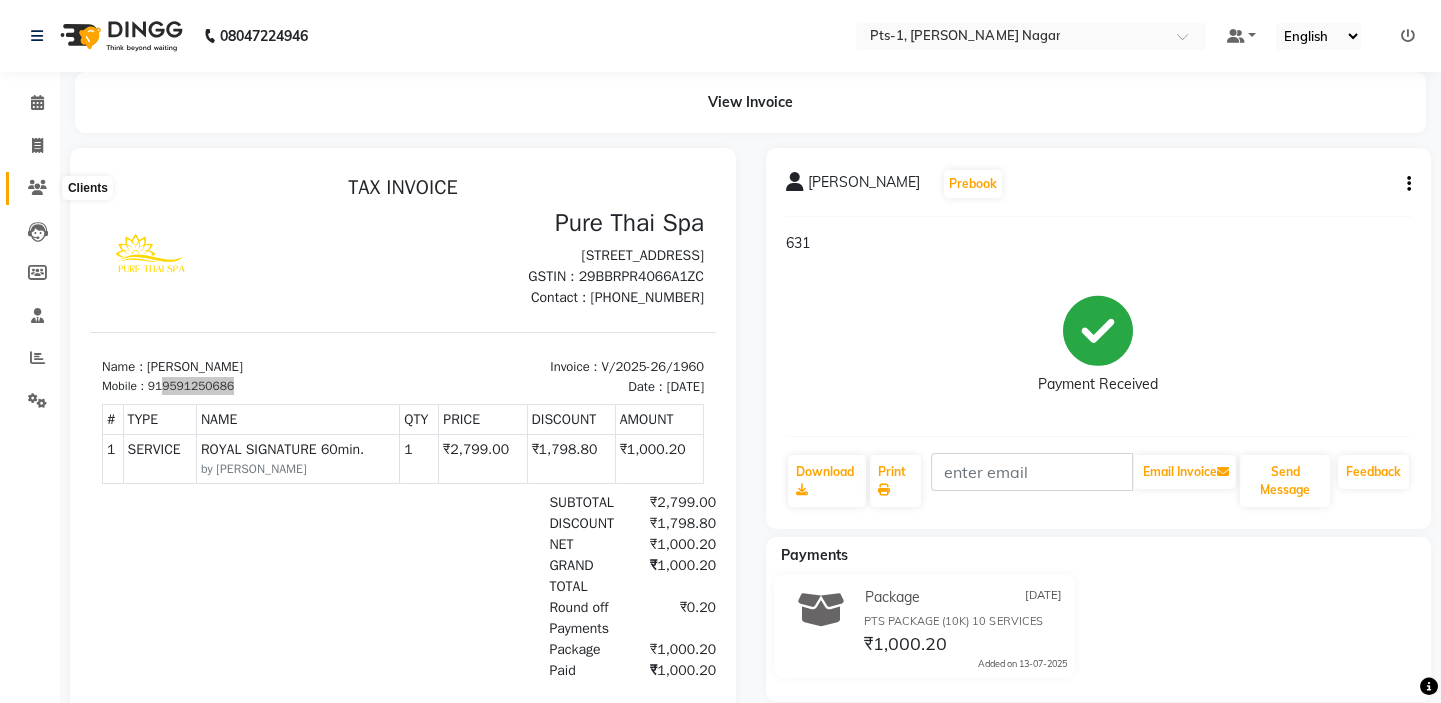 click 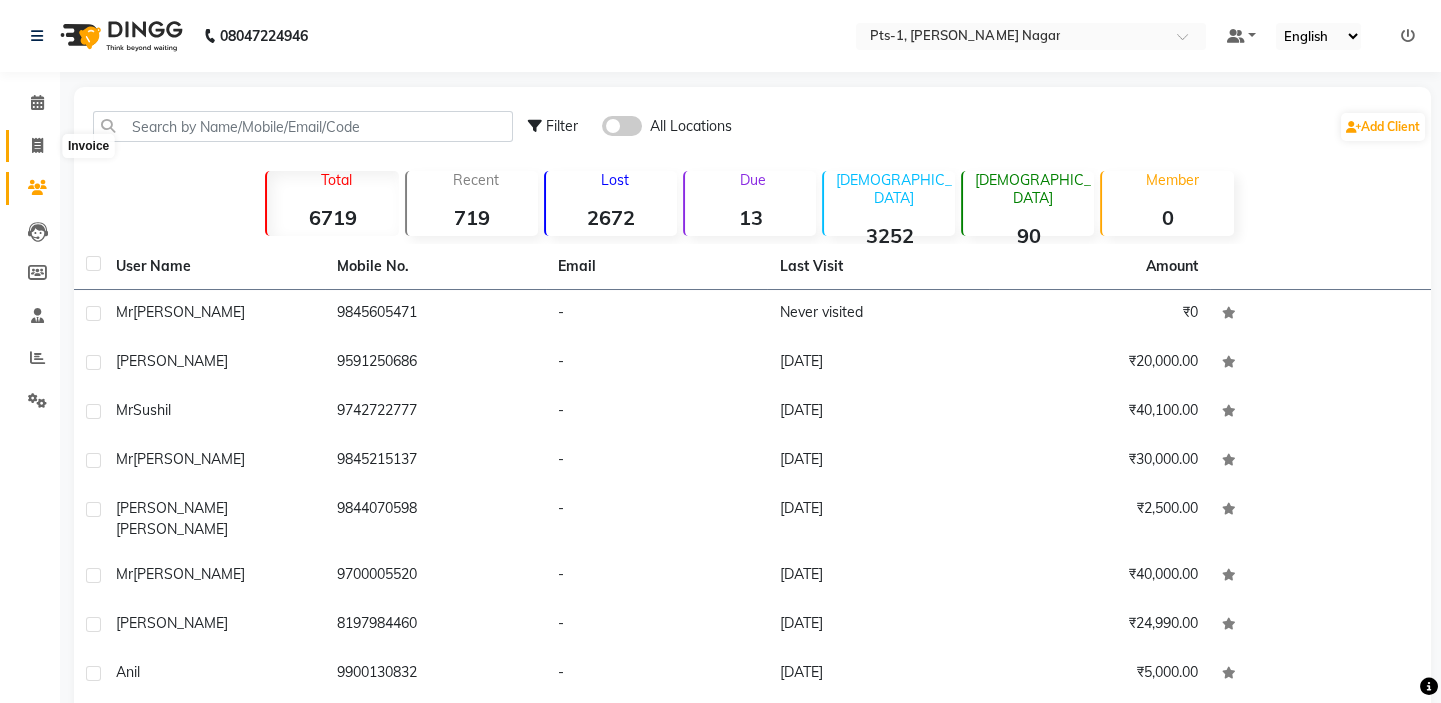 click 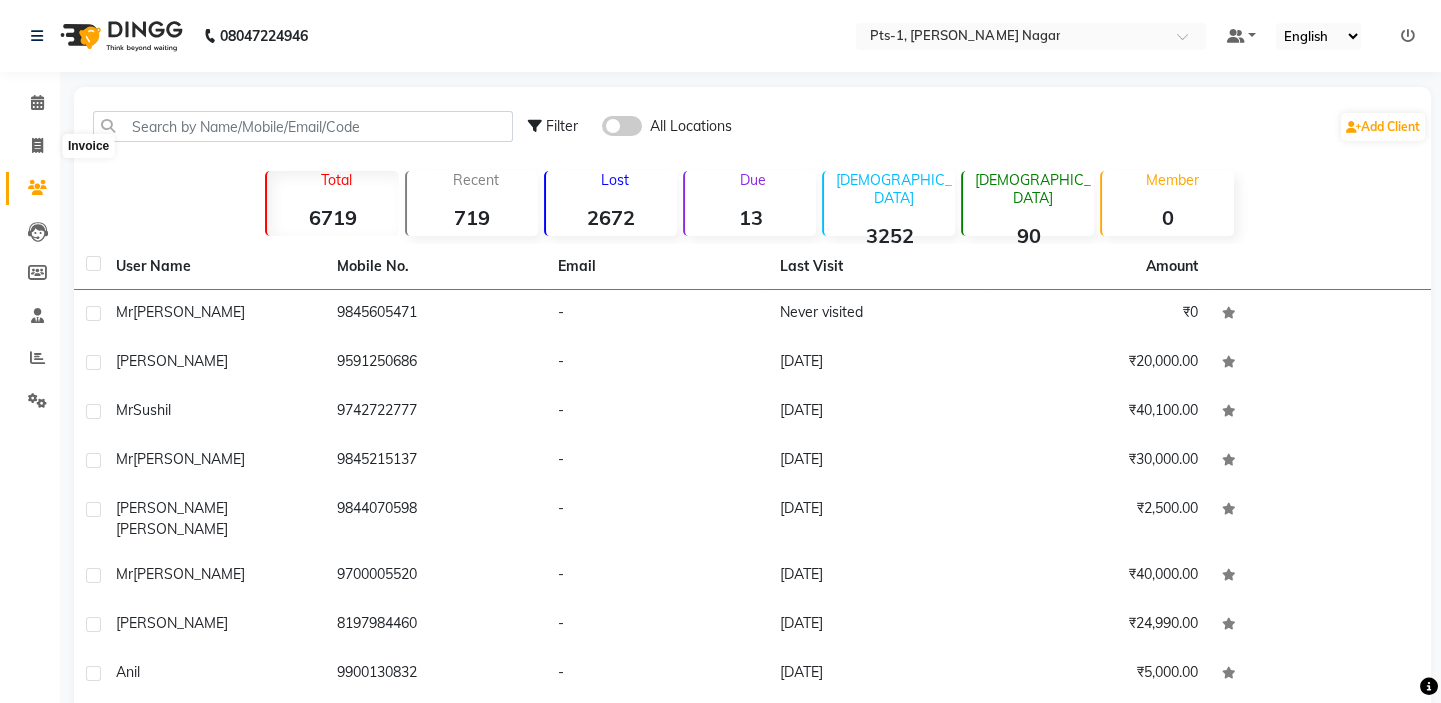 select on "service" 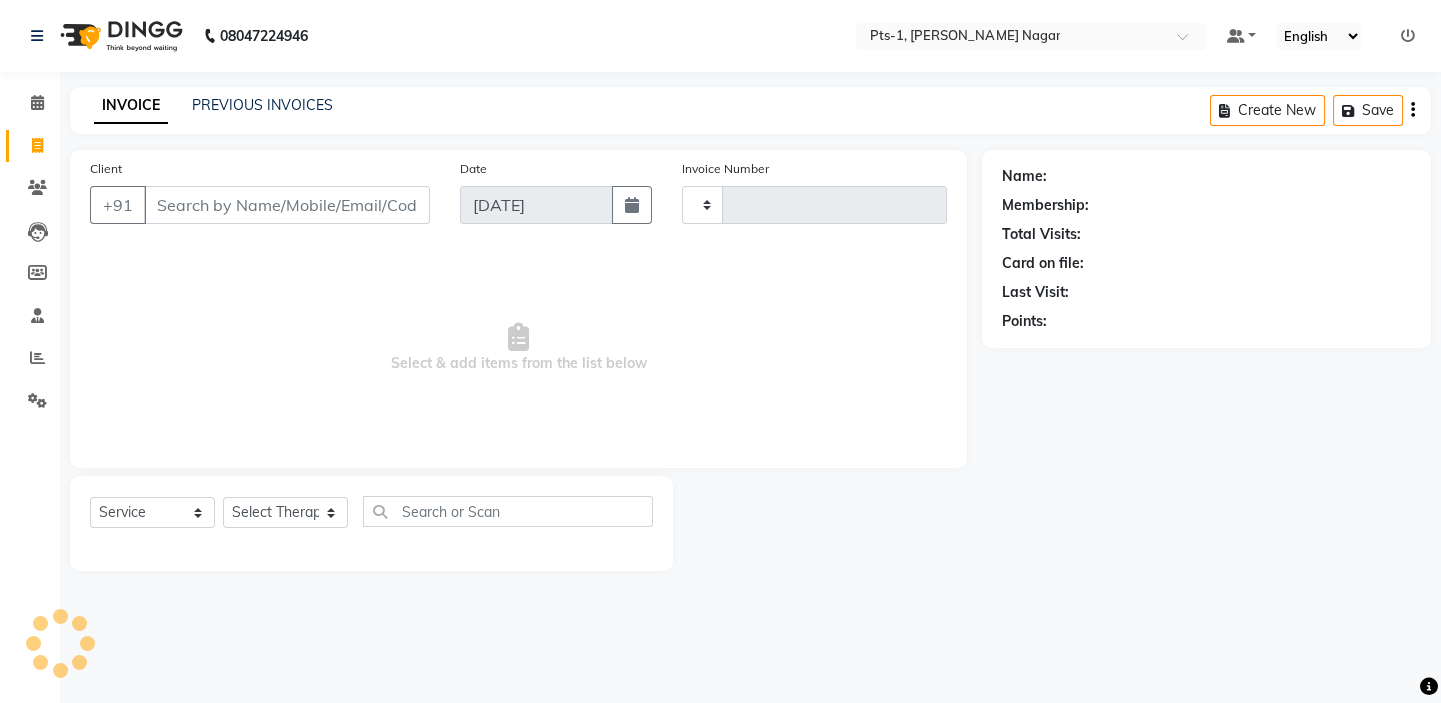 type on "1961" 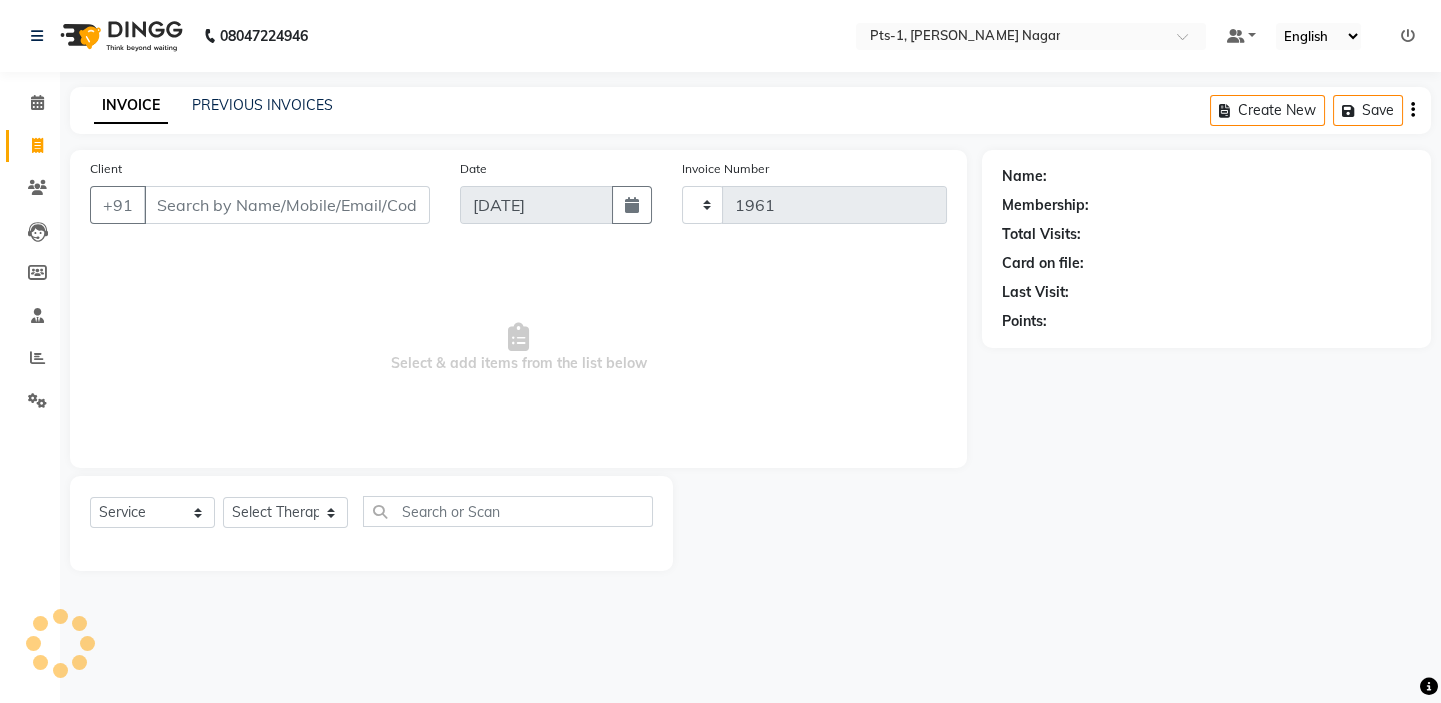 select on "5296" 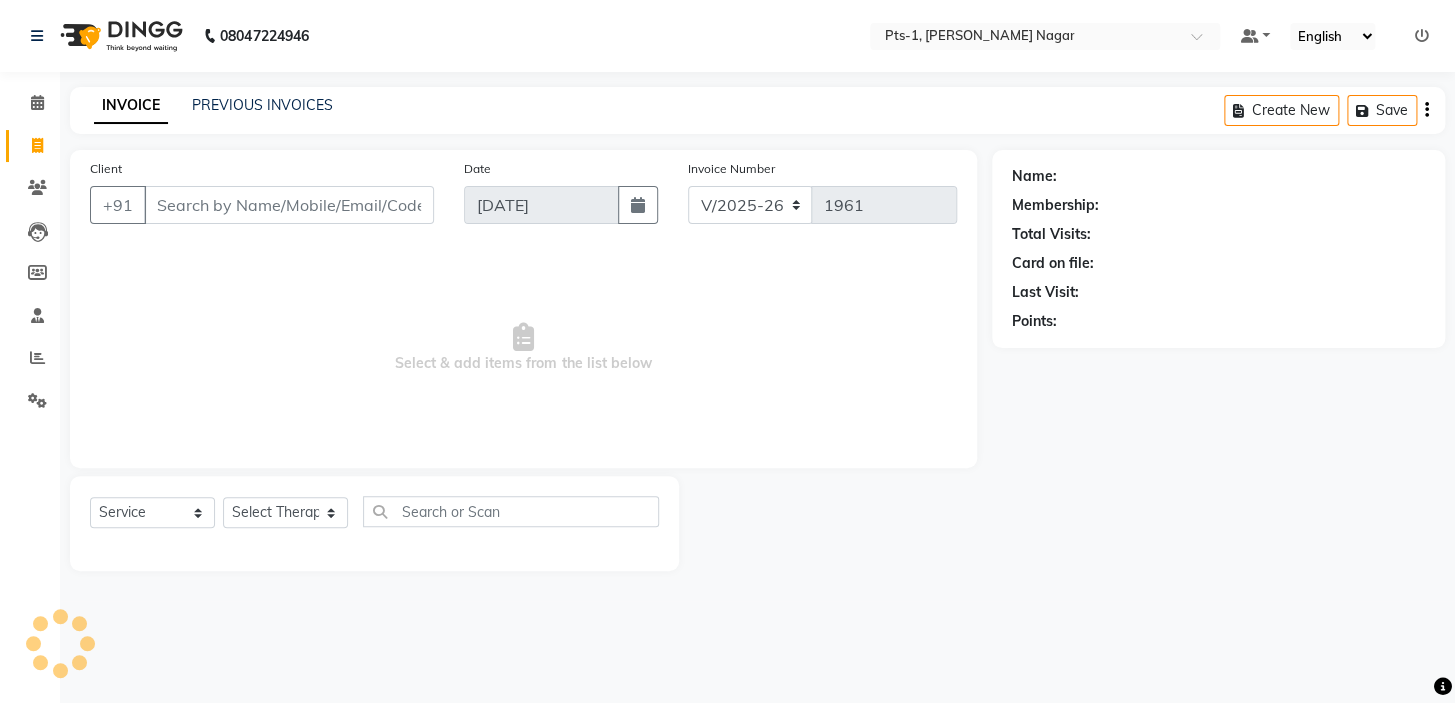 click on "Client" at bounding box center [289, 205] 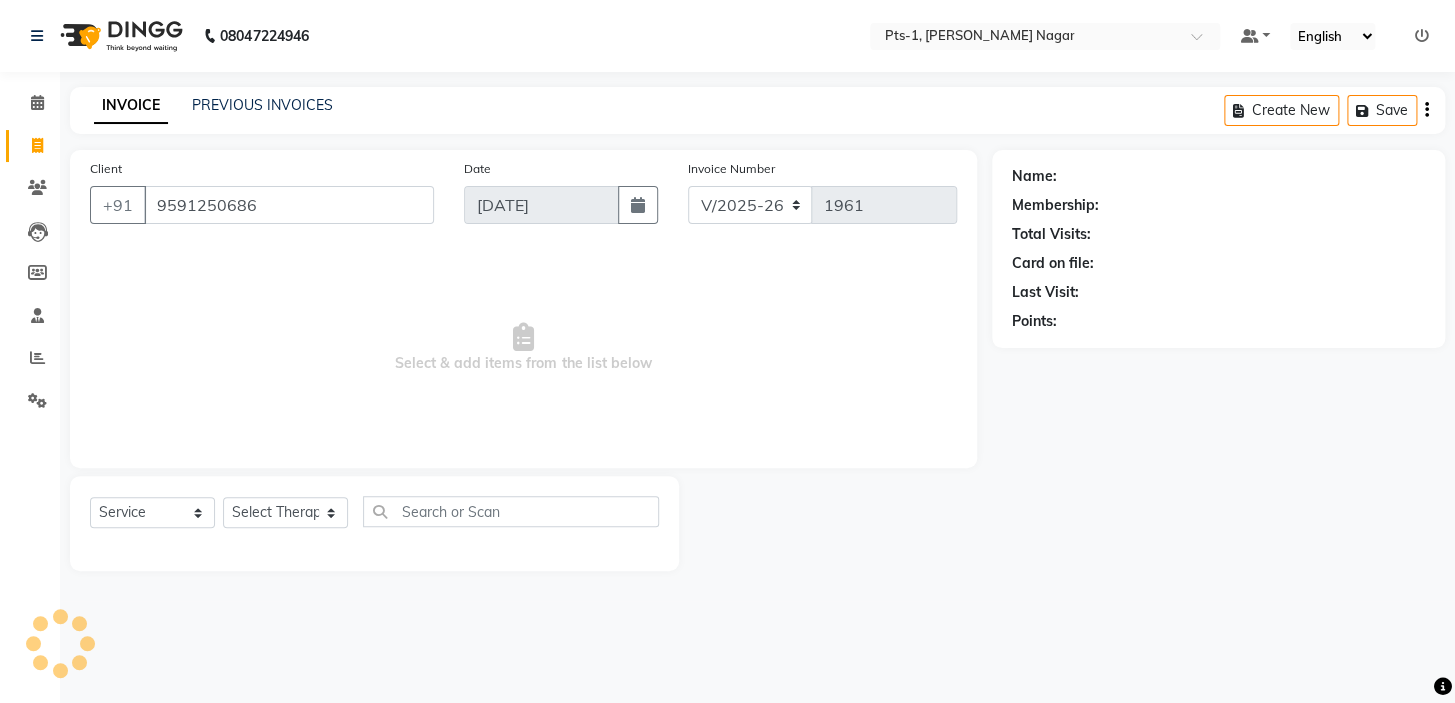 type on "9591250686" 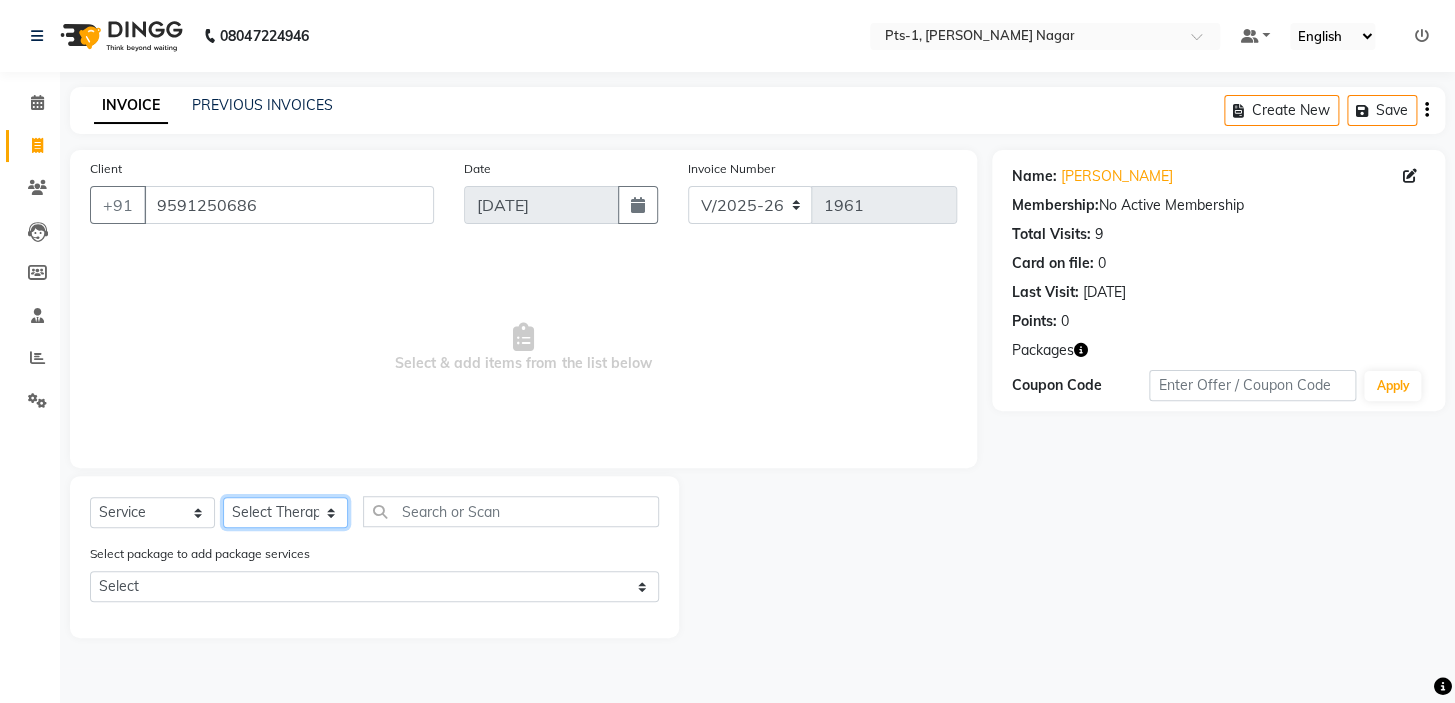click on "Select Therapist [PERSON_NAME] anyone Babu Bela [PERSON_NAME] [PERSON_NAME] [PERSON_NAME] Sun [PERSON_NAME] [PERSON_NAME]" 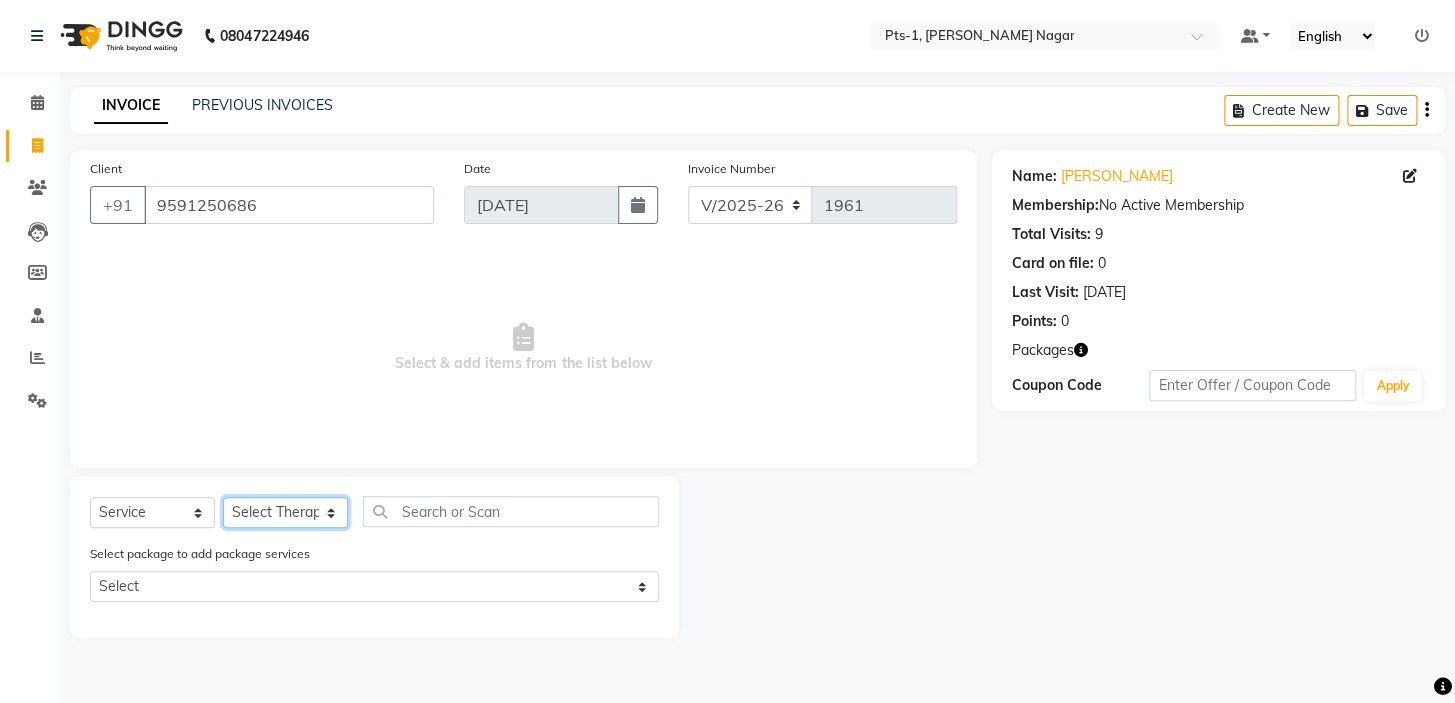 select on "85045" 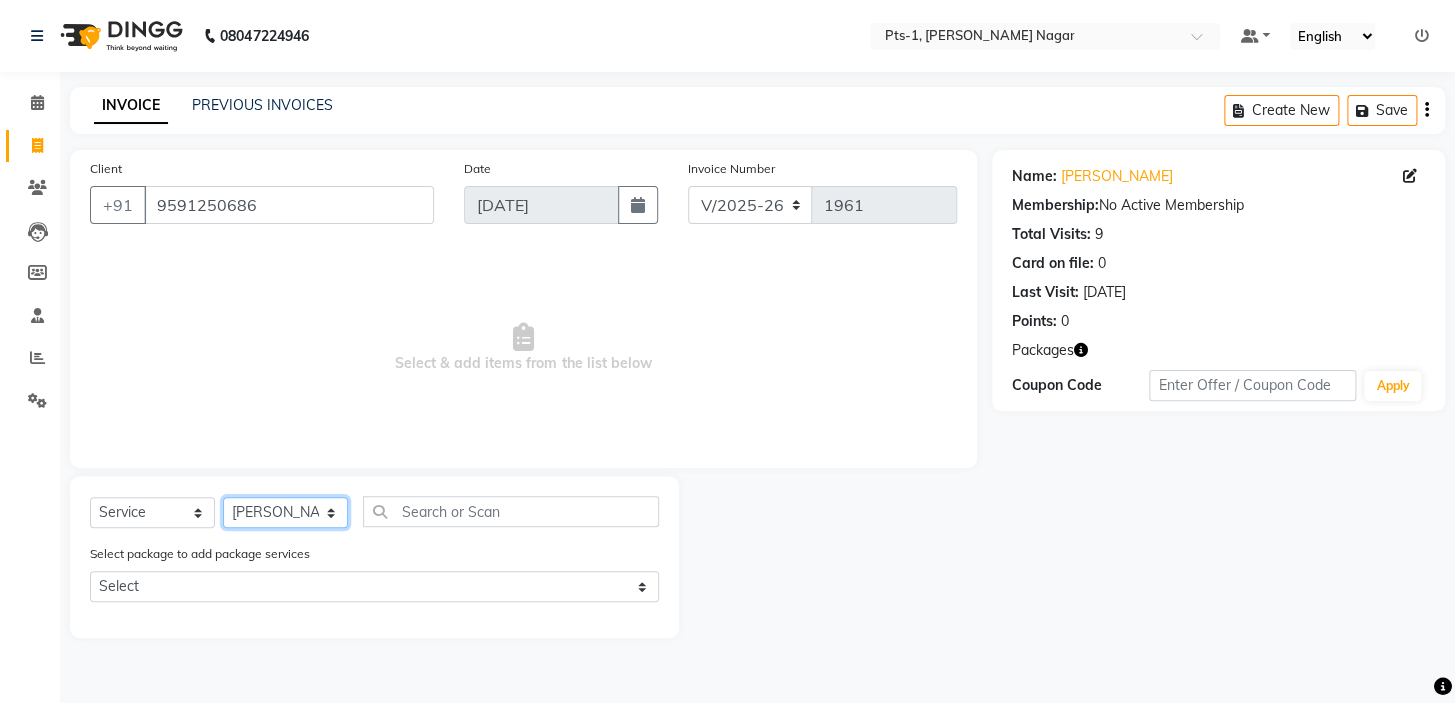 click on "Select Therapist [PERSON_NAME] anyone Babu Bela [PERSON_NAME] [PERSON_NAME] [PERSON_NAME] Sun [PERSON_NAME] [PERSON_NAME]" 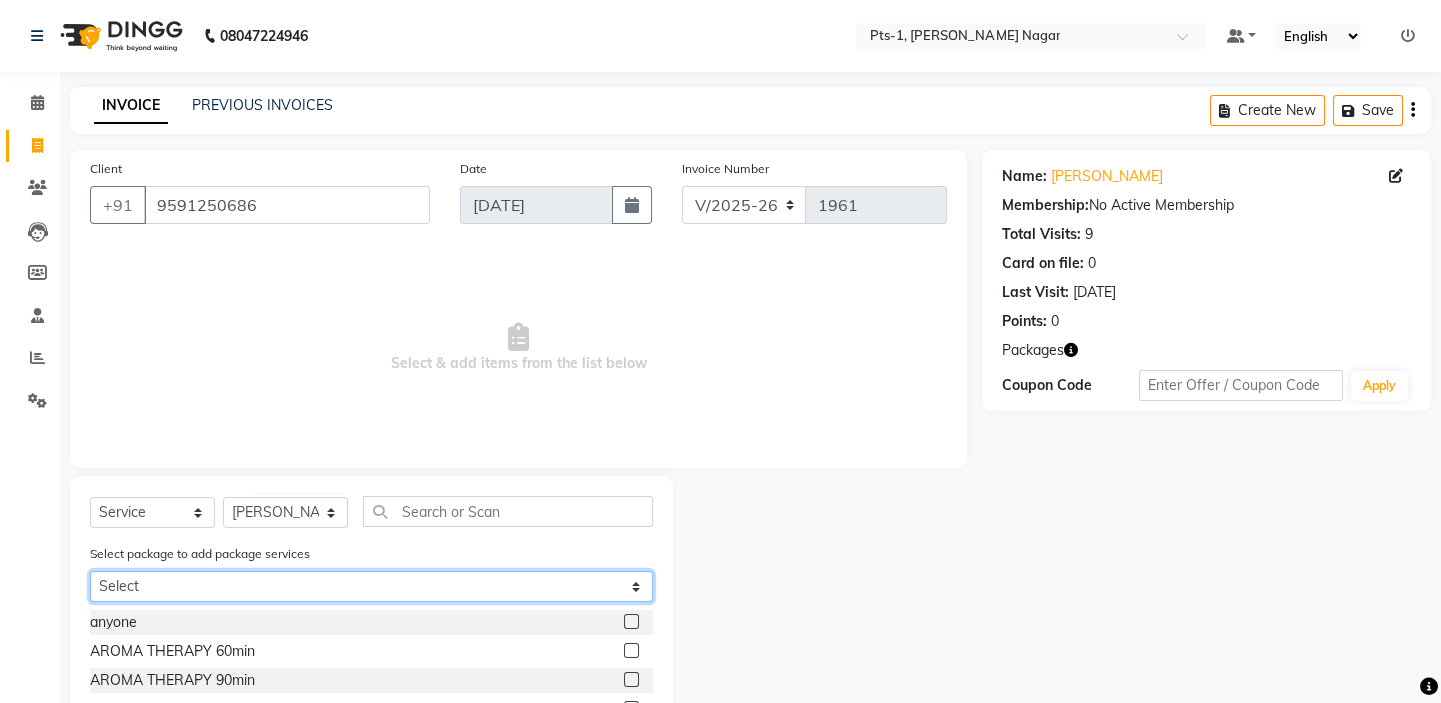 click on "Select PTS PACKAGE (10K) 10 SERVICES" 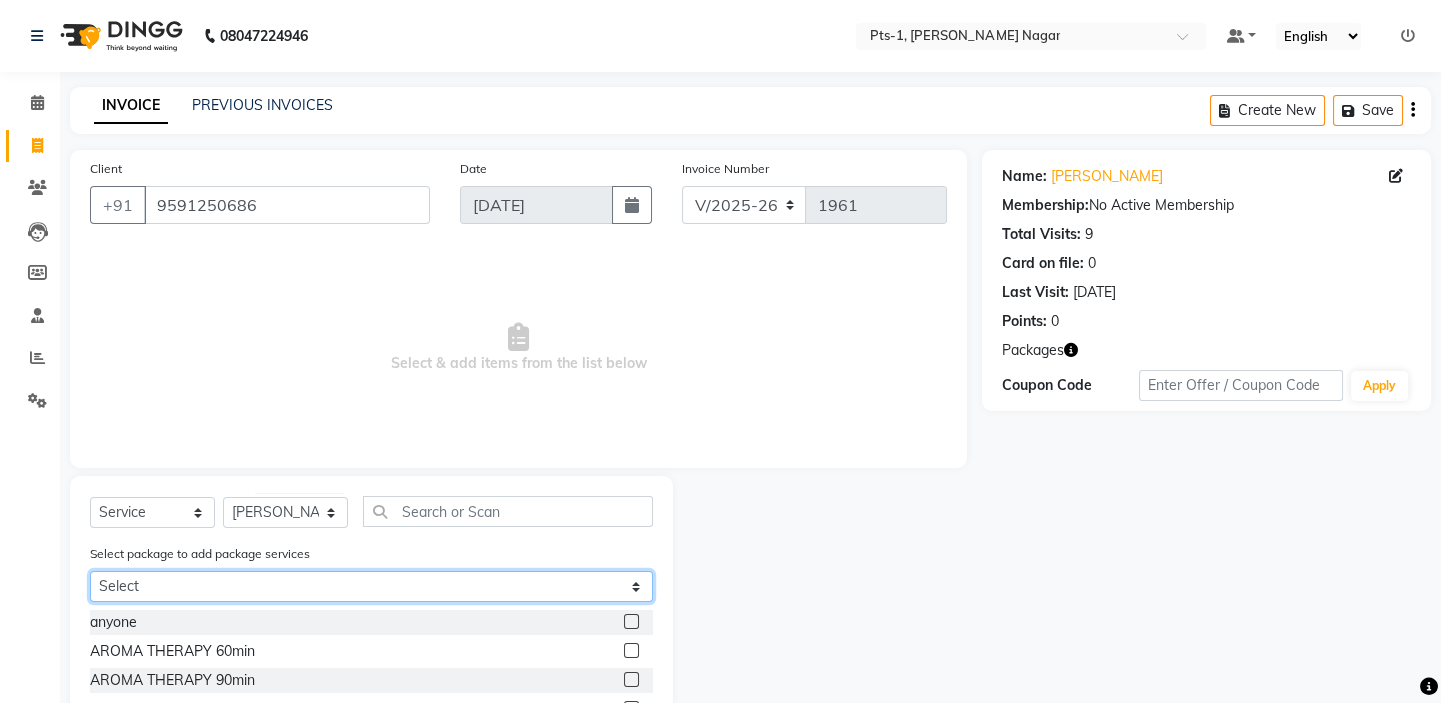 select on "1: Object" 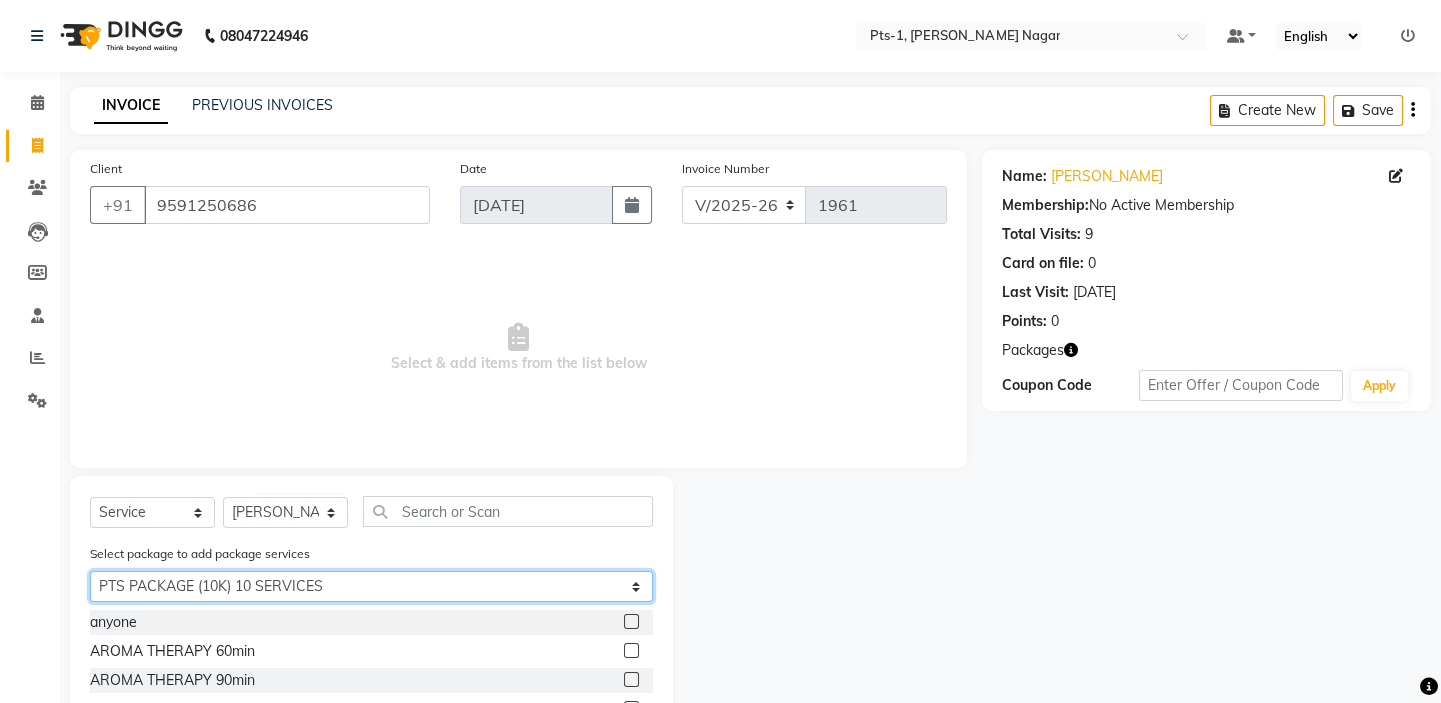 click on "Select PTS PACKAGE (10K) 10 SERVICES" 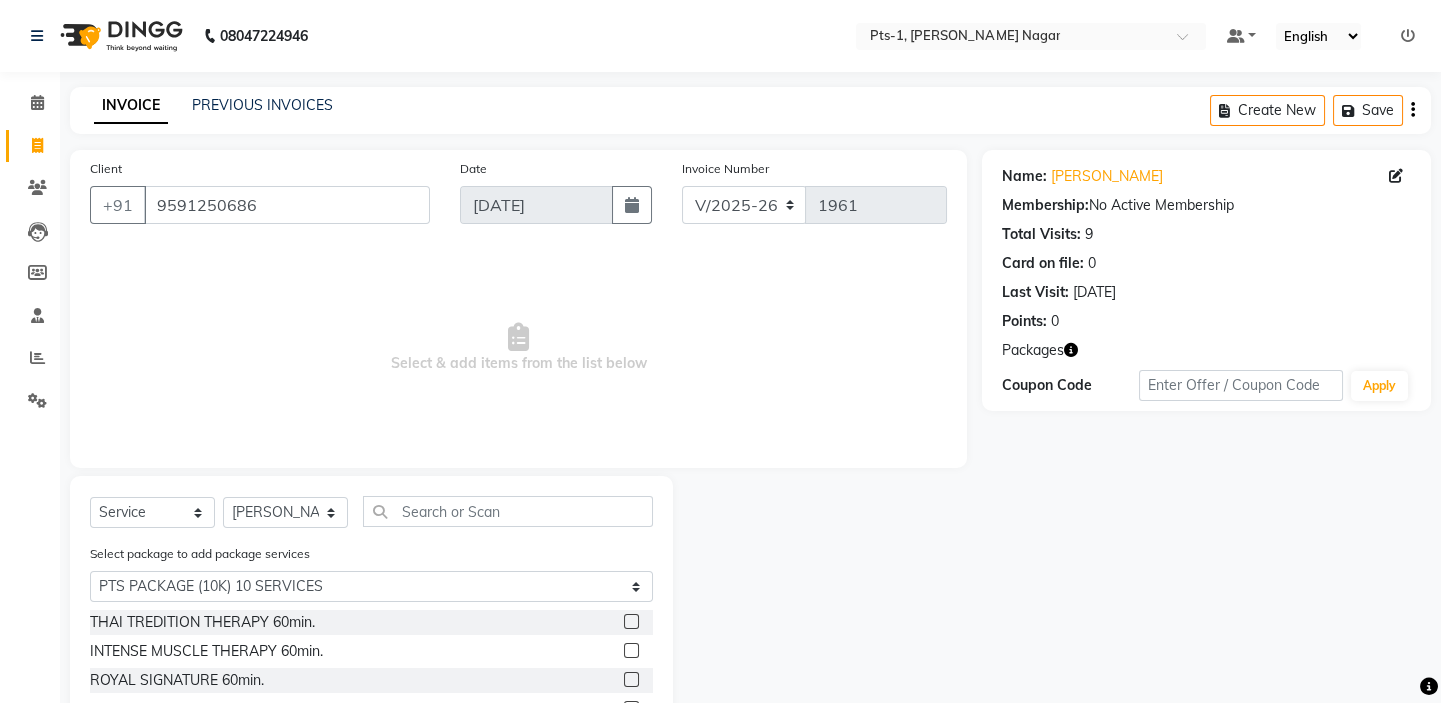 click 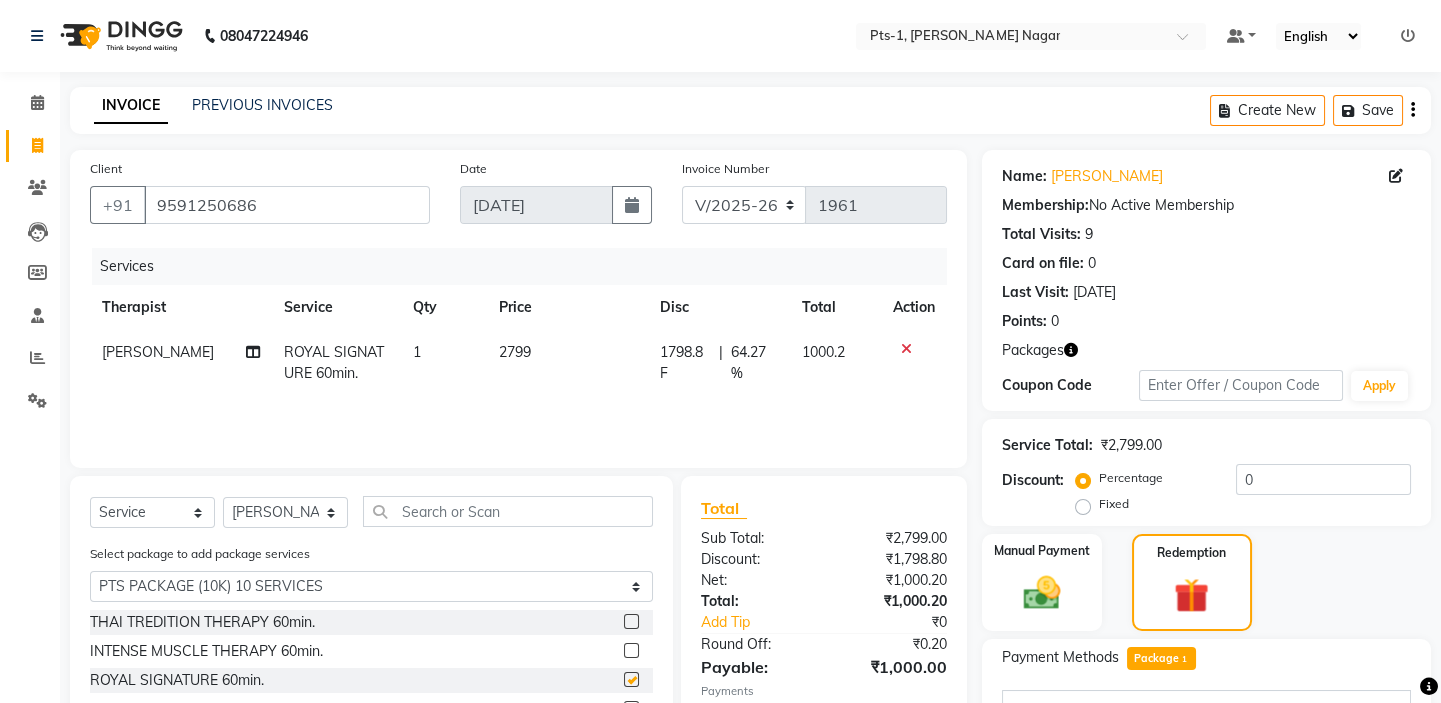 checkbox on "false" 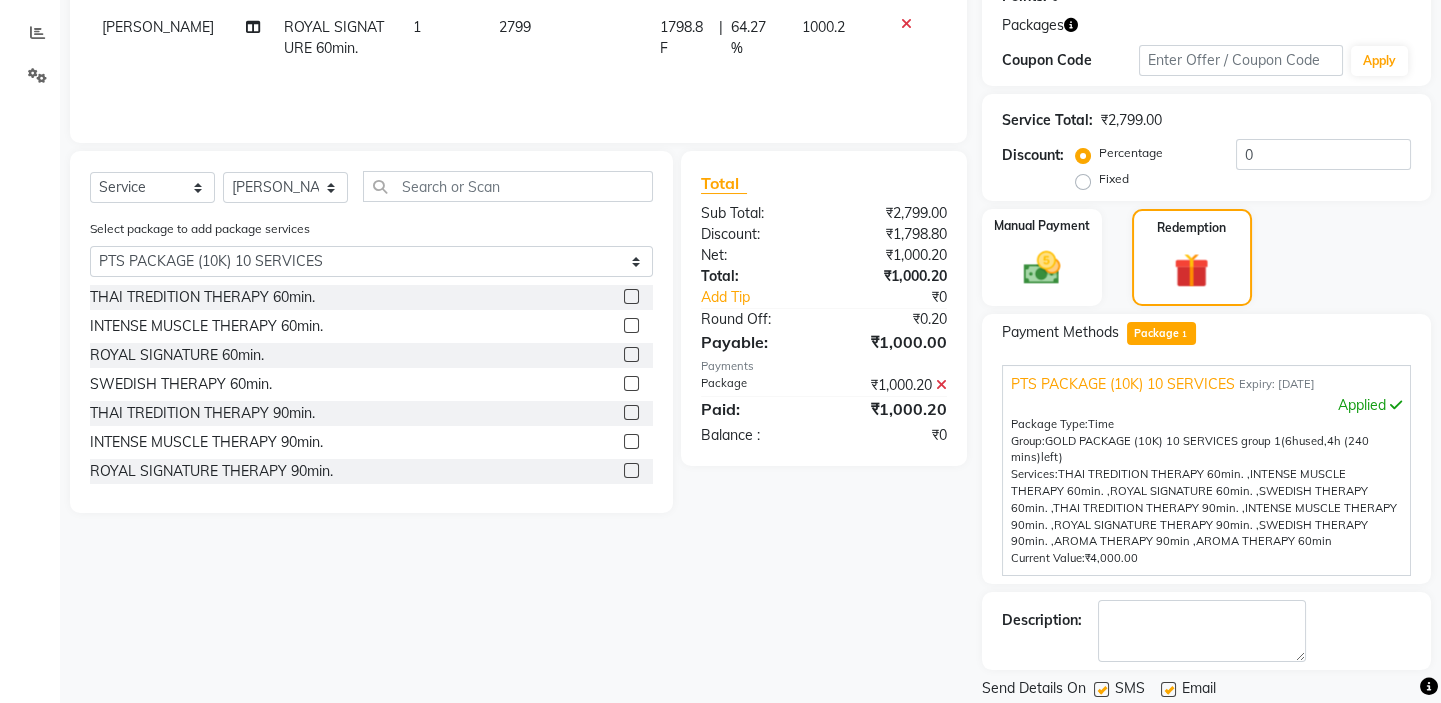 scroll, scrollTop: 389, scrollLeft: 0, axis: vertical 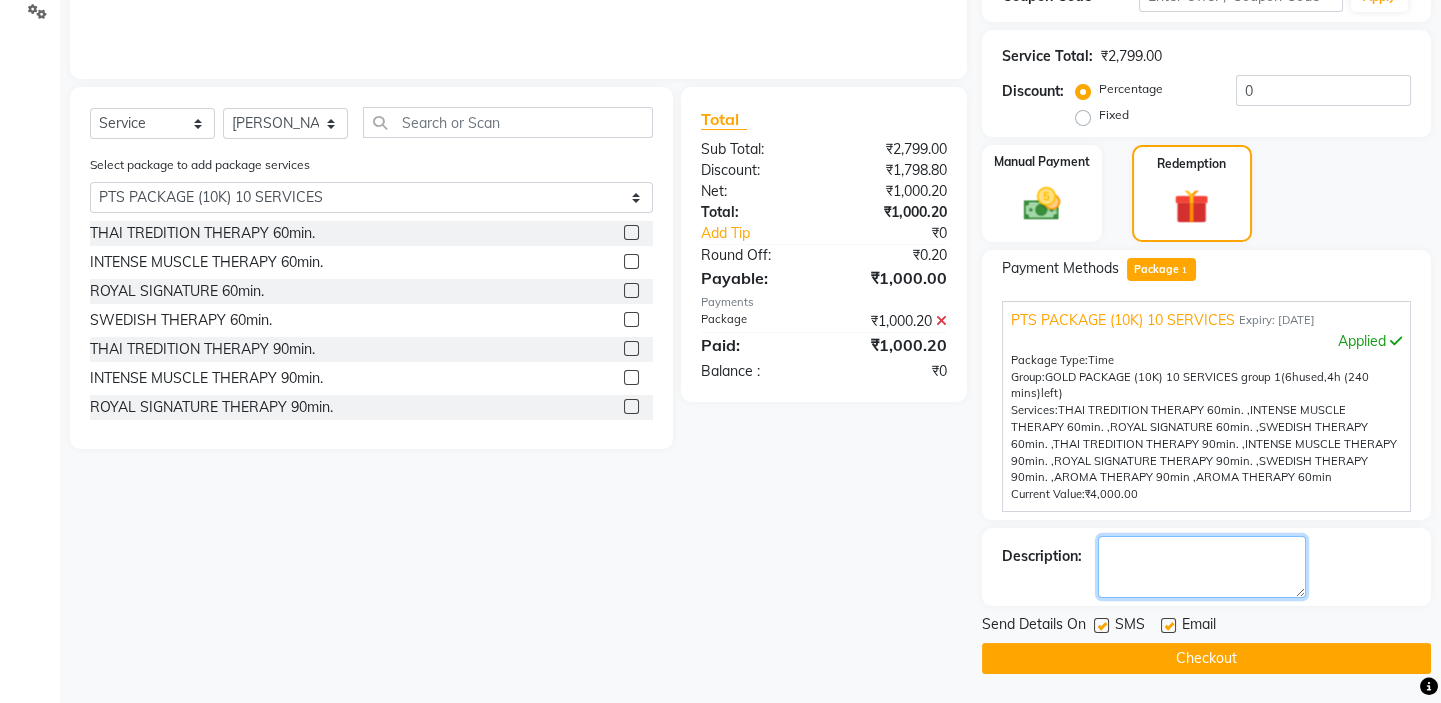 click 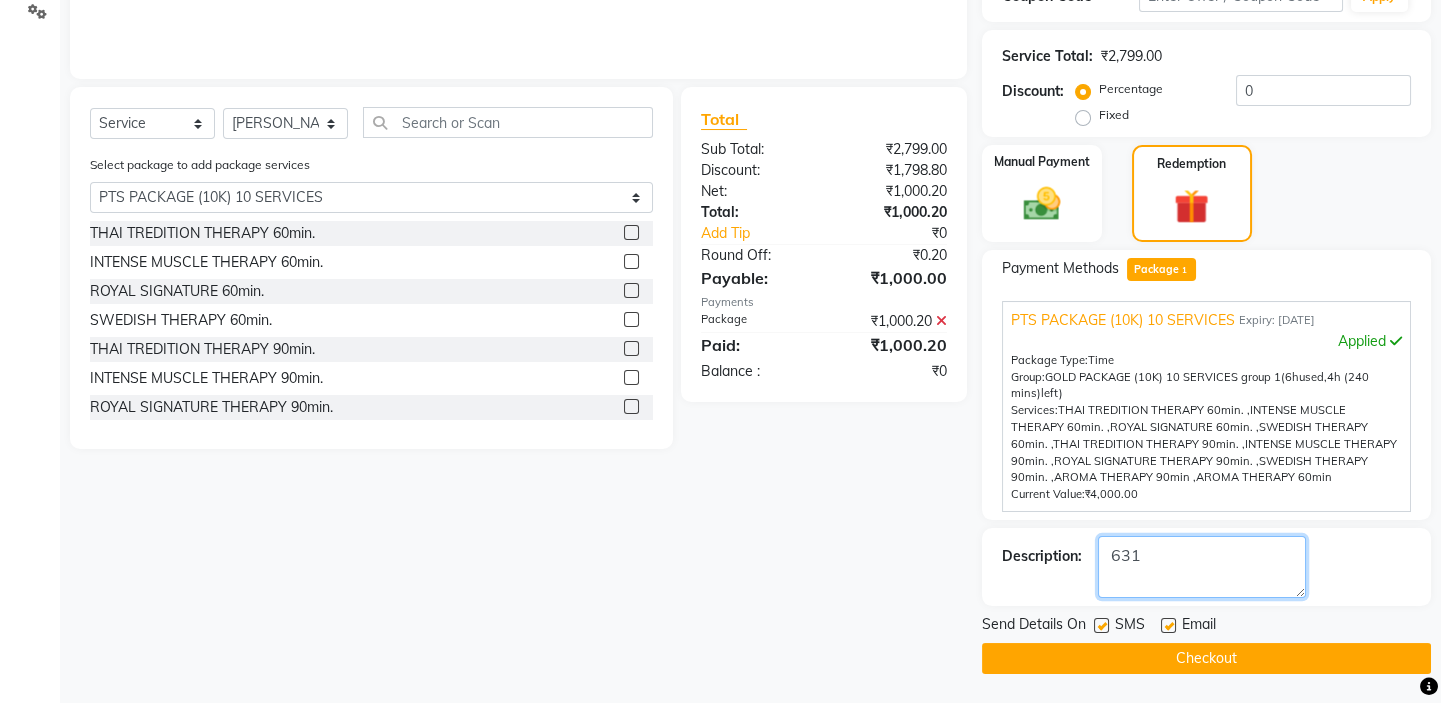 type on "631" 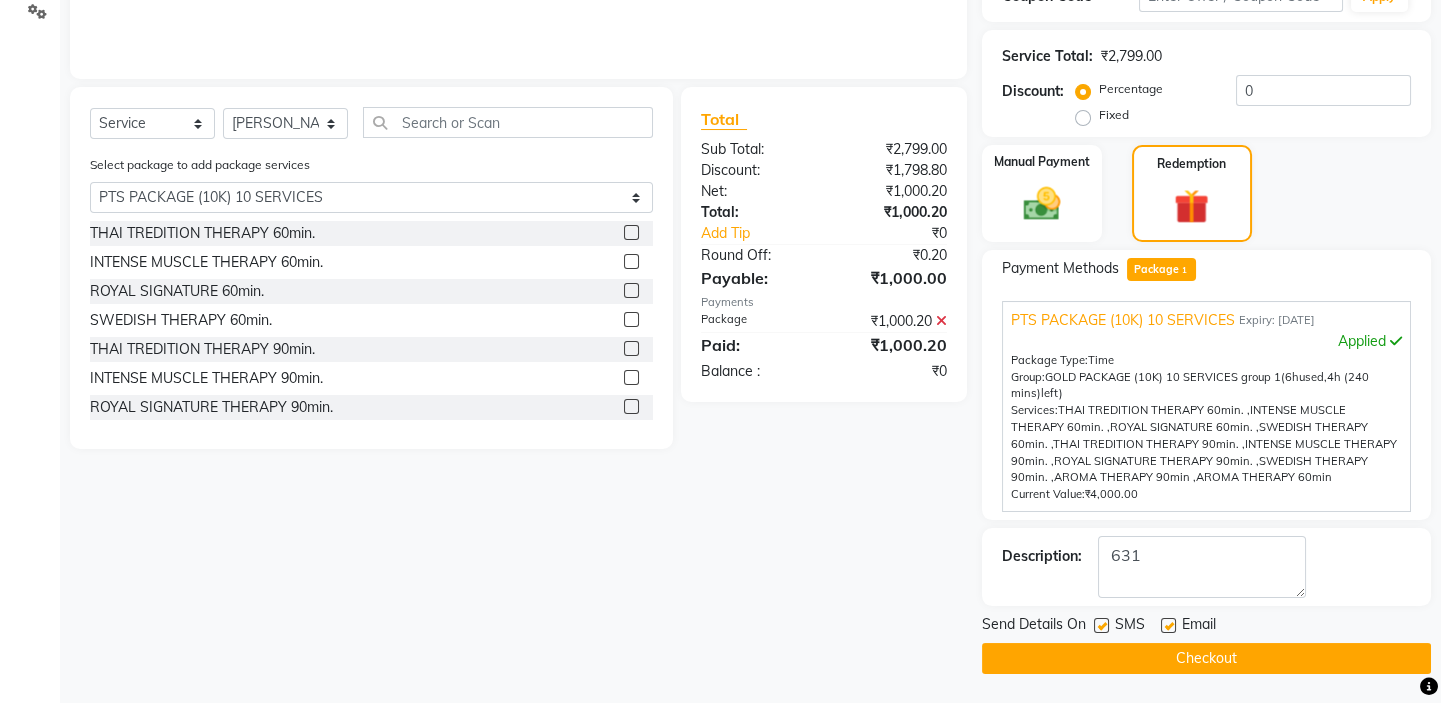 click 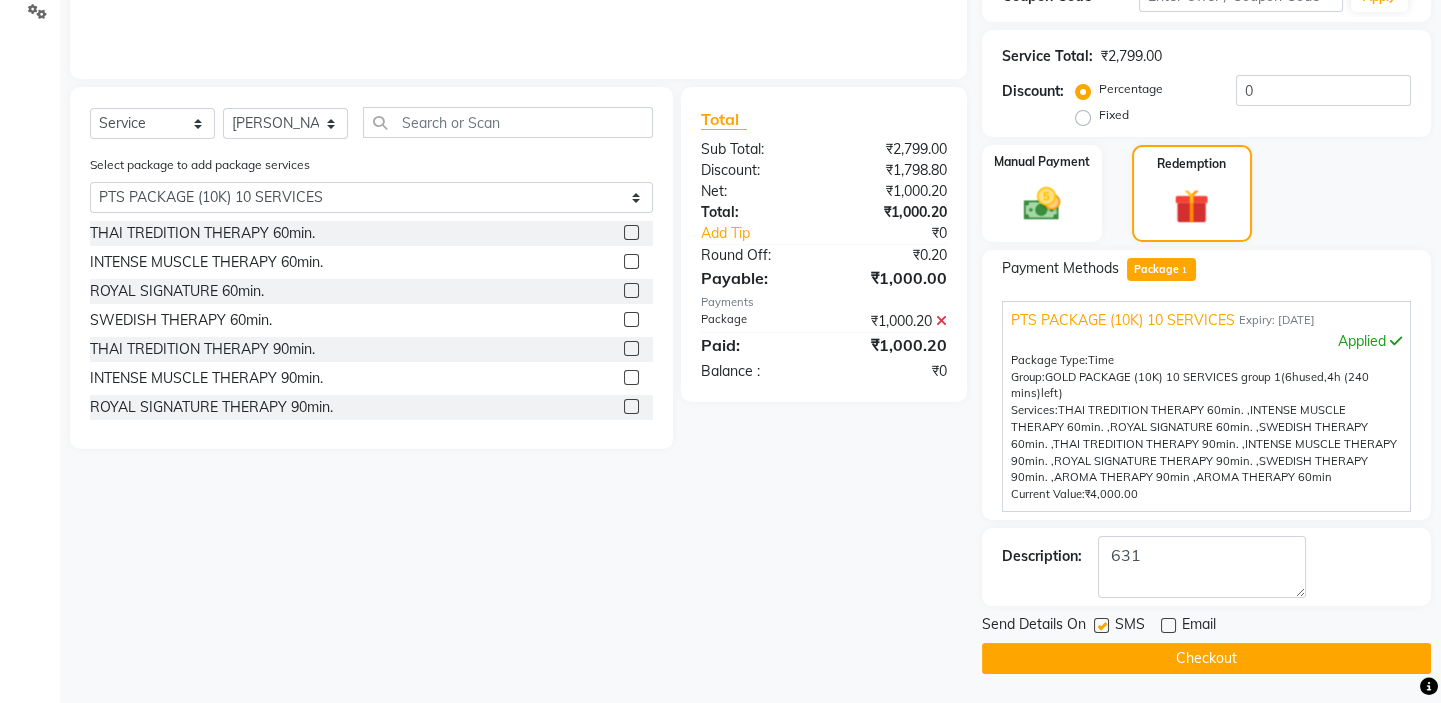 click 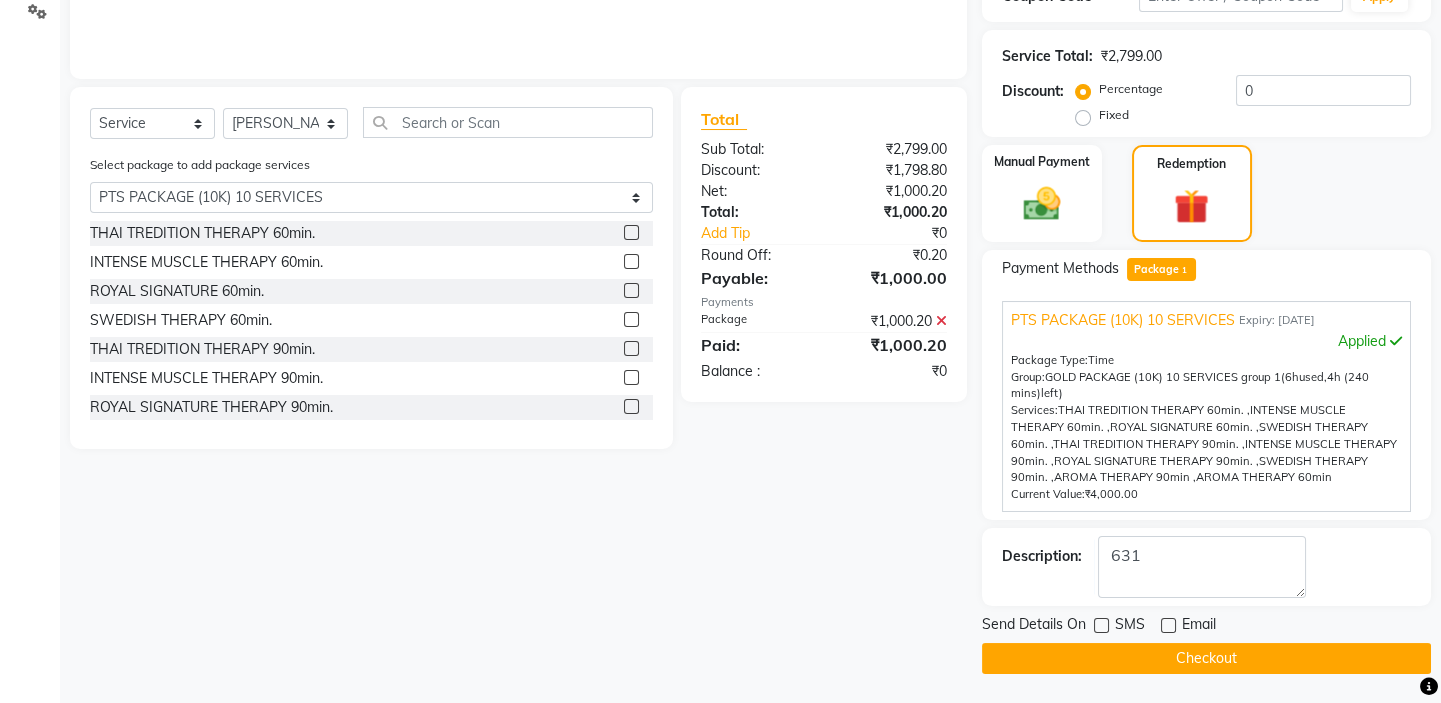click on "Checkout" 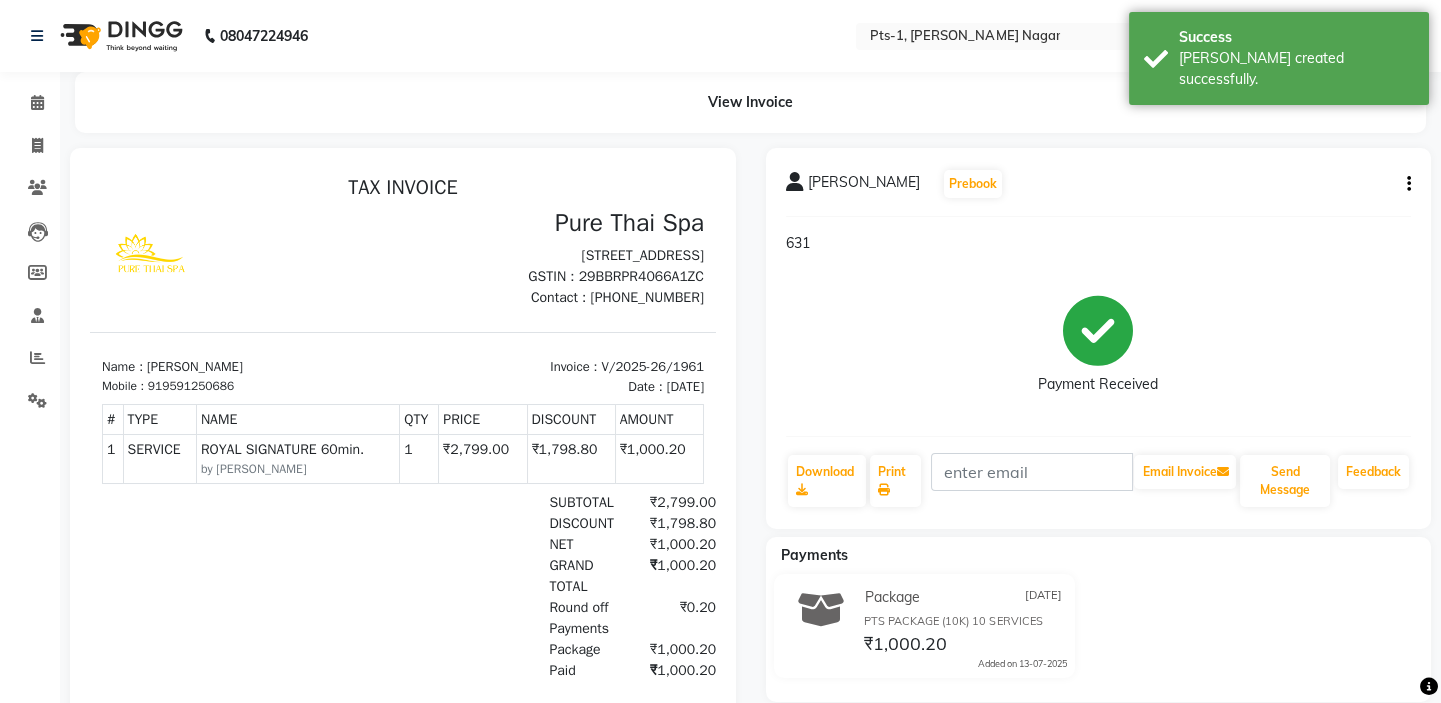 scroll, scrollTop: 0, scrollLeft: 0, axis: both 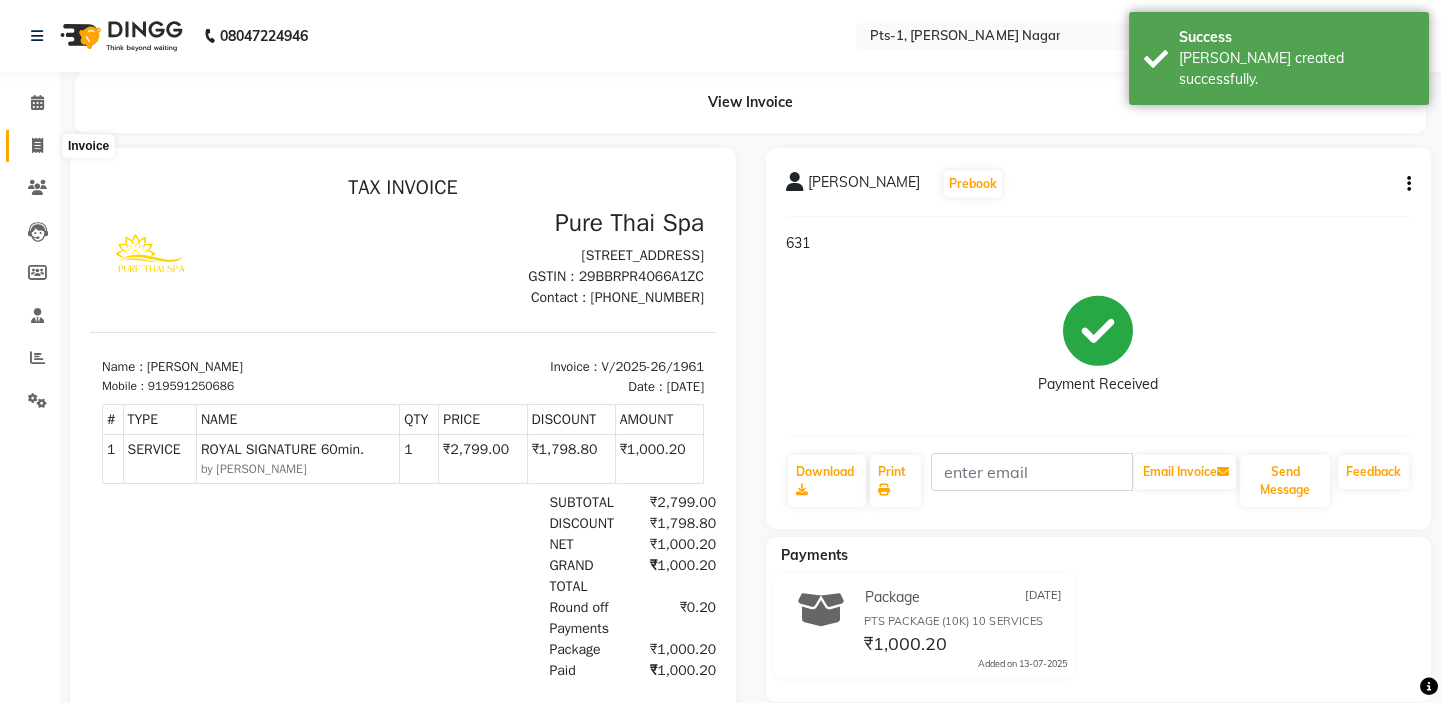 click 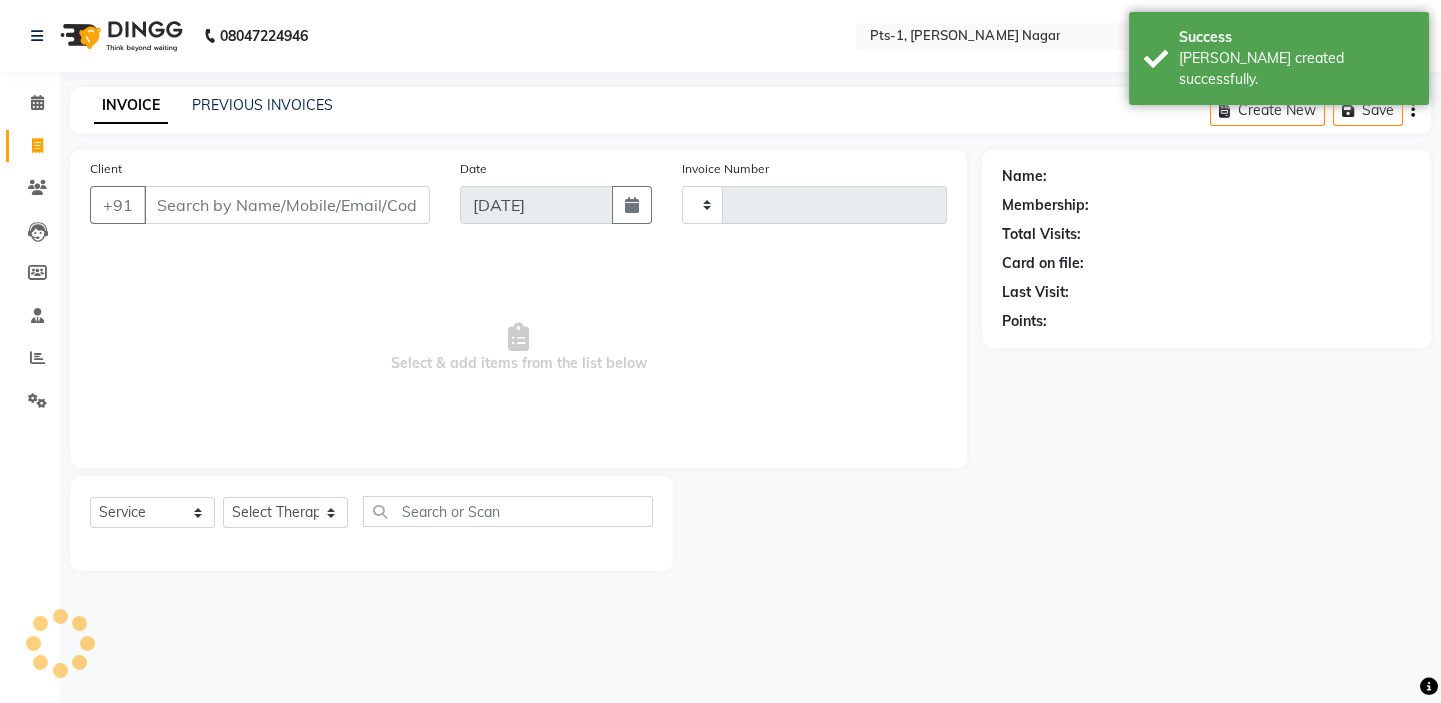 type on "1962" 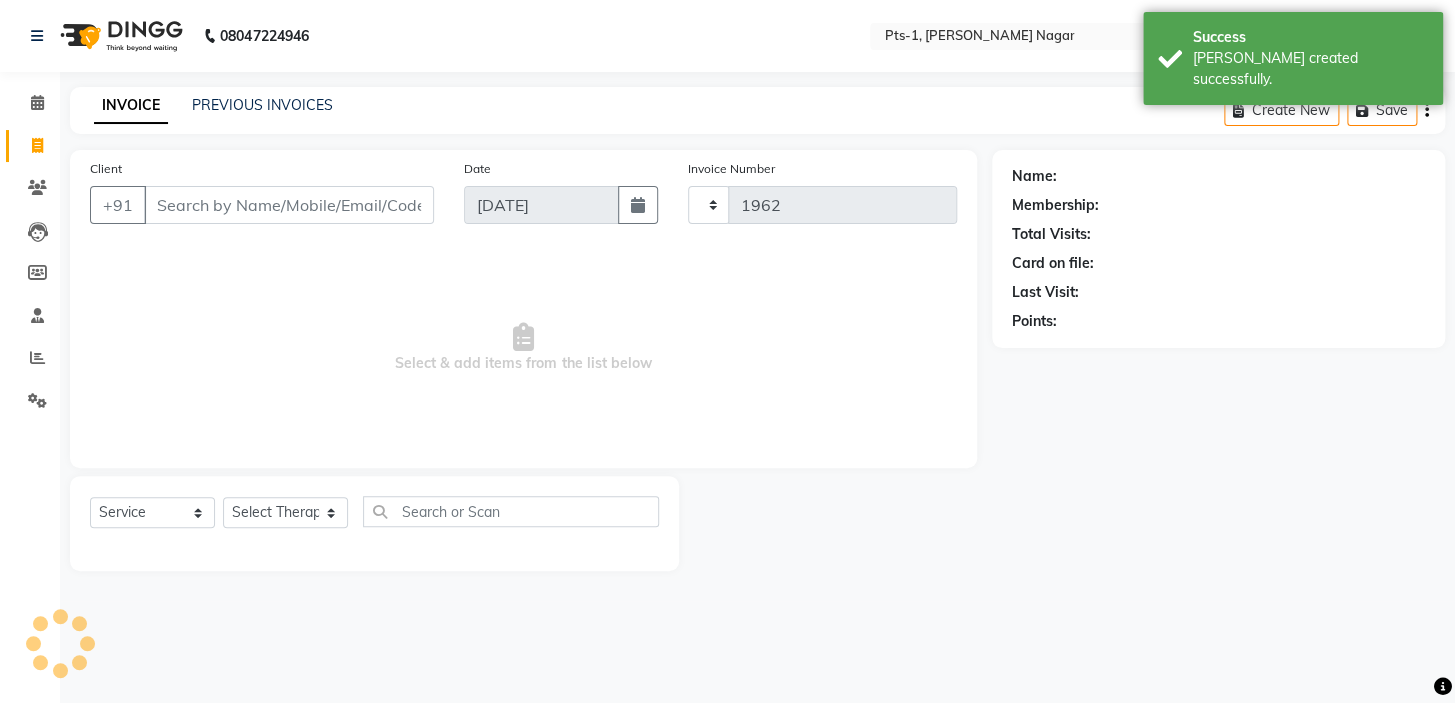 select on "5296" 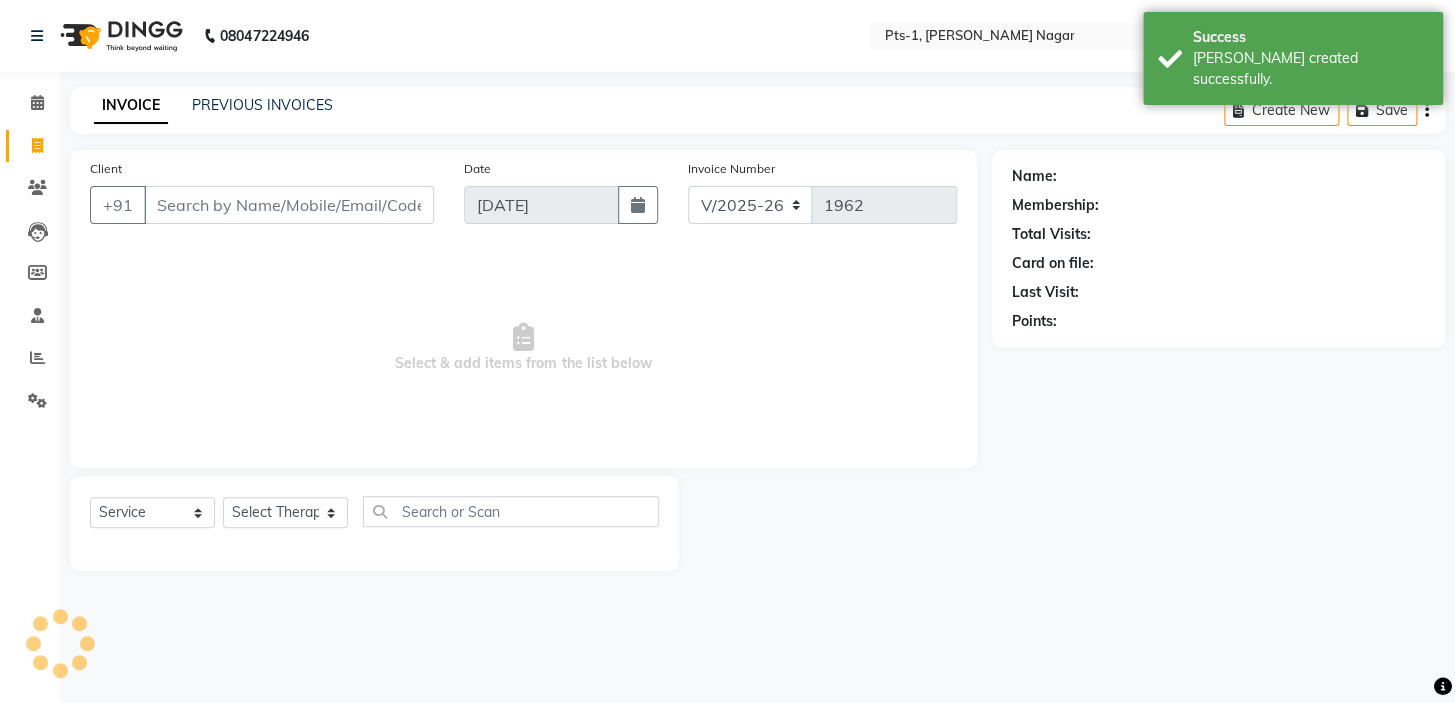 click on "PREVIOUS INVOICES" 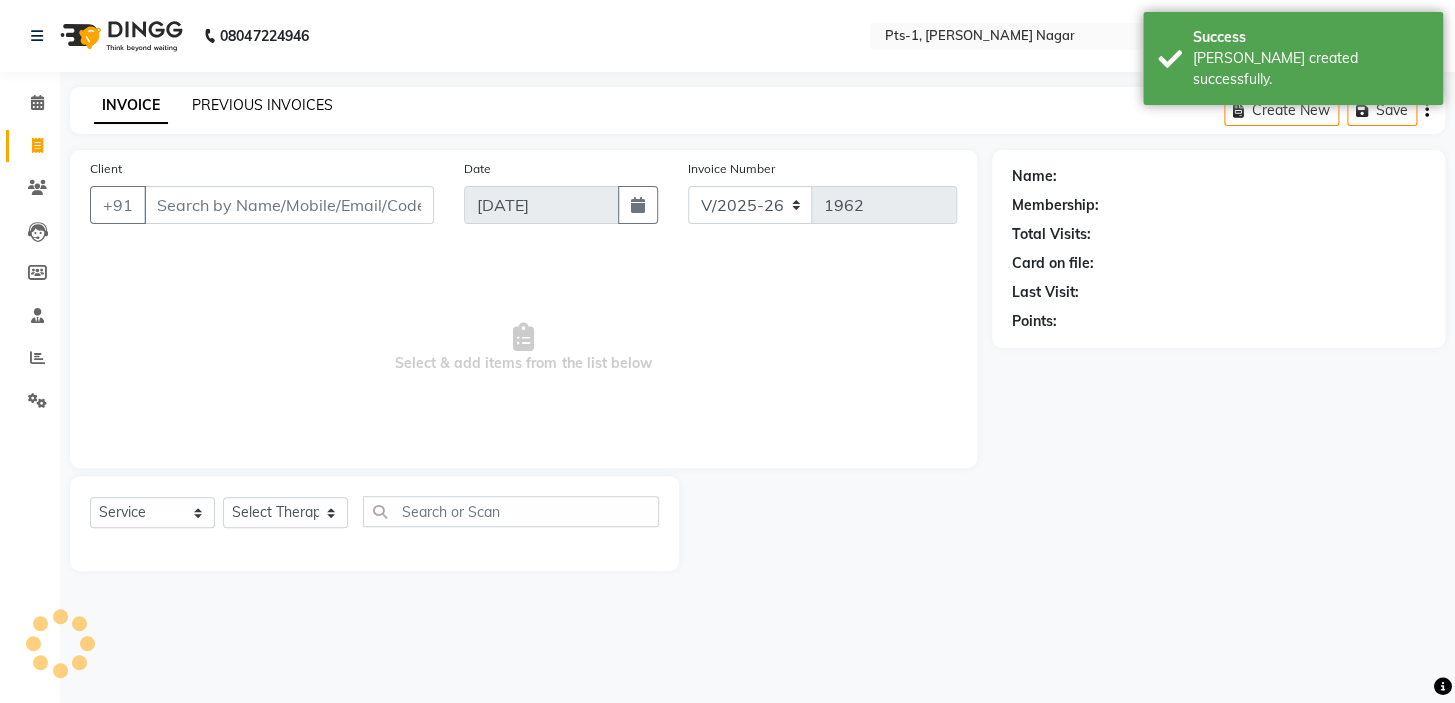 click on "PREVIOUS INVOICES" 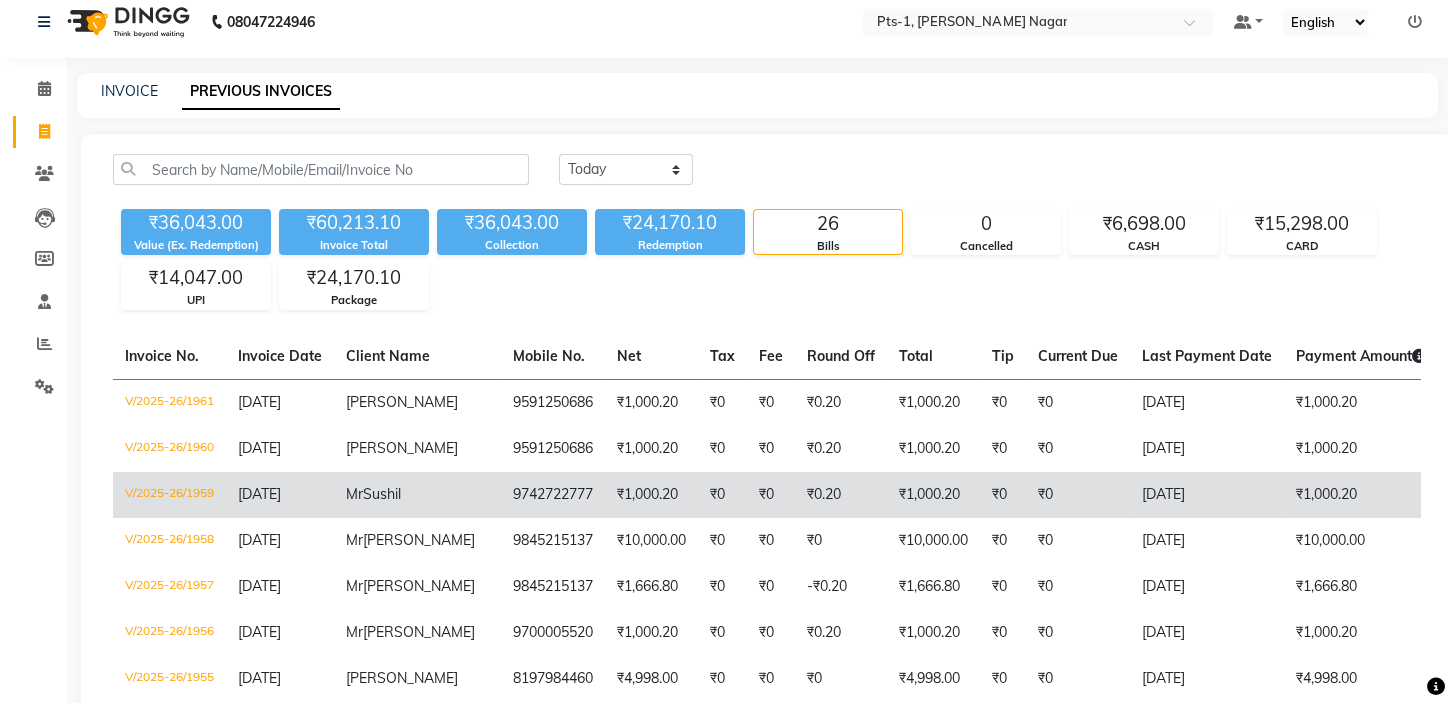 scroll, scrollTop: 0, scrollLeft: 0, axis: both 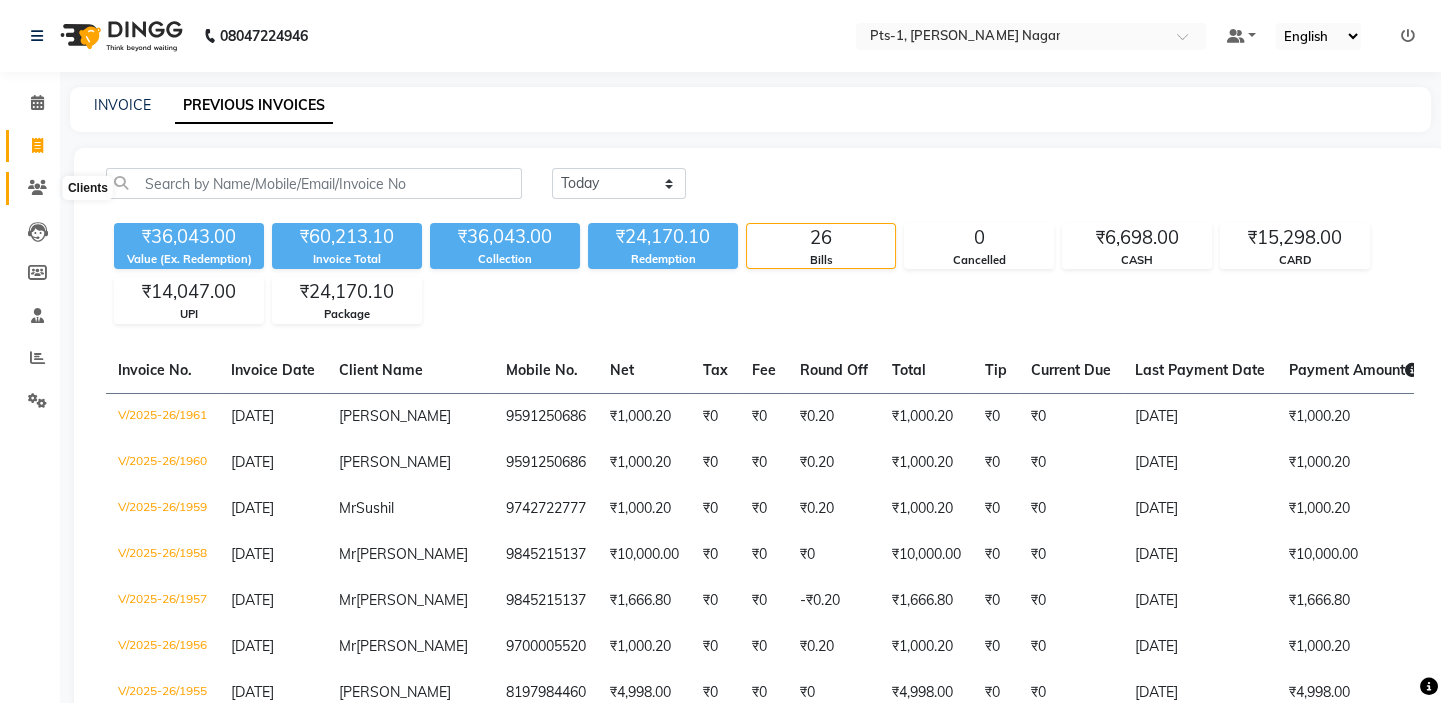 click 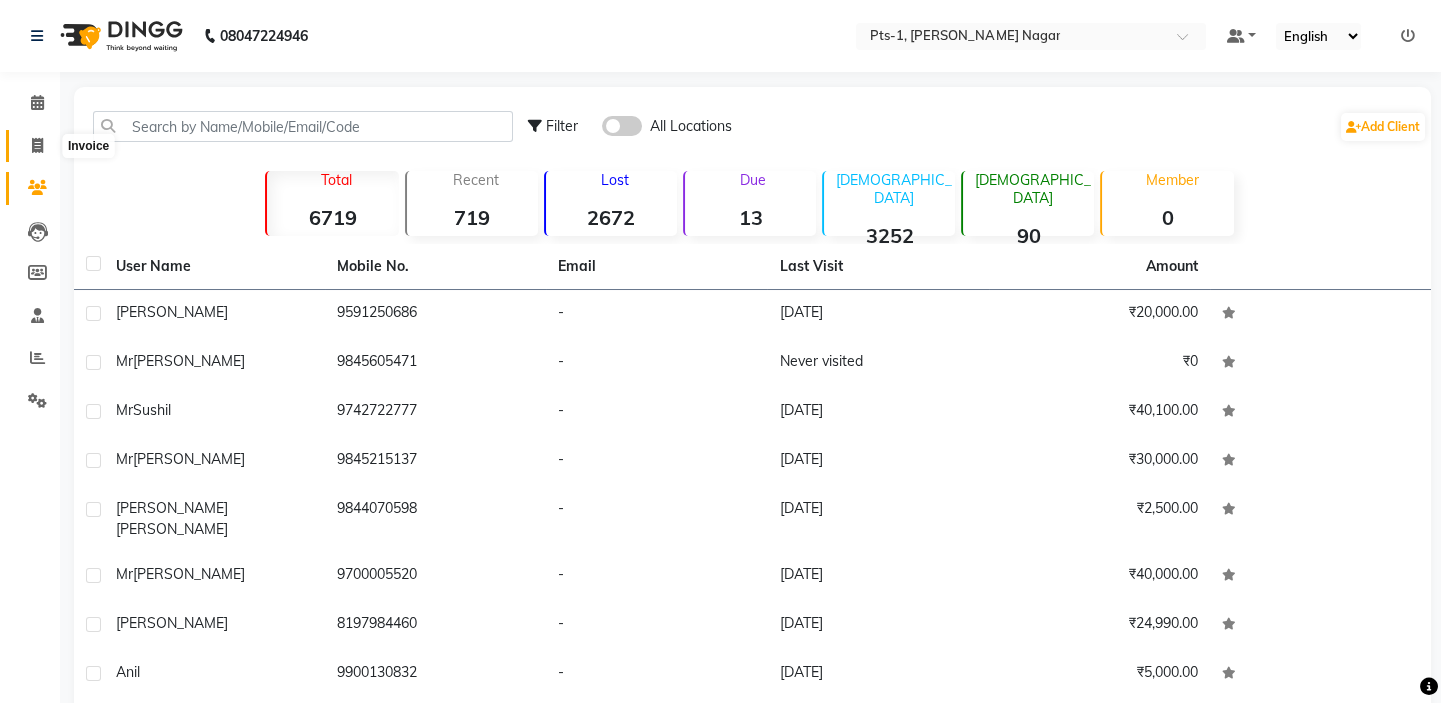 click 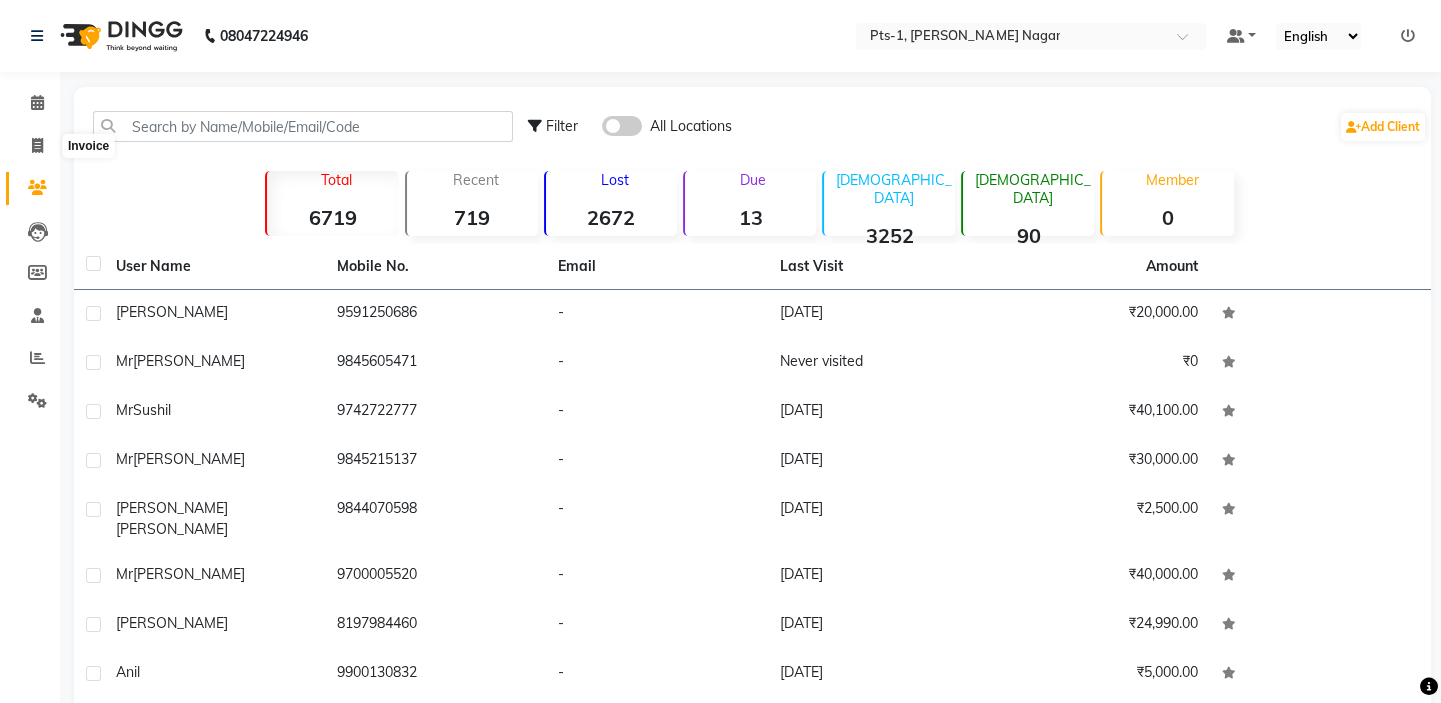 select on "5296" 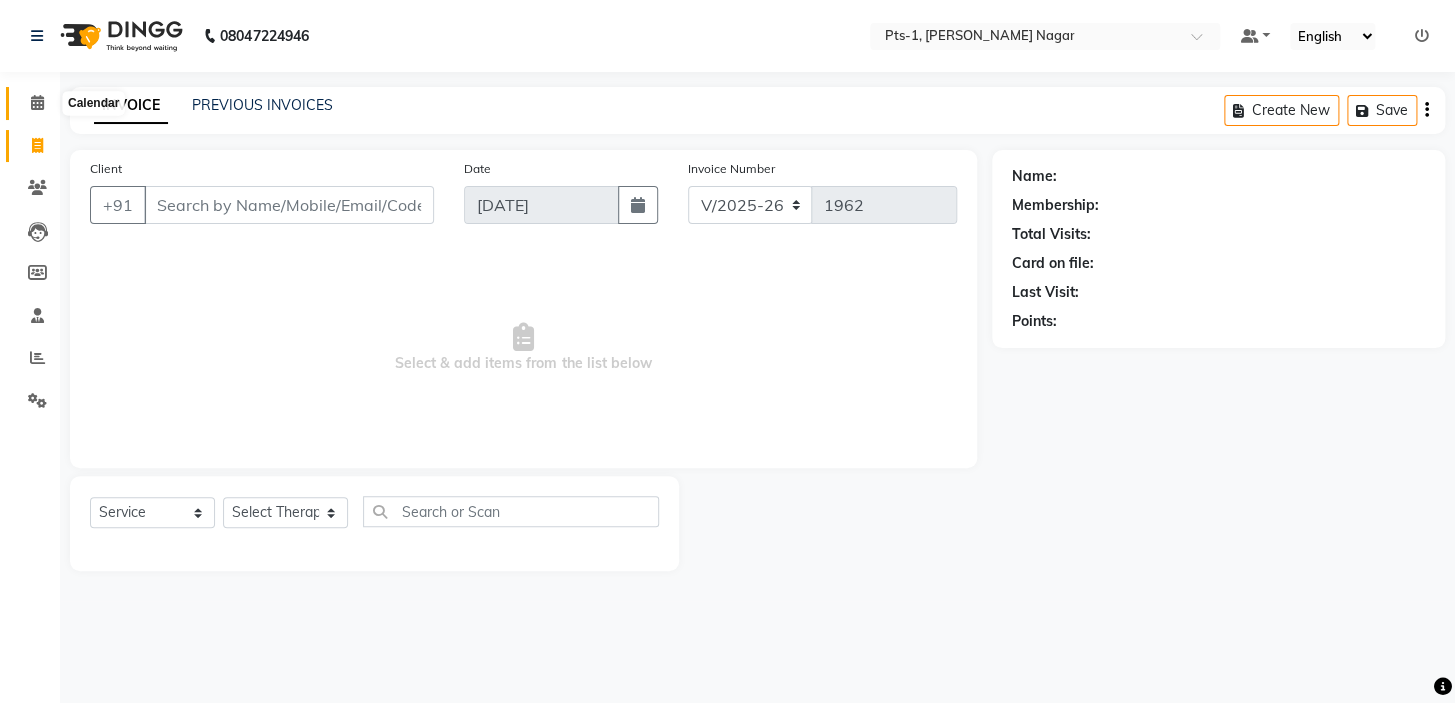 click 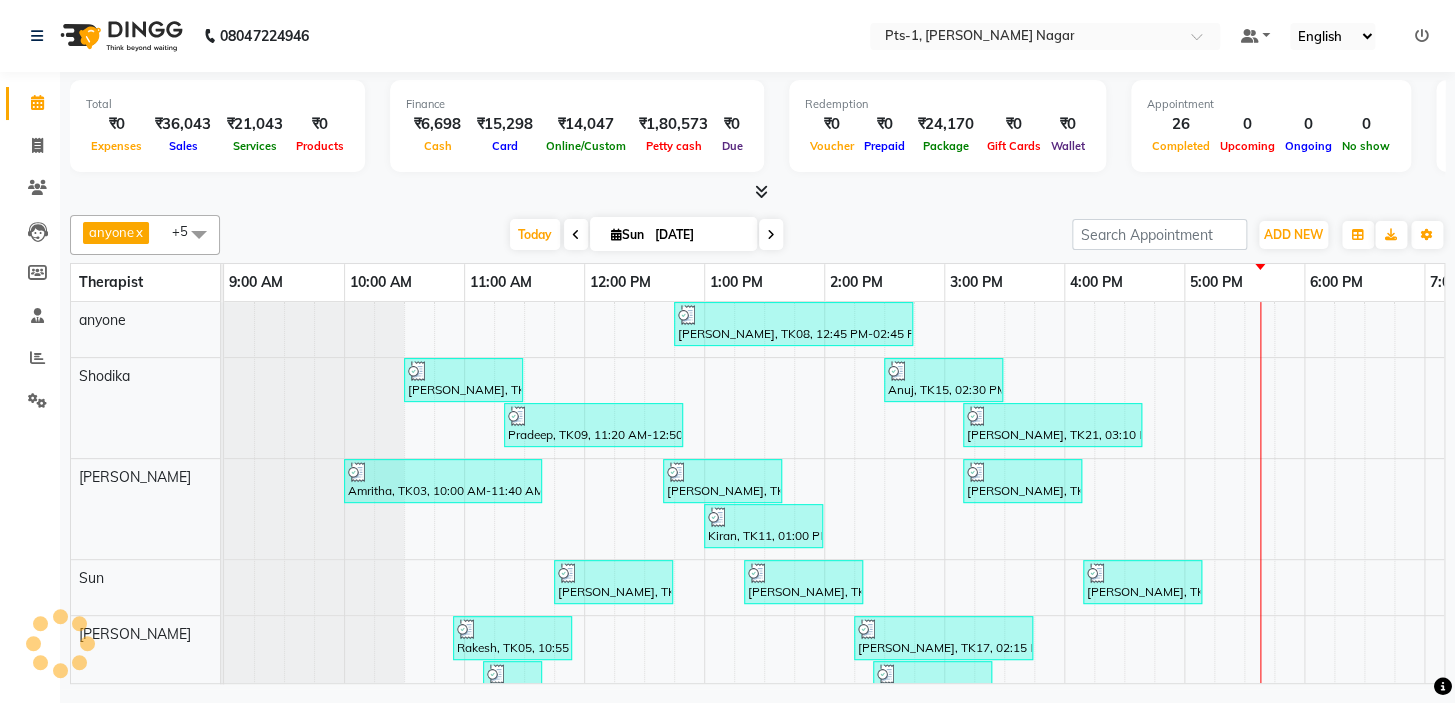 scroll, scrollTop: 0, scrollLeft: 0, axis: both 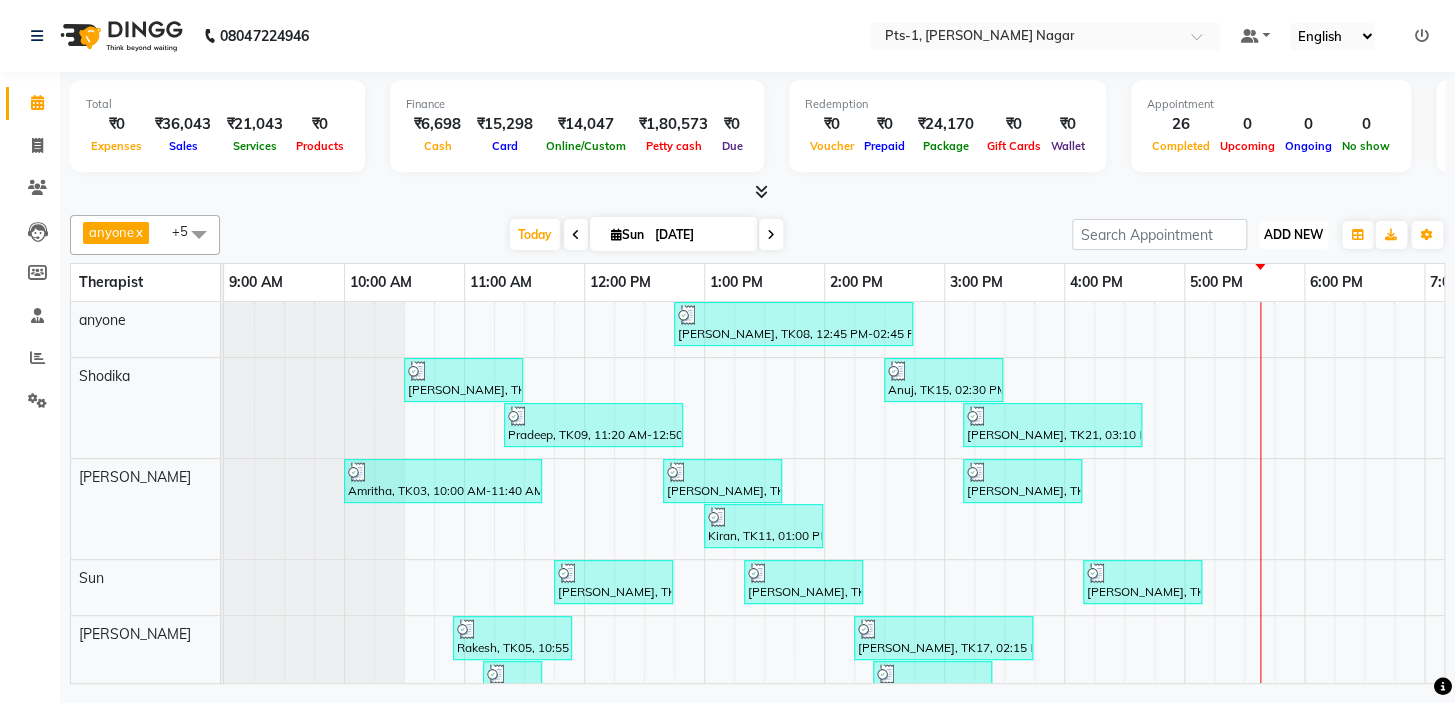 click on "ADD NEW" at bounding box center [1293, 234] 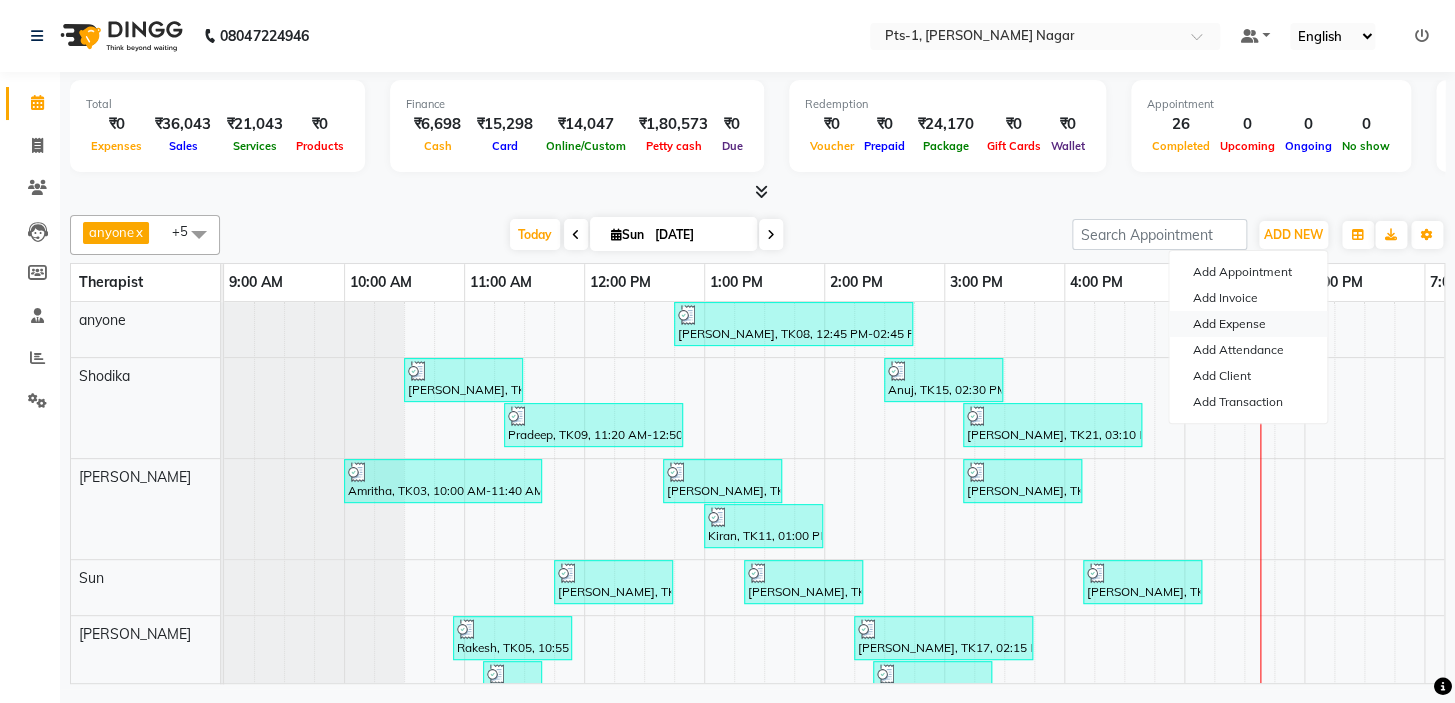 click on "Add Expense" at bounding box center (1248, 324) 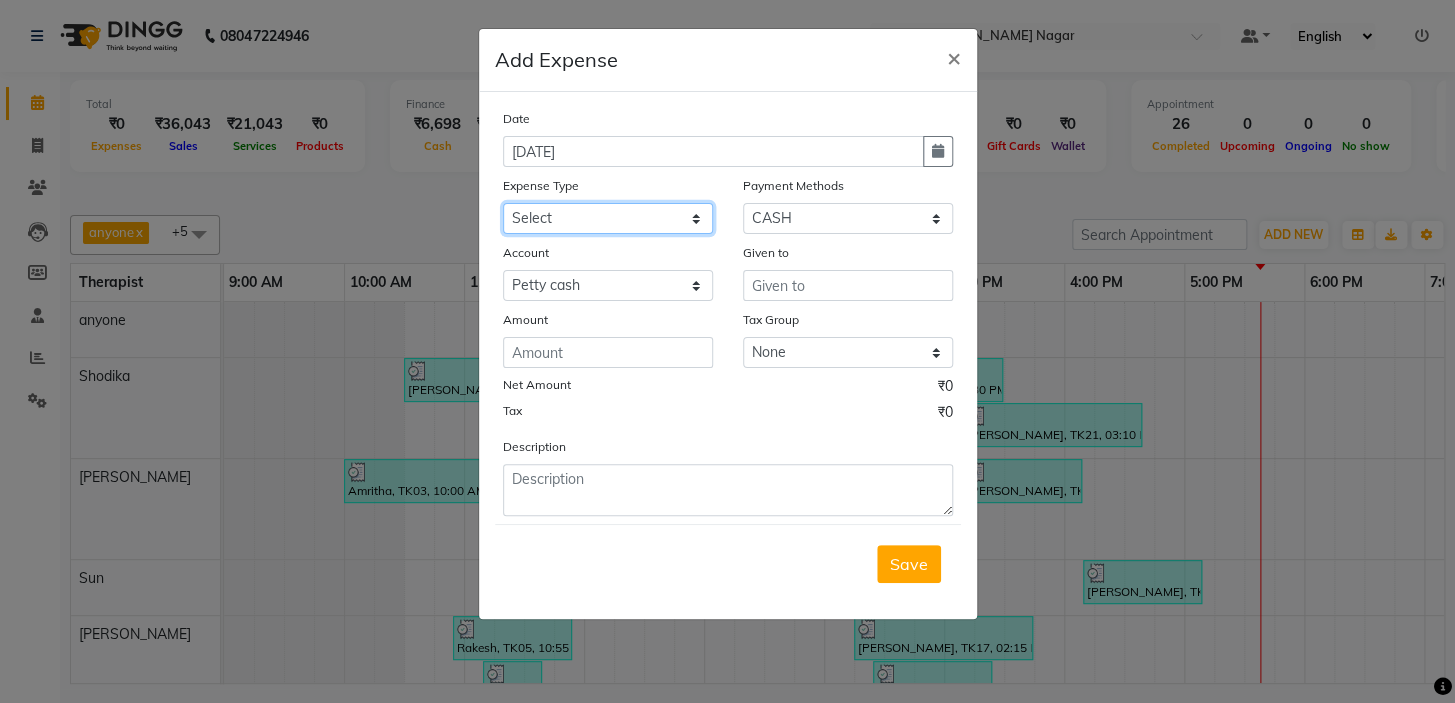 click on "Select Bank charges Cleaning and products Donation Electric and water charge Incentive Laundry Maintenance MAMU FEES Marketing Other P and L Recharge Salary SHOP Product Shop Puja Shop Rent Staff Rent Staff Room Rent and Exp TAX and Fee Tea & Refreshment" 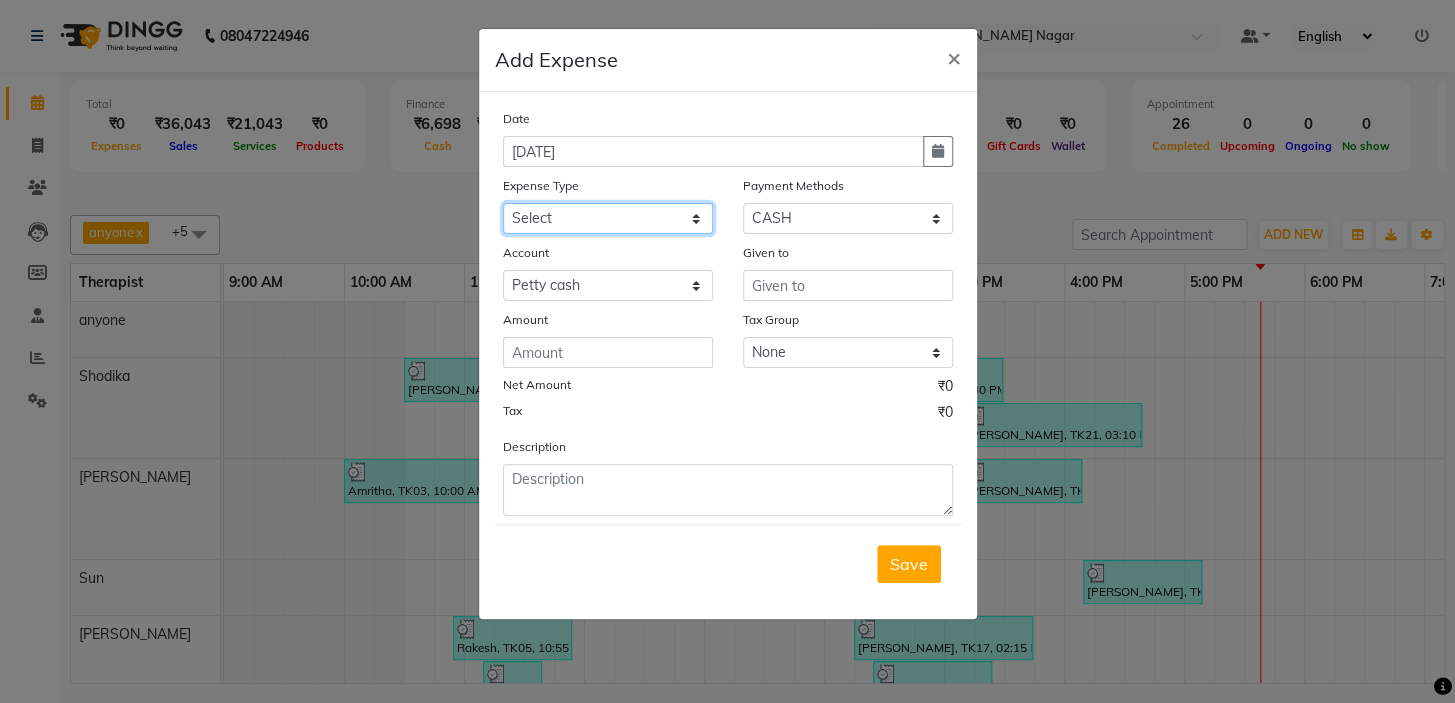 select on "10853" 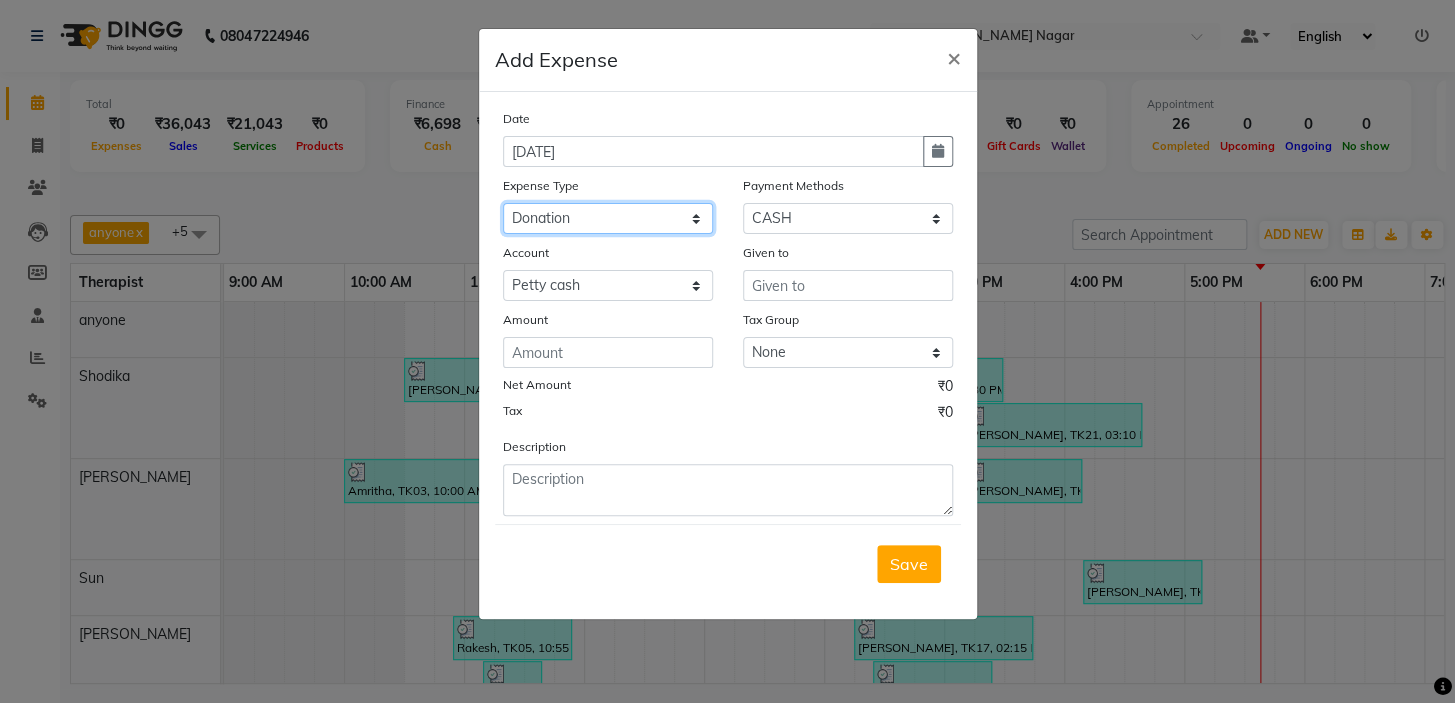 click on "Select Bank charges Cleaning and products Donation Electric and water charge Incentive Laundry Maintenance MAMU FEES Marketing Other P and L Recharge Salary SHOP Product Shop Puja Shop Rent Staff Rent Staff Room Rent and Exp TAX and Fee Tea & Refreshment" 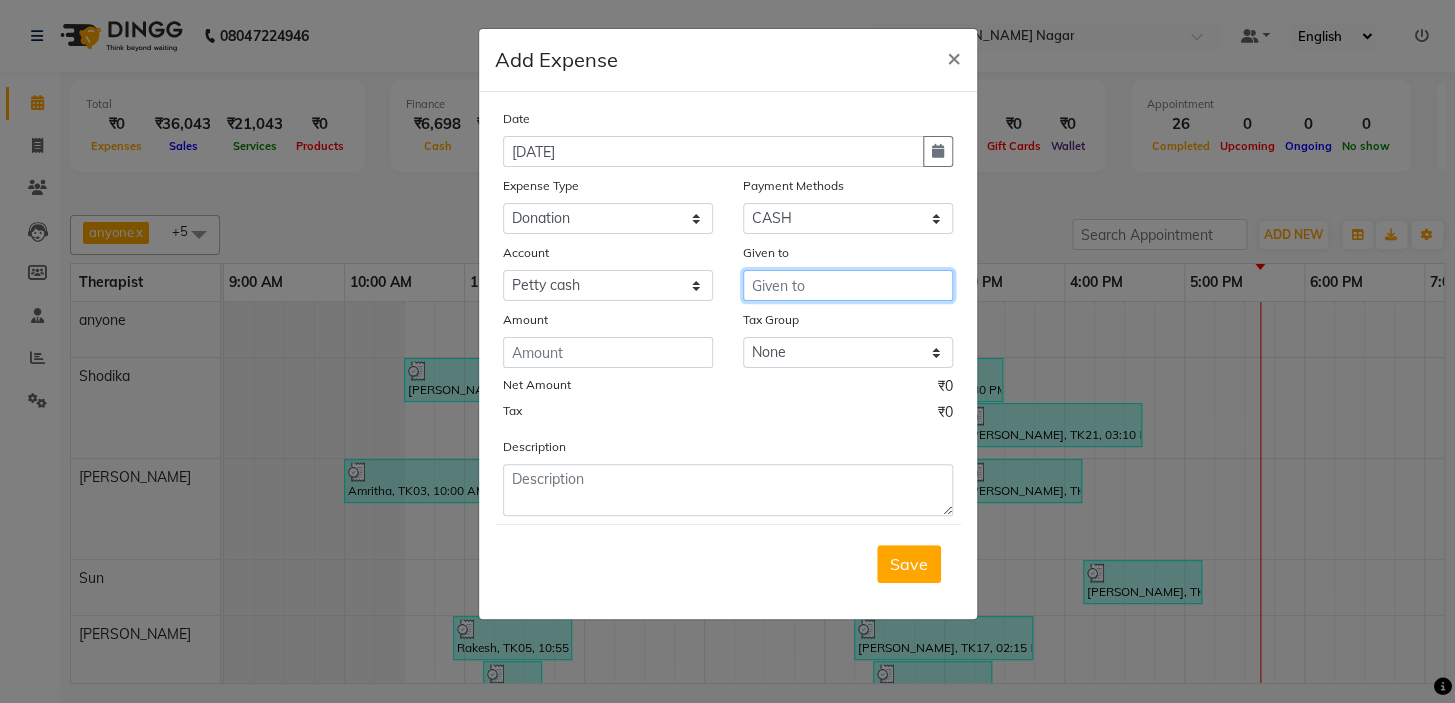 click at bounding box center (848, 285) 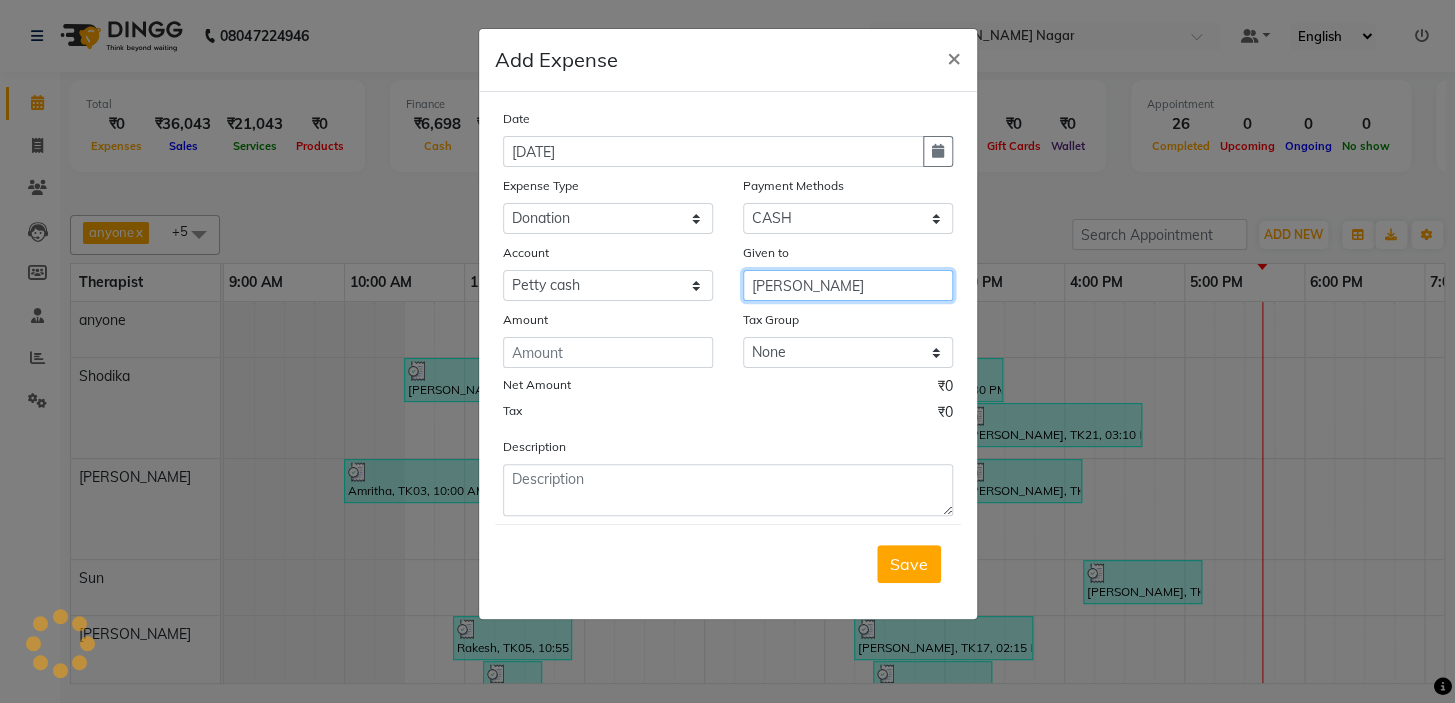 type on "[PERSON_NAME]" 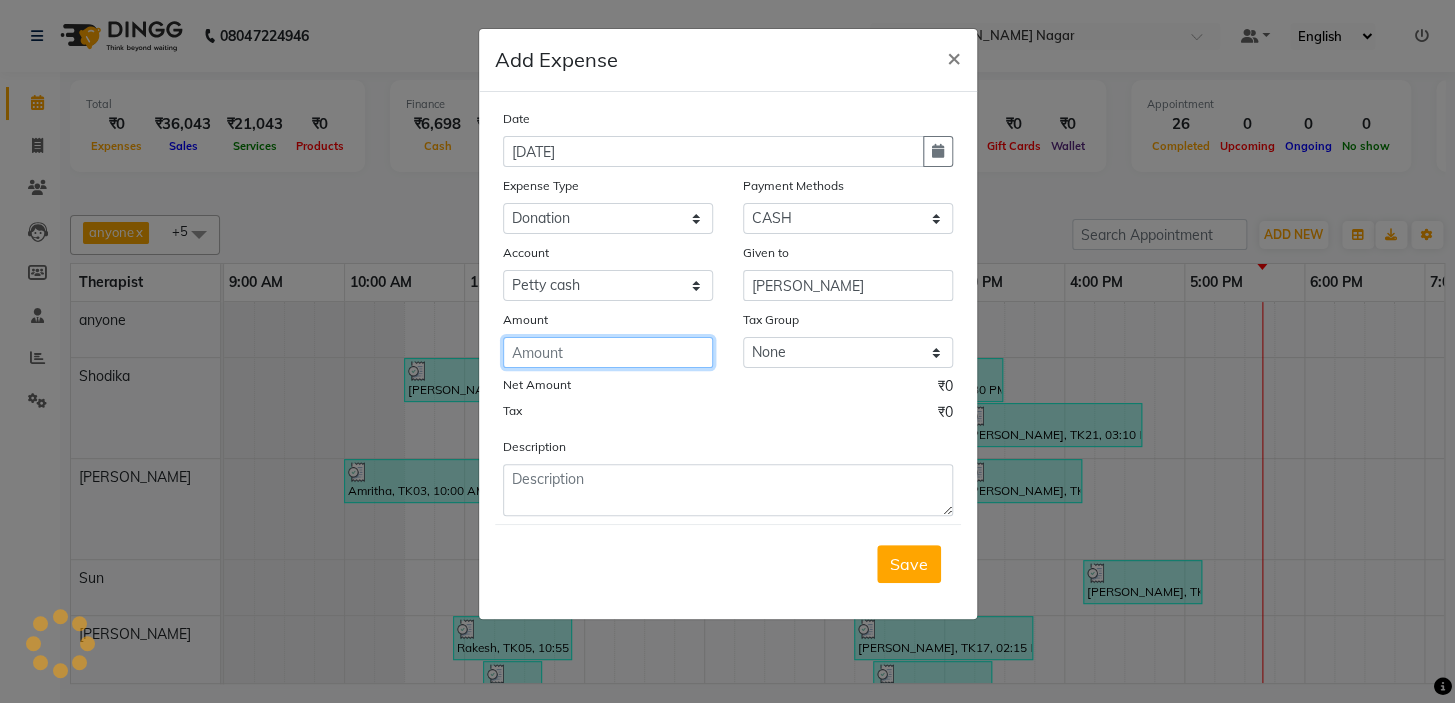 click 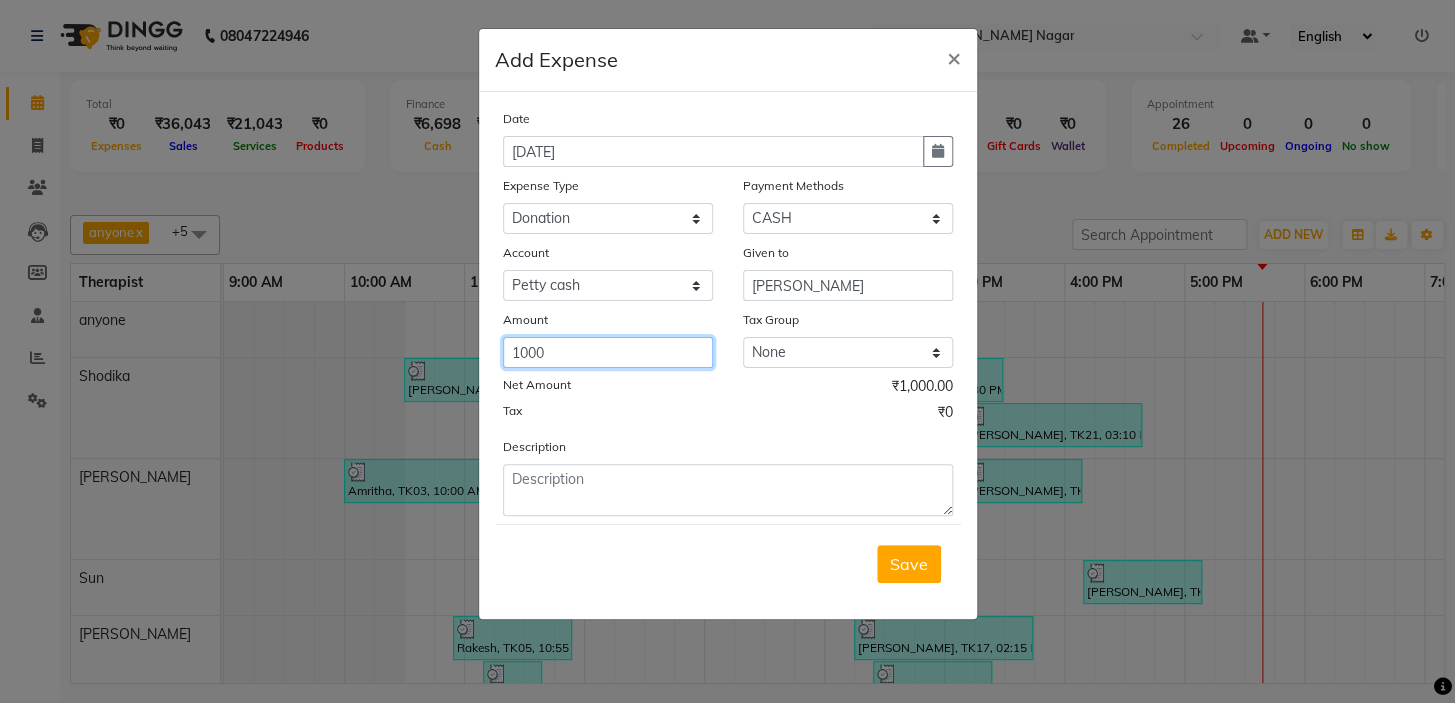 type on "1000" 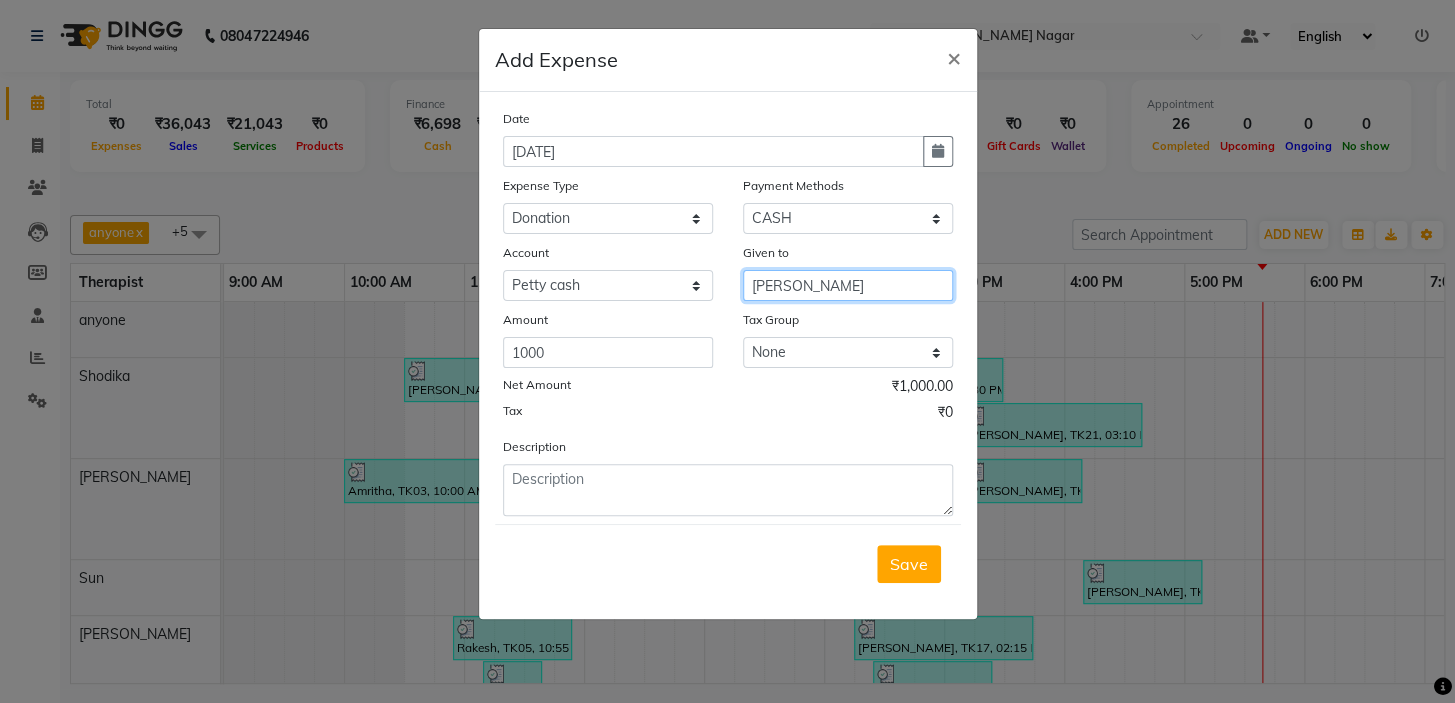 drag, startPoint x: 817, startPoint y: 286, endPoint x: 636, endPoint y: 318, distance: 183.80696 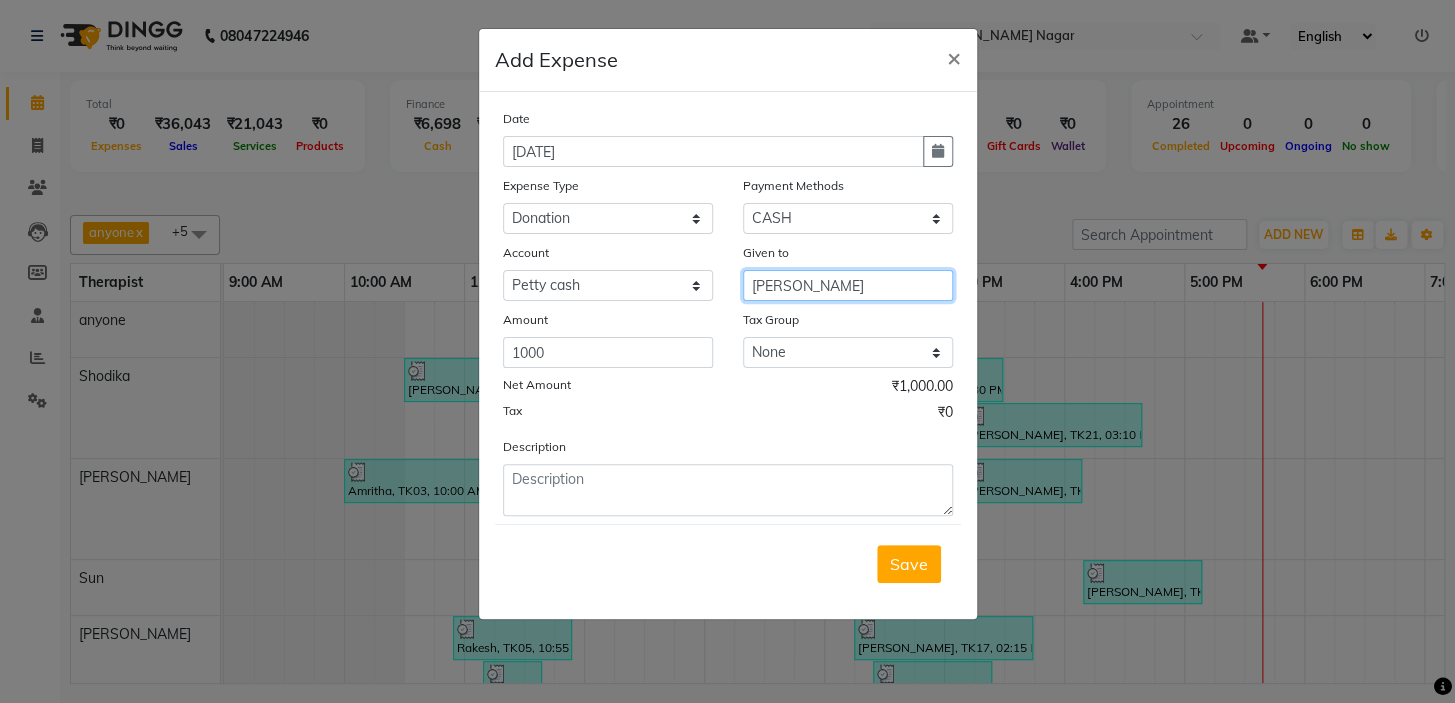 click on "Account Select [PERSON_NAME] cash Default Account Given to [PERSON_NAME]" 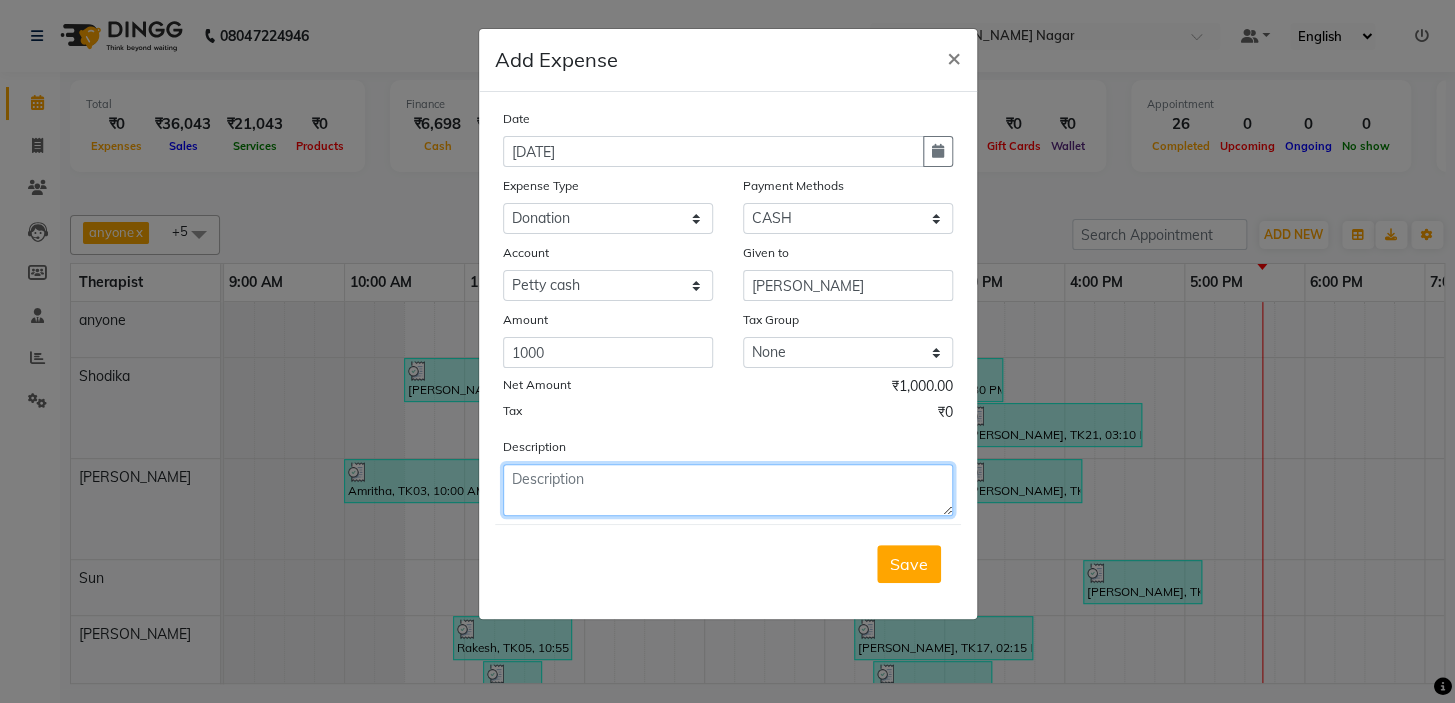 click 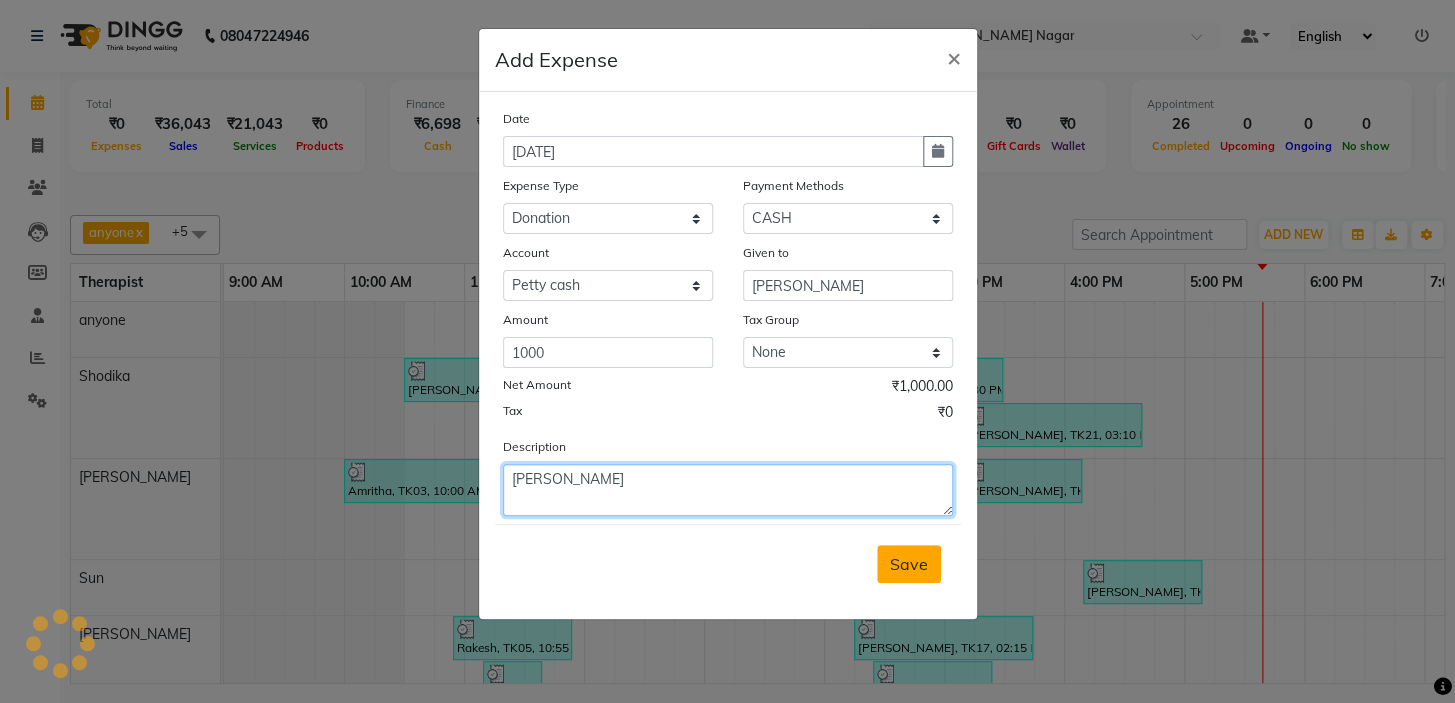 type on "[PERSON_NAME]" 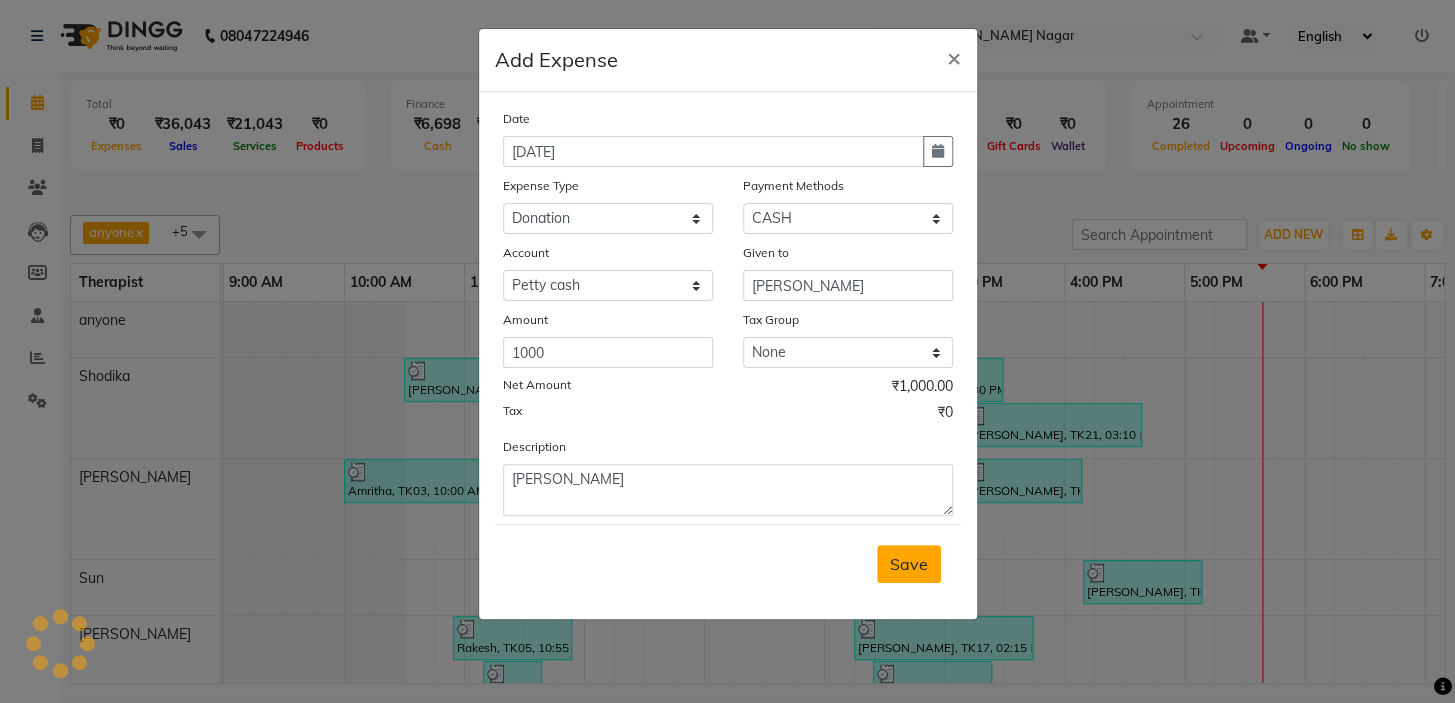 click on "Save" at bounding box center (909, 564) 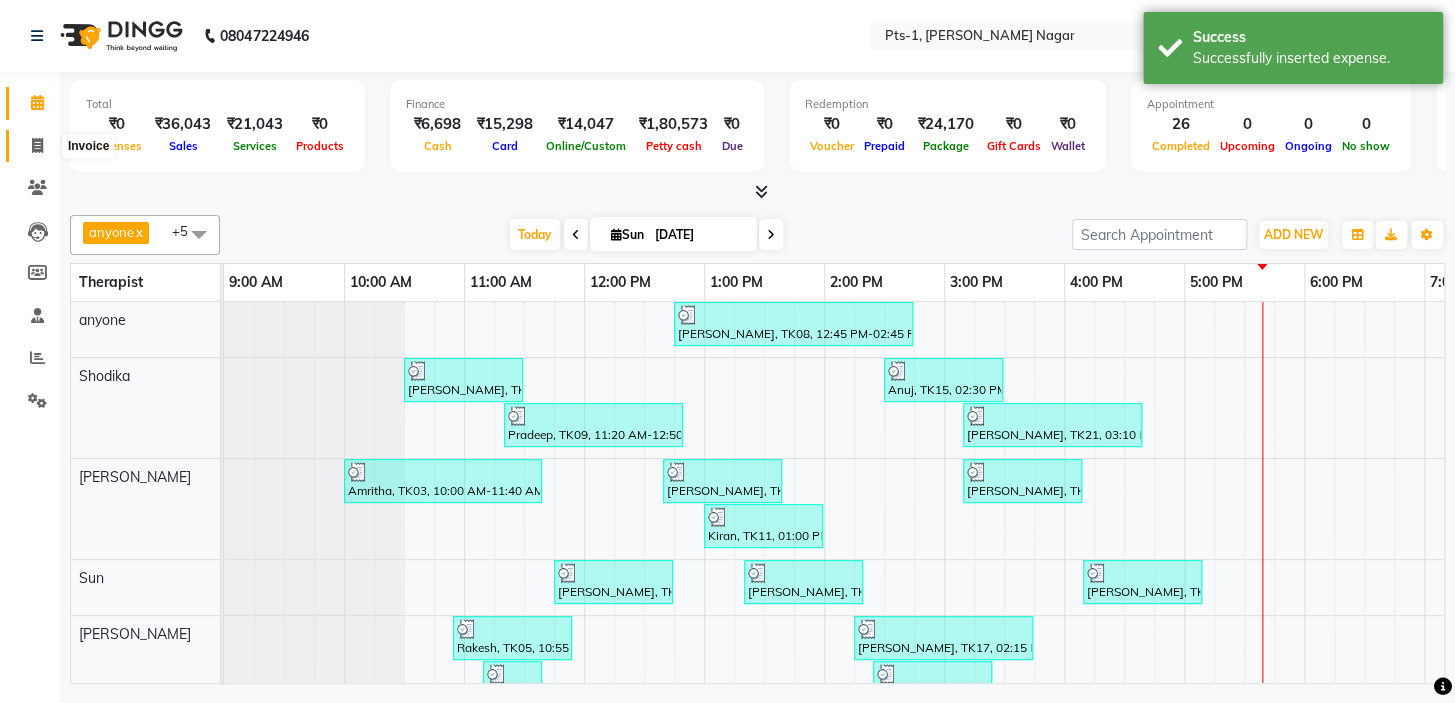 click 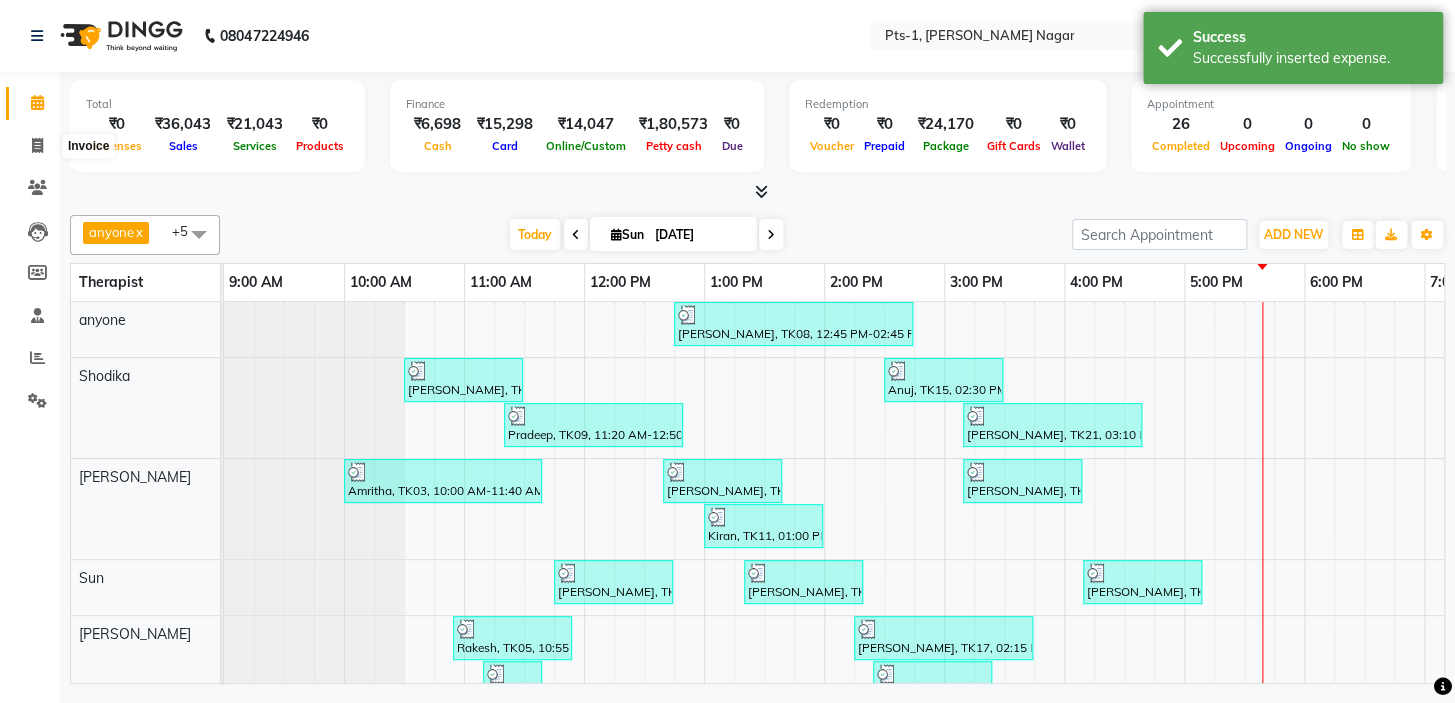 select on "5296" 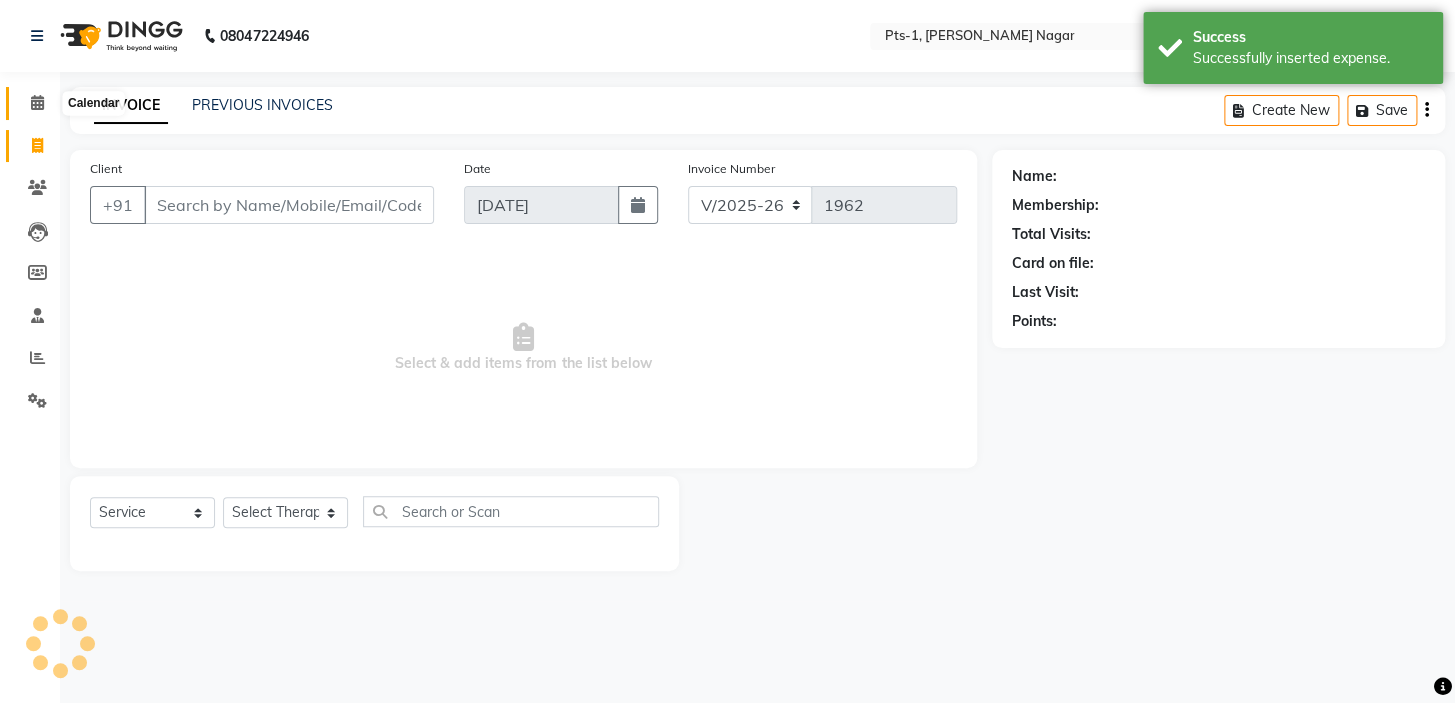 click 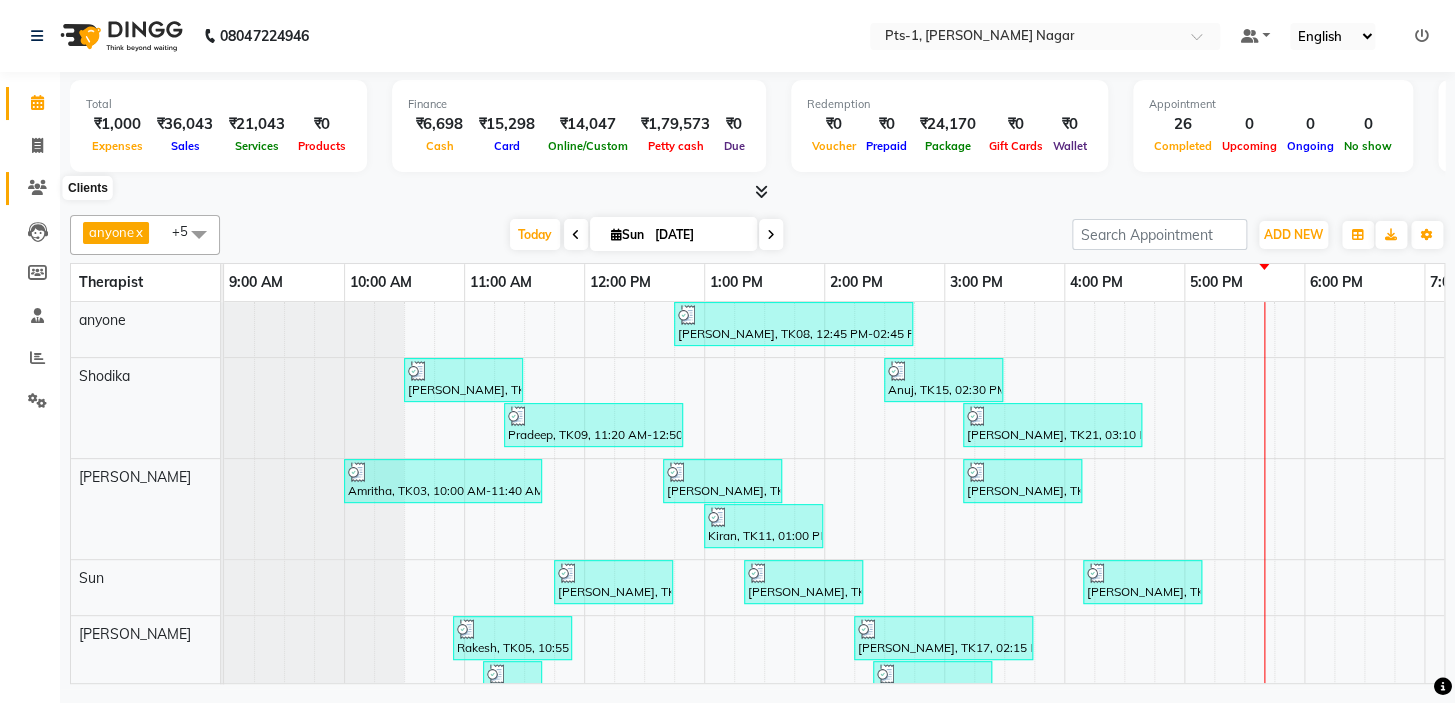click 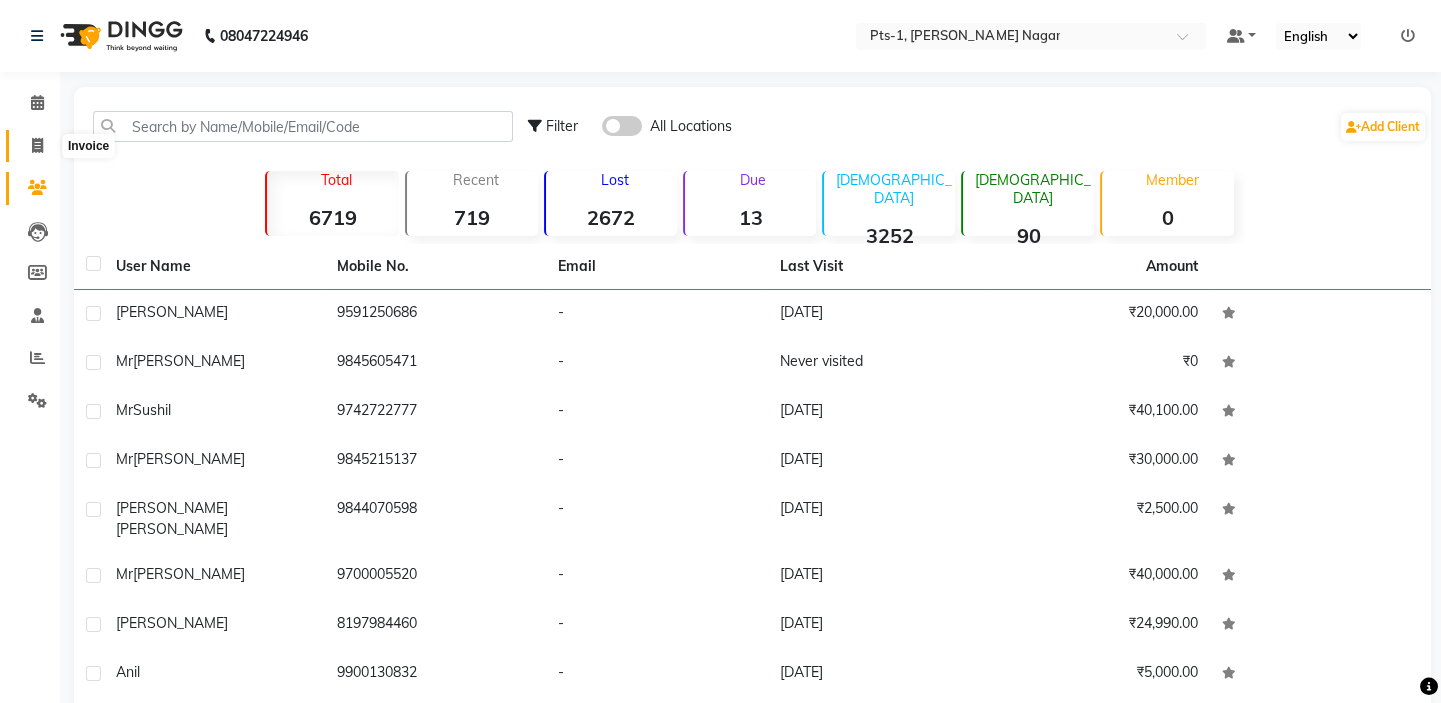 drag, startPoint x: 36, startPoint y: 150, endPoint x: 91, endPoint y: 152, distance: 55.03635 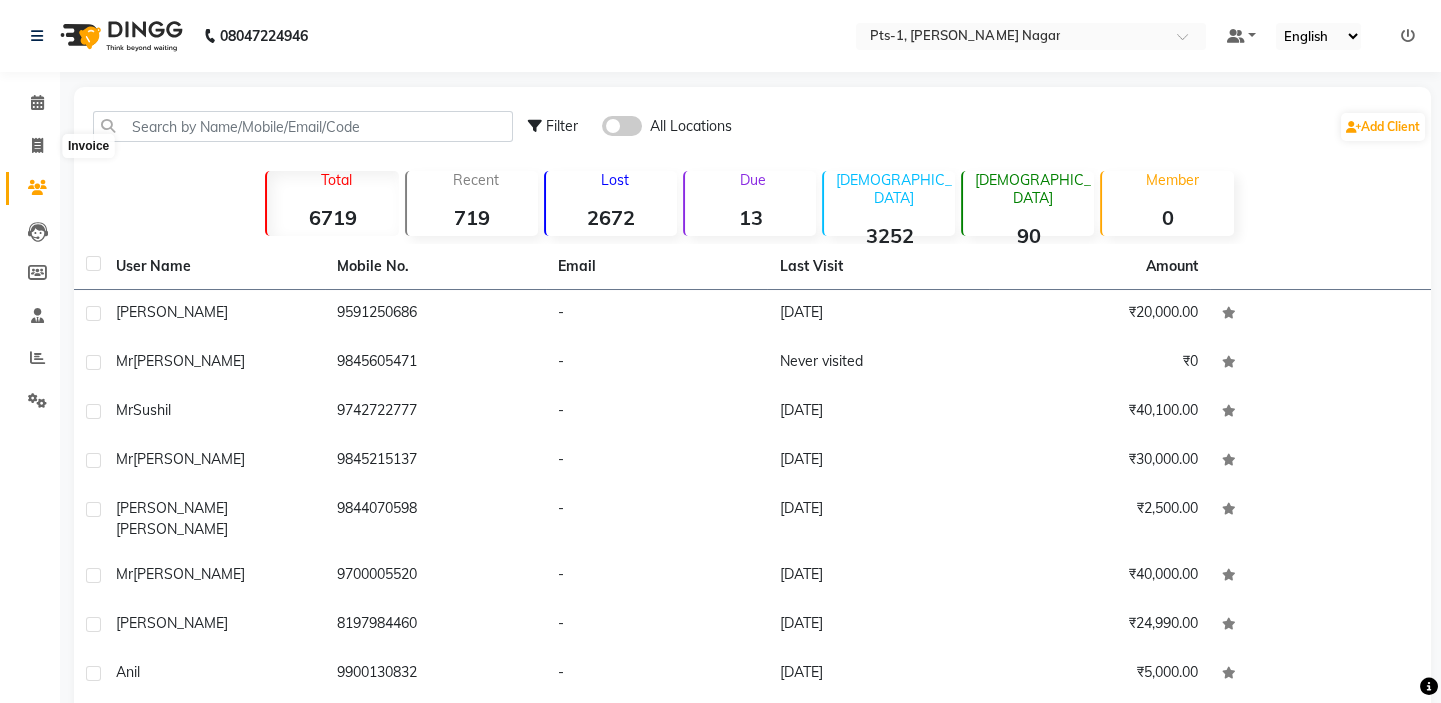 select on "service" 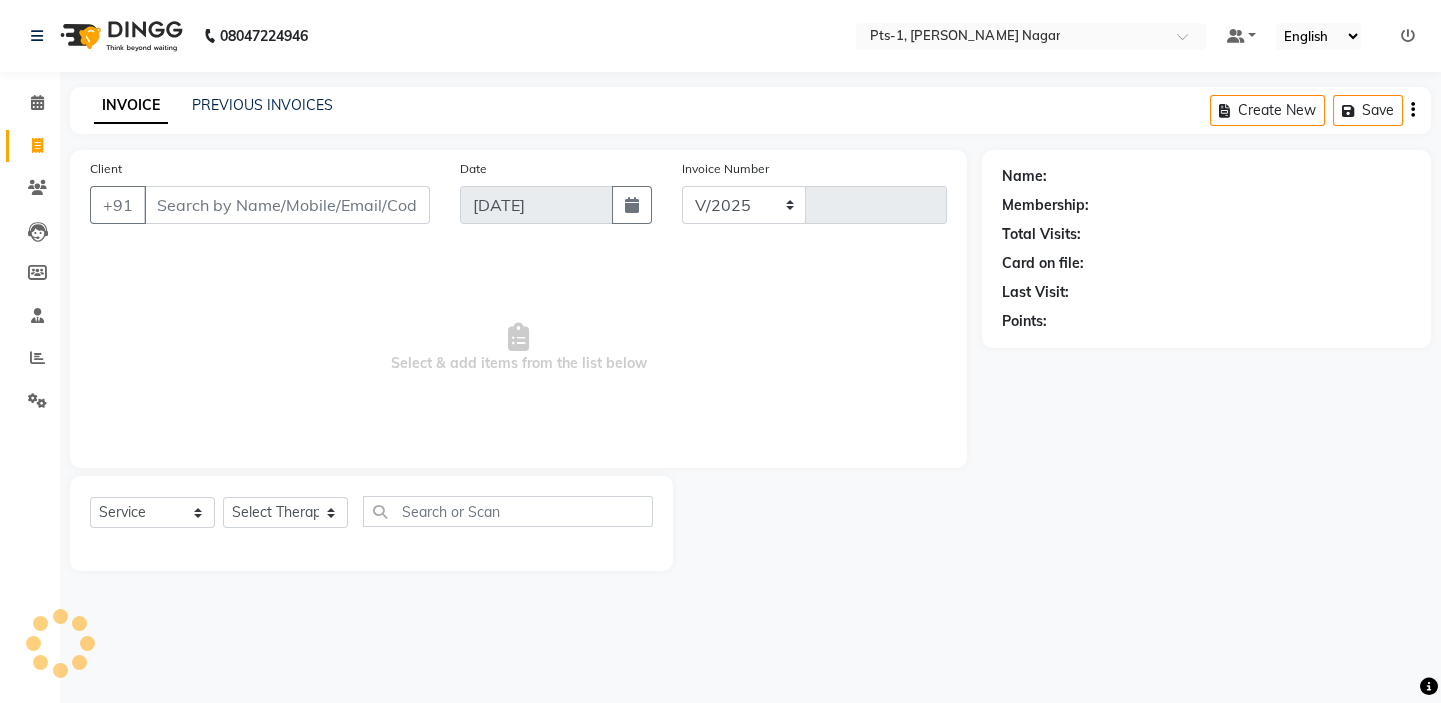 select on "5296" 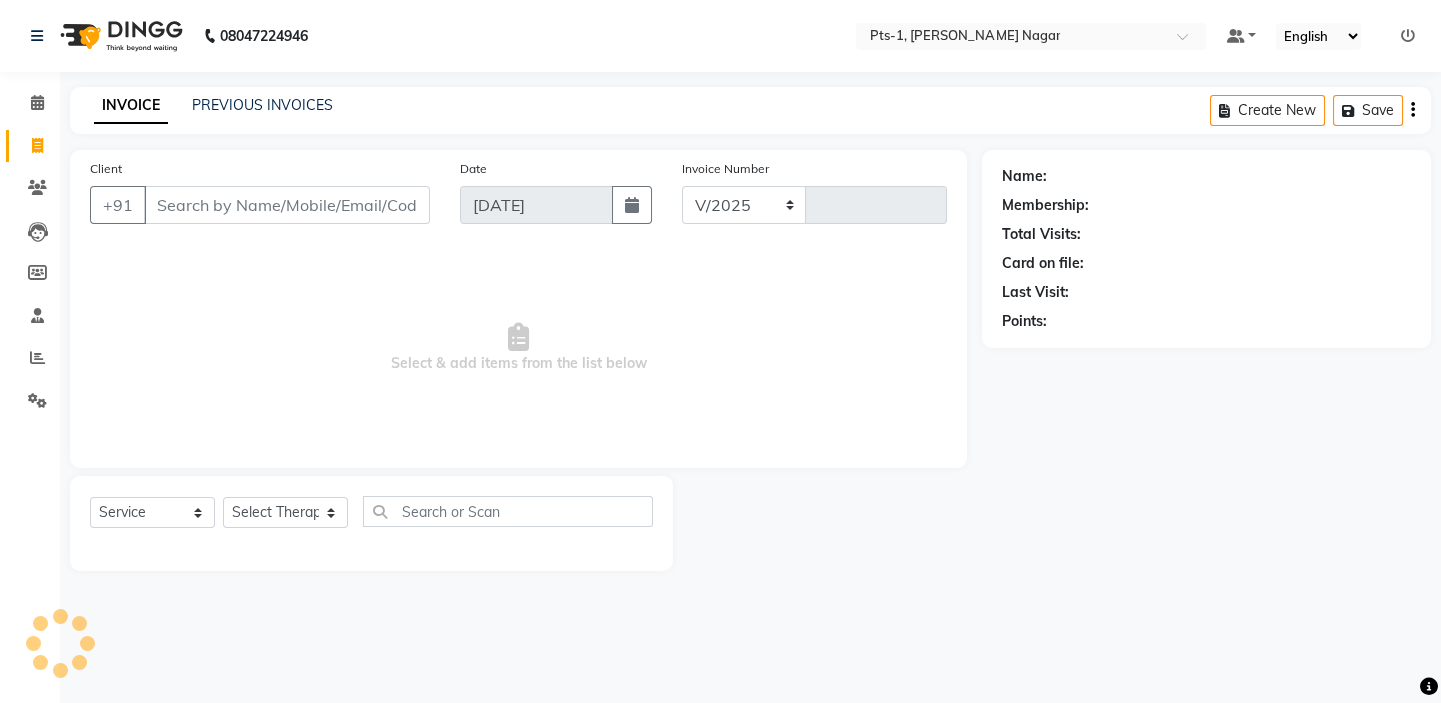 type on "1962" 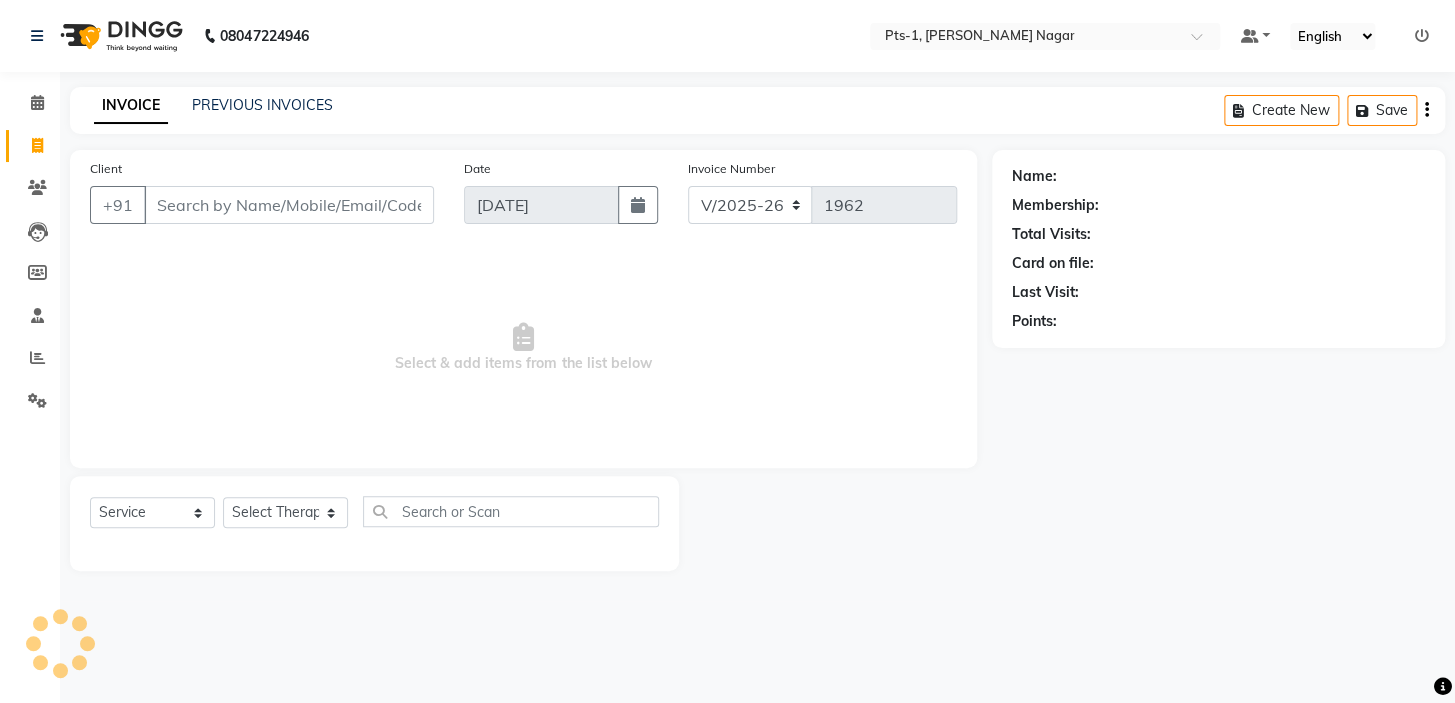click on "Client" at bounding box center (289, 205) 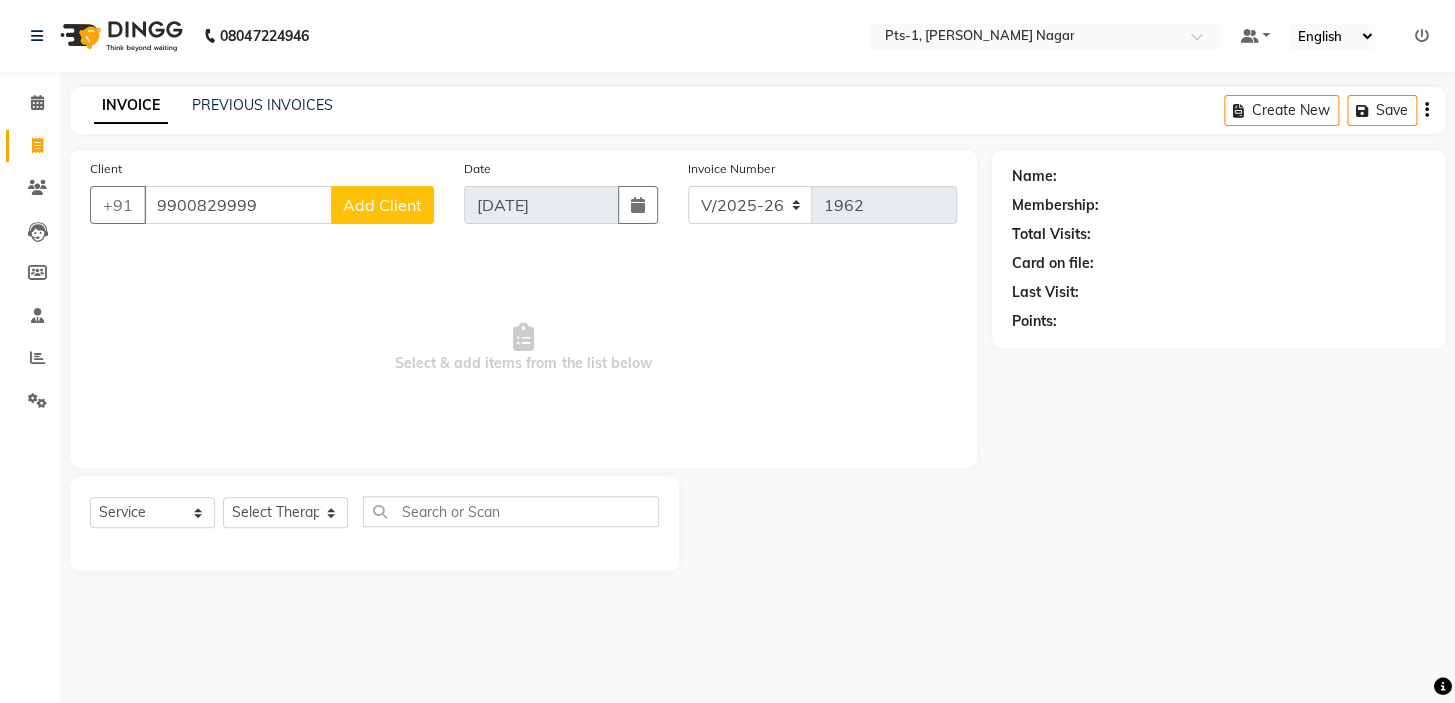 type on "9900829999" 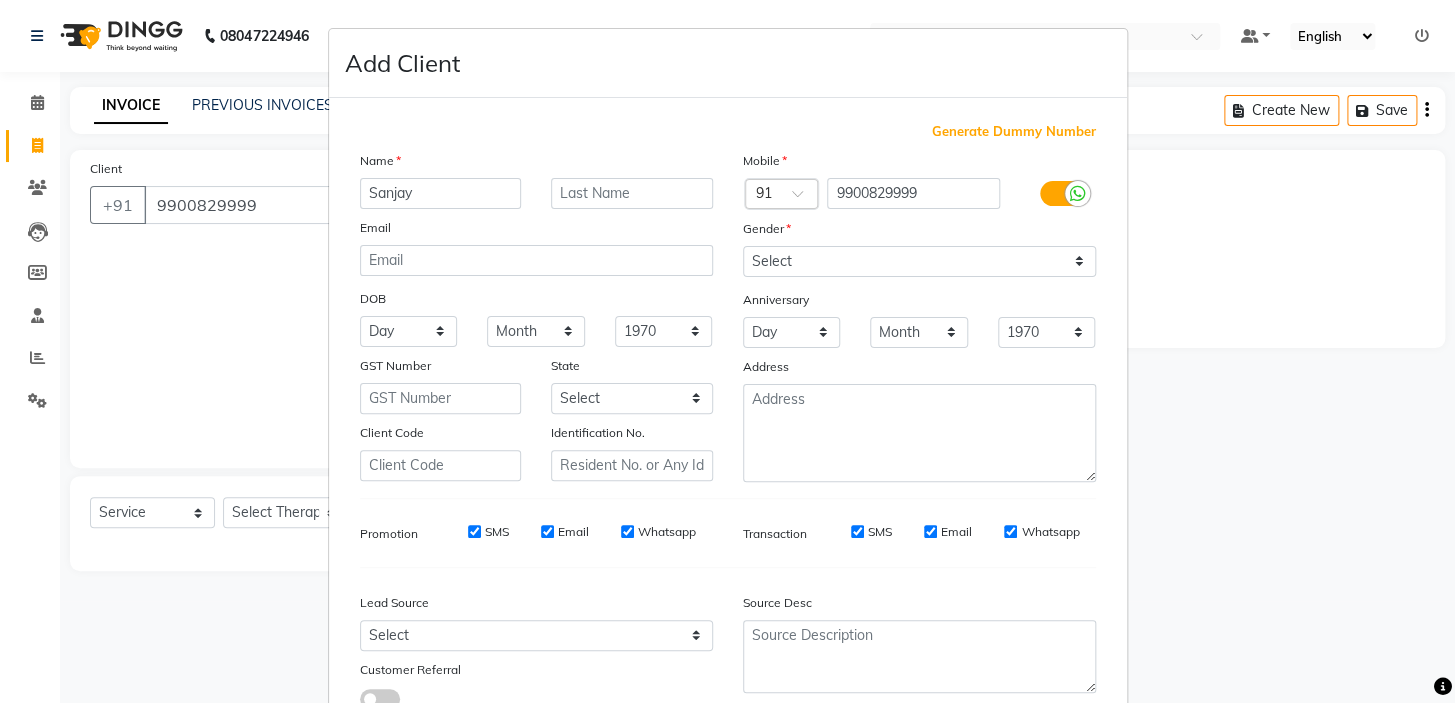 type on "Sanjay" 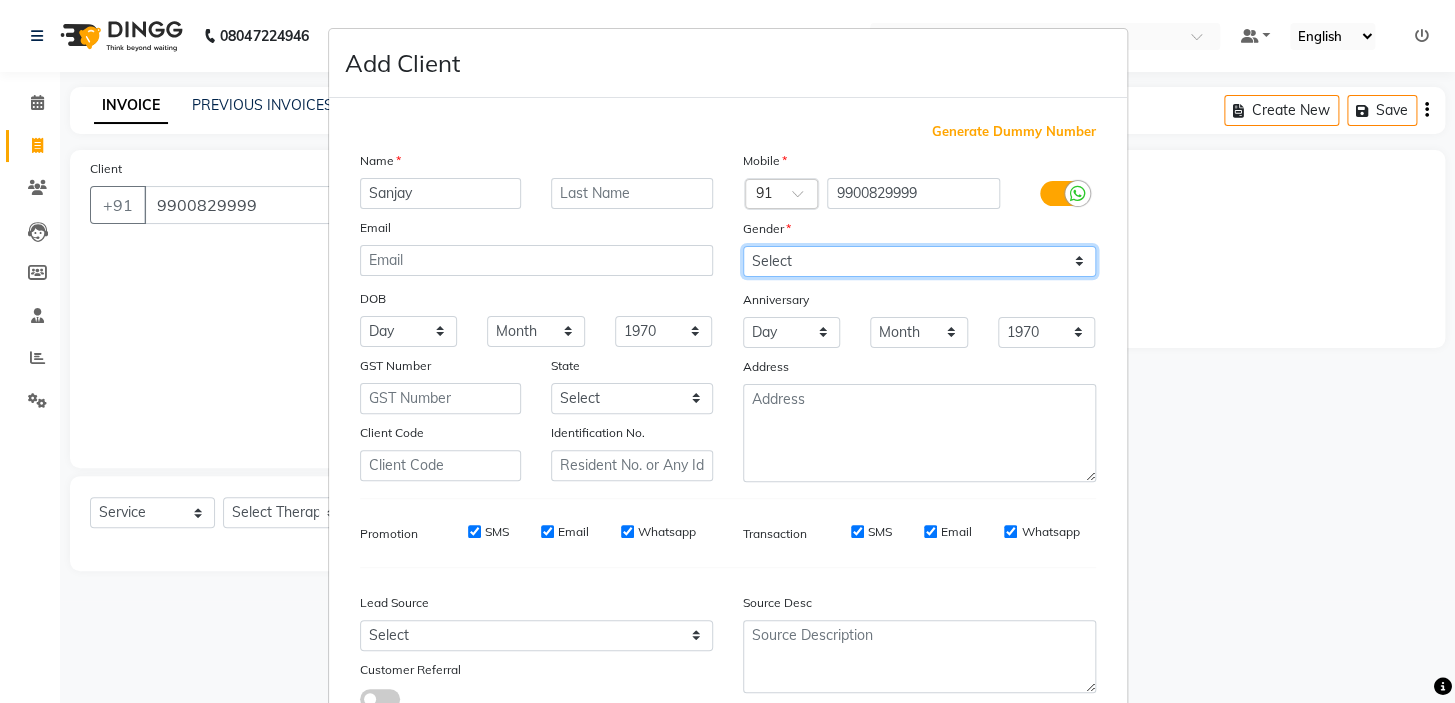 click on "Select [DEMOGRAPHIC_DATA] [DEMOGRAPHIC_DATA] Other Prefer Not To Say" at bounding box center [919, 261] 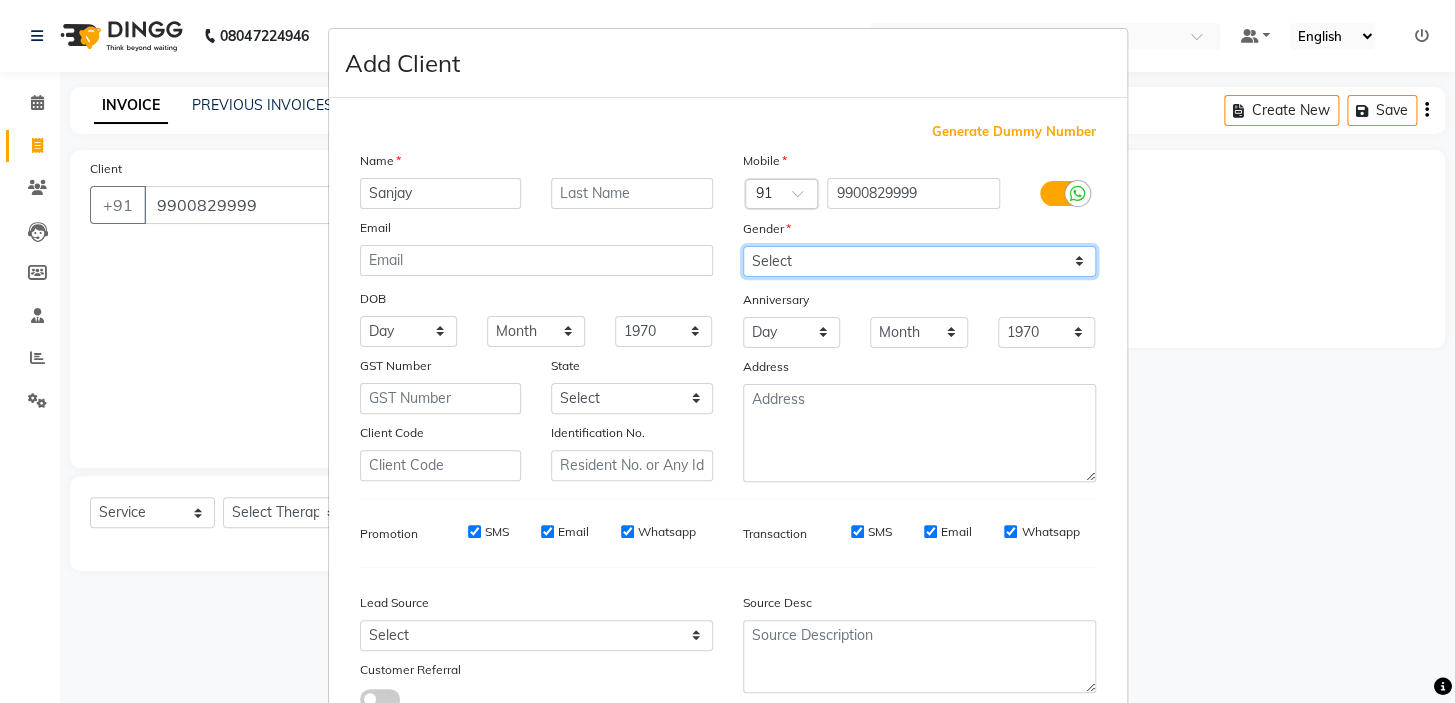 select on "[DEMOGRAPHIC_DATA]" 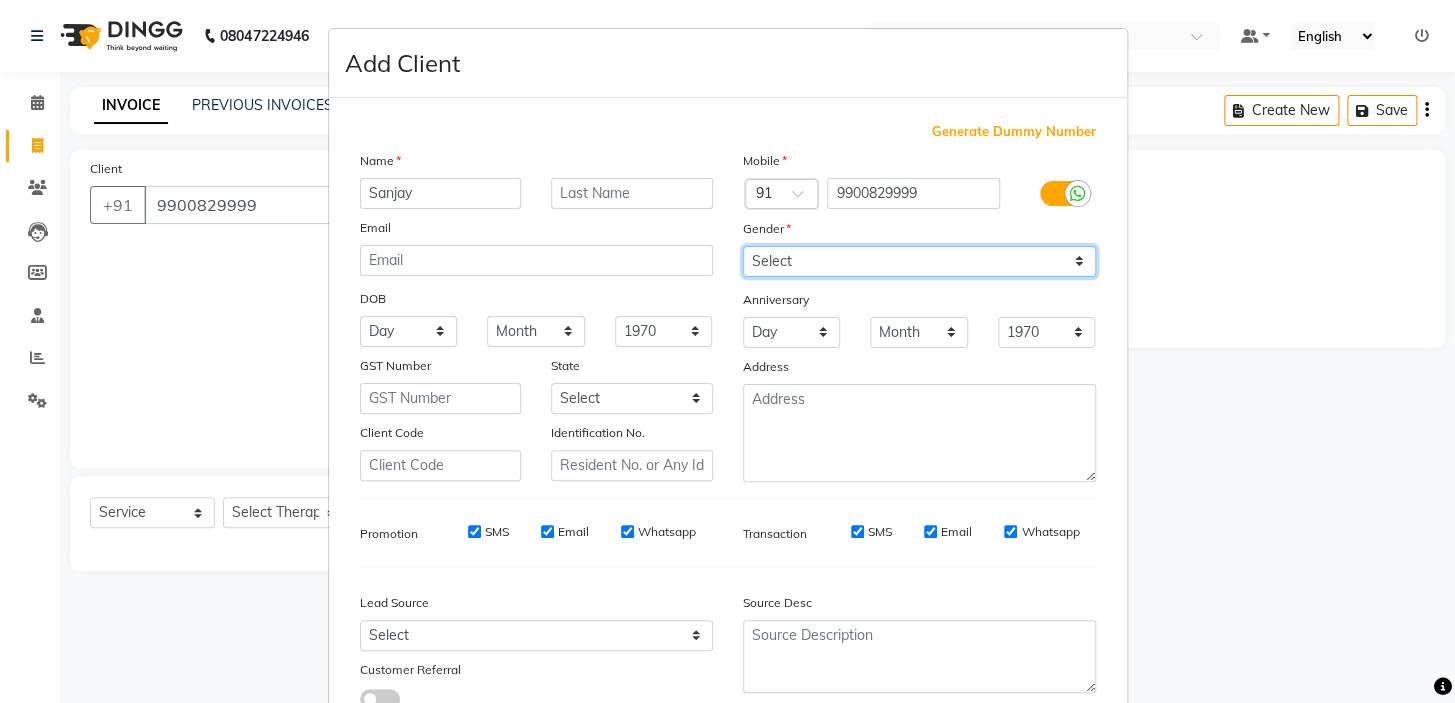 click on "Select [DEMOGRAPHIC_DATA] [DEMOGRAPHIC_DATA] Other Prefer Not To Say" at bounding box center [919, 261] 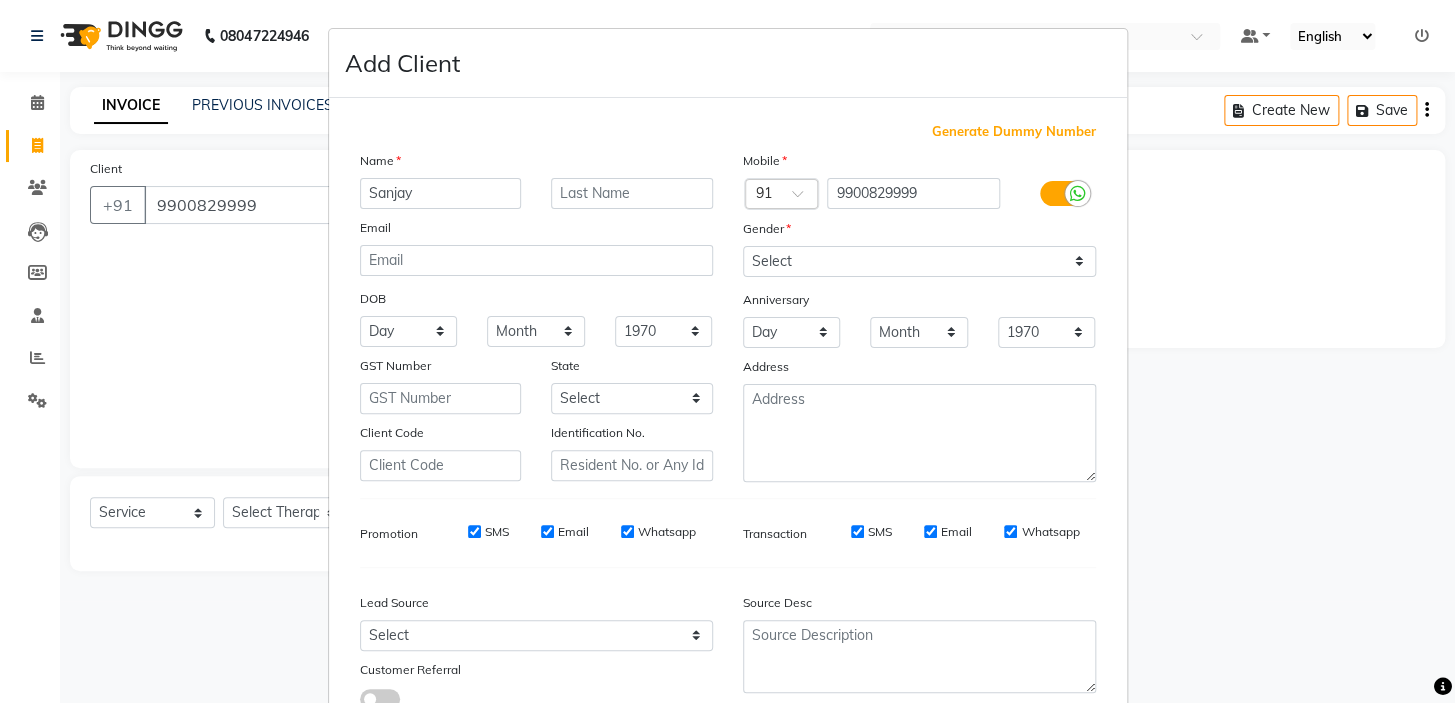click on "SMS" at bounding box center (474, 531) 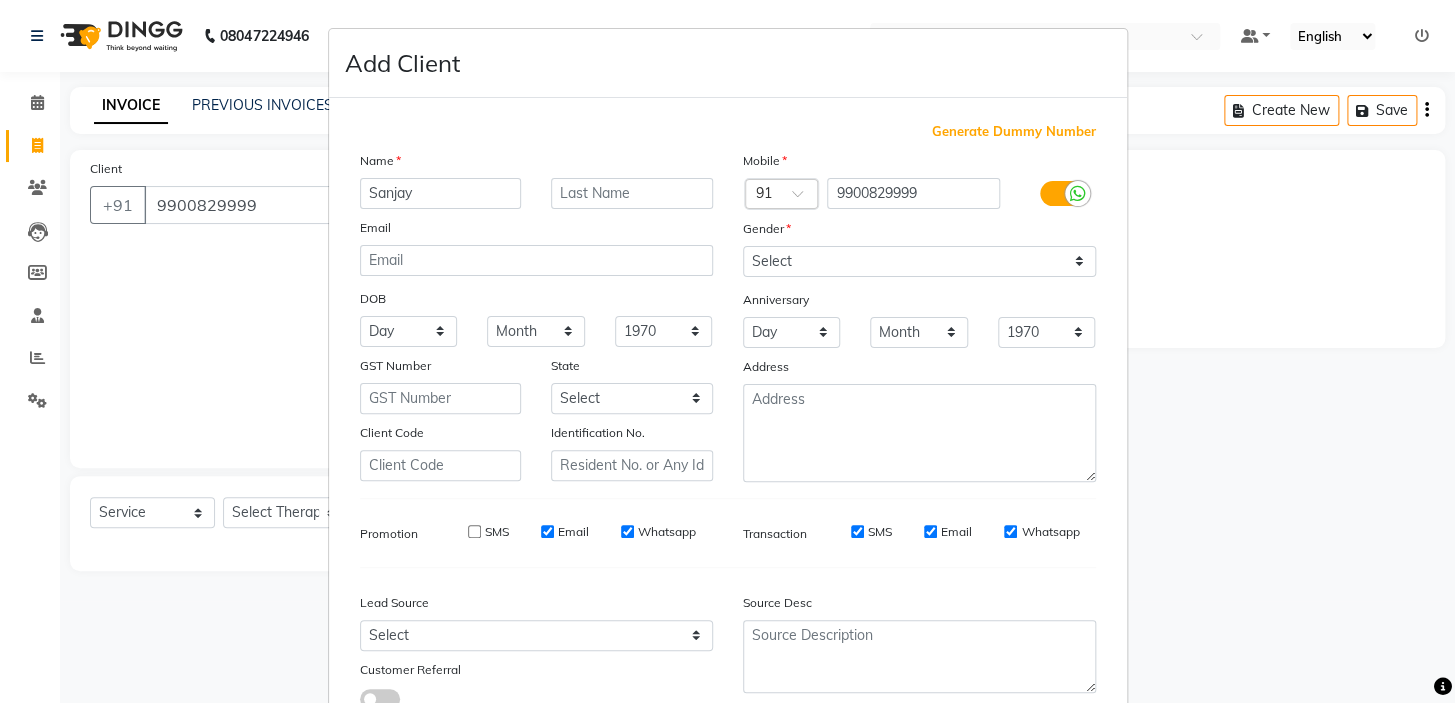 click on "Email" at bounding box center [547, 531] 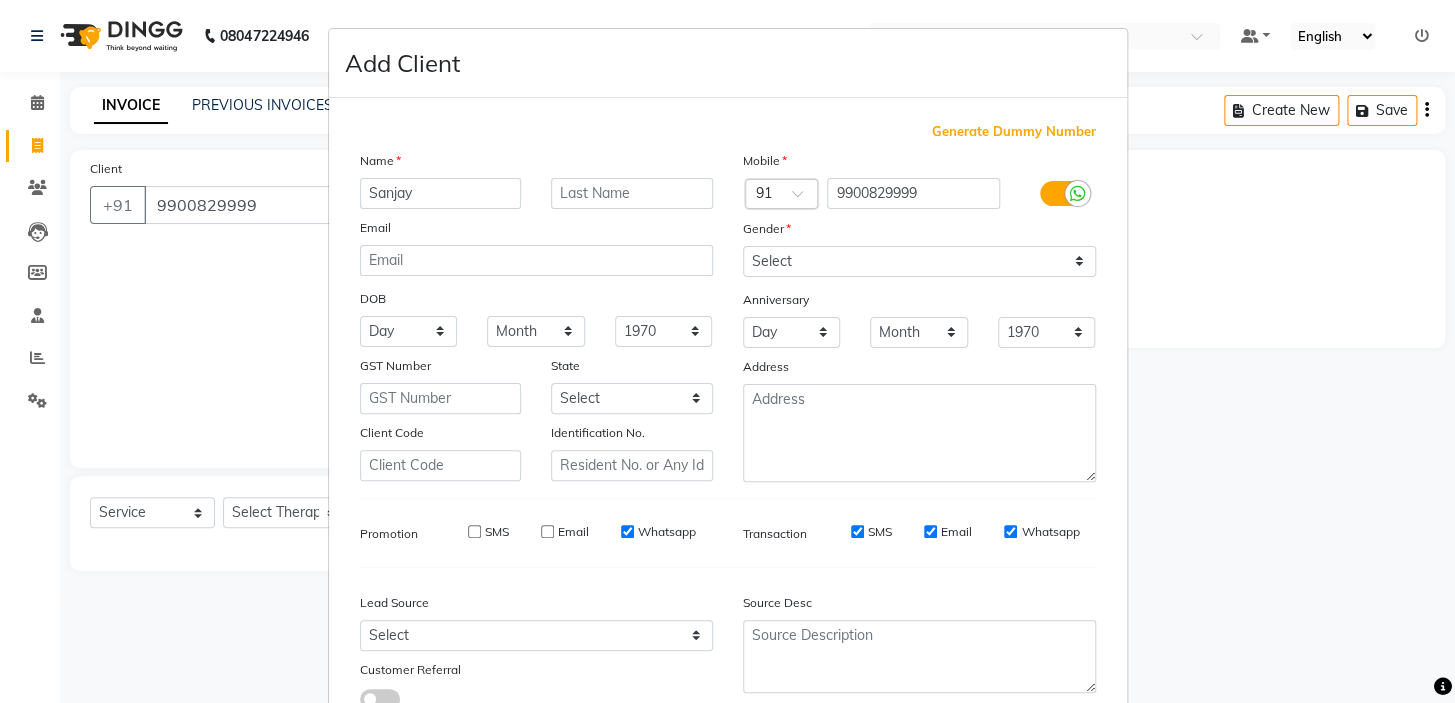 click on "Whatsapp" at bounding box center [627, 531] 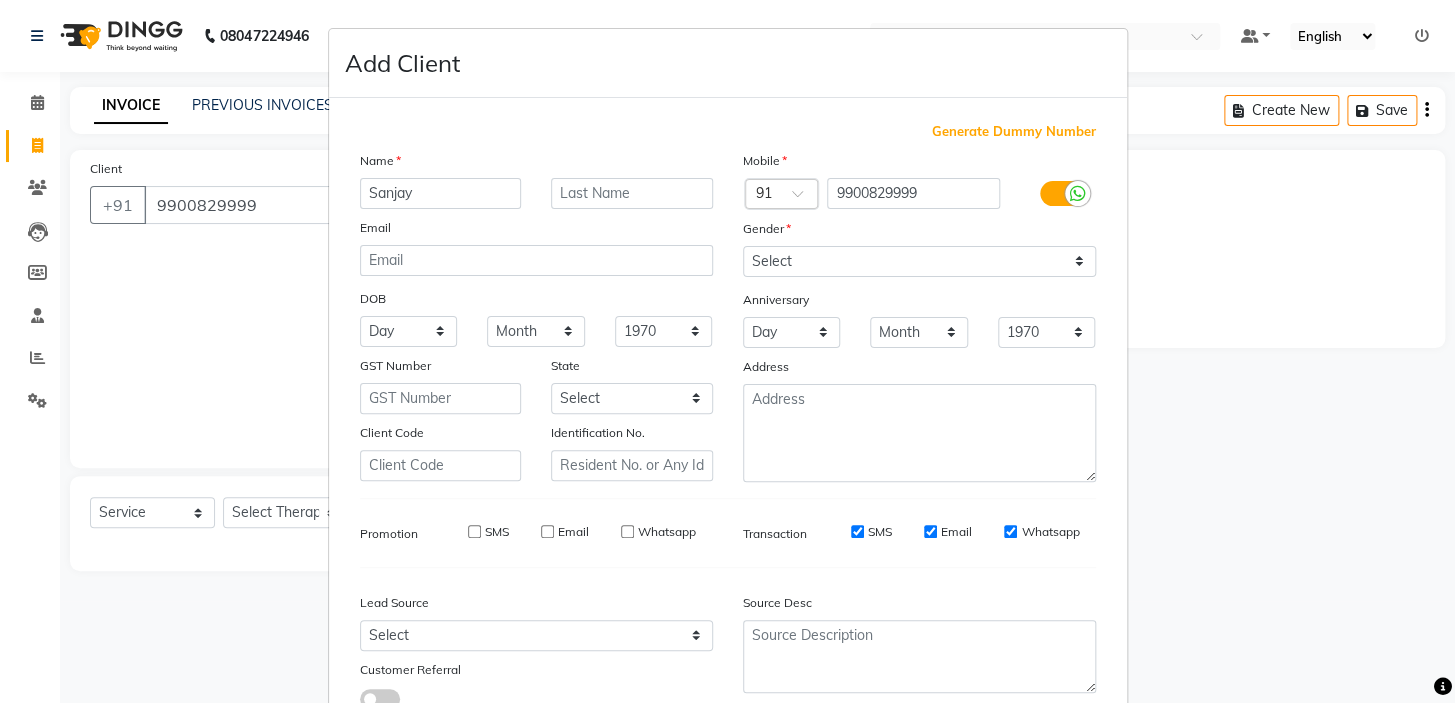 click on "SMS" at bounding box center [857, 531] 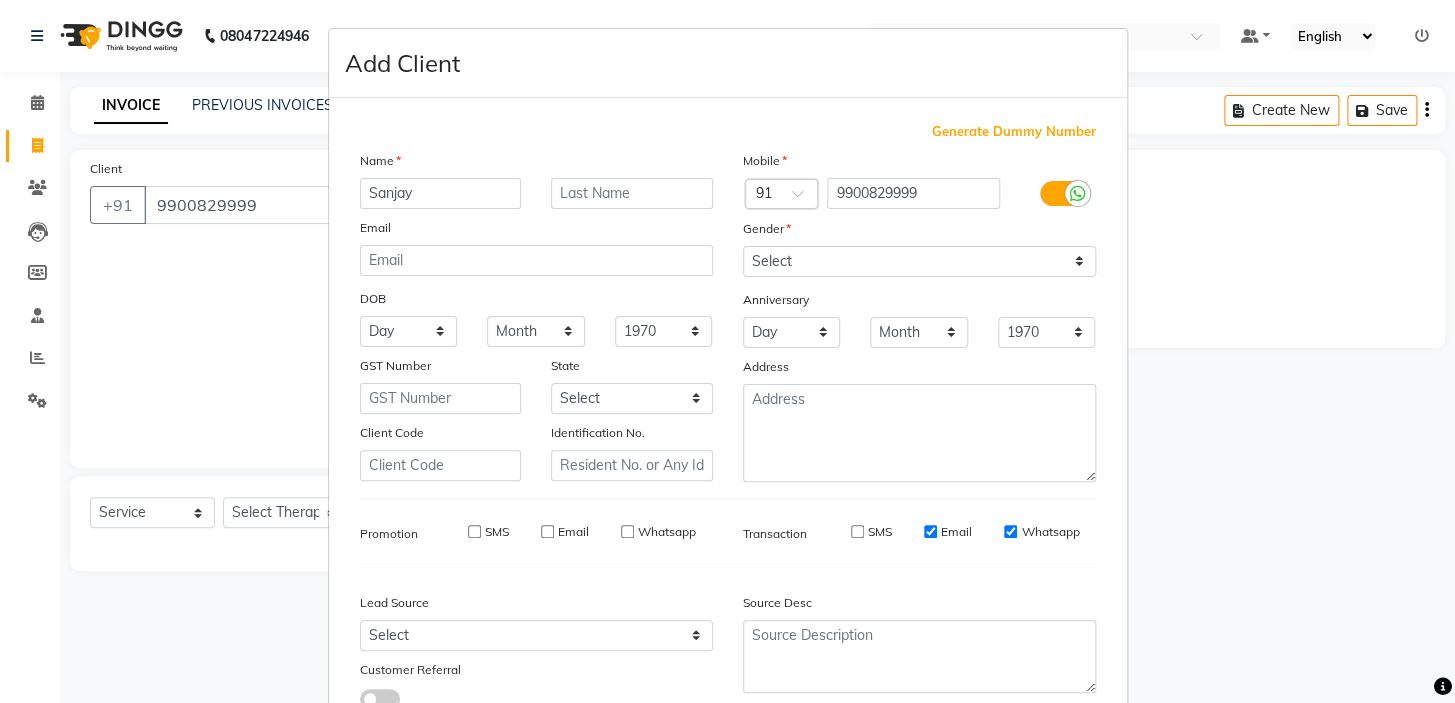 click on "Email" at bounding box center (930, 531) 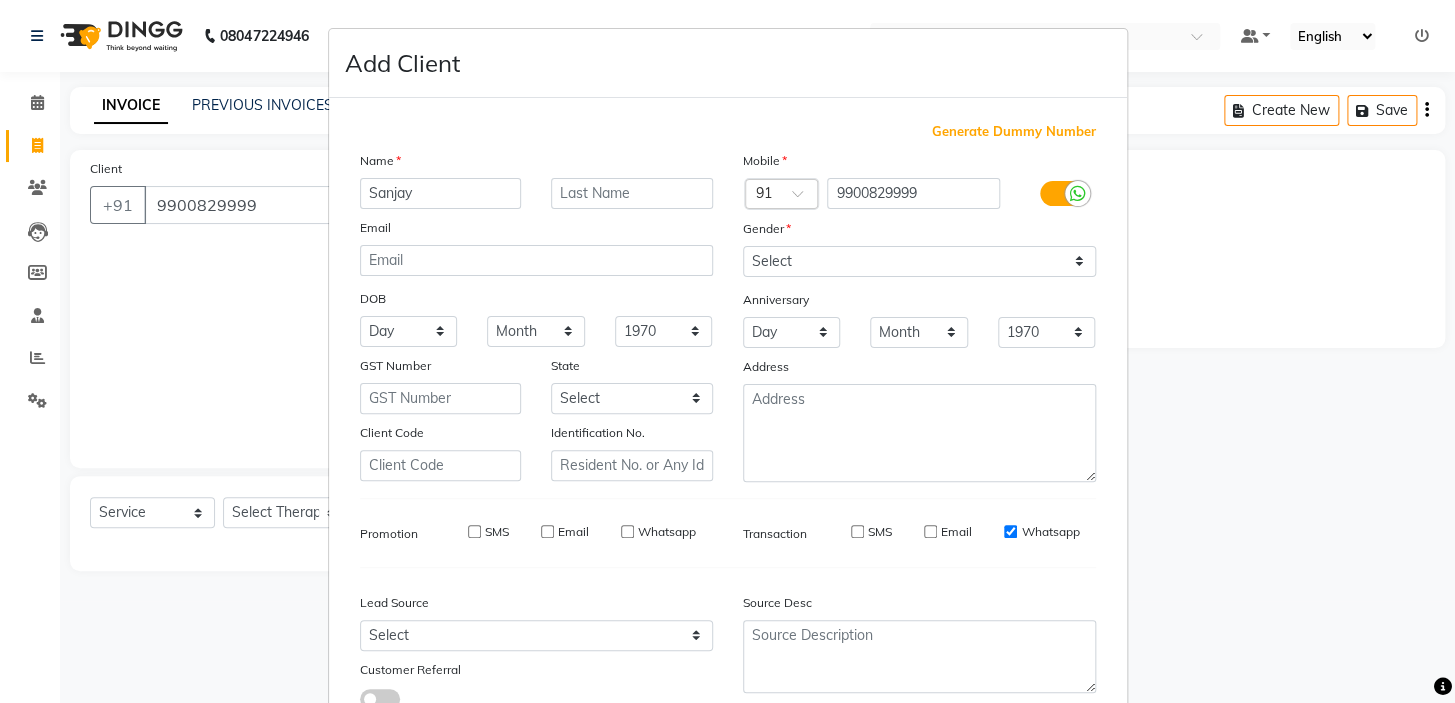 click on "Whatsapp" at bounding box center (1010, 531) 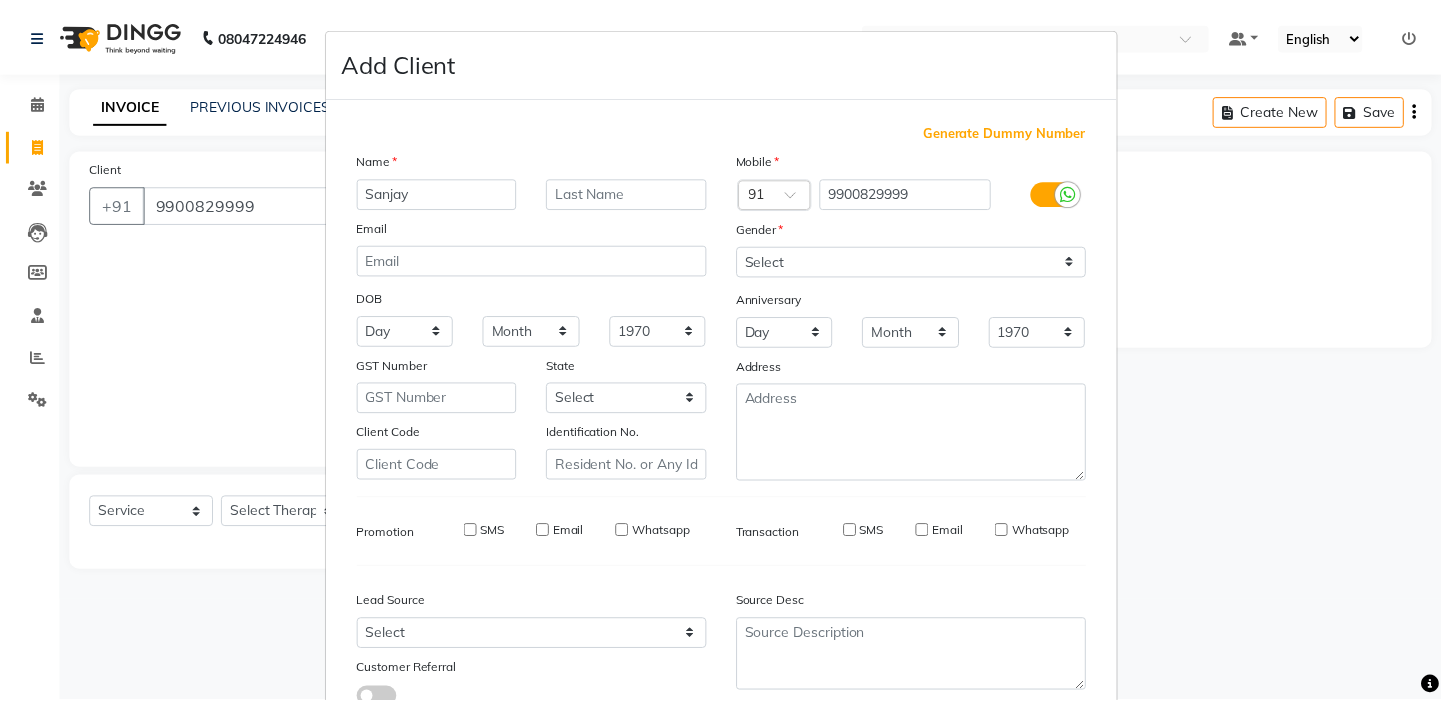 scroll, scrollTop: 150, scrollLeft: 0, axis: vertical 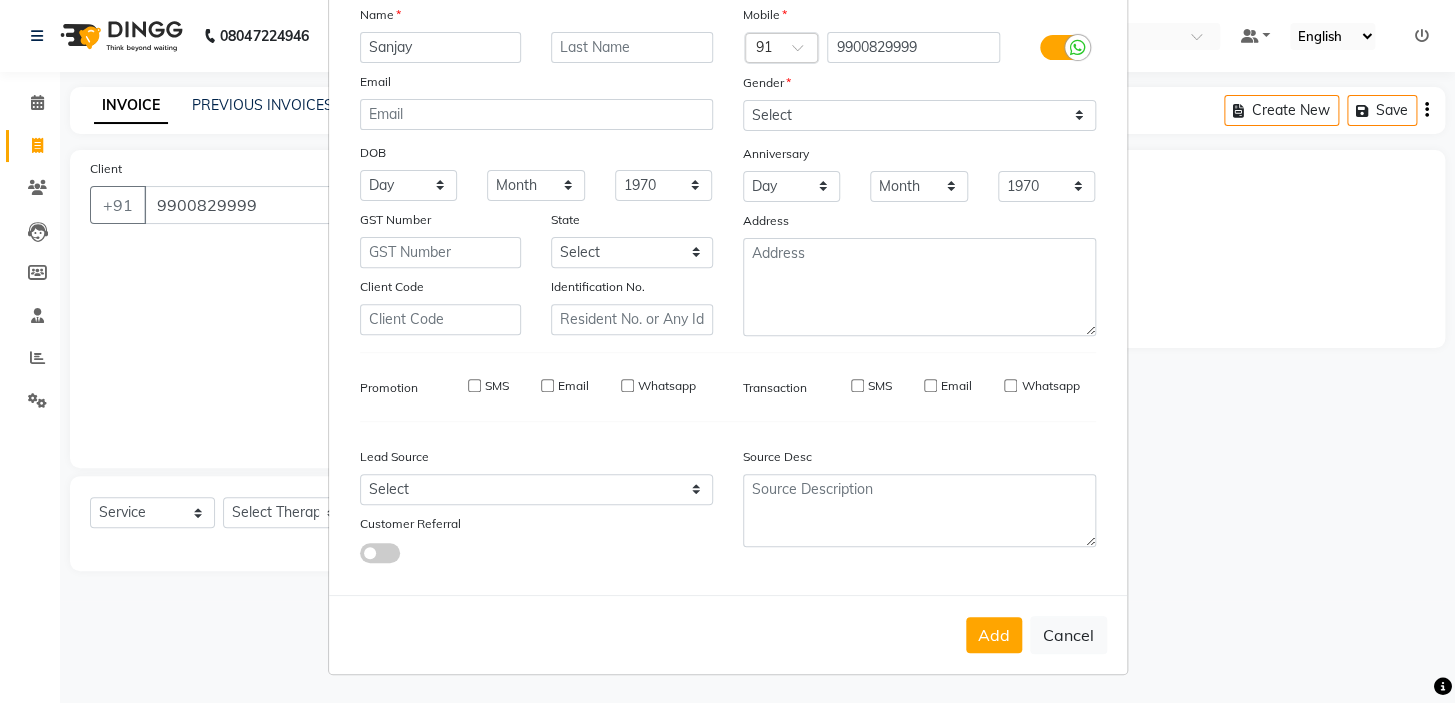 click on "Add" at bounding box center (994, 635) 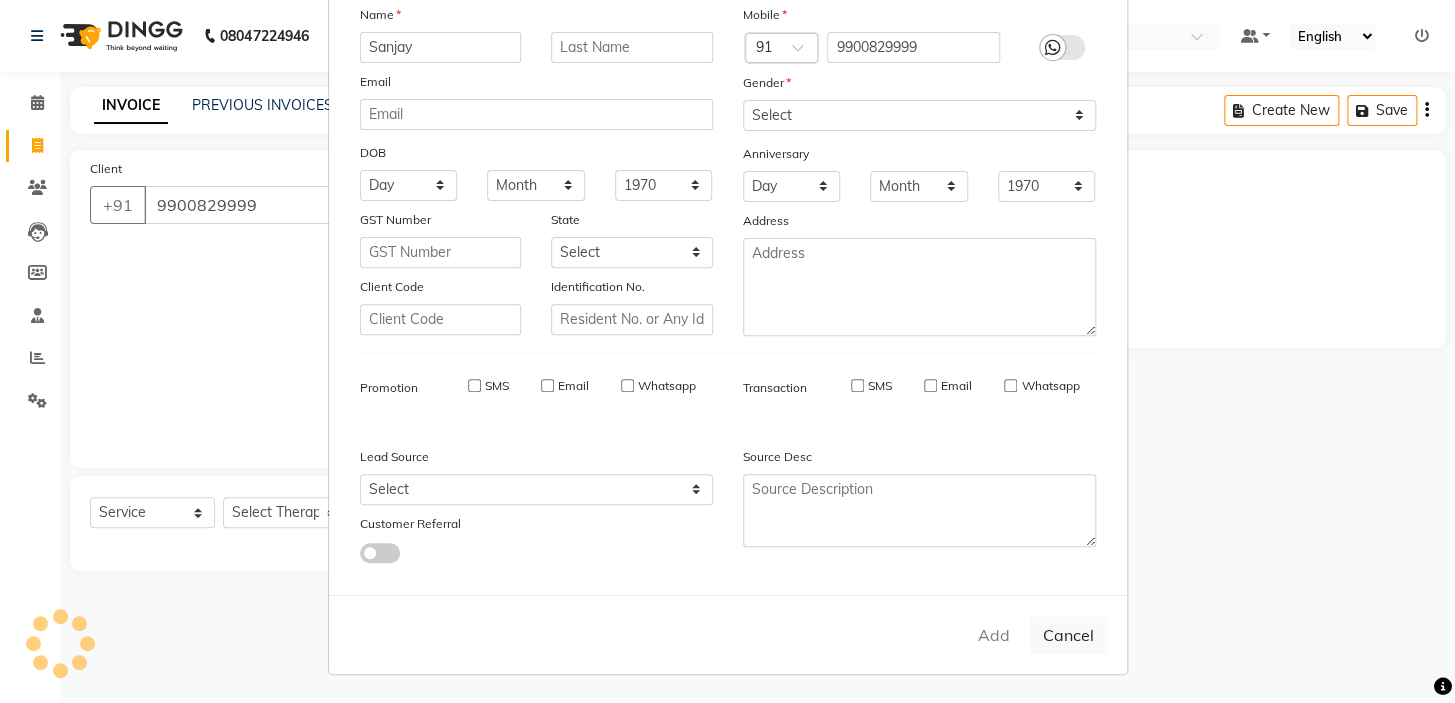 type 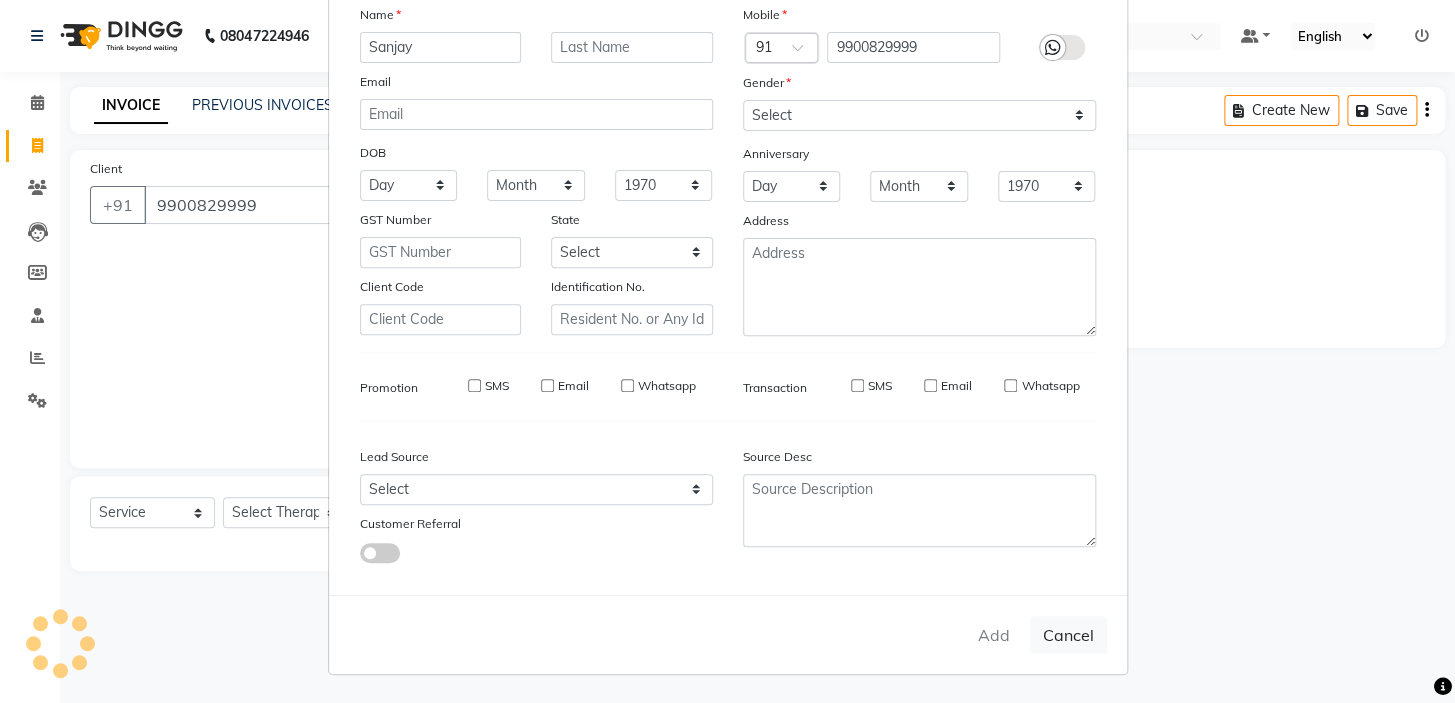 select 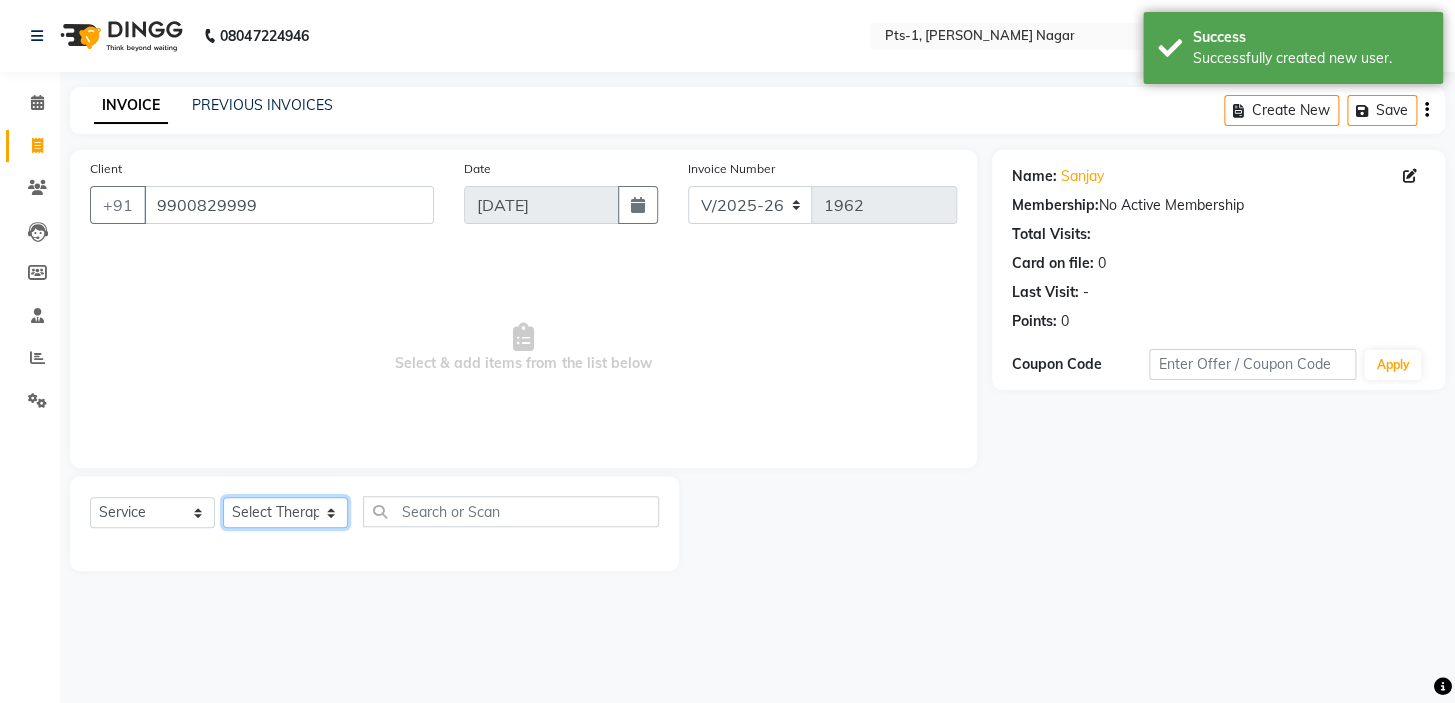 click on "Select Therapist [PERSON_NAME] anyone Babu Bela [PERSON_NAME] [PERSON_NAME] [PERSON_NAME] Sun [PERSON_NAME] [PERSON_NAME]" 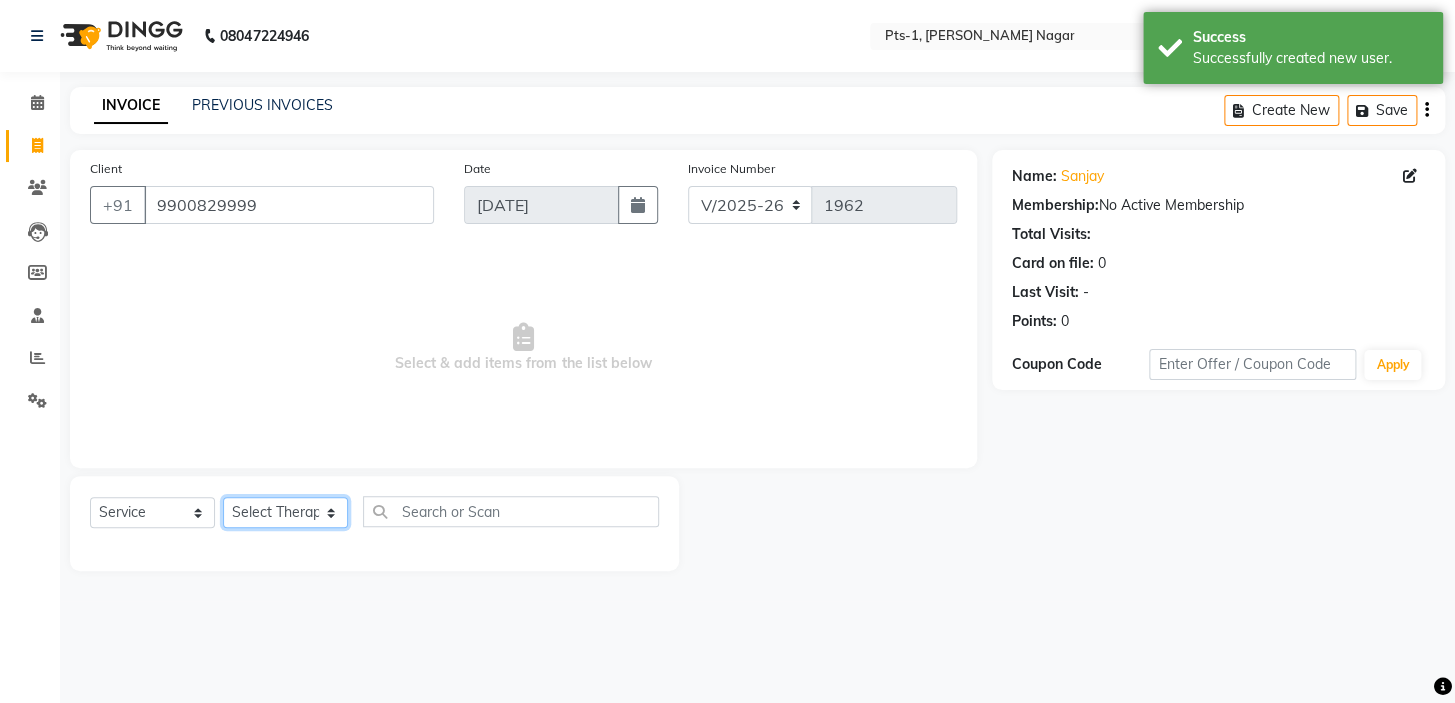 select on "61014" 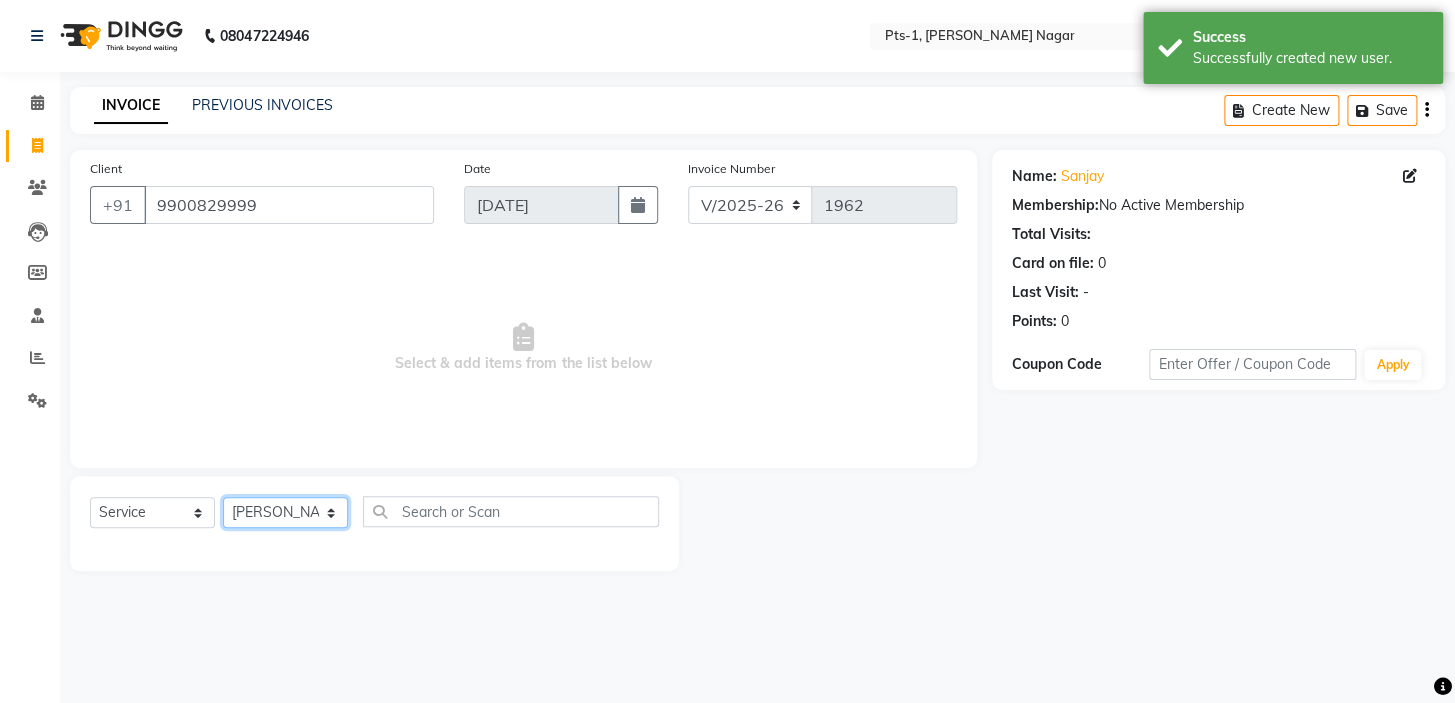 click on "Select Therapist [PERSON_NAME] anyone Babu Bela [PERSON_NAME] [PERSON_NAME] [PERSON_NAME] Sun [PERSON_NAME] [PERSON_NAME]" 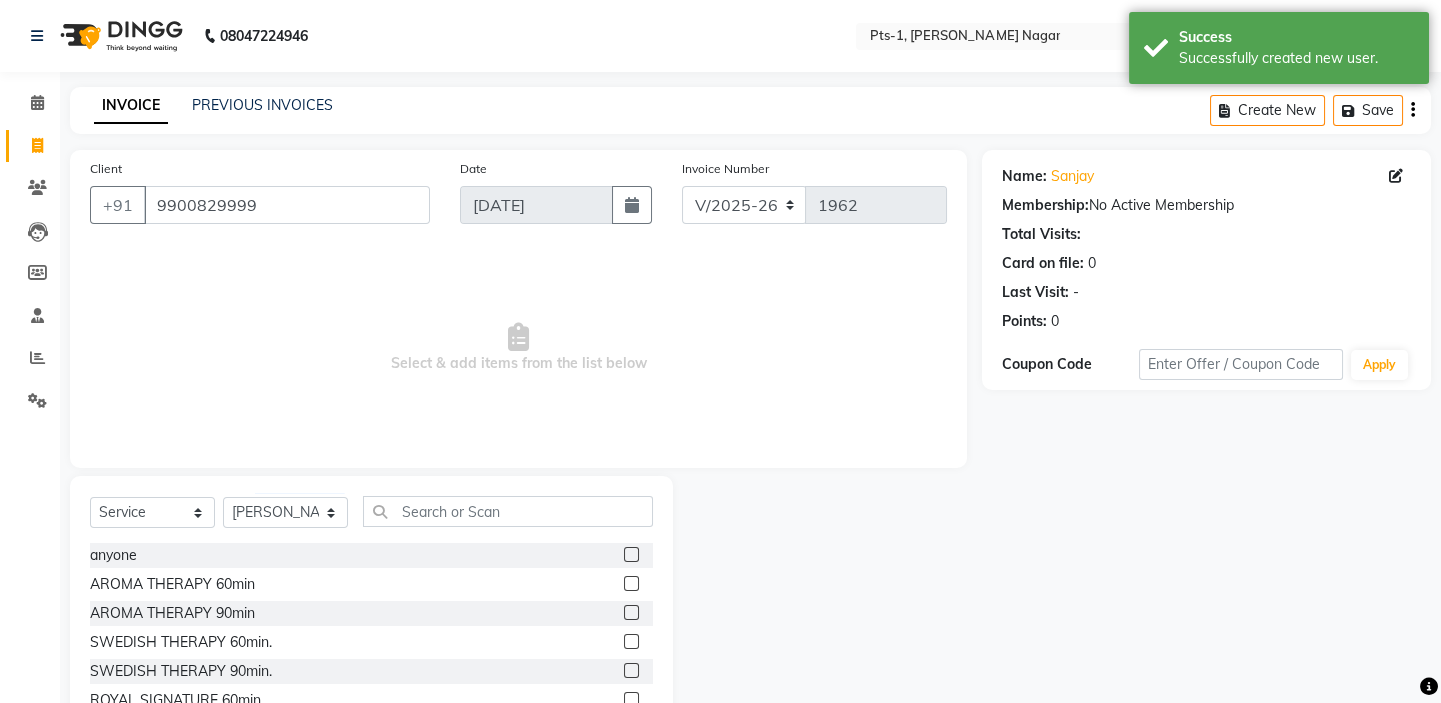 click 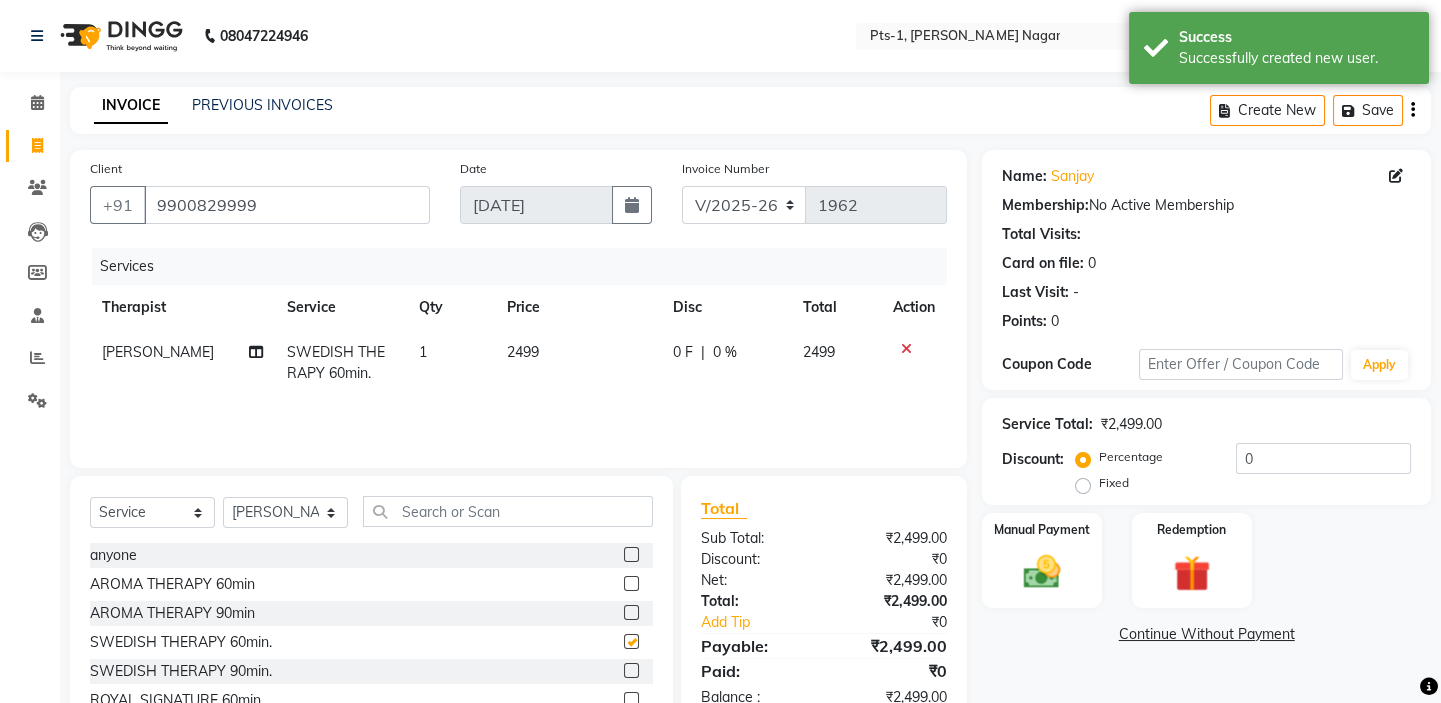 checkbox on "false" 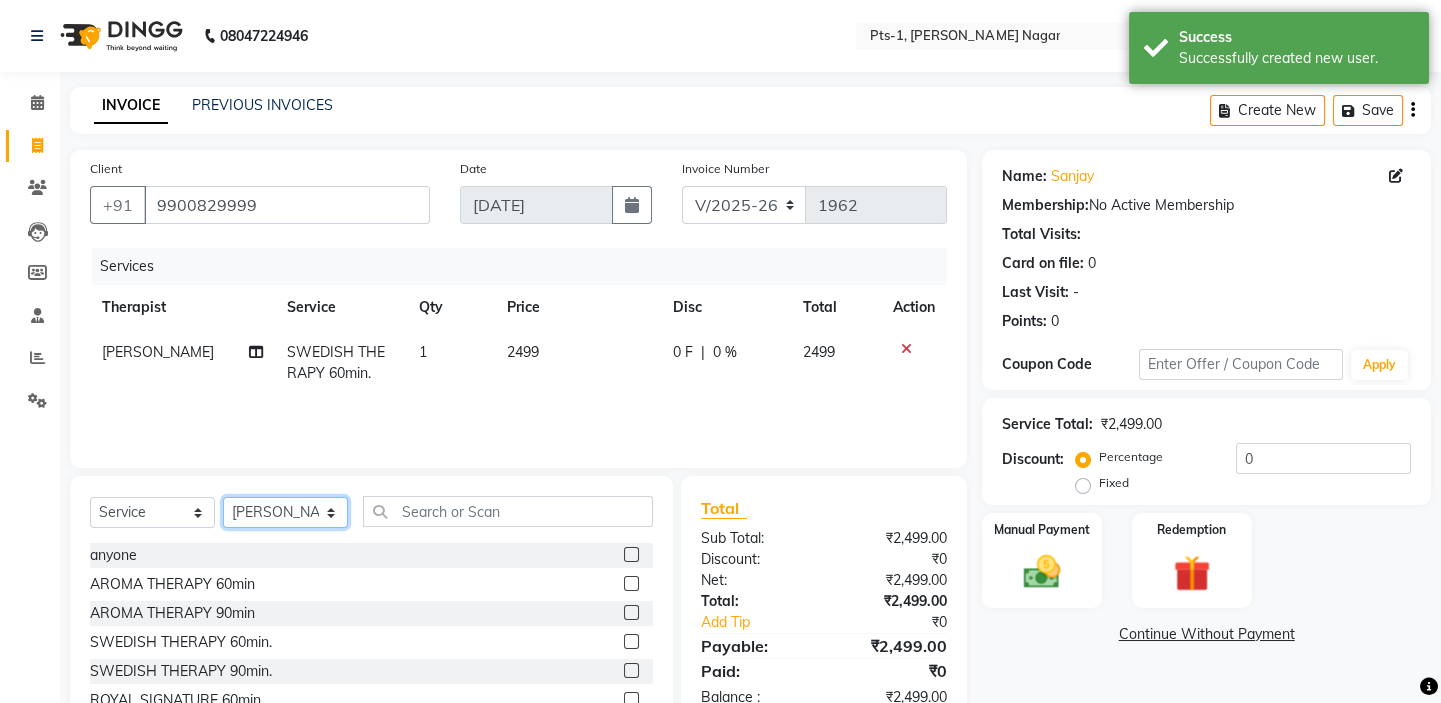 click on "Select Therapist [PERSON_NAME] anyone Babu Bela [PERSON_NAME] [PERSON_NAME] [PERSON_NAME] Sun [PERSON_NAME] [PERSON_NAME]" 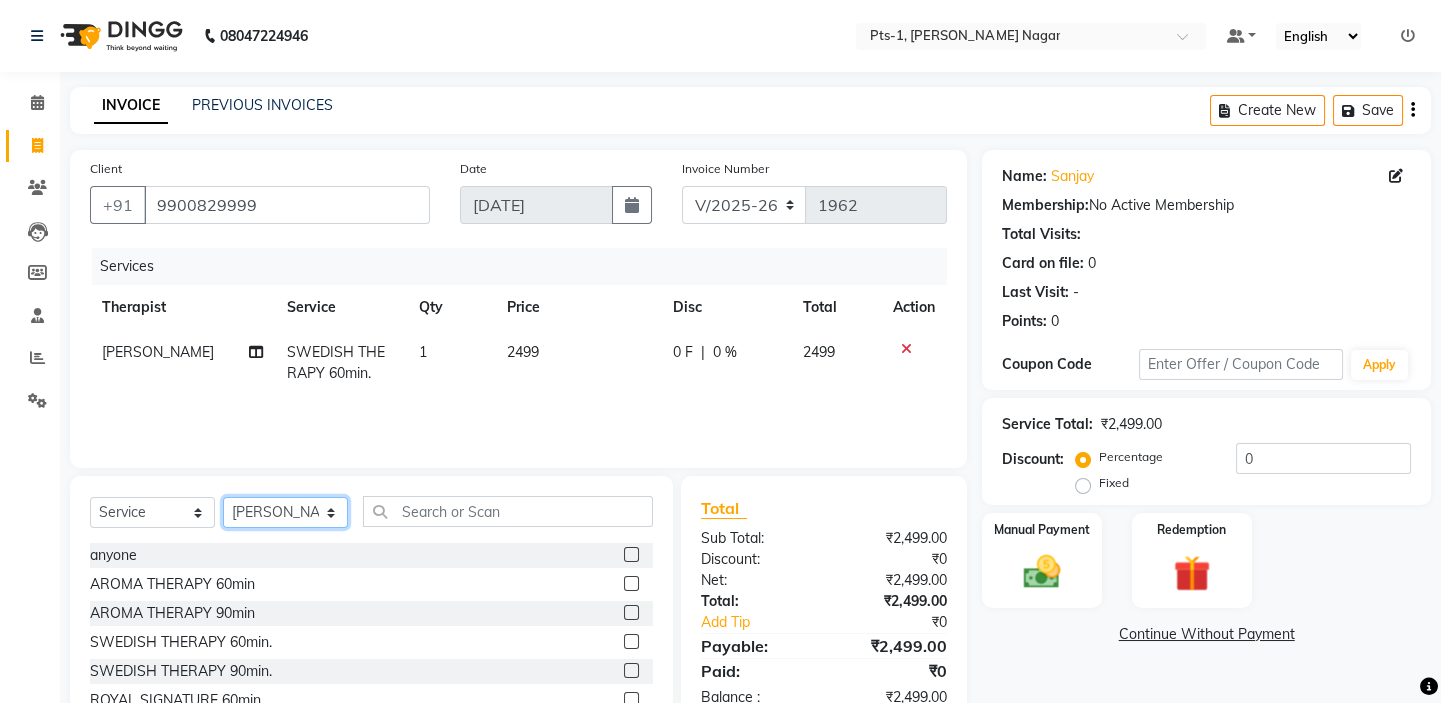 select on "80363" 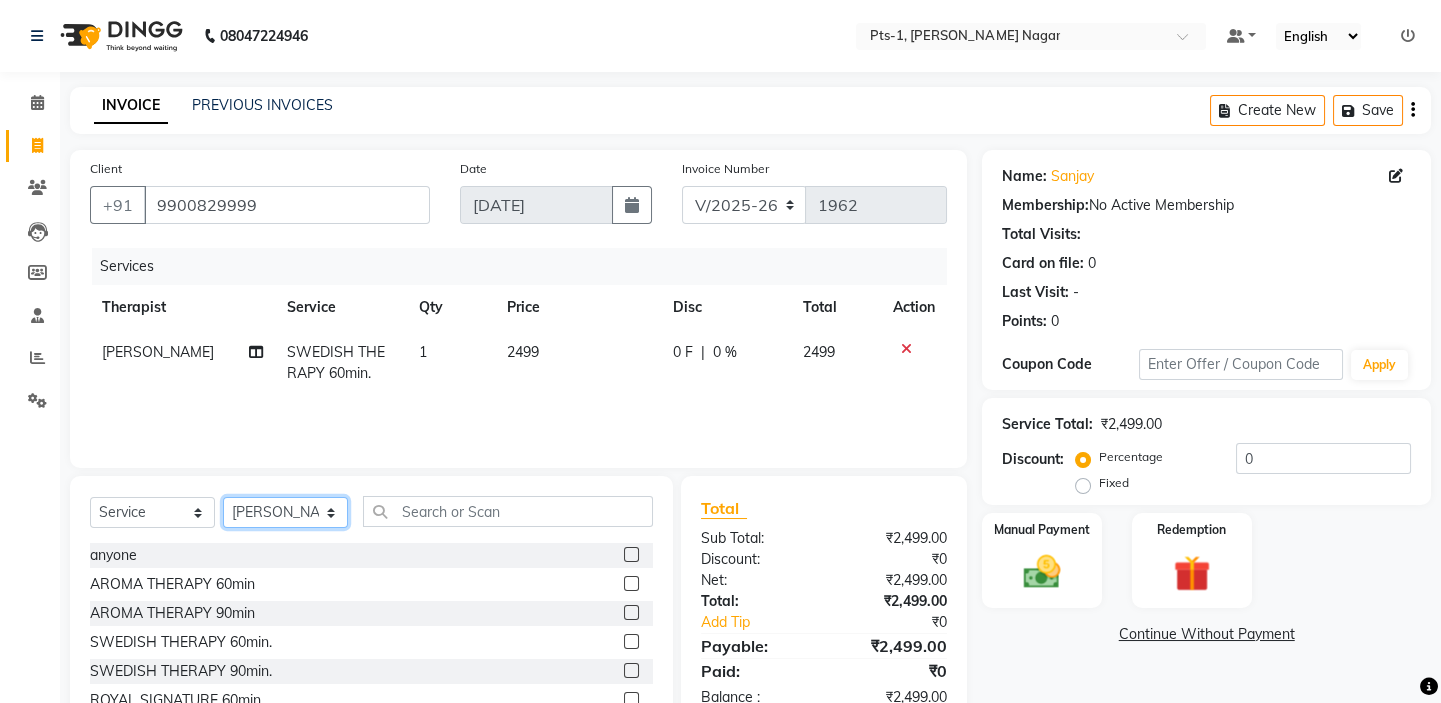 click on "Select Therapist [PERSON_NAME] anyone Babu Bela [PERSON_NAME] [PERSON_NAME] [PERSON_NAME] Sun [PERSON_NAME] [PERSON_NAME]" 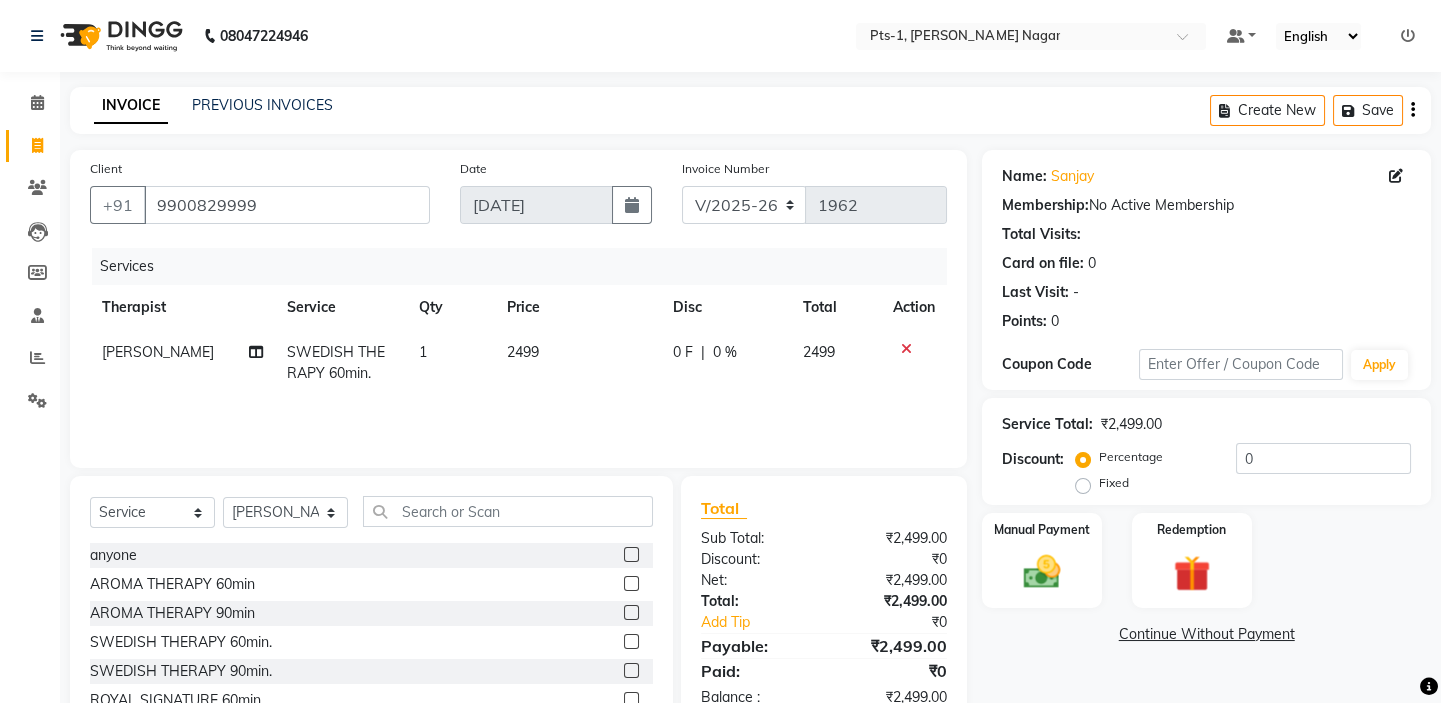click 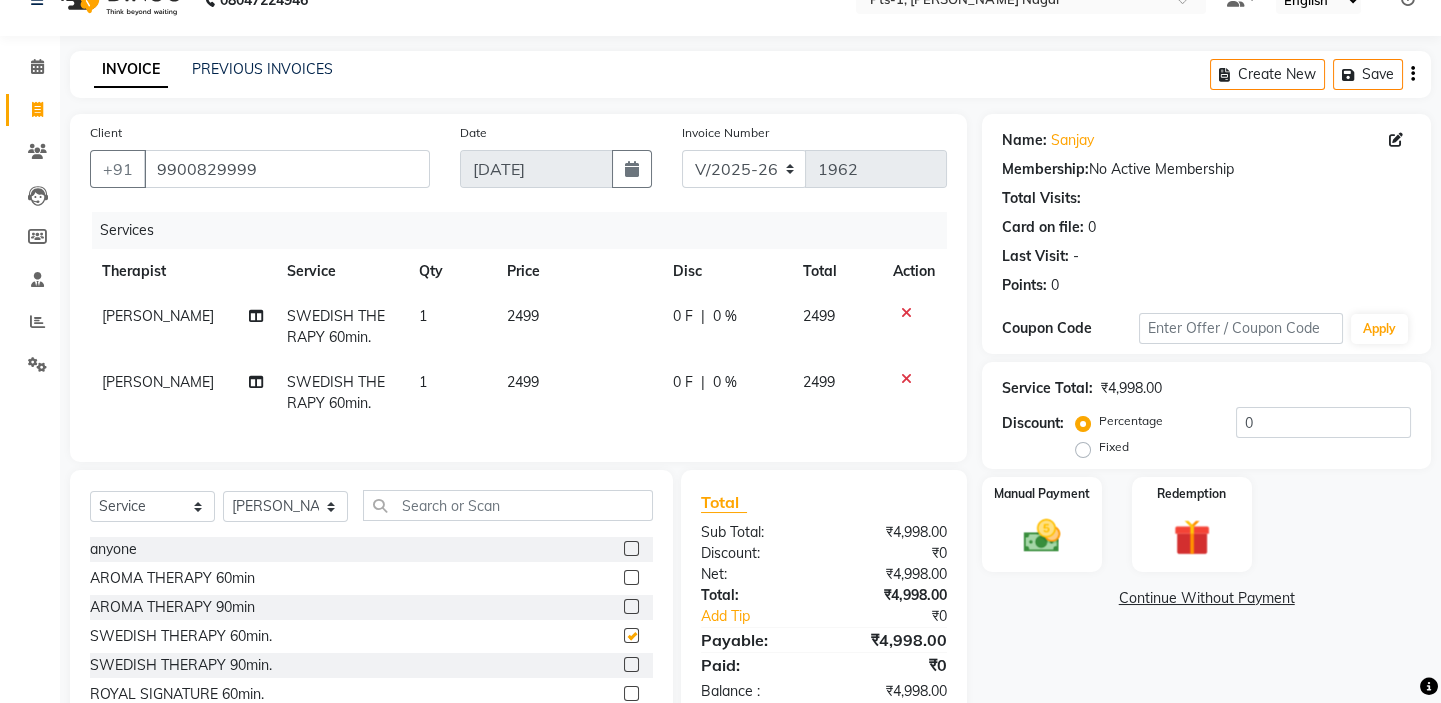 checkbox on "false" 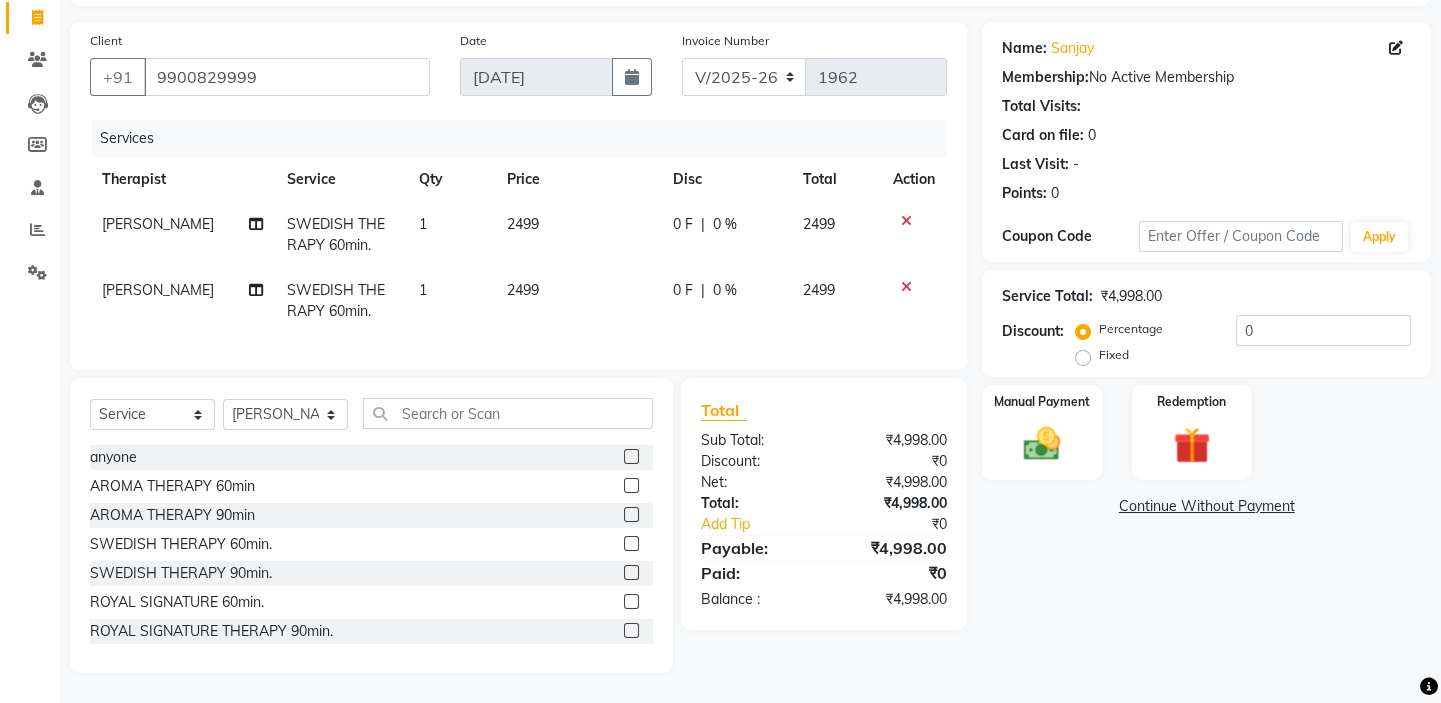 scroll, scrollTop: 142, scrollLeft: 0, axis: vertical 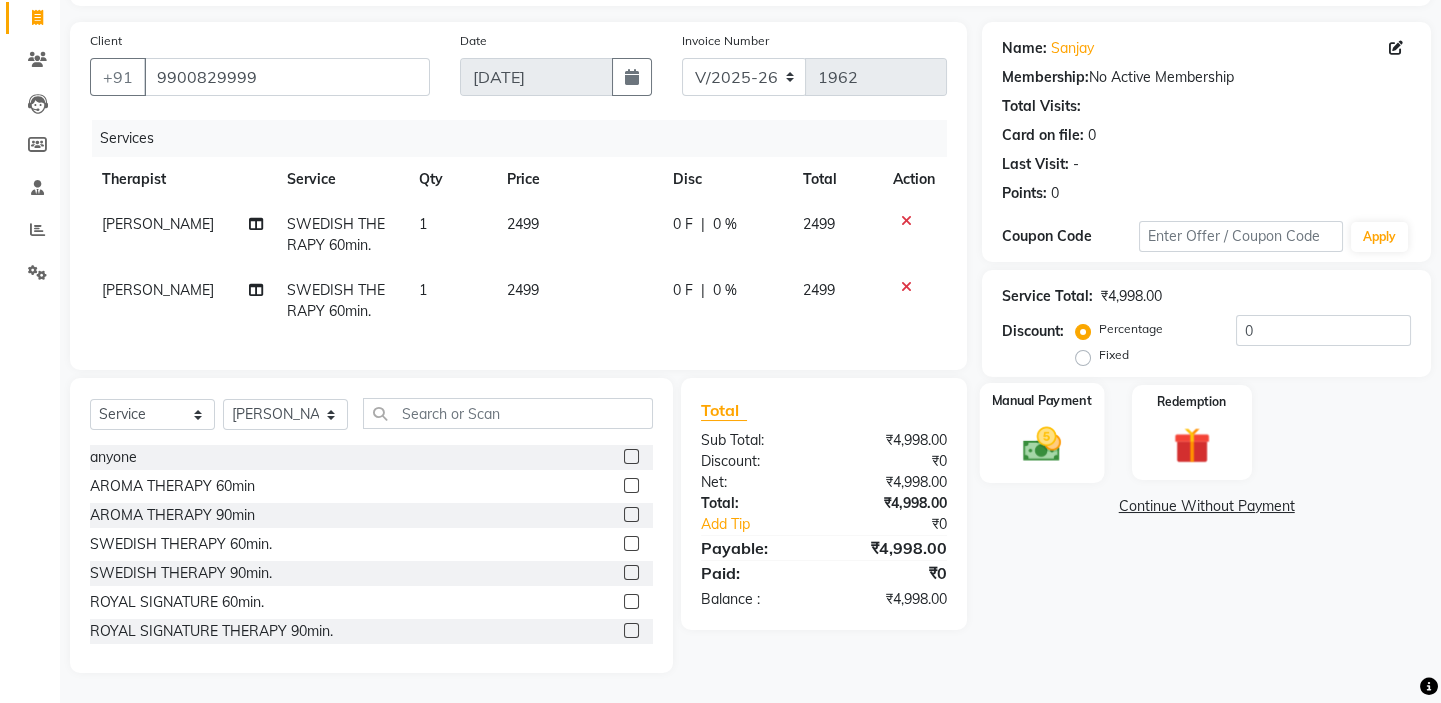 click 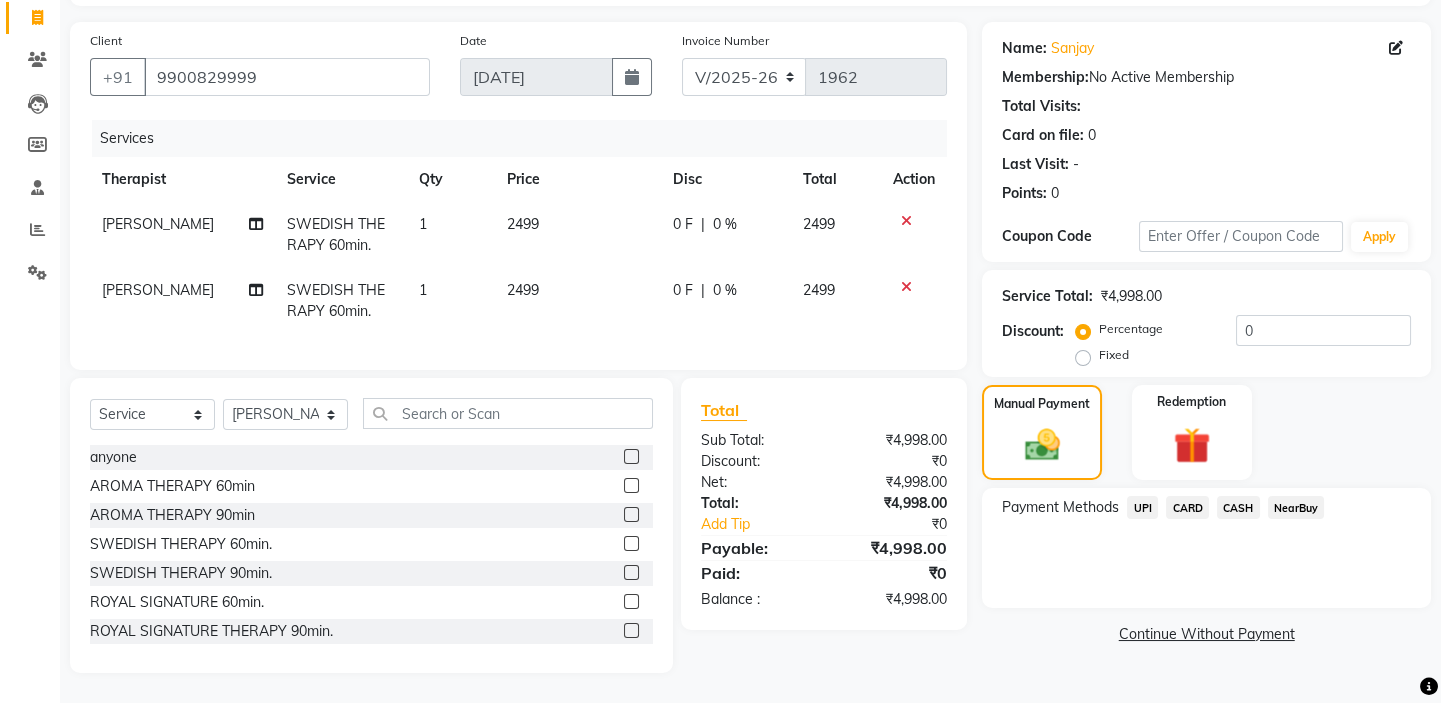 click on "UPI" 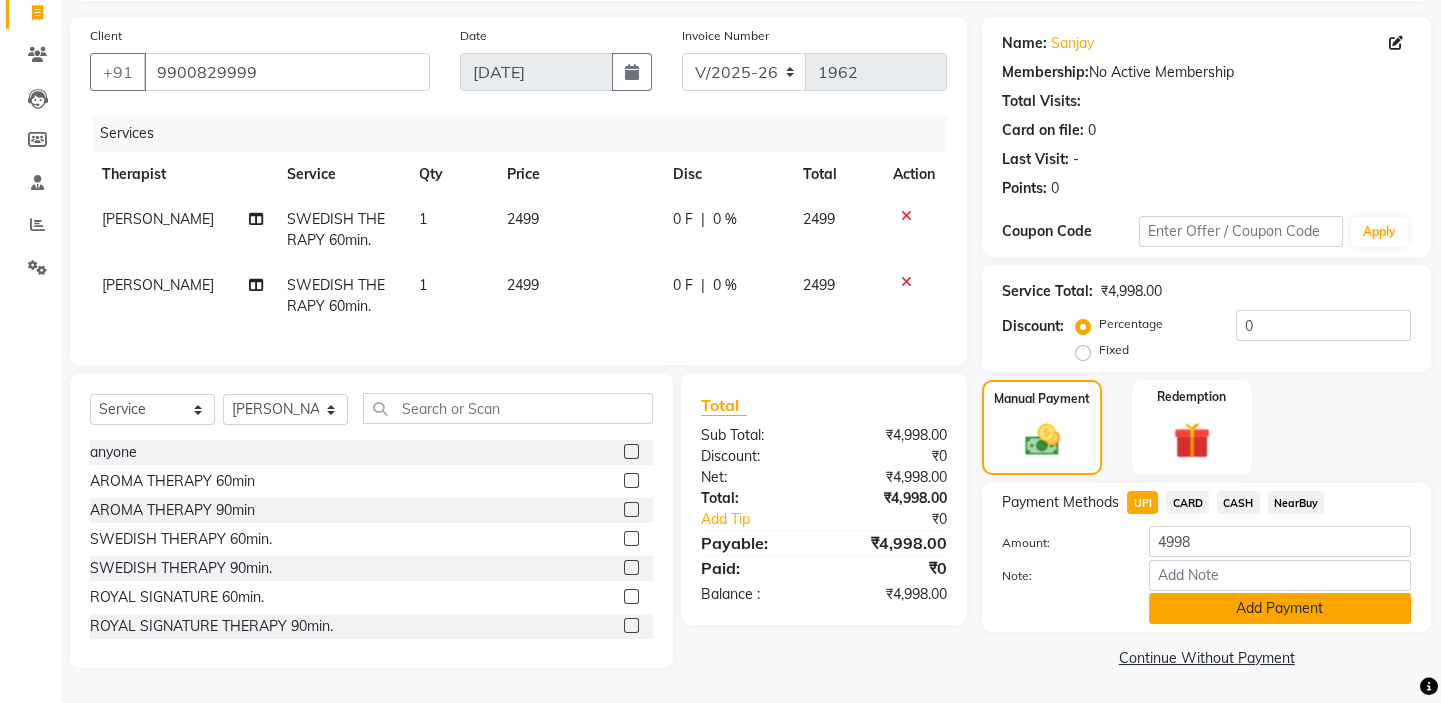 click on "Add Payment" 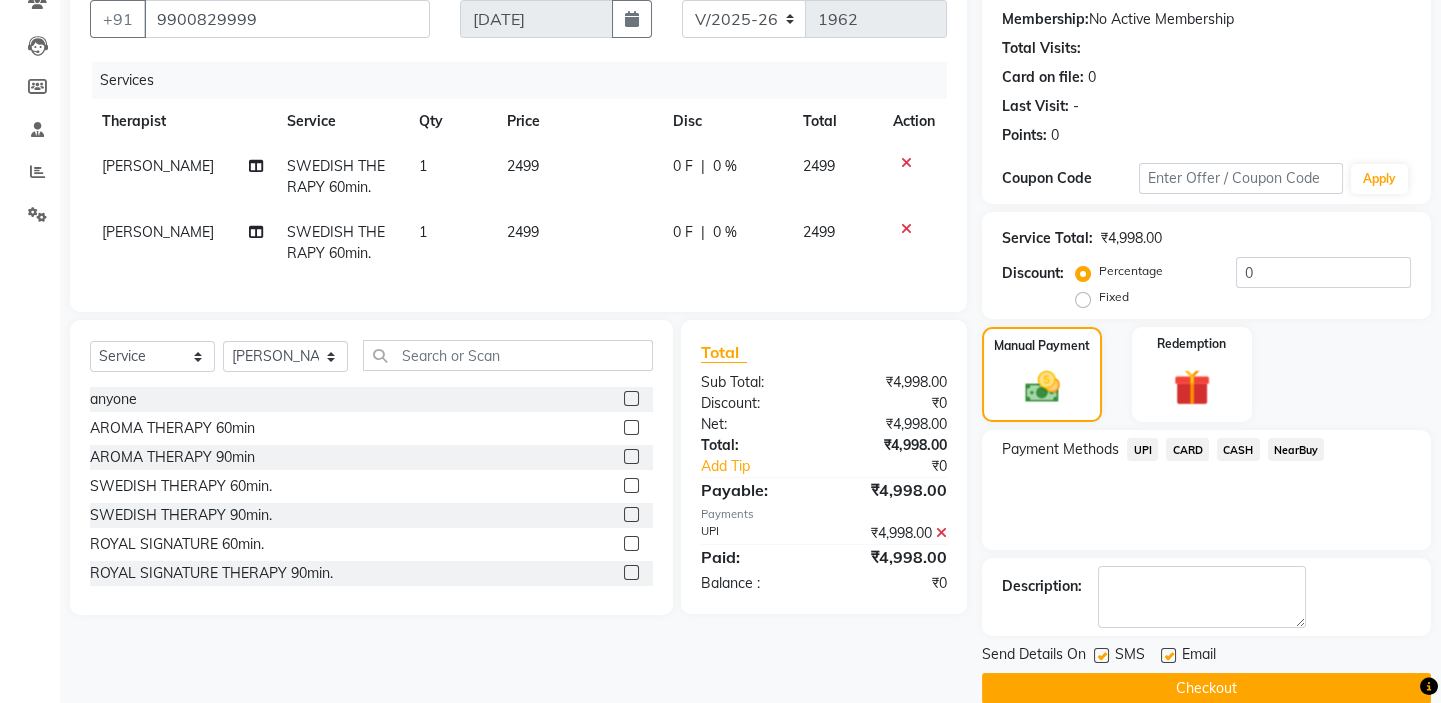 scroll, scrollTop: 216, scrollLeft: 0, axis: vertical 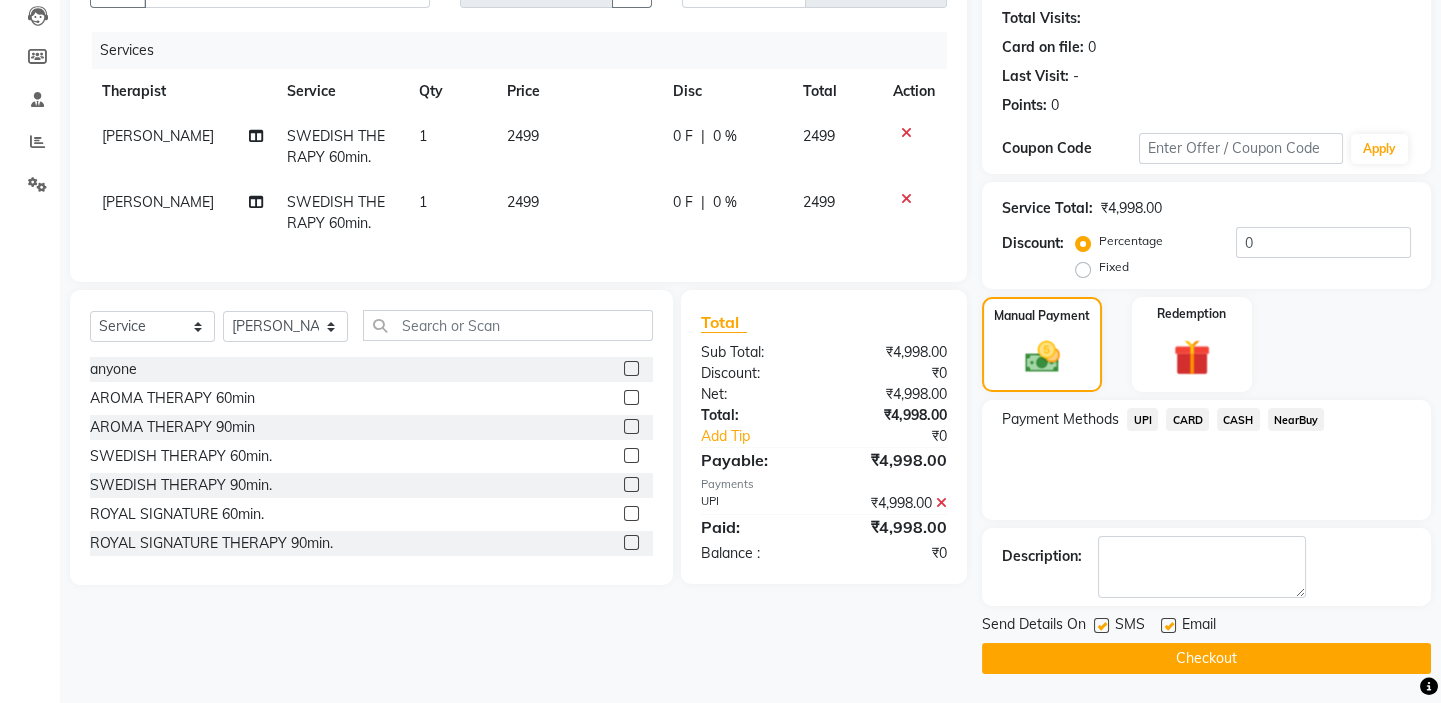 click 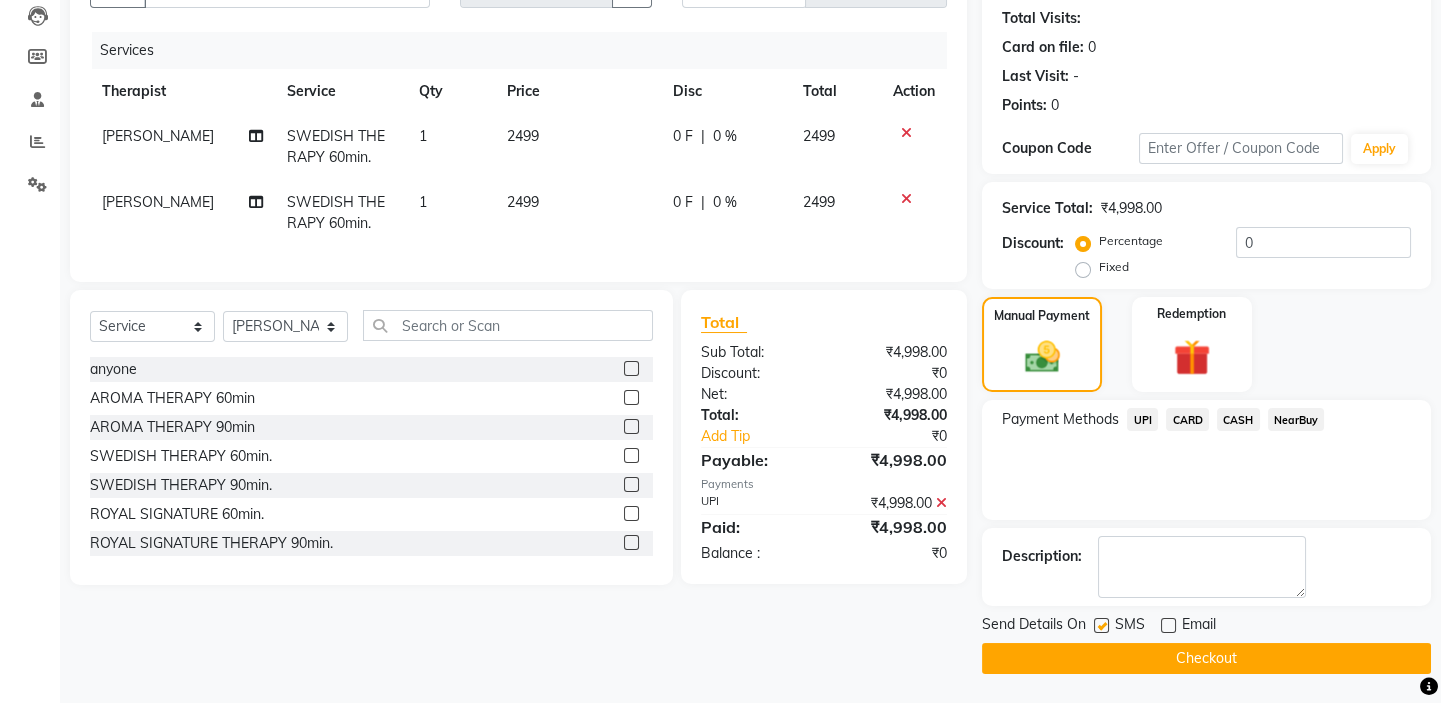 click 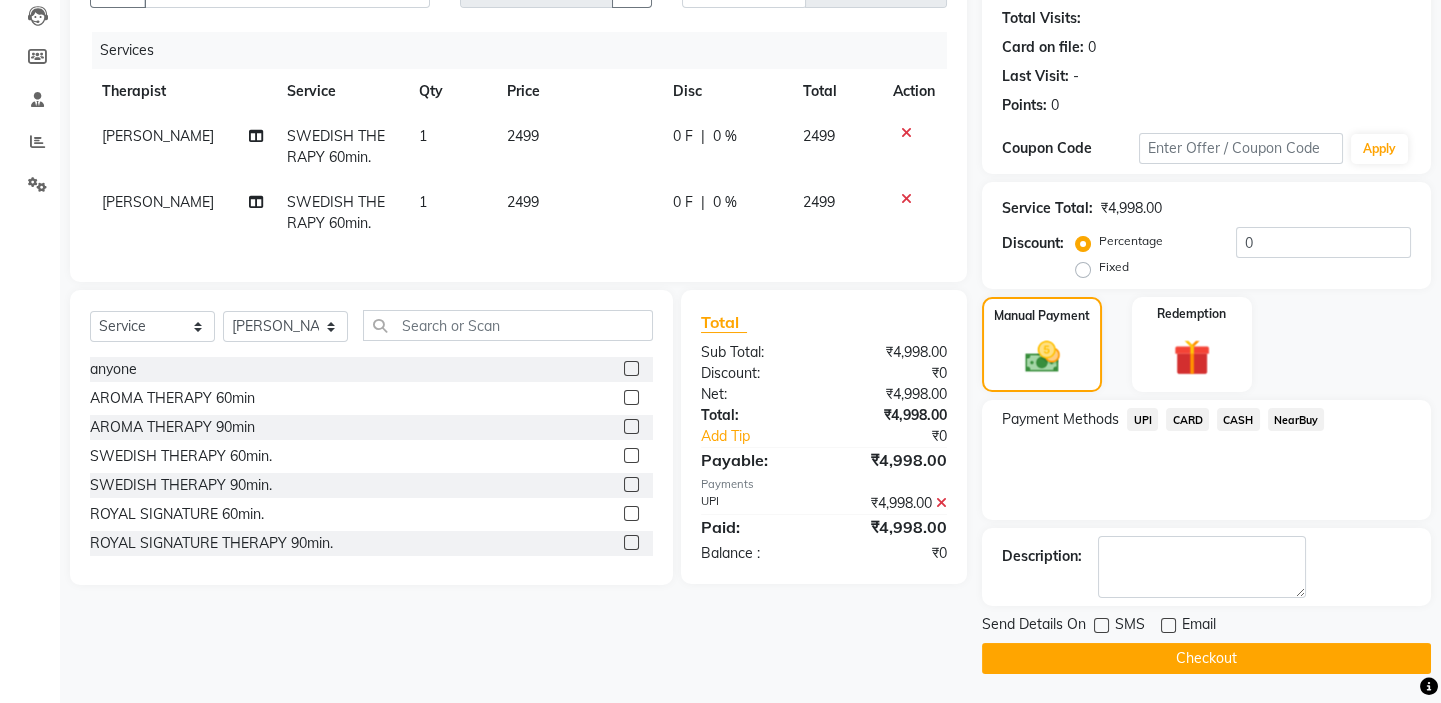 click on "Checkout" 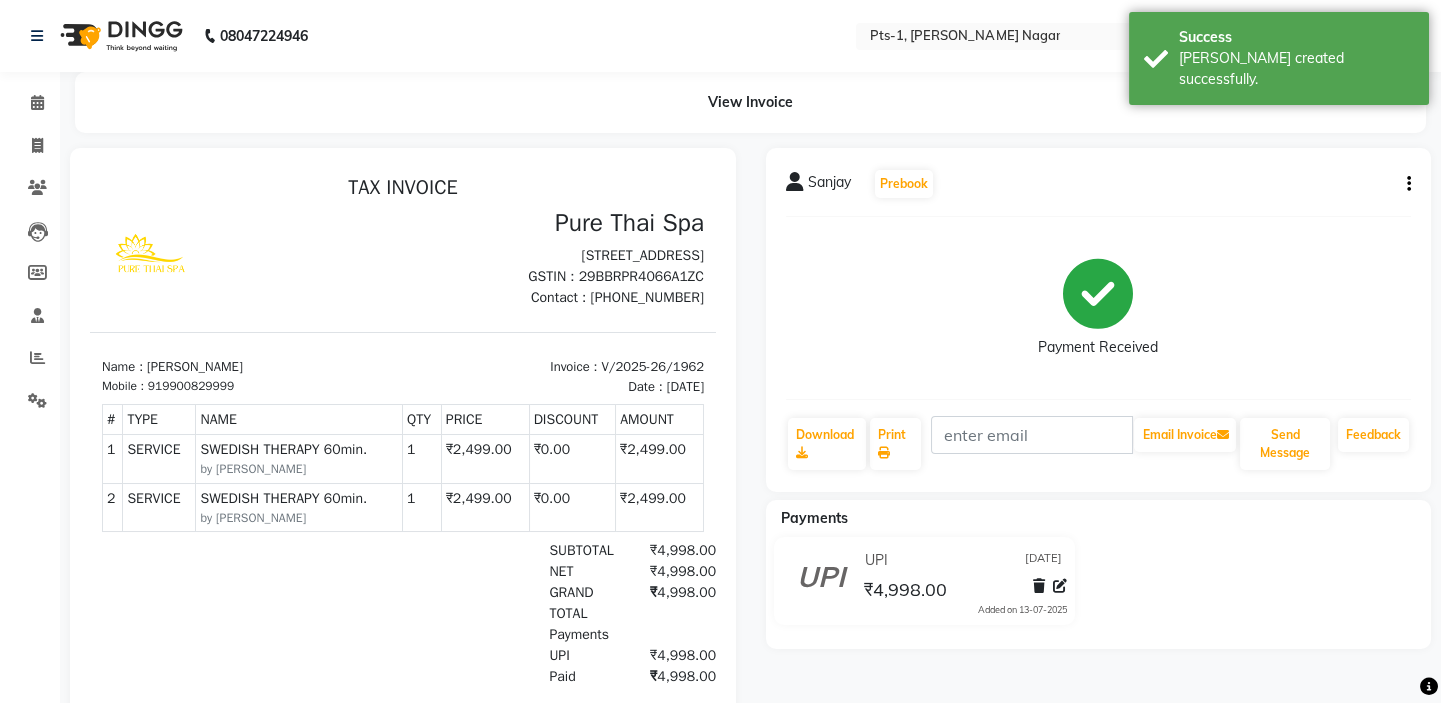 scroll, scrollTop: 0, scrollLeft: 0, axis: both 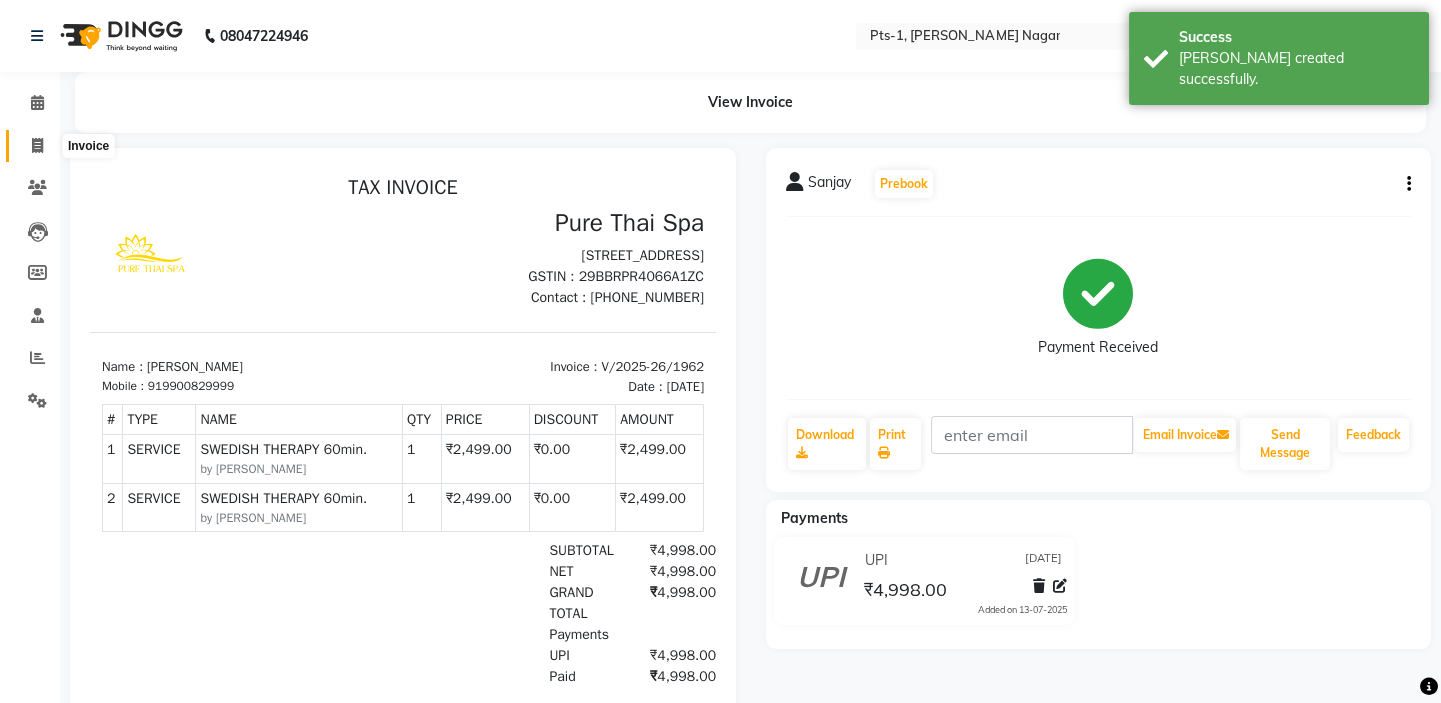 click 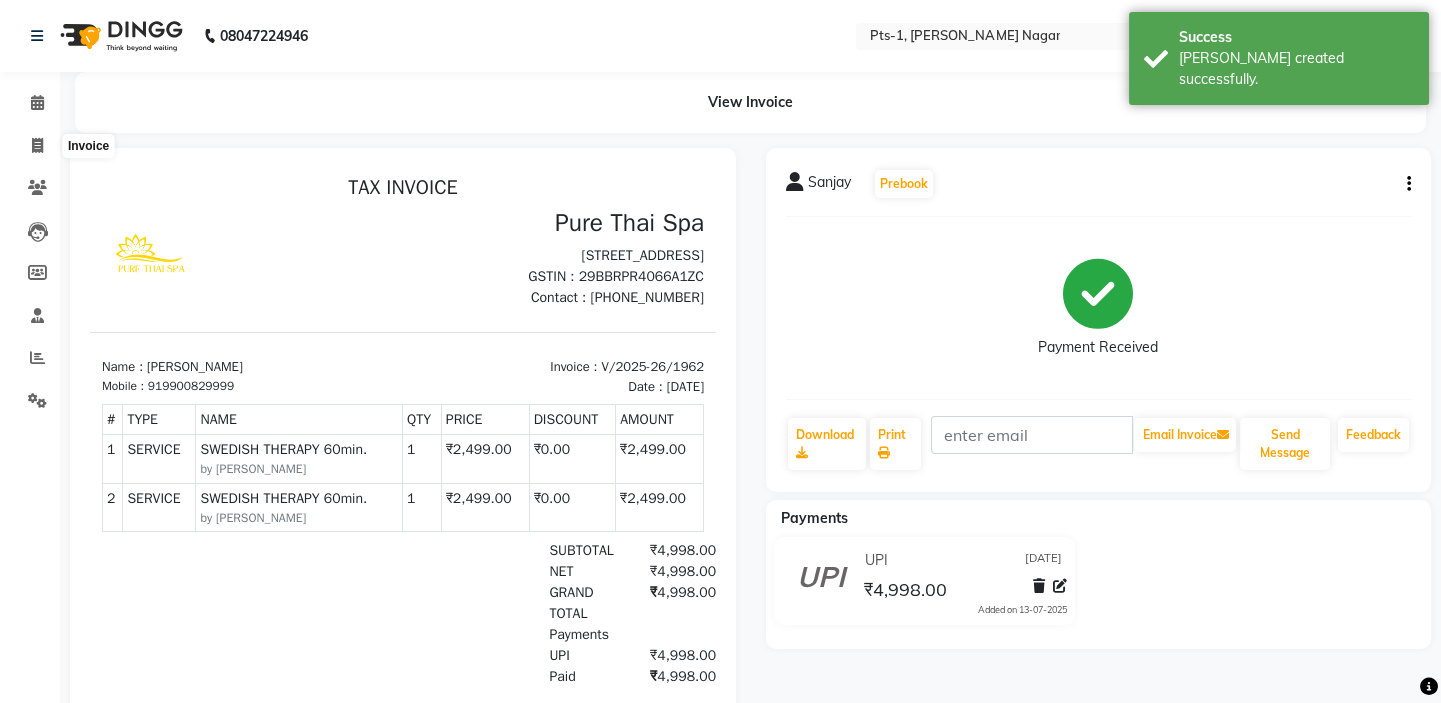select on "5296" 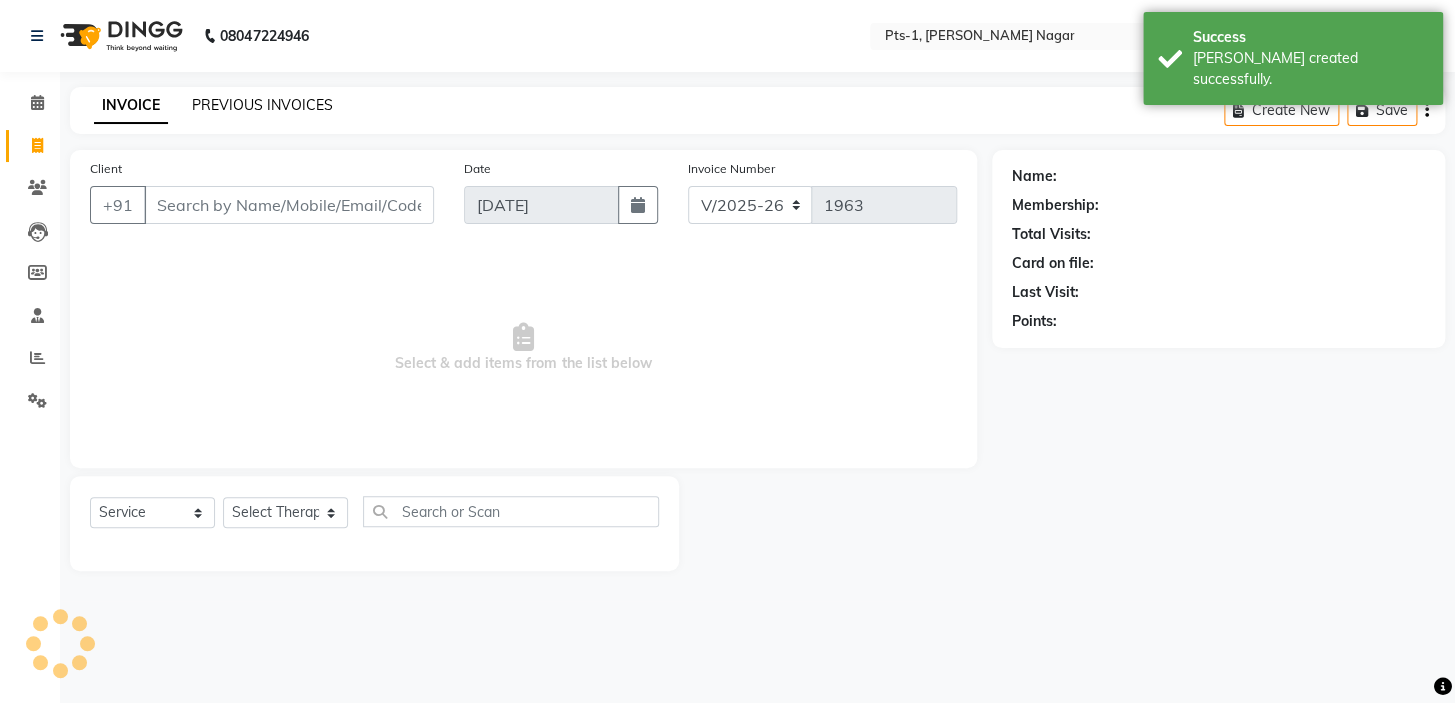 click on "PREVIOUS INVOICES" 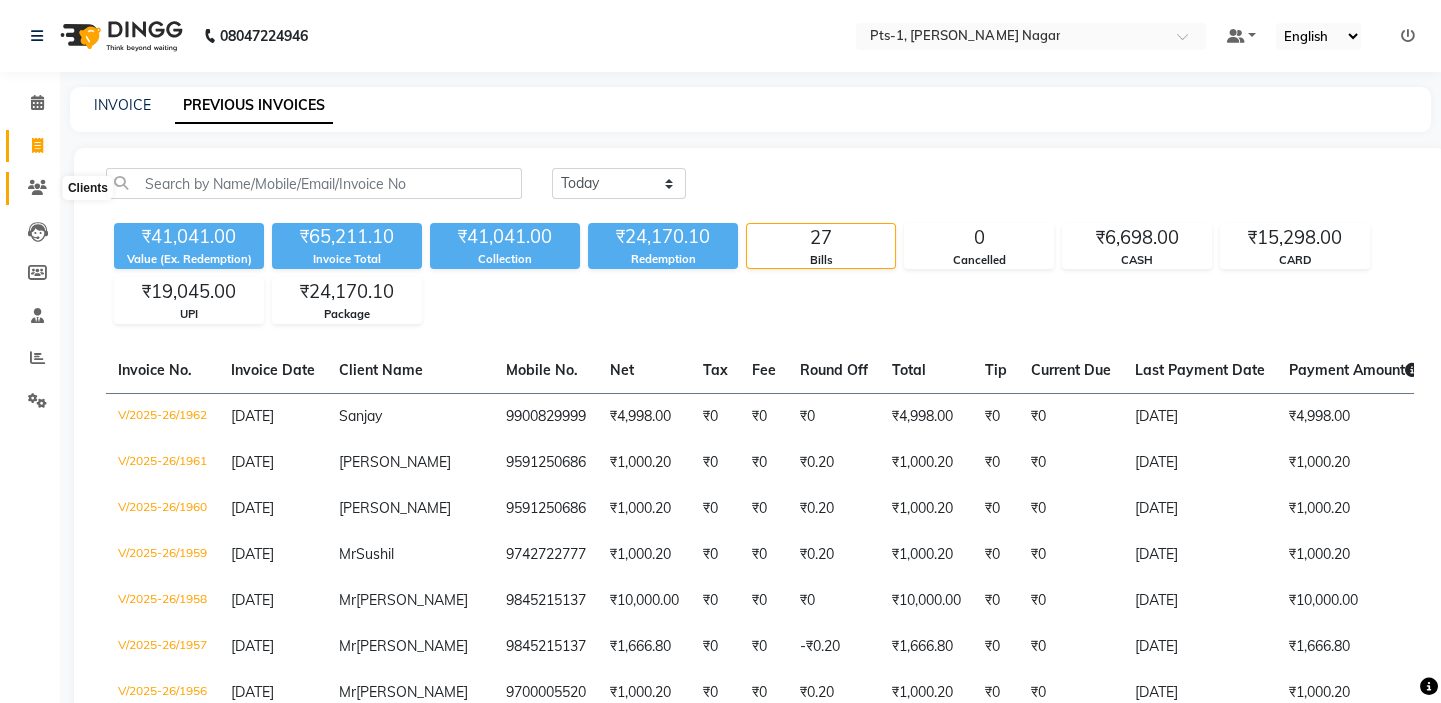 click 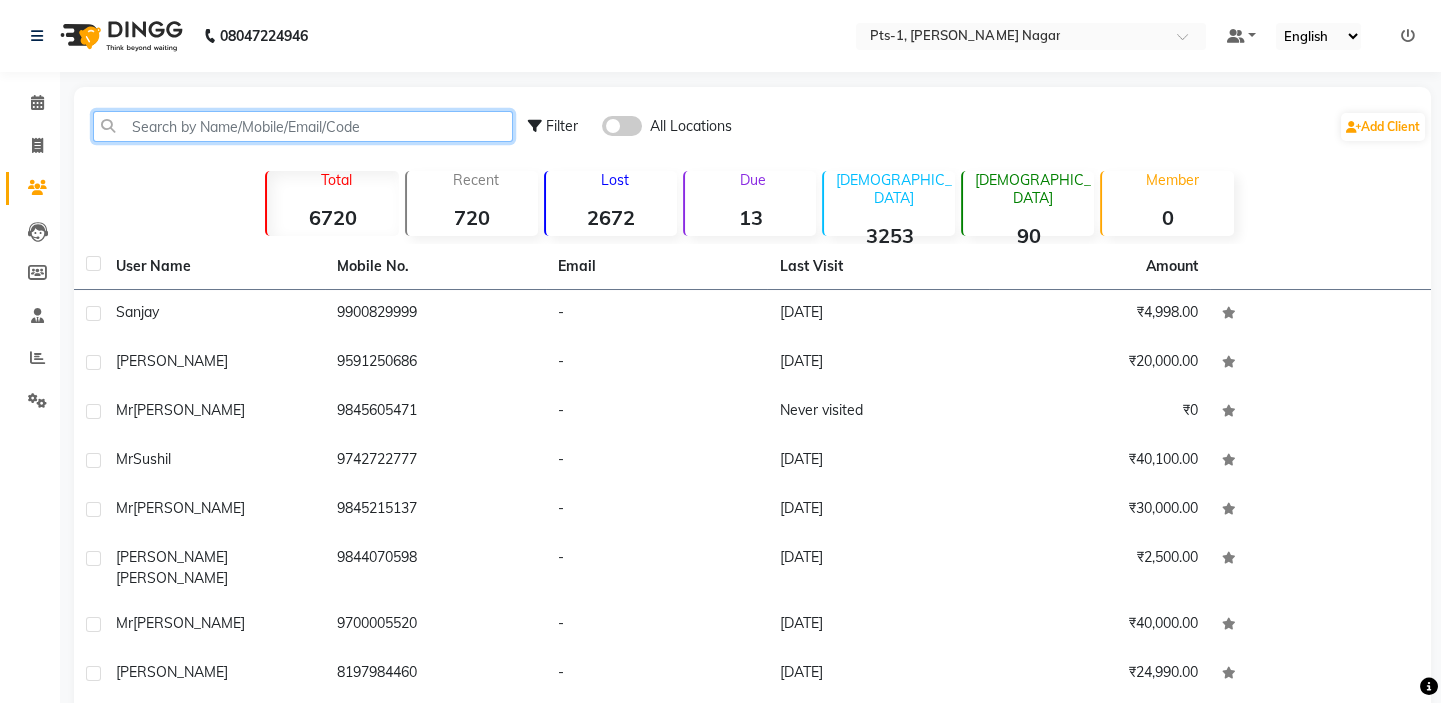click 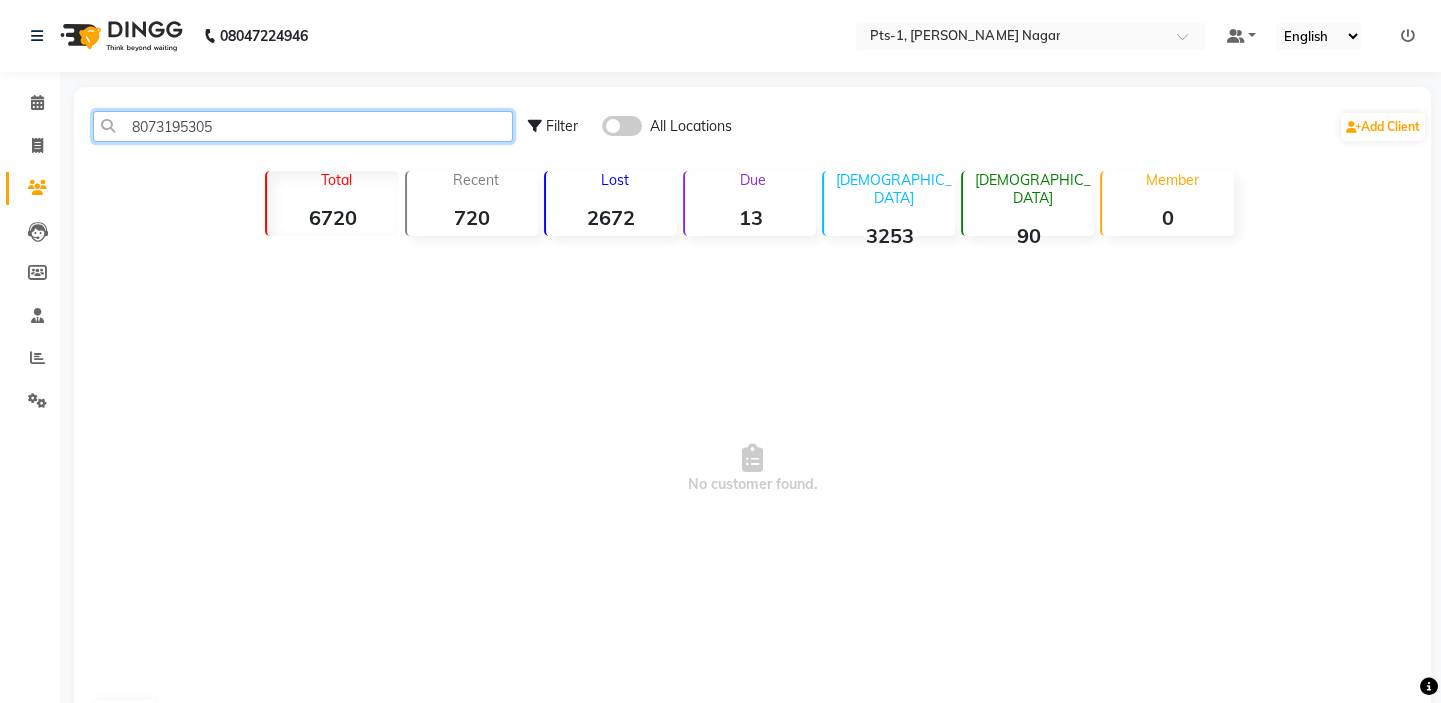 type on "8073195305" 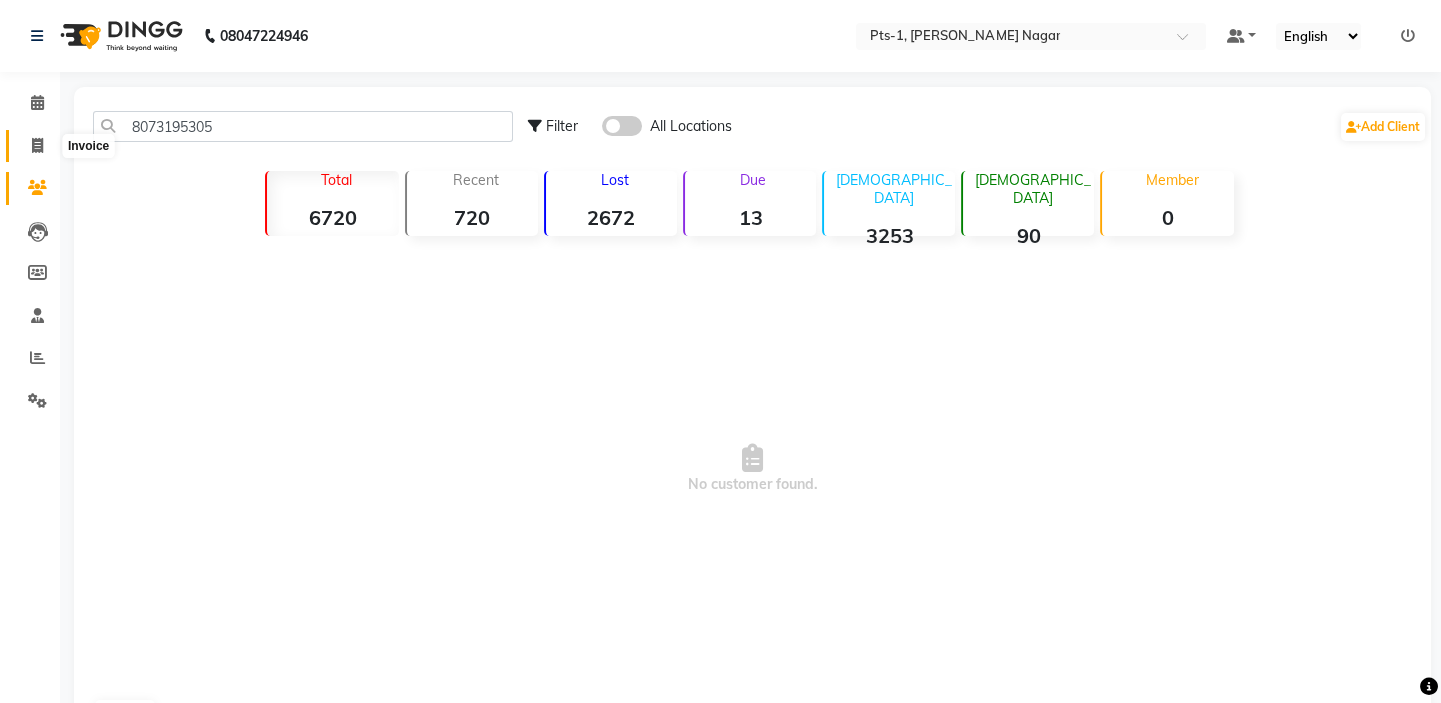 click 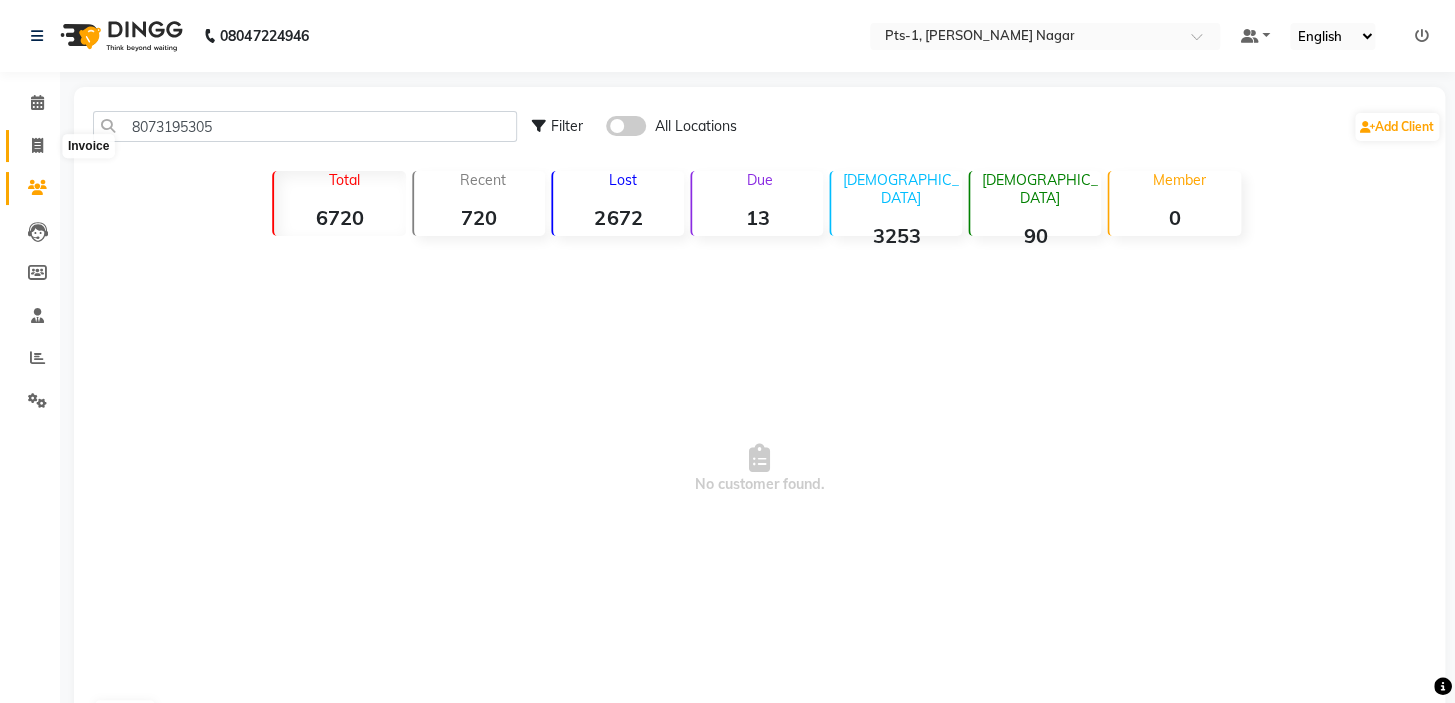 select on "5296" 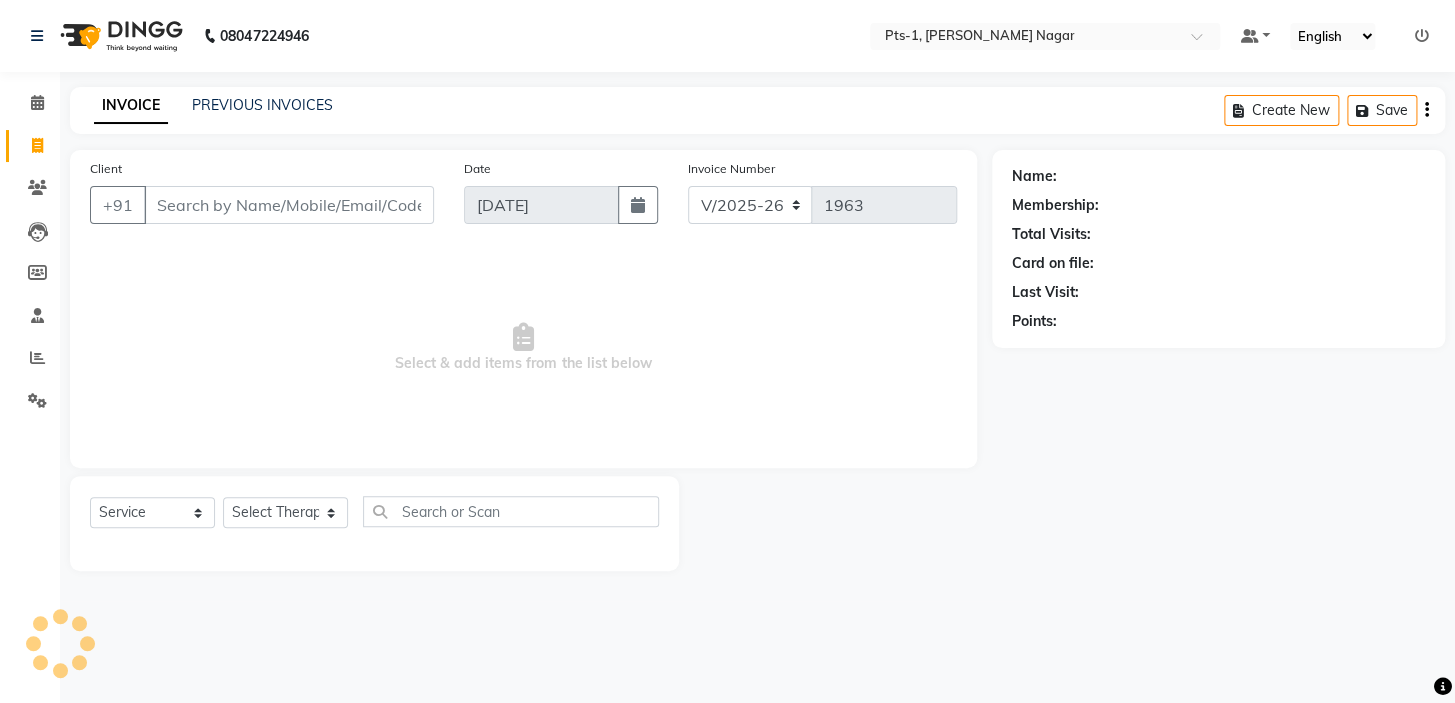 click on "Client" at bounding box center [289, 205] 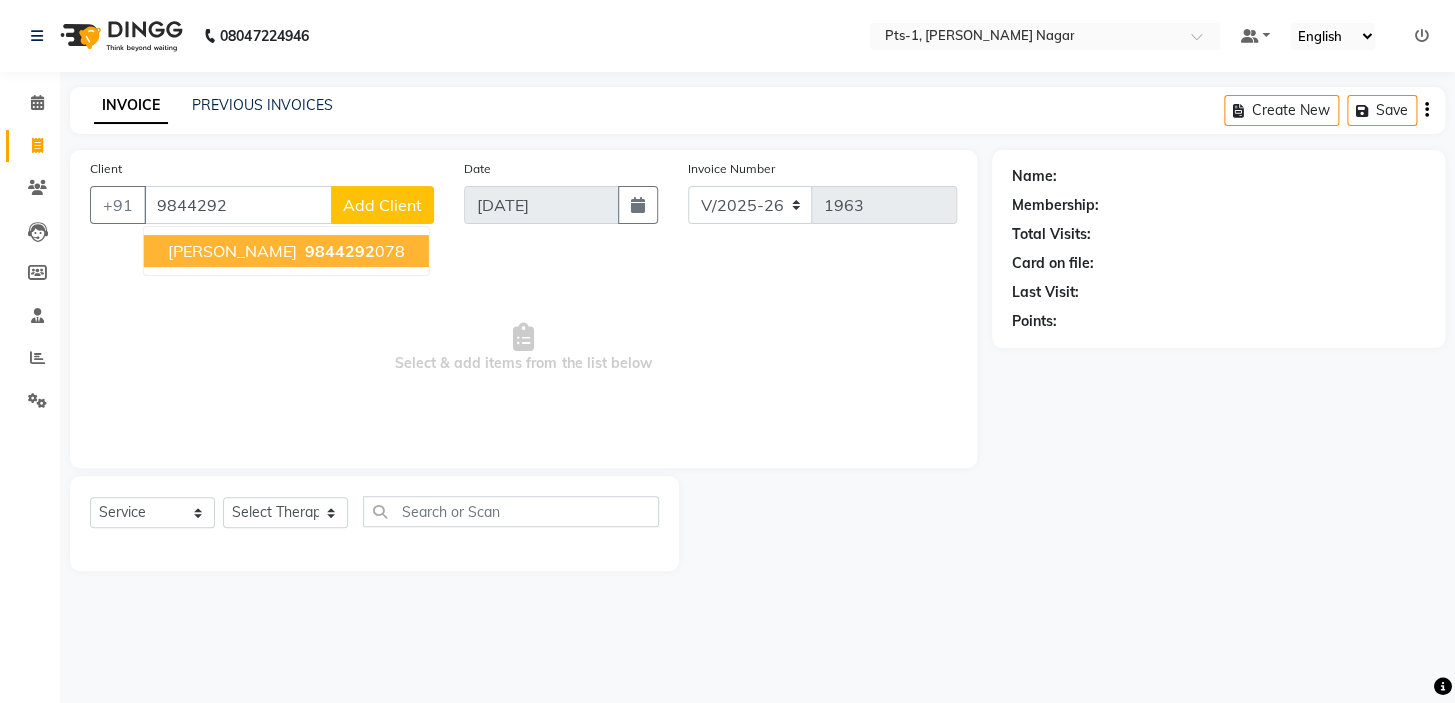 click on "9844292 078" at bounding box center (353, 251) 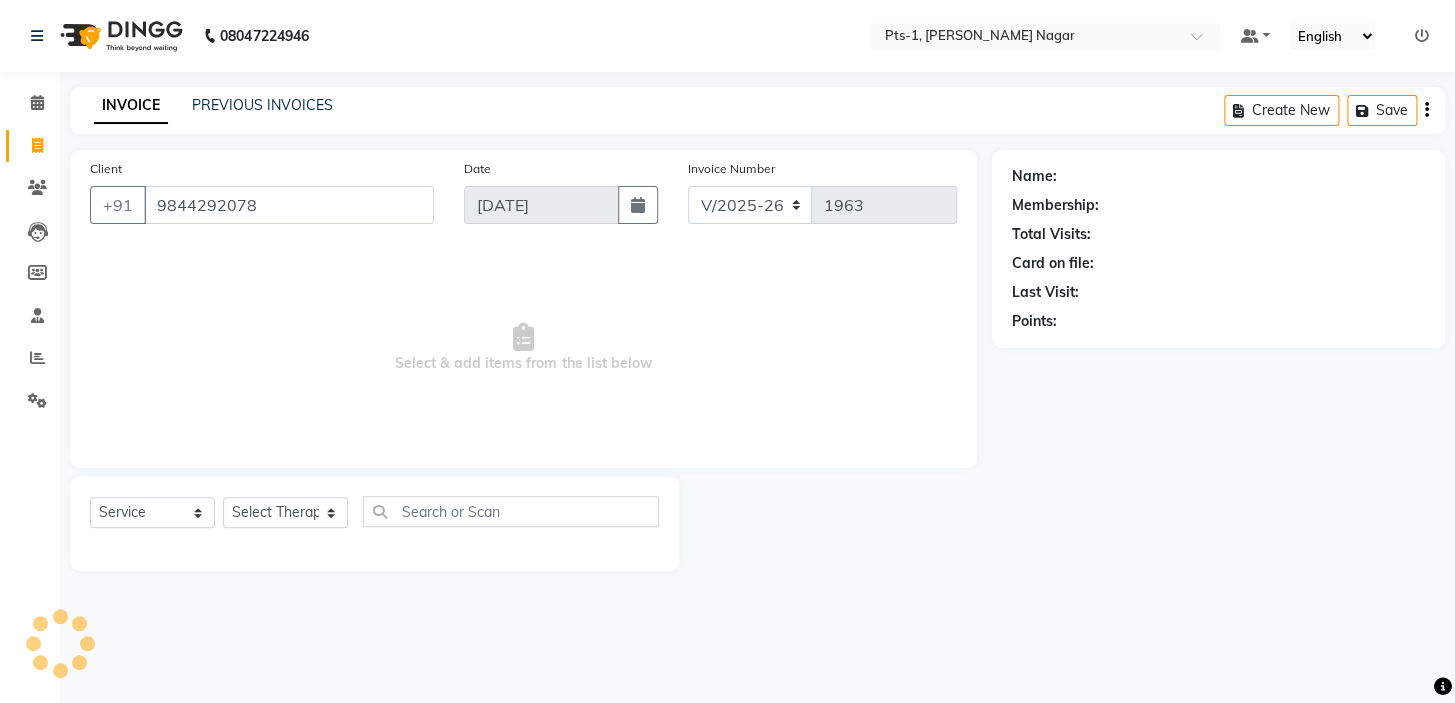 type on "9844292078" 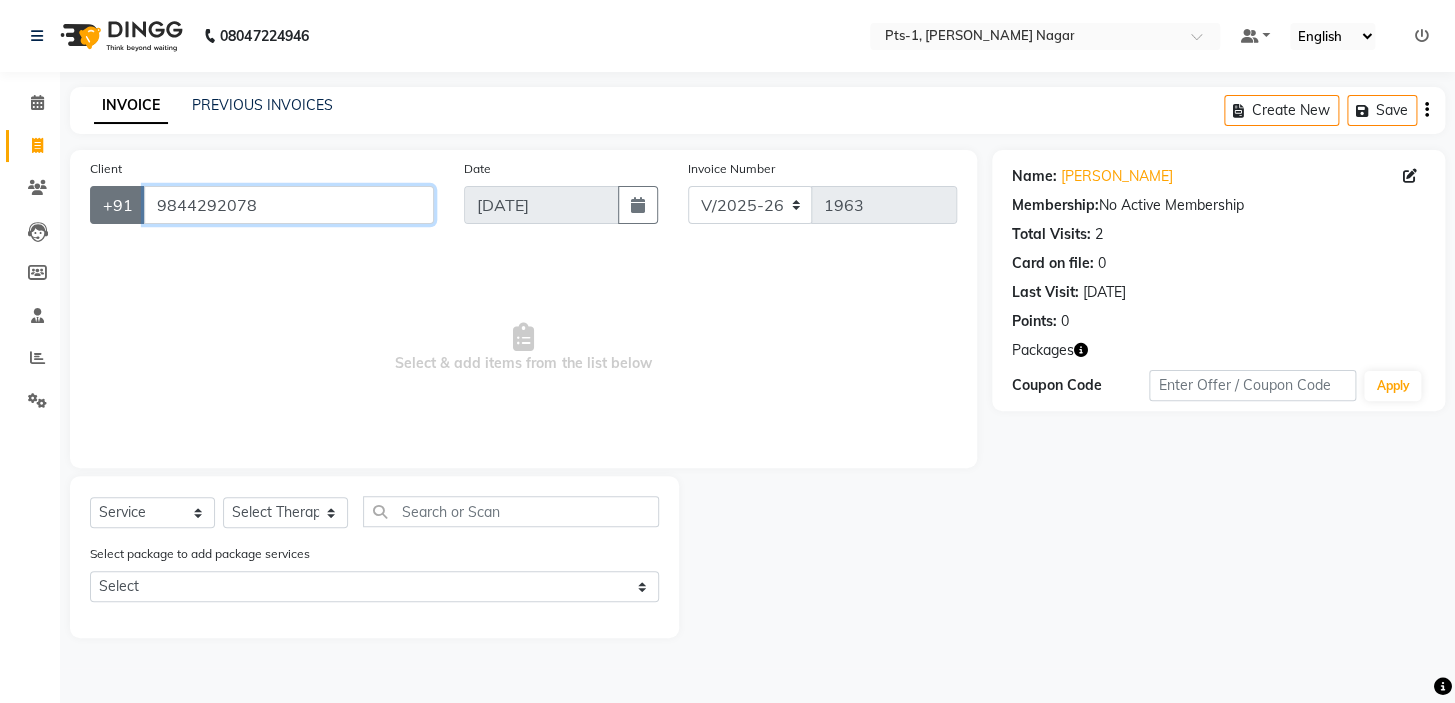 drag, startPoint x: 301, startPoint y: 208, endPoint x: 131, endPoint y: 210, distance: 170.01176 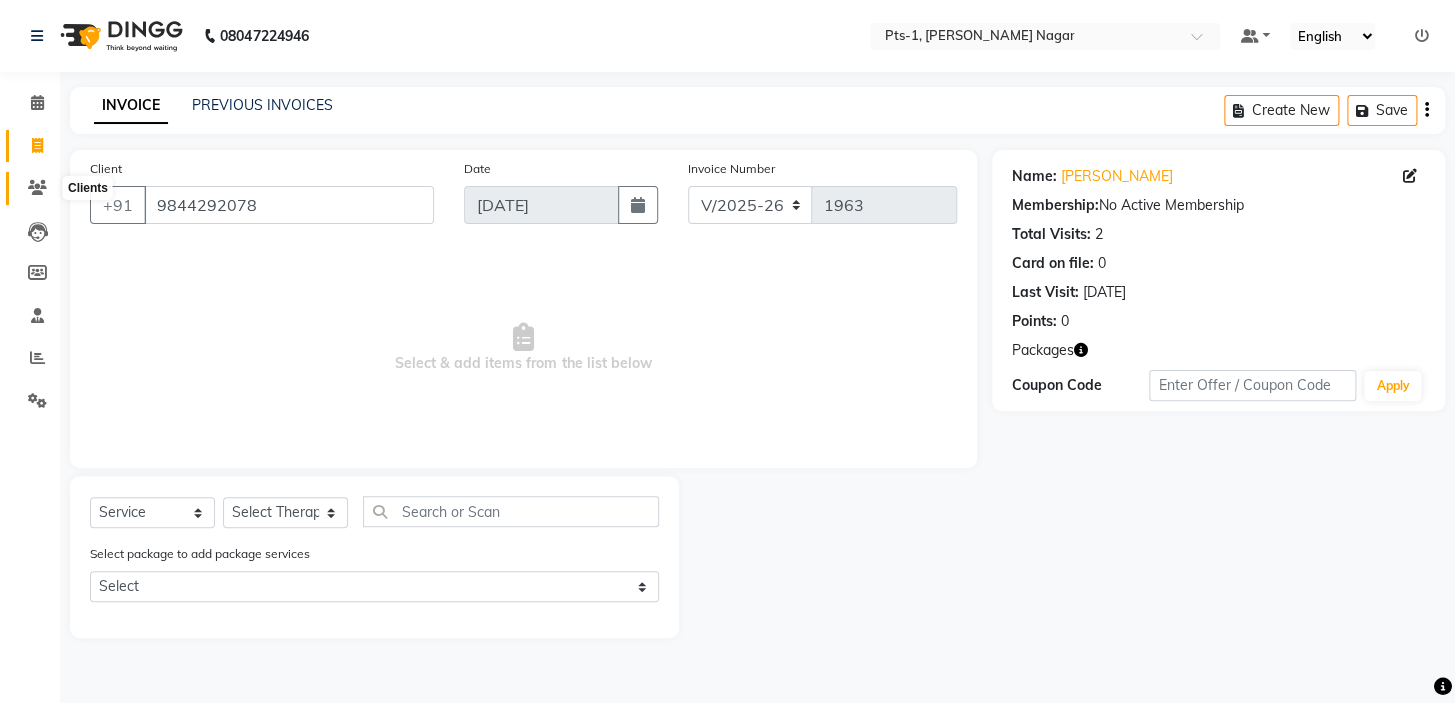 click 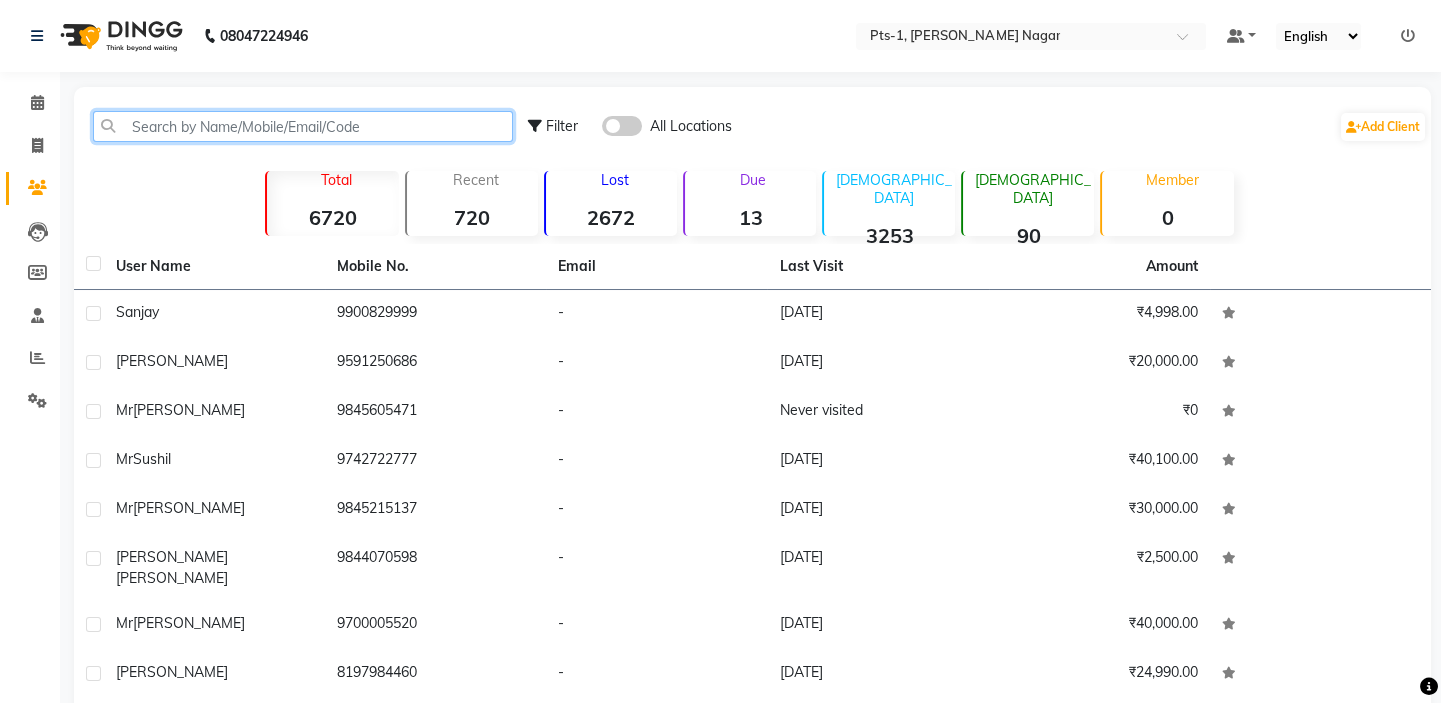 click 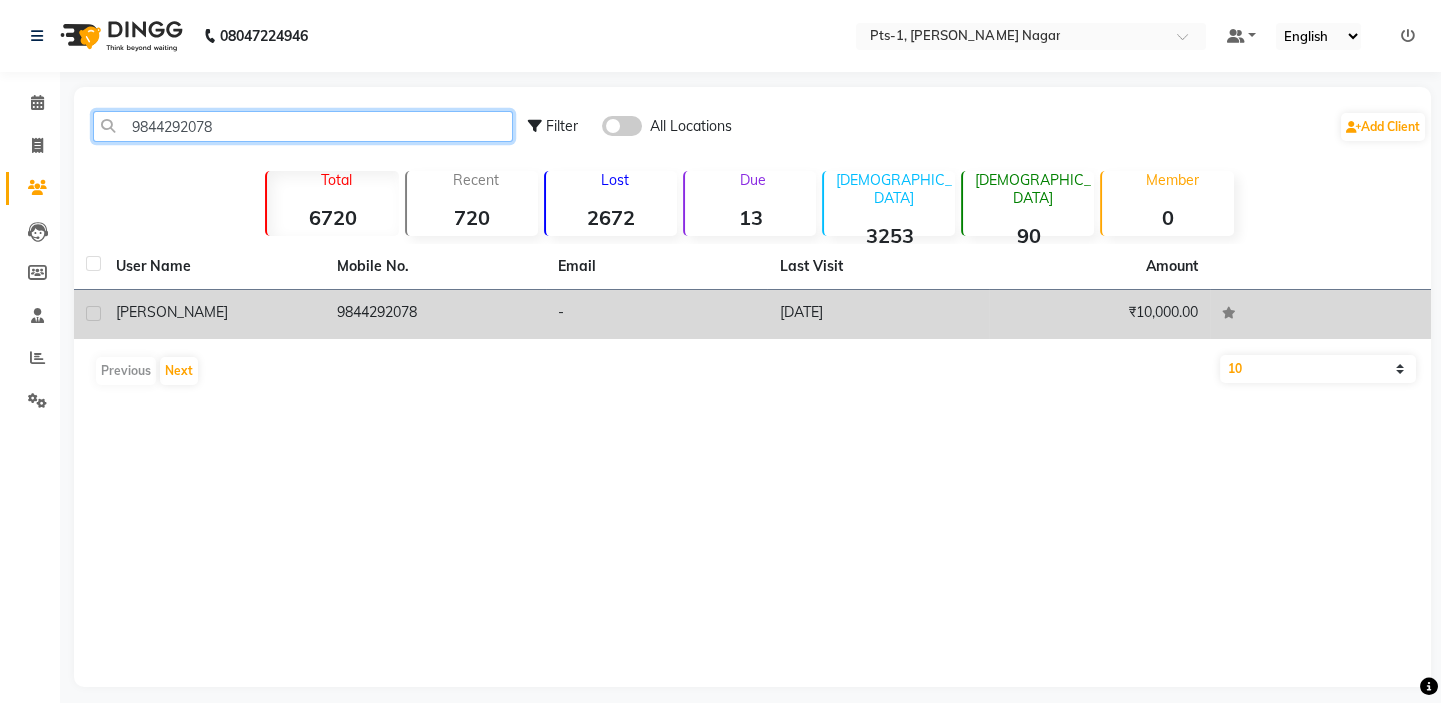 type on "9844292078" 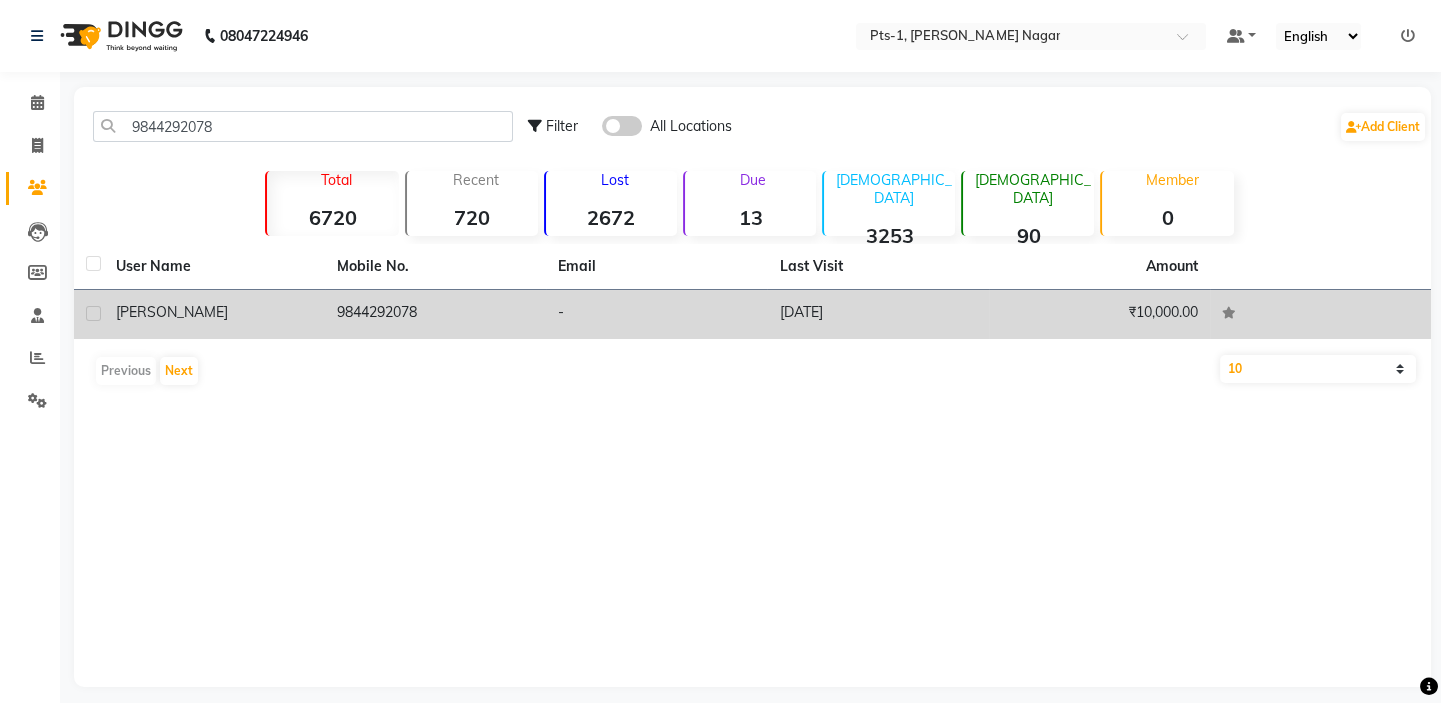 click on "[DATE]" 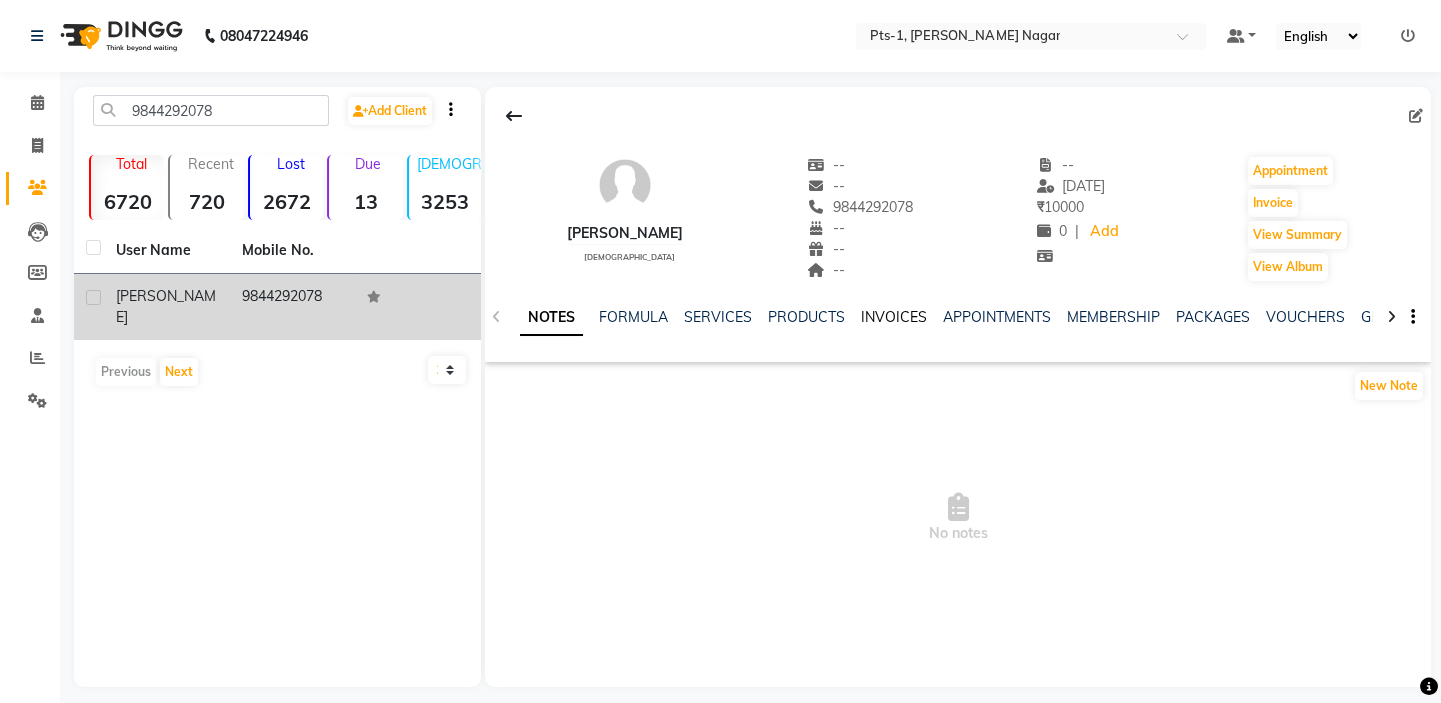 click on "INVOICES" 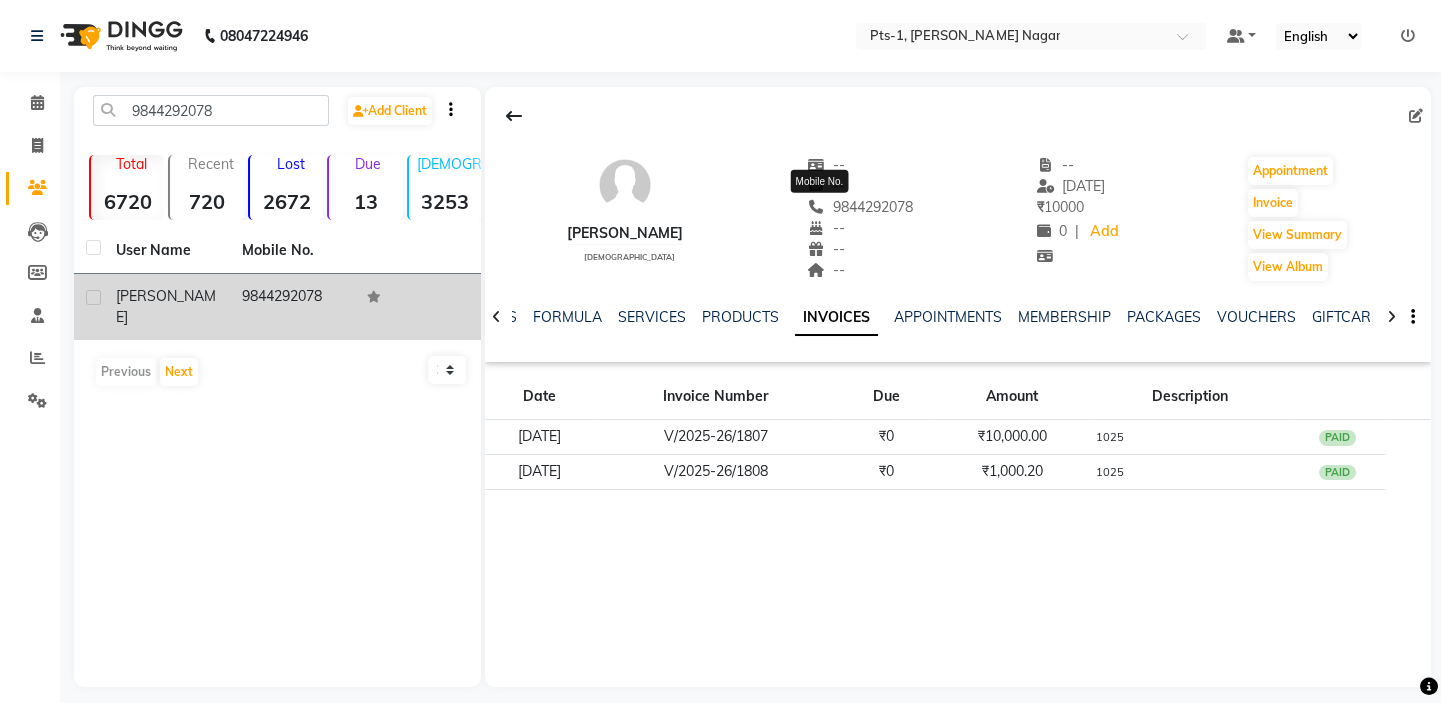 drag, startPoint x: 881, startPoint y: 208, endPoint x: 752, endPoint y: 221, distance: 129.65338 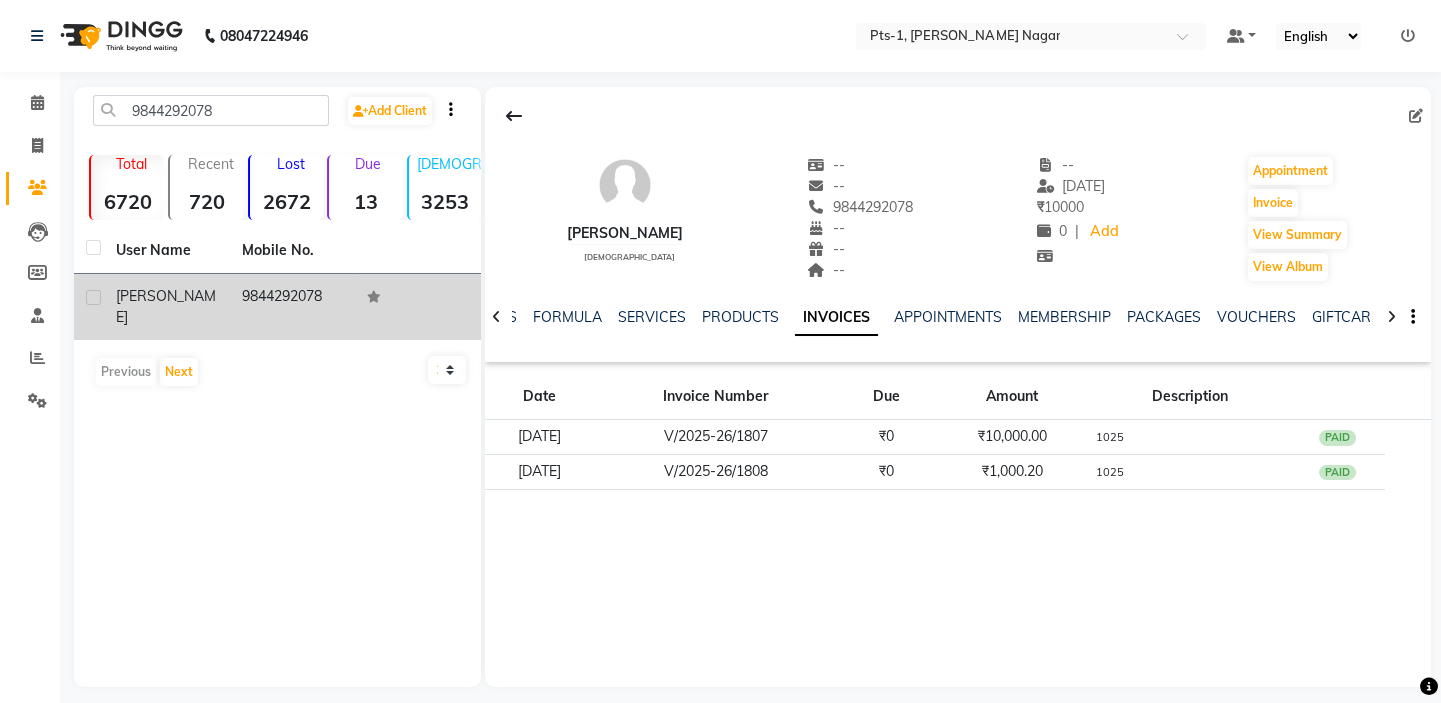 click on "ABHISEK    male  --   --   9844292078  --  --  --  -- 06-07-2025 ₹    10000 0 |  Add   Appointment   Invoice  View Summary  View Album  NOTES FORMULA SERVICES PRODUCTS INVOICES APPOINTMENTS MEMBERSHIP PACKAGES VOUCHERS GIFTCARDS POINTS FORMS FAMILY CARDS WALLET" 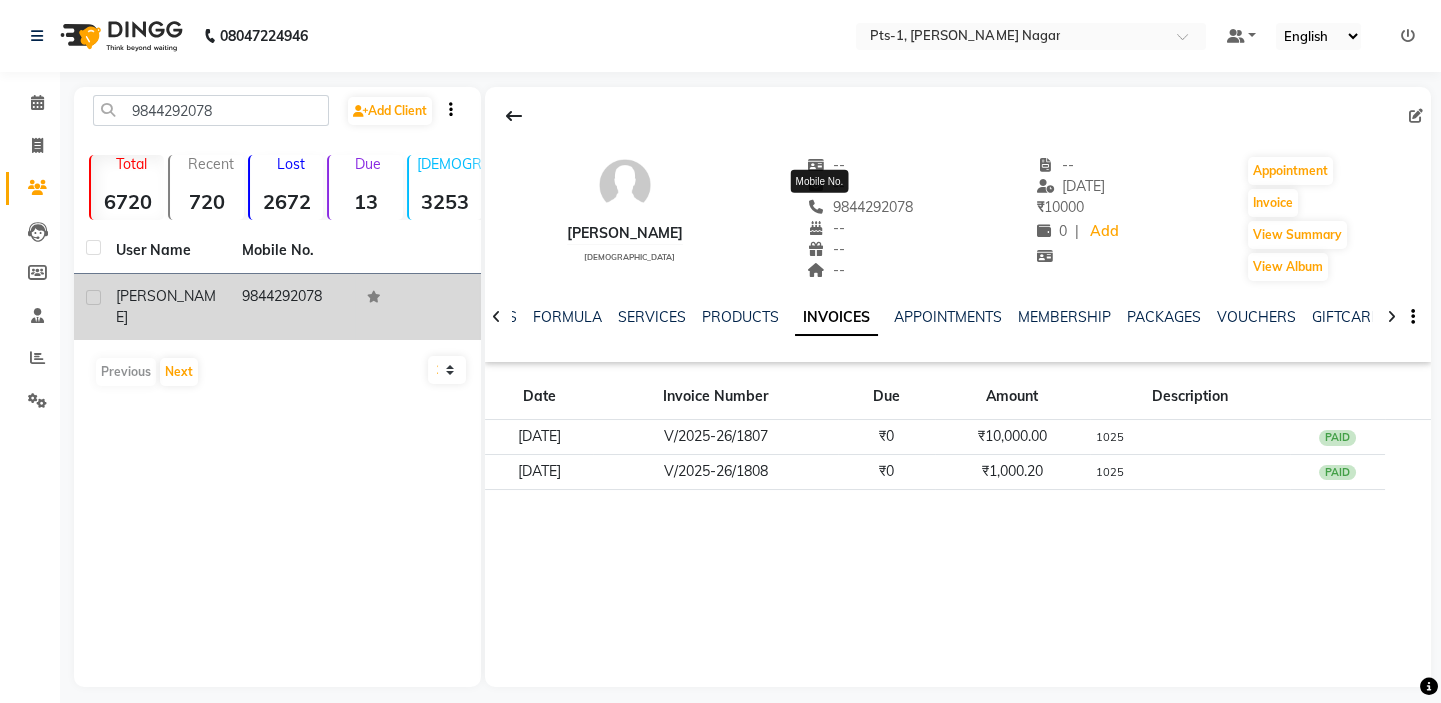 drag, startPoint x: 892, startPoint y: 206, endPoint x: 787, endPoint y: 209, distance: 105.04285 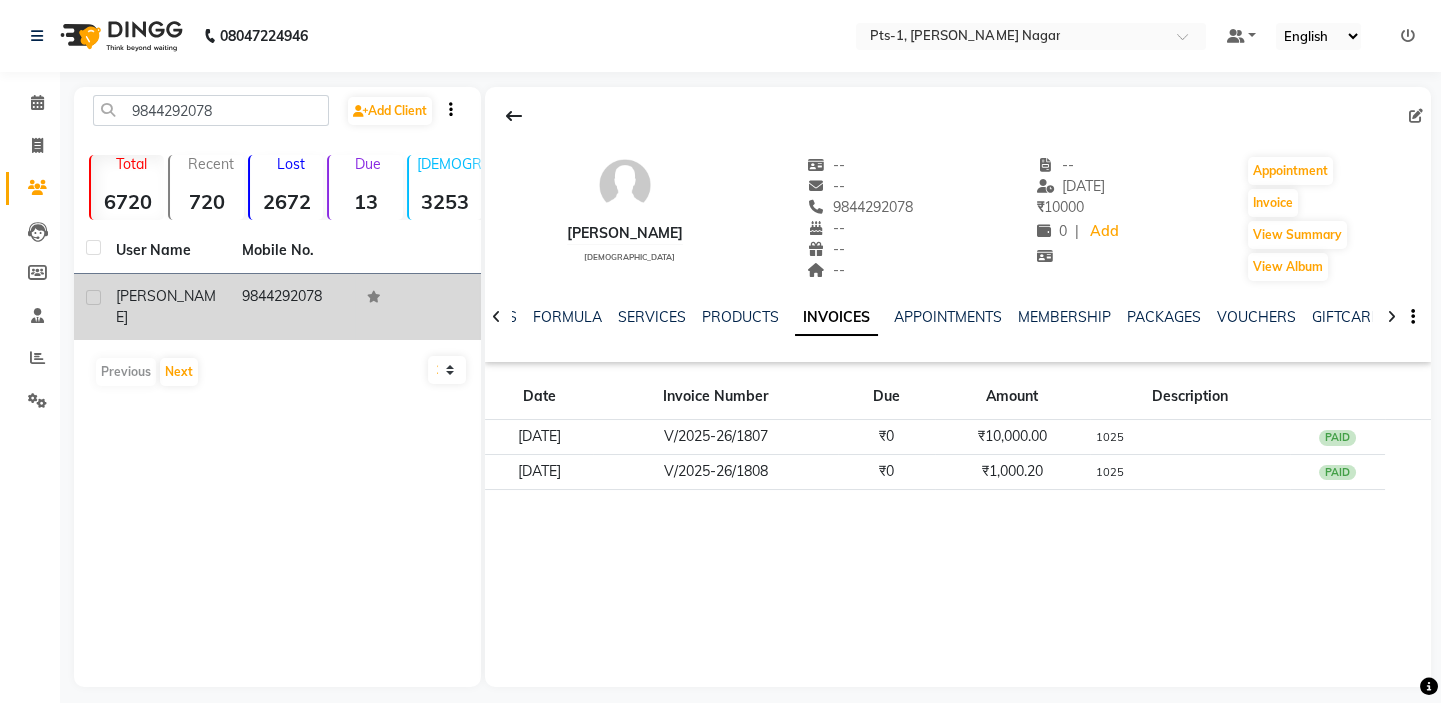 copy on "9844292078" 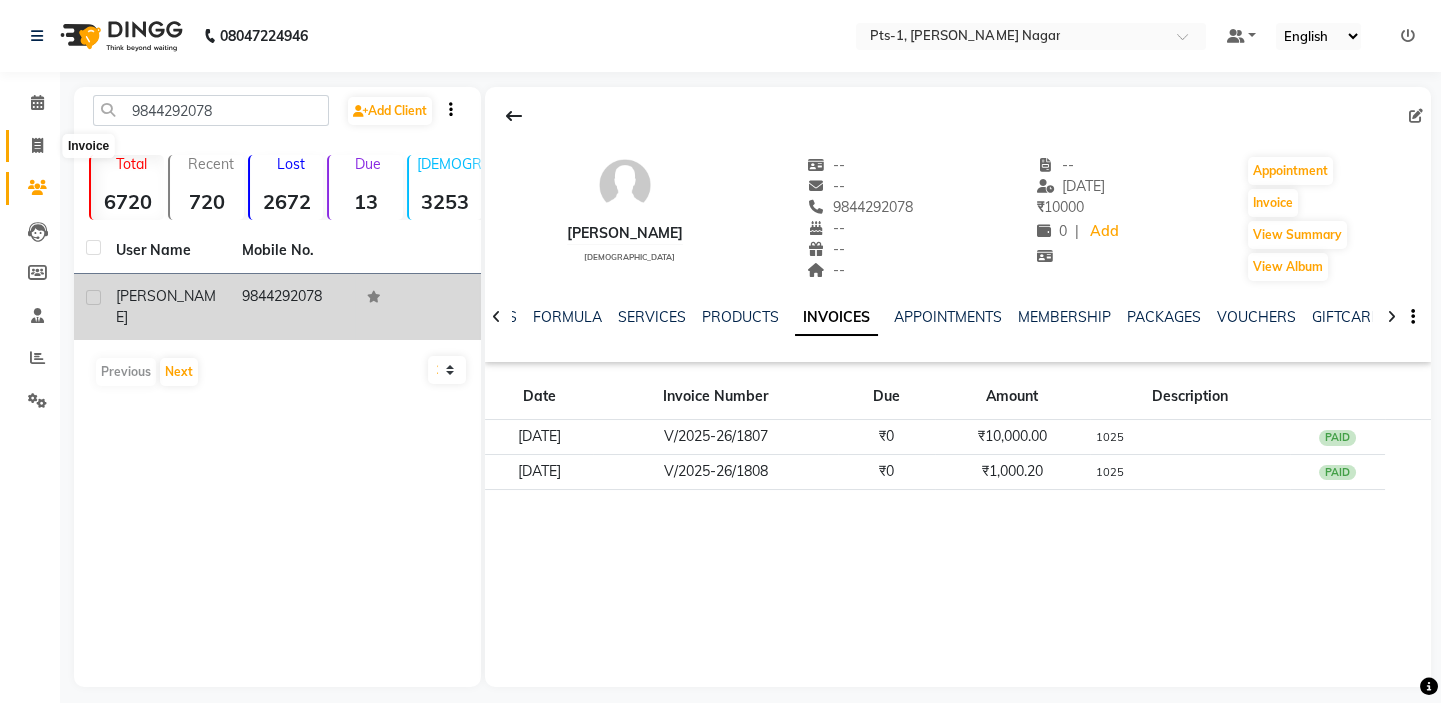 click 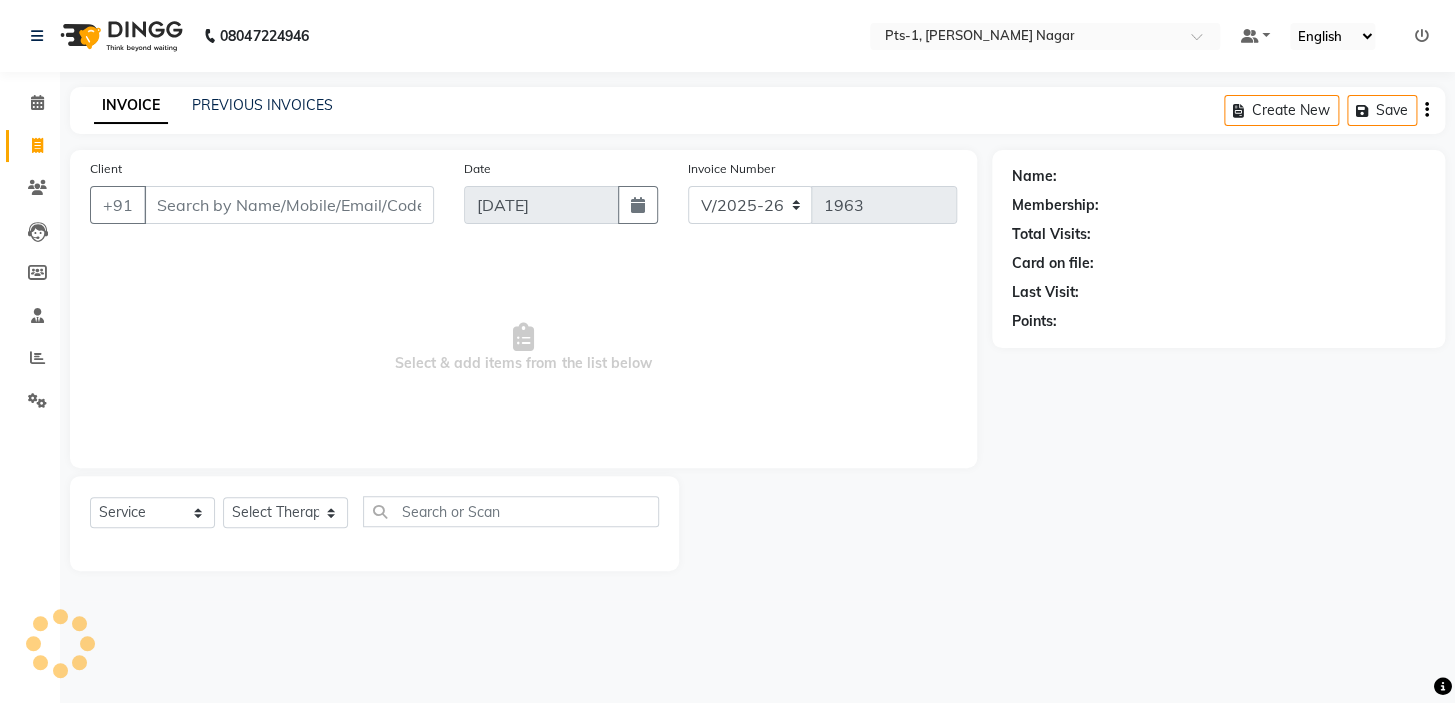 click on "Client" at bounding box center (289, 205) 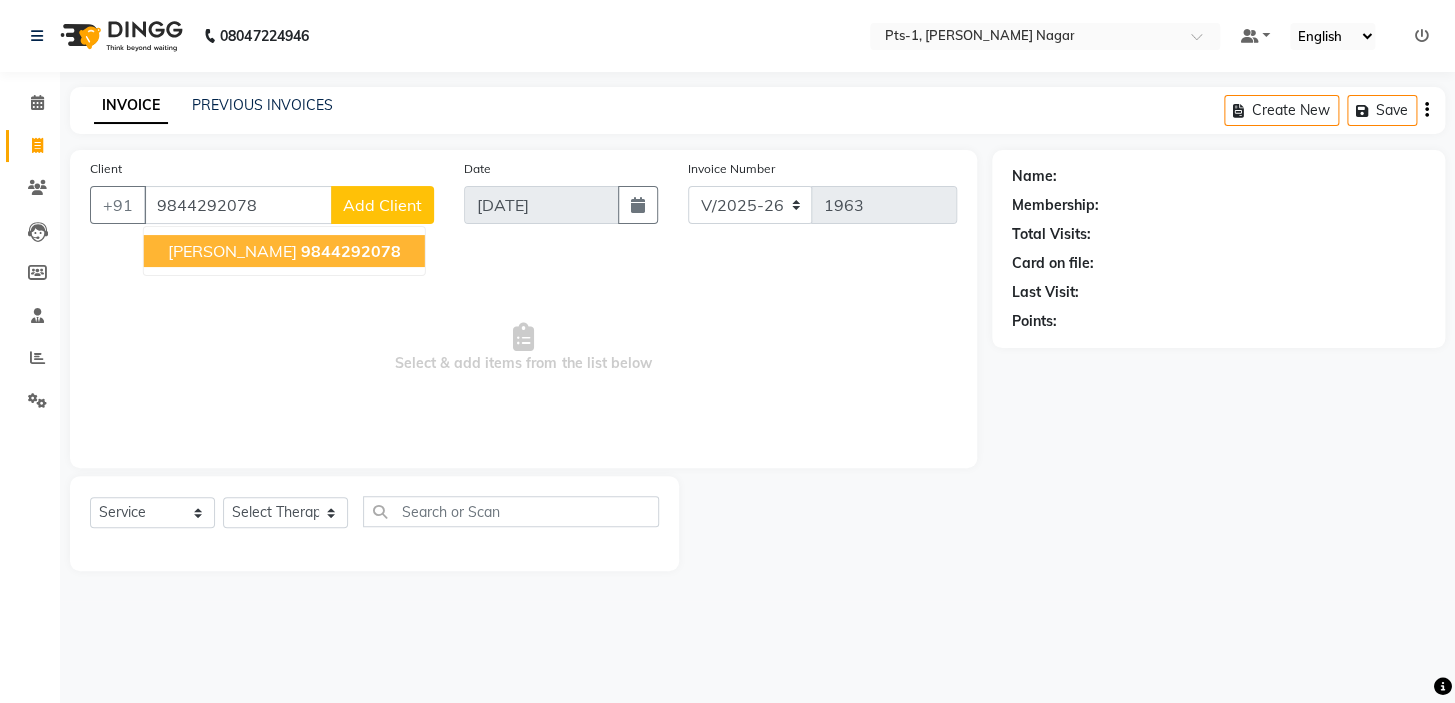 click on "9844292078" 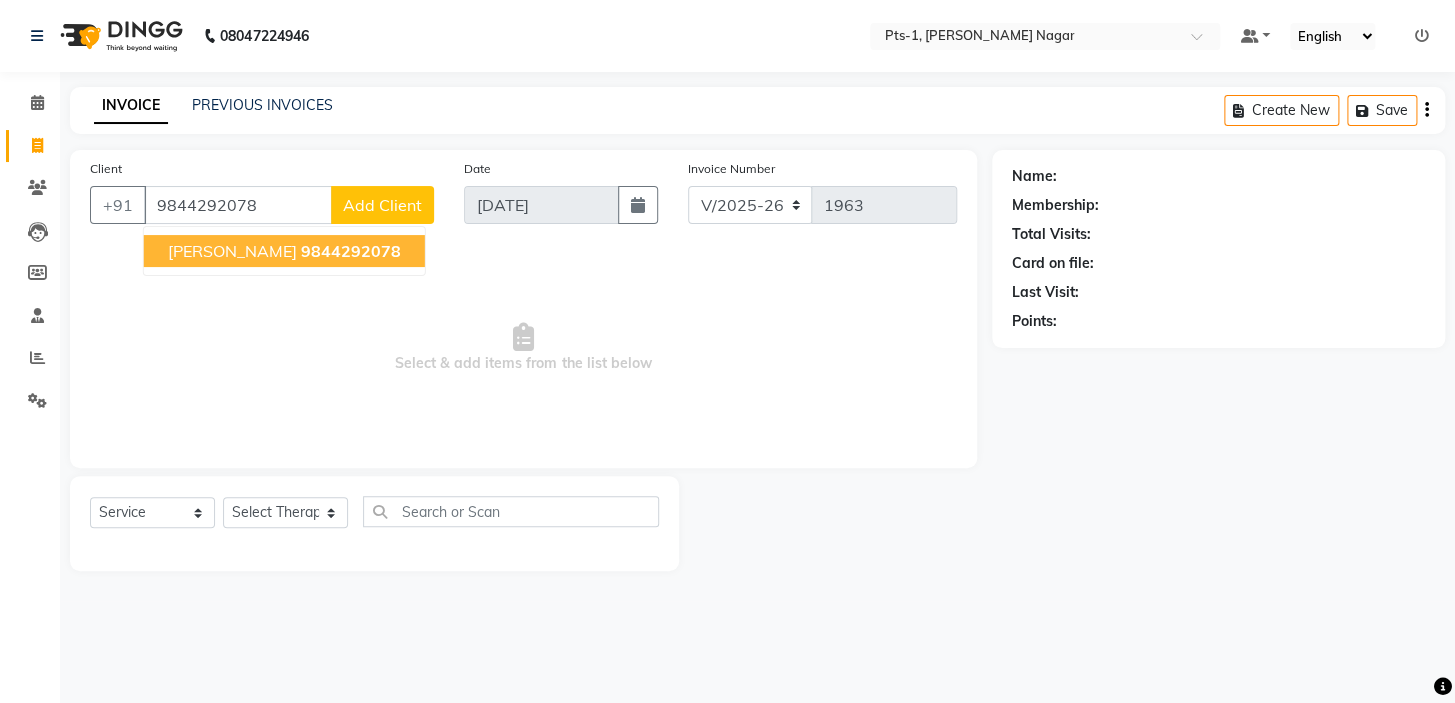 type on "9844292078" 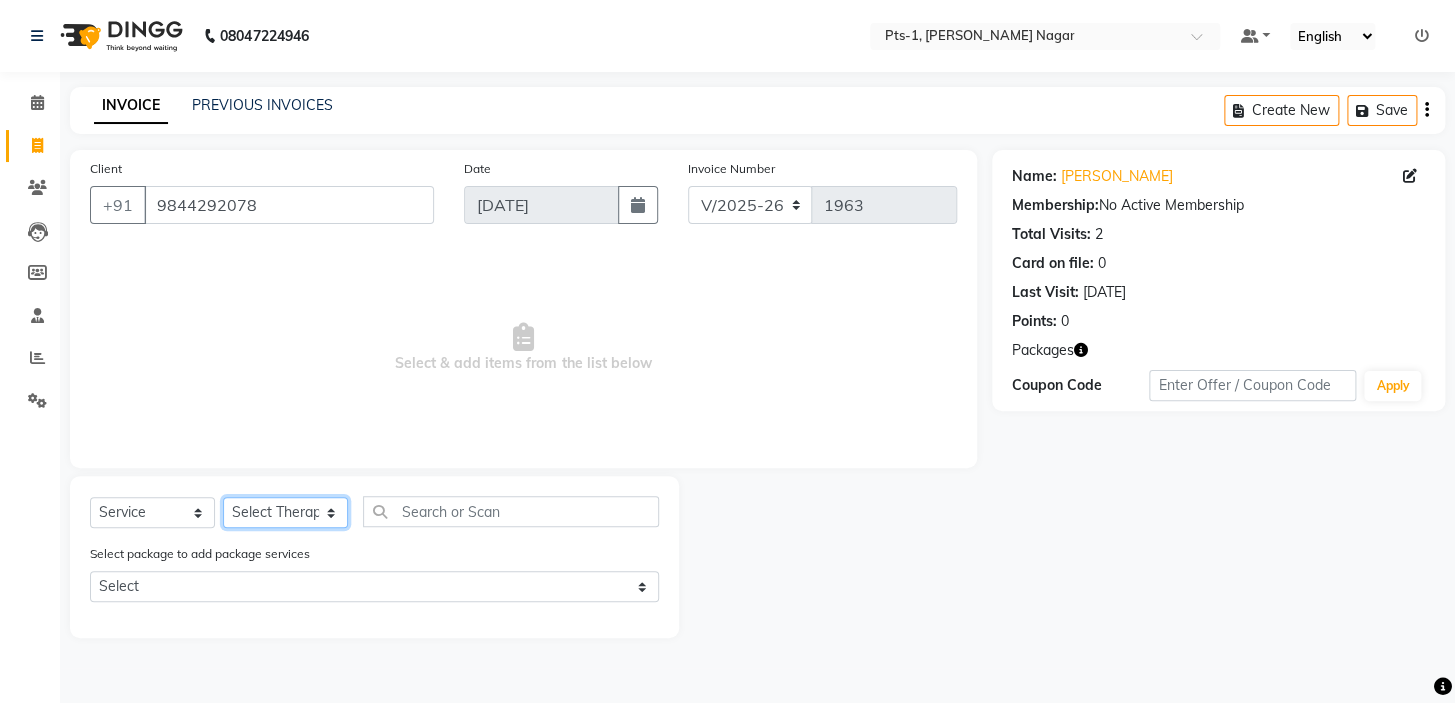 click on "Select Therapist [PERSON_NAME] anyone Babu Bela [PERSON_NAME] [PERSON_NAME] [PERSON_NAME] Sun [PERSON_NAME] [PERSON_NAME]" 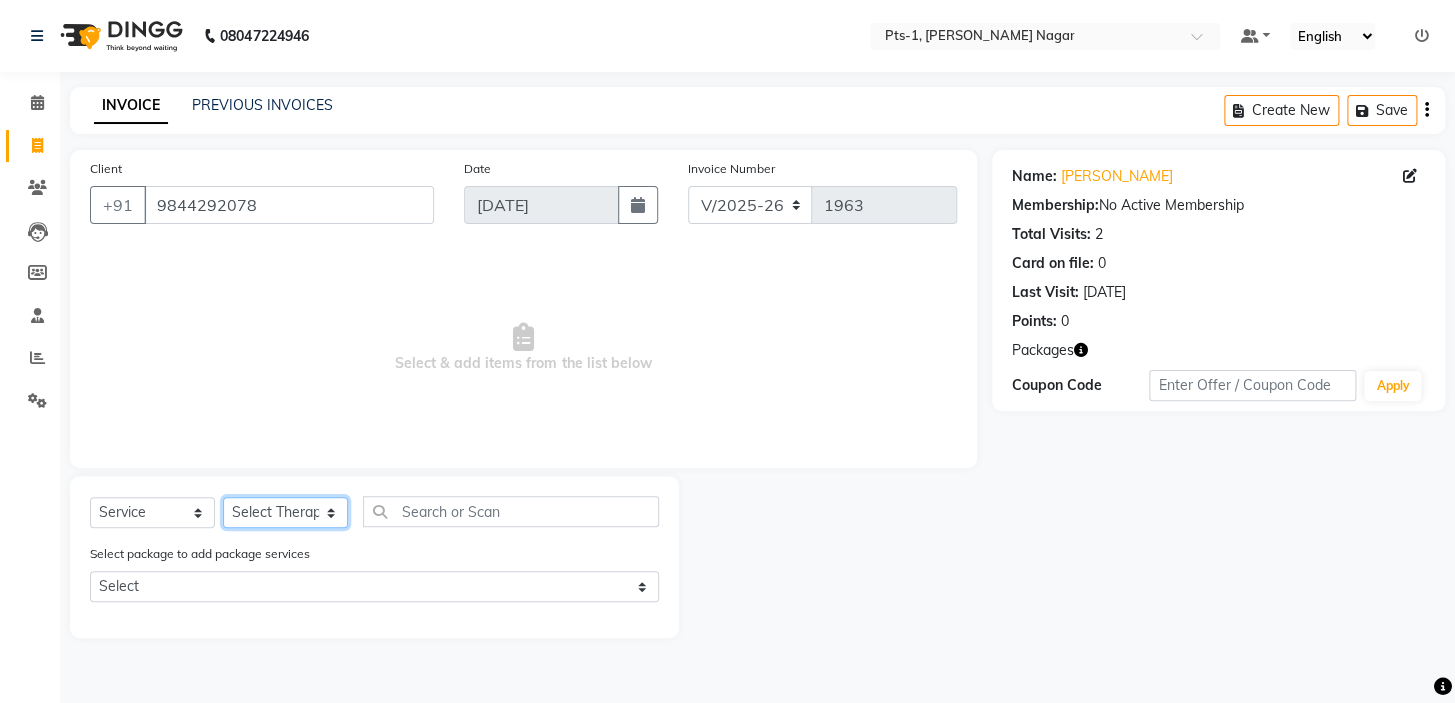 select on "61895" 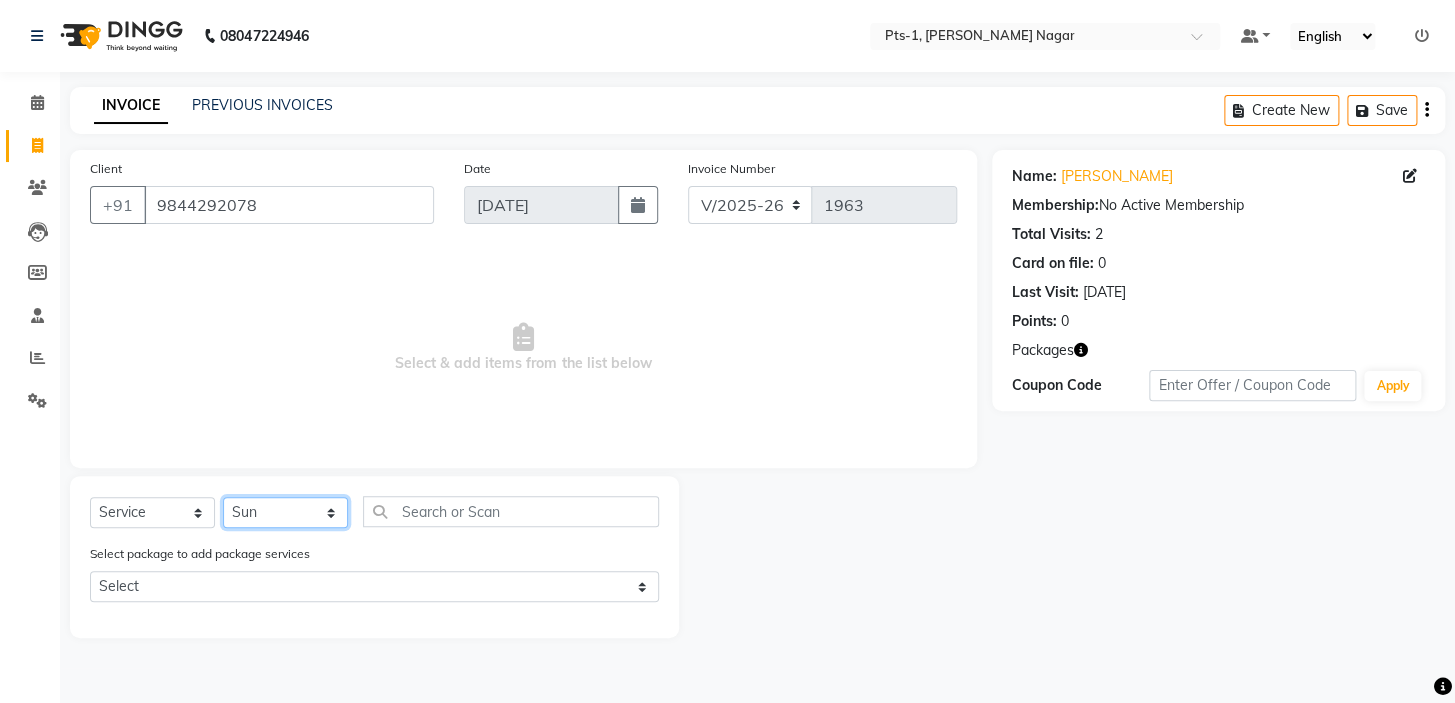 click on "Select Therapist [PERSON_NAME] anyone Babu Bela [PERSON_NAME] [PERSON_NAME] [PERSON_NAME] Sun [PERSON_NAME] [PERSON_NAME]" 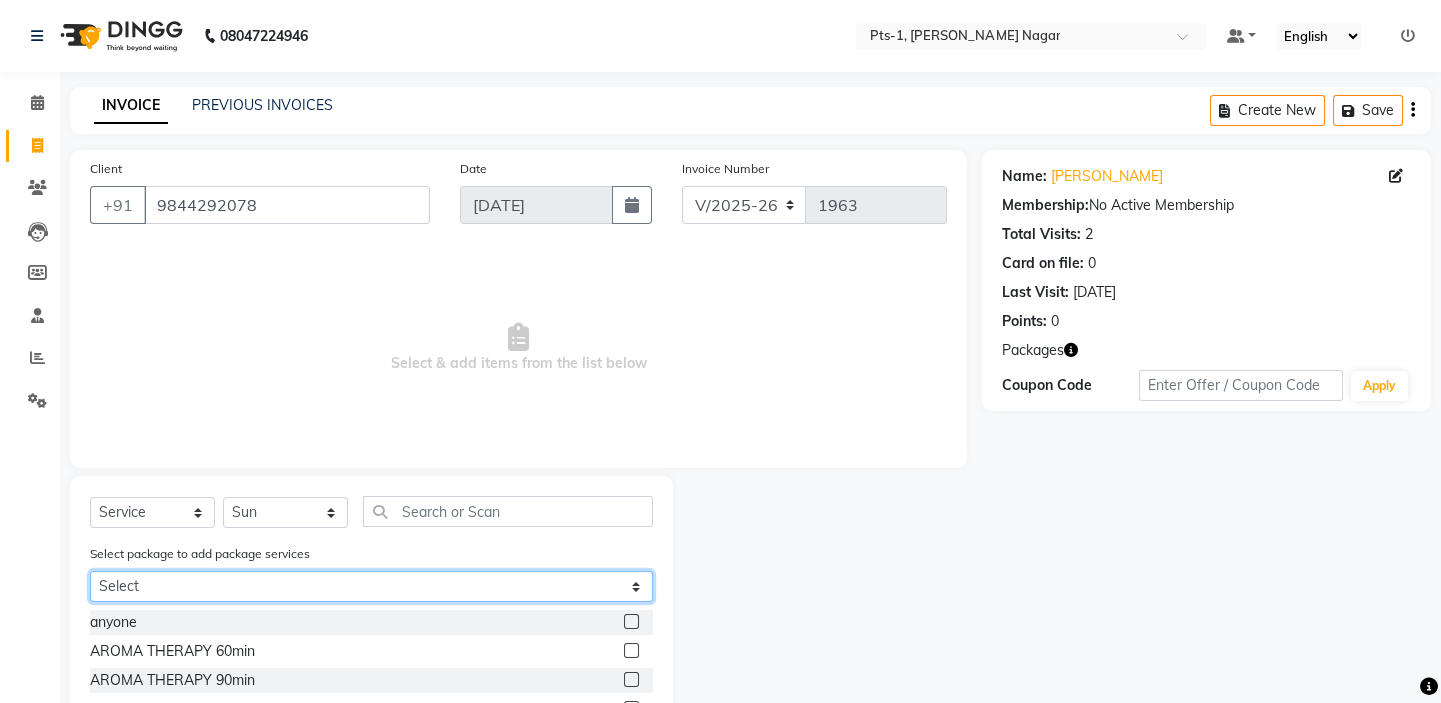 click on "Select PTS PACKAGE (10K) 10 SERVICES" 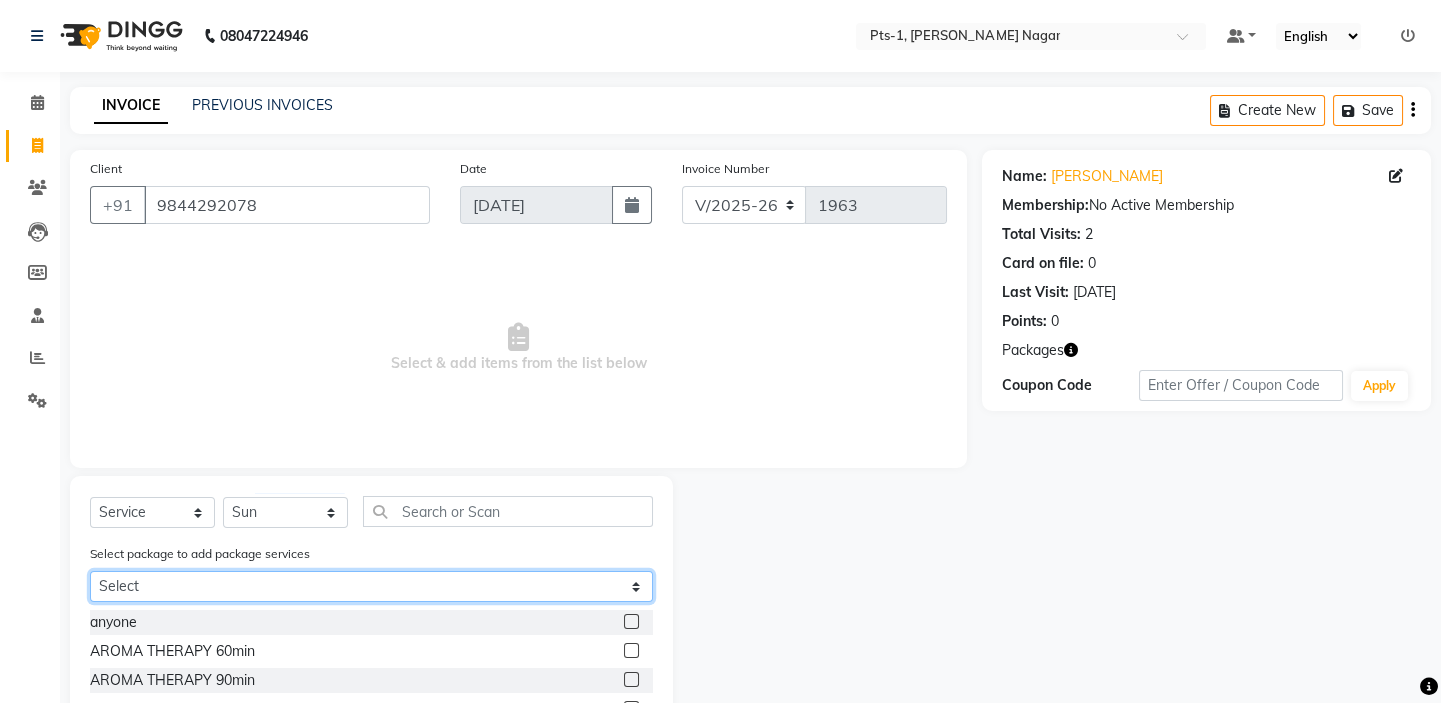 select on "1: Object" 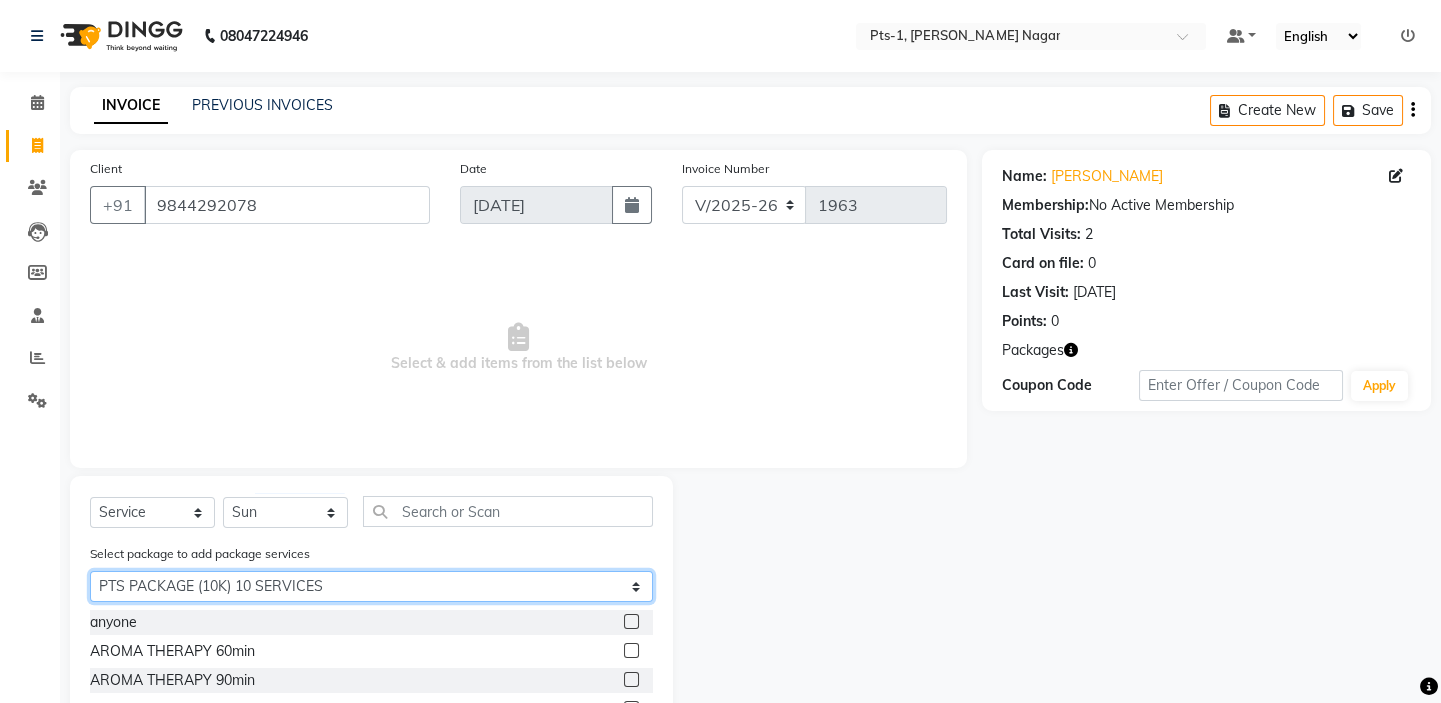click on "Select PTS PACKAGE (10K) 10 SERVICES" 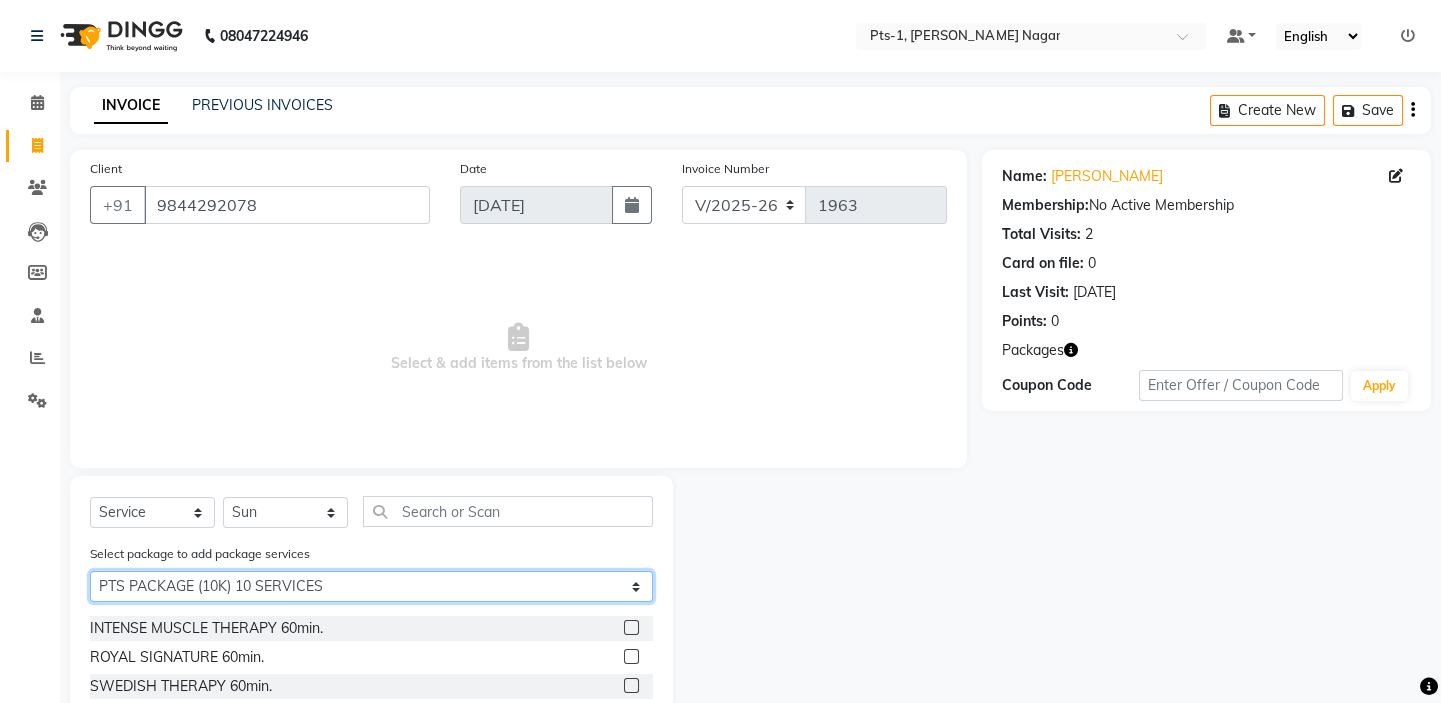 scroll, scrollTop: 90, scrollLeft: 0, axis: vertical 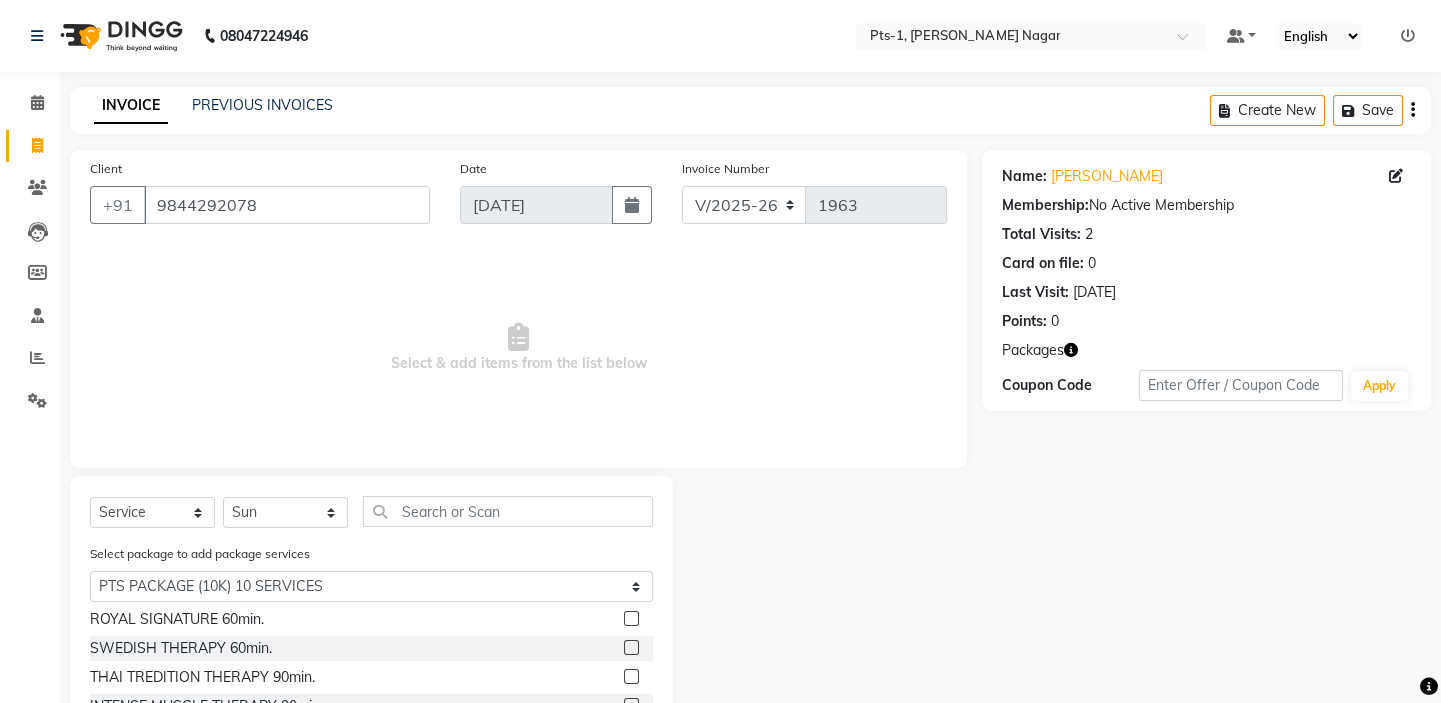 click 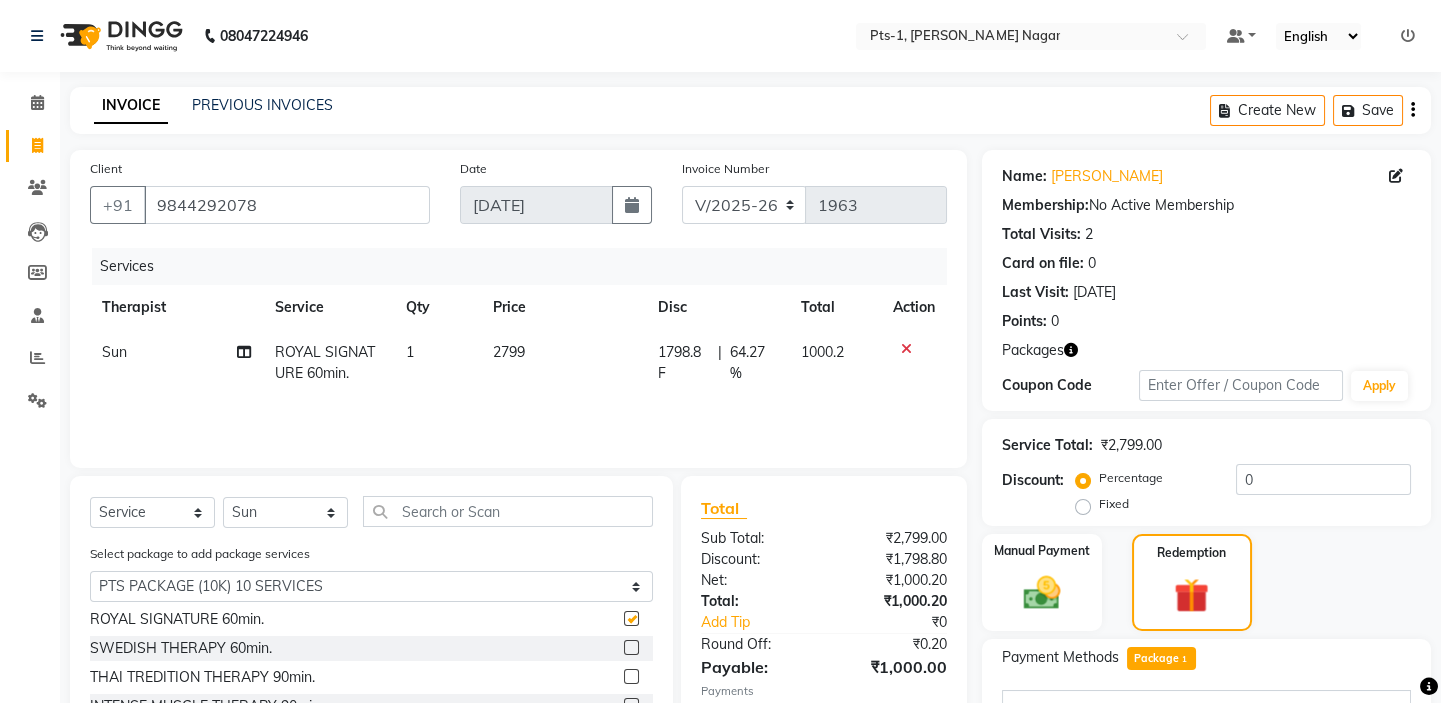 checkbox on "false" 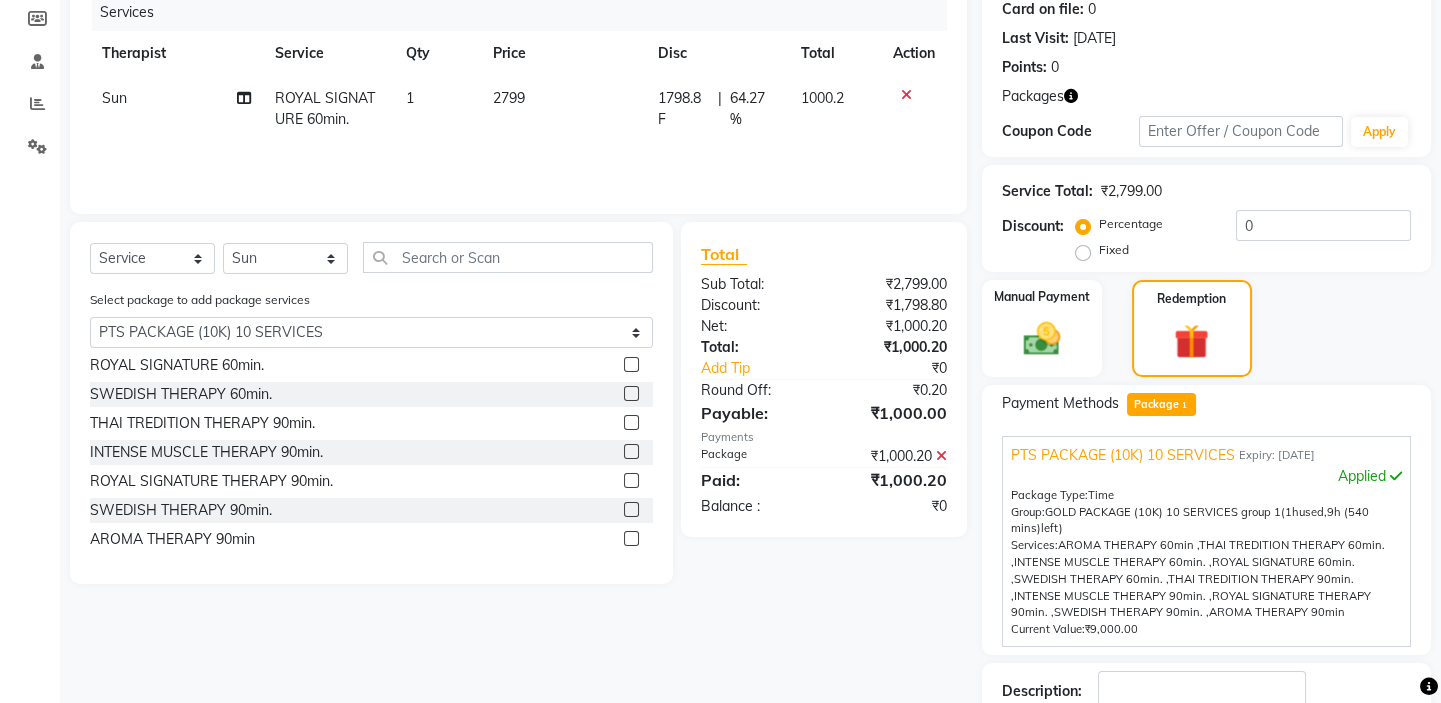 scroll, scrollTop: 272, scrollLeft: 0, axis: vertical 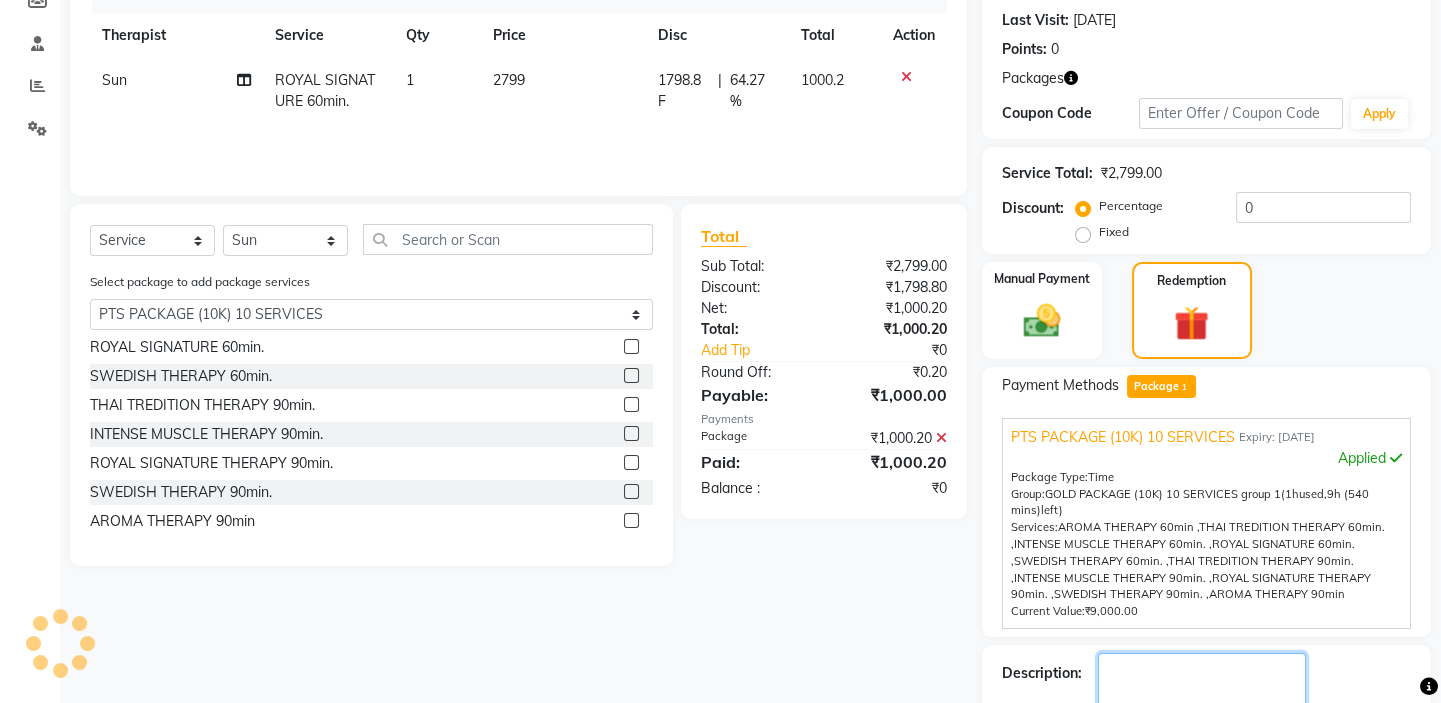 click 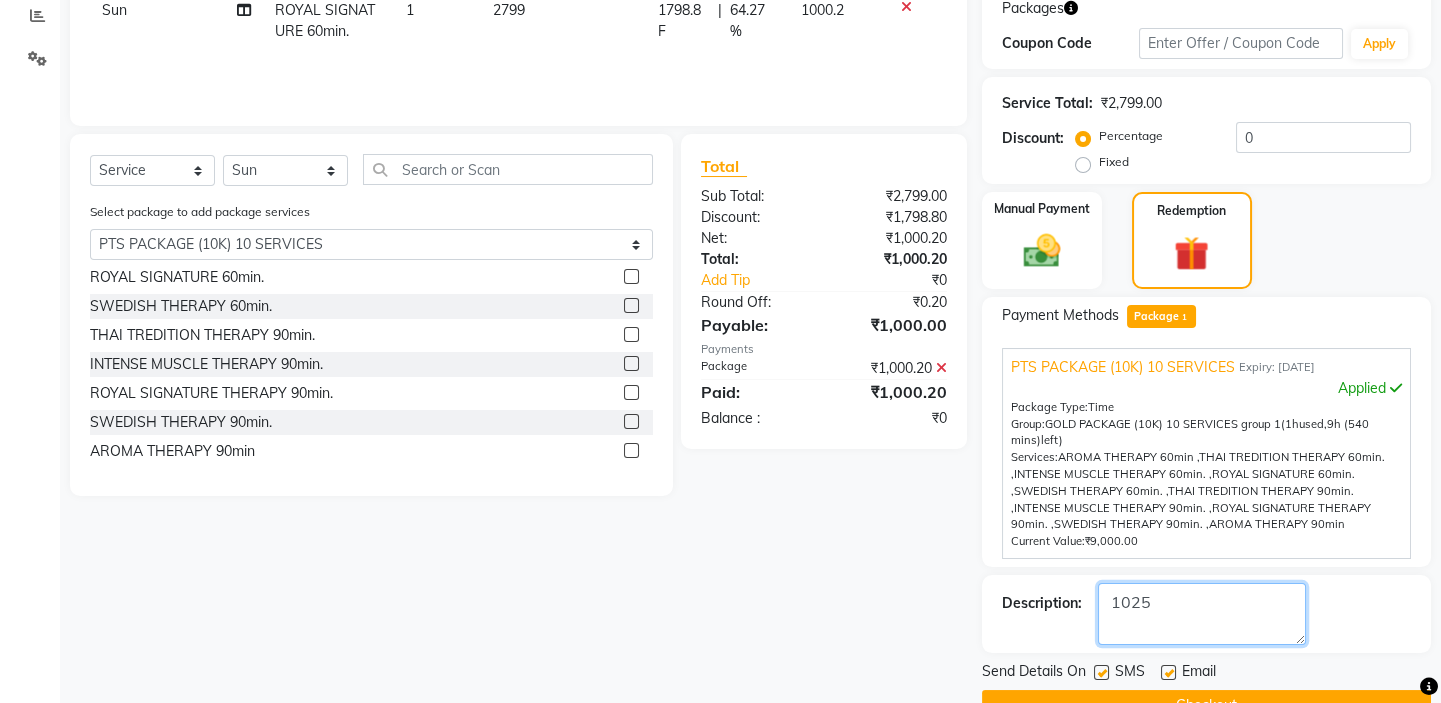 scroll, scrollTop: 389, scrollLeft: 0, axis: vertical 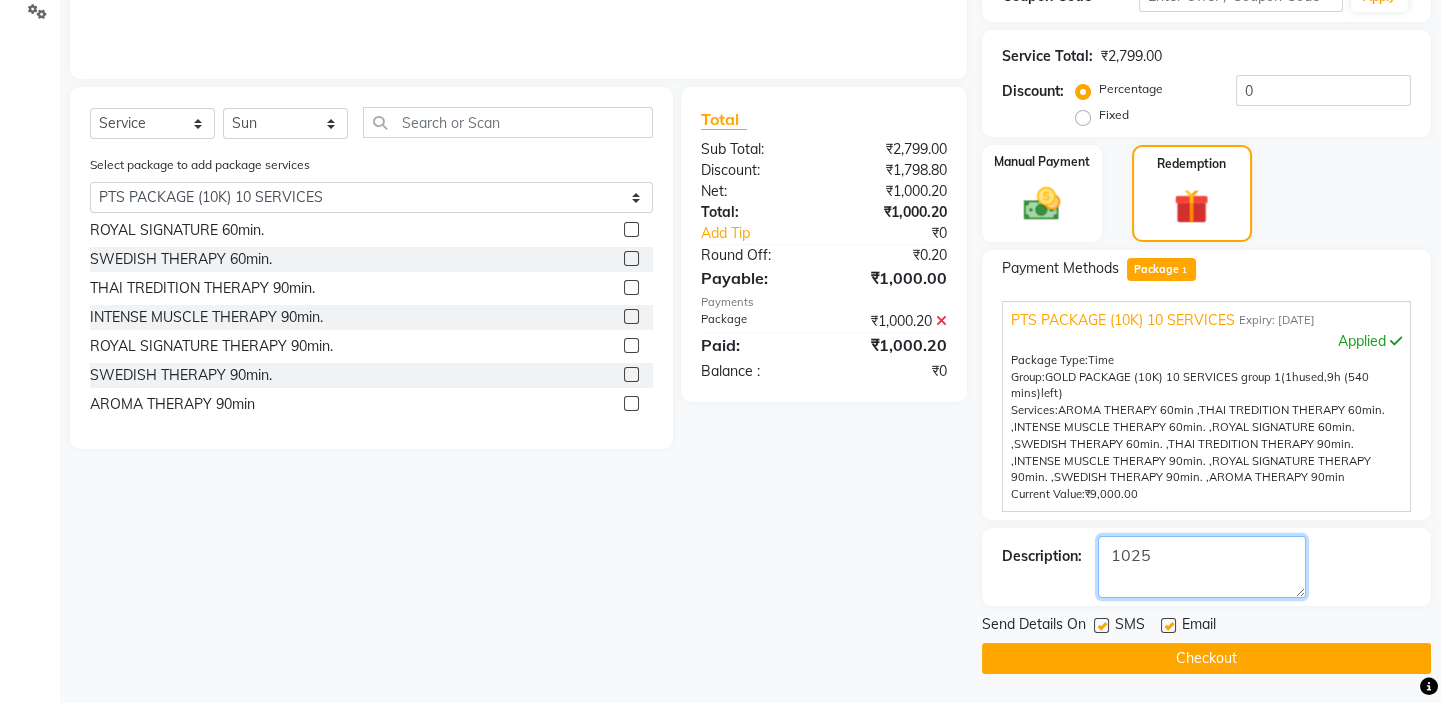 type on "1025" 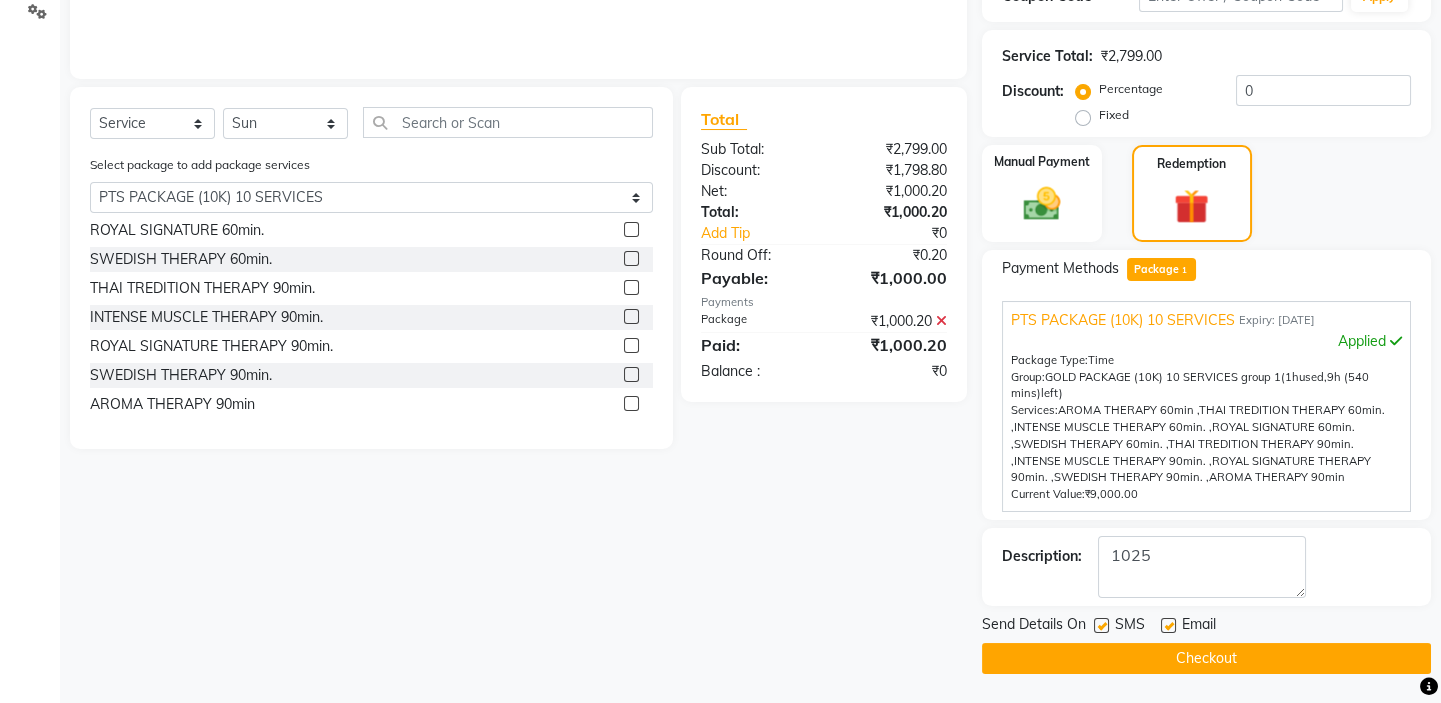 click 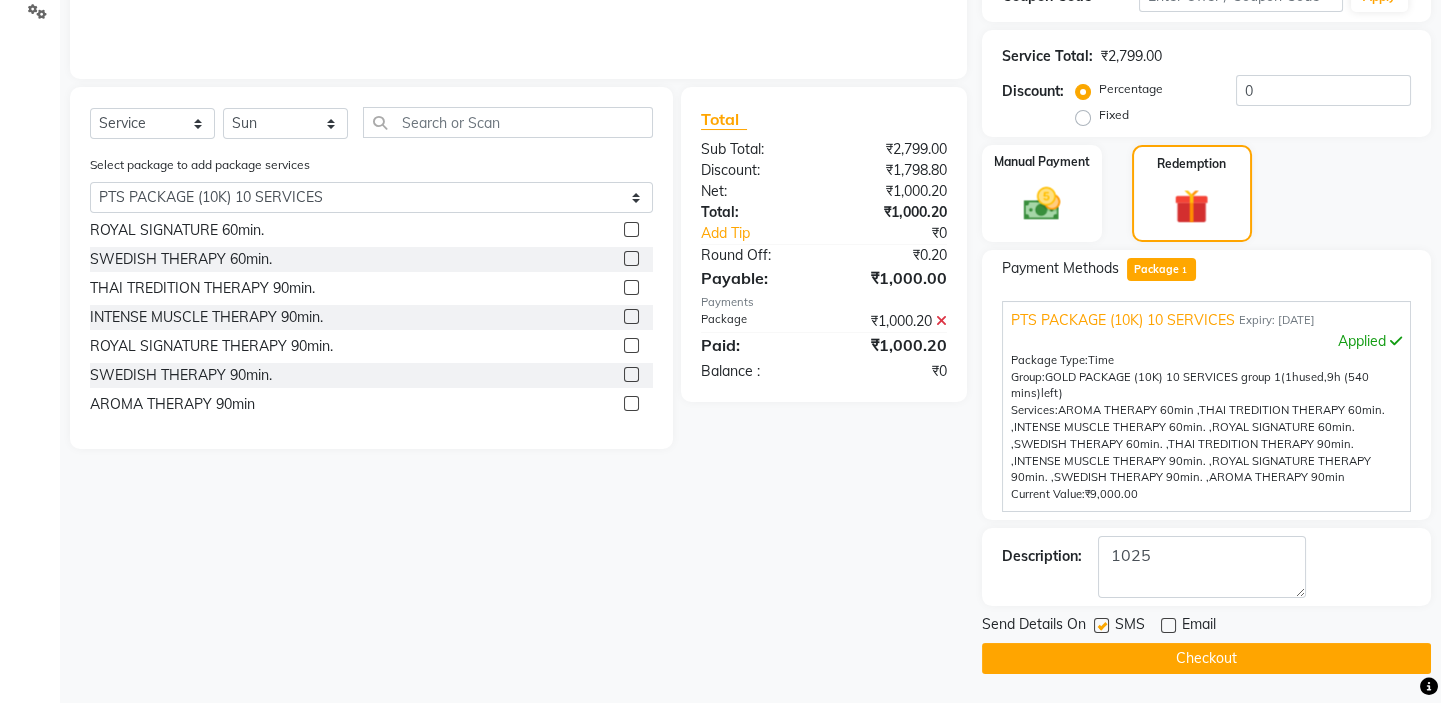 click 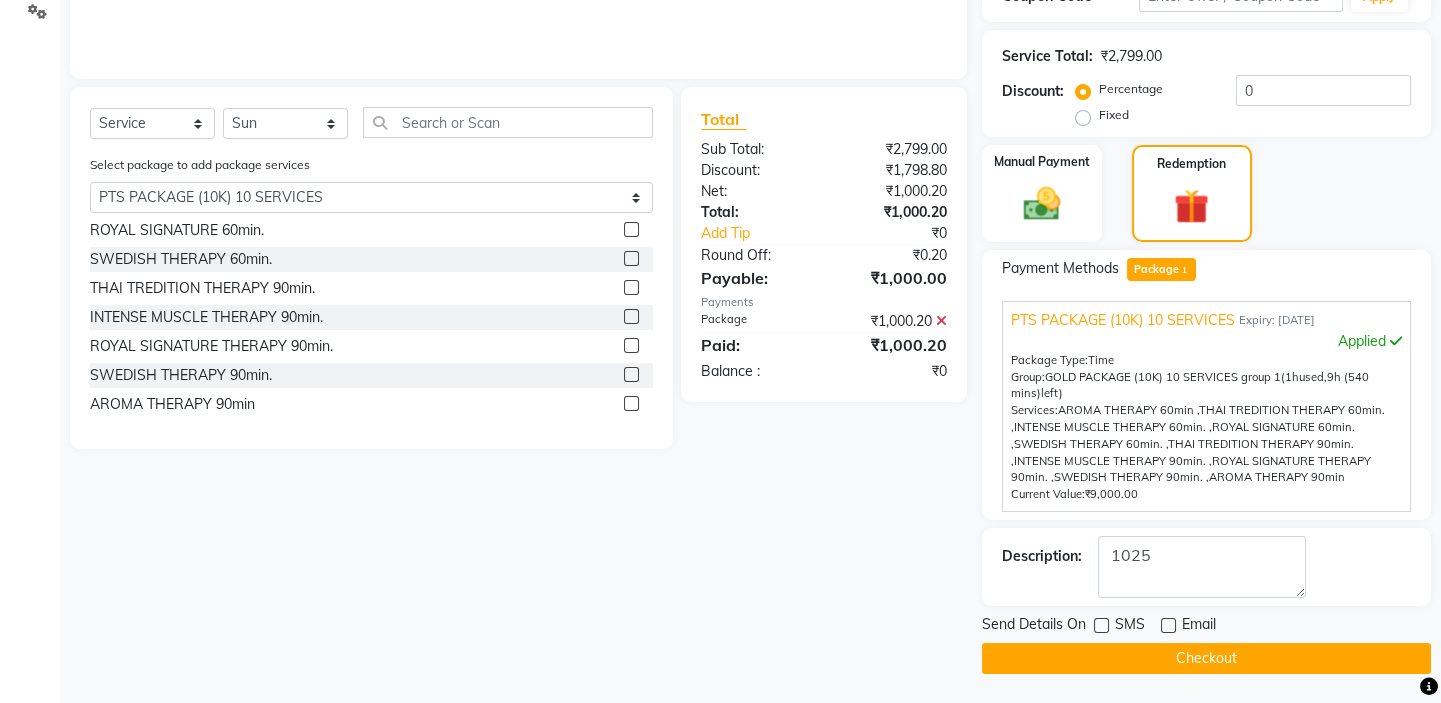 click on "Send Details On SMS Email  Checkout" 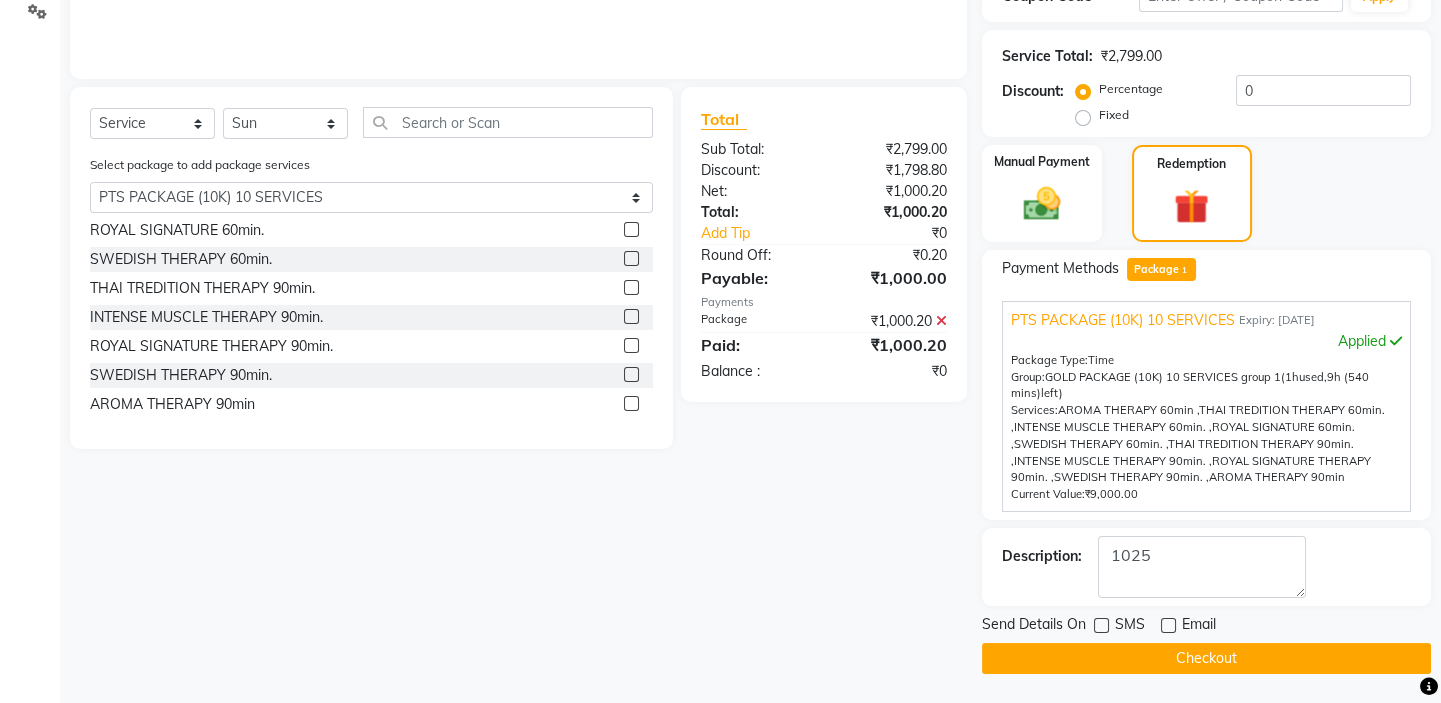 click on "Checkout" 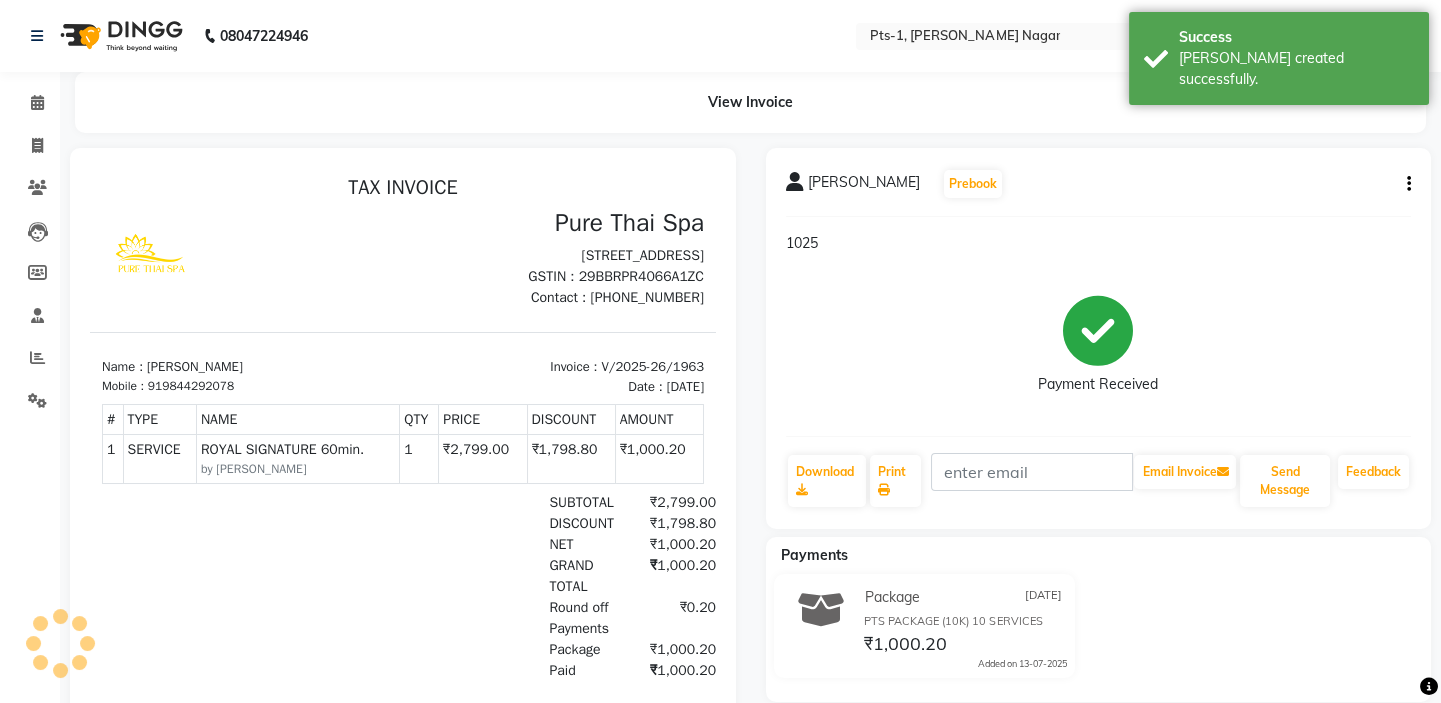 scroll, scrollTop: 0, scrollLeft: 0, axis: both 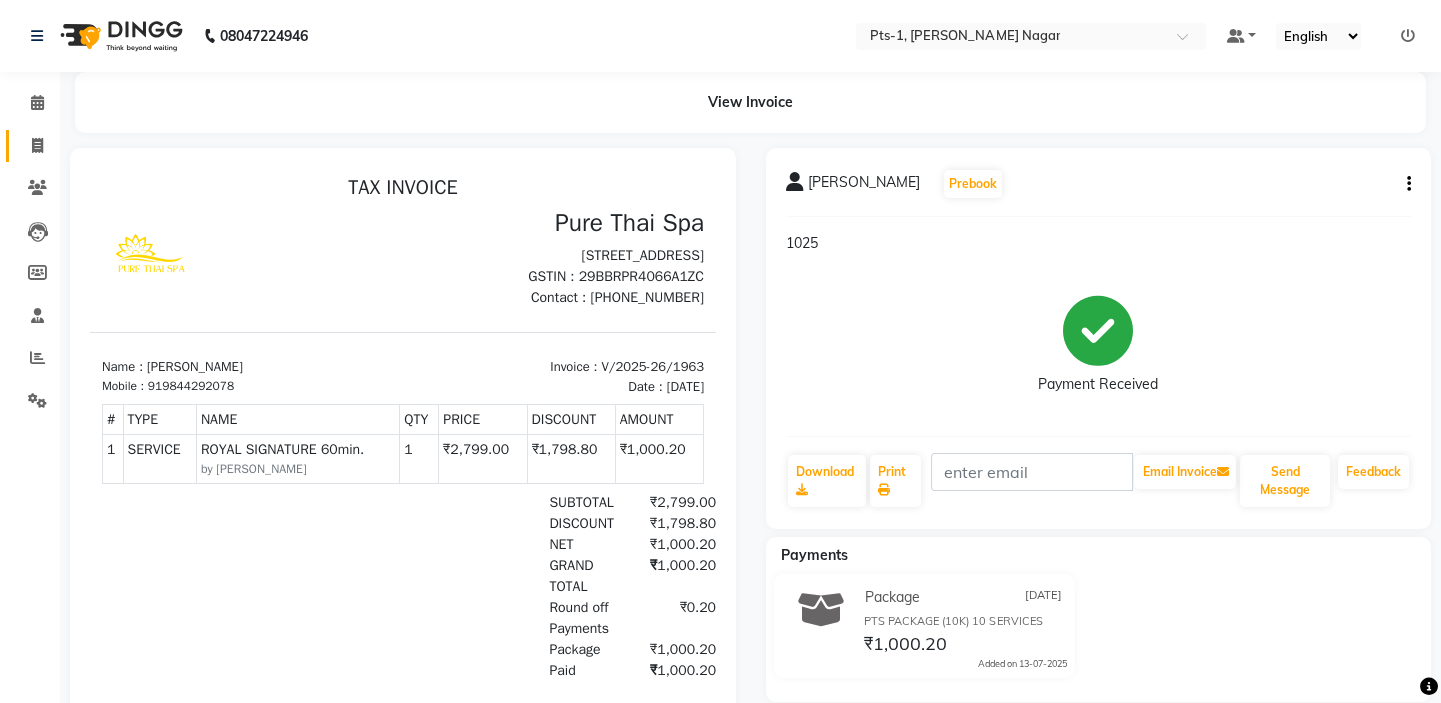 click 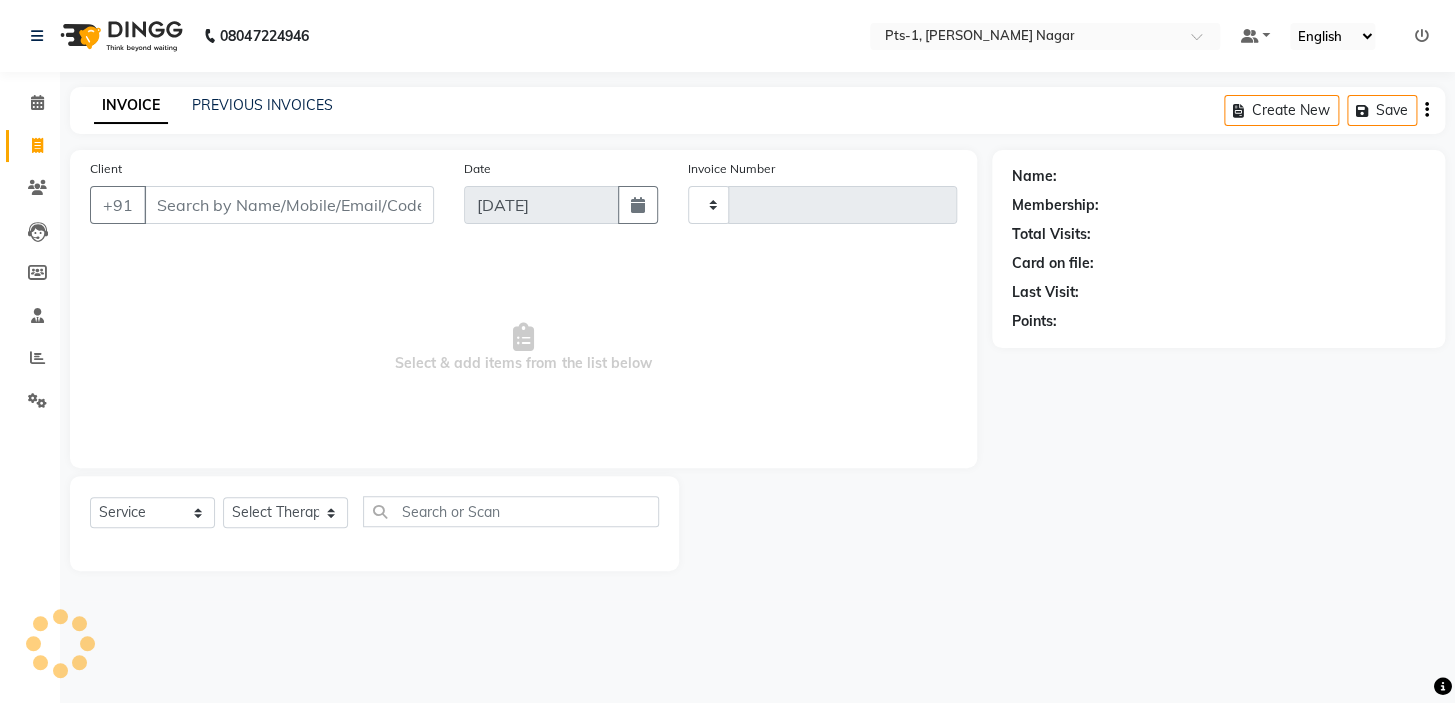 type on "1964" 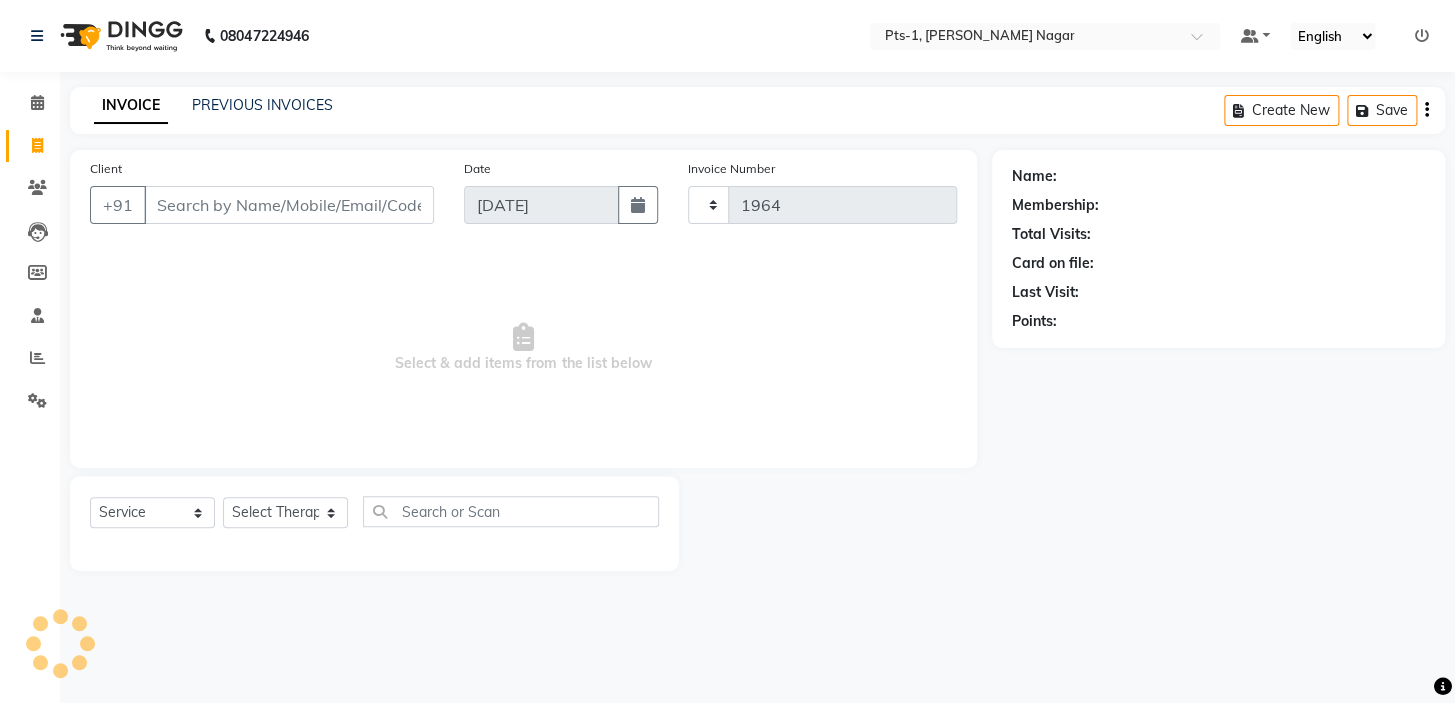 select on "5296" 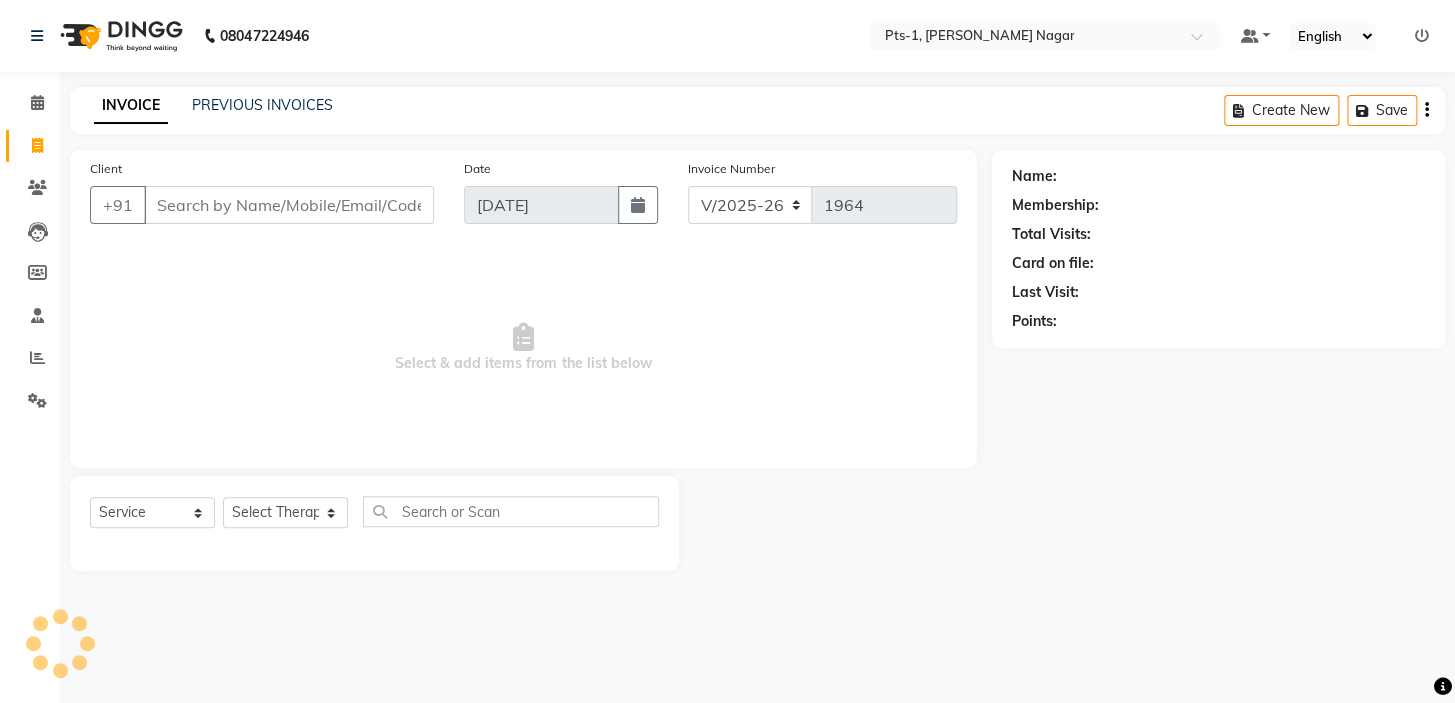 click on "Client" at bounding box center [289, 205] 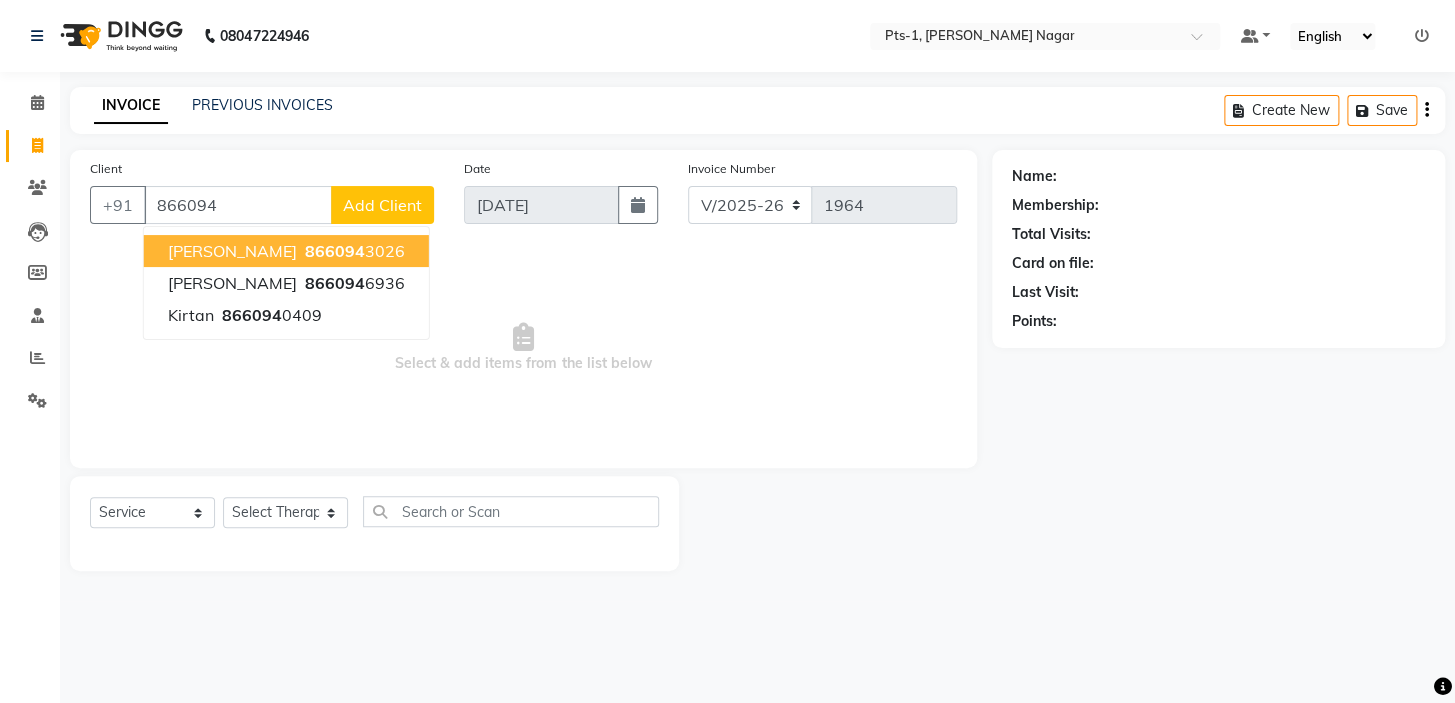 click on "866094 3026" at bounding box center [353, 251] 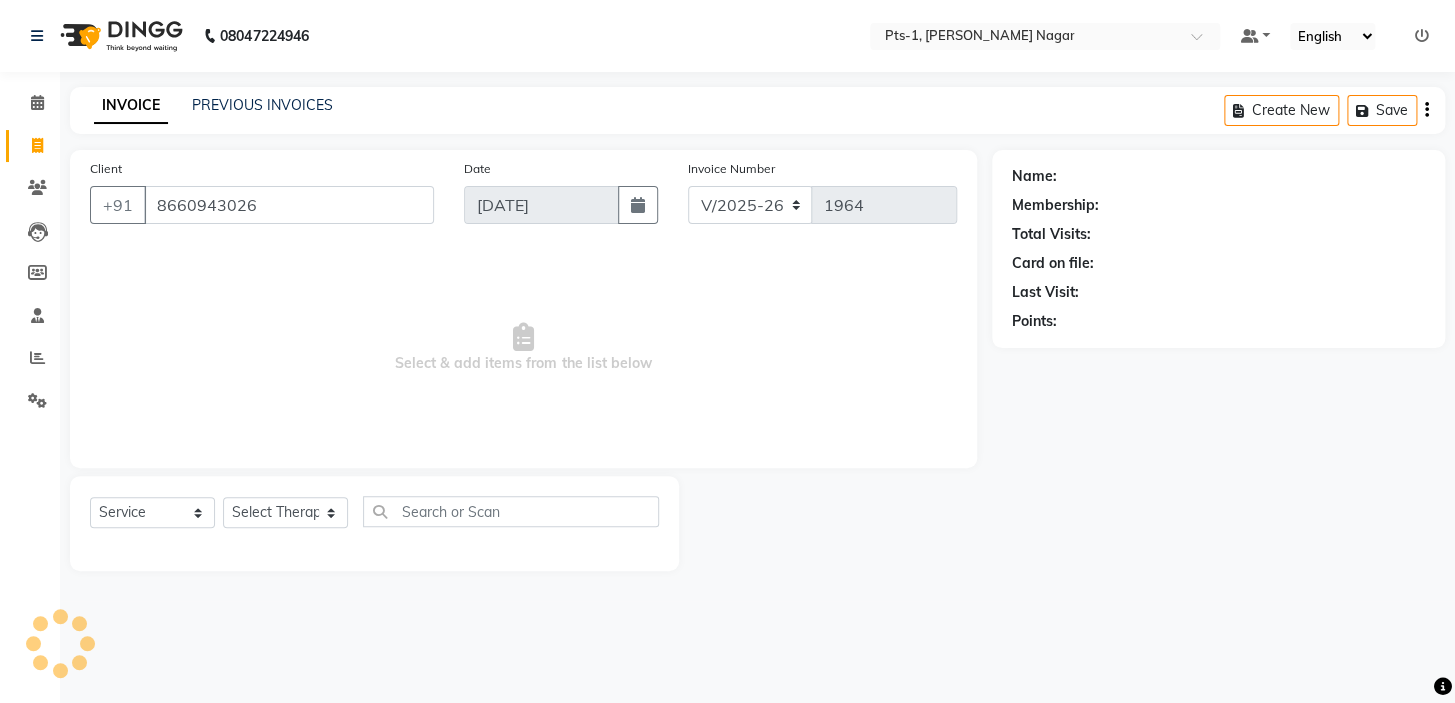 type on "8660943026" 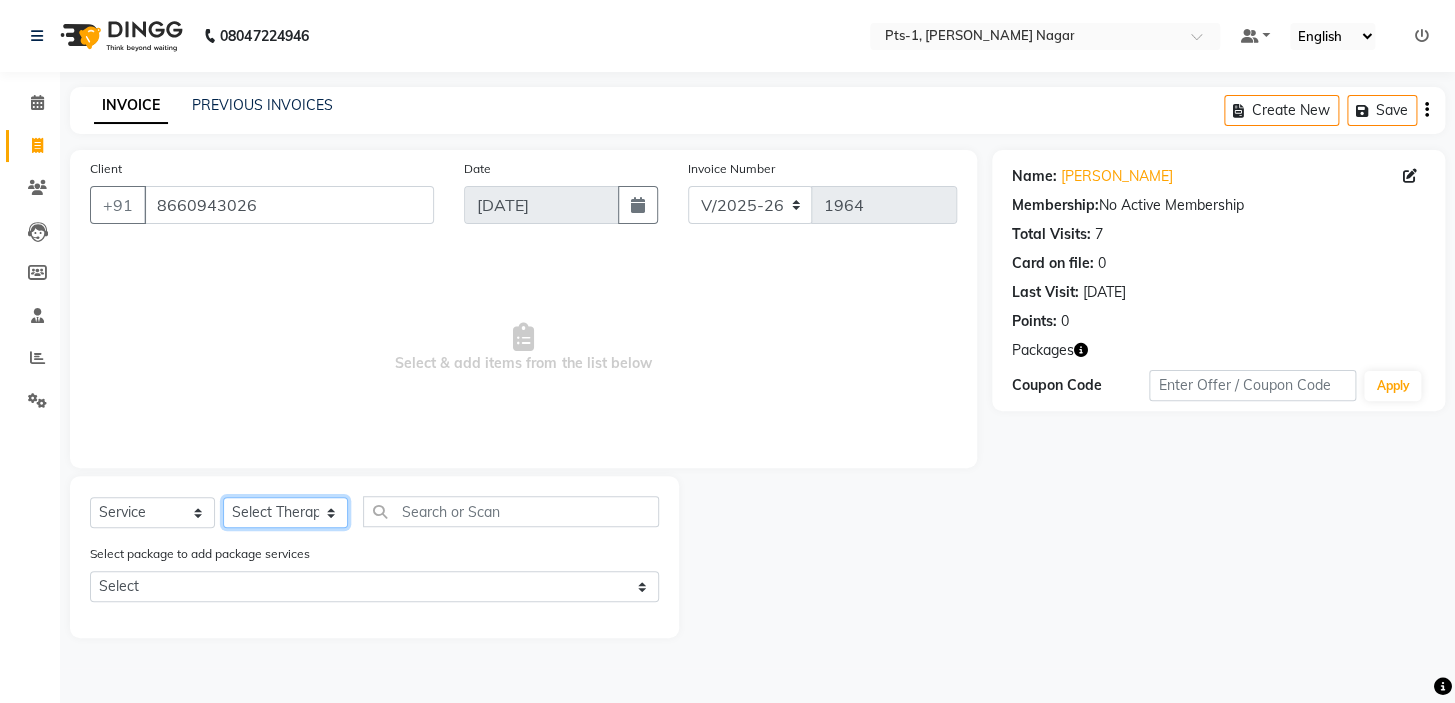click on "Select Therapist [PERSON_NAME] anyone Babu Bela [PERSON_NAME] [PERSON_NAME] [PERSON_NAME] Sun [PERSON_NAME] [PERSON_NAME]" 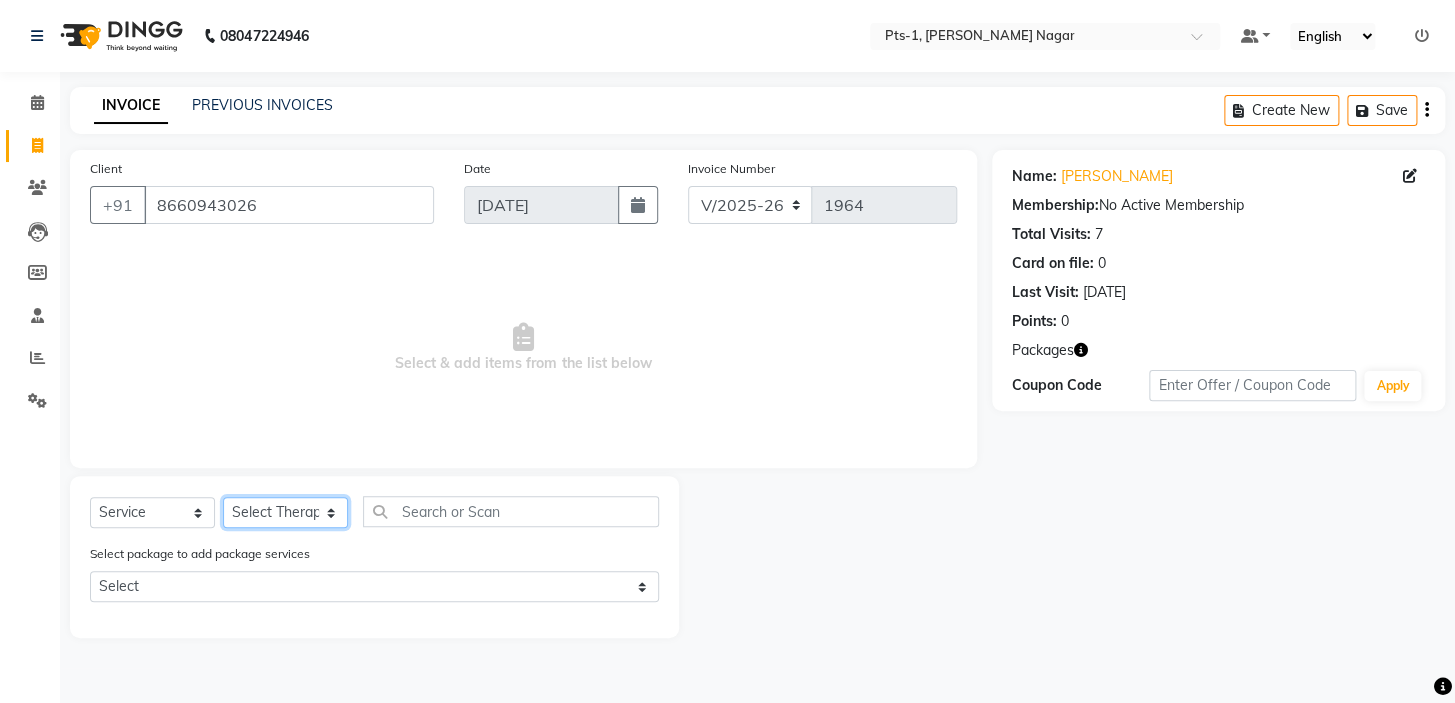 select on "34929" 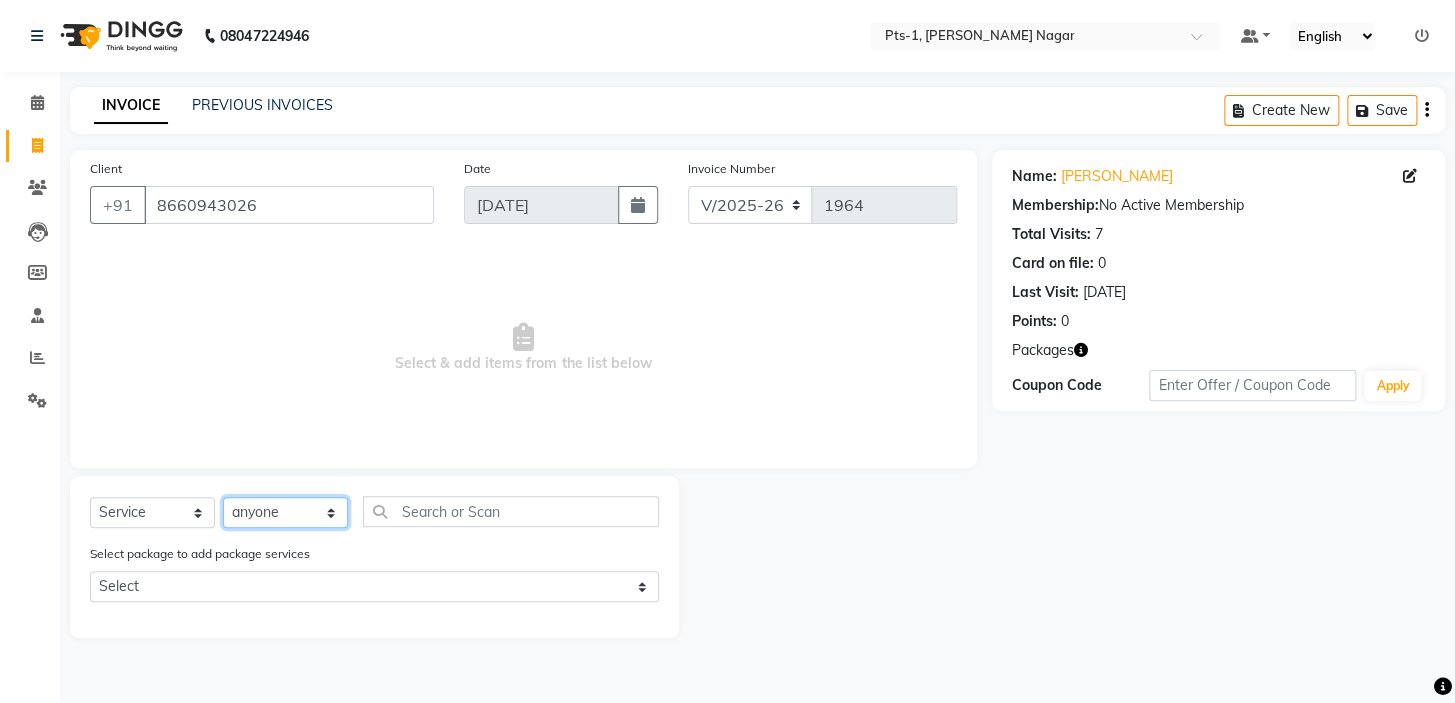click on "Select Therapist [PERSON_NAME] anyone Babu Bela [PERSON_NAME] [PERSON_NAME] [PERSON_NAME] Sun [PERSON_NAME] [PERSON_NAME]" 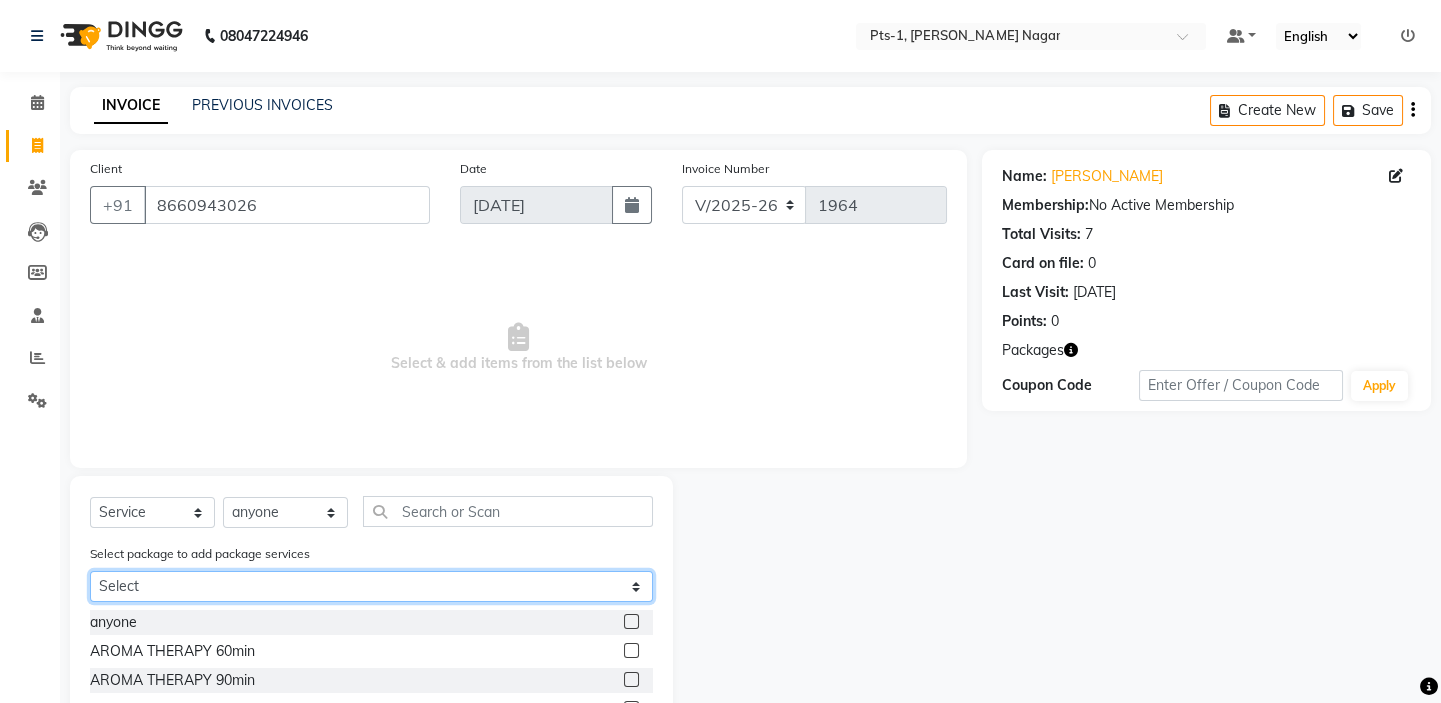 click on "Select PTS PACKAGE (10K) 10 SERVICES" 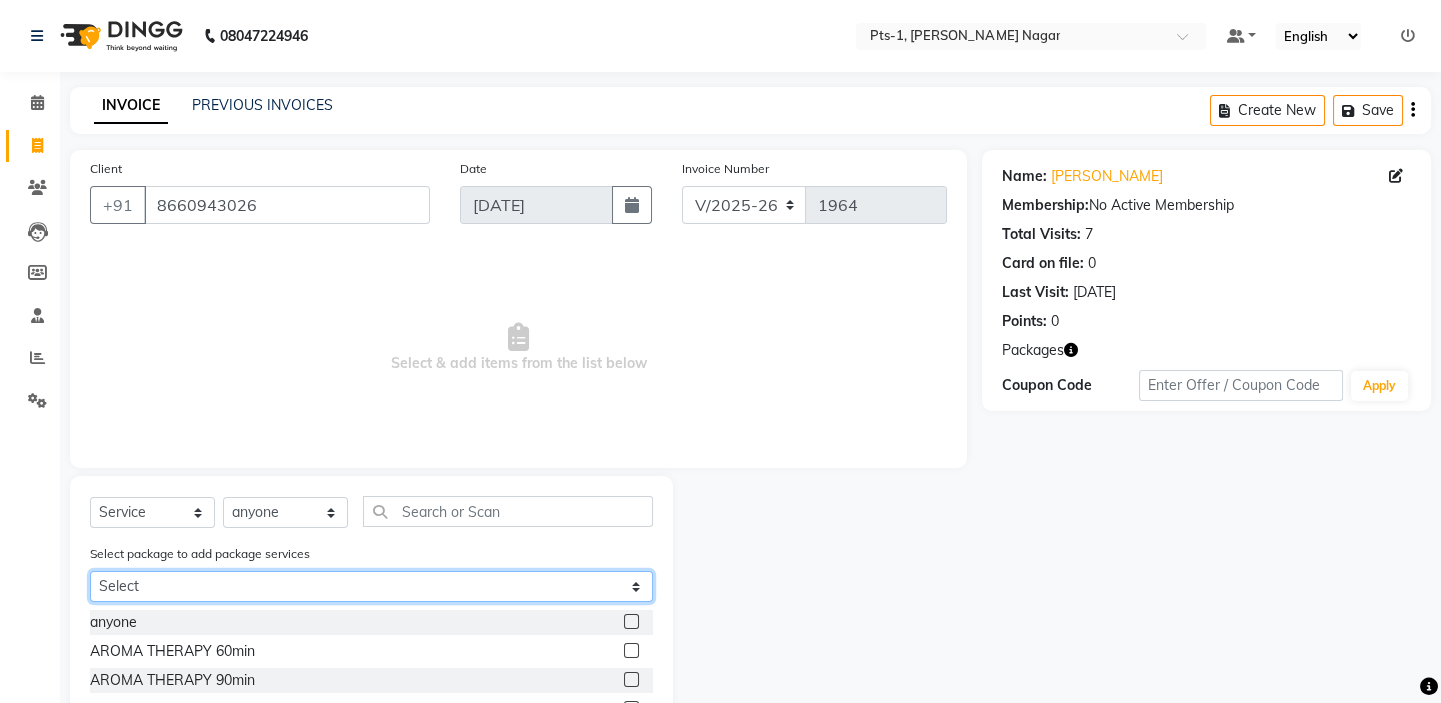select on "1: Object" 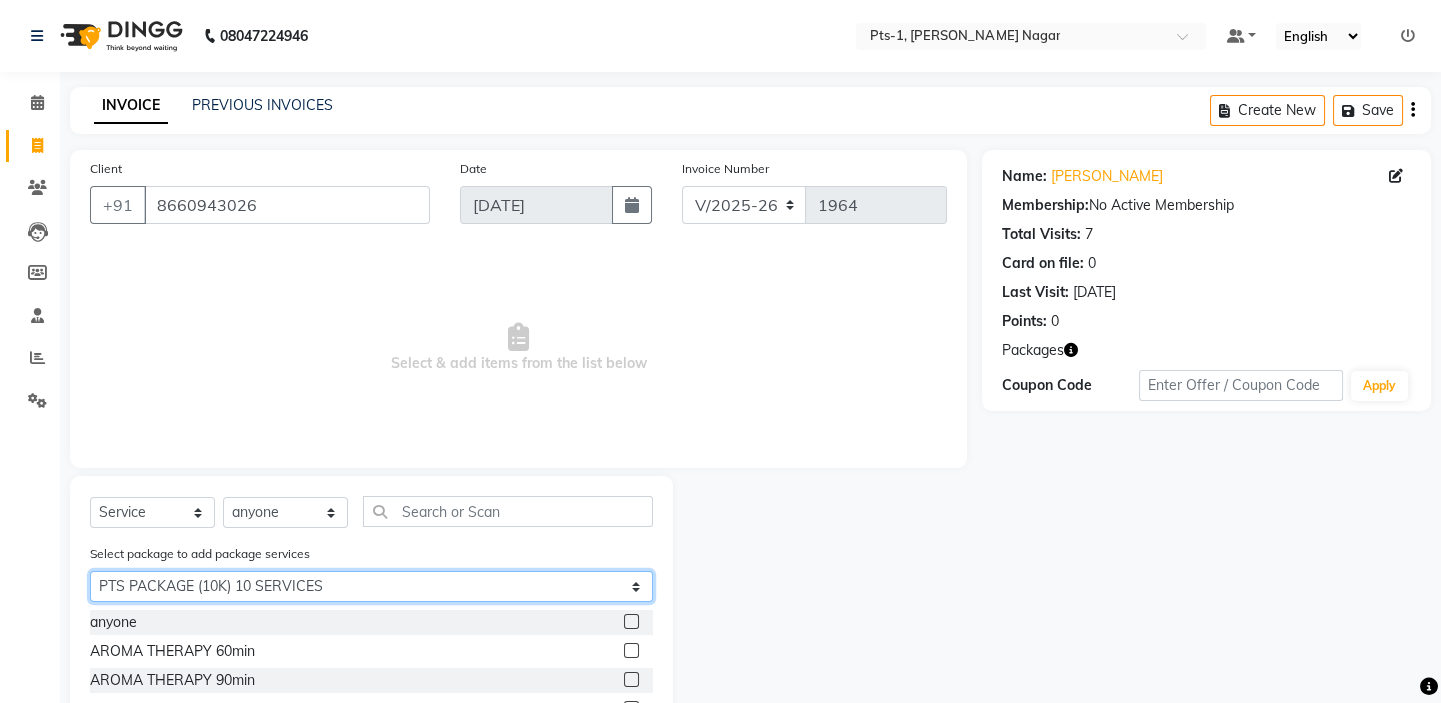click on "Select PTS PACKAGE (10K) 10 SERVICES" 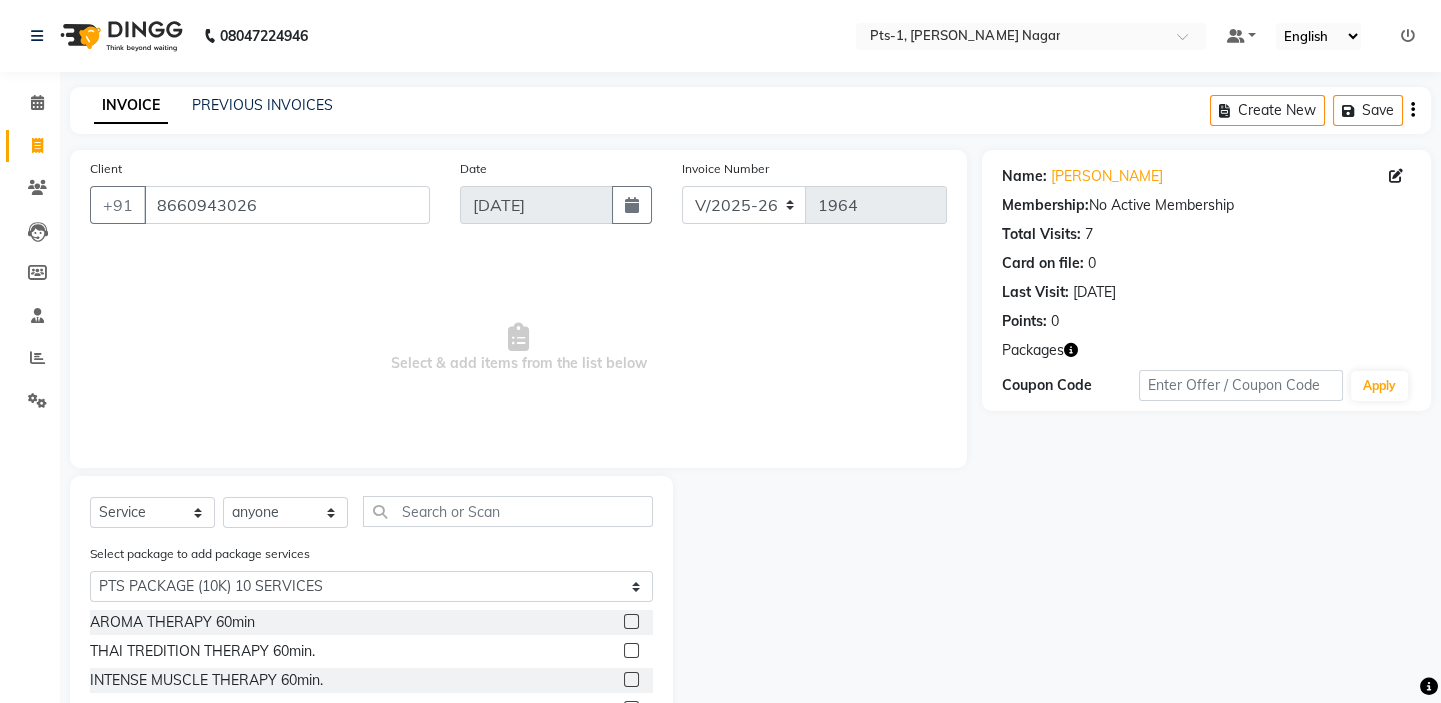click 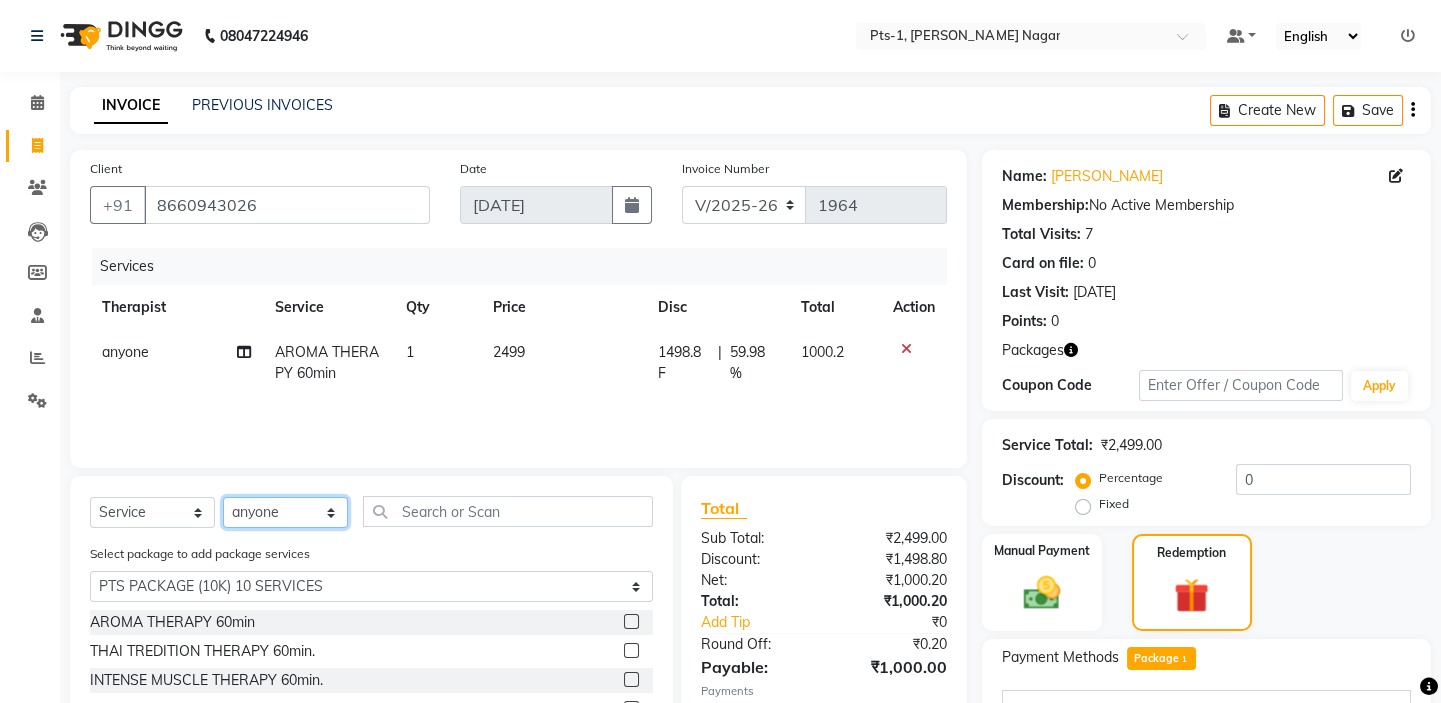 click on "Select Therapist [PERSON_NAME] anyone Babu Bela [PERSON_NAME] [PERSON_NAME] [PERSON_NAME] Sun [PERSON_NAME] [PERSON_NAME]" 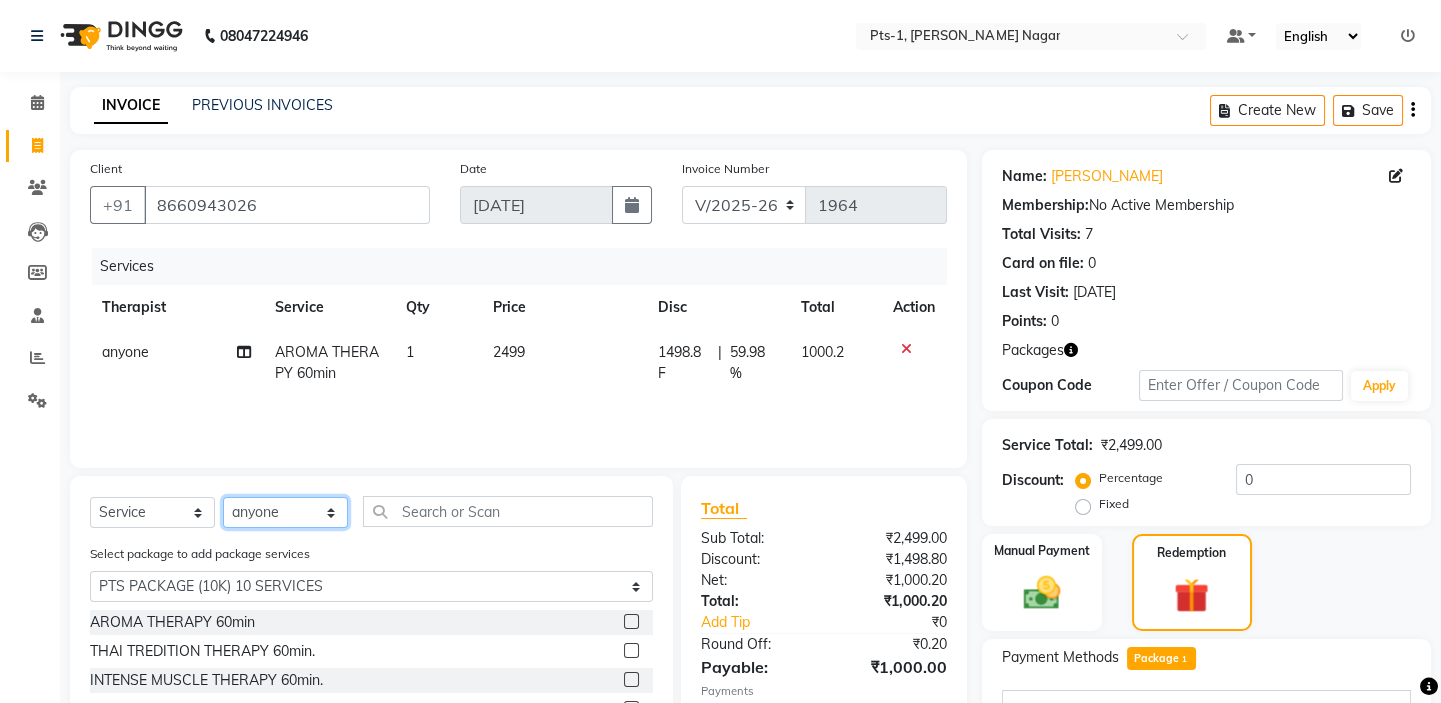 click on "Select Therapist [PERSON_NAME] anyone Babu Bela [PERSON_NAME] [PERSON_NAME] [PERSON_NAME] Sun [PERSON_NAME] [PERSON_NAME]" 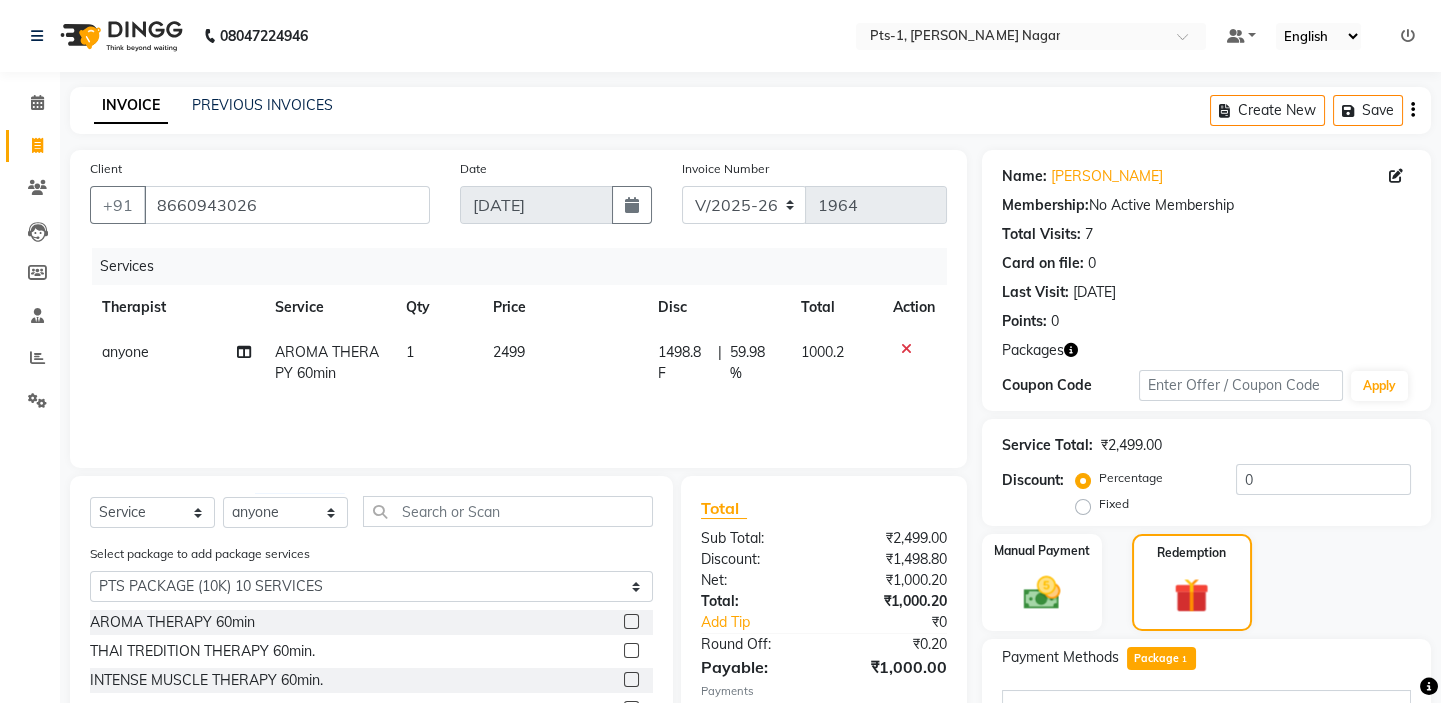 click 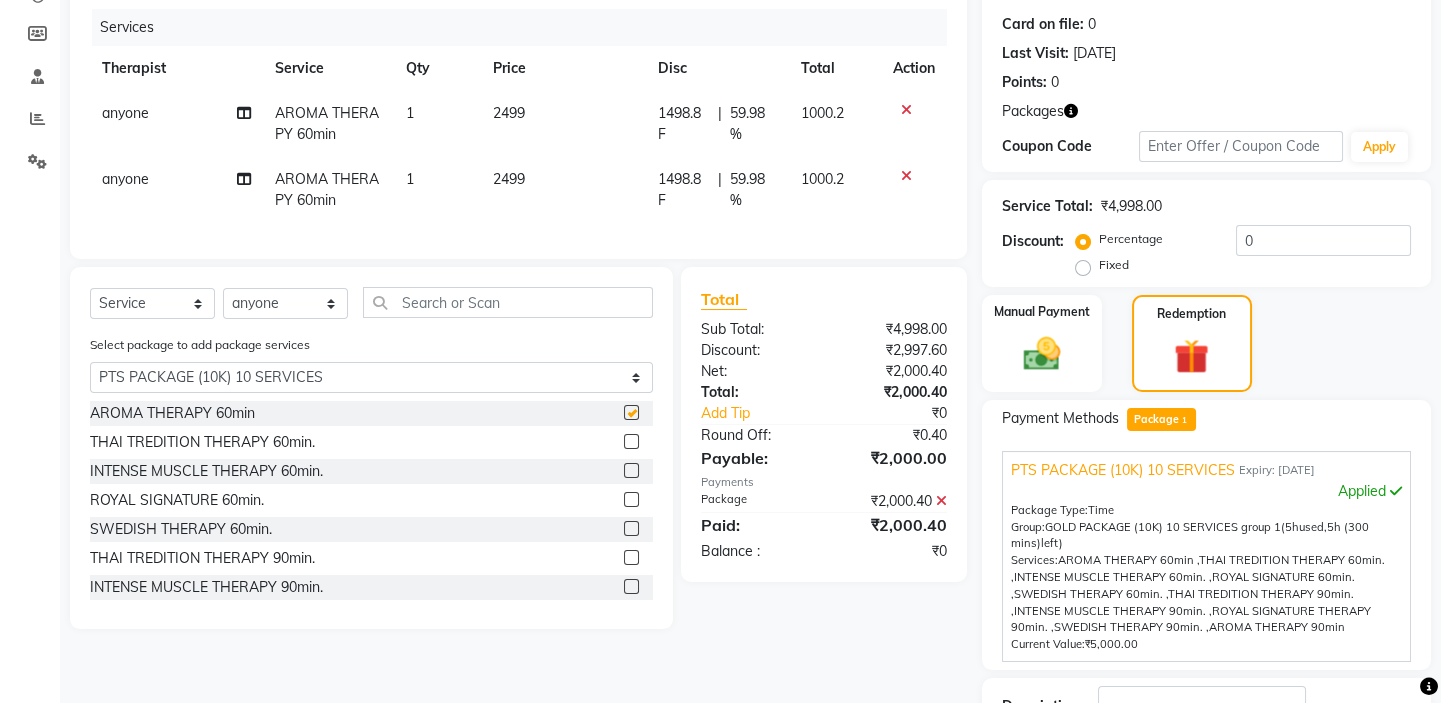 checkbox on "false" 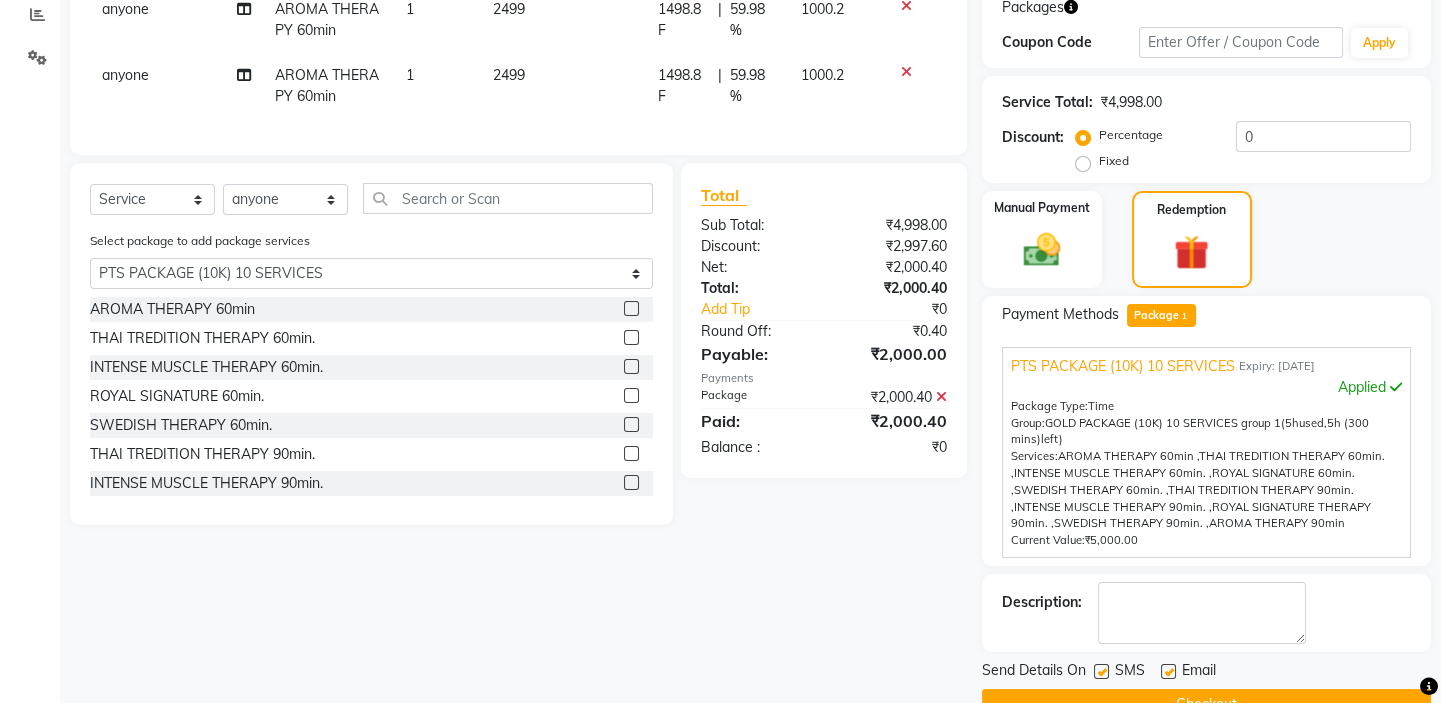 scroll, scrollTop: 363, scrollLeft: 0, axis: vertical 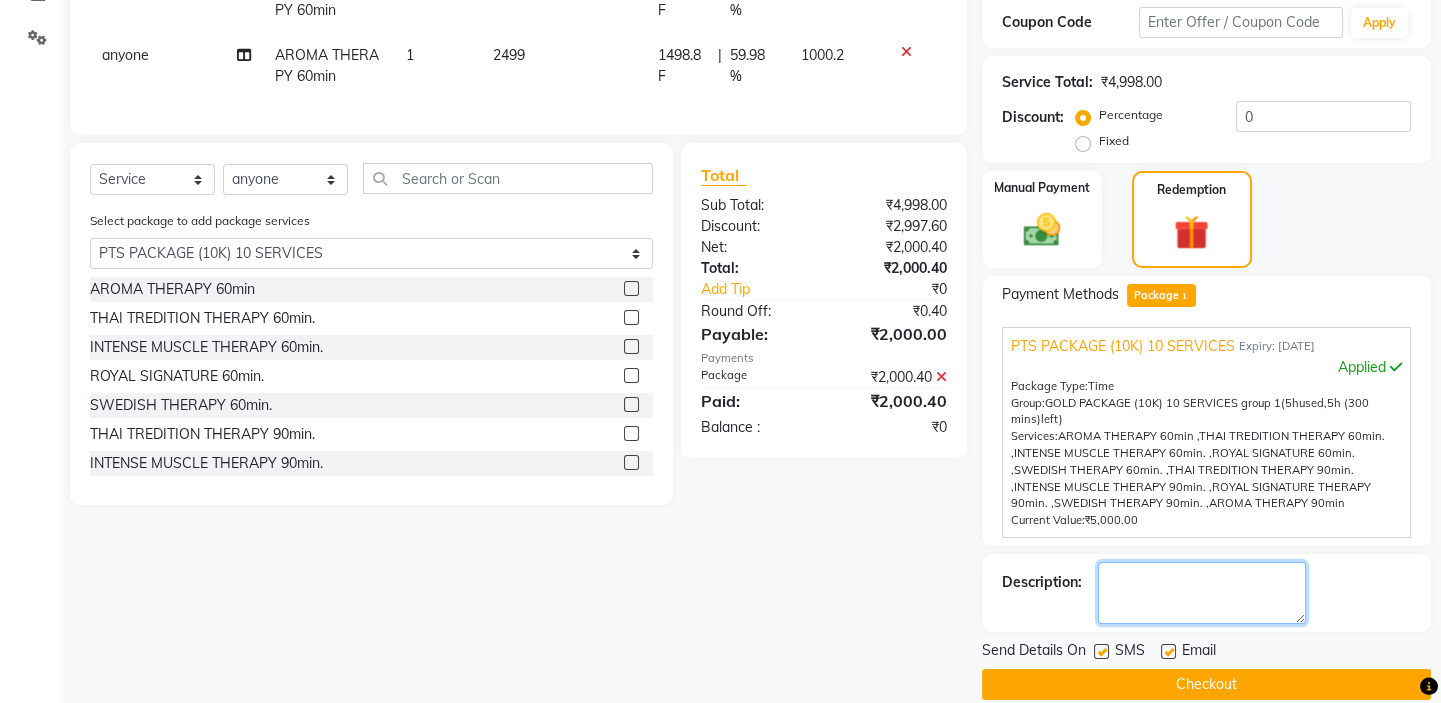 click 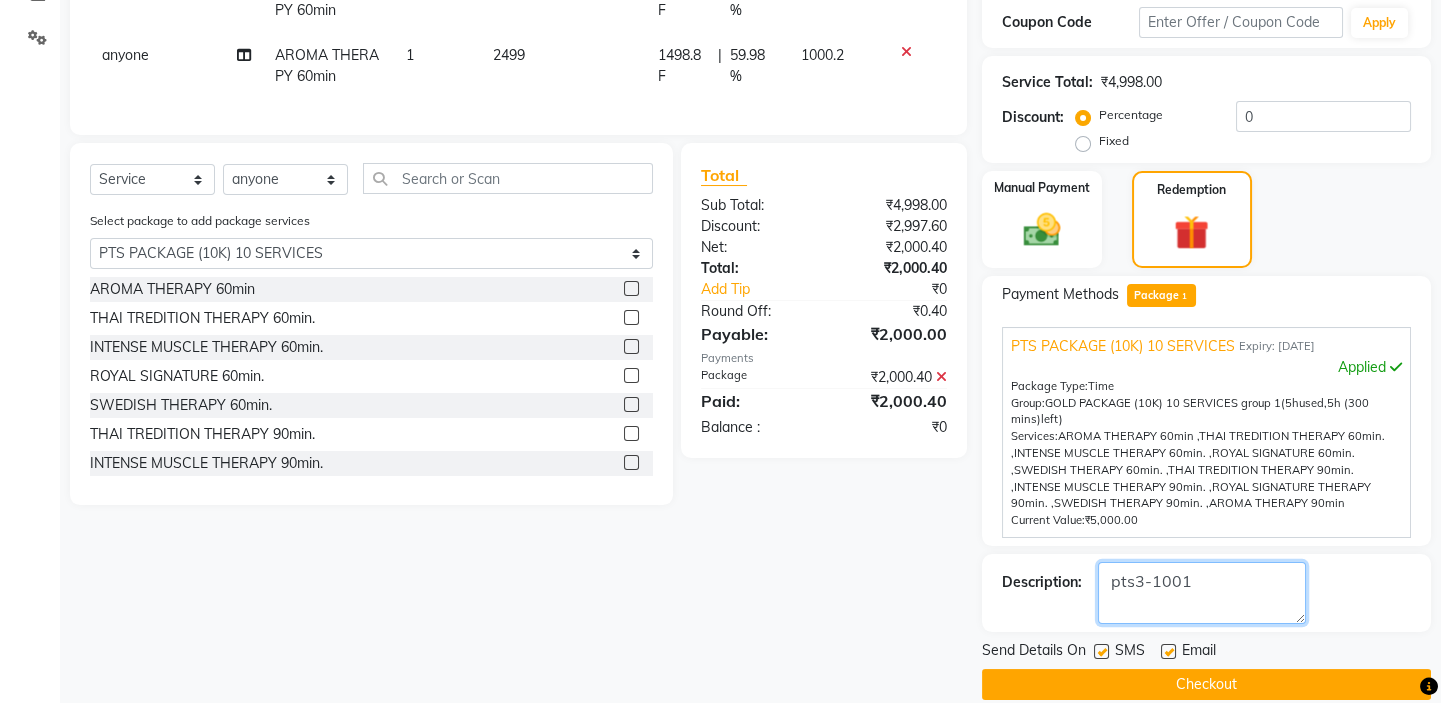 type on "pts3-1001" 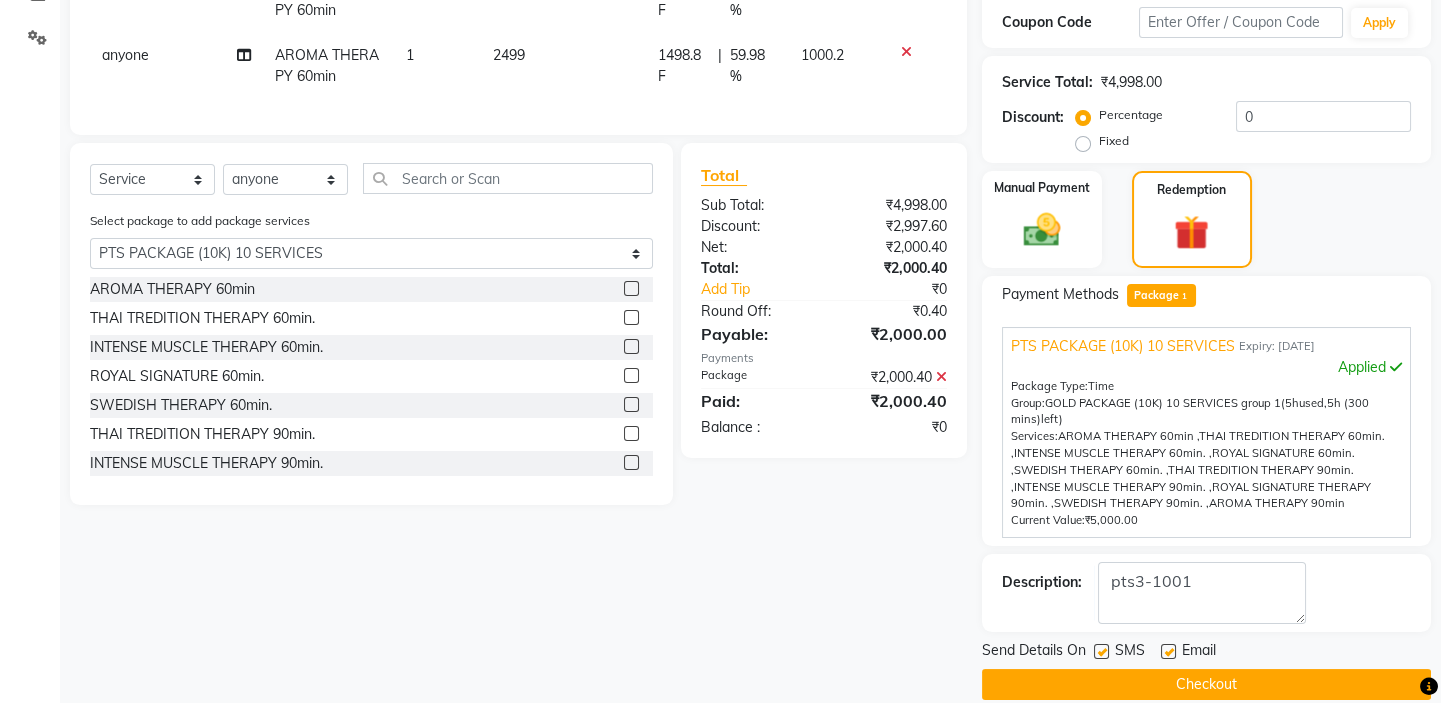 click 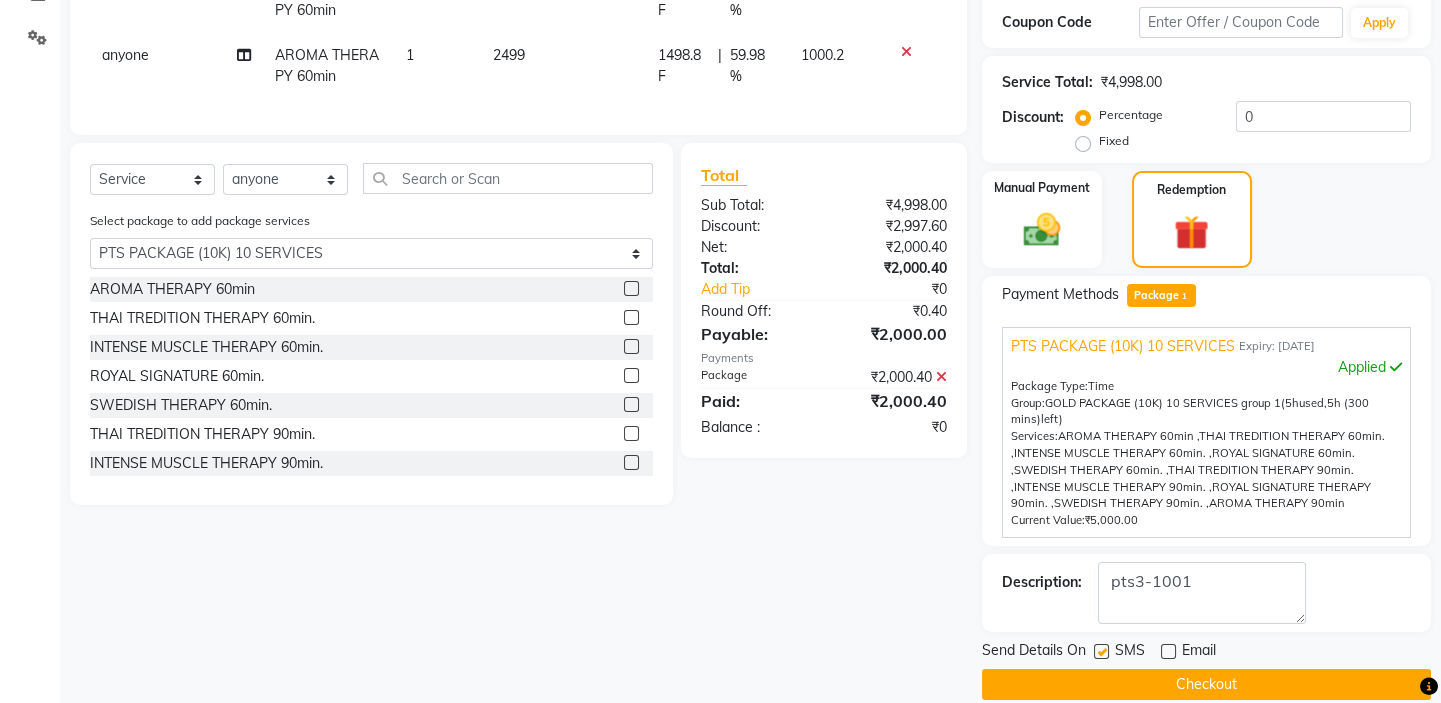 click 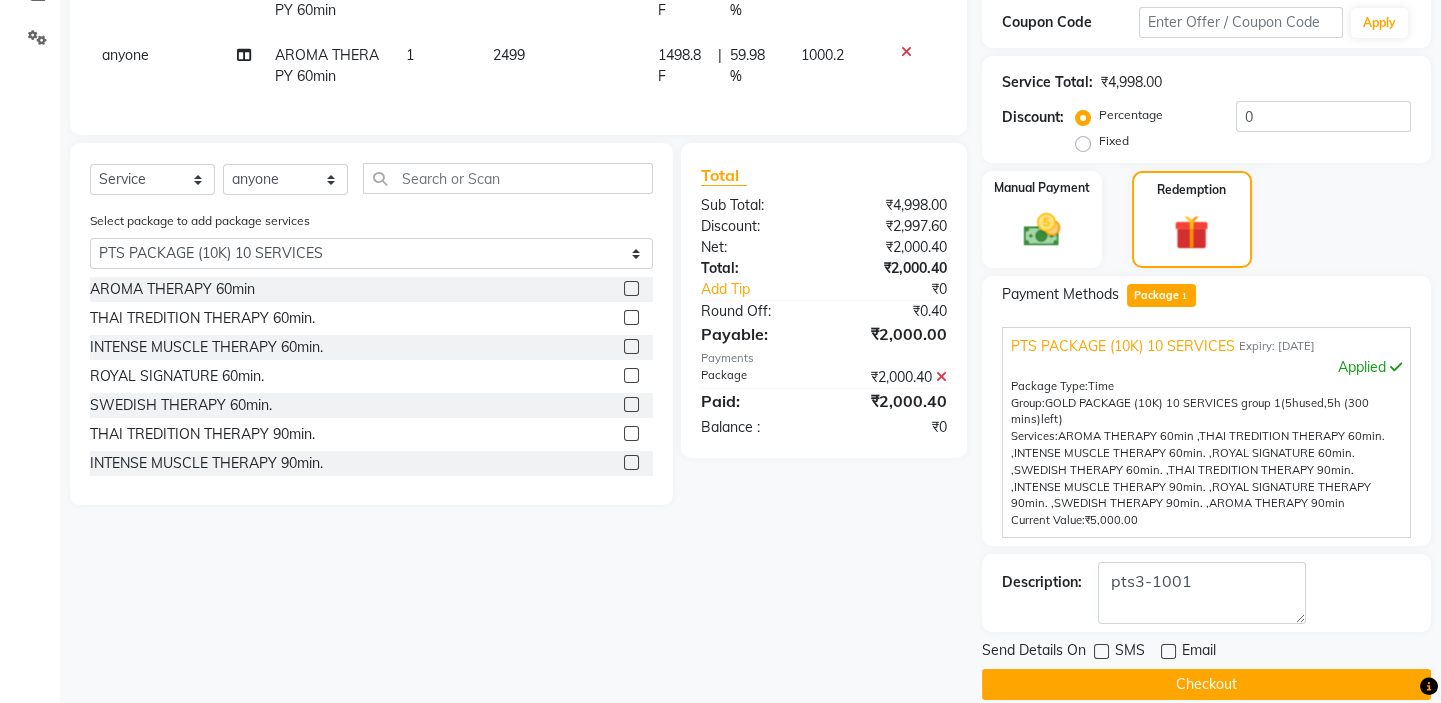 click on "Send Details On SMS Email  Checkout" 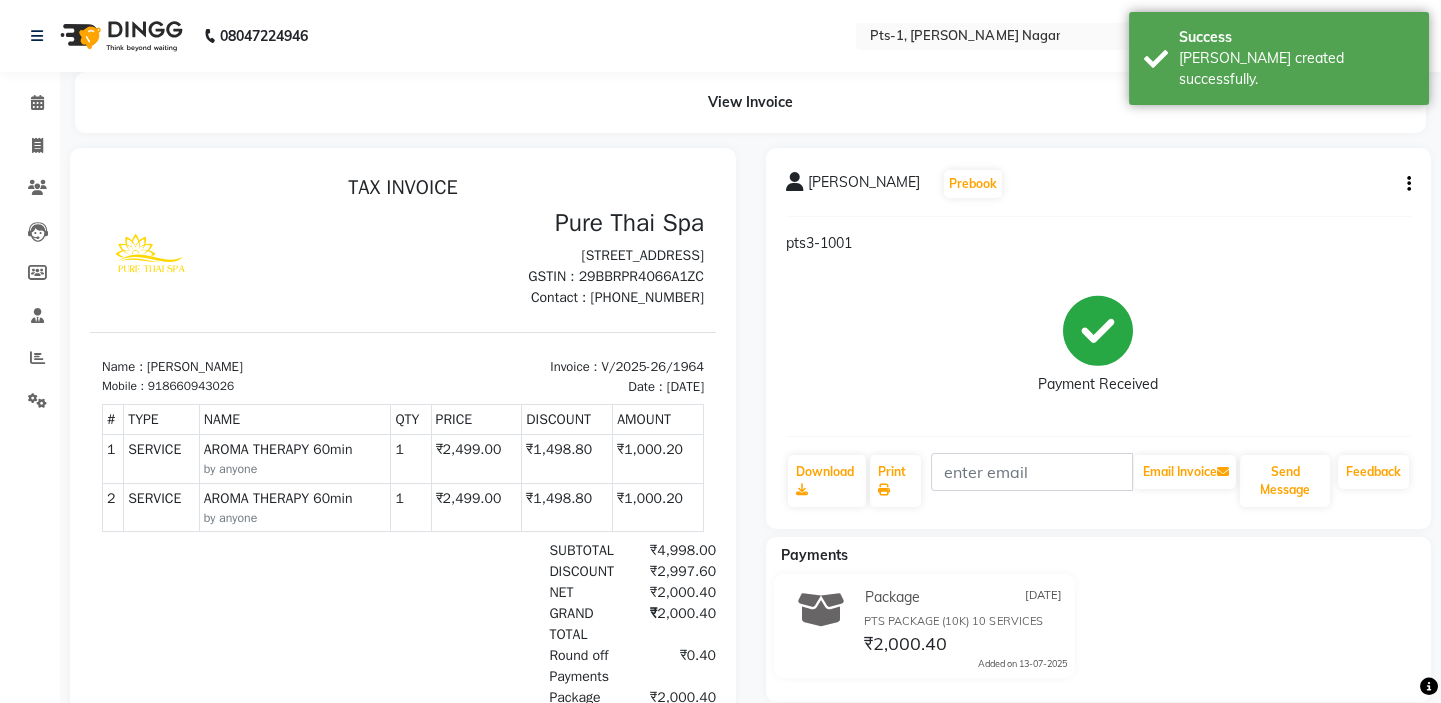 scroll, scrollTop: 0, scrollLeft: 0, axis: both 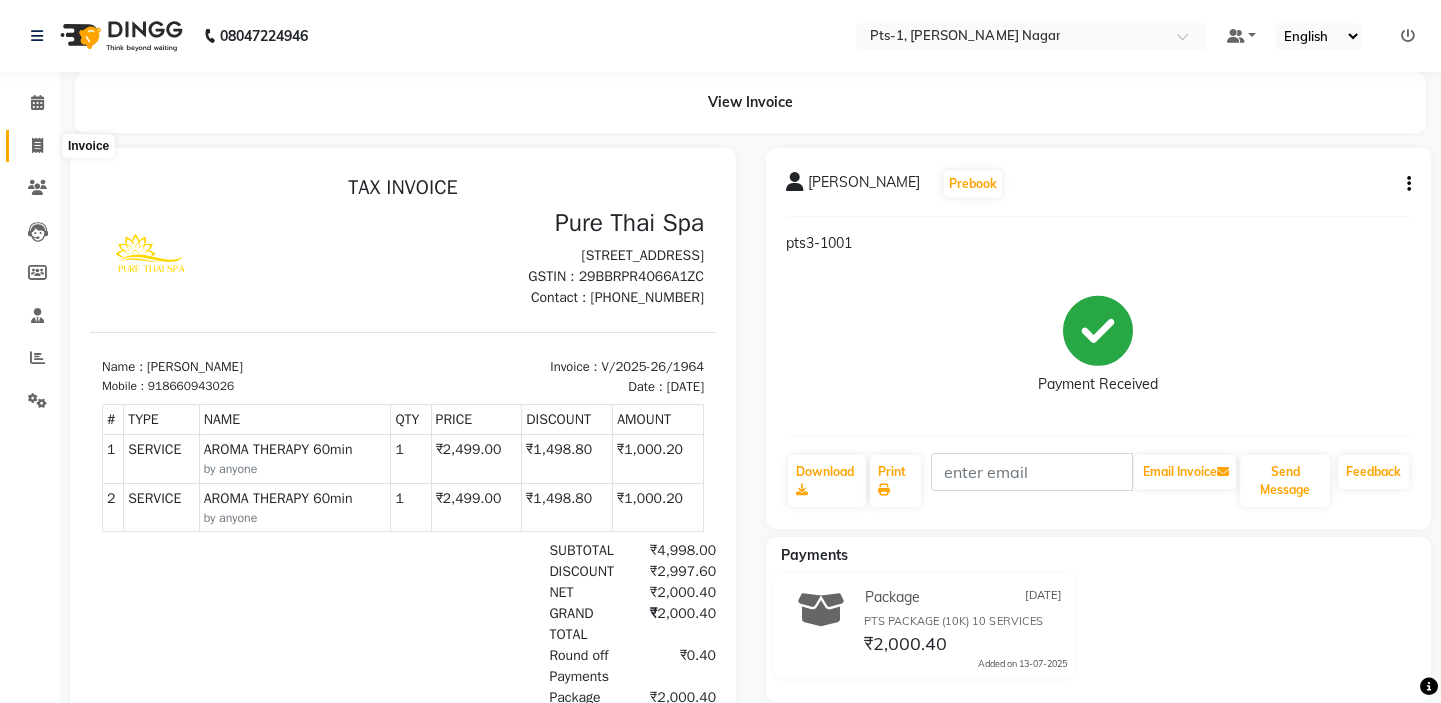 click 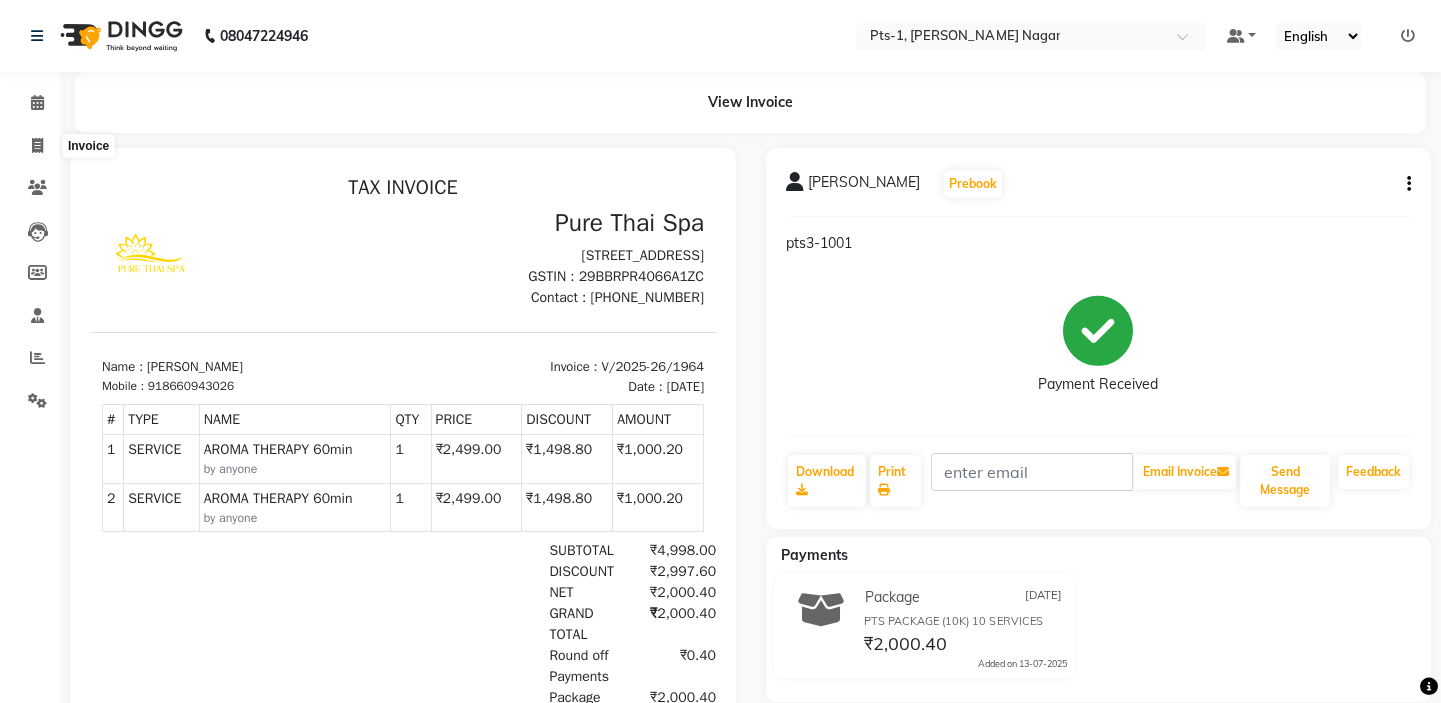 select on "5296" 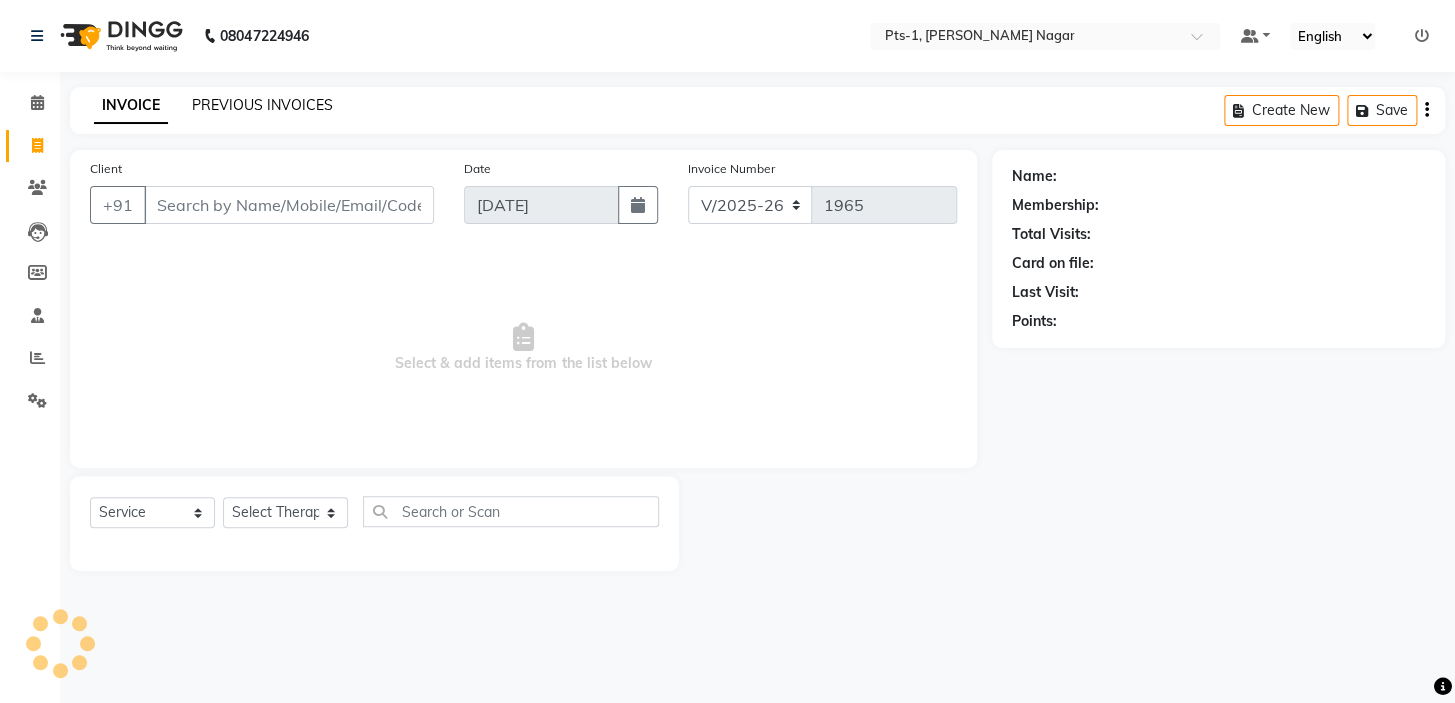 click on "PREVIOUS INVOICES" 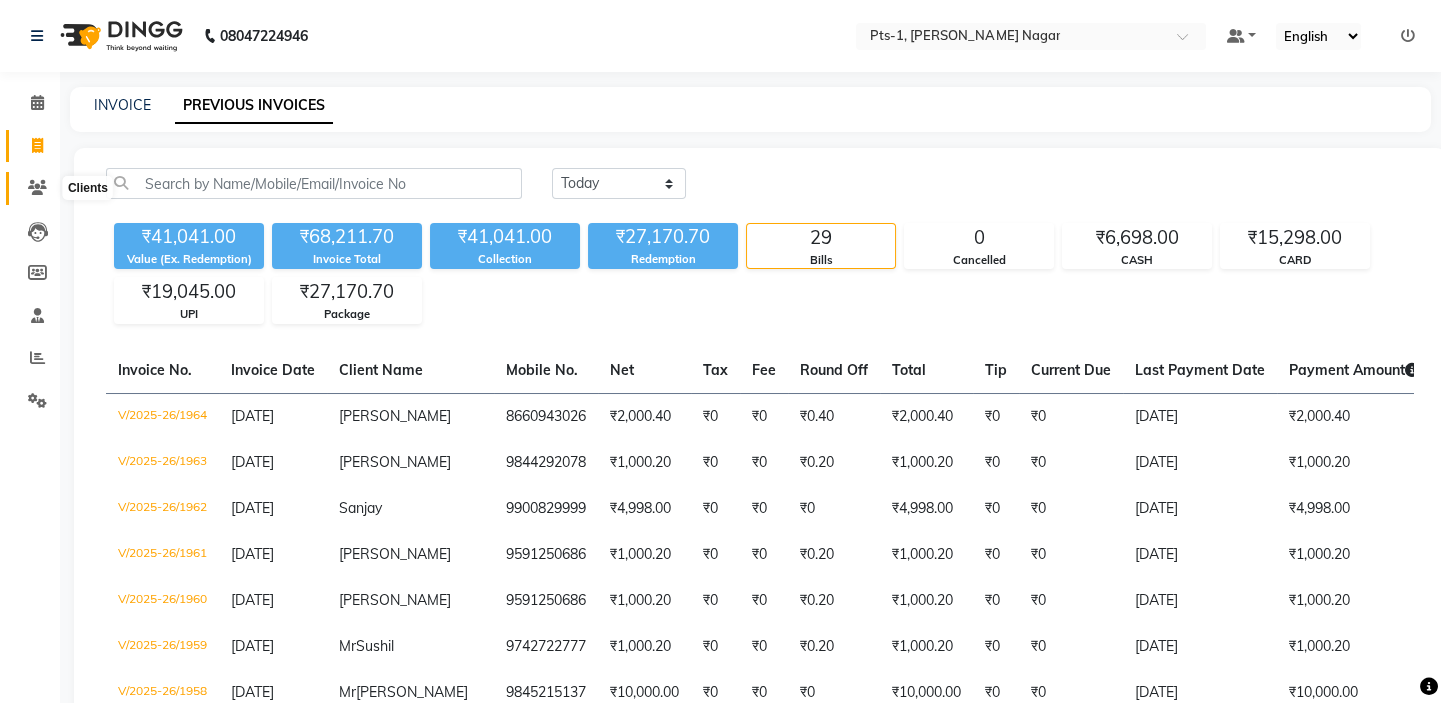 click 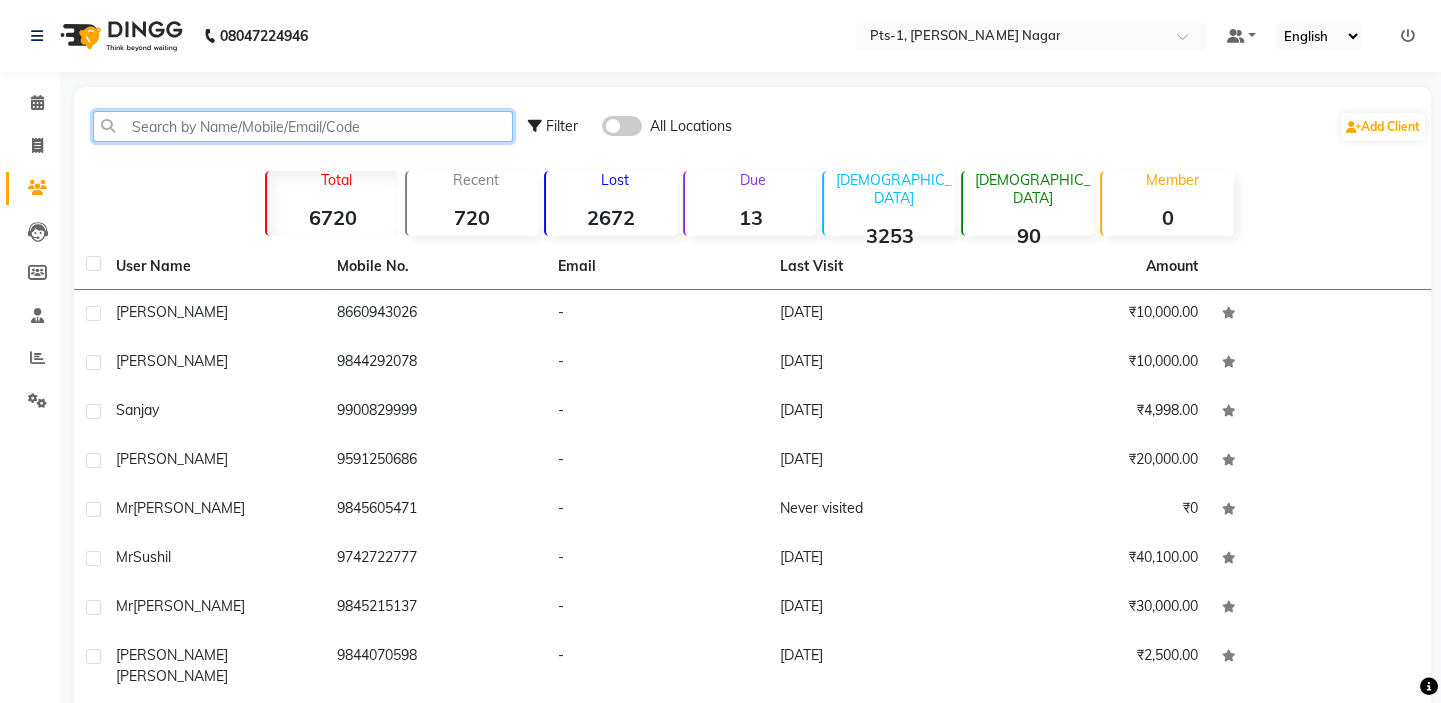 click 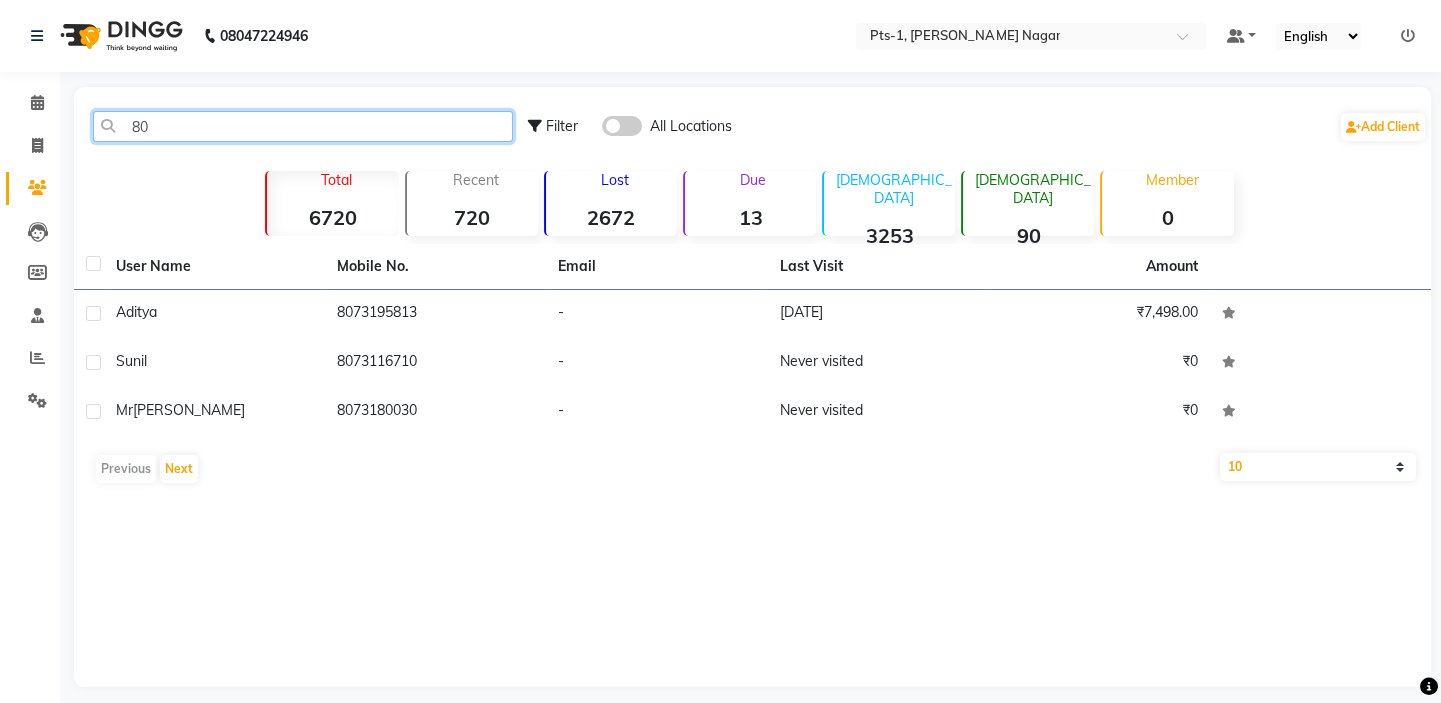 type on "8" 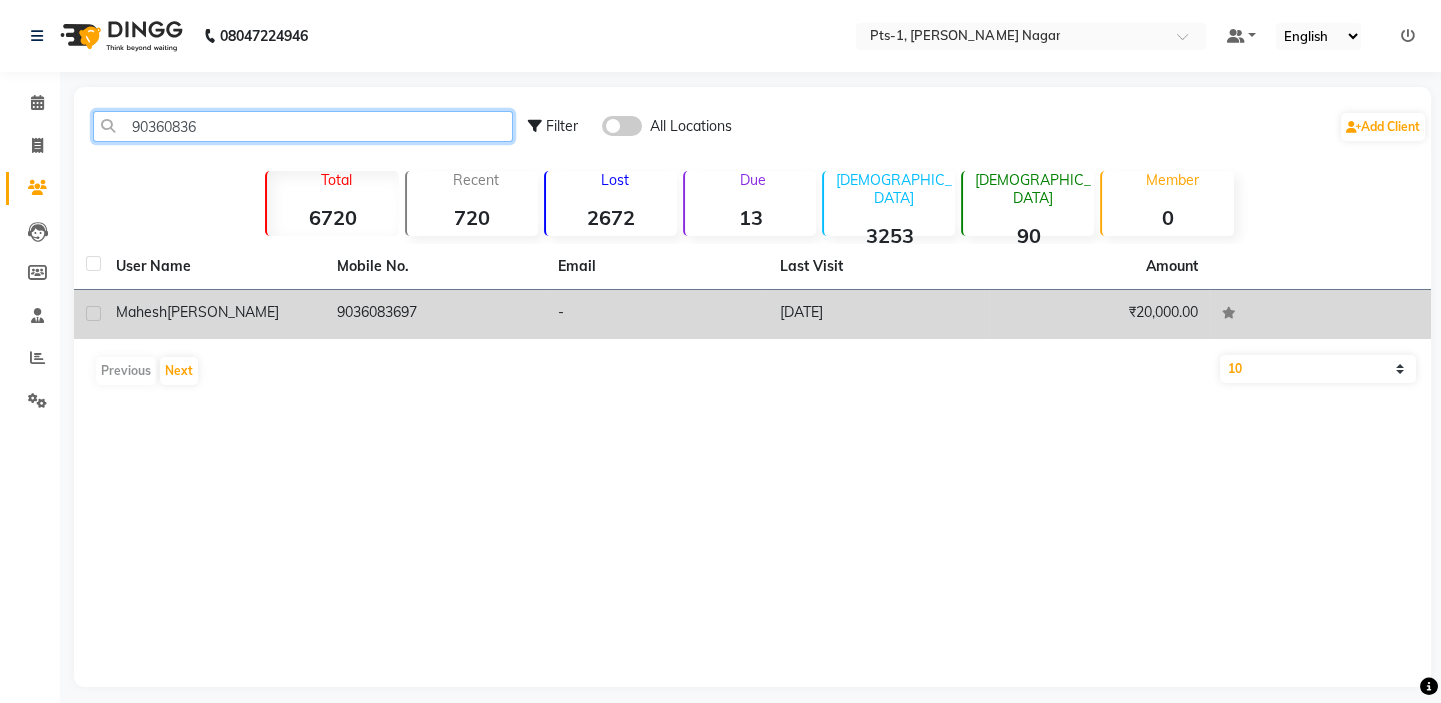 type on "90360836" 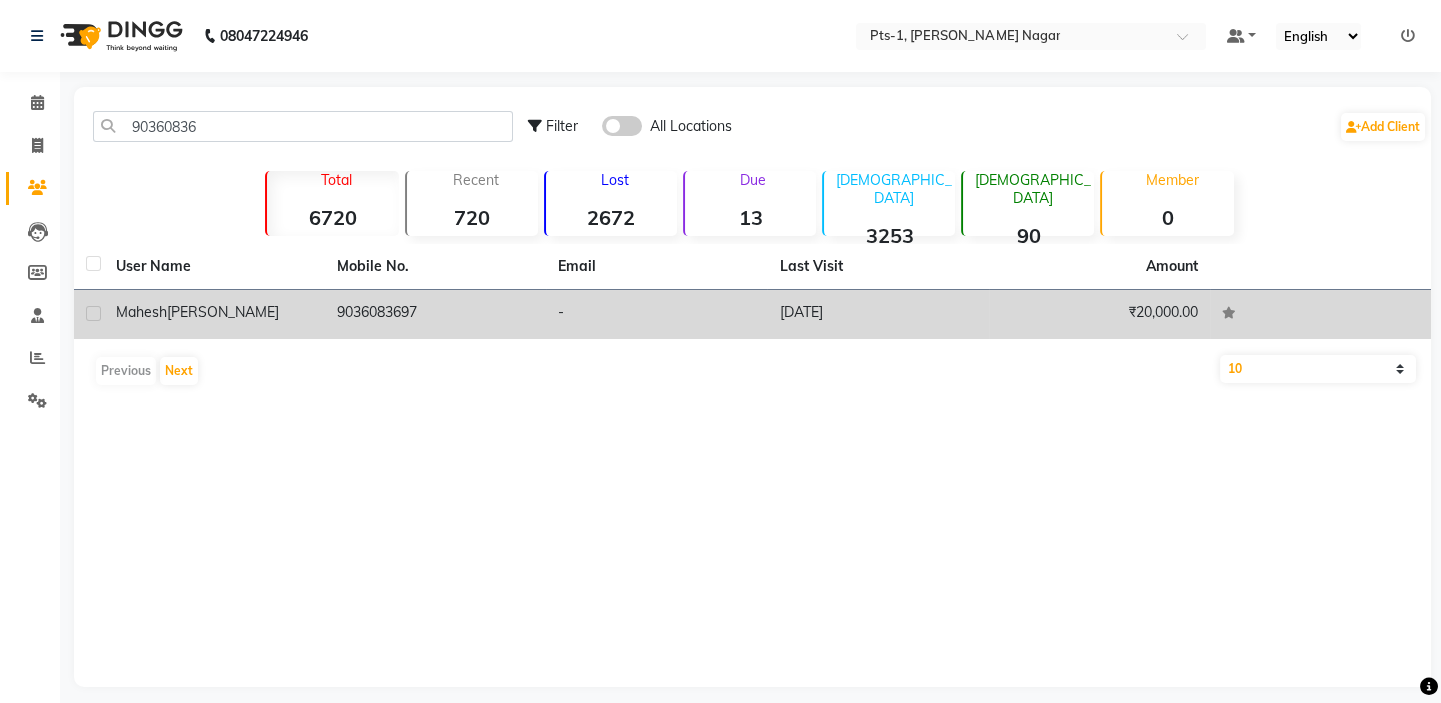 click on "9036083697" 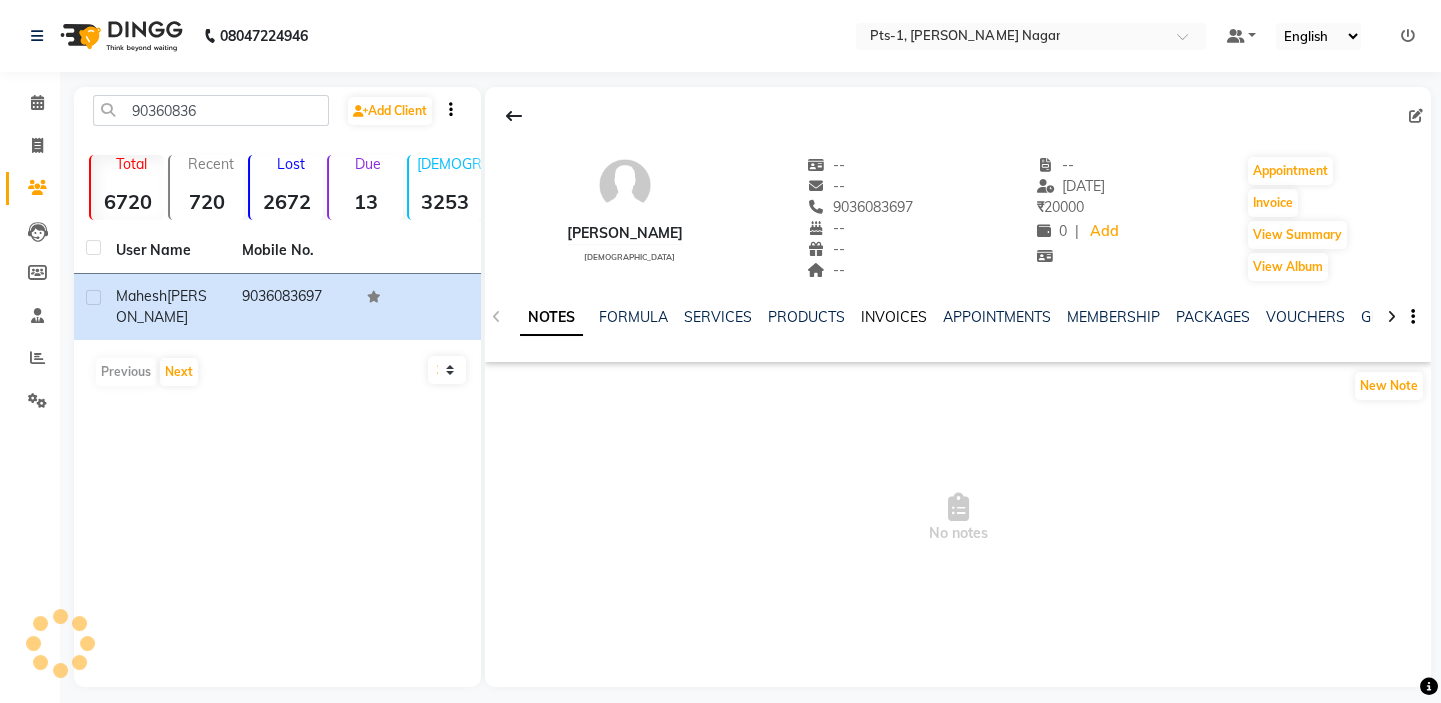 click on "INVOICES" 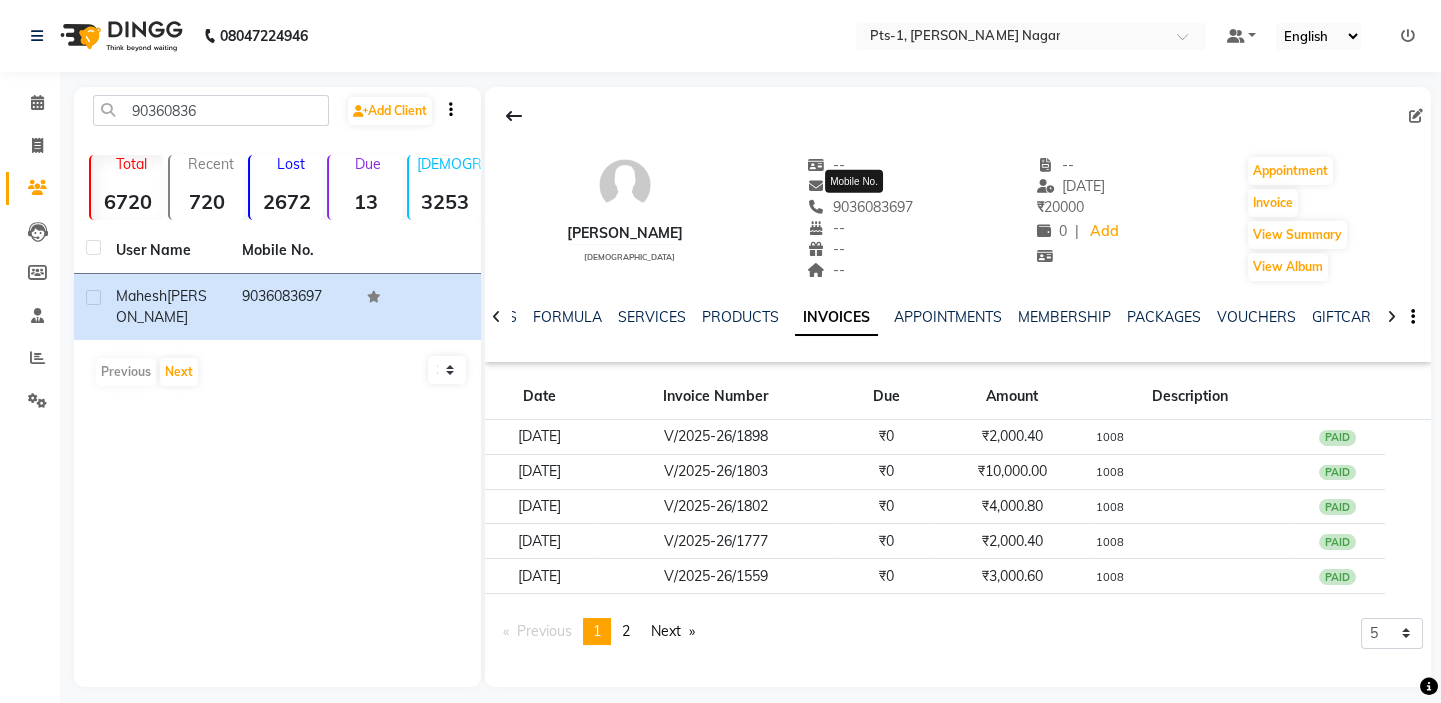 drag, startPoint x: 925, startPoint y: 208, endPoint x: 745, endPoint y: 190, distance: 180.89777 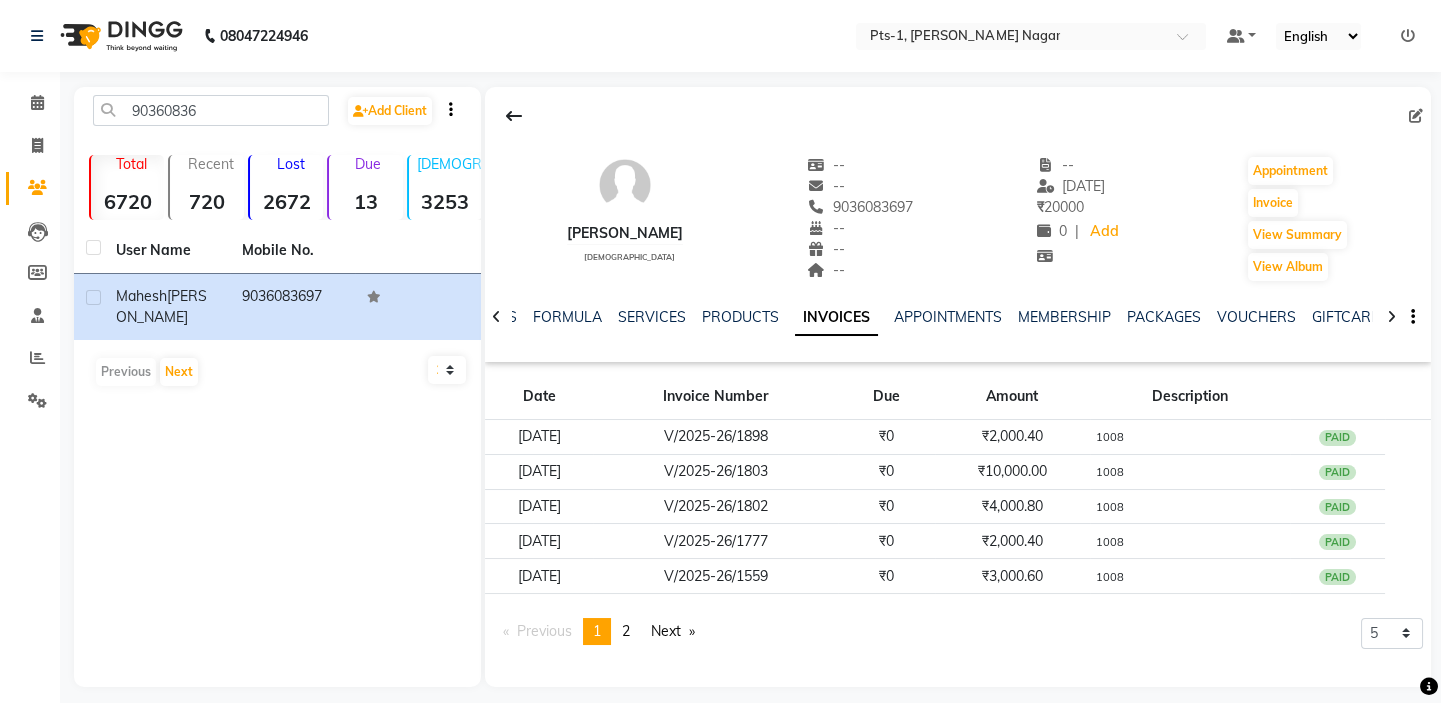 click on "Mahesh Kumar   male  --   --   9036083697  --  --  --  -- 11-07-2025 ₹    20000 0 |  Add   Appointment   Invoice  View Summary  View Album" 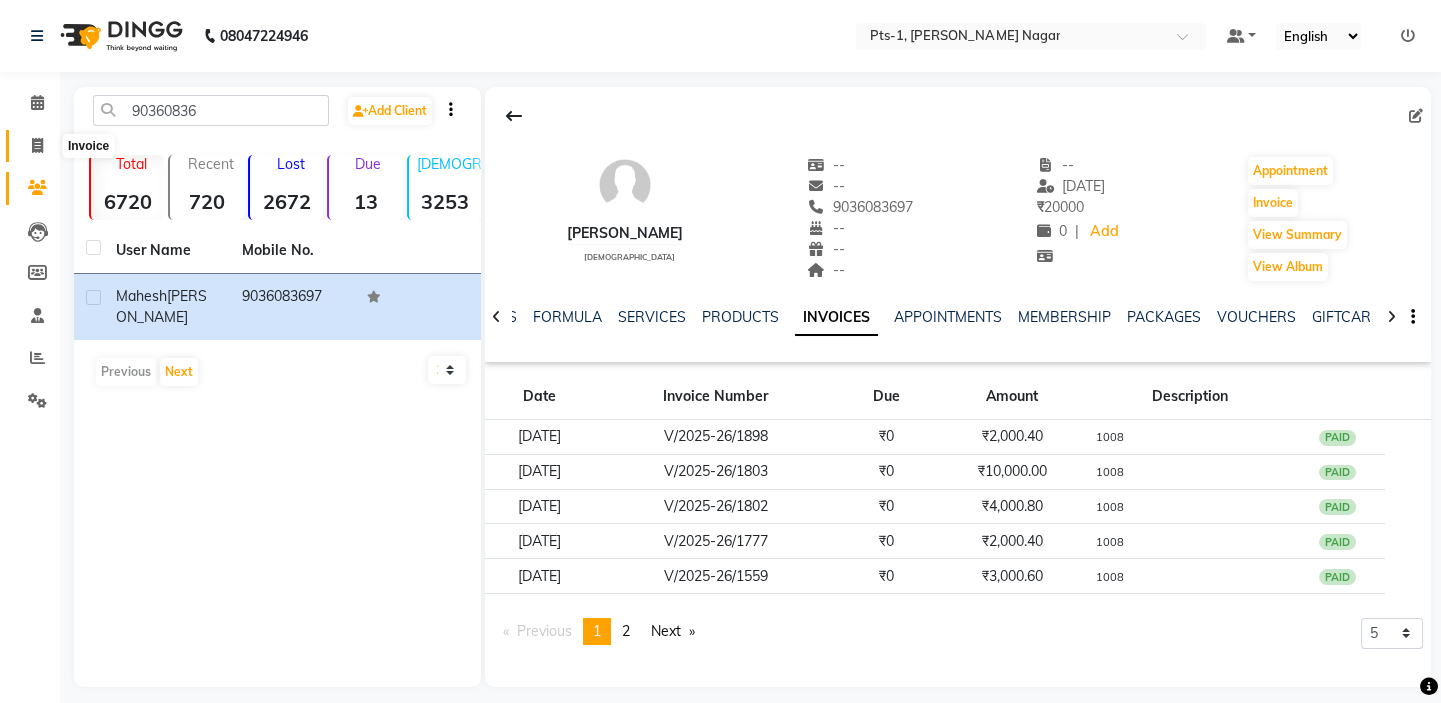 click 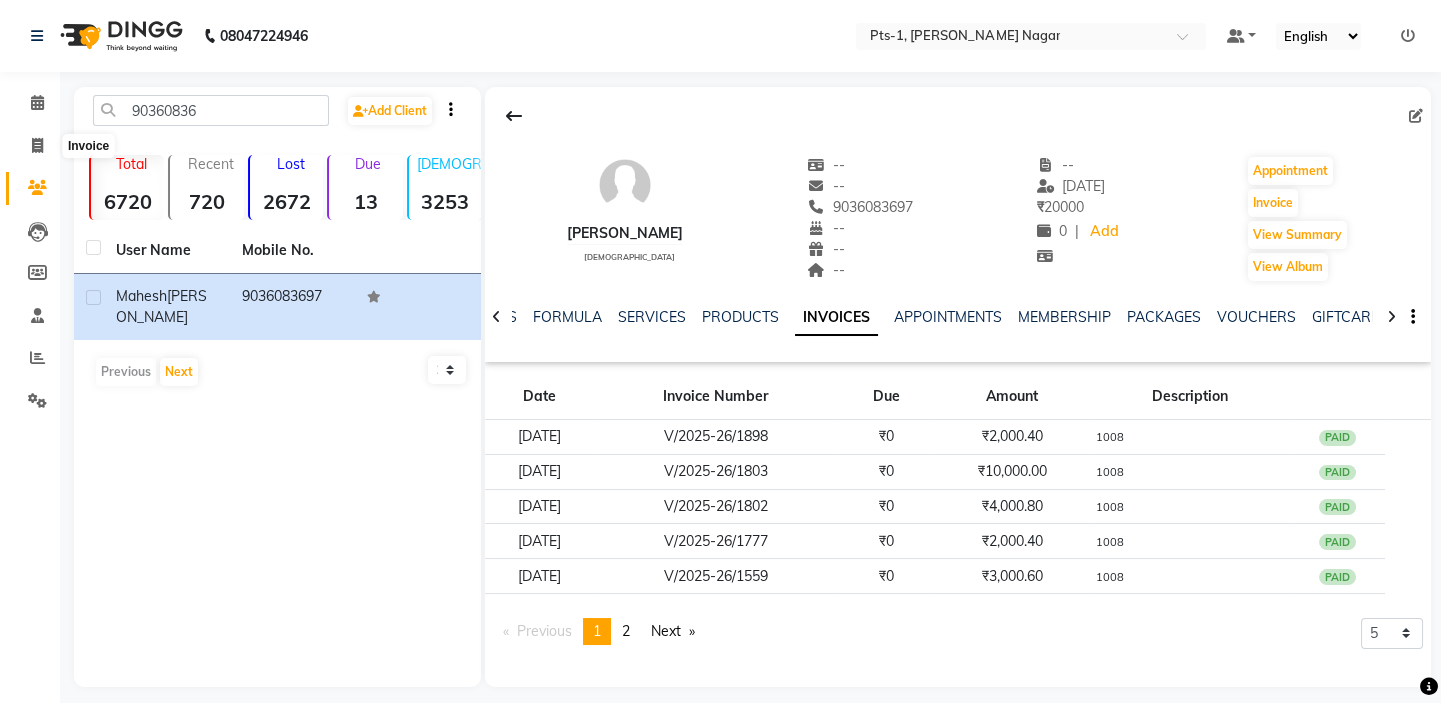 select on "service" 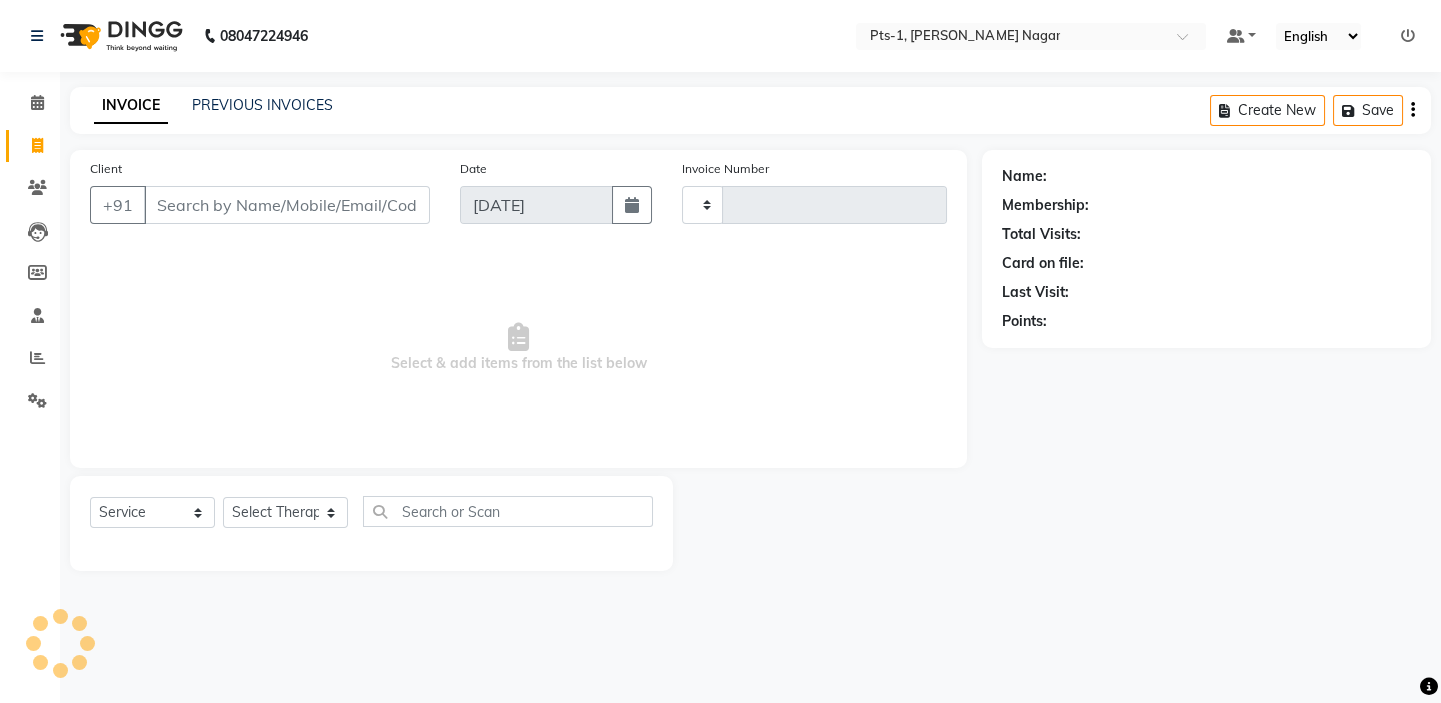type on "1965" 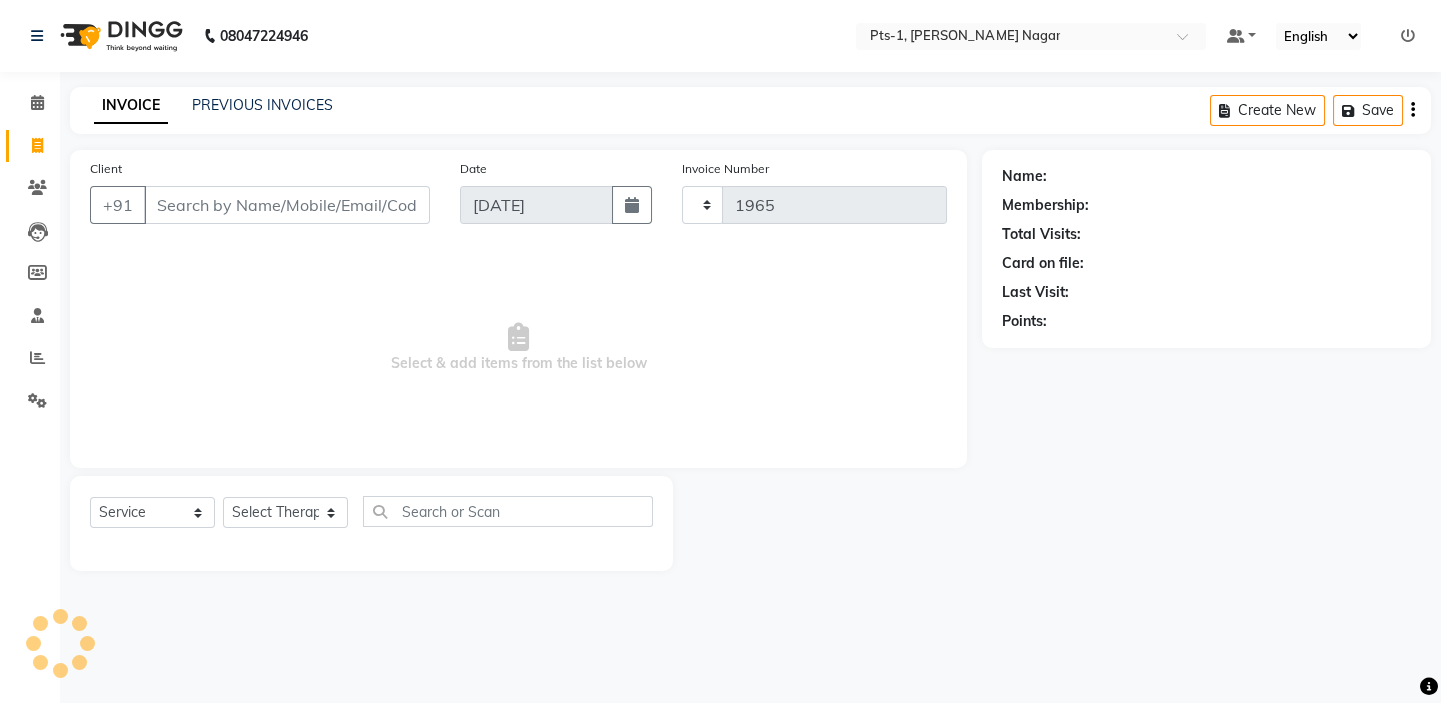 select on "5296" 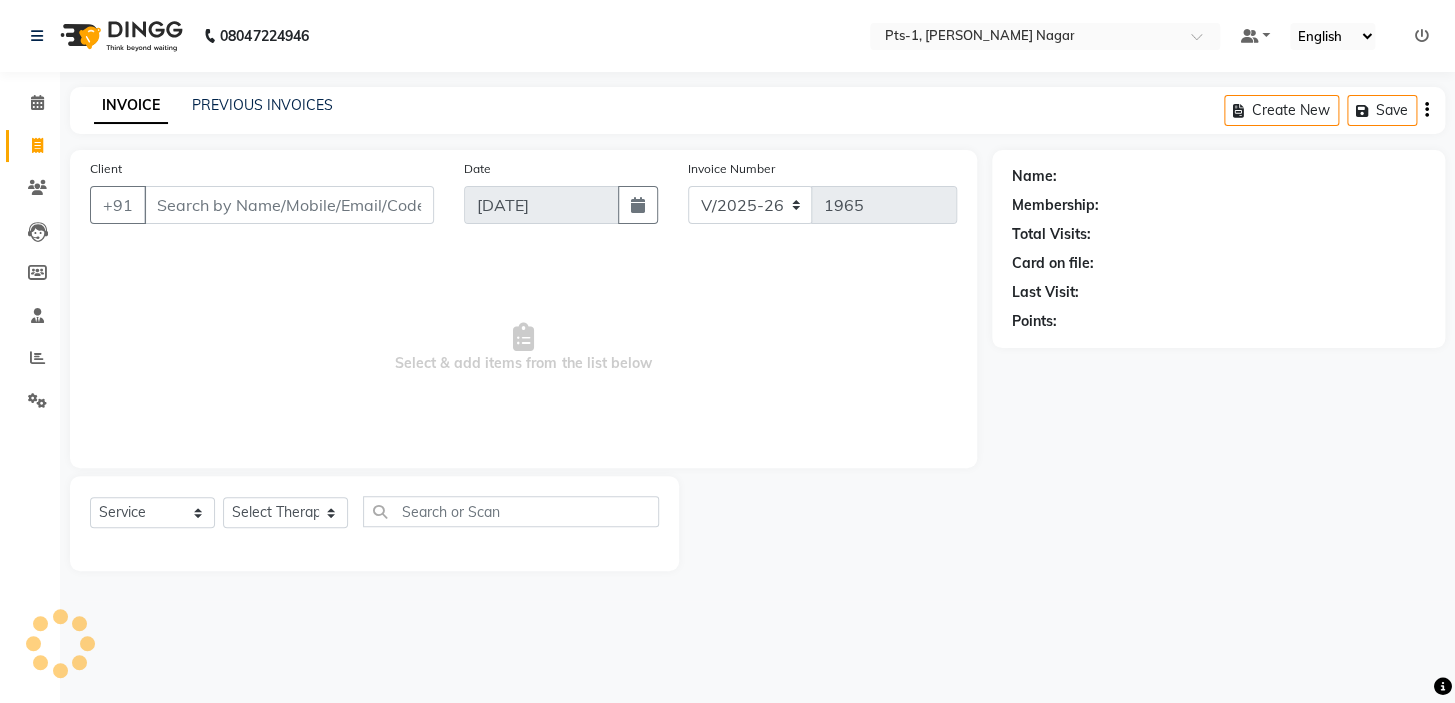 click on "Client" at bounding box center (289, 205) 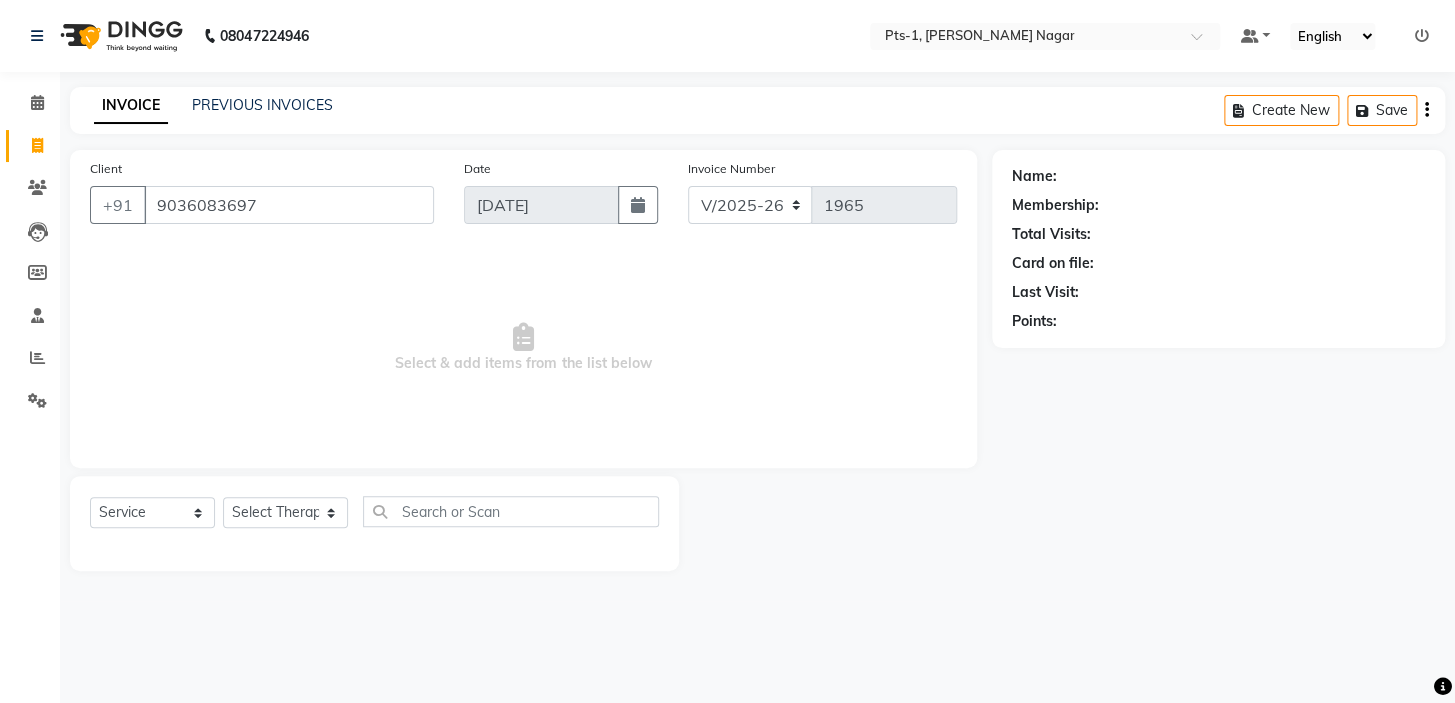 type on "9036083697" 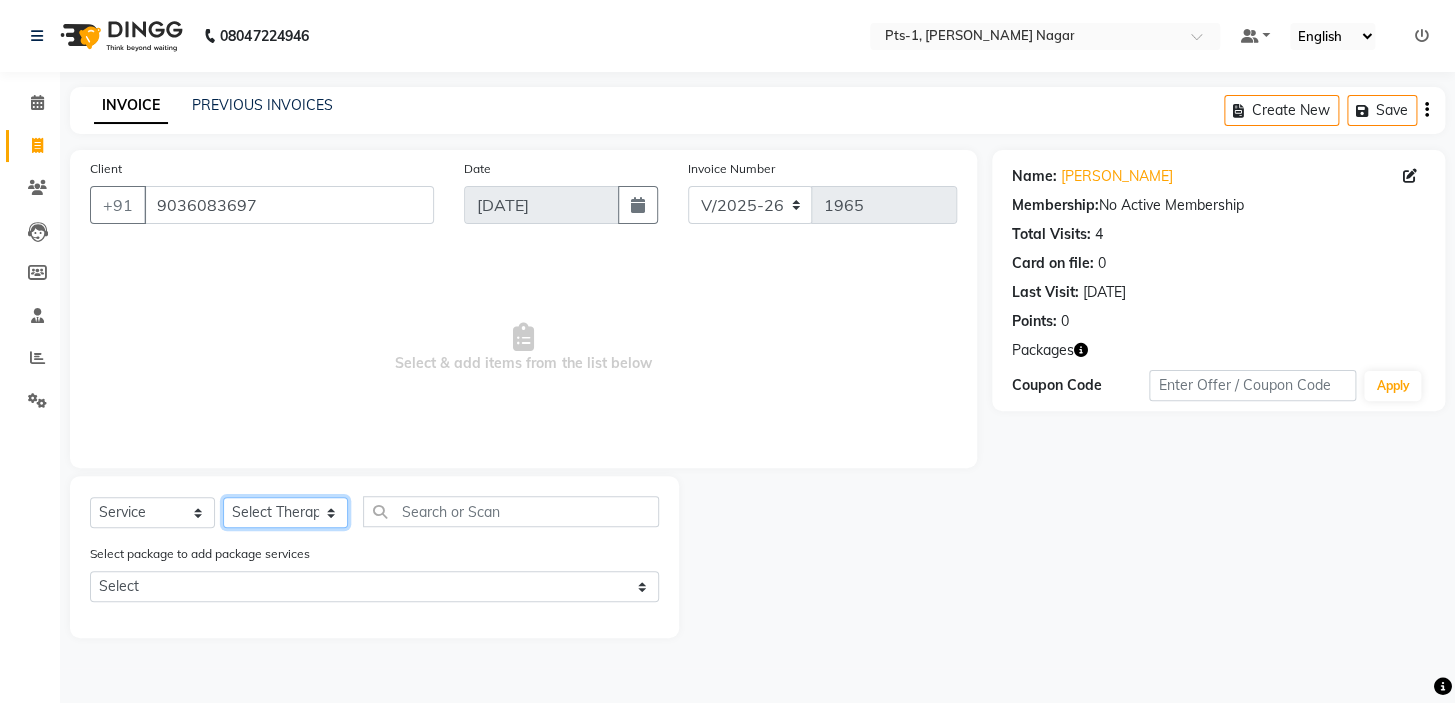 click on "Select Therapist [PERSON_NAME] anyone Babu Bela [PERSON_NAME] [PERSON_NAME] [PERSON_NAME] Sun [PERSON_NAME] [PERSON_NAME]" 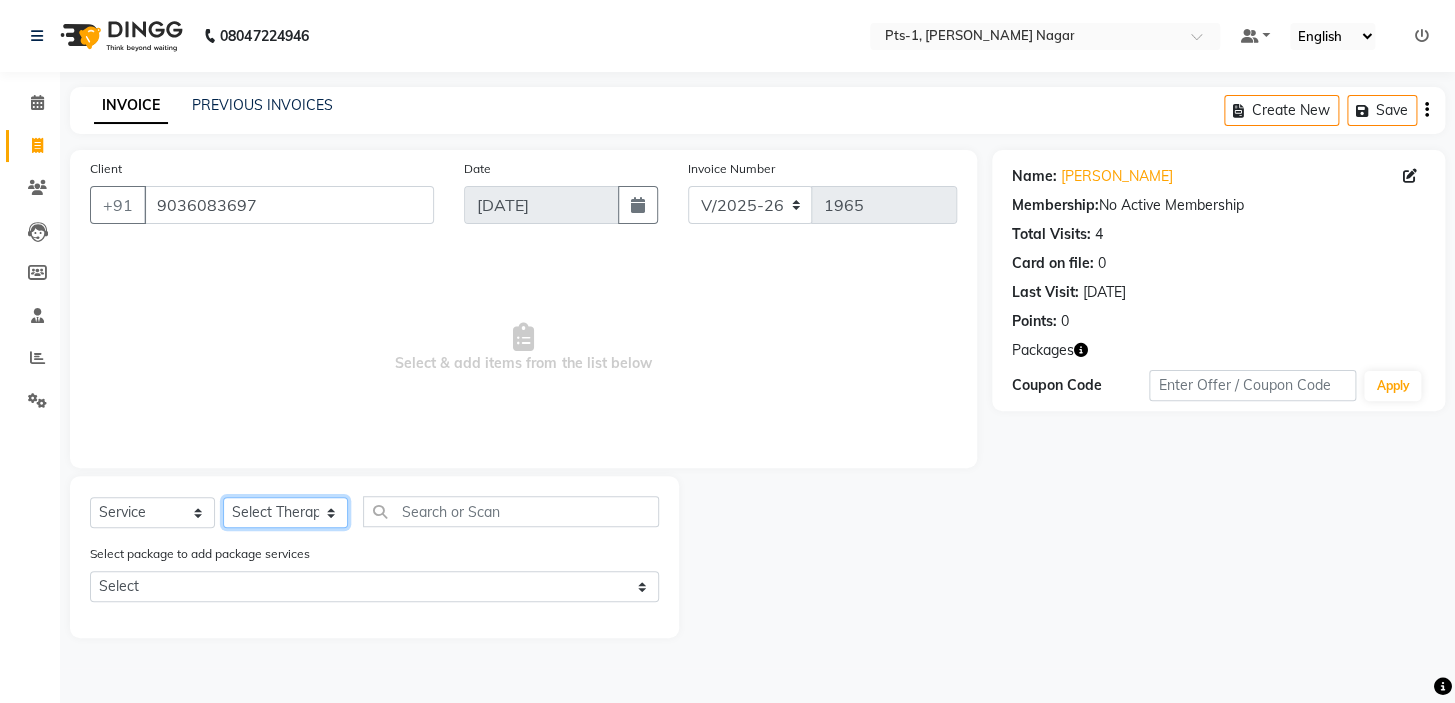 select on "51729" 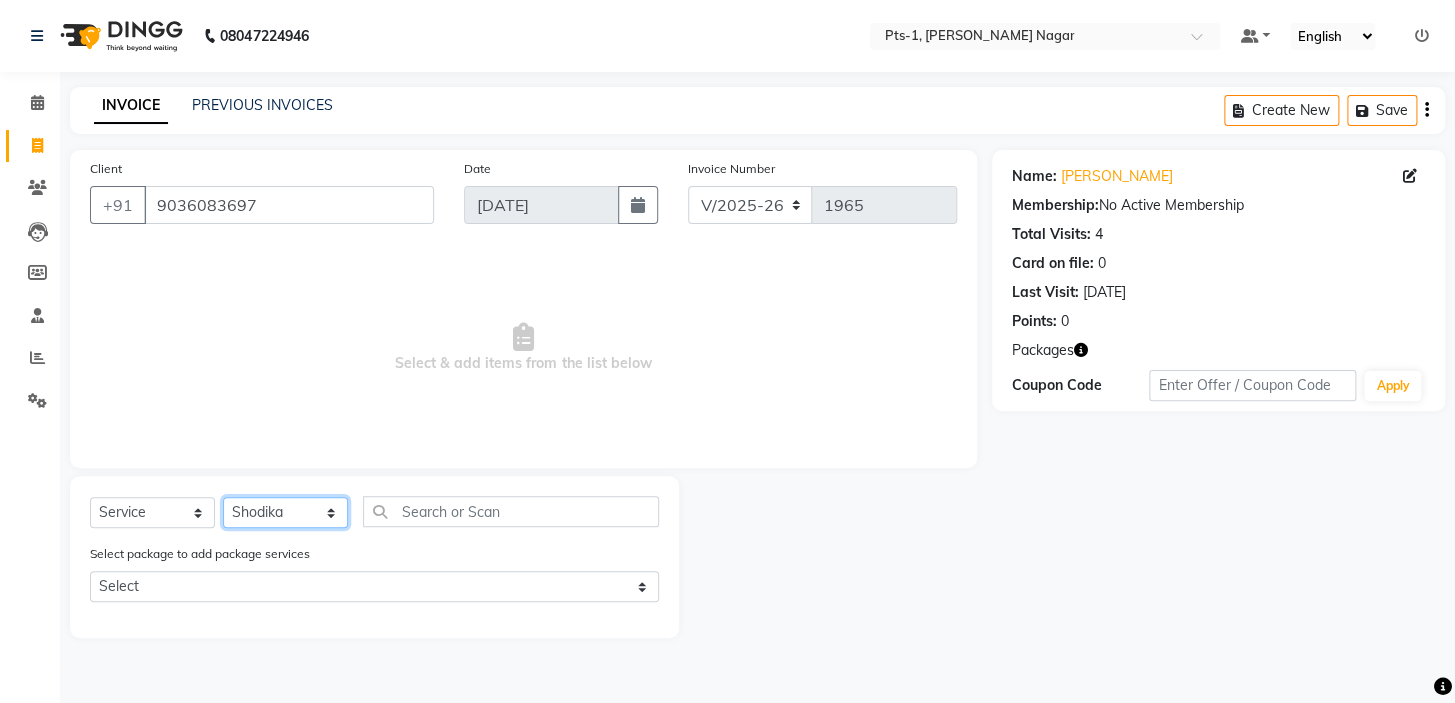 click on "Select Therapist [PERSON_NAME] anyone Babu Bela [PERSON_NAME] [PERSON_NAME] [PERSON_NAME] Sun [PERSON_NAME] [PERSON_NAME]" 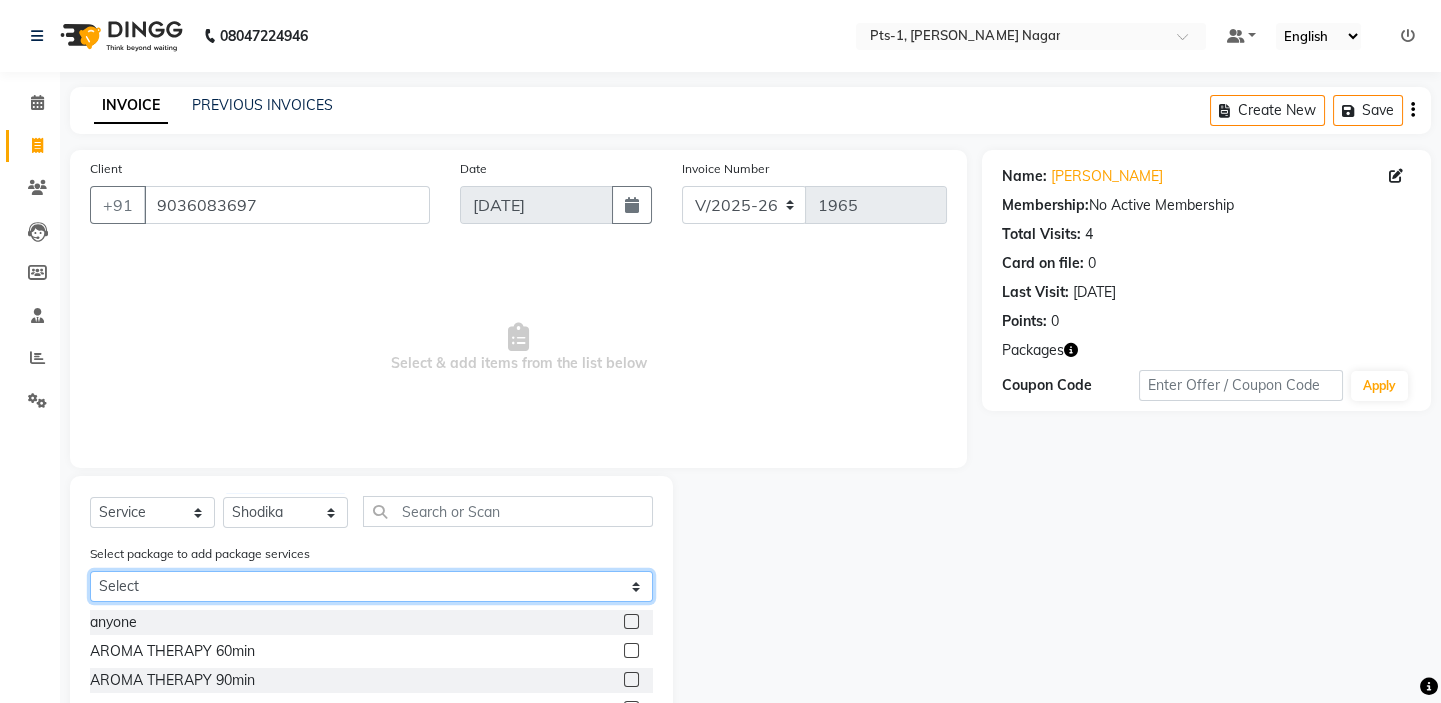 click on "Select PTS PACKAGE (10K) 10 SERVICES PTS PACKAGE (10K) 10 SERVICES" 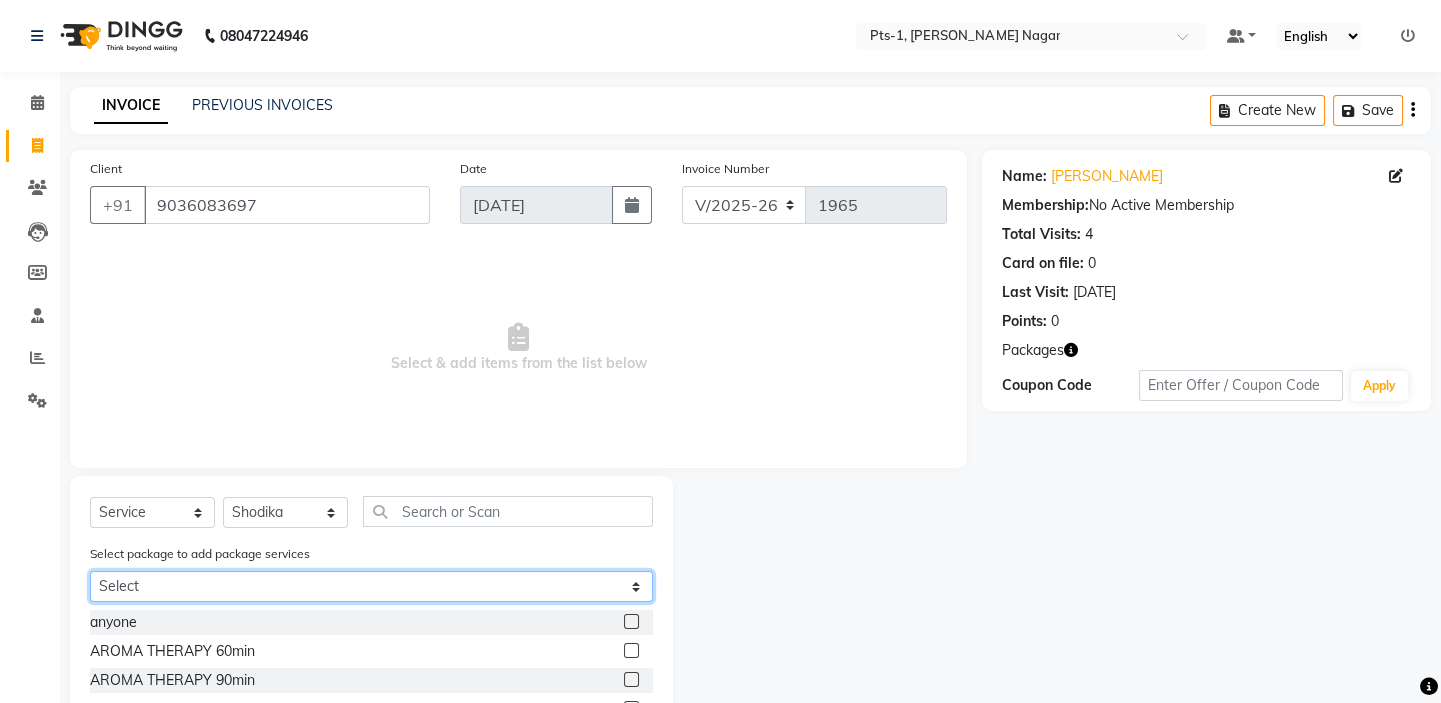 select on "1: Object" 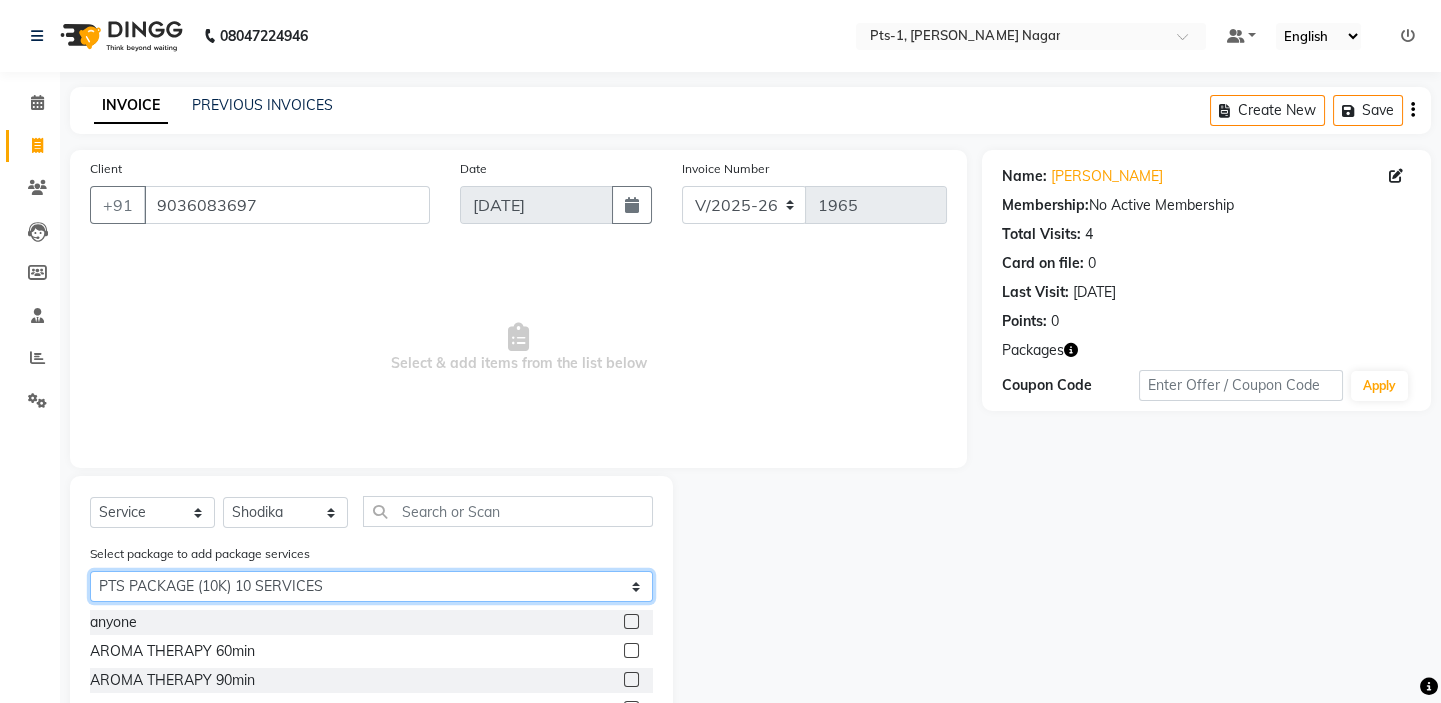 click on "Select PTS PACKAGE (10K) 10 SERVICES PTS PACKAGE (10K) 10 SERVICES" 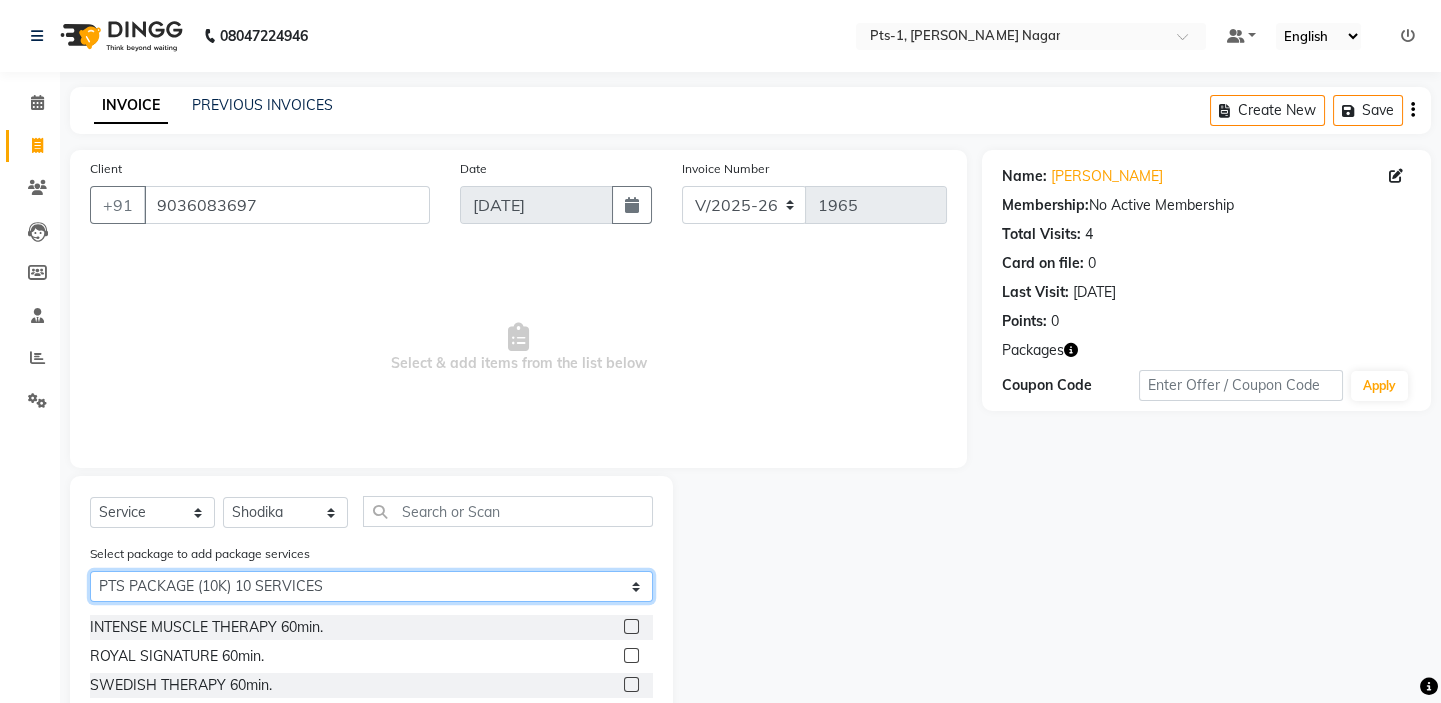 scroll, scrollTop: 90, scrollLeft: 0, axis: vertical 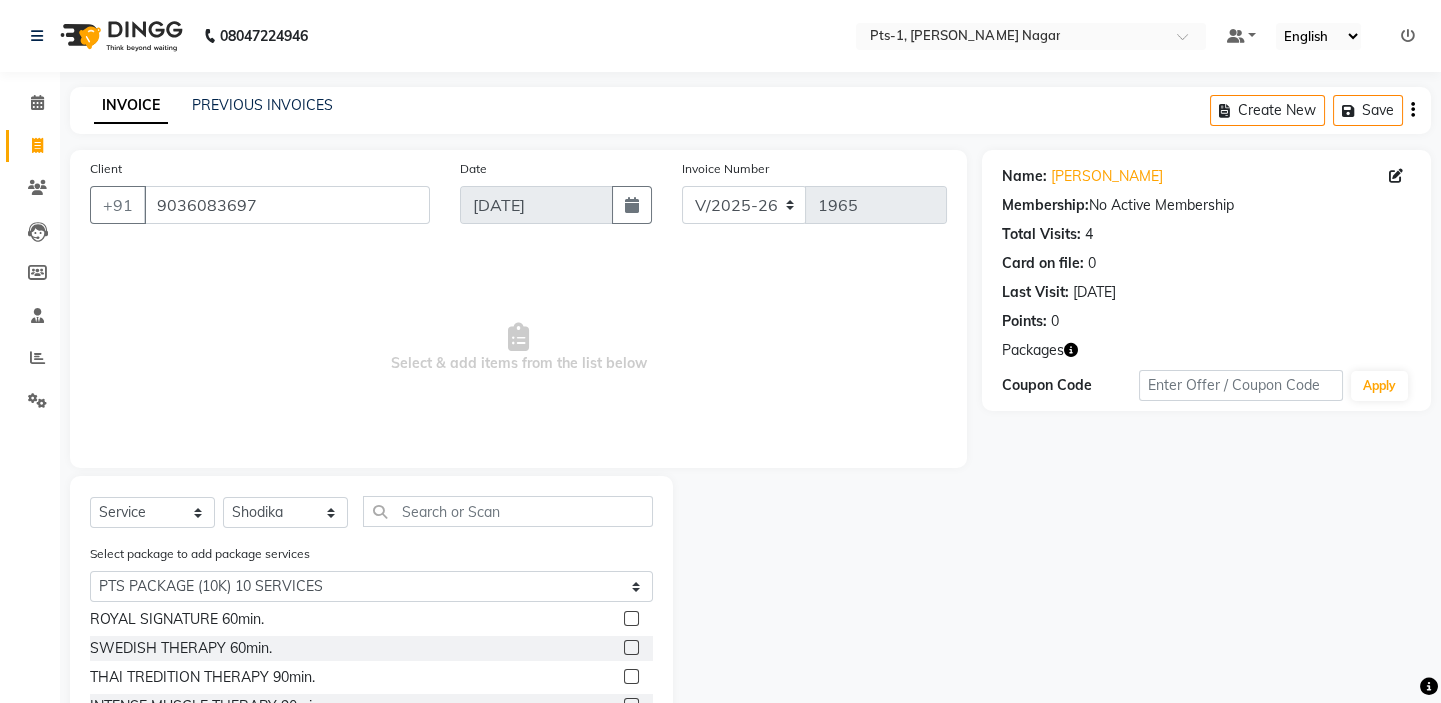 click 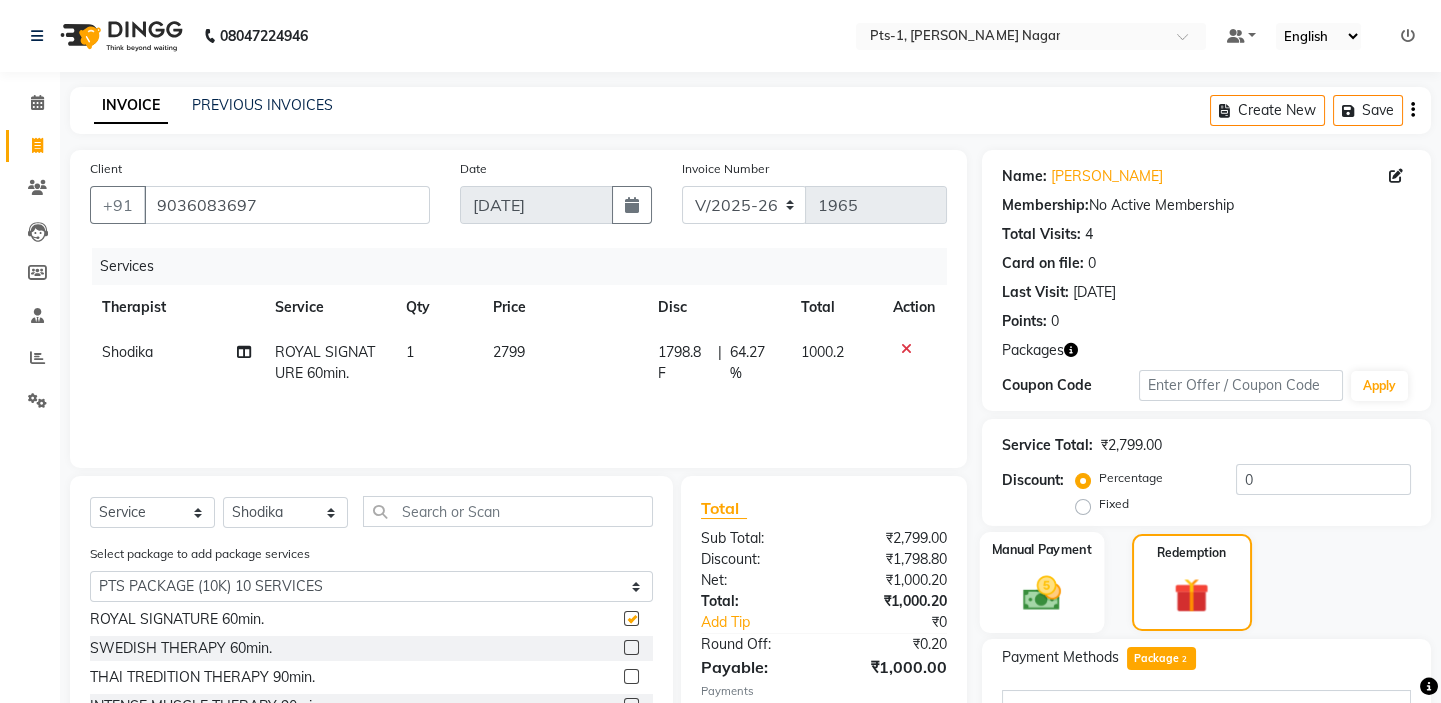 checkbox on "false" 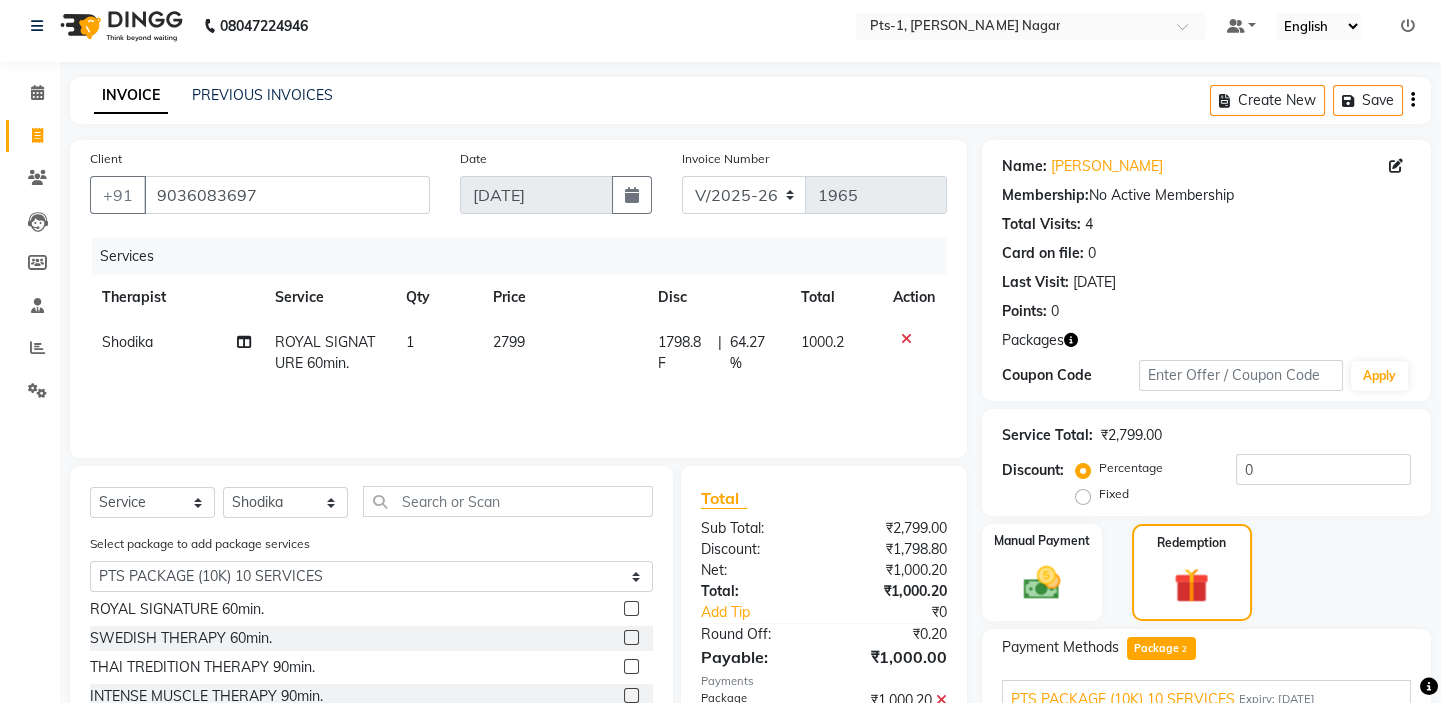 scroll, scrollTop: 0, scrollLeft: 0, axis: both 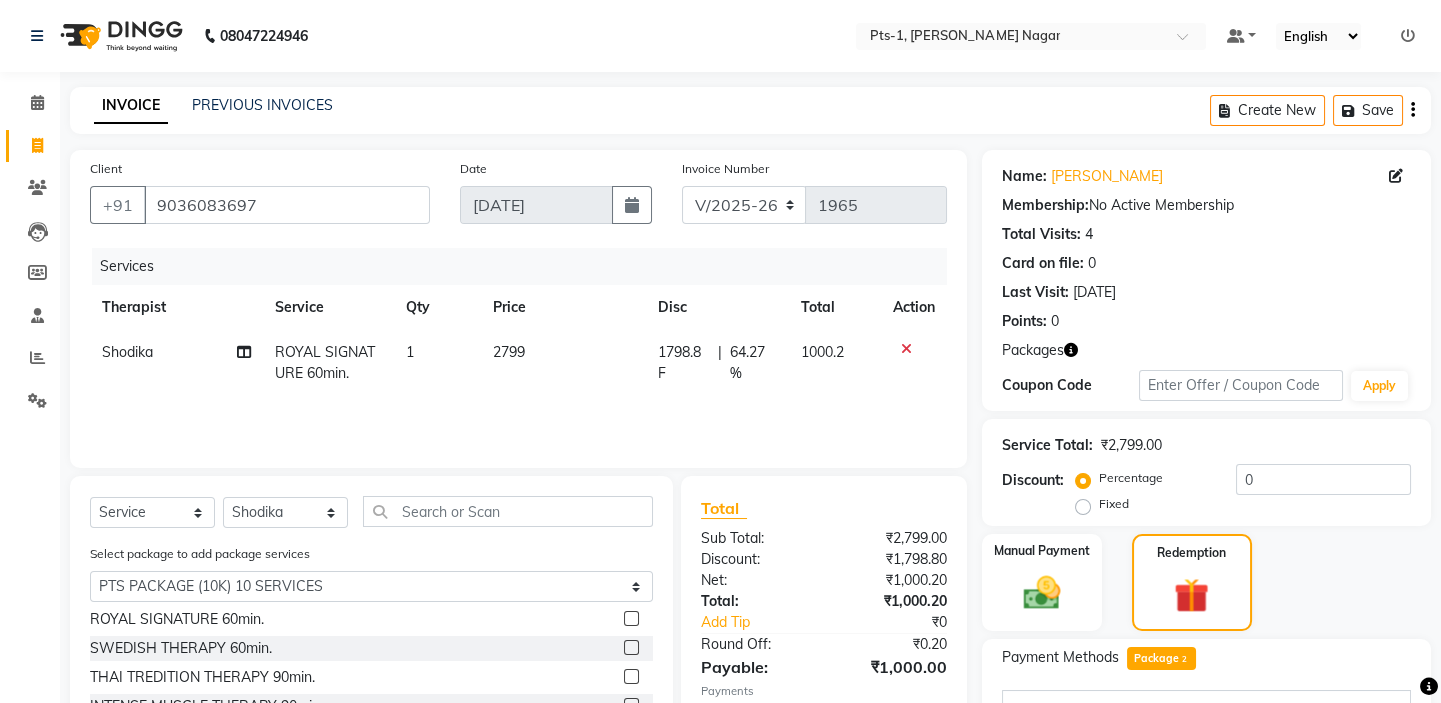 click on "Shodika" 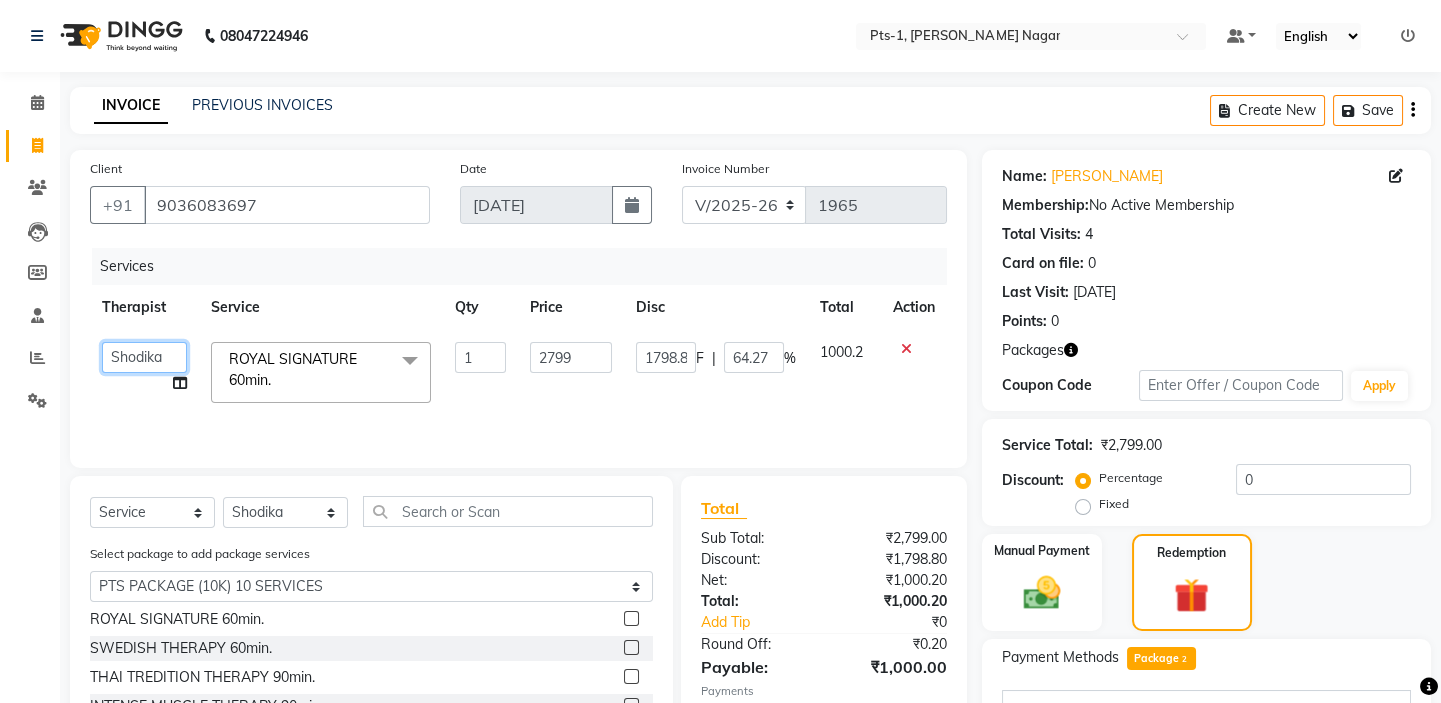 click on "Anand   Annie   anyone   Babu   Bela   Gia   Jeje   Jincy   JOE   Lilly   Nanny   Rita   Shodika   Sun   Tashi   VINOD KUMAR" 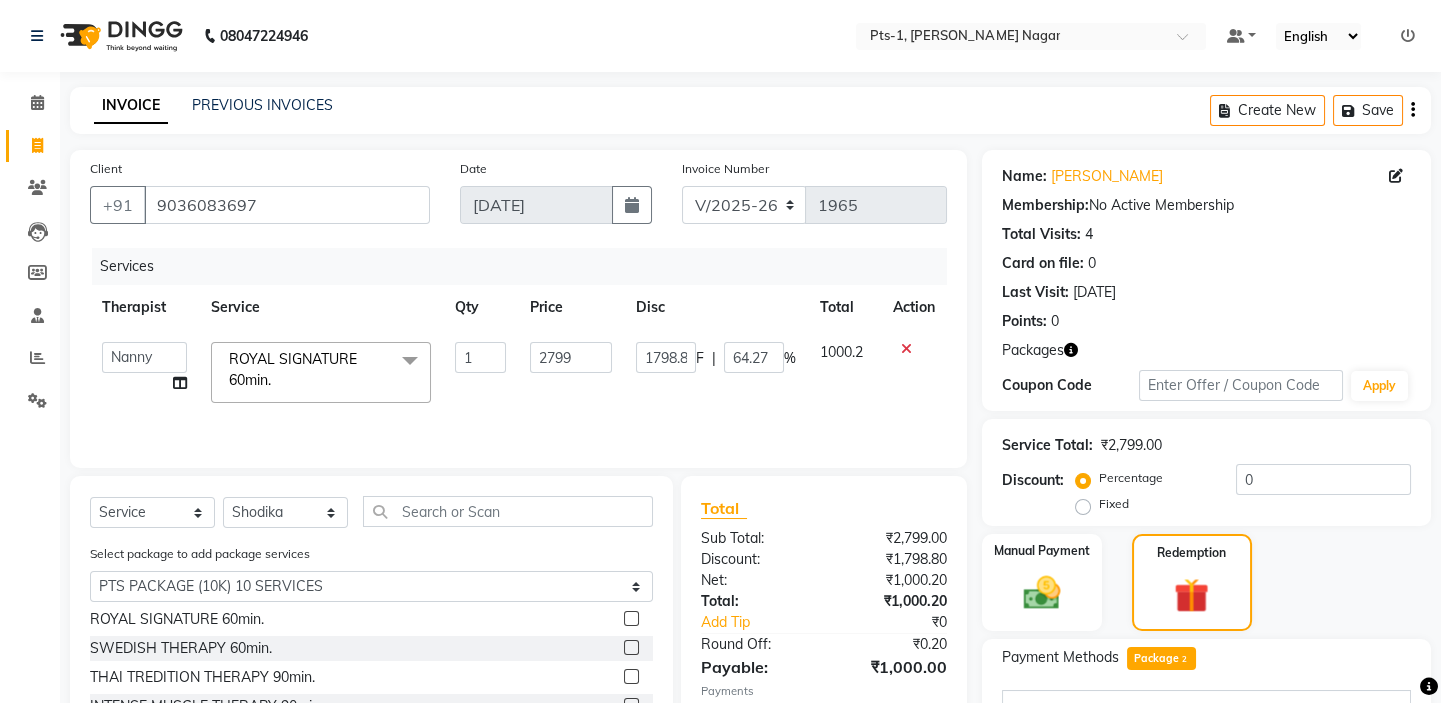 select on "68494" 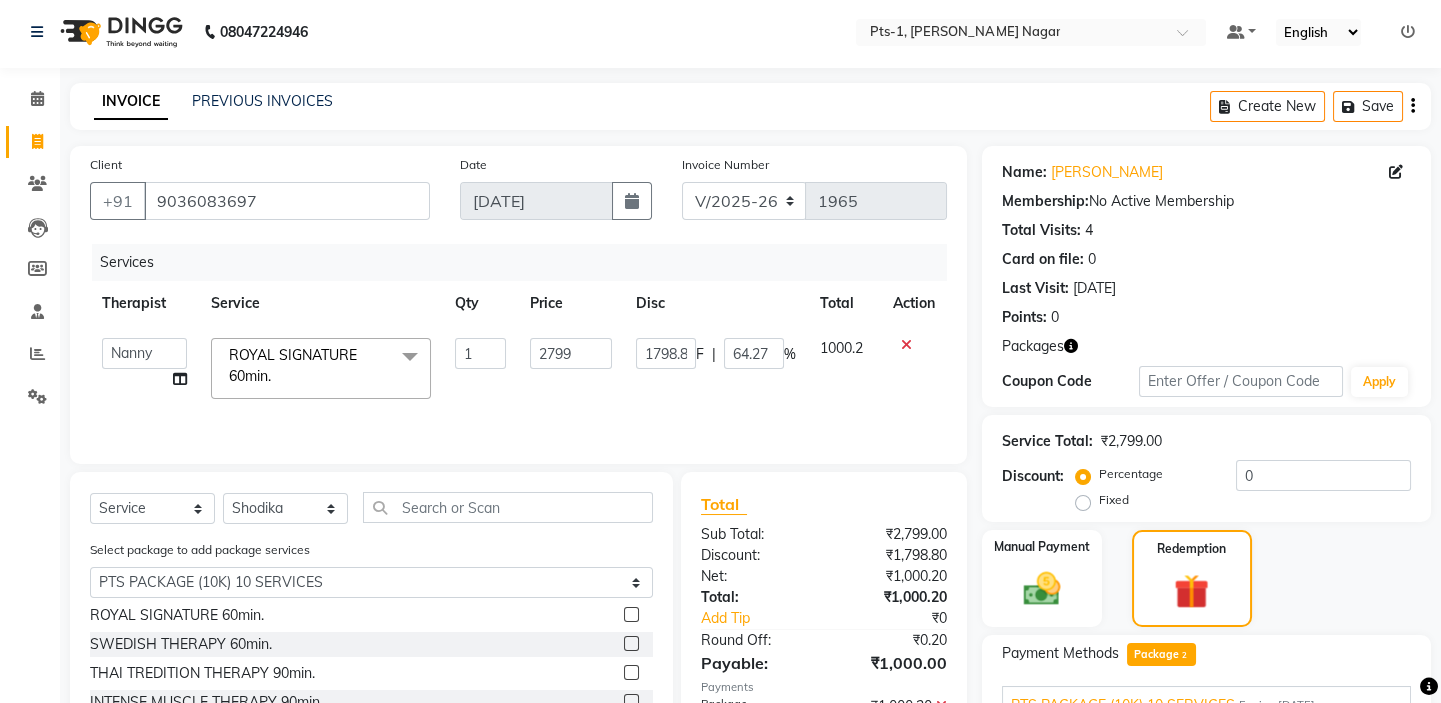 scroll, scrollTop: 272, scrollLeft: 0, axis: vertical 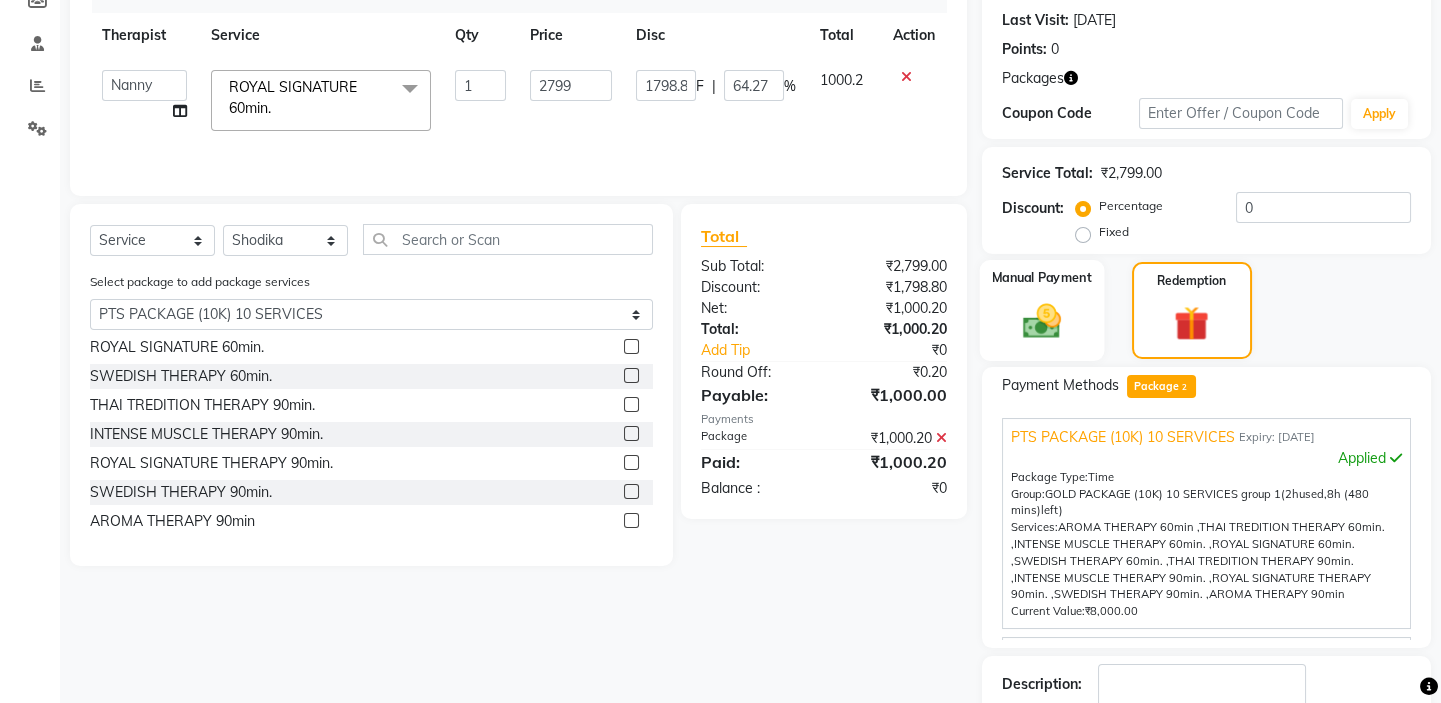 click 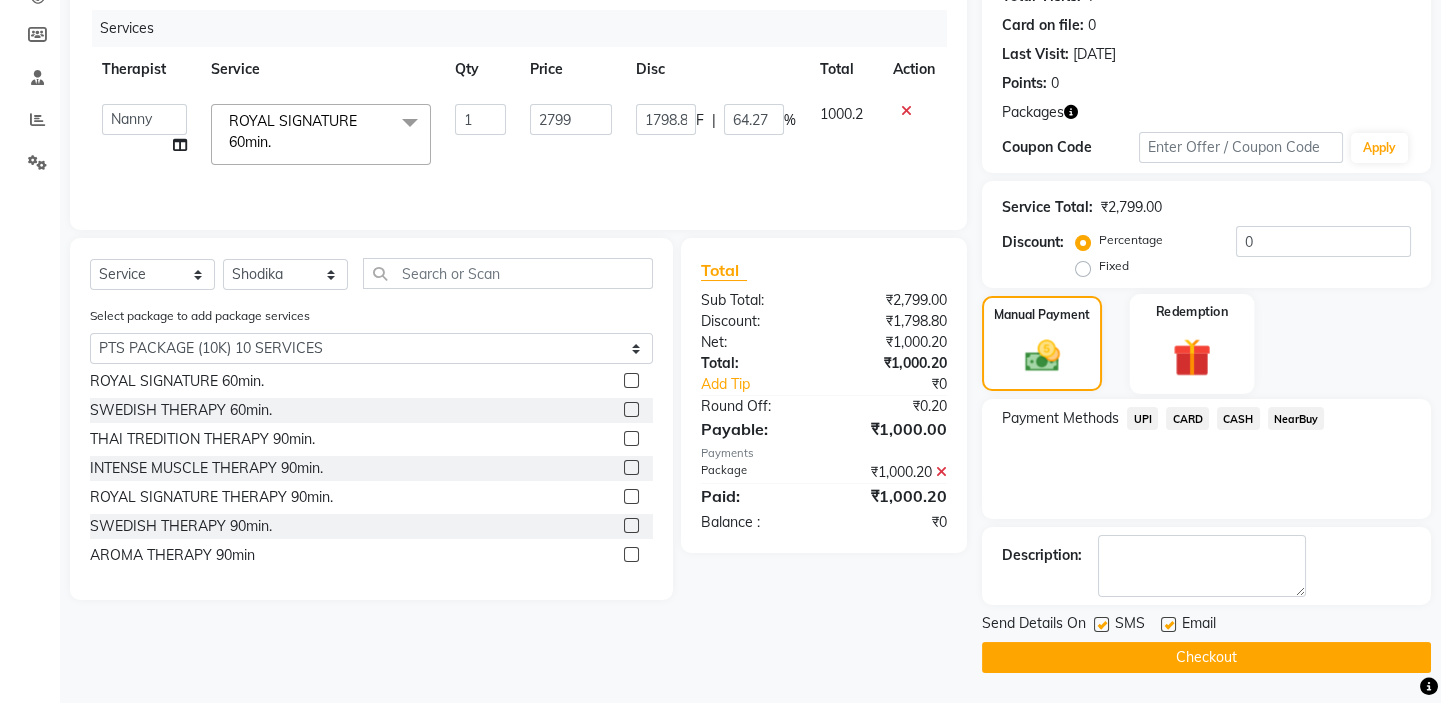 click 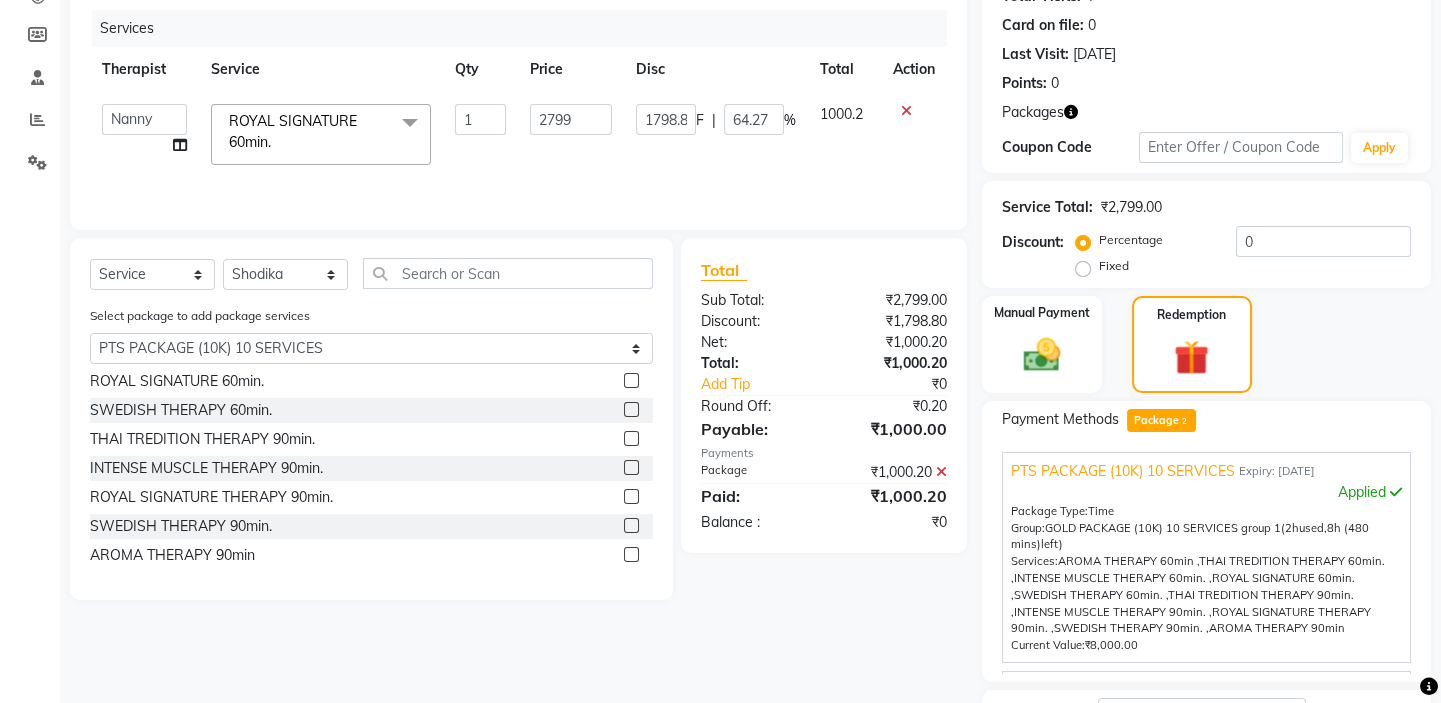 scroll, scrollTop: 272, scrollLeft: 0, axis: vertical 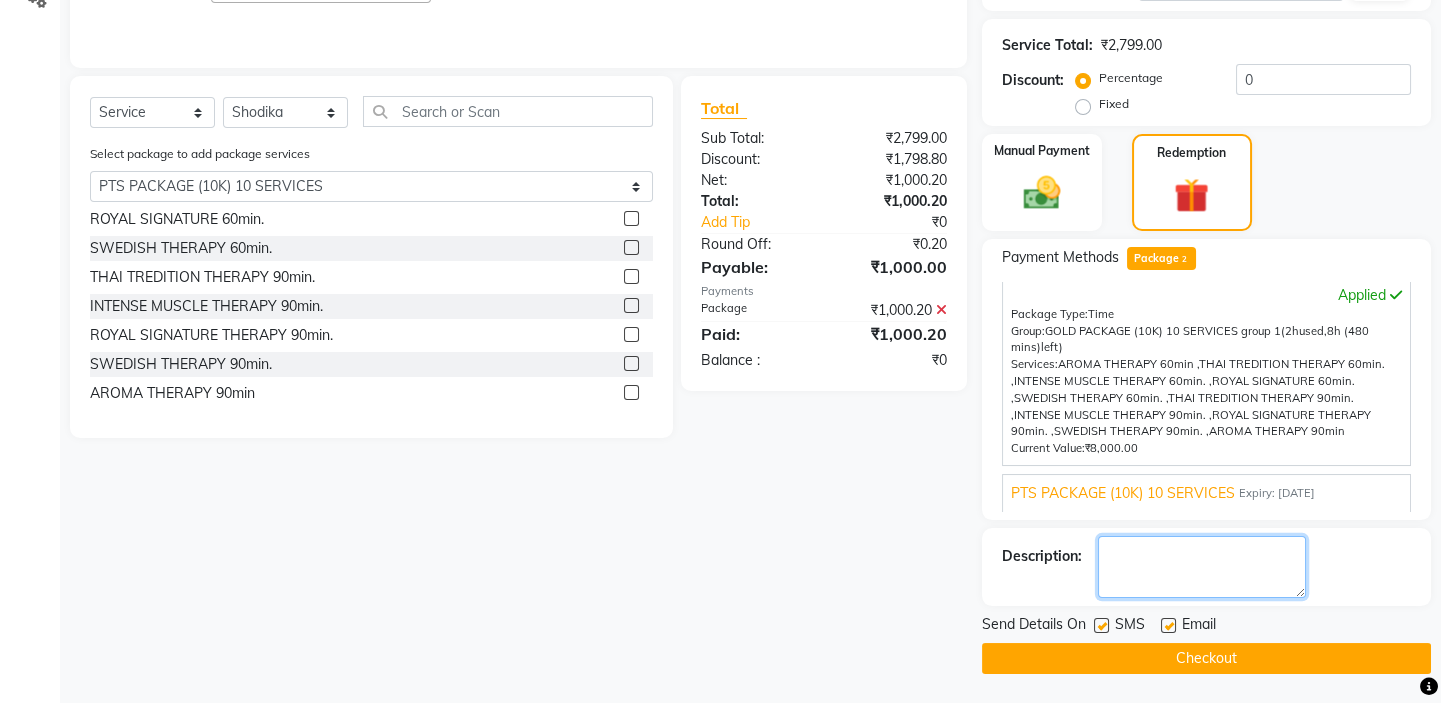click 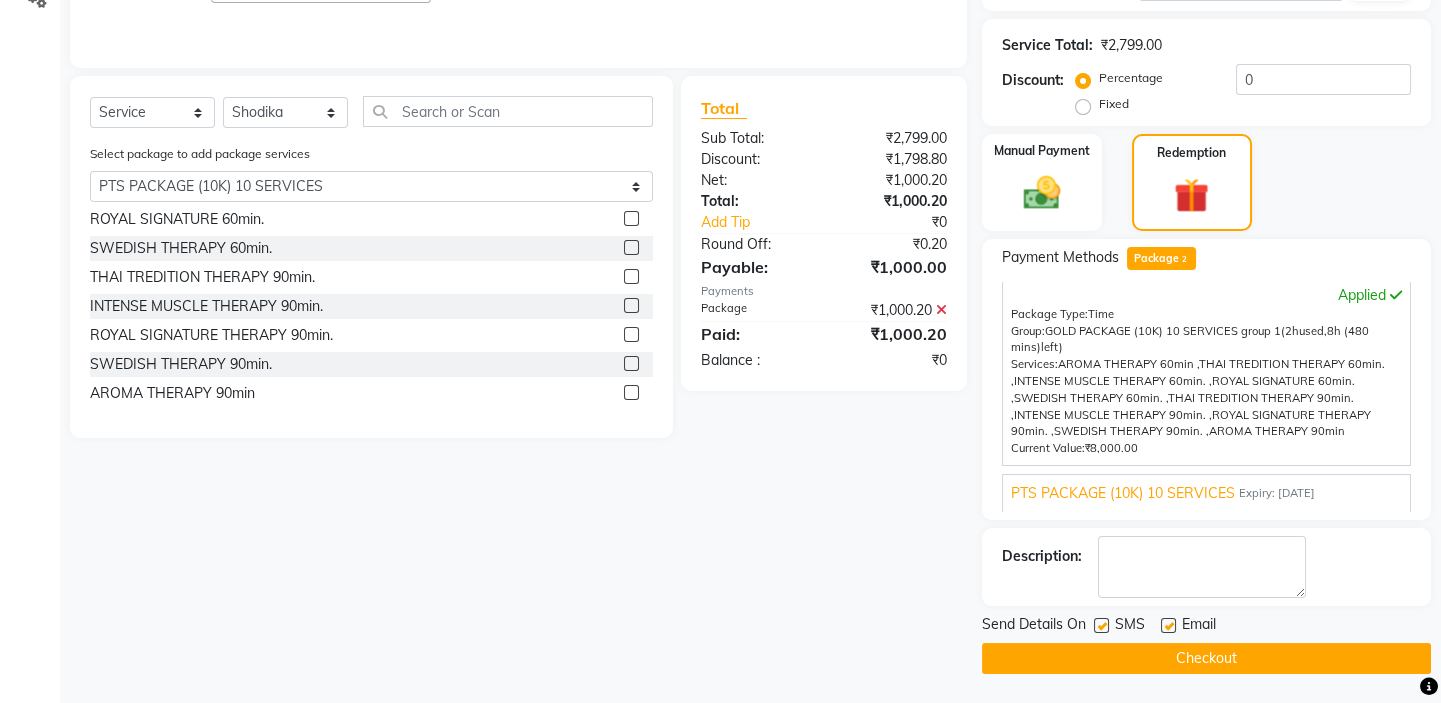 click 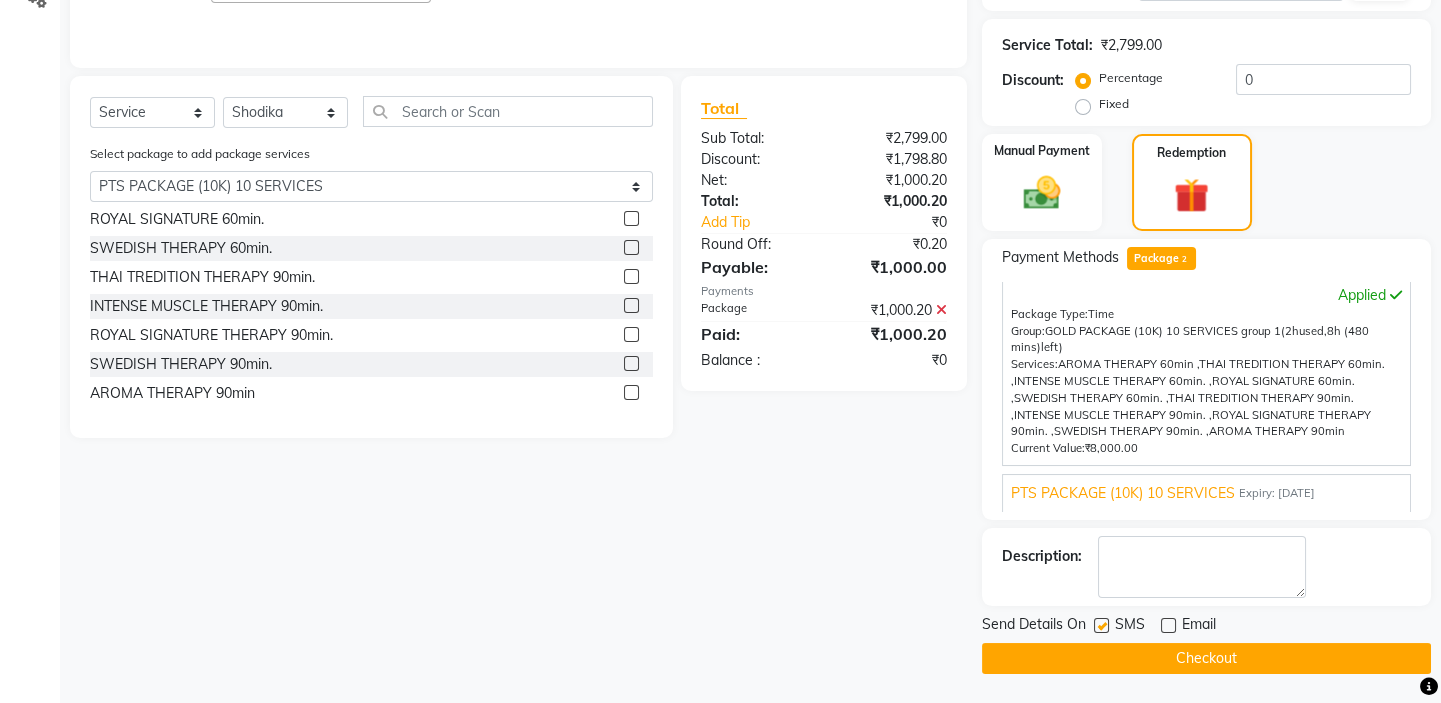 click 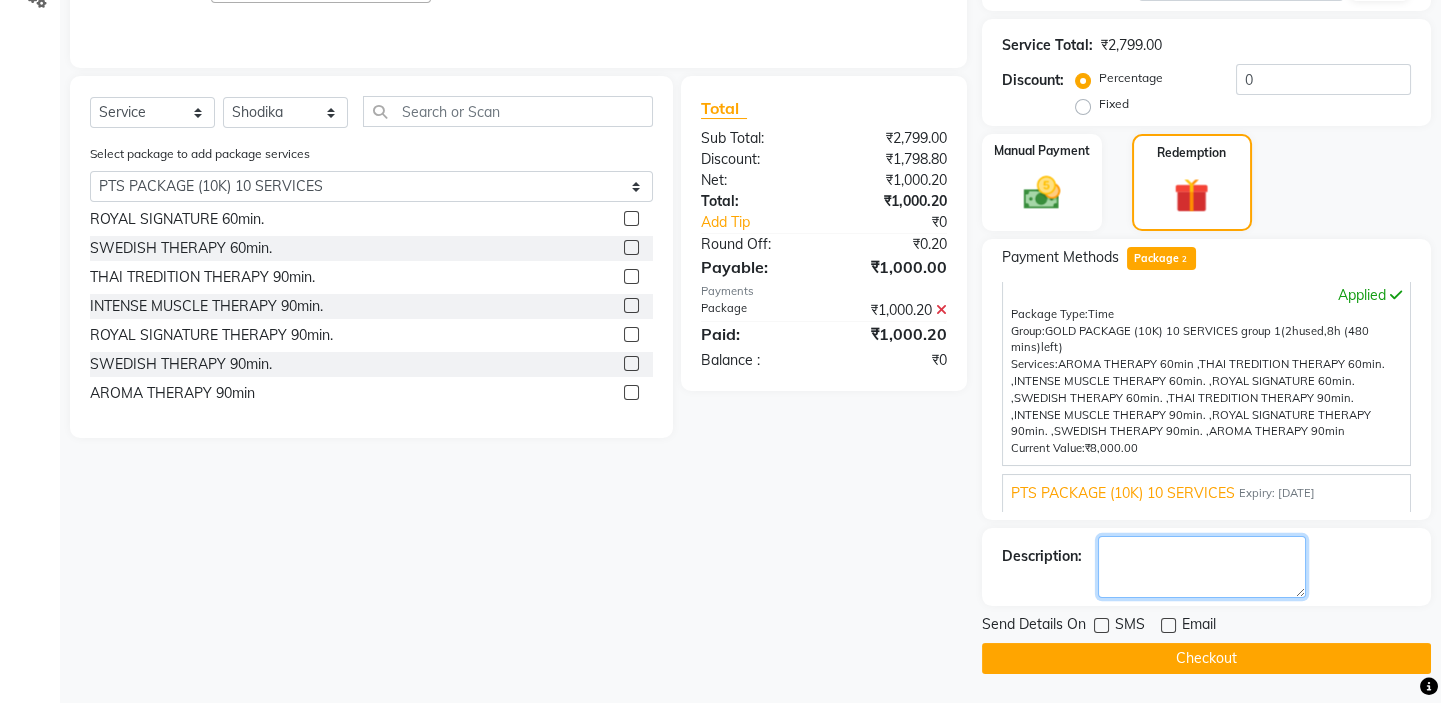 click 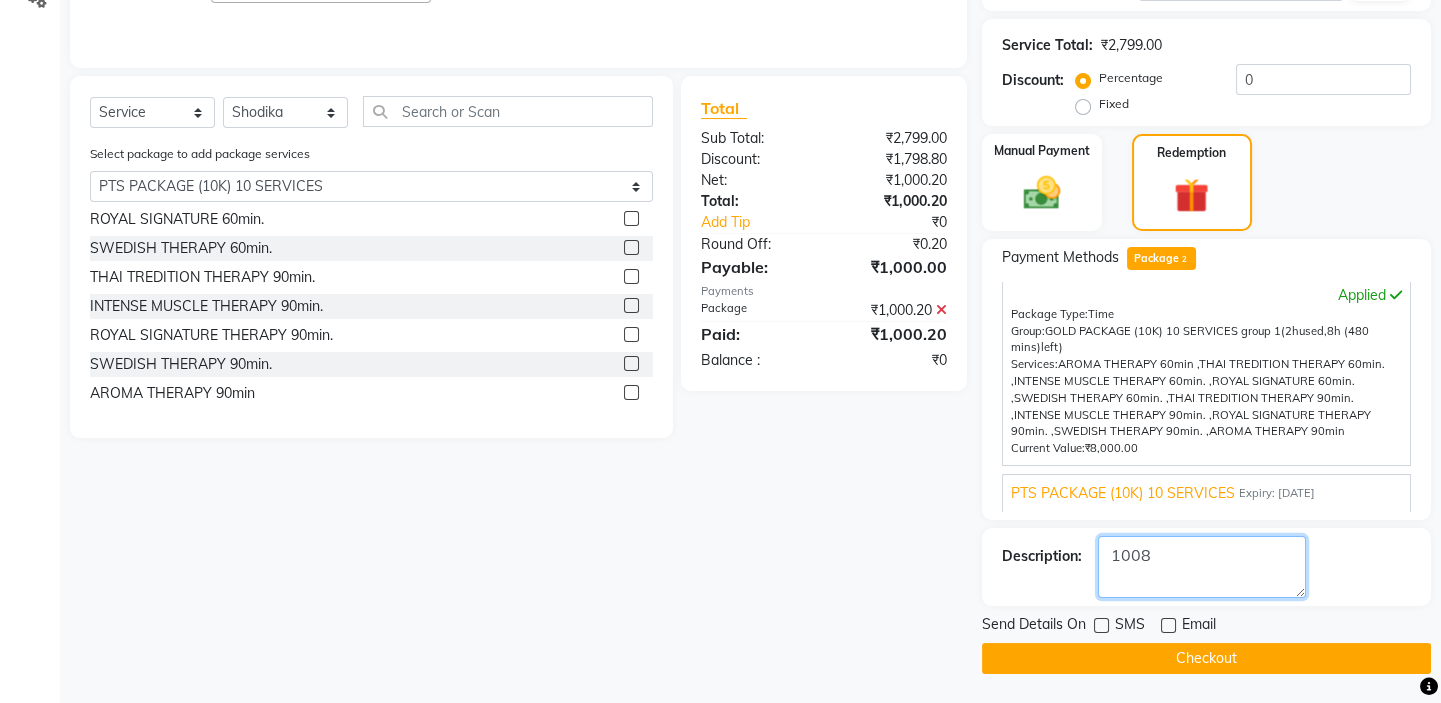 type on "1008" 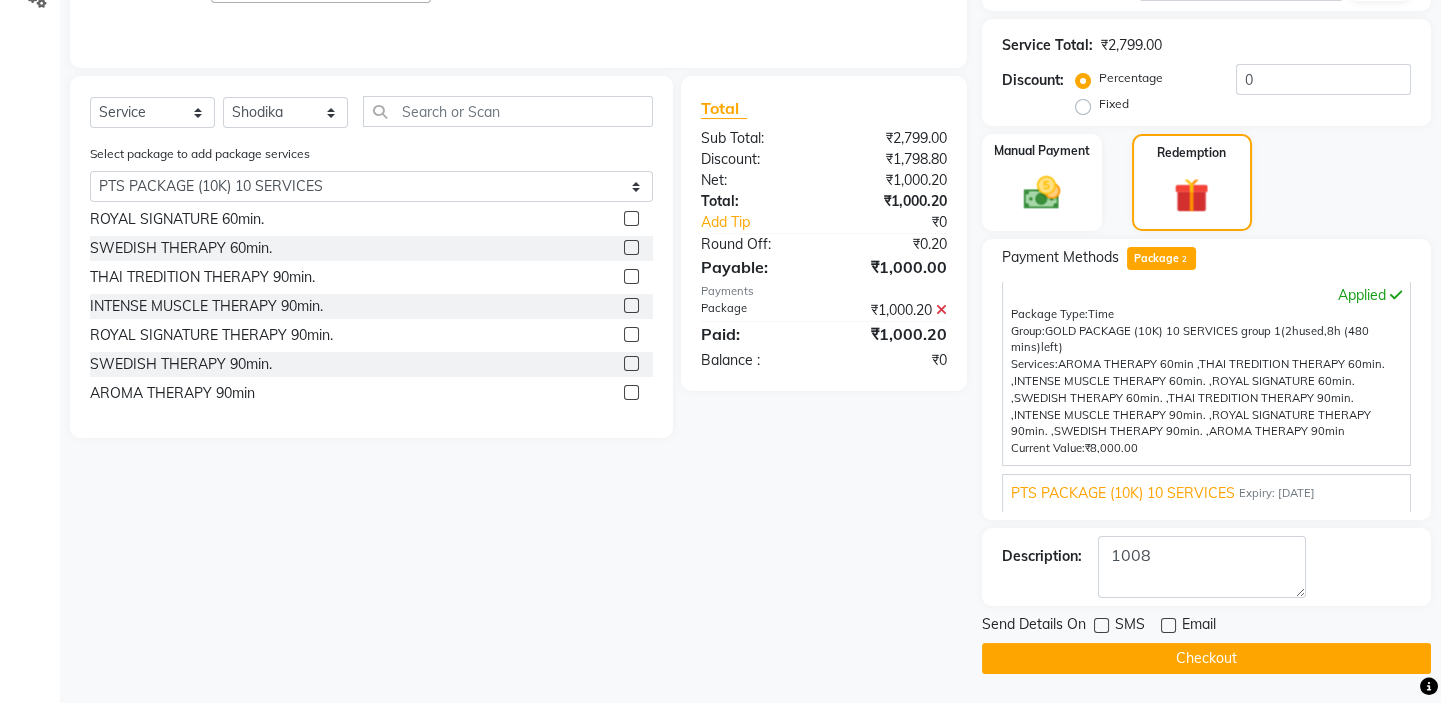 click on "Checkout" 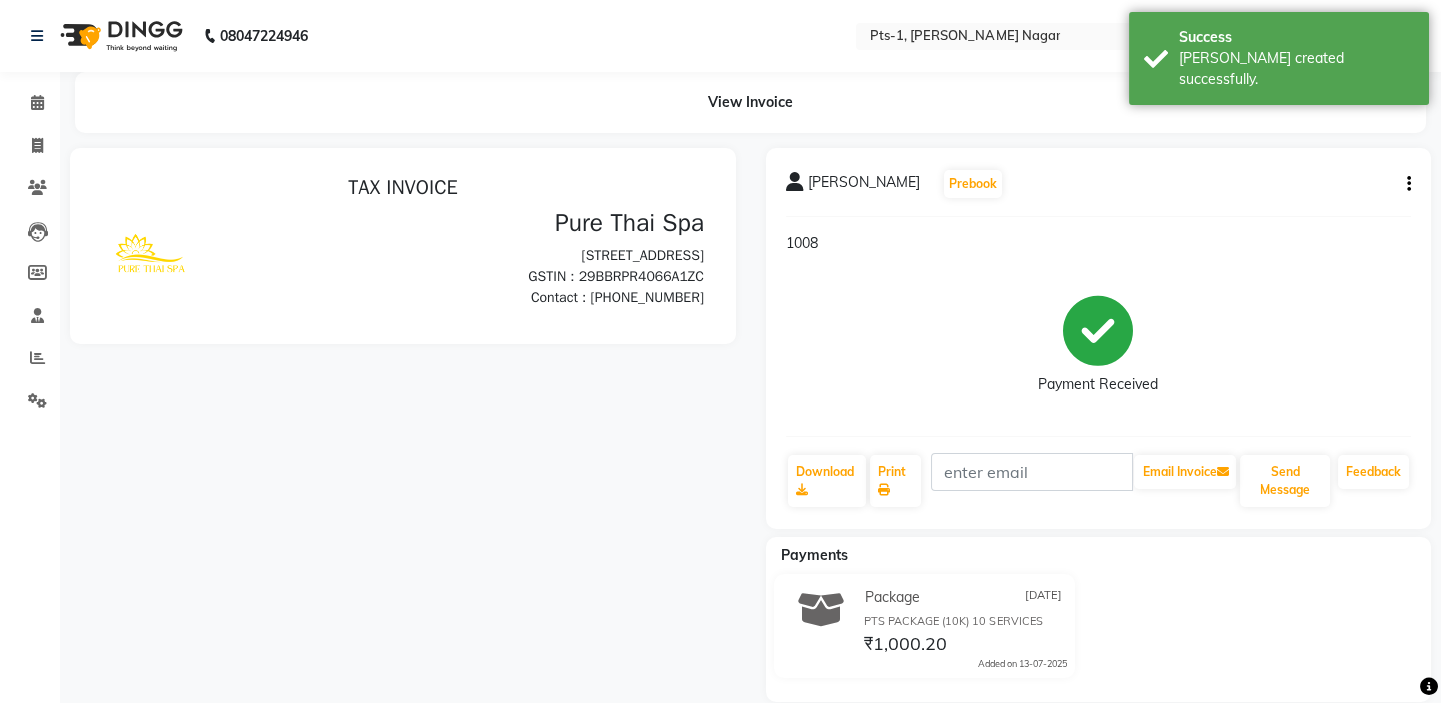 scroll, scrollTop: 0, scrollLeft: 0, axis: both 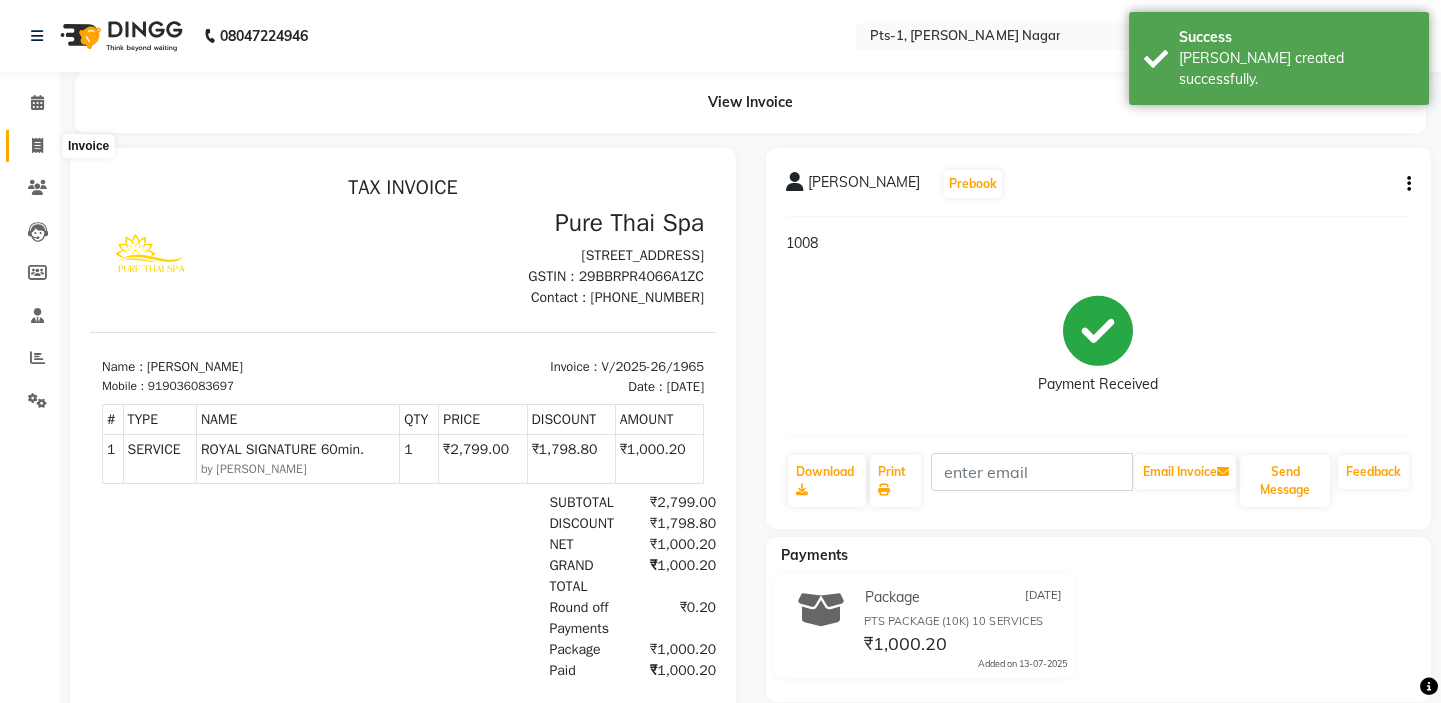 click 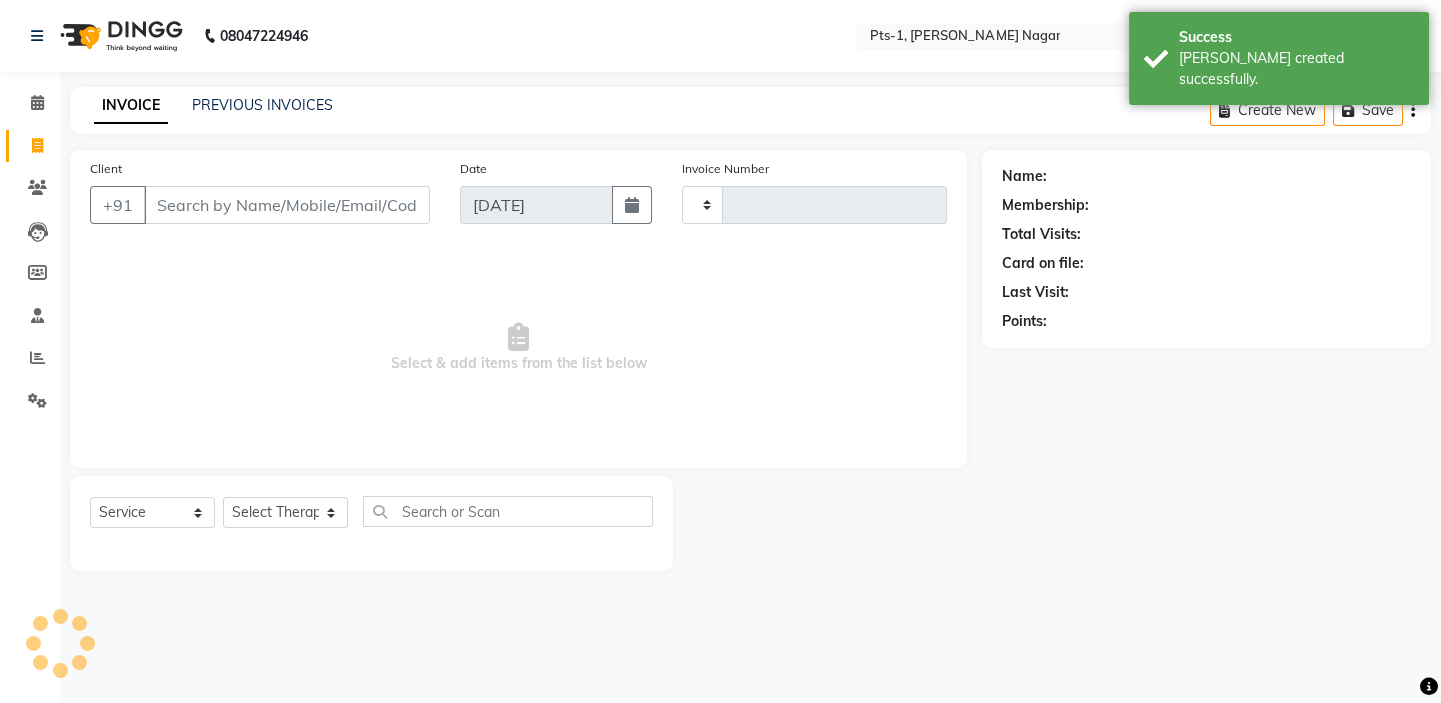 type on "1966" 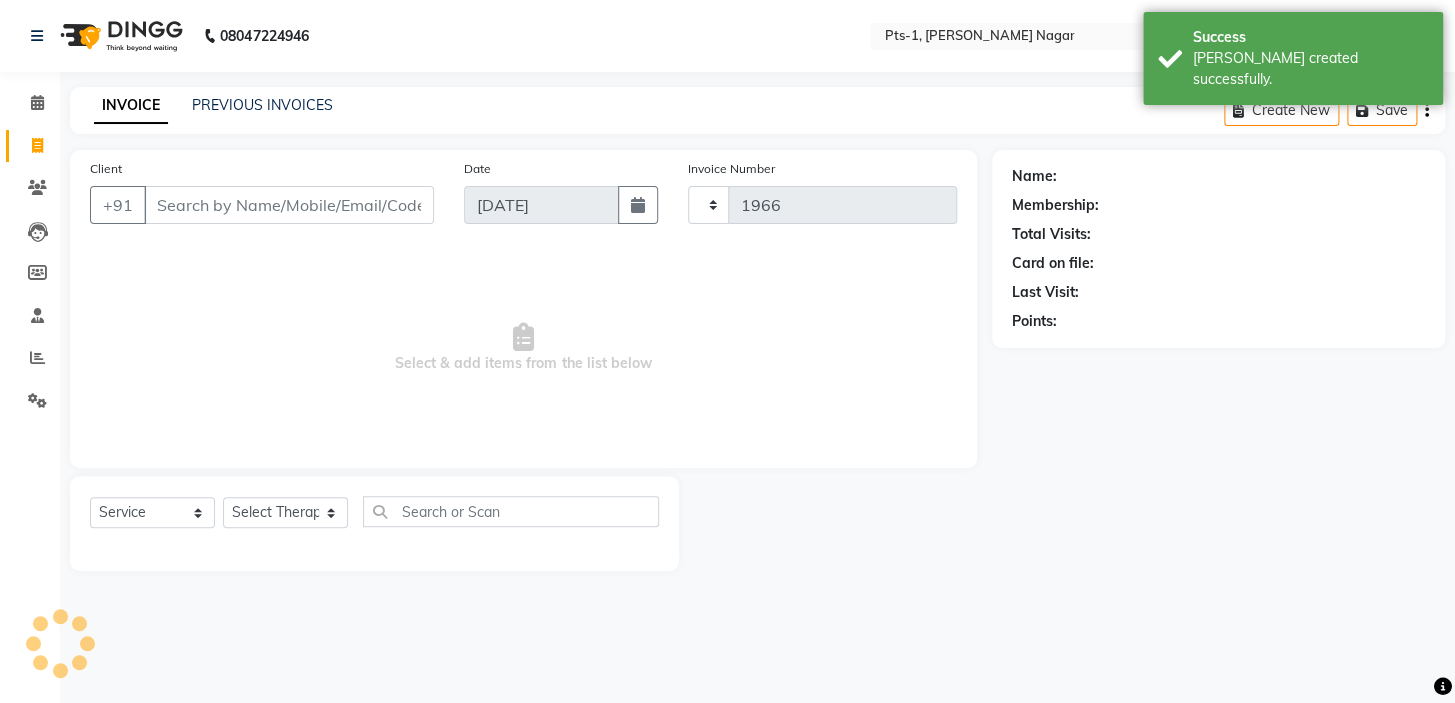 select on "5296" 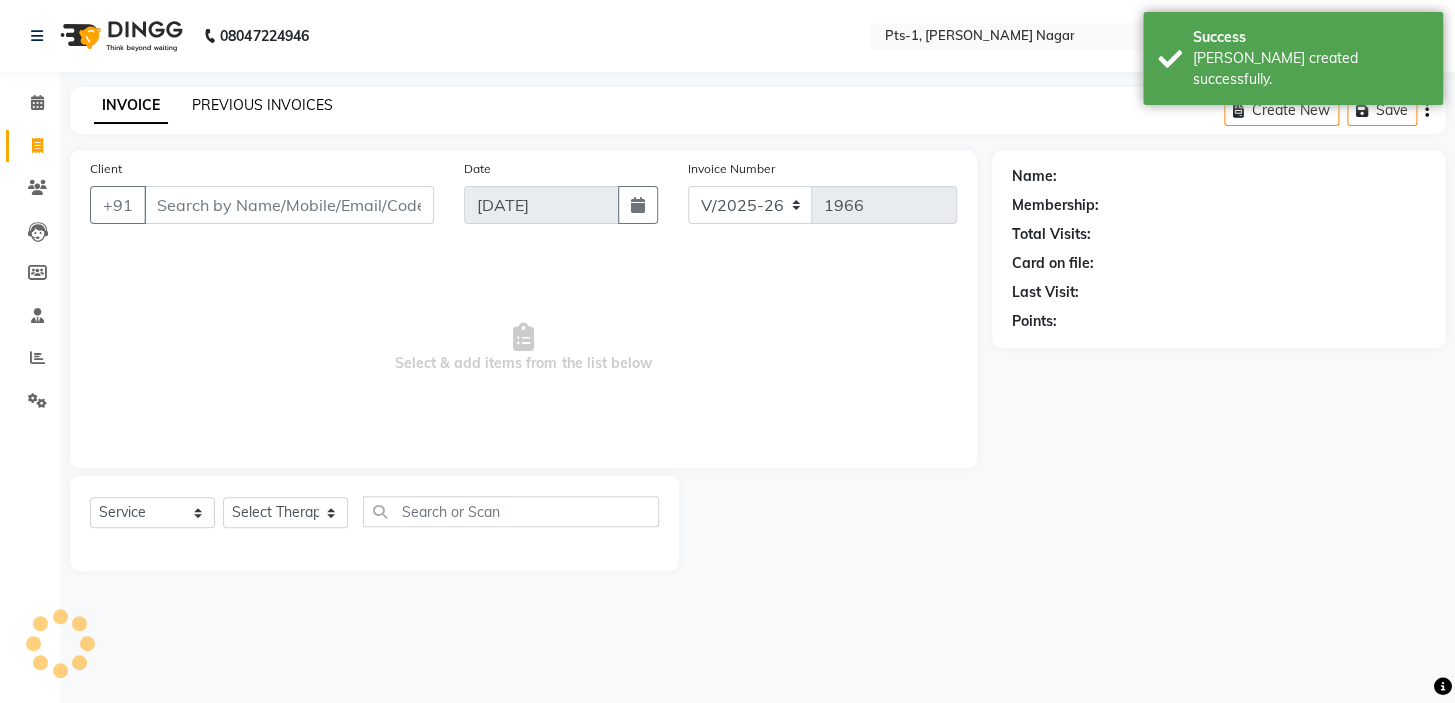 click on "PREVIOUS INVOICES" 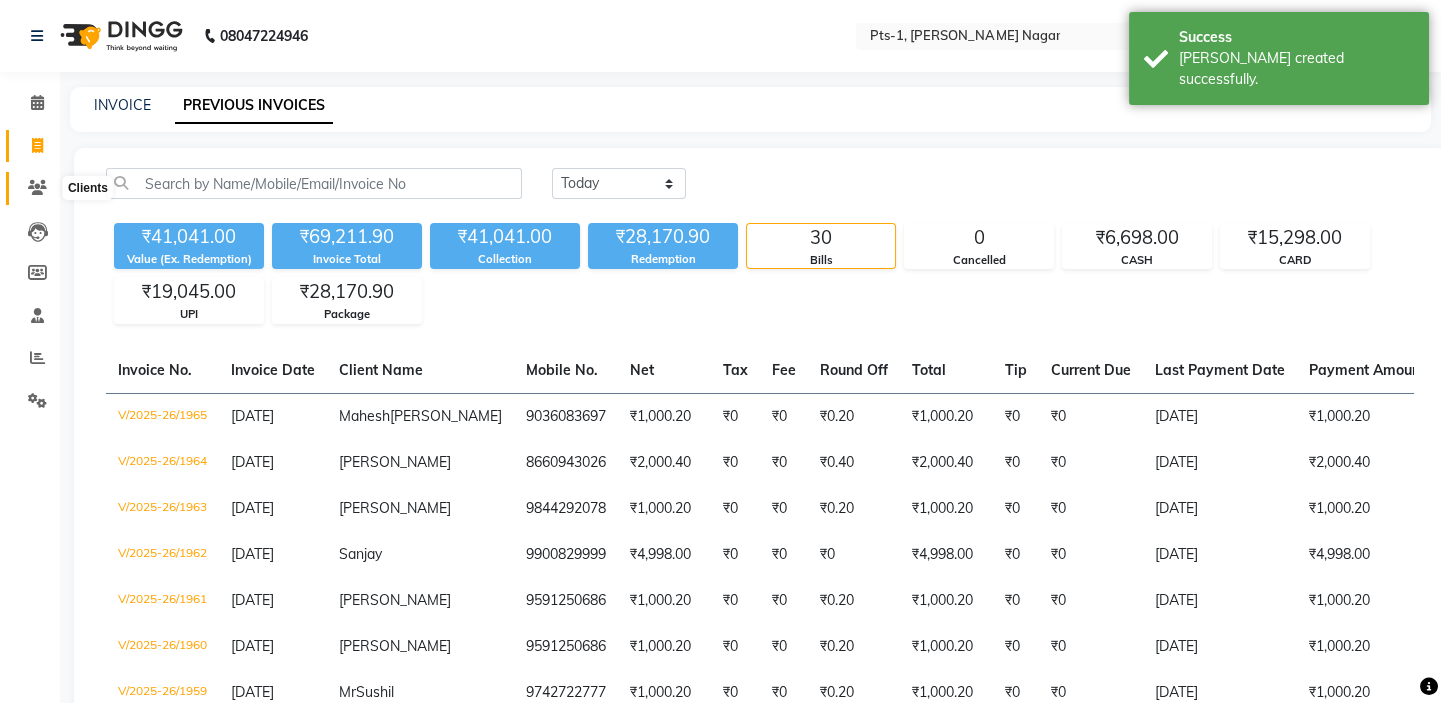 click 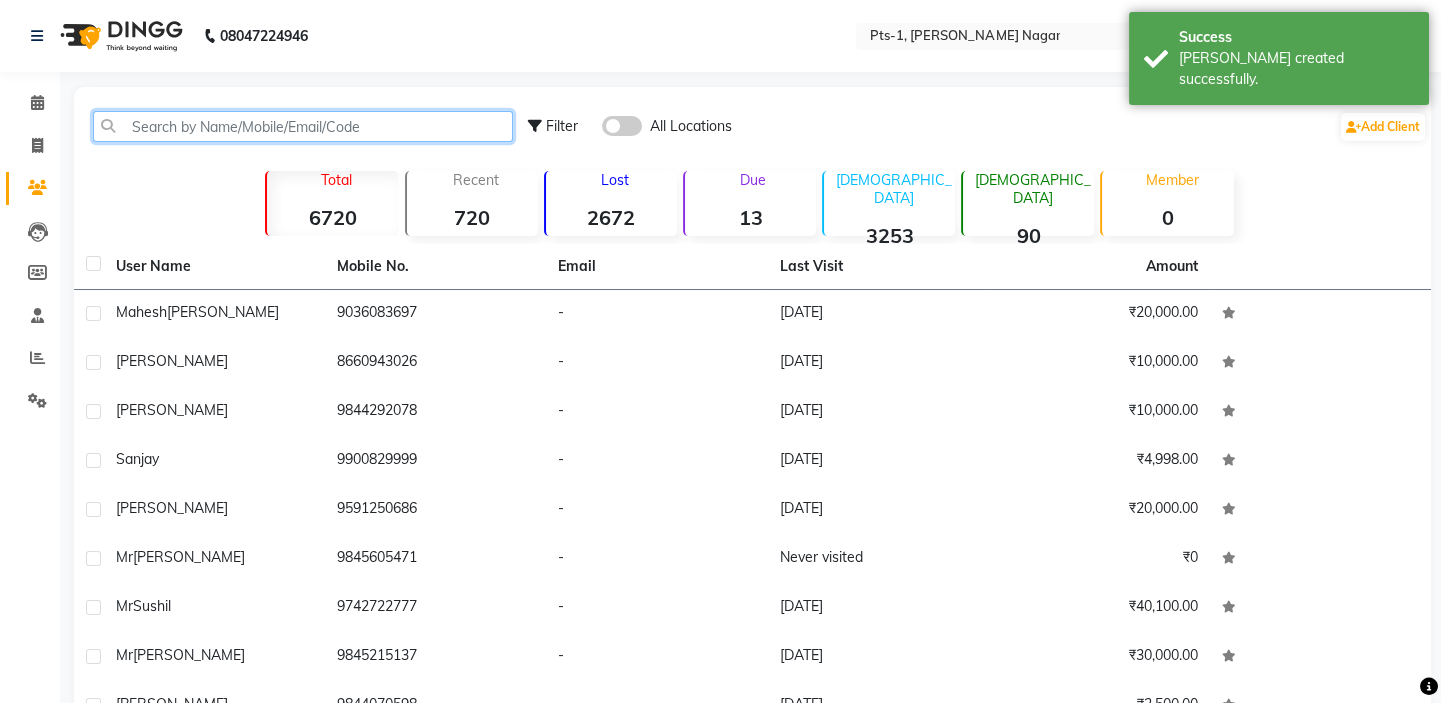 click 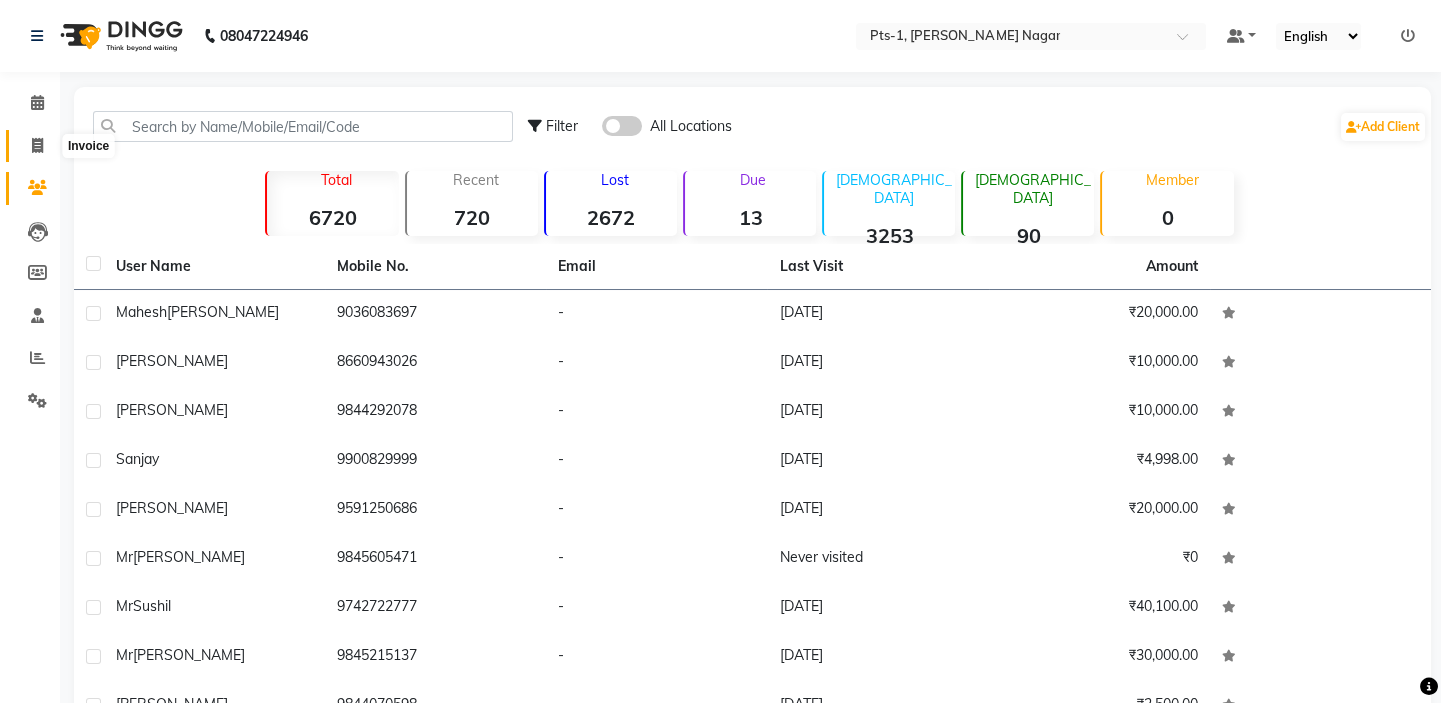 click 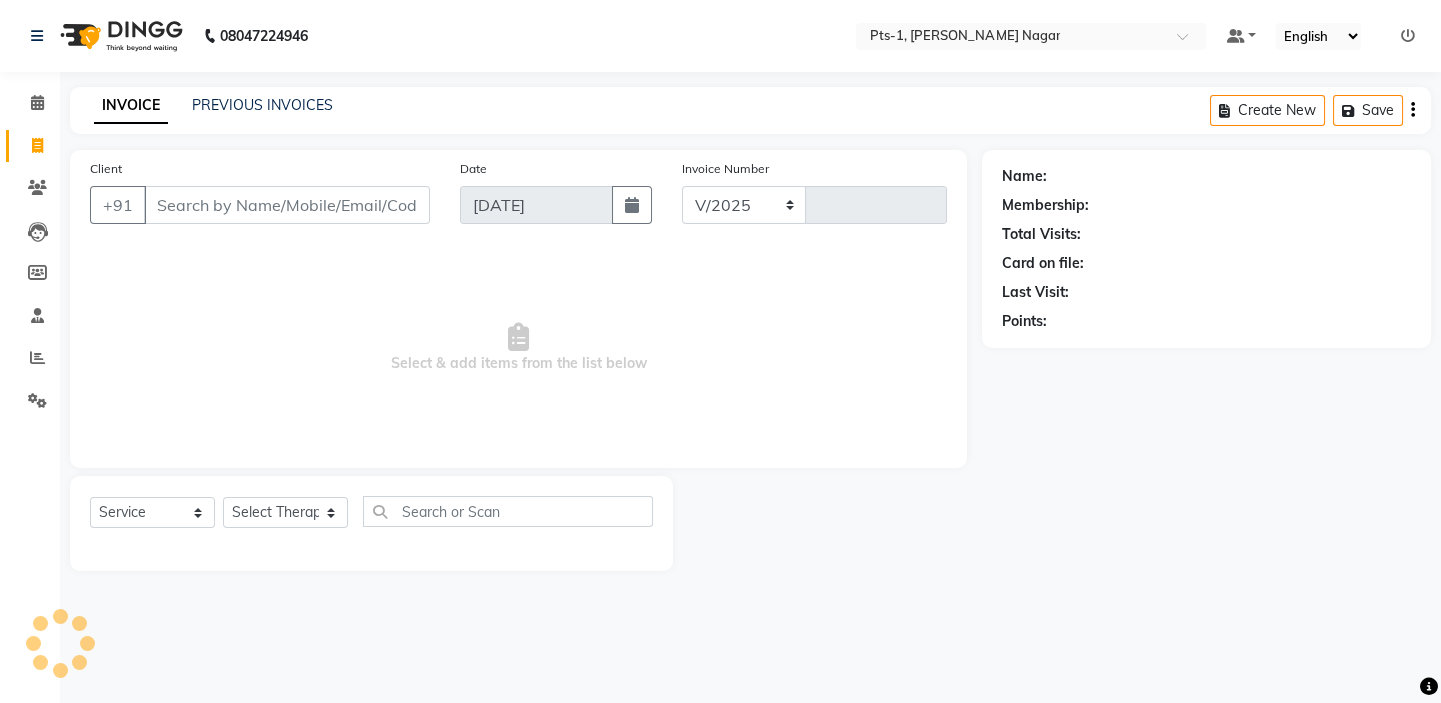 select on "5296" 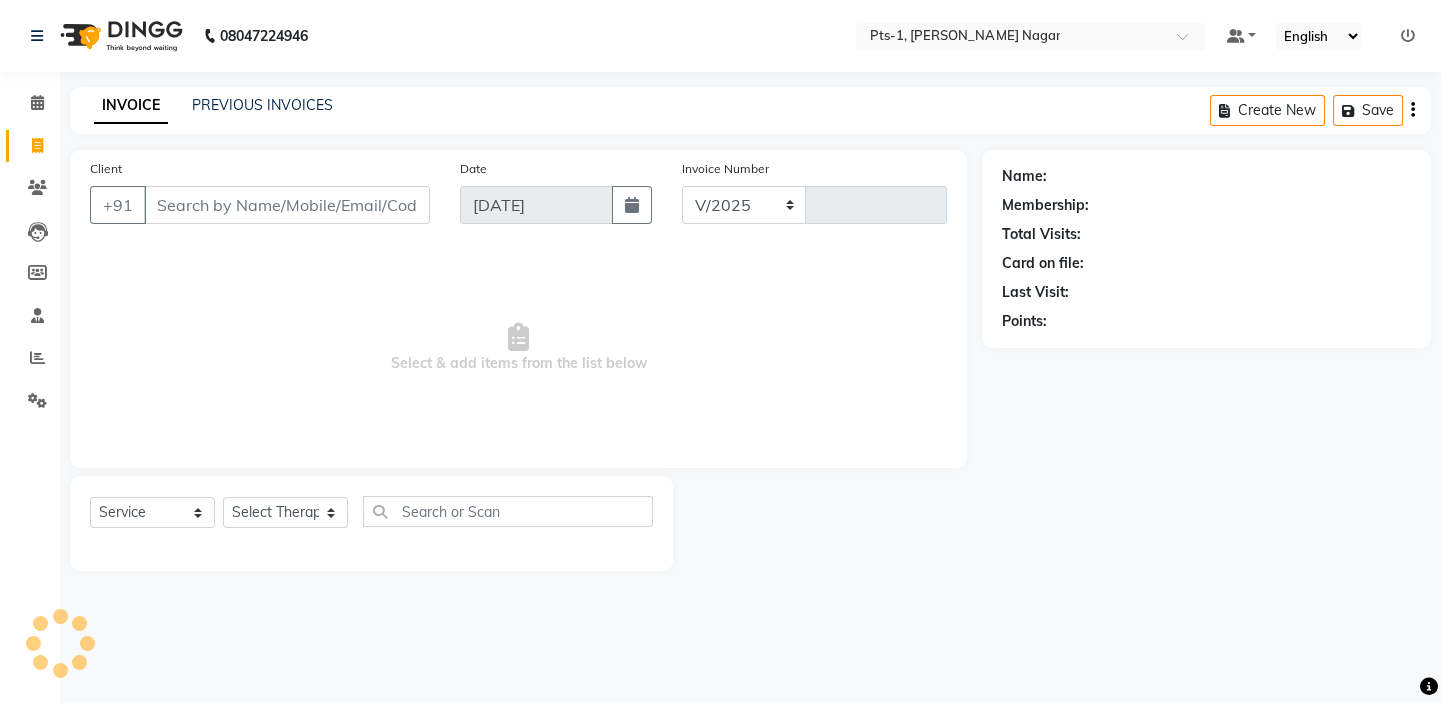 type on "1966" 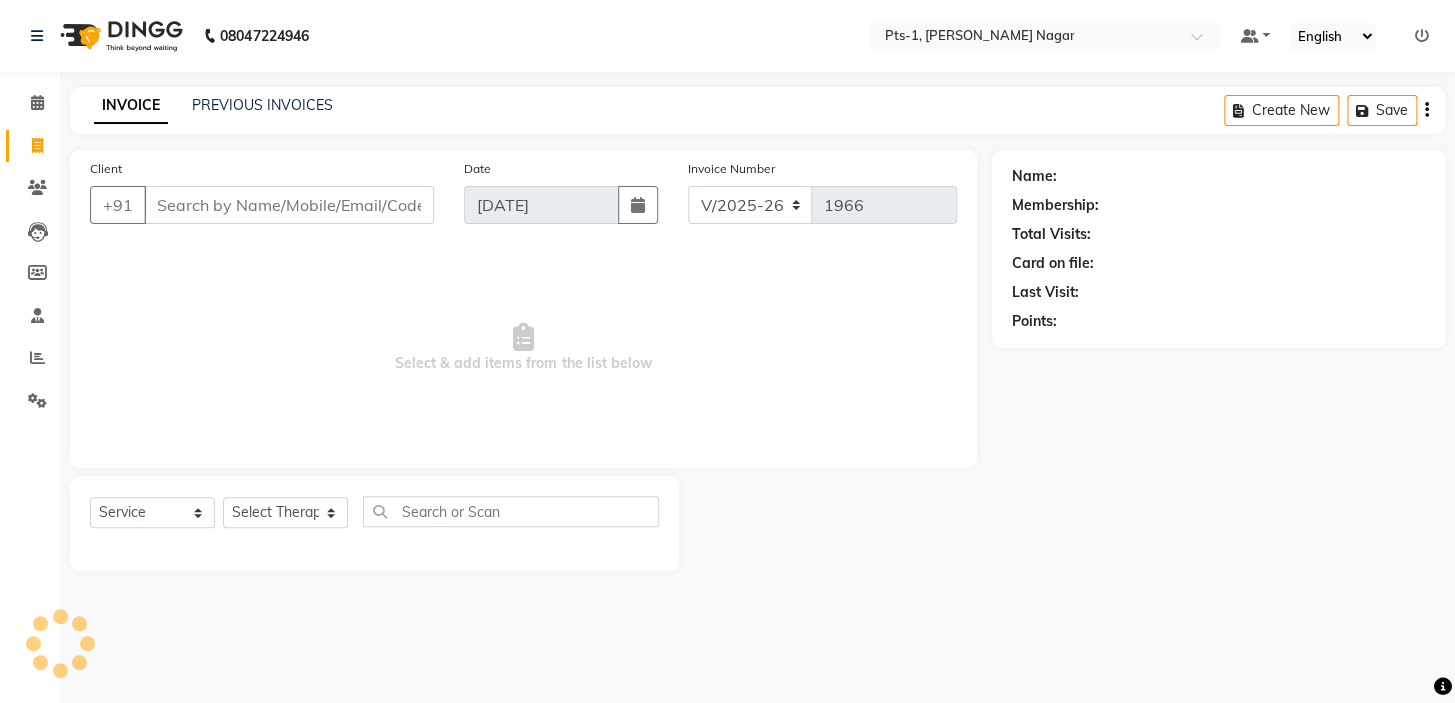 click on "Client" at bounding box center [289, 205] 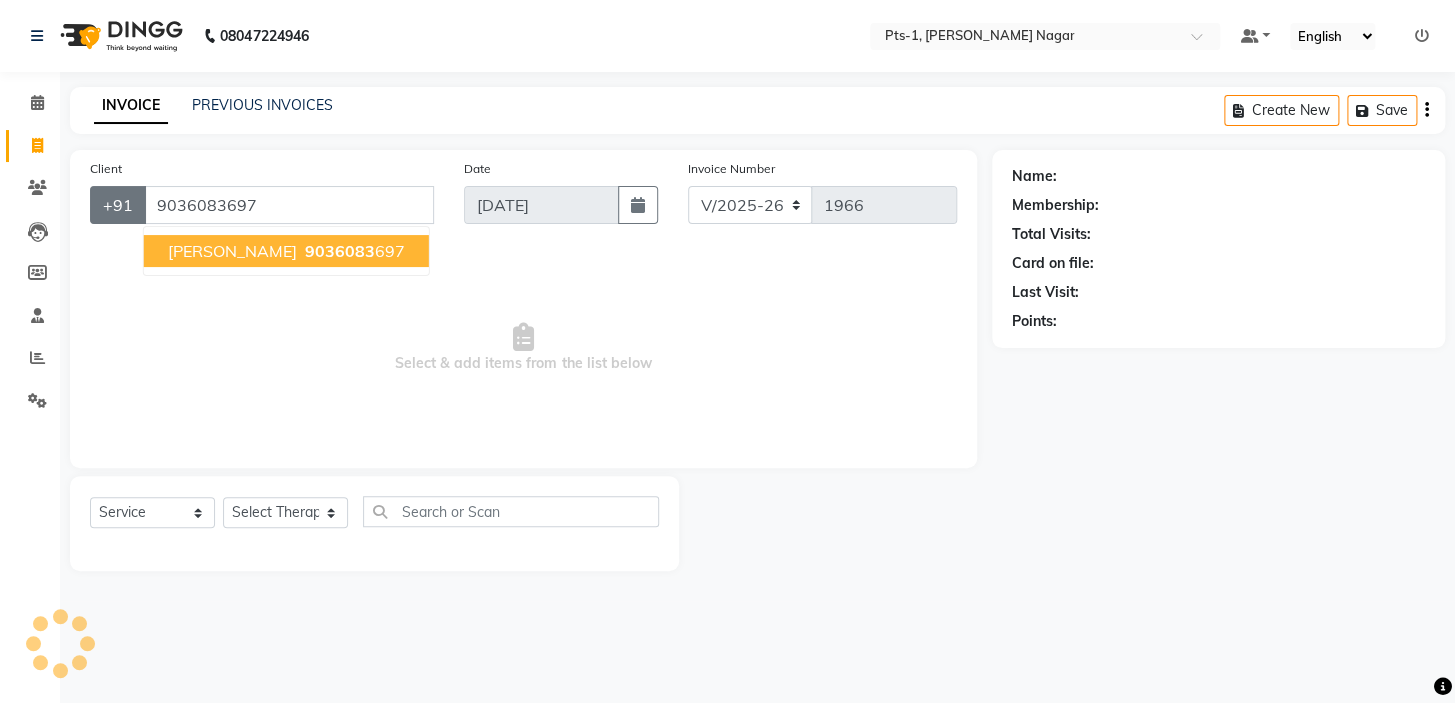 type on "9036083697" 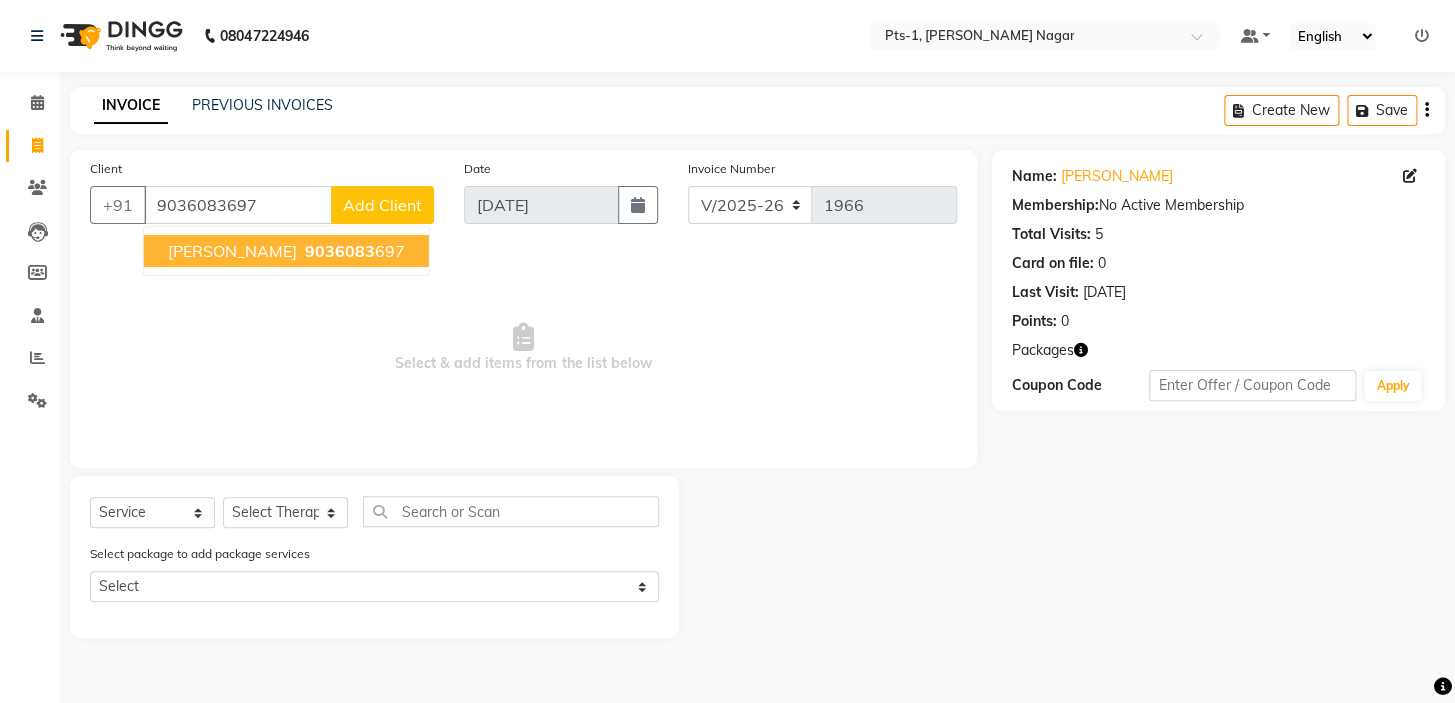 click on "9036083" at bounding box center (340, 251) 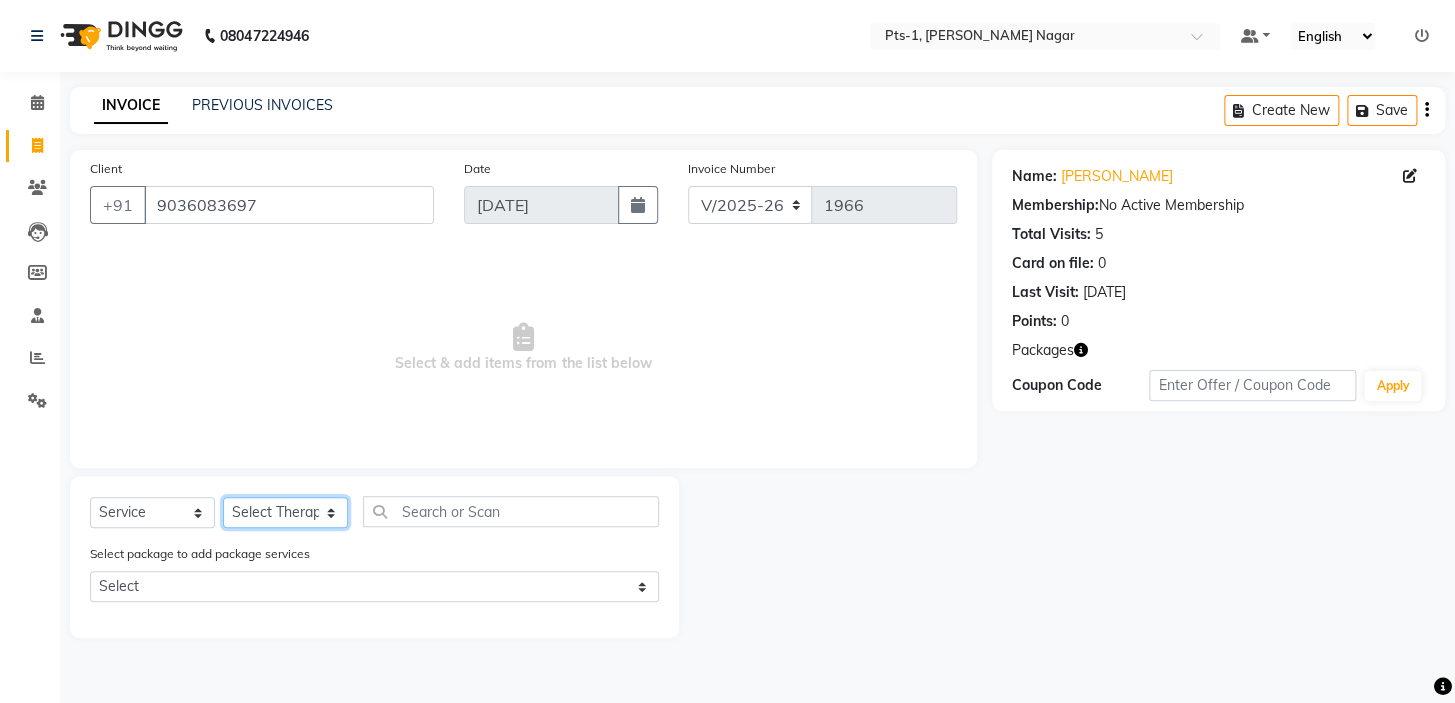 click on "Select Therapist [PERSON_NAME] anyone Babu Bela [PERSON_NAME] [PERSON_NAME] [PERSON_NAME] Sun [PERSON_NAME] [PERSON_NAME]" 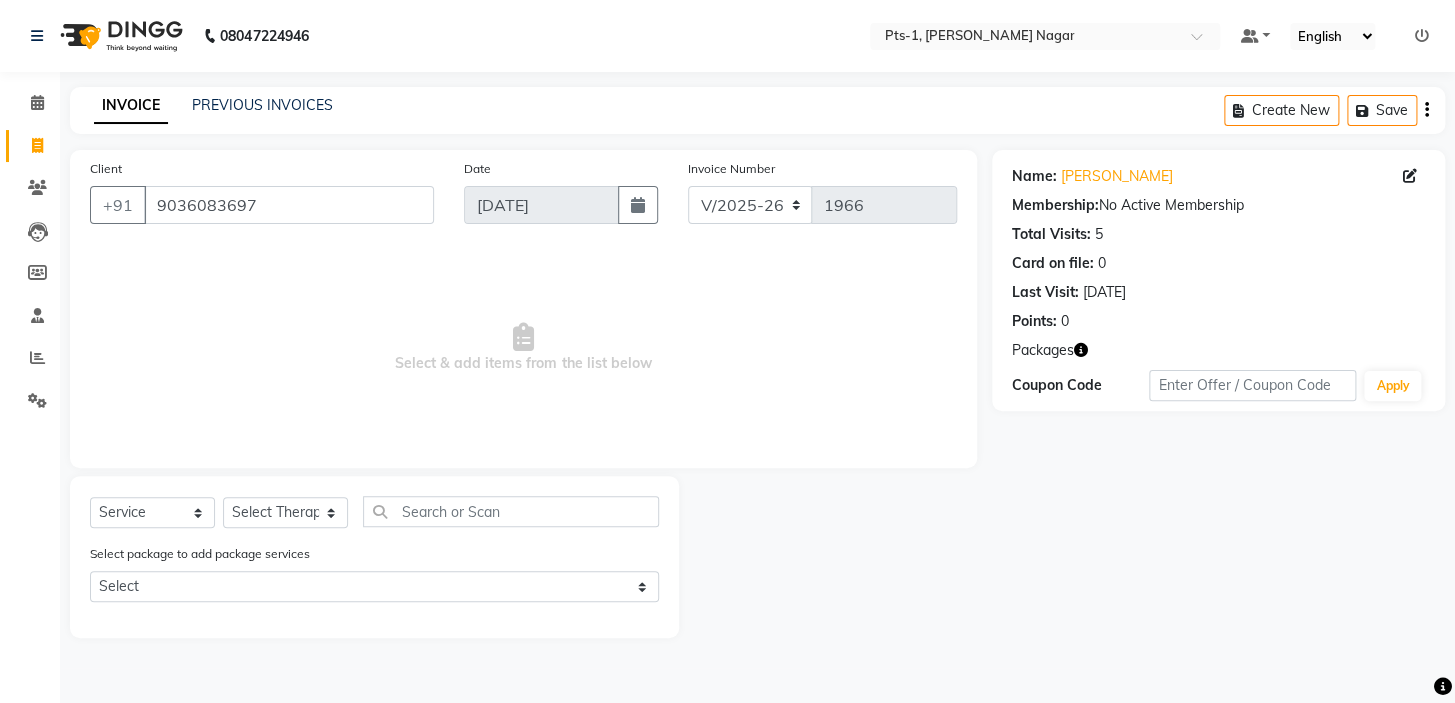 drag, startPoint x: 1029, startPoint y: 580, endPoint x: 985, endPoint y: 552, distance: 52.153618 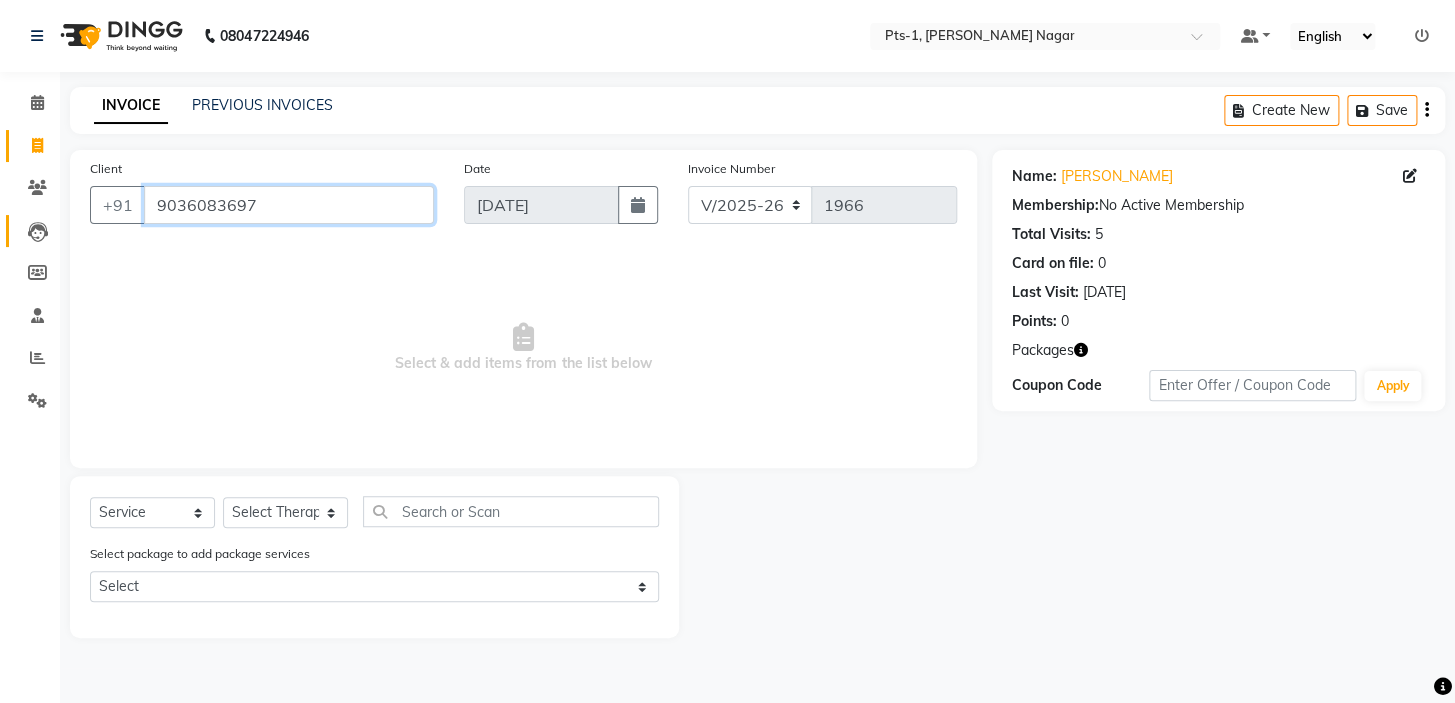 drag, startPoint x: 303, startPoint y: 204, endPoint x: 50, endPoint y: 215, distance: 253.23901 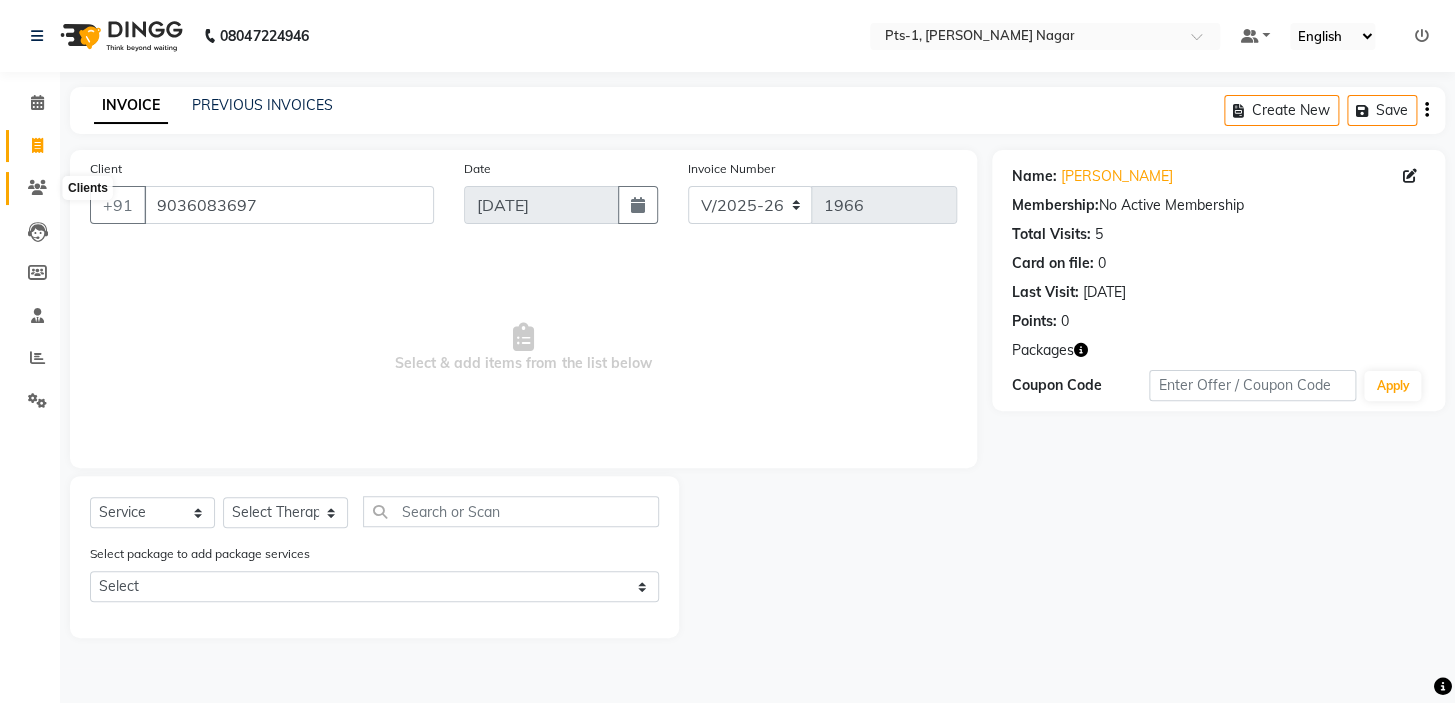 click 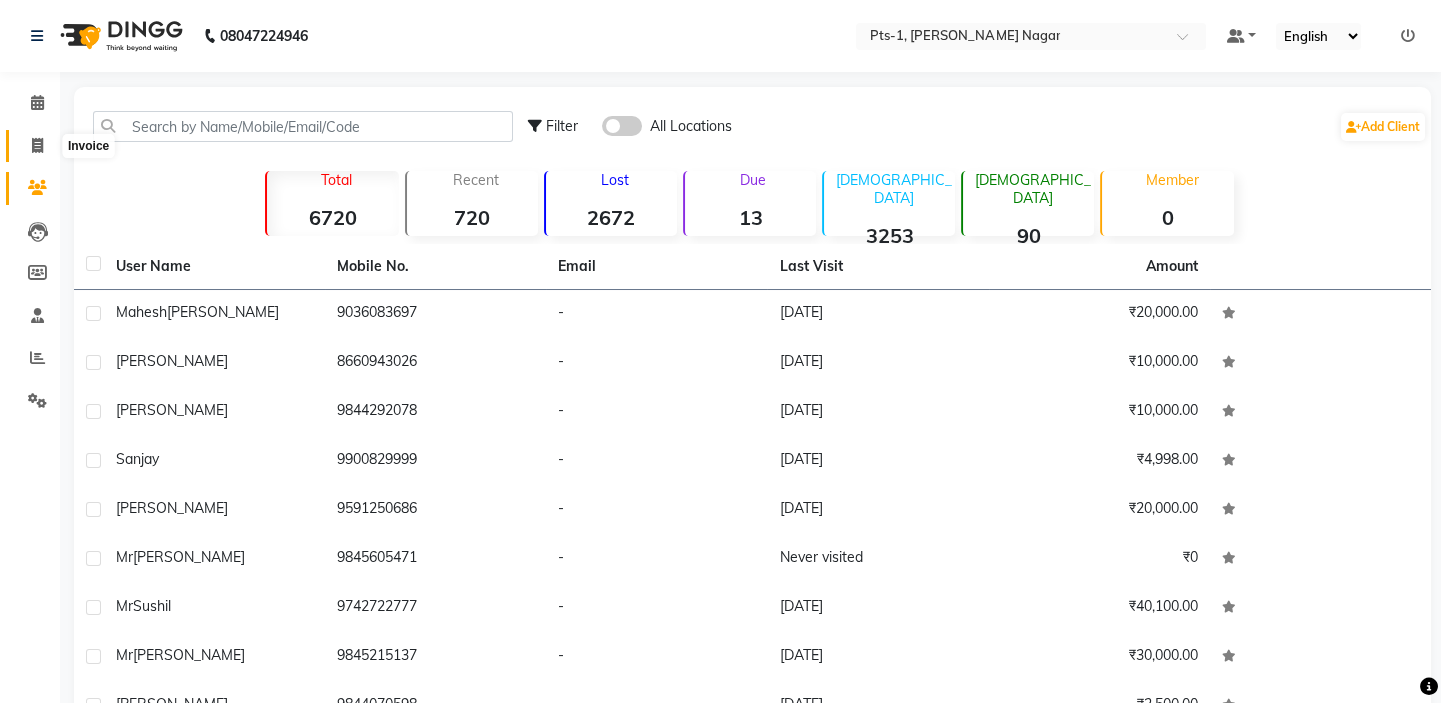 click 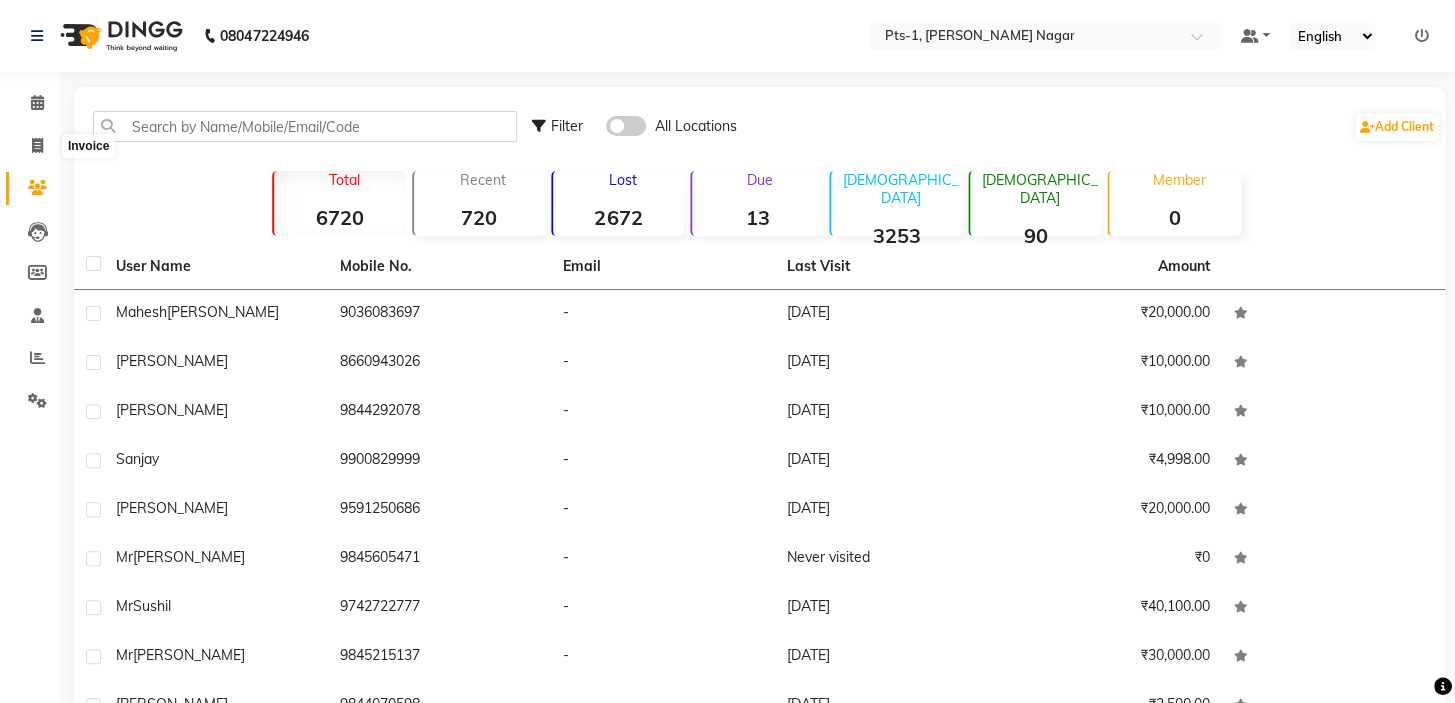 select on "5296" 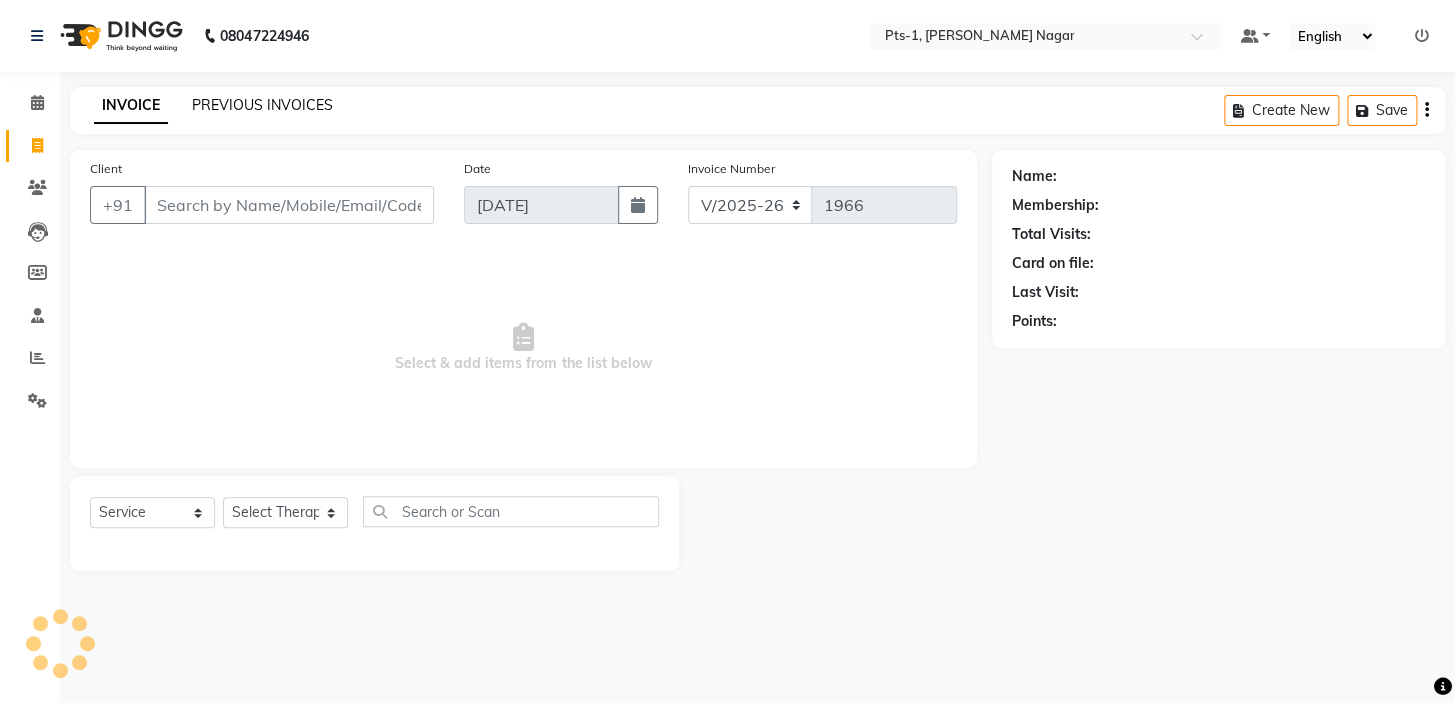 click on "PREVIOUS INVOICES" 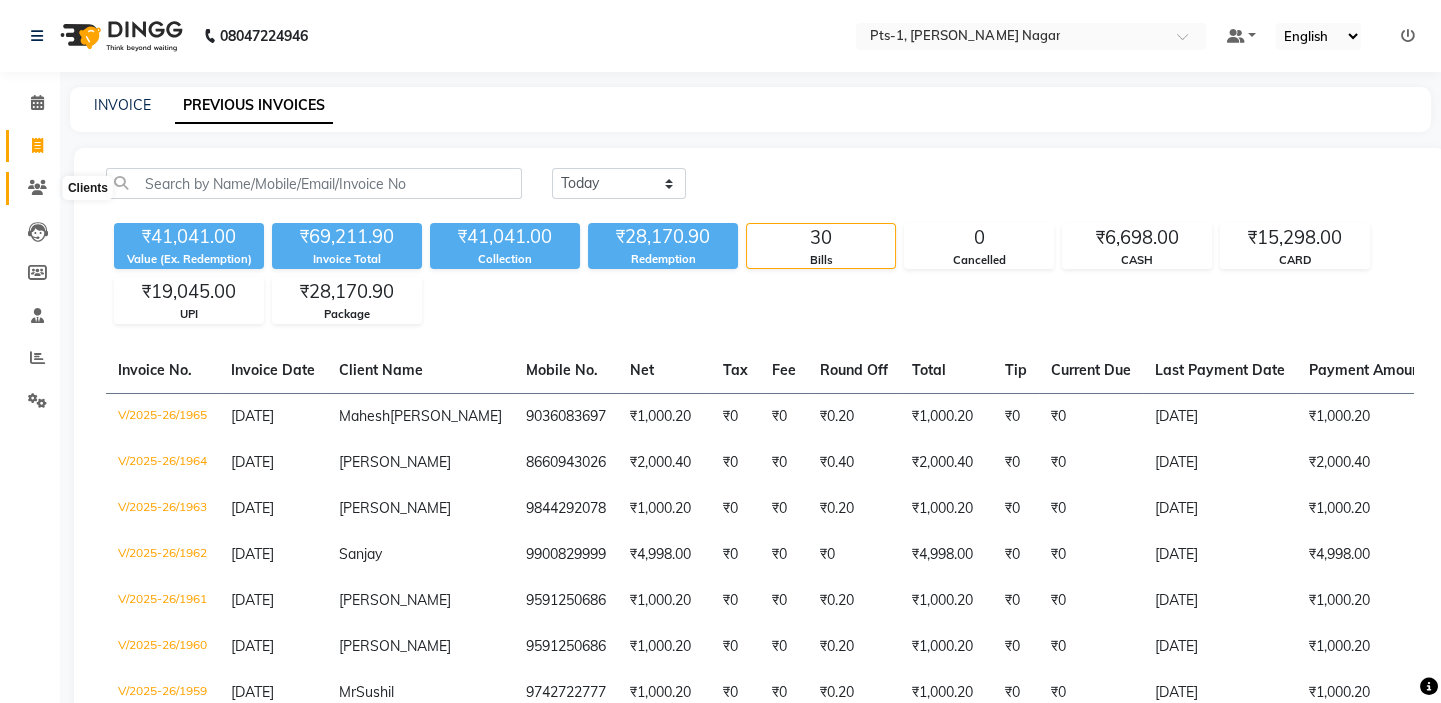 click 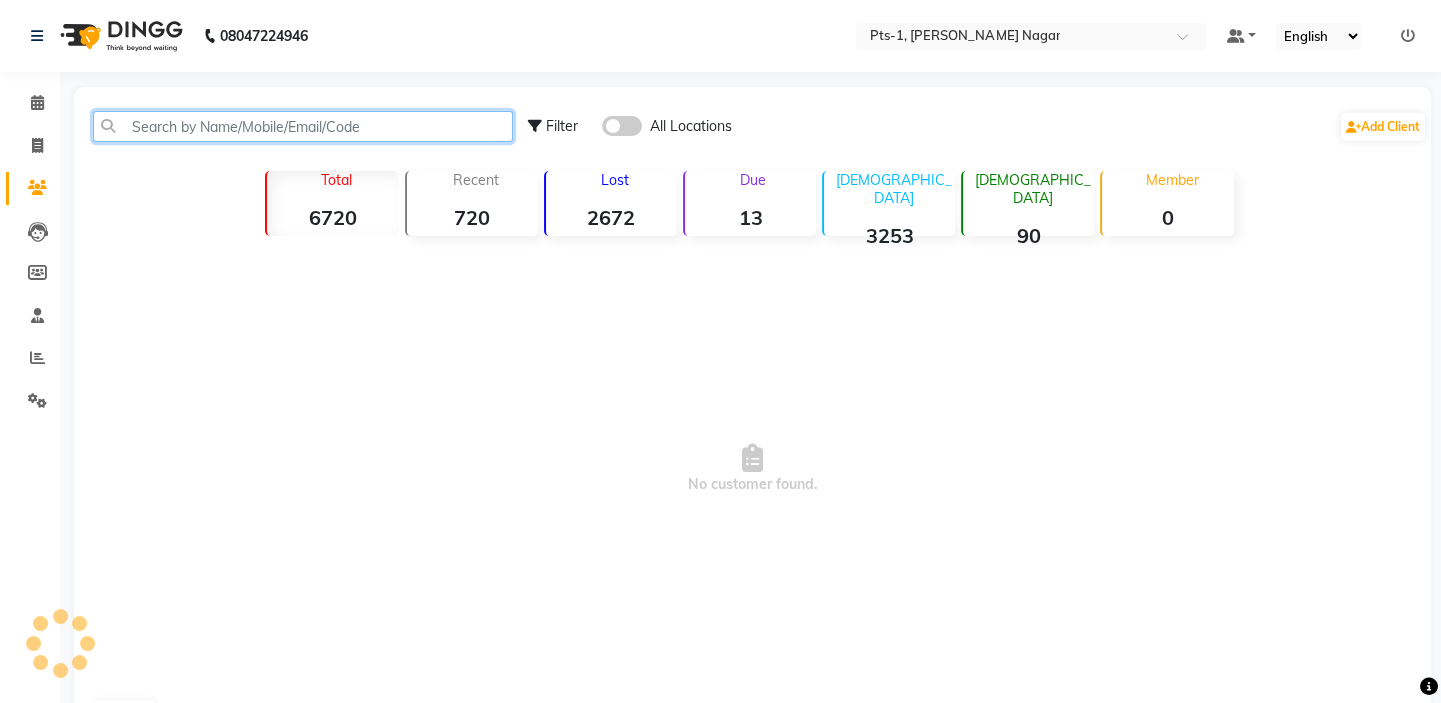 click 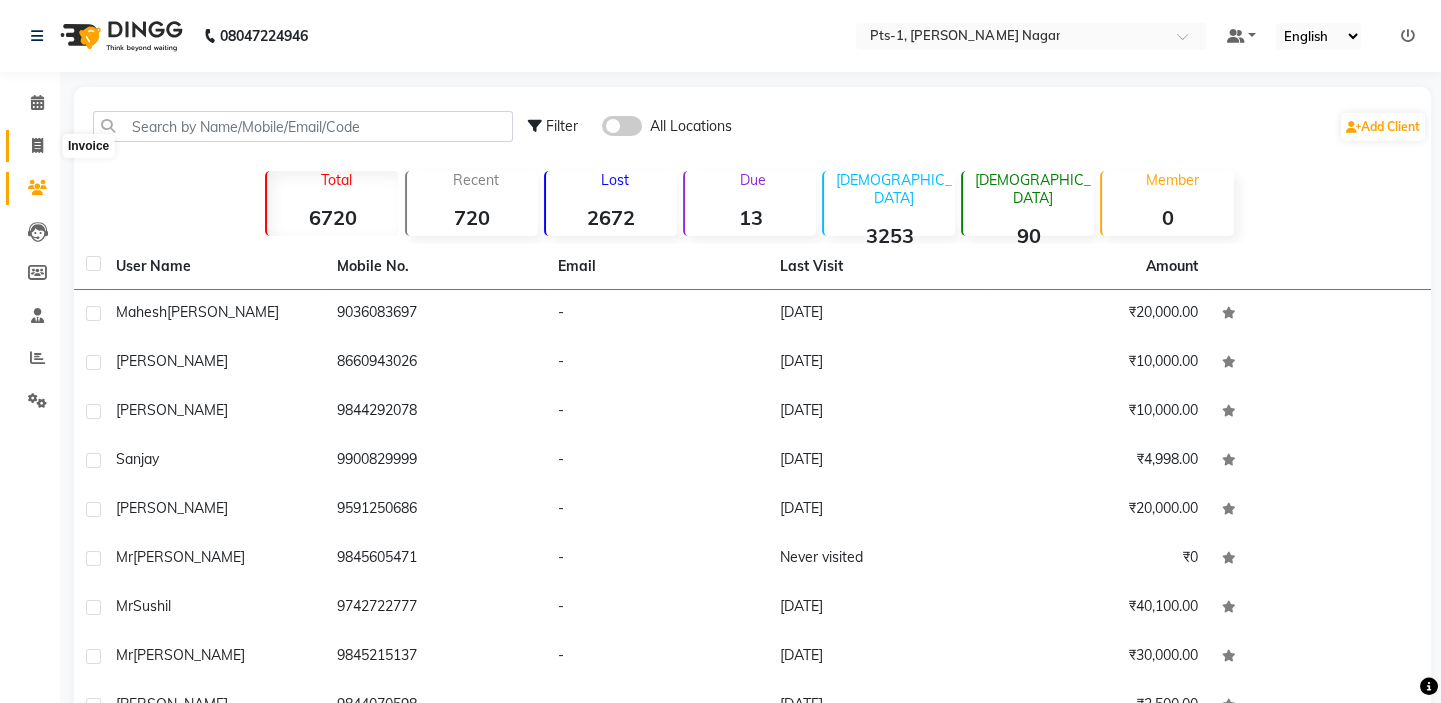 click 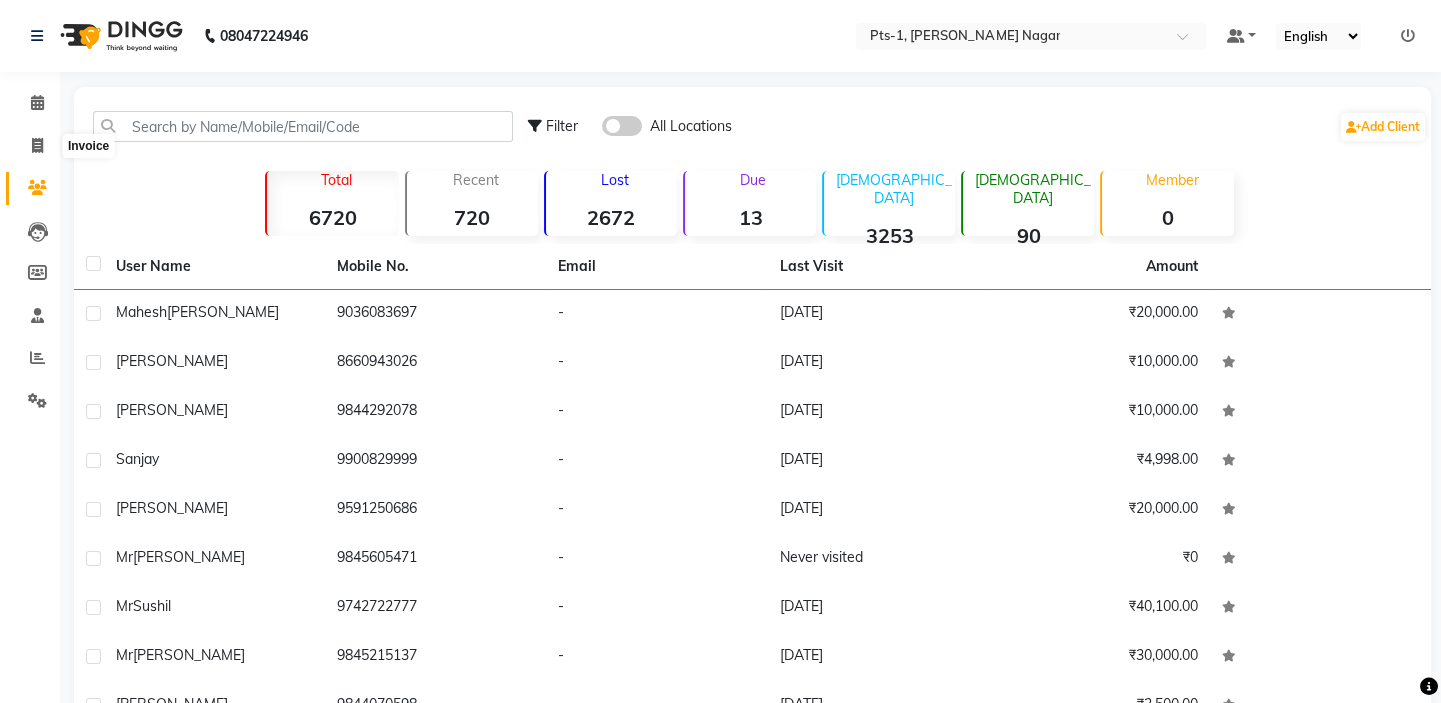 select on "service" 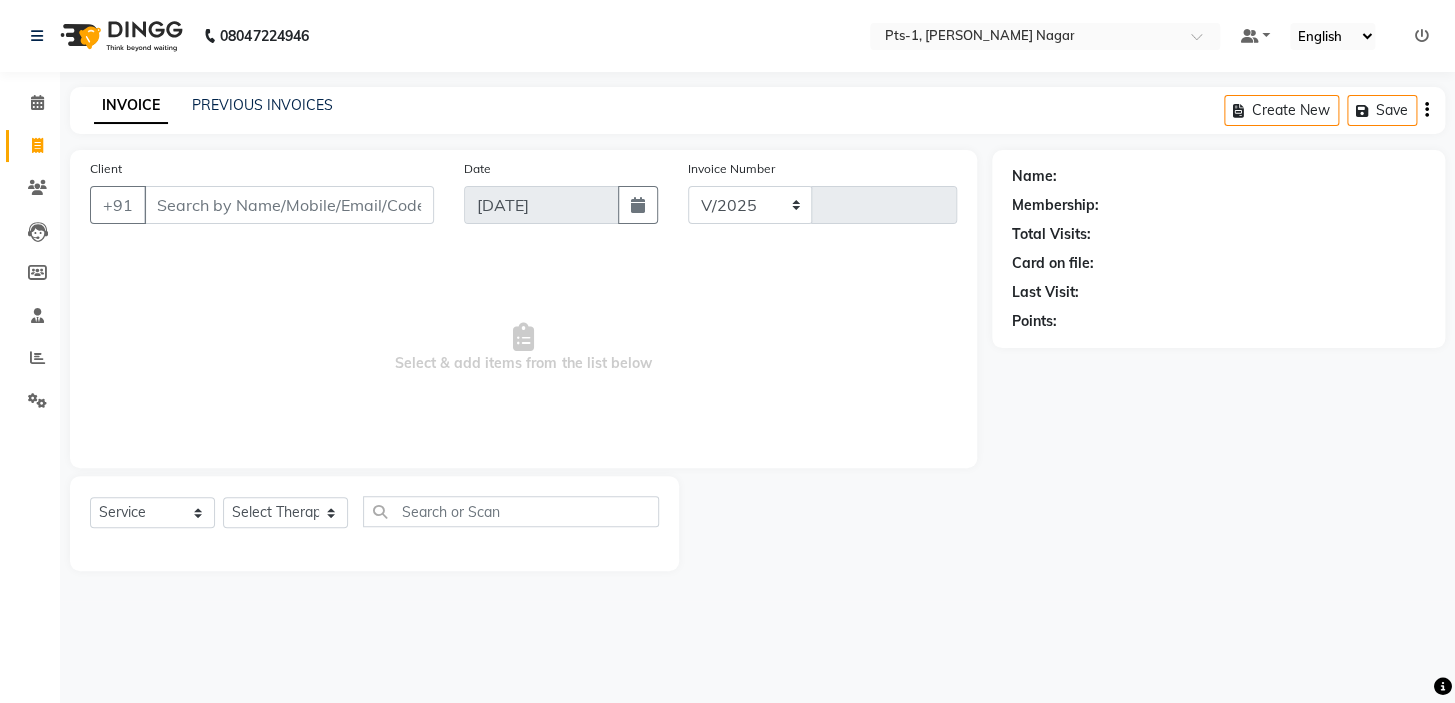 select on "5296" 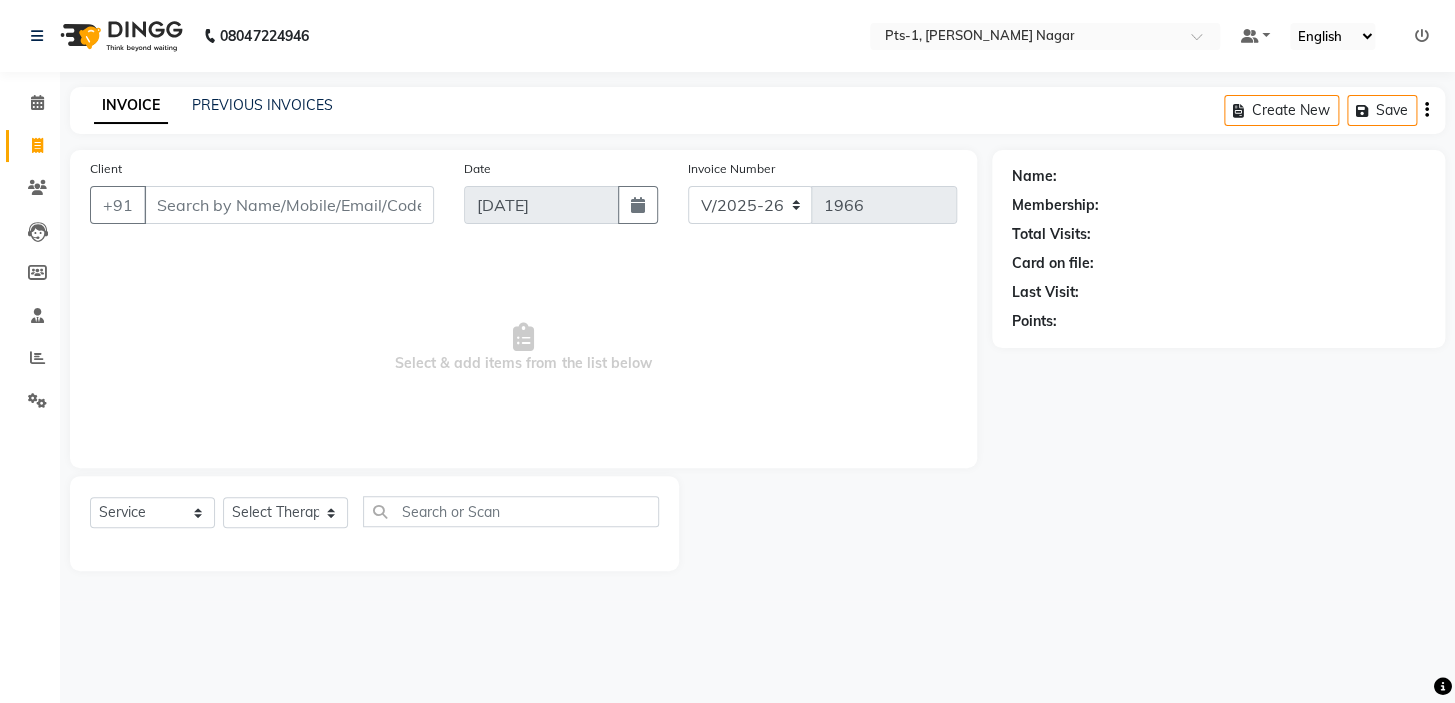 click on "Client" at bounding box center [289, 205] 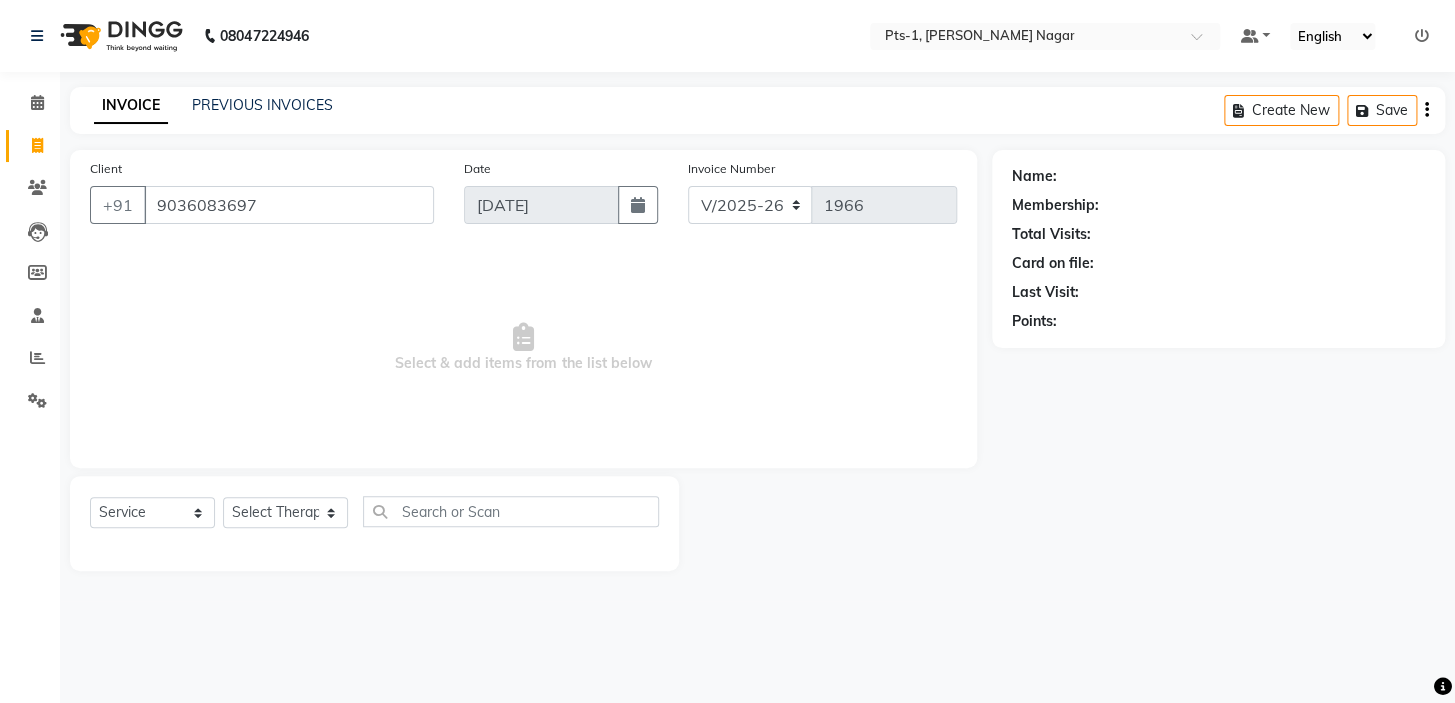 type on "9036083697" 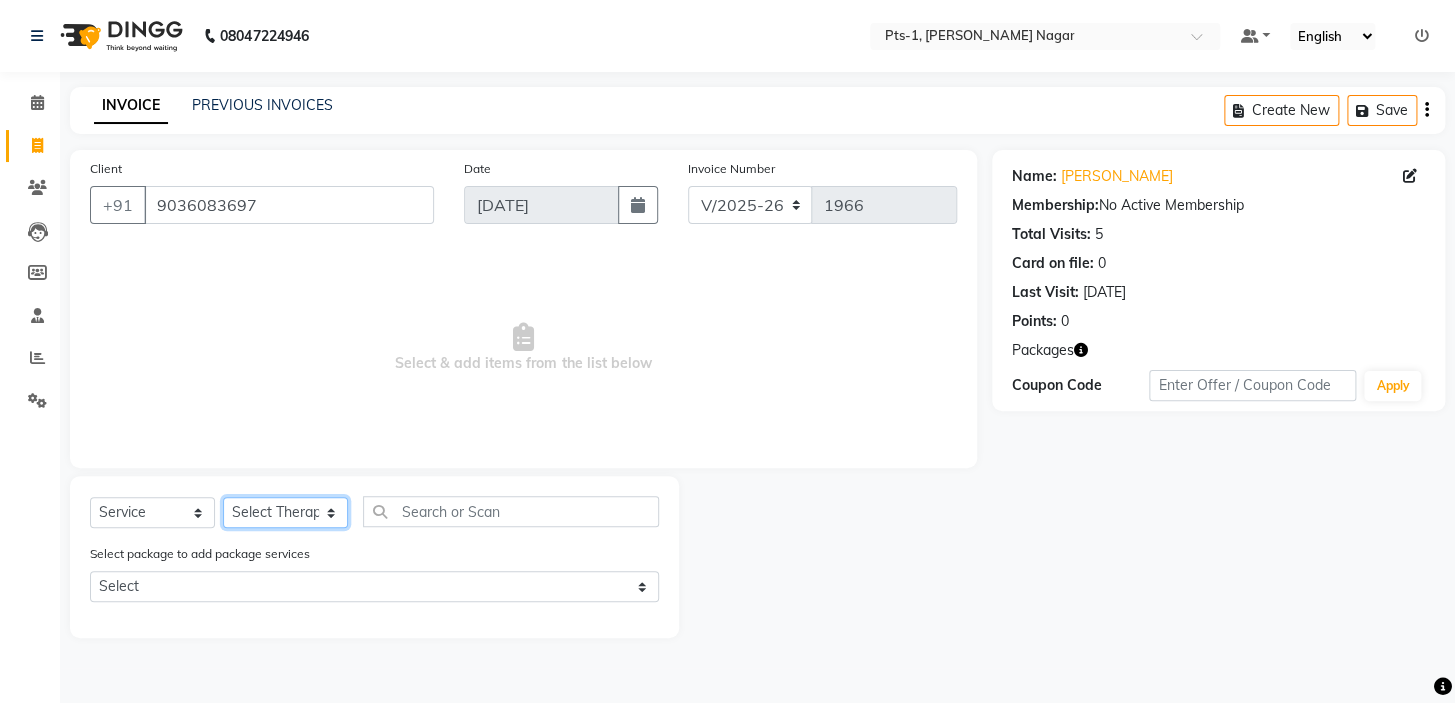 click on "Select Therapist [PERSON_NAME] anyone Babu Bela [PERSON_NAME] [PERSON_NAME] [PERSON_NAME] Sun [PERSON_NAME] [PERSON_NAME]" 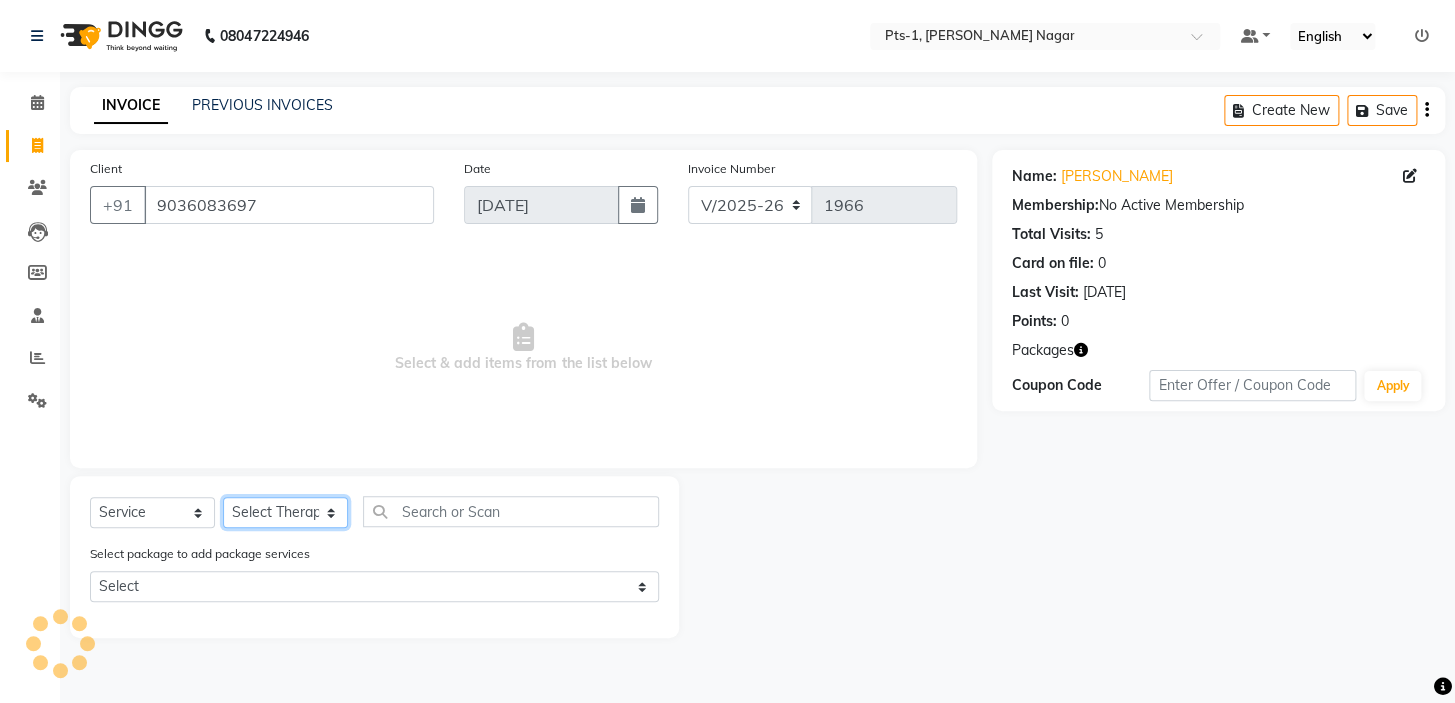 select on "51729" 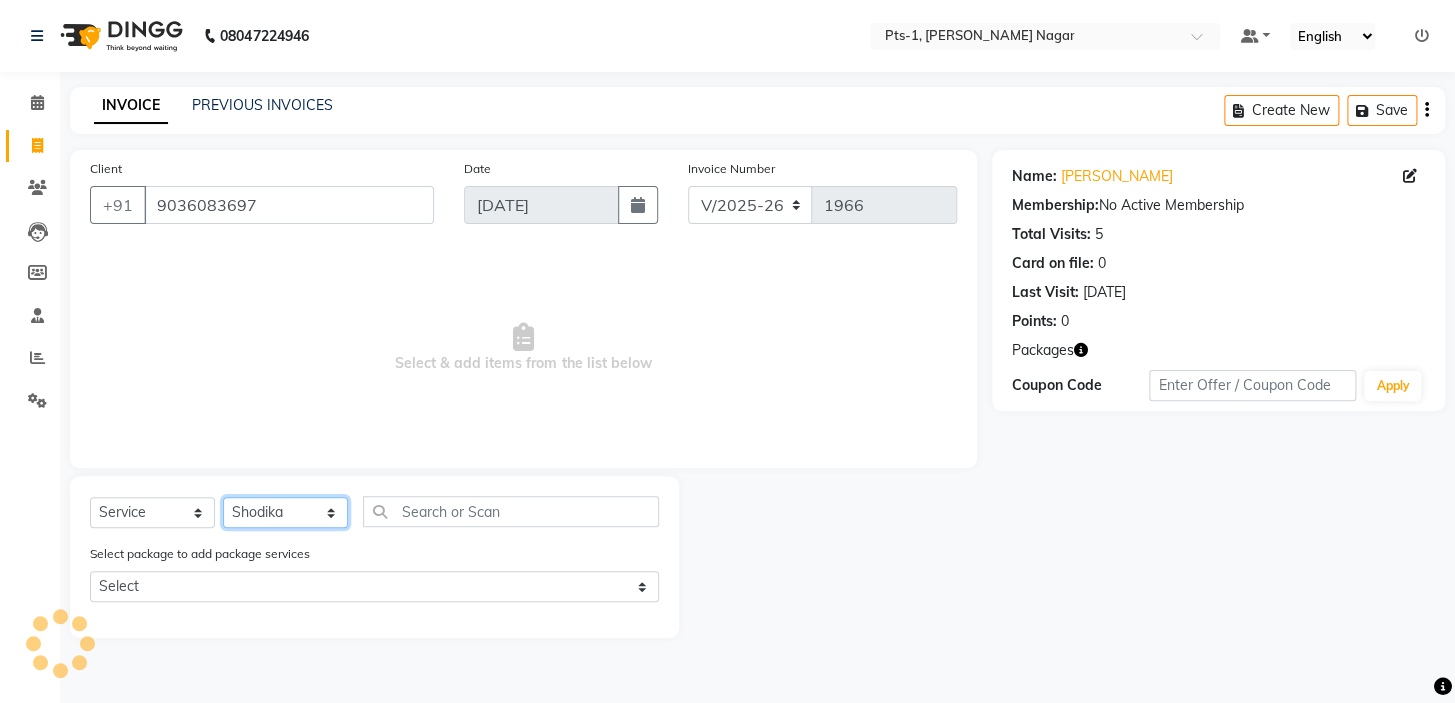 click on "Select Therapist [PERSON_NAME] anyone Babu Bela [PERSON_NAME] [PERSON_NAME] [PERSON_NAME] Sun [PERSON_NAME] [PERSON_NAME]" 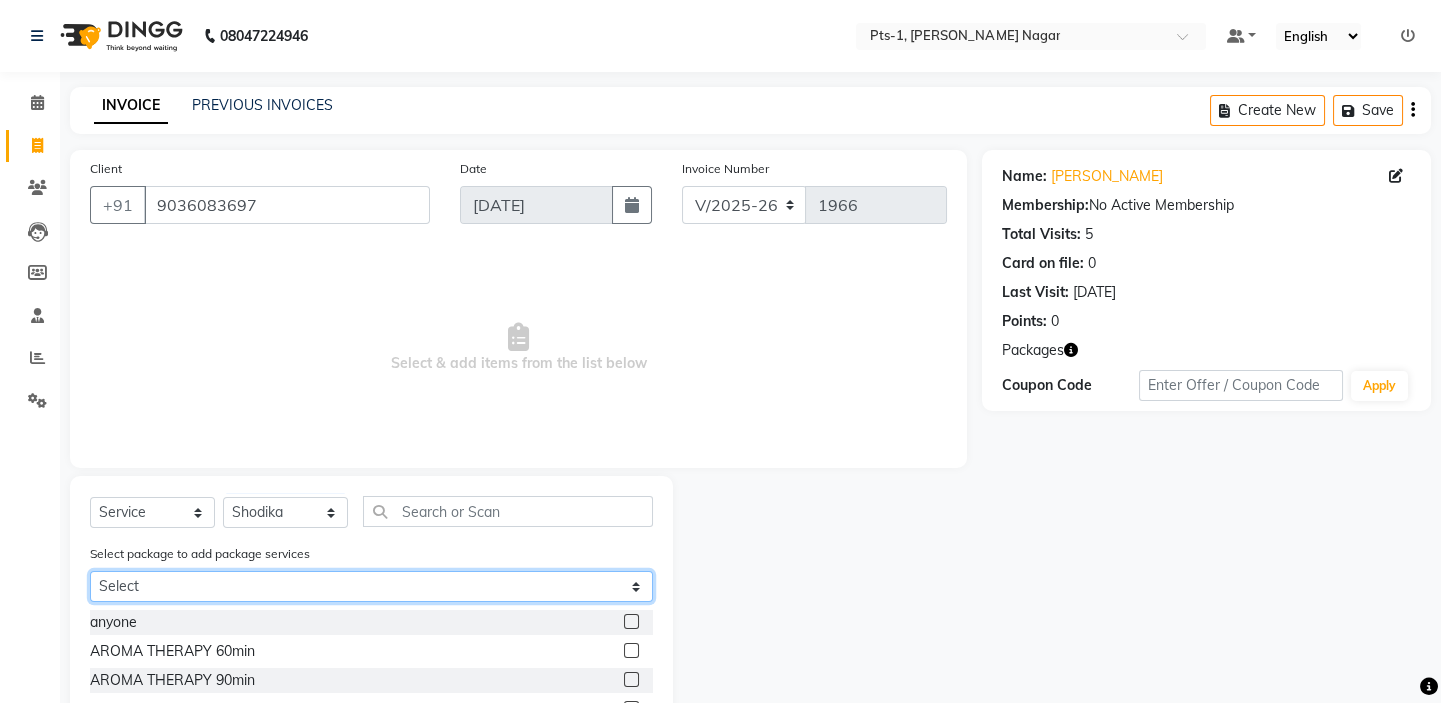 click on "Select PTS PACKAGE (10K) 10 SERVICES PTS PACKAGE (10K) 10 SERVICES" 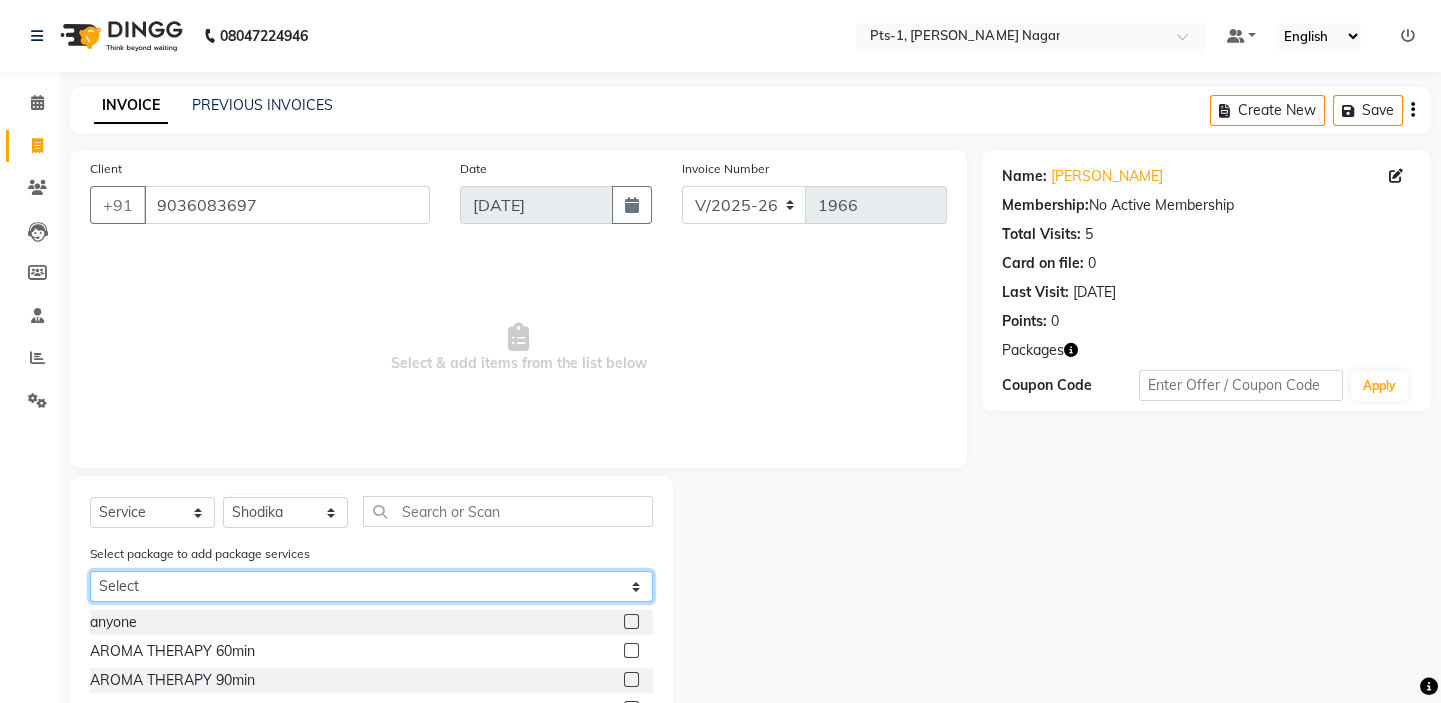select on "1: Object" 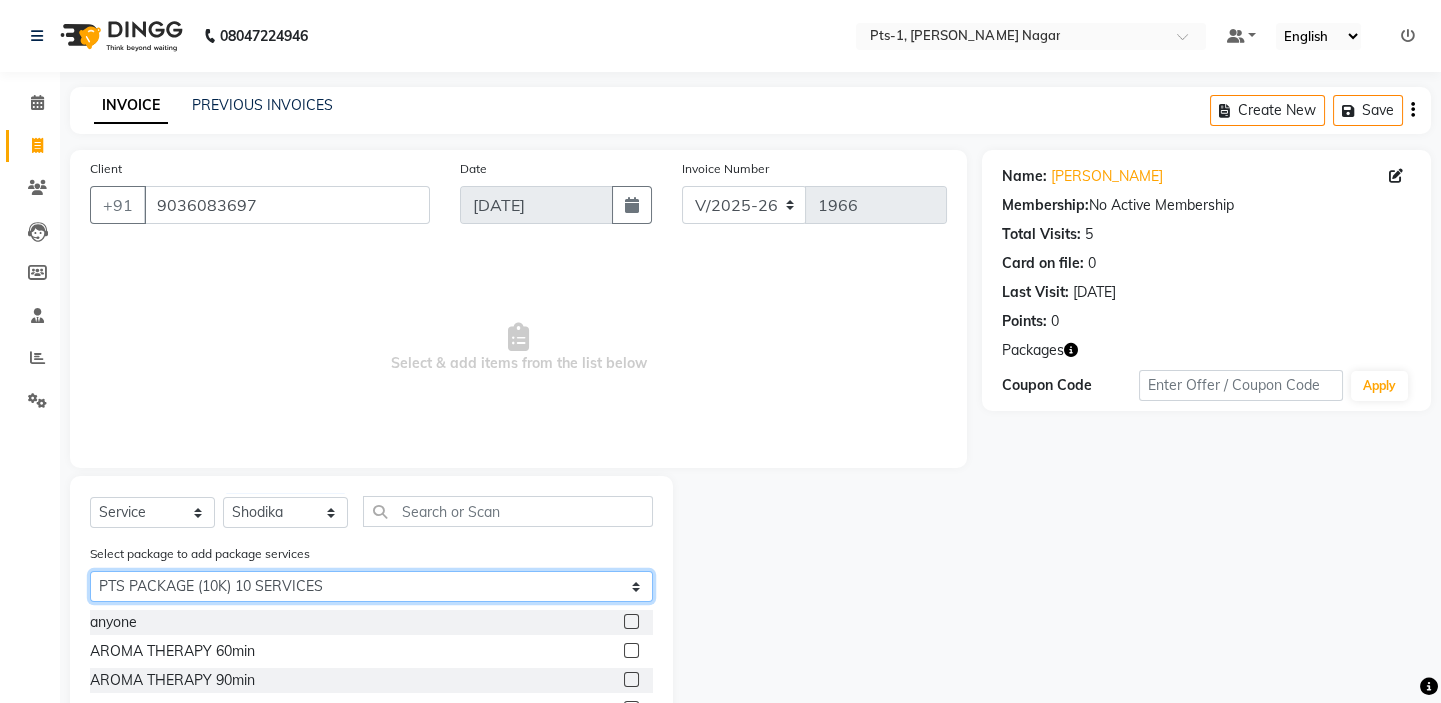 click on "Select PTS PACKAGE (10K) 10 SERVICES PTS PACKAGE (10K) 10 SERVICES" 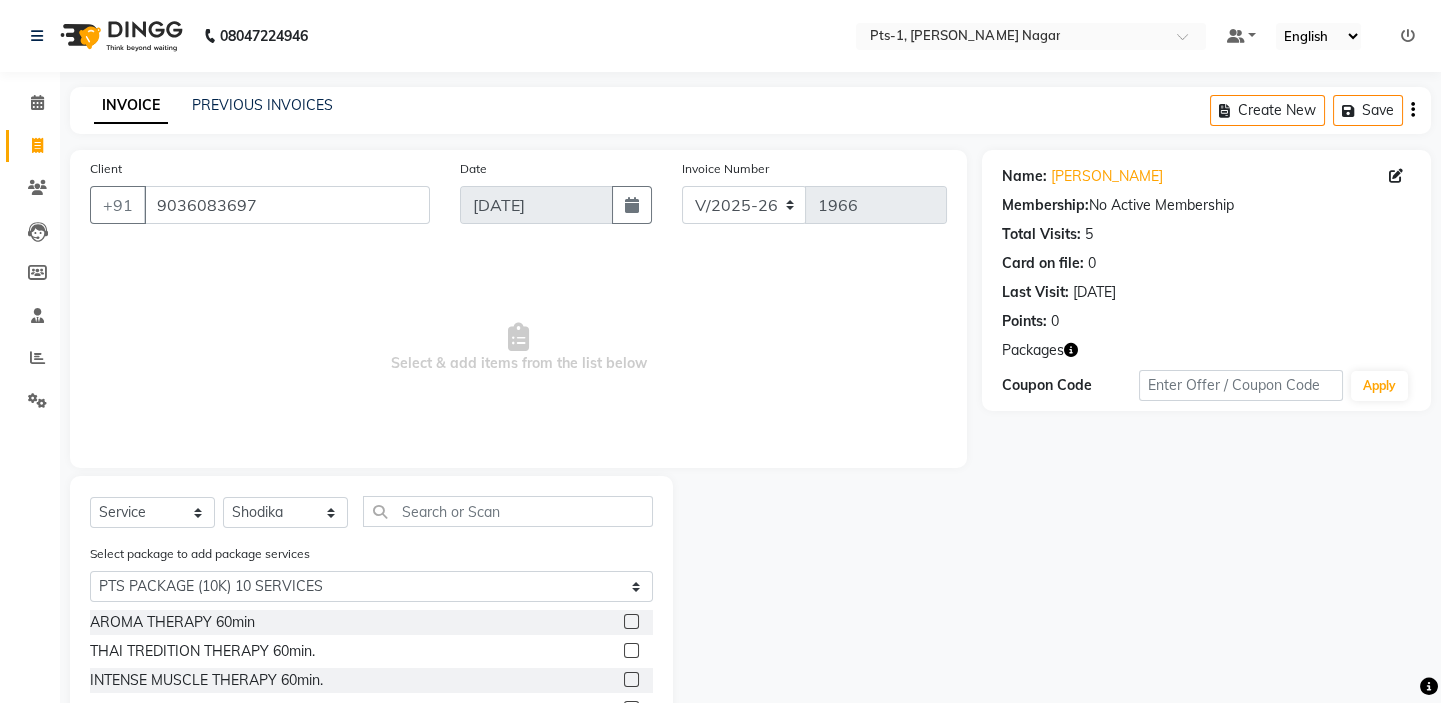 click 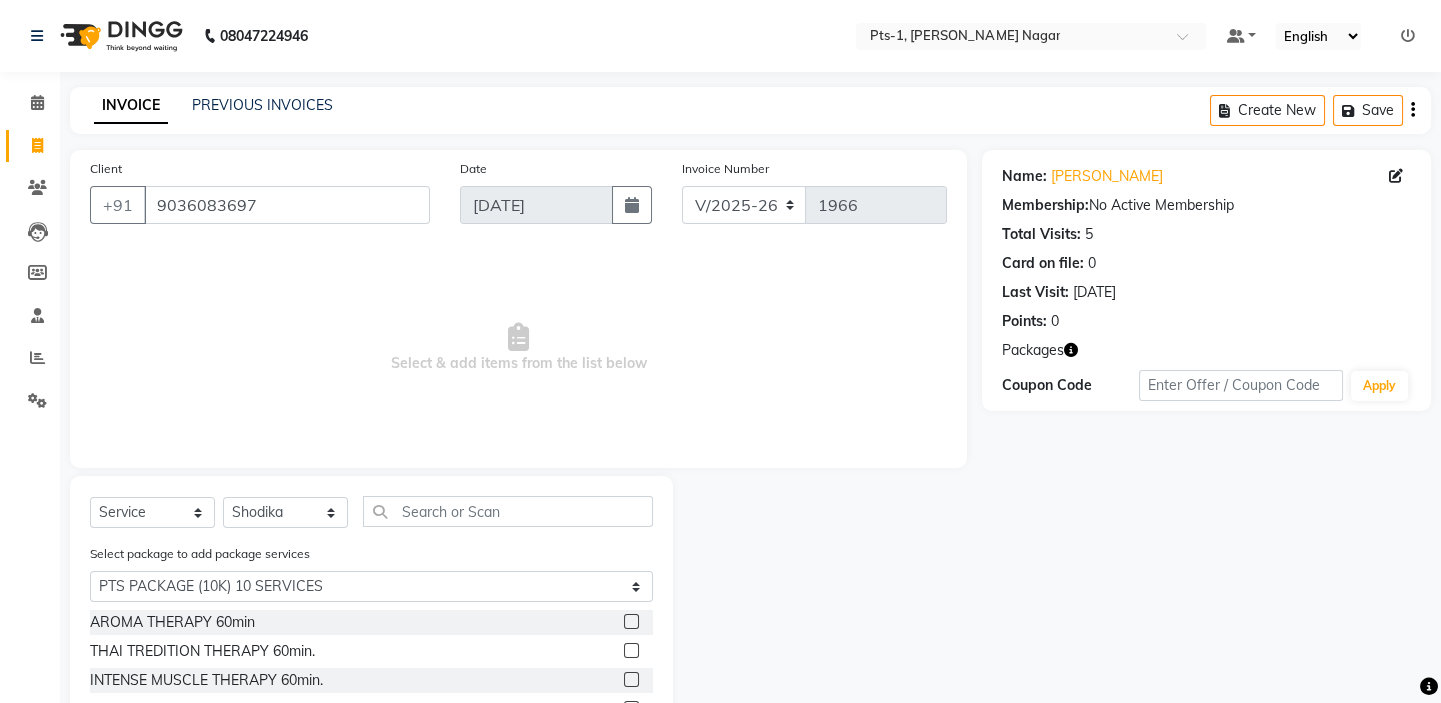 click at bounding box center [630, 680] 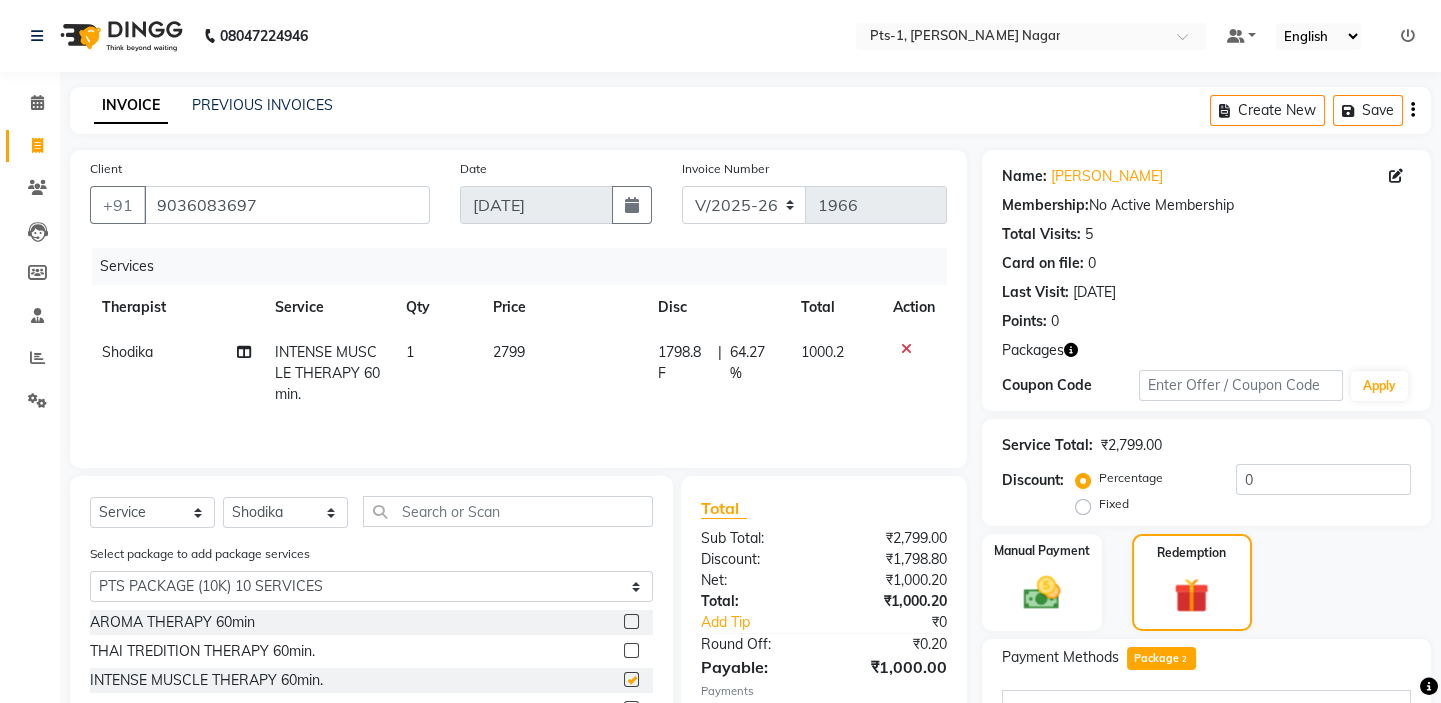 checkbox on "false" 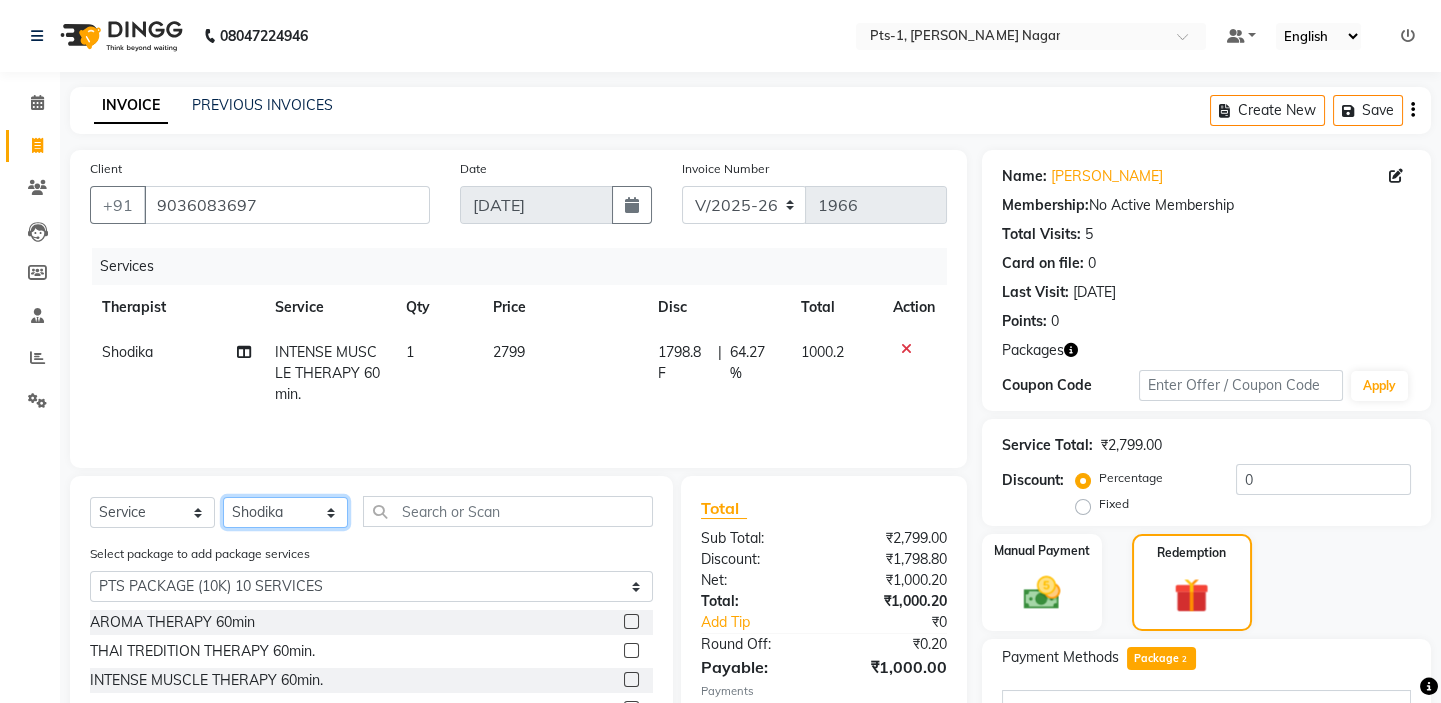click on "Select Therapist [PERSON_NAME] anyone Babu Bela [PERSON_NAME] [PERSON_NAME] [PERSON_NAME] Sun [PERSON_NAME] [PERSON_NAME]" 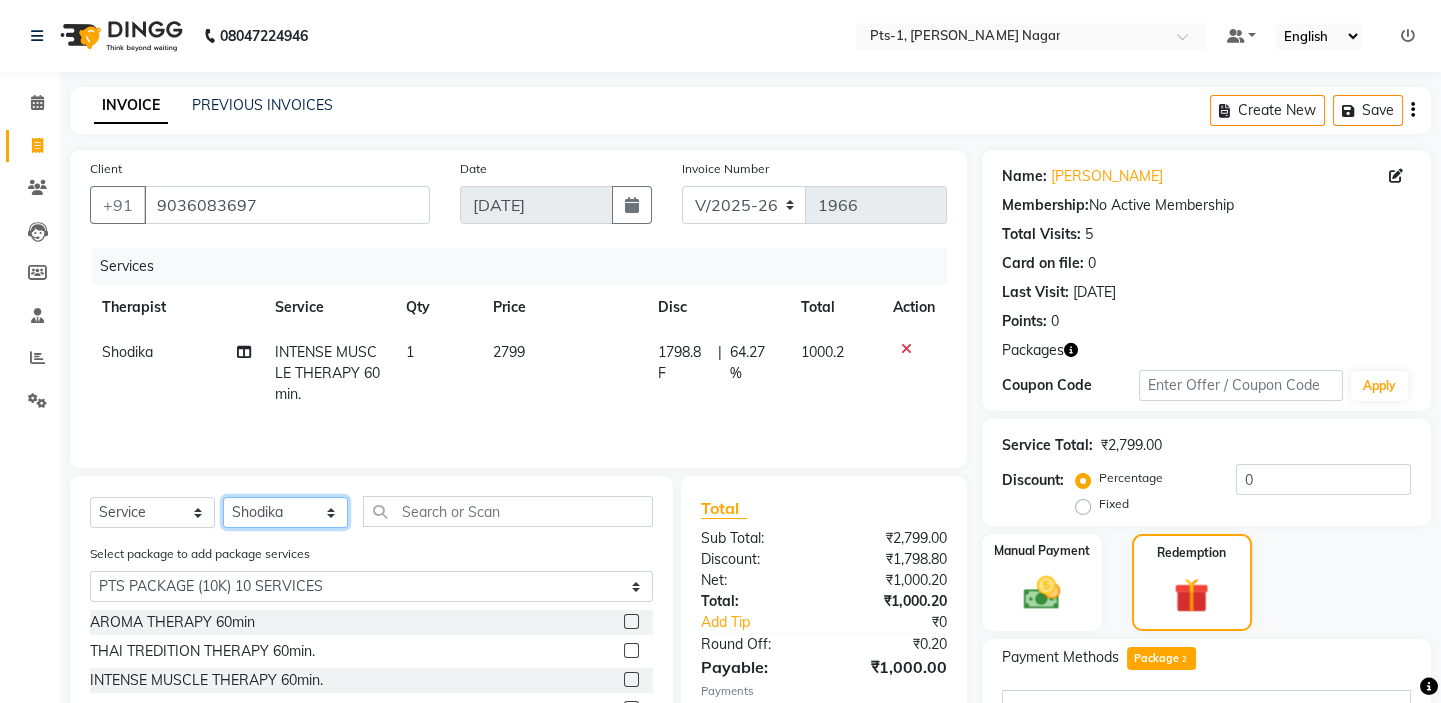 select on "68494" 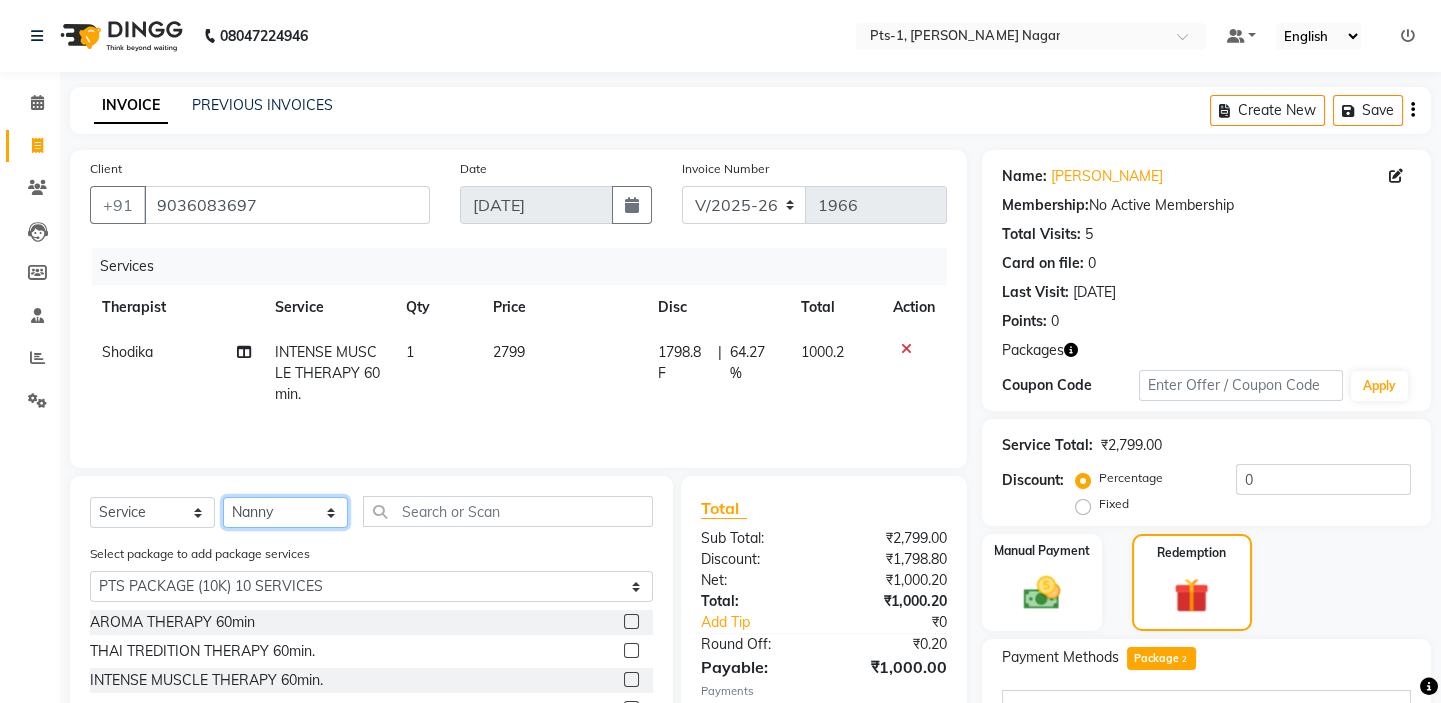 click on "Select Therapist [PERSON_NAME] anyone Babu Bela [PERSON_NAME] [PERSON_NAME] [PERSON_NAME] Sun [PERSON_NAME] [PERSON_NAME]" 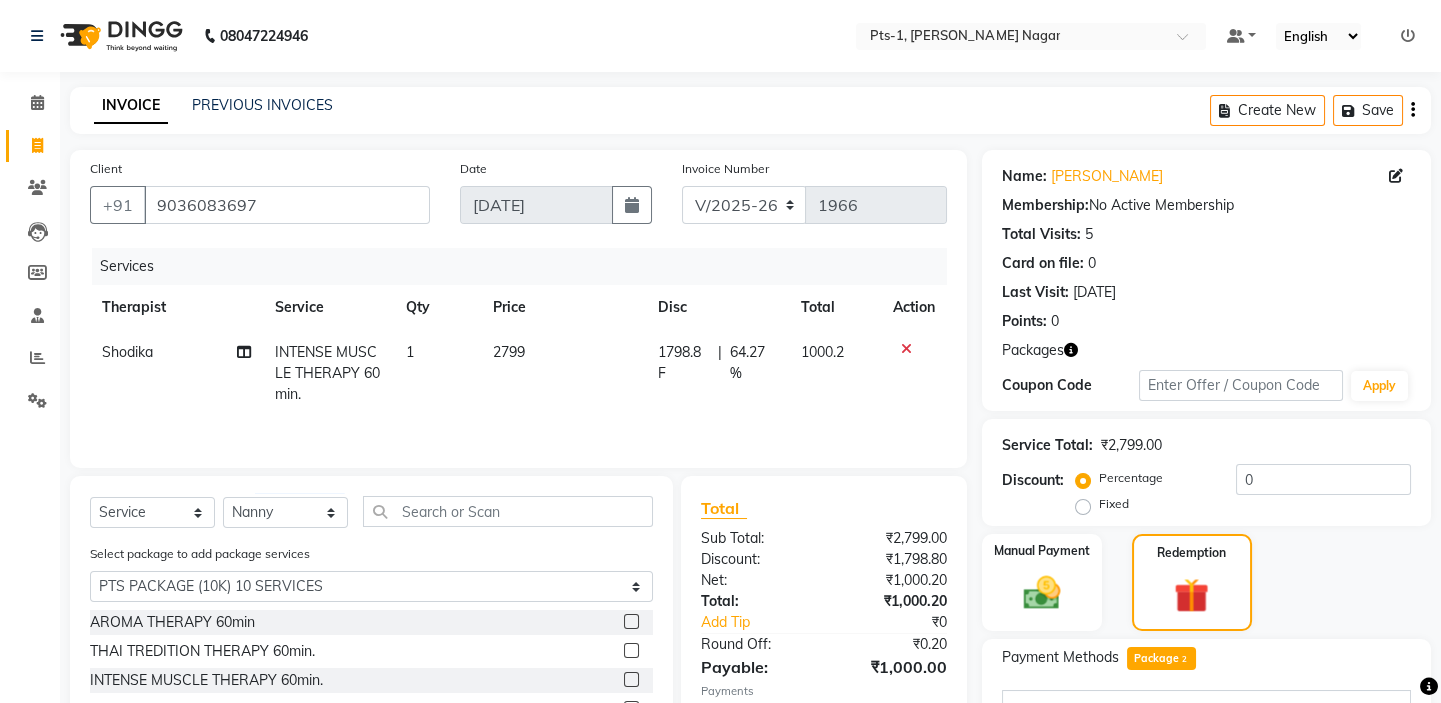 click 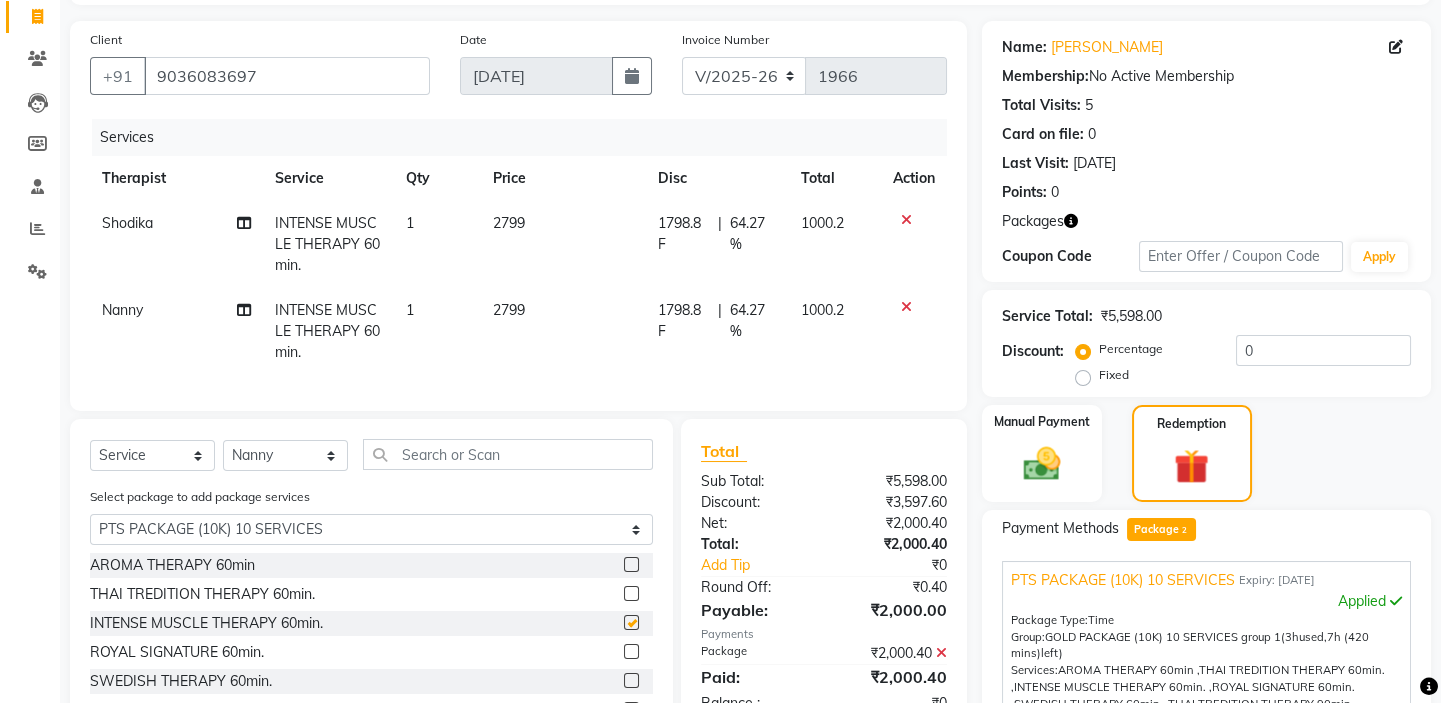 checkbox on "false" 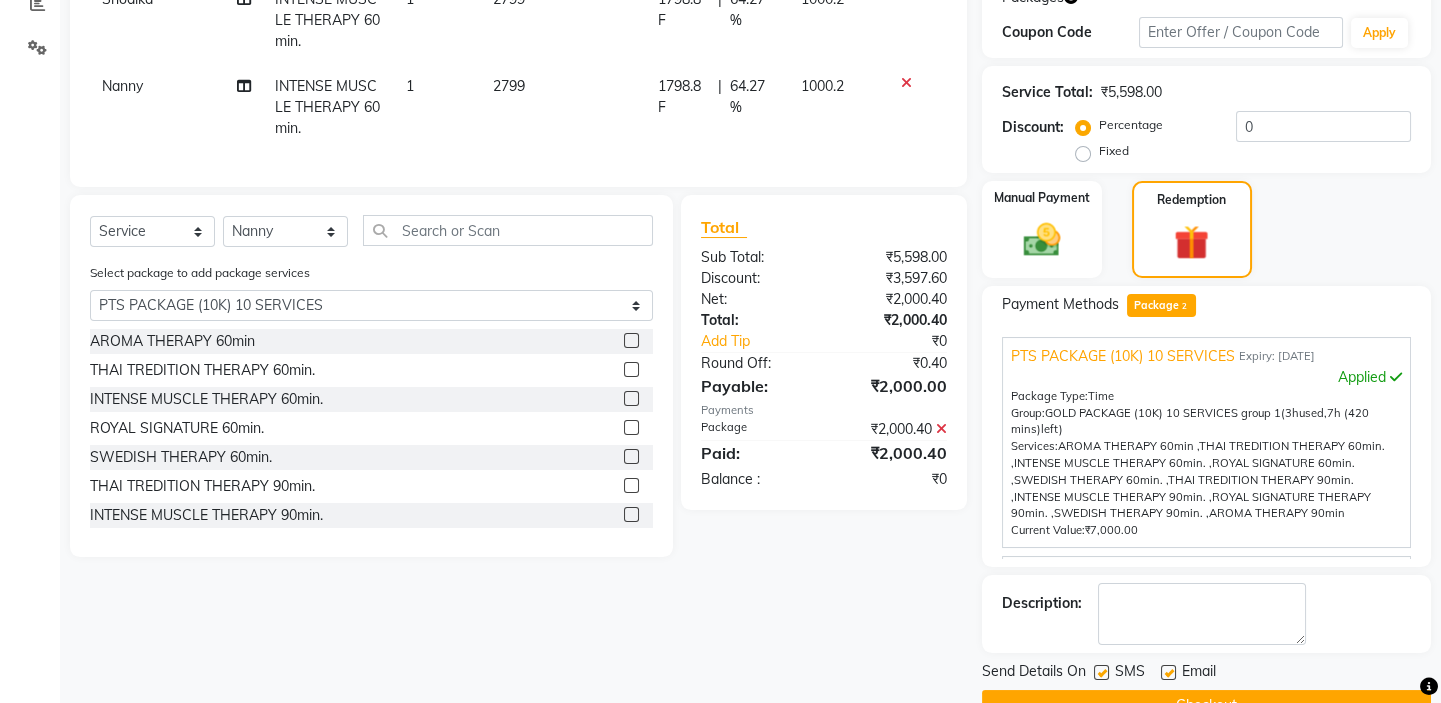 scroll, scrollTop: 363, scrollLeft: 0, axis: vertical 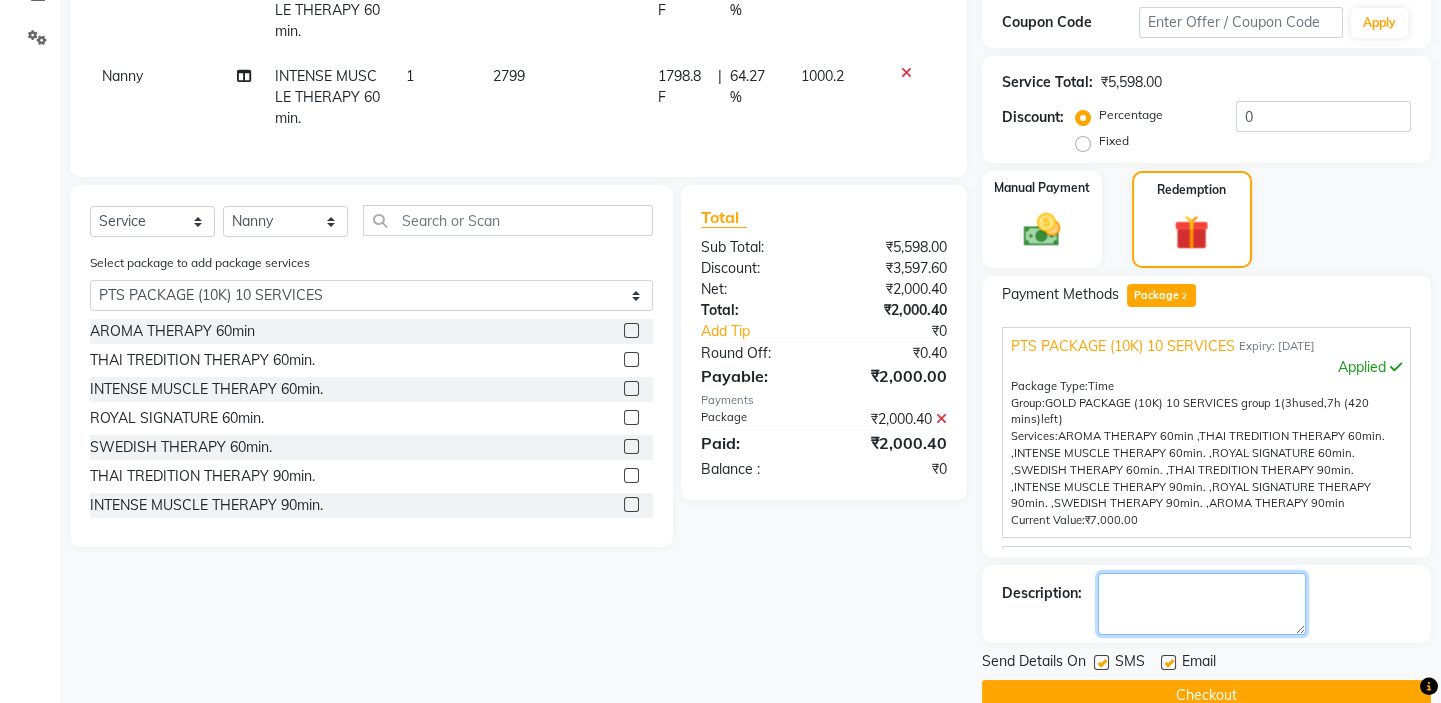 click 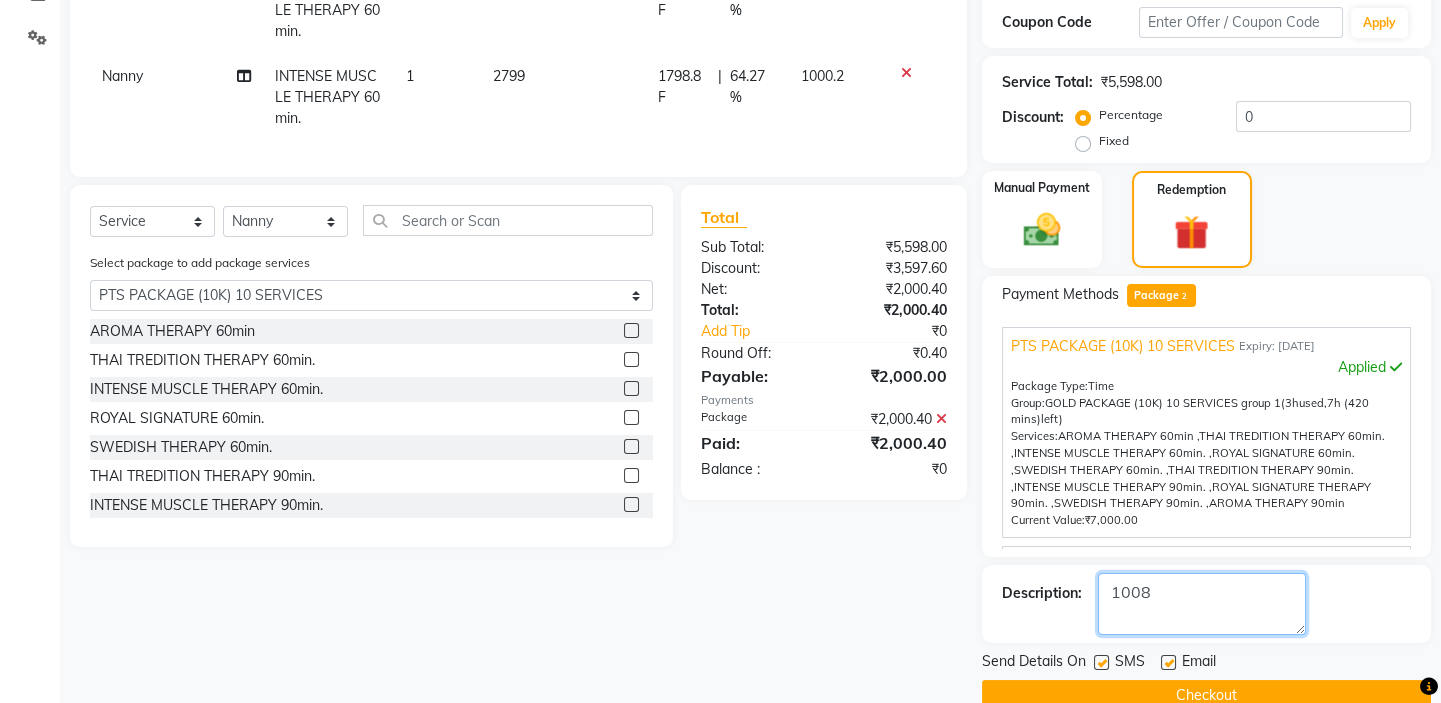 type on "1008" 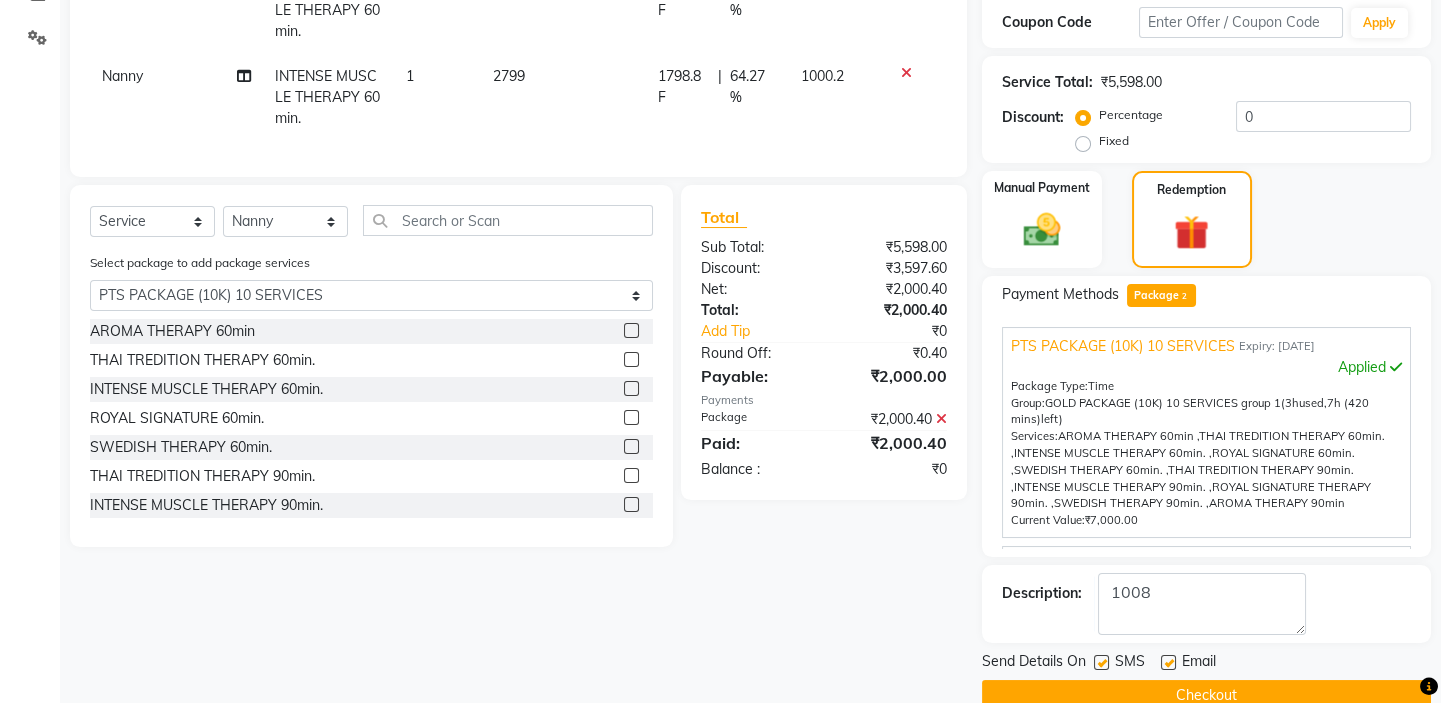 click 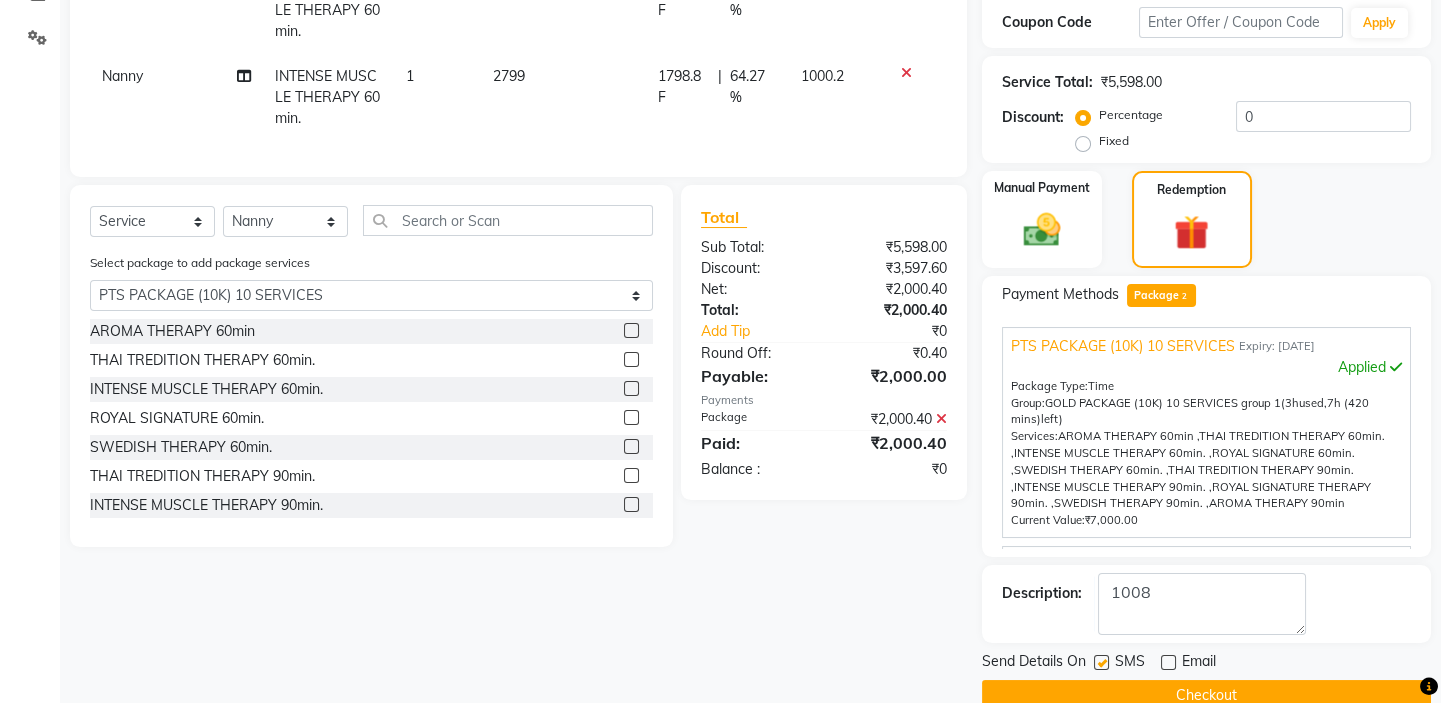 click 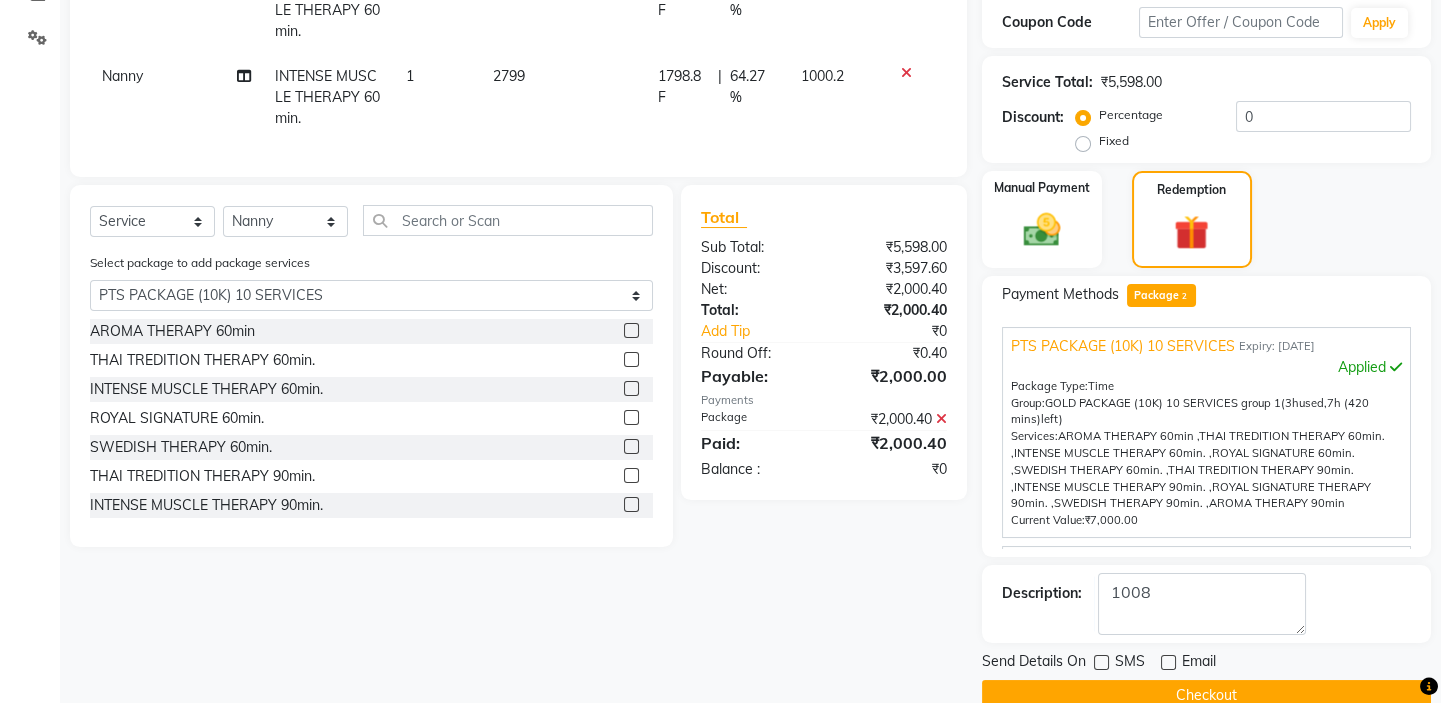 click on "Checkout" 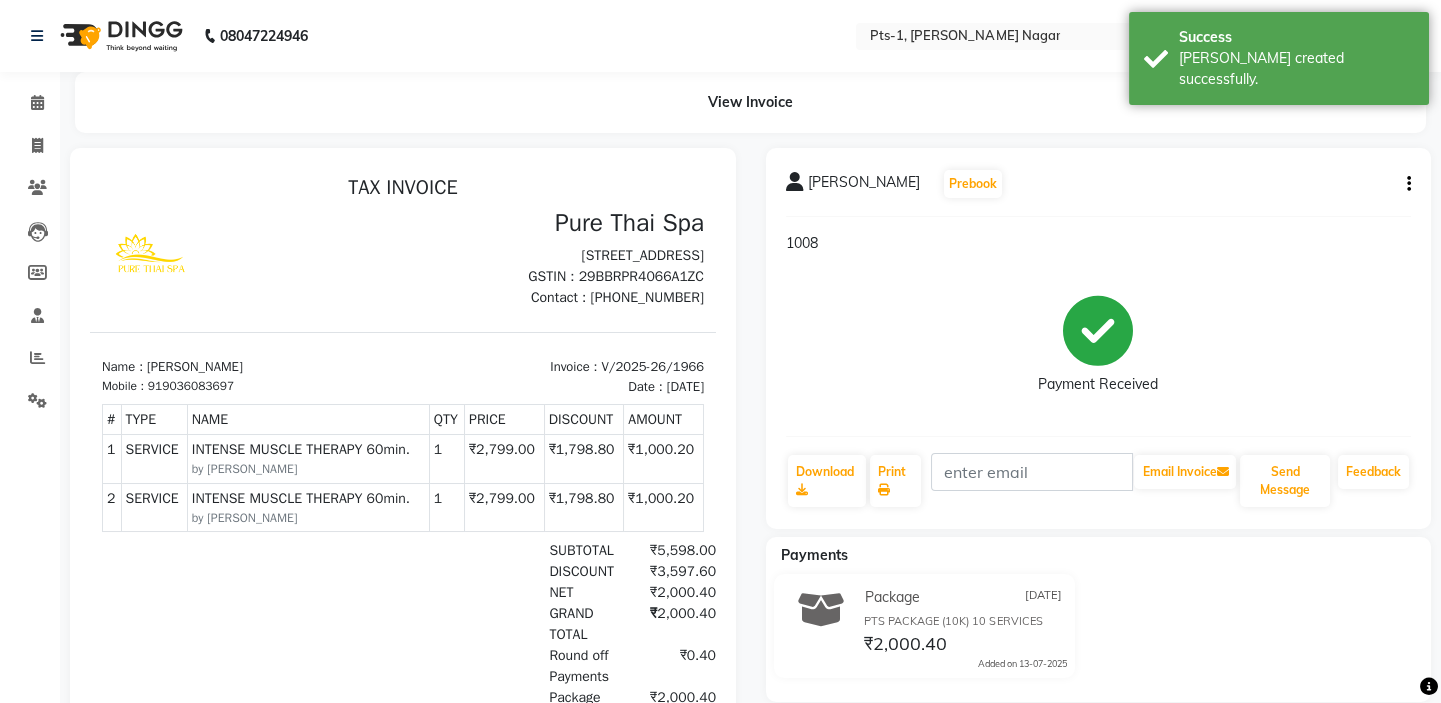 scroll, scrollTop: 0, scrollLeft: 0, axis: both 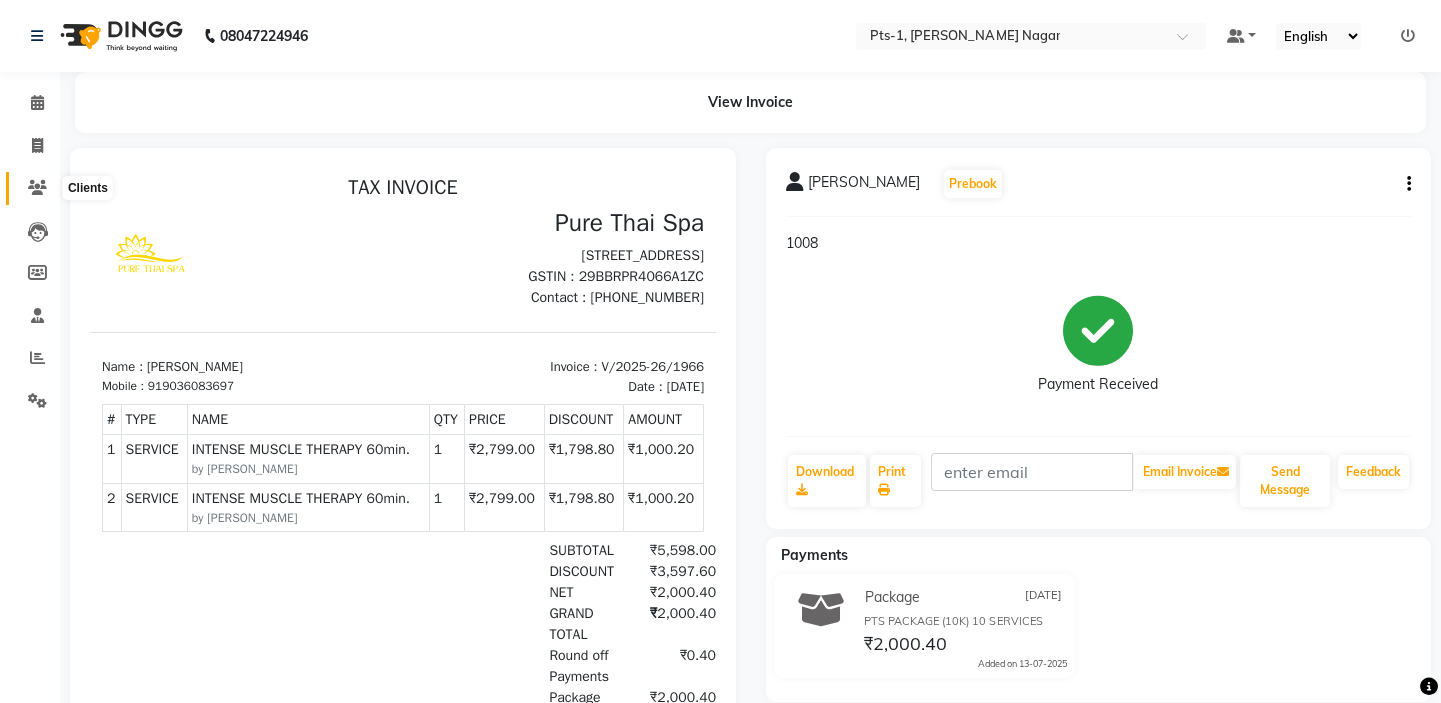 click 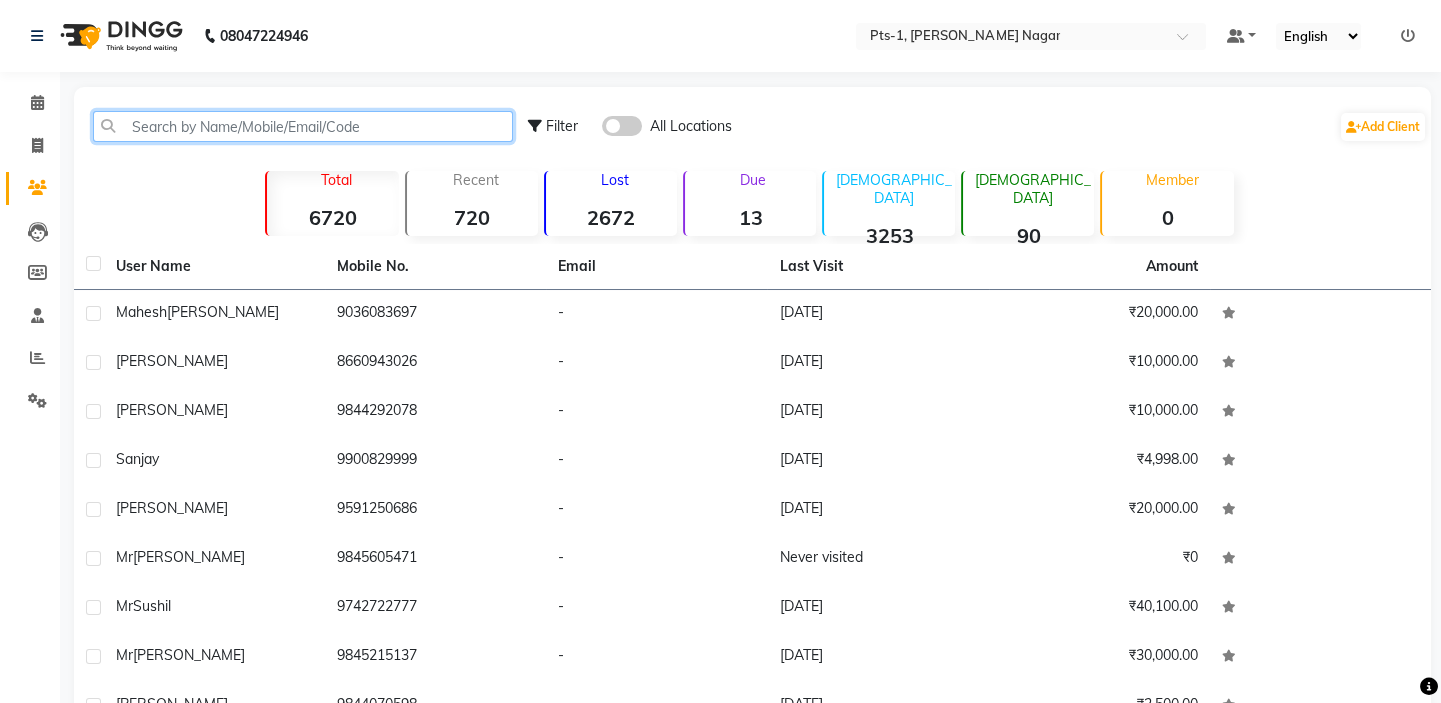 click 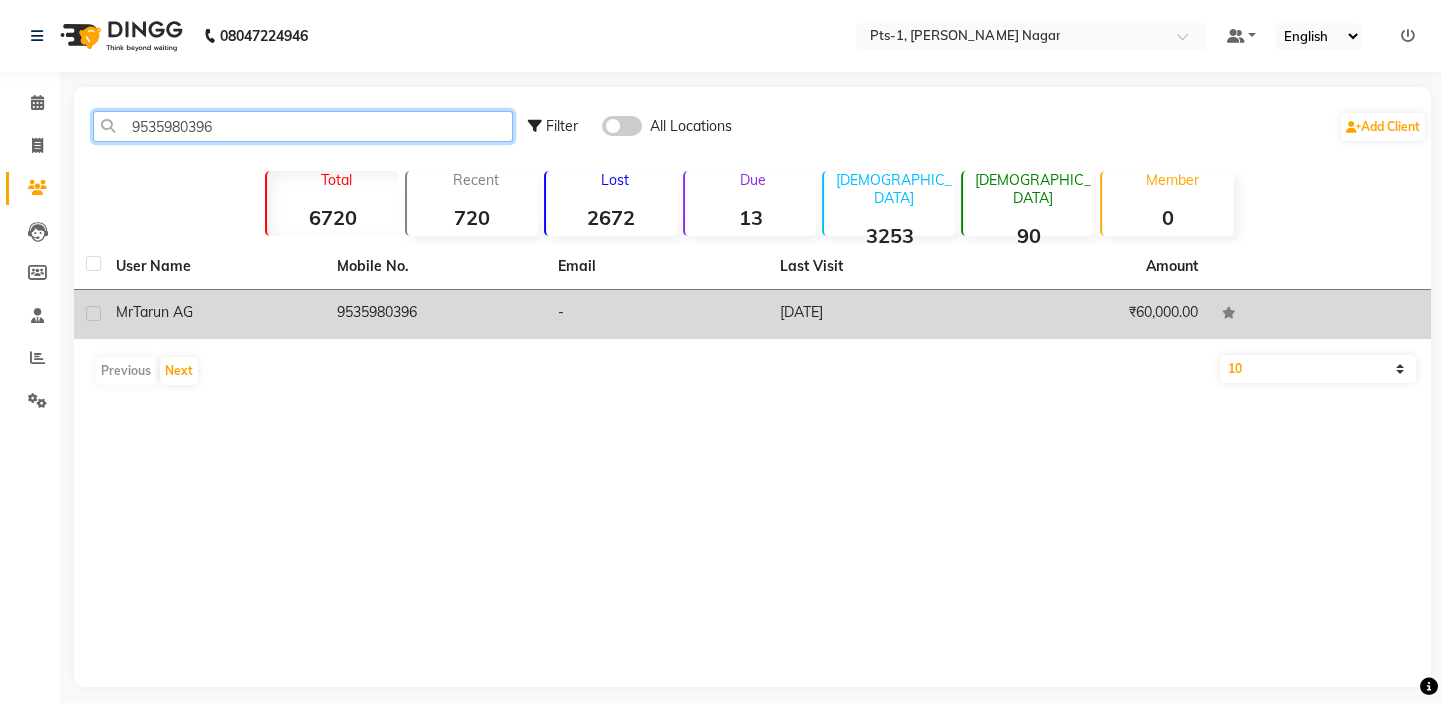 type on "9535980396" 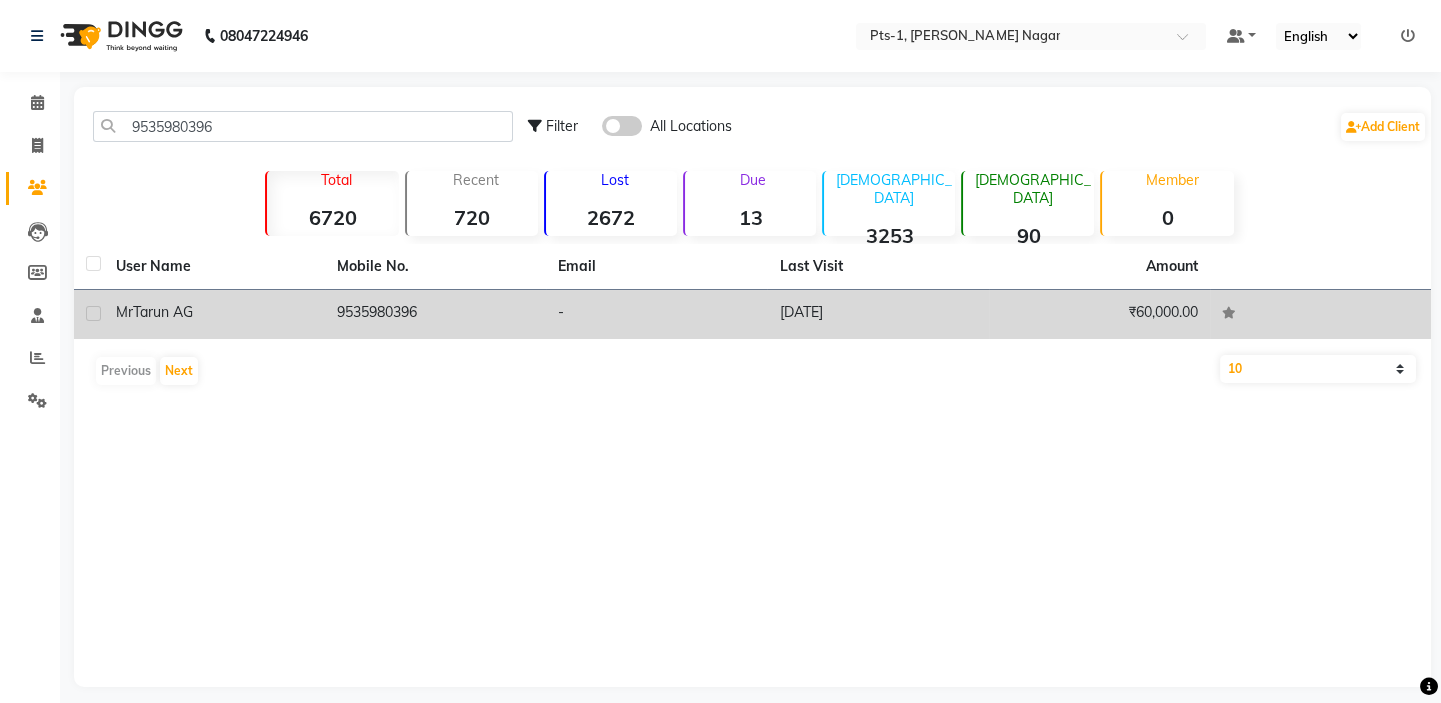 click on "9535980396" 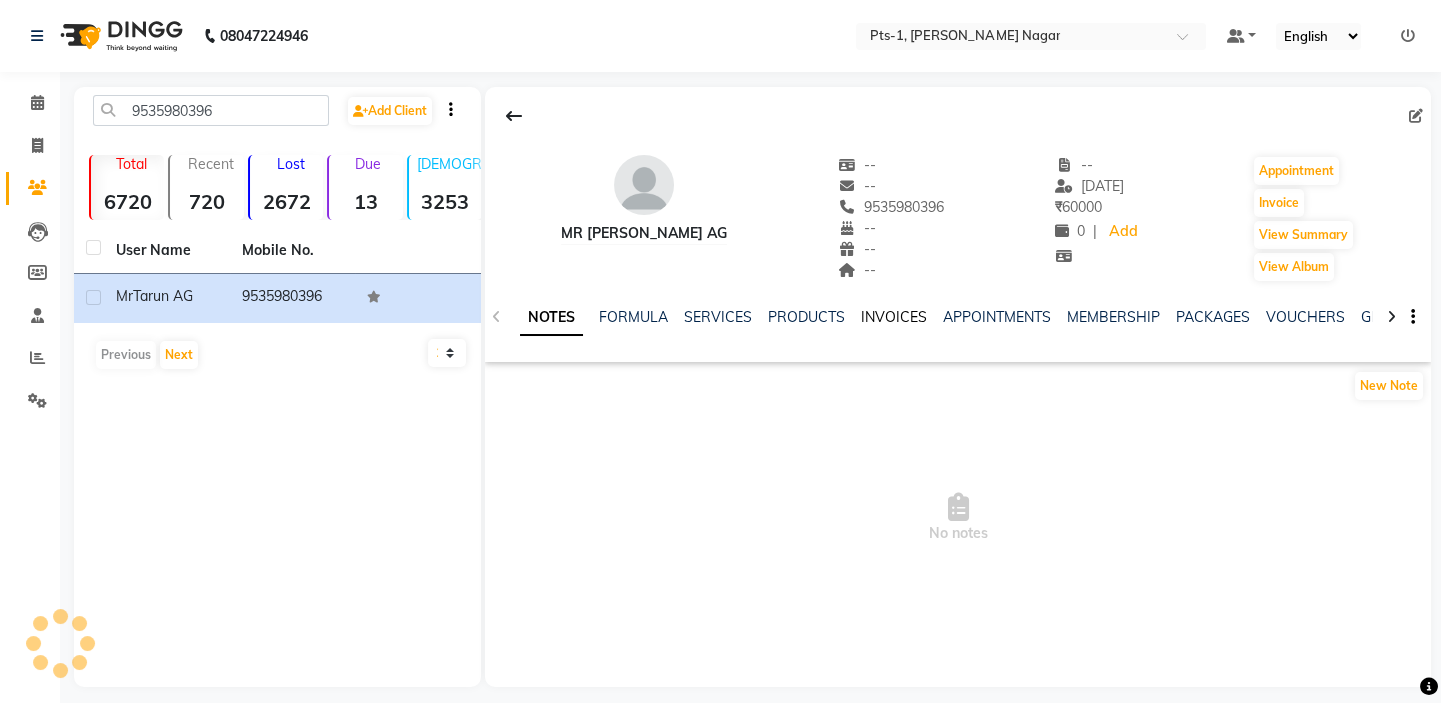 click on "INVOICES" 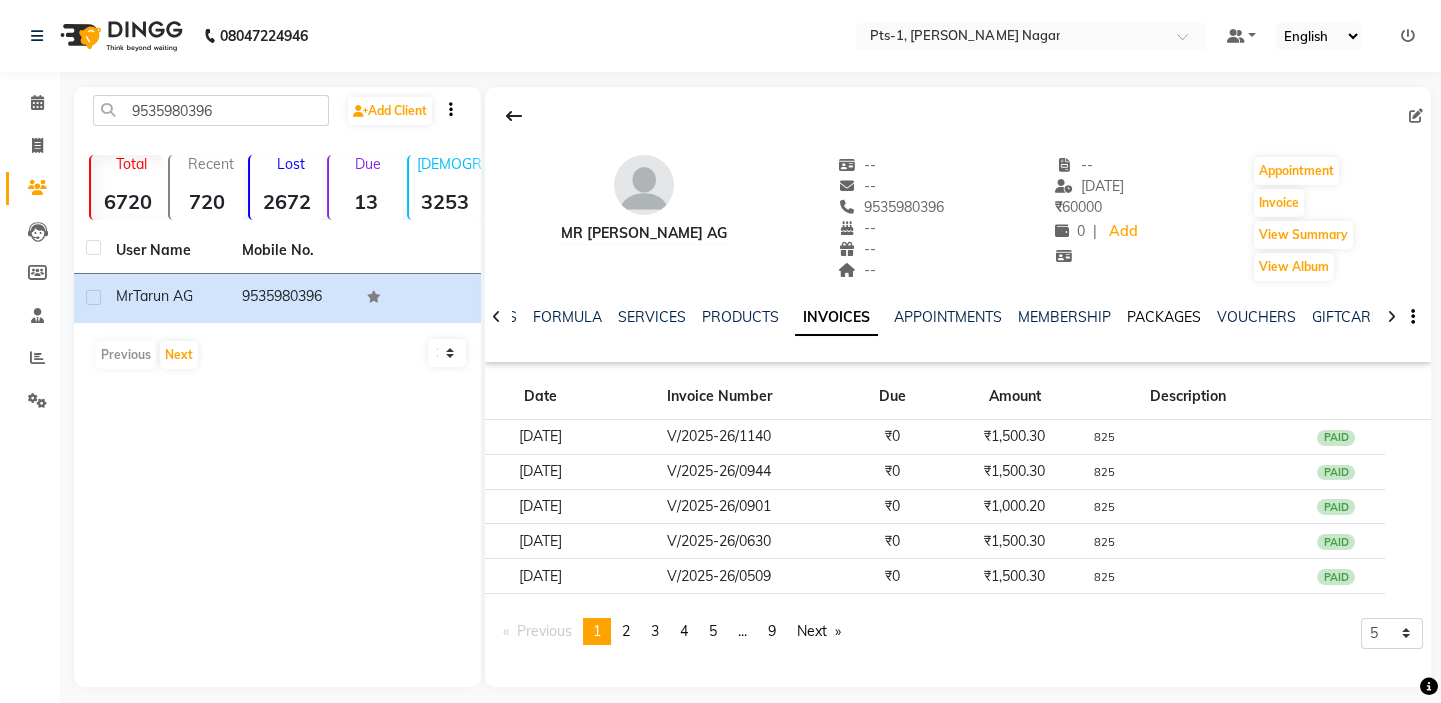 click on "PACKAGES" 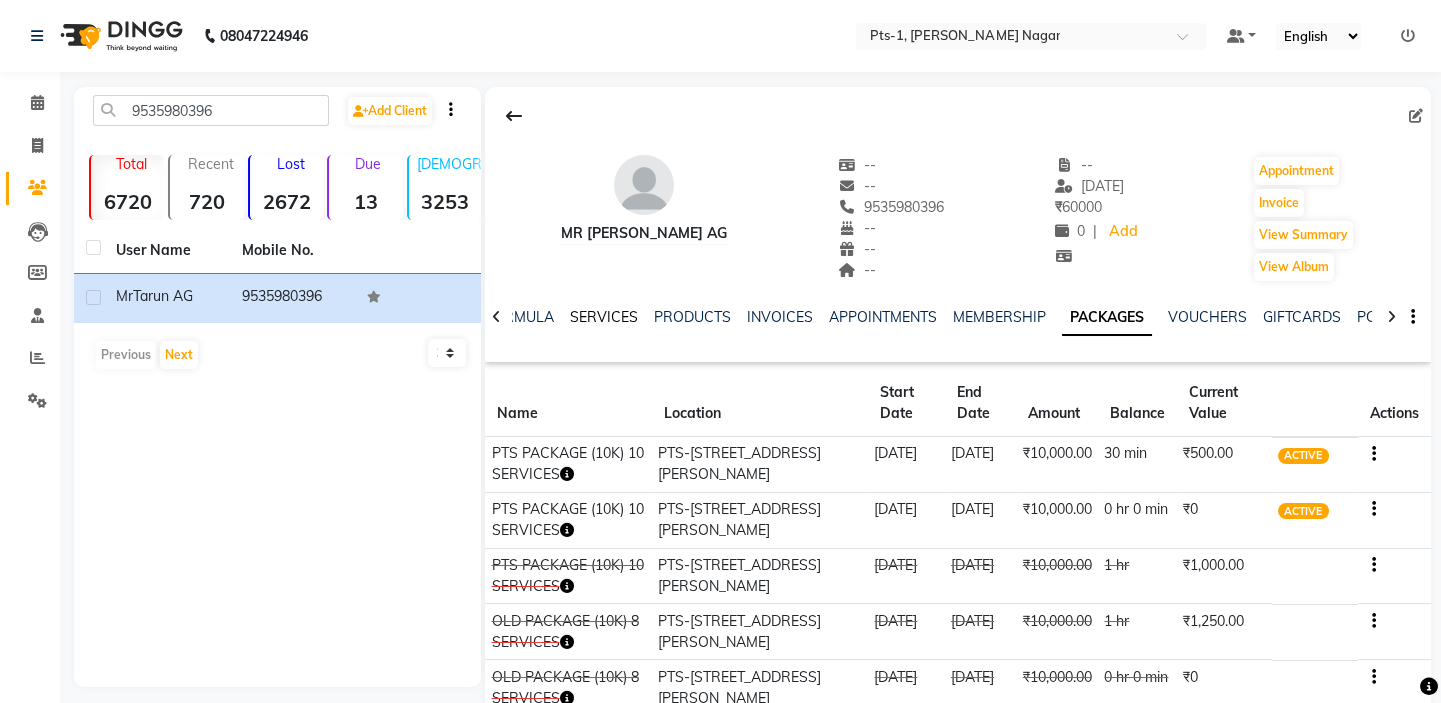 click on "SERVICES" 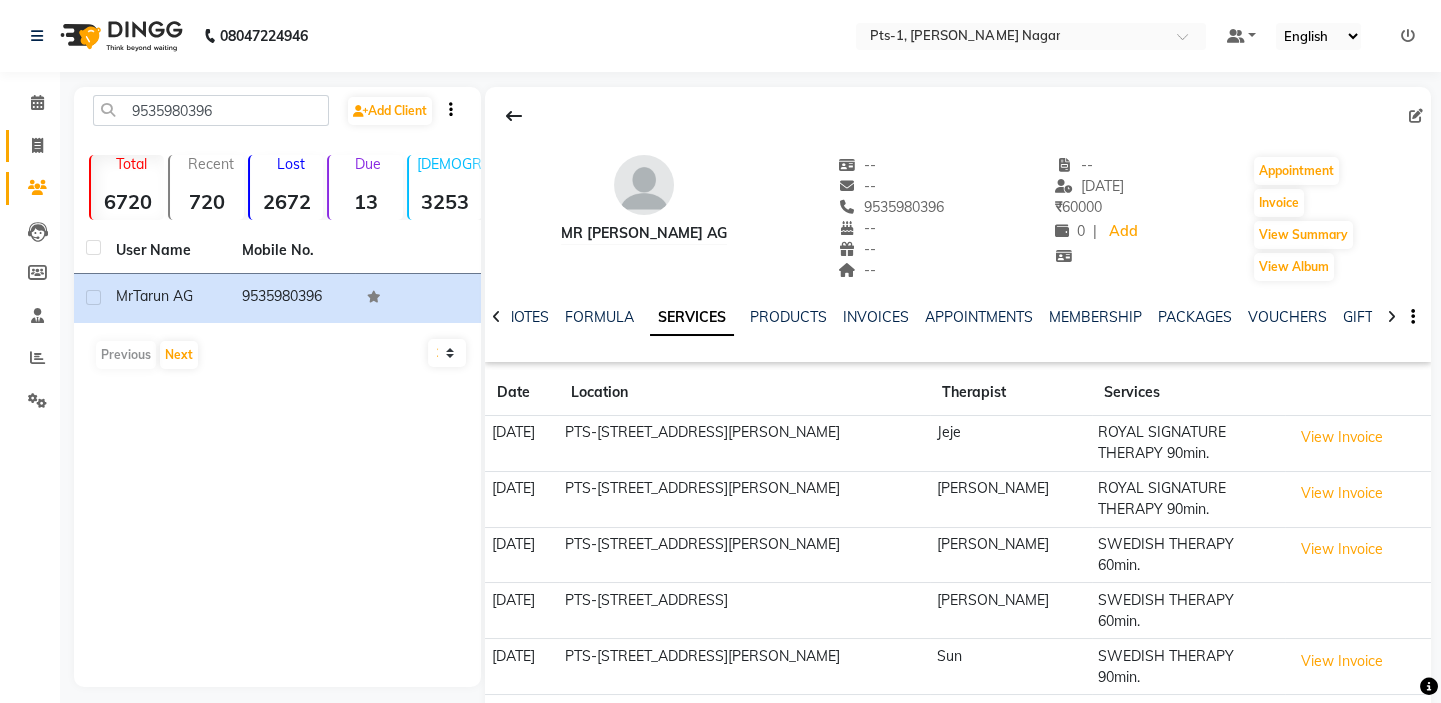 click 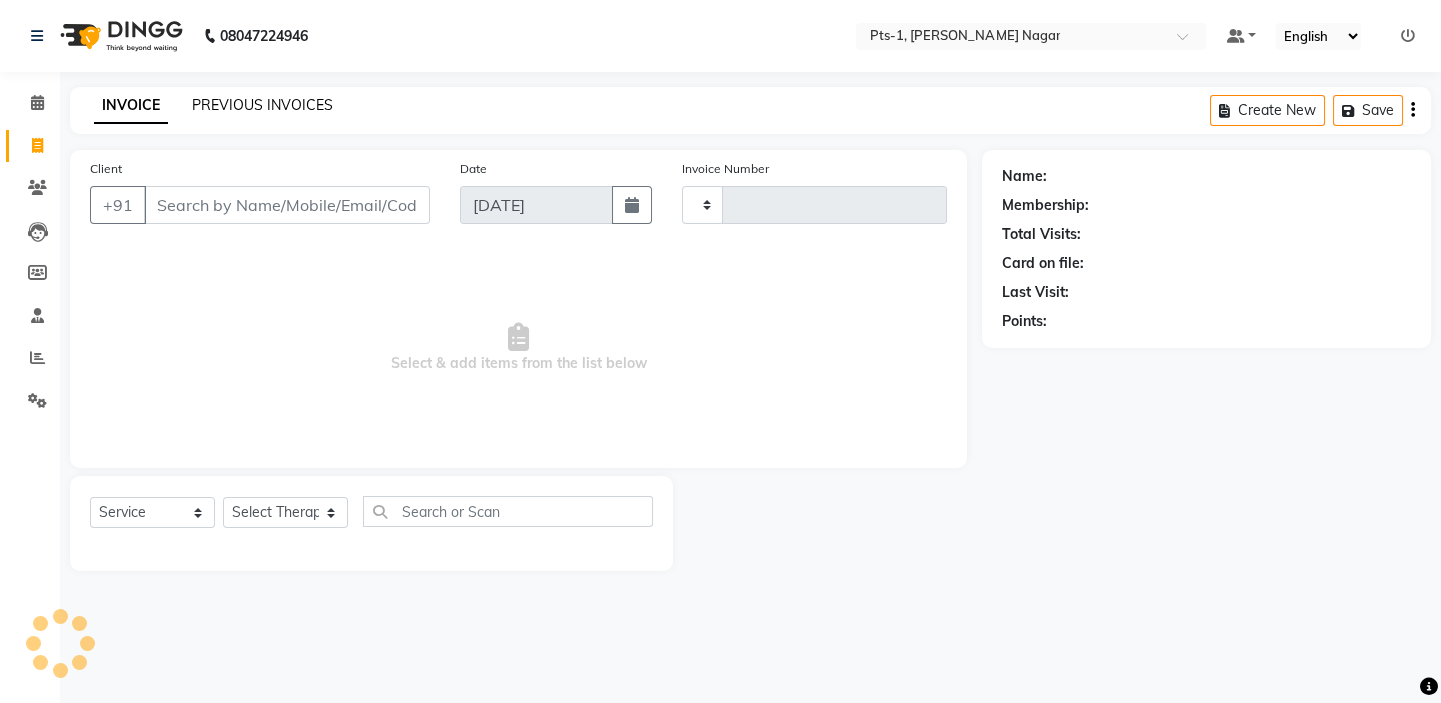 type on "1967" 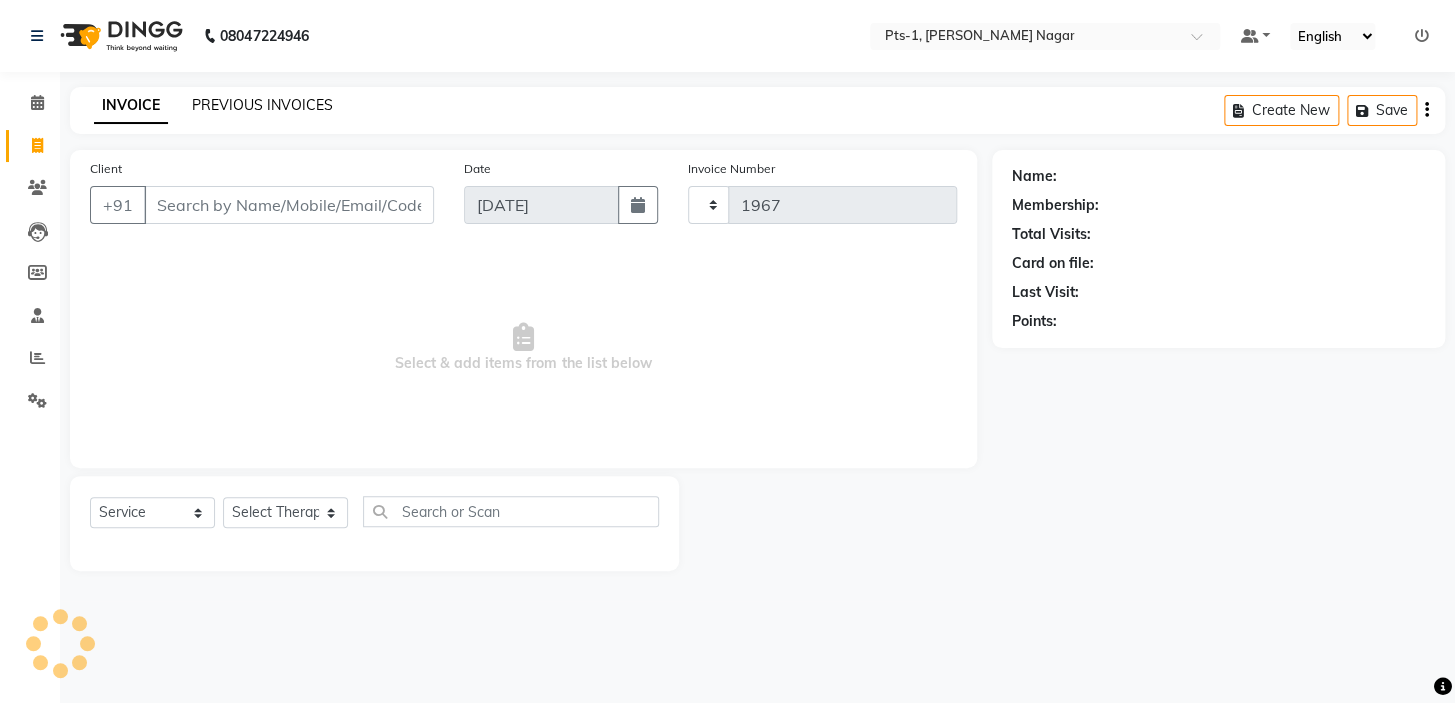 select on "5296" 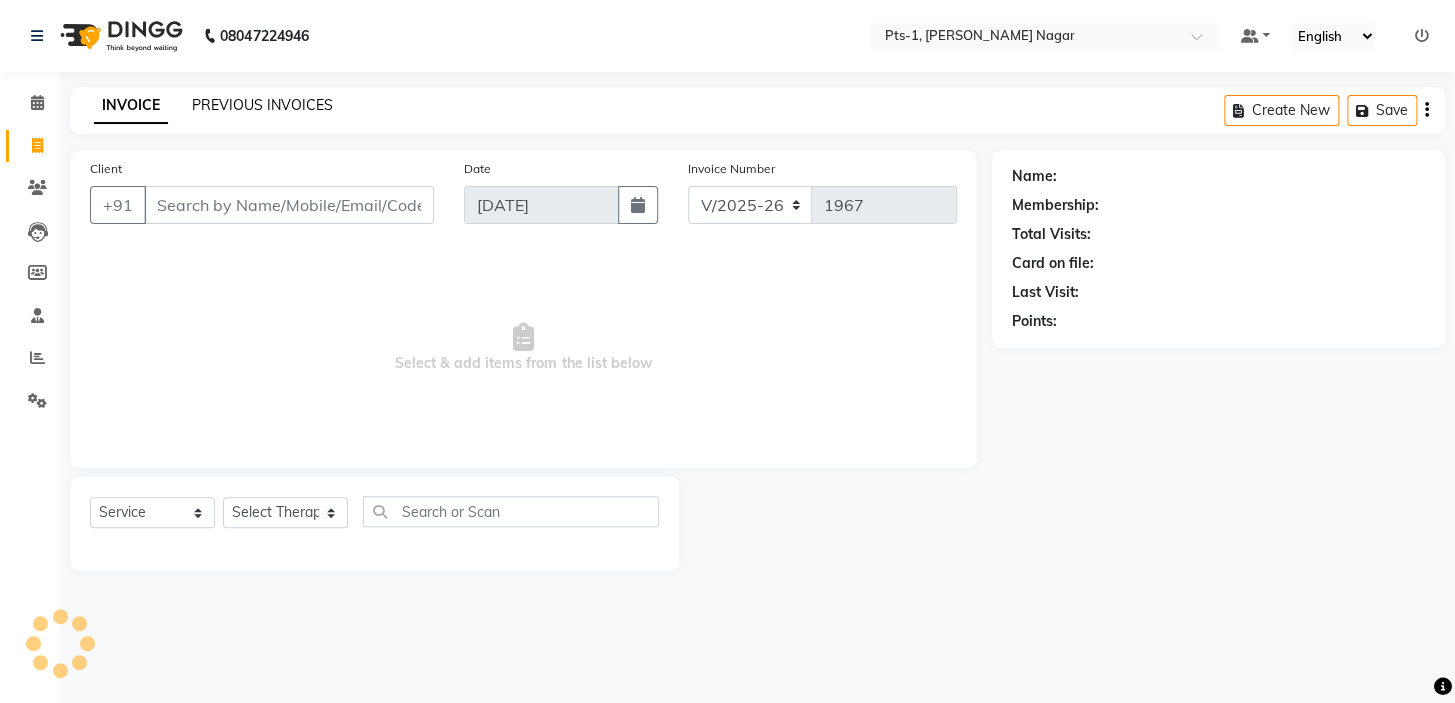 click on "PREVIOUS INVOICES" 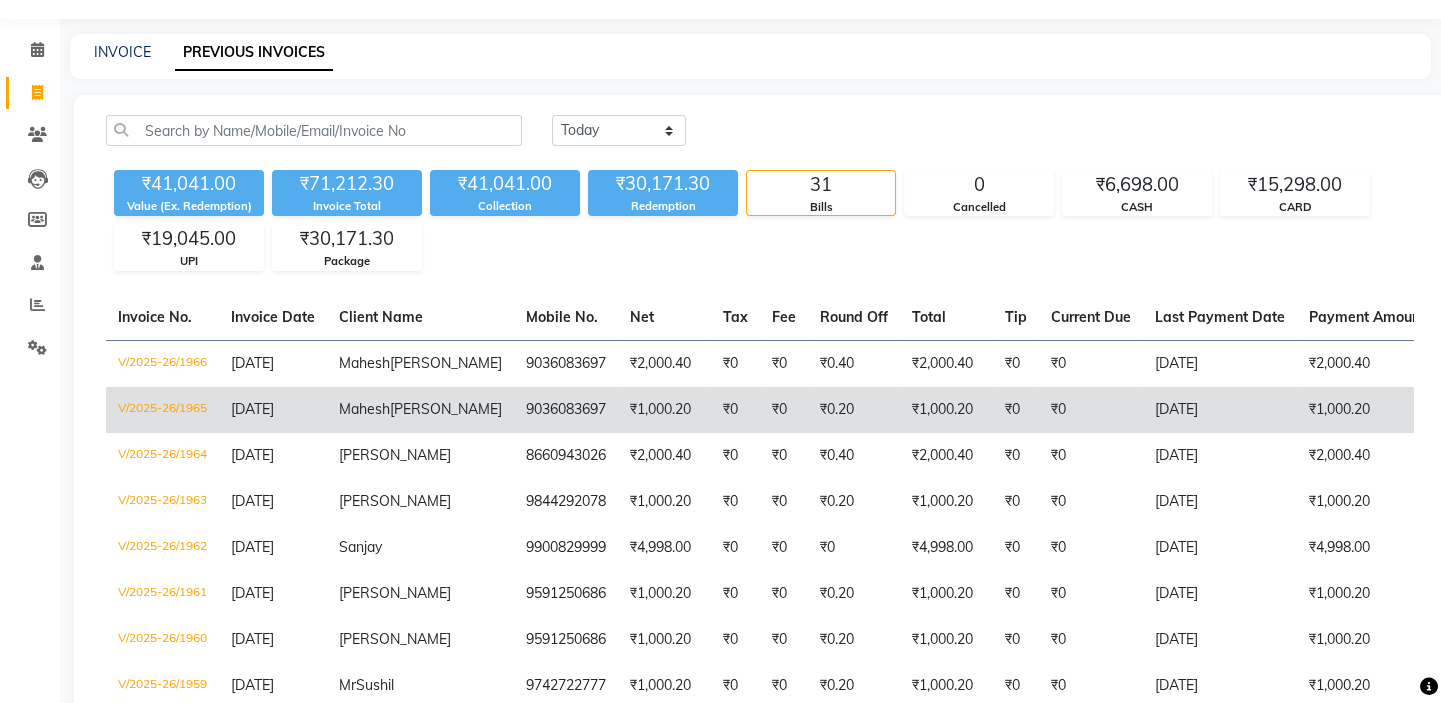 scroll, scrollTop: 90, scrollLeft: 0, axis: vertical 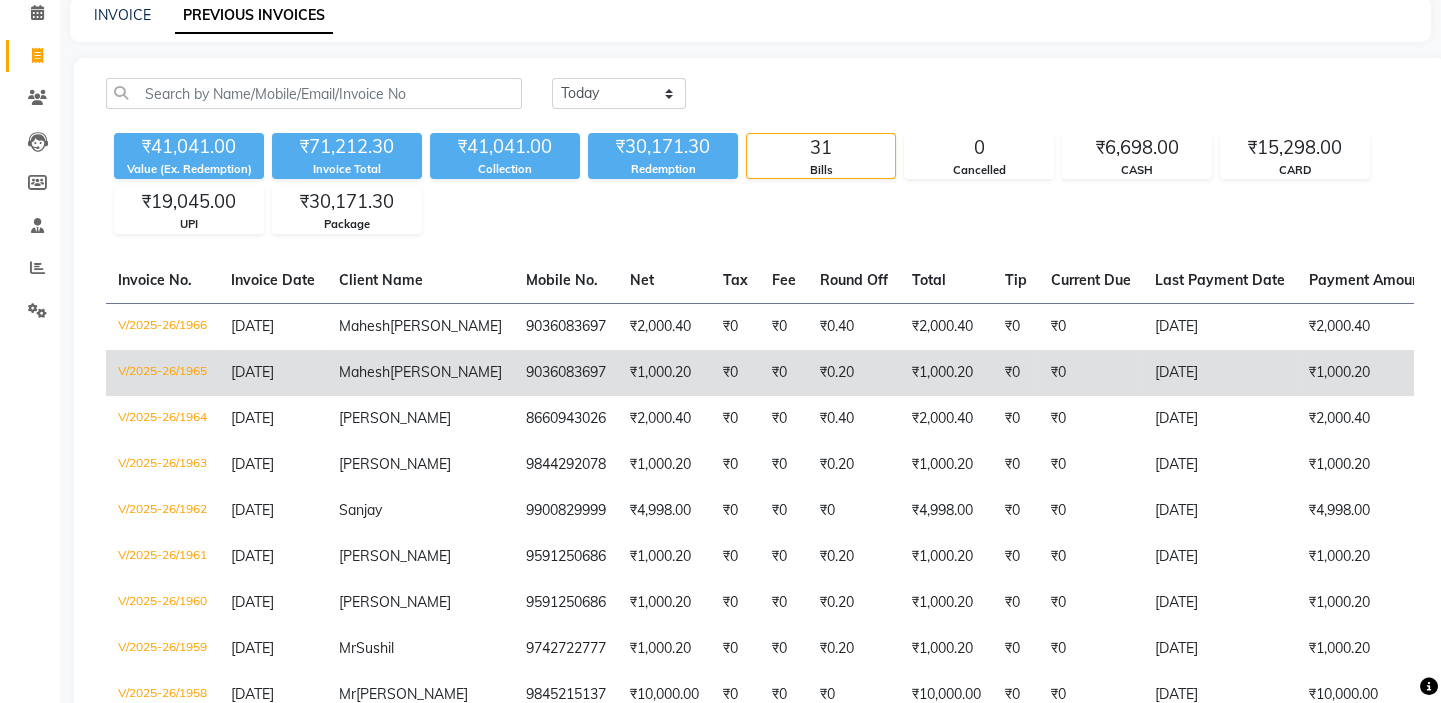 click on "₹1,000.20" 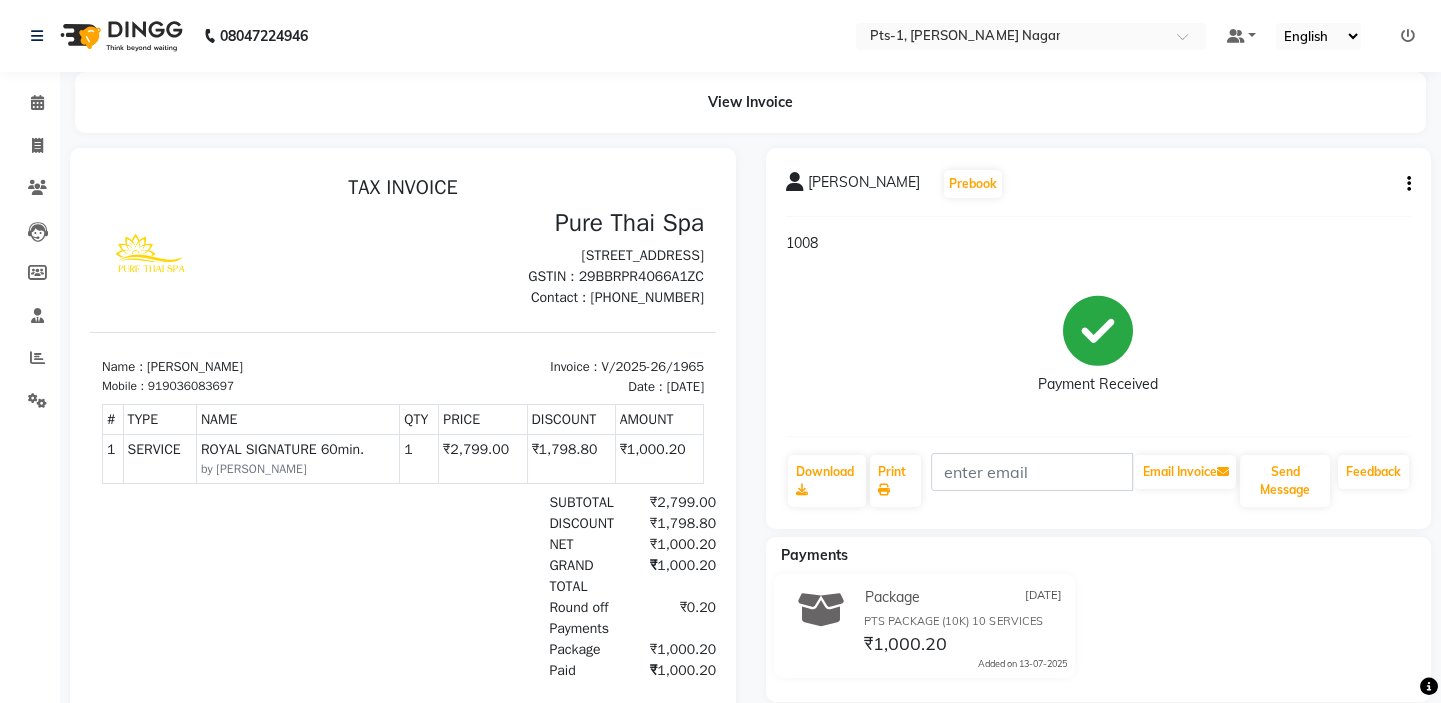 scroll, scrollTop: 0, scrollLeft: 0, axis: both 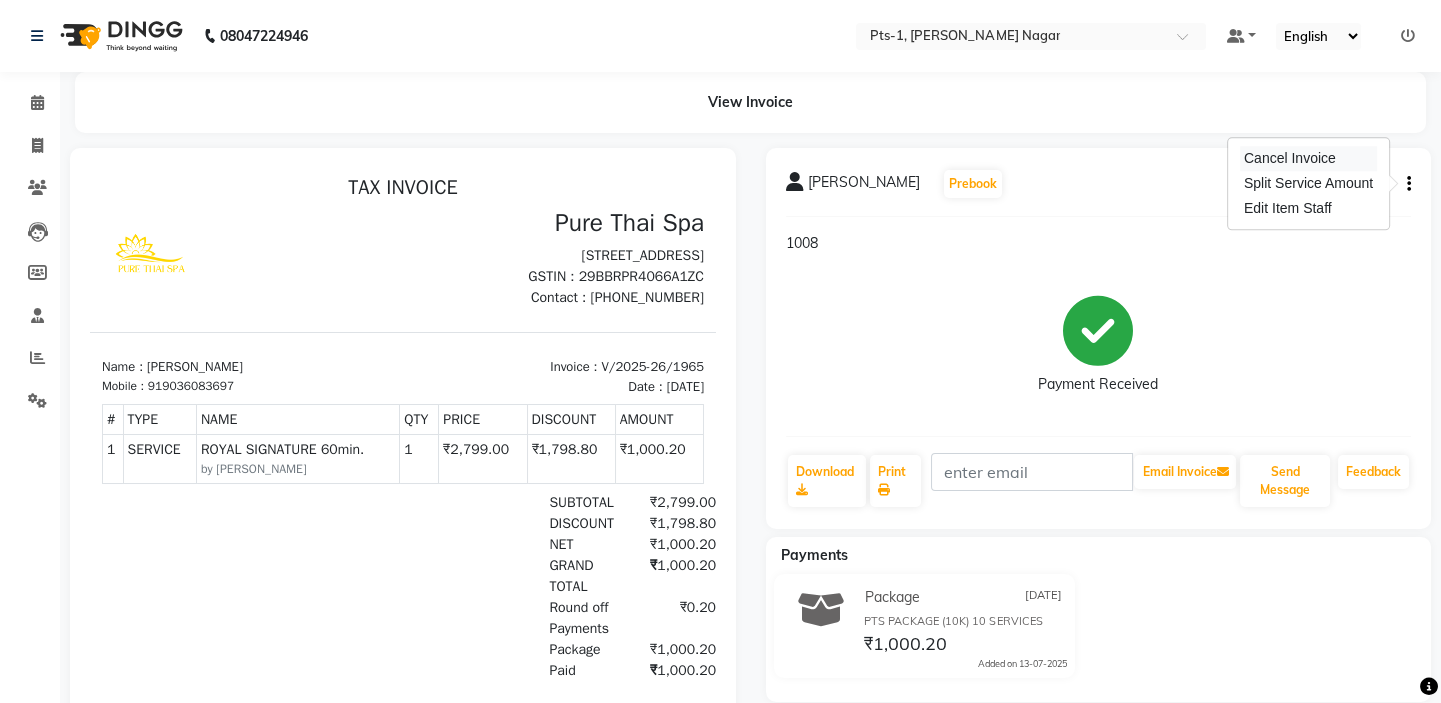 click on "Cancel Invoice" at bounding box center [1308, 158] 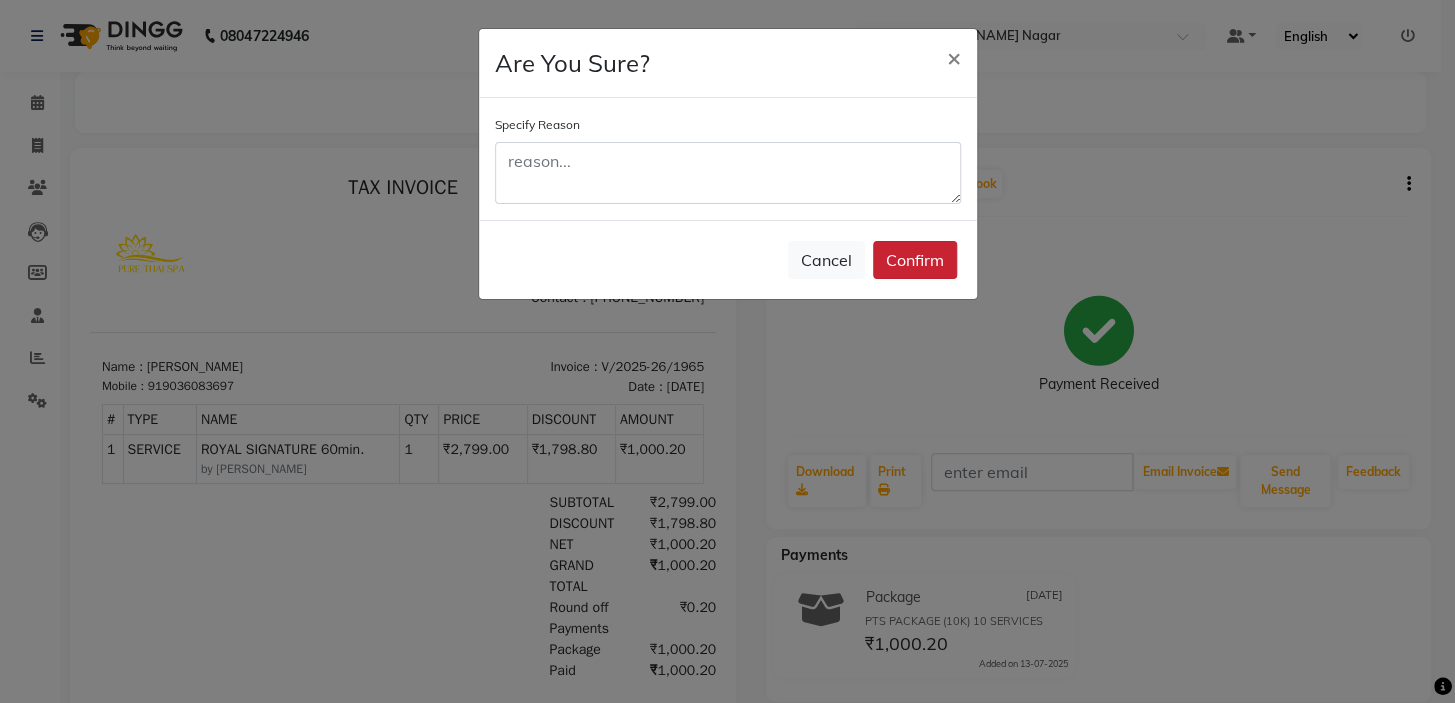 click on "Confirm" 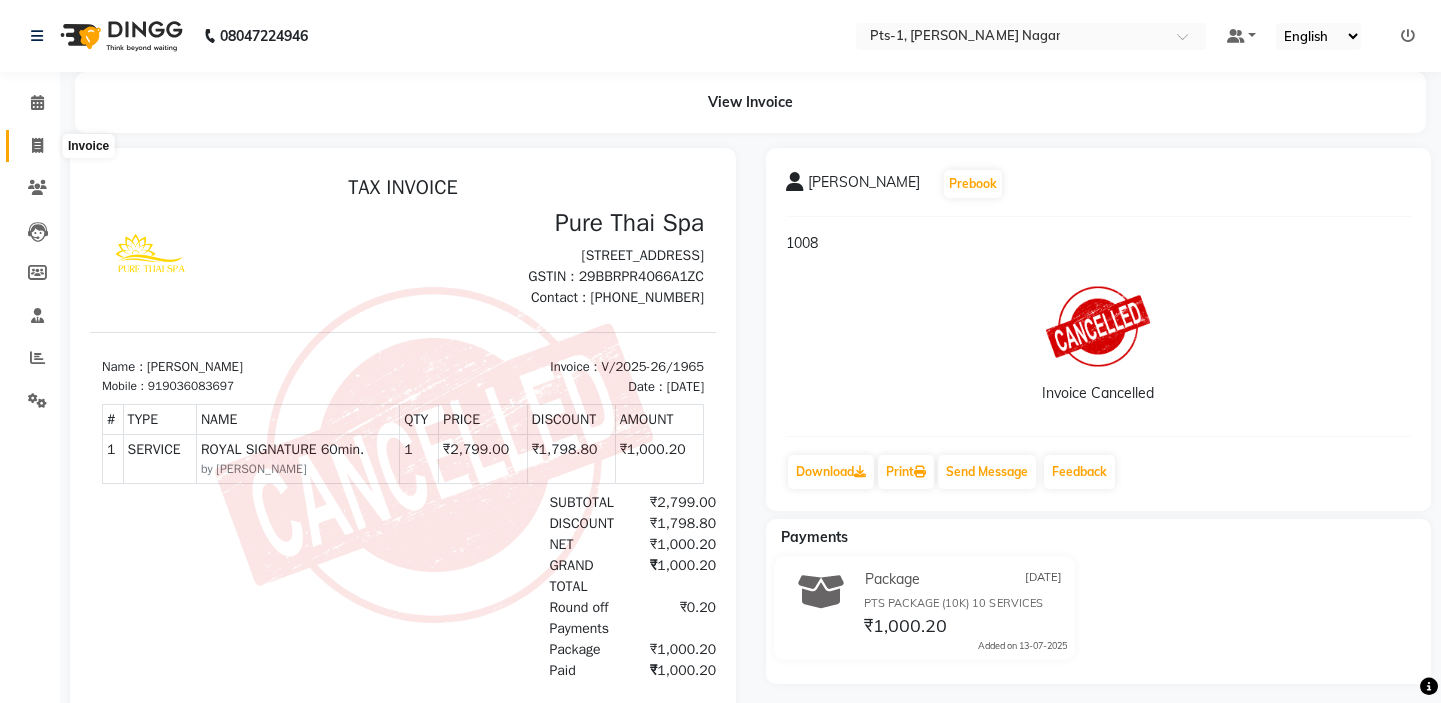 click 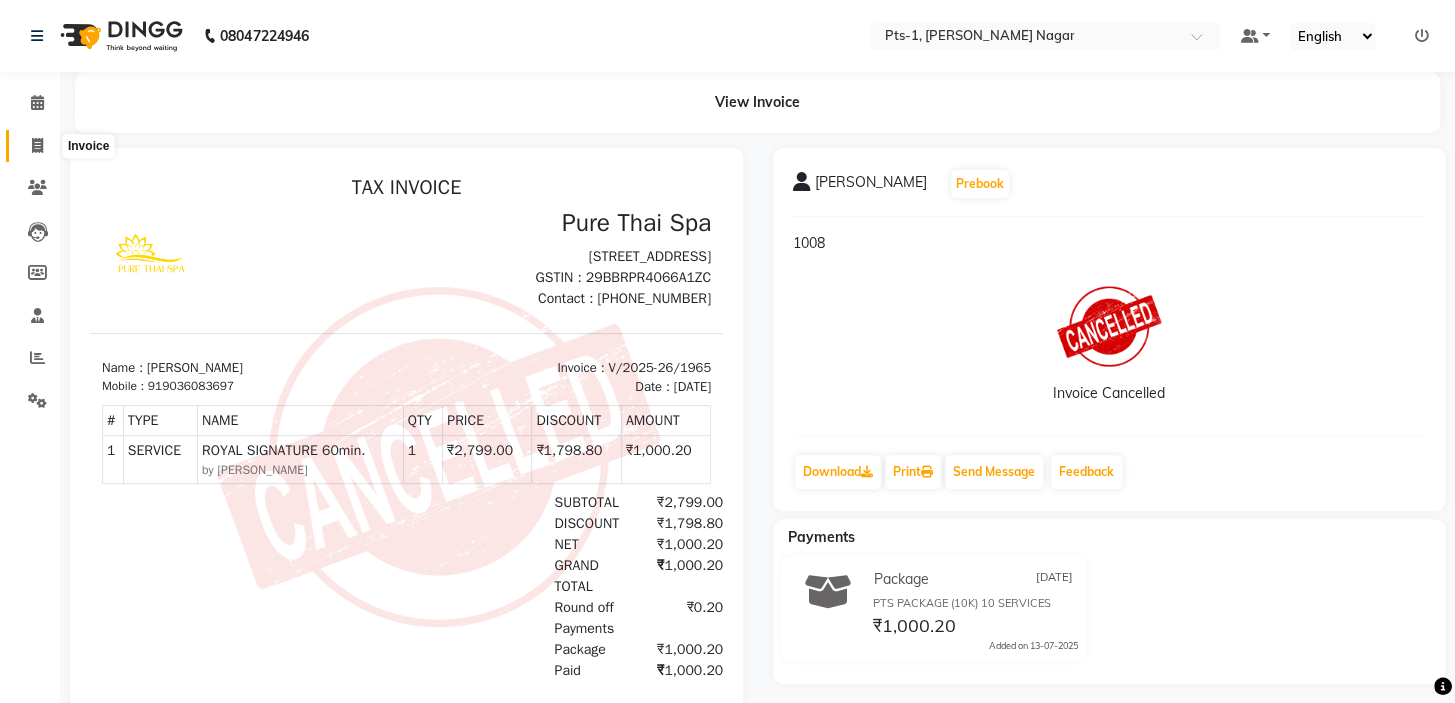 select on "service" 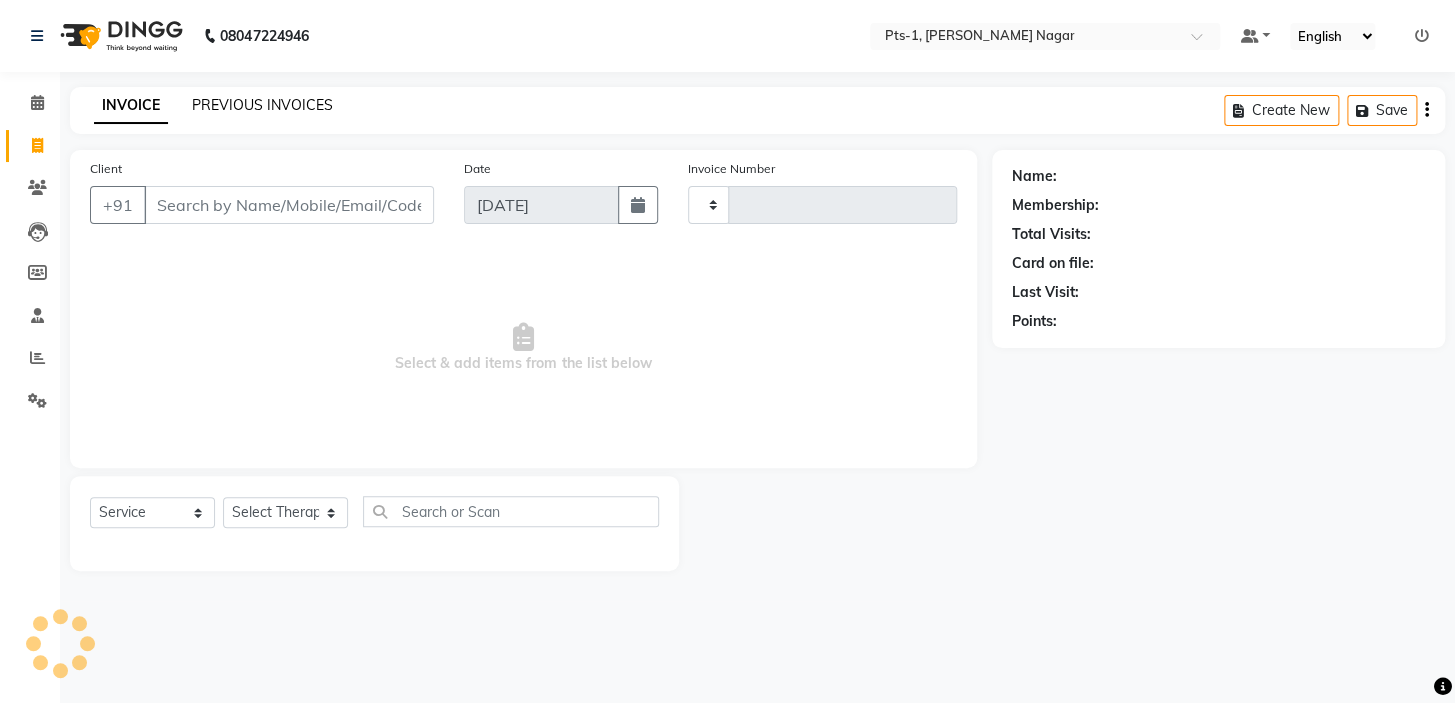 type on "1967" 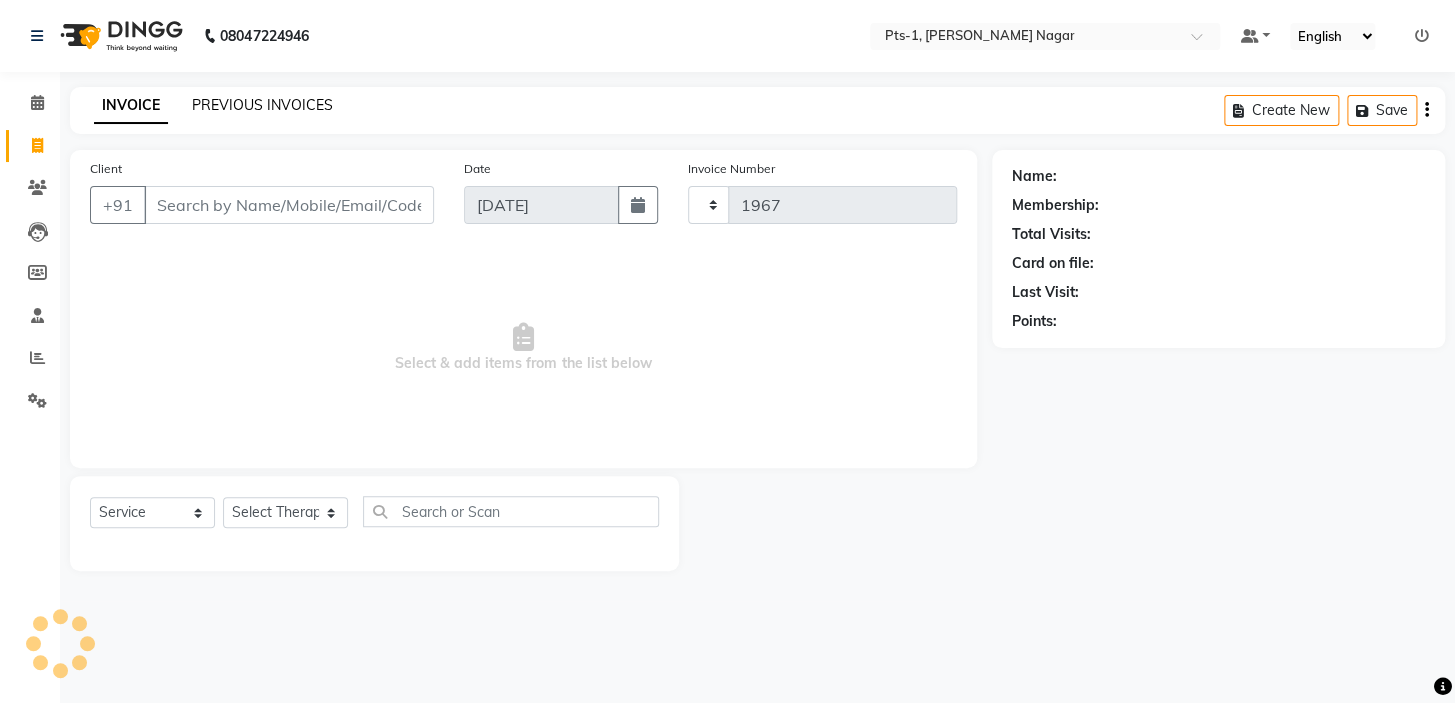 select on "5296" 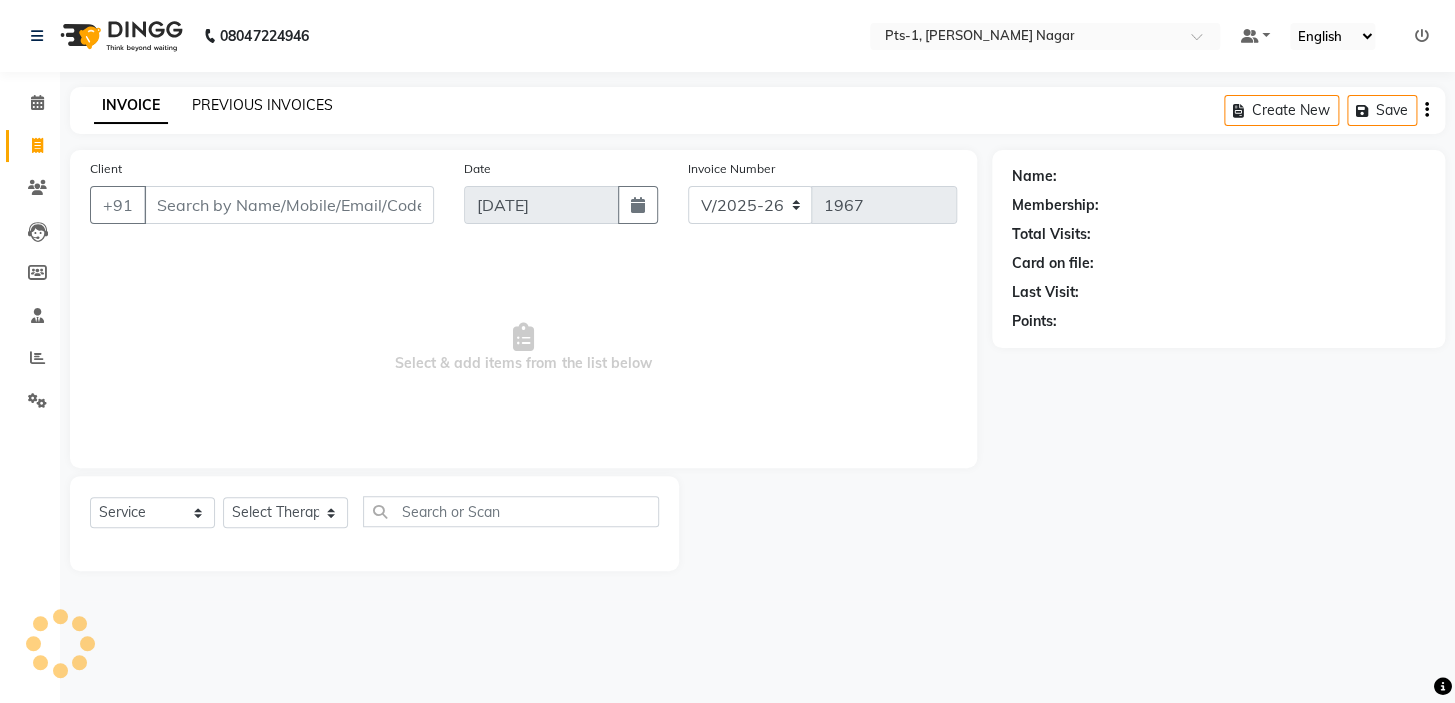 click on "PREVIOUS INVOICES" 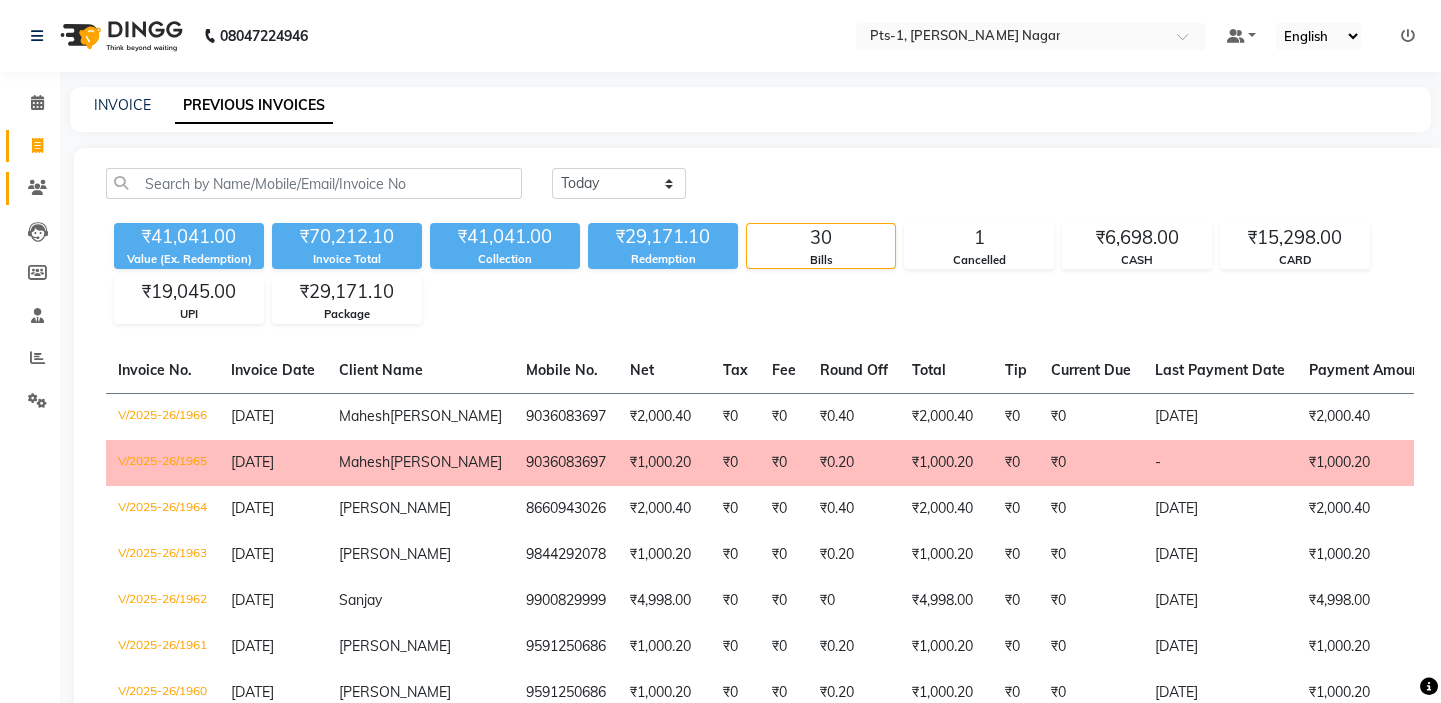 click 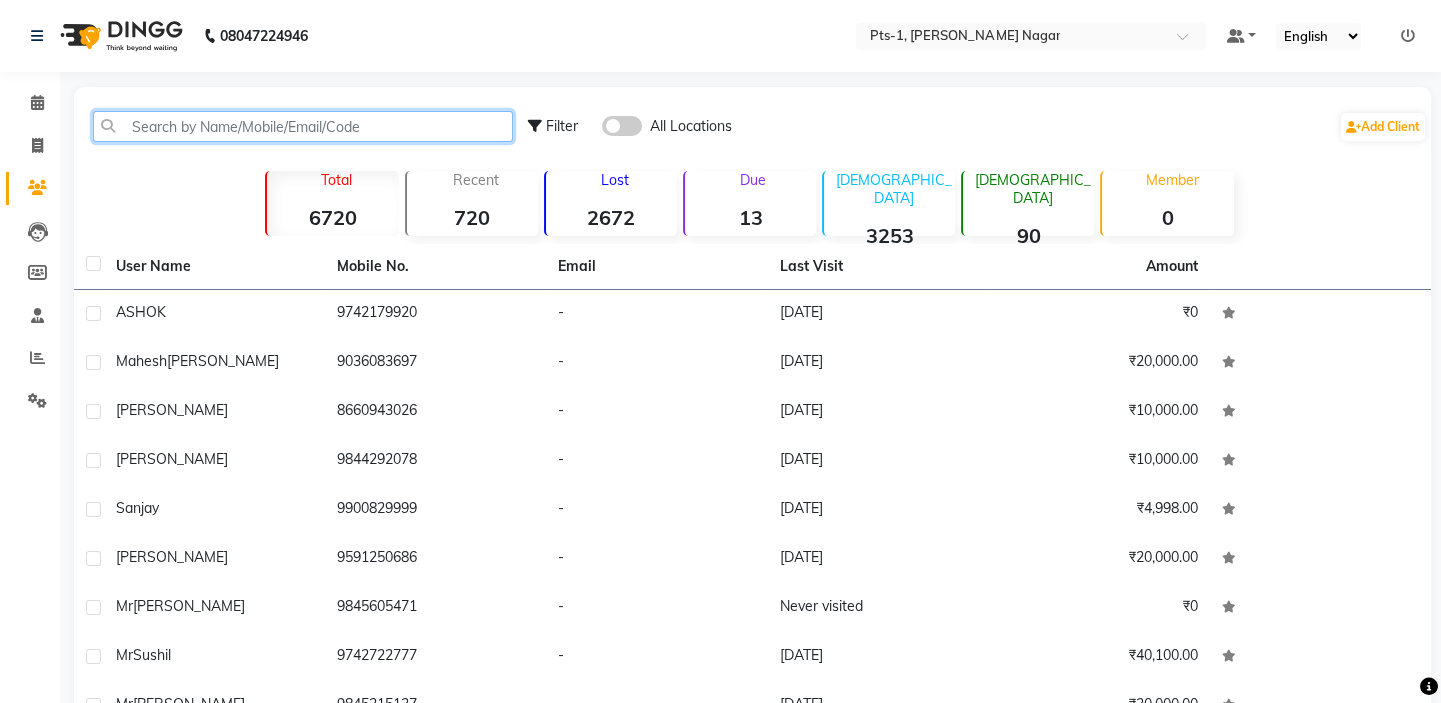 click 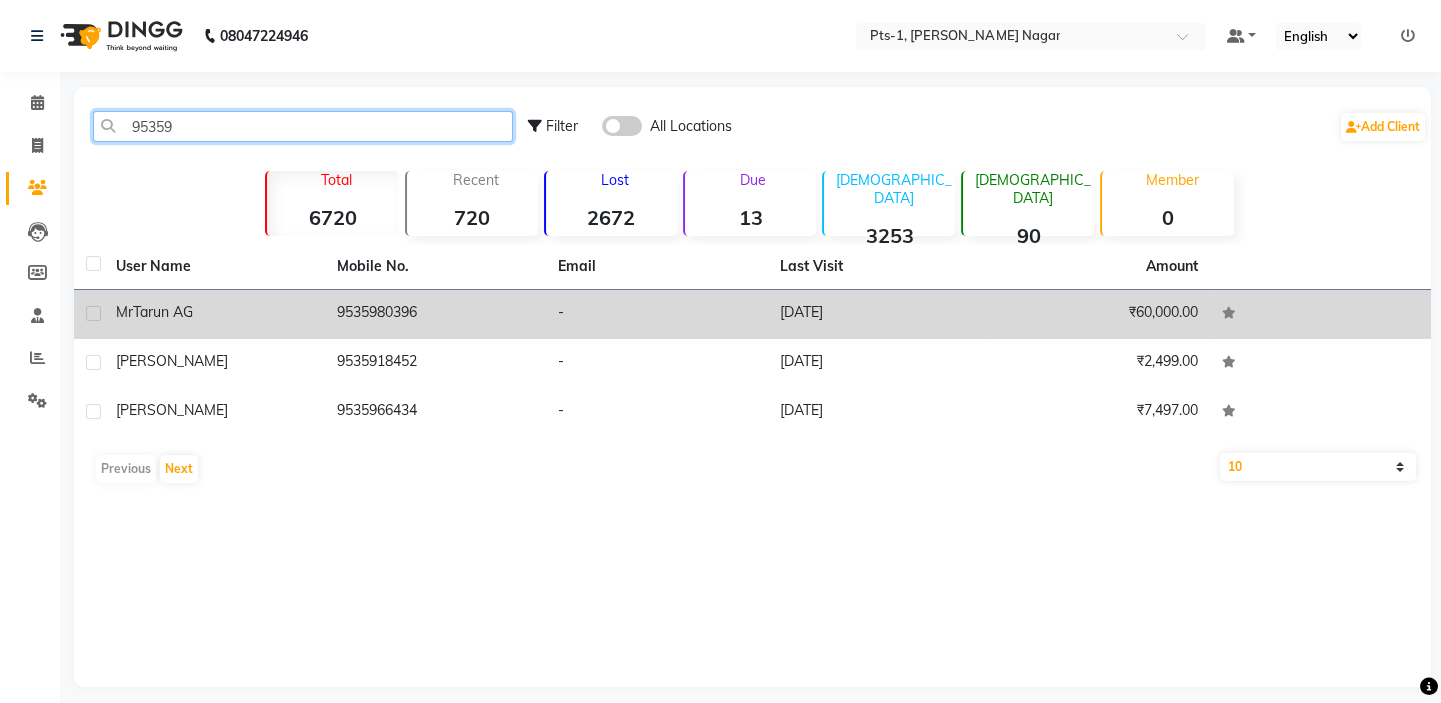 type on "95359" 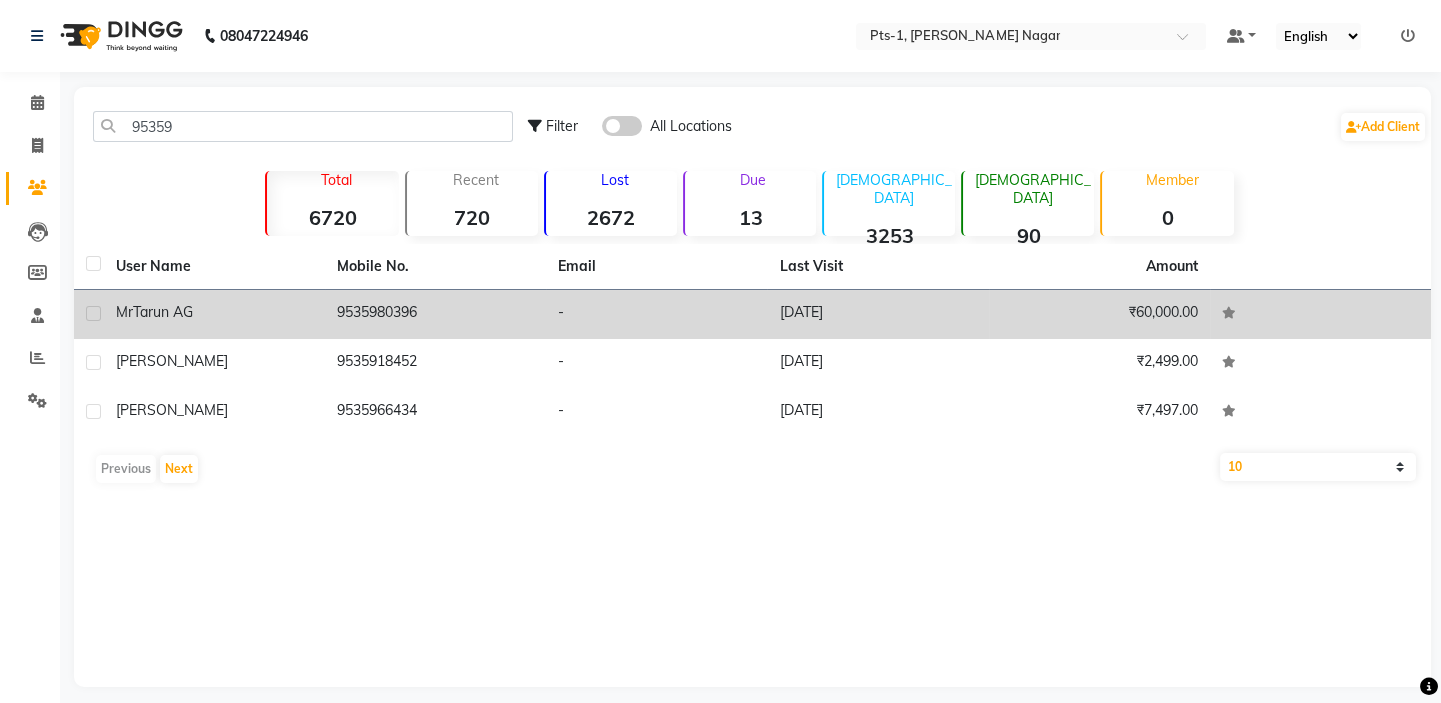 click on "9535980396" 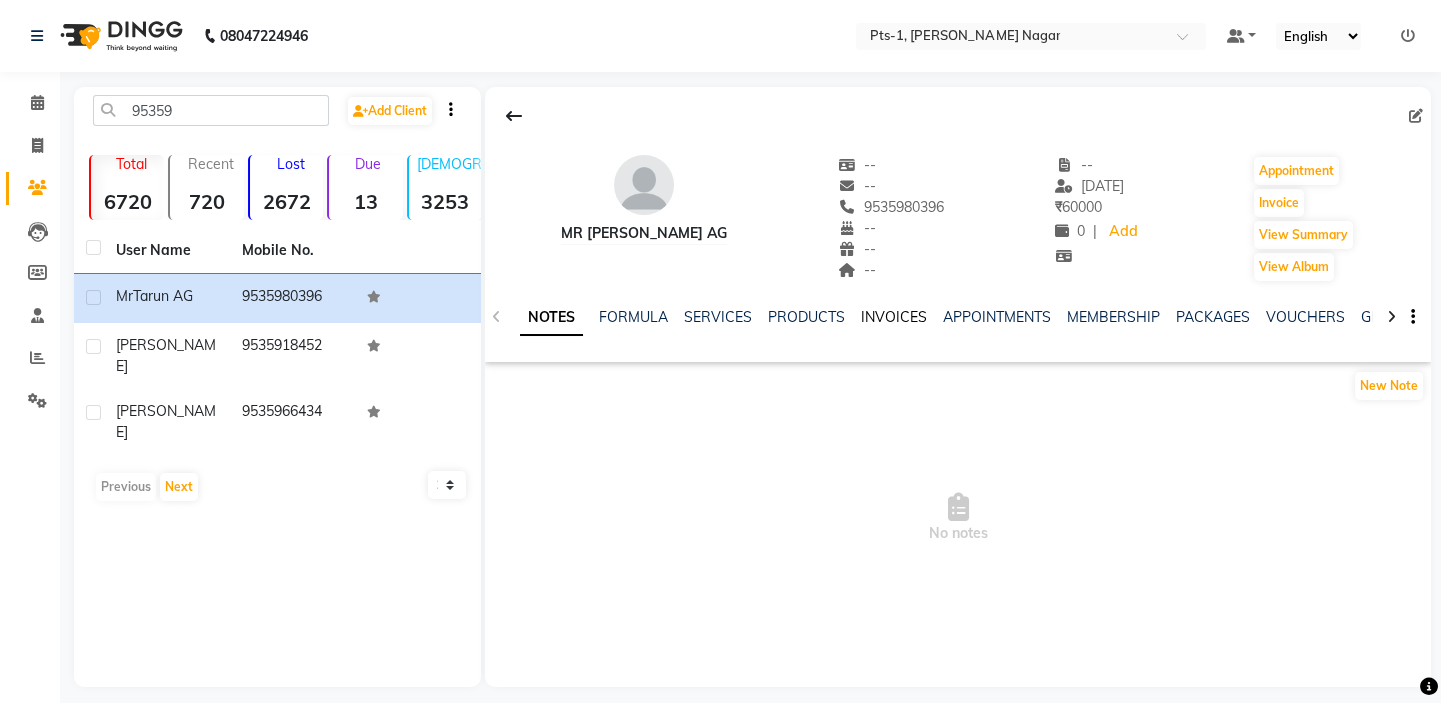 click on "INVOICES" 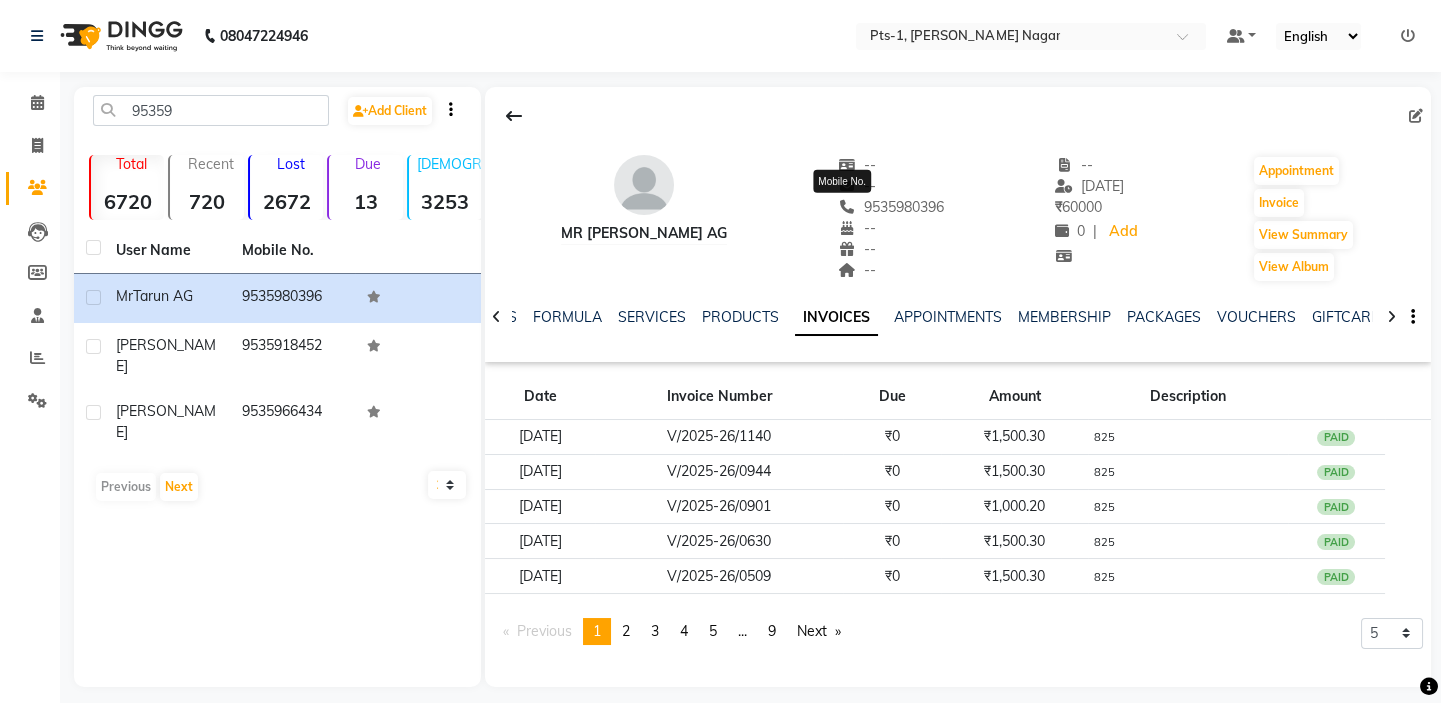 drag, startPoint x: 907, startPoint y: 207, endPoint x: 789, endPoint y: 208, distance: 118.004234 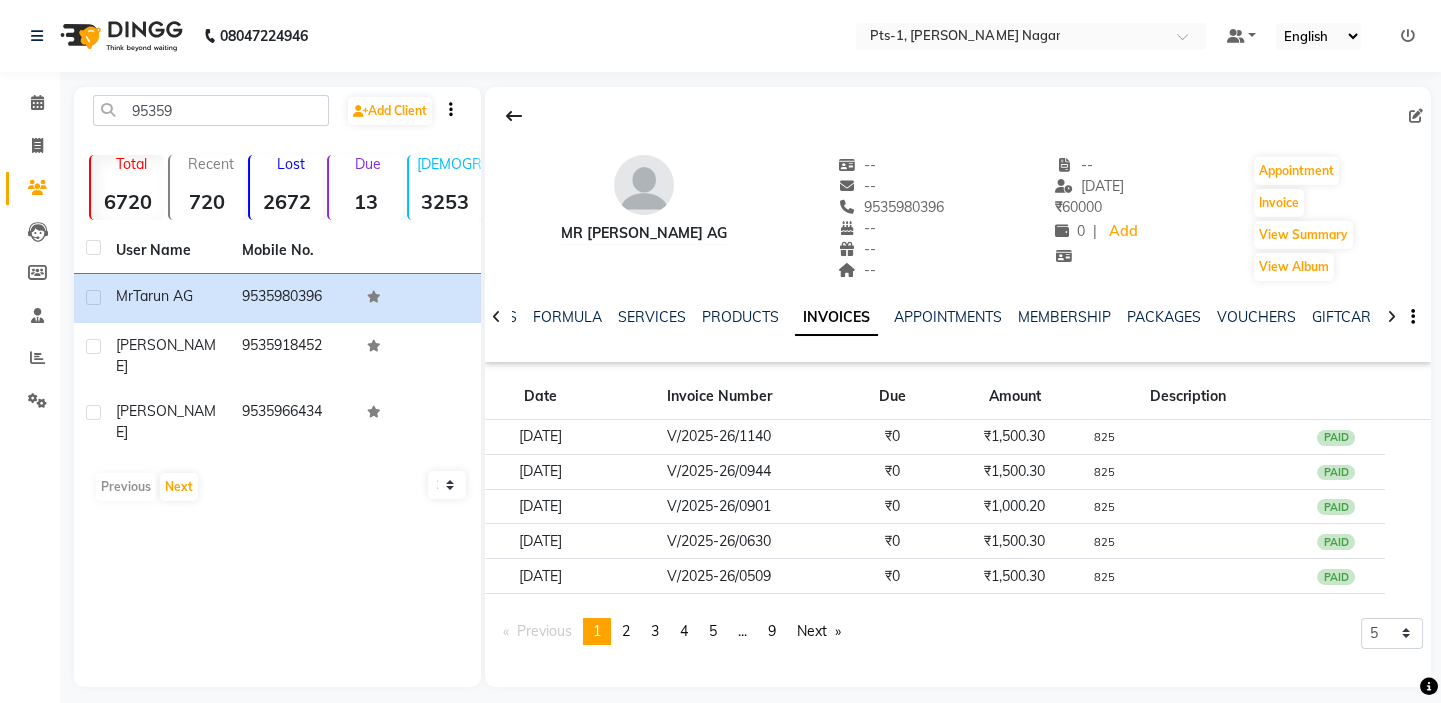 copy on "9535980396" 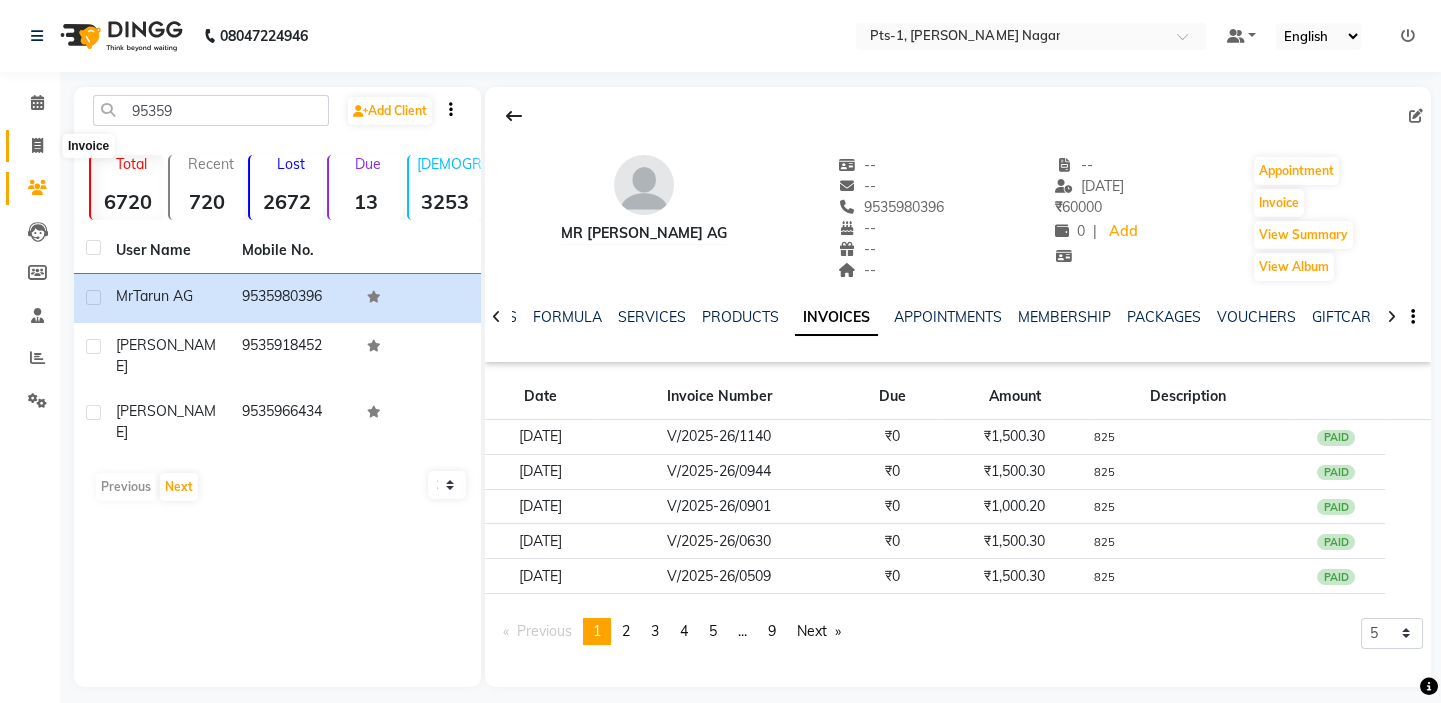 click 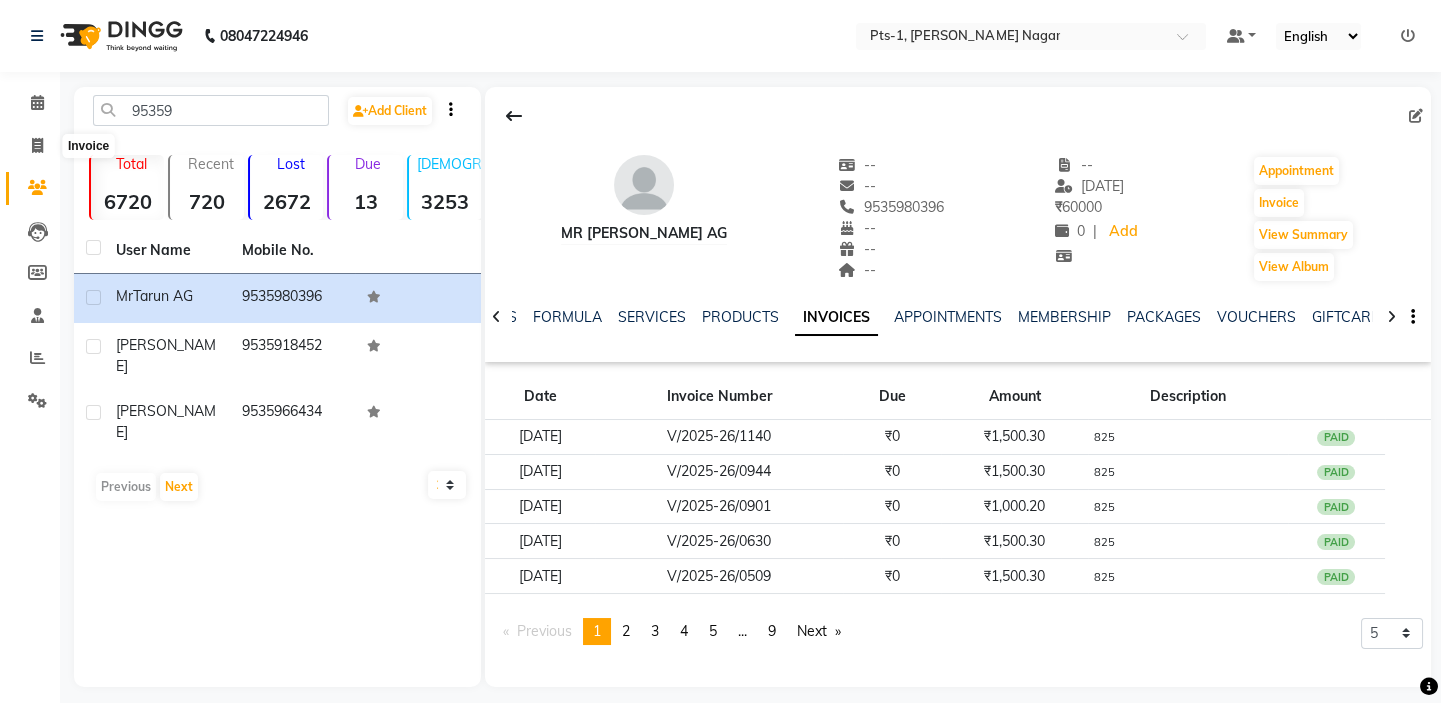 select on "service" 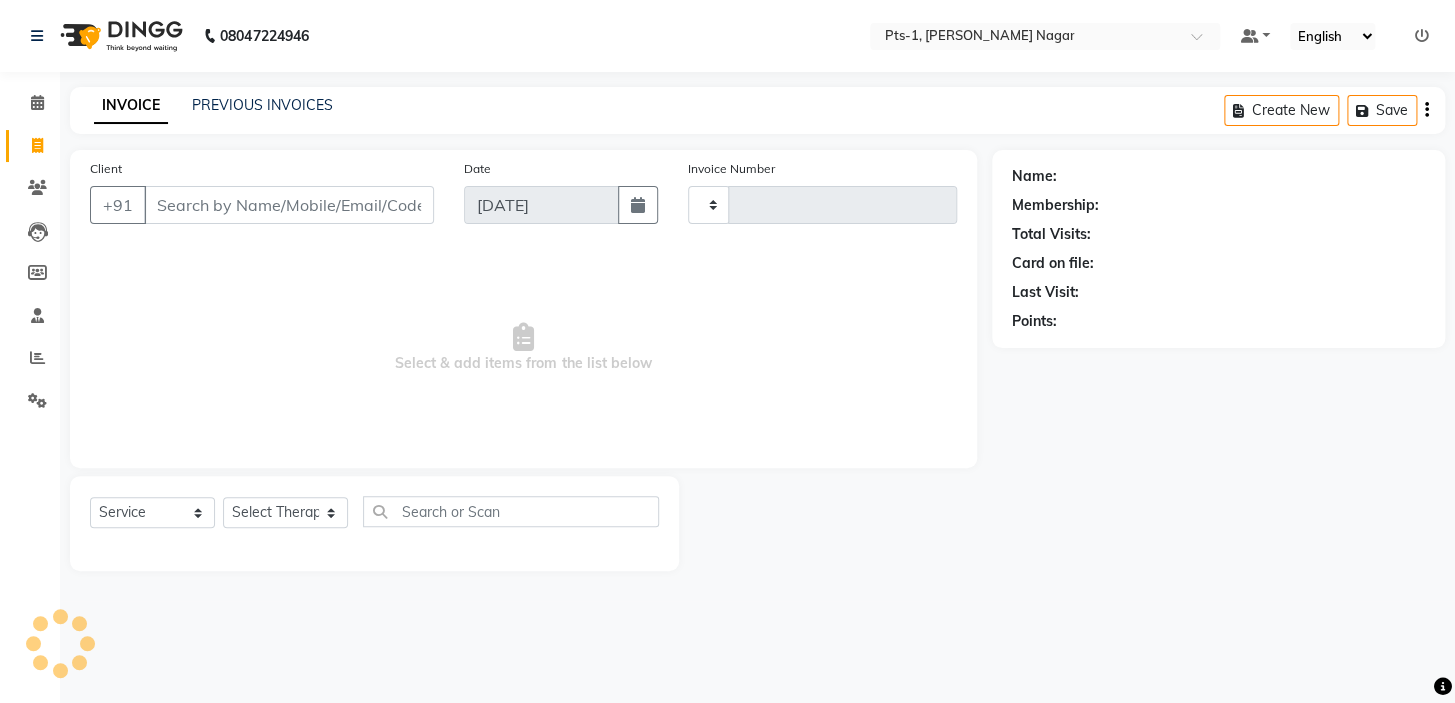 click on "Client" at bounding box center [289, 205] 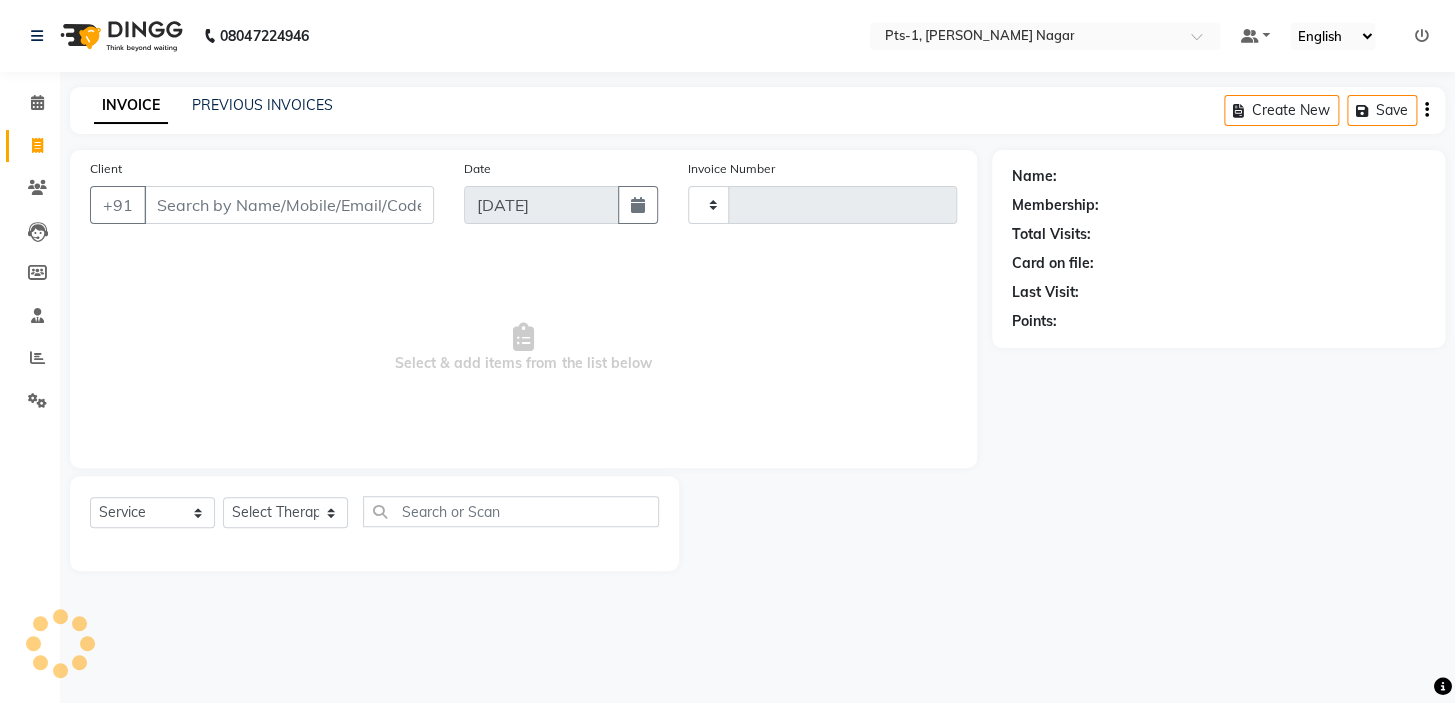type on "9535980396" 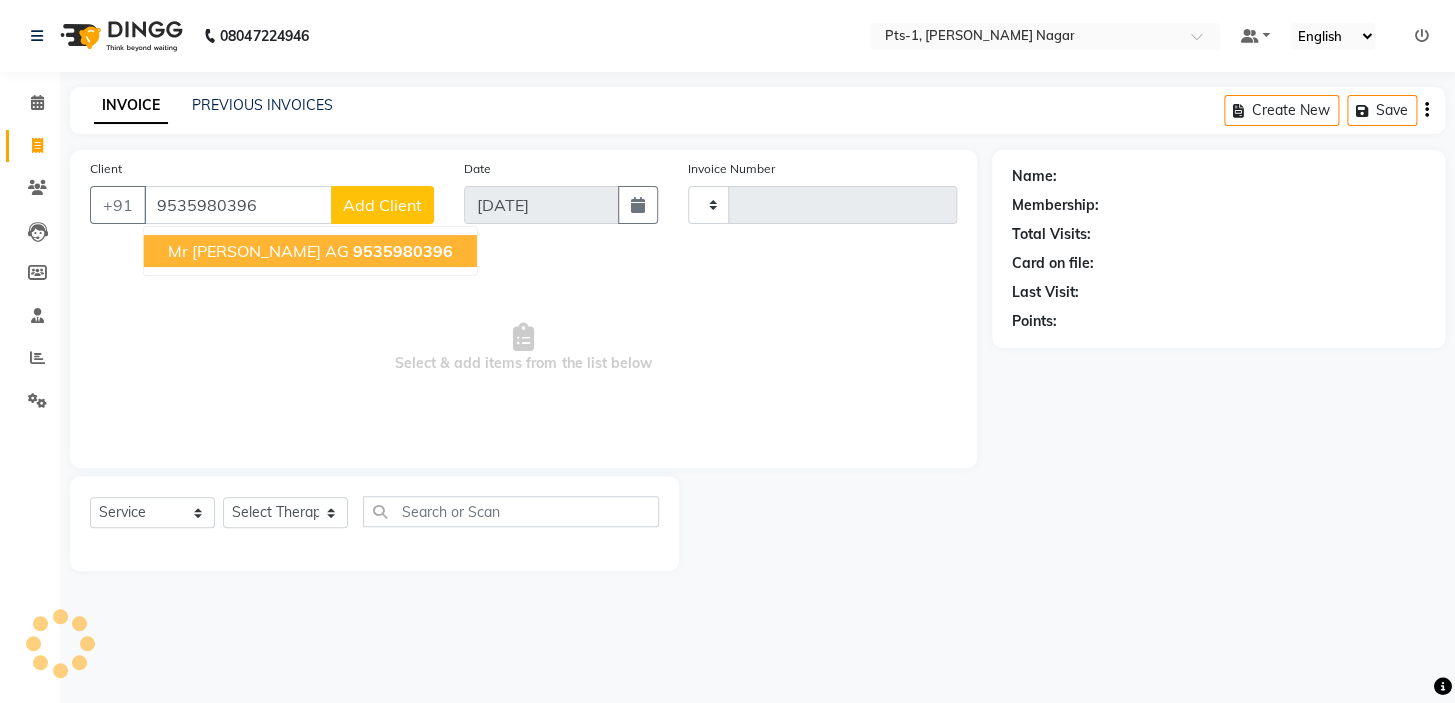 type on "1967" 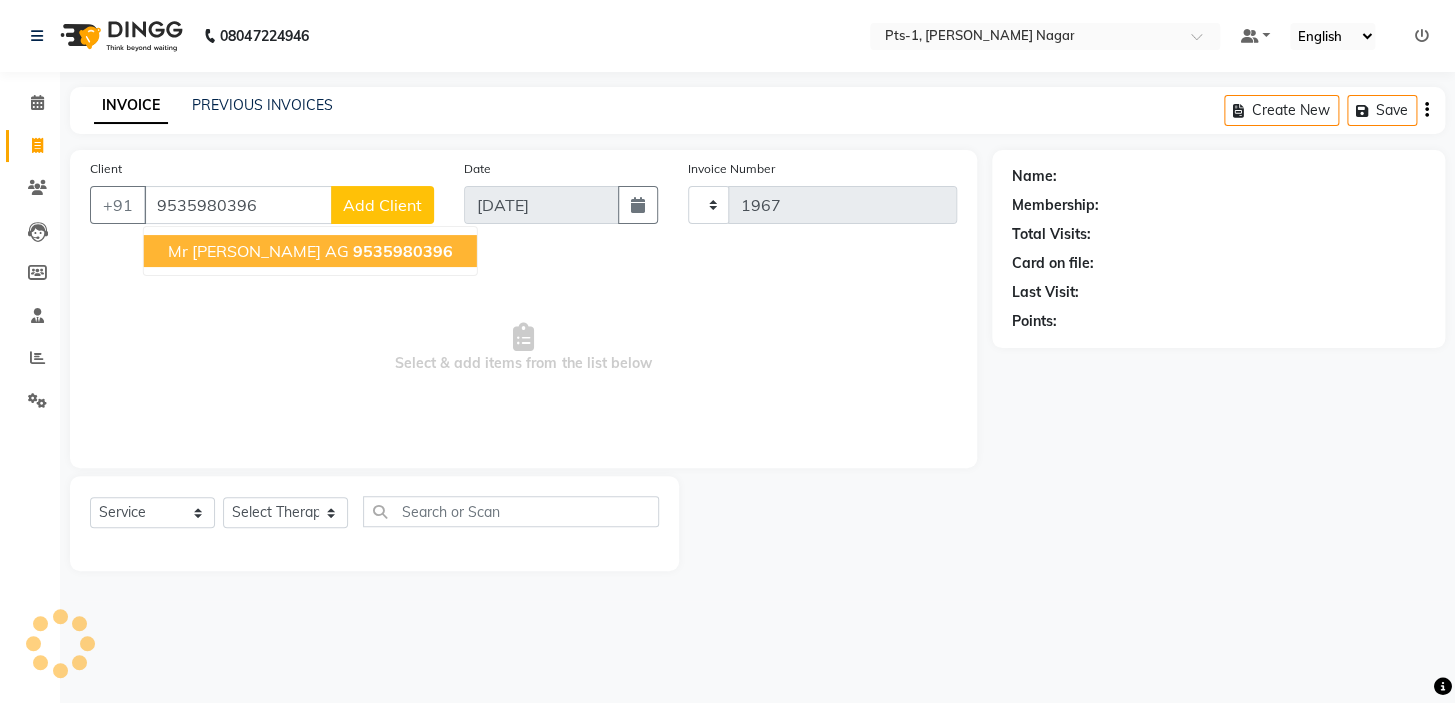 select on "5296" 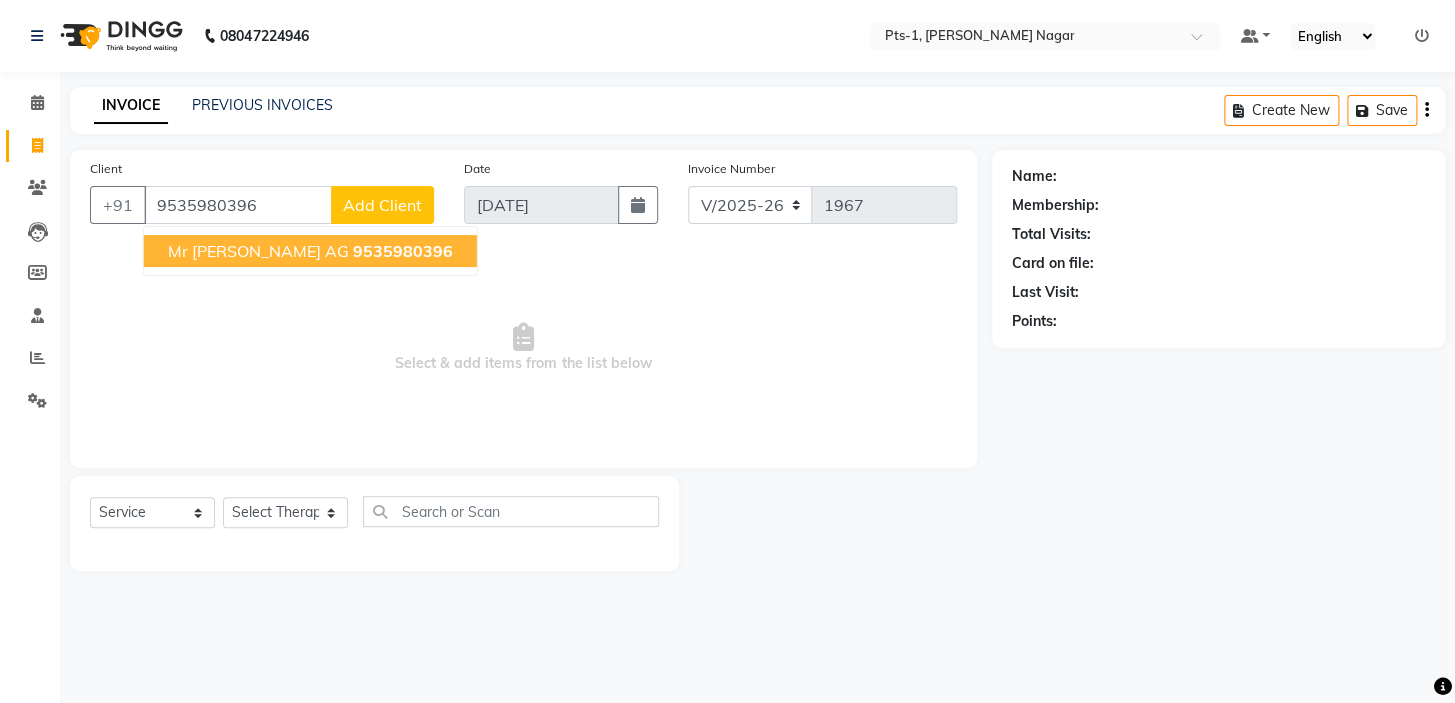 click on "9535980396" 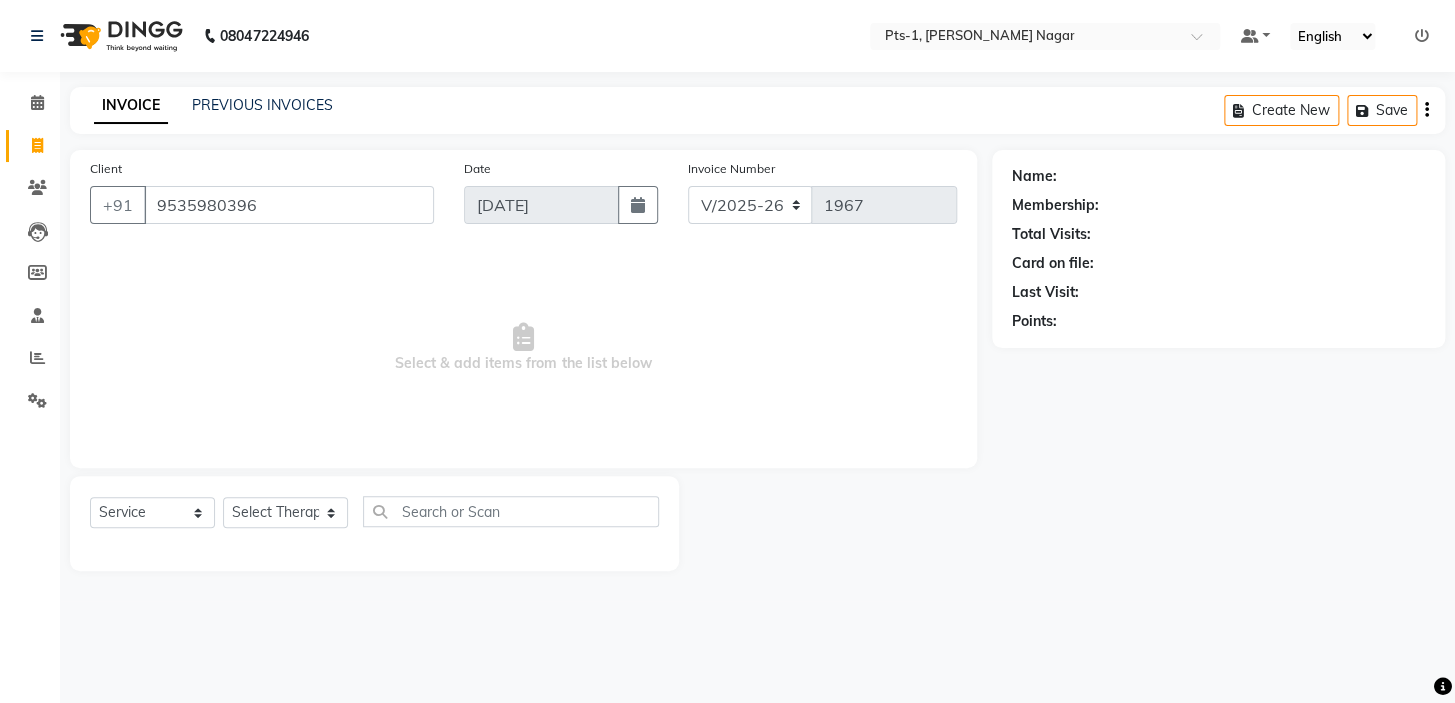 type on "9535980396" 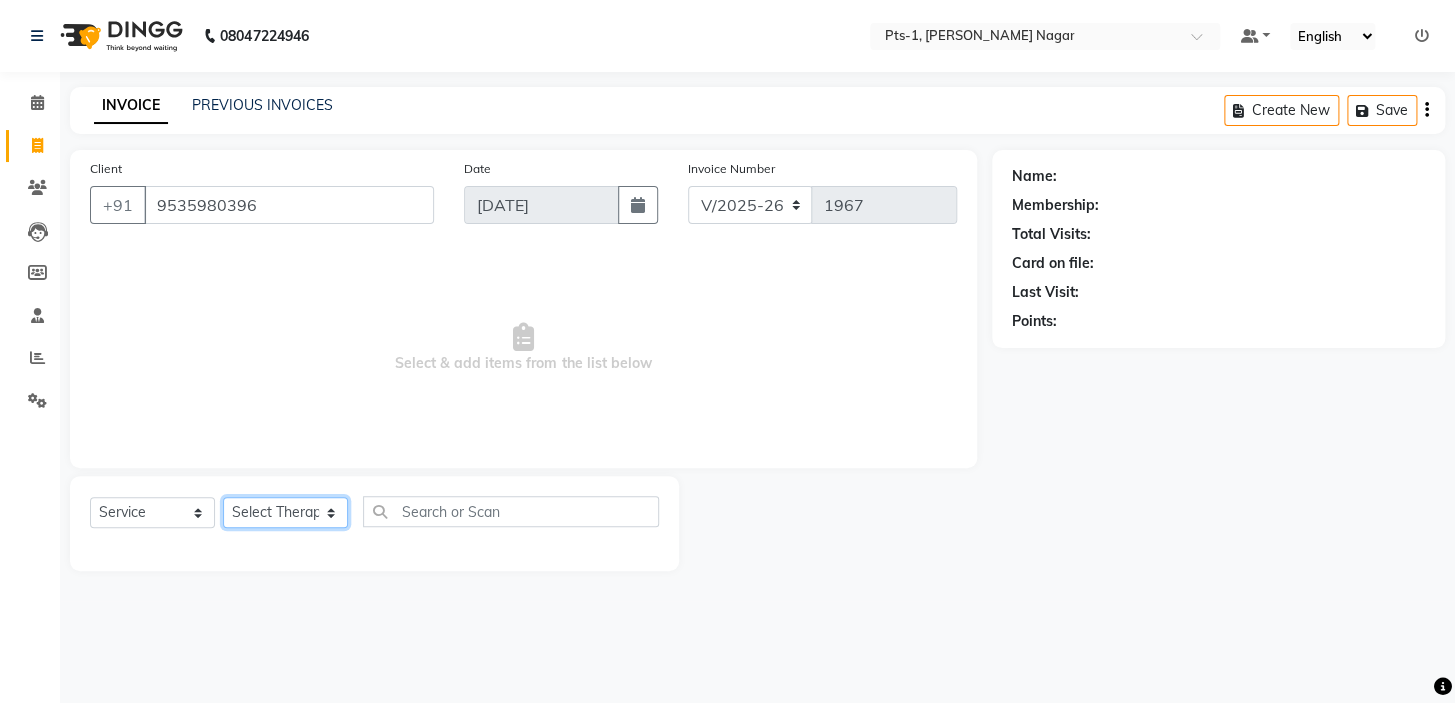 click on "Select Therapist [PERSON_NAME] anyone Babu Bela [PERSON_NAME] [PERSON_NAME] [PERSON_NAME] Sun [PERSON_NAME] [PERSON_NAME]" 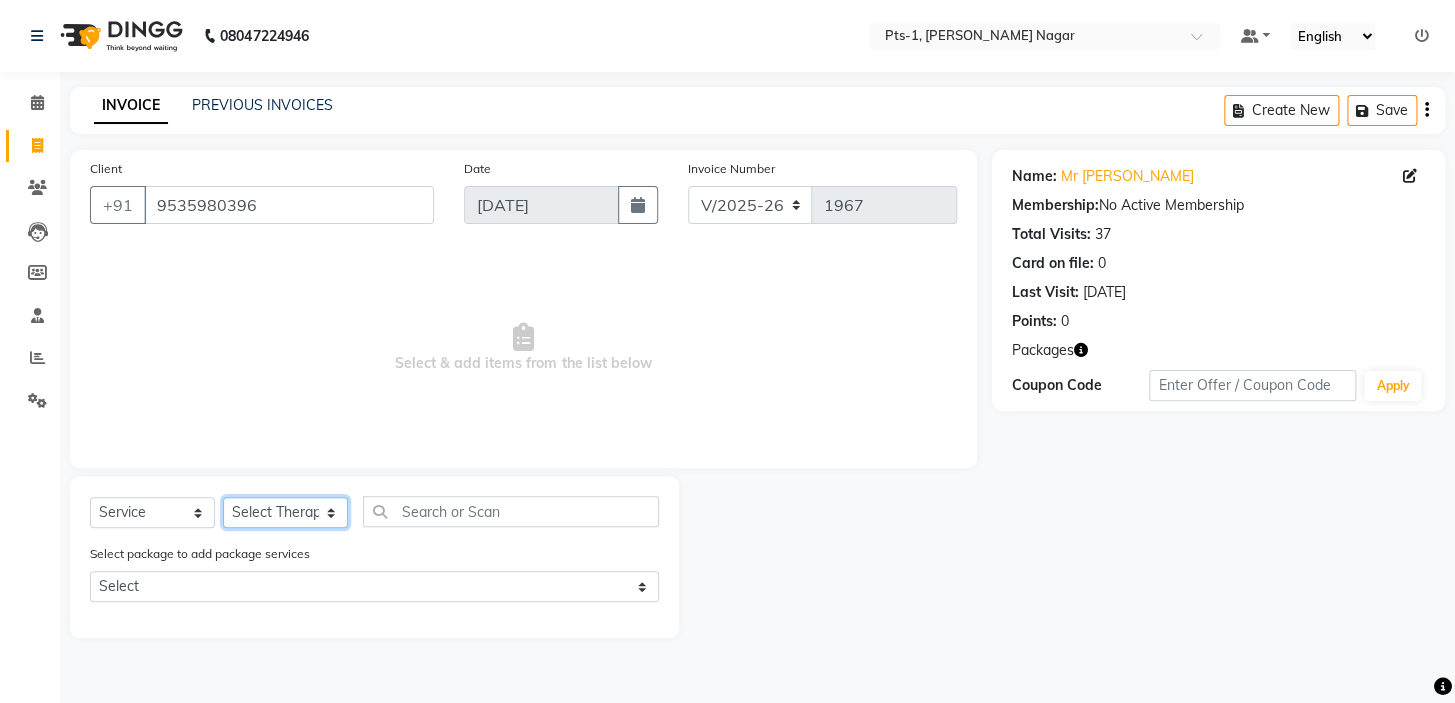select on "34866" 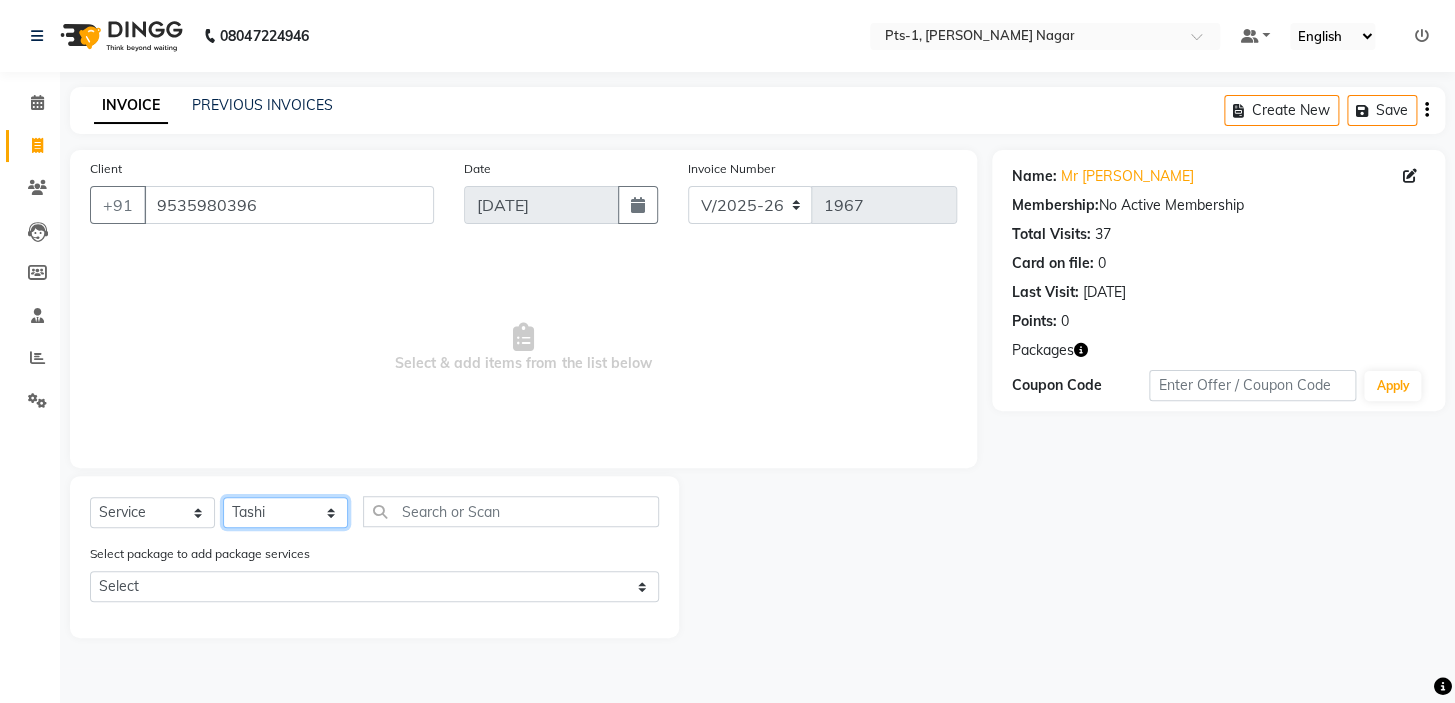 click on "Select Therapist [PERSON_NAME] anyone Babu Bela [PERSON_NAME] [PERSON_NAME] [PERSON_NAME] Sun [PERSON_NAME] [PERSON_NAME]" 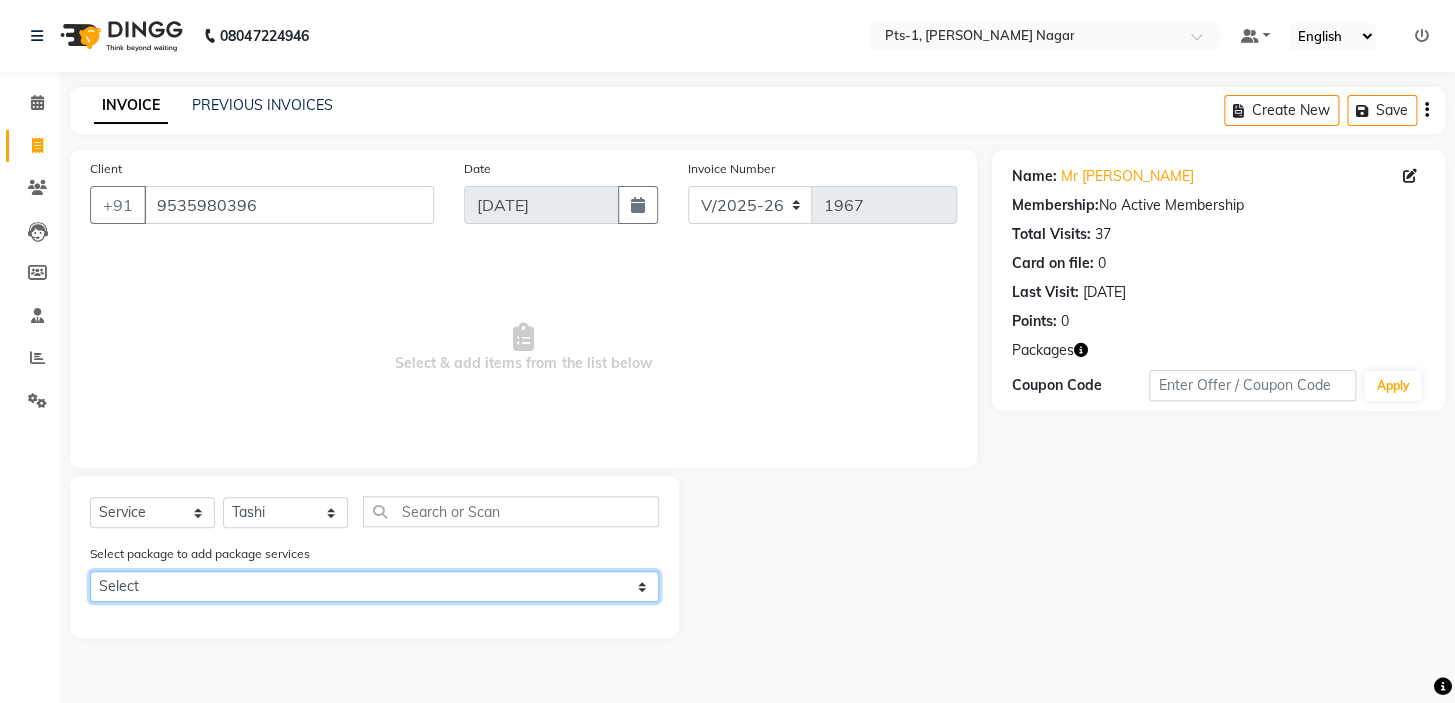 click on "Select PTS PACKAGE (10K) 10 SERVICES PTS PACKAGE (10K) 10 SERVICES" 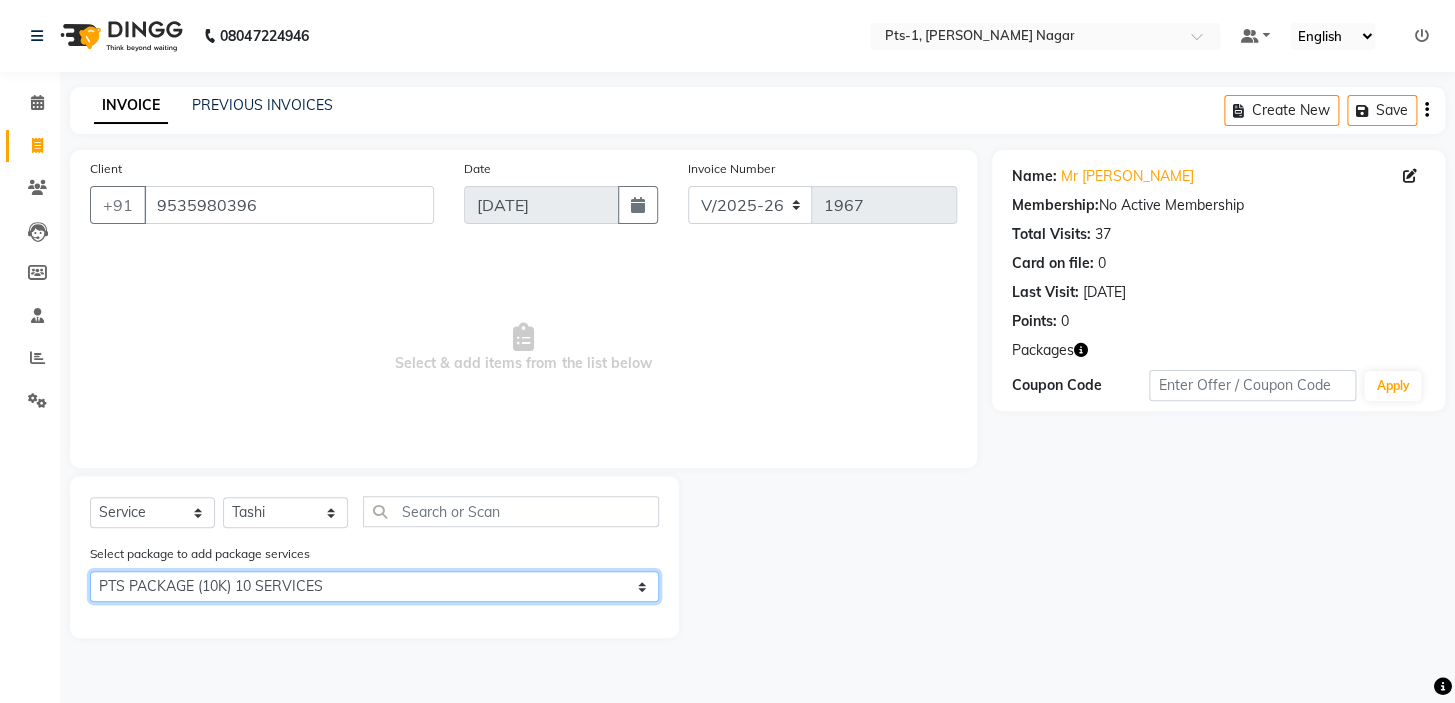 click on "Select PTS PACKAGE (10K) 10 SERVICES PTS PACKAGE (10K) 10 SERVICES" 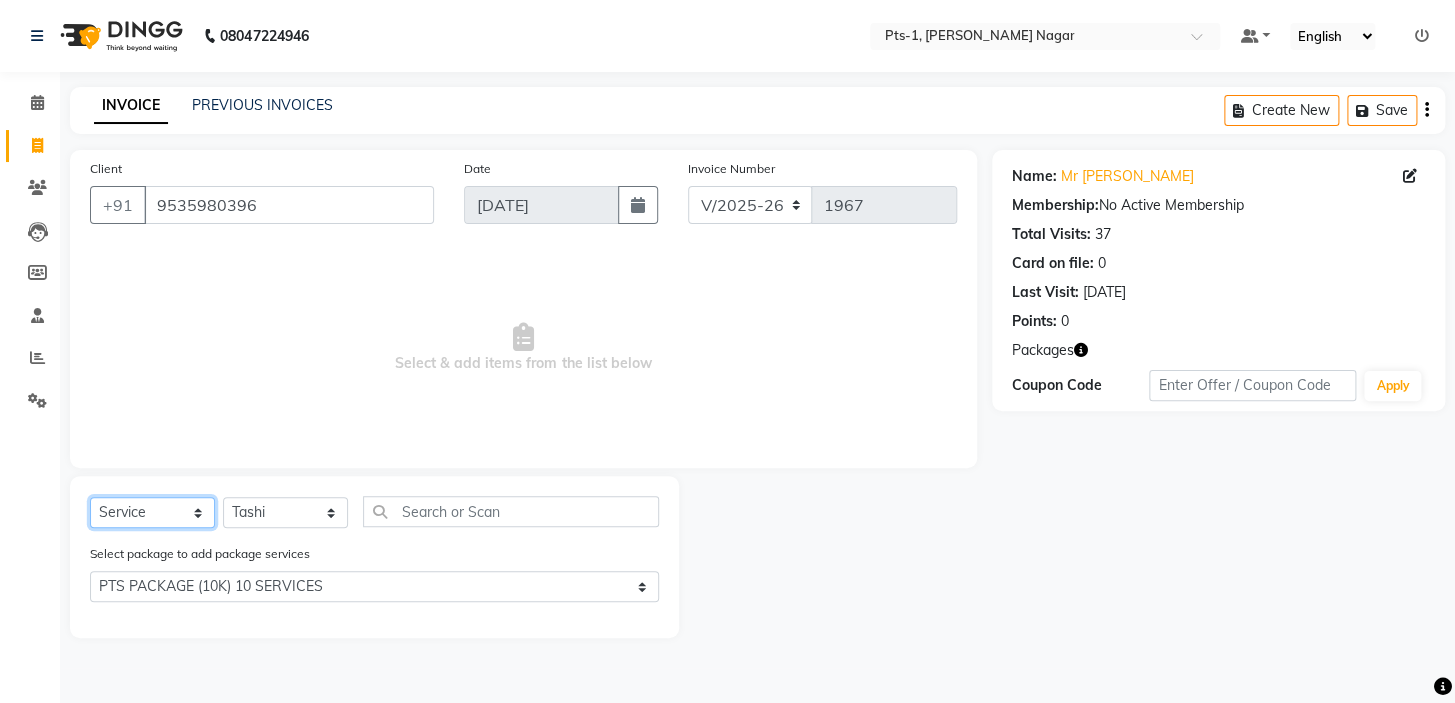 click on "Select  Service  Product  Membership  Package Voucher Prepaid Gift Card" 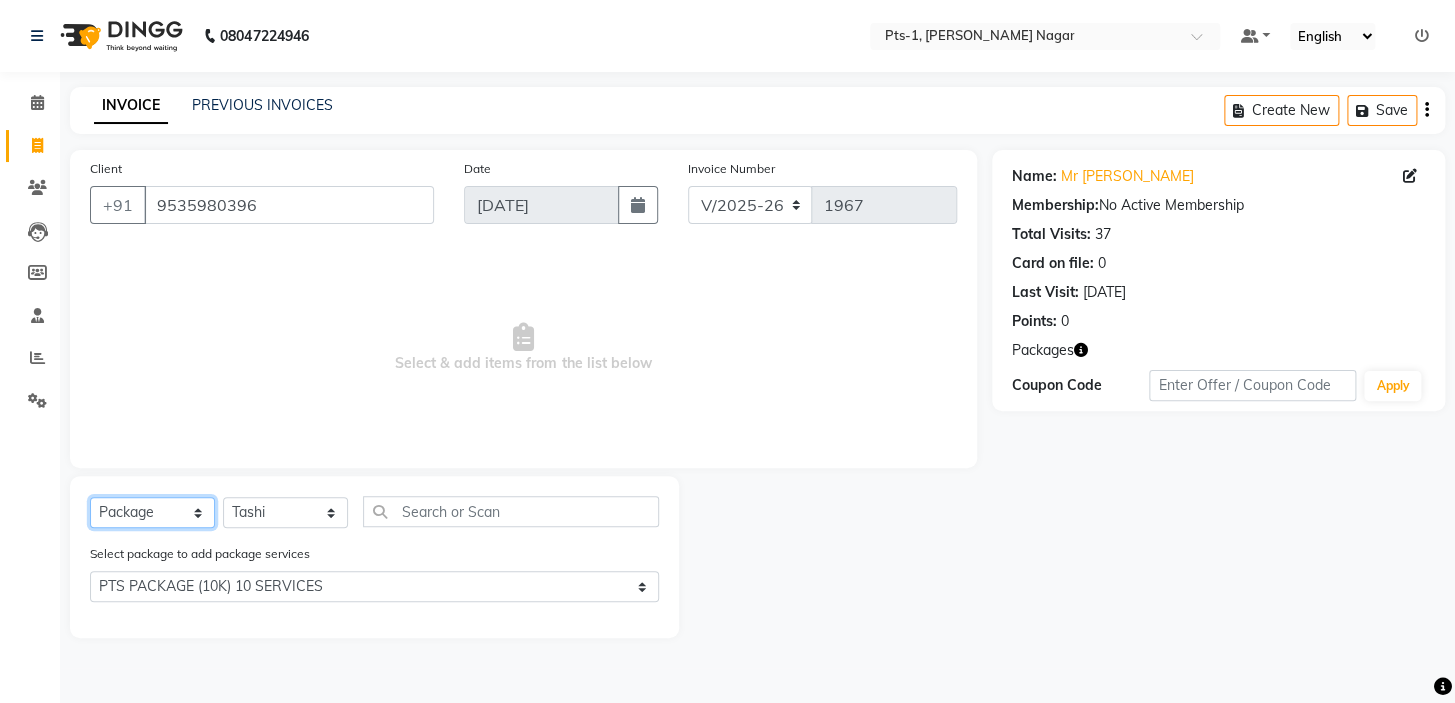 click on "Select  Service  Product  Membership  Package Voucher Prepaid Gift Card" 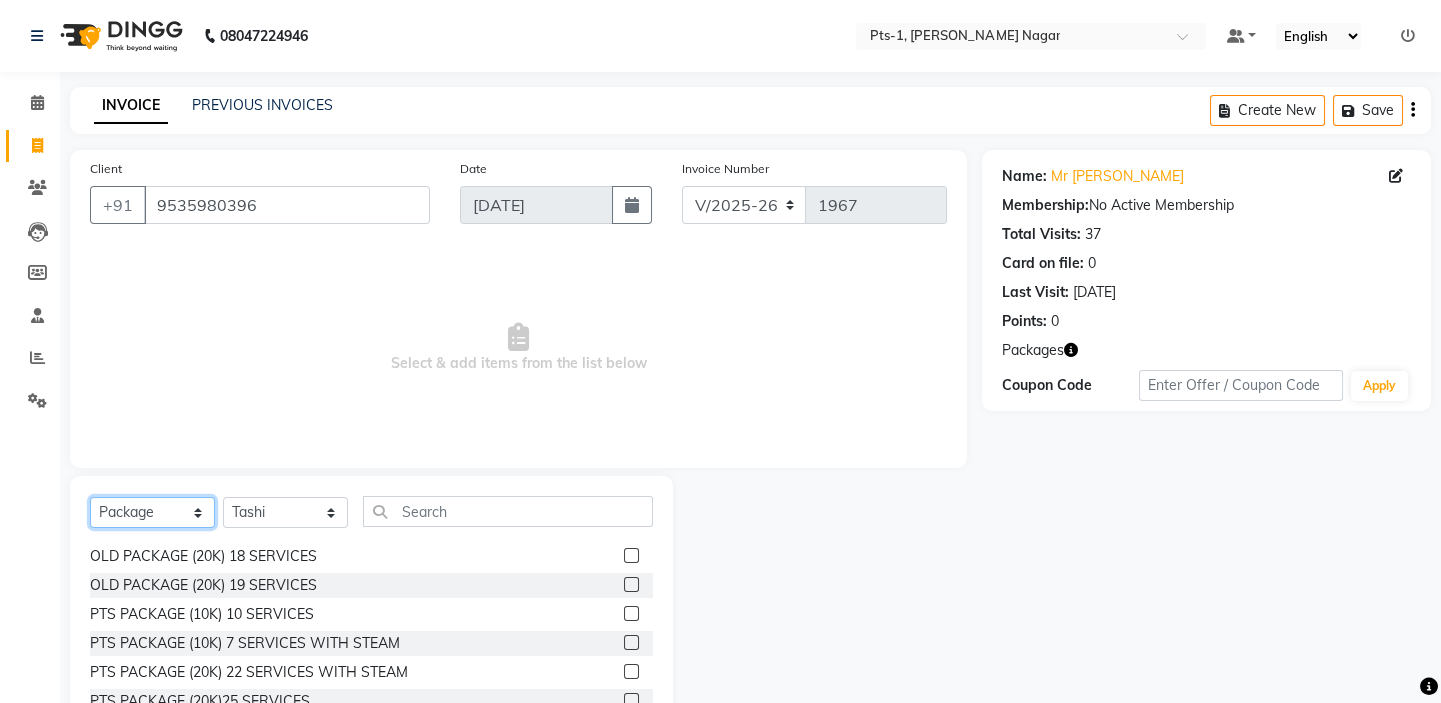 scroll, scrollTop: 181, scrollLeft: 0, axis: vertical 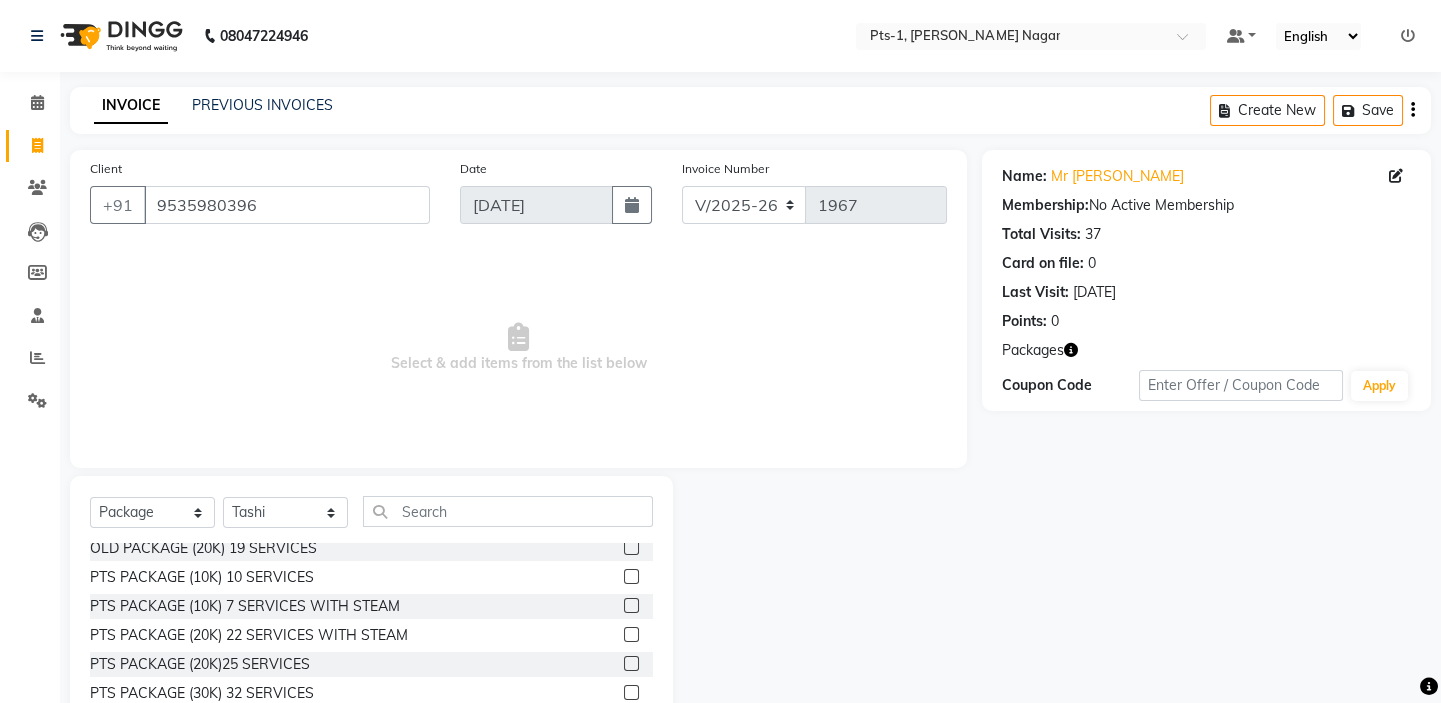 click 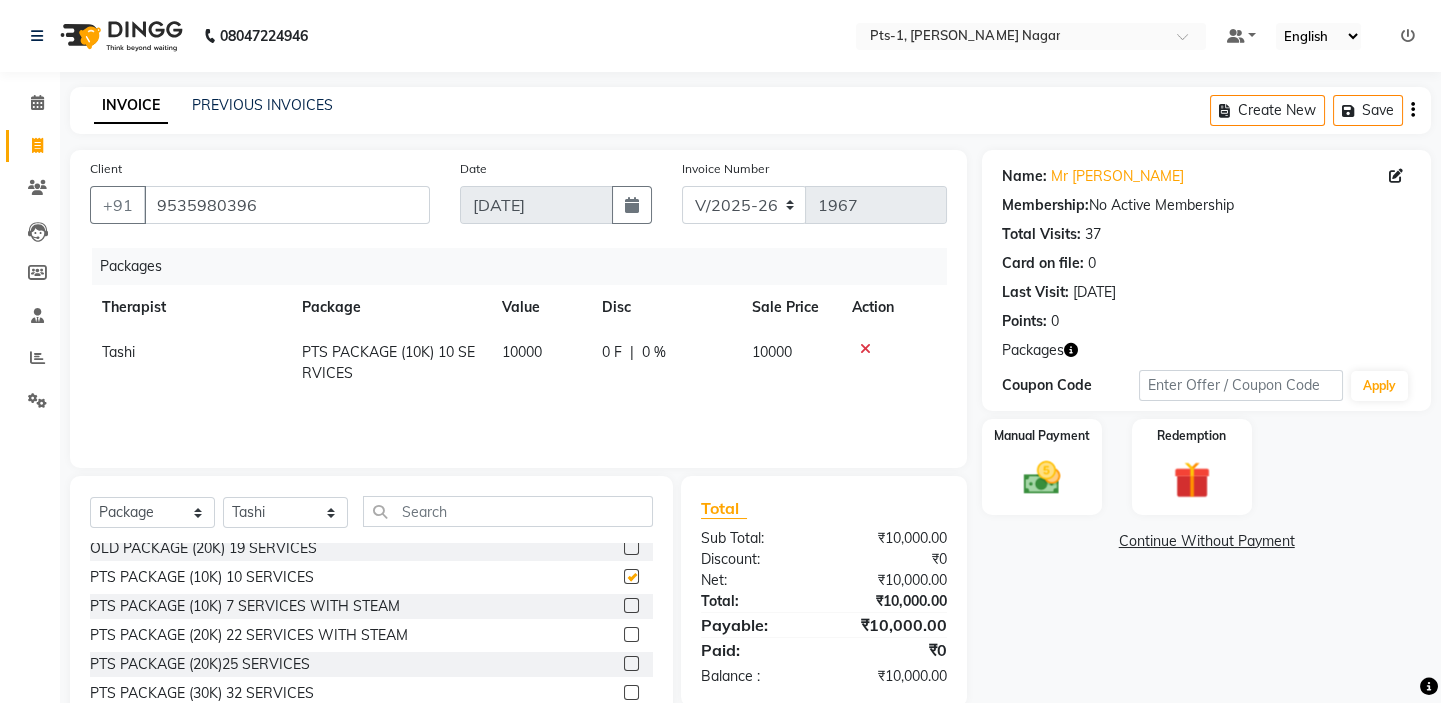 checkbox on "false" 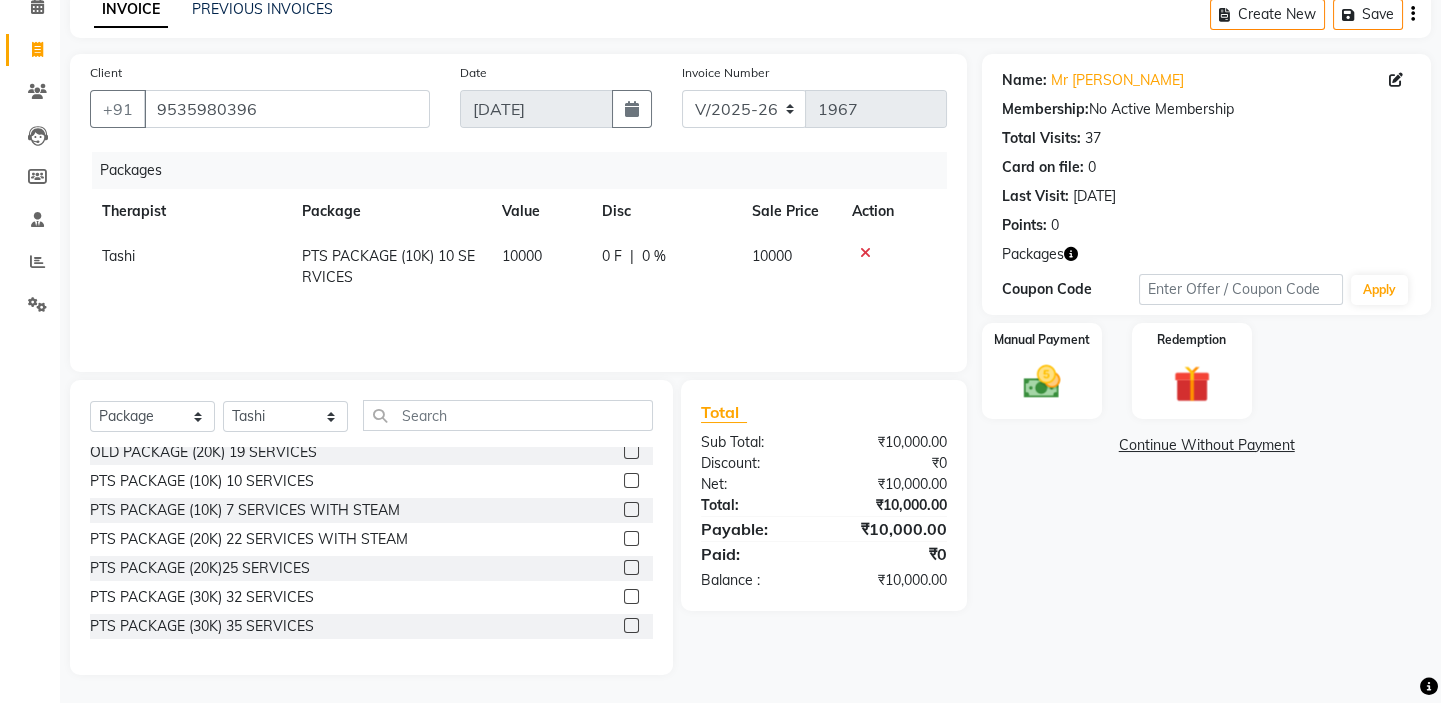 scroll, scrollTop: 99, scrollLeft: 0, axis: vertical 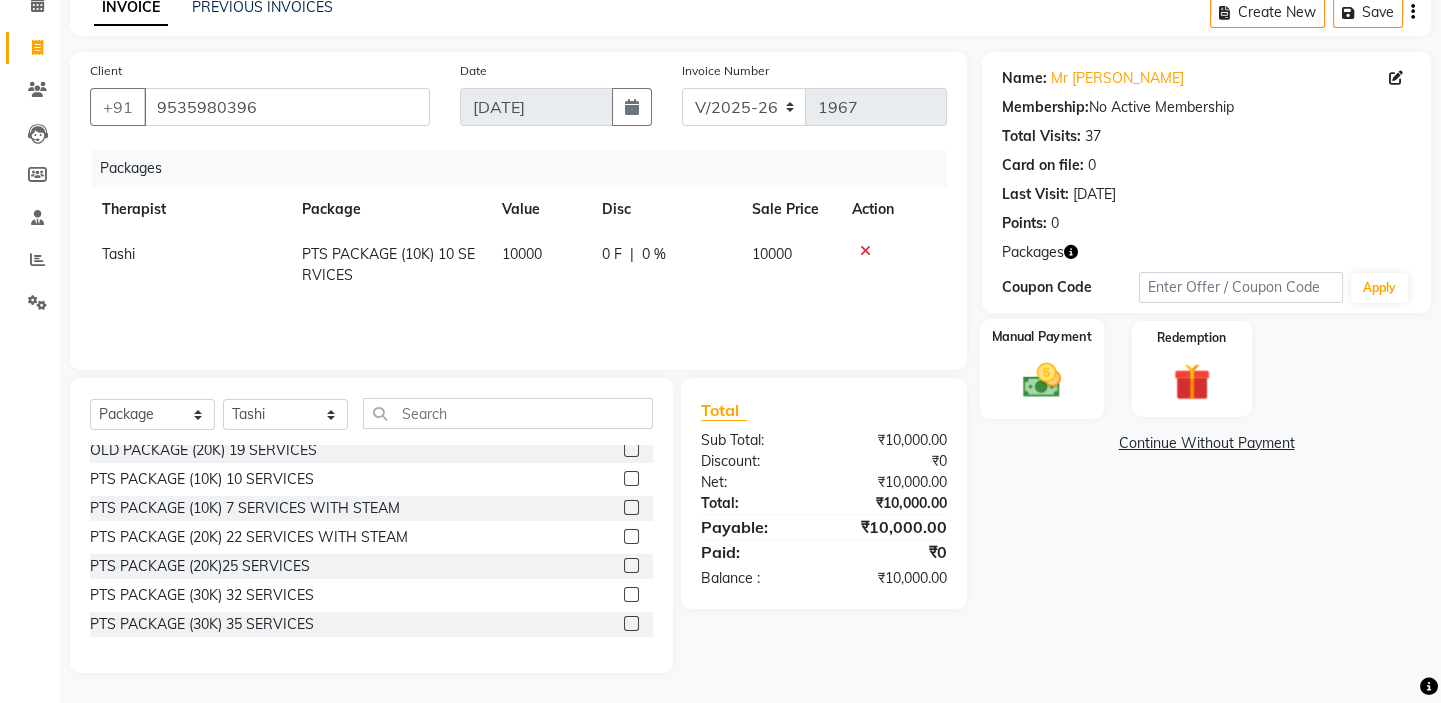 click 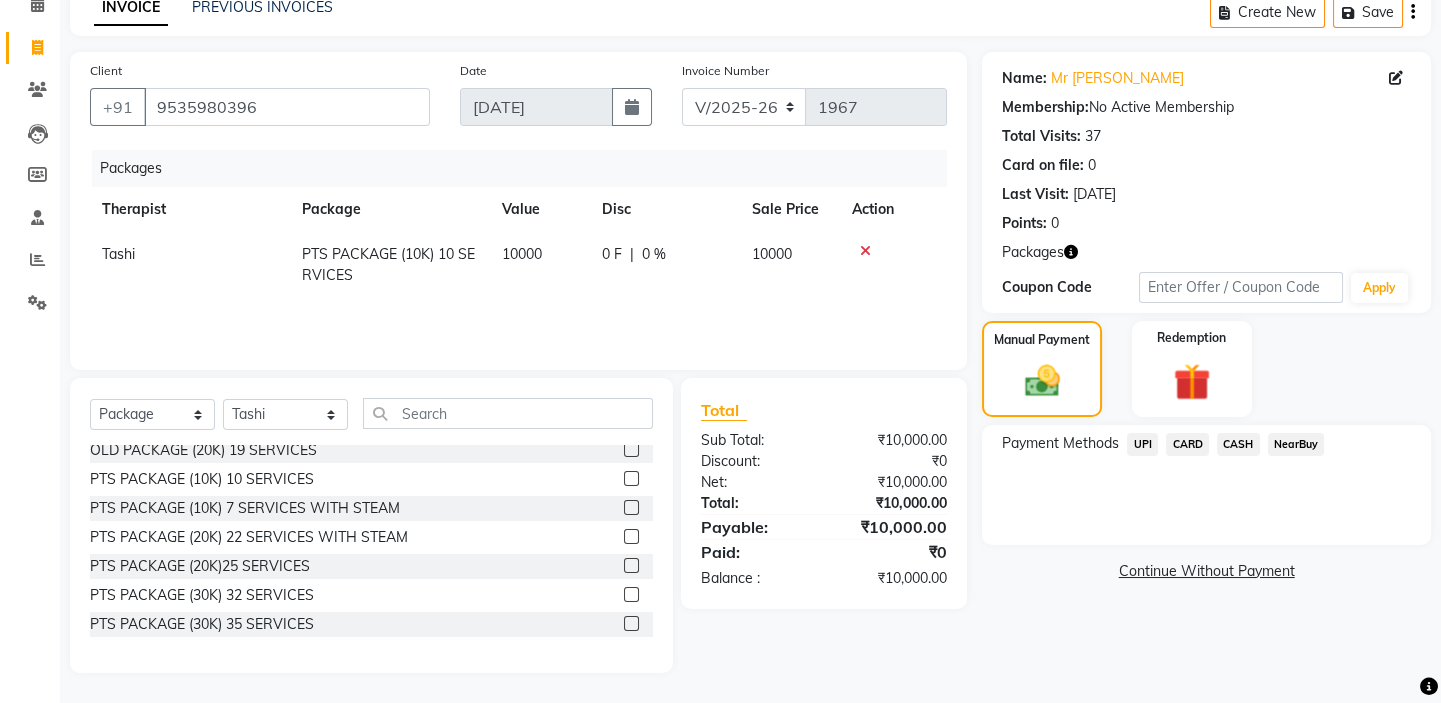click on "CARD" 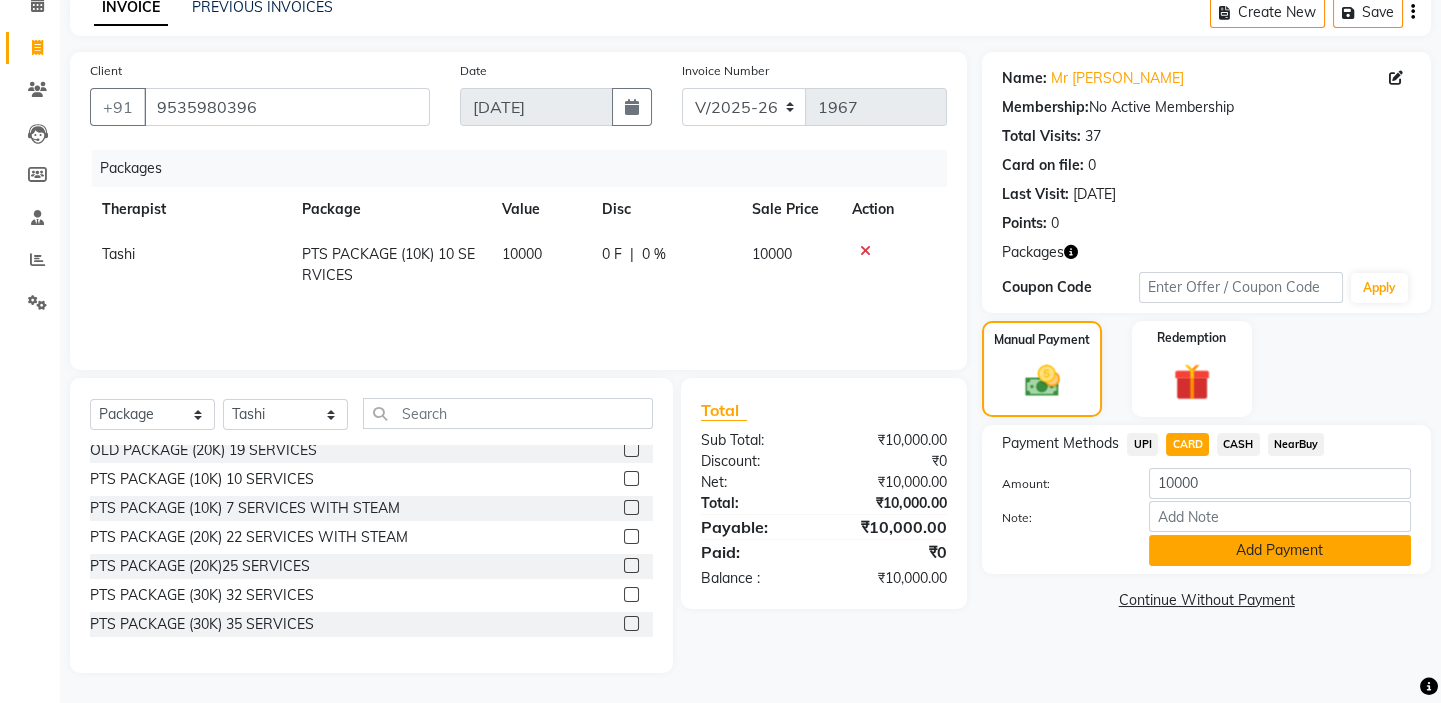 click on "Add Payment" 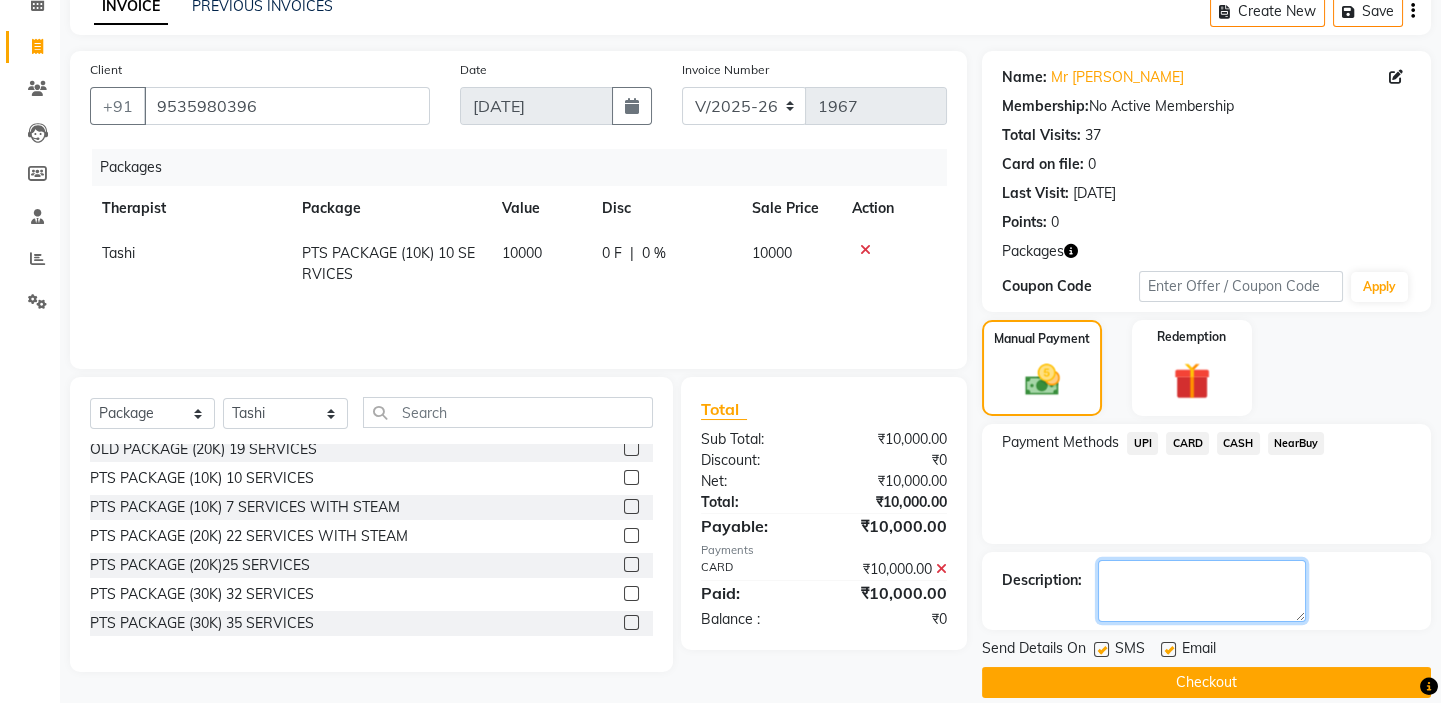 click 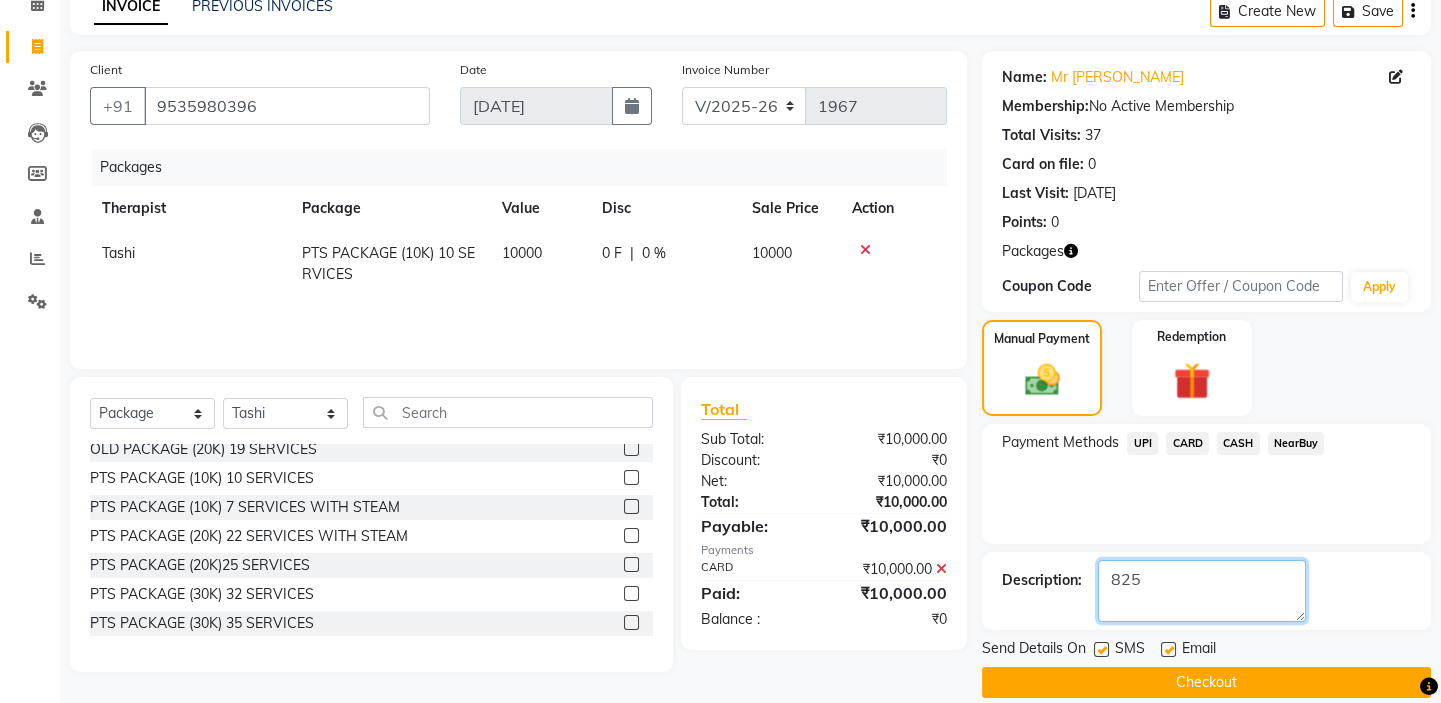type on "825" 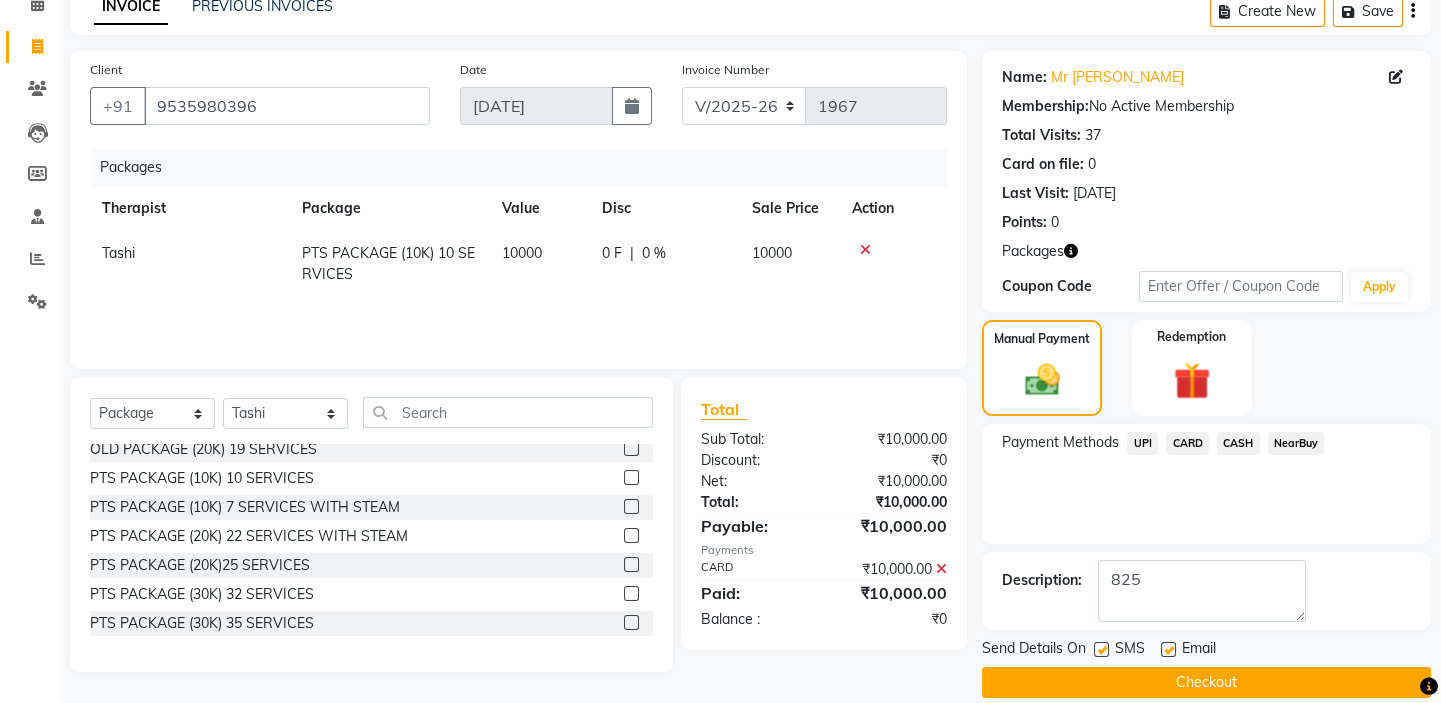 click 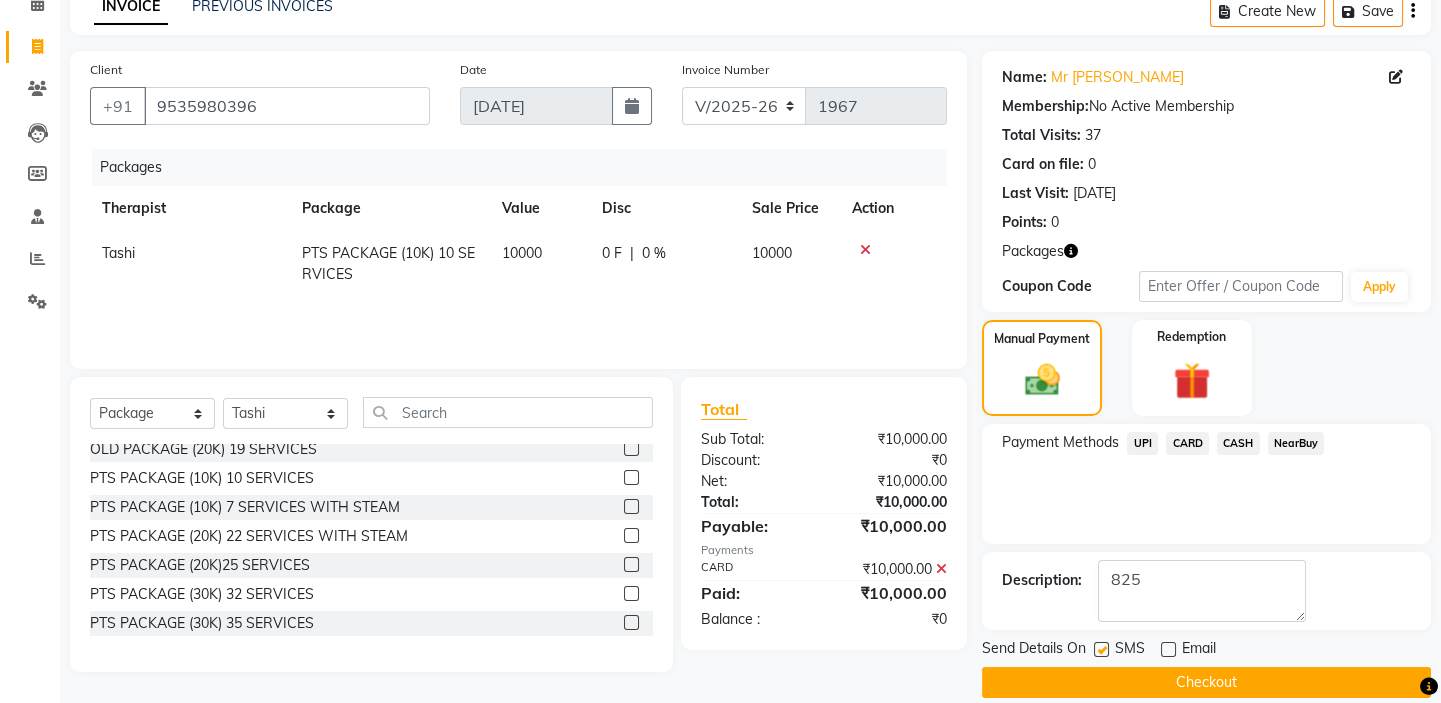 click 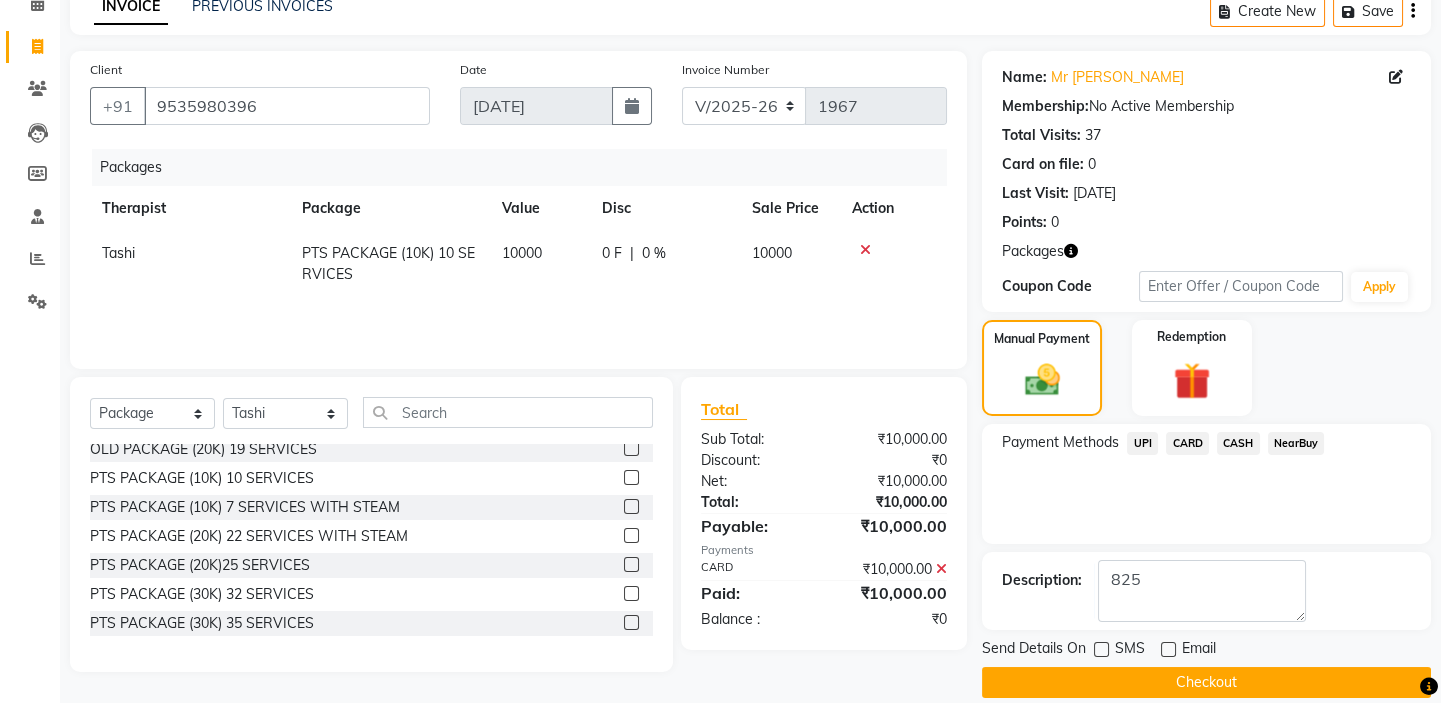click on "Checkout" 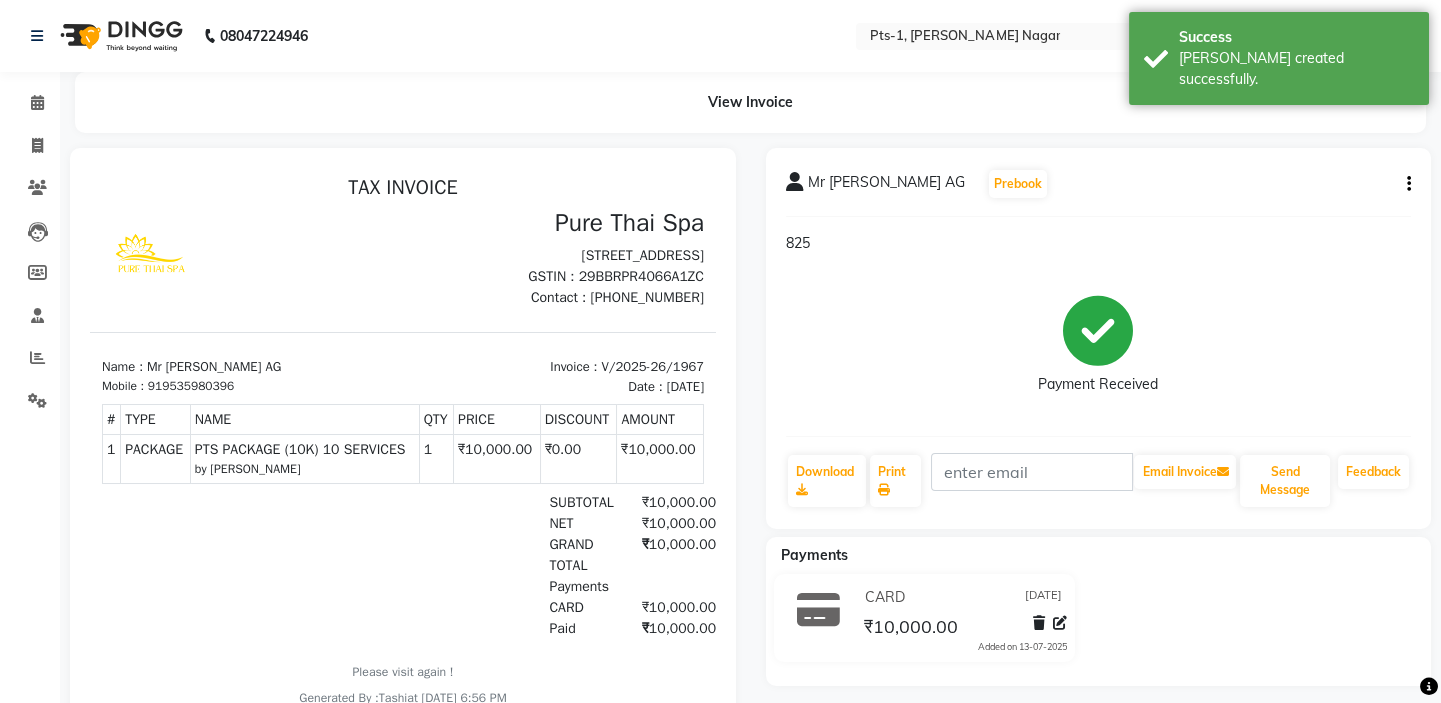 scroll, scrollTop: 0, scrollLeft: 0, axis: both 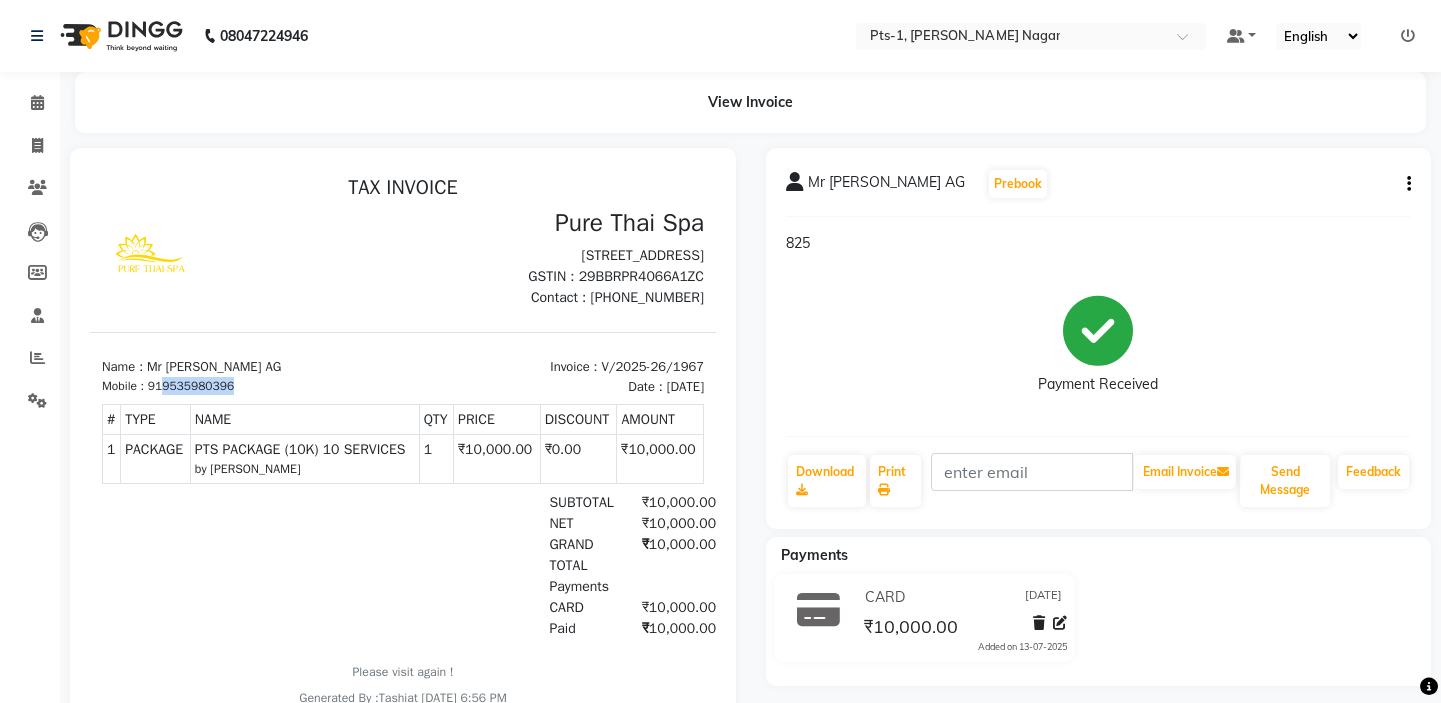 drag, startPoint x: 246, startPoint y: 404, endPoint x: 163, endPoint y: 405, distance: 83.00603 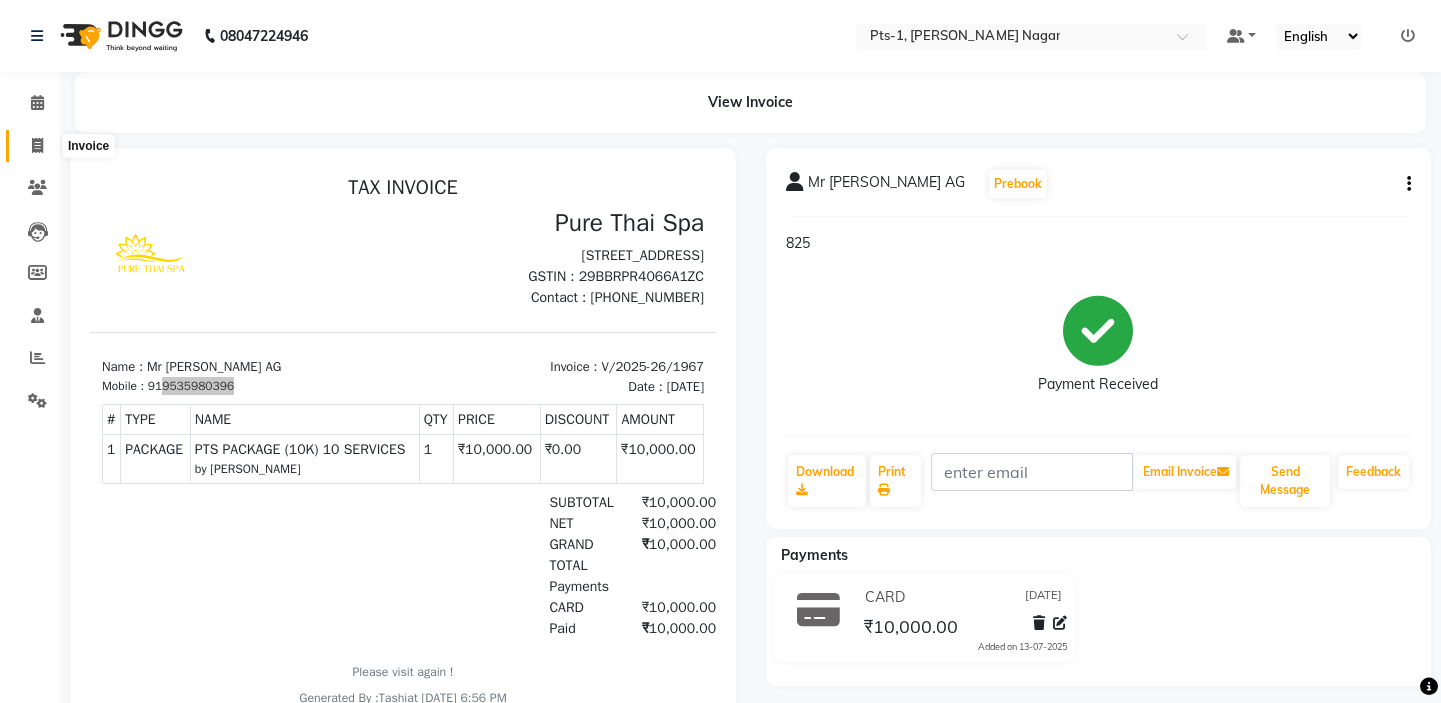 click 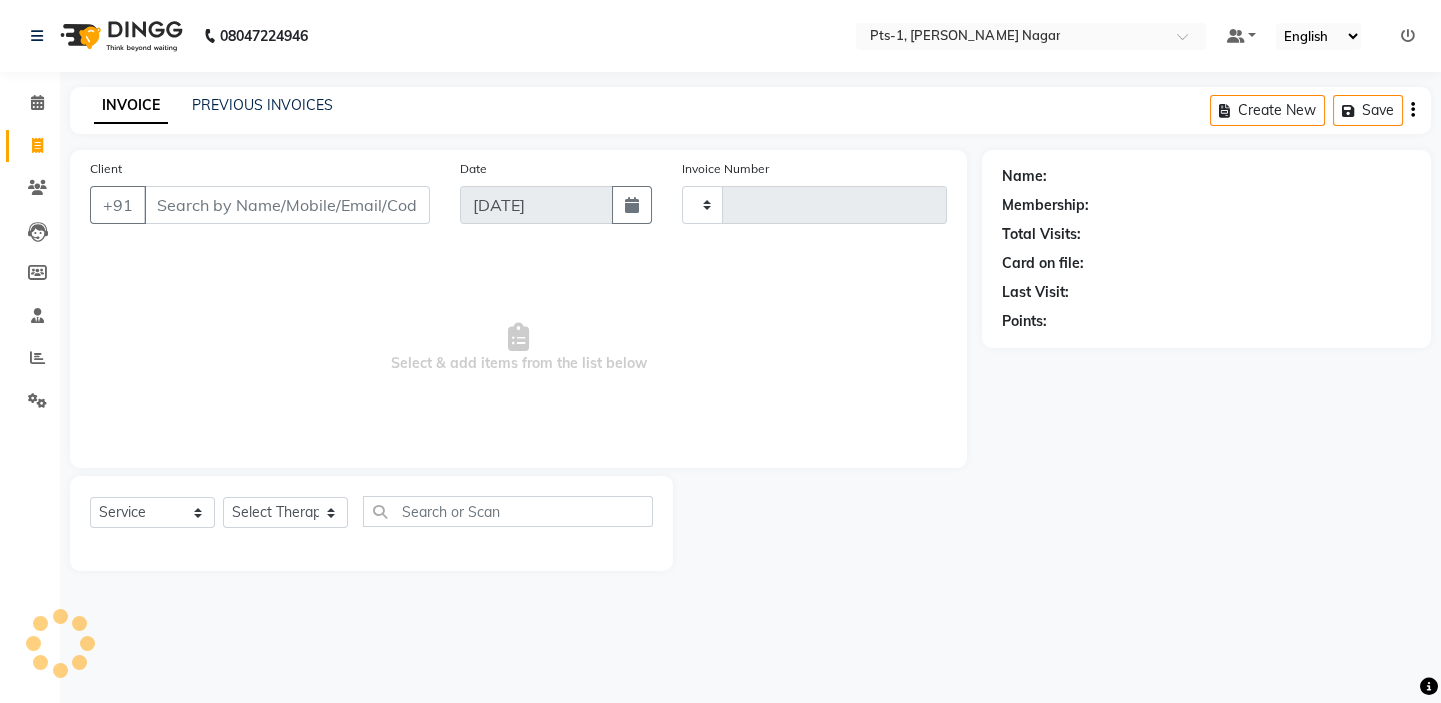 type on "1968" 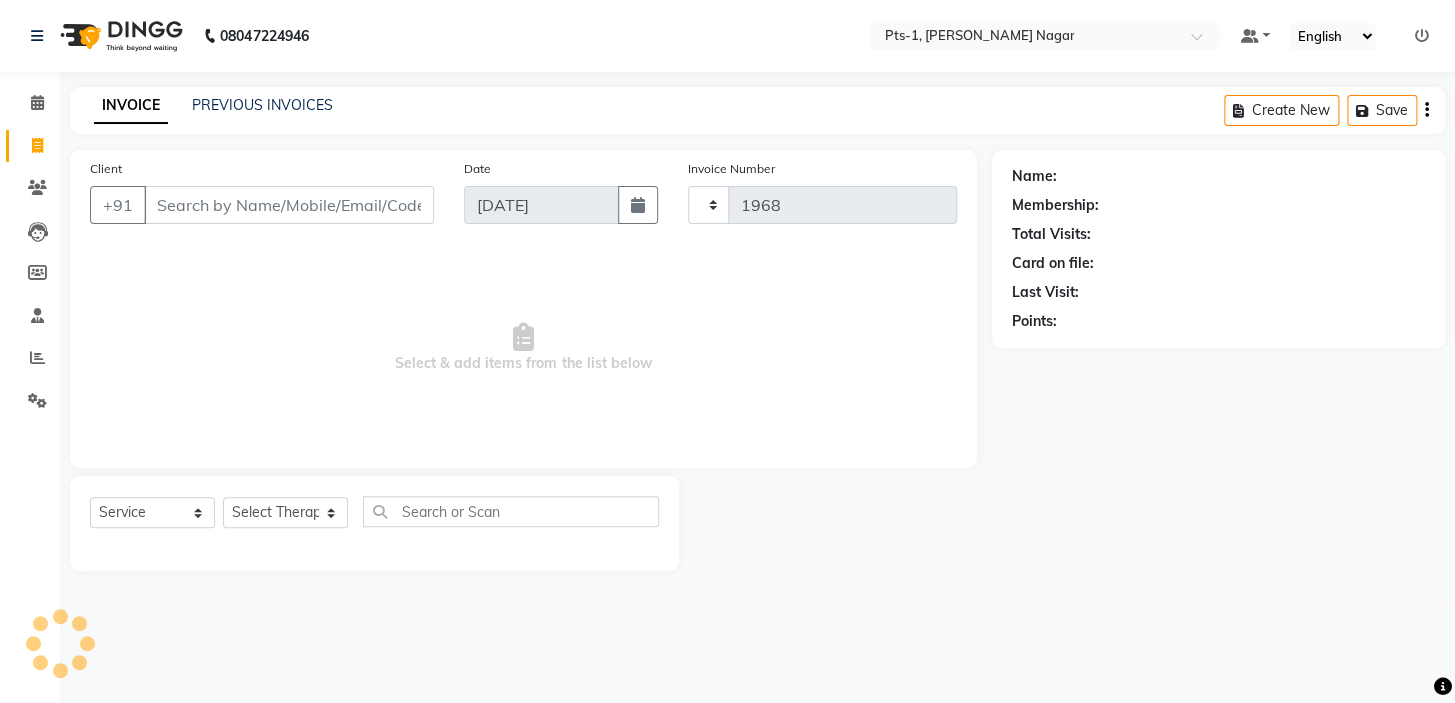 select on "5296" 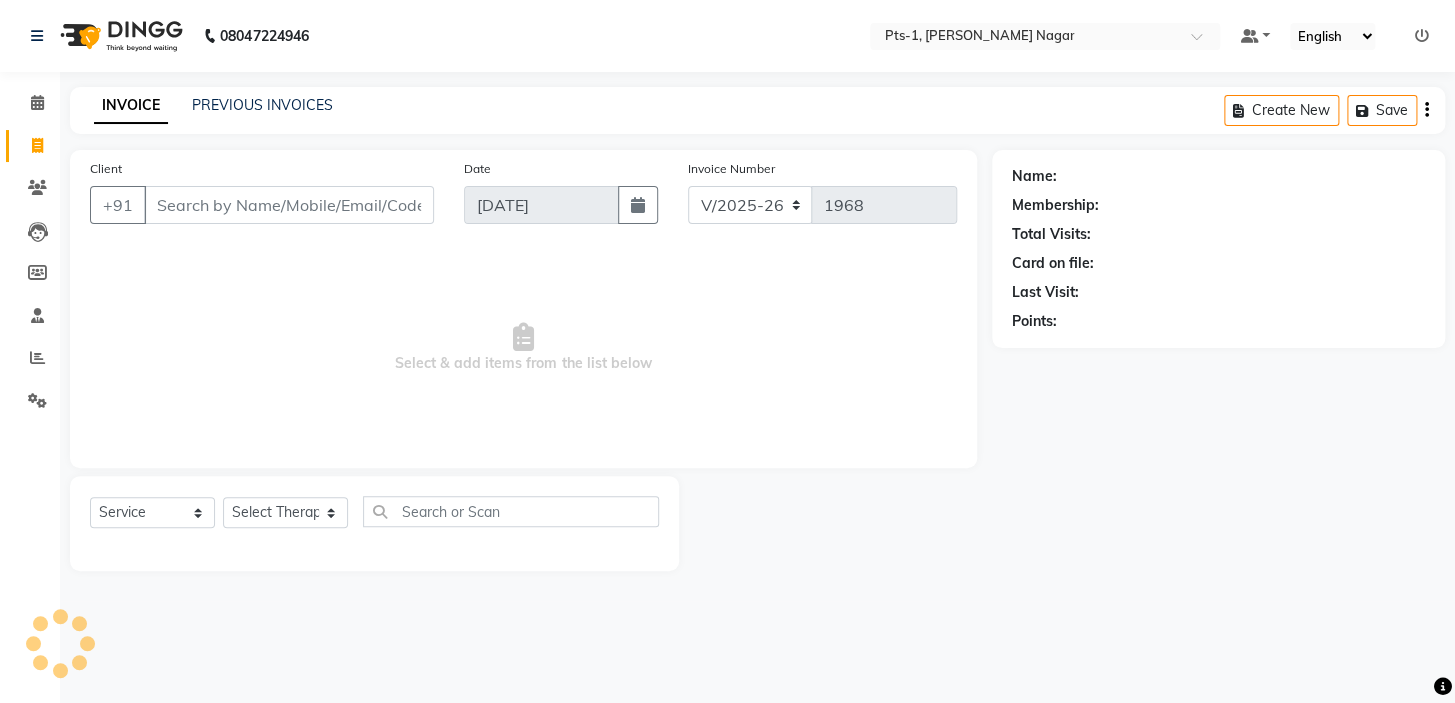 click on "Client" at bounding box center (289, 205) 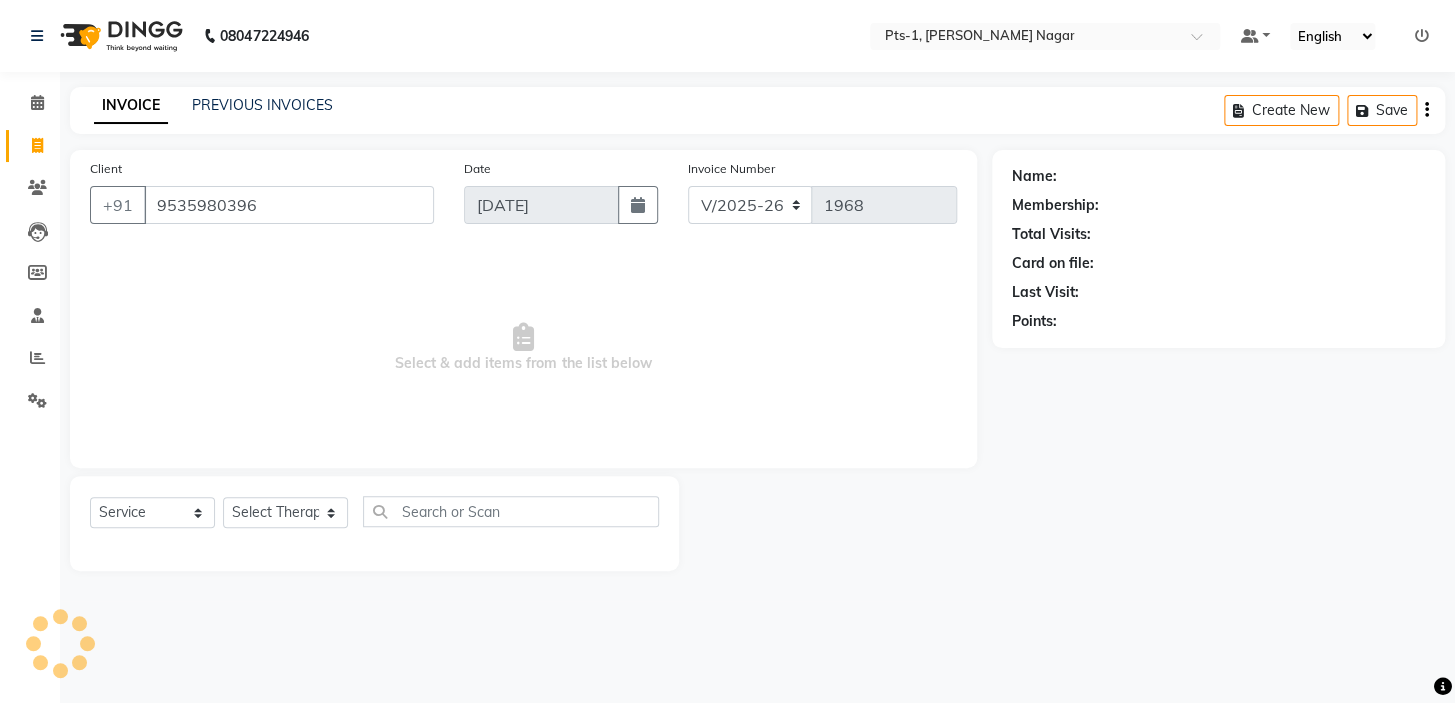 type on "9535980396" 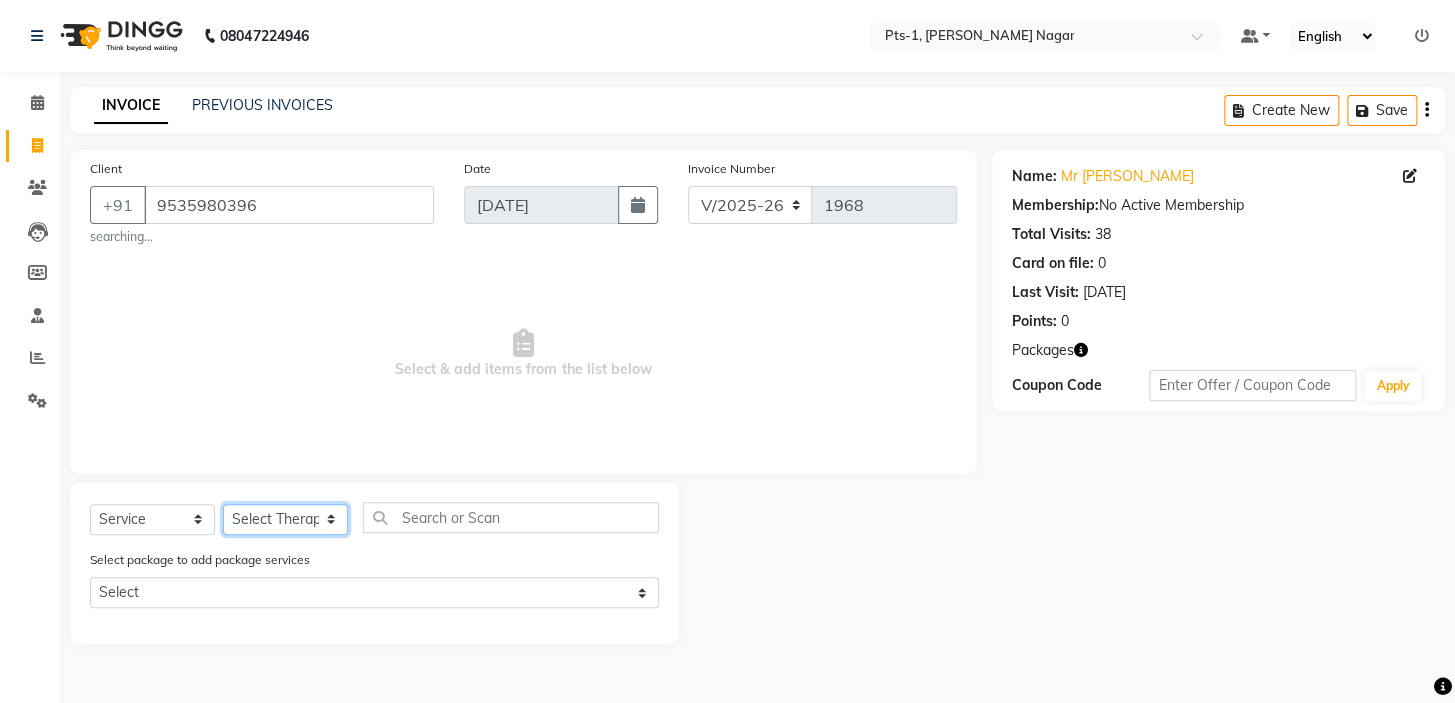 click on "Select Therapist [PERSON_NAME] anyone Babu Bela [PERSON_NAME] [PERSON_NAME] [PERSON_NAME] Sun [PERSON_NAME] [PERSON_NAME]" 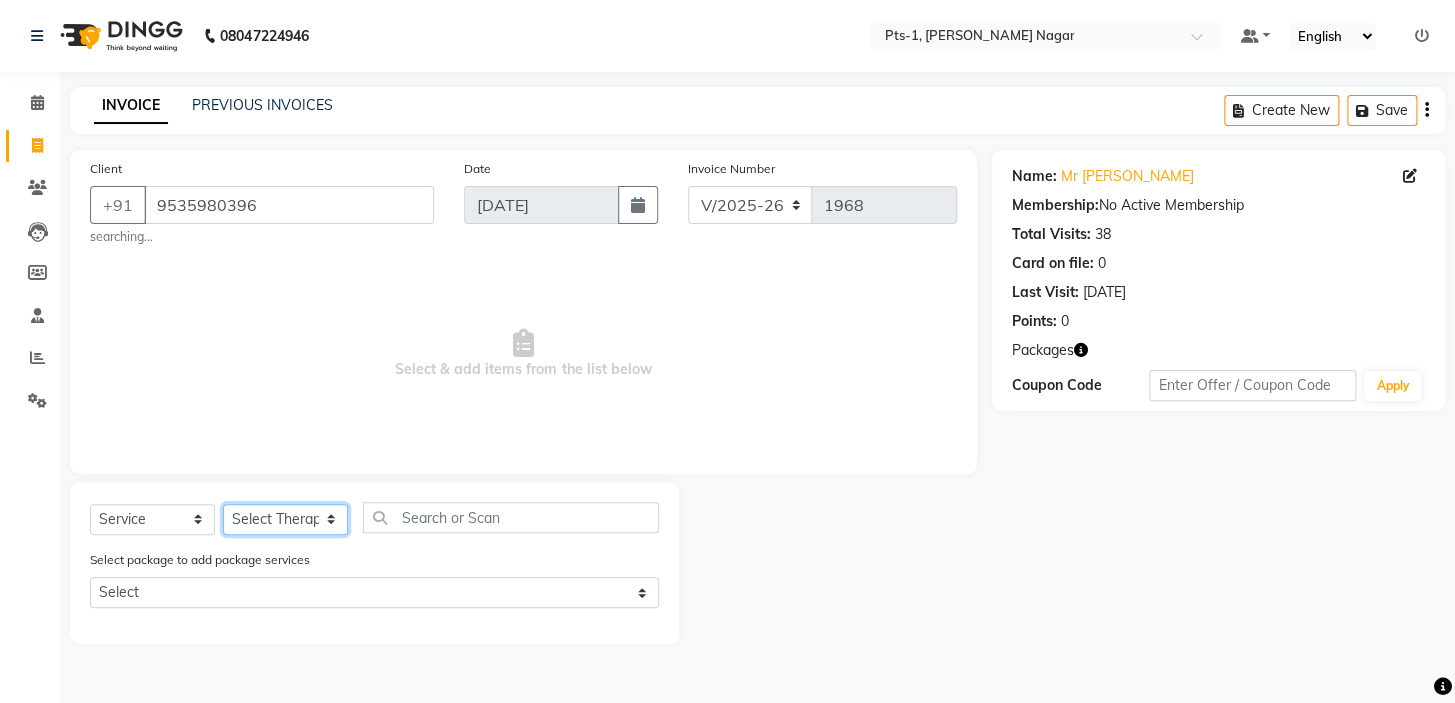 select on "61895" 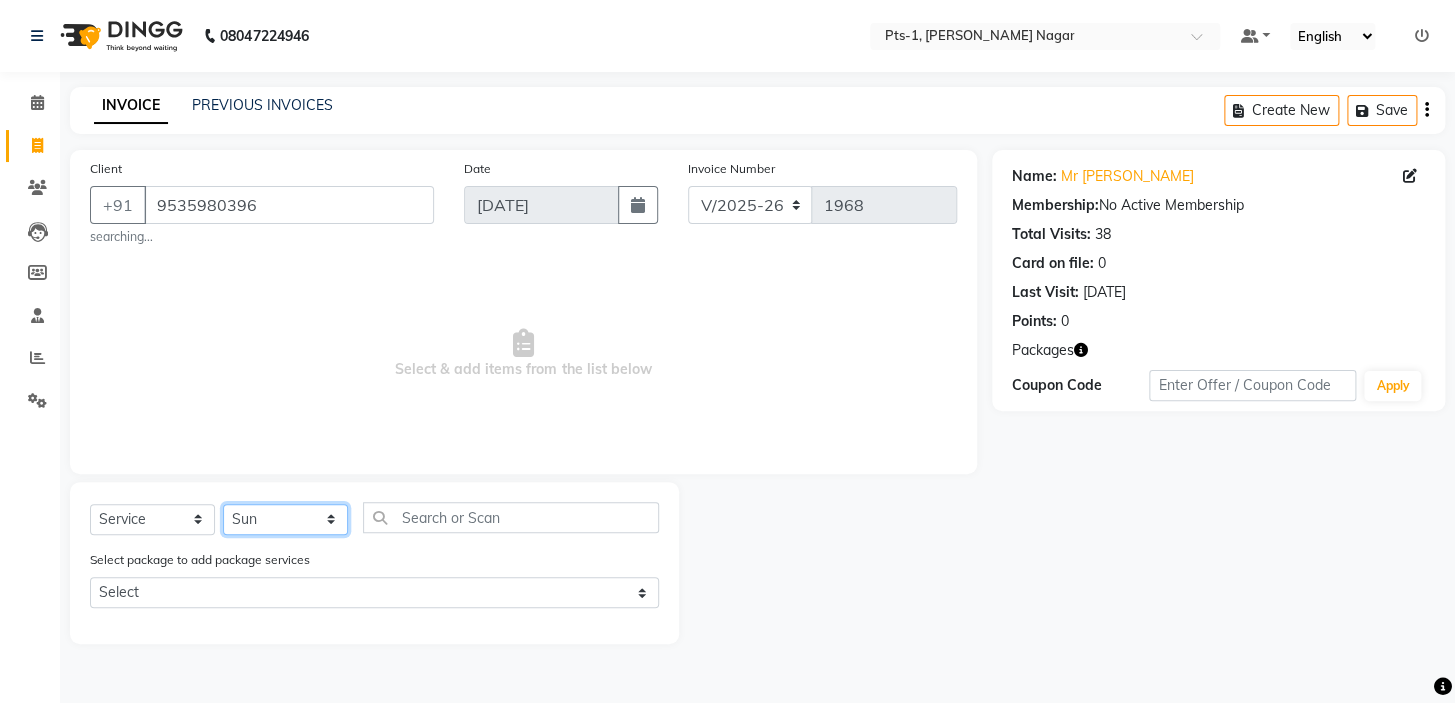 click on "Select Therapist [PERSON_NAME] anyone Babu Bela [PERSON_NAME] [PERSON_NAME] [PERSON_NAME] Sun [PERSON_NAME] [PERSON_NAME]" 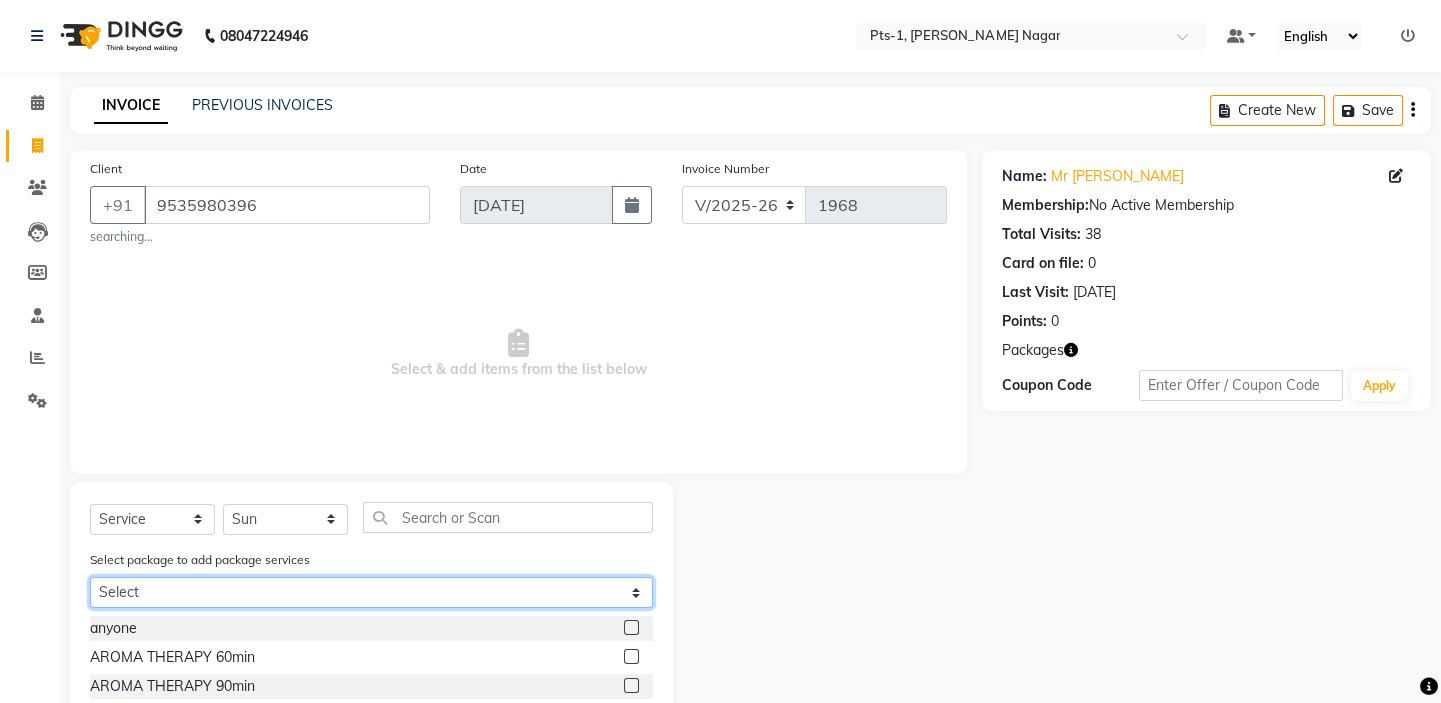 drag, startPoint x: 179, startPoint y: 591, endPoint x: 182, endPoint y: 621, distance: 30.149628 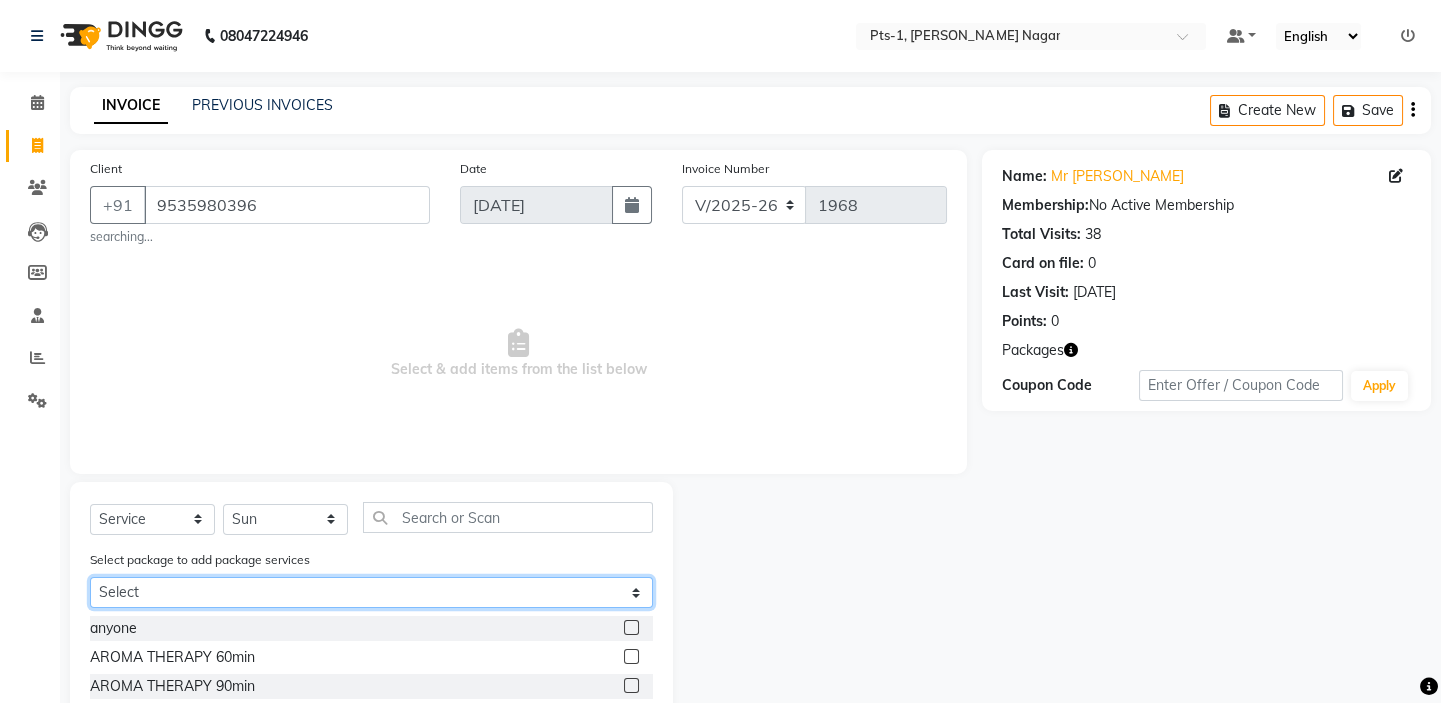 select on "1: Object" 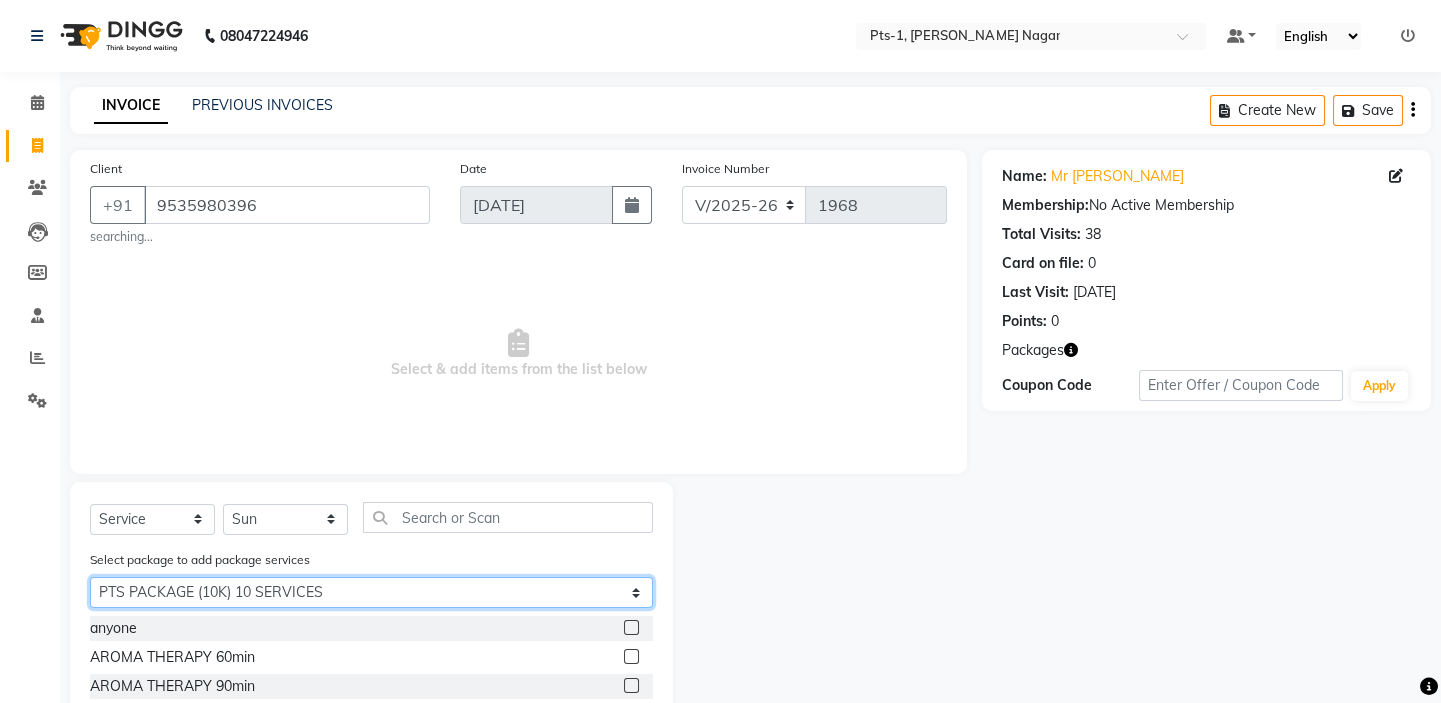 click on "Select PTS PACKAGE (10K) 10 SERVICES PTS PACKAGE (10K) 10 SERVICES PTS PACKAGE (10K) 10 SERVICES" 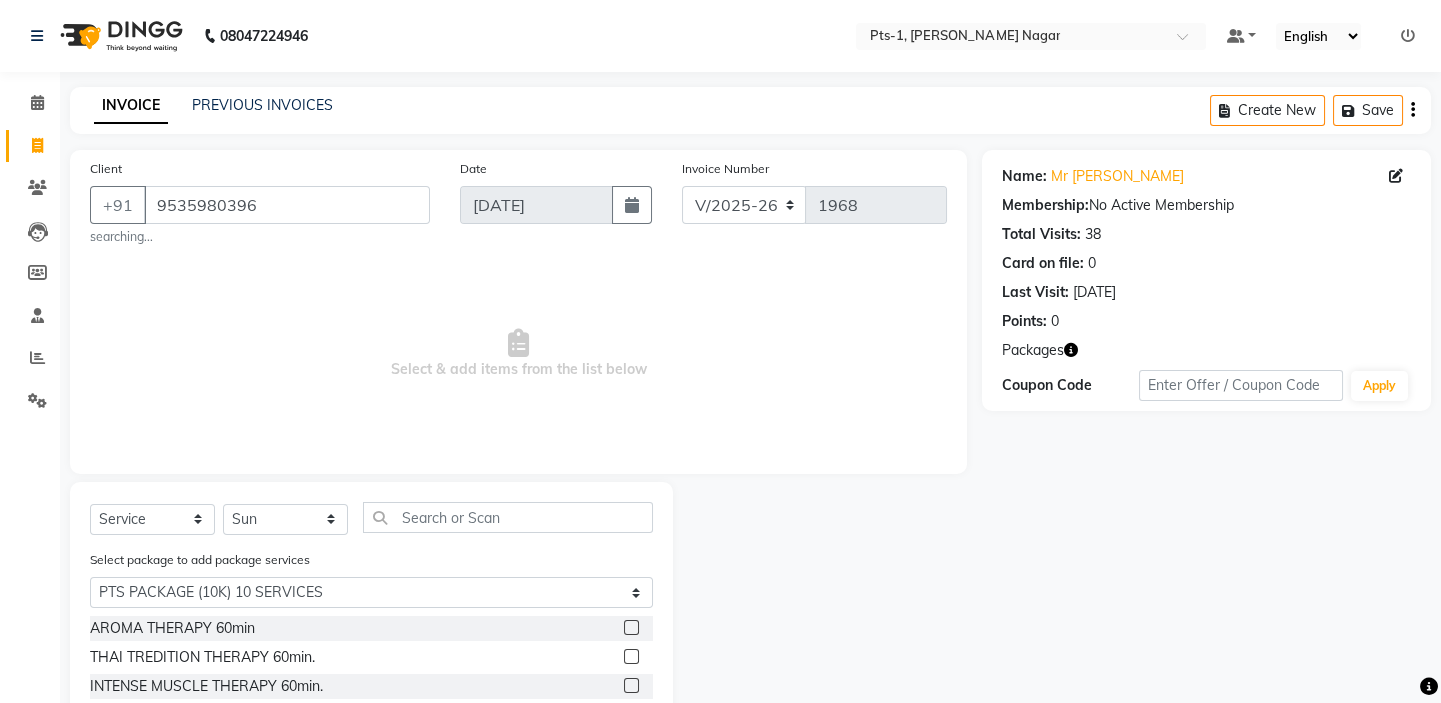 click 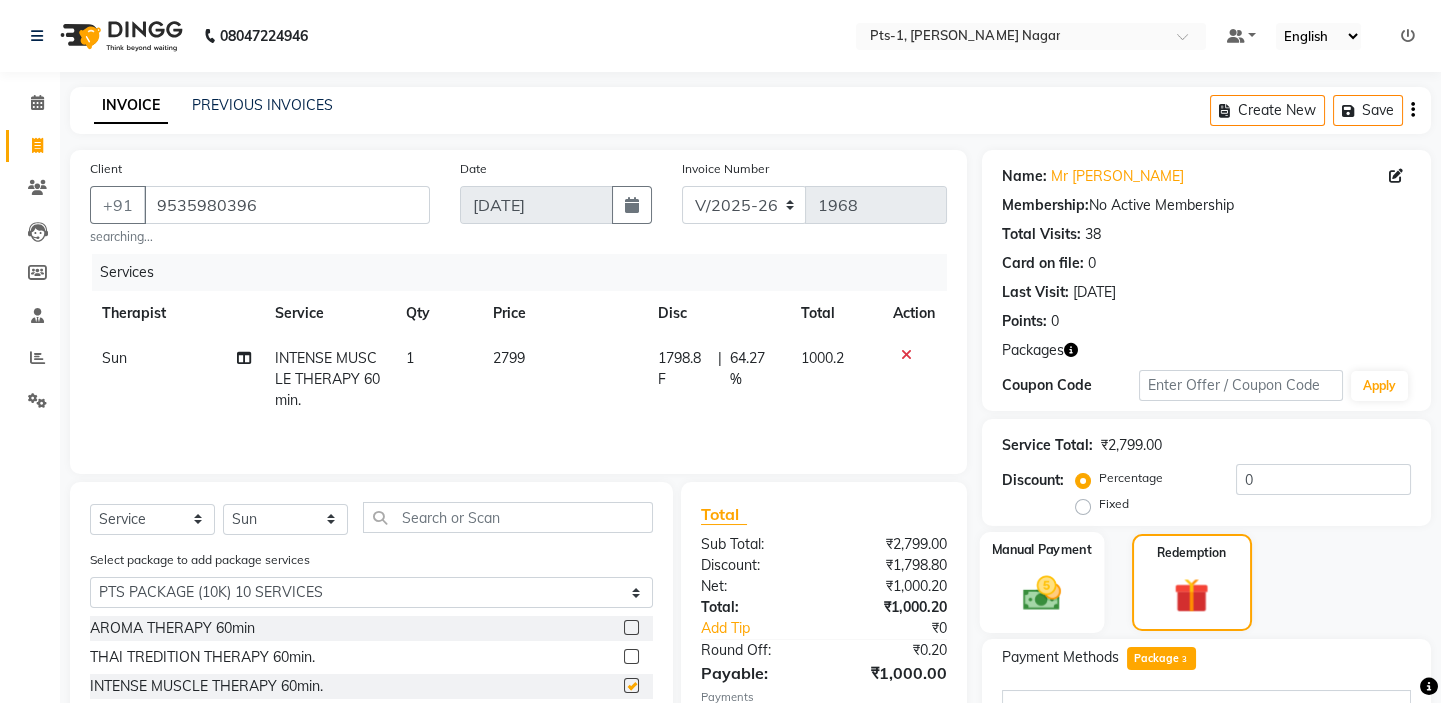 checkbox on "false" 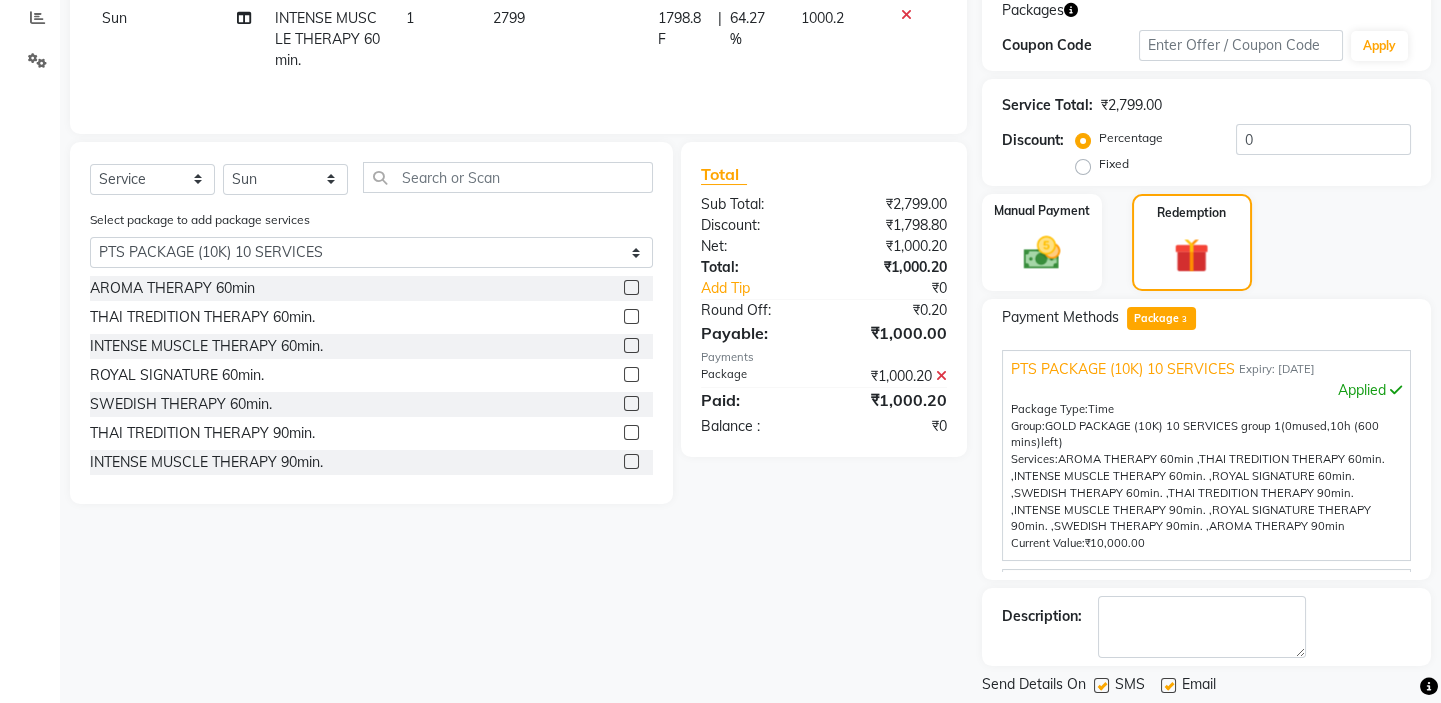 scroll, scrollTop: 363, scrollLeft: 0, axis: vertical 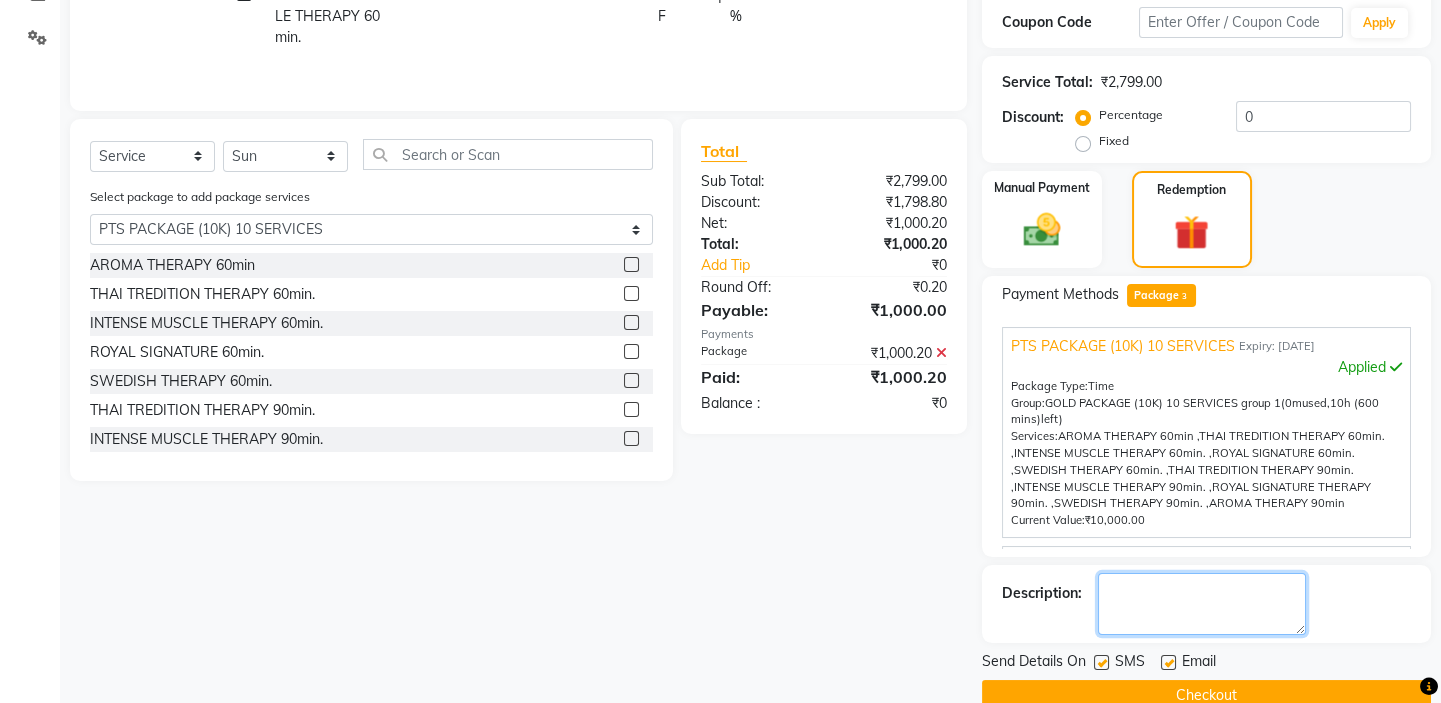 click 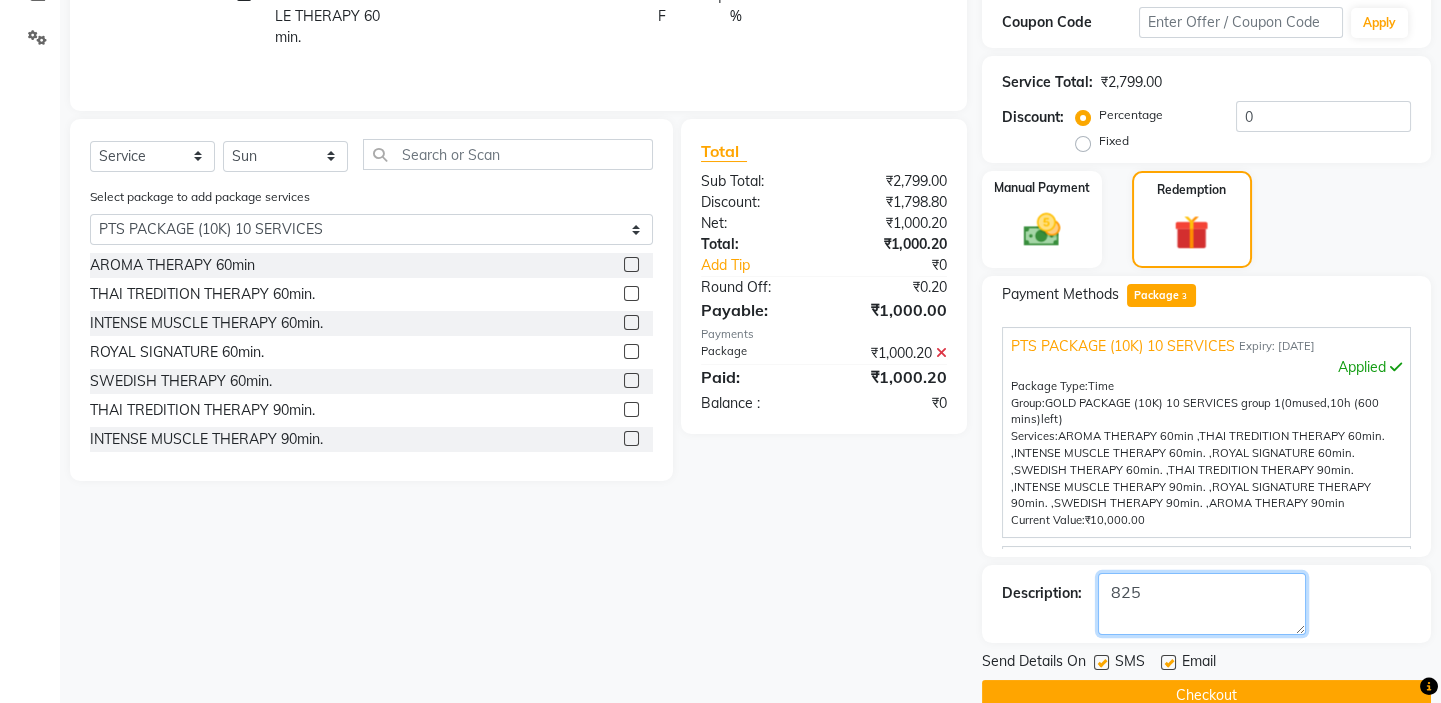 type on "825" 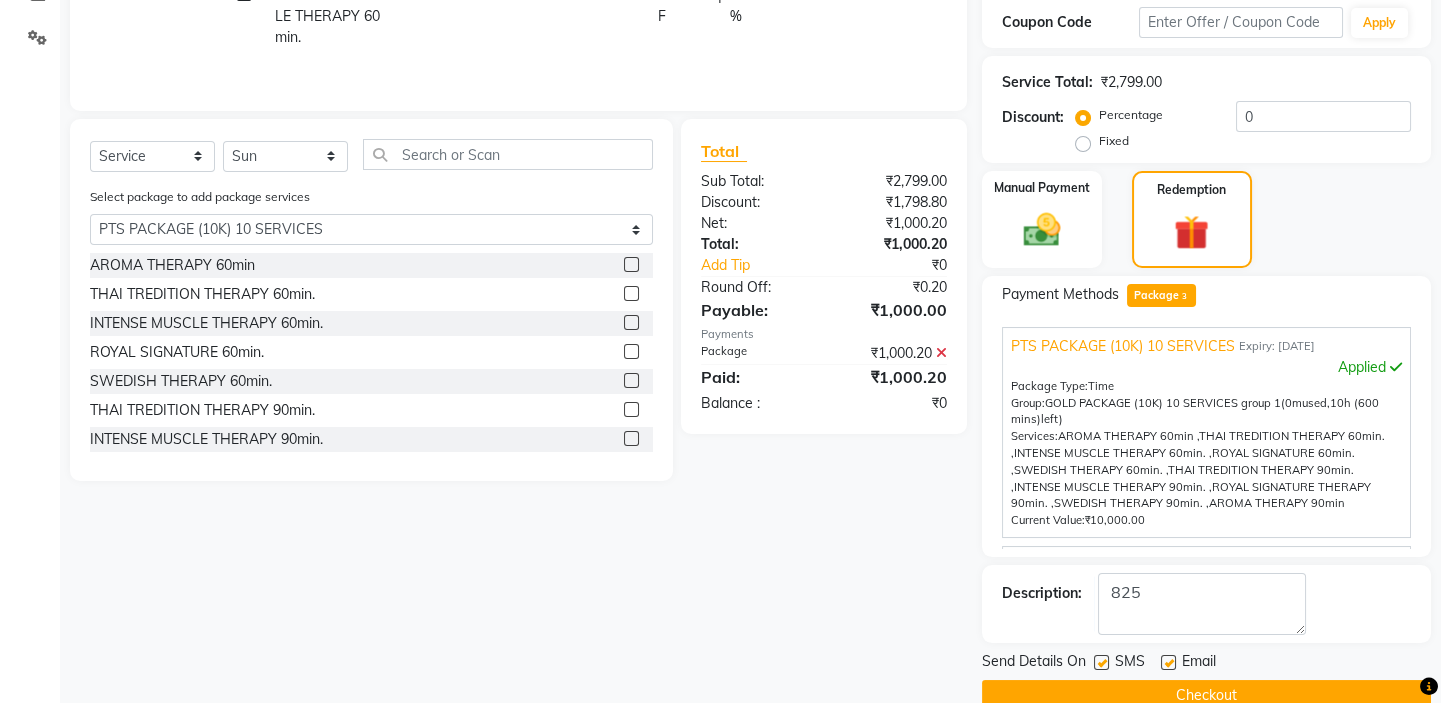 click 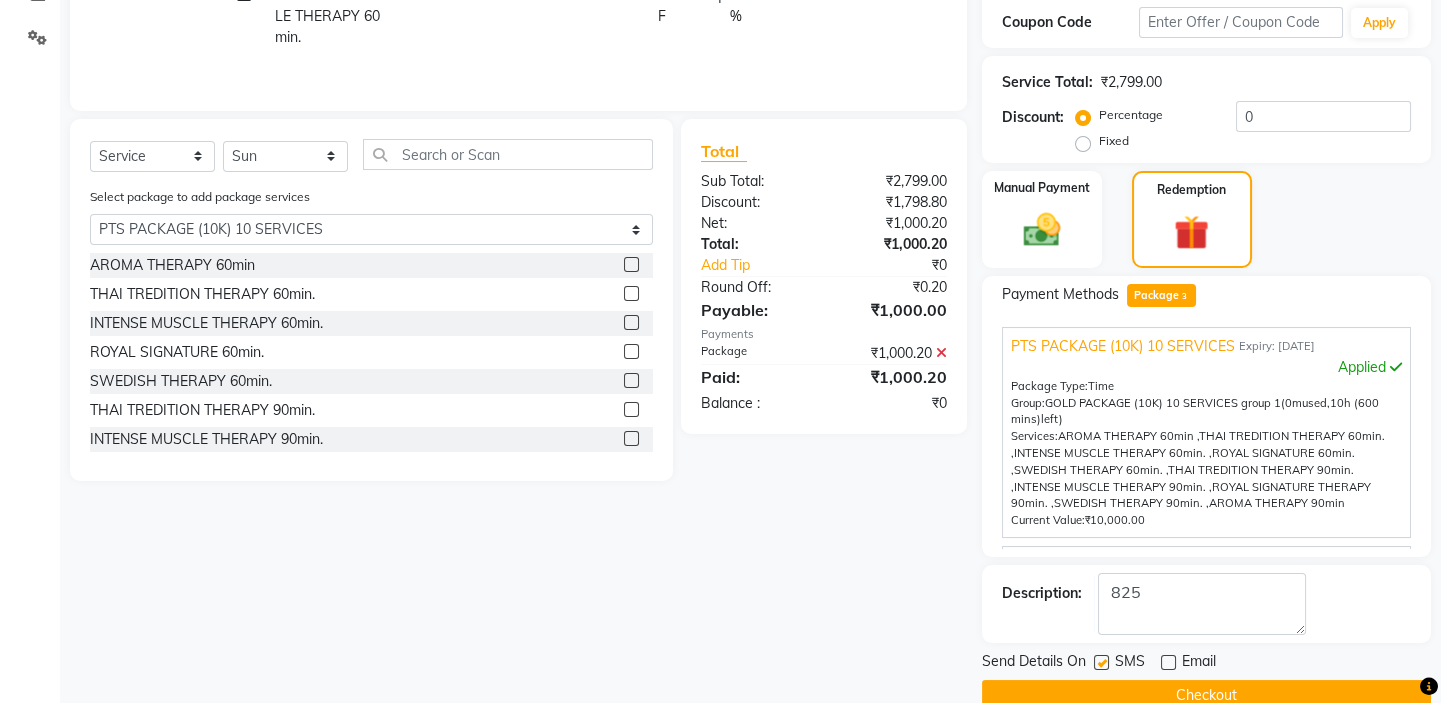 click 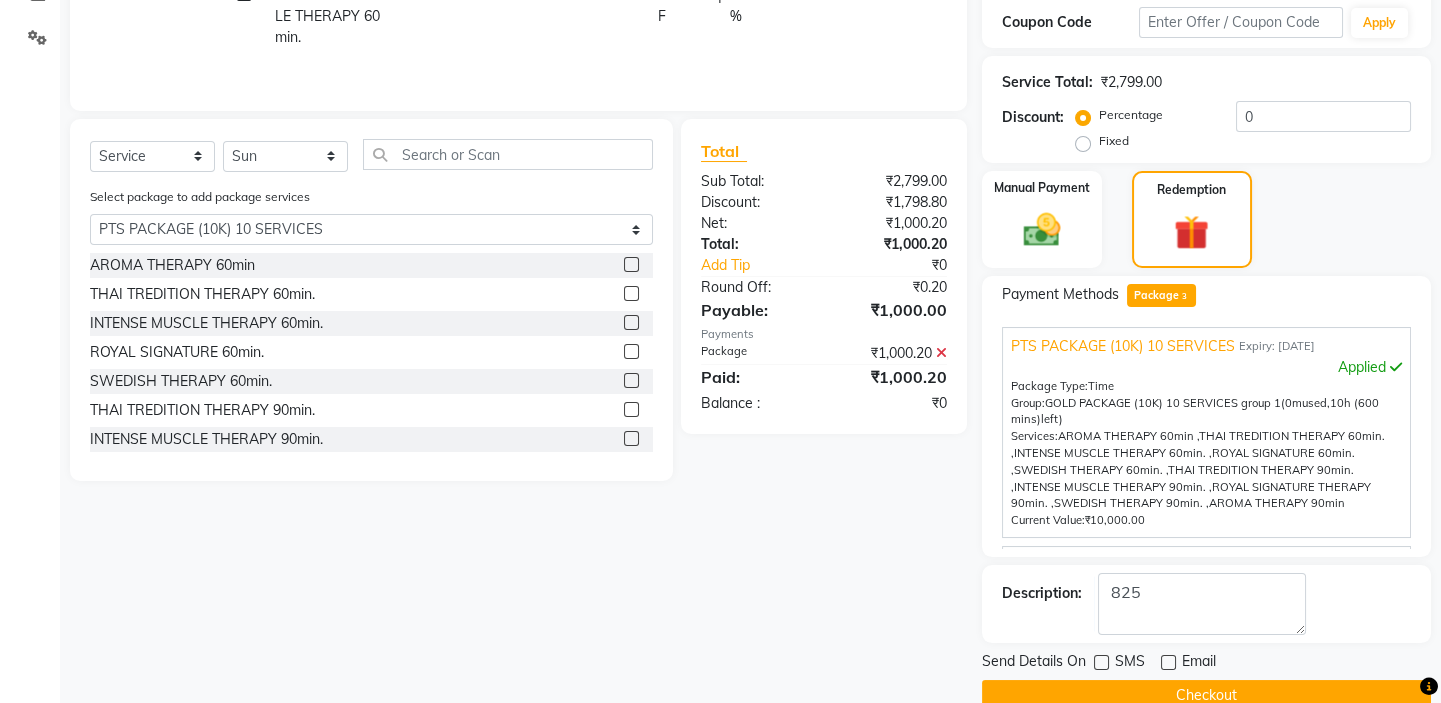 click on "Checkout" 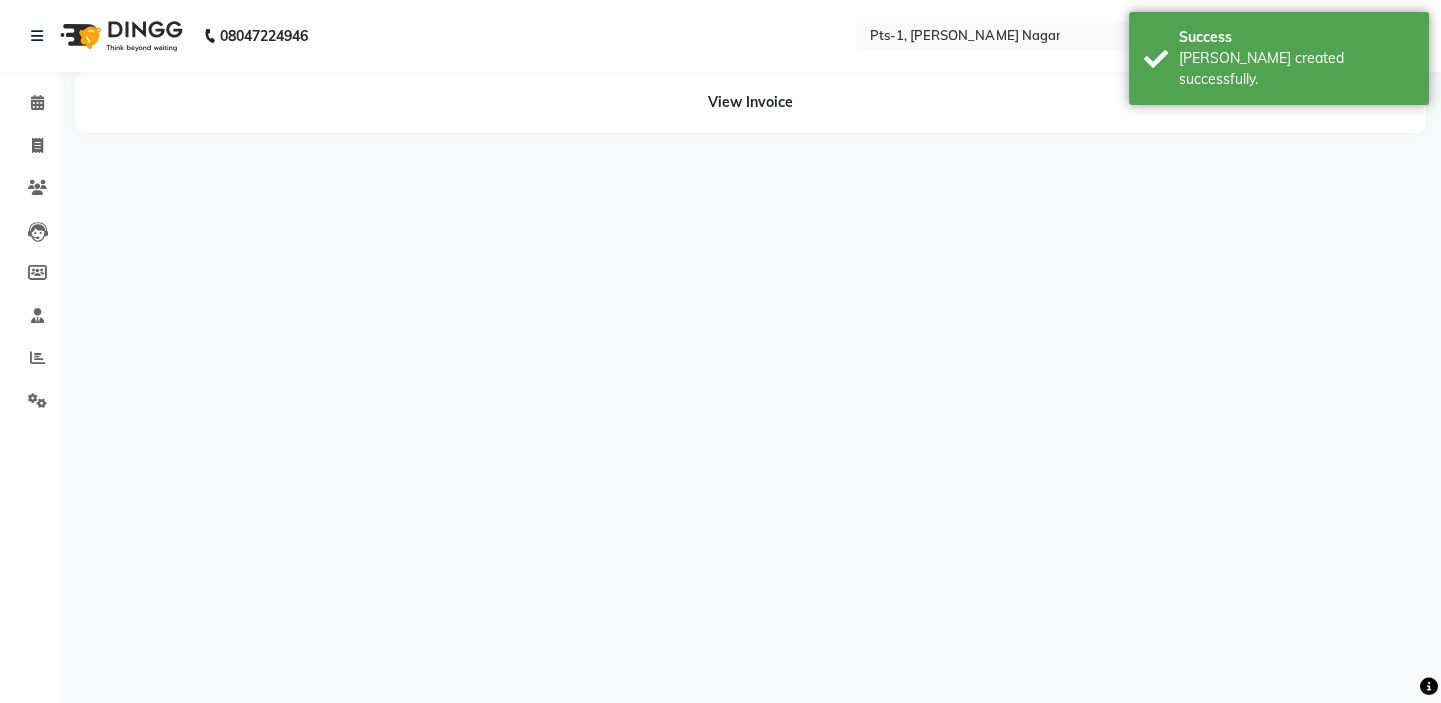 scroll, scrollTop: 0, scrollLeft: 0, axis: both 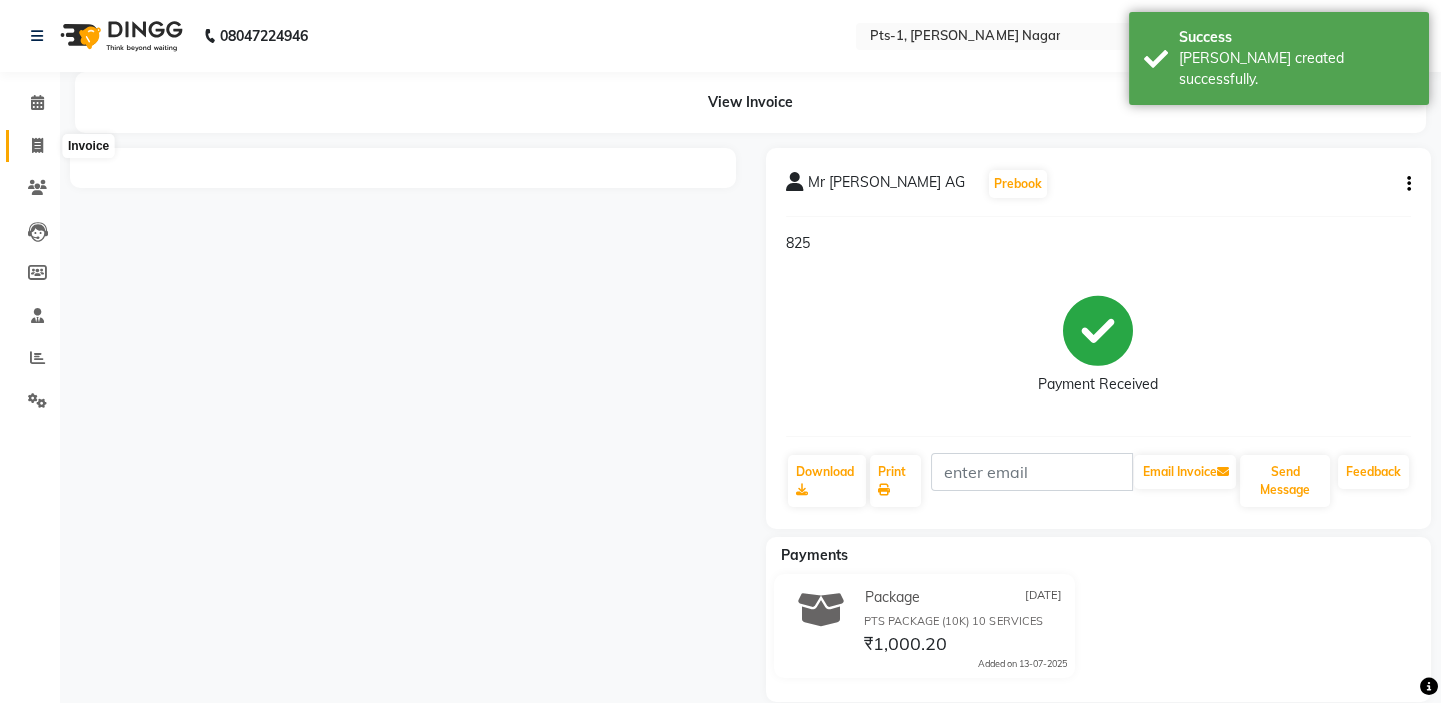 click 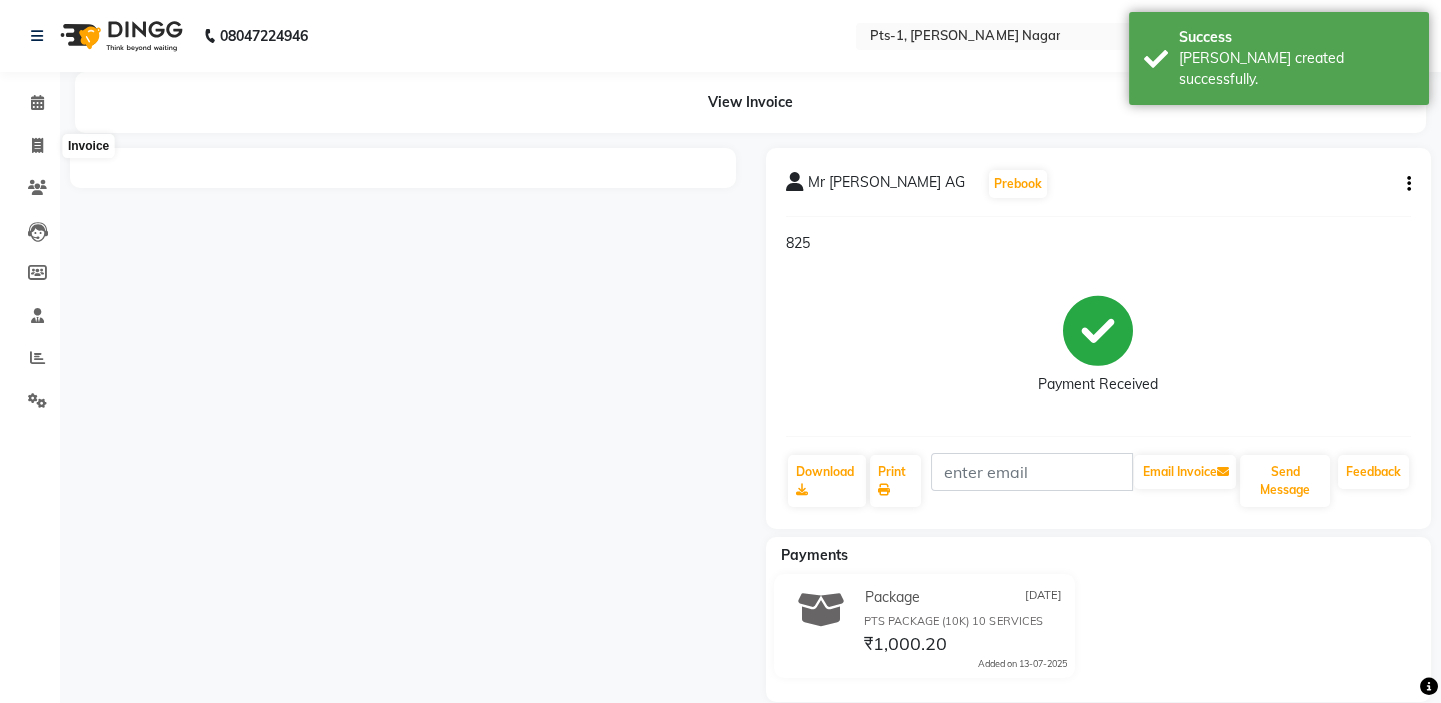 select on "service" 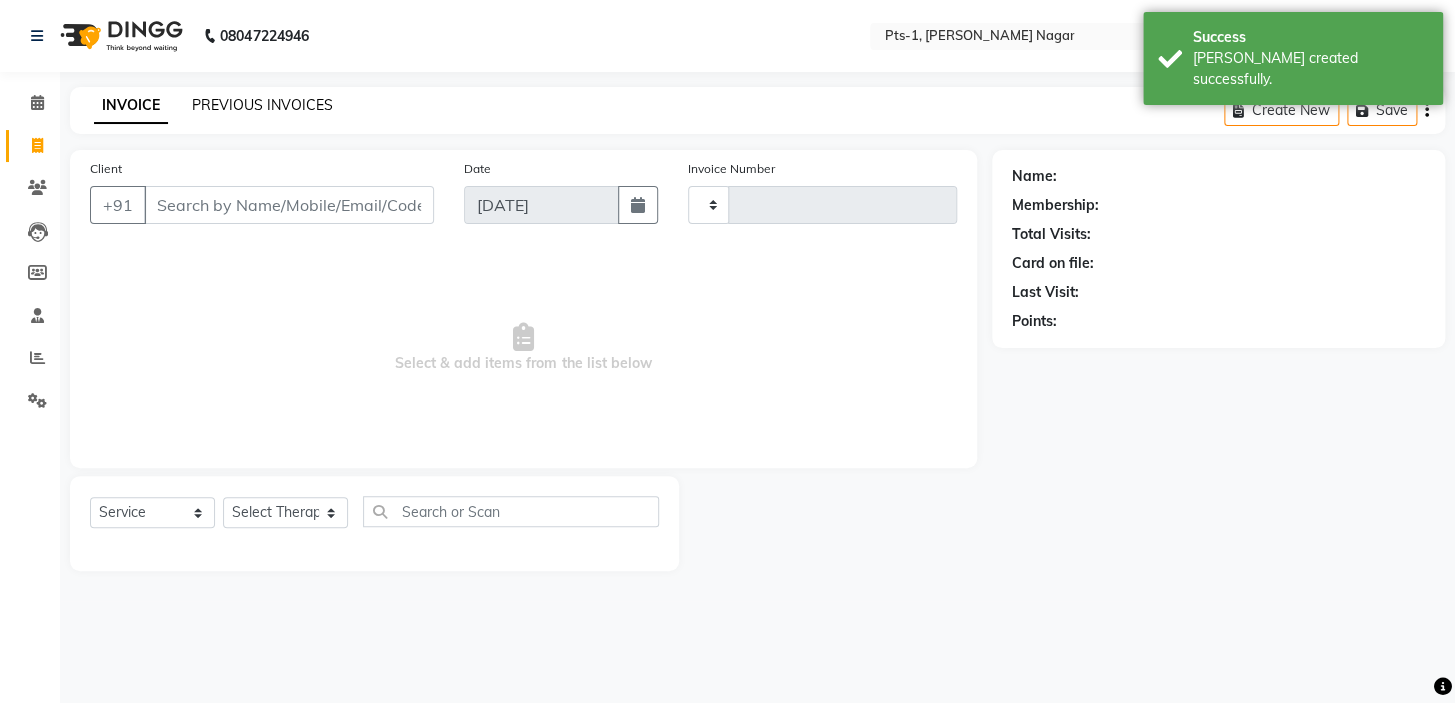 type on "1969" 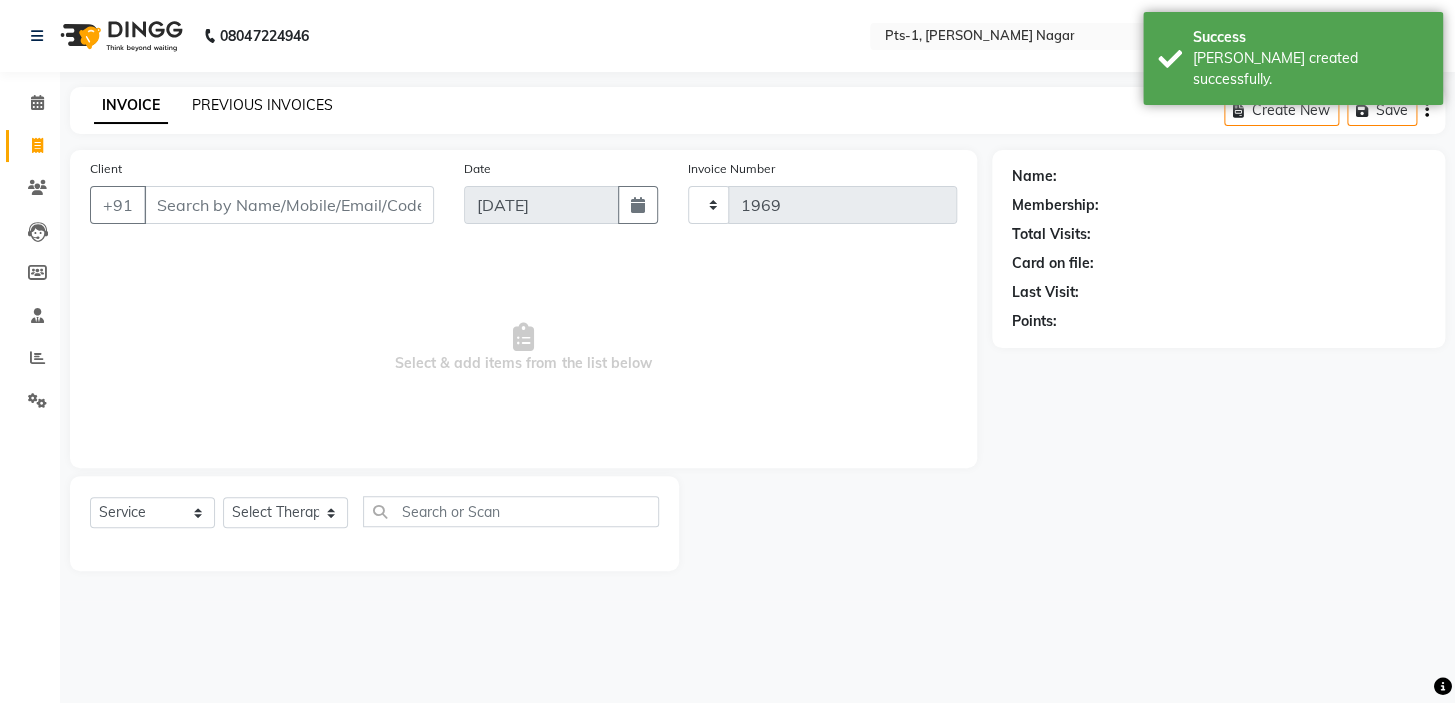 select on "5296" 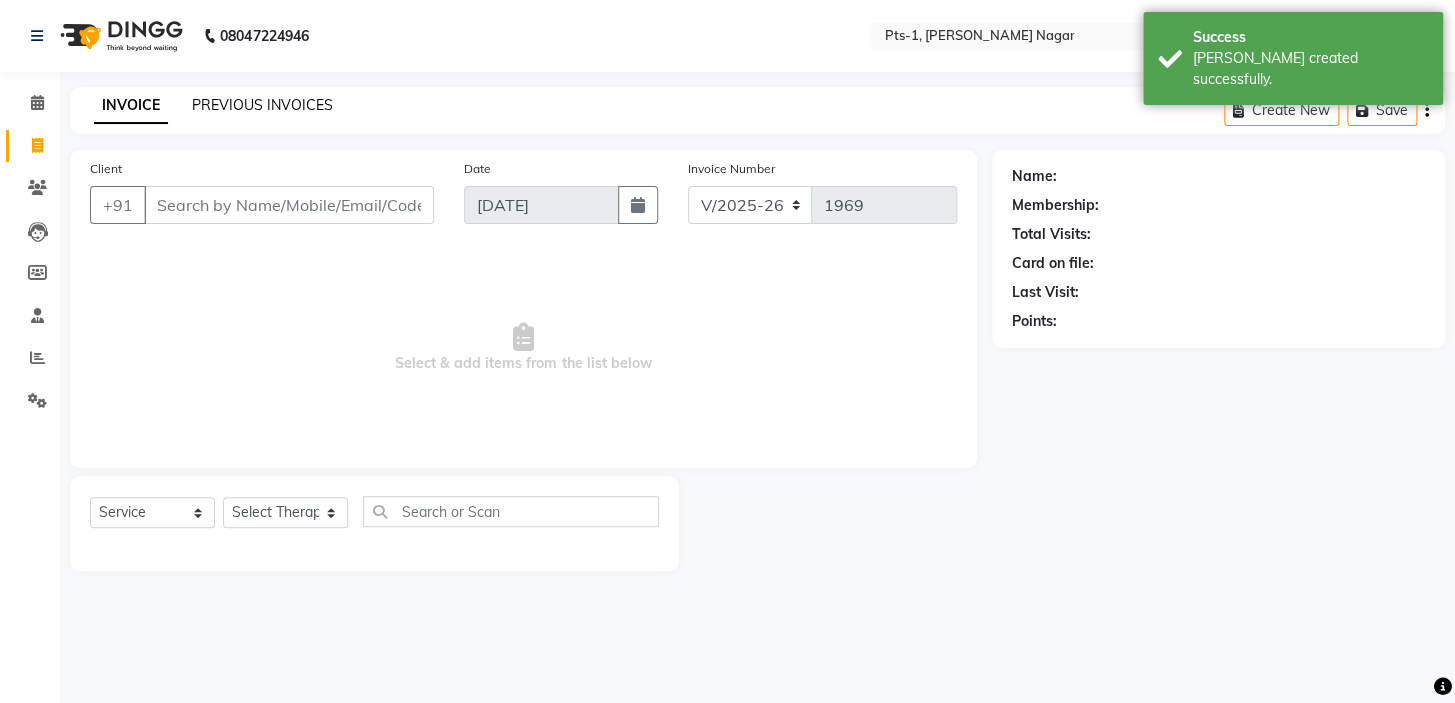 click on "PREVIOUS INVOICES" 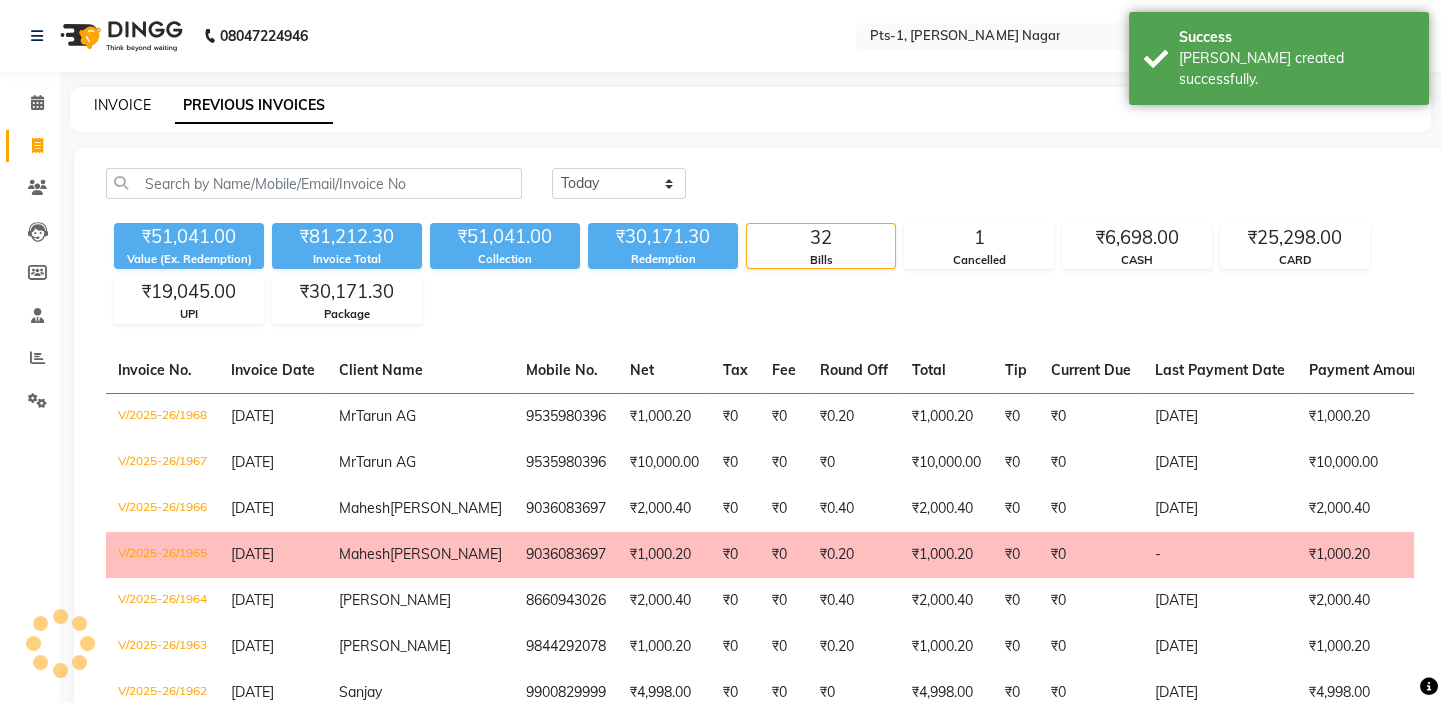 click on "INVOICE" 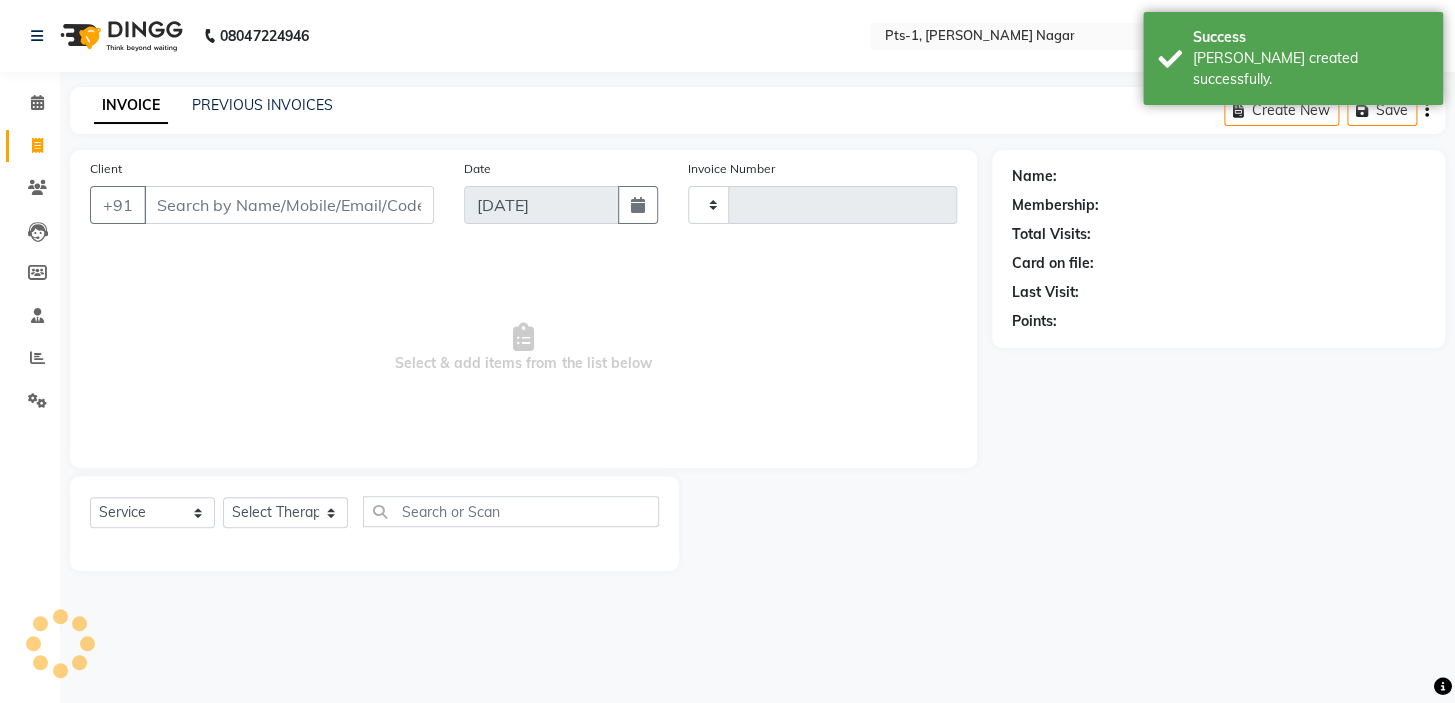 type on "1969" 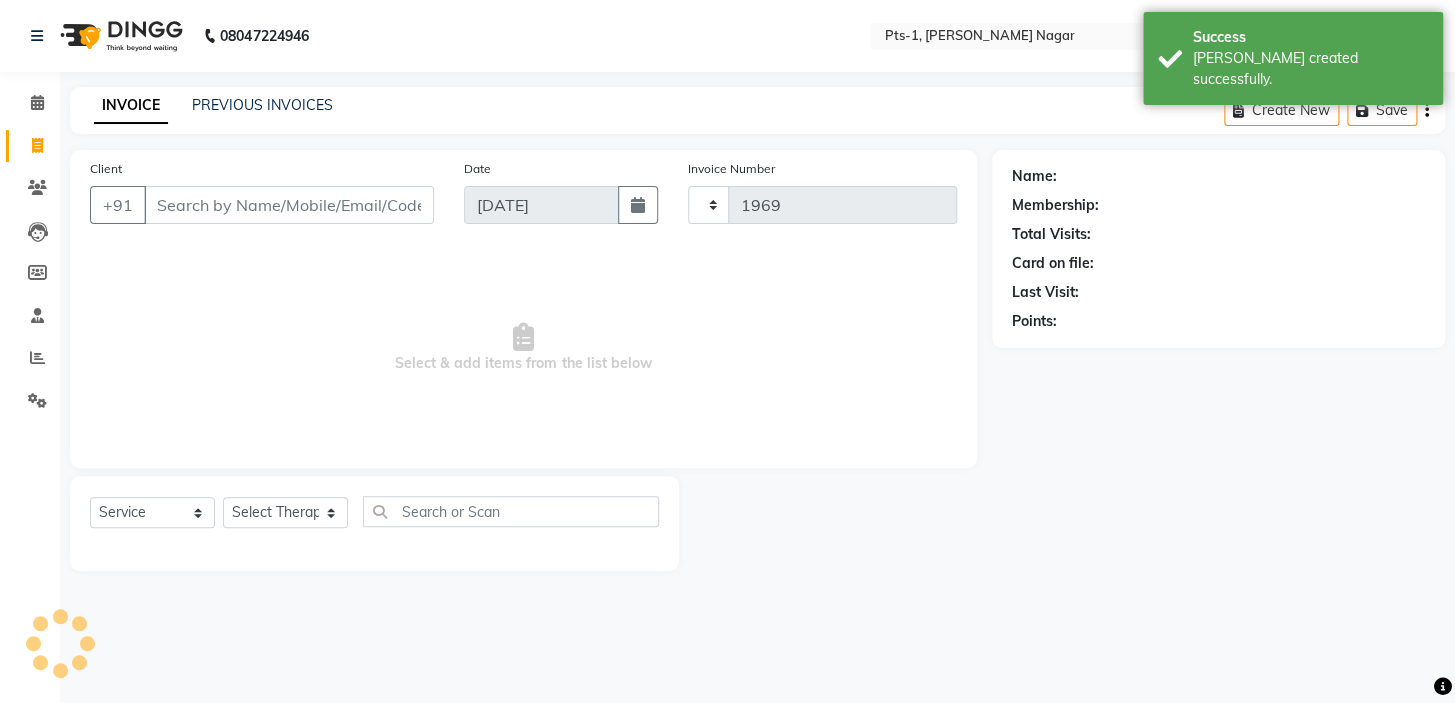 select on "5296" 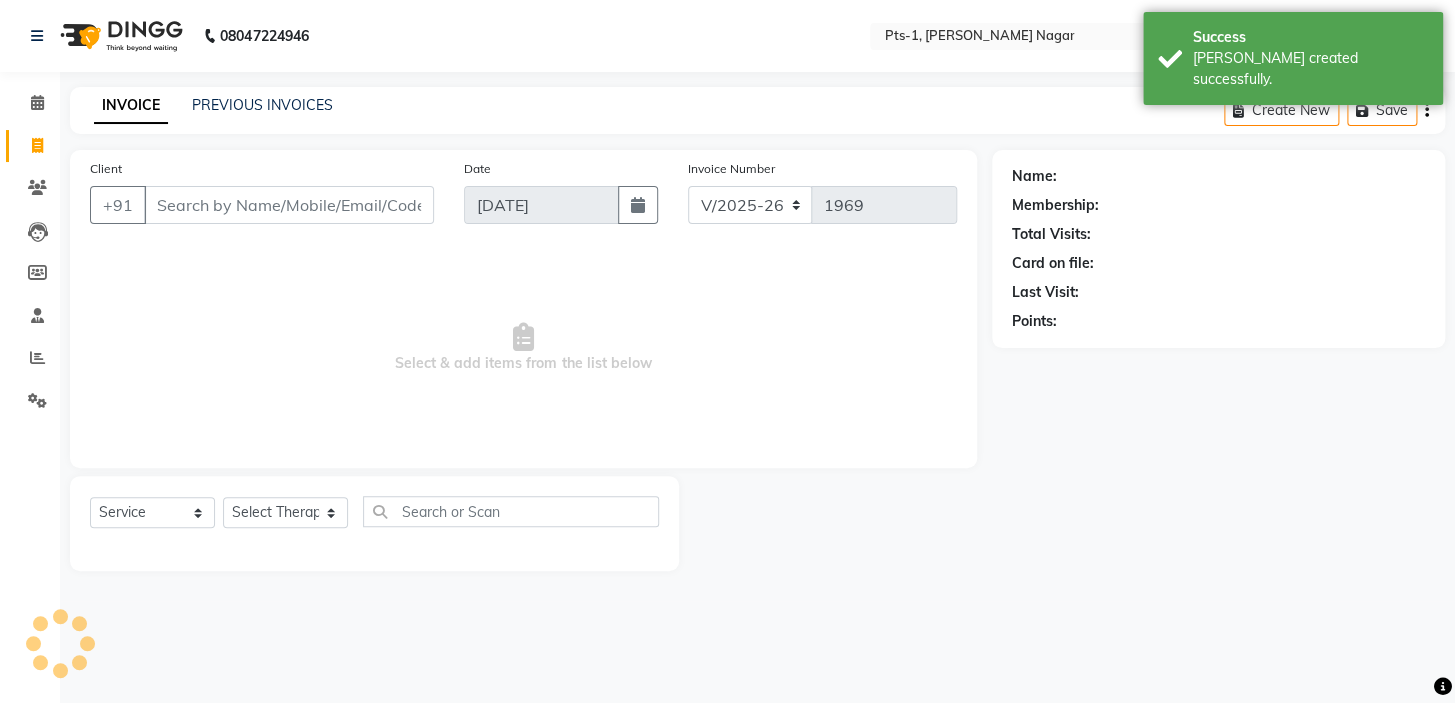 click on "Client" at bounding box center [289, 205] 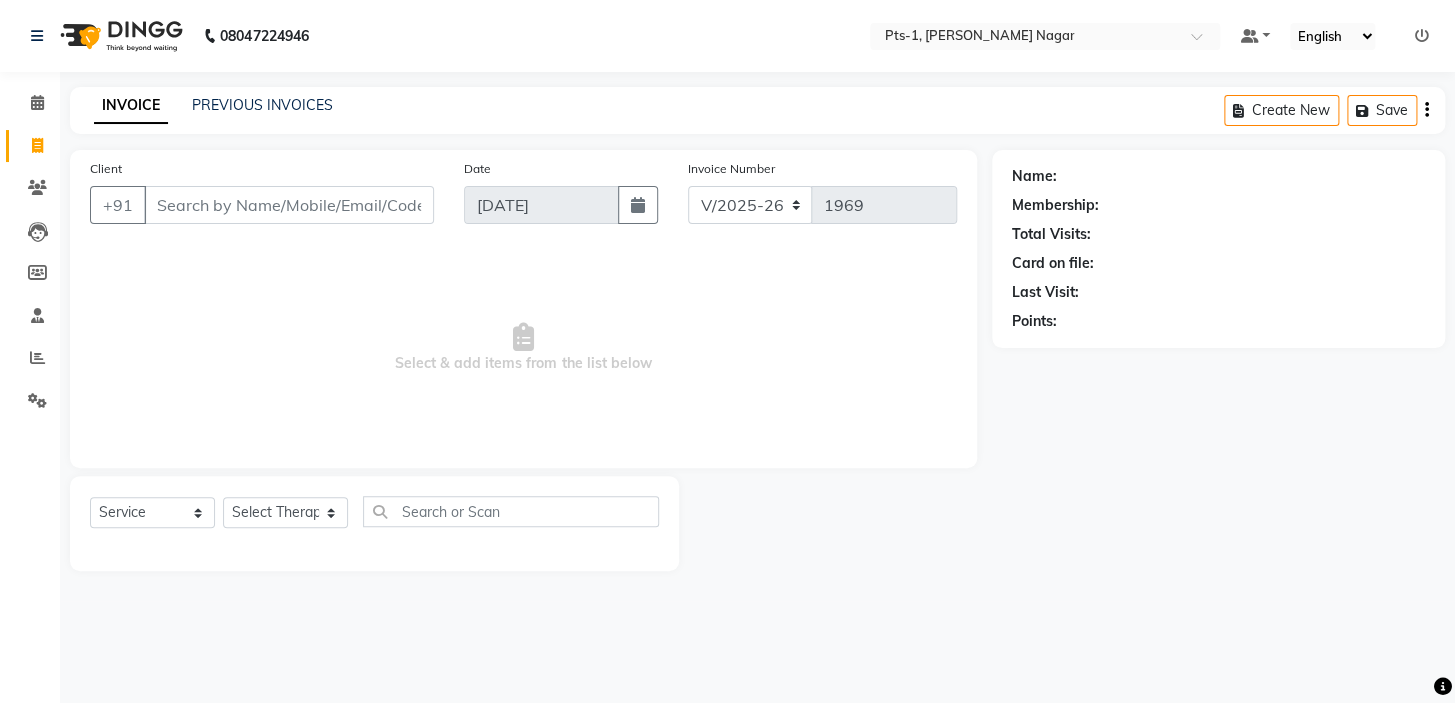 click on "Client" at bounding box center (289, 205) 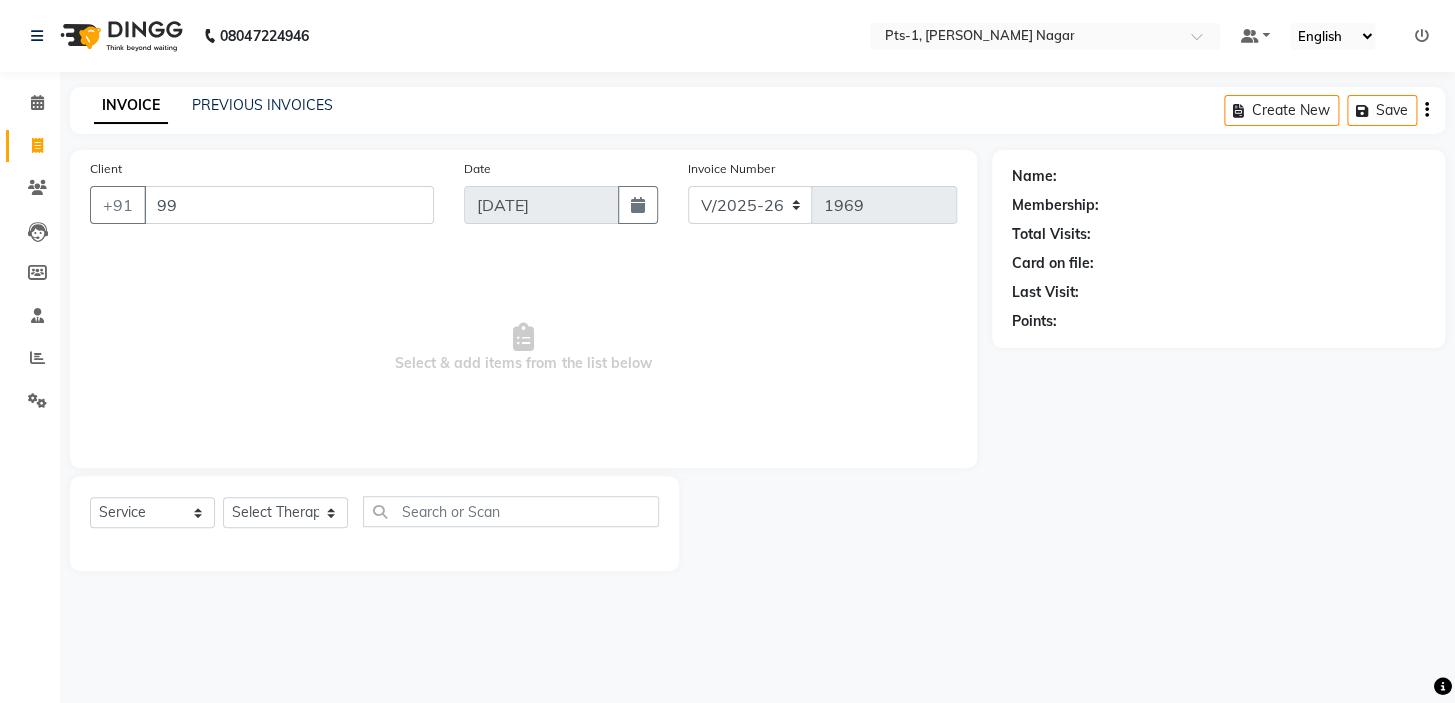 type on "9" 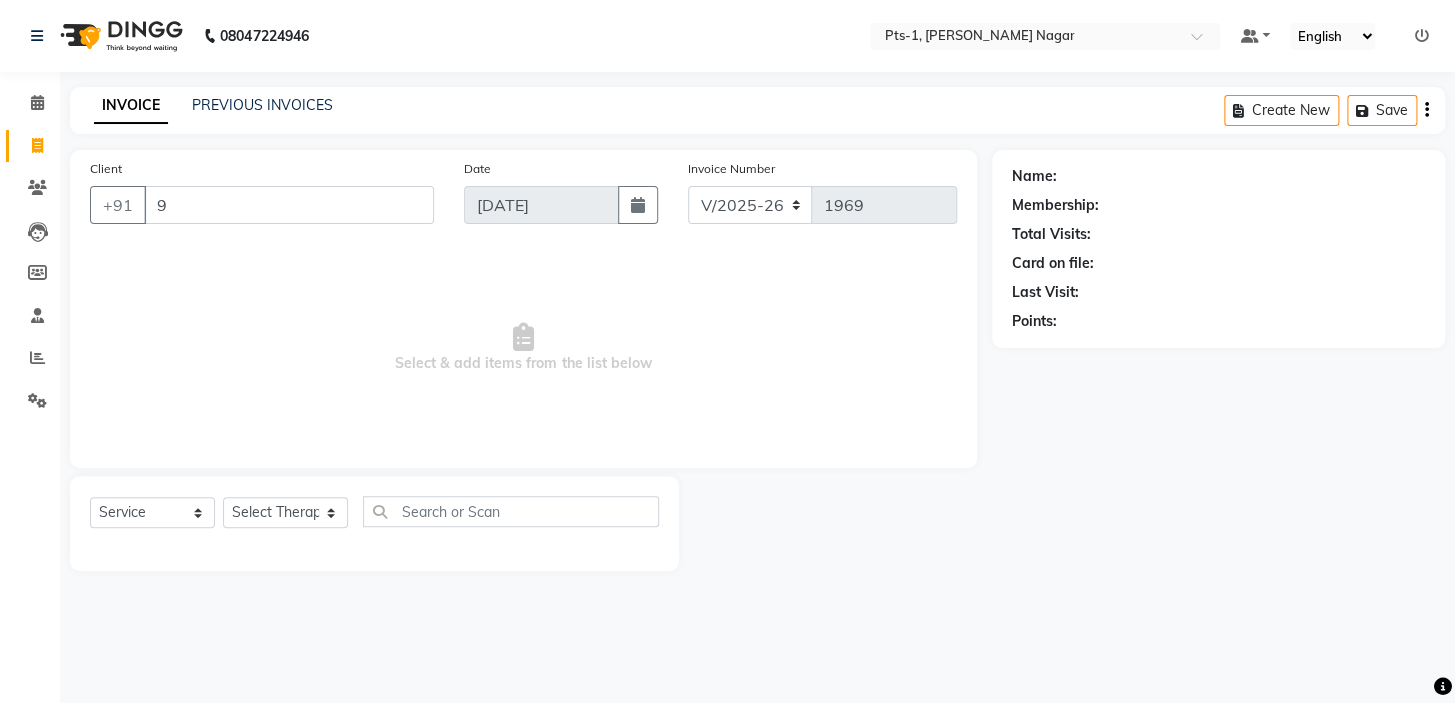 type 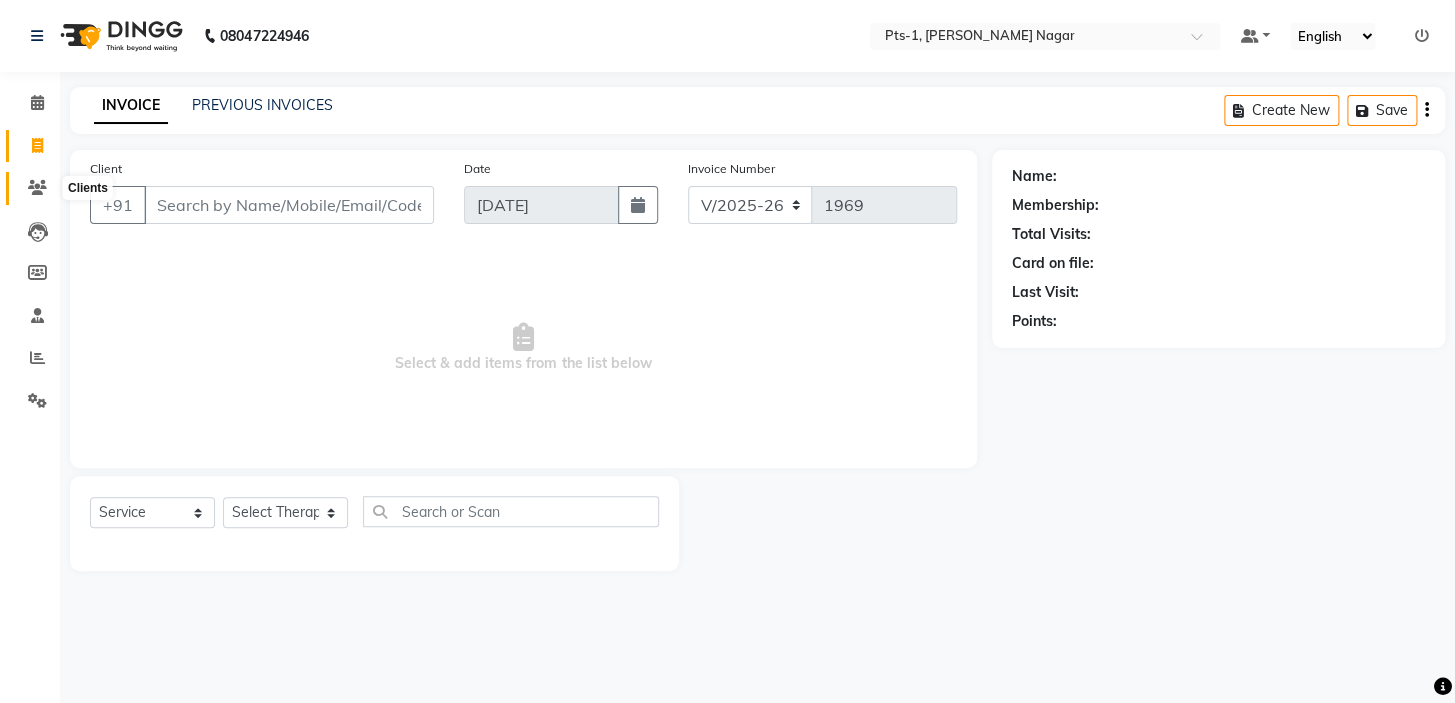 click 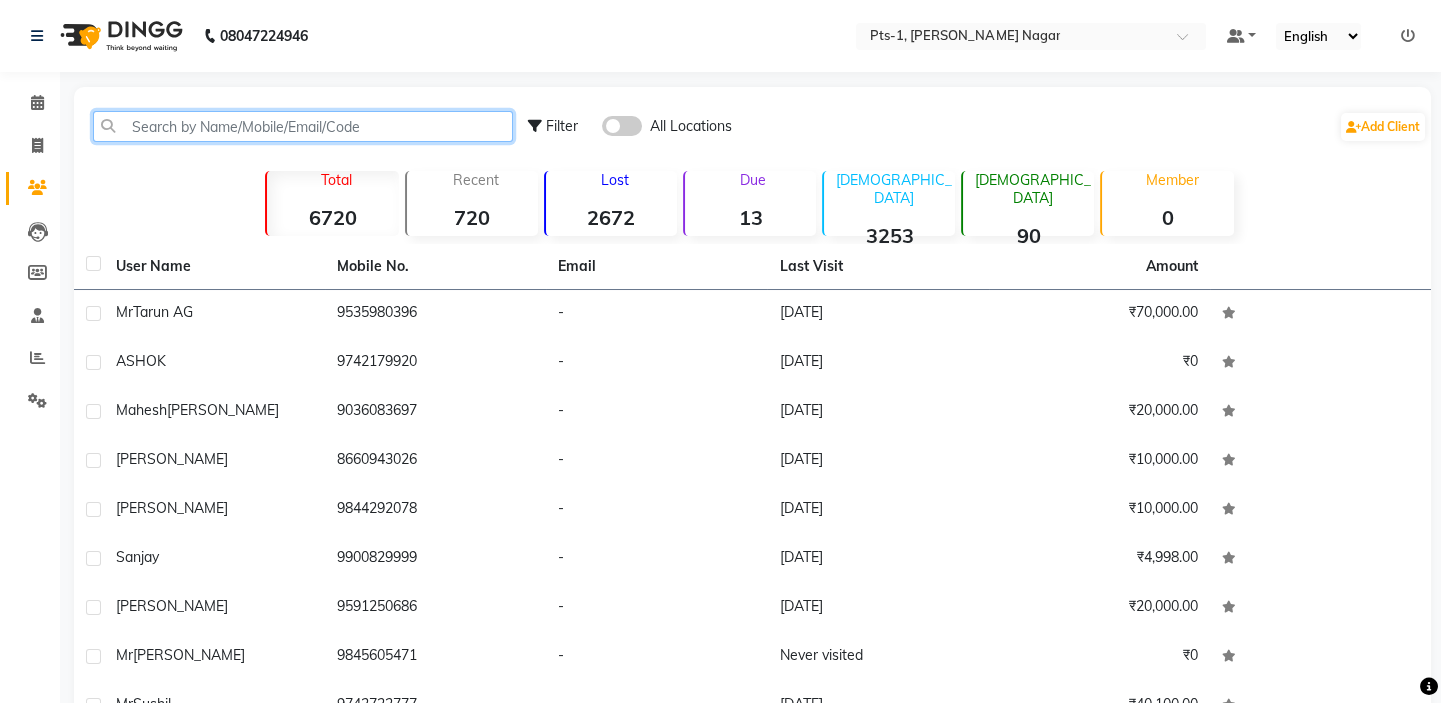 click 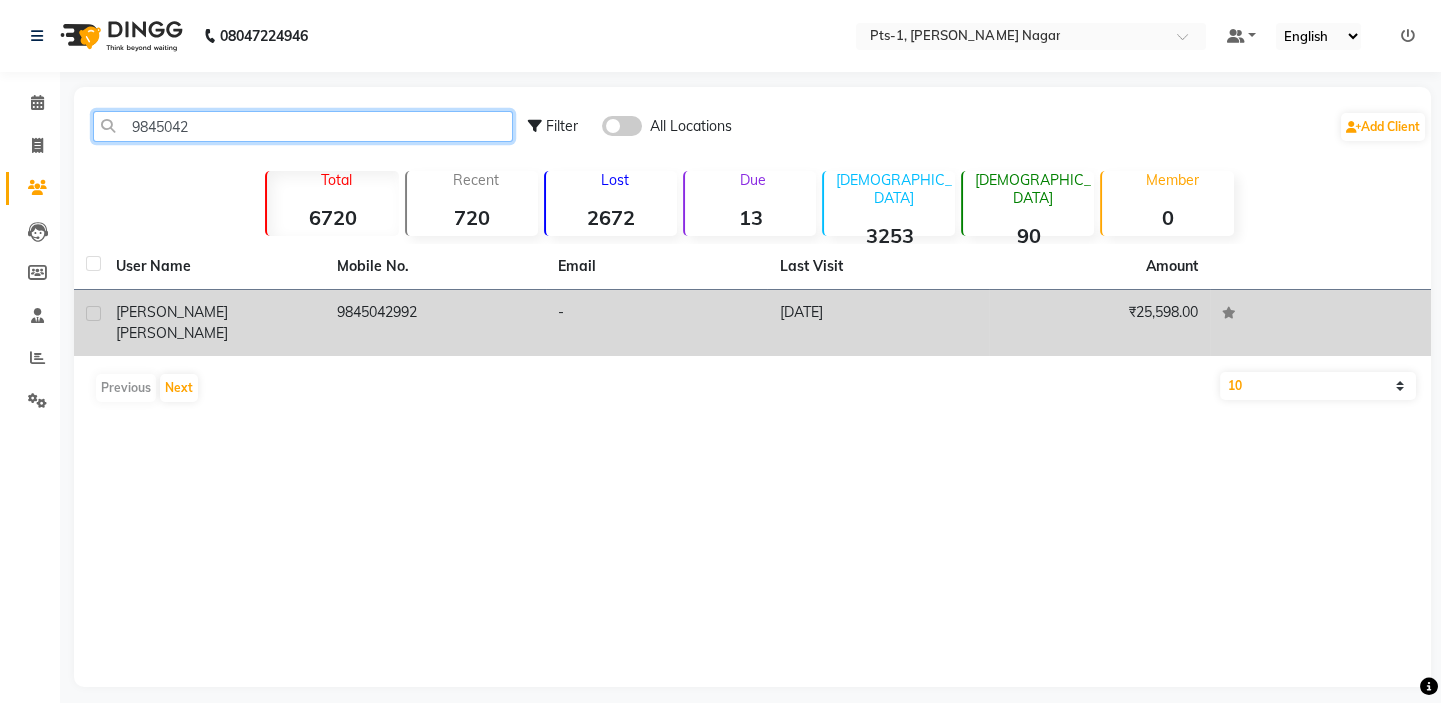 type on "9845042" 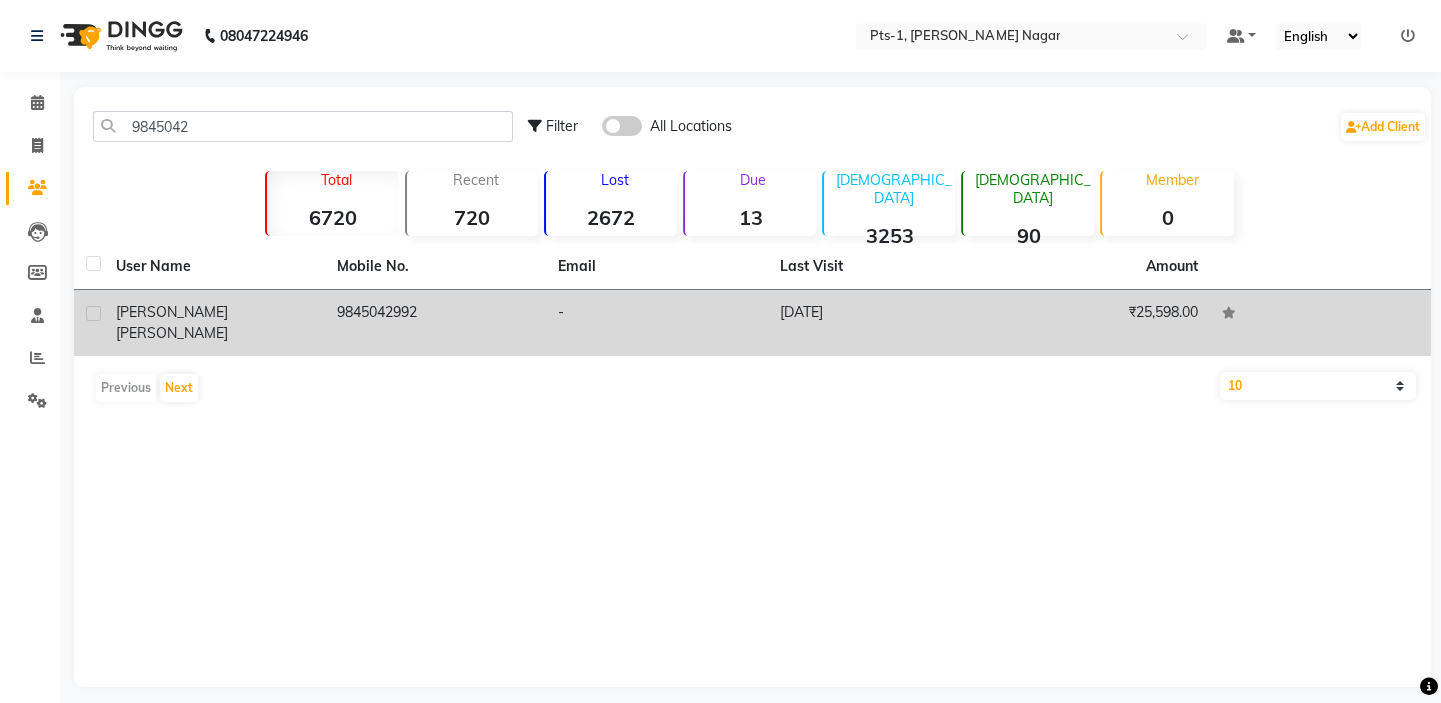 click on "9845042992" 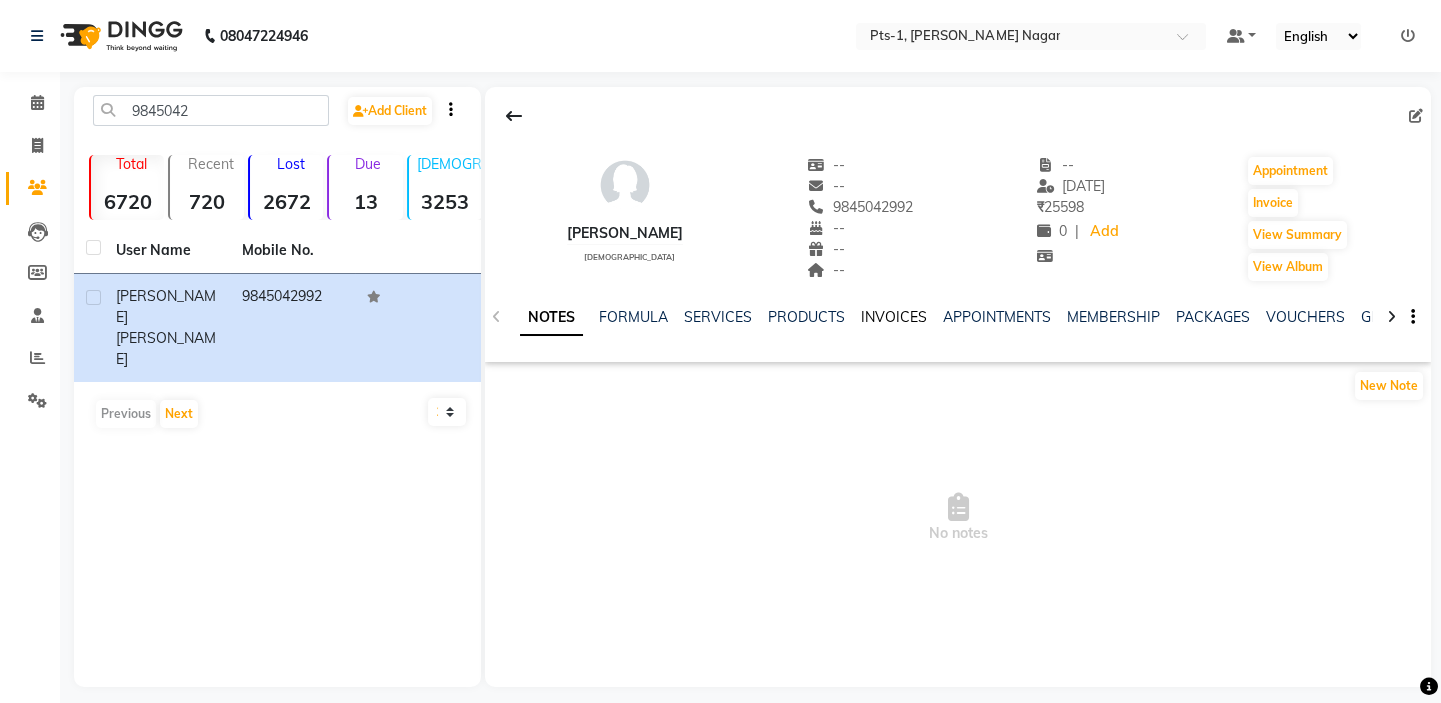 click on "INVOICES" 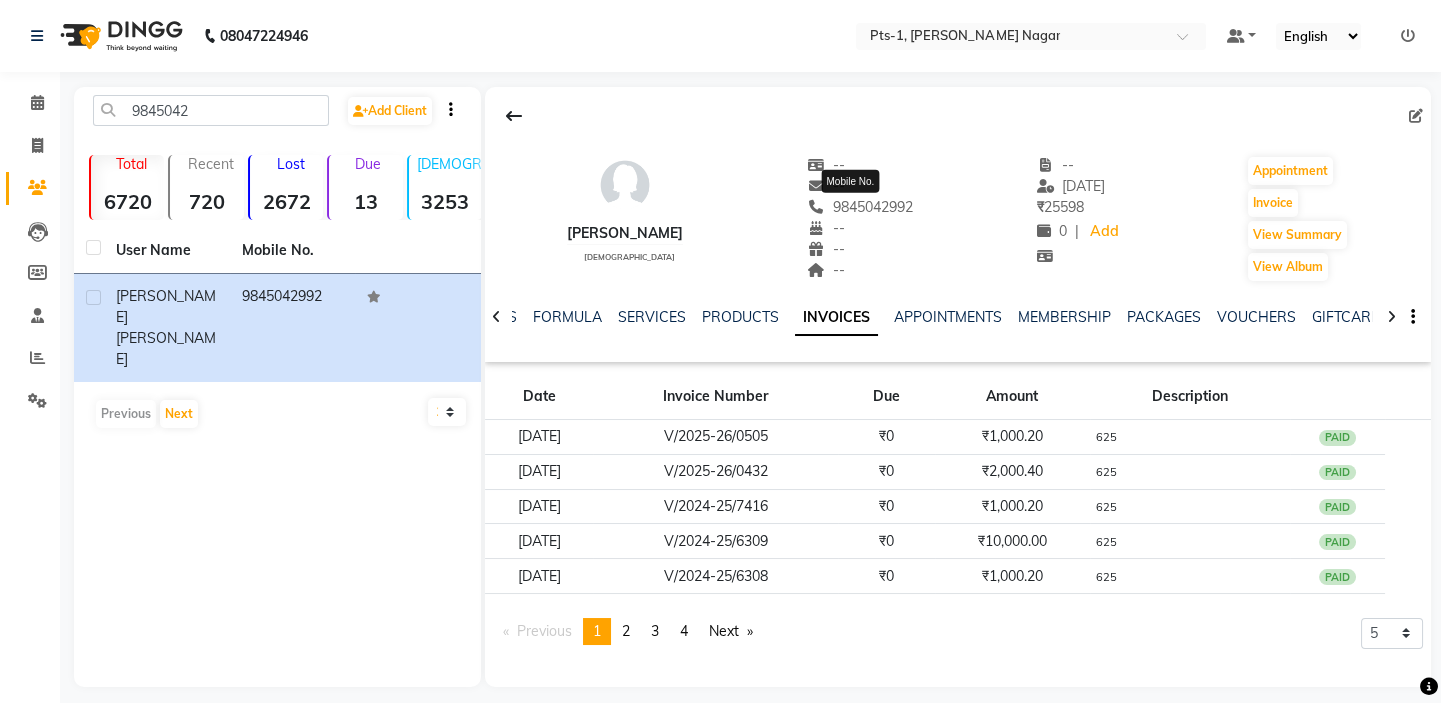 drag, startPoint x: 918, startPoint y: 210, endPoint x: 828, endPoint y: 210, distance: 90 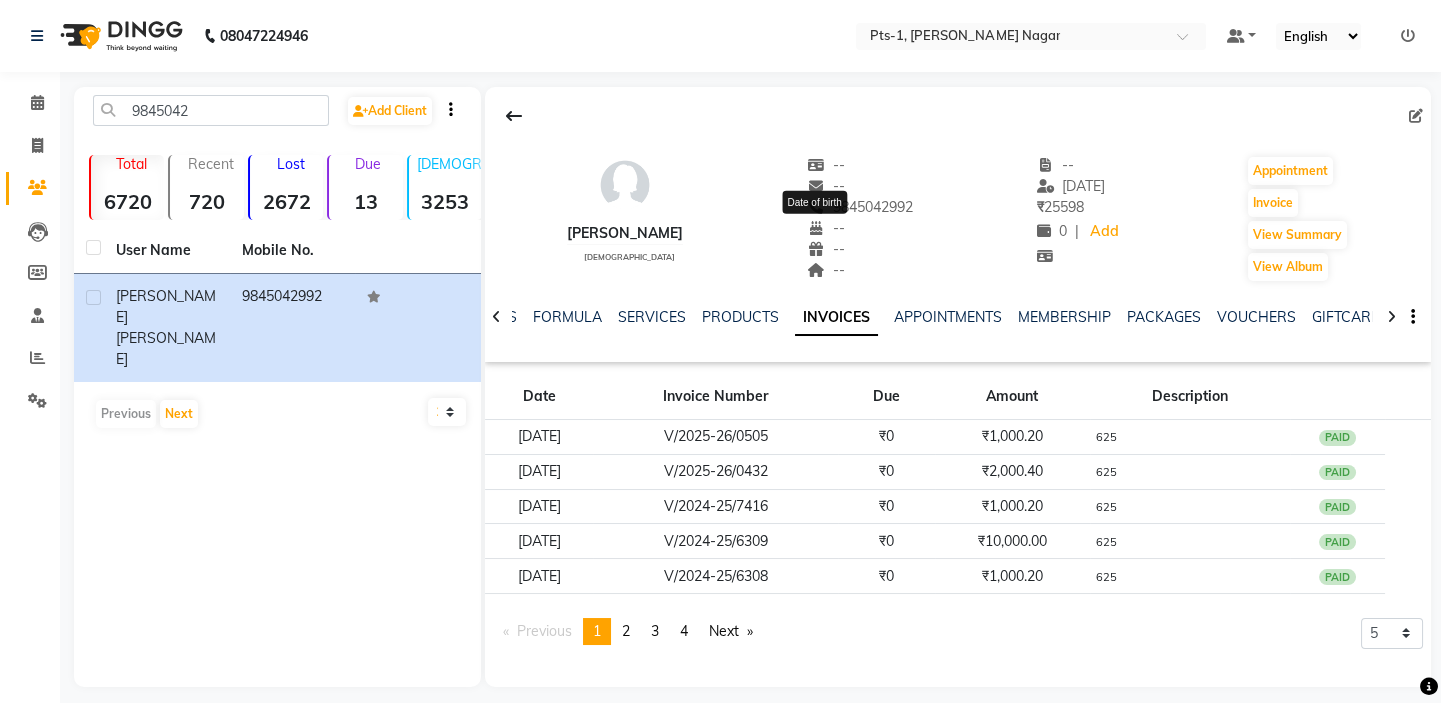 copy on "9845042992" 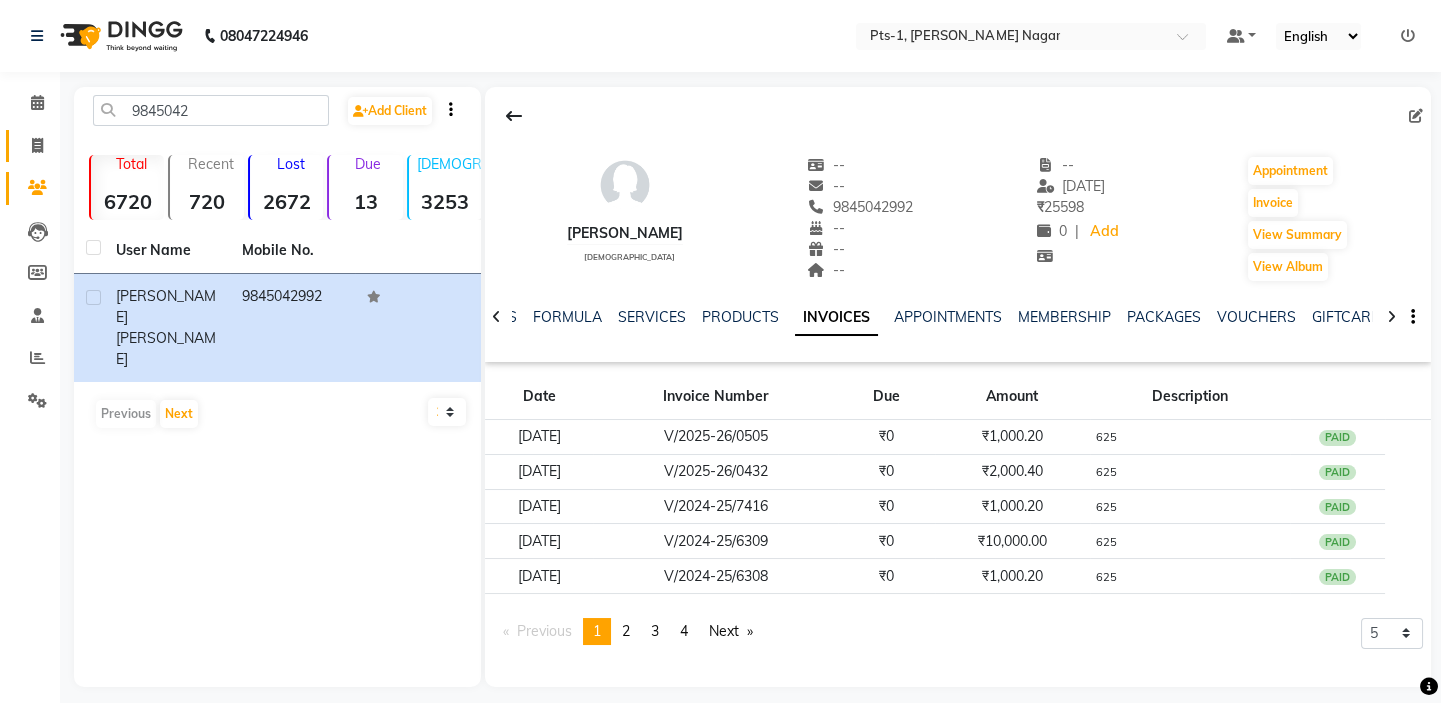click 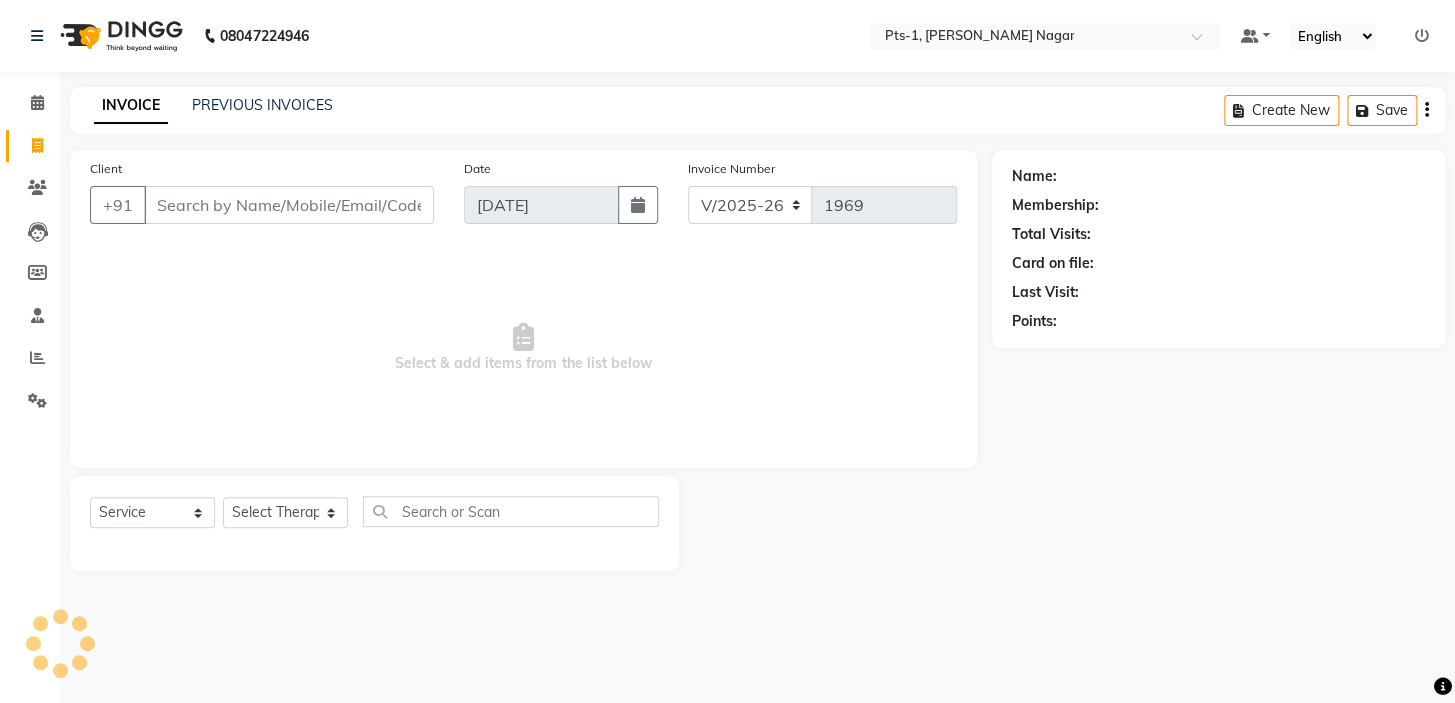 click on "Client" at bounding box center (289, 205) 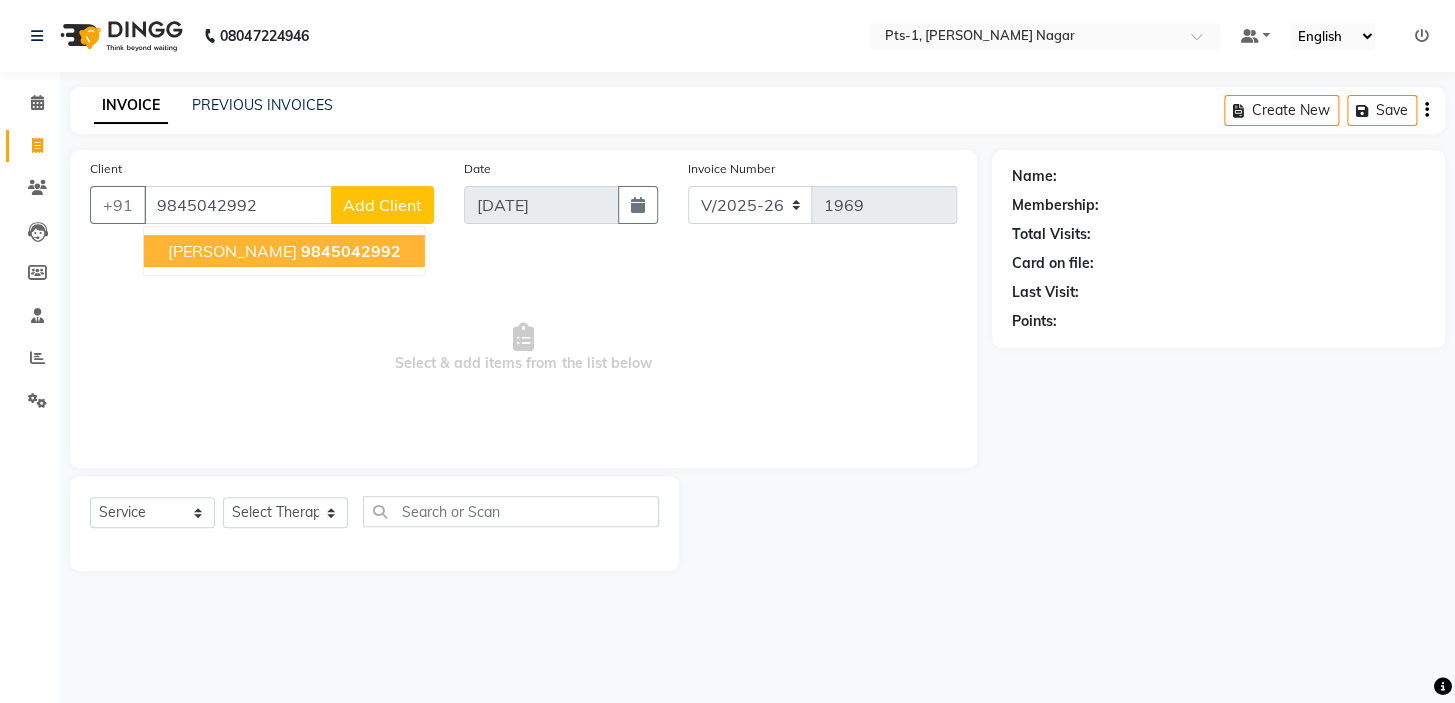 click on "9845042992" 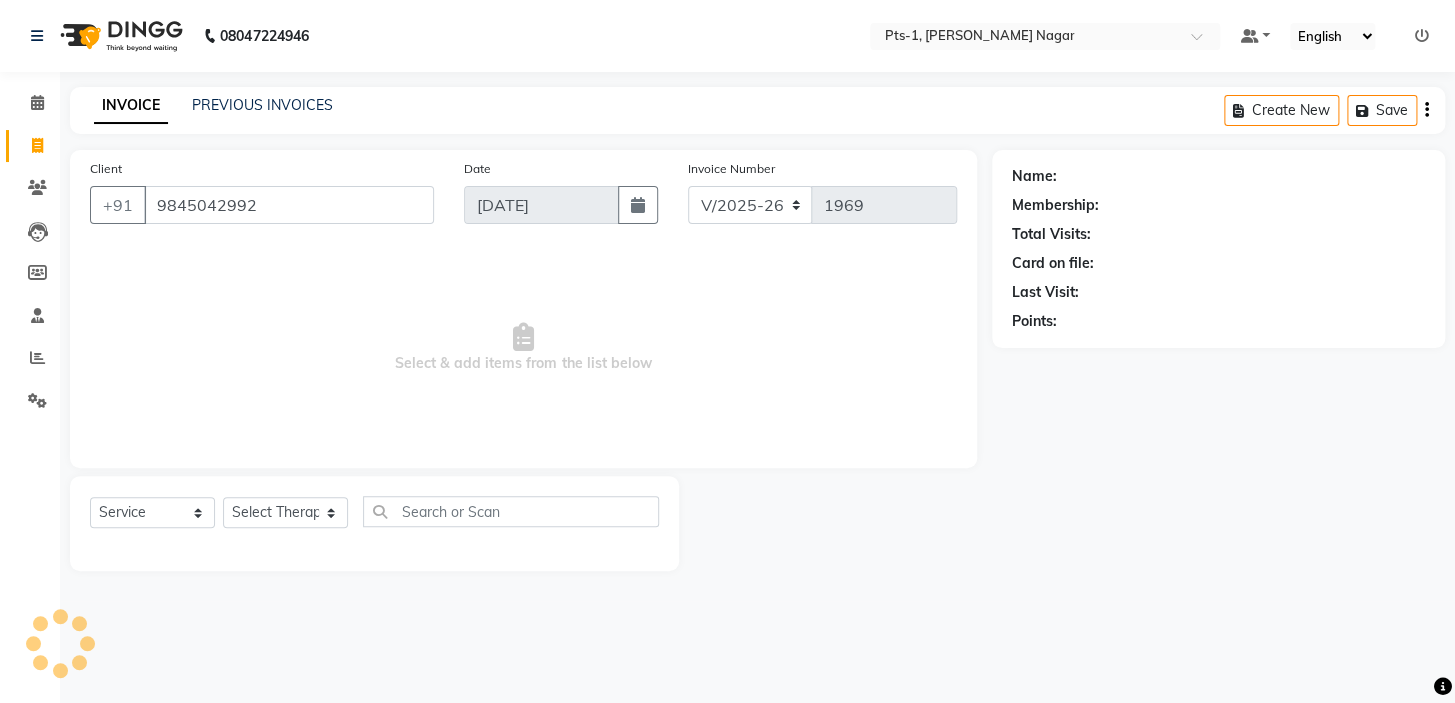 type on "9845042992" 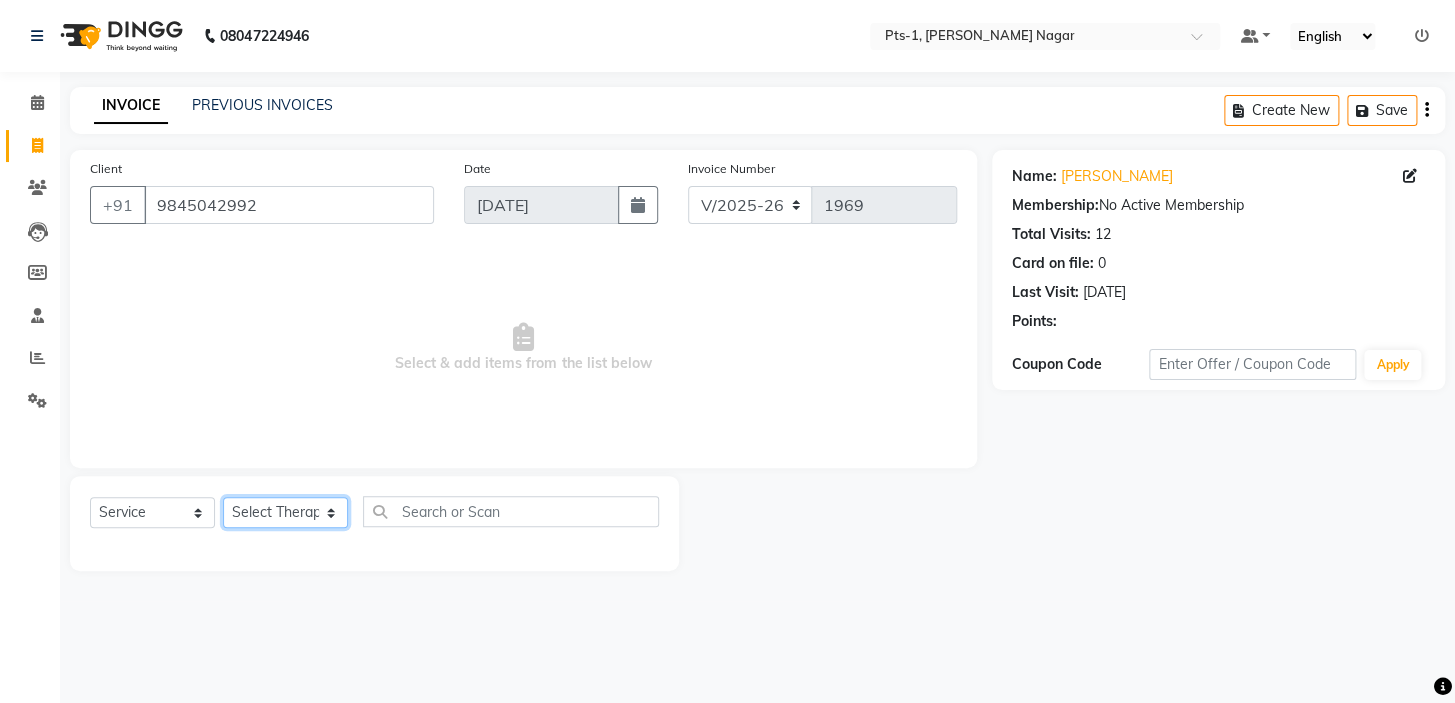 click on "Select Therapist [PERSON_NAME] anyone Babu Bela [PERSON_NAME] [PERSON_NAME] [PERSON_NAME] Sun [PERSON_NAME] [PERSON_NAME]" 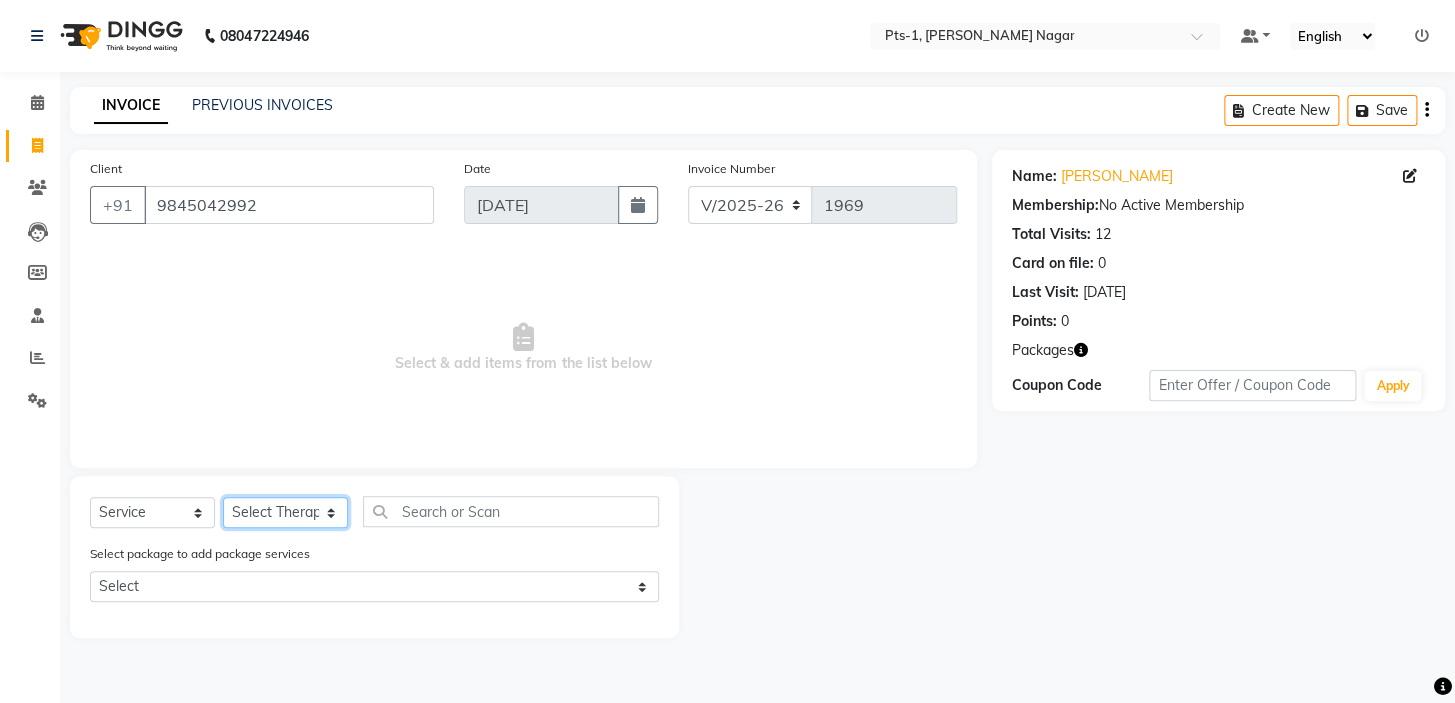 select on "85045" 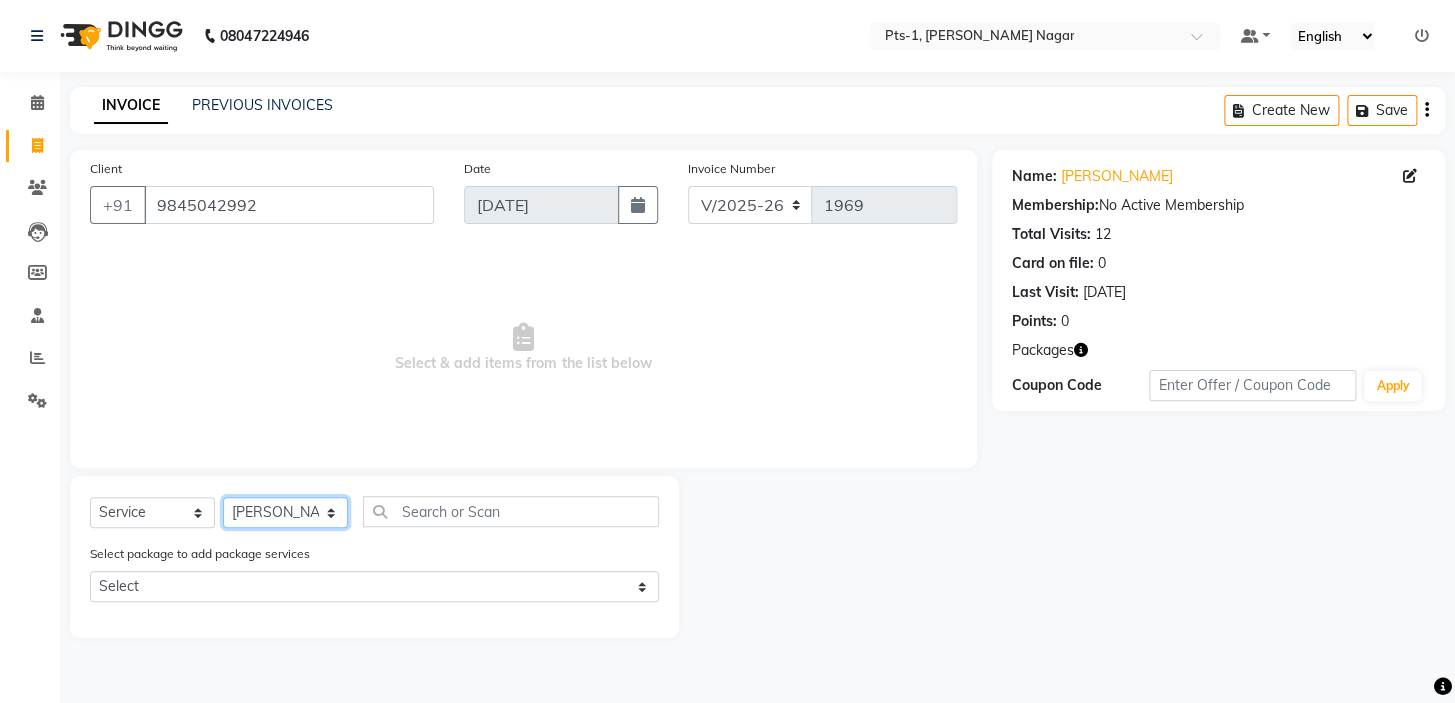 click on "Select Therapist [PERSON_NAME] anyone Babu Bela [PERSON_NAME] [PERSON_NAME] [PERSON_NAME] Sun [PERSON_NAME] [PERSON_NAME]" 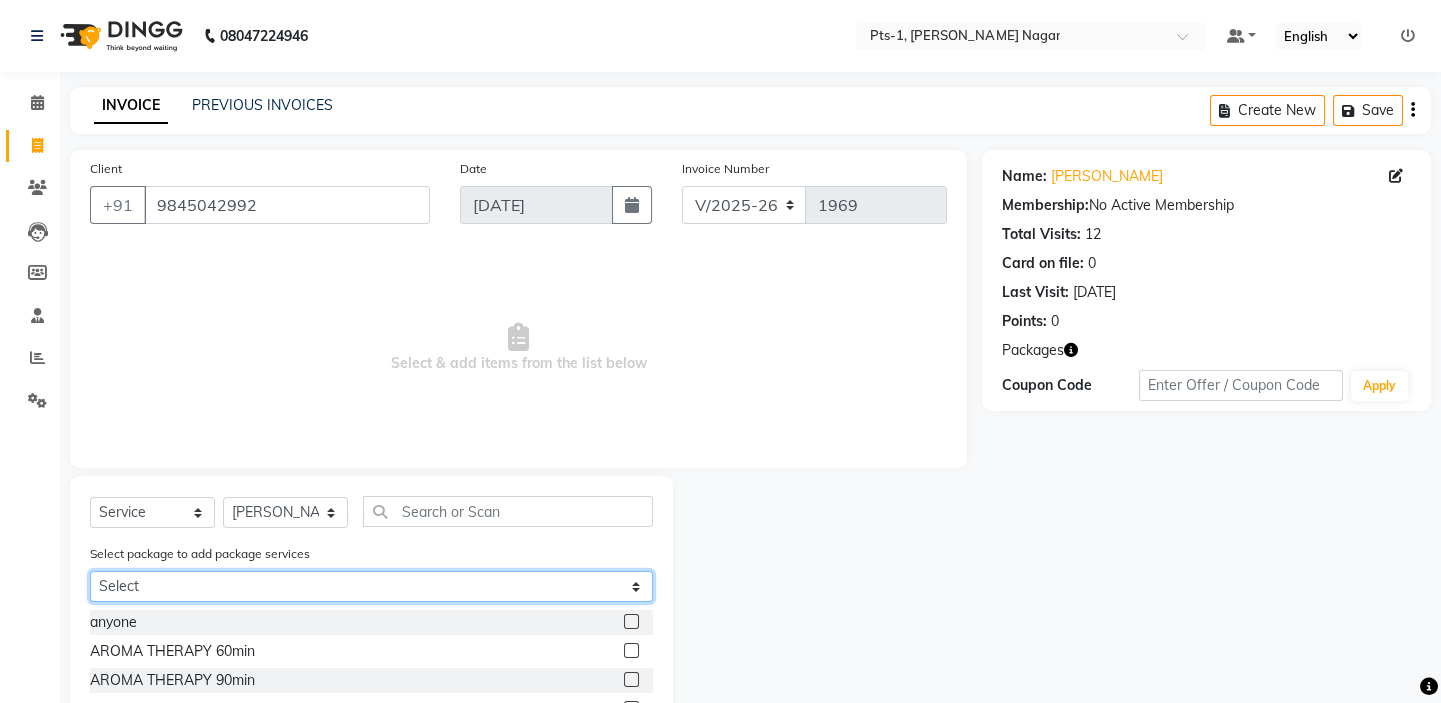 click on "Select PTS PACKAGE (10K) 10 SERVICES" 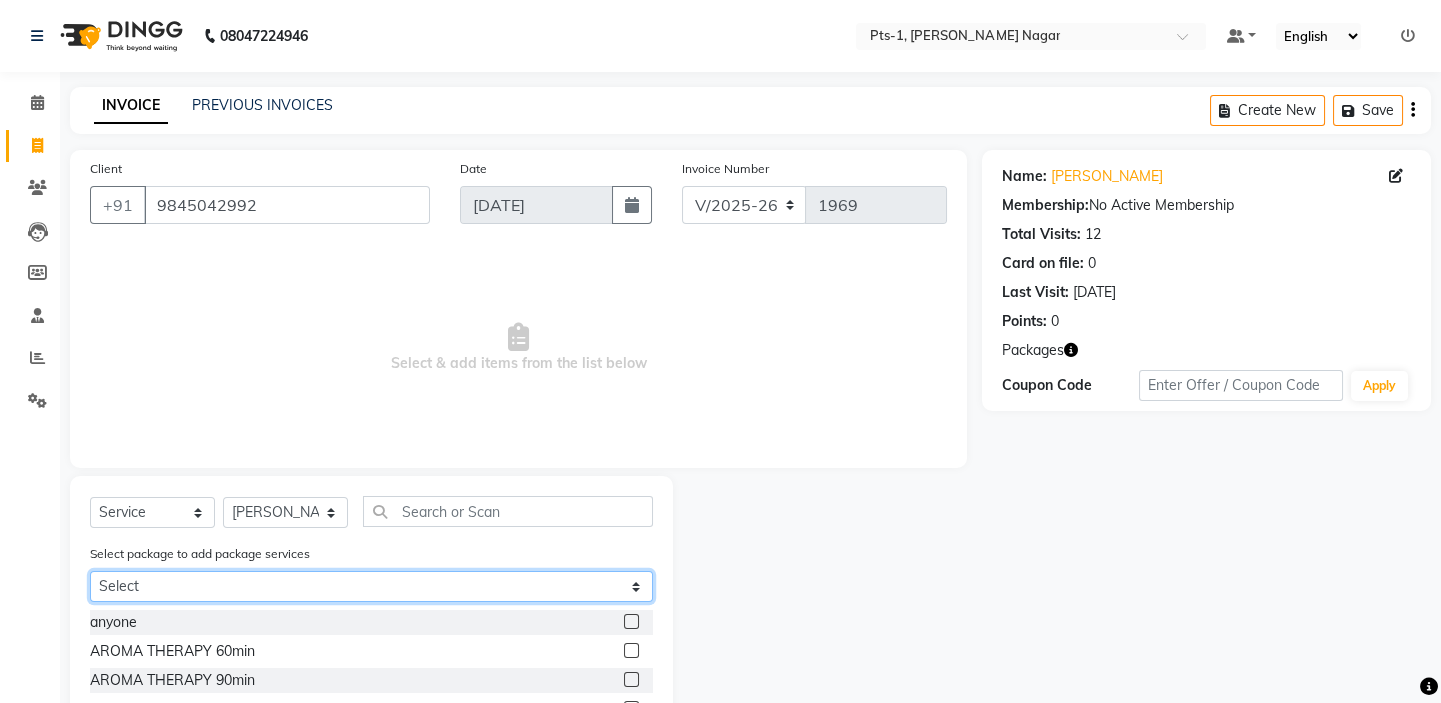select on "1: Object" 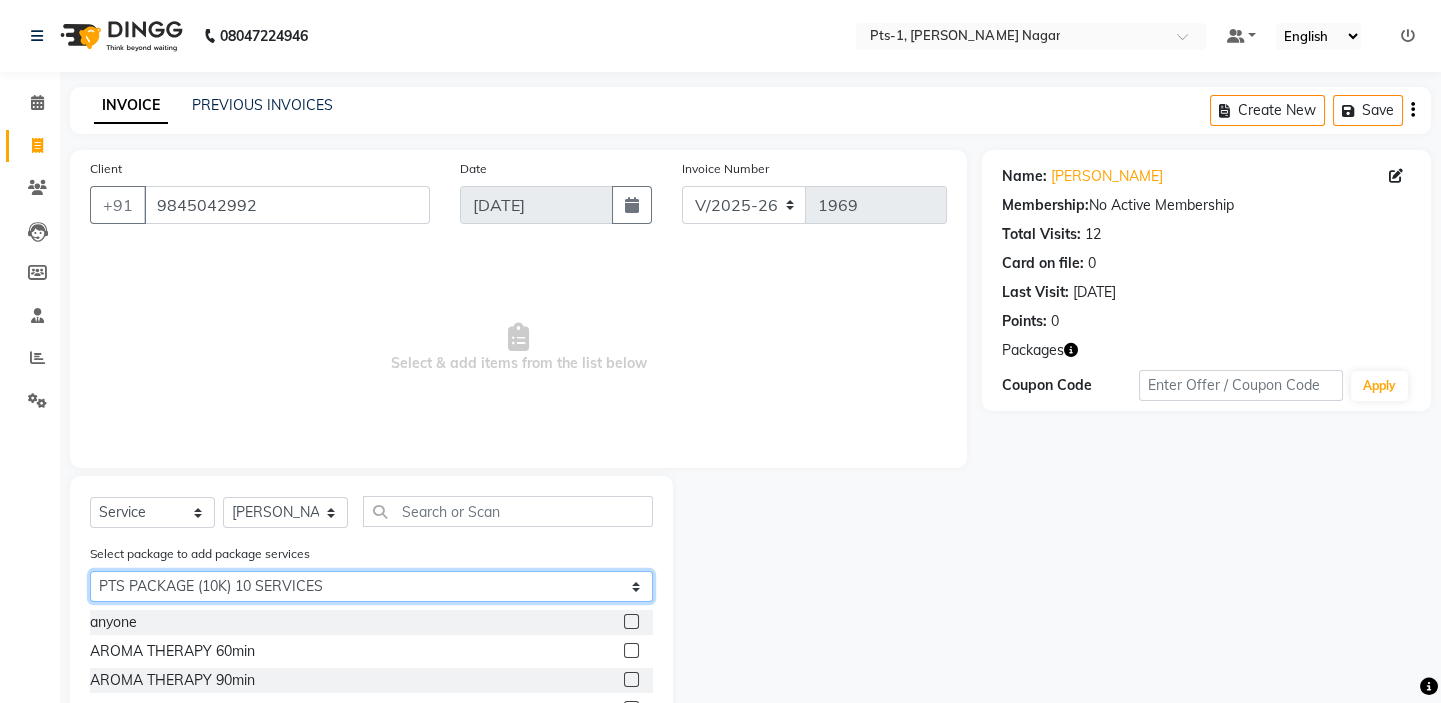 click on "Select PTS PACKAGE (10K) 10 SERVICES" 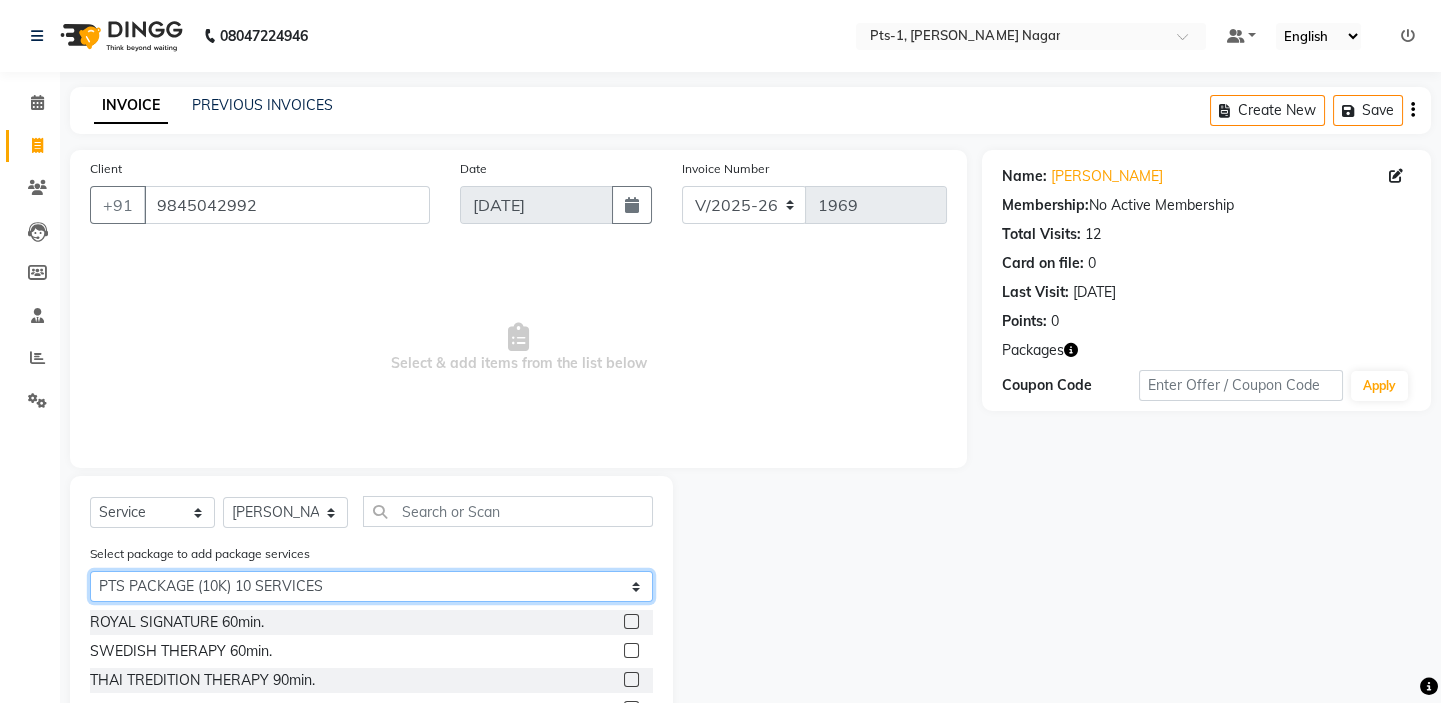 scroll, scrollTop: 90, scrollLeft: 0, axis: vertical 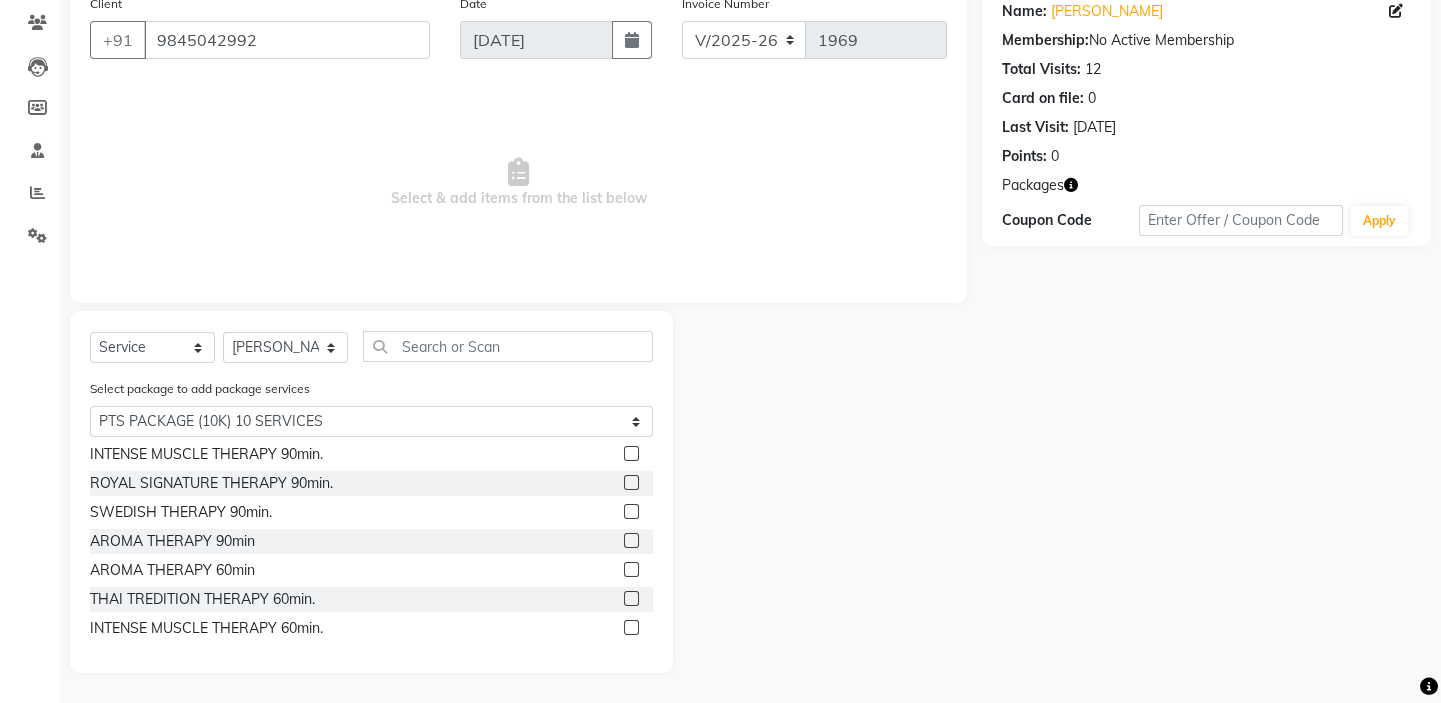 click 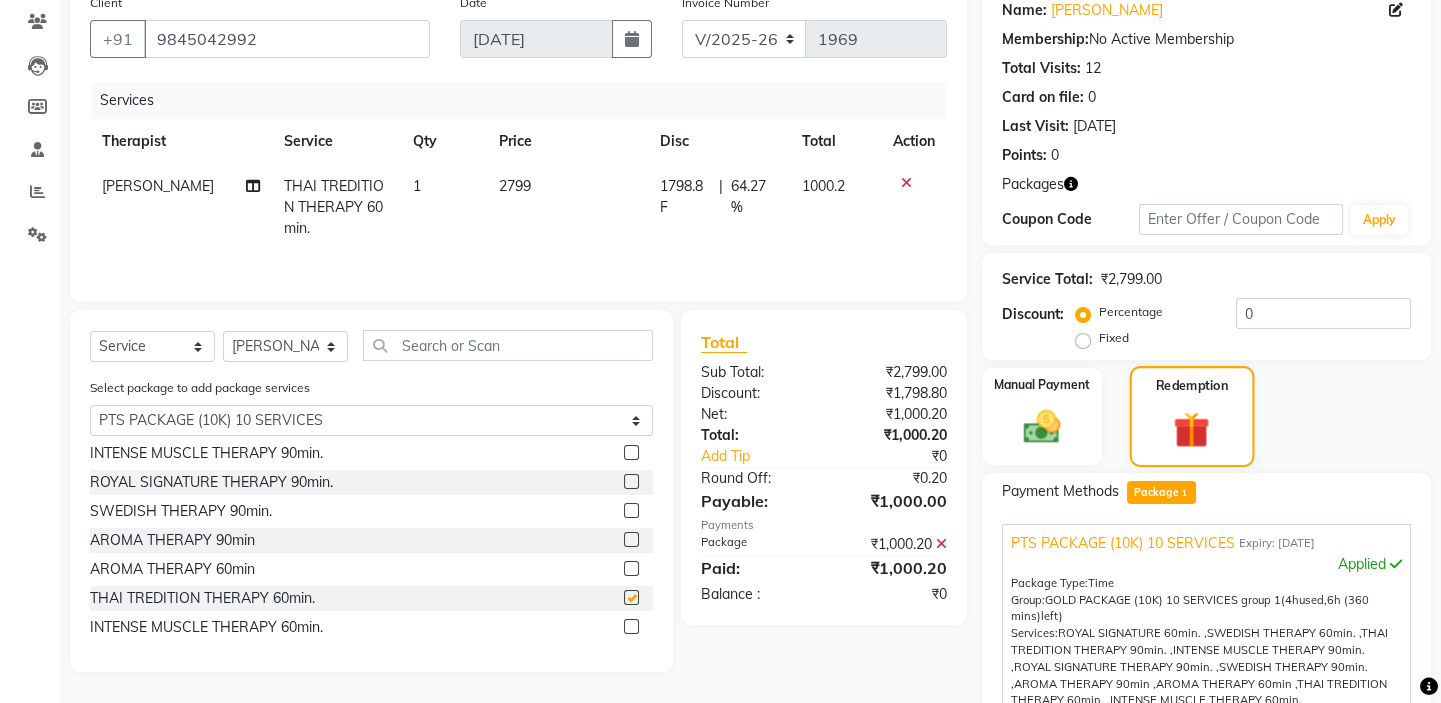 checkbox on "false" 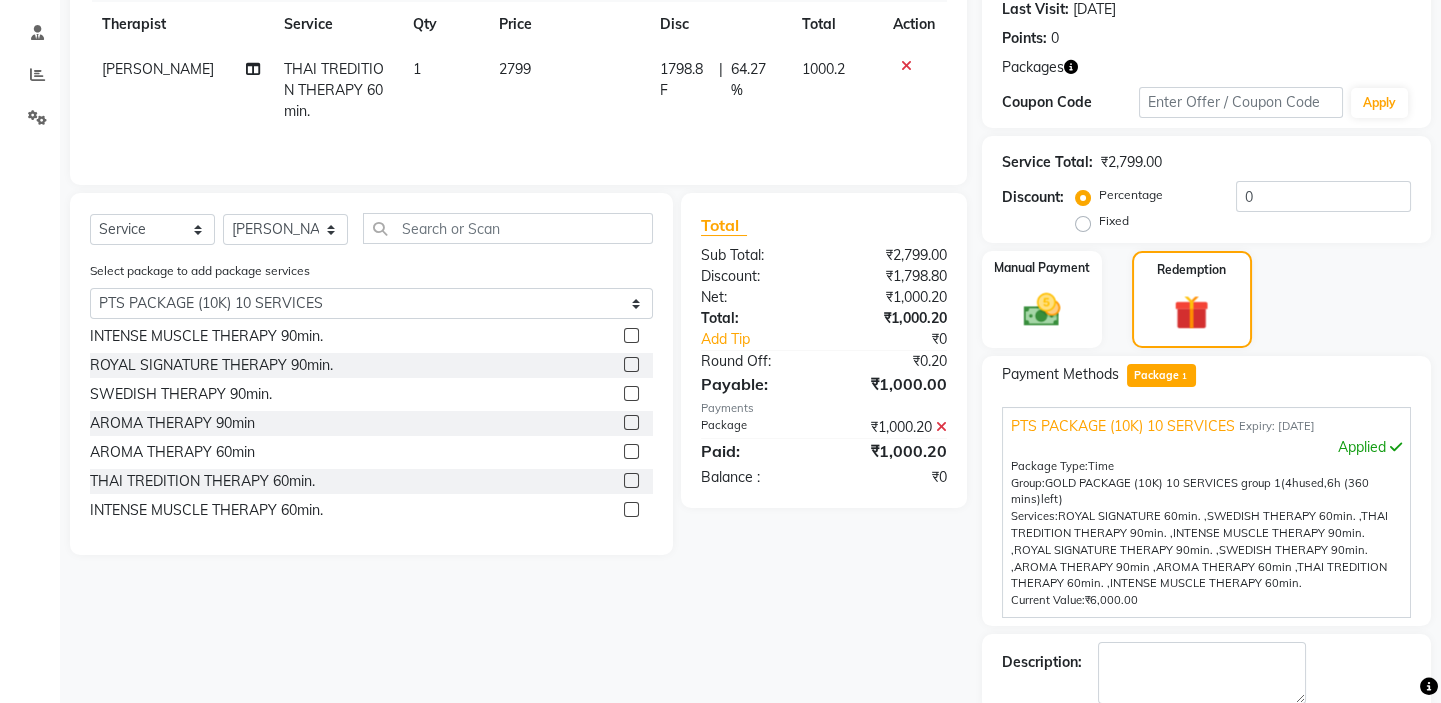 scroll, scrollTop: 389, scrollLeft: 0, axis: vertical 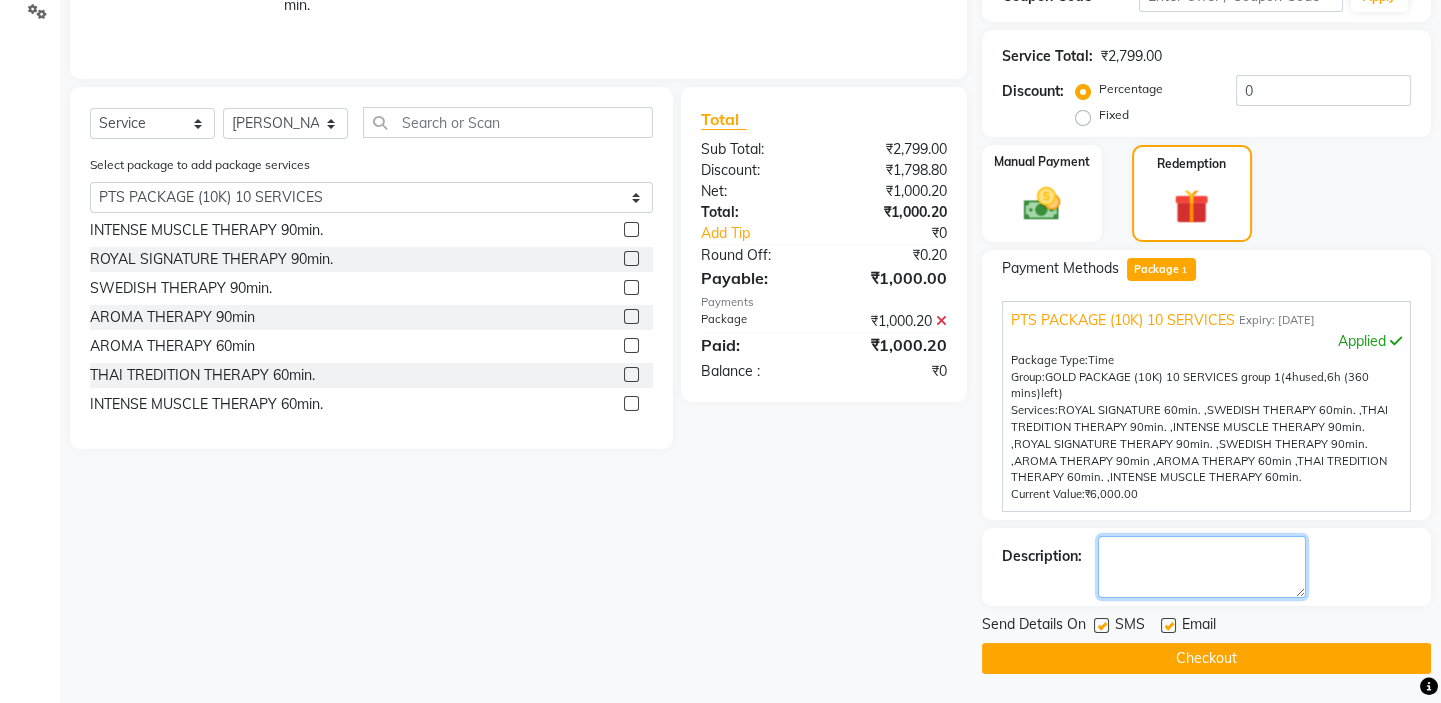 click 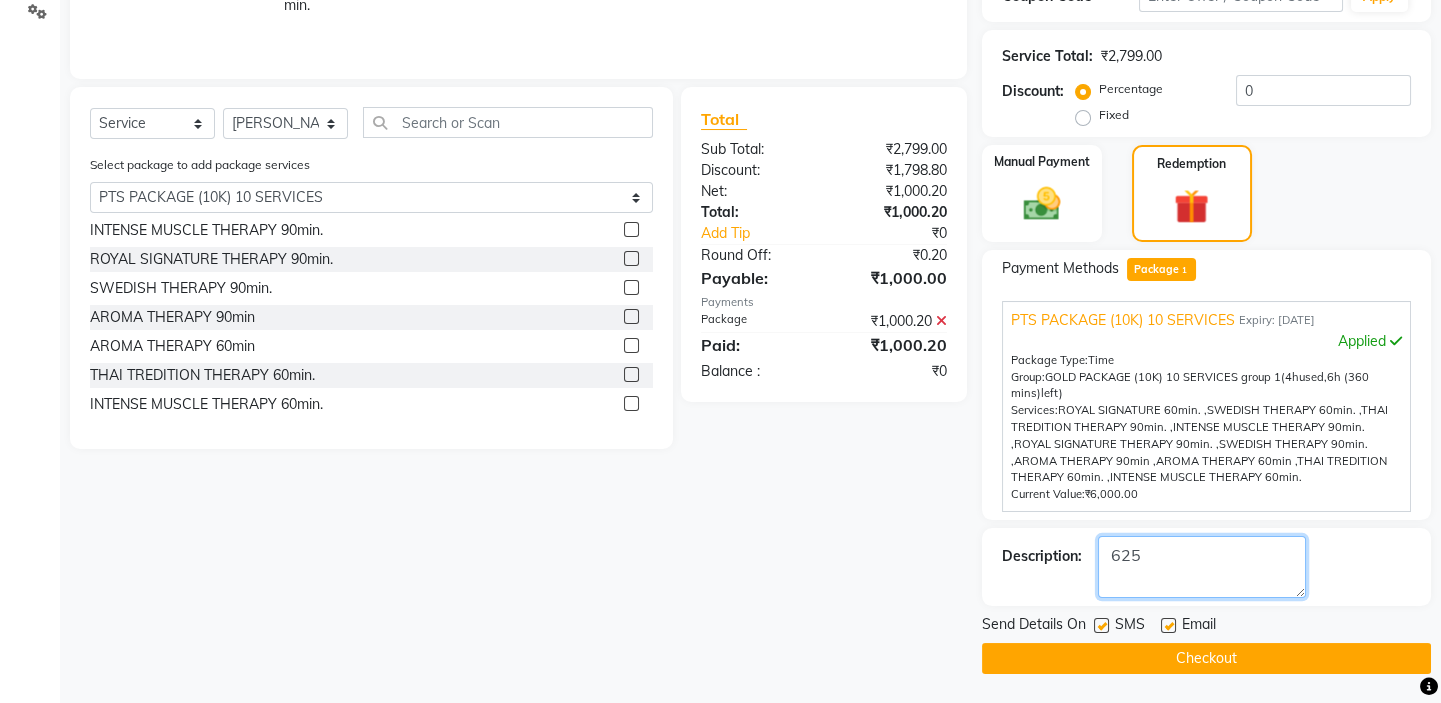 type on "625" 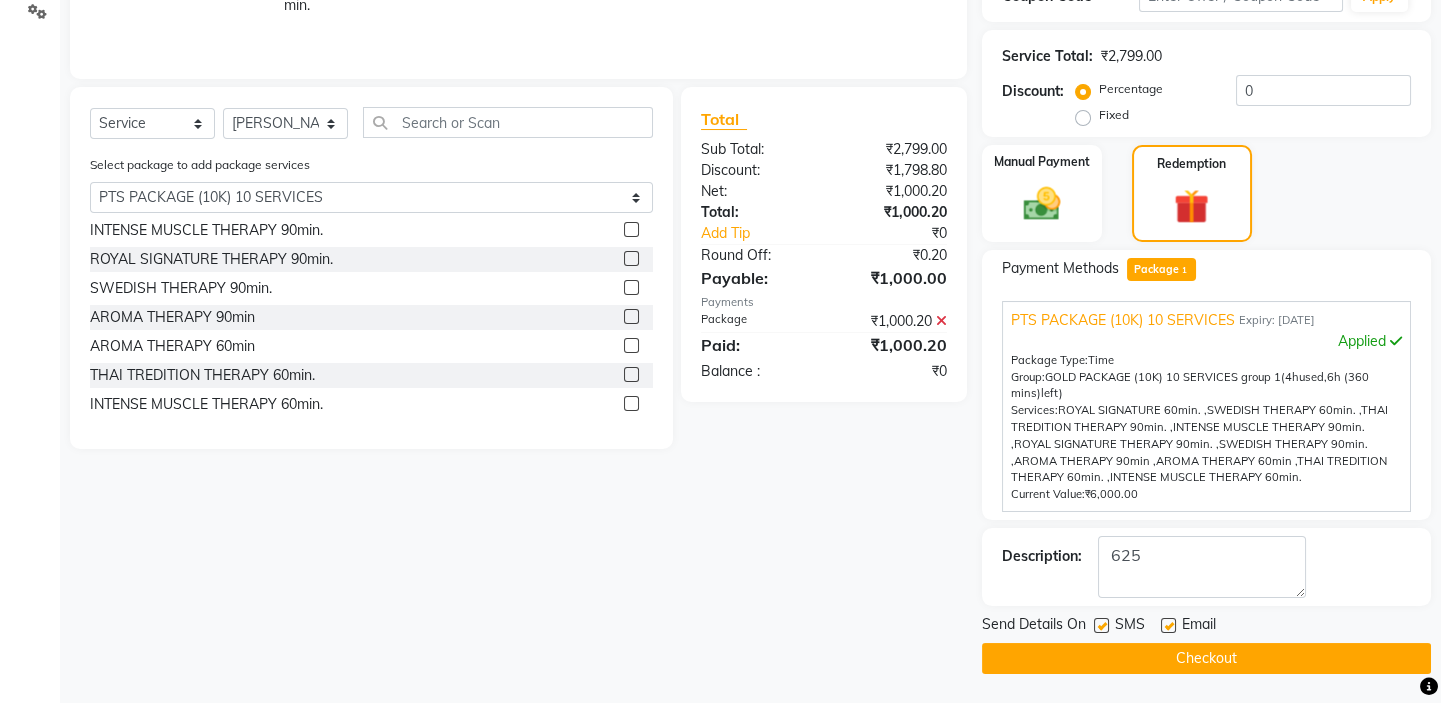 click 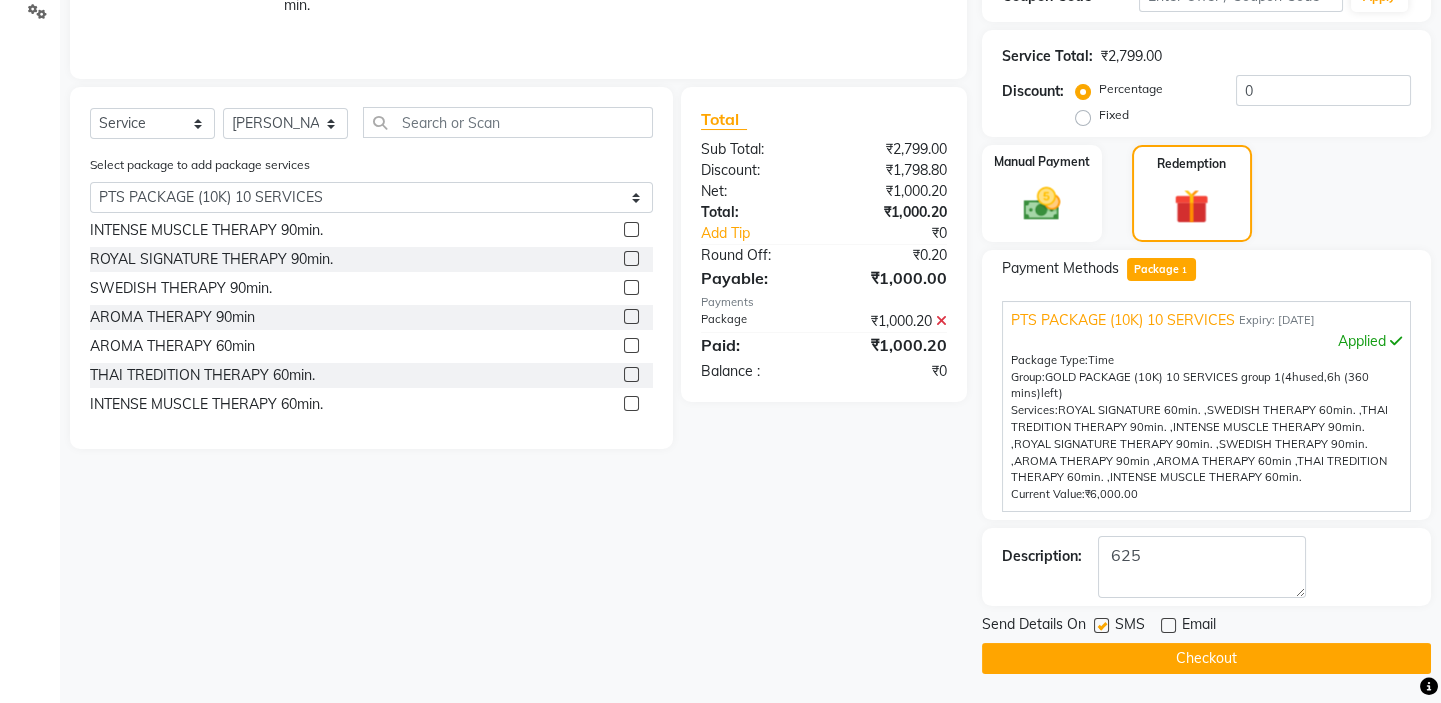 click 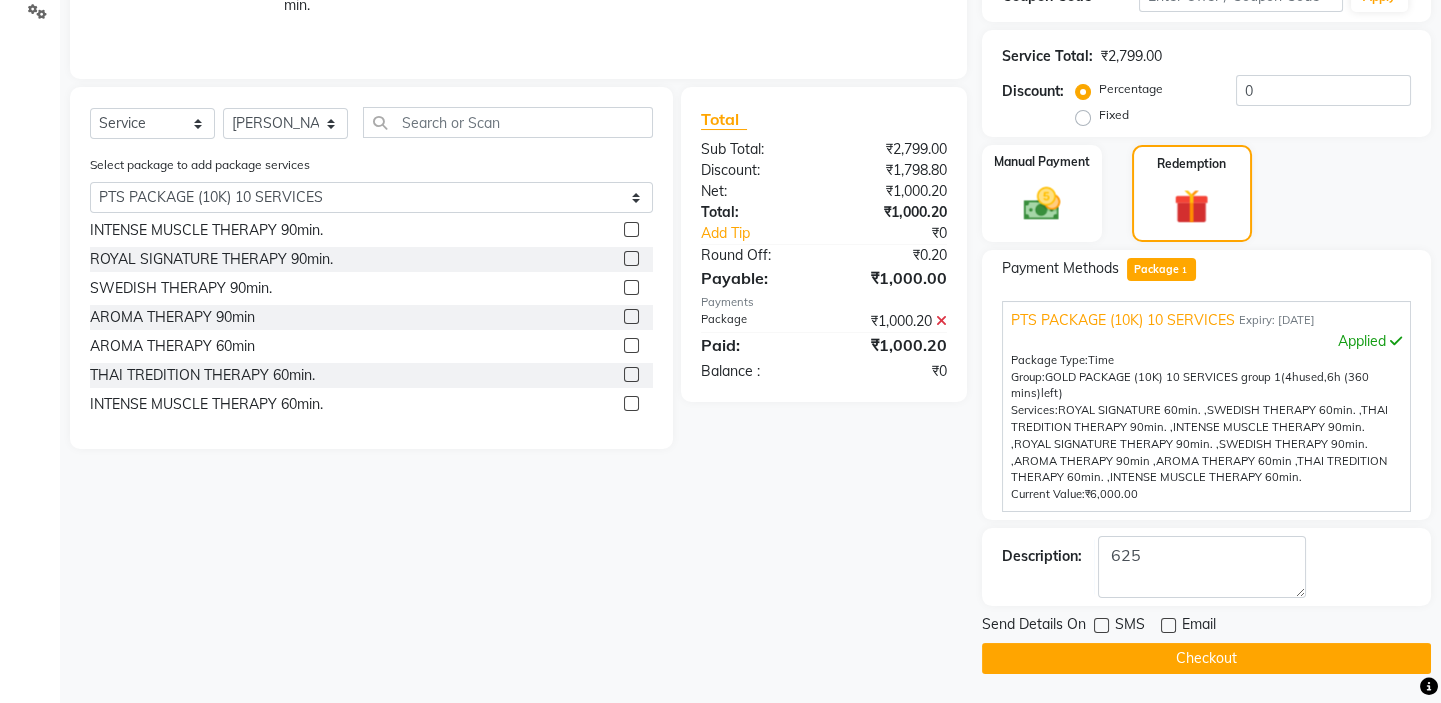 click on "Checkout" 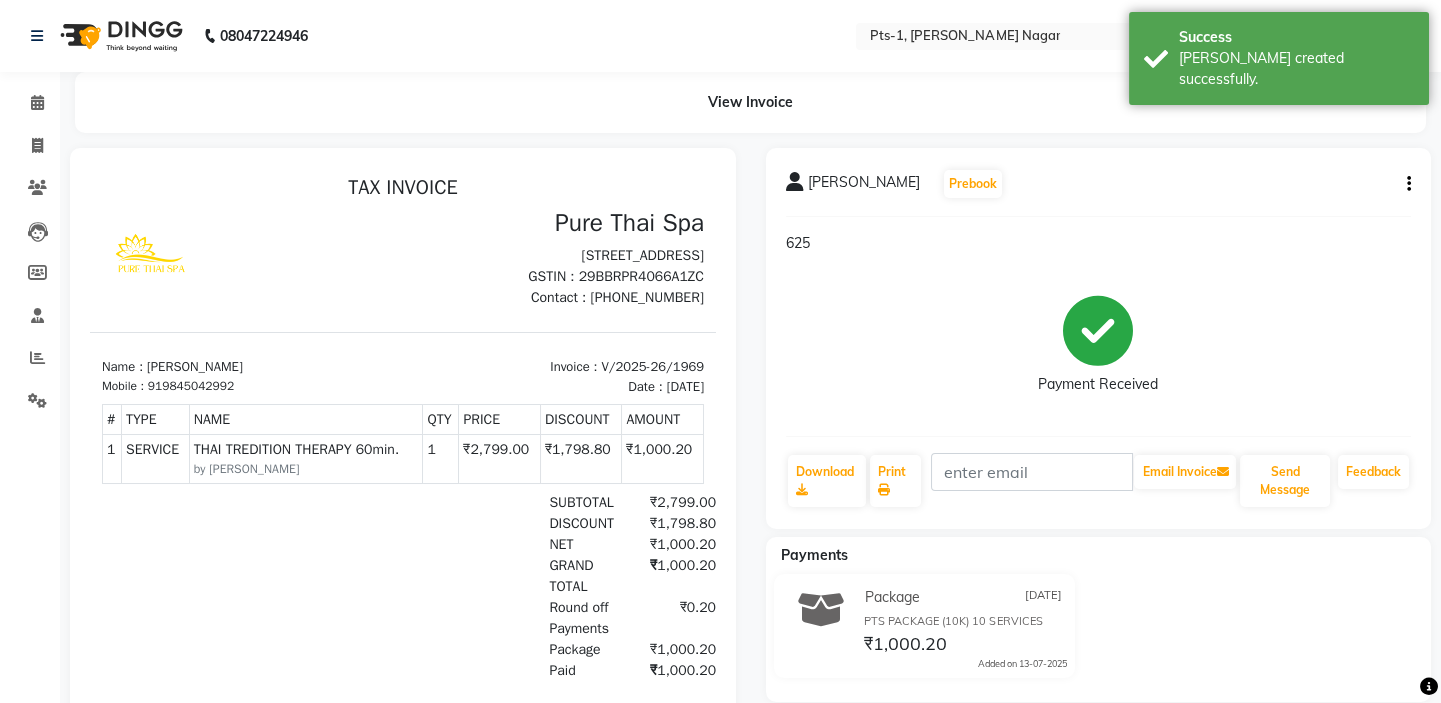 scroll, scrollTop: 0, scrollLeft: 0, axis: both 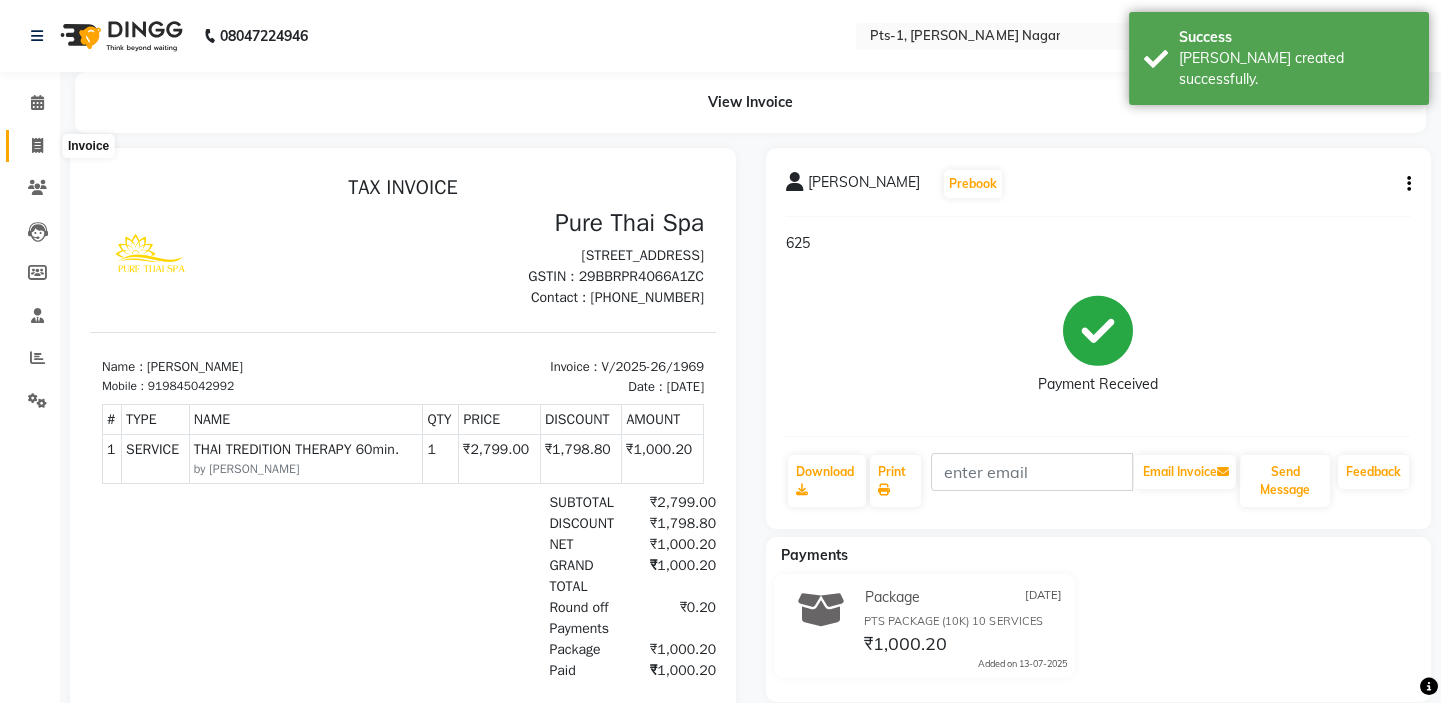click 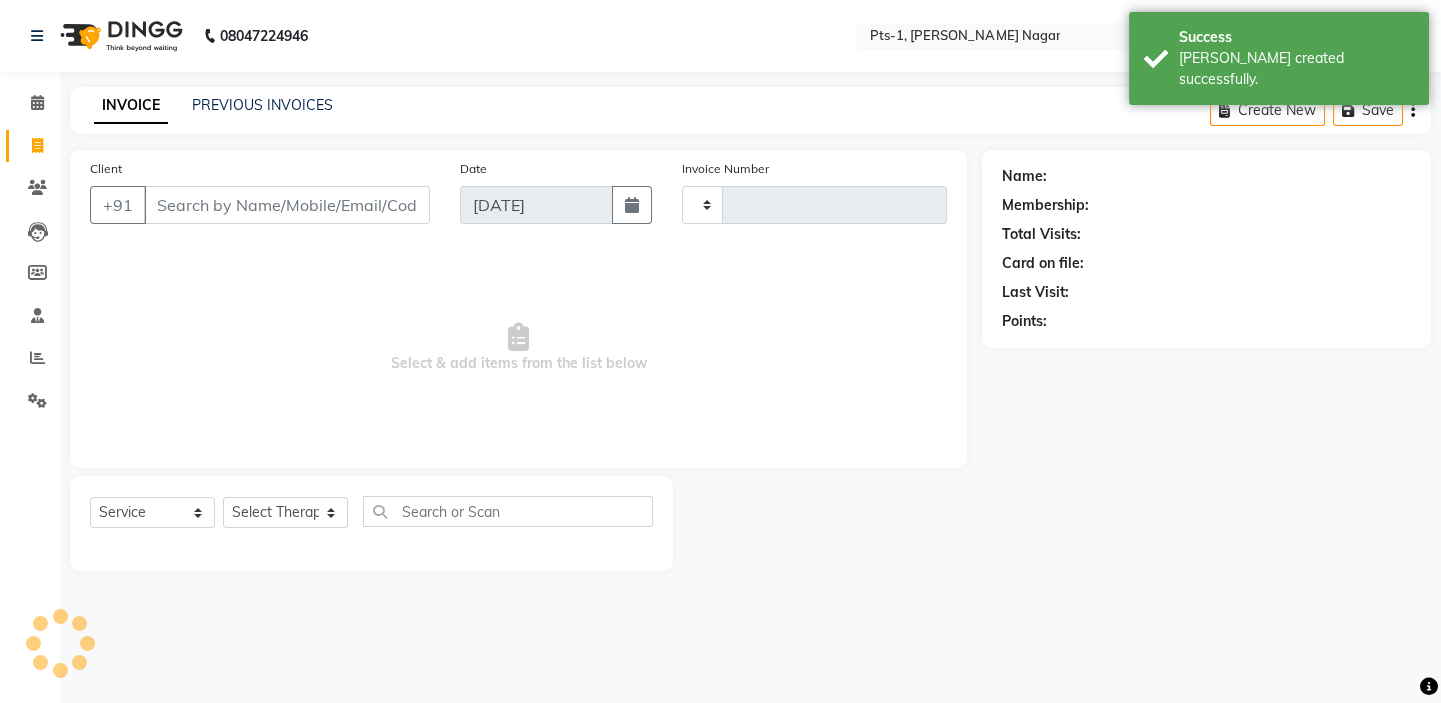 type on "1970" 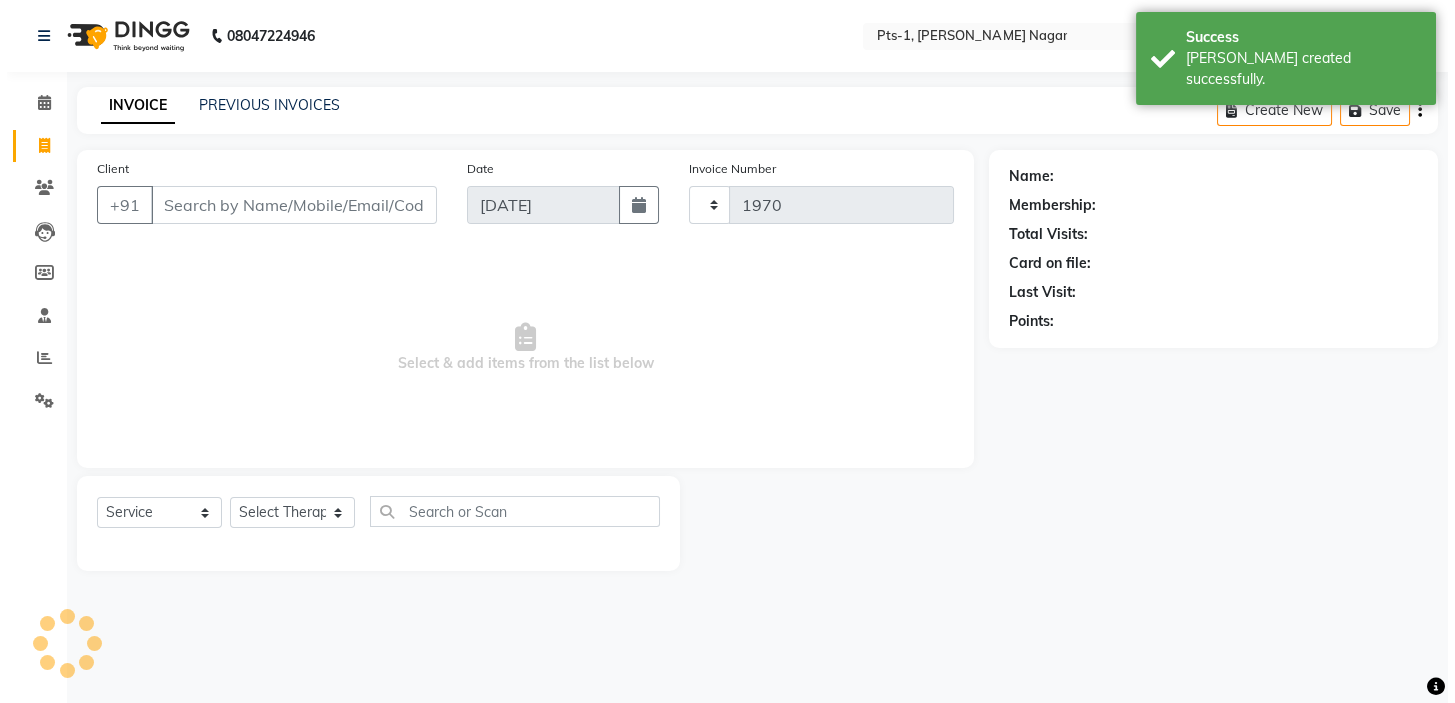 select on "5296" 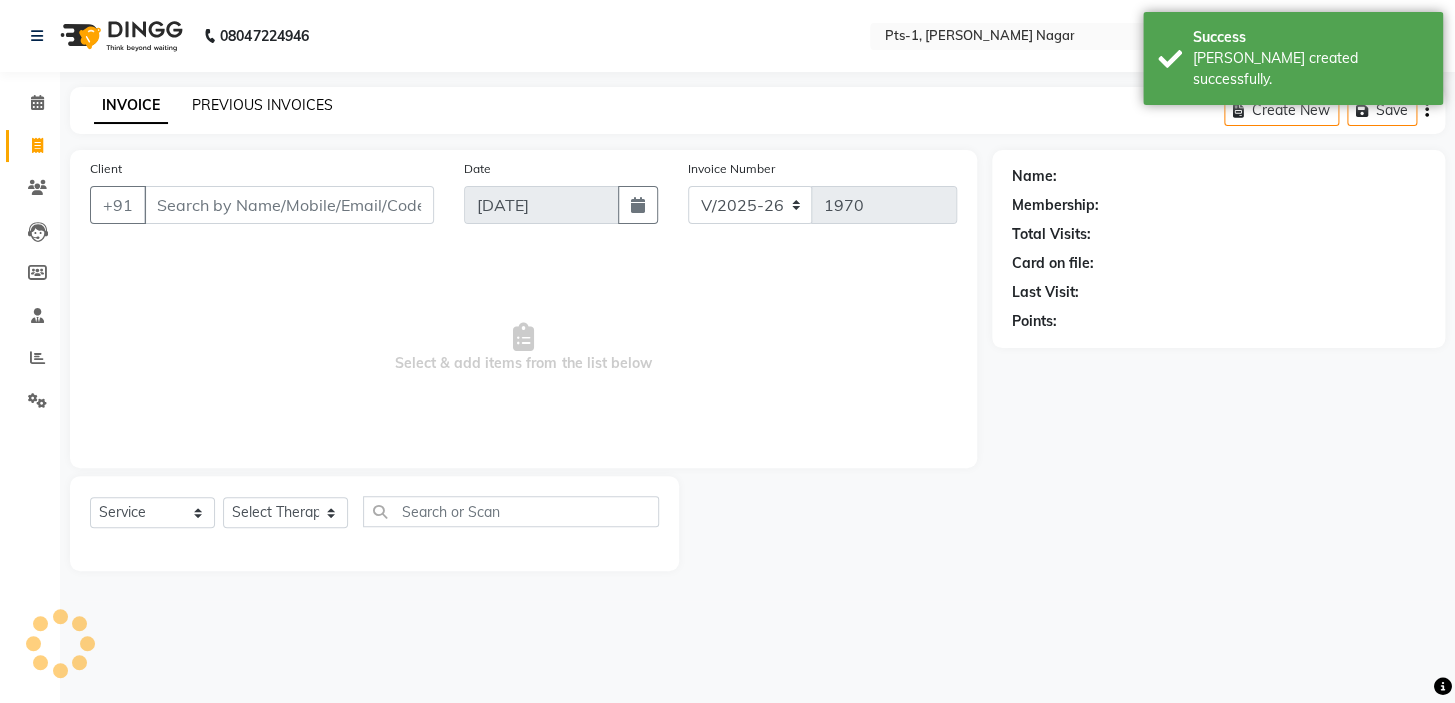 click on "PREVIOUS INVOICES" 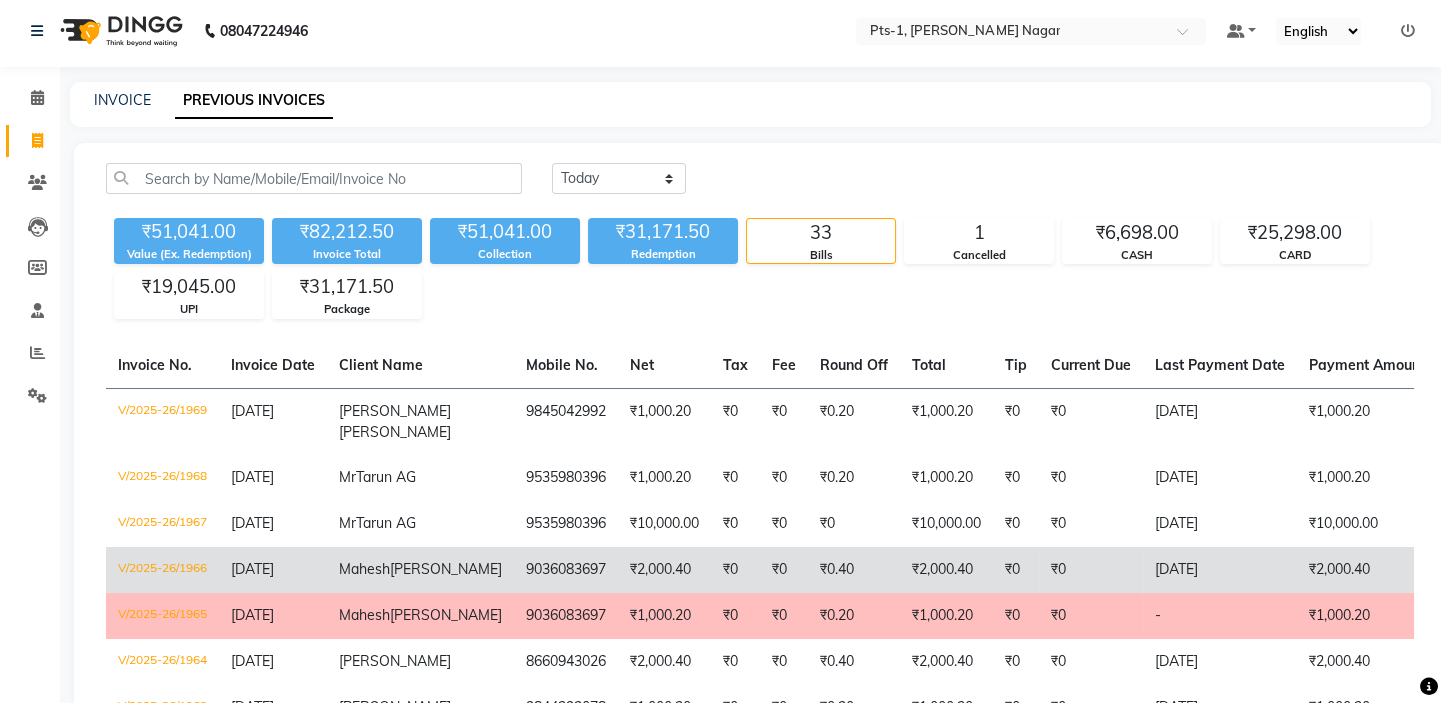 scroll, scrollTop: 0, scrollLeft: 0, axis: both 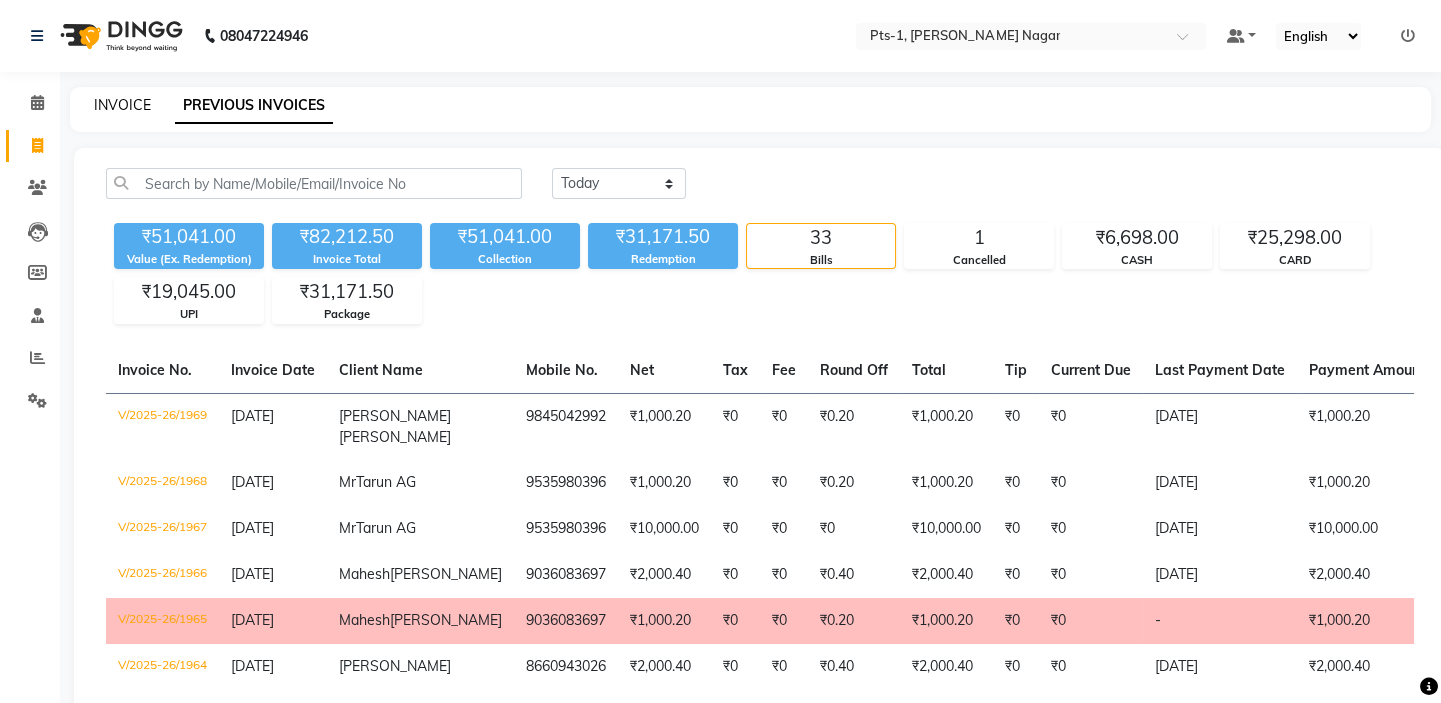click on "INVOICE" 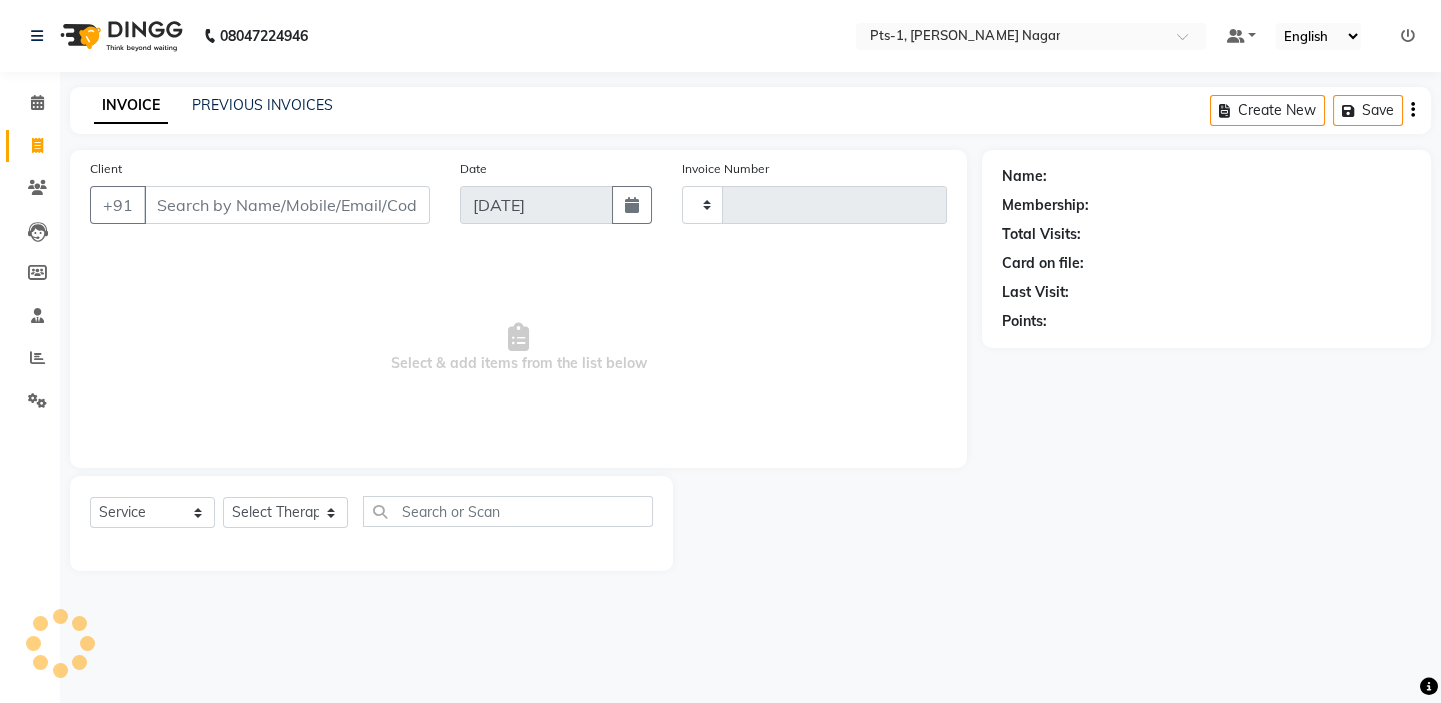 type on "1970" 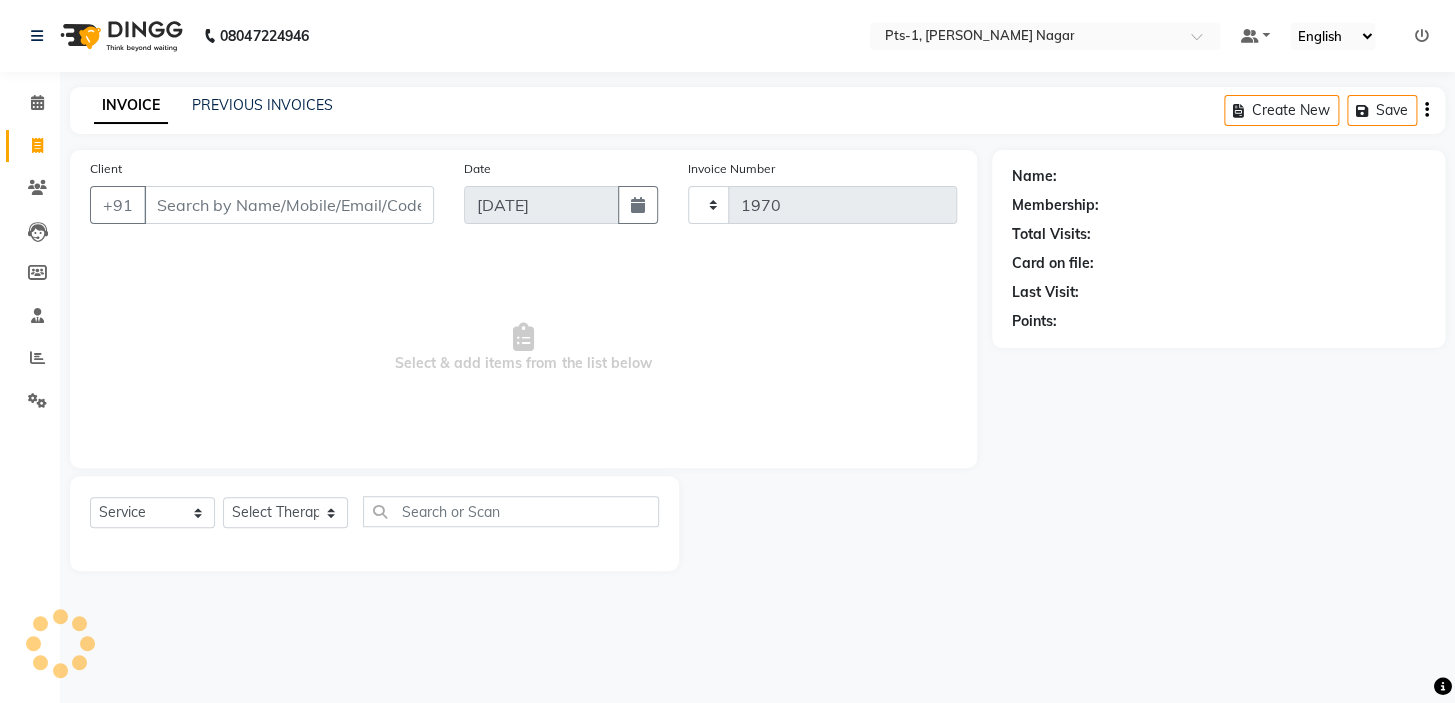 select on "5296" 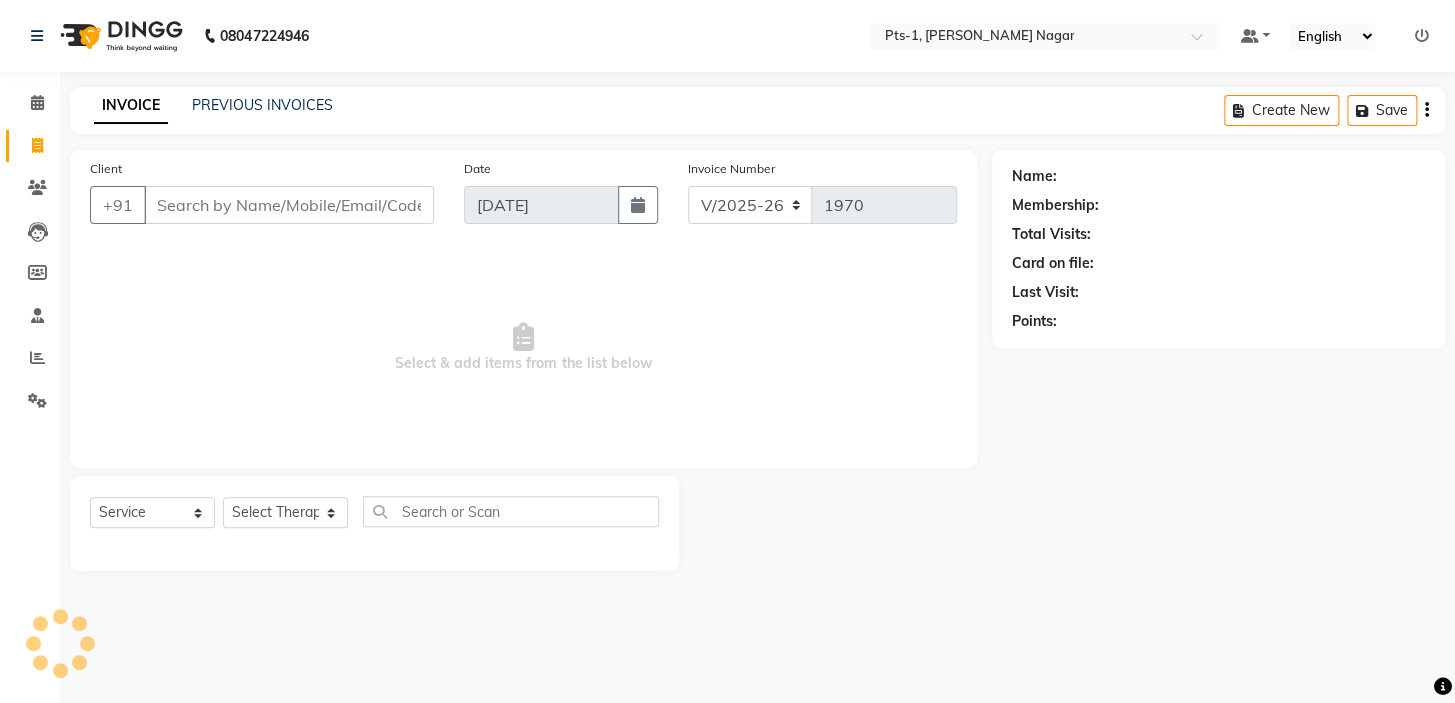 click on "Client" at bounding box center [289, 205] 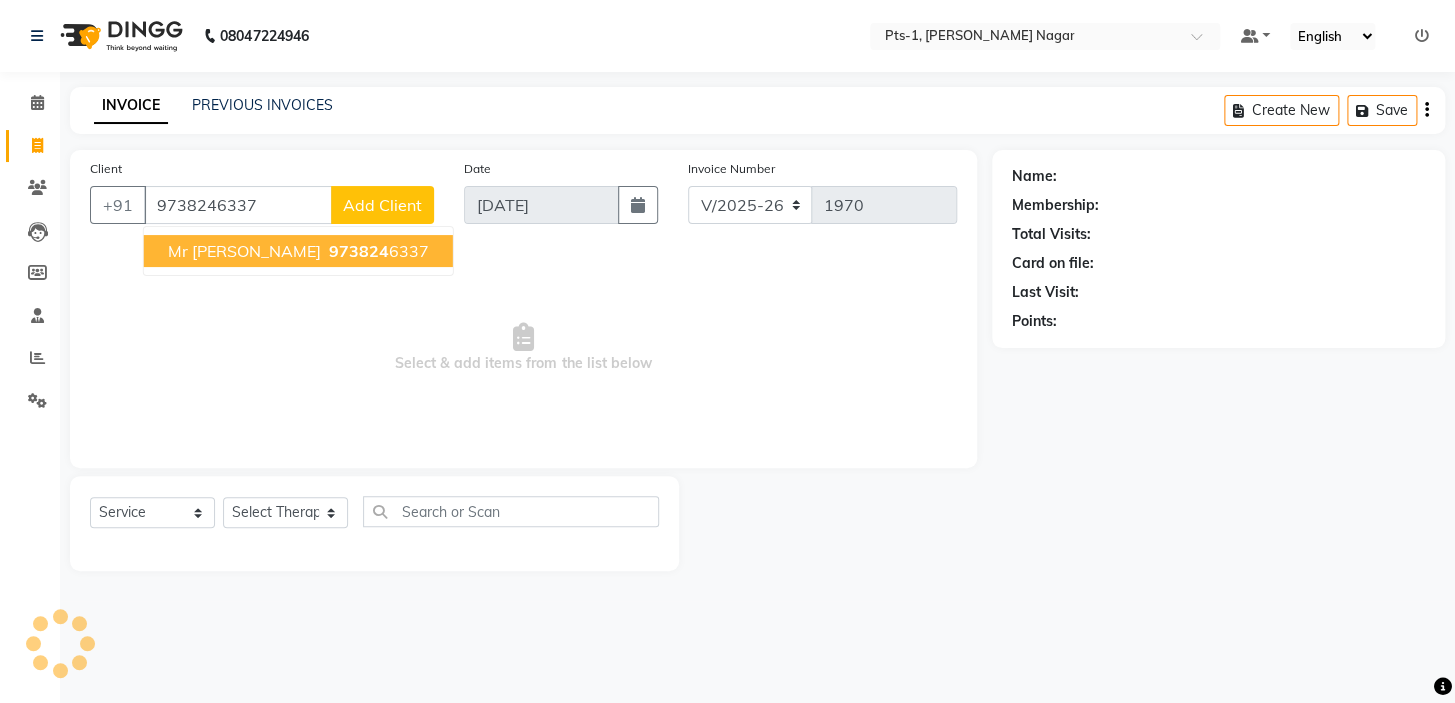type on "9738246337" 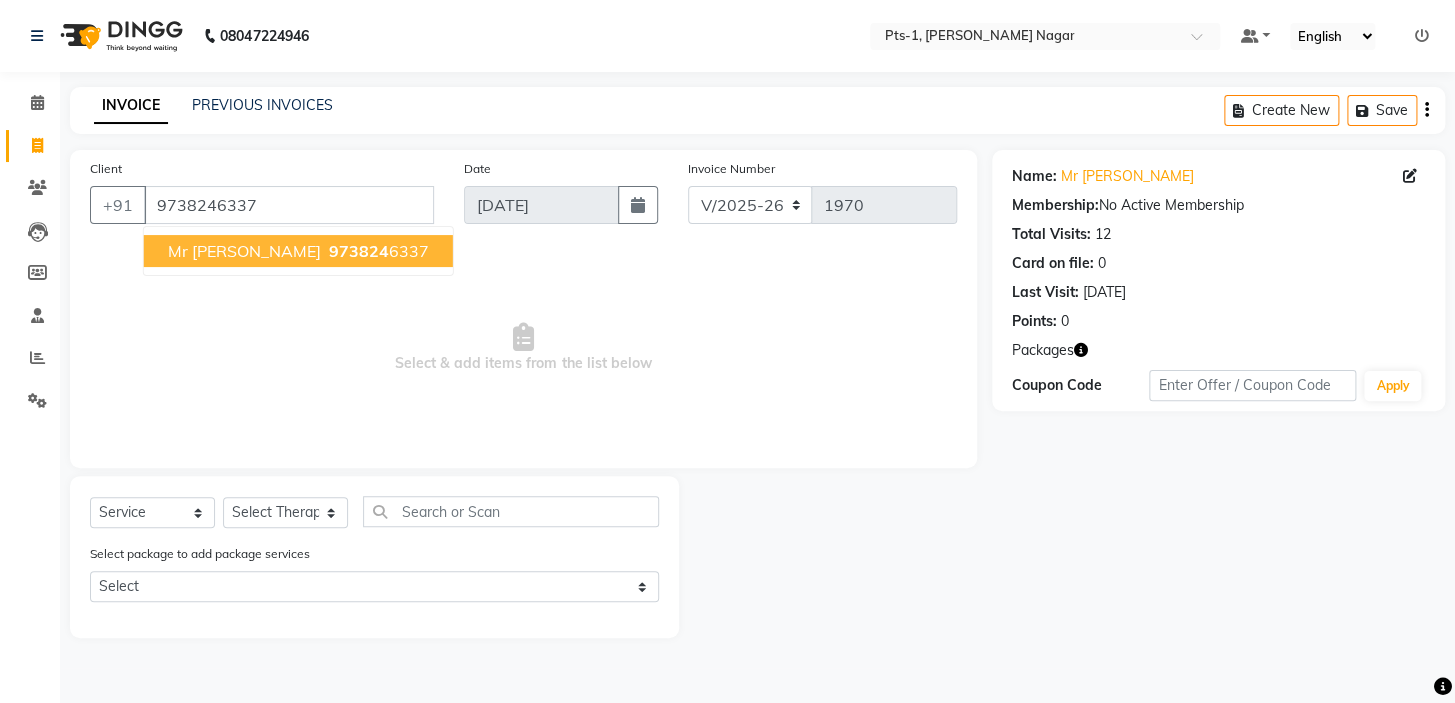 click on "973824" at bounding box center (359, 251) 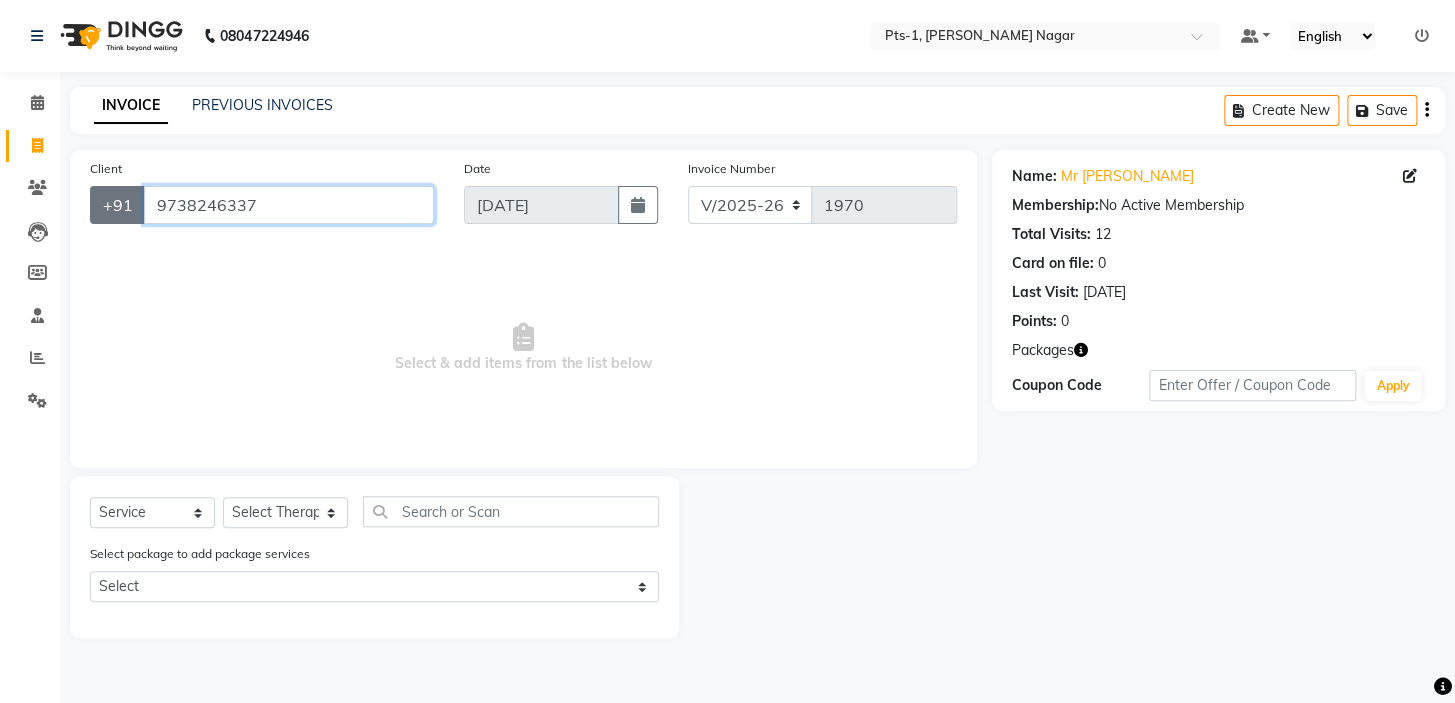 drag, startPoint x: 289, startPoint y: 208, endPoint x: 139, endPoint y: 194, distance: 150.65192 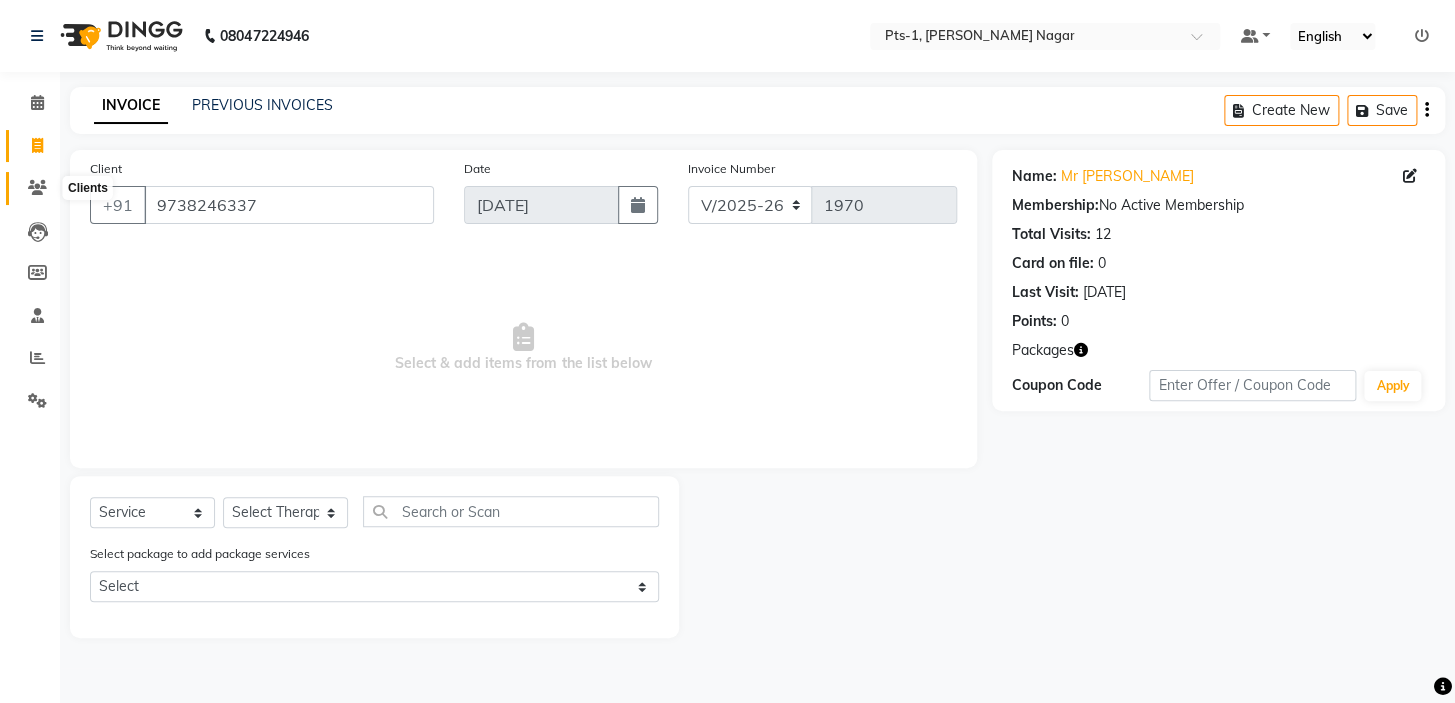 click 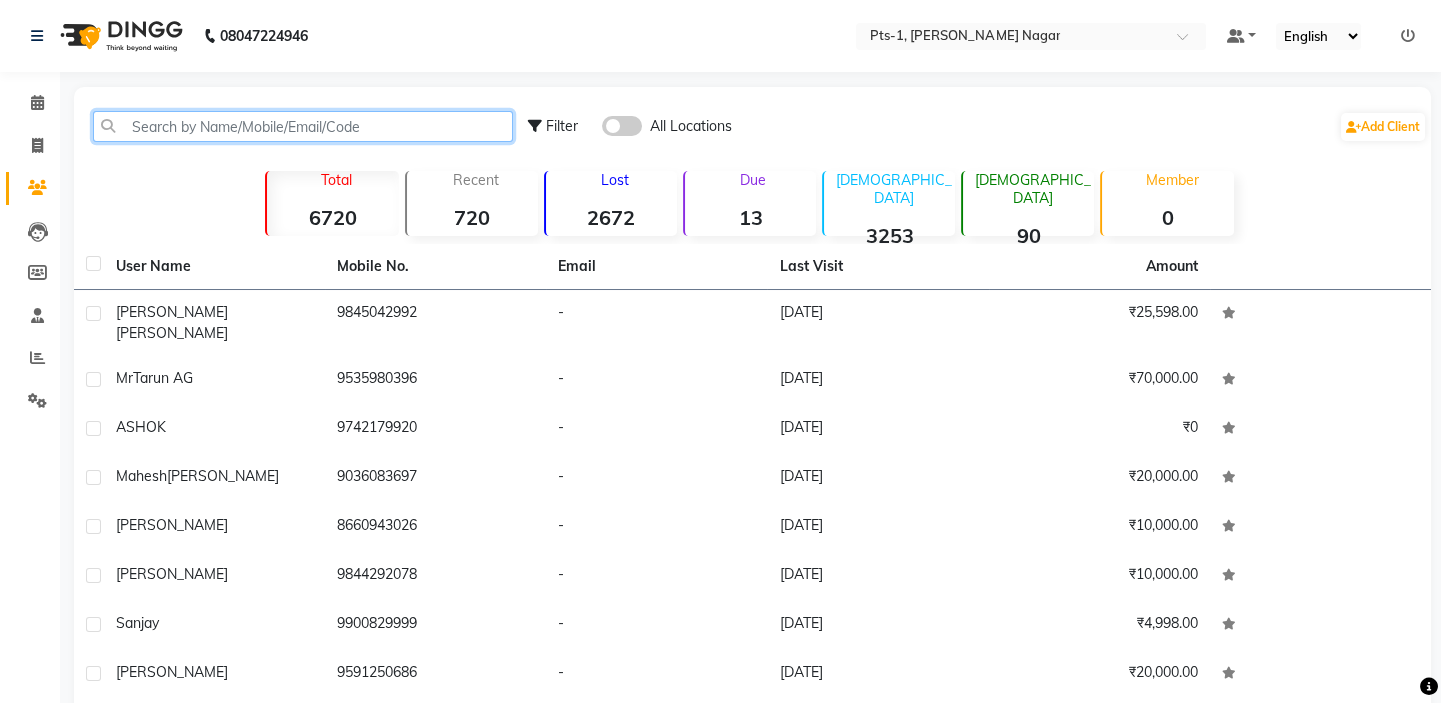 click 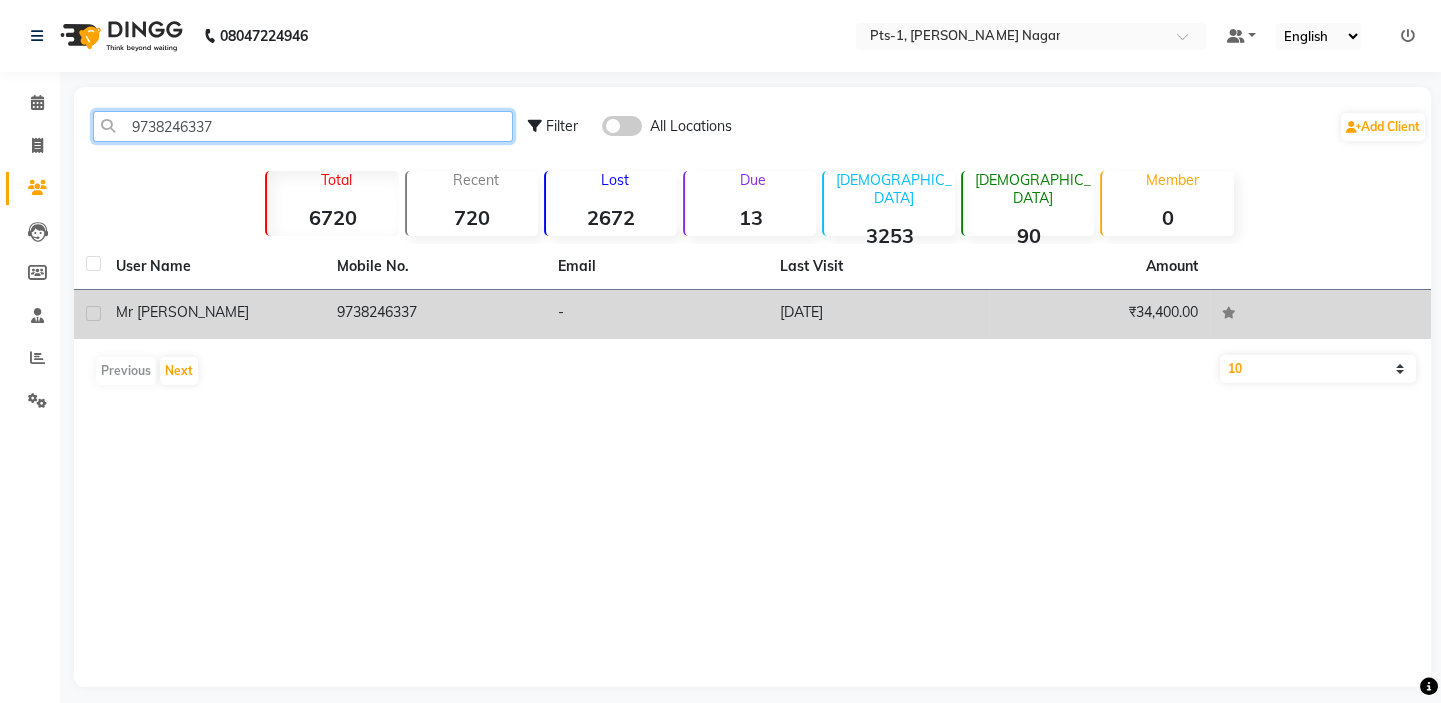 type on "9738246337" 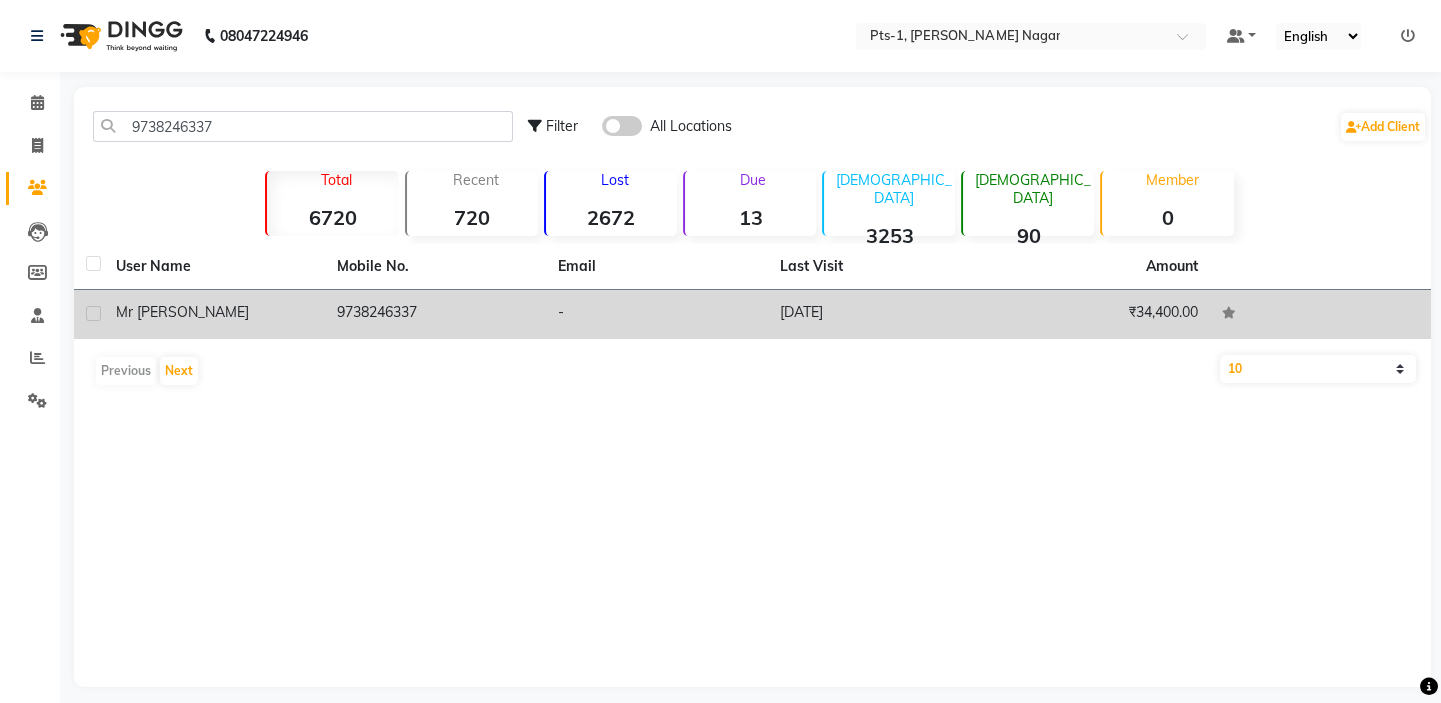click on "9738246337" 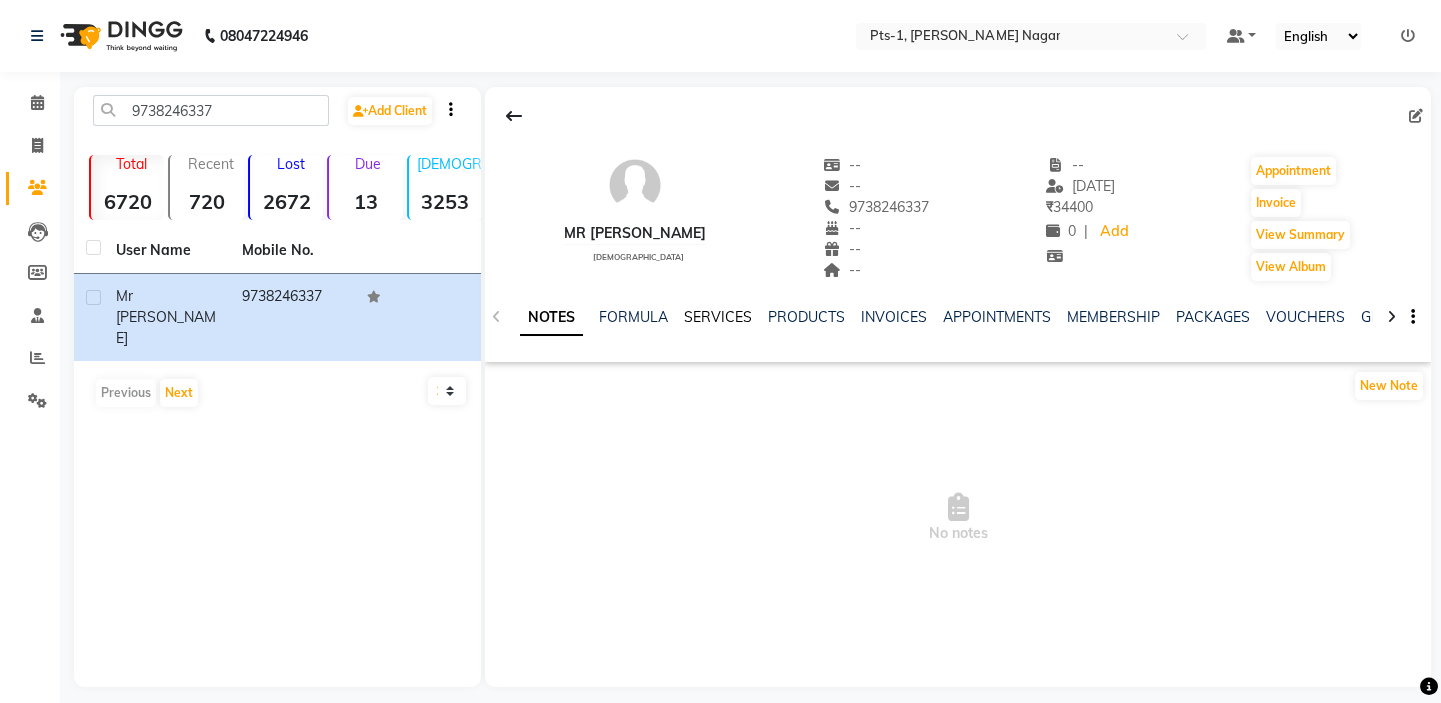 click on "SERVICES" 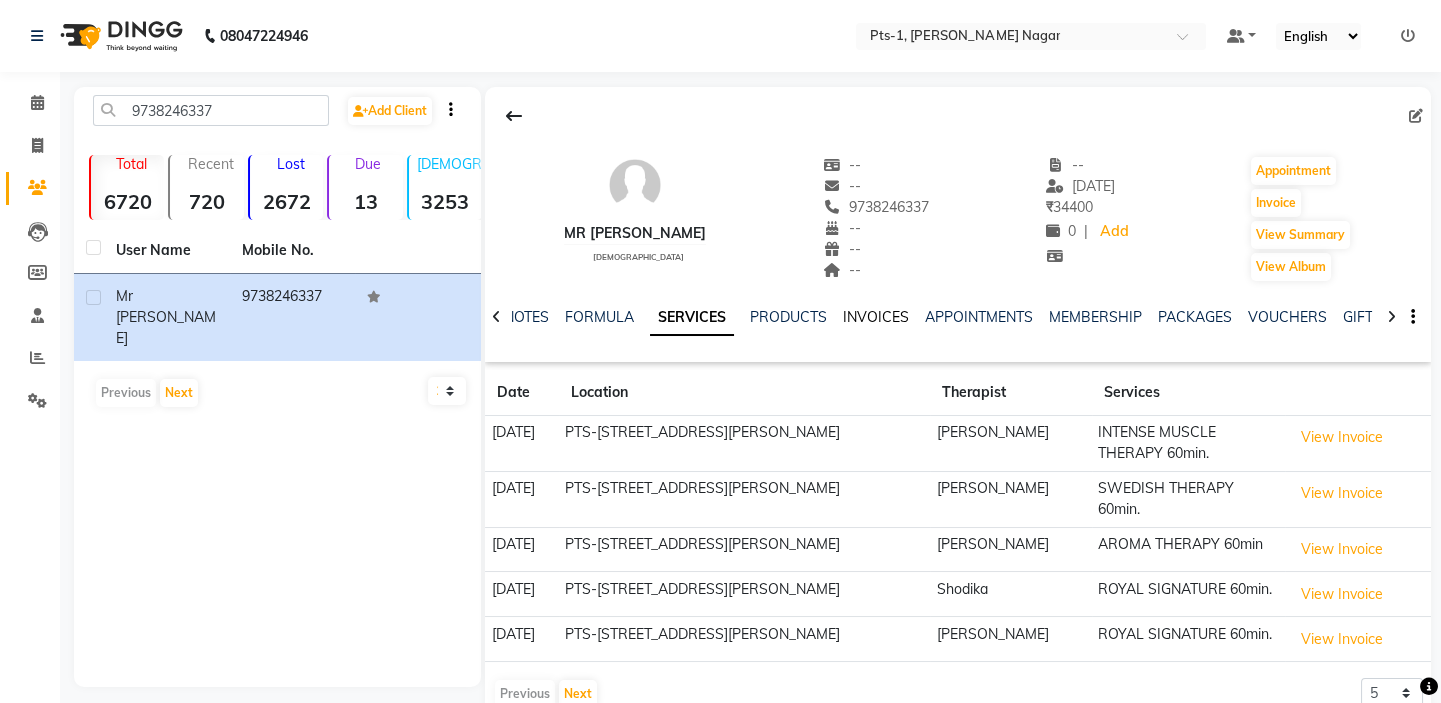 click on "INVOICES" 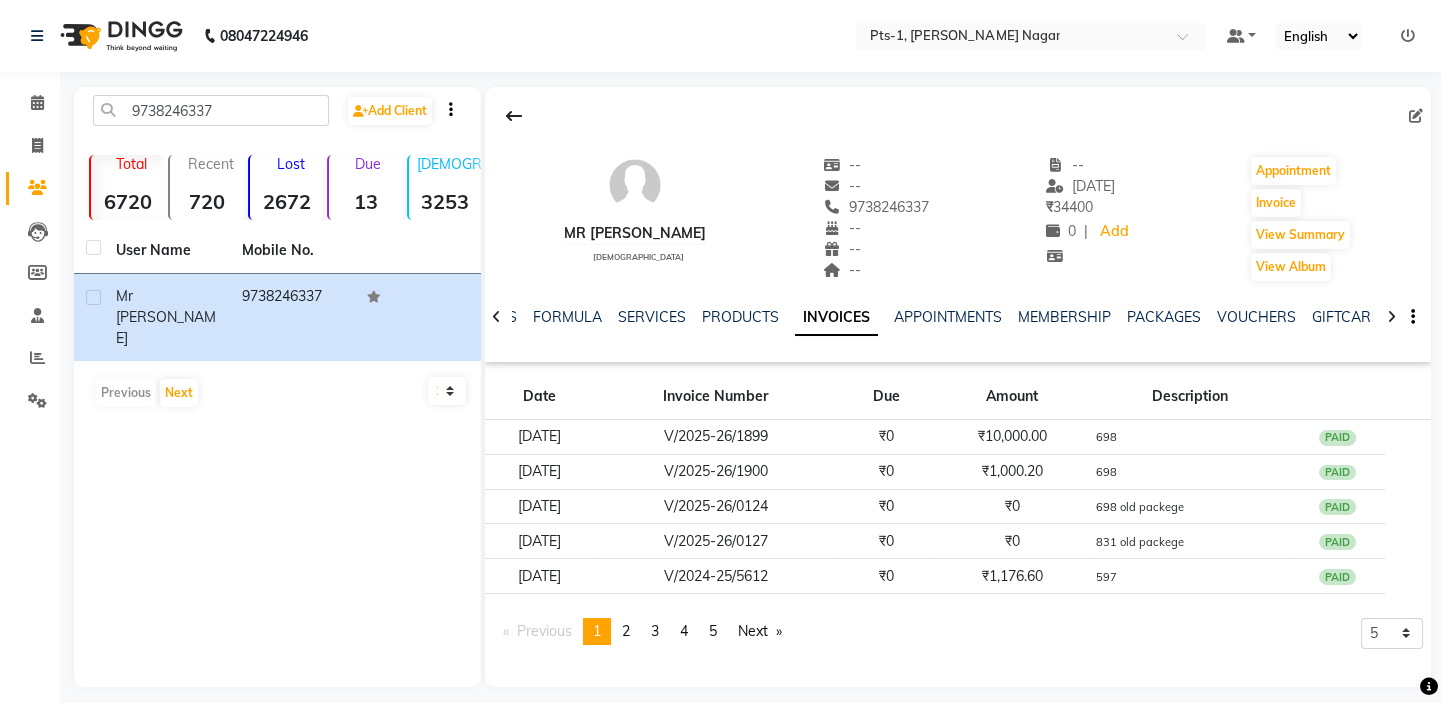 drag, startPoint x: 889, startPoint y: 199, endPoint x: 739, endPoint y: 209, distance: 150.33296 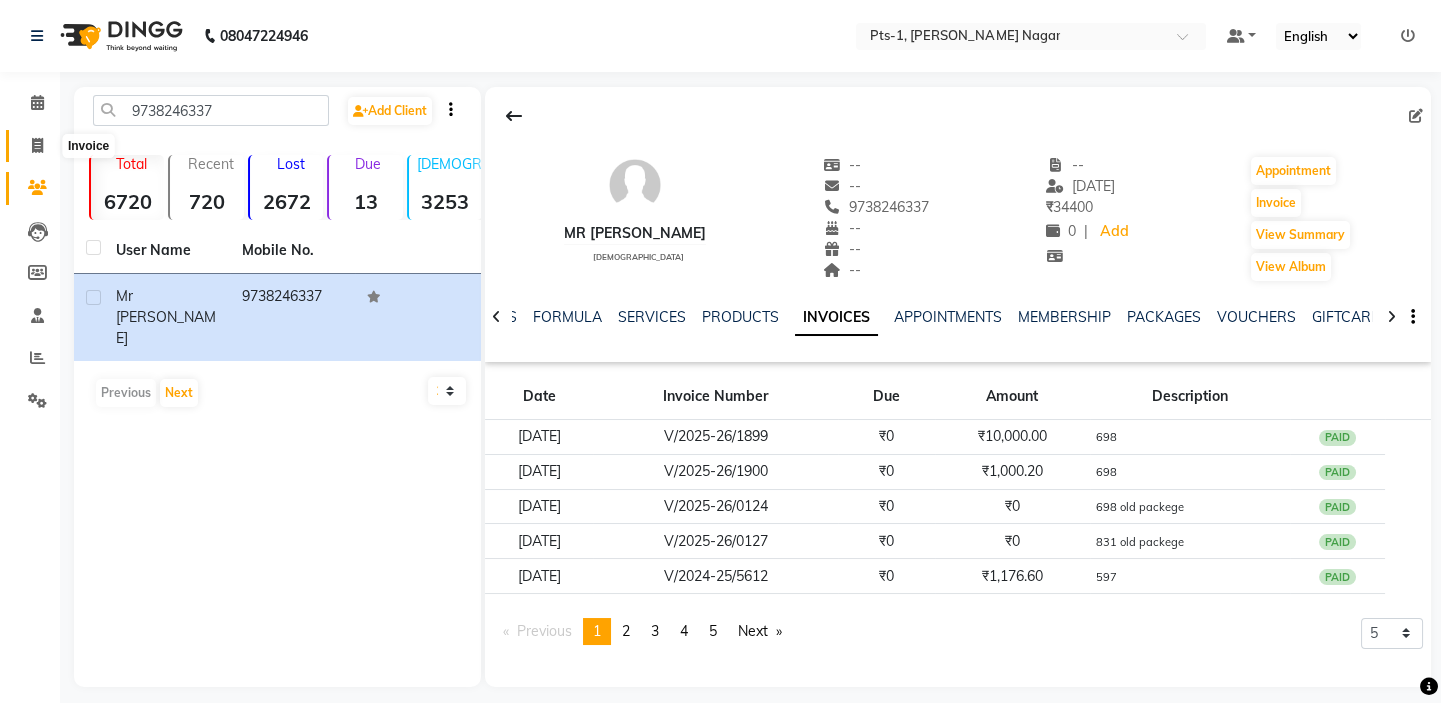 click 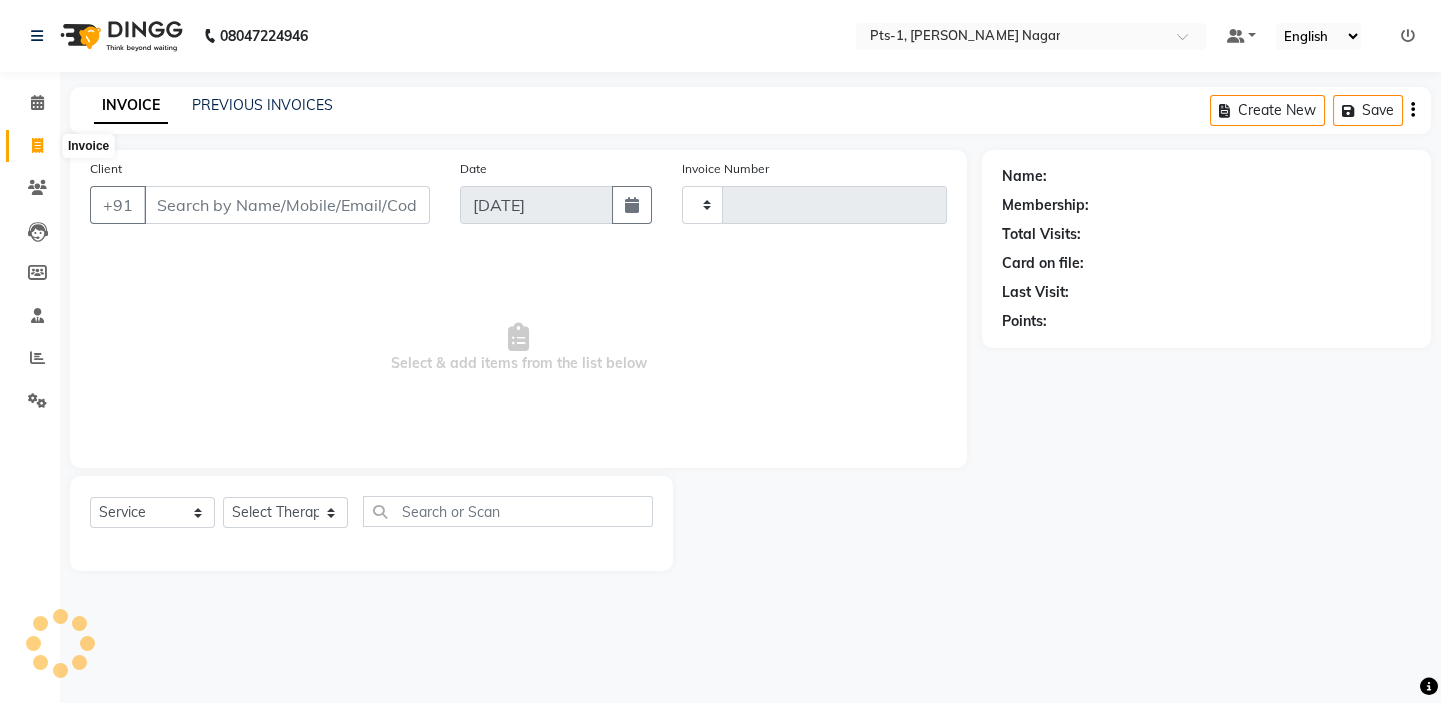 type on "1970" 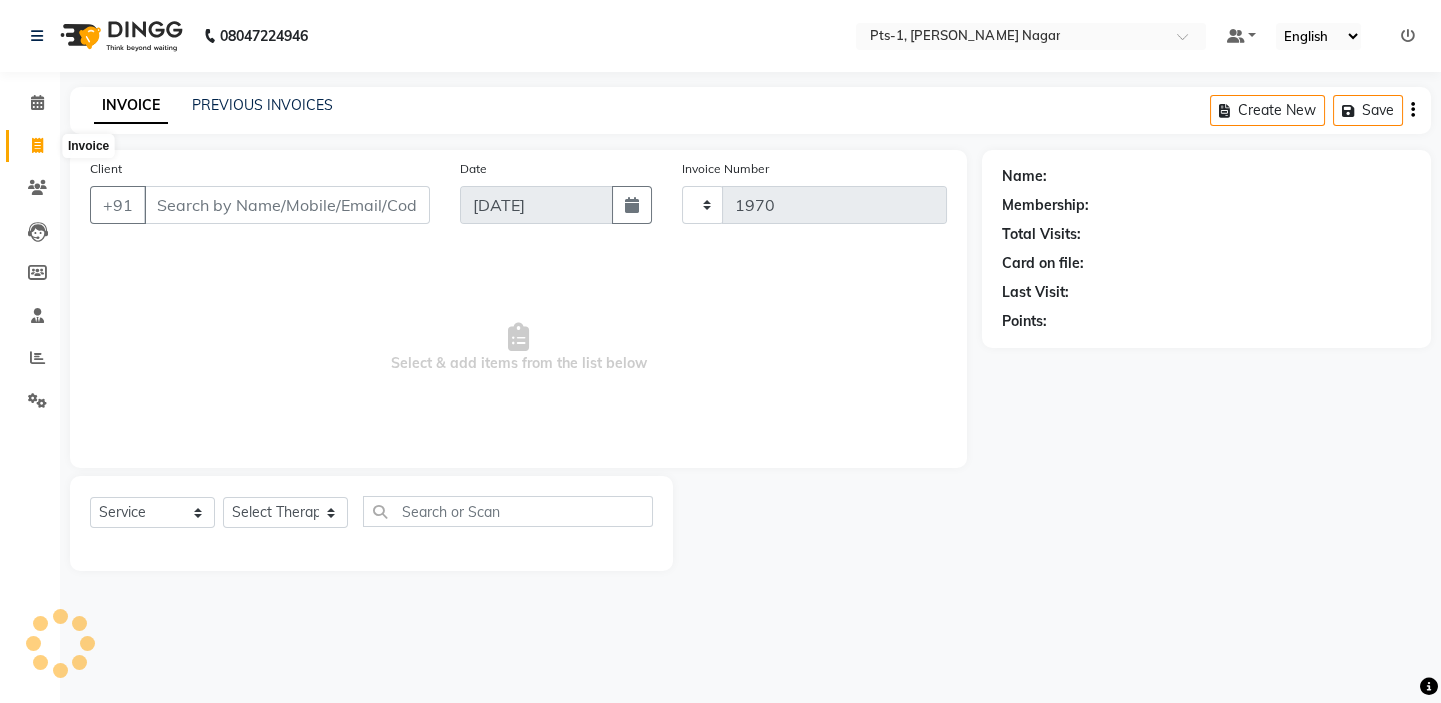 select on "5296" 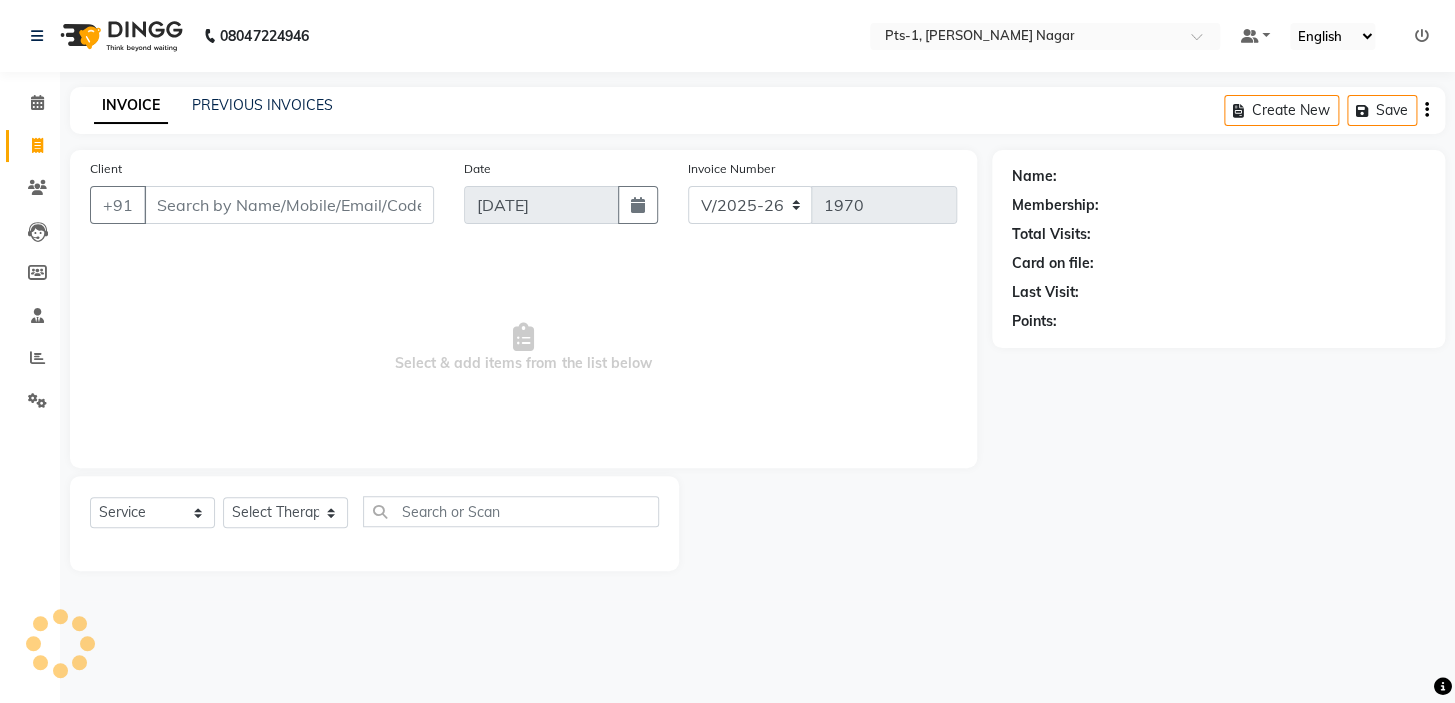 click on "Client" at bounding box center (289, 205) 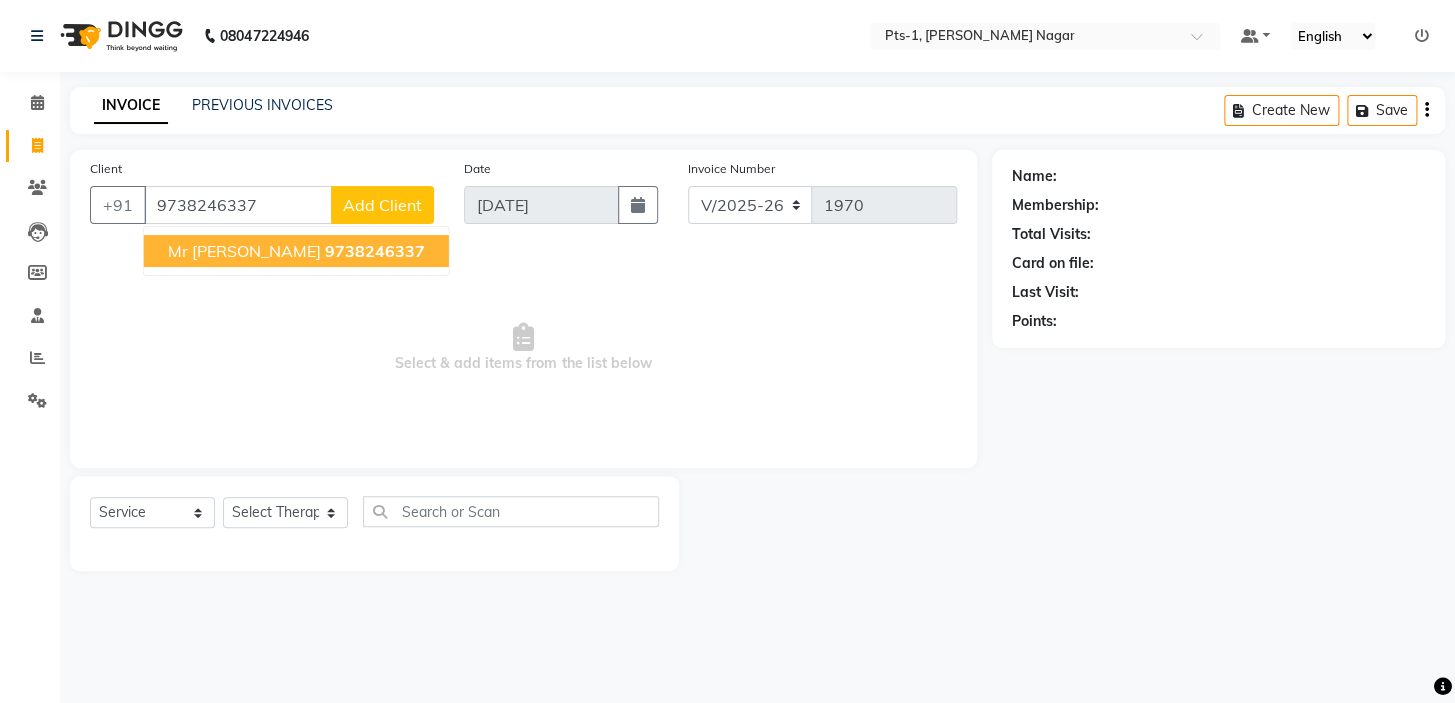 click on "Mr [PERSON_NAME]  9738246337" at bounding box center (296, 251) 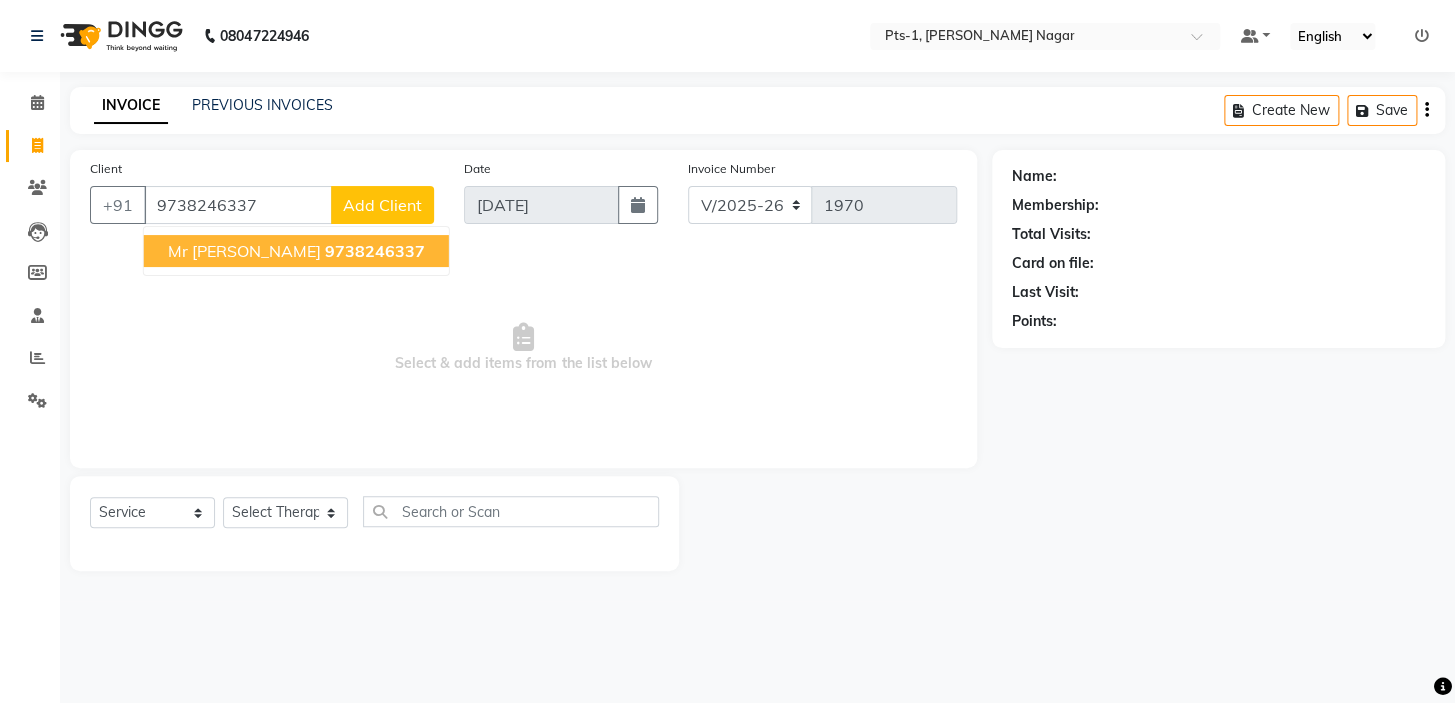 type on "9738246337" 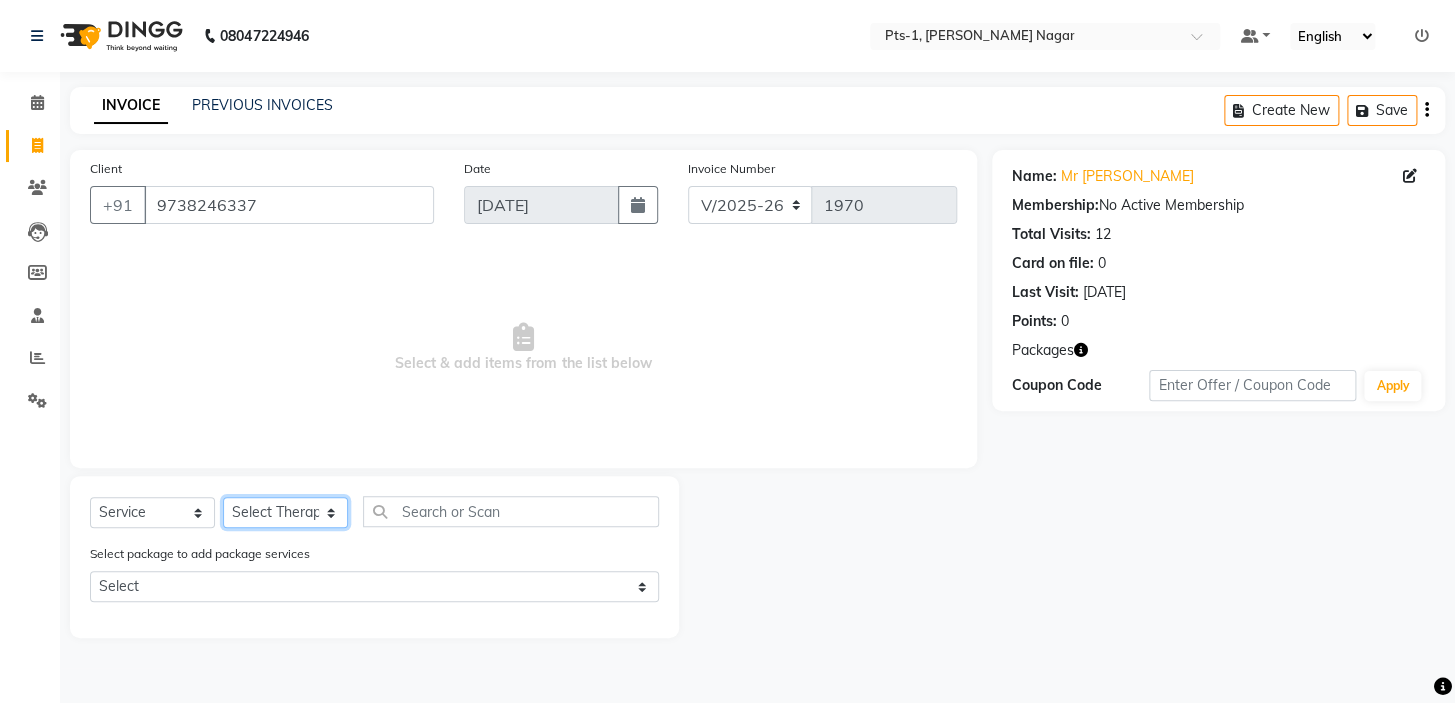 click on "Select Therapist [PERSON_NAME] anyone Babu Bela [PERSON_NAME] [PERSON_NAME] [PERSON_NAME] Sun [PERSON_NAME] [PERSON_NAME]" 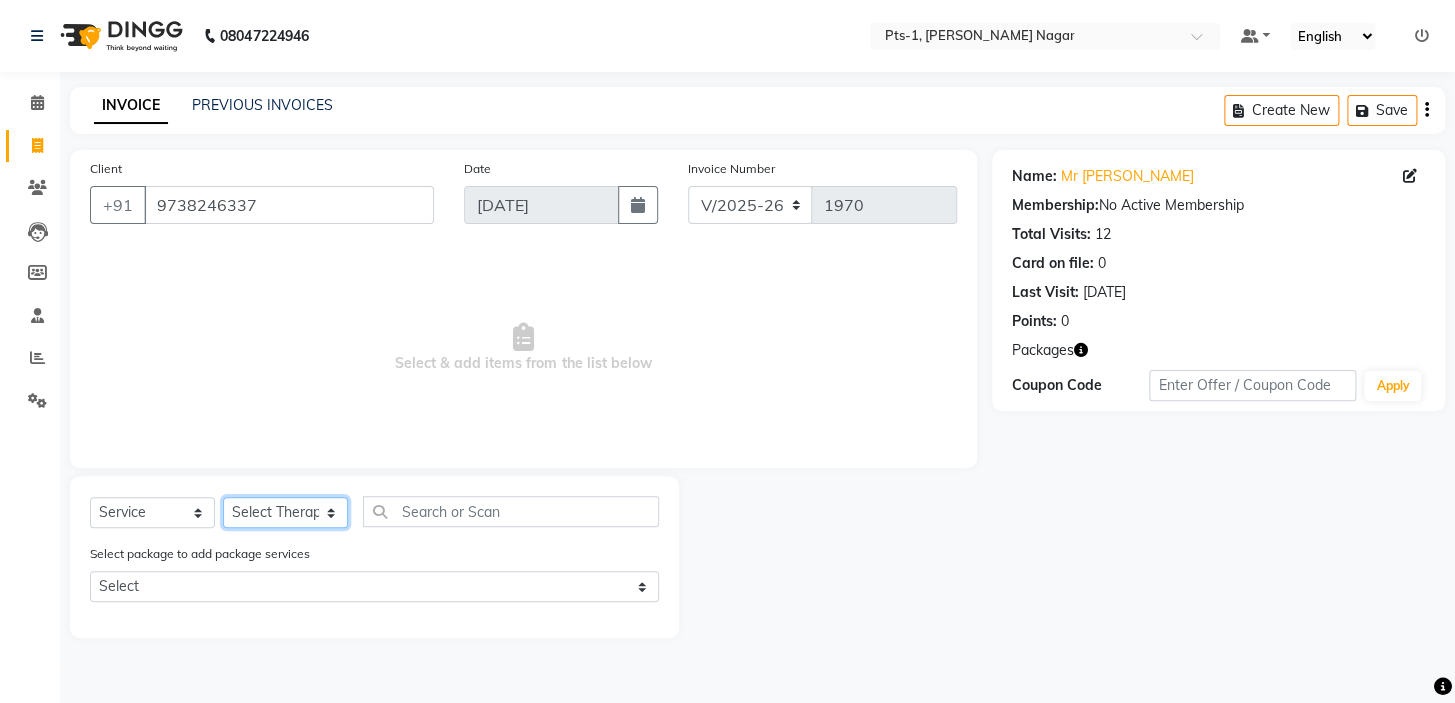 select on "61014" 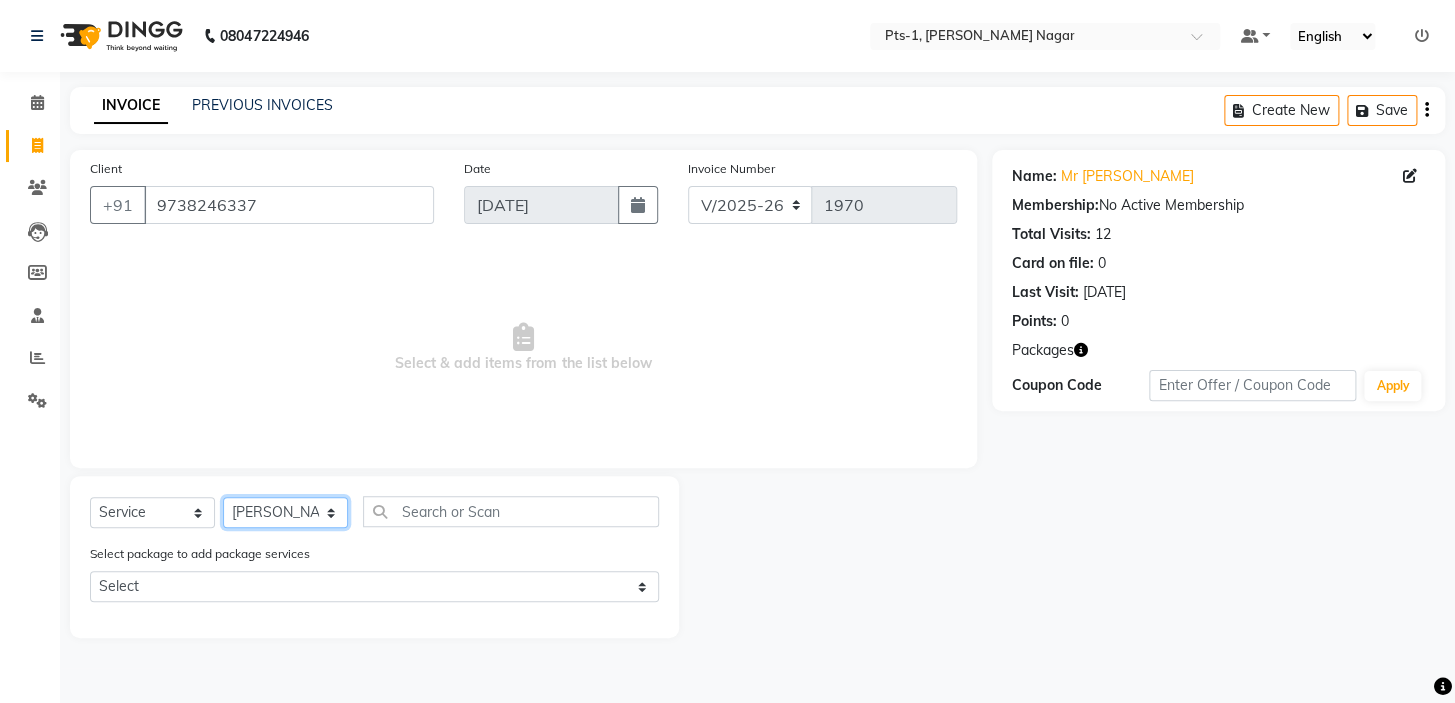 click on "Select Therapist [PERSON_NAME] anyone Babu Bela [PERSON_NAME] [PERSON_NAME] [PERSON_NAME] Sun [PERSON_NAME] [PERSON_NAME]" 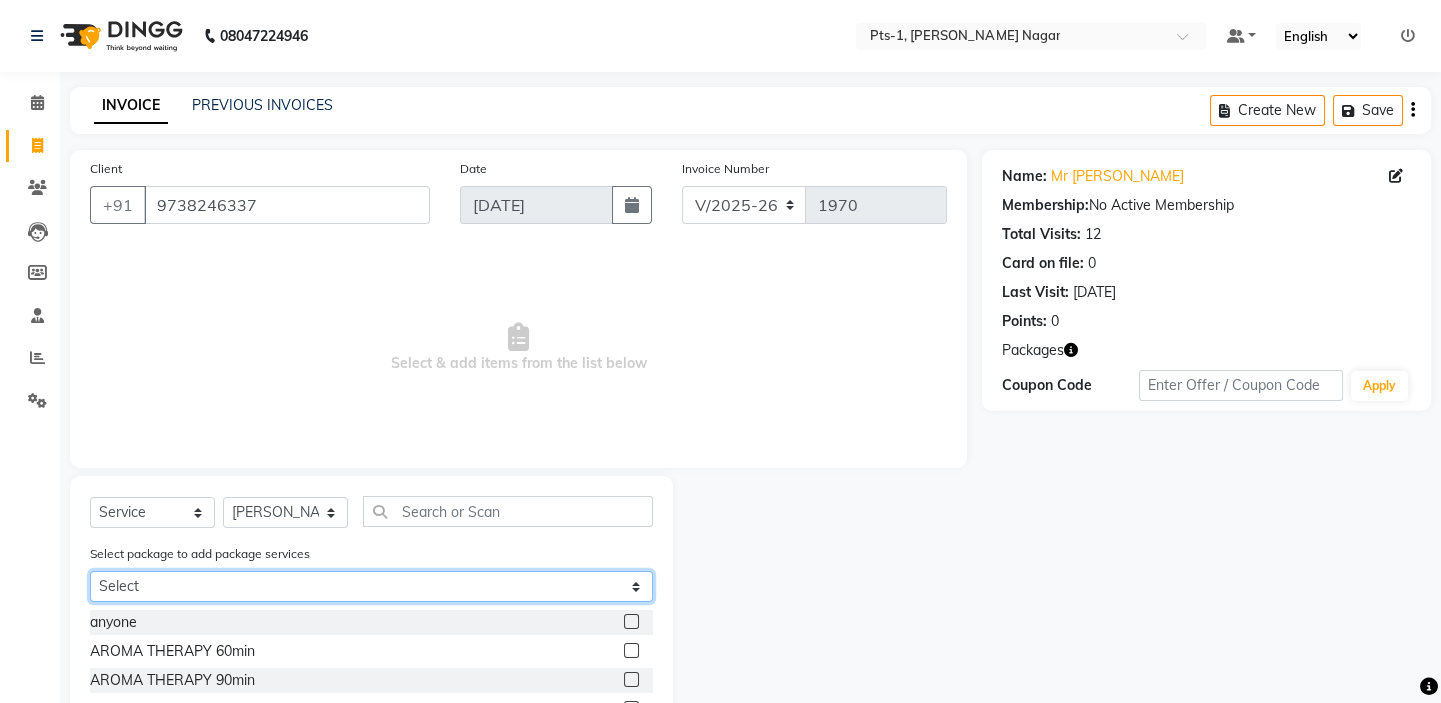 drag, startPoint x: 282, startPoint y: 588, endPoint x: 282, endPoint y: 601, distance: 13 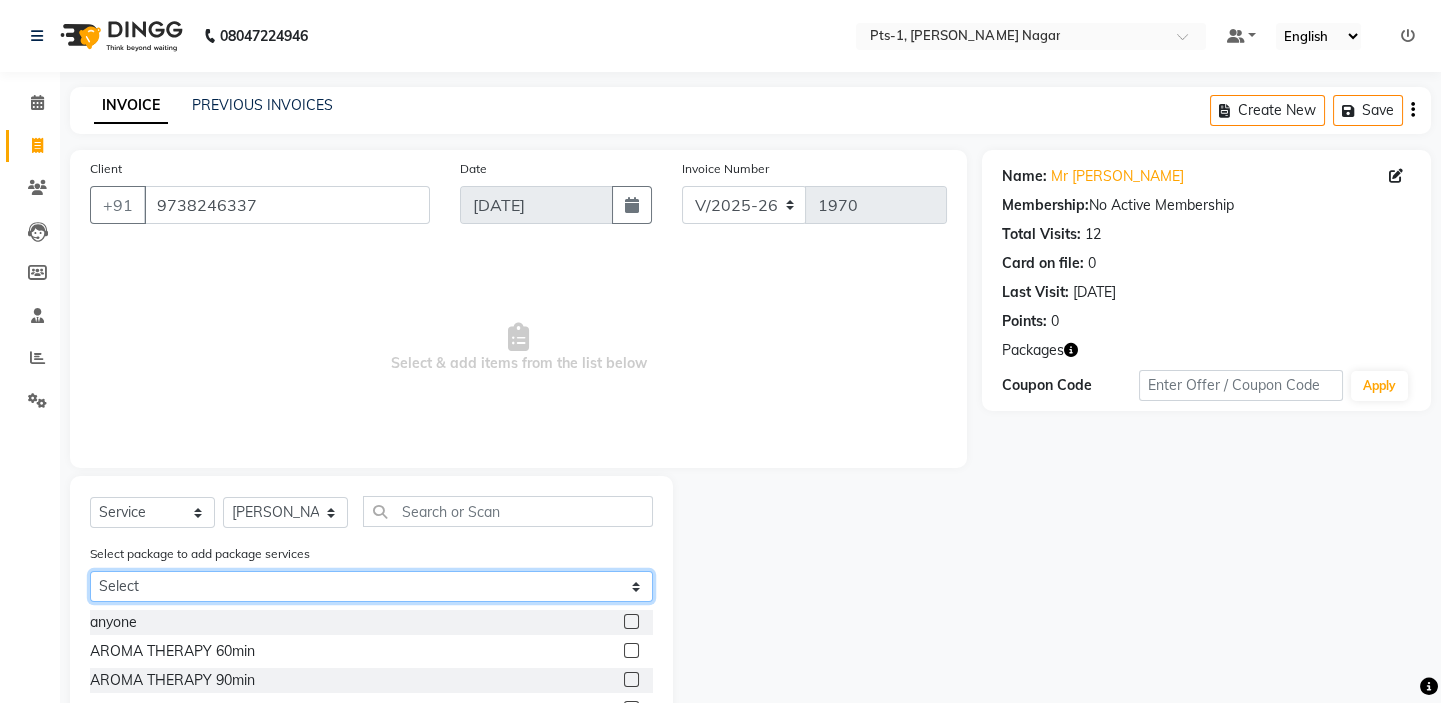 click on "Select PTS PACKAGE (10K) 10 SERVICES OLD PACKAGE (20K) 17 SERVICES" 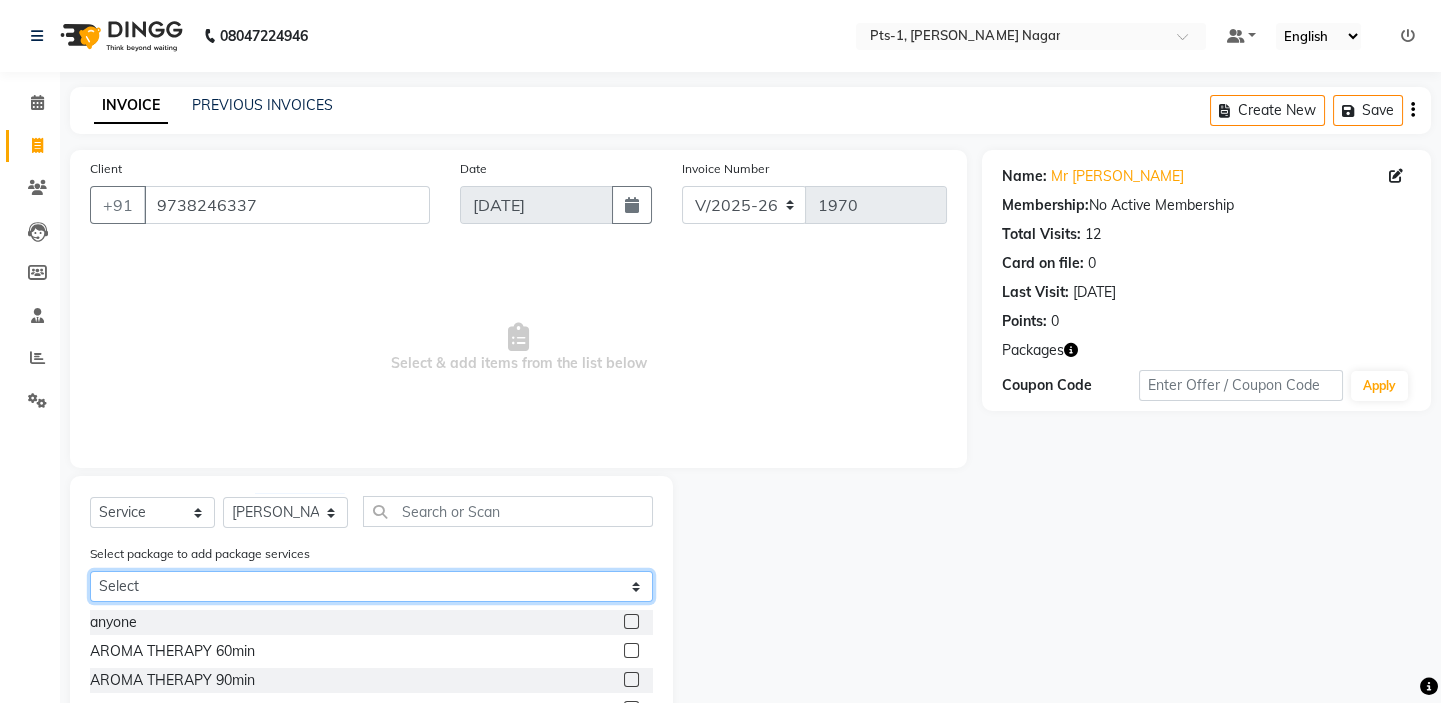 select on "1: Object" 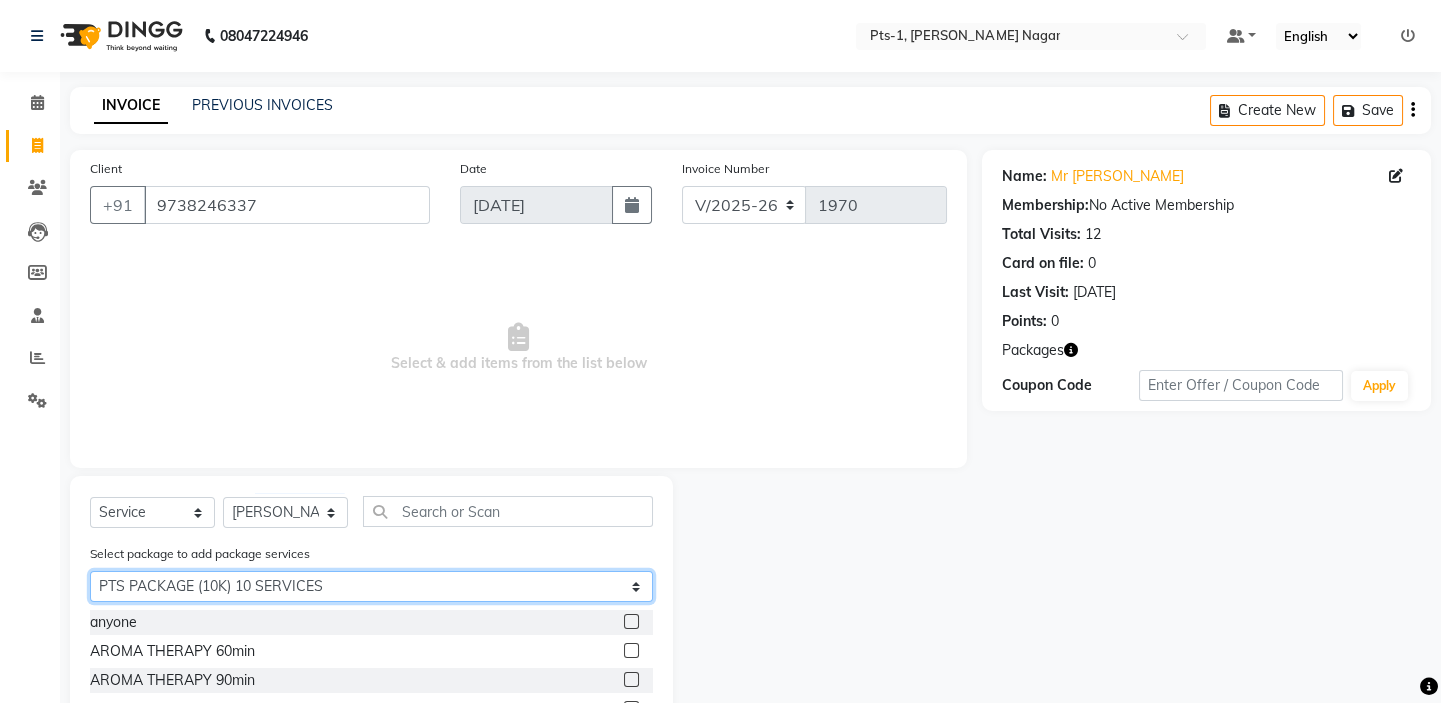 click on "Select PTS PACKAGE (10K) 10 SERVICES OLD PACKAGE (20K) 17 SERVICES" 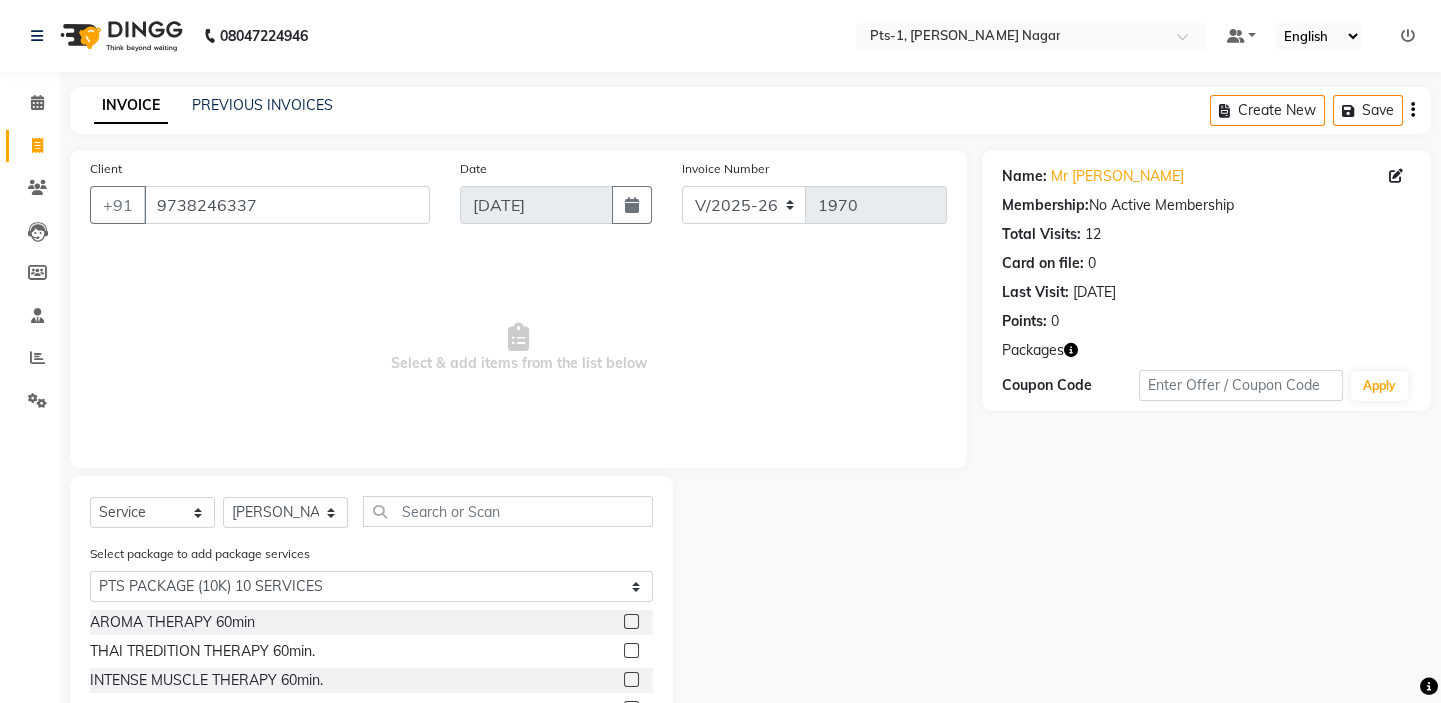 click 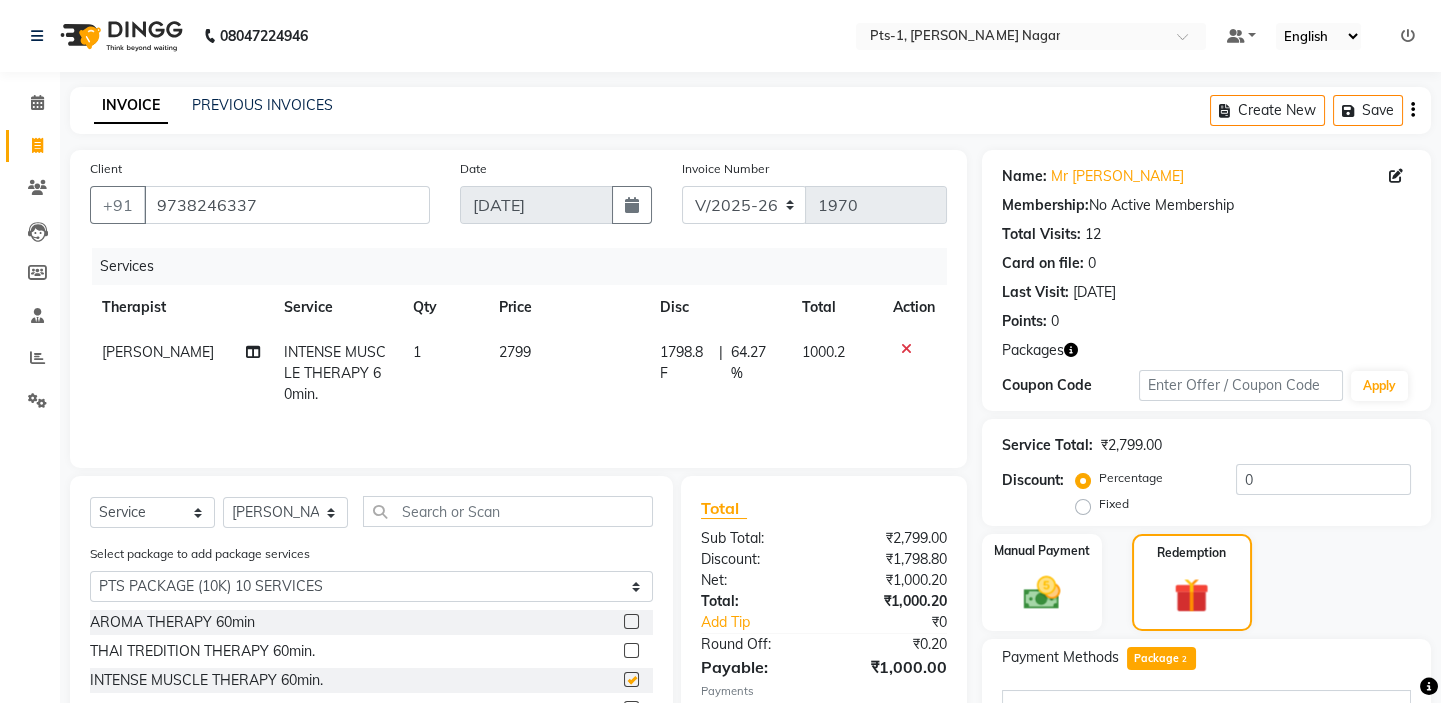 checkbox on "false" 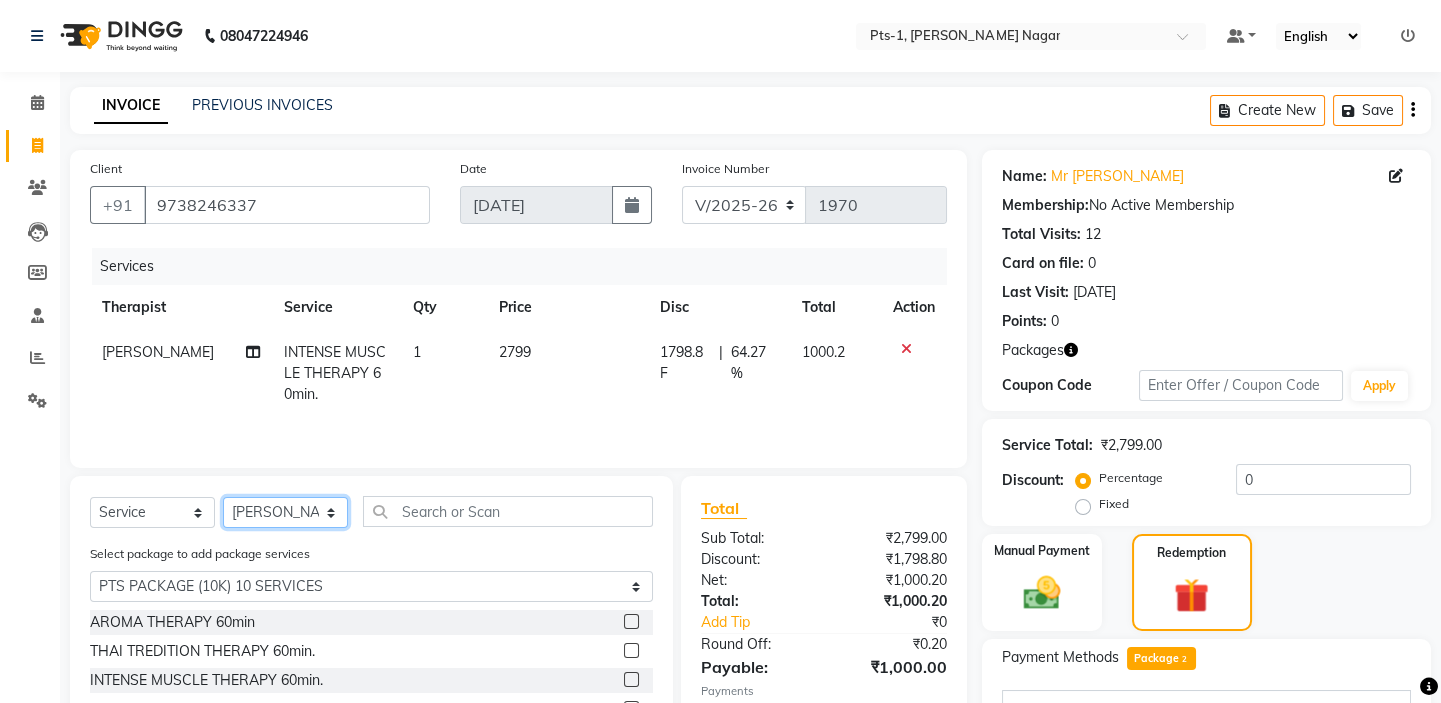 click on "Select Therapist [PERSON_NAME] anyone Babu Bela [PERSON_NAME] [PERSON_NAME] [PERSON_NAME] Sun [PERSON_NAME] [PERSON_NAME]" 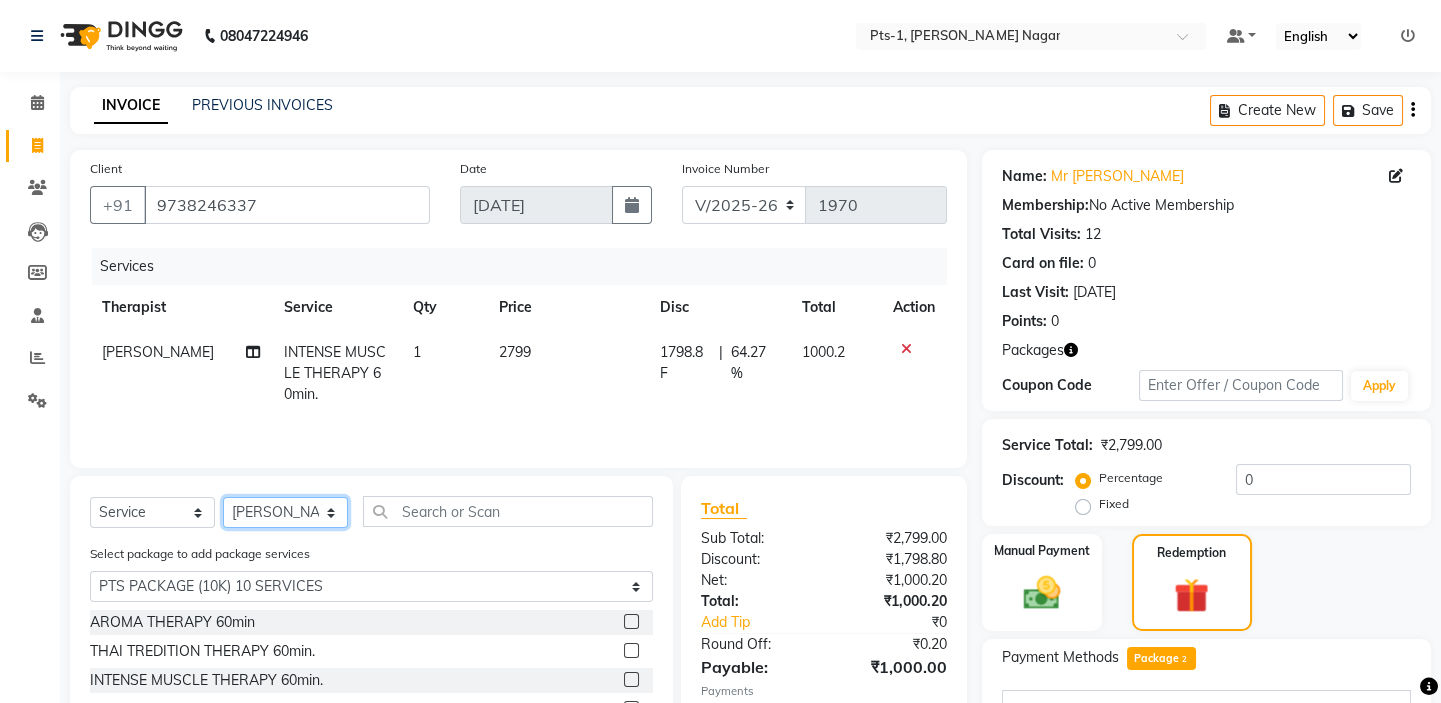 select on "80363" 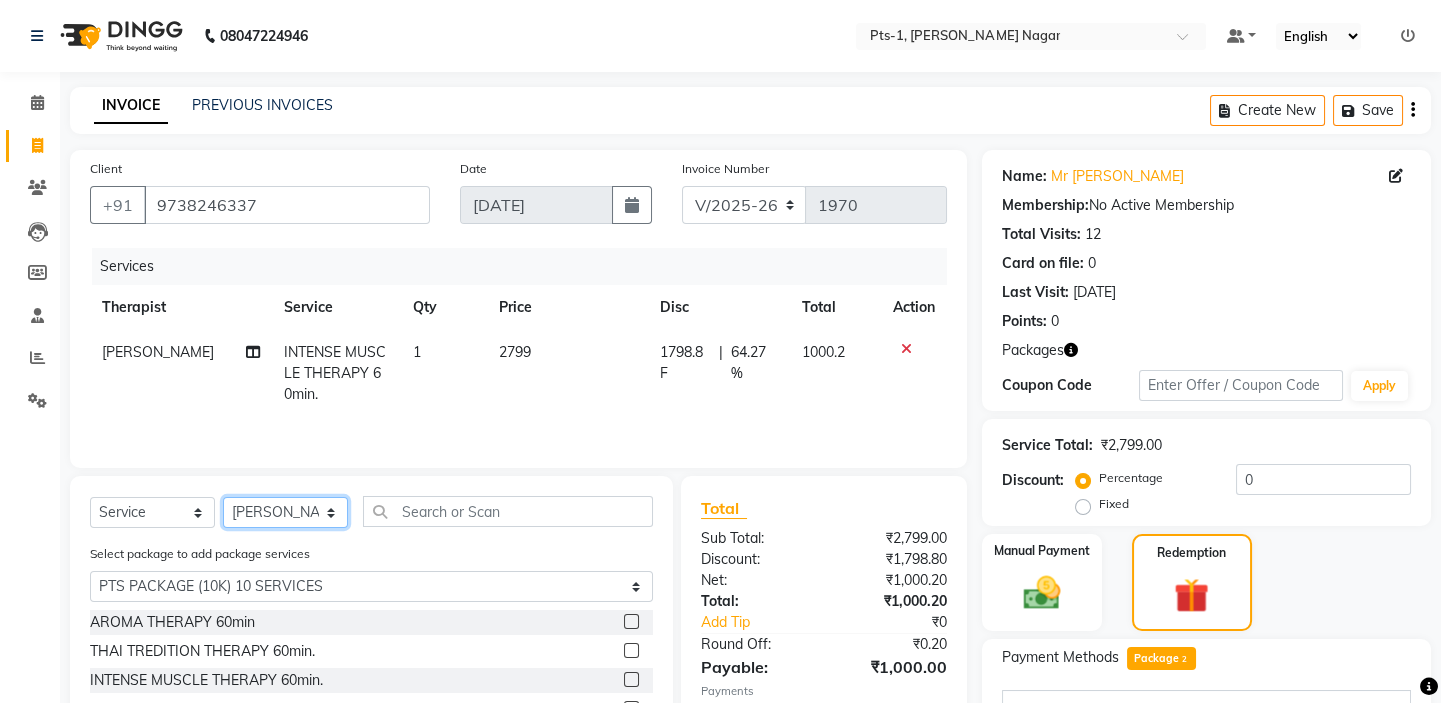 click on "Select Therapist [PERSON_NAME] anyone Babu Bela [PERSON_NAME] [PERSON_NAME] [PERSON_NAME] Sun [PERSON_NAME] [PERSON_NAME]" 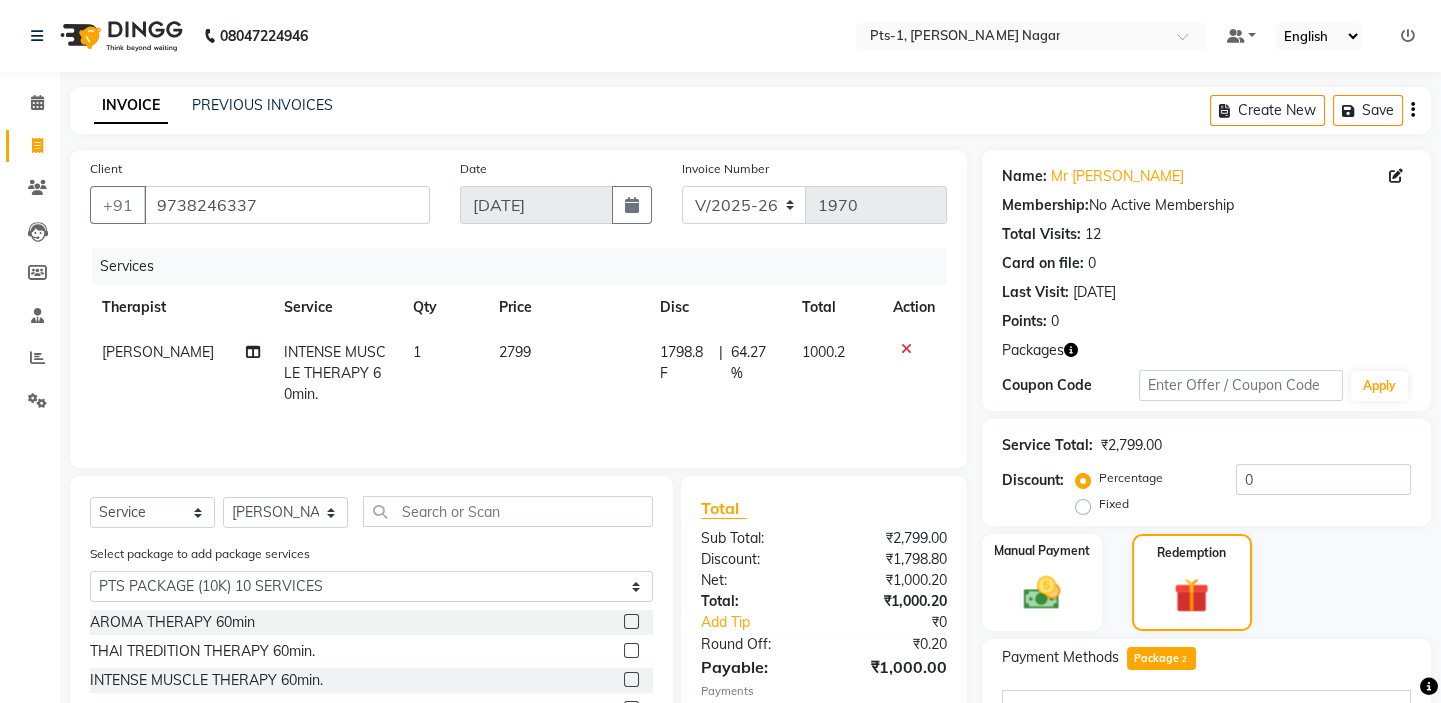 click 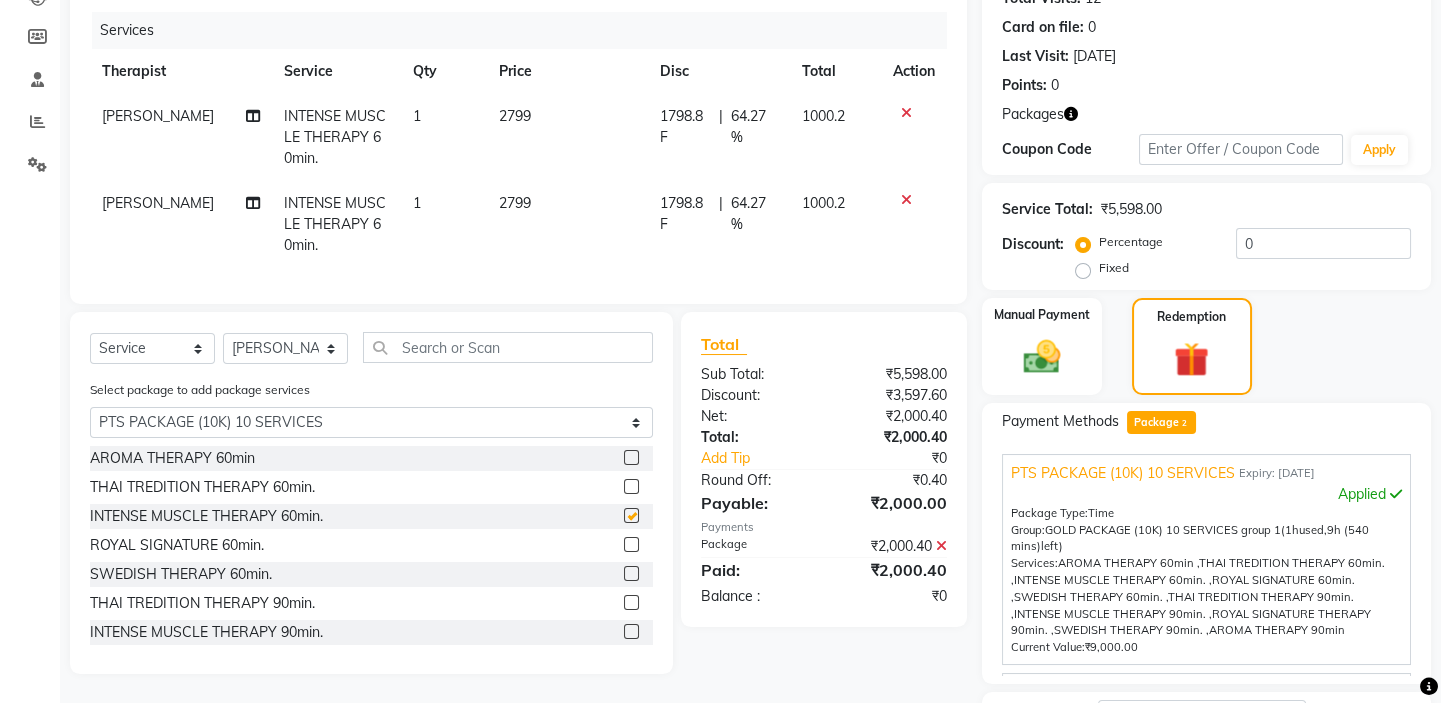 checkbox on "false" 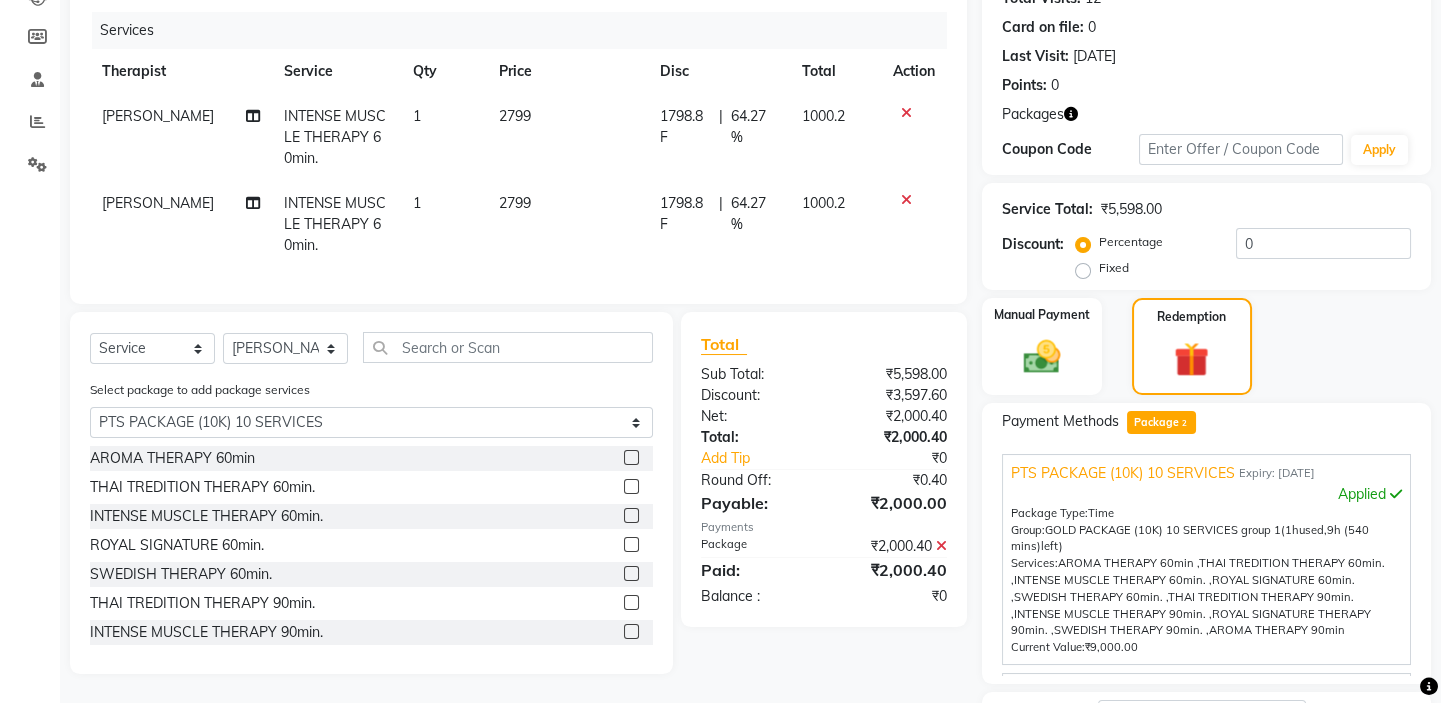 scroll, scrollTop: 400, scrollLeft: 0, axis: vertical 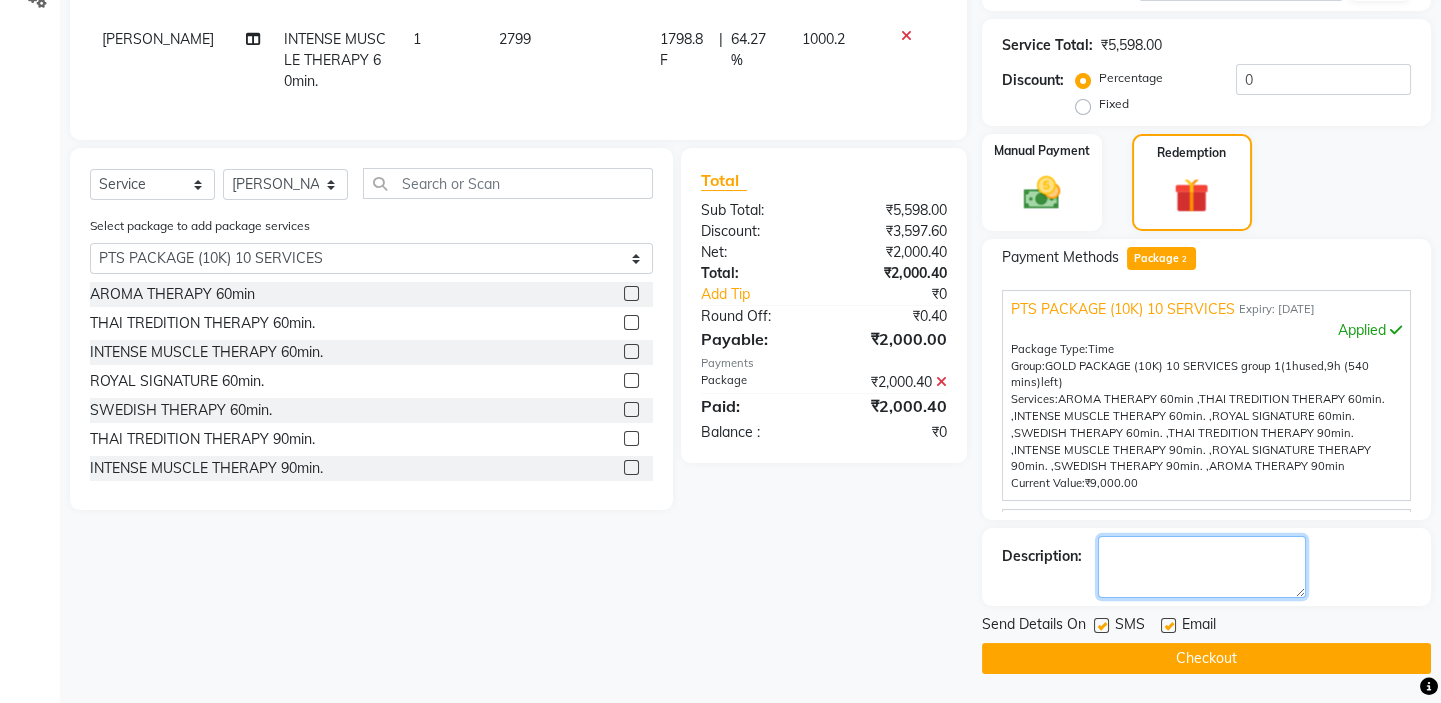 click 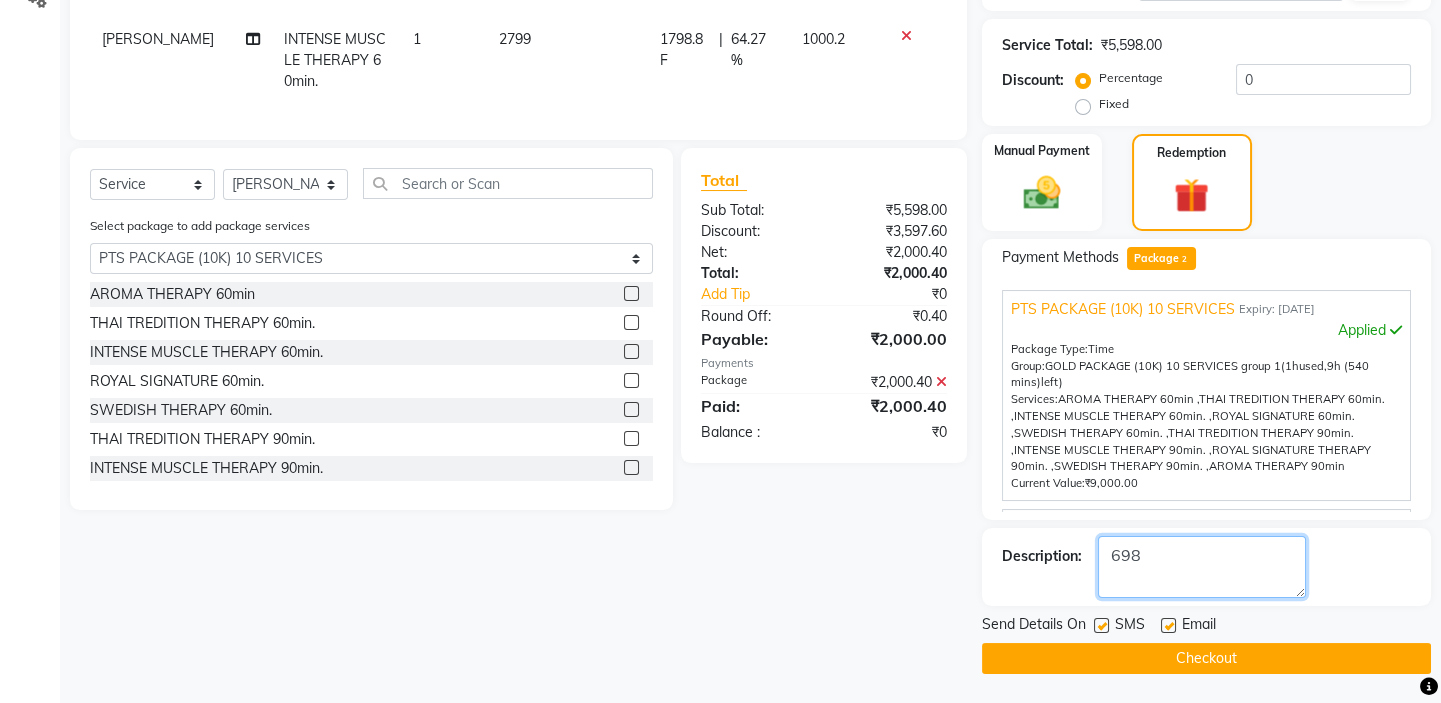 type on "698" 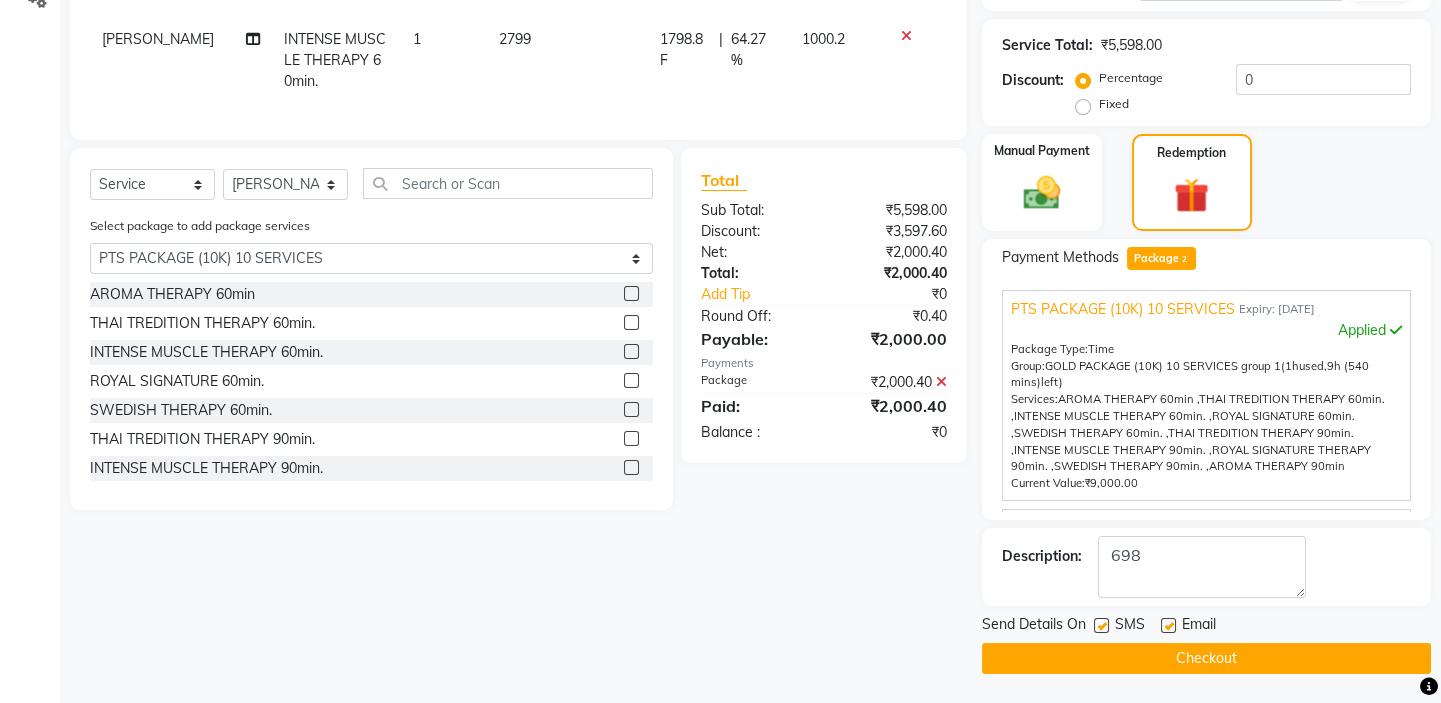 click 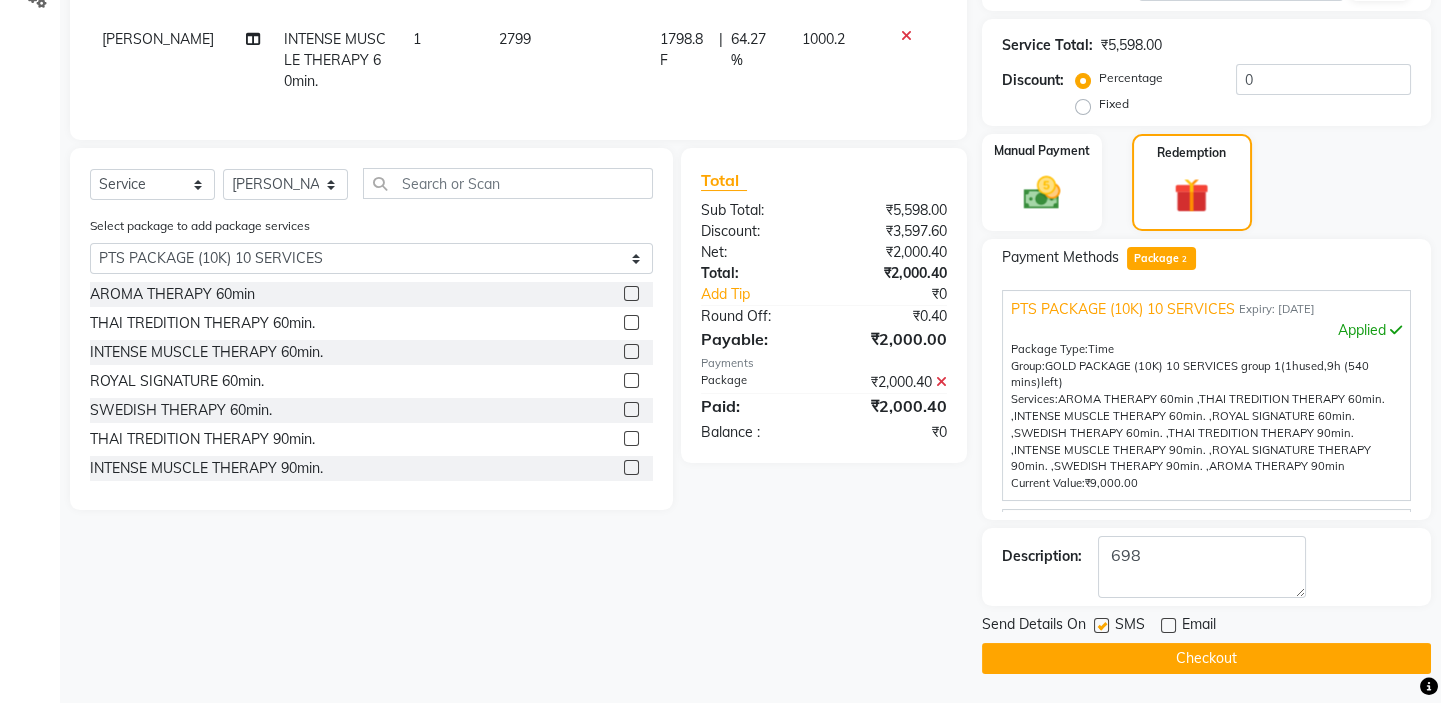click 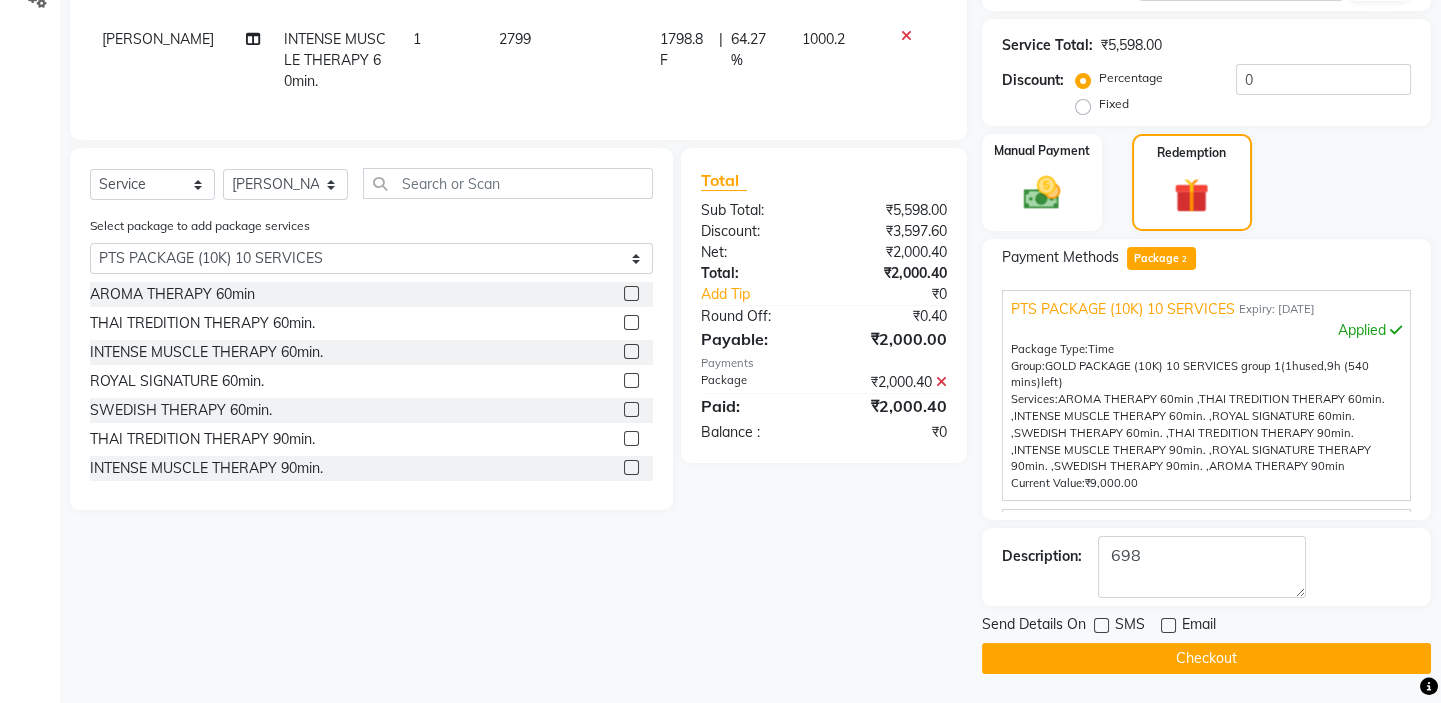 click on "Checkout" 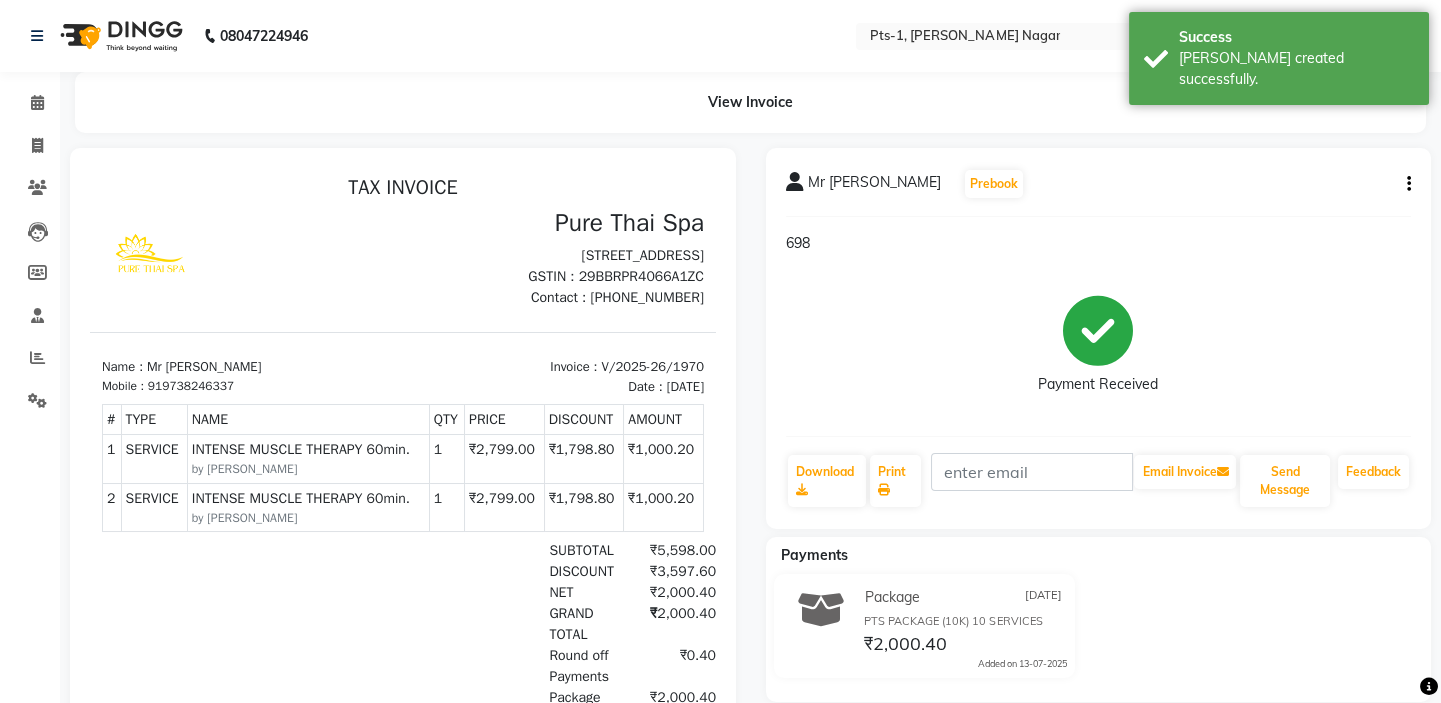 scroll, scrollTop: 0, scrollLeft: 0, axis: both 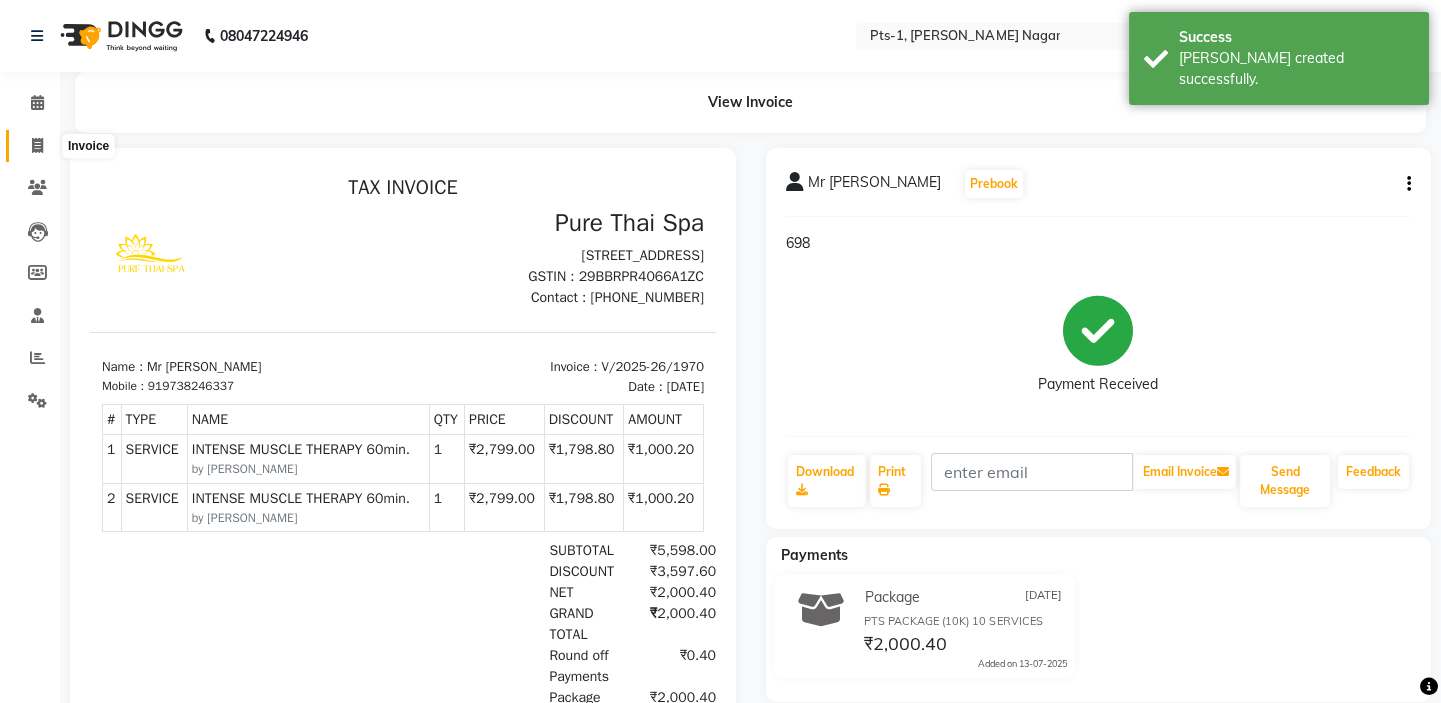 click 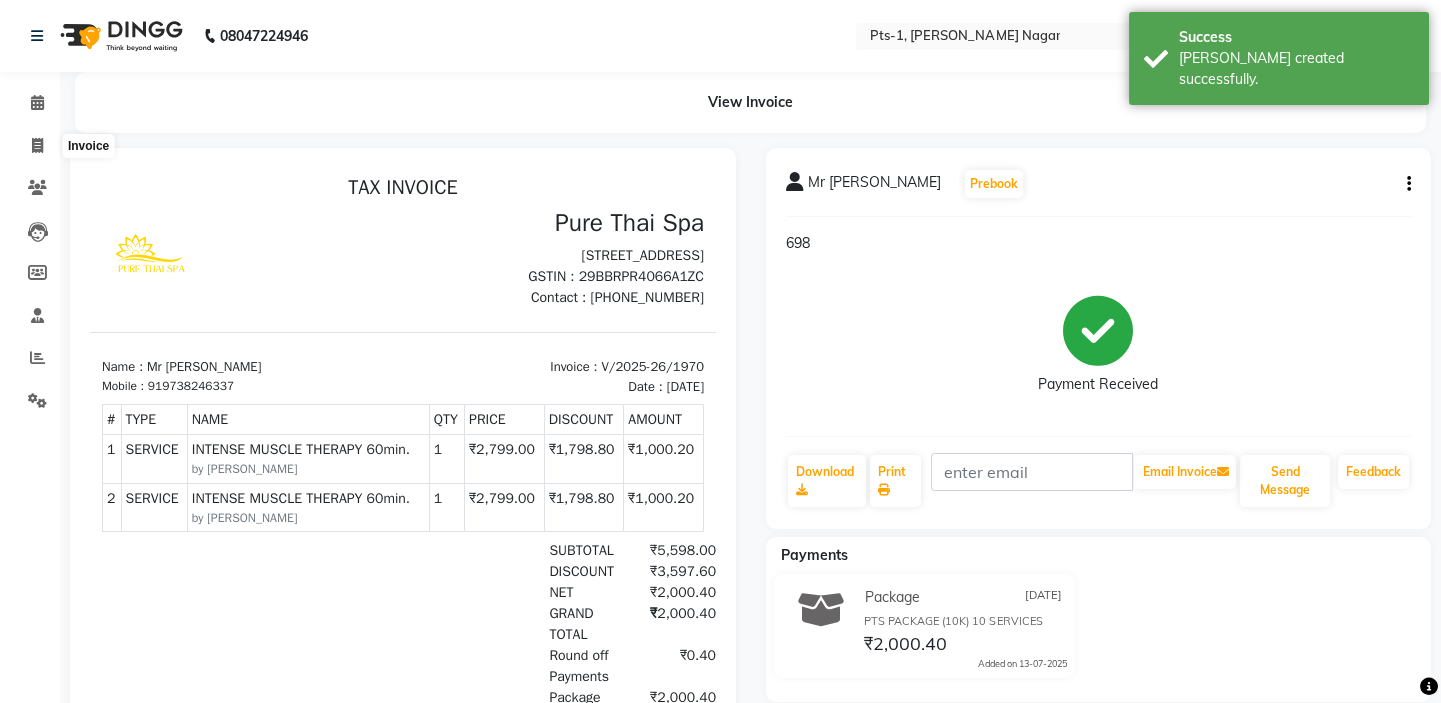select on "5296" 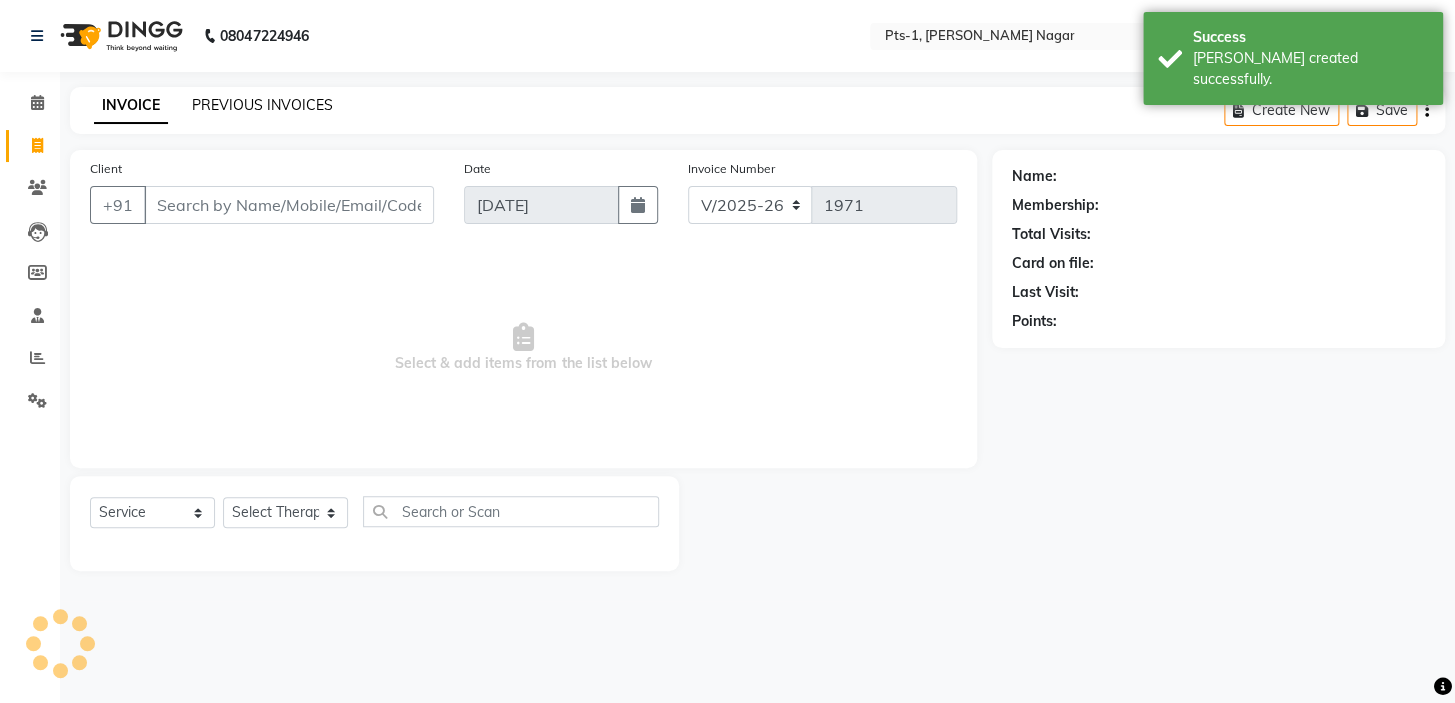 click on "PREVIOUS INVOICES" 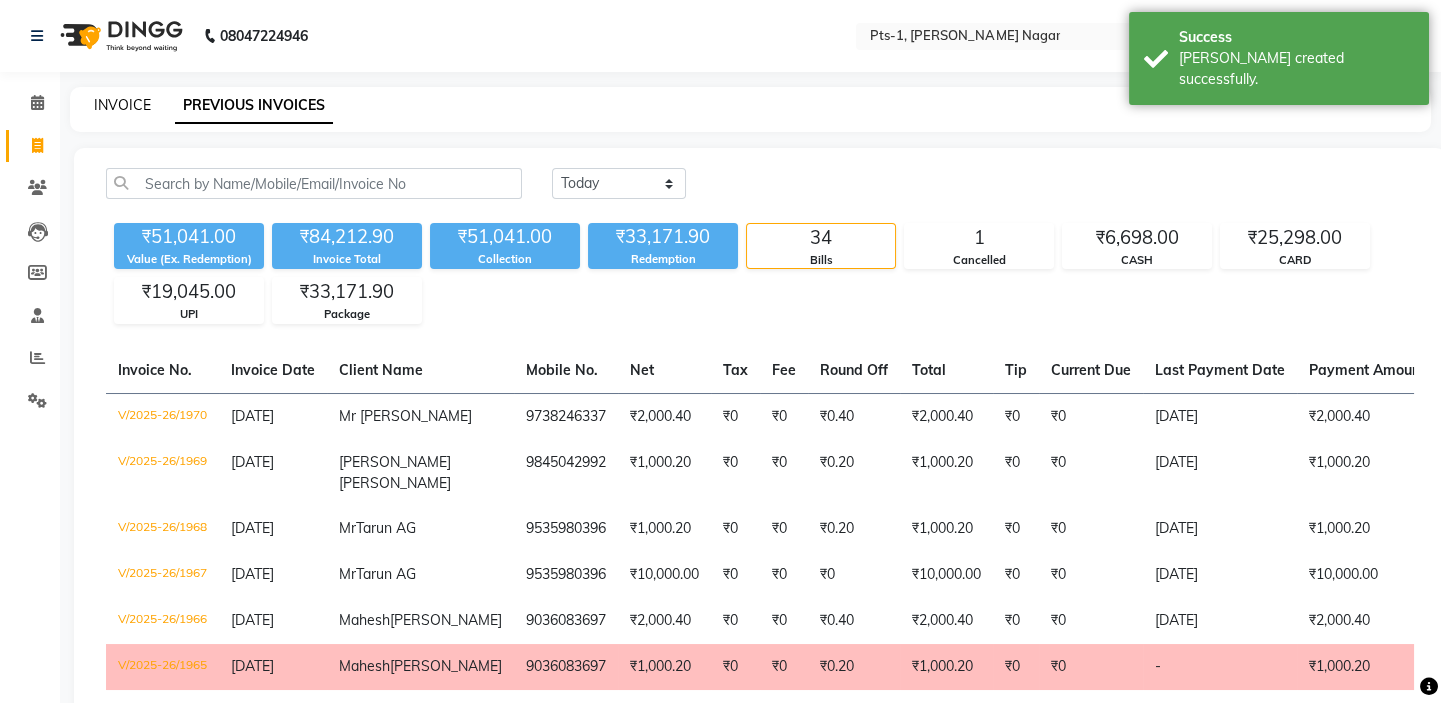 click on "INVOICE" 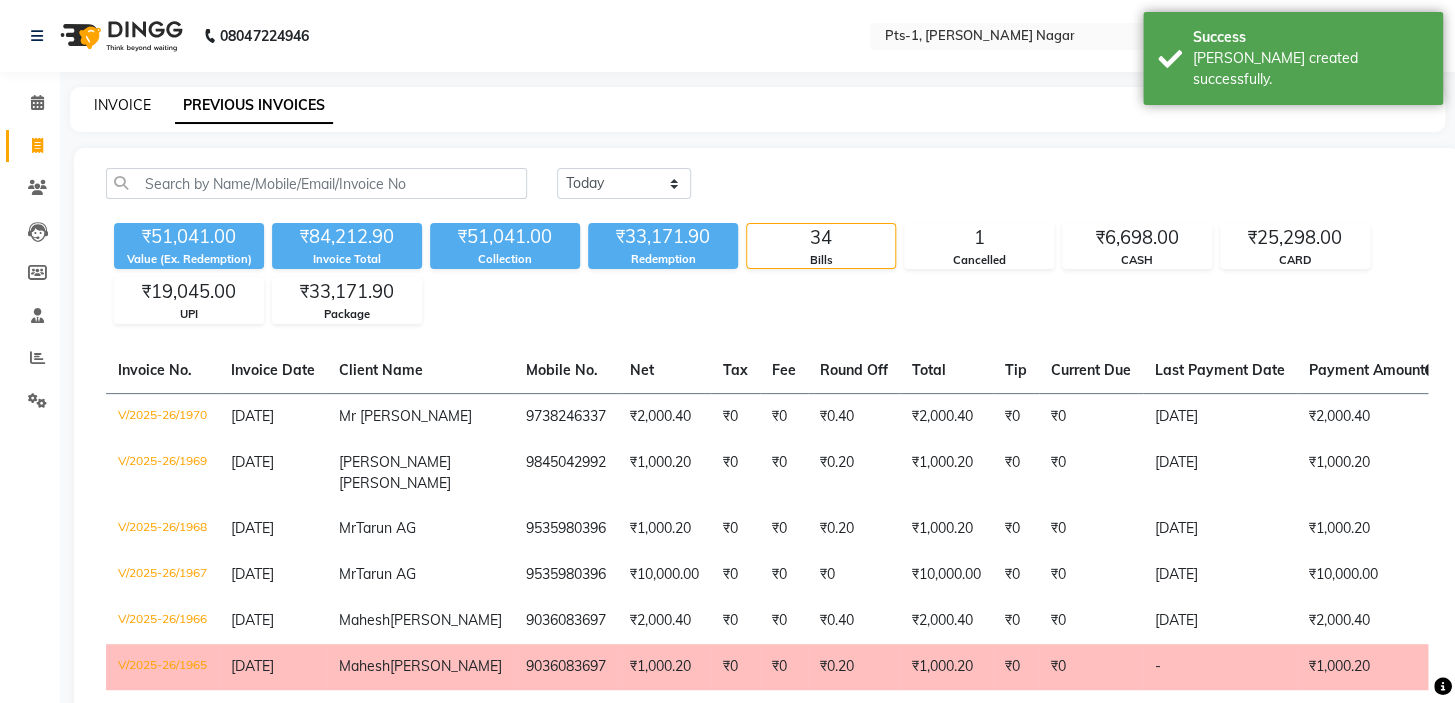 select on "5296" 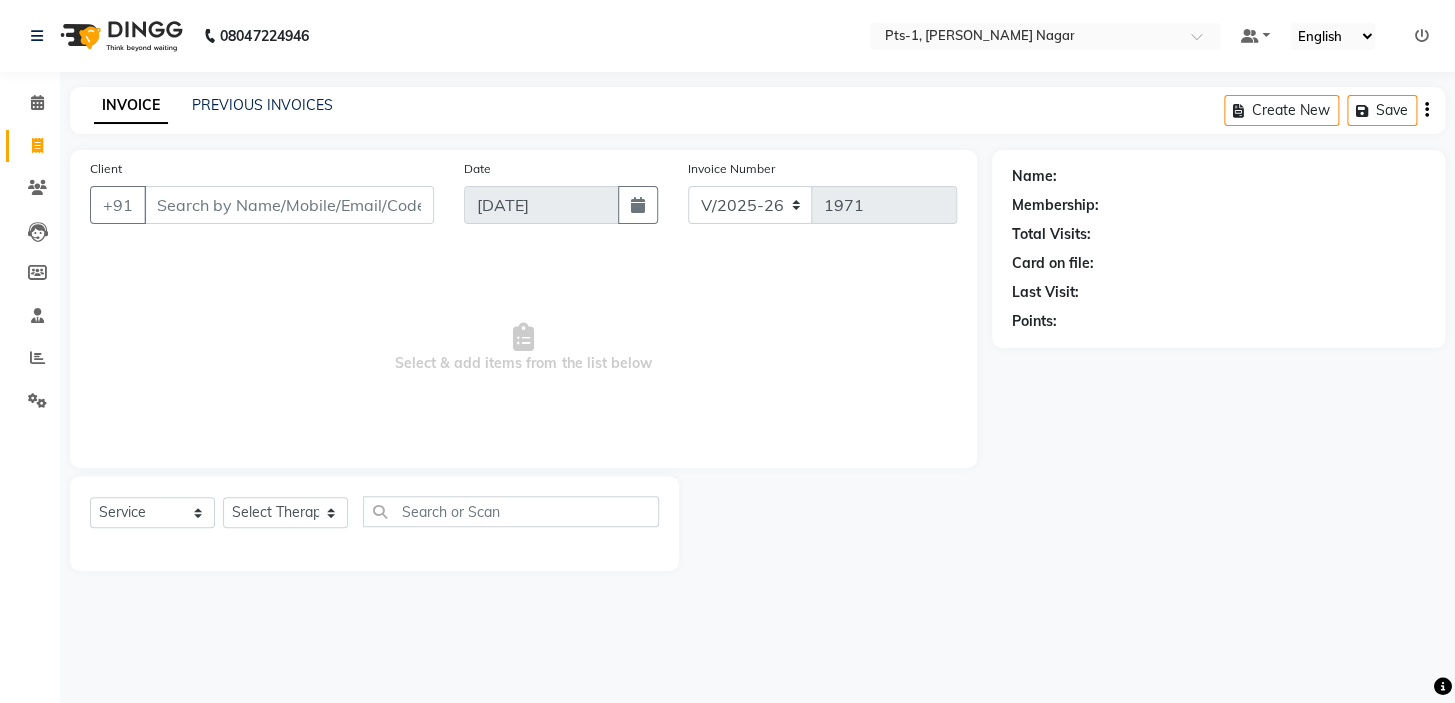 click on "Client" at bounding box center (289, 205) 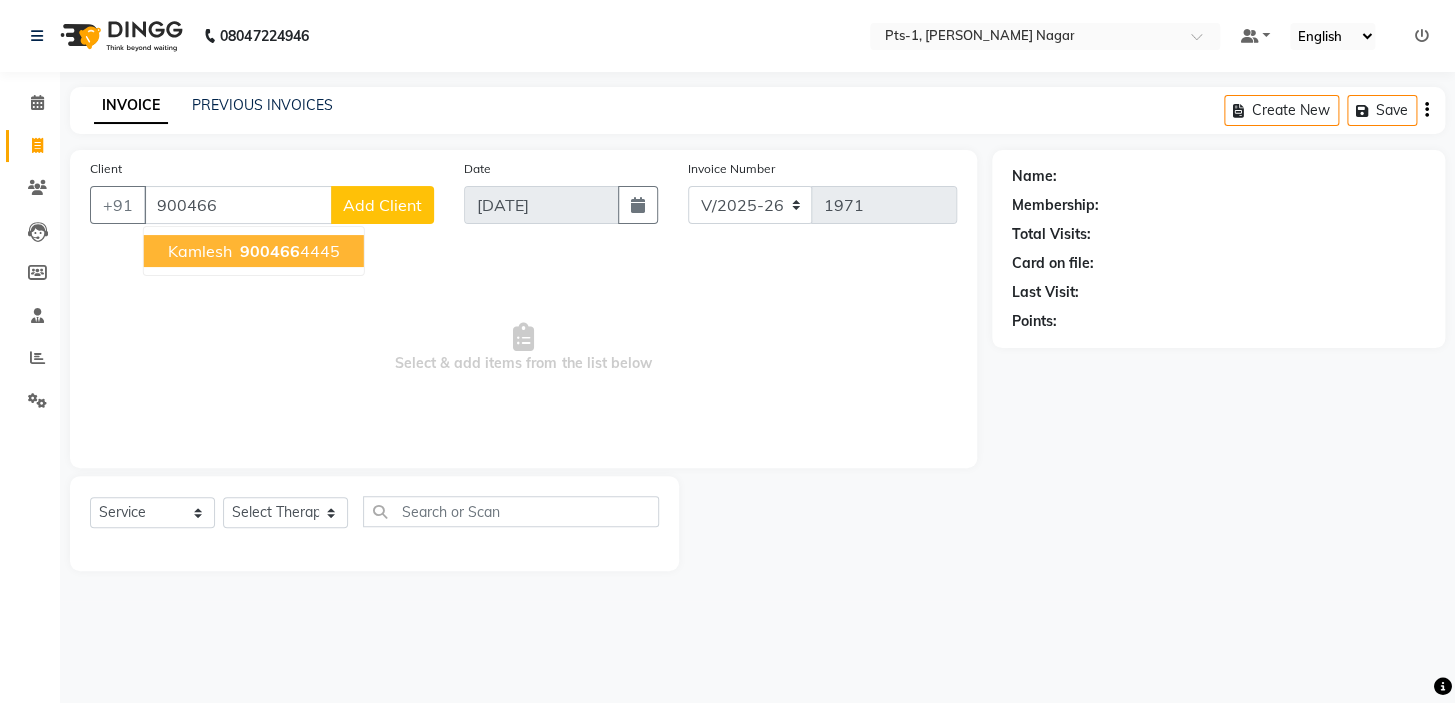 click on "900466 4445" at bounding box center (288, 251) 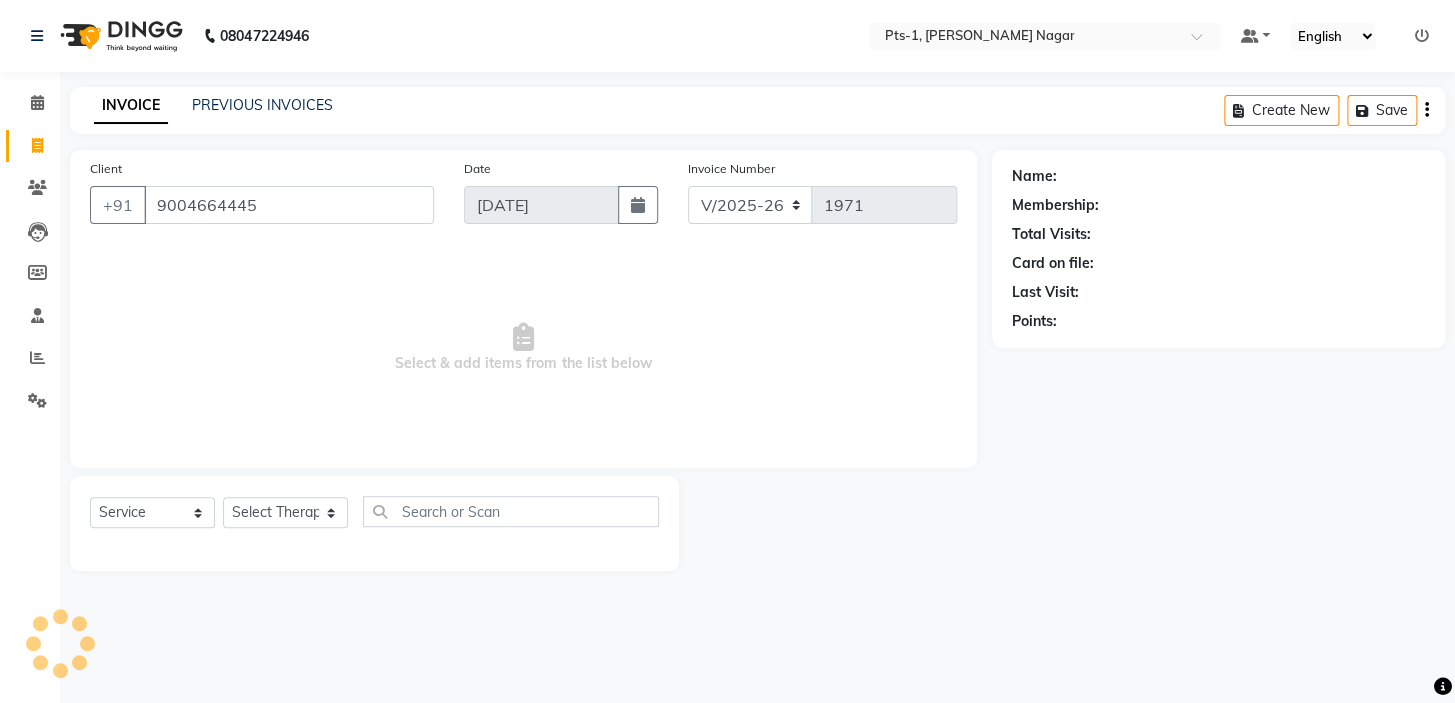 type on "9004664445" 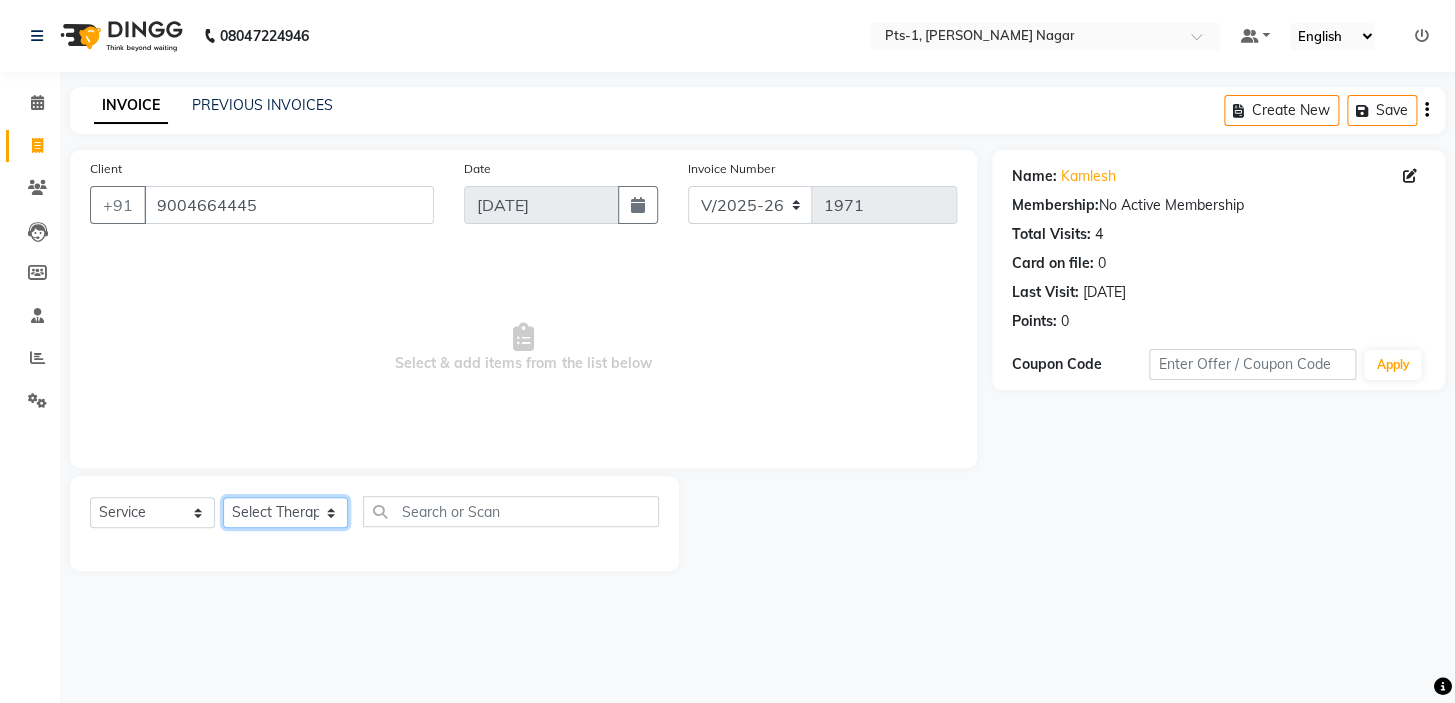 click on "Select Therapist [PERSON_NAME] anyone Babu Bela [PERSON_NAME] [PERSON_NAME] [PERSON_NAME] Sun [PERSON_NAME] [PERSON_NAME]" 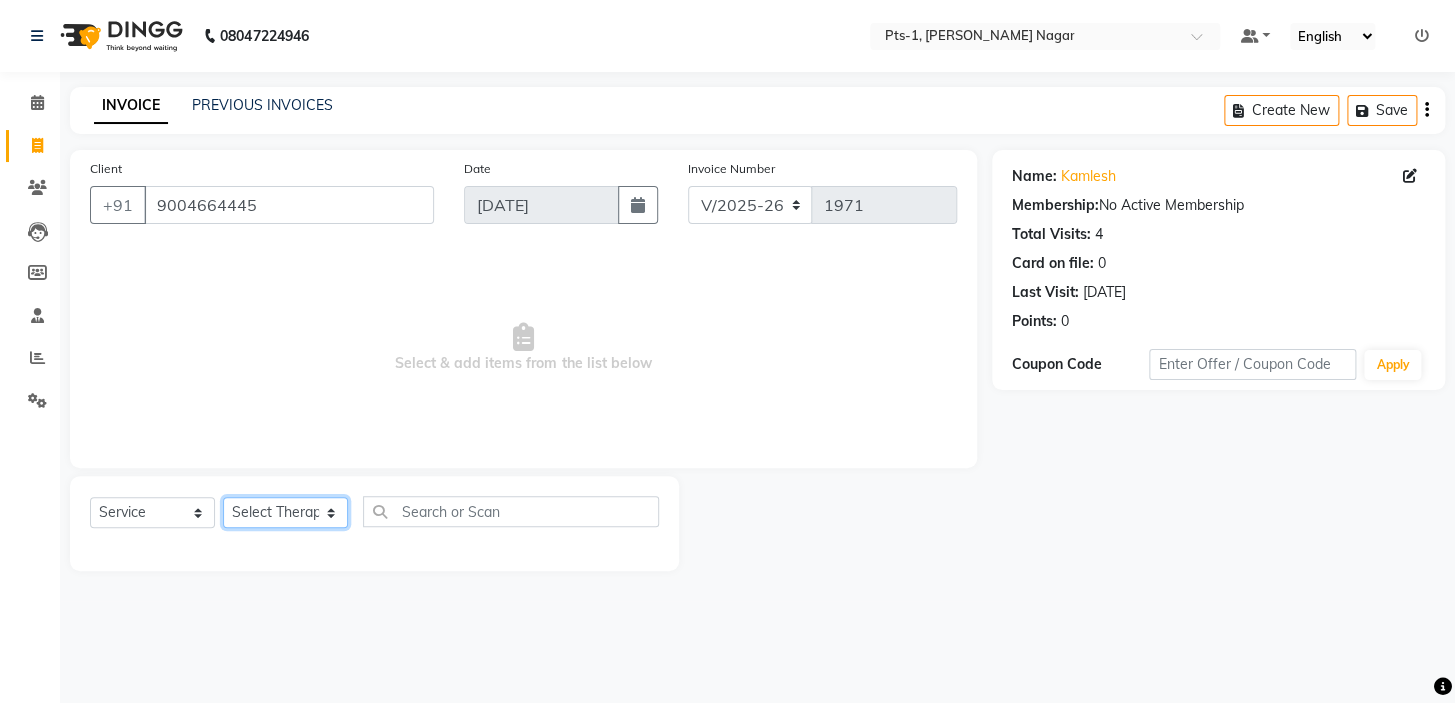 select on "80827" 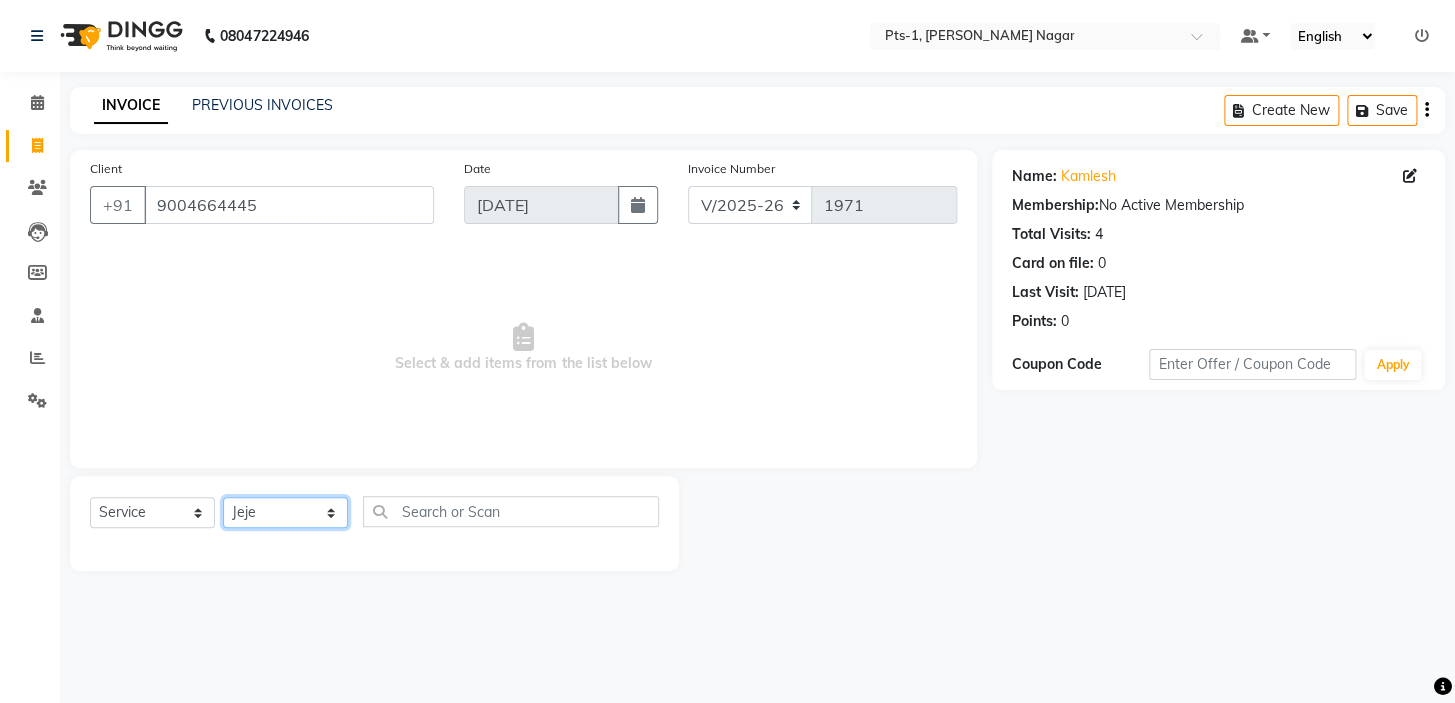 click on "Select Therapist [PERSON_NAME] anyone Babu Bela [PERSON_NAME] [PERSON_NAME] [PERSON_NAME] Sun [PERSON_NAME] [PERSON_NAME]" 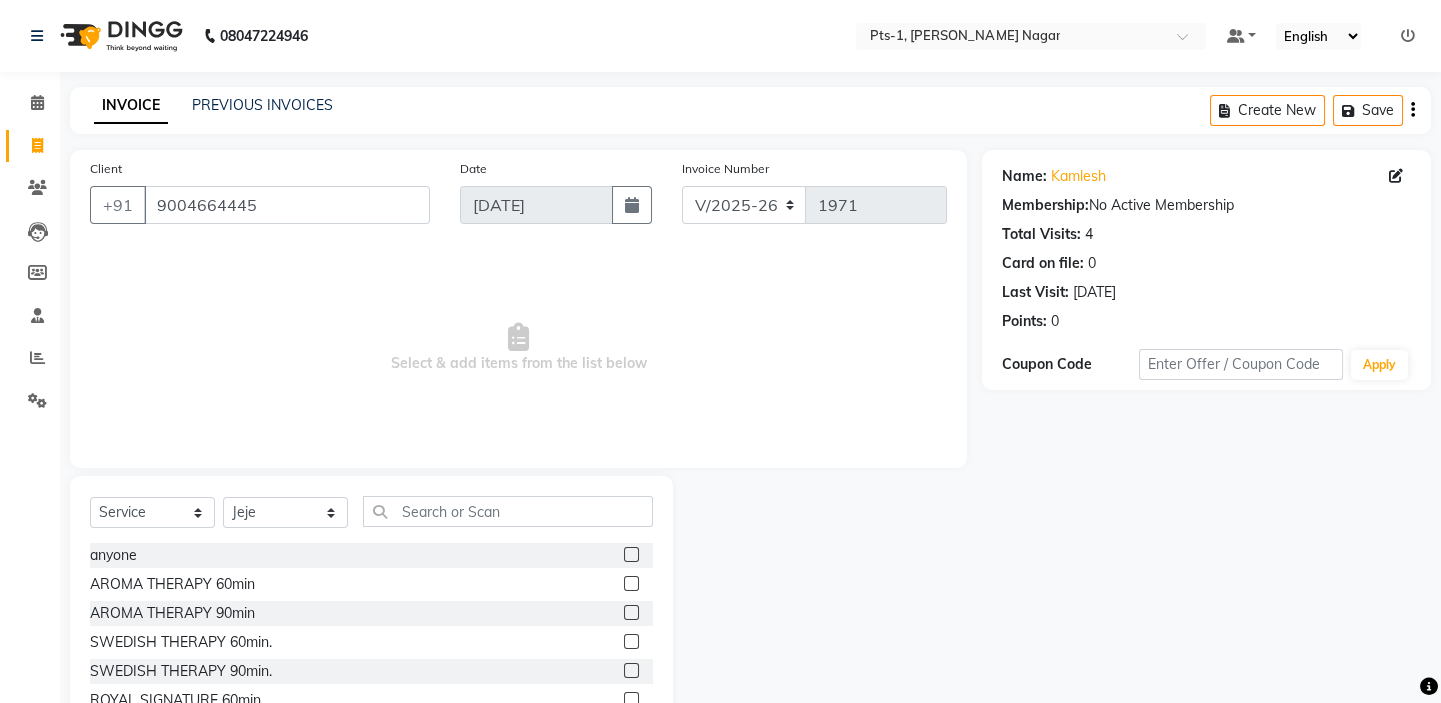click 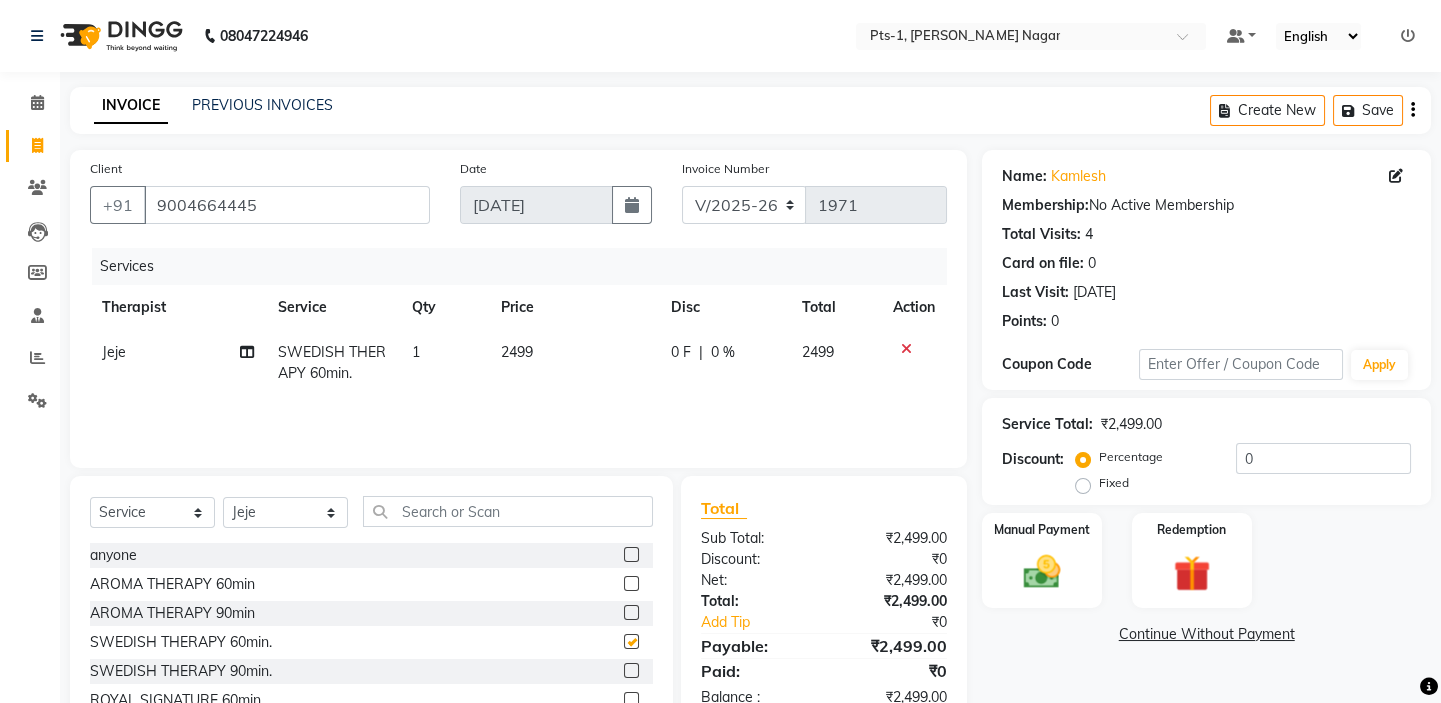 checkbox on "false" 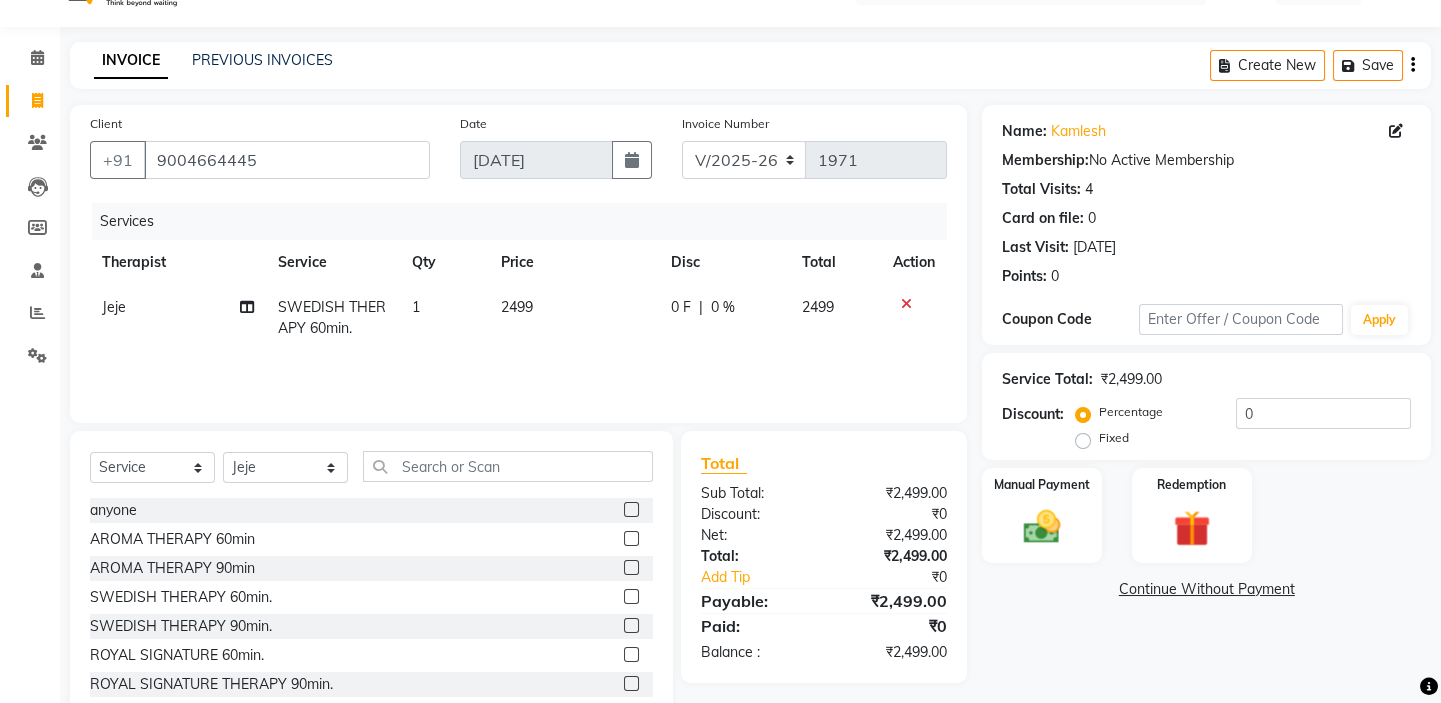 scroll, scrollTop: 99, scrollLeft: 0, axis: vertical 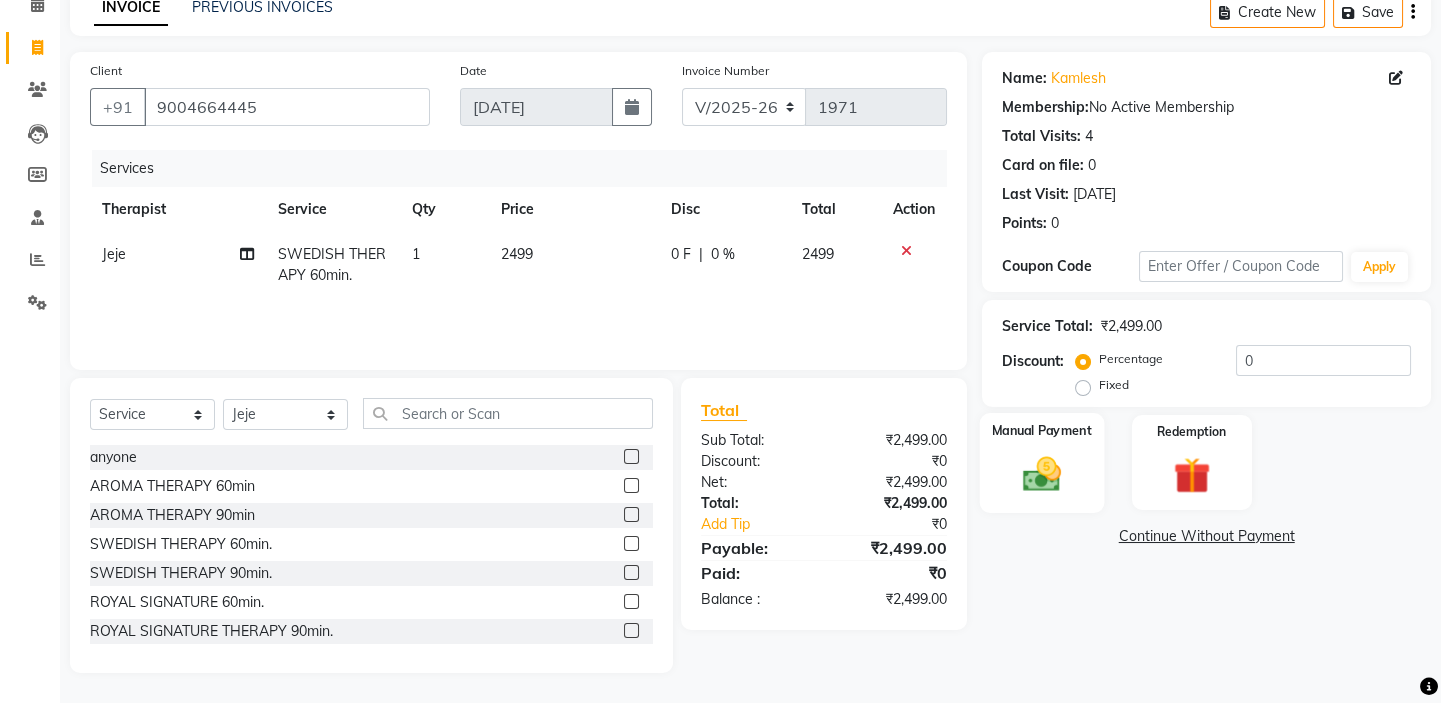 click 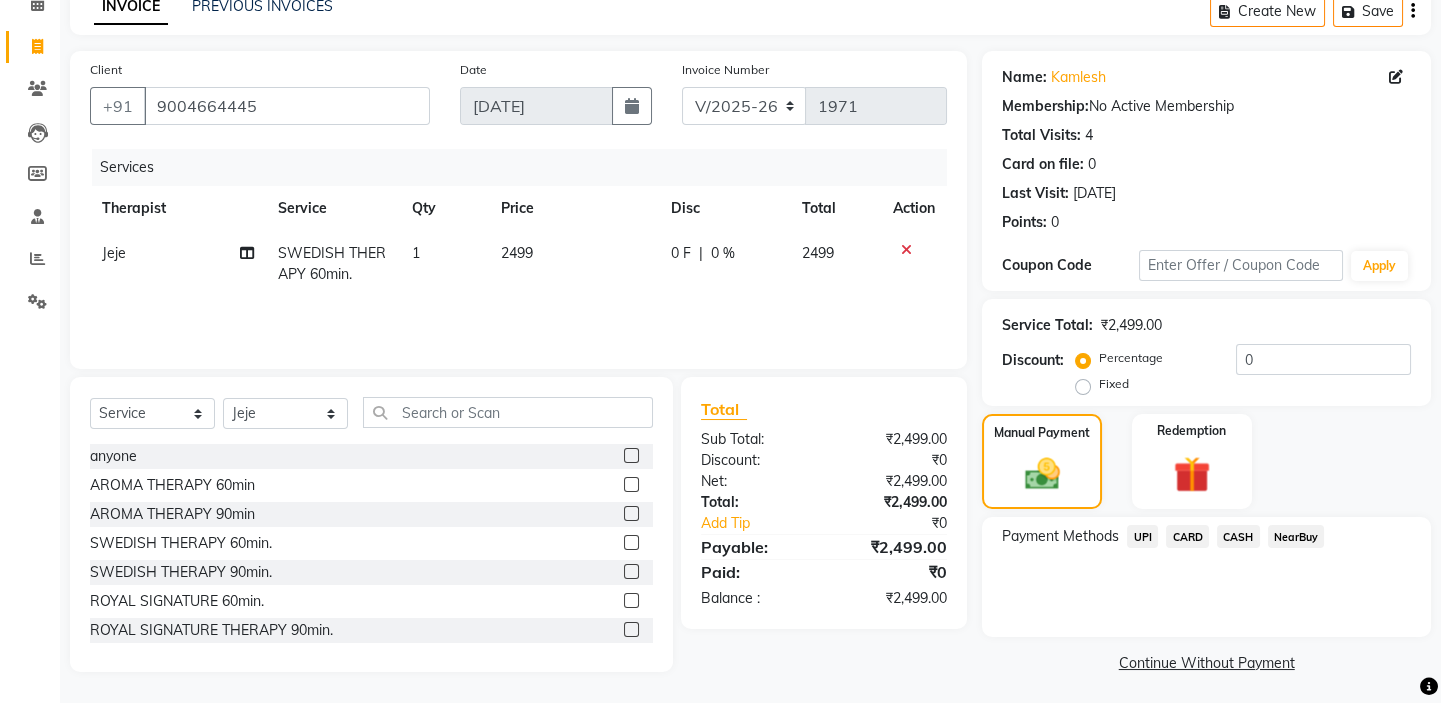 click 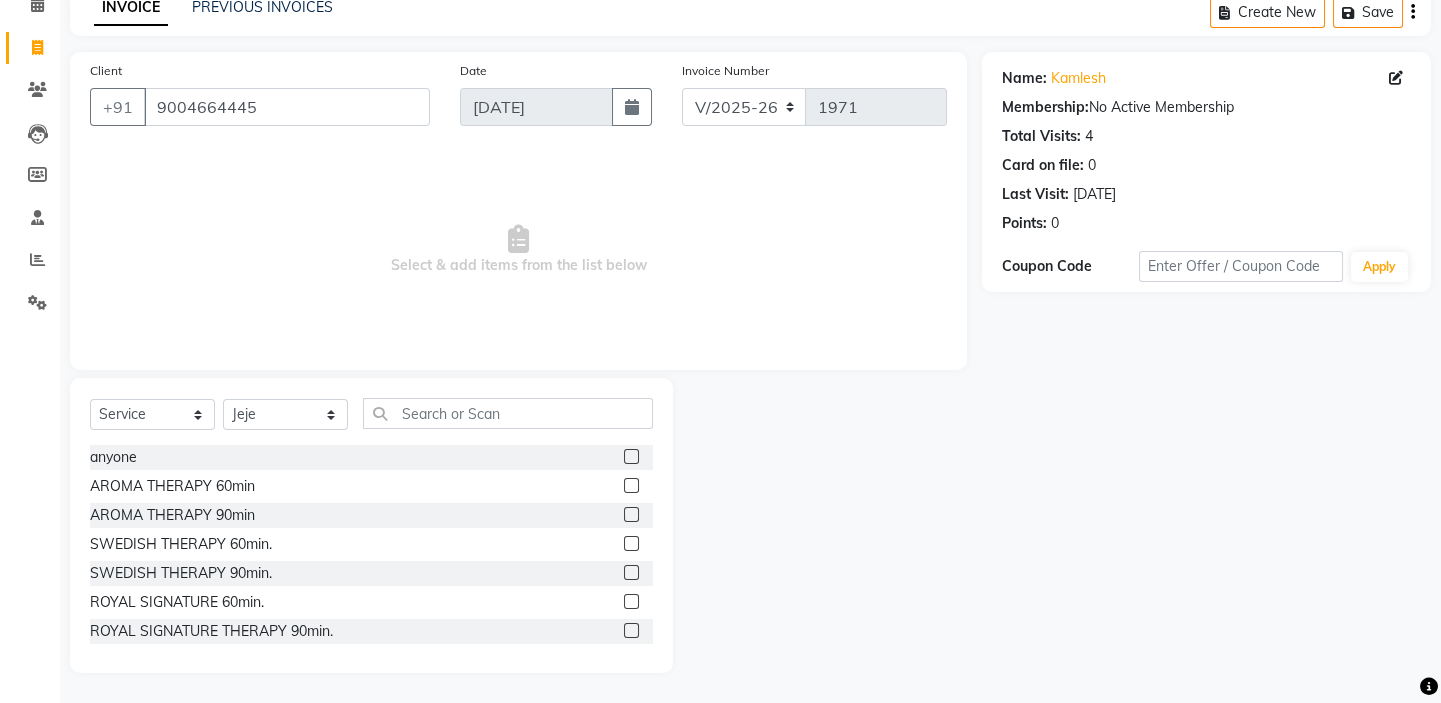 scroll, scrollTop: 0, scrollLeft: 0, axis: both 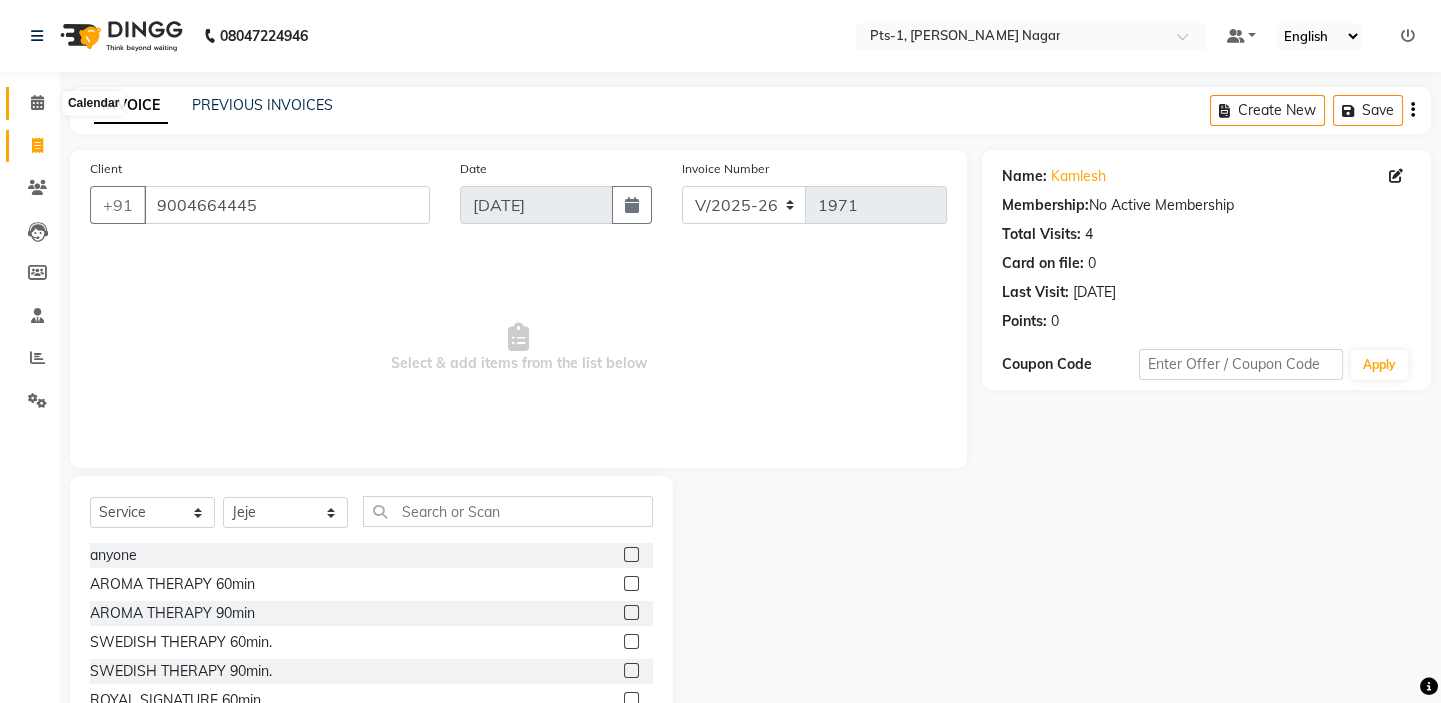click 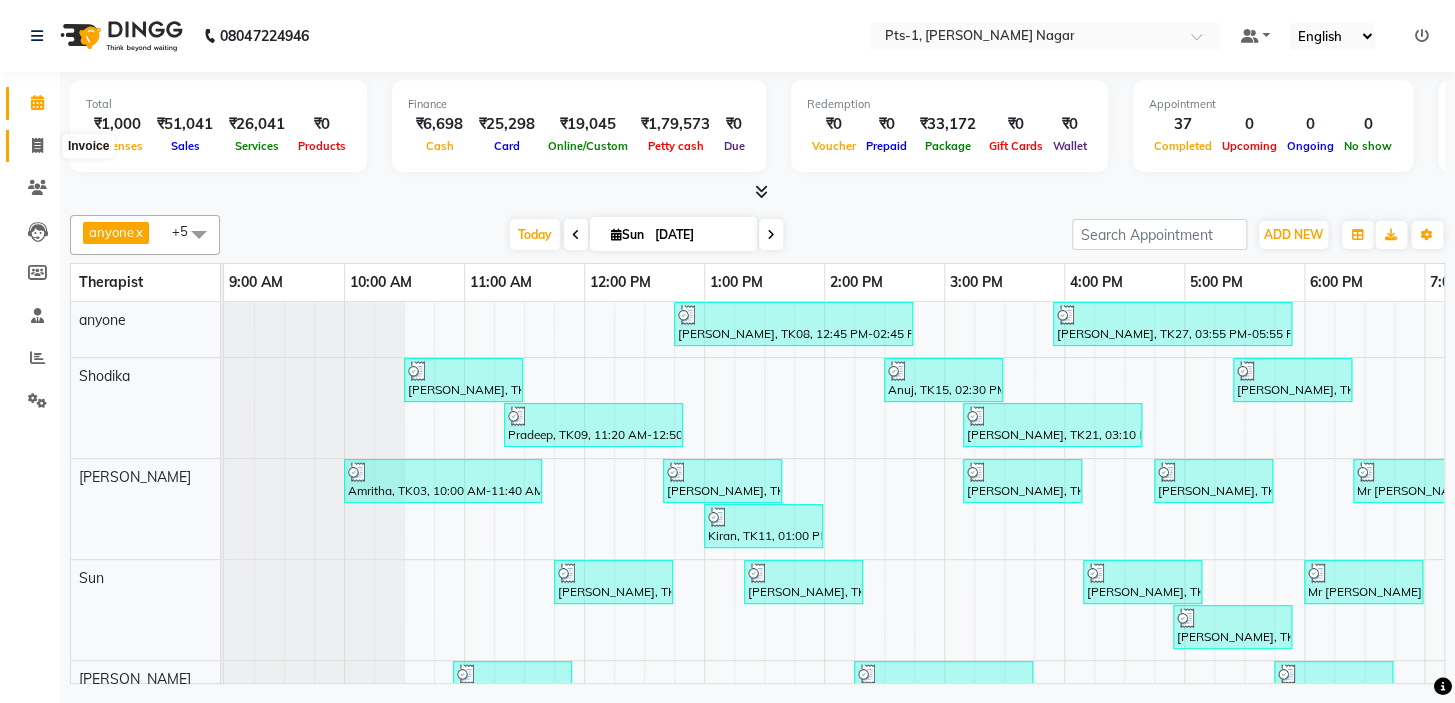 click 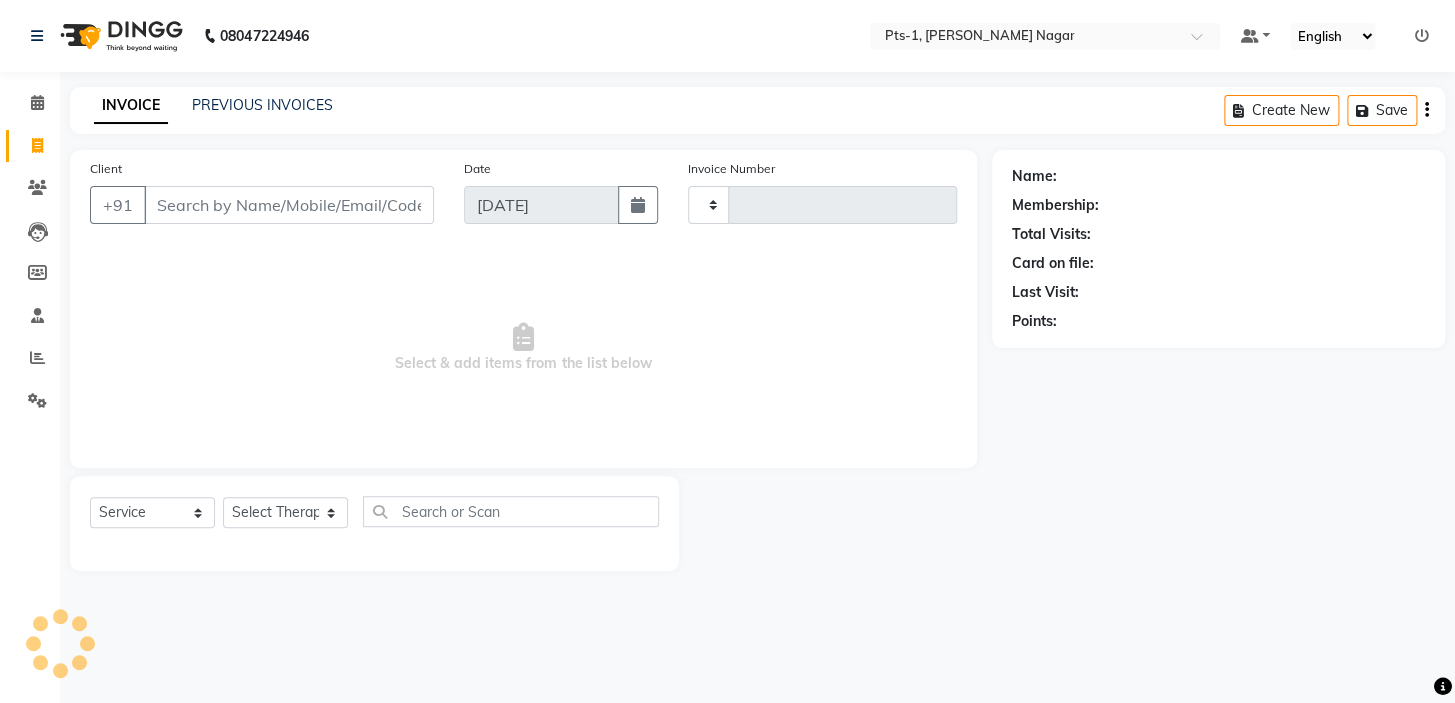 type on "1971" 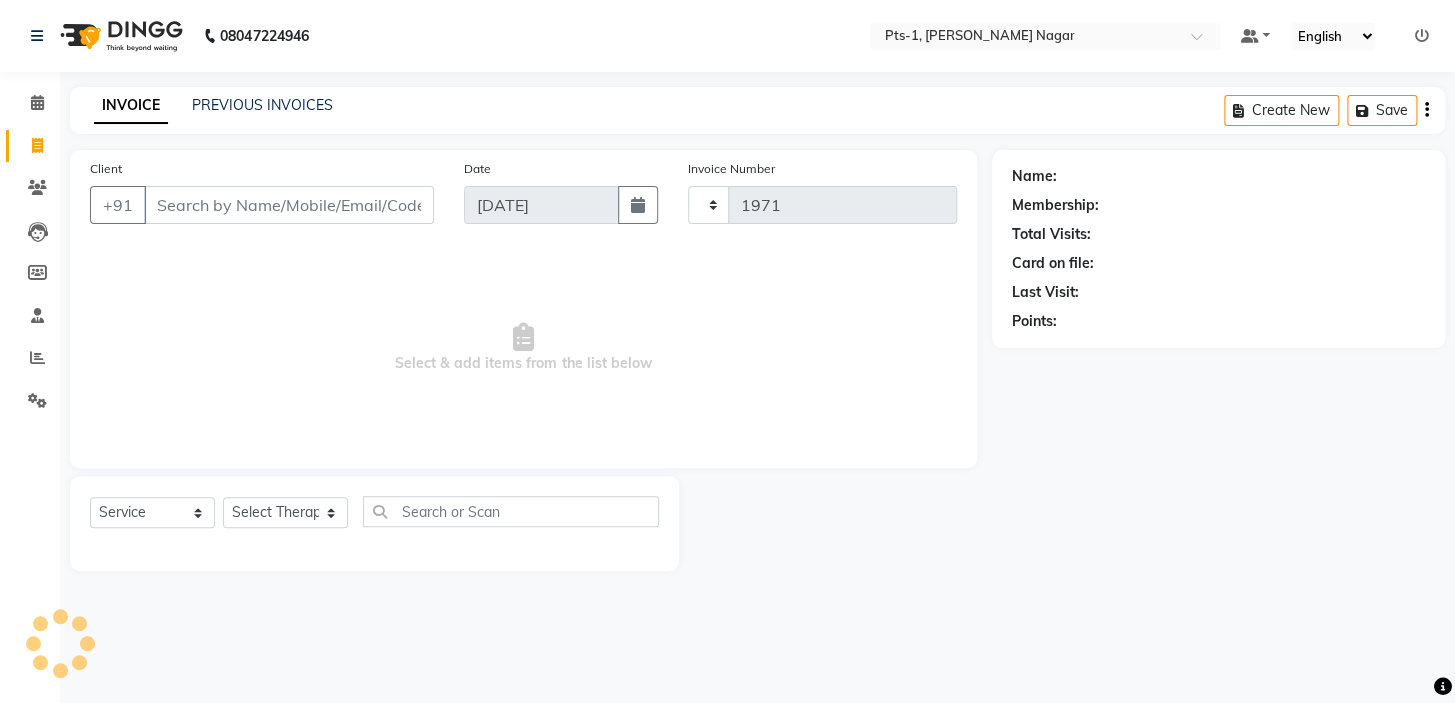 select on "5296" 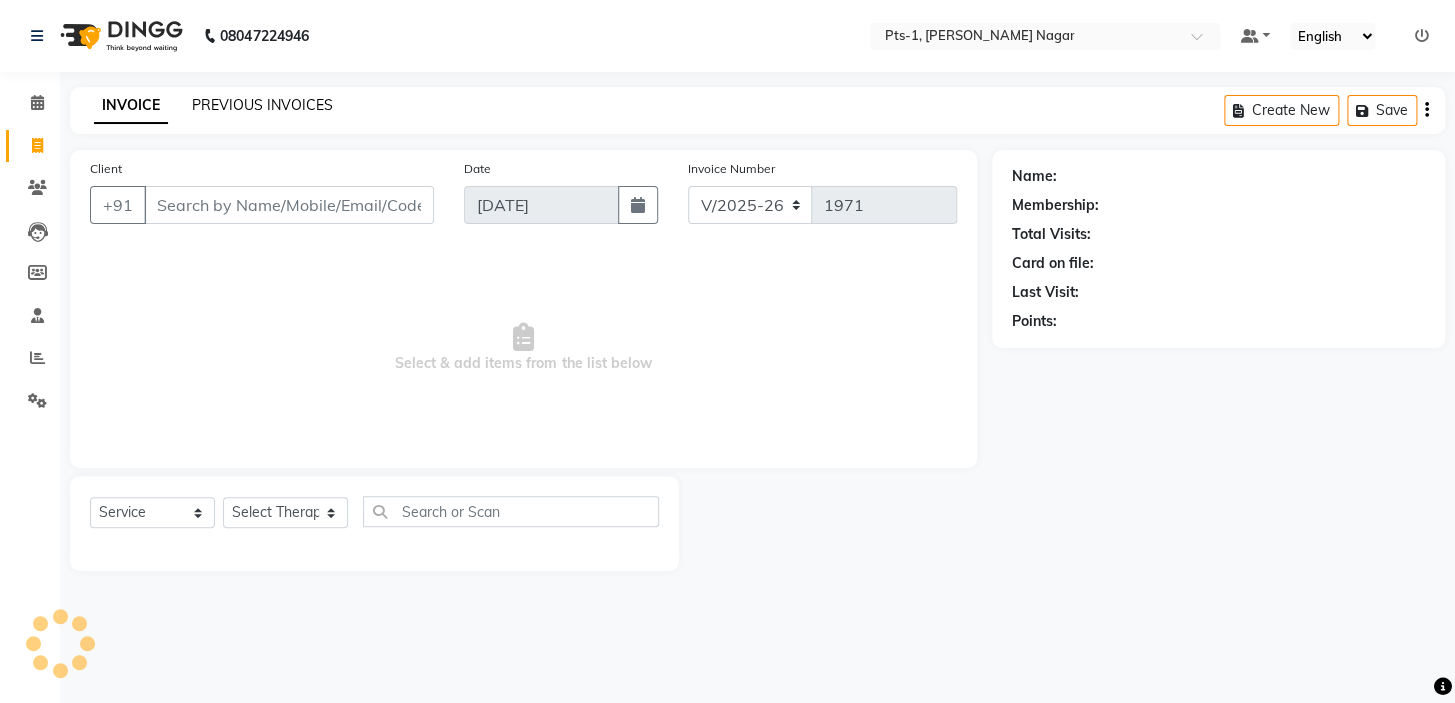 click on "INVOICE PREVIOUS INVOICES Create New   Save" 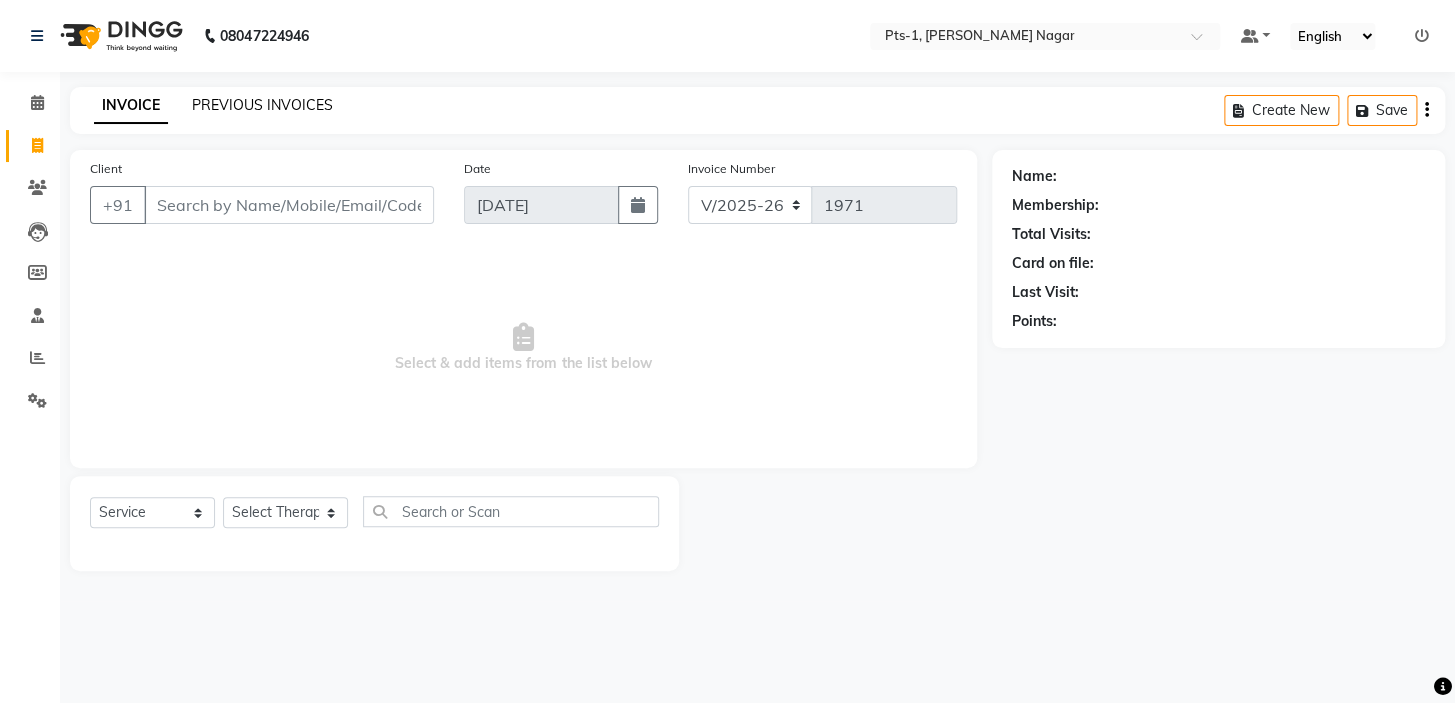 click on "PREVIOUS INVOICES" 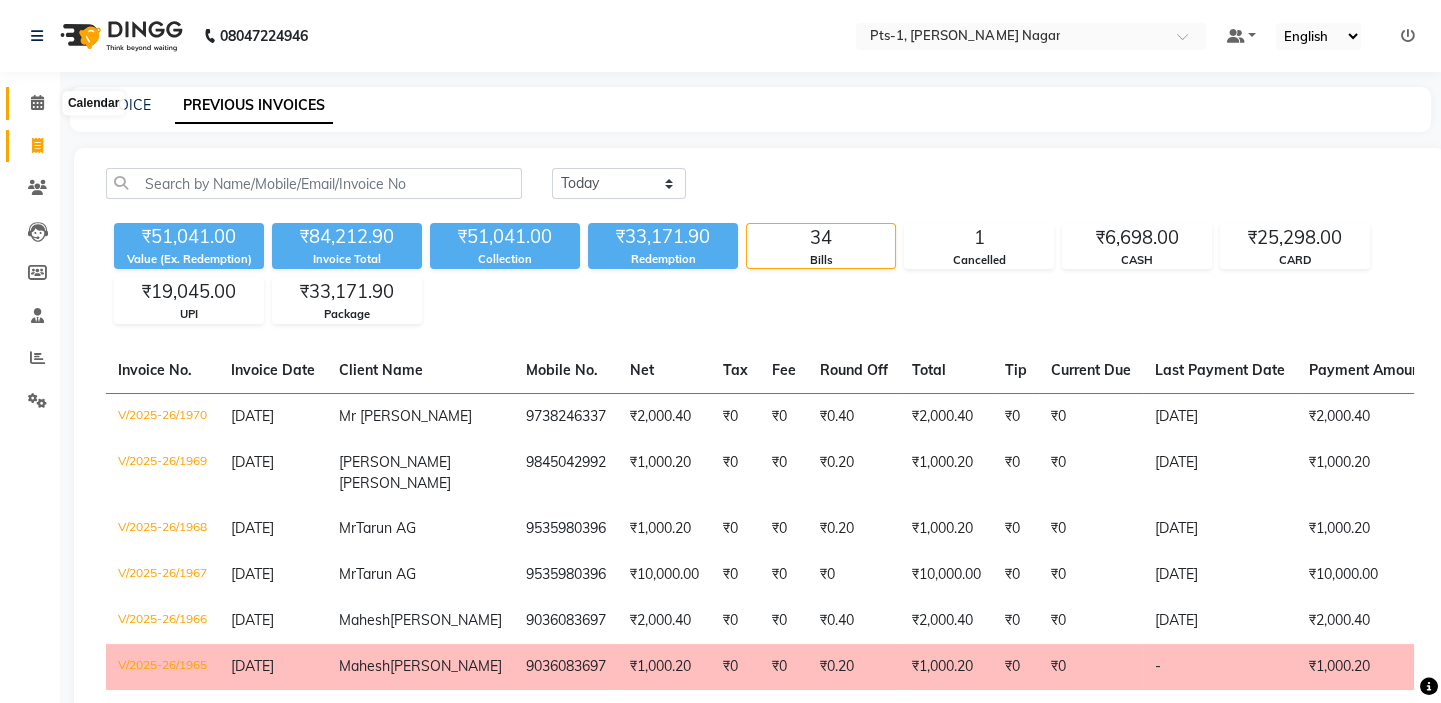 click 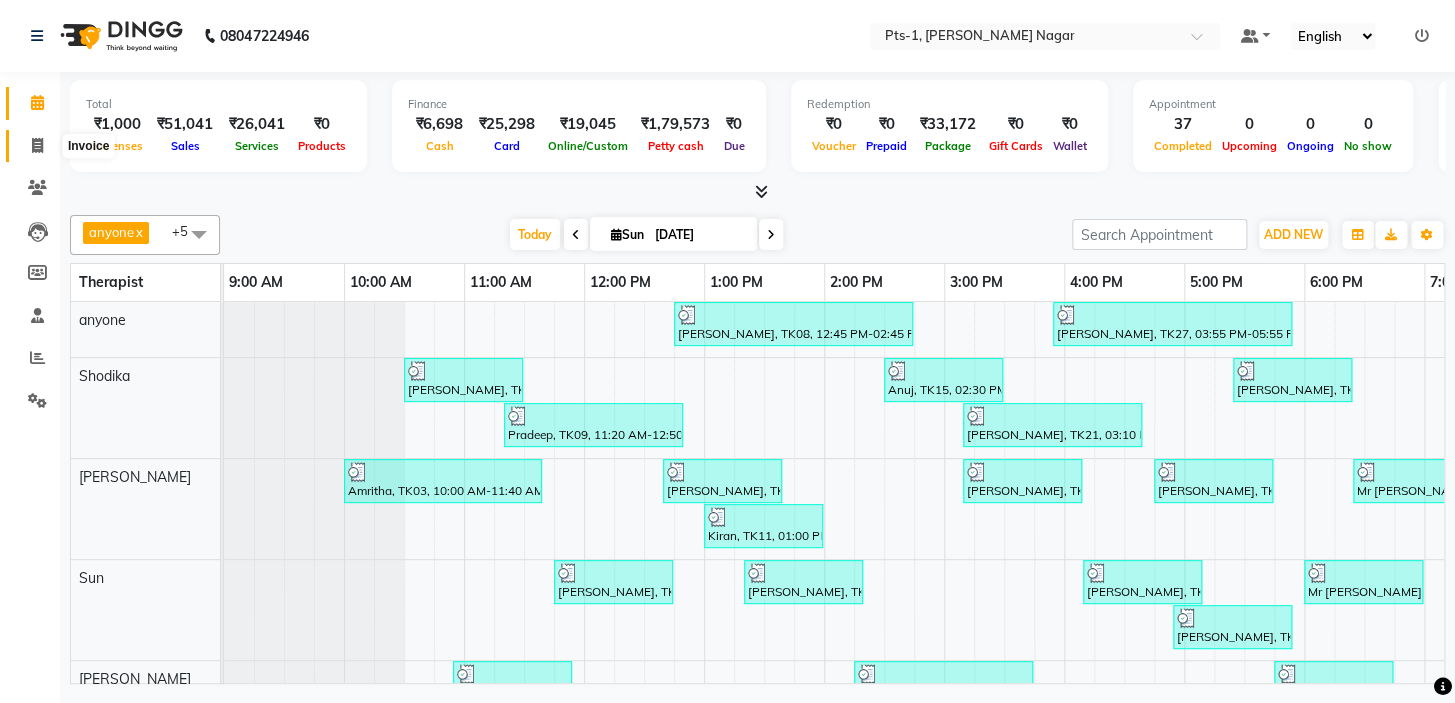 click 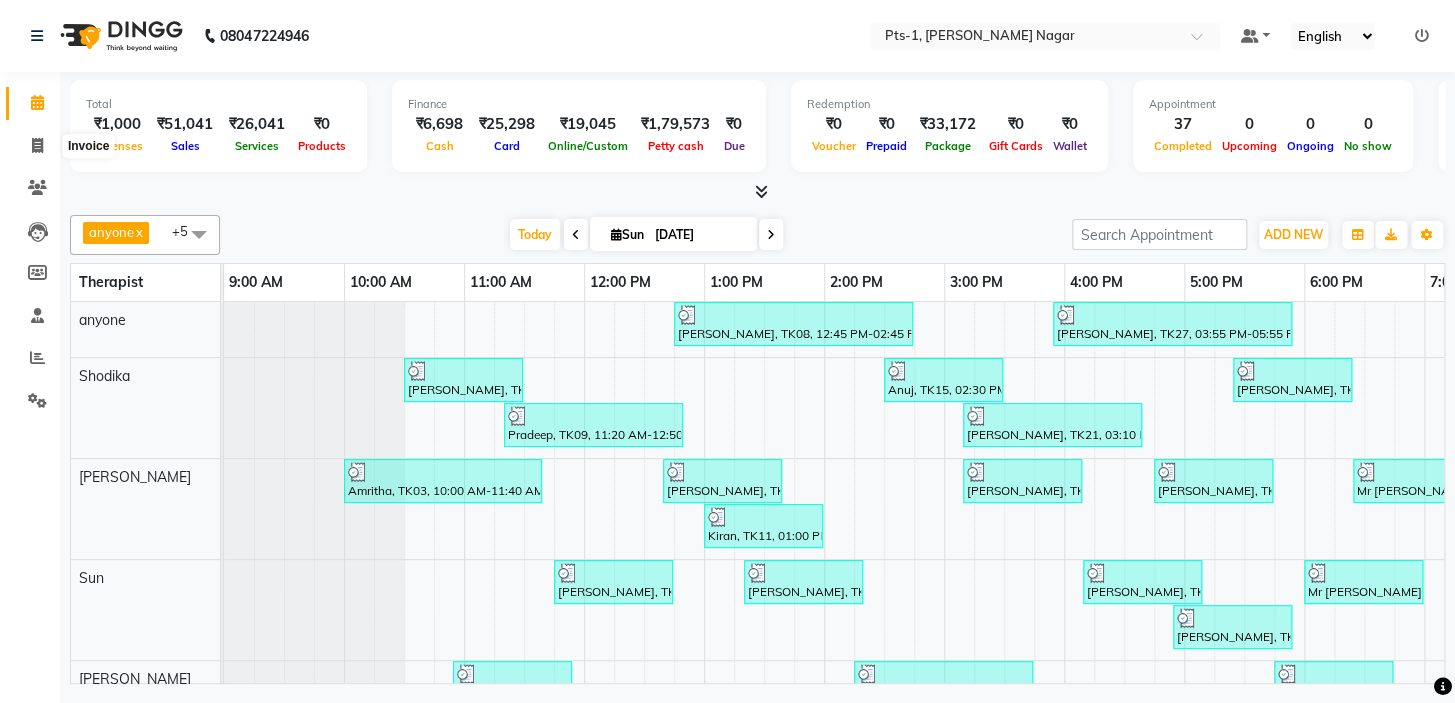 select on "5296" 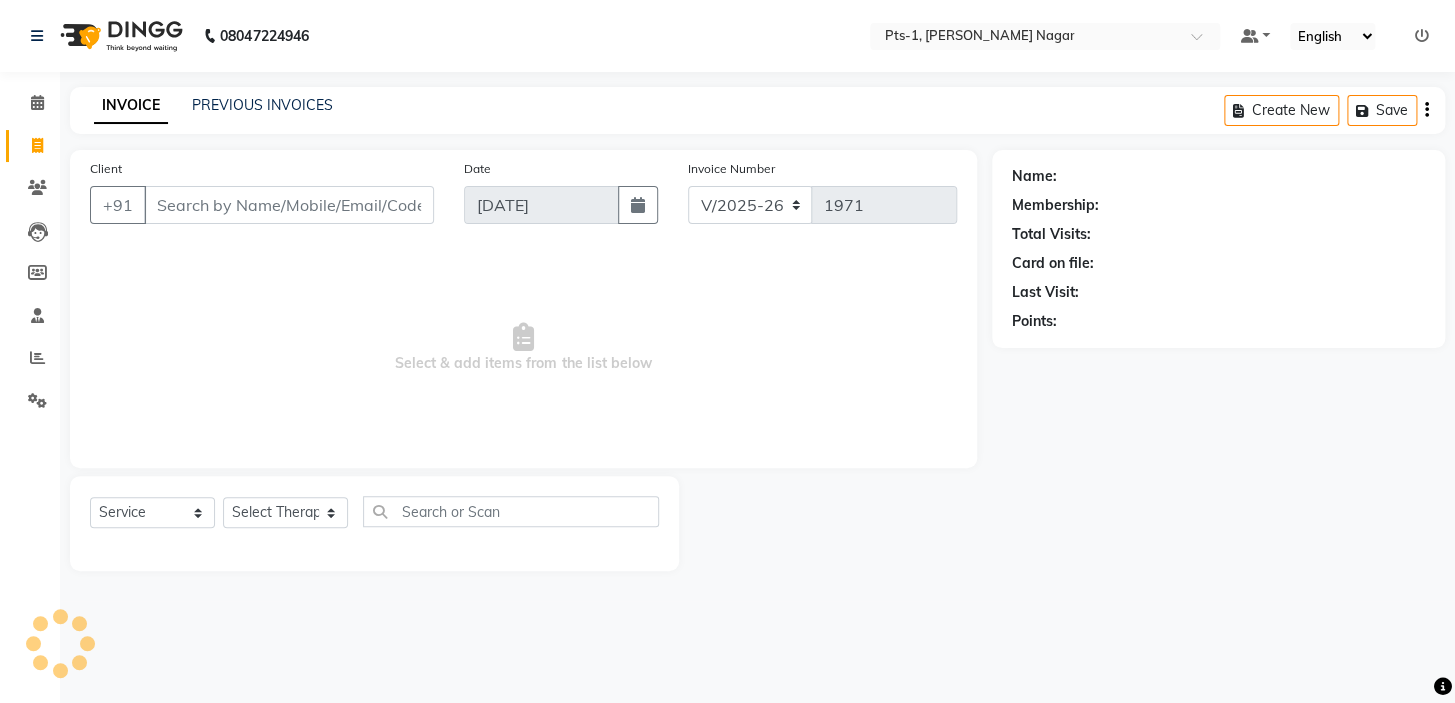 click on "Client" at bounding box center (289, 205) 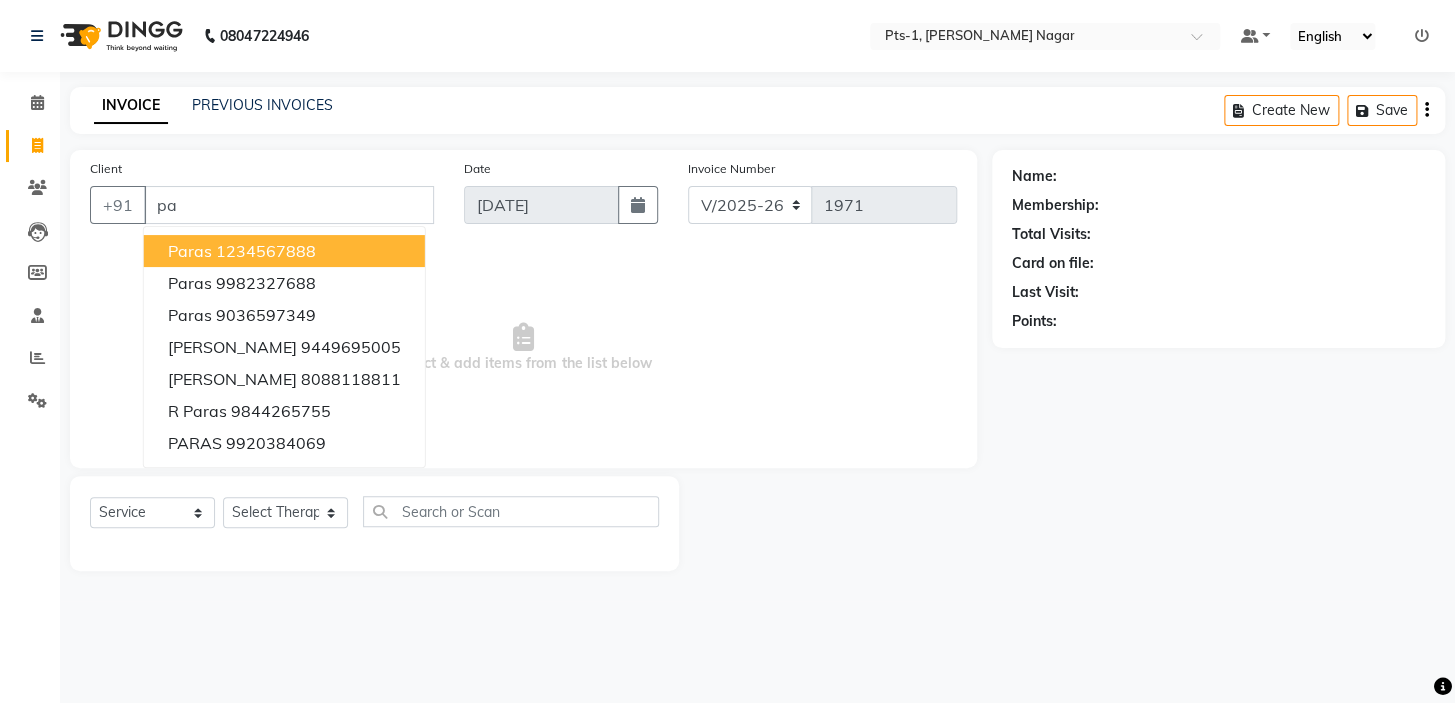 type on "p" 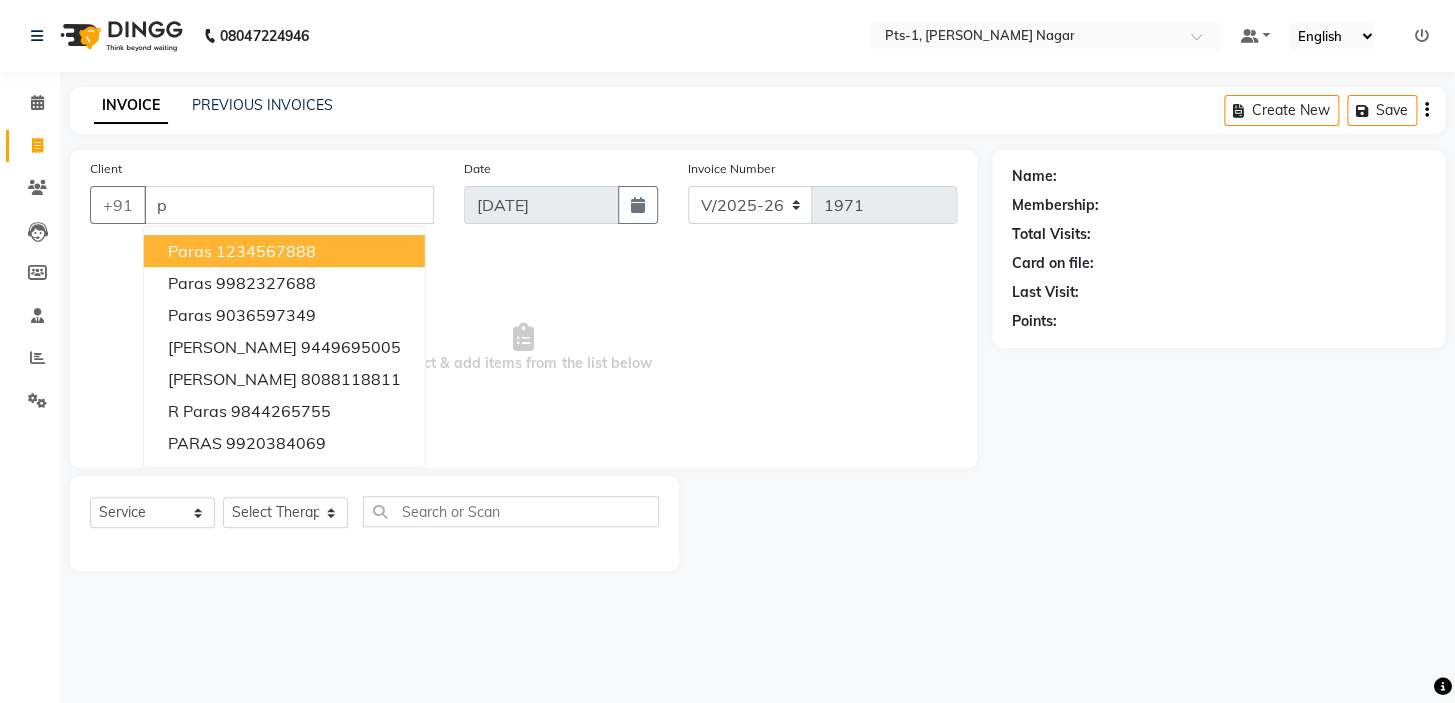 type 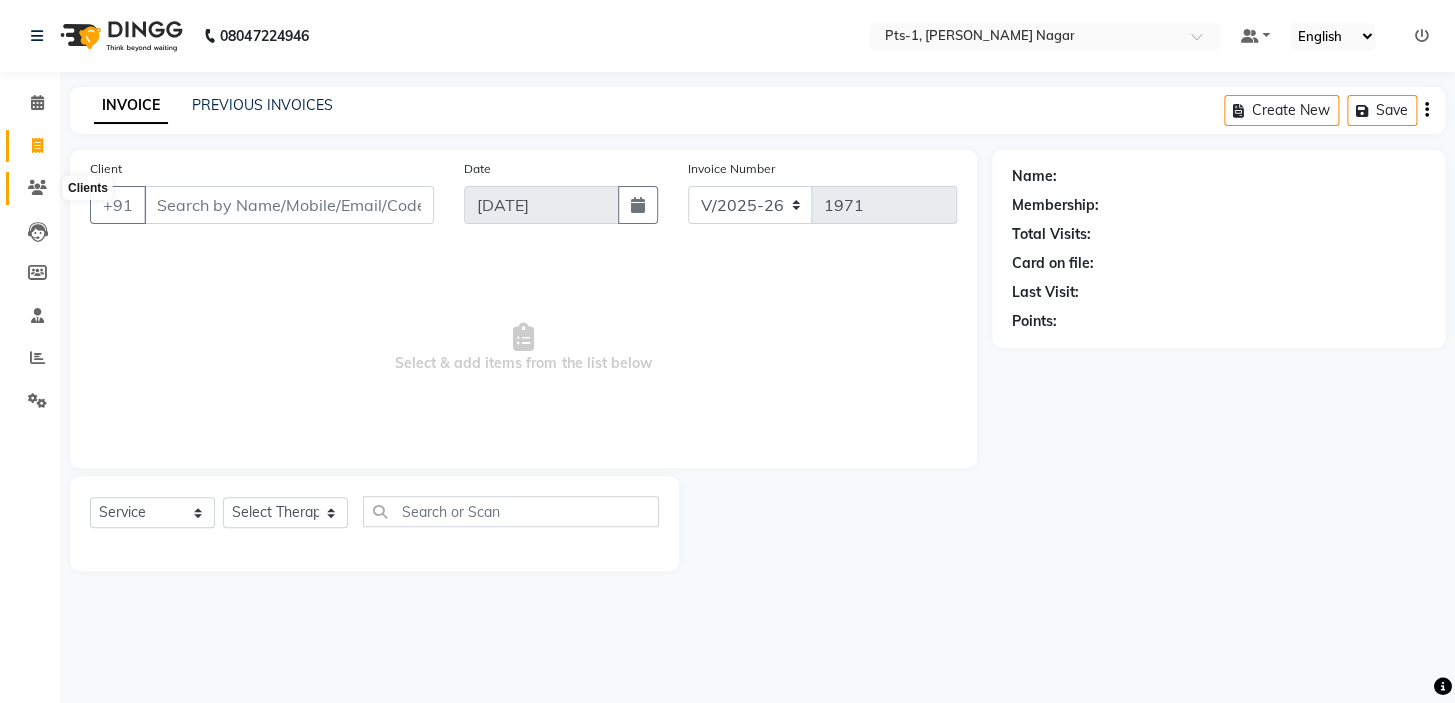 click 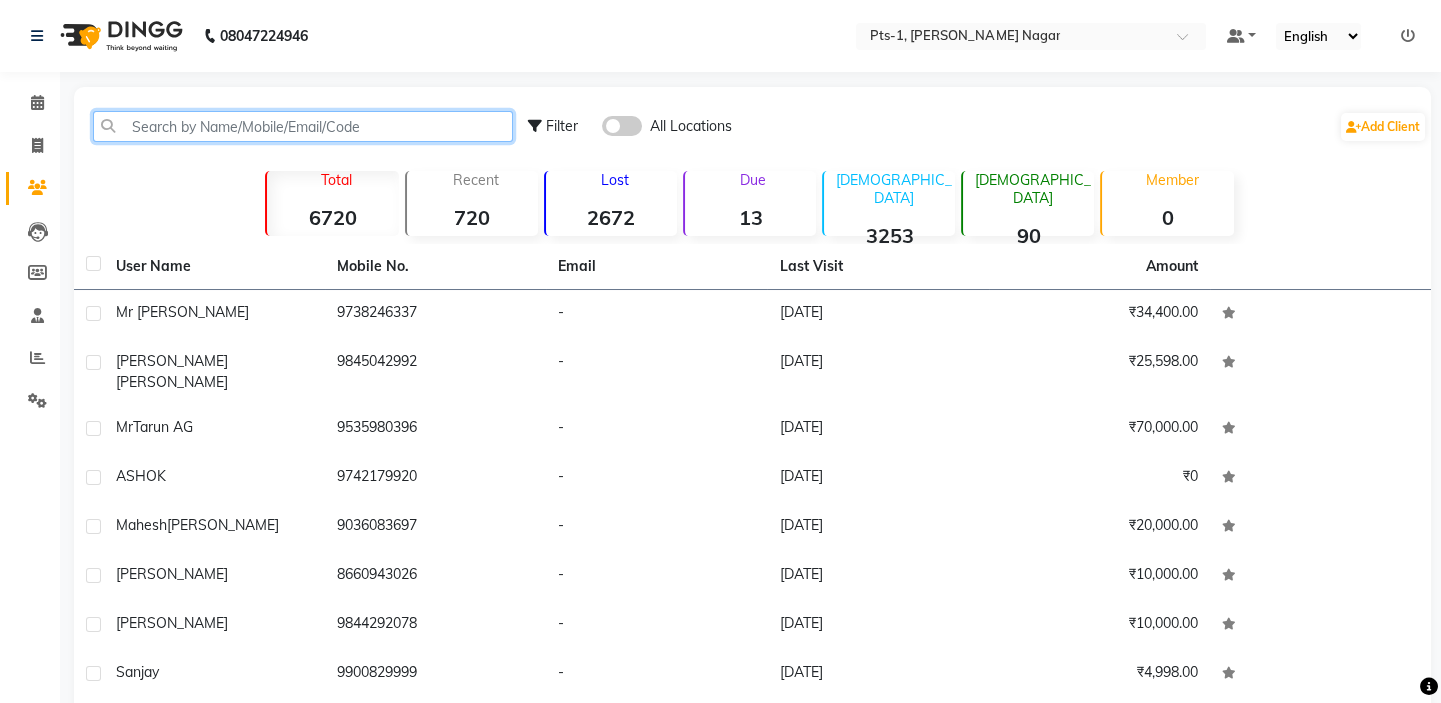 click 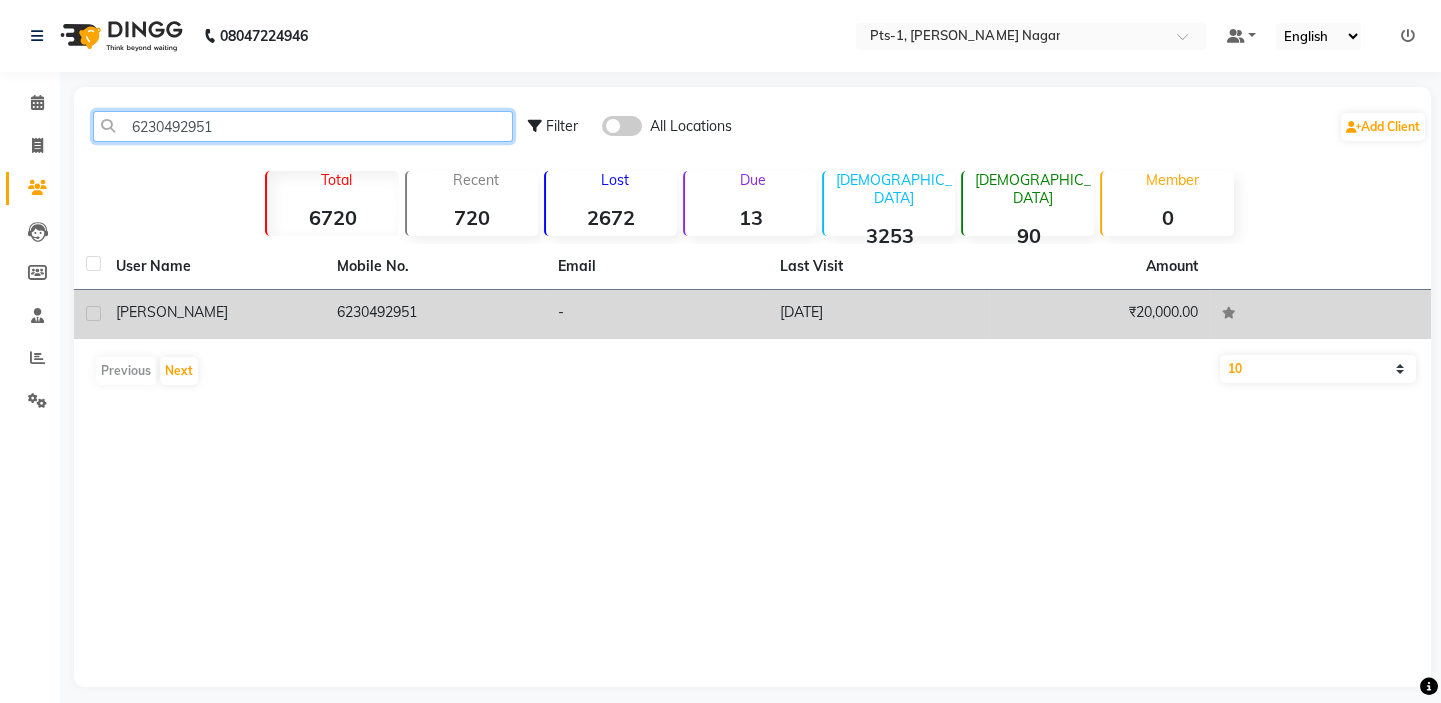 type on "6230492951" 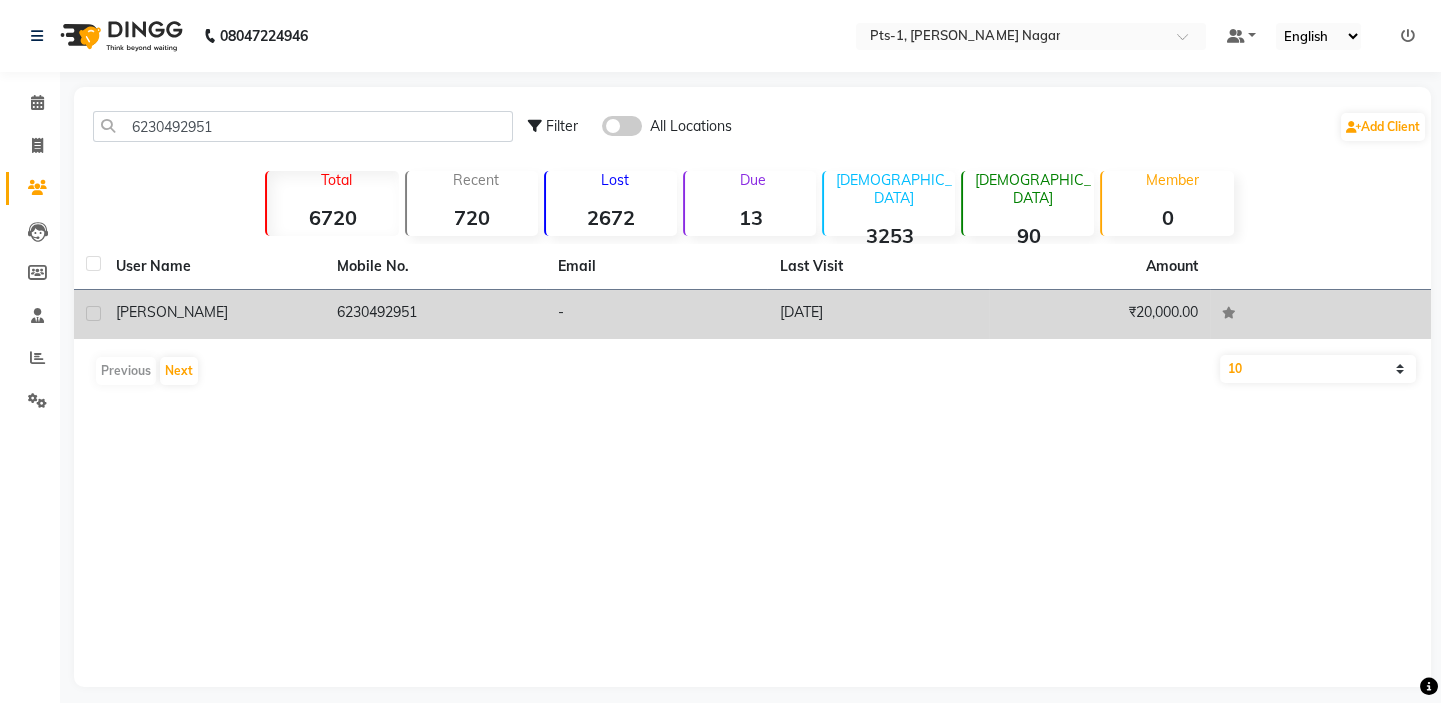 click on "6230492951" 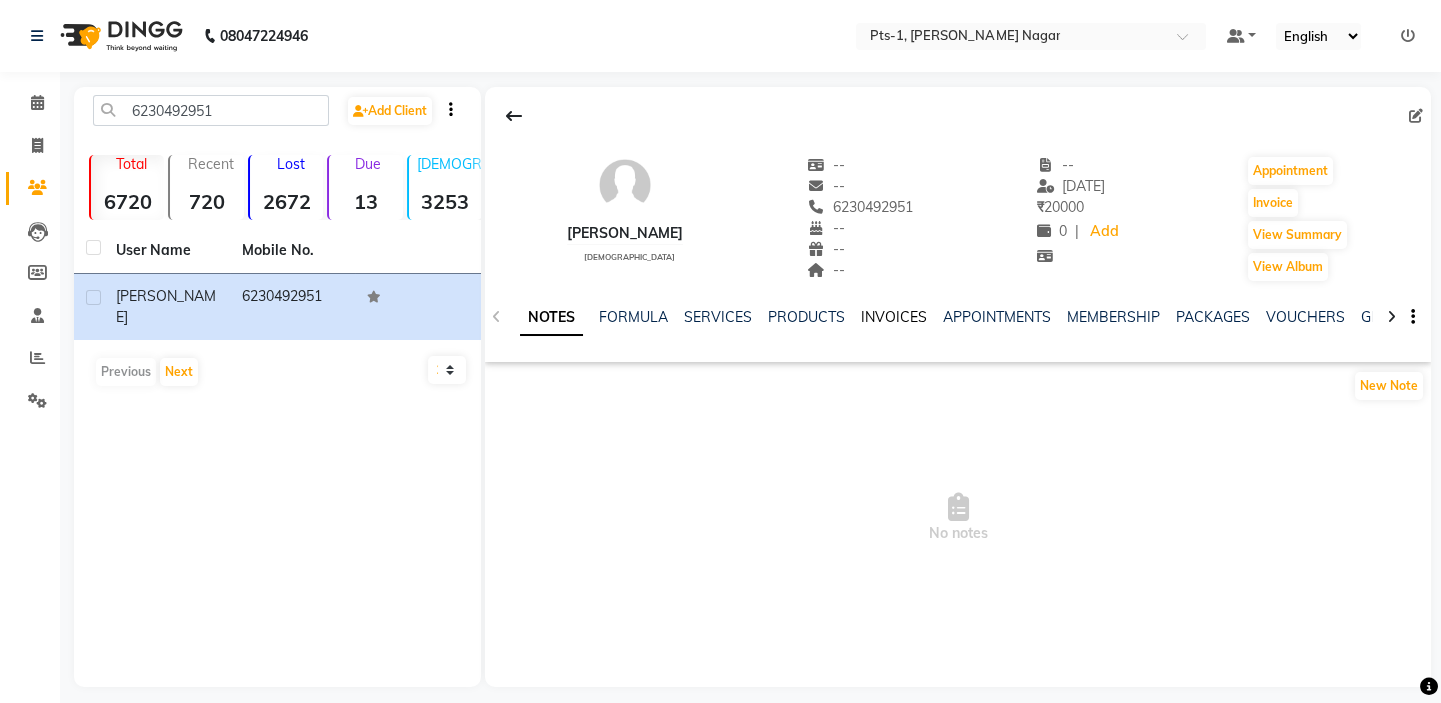 click on "INVOICES" 